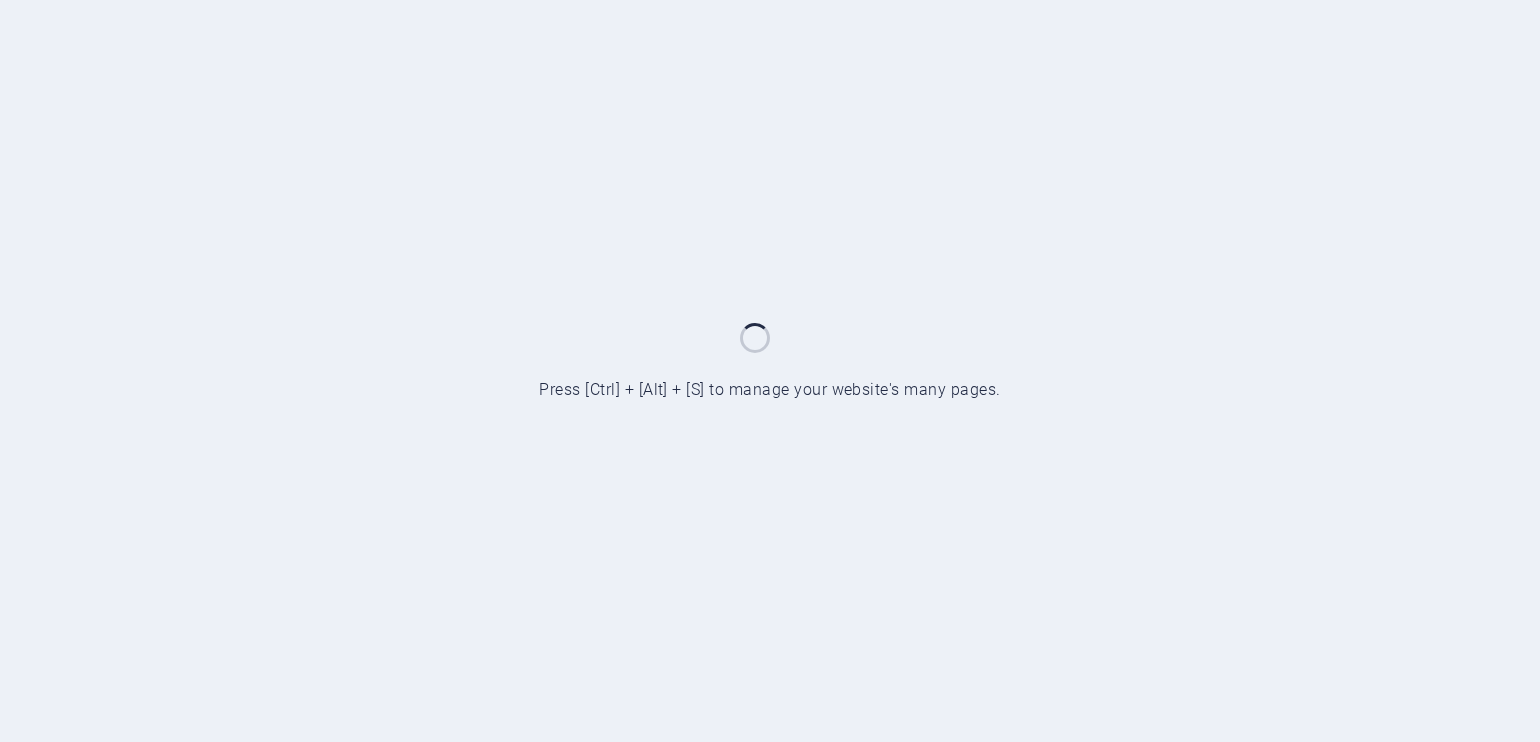 scroll, scrollTop: 0, scrollLeft: 0, axis: both 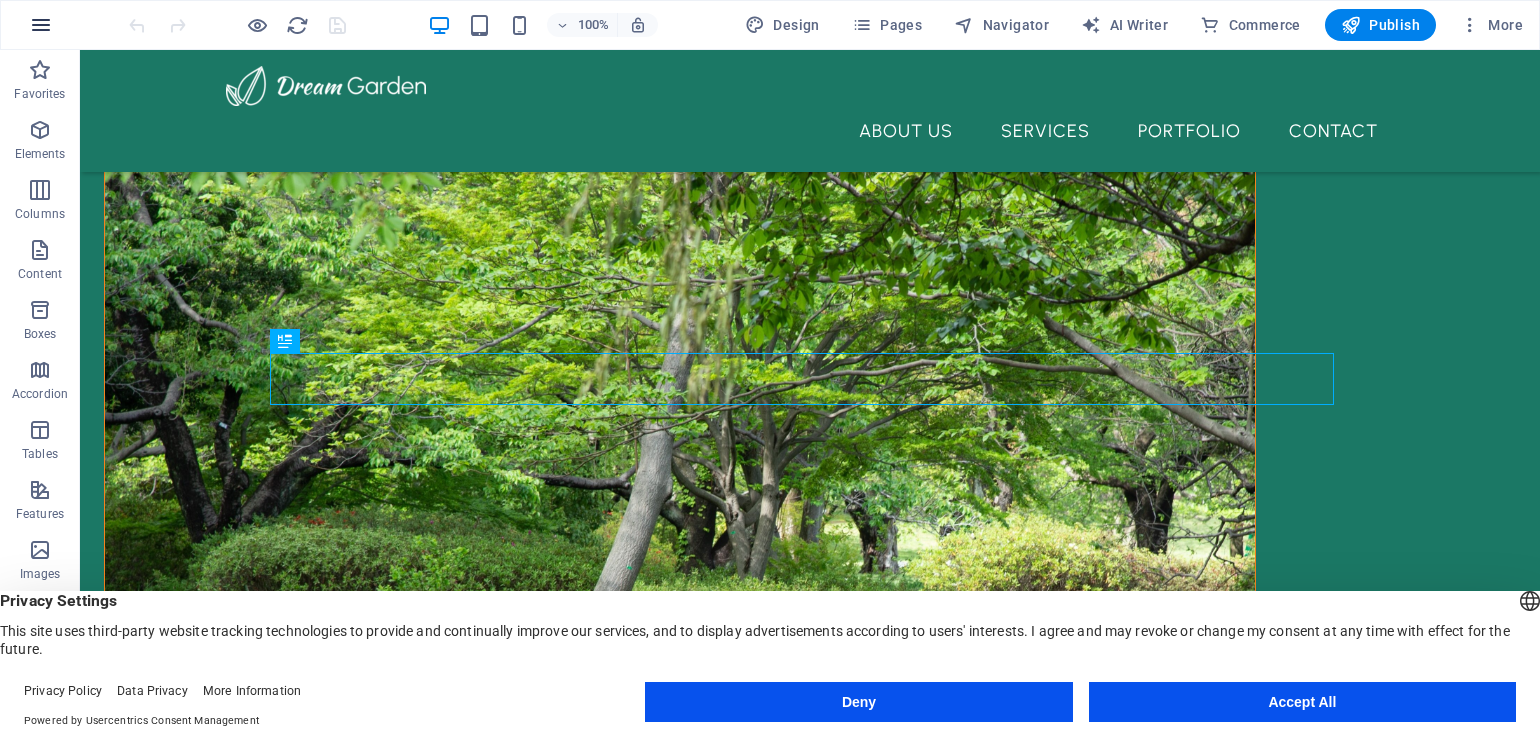 click at bounding box center (41, 25) 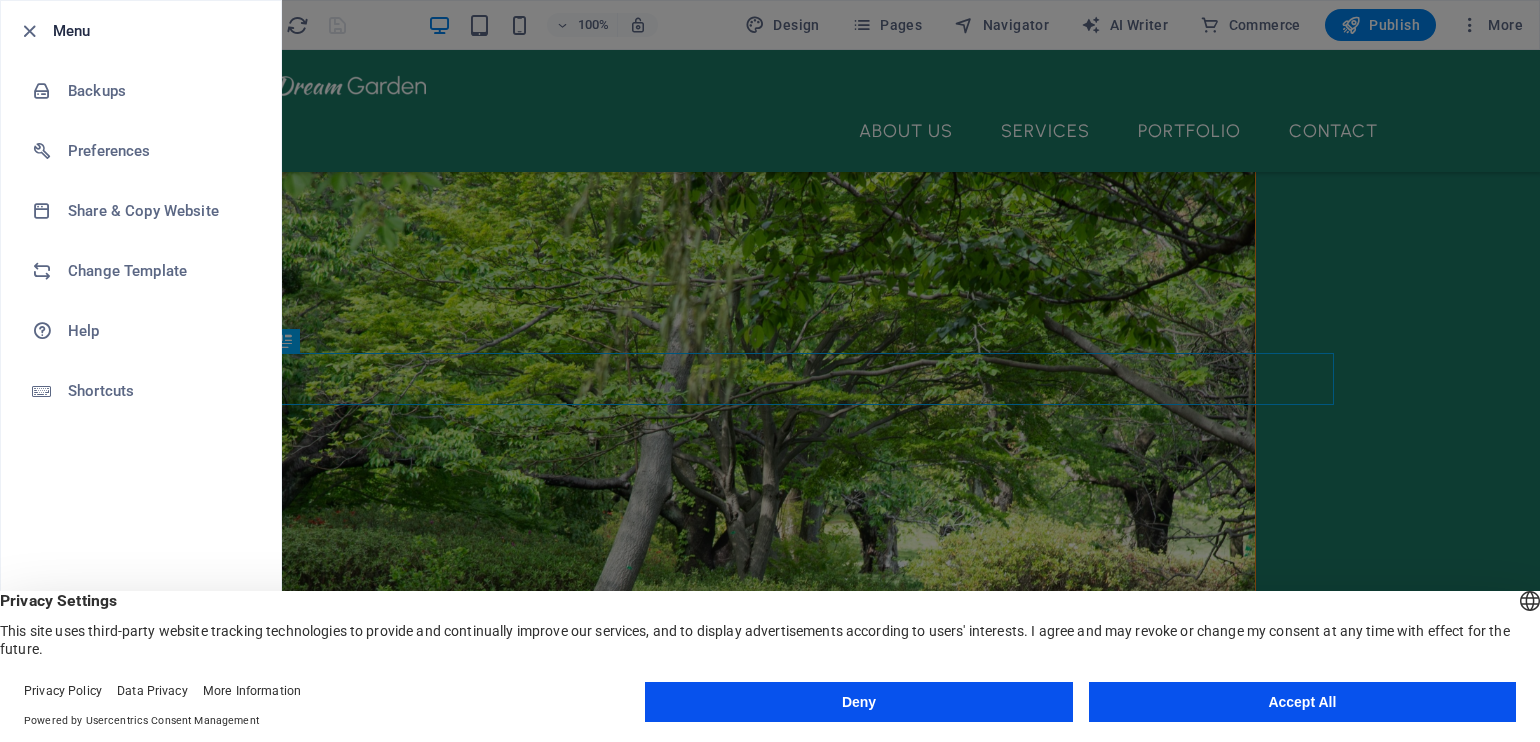 click at bounding box center [35, 31] 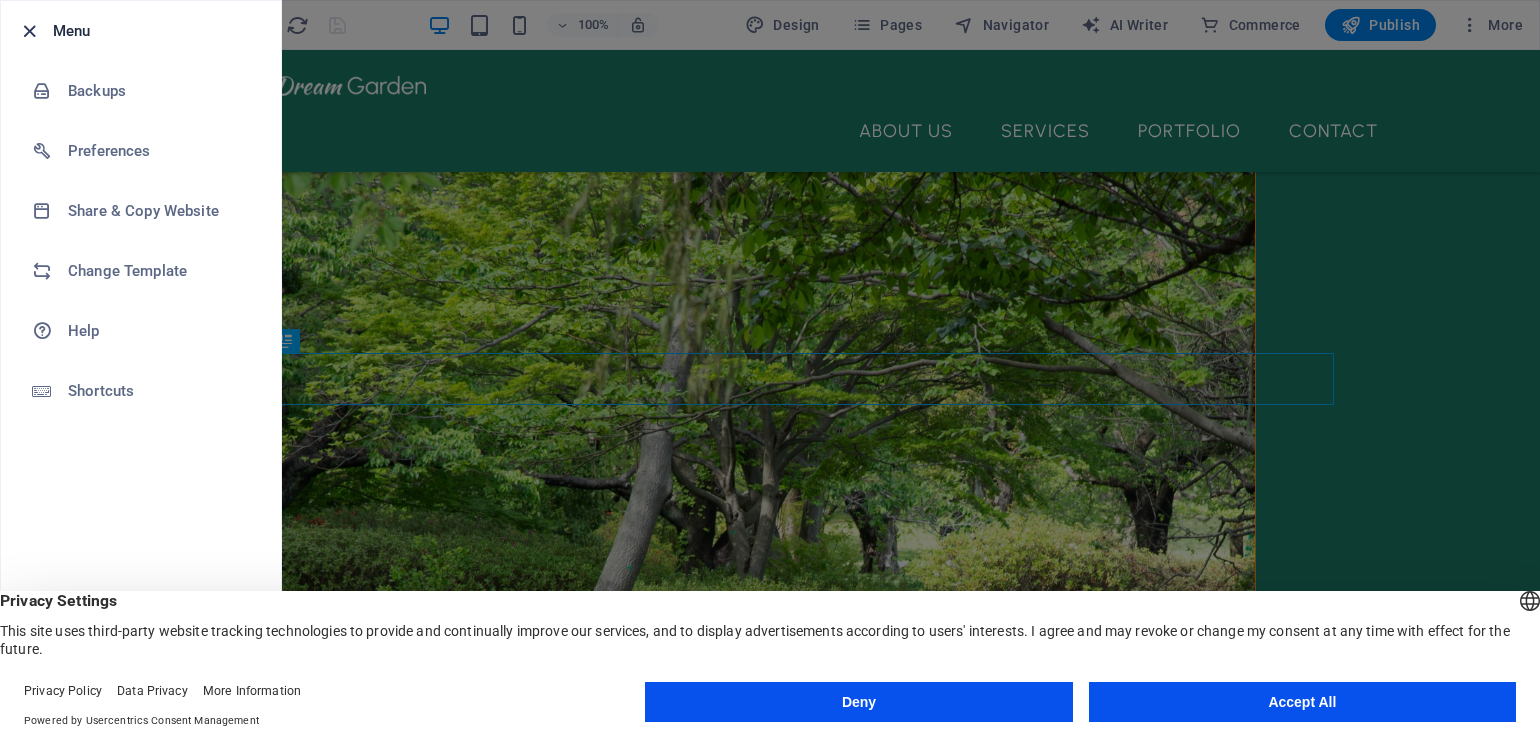 click at bounding box center [29, 31] 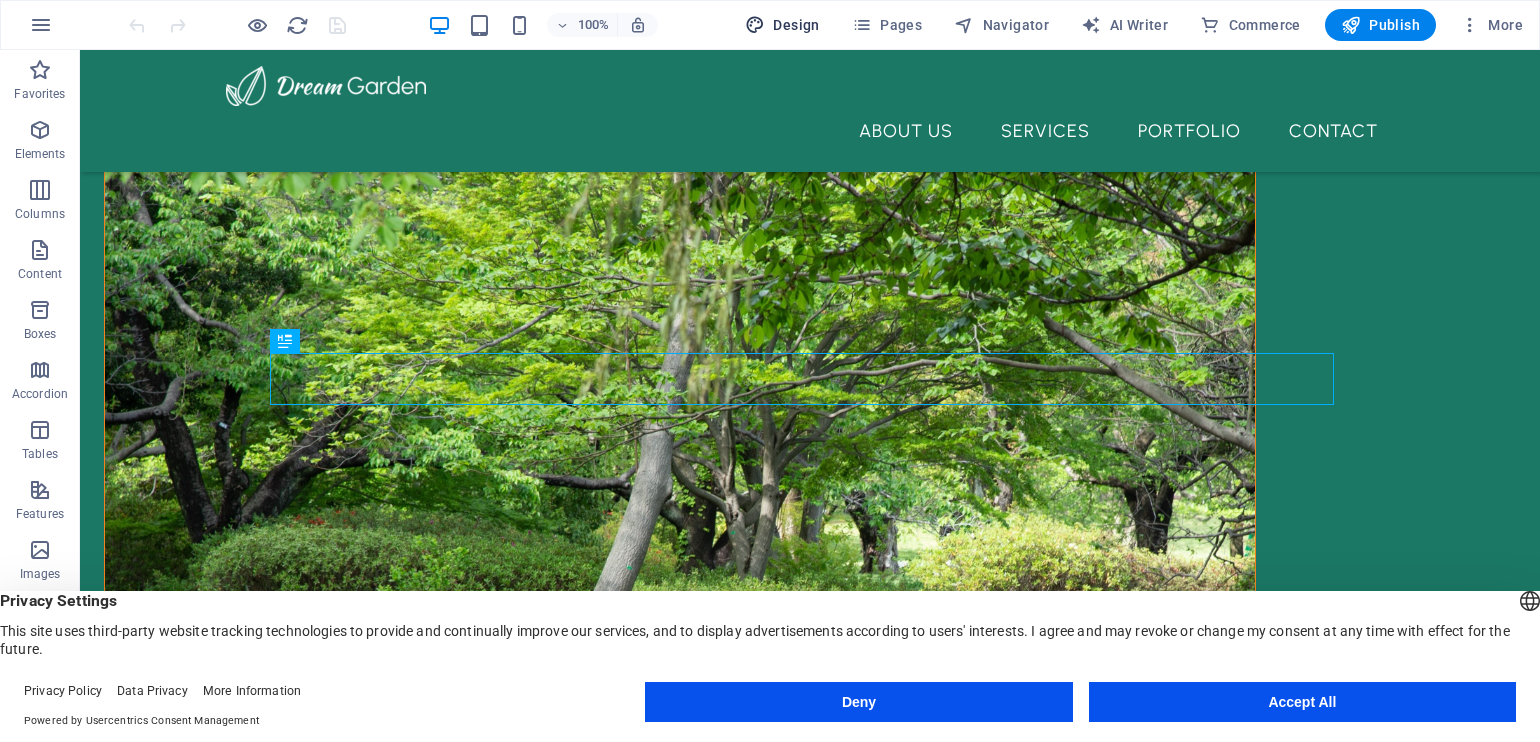 click on "Design" at bounding box center (782, 25) 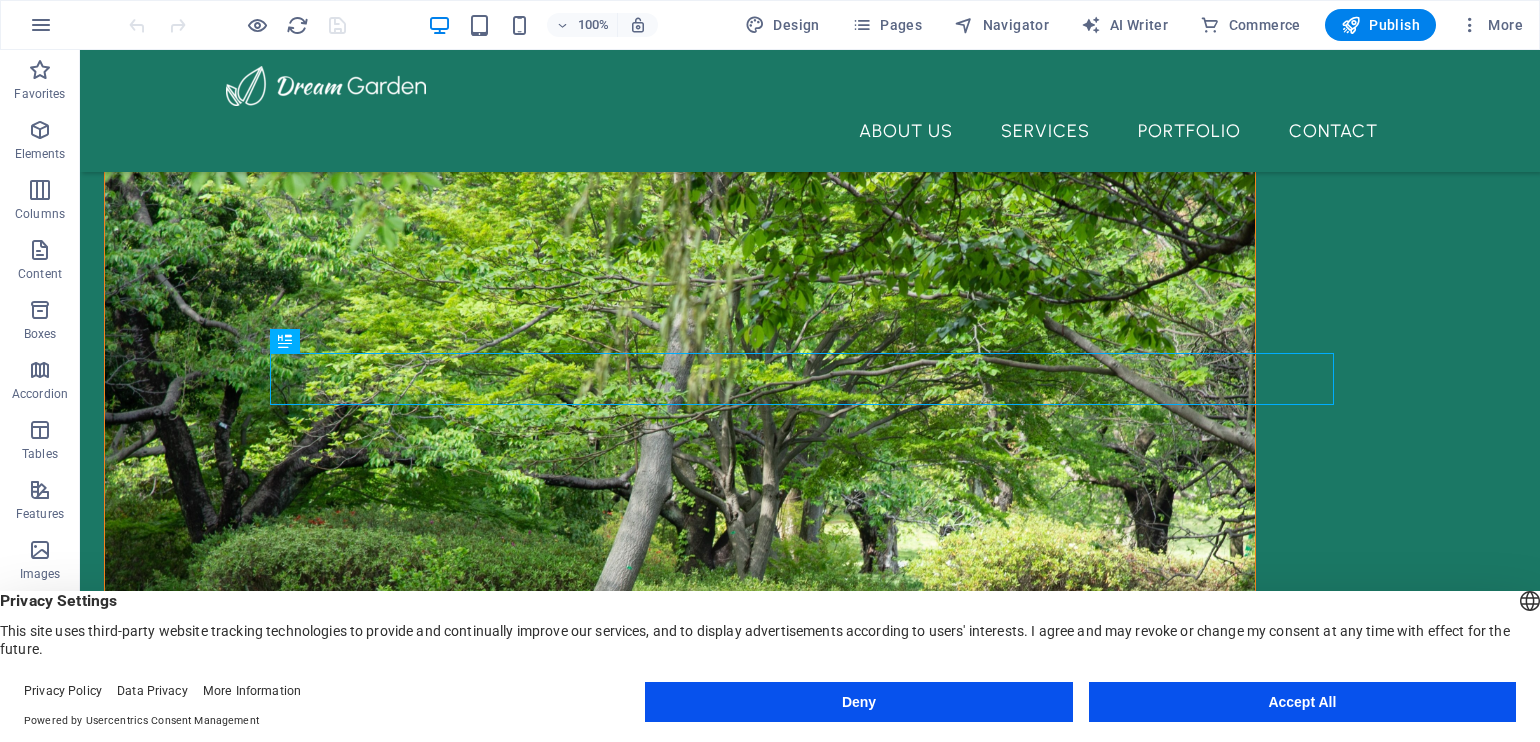 select on "px" 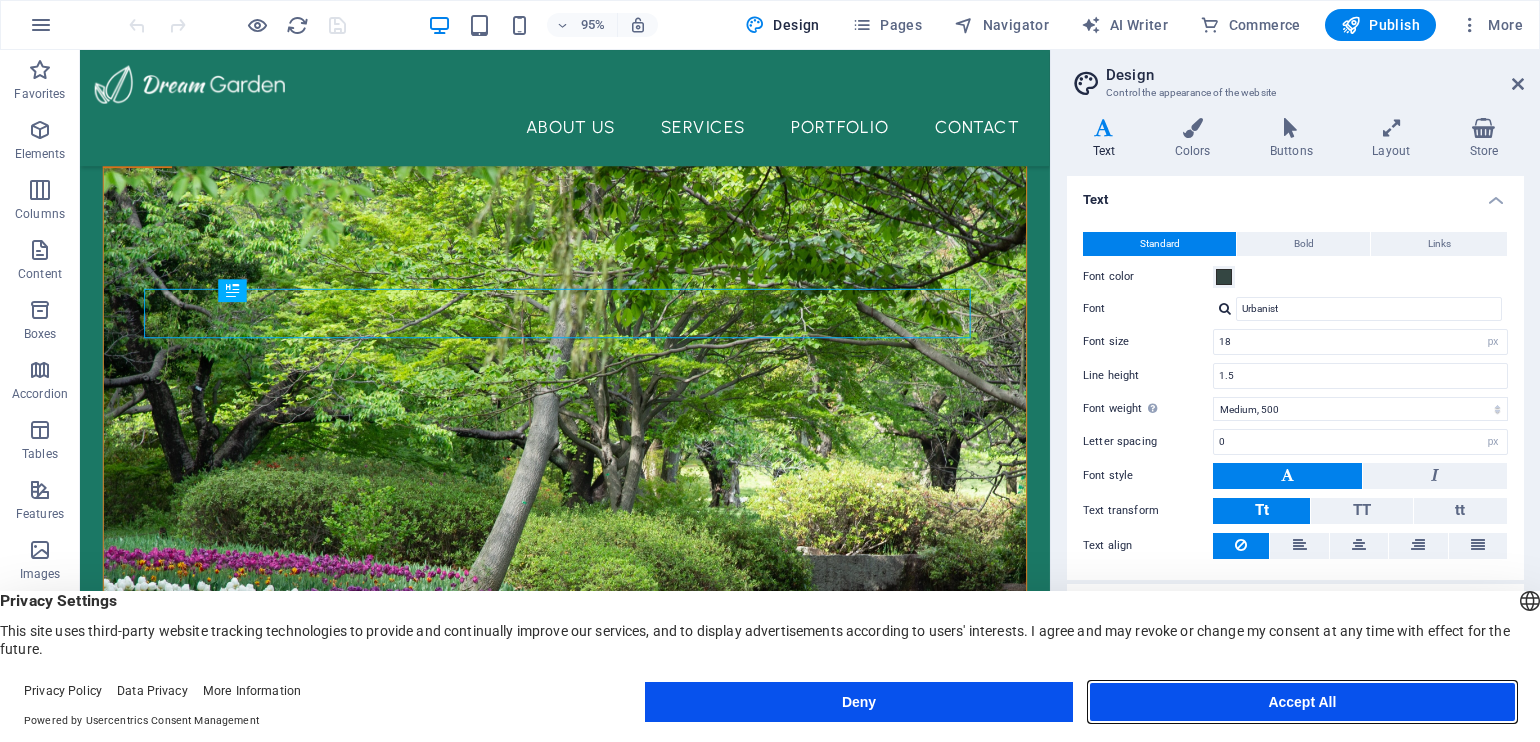 drag, startPoint x: 1140, startPoint y: 701, endPoint x: 1445, endPoint y: 251, distance: 543.62213 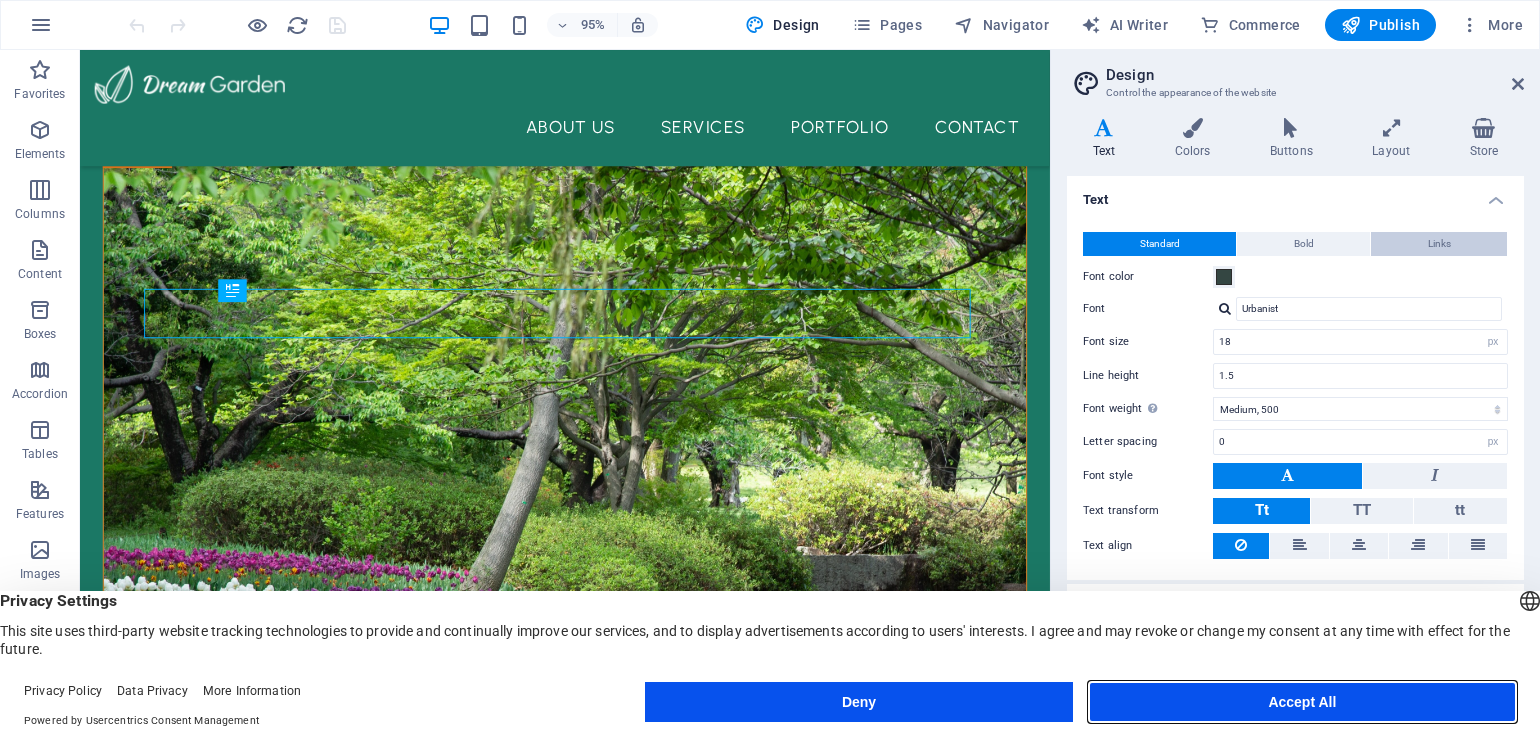 scroll, scrollTop: 488, scrollLeft: 0, axis: vertical 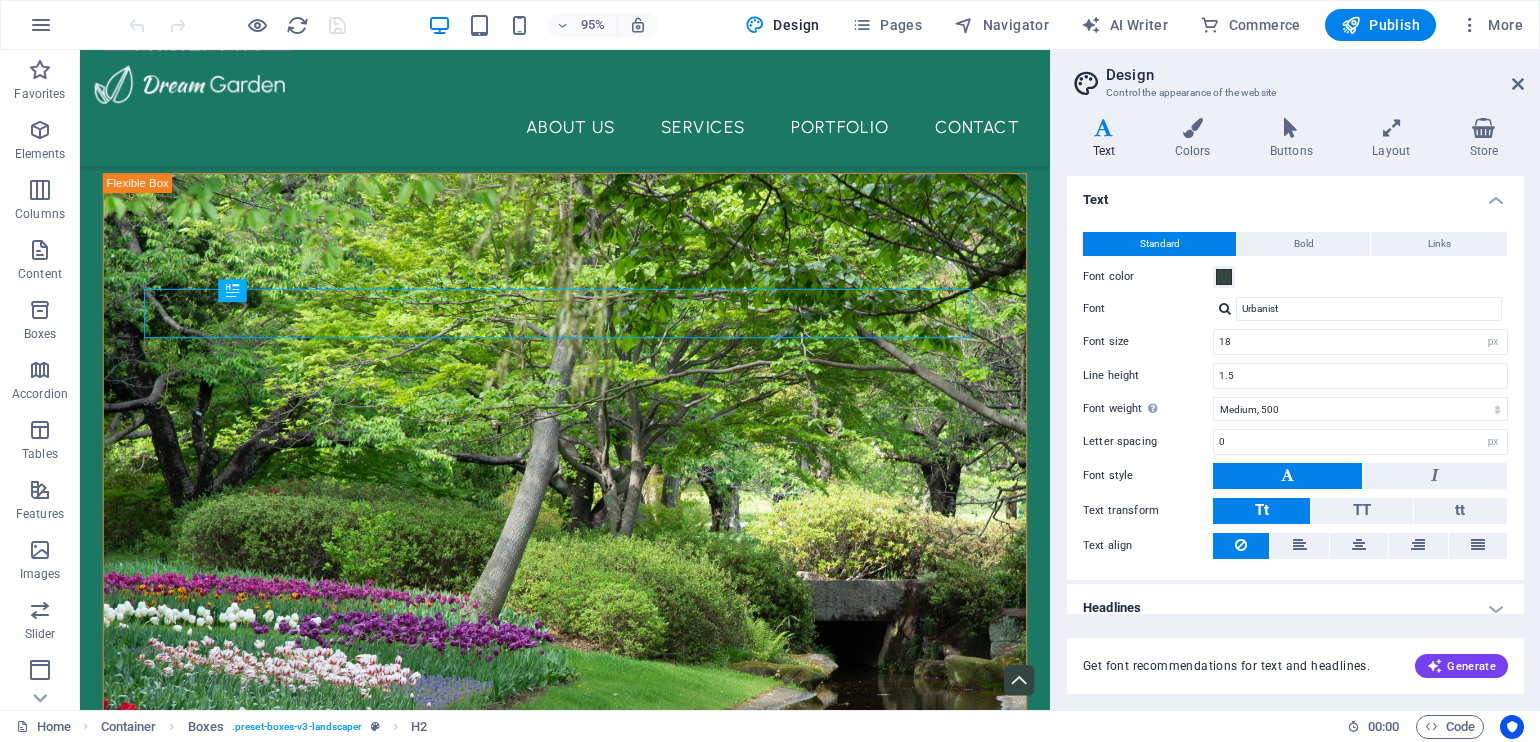 click on "Design" at bounding box center (1315, 75) 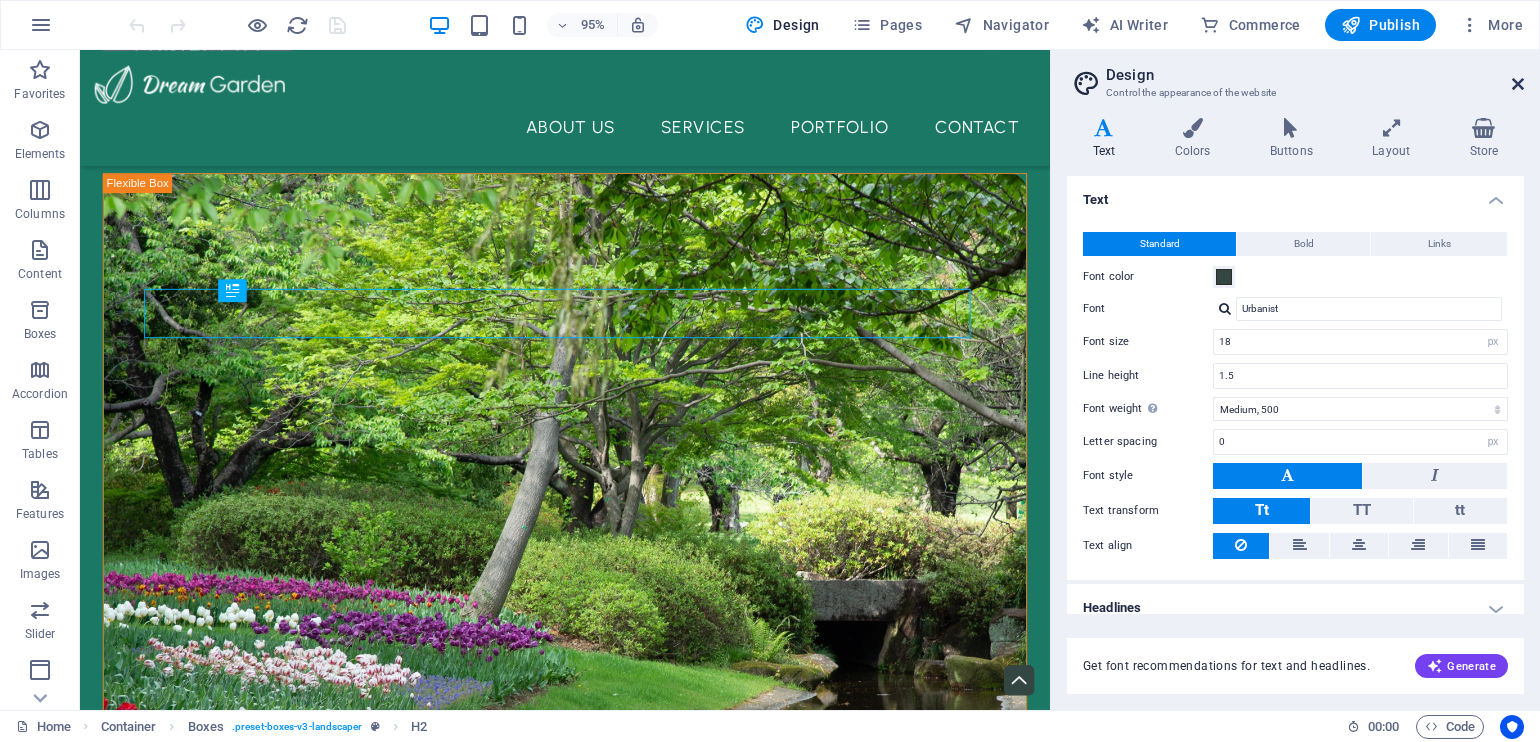 click at bounding box center [1518, 84] 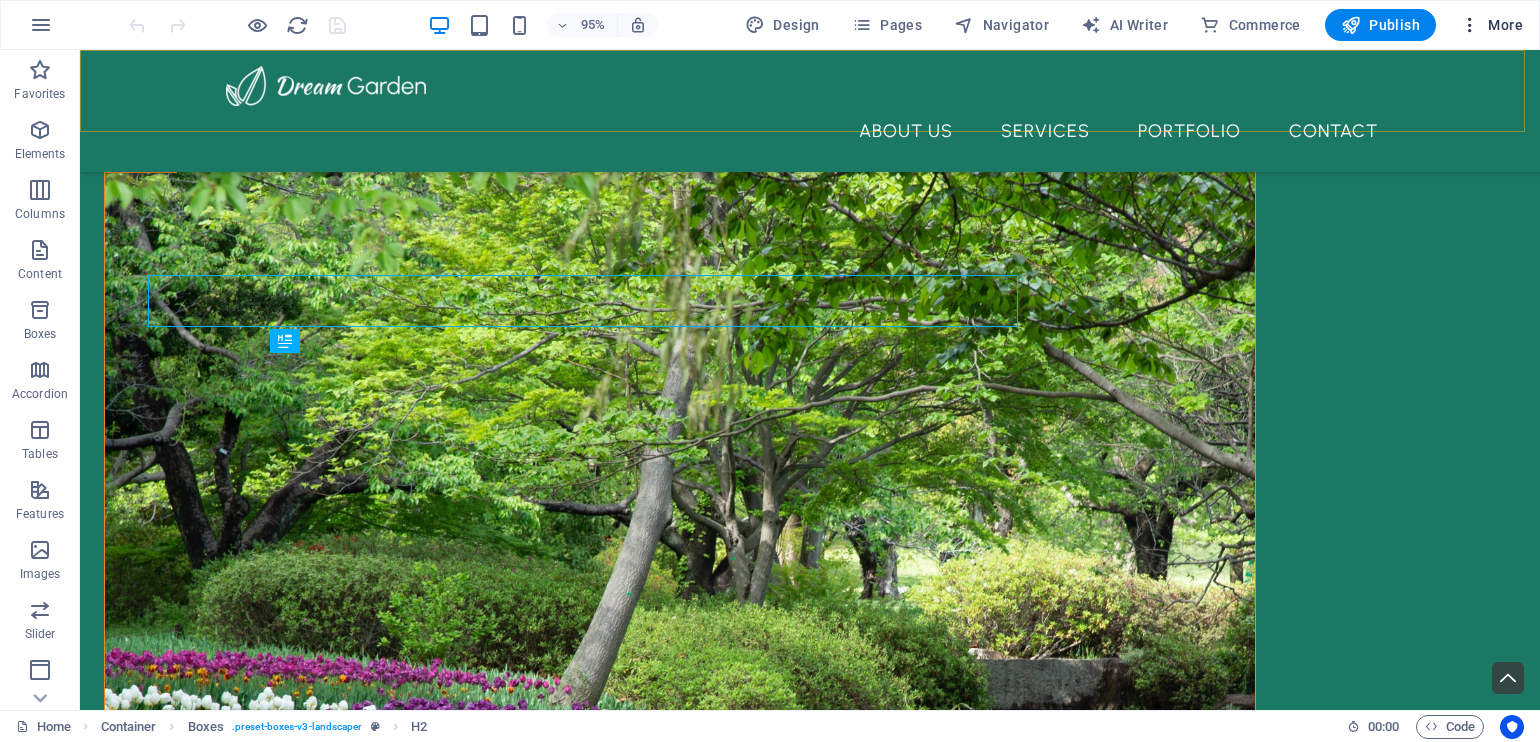 scroll, scrollTop: 514, scrollLeft: 0, axis: vertical 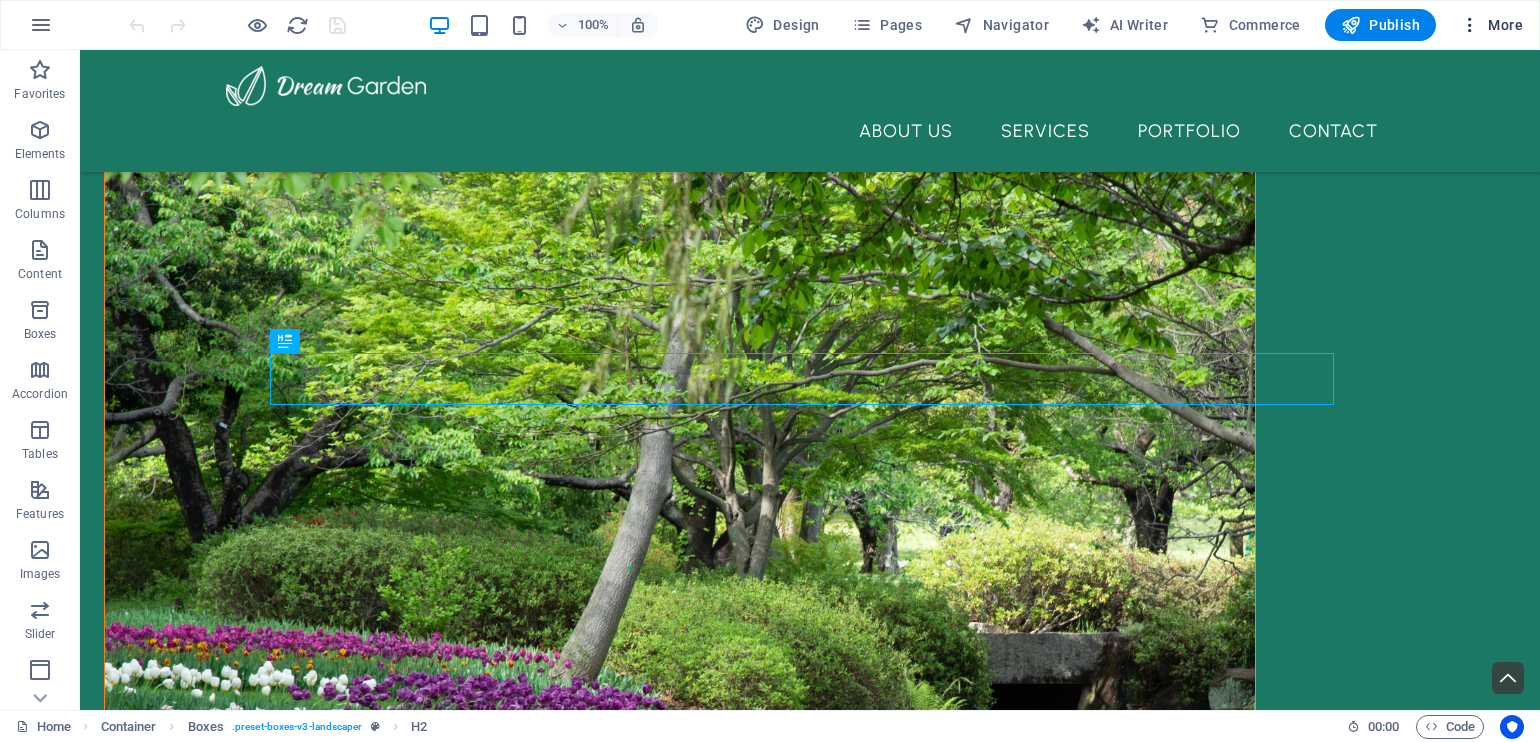click on "More" at bounding box center [1491, 25] 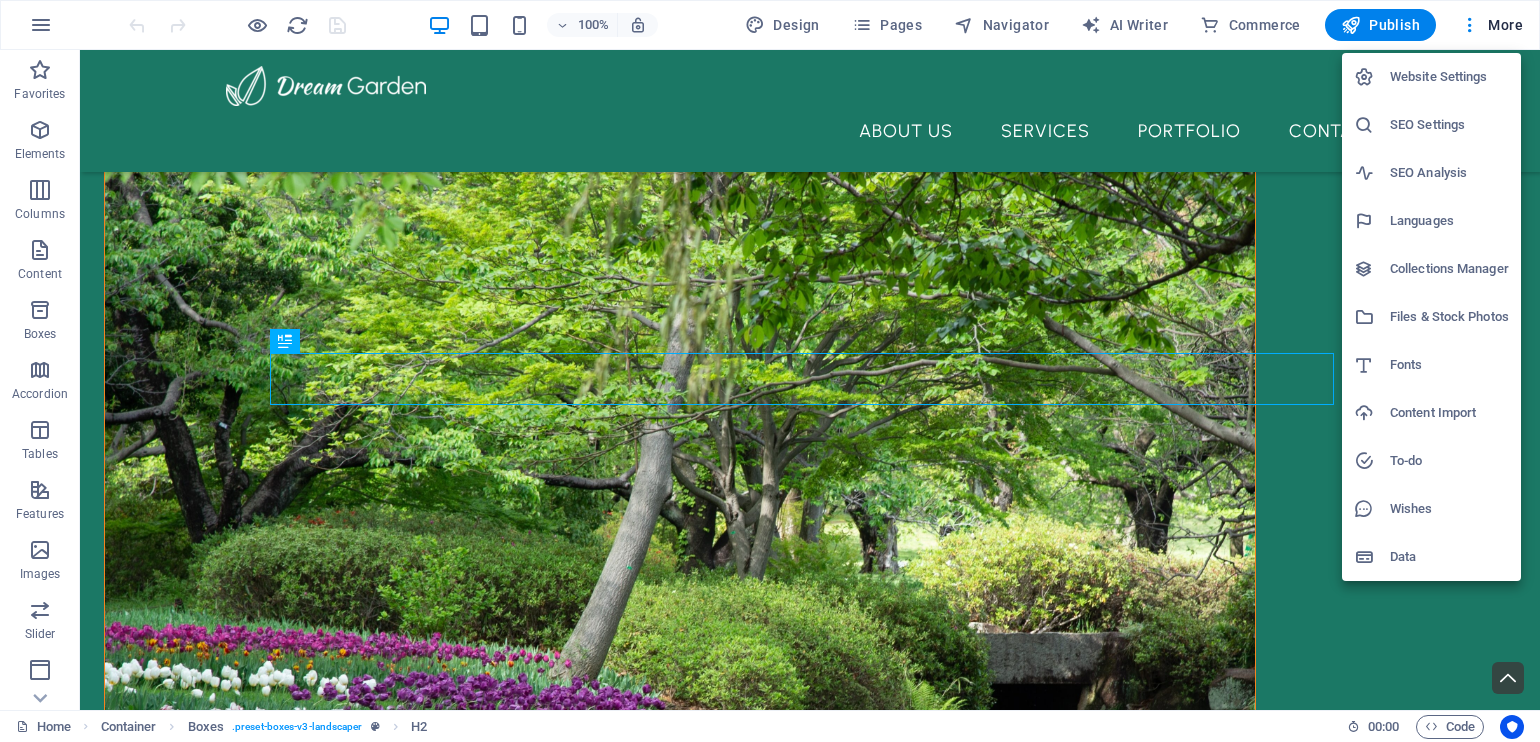 click at bounding box center [770, 371] 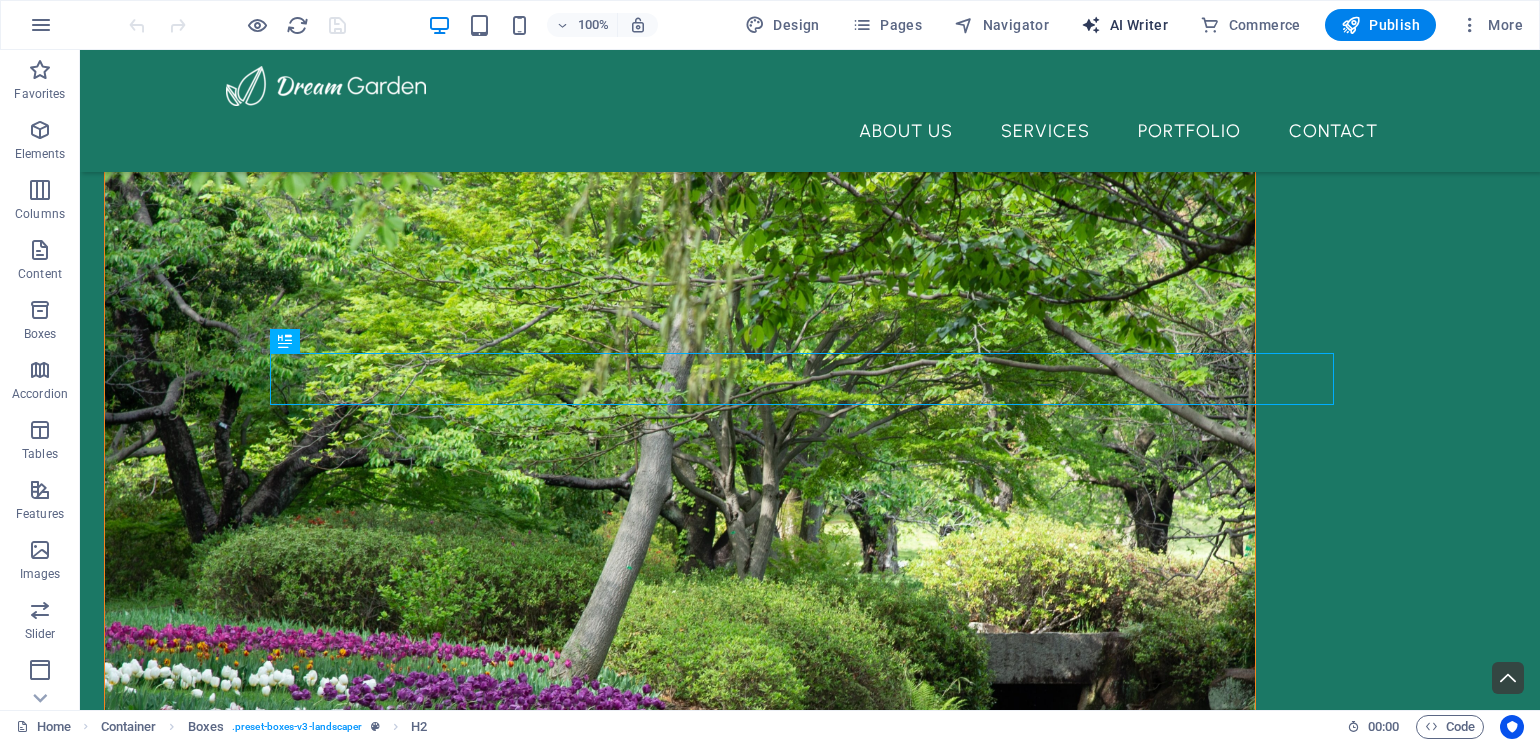 click on "AI Writer" at bounding box center [1124, 25] 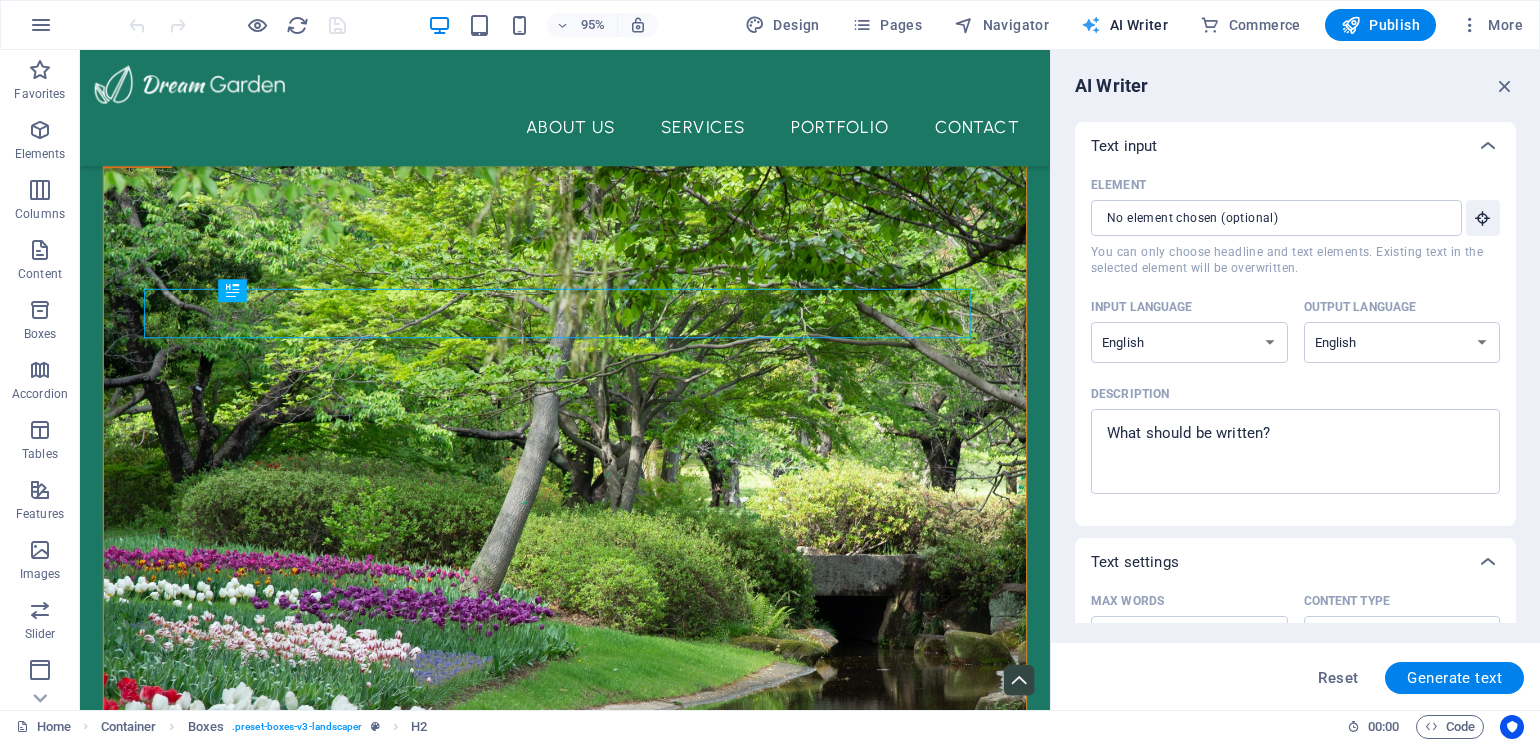 scroll, scrollTop: 488, scrollLeft: 0, axis: vertical 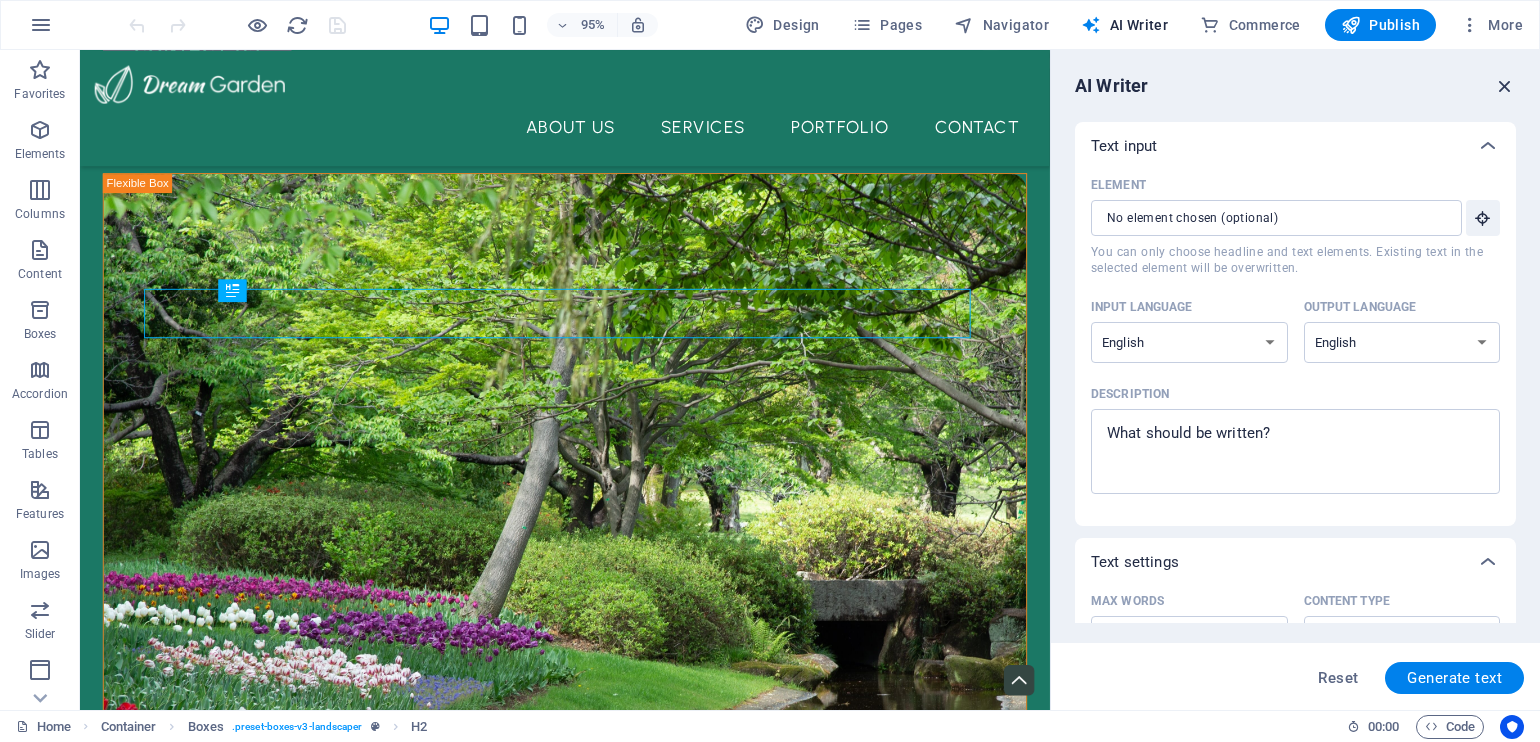 click at bounding box center [1505, 86] 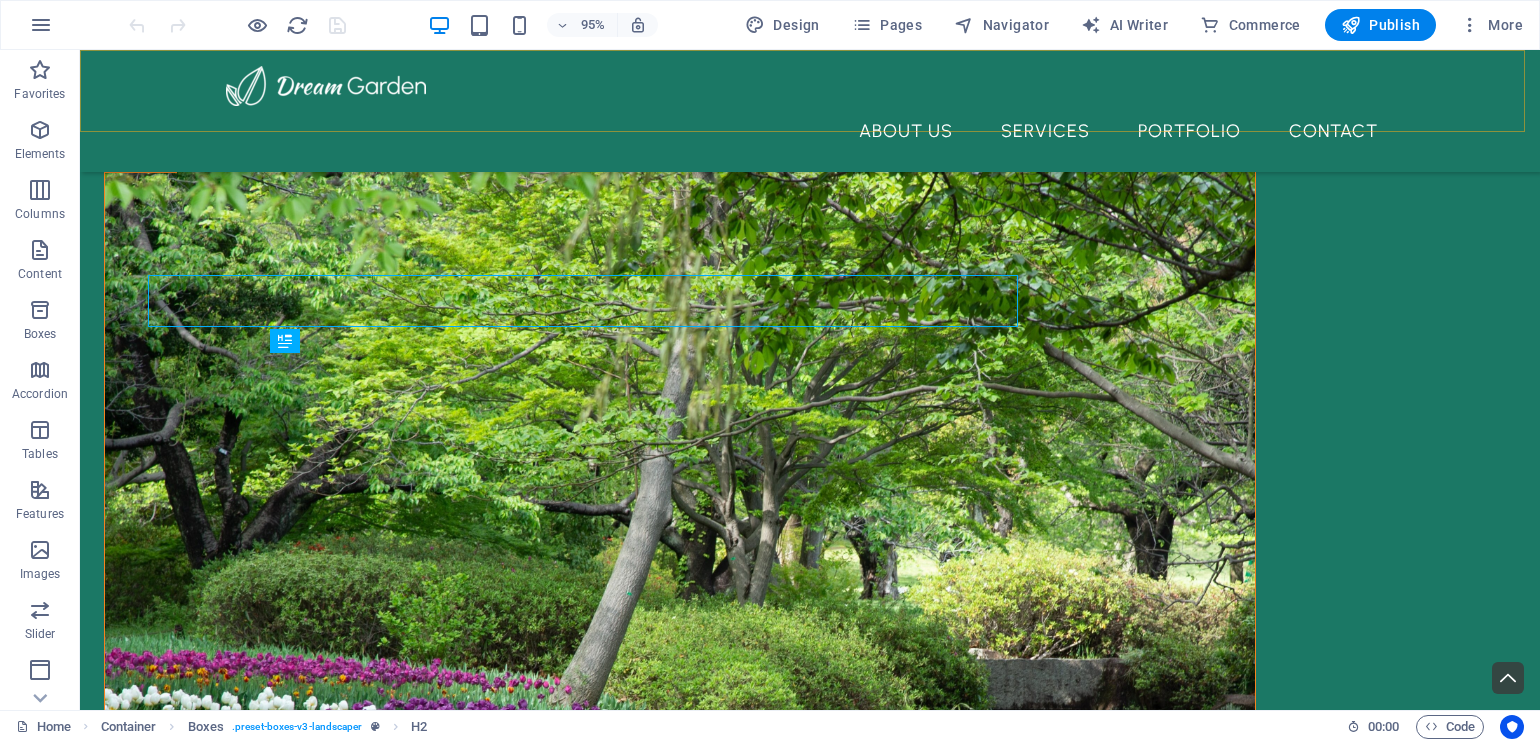 scroll, scrollTop: 514, scrollLeft: 0, axis: vertical 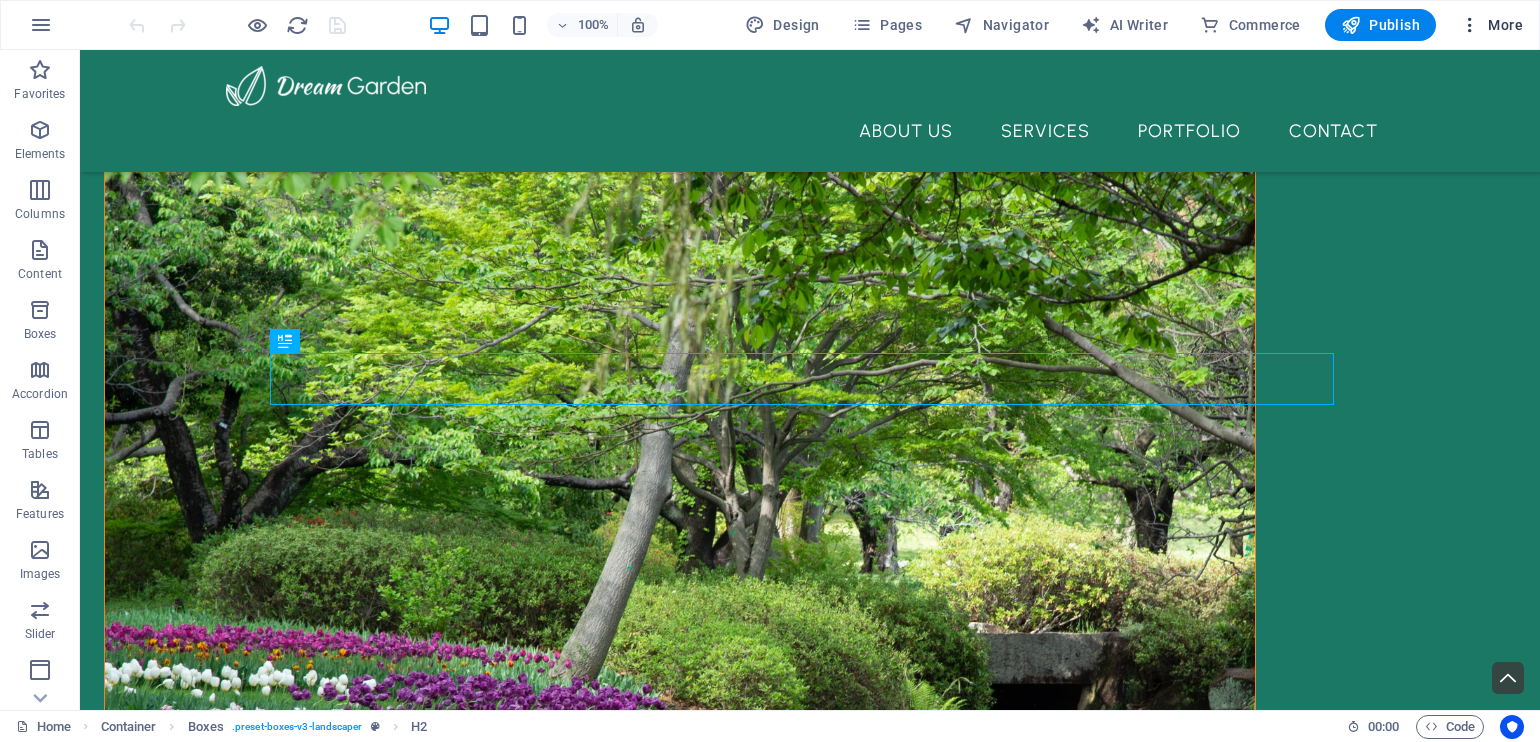 click on "More" at bounding box center (1491, 25) 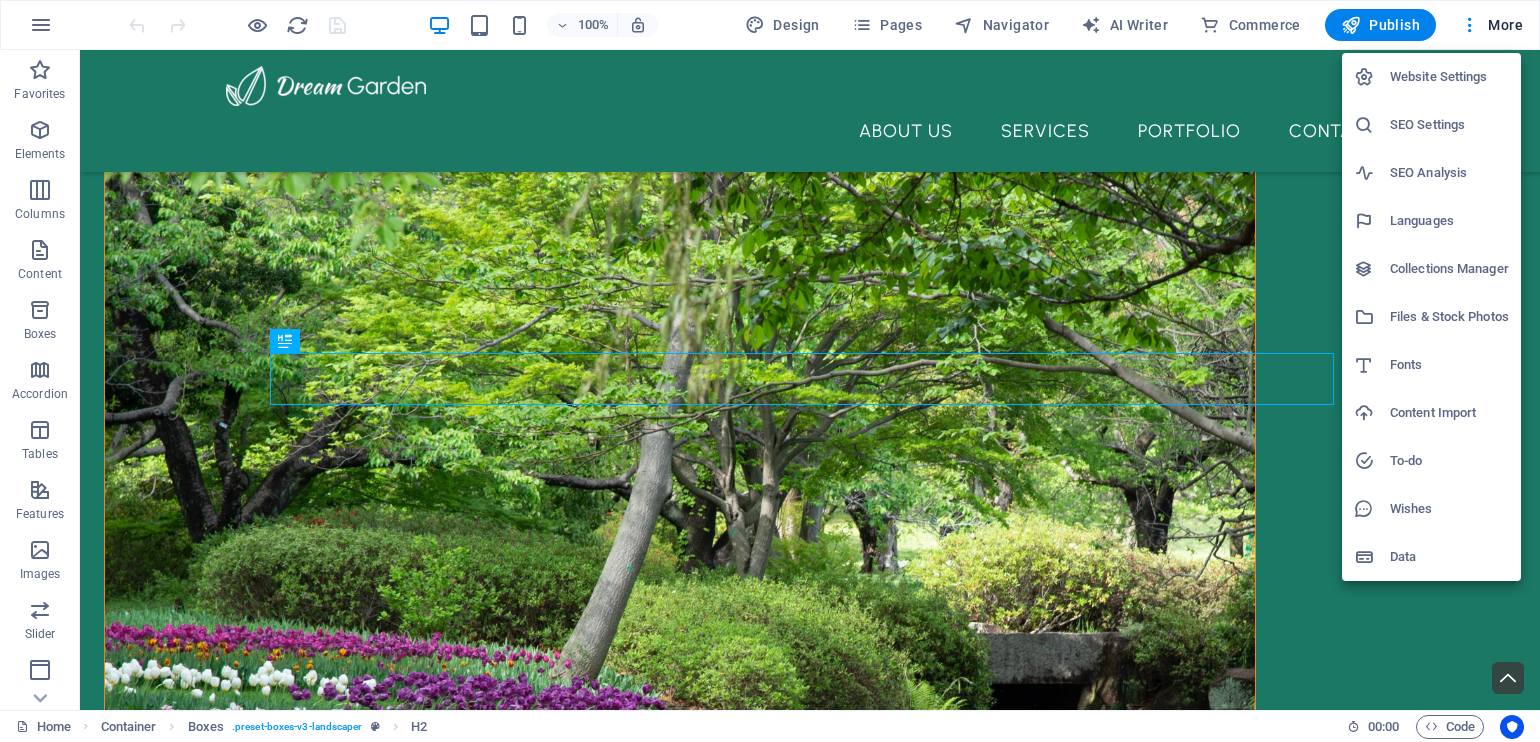 type 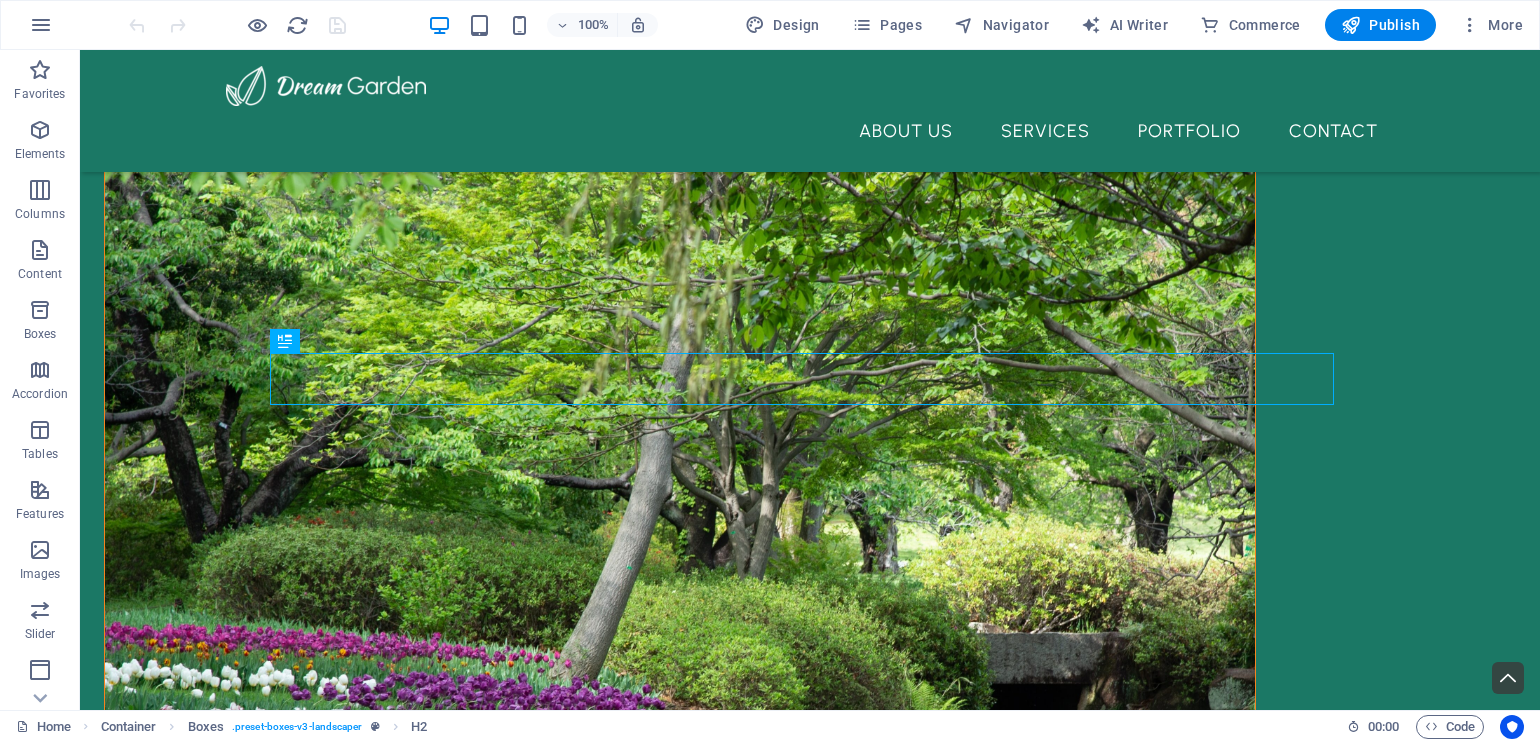 scroll, scrollTop: 100, scrollLeft: 0, axis: vertical 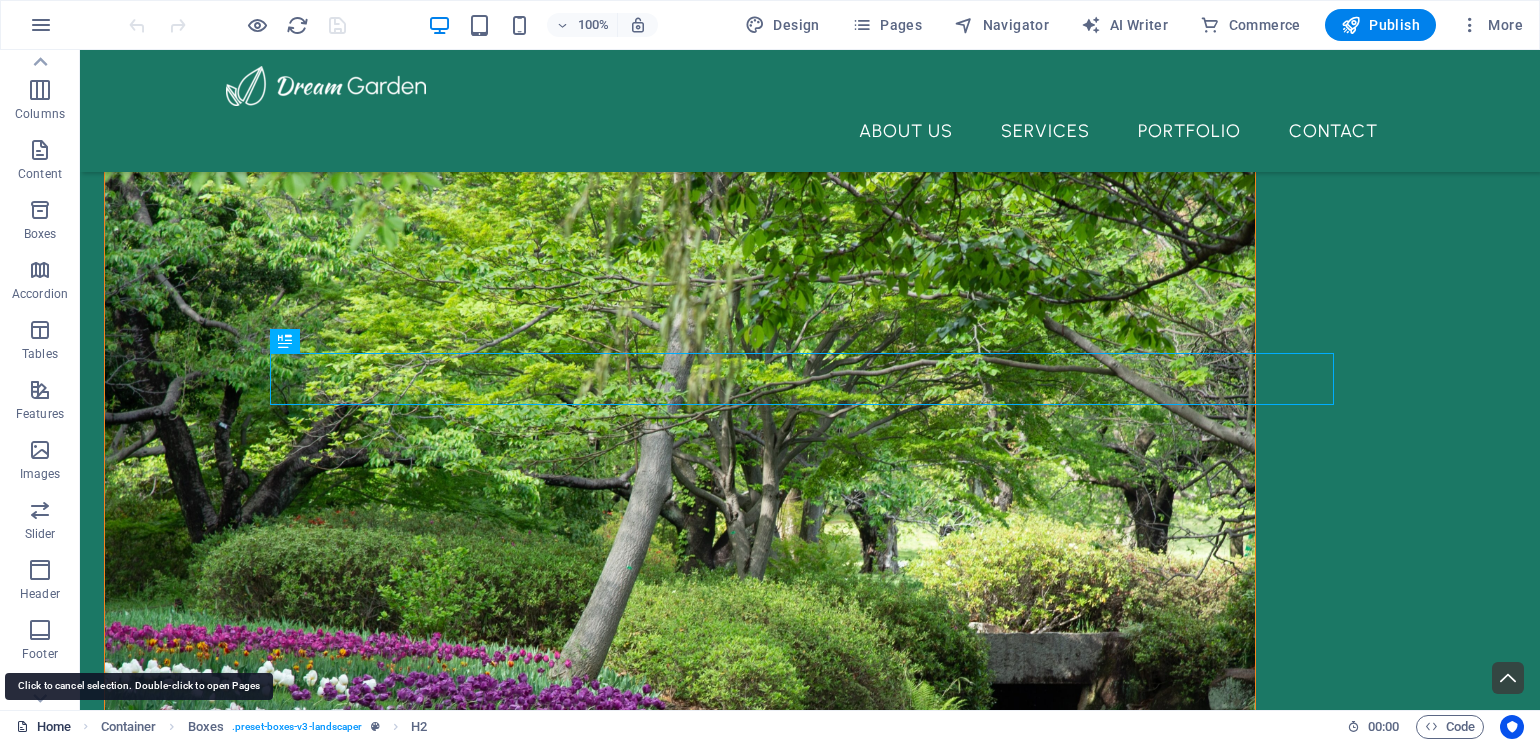 click on "Home" at bounding box center (43, 727) 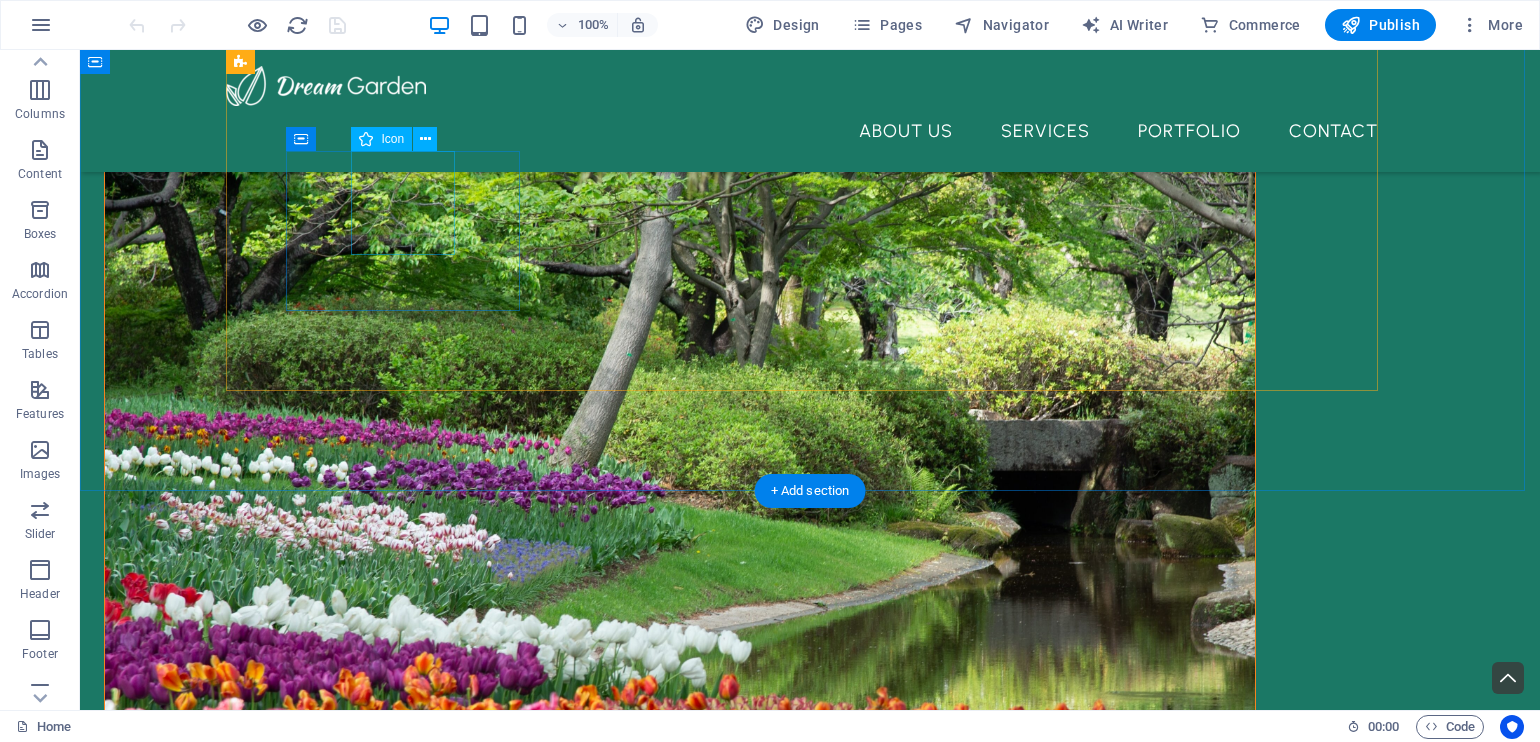 scroll, scrollTop: 155, scrollLeft: 0, axis: vertical 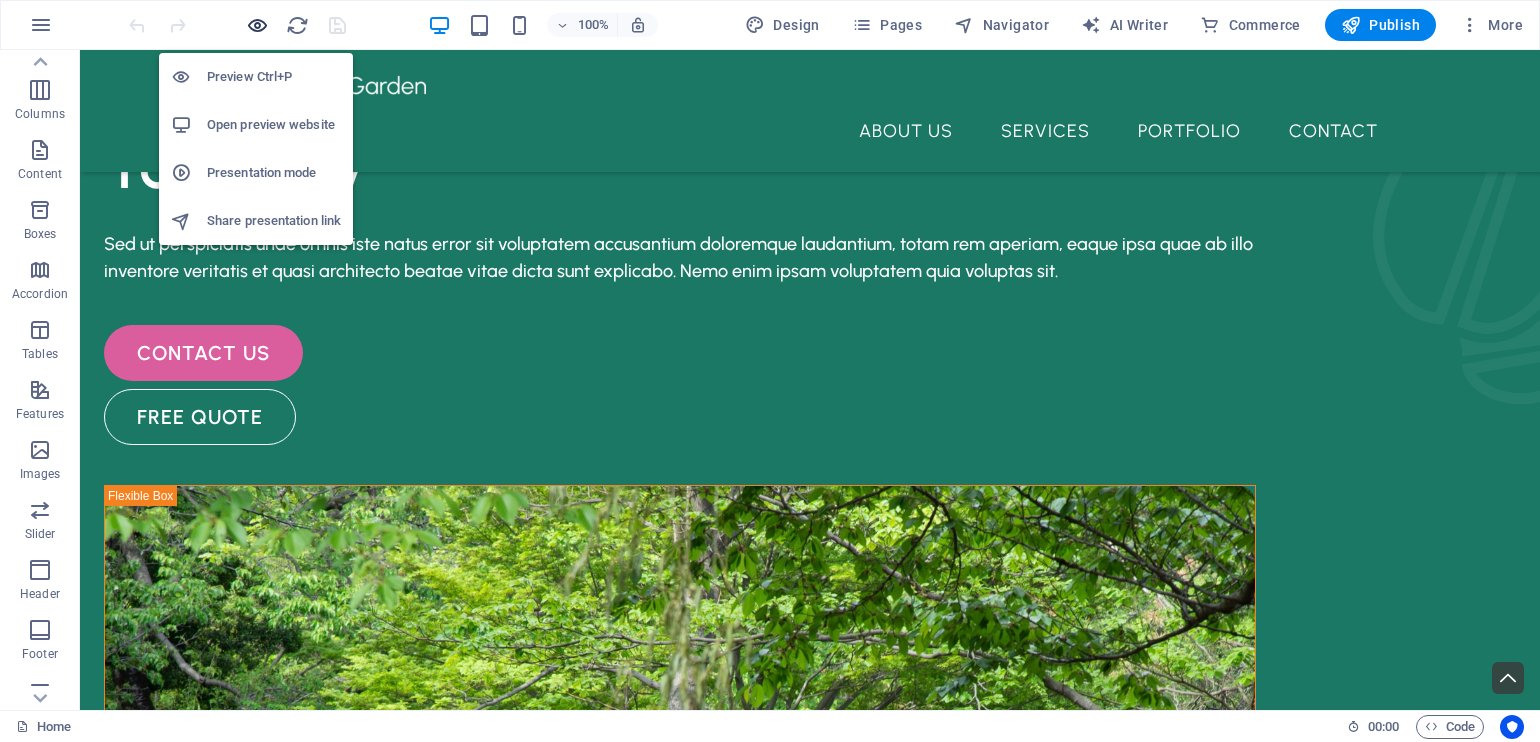 click at bounding box center (257, 25) 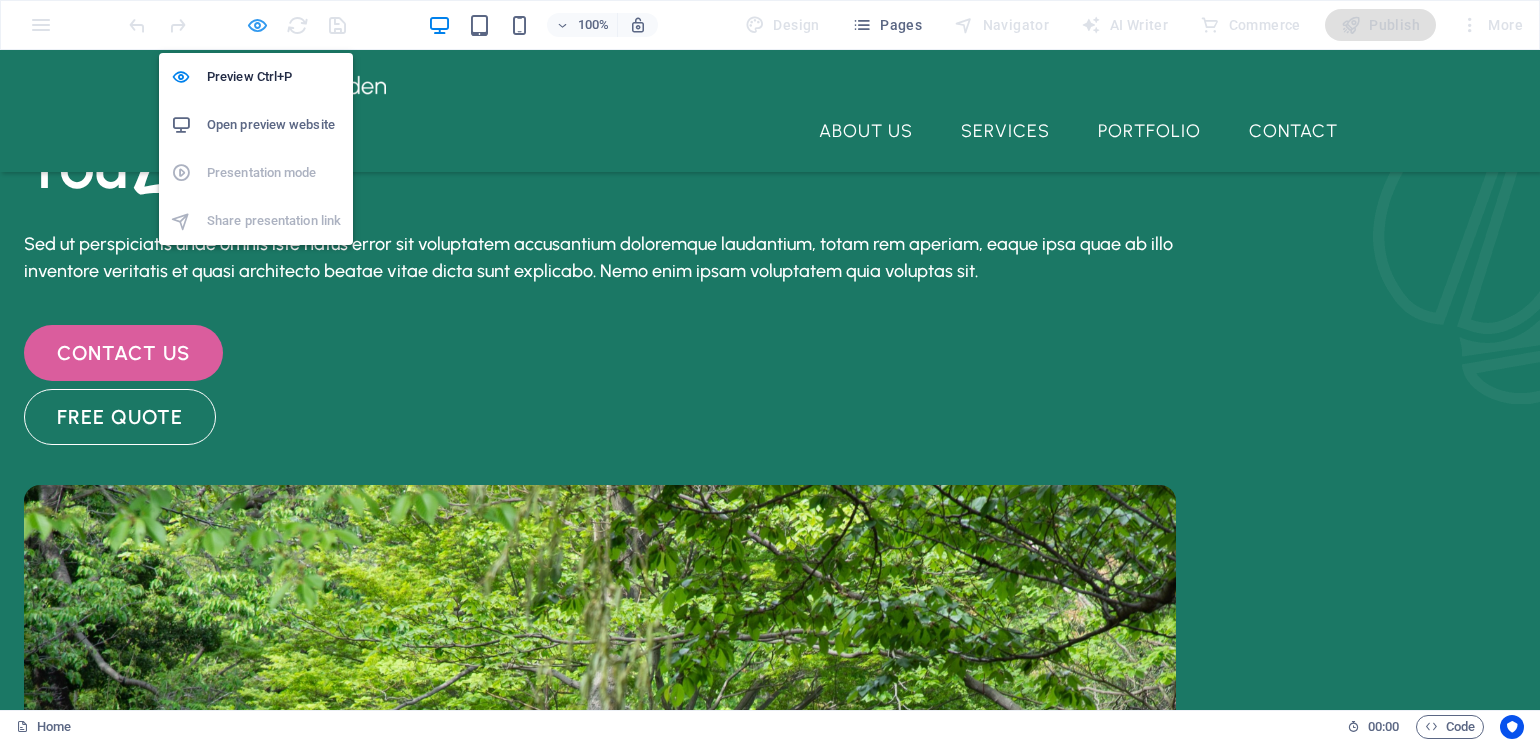 click at bounding box center [257, 25] 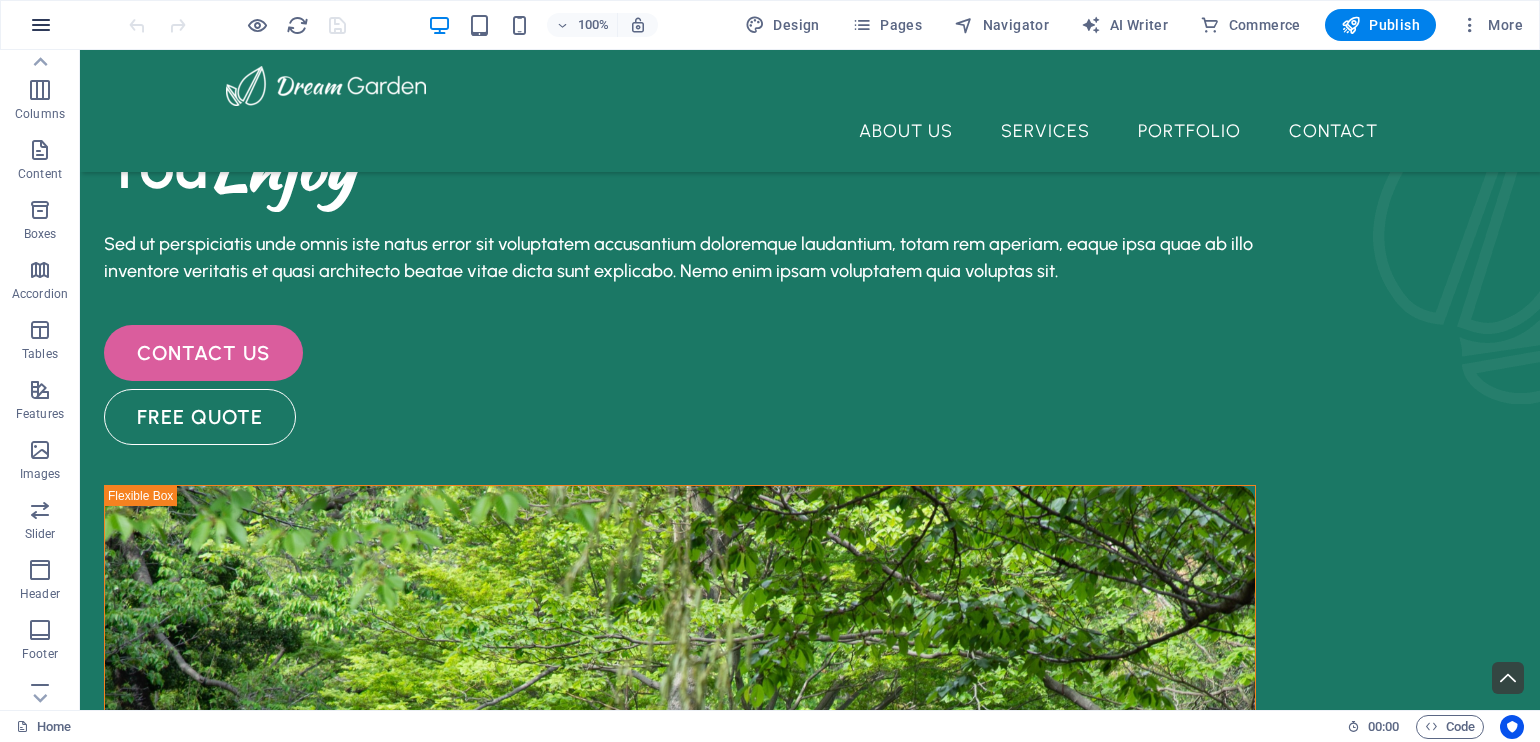 click at bounding box center [41, 25] 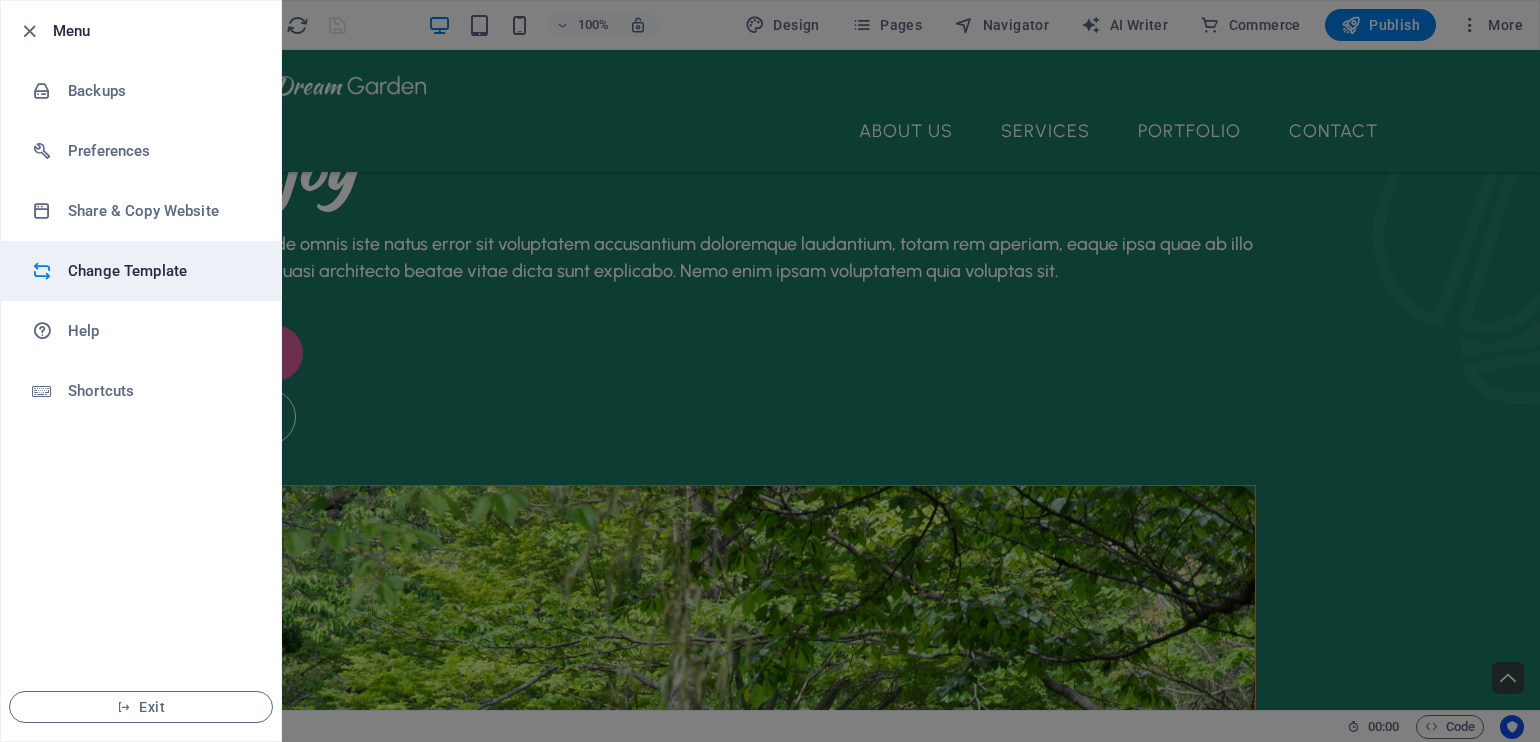 click on "Change Template" at bounding box center (160, 271) 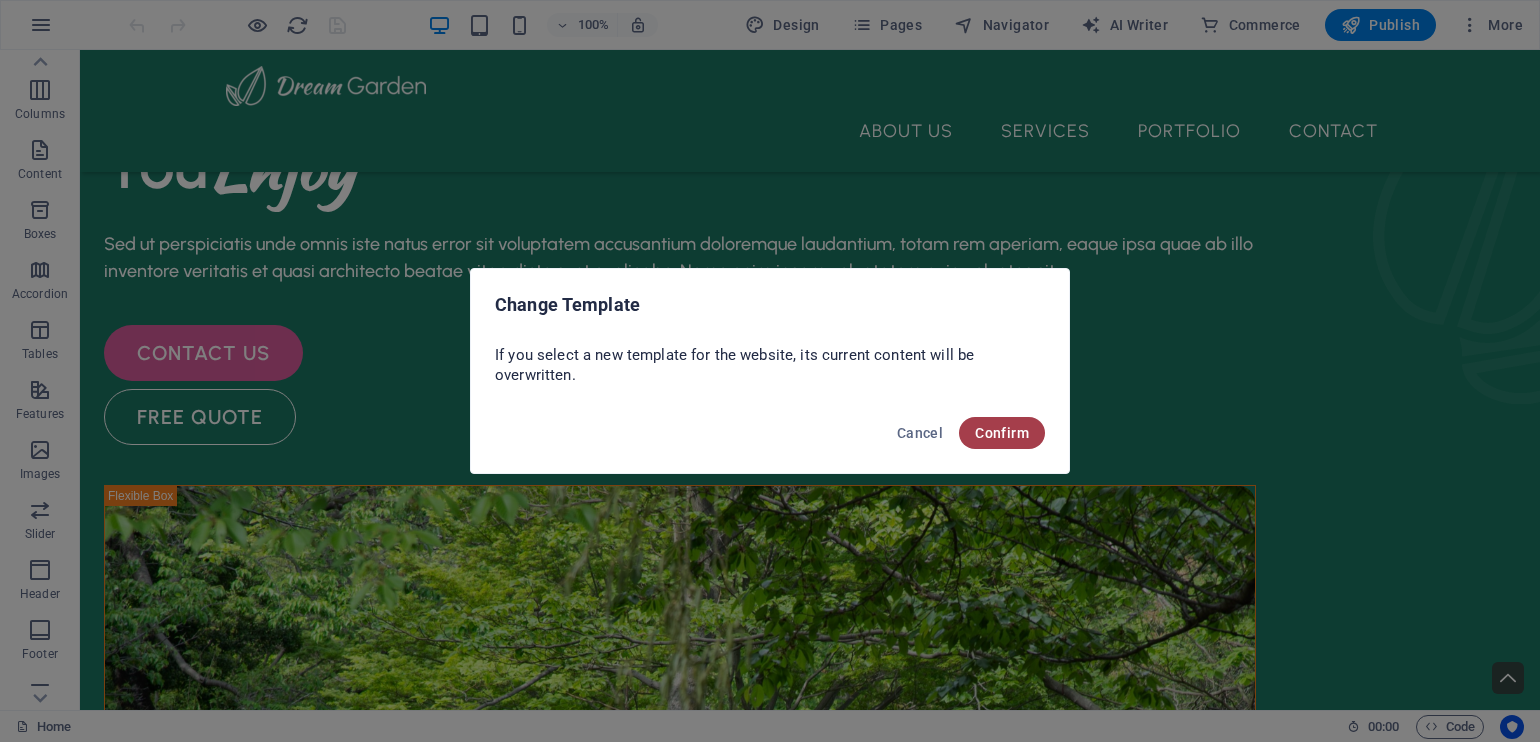 click on "Confirm" at bounding box center (1002, 433) 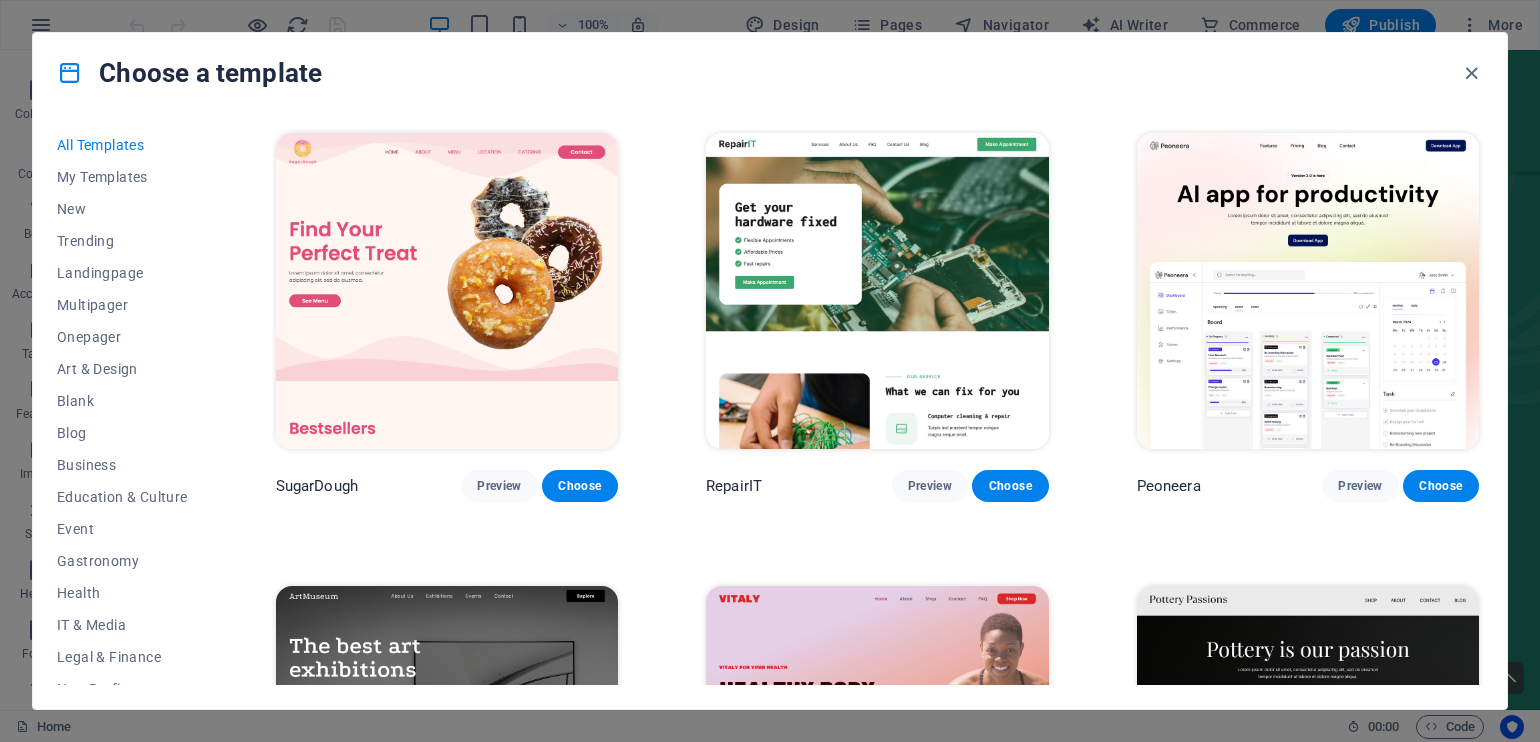 click at bounding box center [877, 291] 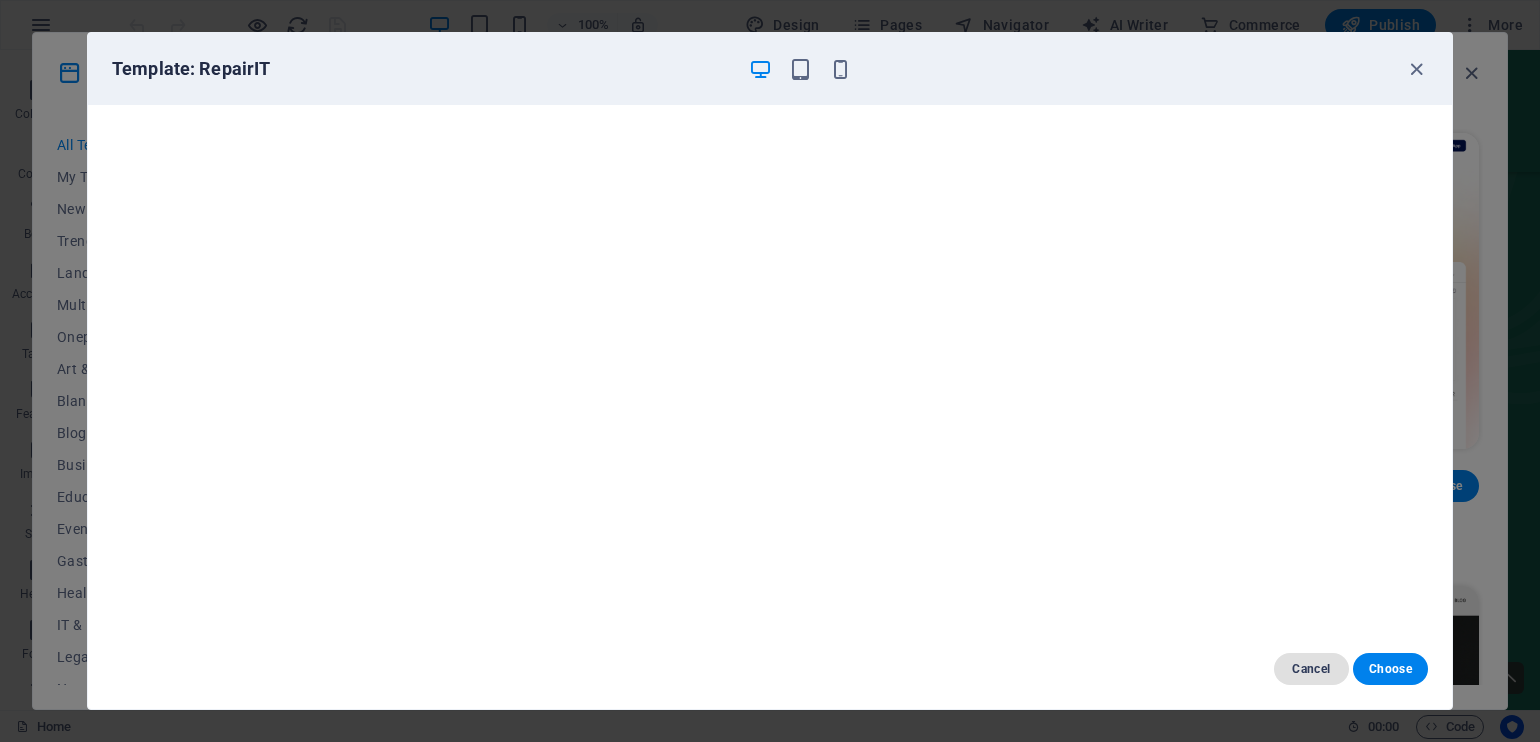 click on "Cancel" at bounding box center (1311, 669) 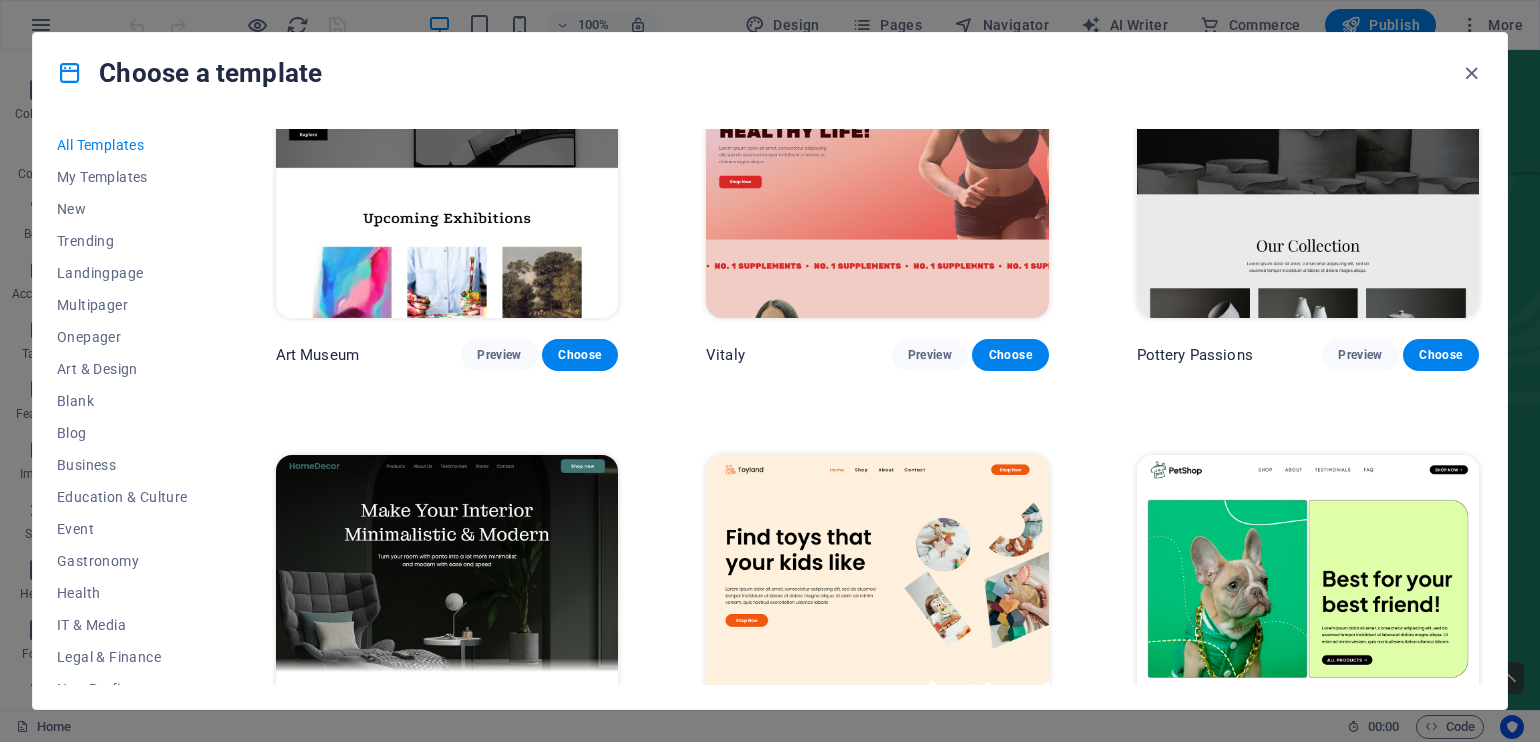scroll, scrollTop: 800, scrollLeft: 0, axis: vertical 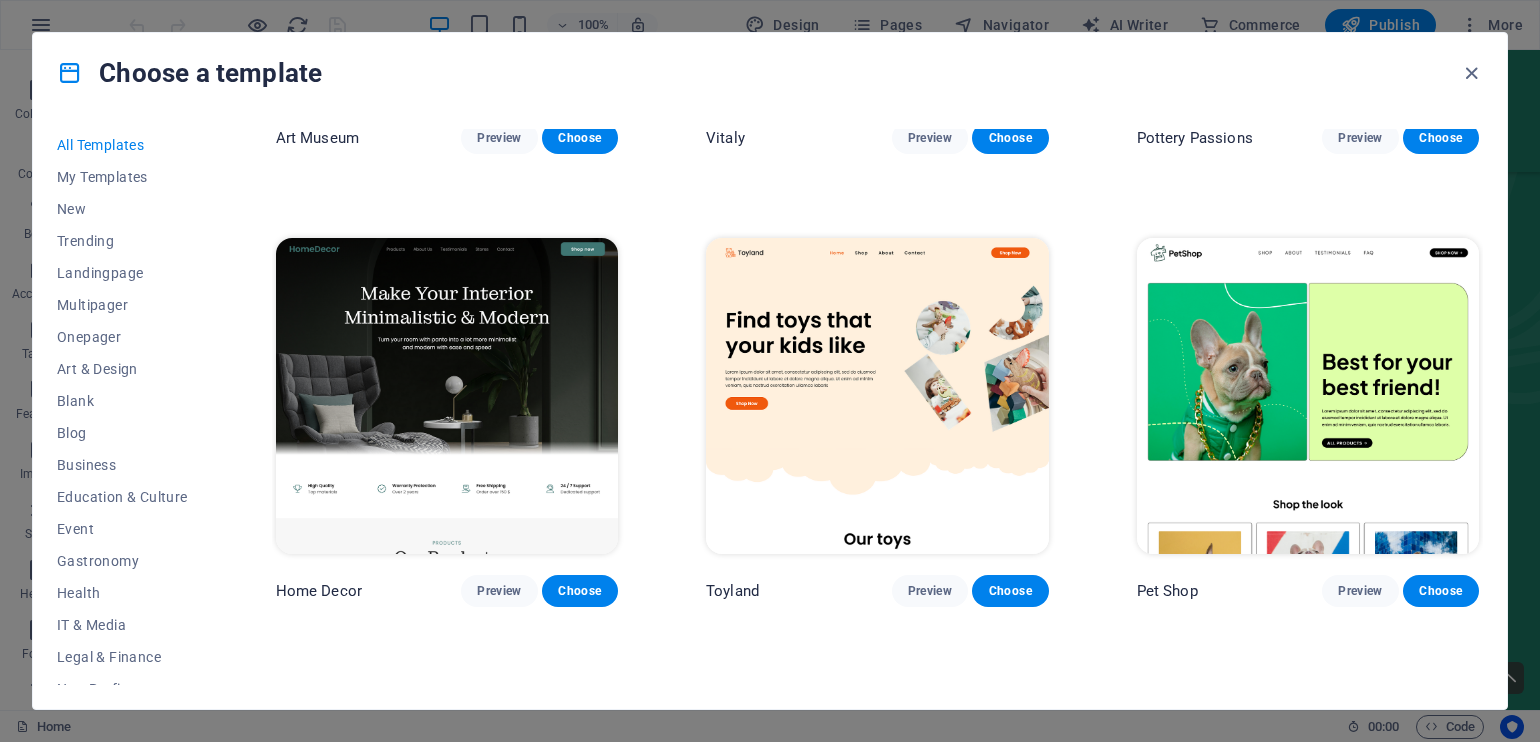 click at bounding box center [447, 396] 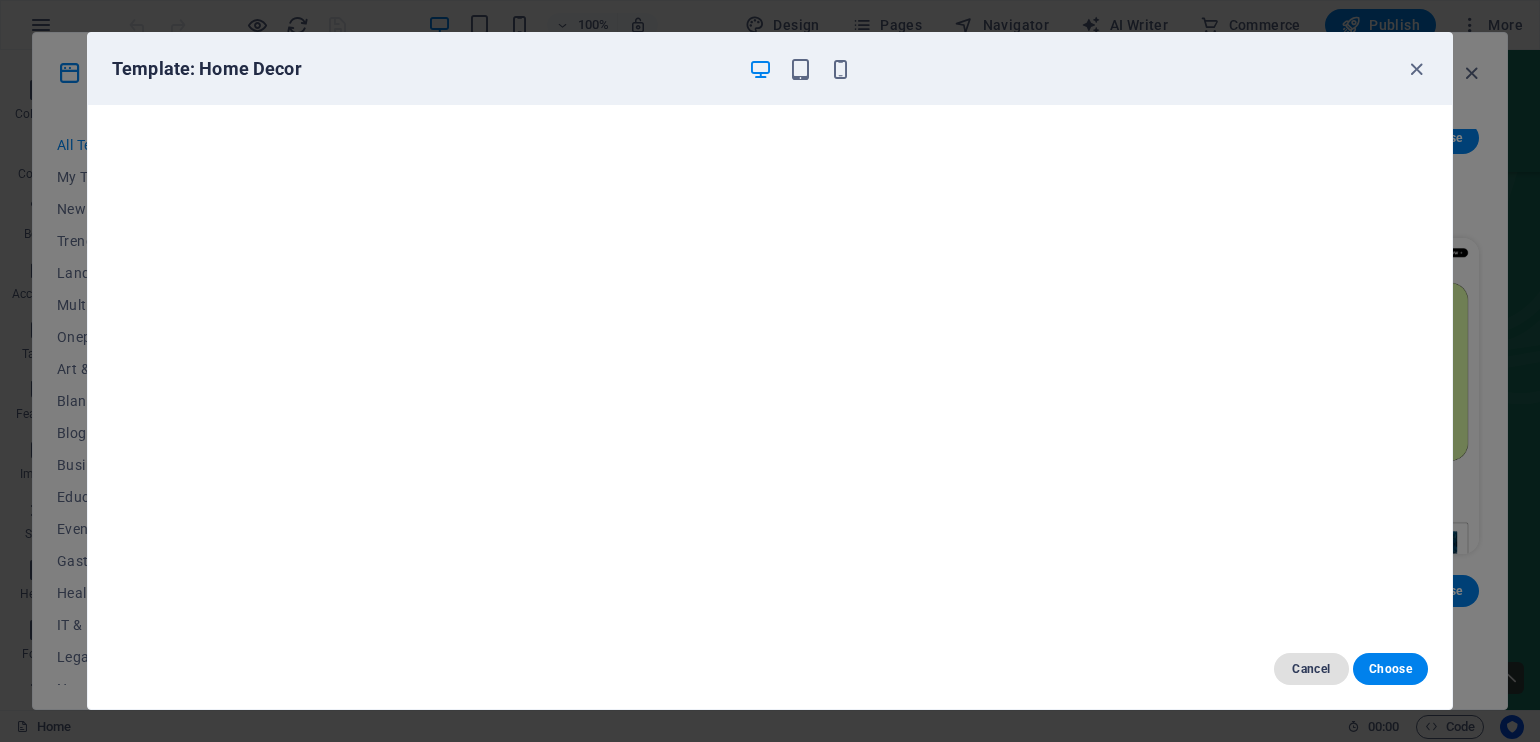 click on "Cancel" at bounding box center (1311, 669) 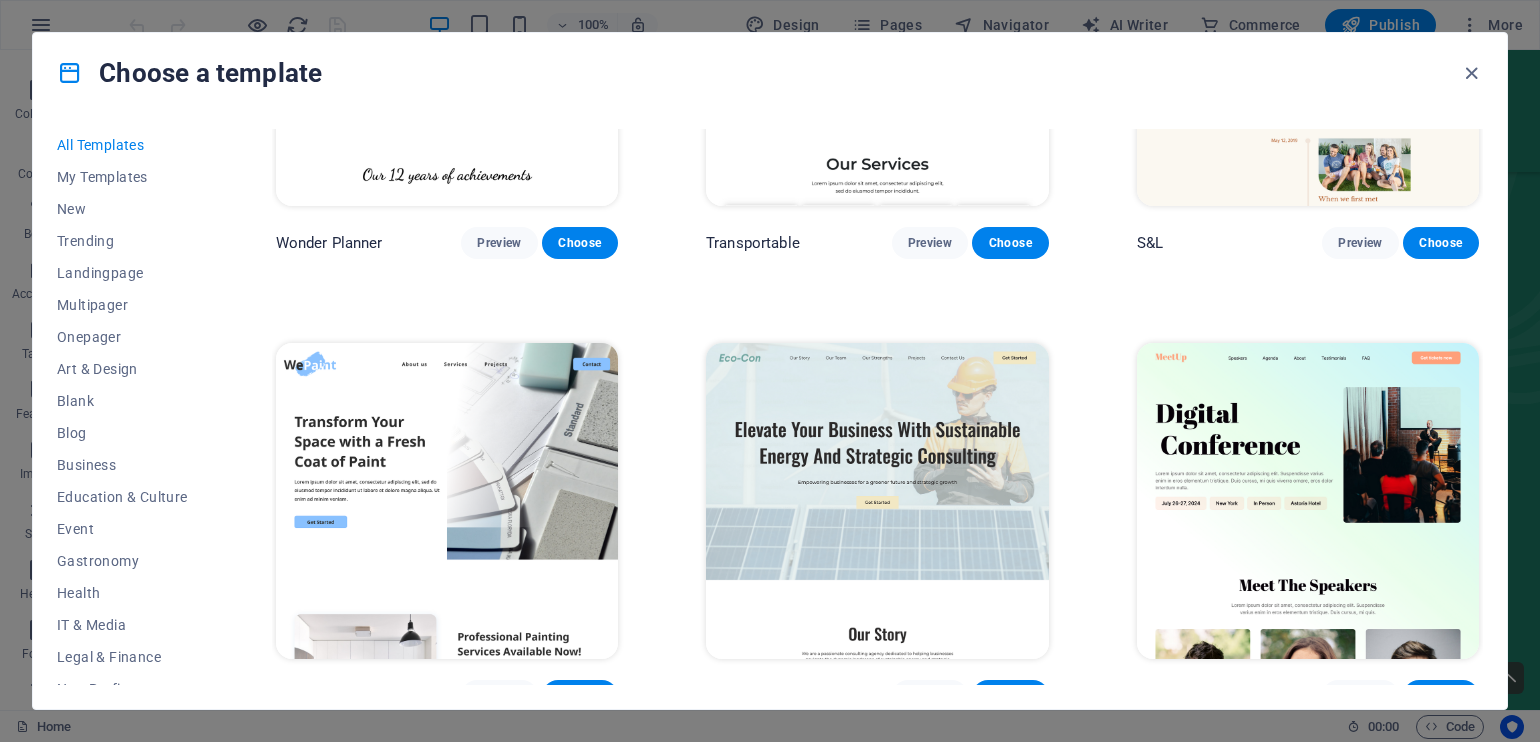 scroll, scrollTop: 1200, scrollLeft: 0, axis: vertical 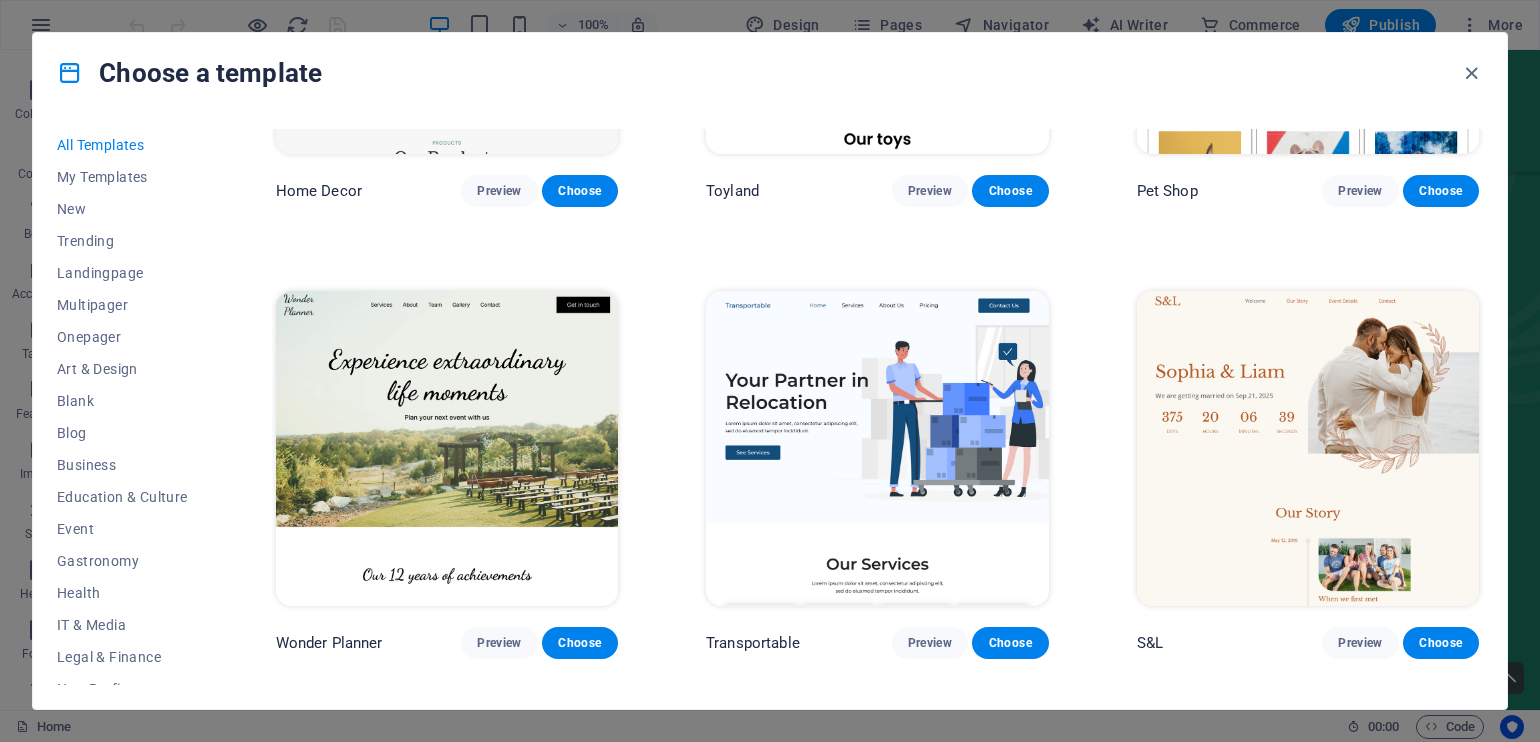 click at bounding box center (447, 449) 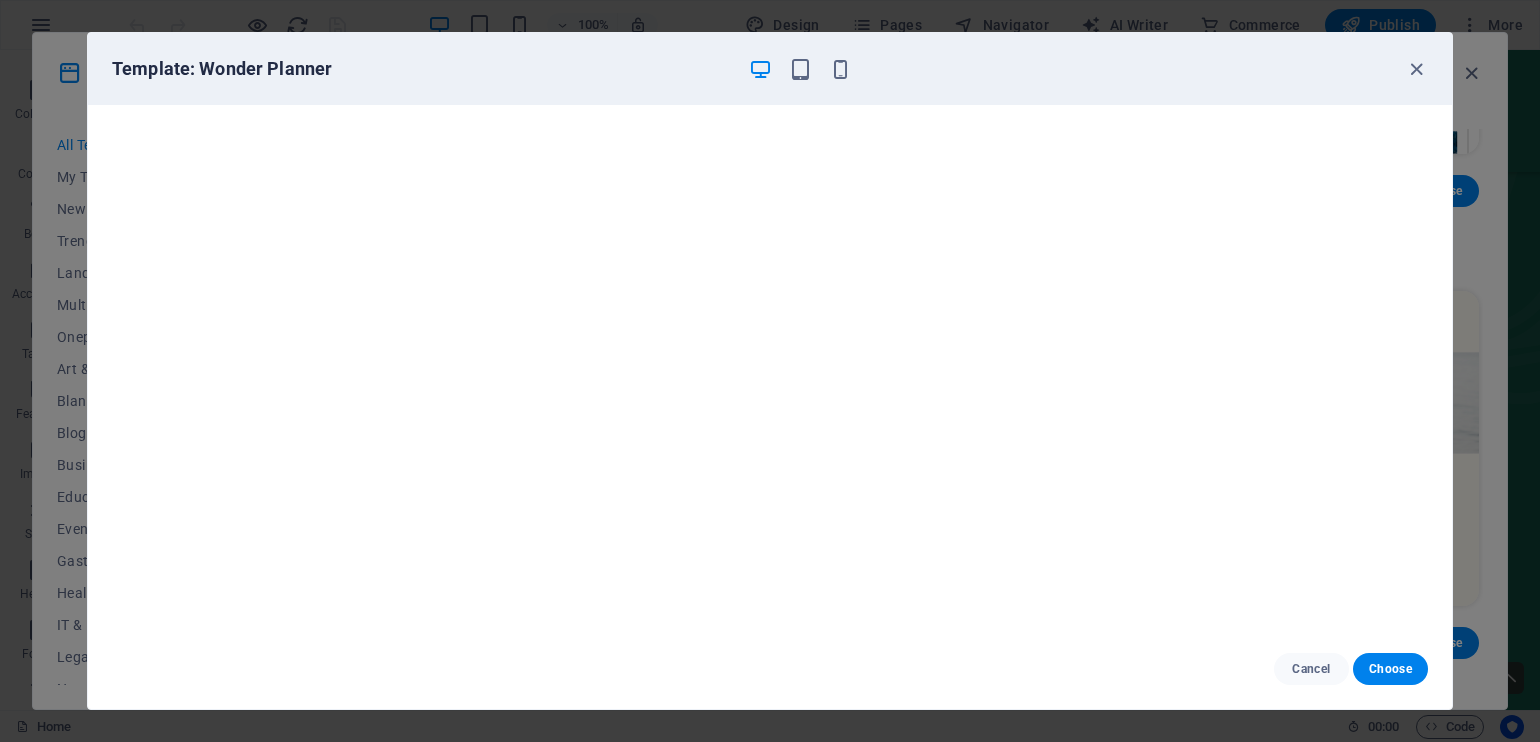 scroll, scrollTop: 5, scrollLeft: 0, axis: vertical 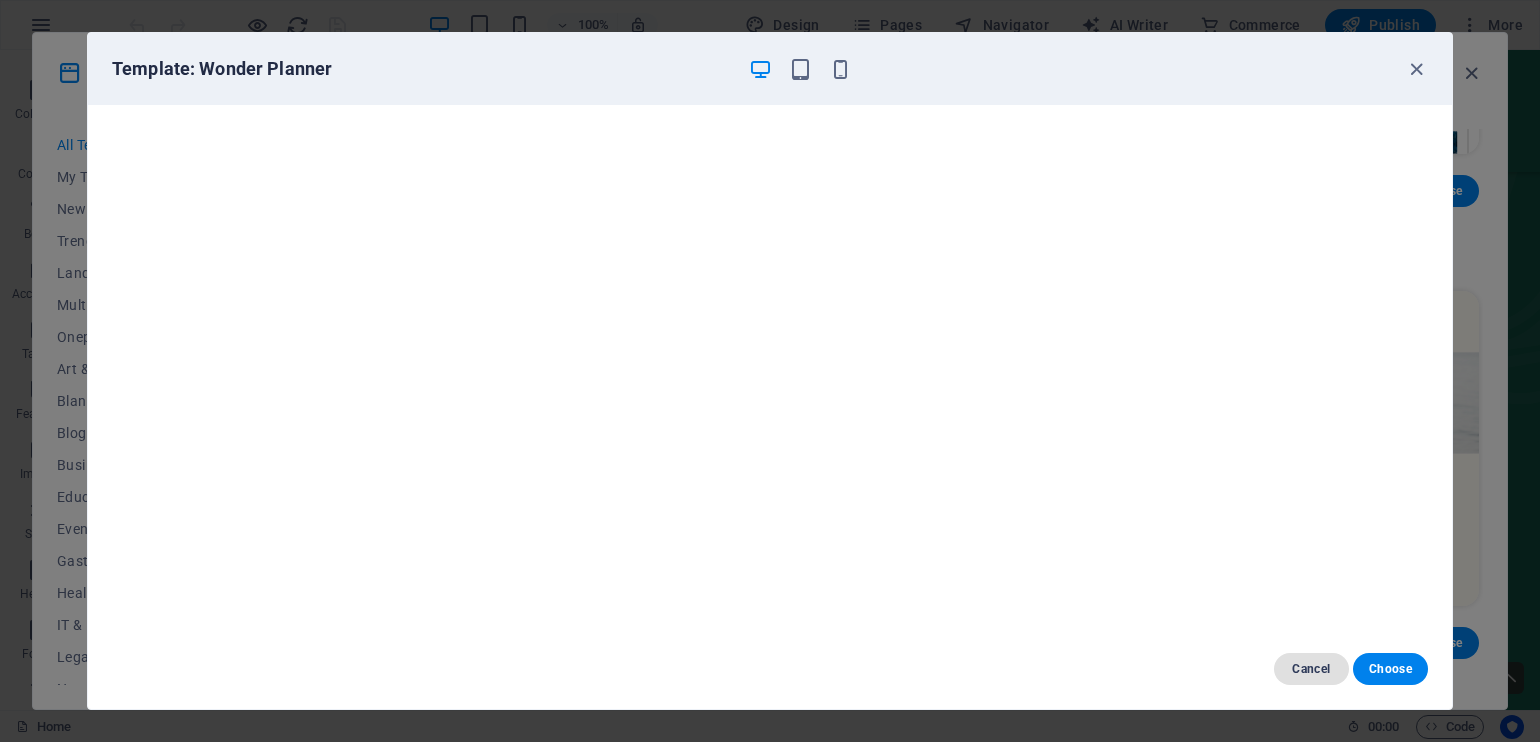 click on "Cancel" at bounding box center (1311, 669) 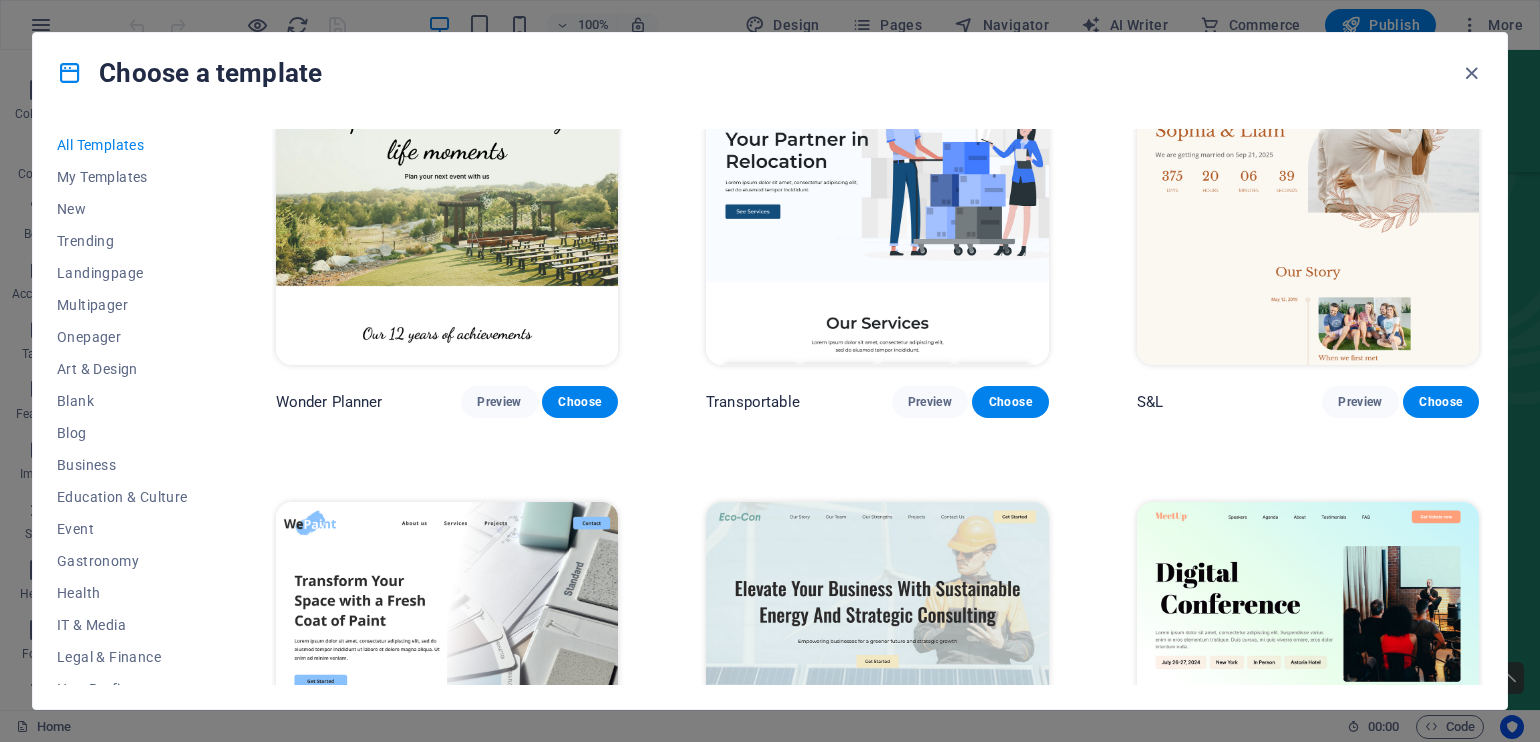 scroll, scrollTop: 1700, scrollLeft: 0, axis: vertical 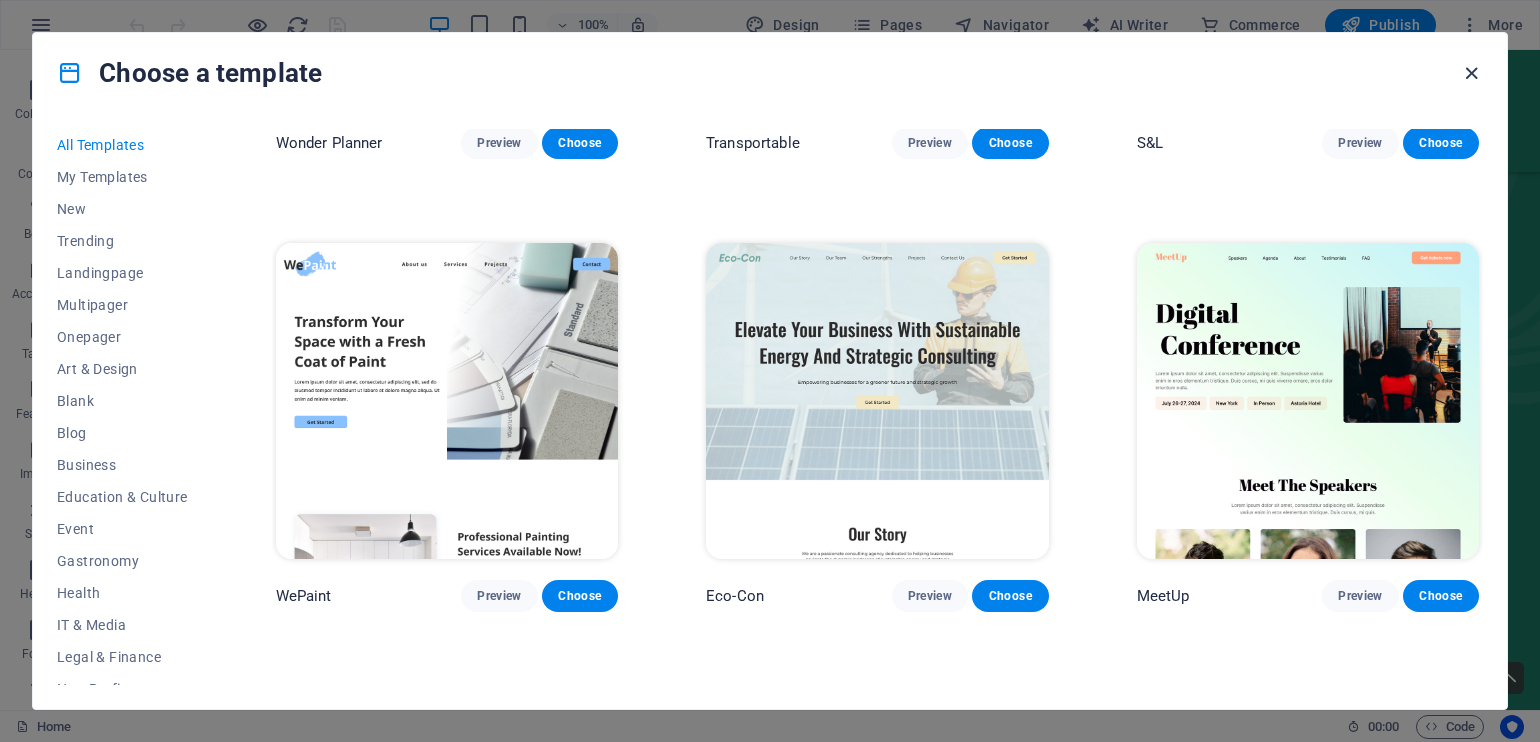 drag, startPoint x: 1468, startPoint y: 65, endPoint x: 1384, endPoint y: 21, distance: 94.82616 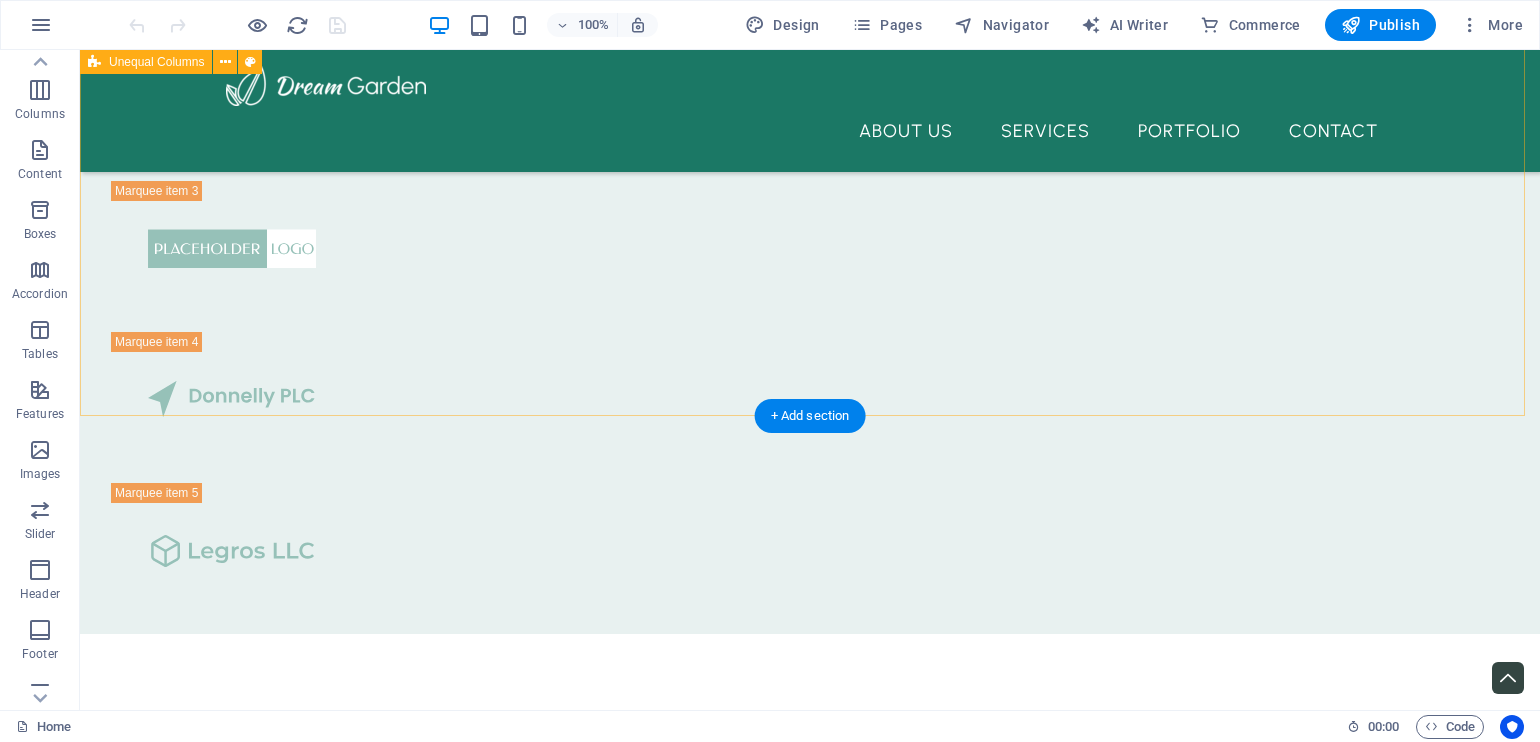scroll, scrollTop: 5455, scrollLeft: 0, axis: vertical 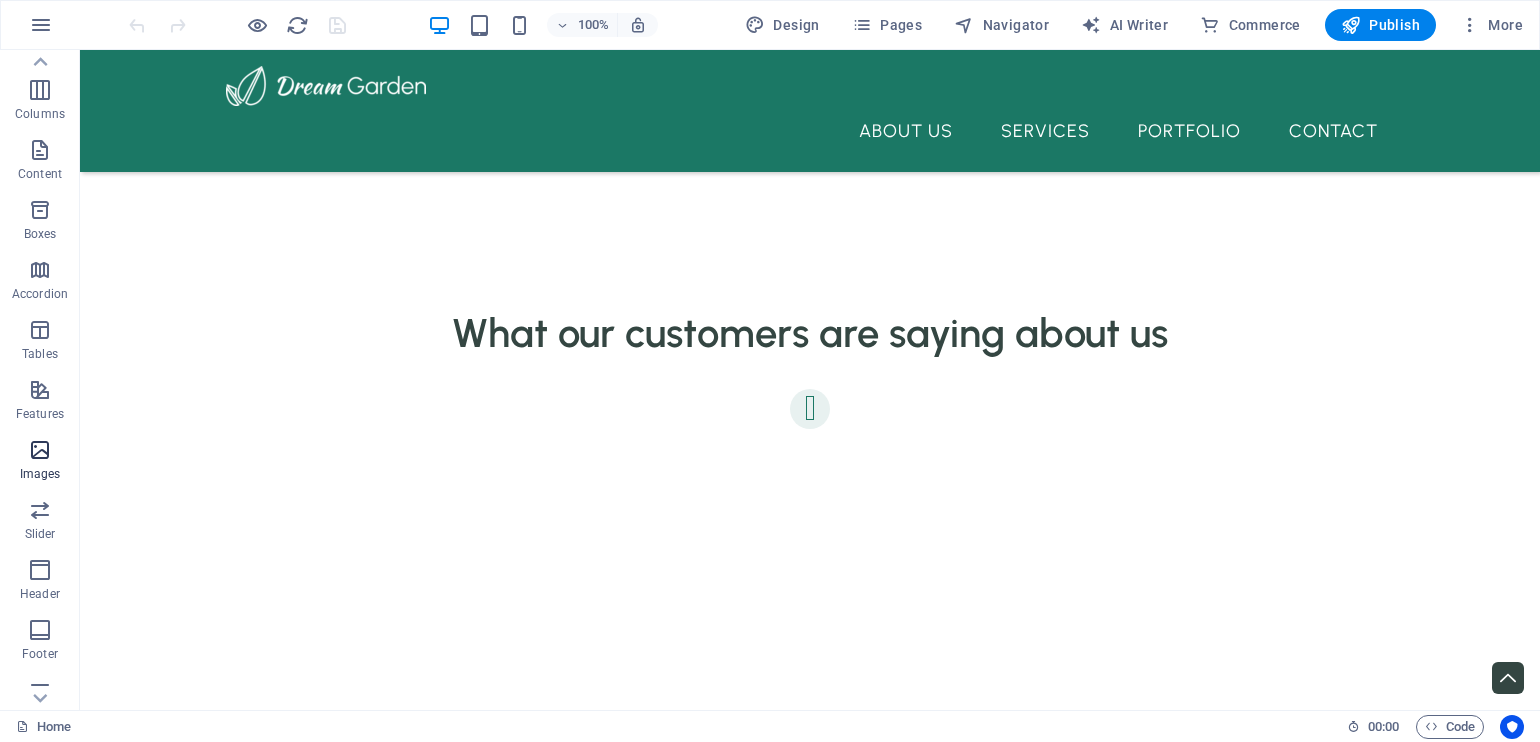 click at bounding box center [40, 450] 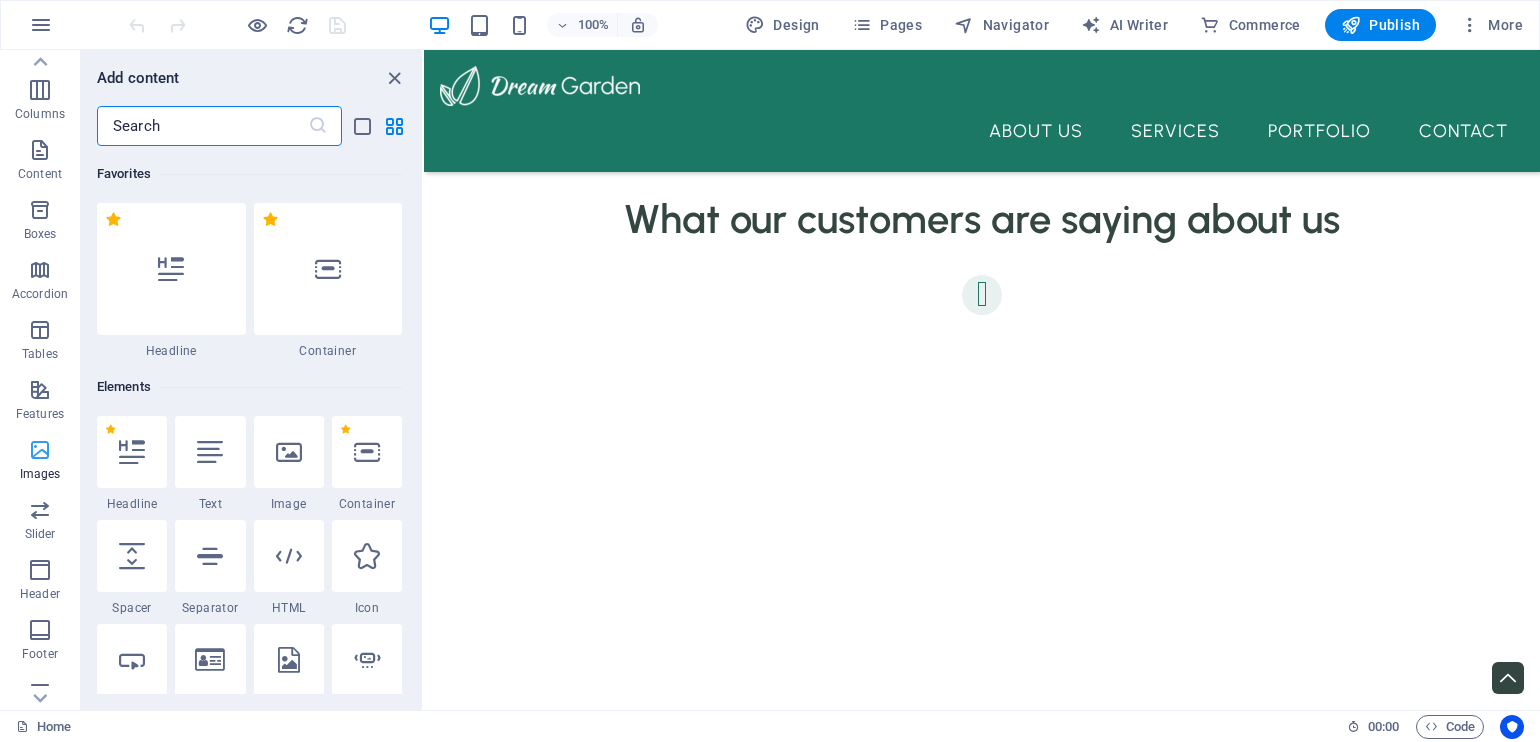 scroll, scrollTop: 5566, scrollLeft: 0, axis: vertical 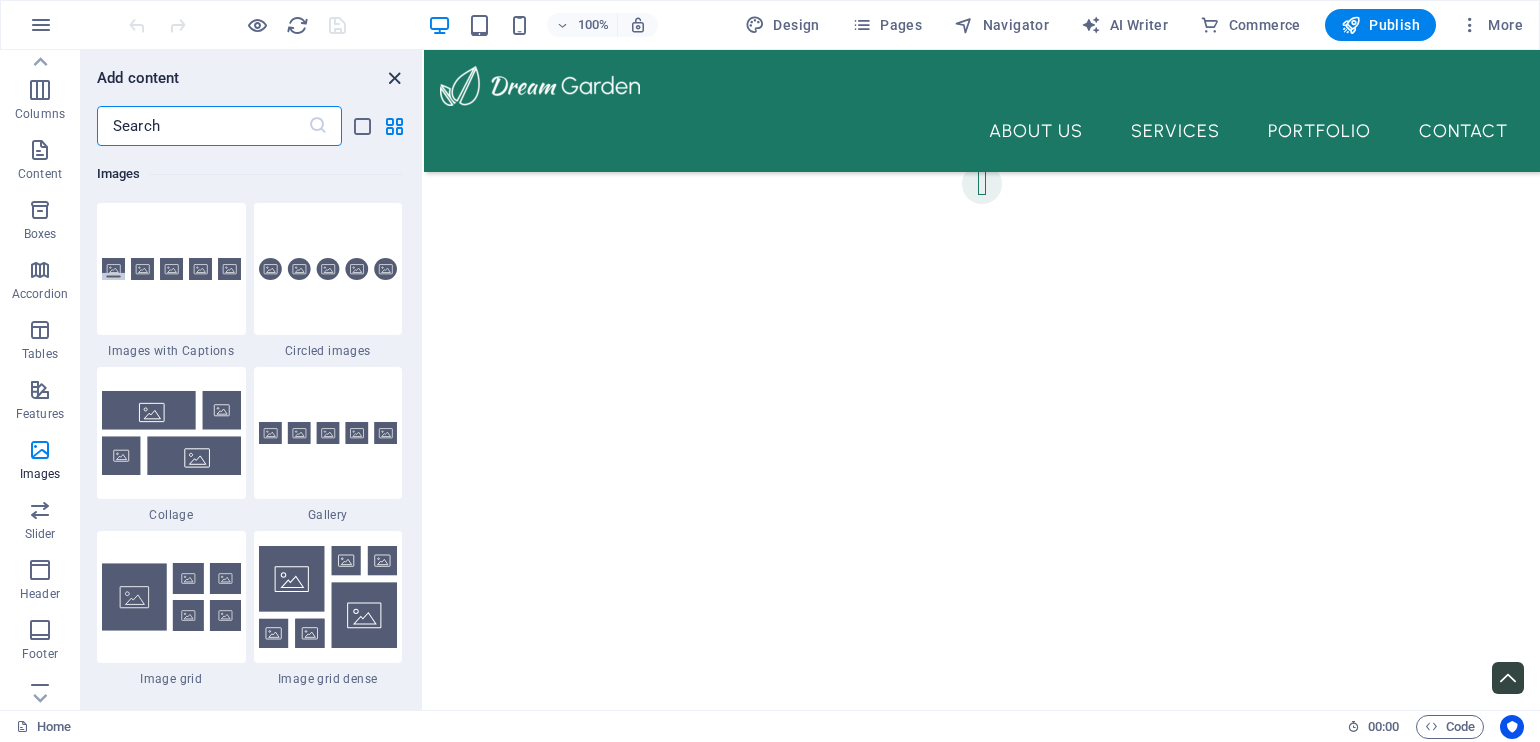 drag, startPoint x: 394, startPoint y: 76, endPoint x: 312, endPoint y: 27, distance: 95.524864 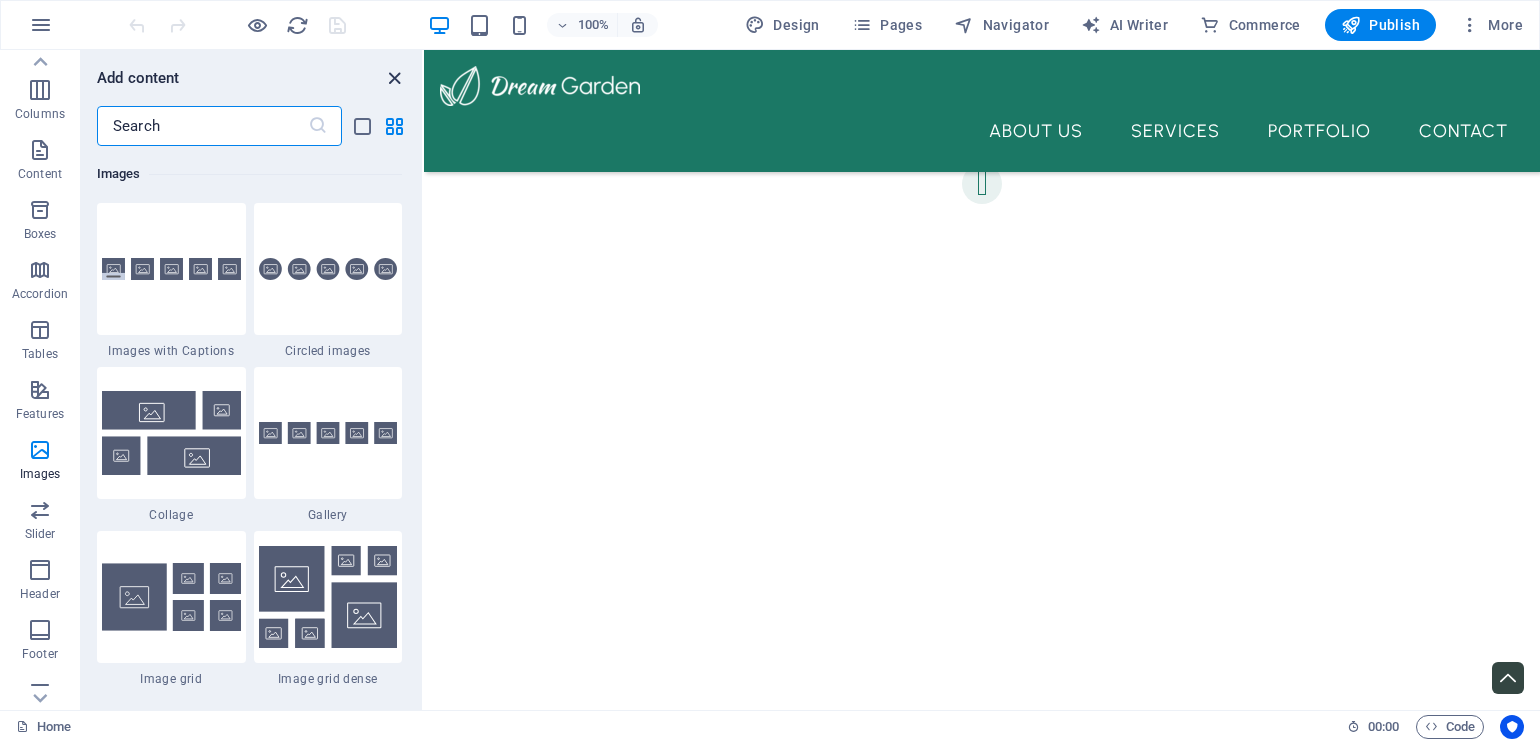 click at bounding box center [394, 78] 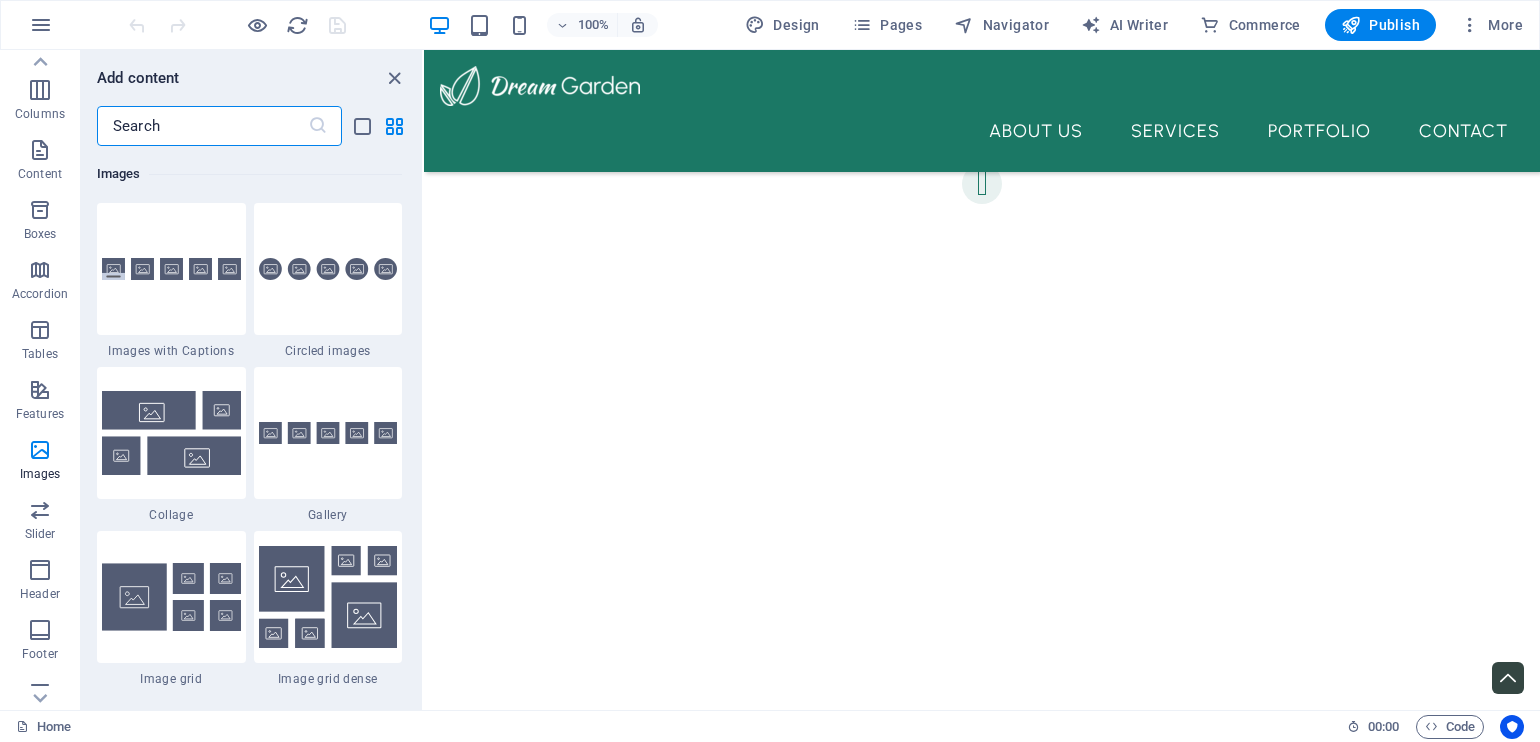 scroll, scrollTop: 5455, scrollLeft: 0, axis: vertical 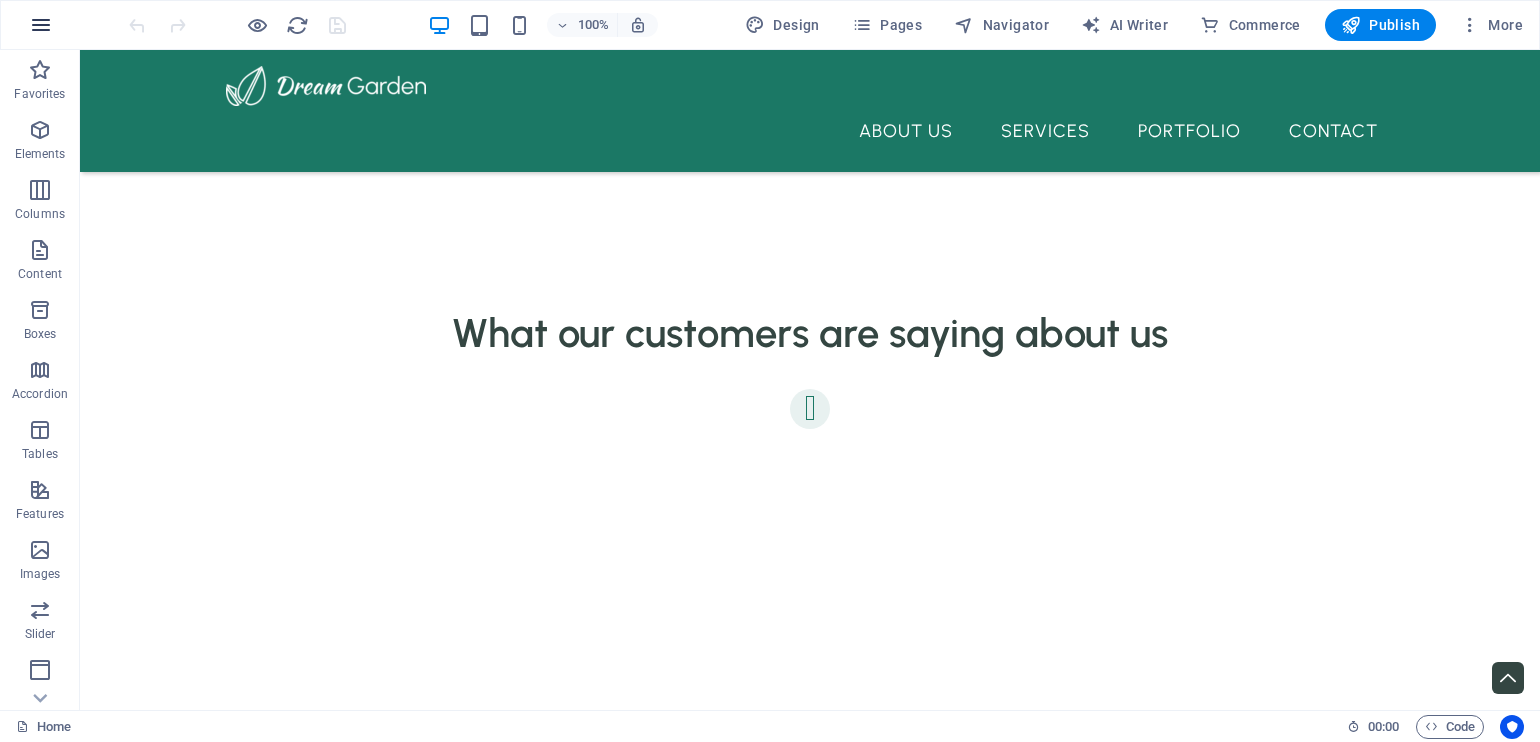 click at bounding box center (41, 25) 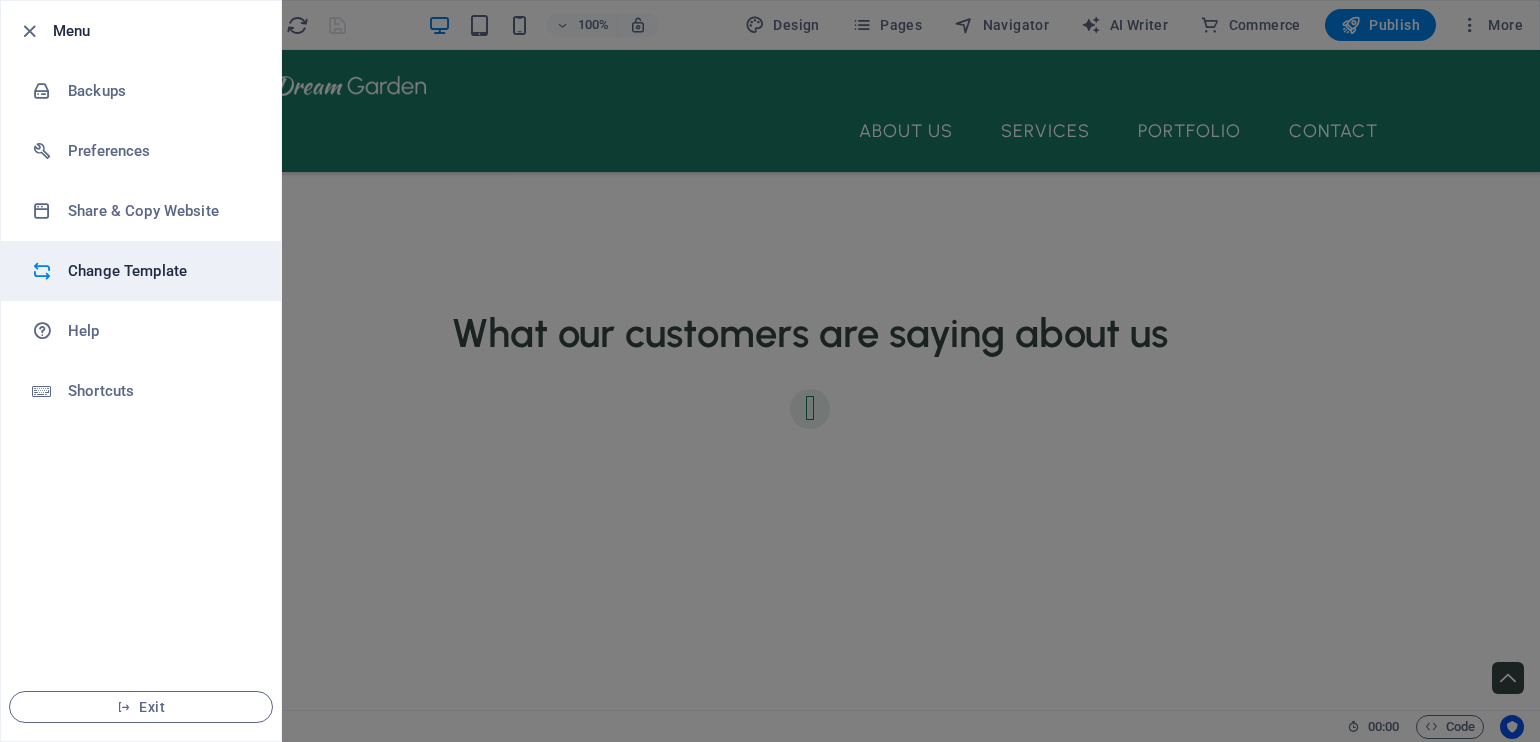 click on "Change Template" at bounding box center [160, 271] 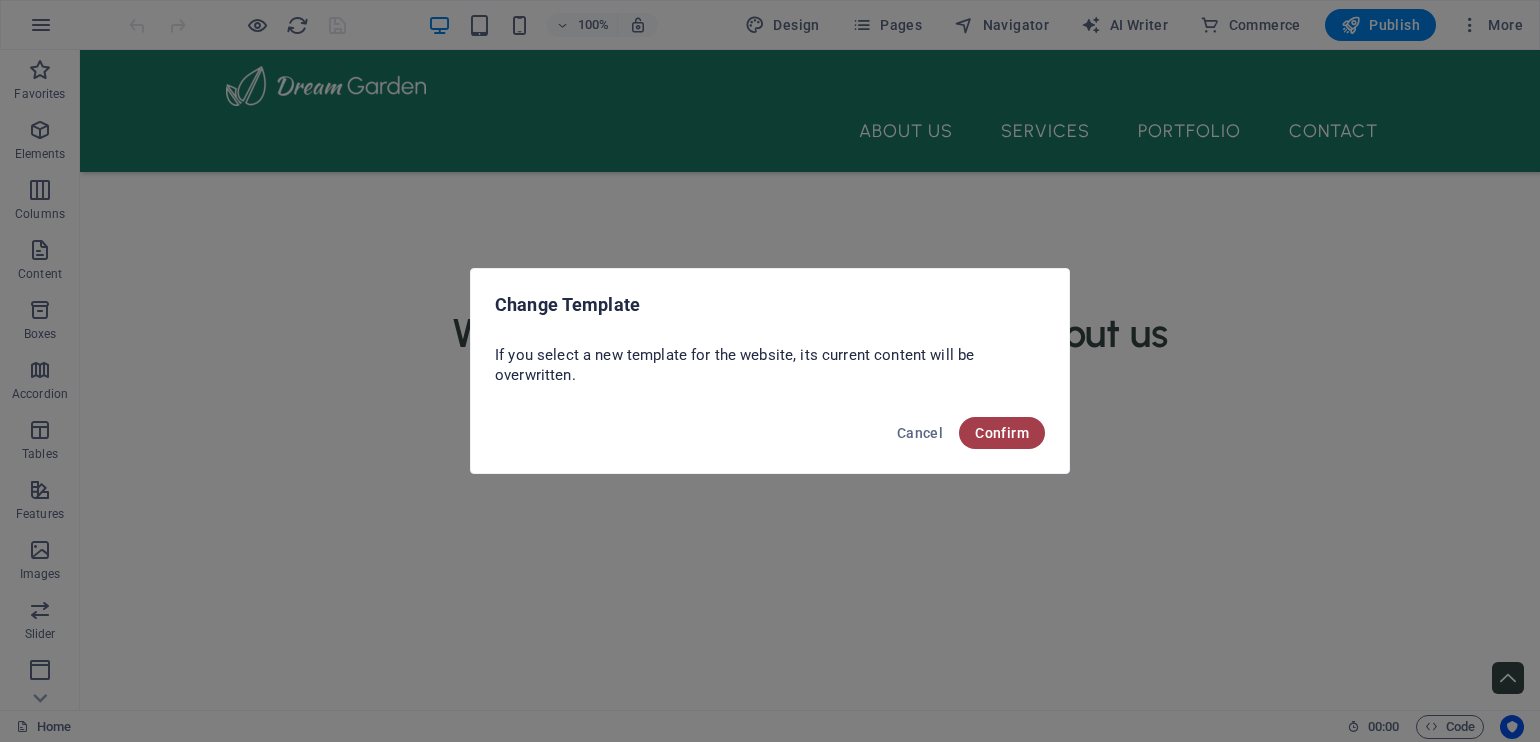 click on "Confirm" at bounding box center (1002, 433) 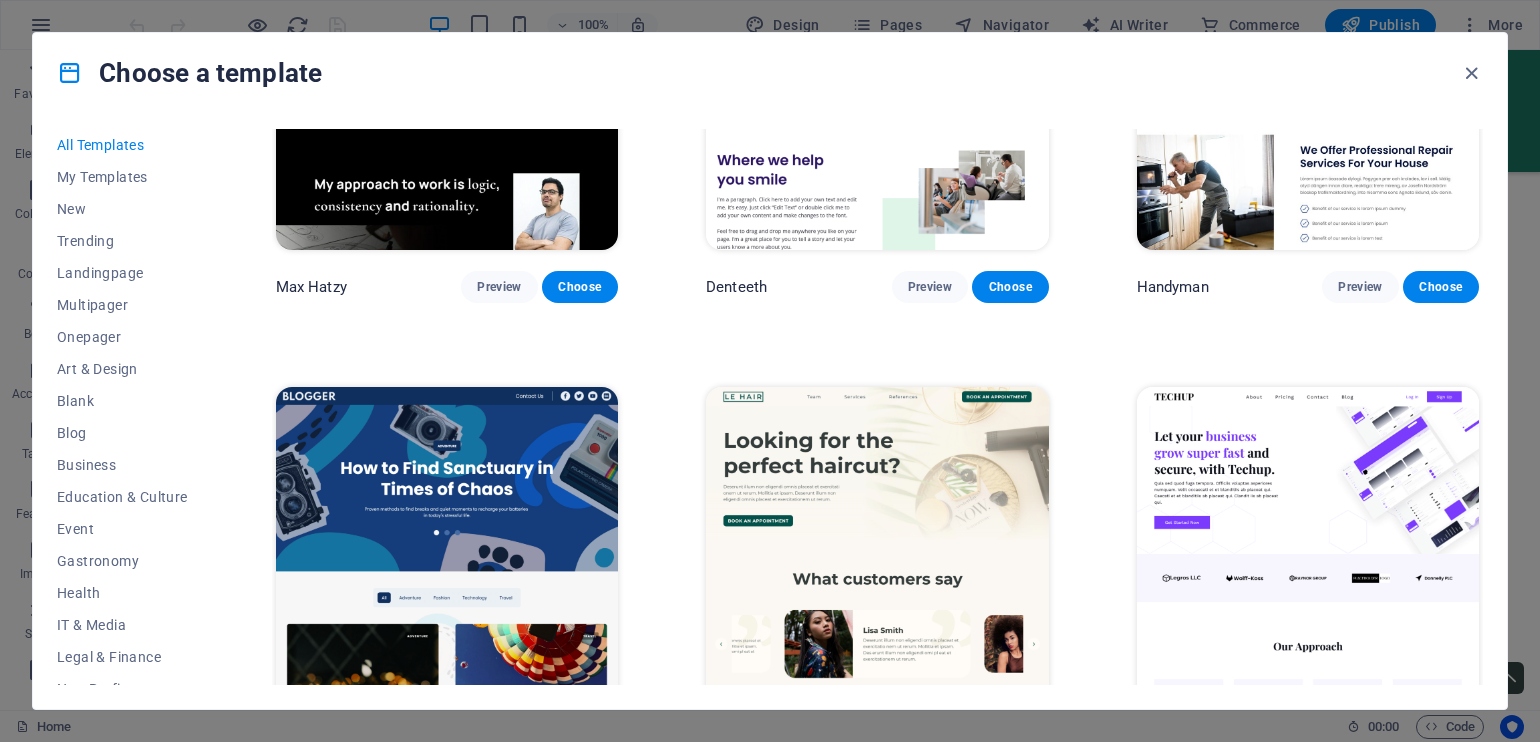 scroll, scrollTop: 7100, scrollLeft: 0, axis: vertical 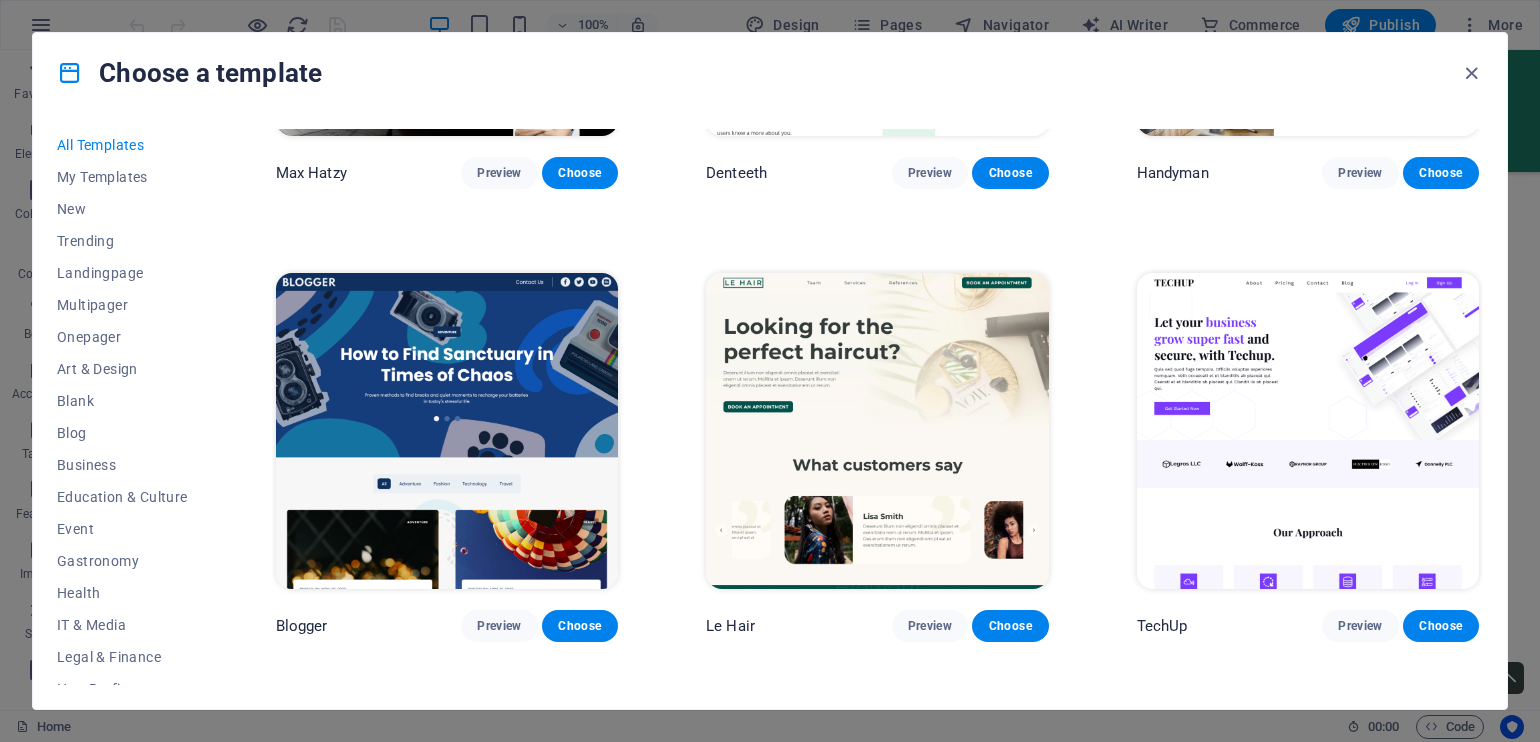 click at bounding box center (1308, 431) 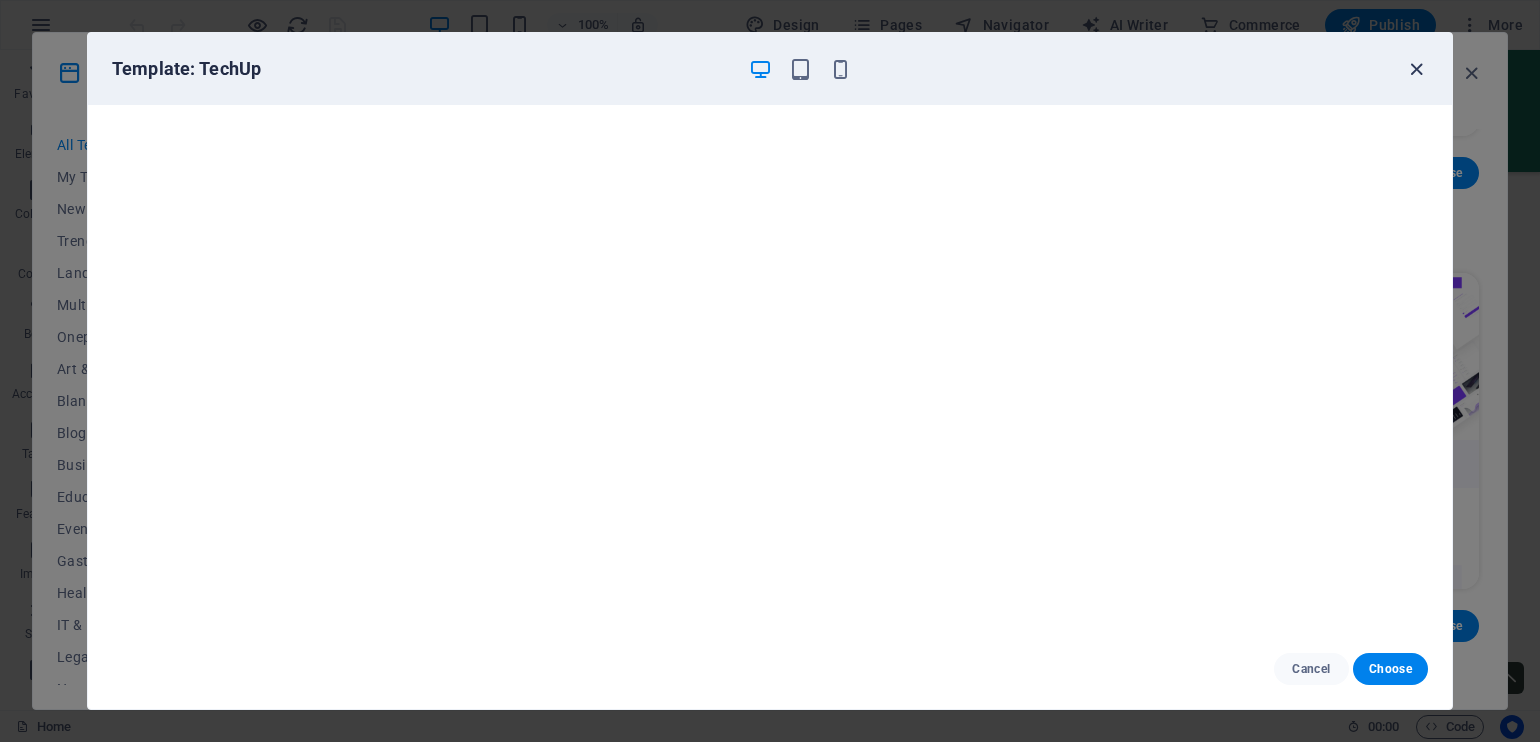 click at bounding box center (1416, 69) 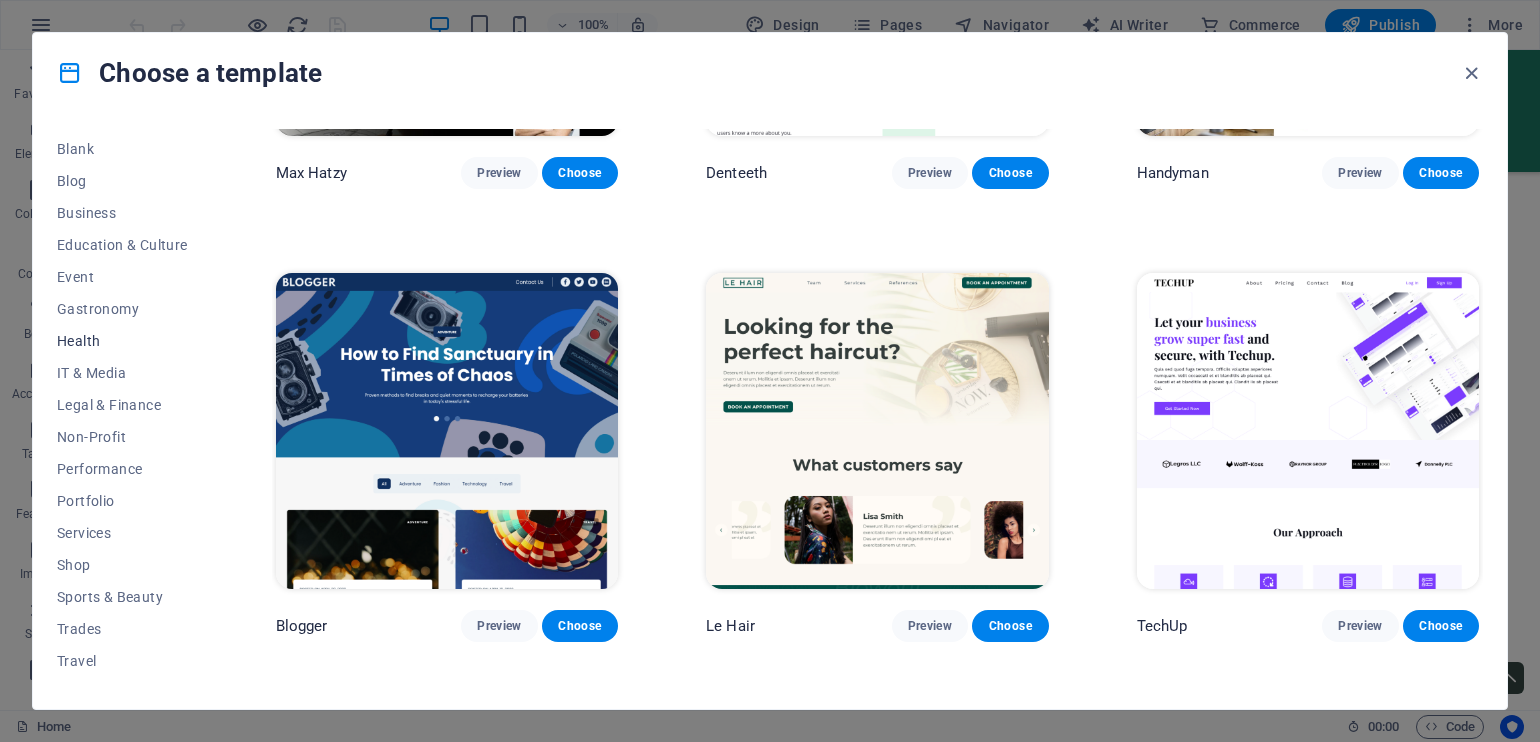 scroll, scrollTop: 276, scrollLeft: 0, axis: vertical 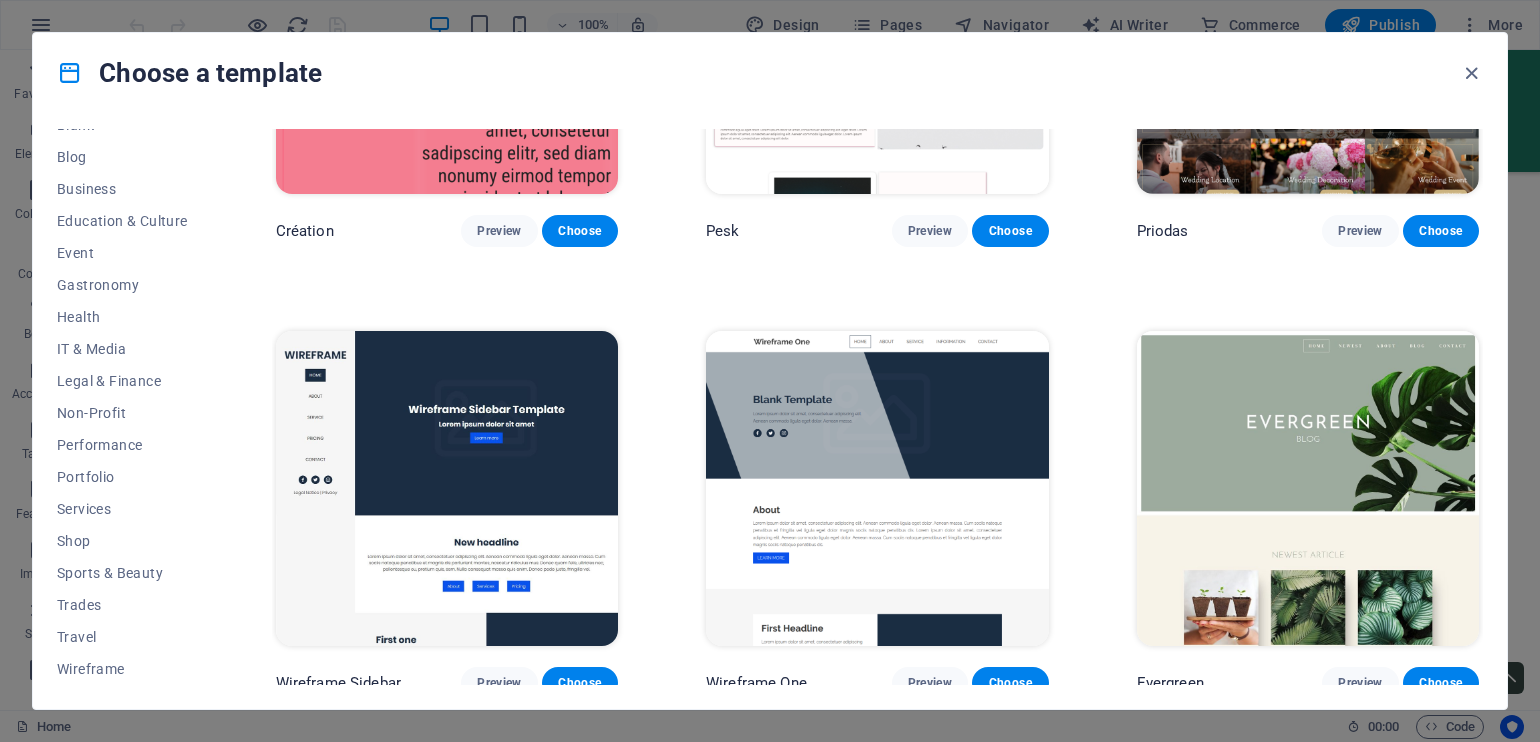 click at bounding box center [1308, 489] 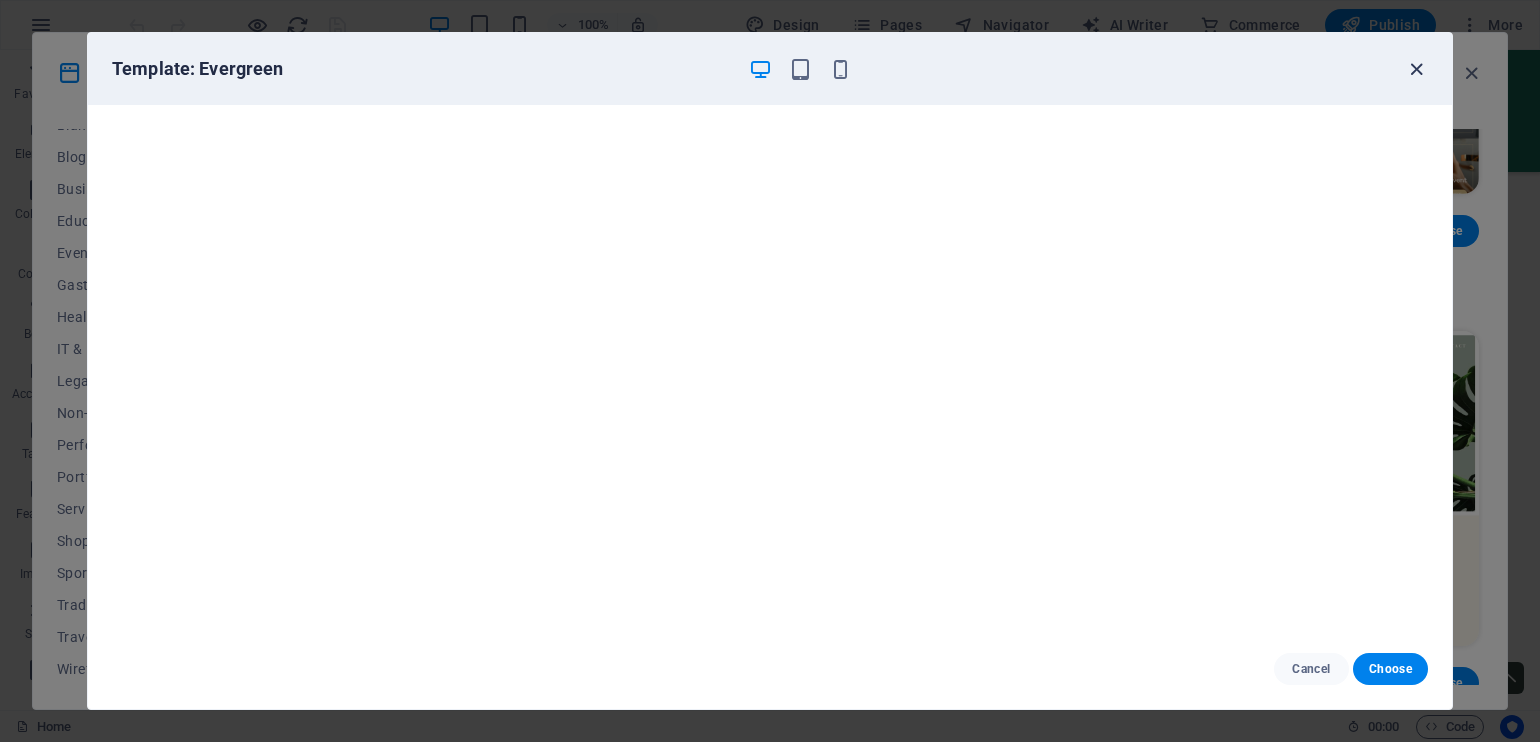 click at bounding box center [1416, 69] 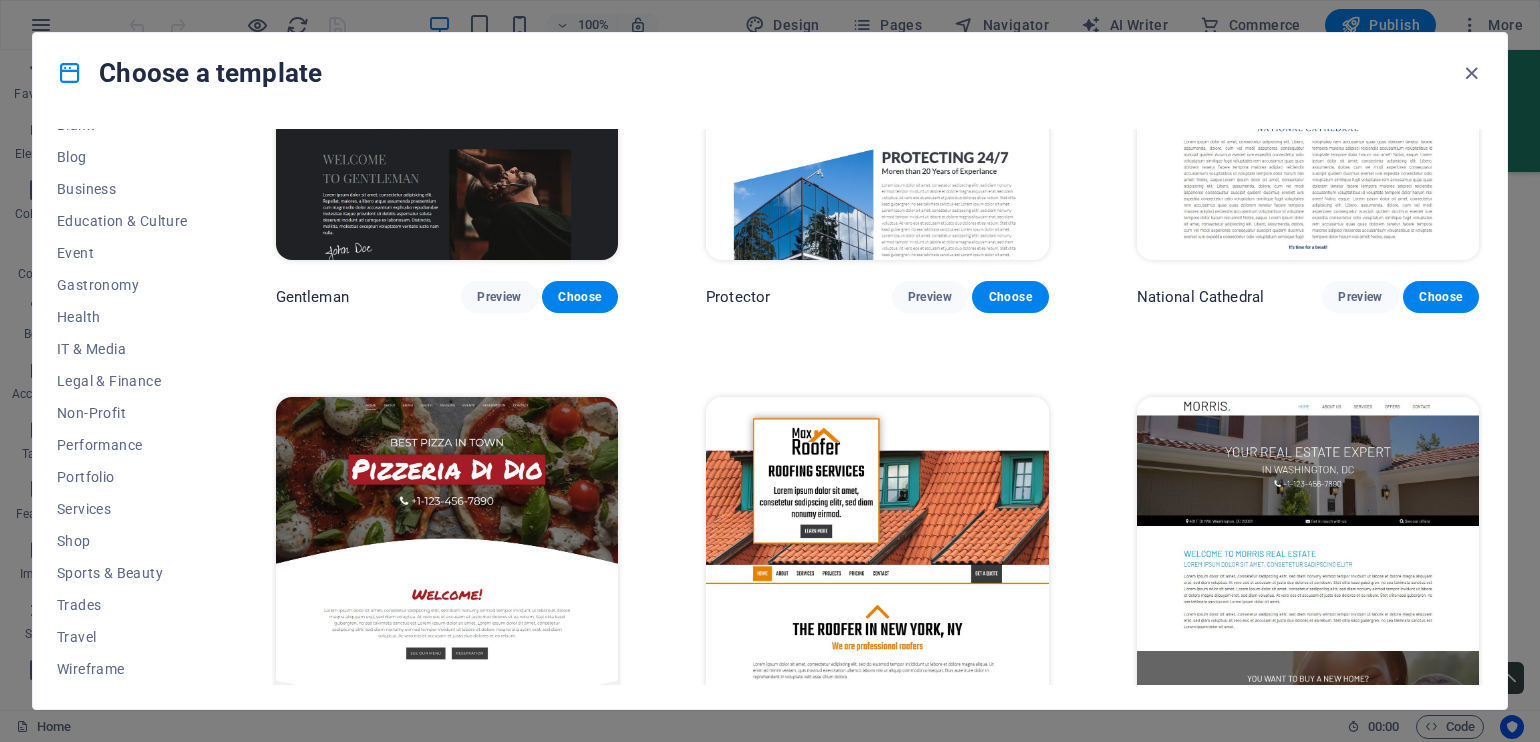 scroll, scrollTop: 10300, scrollLeft: 0, axis: vertical 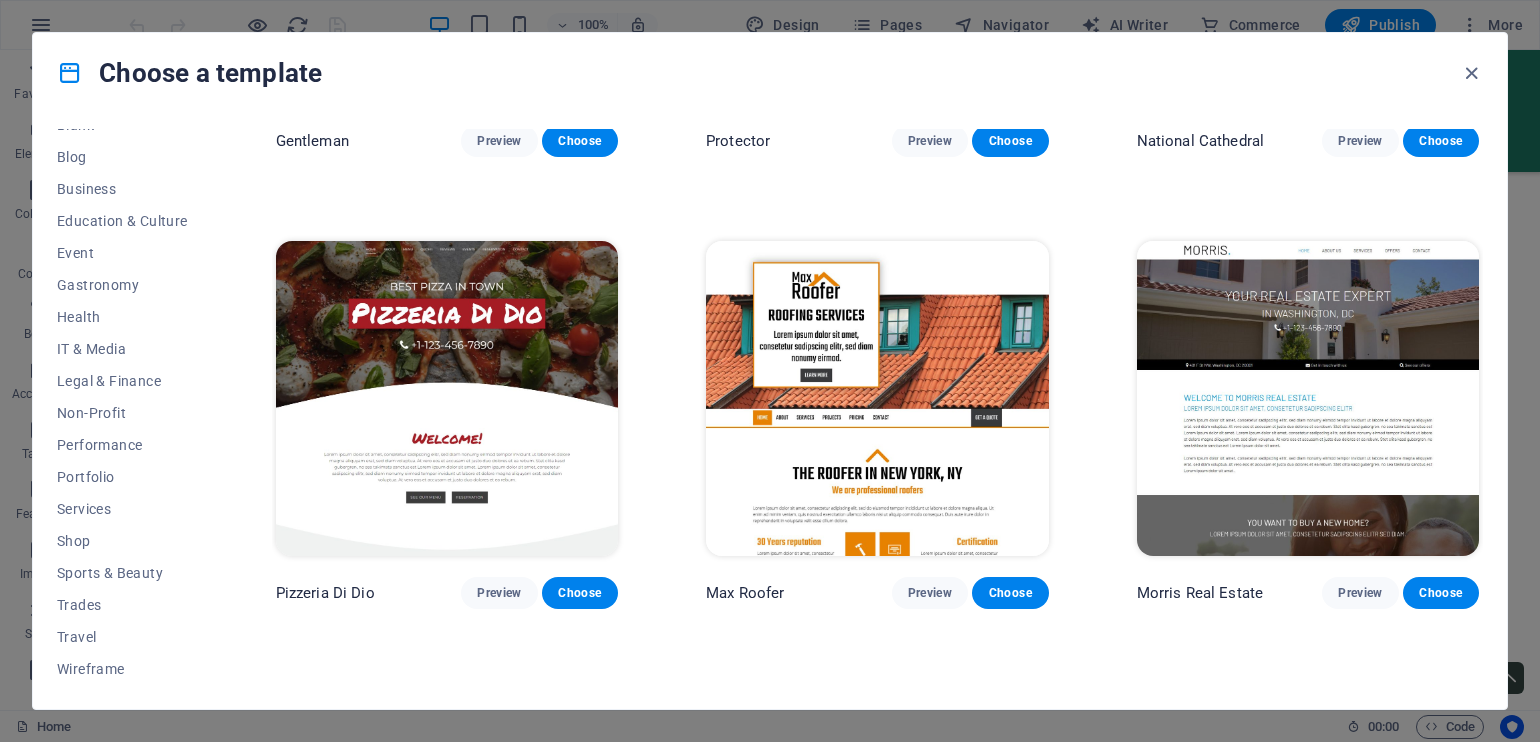 click at bounding box center (1308, 399) 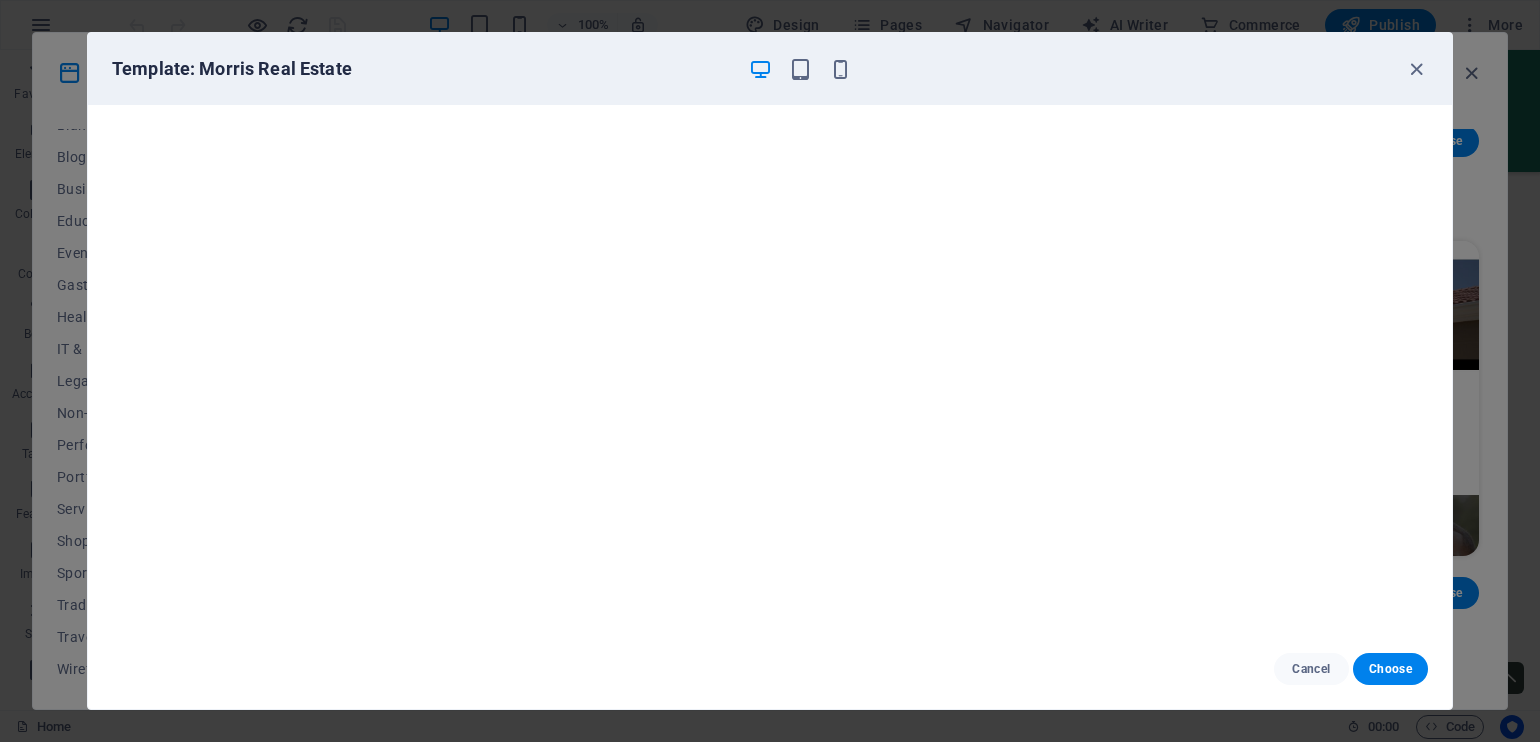 scroll, scrollTop: 5, scrollLeft: 0, axis: vertical 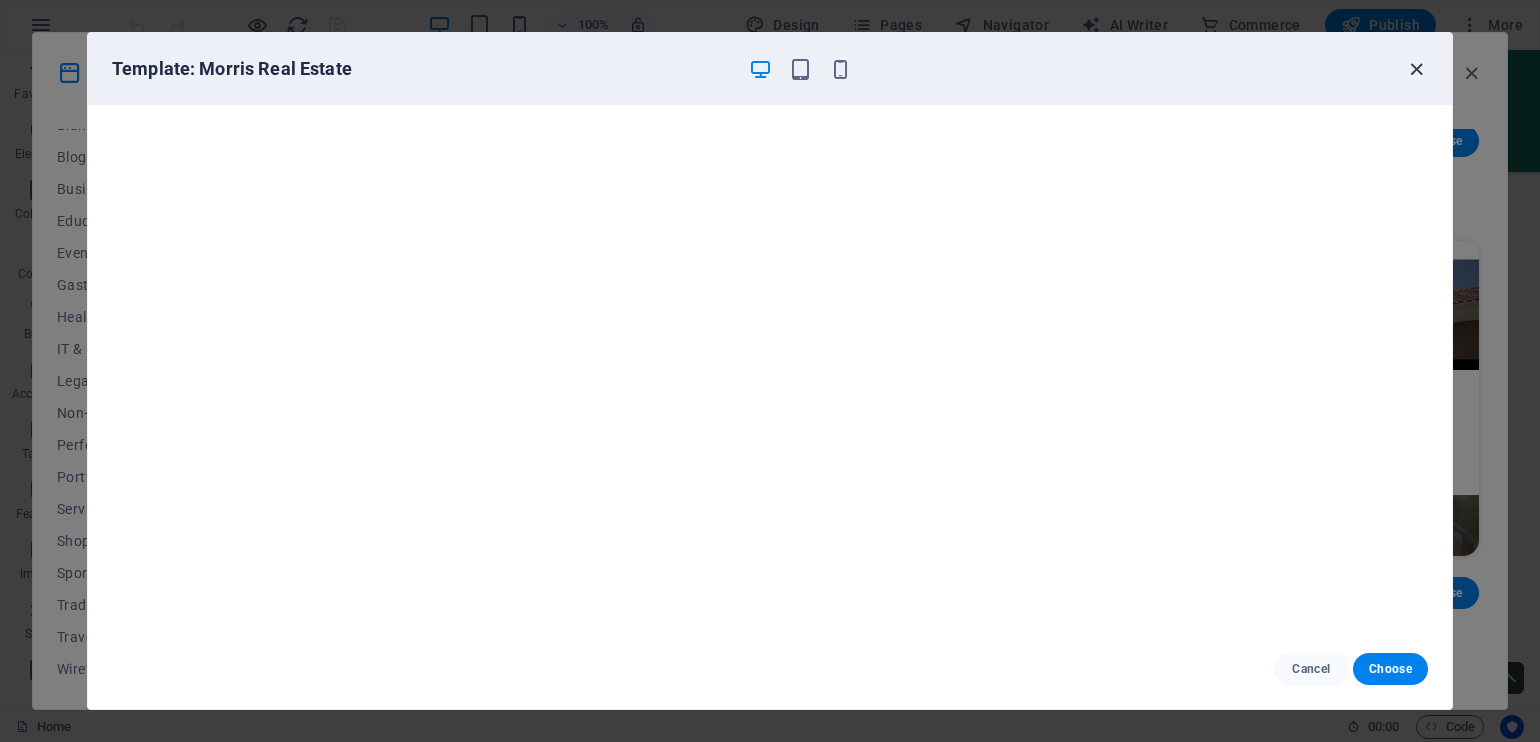 click at bounding box center (1416, 69) 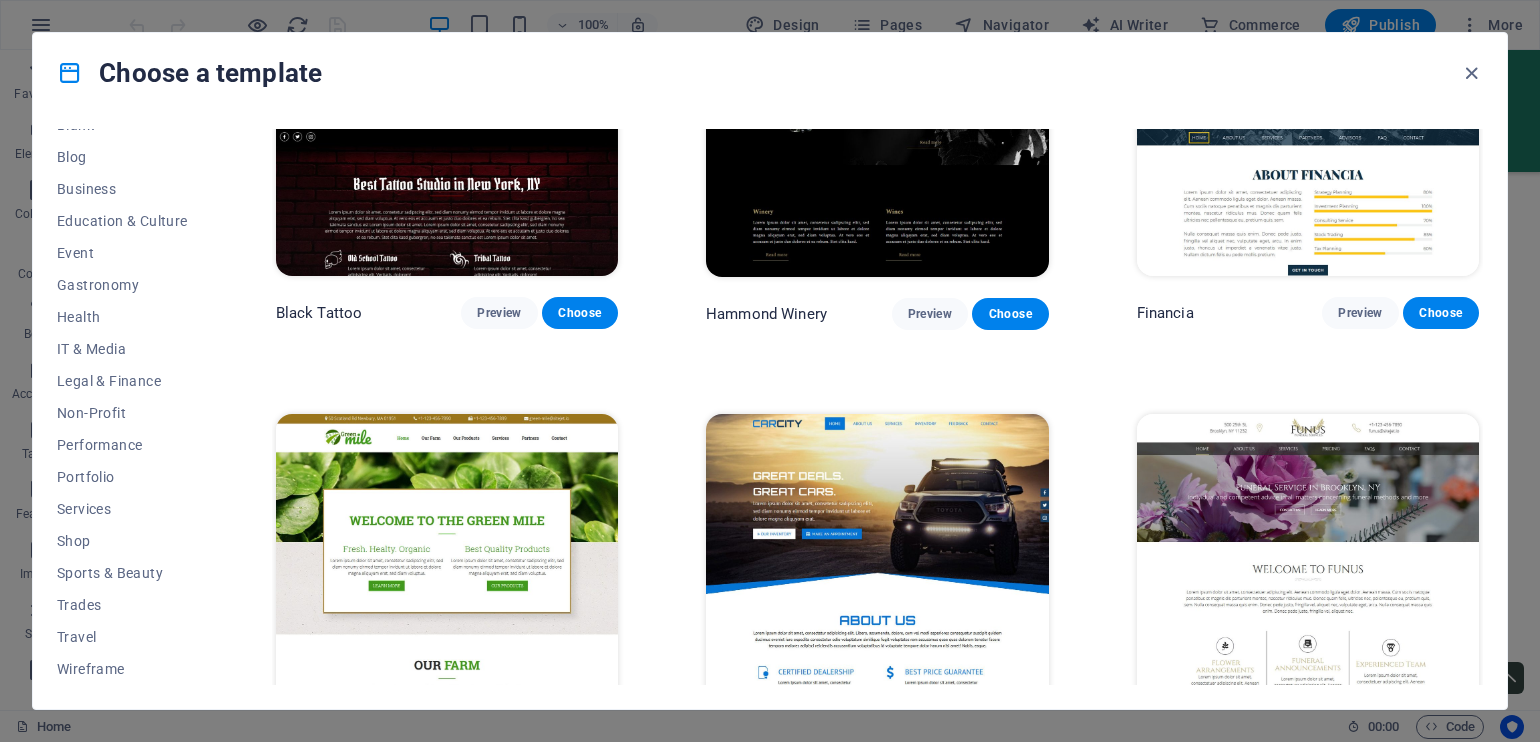 scroll, scrollTop: 14300, scrollLeft: 0, axis: vertical 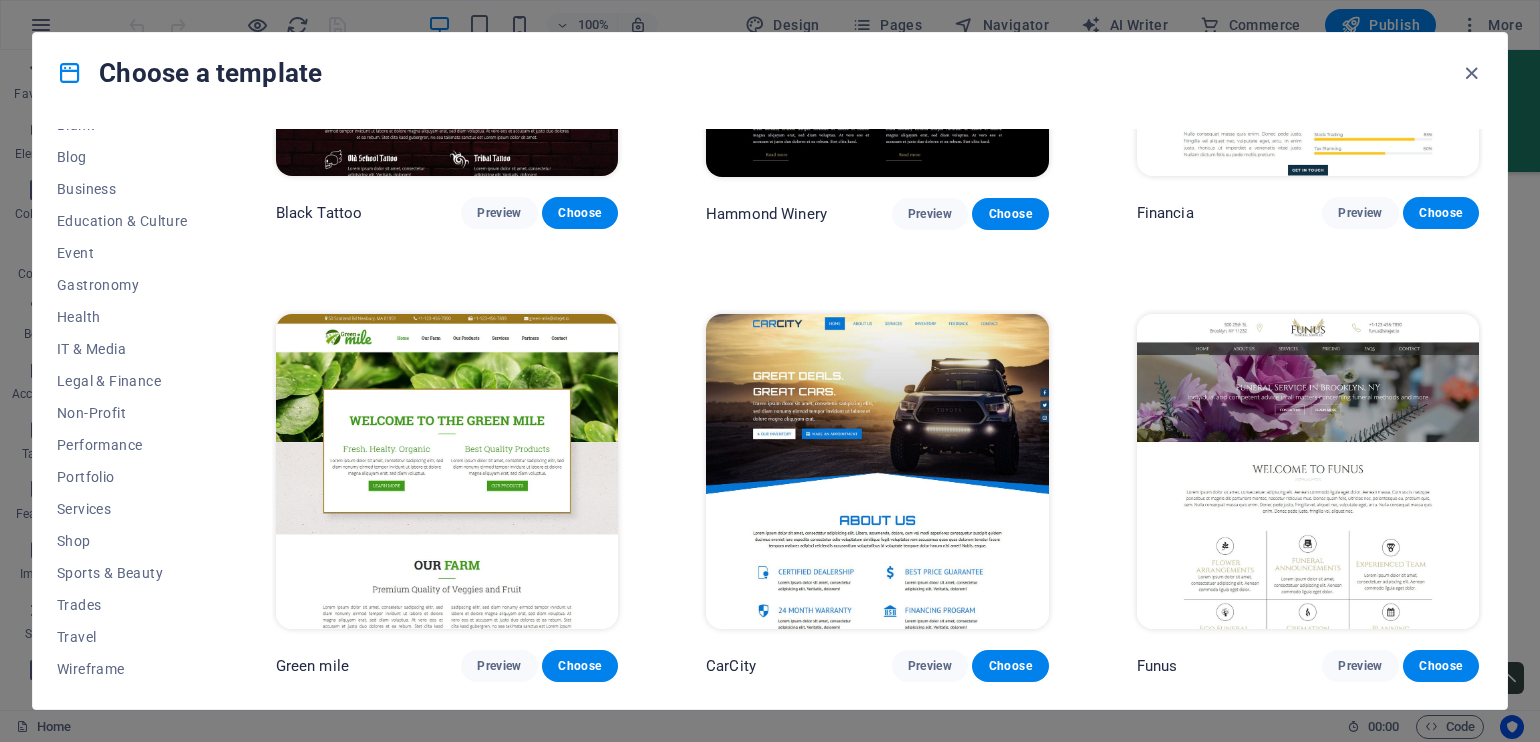 click at bounding box center (447, 472) 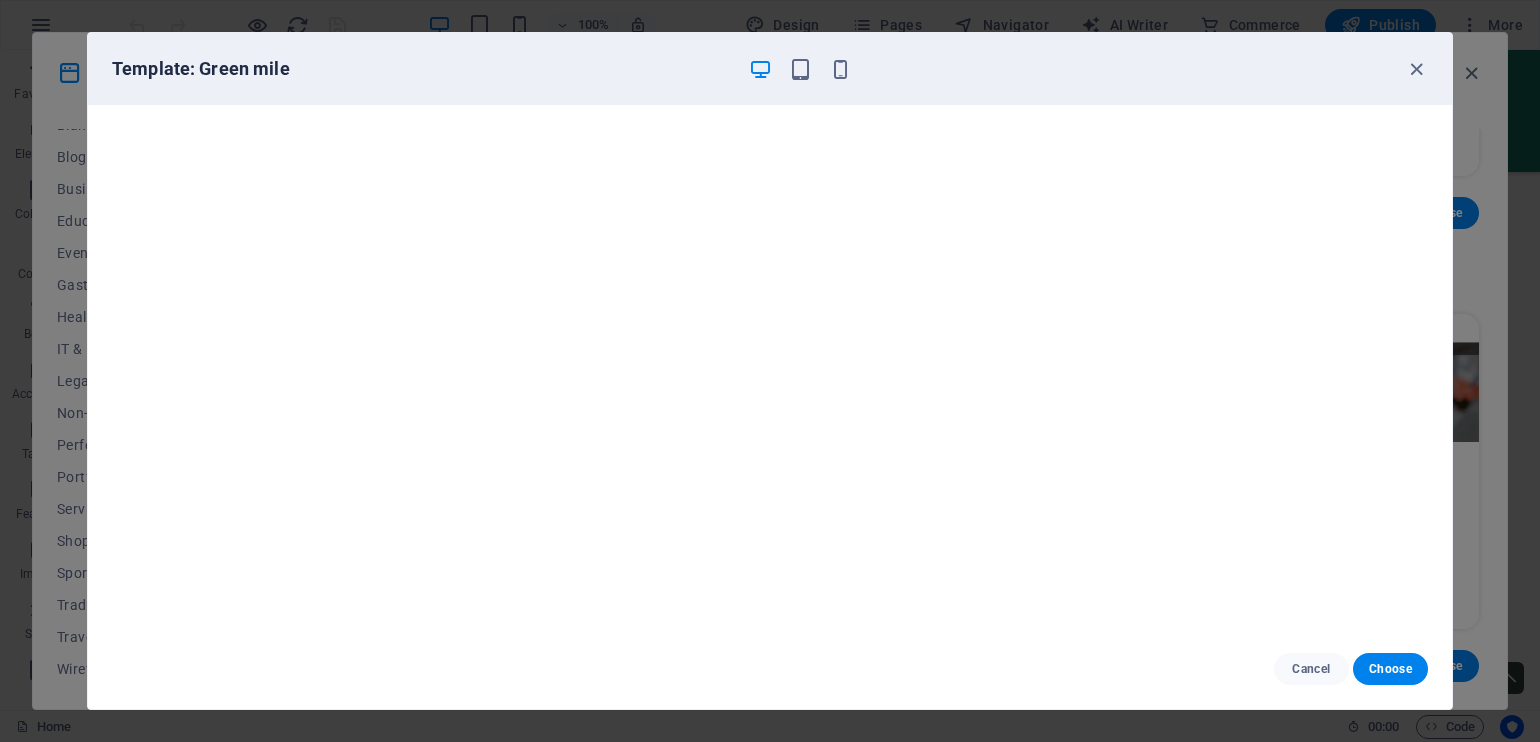 click on "Template: Green mile Cancel Choose" at bounding box center (770, 371) 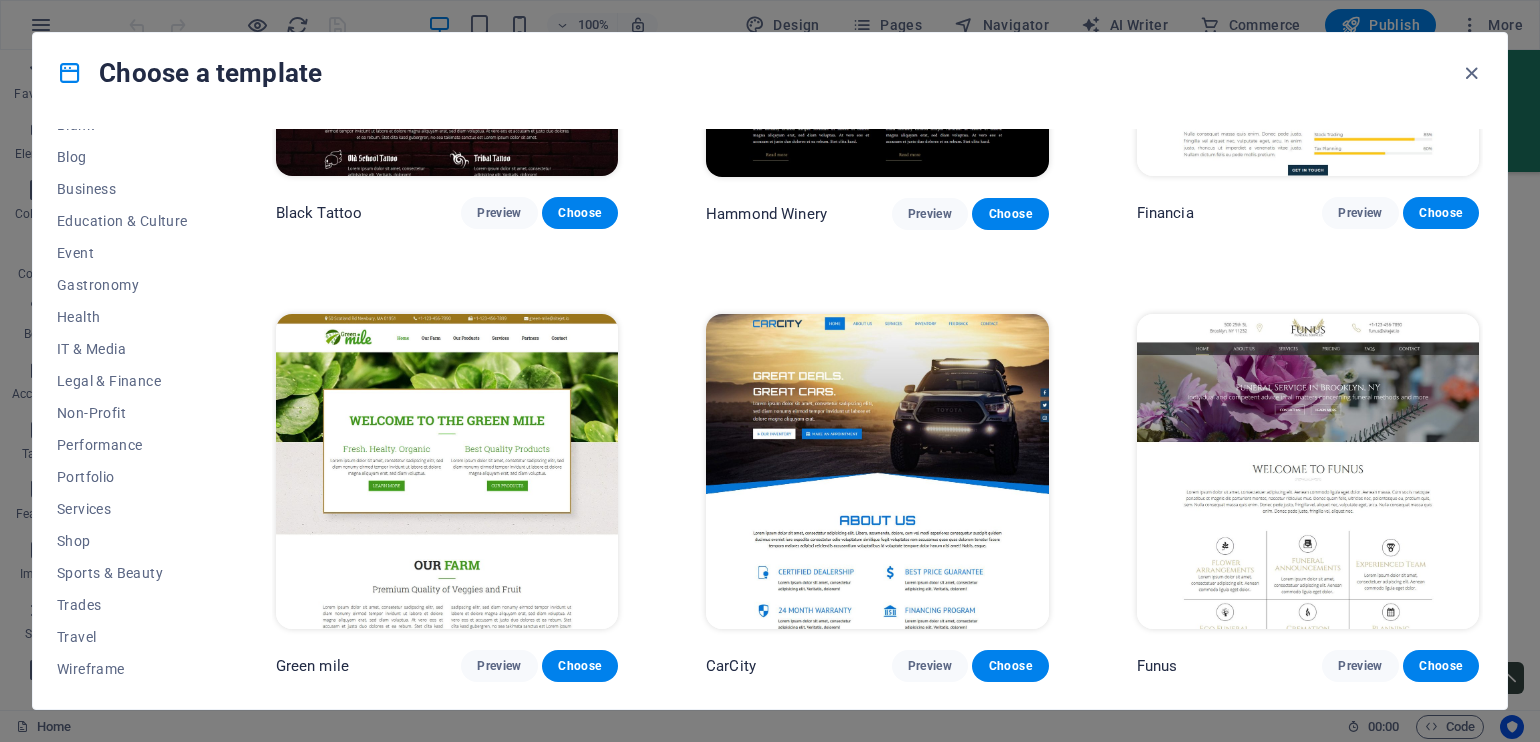 click at bounding box center (877, 472) 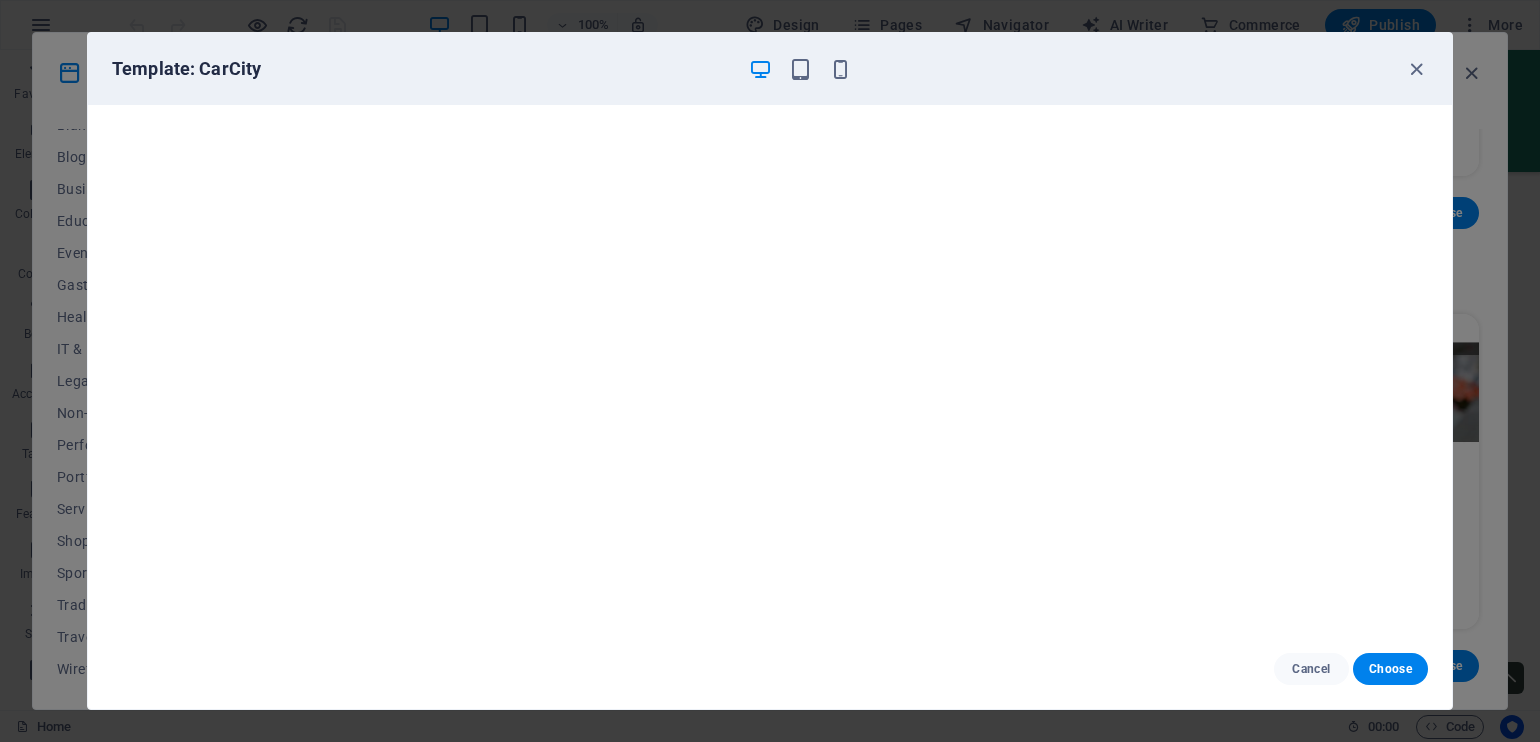 click on "Template: CarCity Cancel Choose" at bounding box center [770, 371] 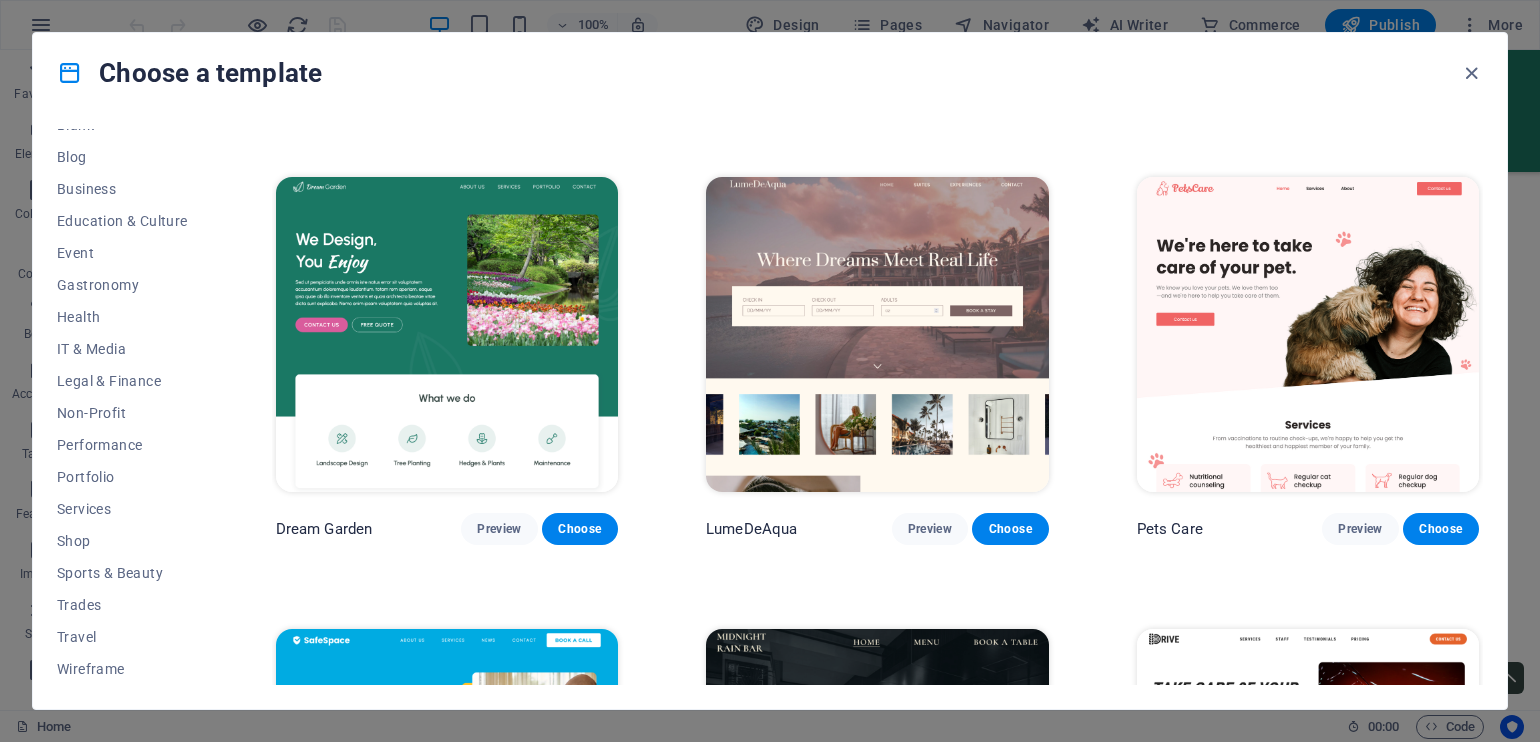 scroll, scrollTop: 4000, scrollLeft: 0, axis: vertical 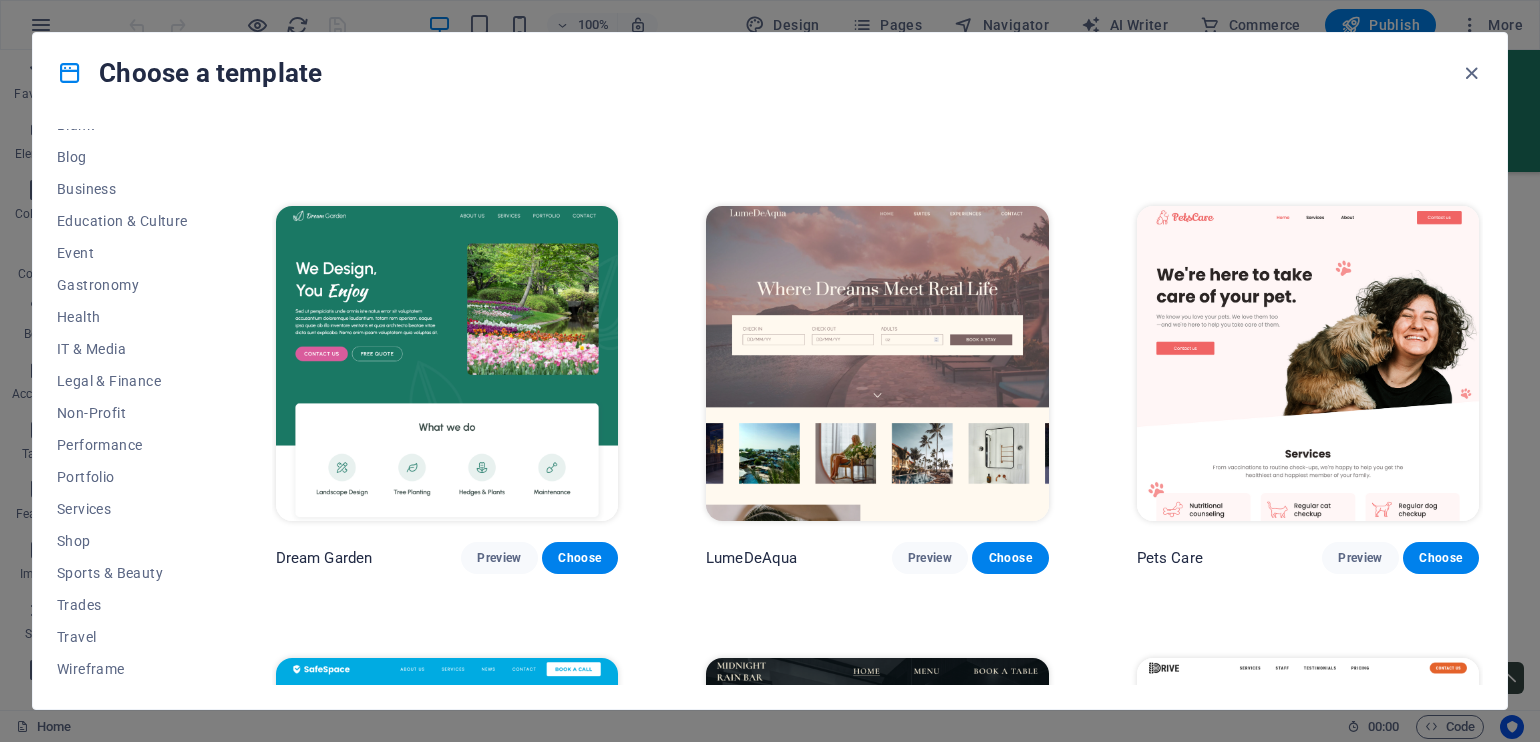 click at bounding box center [447, 364] 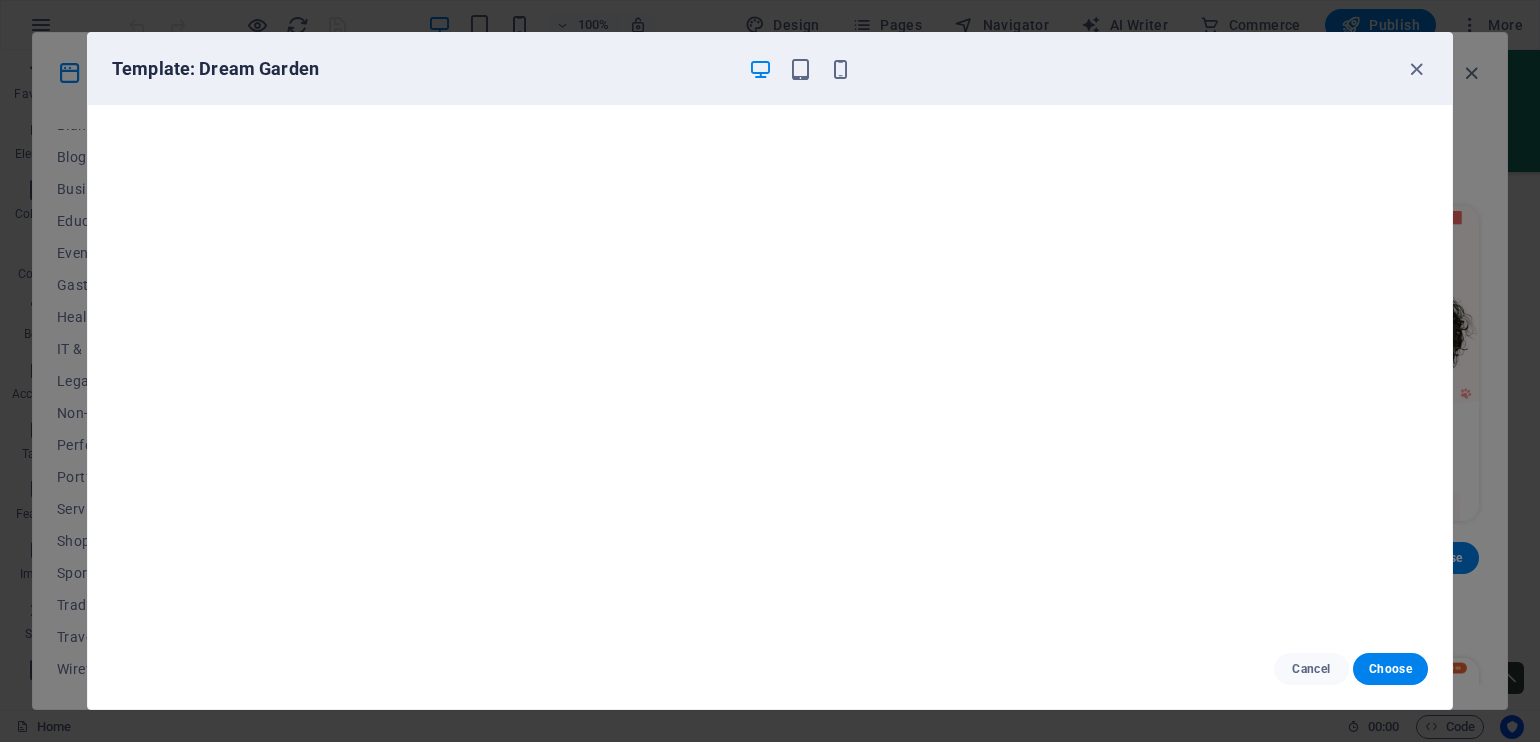 click on "Template: Dream Garden Cancel Choose" at bounding box center (770, 371) 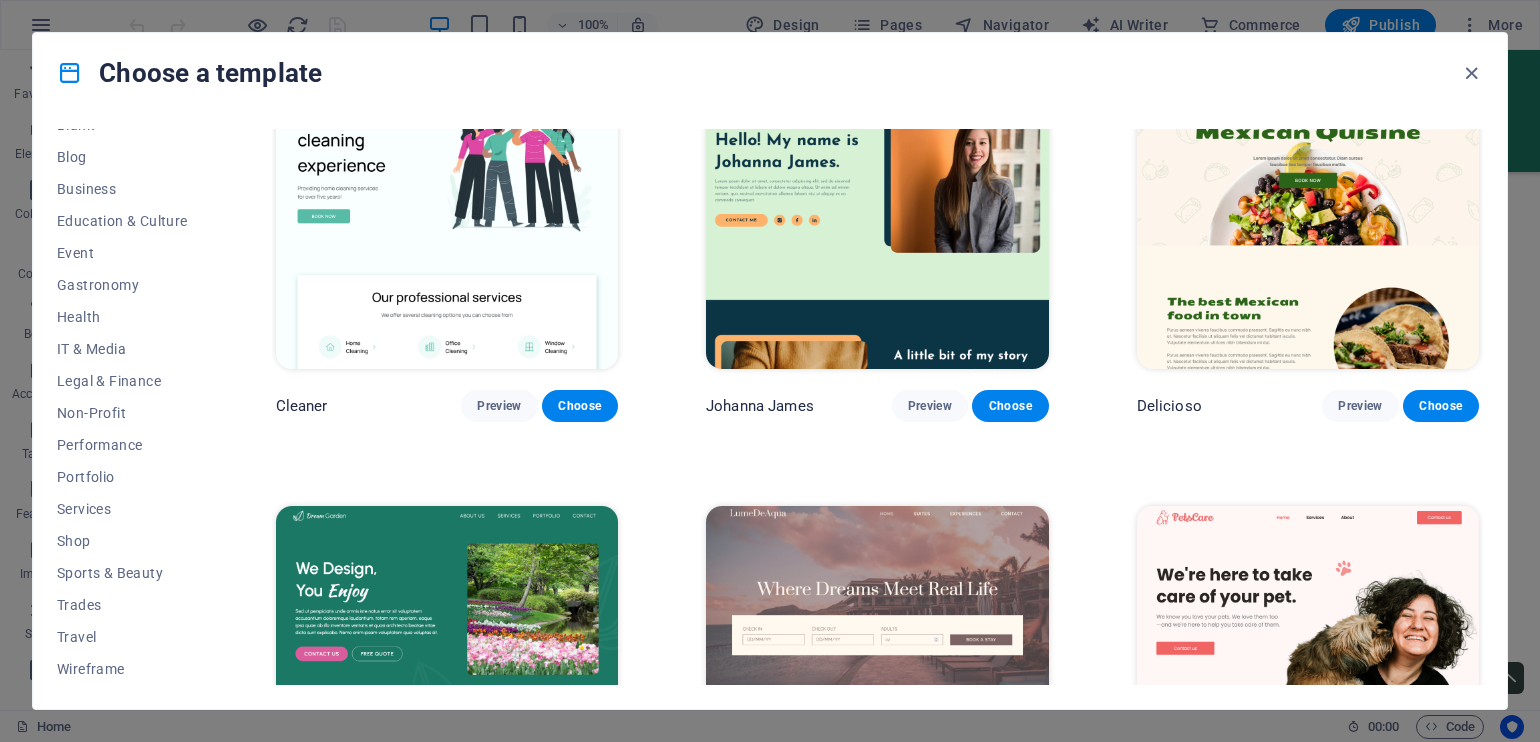 scroll, scrollTop: 3900, scrollLeft: 0, axis: vertical 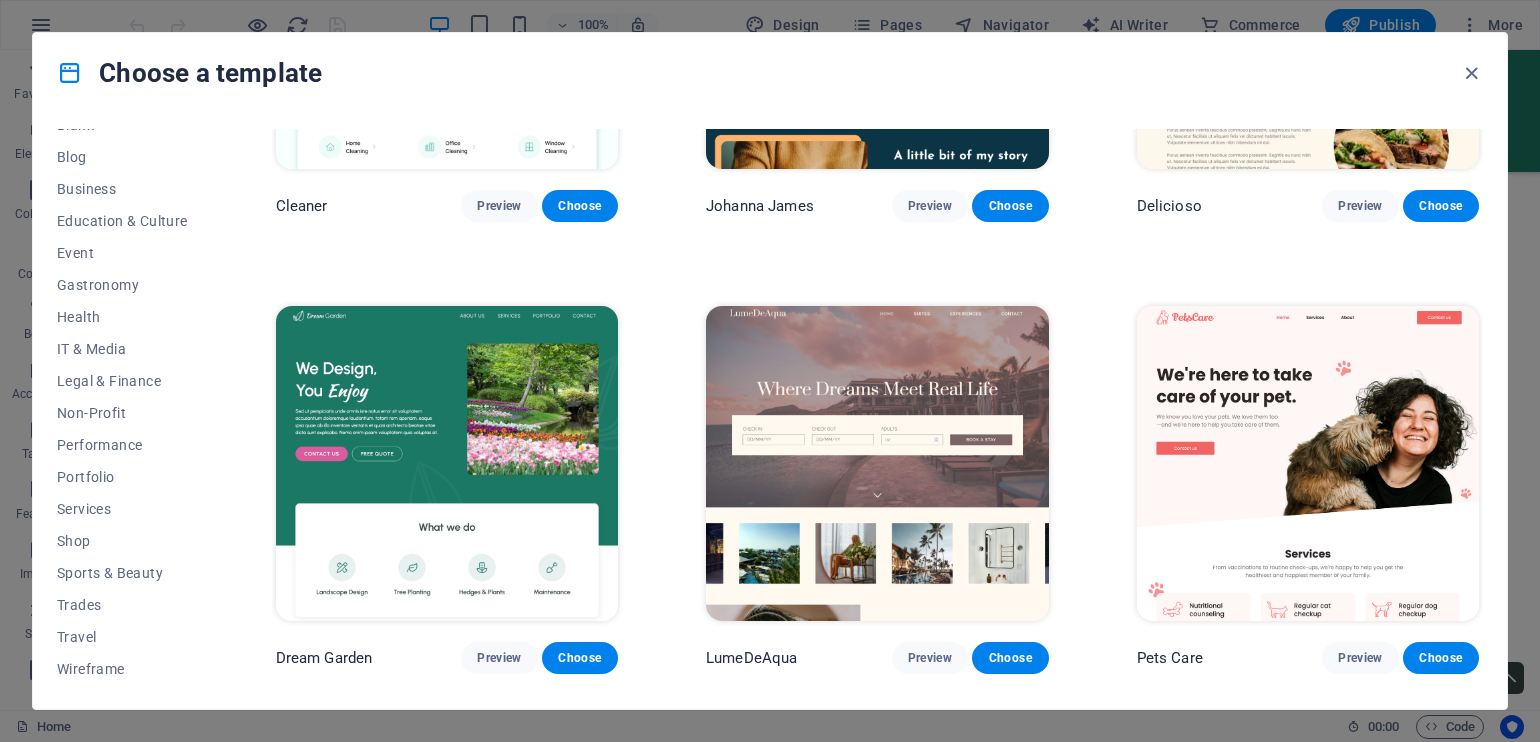 click at bounding box center [447, 464] 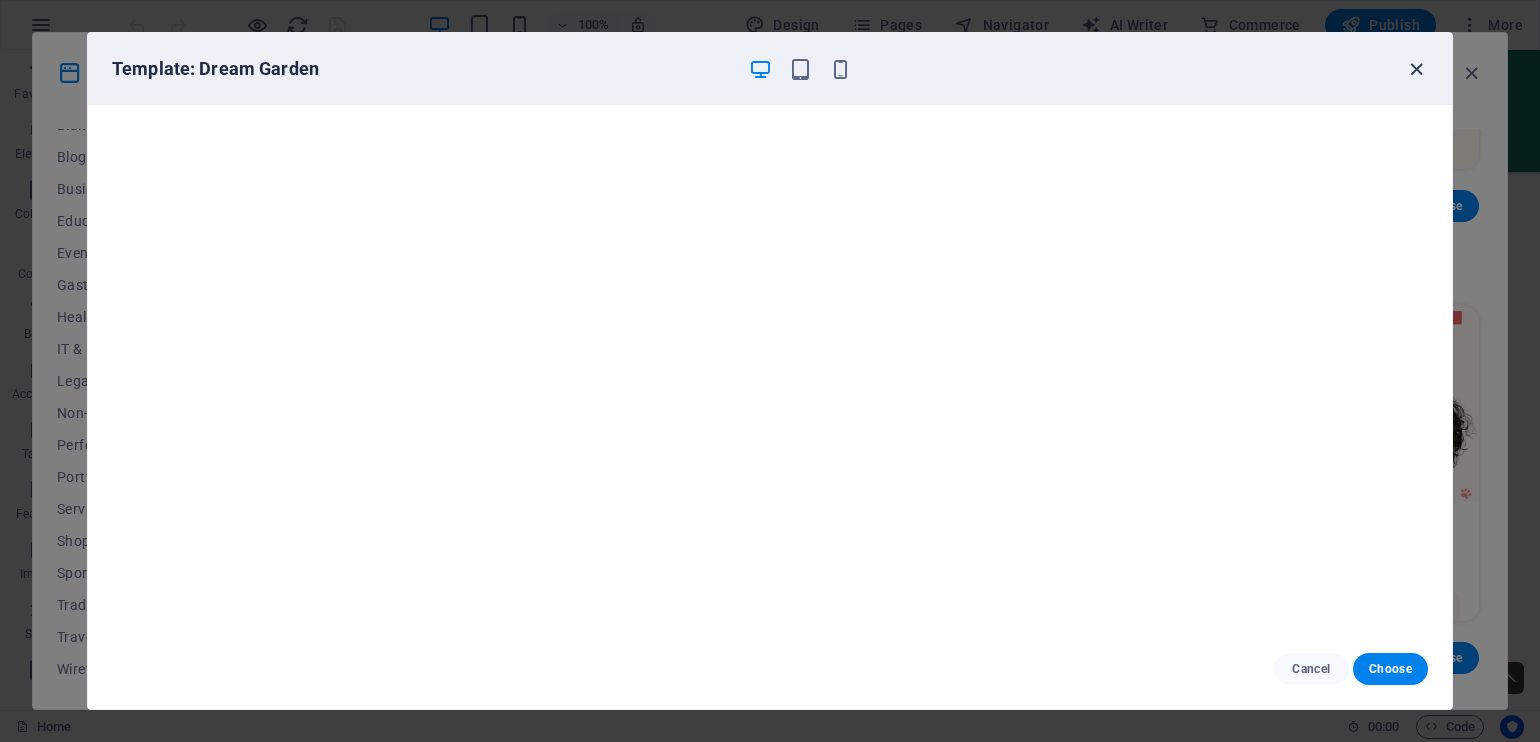 click at bounding box center (1416, 69) 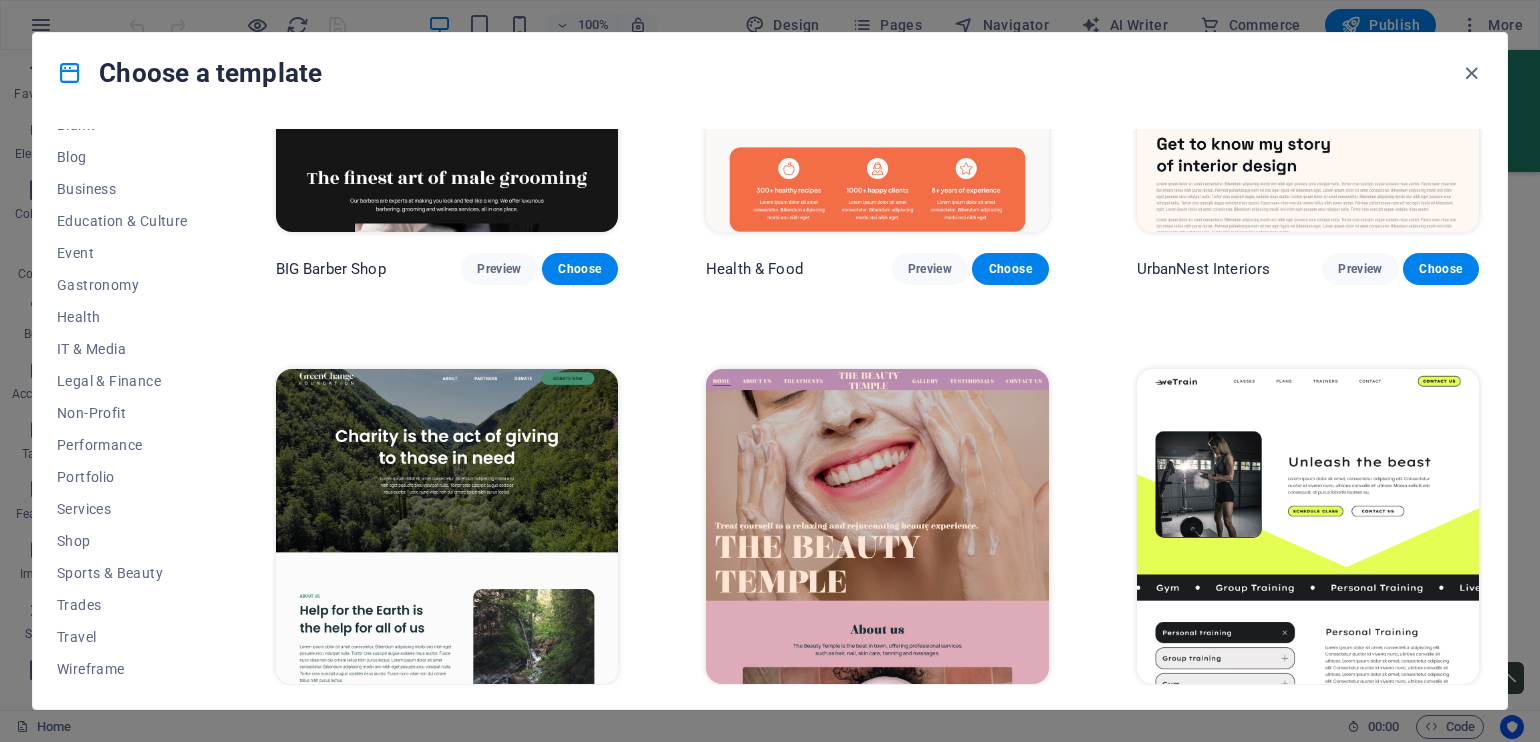 scroll, scrollTop: 3100, scrollLeft: 0, axis: vertical 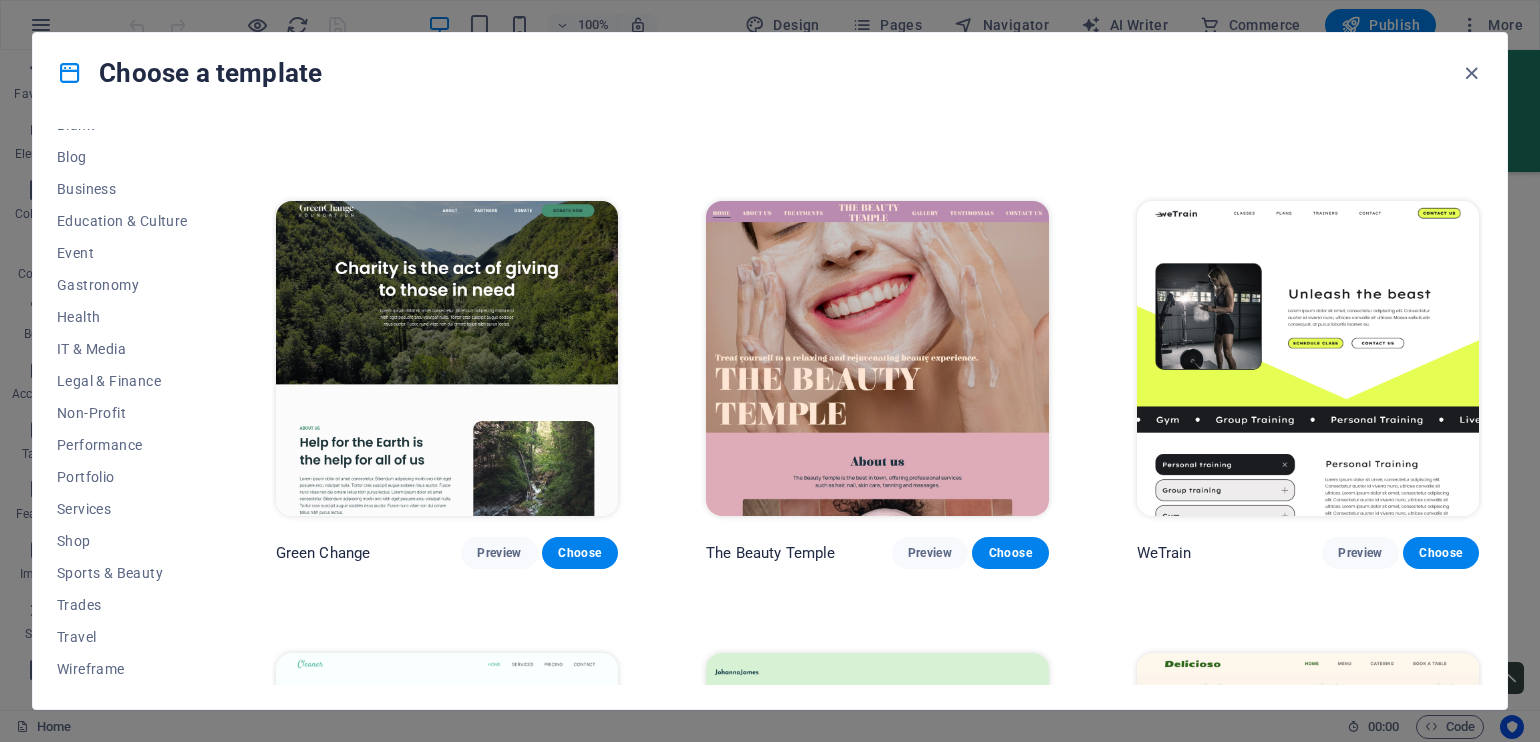click at bounding box center (447, 359) 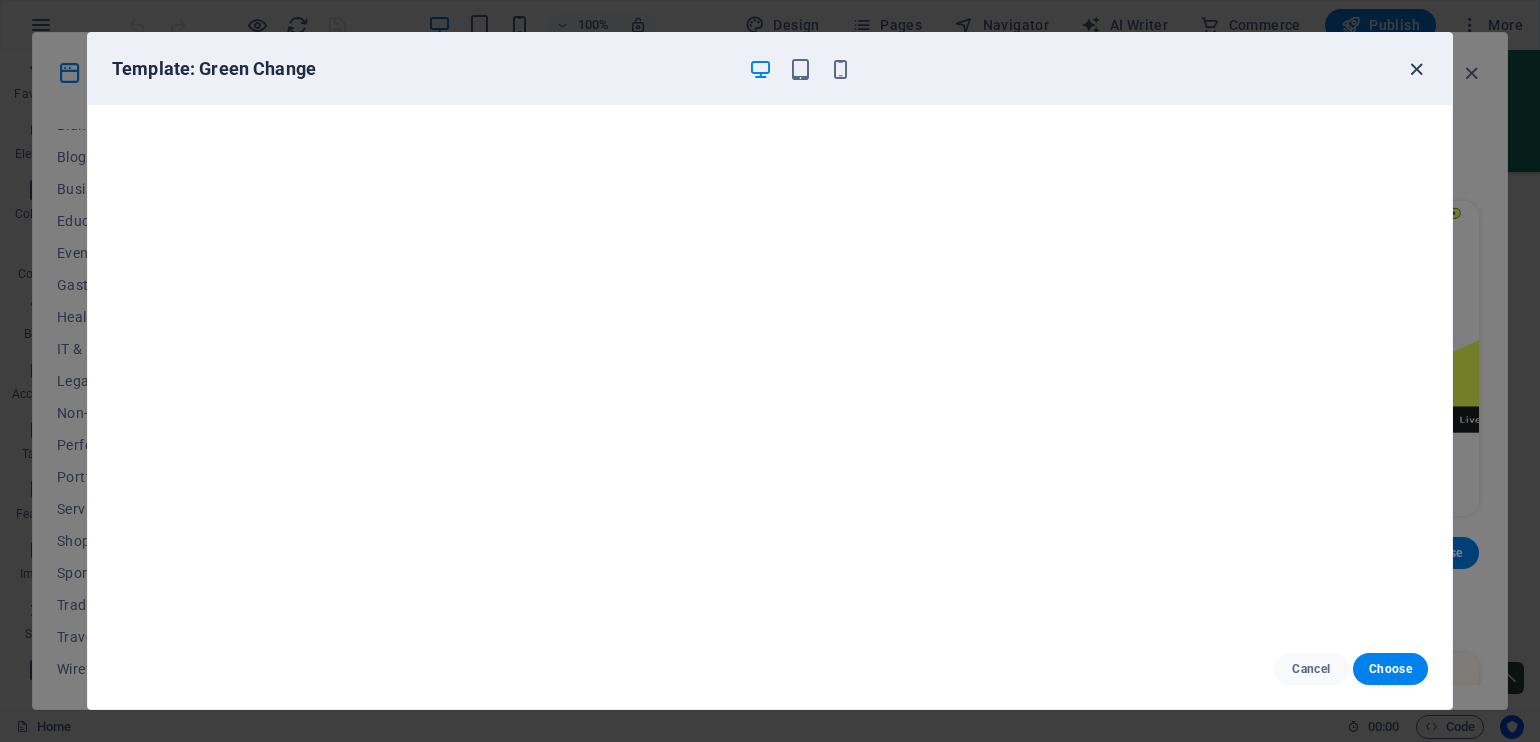 click at bounding box center [1416, 69] 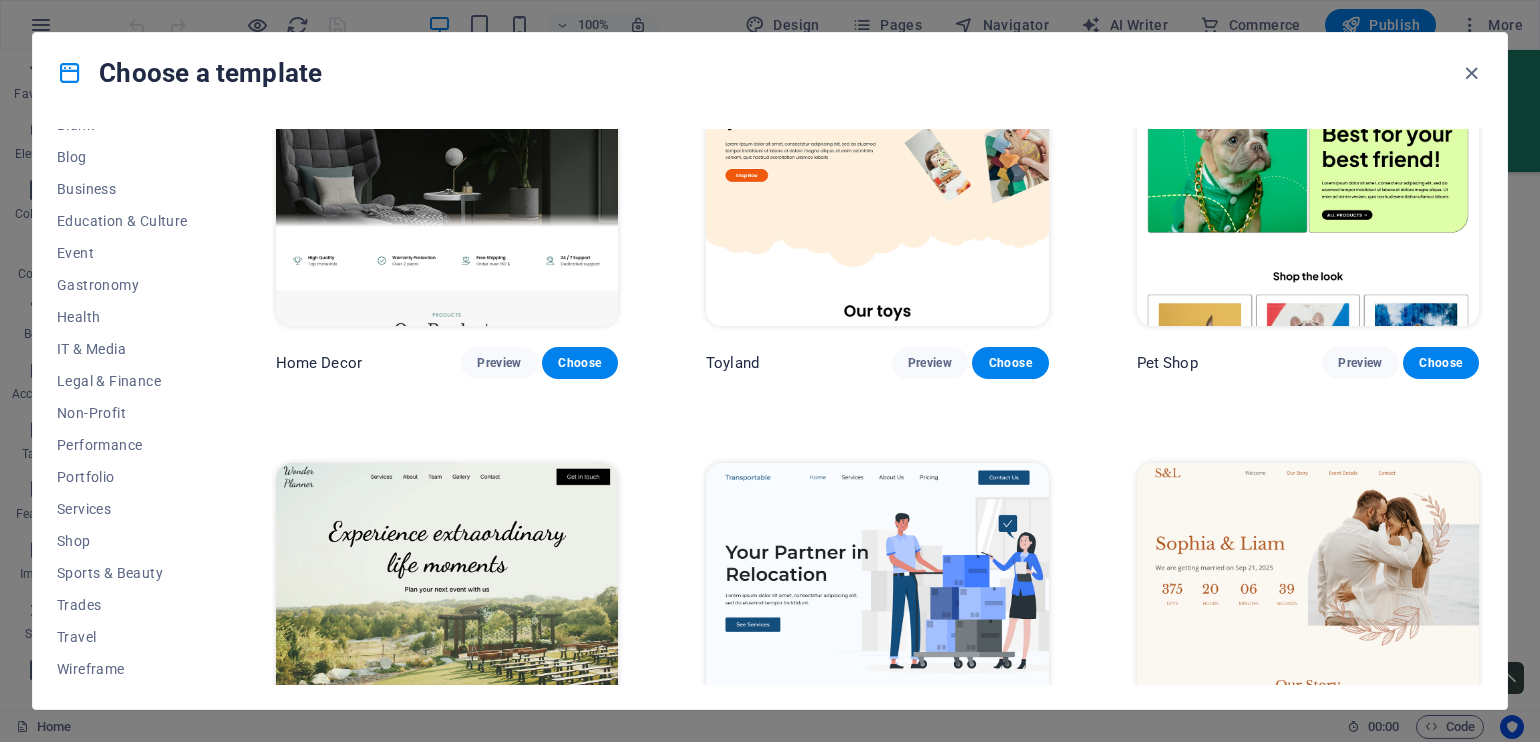 scroll, scrollTop: 1000, scrollLeft: 0, axis: vertical 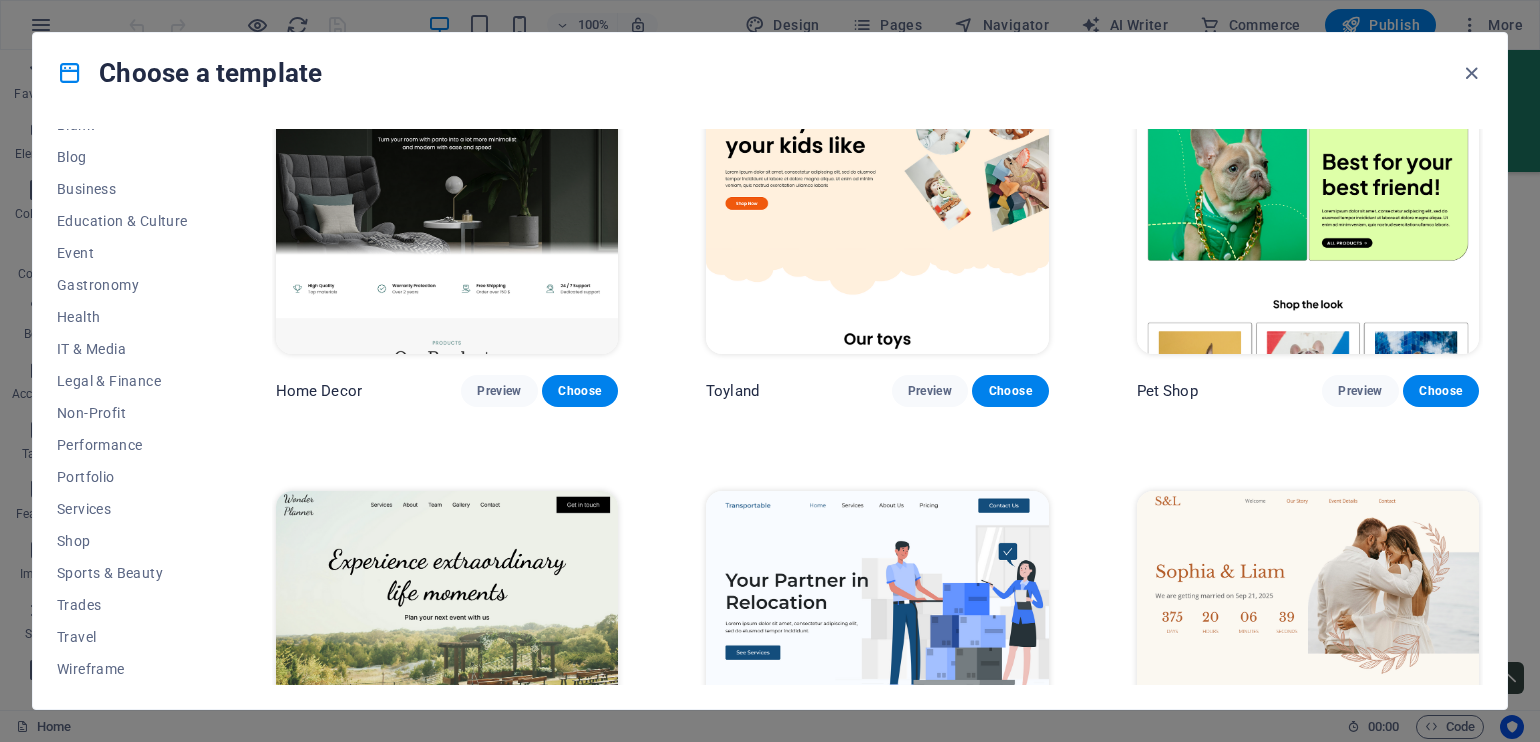 click at bounding box center (447, 649) 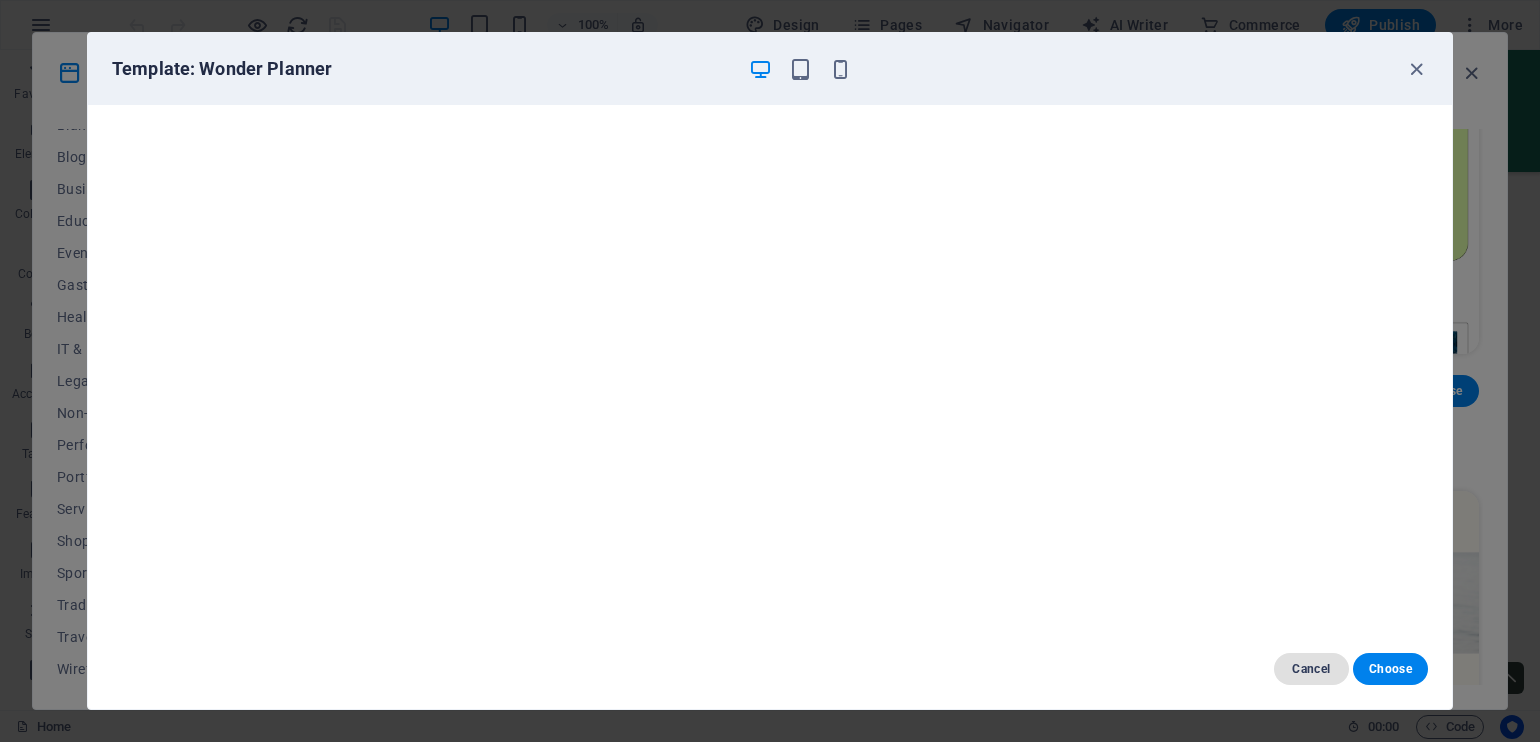 click on "Cancel" at bounding box center [1311, 669] 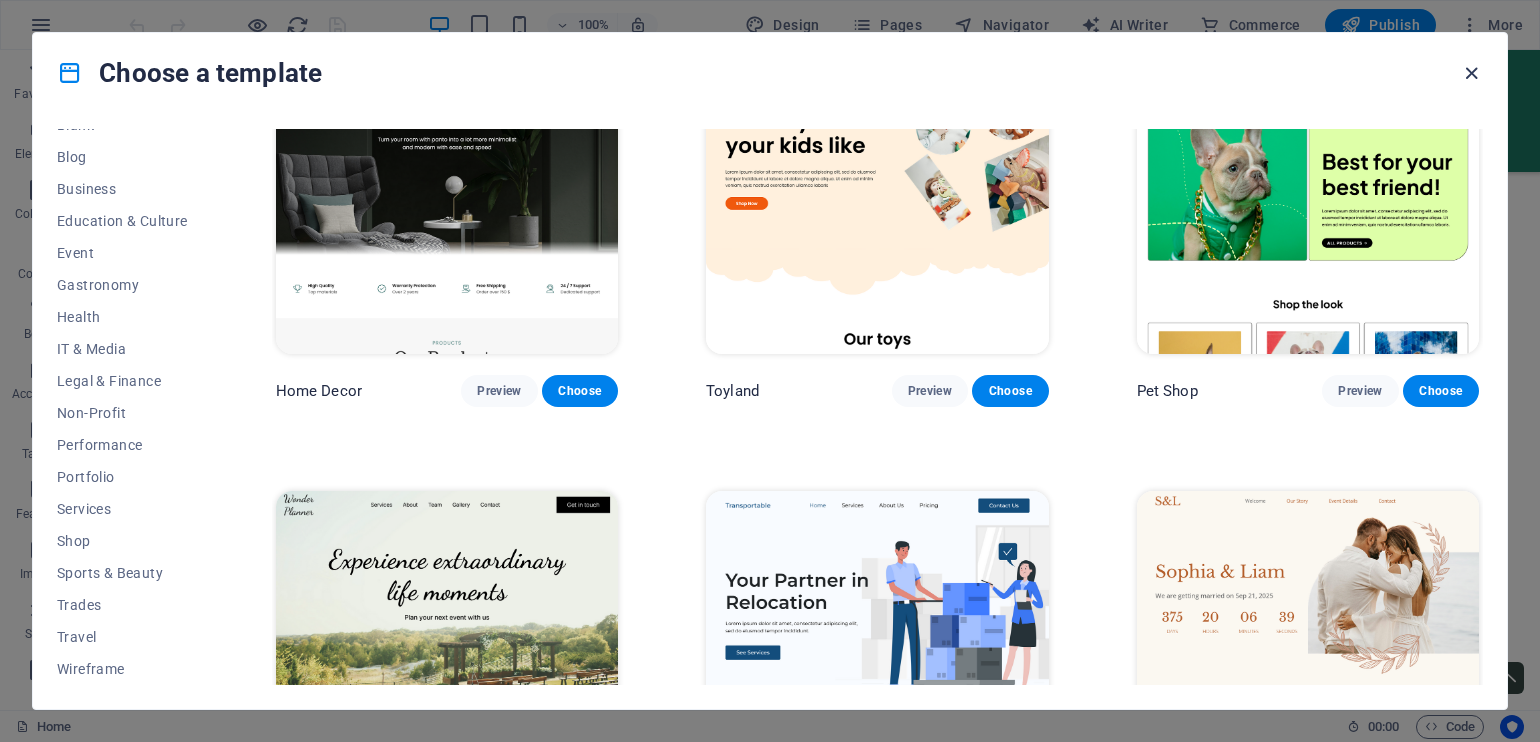 click at bounding box center [1471, 73] 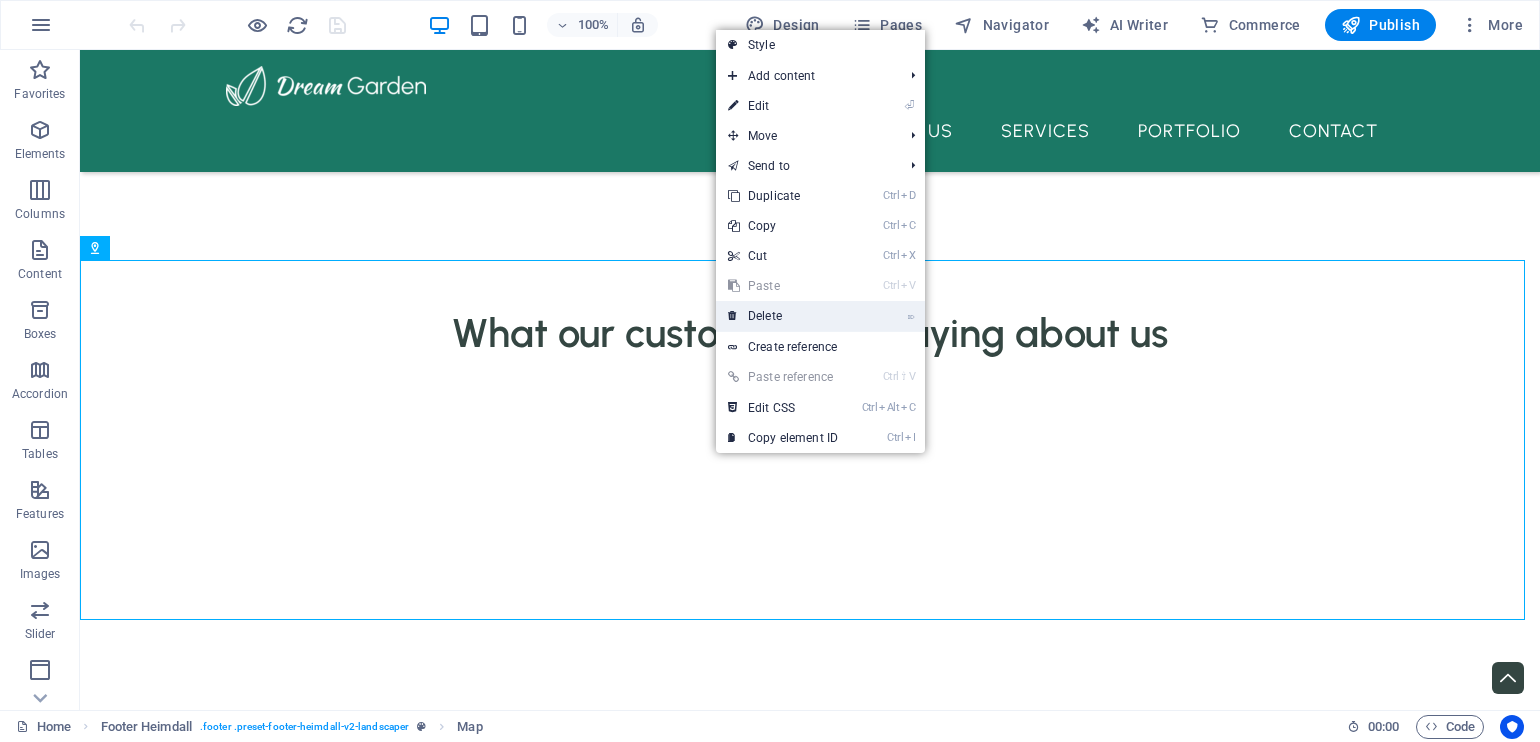 click on "⌦  Delete" at bounding box center (783, 316) 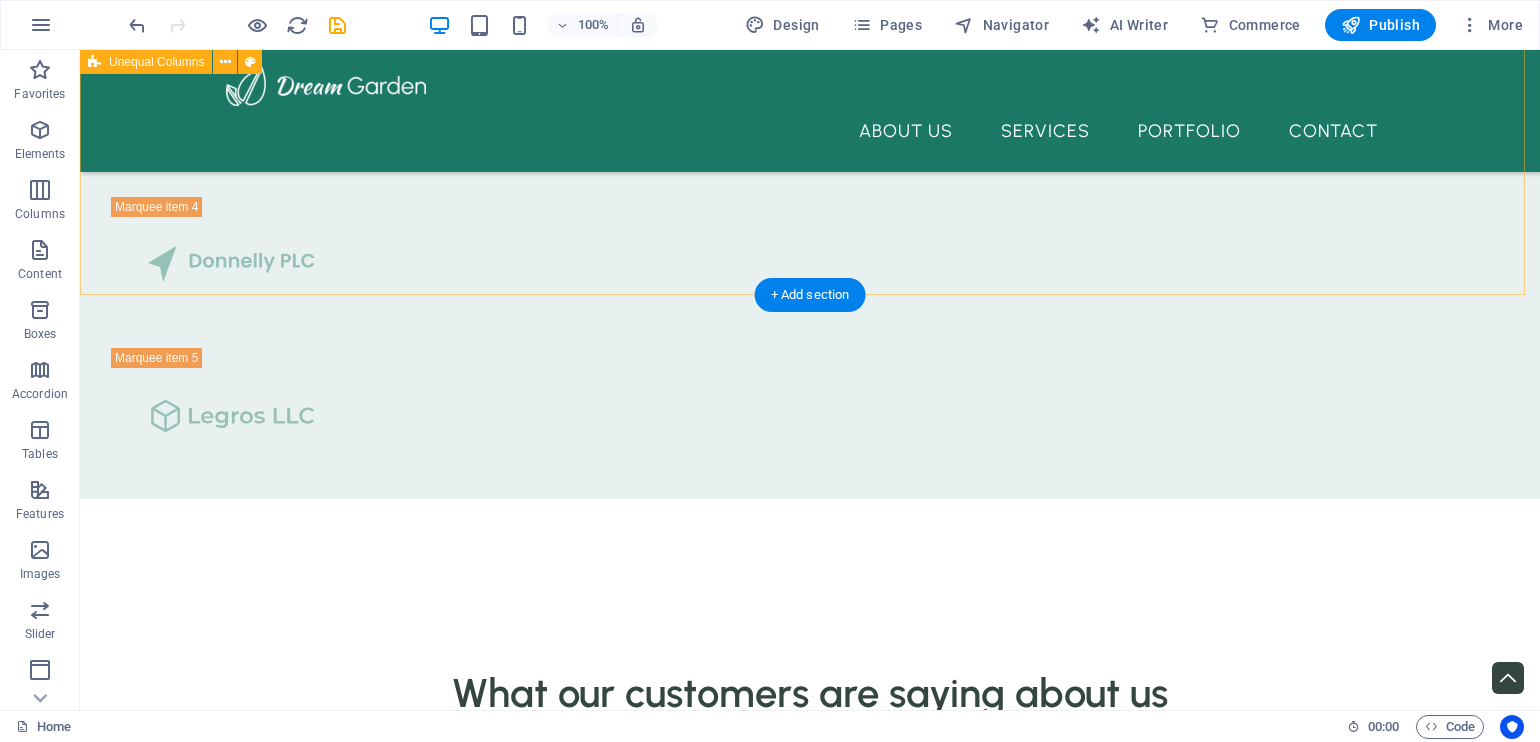 click on "Feel  free  to contact us    I have read and understand the privacy policy. Unreadable? Load new CONTACT US" at bounding box center (810, 10066) 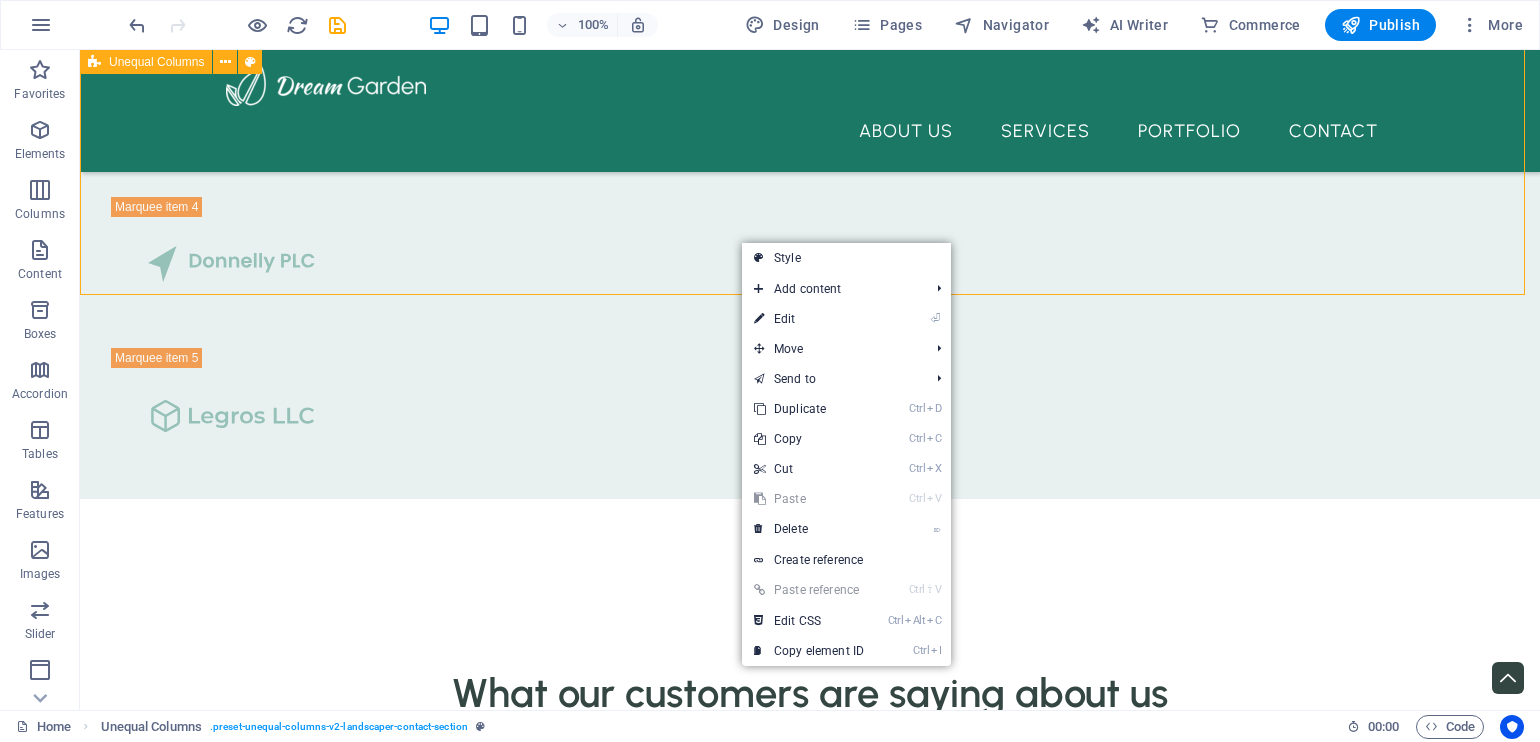 click on "Feel  free  to contact us    I have read and understand the privacy policy. Unreadable? Load new CONTACT US" at bounding box center (810, 10066) 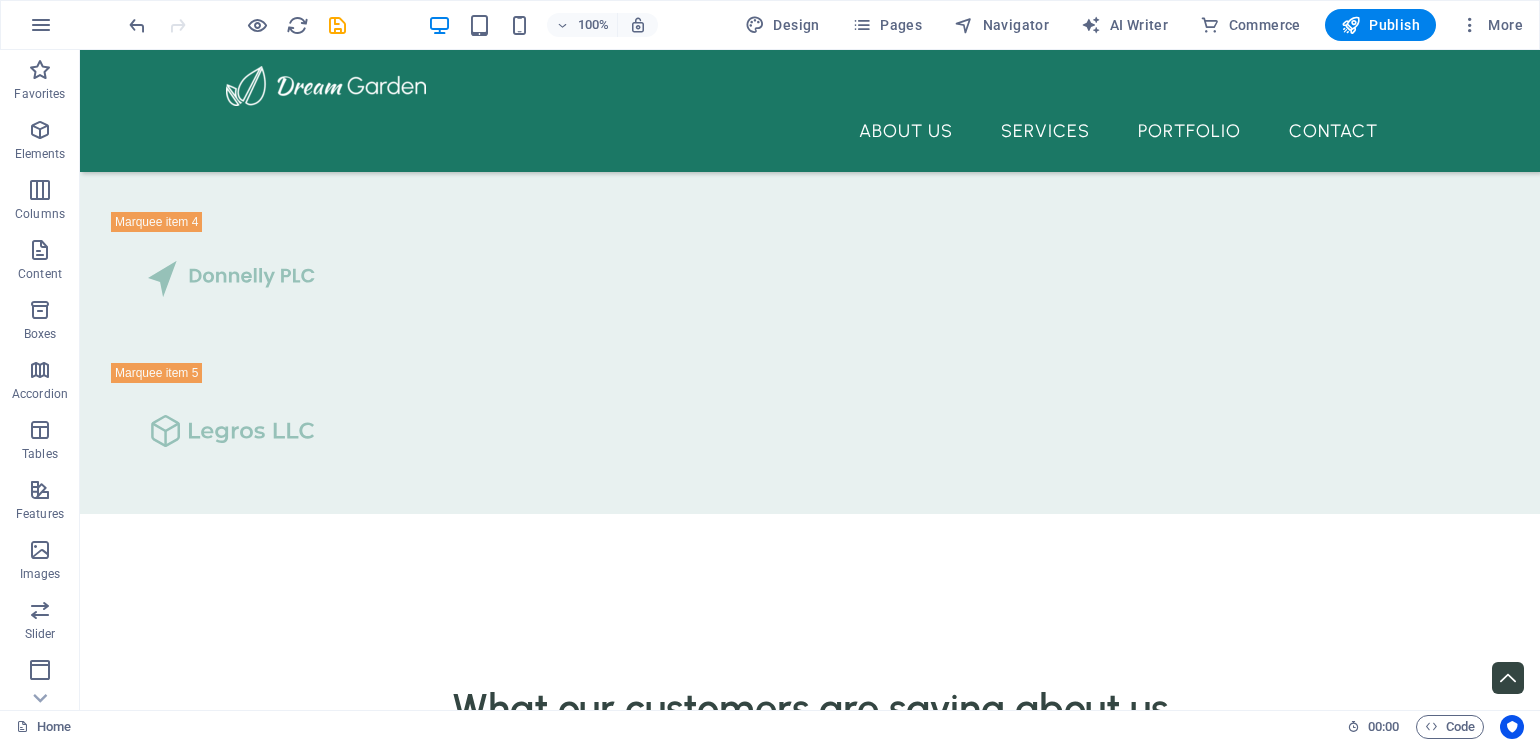 scroll, scrollTop: 5095, scrollLeft: 0, axis: vertical 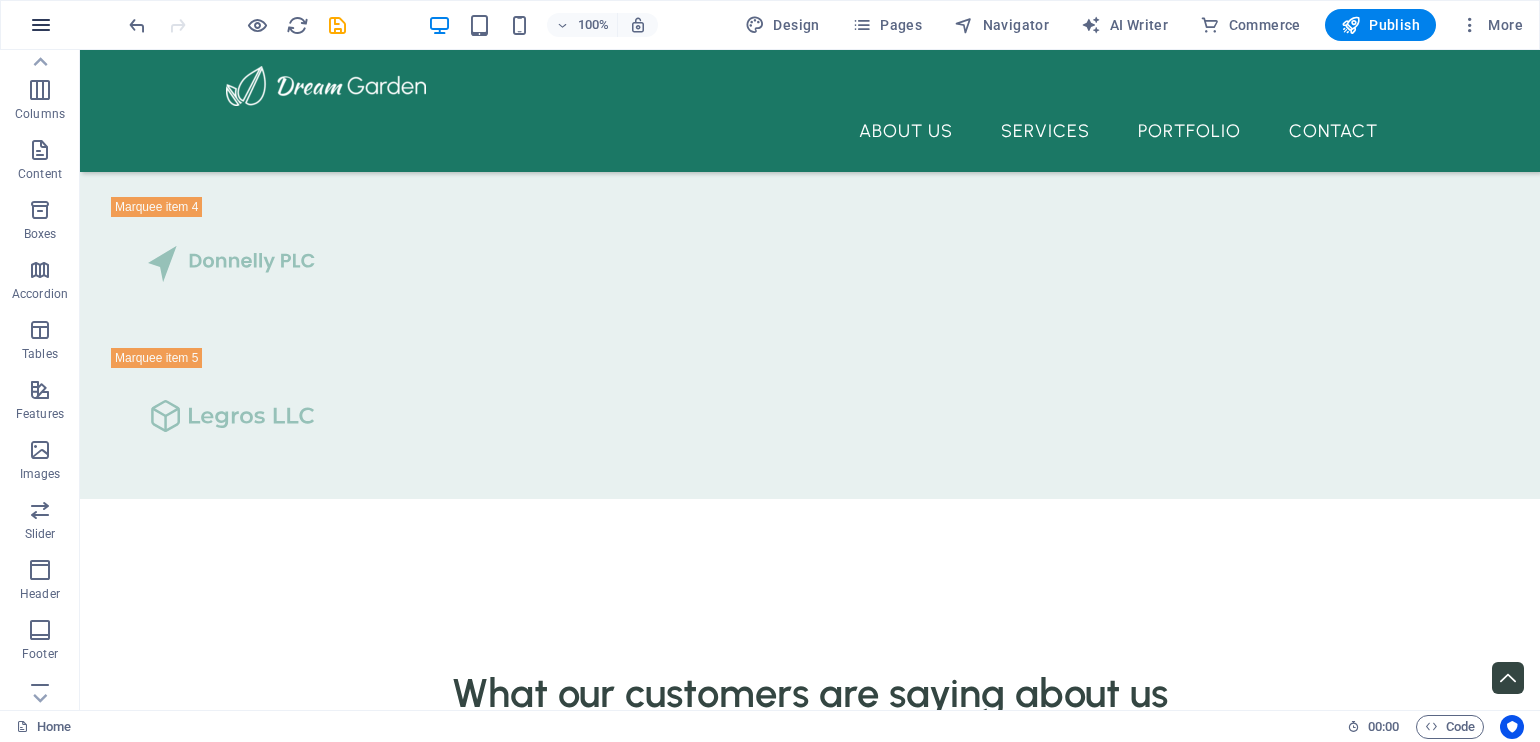 click at bounding box center (41, 25) 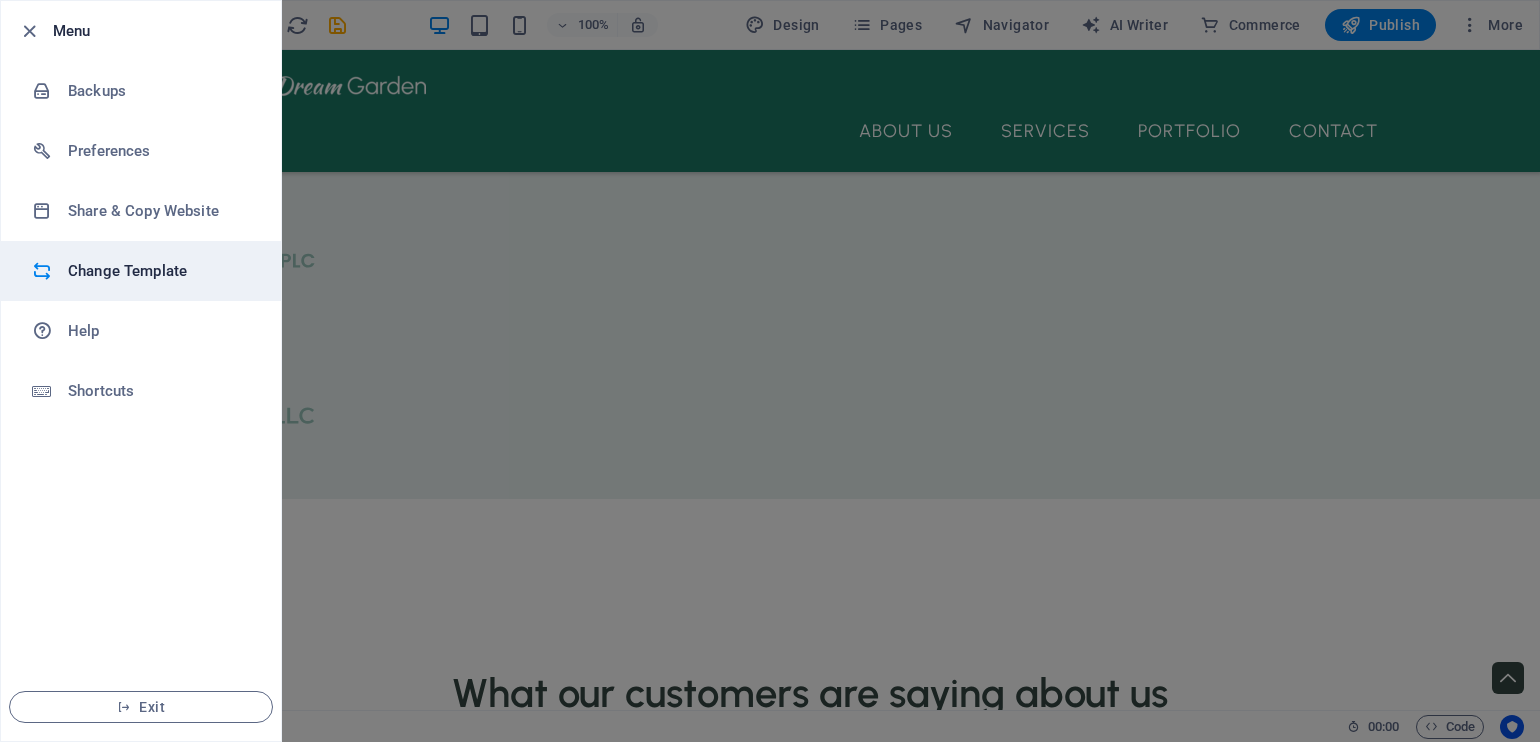 click on "Change Template" at bounding box center [160, 271] 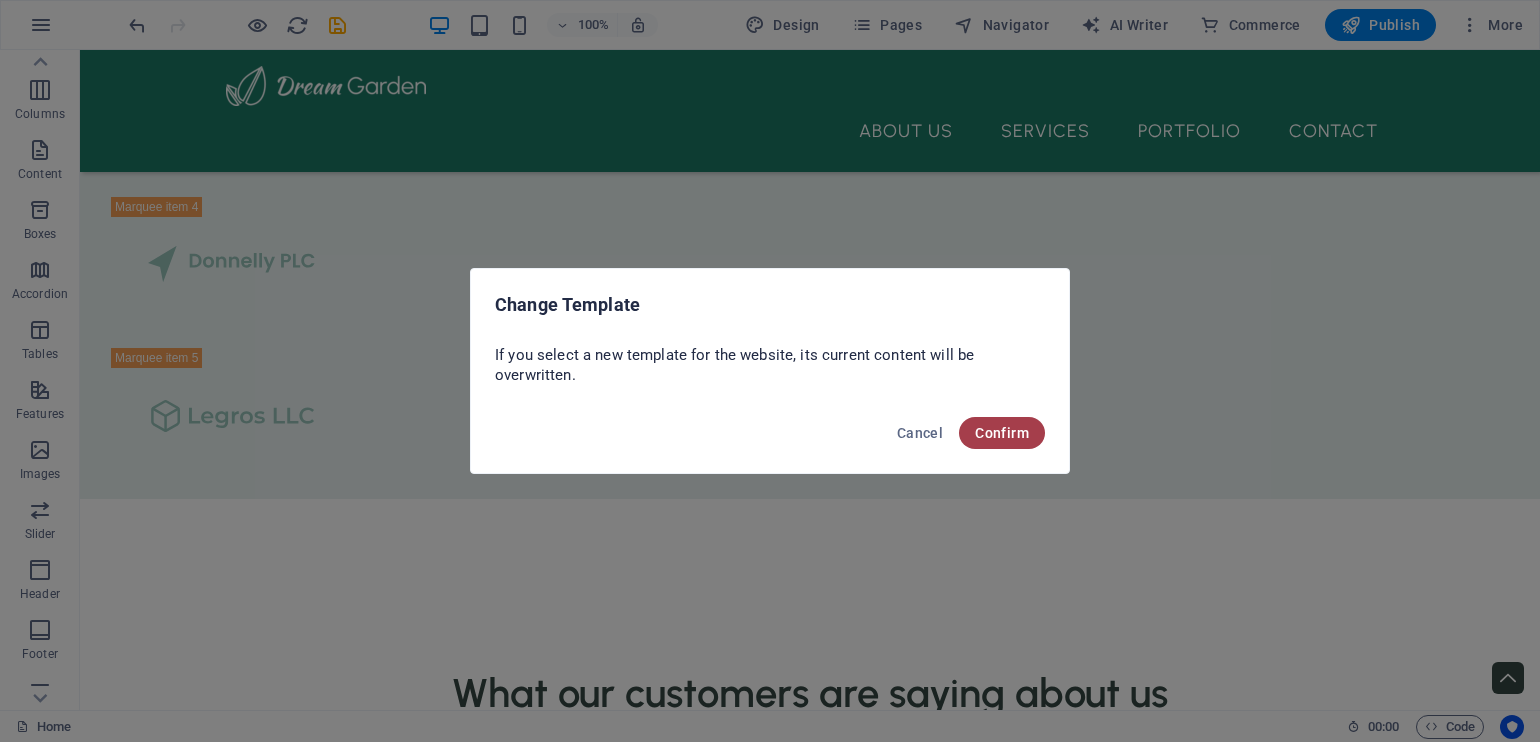 click on "Confirm" at bounding box center (1002, 433) 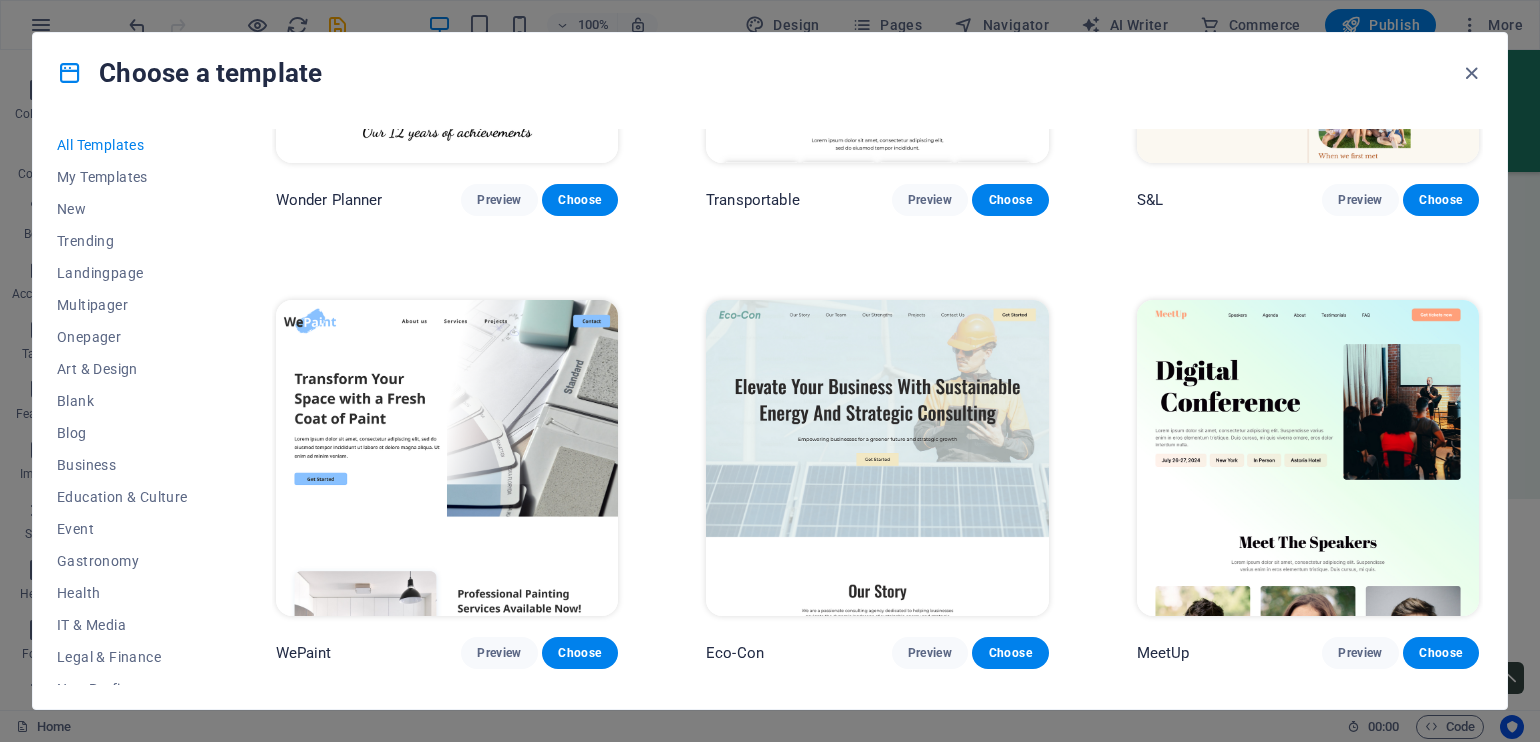 scroll, scrollTop: 1400, scrollLeft: 0, axis: vertical 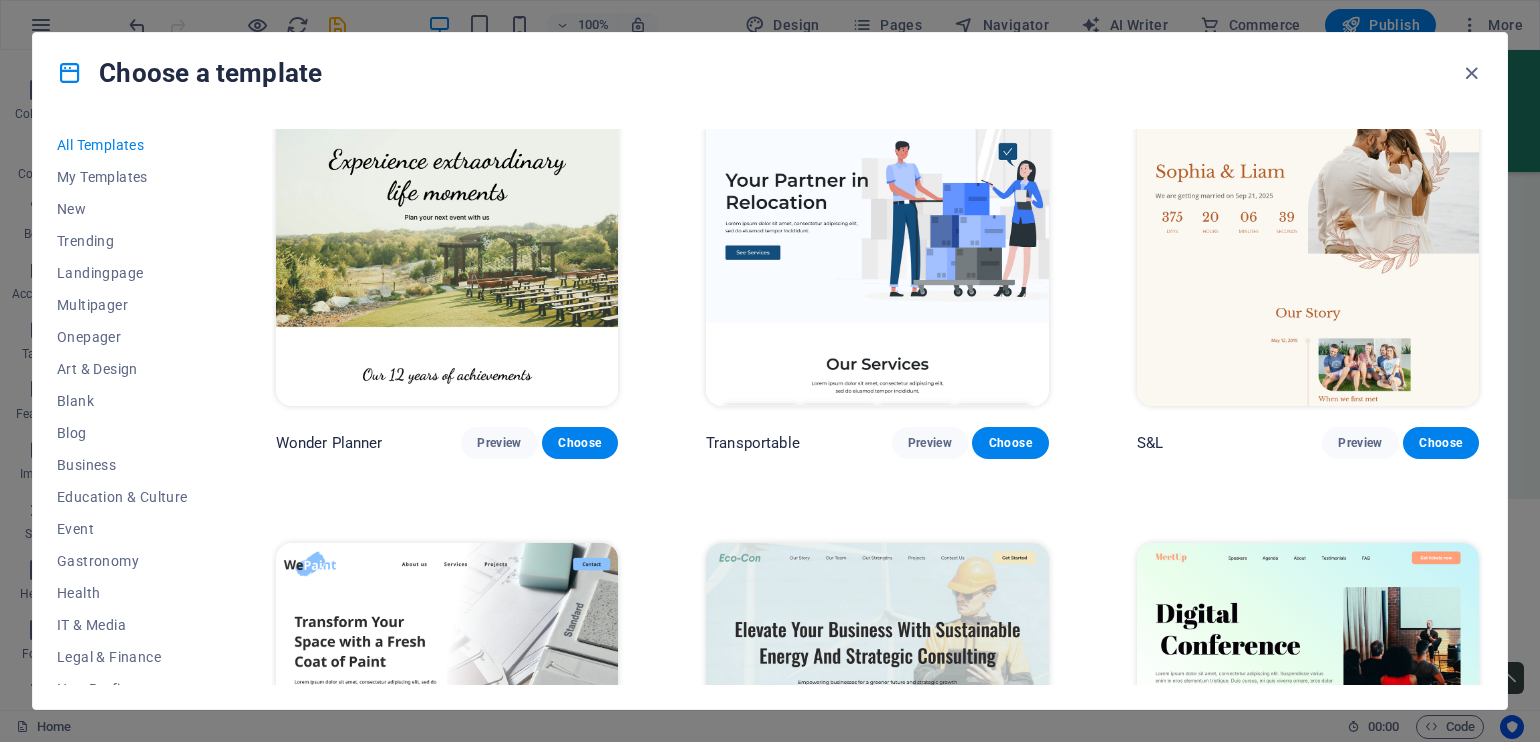 click at bounding box center (447, 249) 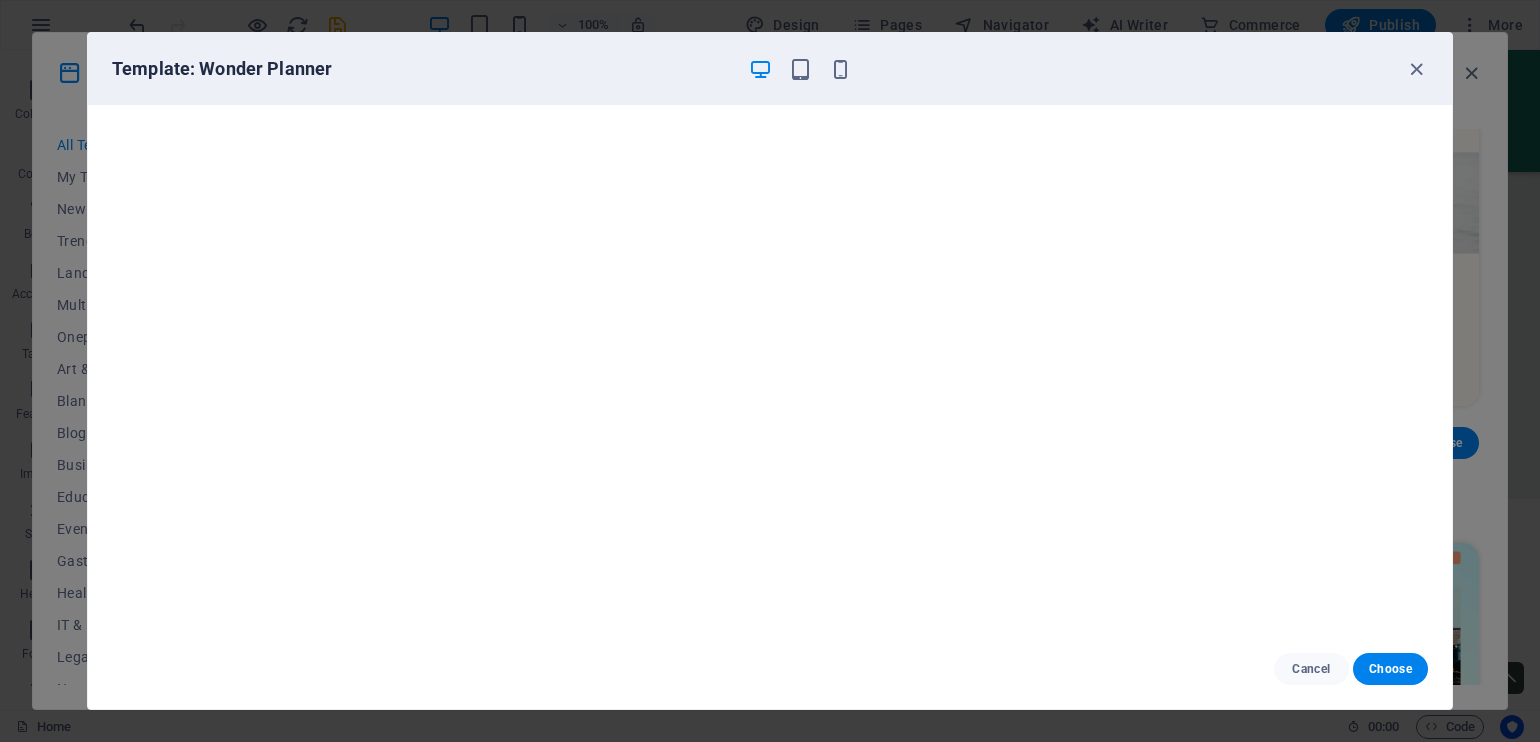 scroll, scrollTop: 5, scrollLeft: 0, axis: vertical 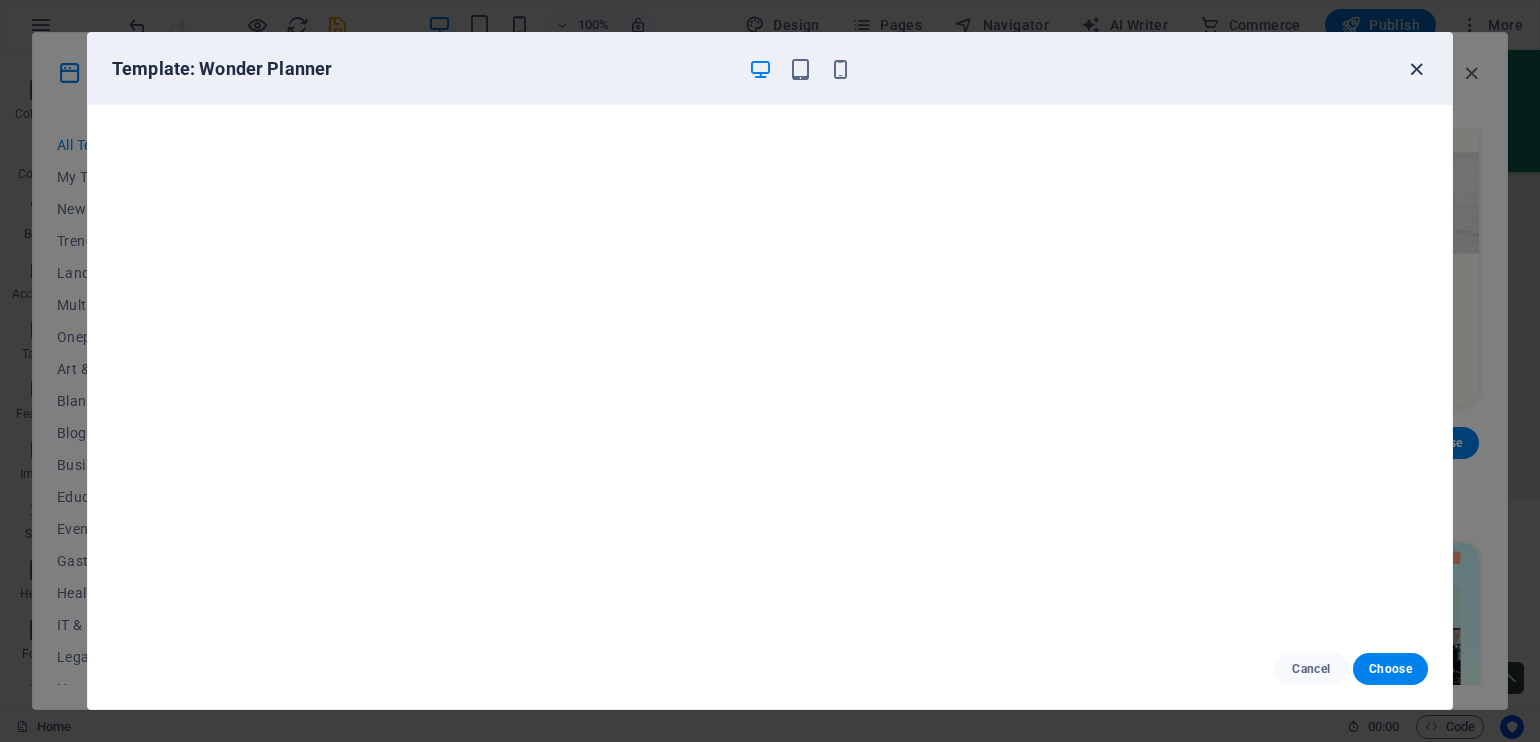 click at bounding box center (1416, 69) 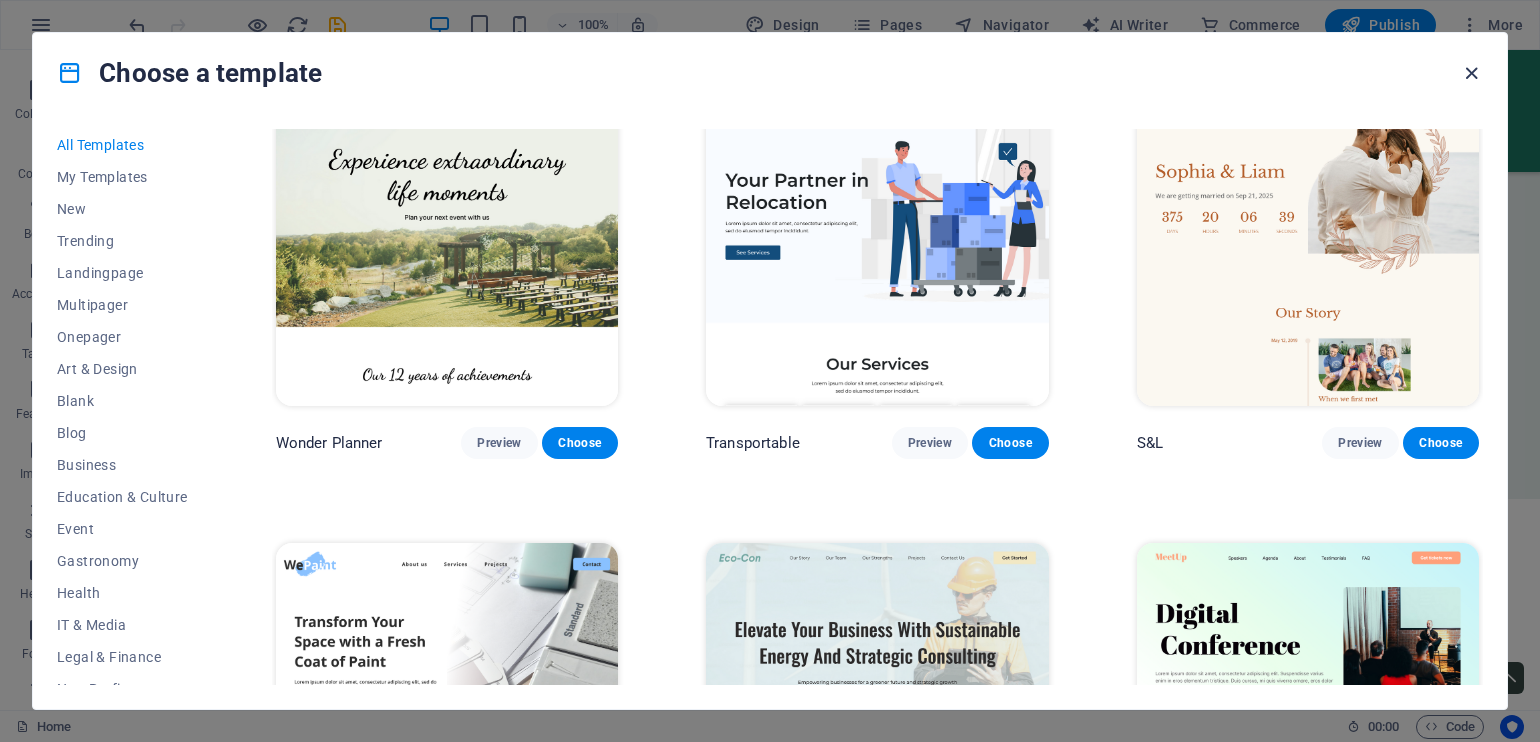 drag, startPoint x: 1465, startPoint y: 70, endPoint x: 1187, endPoint y: 196, distance: 305.22122 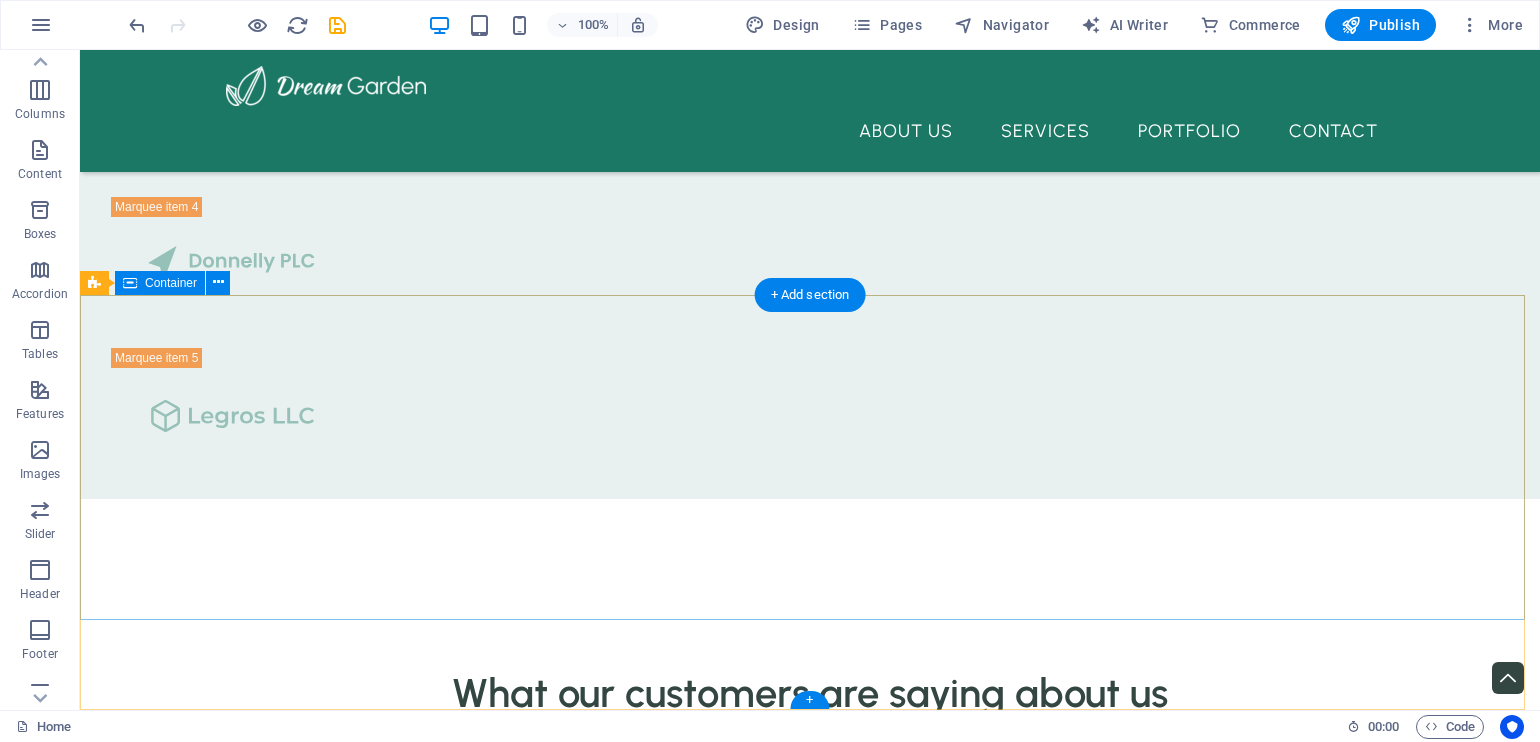 click on "Address Street
[CITY], [POSTAL_CODE] Phone Phone:  [PHONE] Mobile:  Contact [EMAIL] Legal Notice  |  Privacy Policy" at bounding box center [810, 11568] 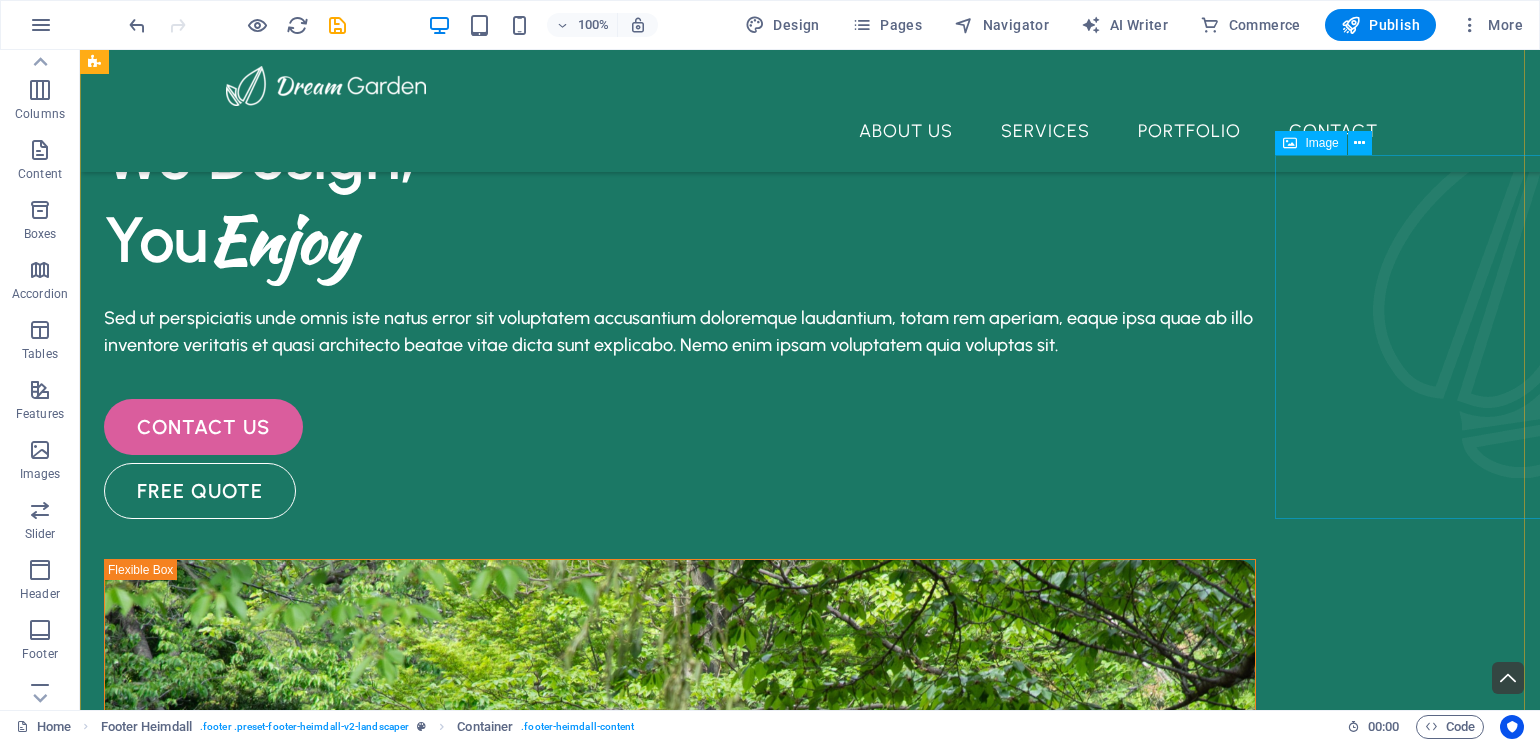 scroll, scrollTop: 0, scrollLeft: 0, axis: both 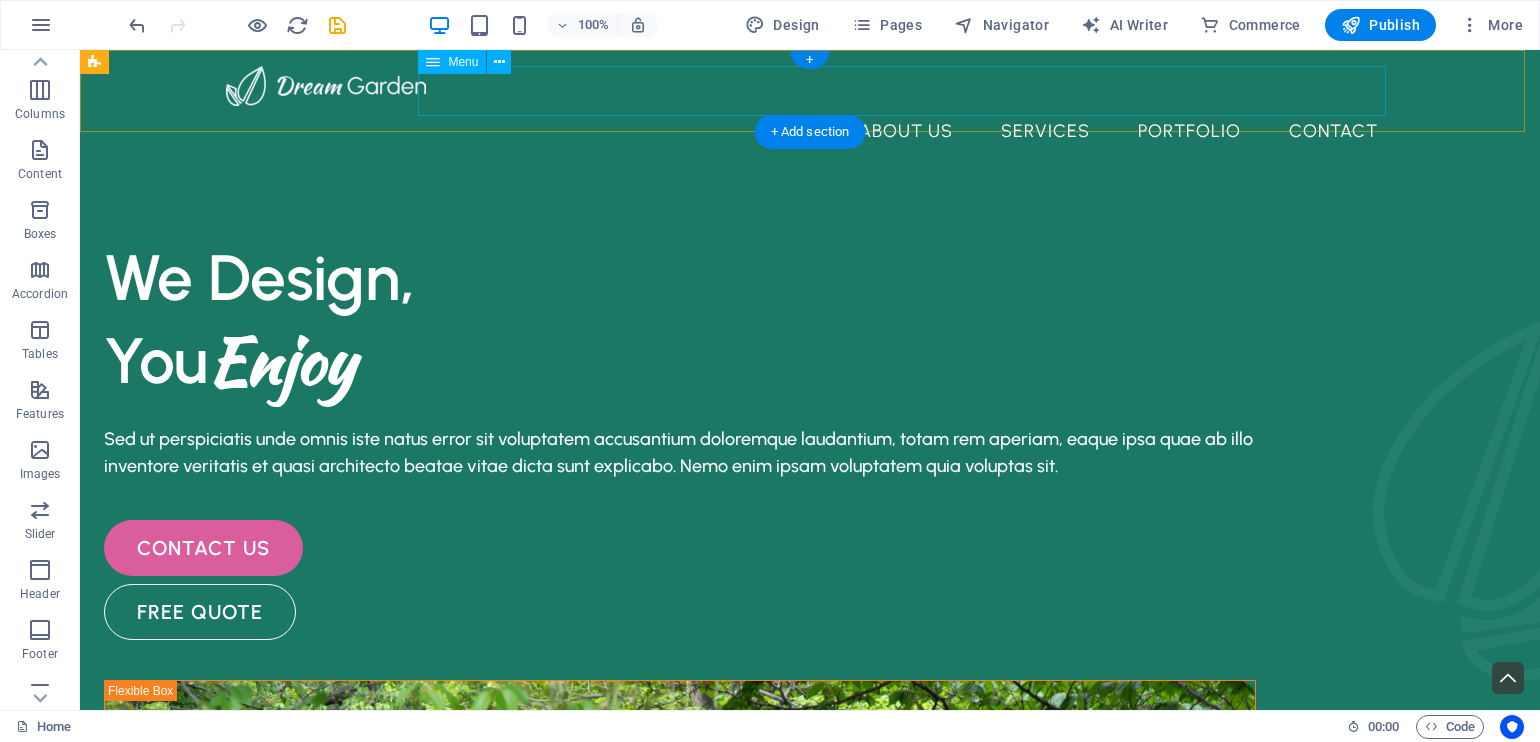 click on "About Us Services Portfolio Contact" at bounding box center [810, 131] 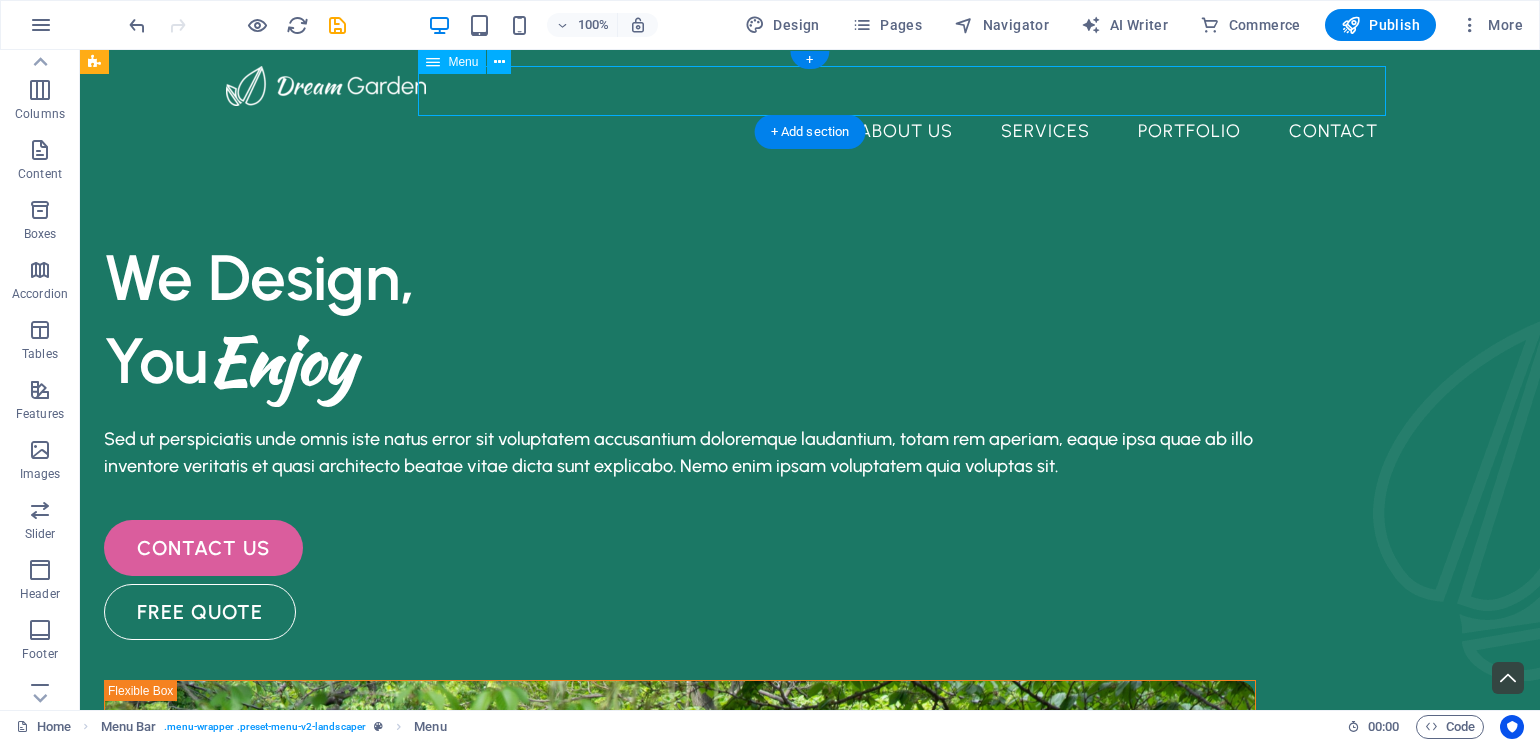 click on "About Us Services Portfolio Contact" at bounding box center (810, 131) 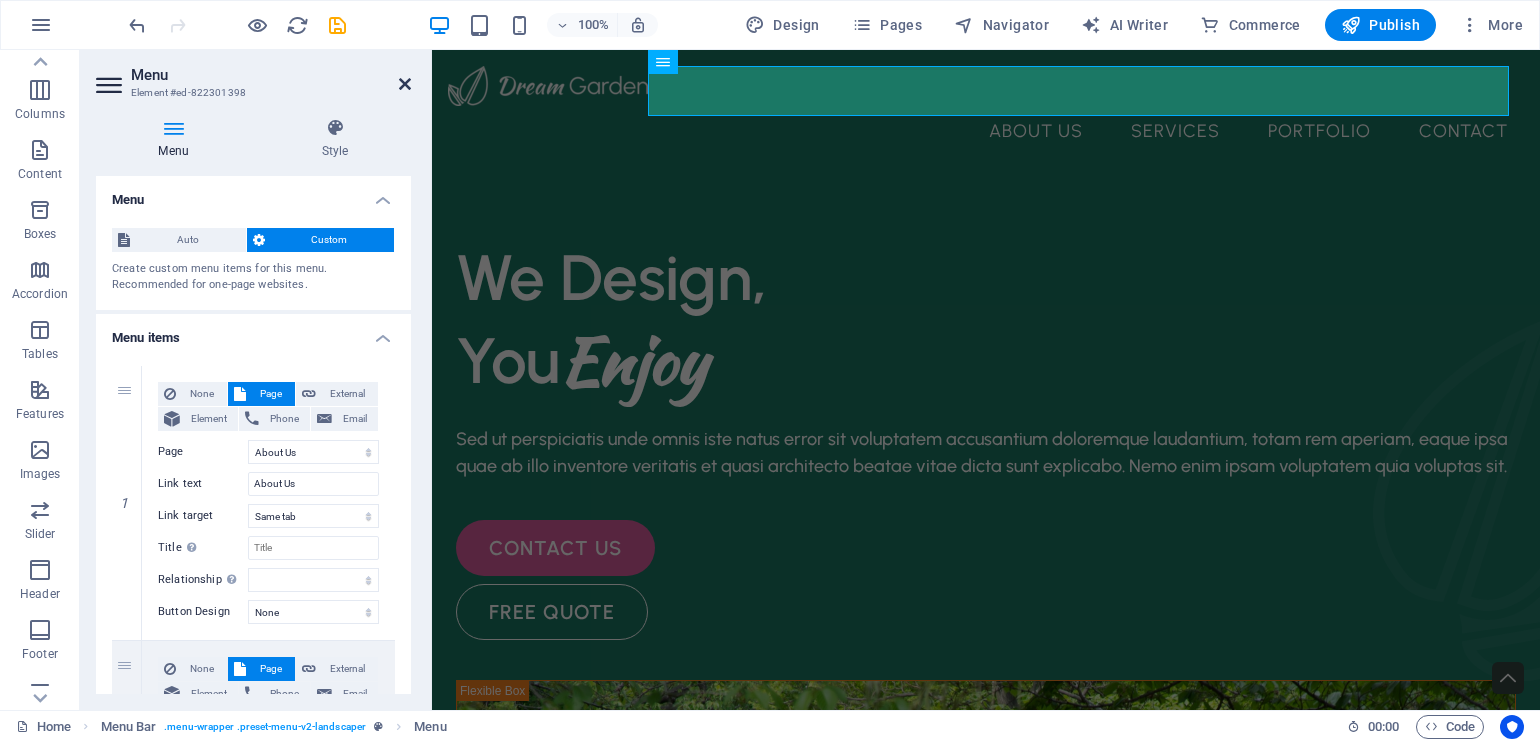 click at bounding box center (405, 84) 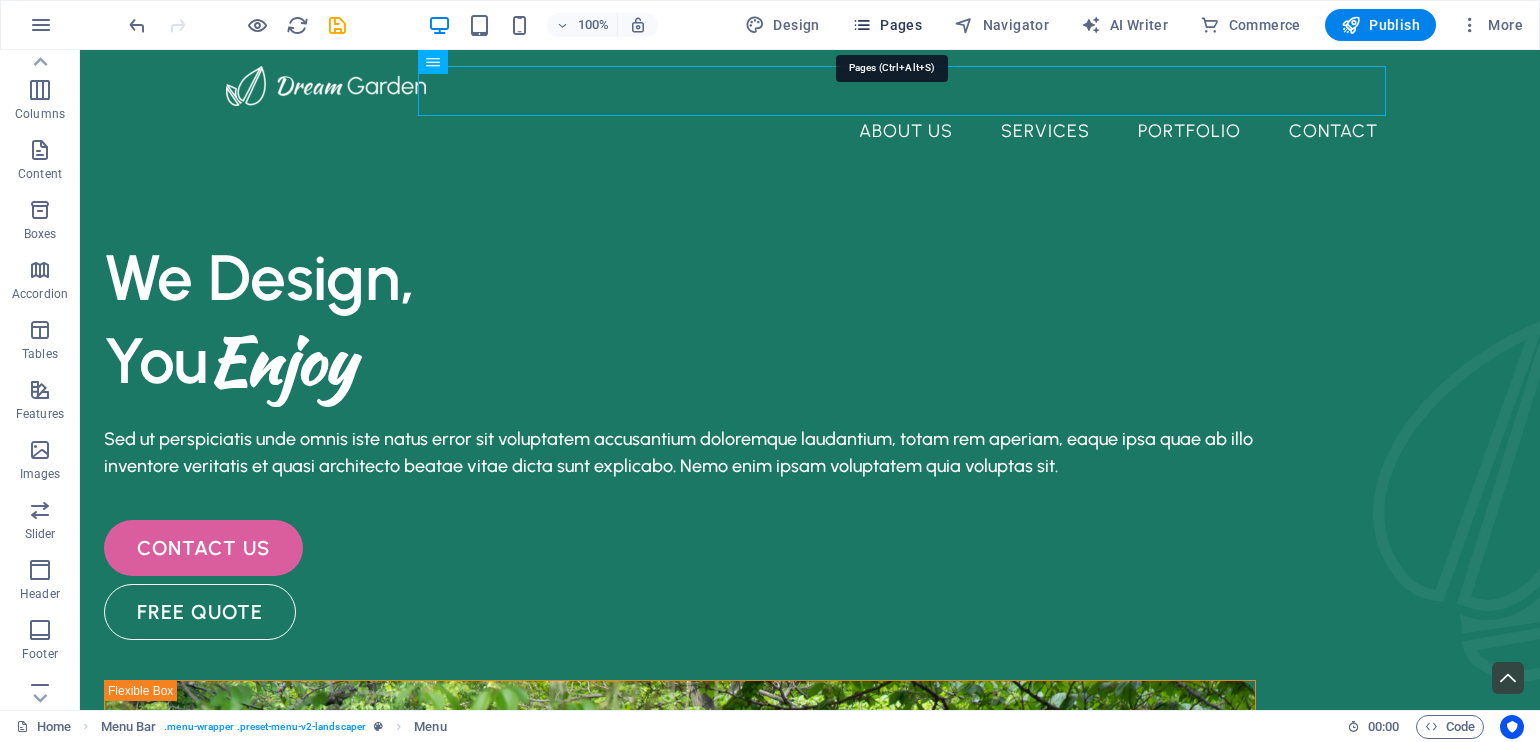 click on "Pages" at bounding box center (887, 25) 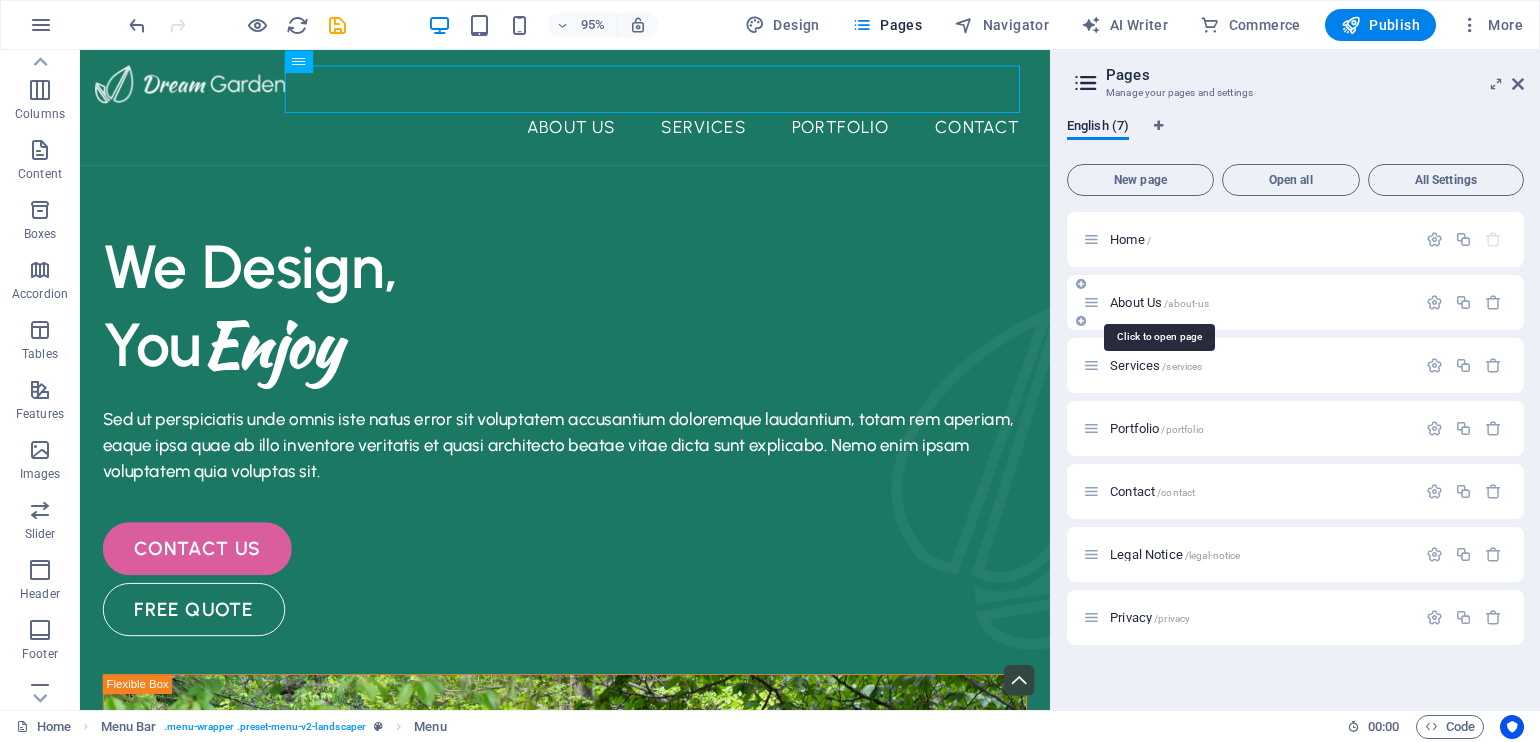 click on "About Us /about-us" at bounding box center [1159, 302] 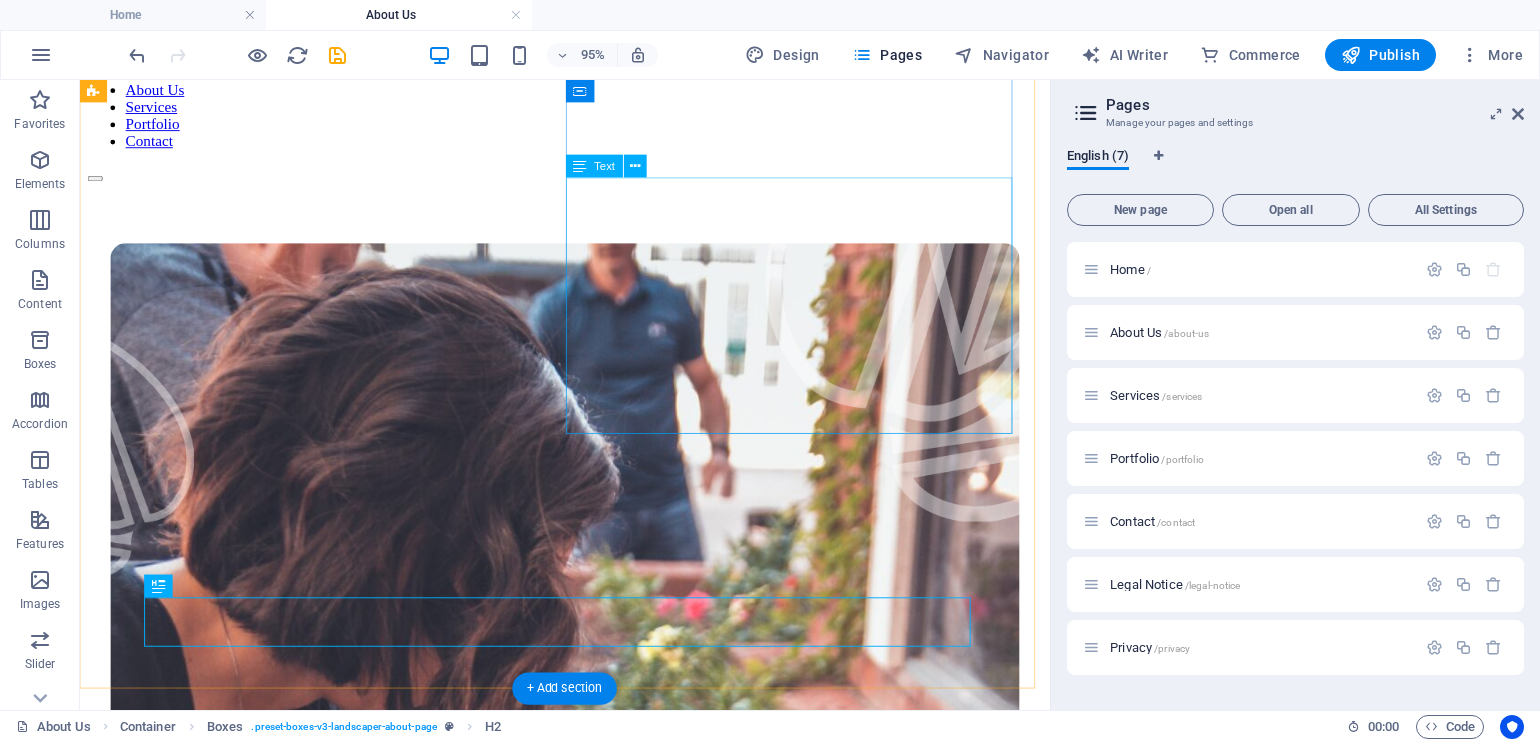 scroll, scrollTop: 0, scrollLeft: 0, axis: both 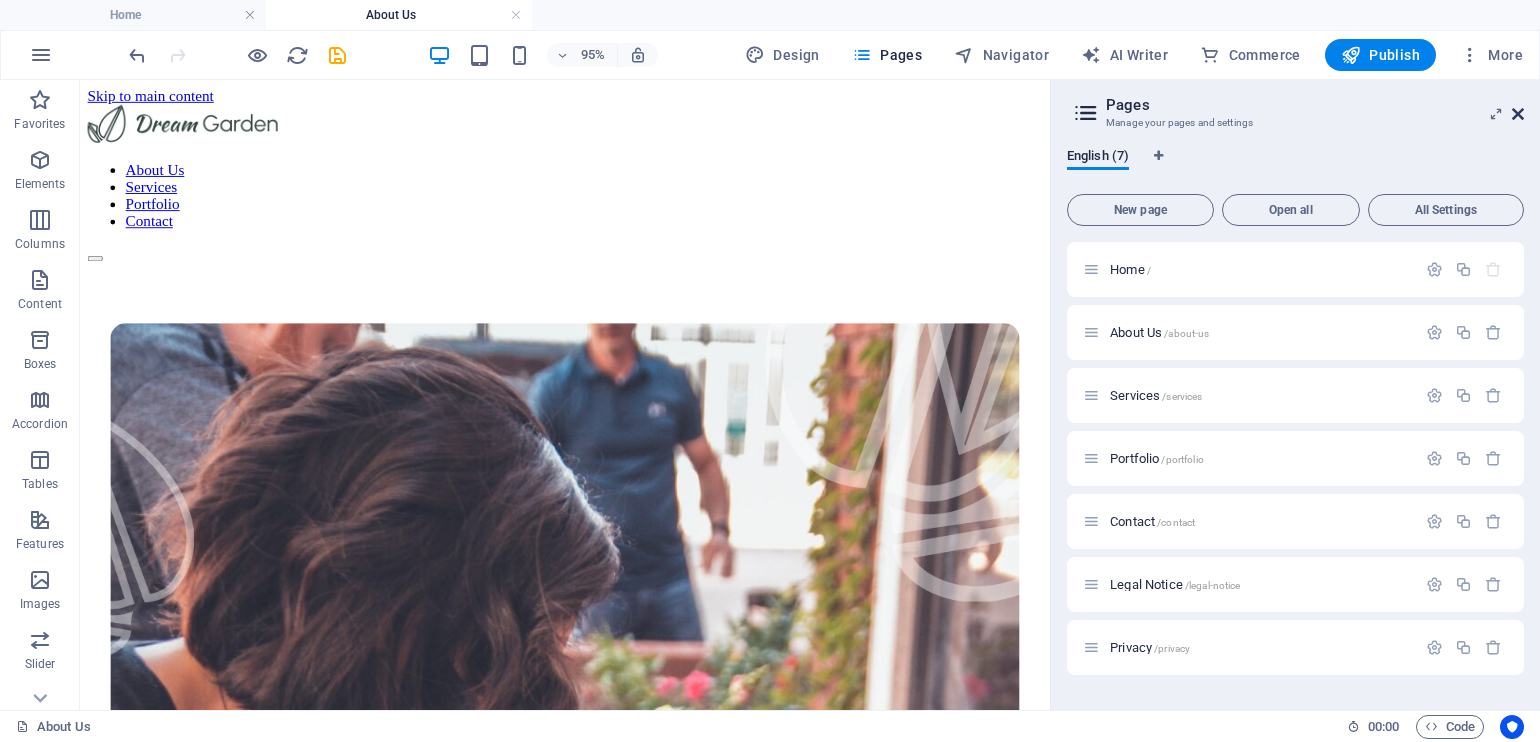 drag, startPoint x: 1518, startPoint y: 111, endPoint x: 1428, endPoint y: 35, distance: 117.79643 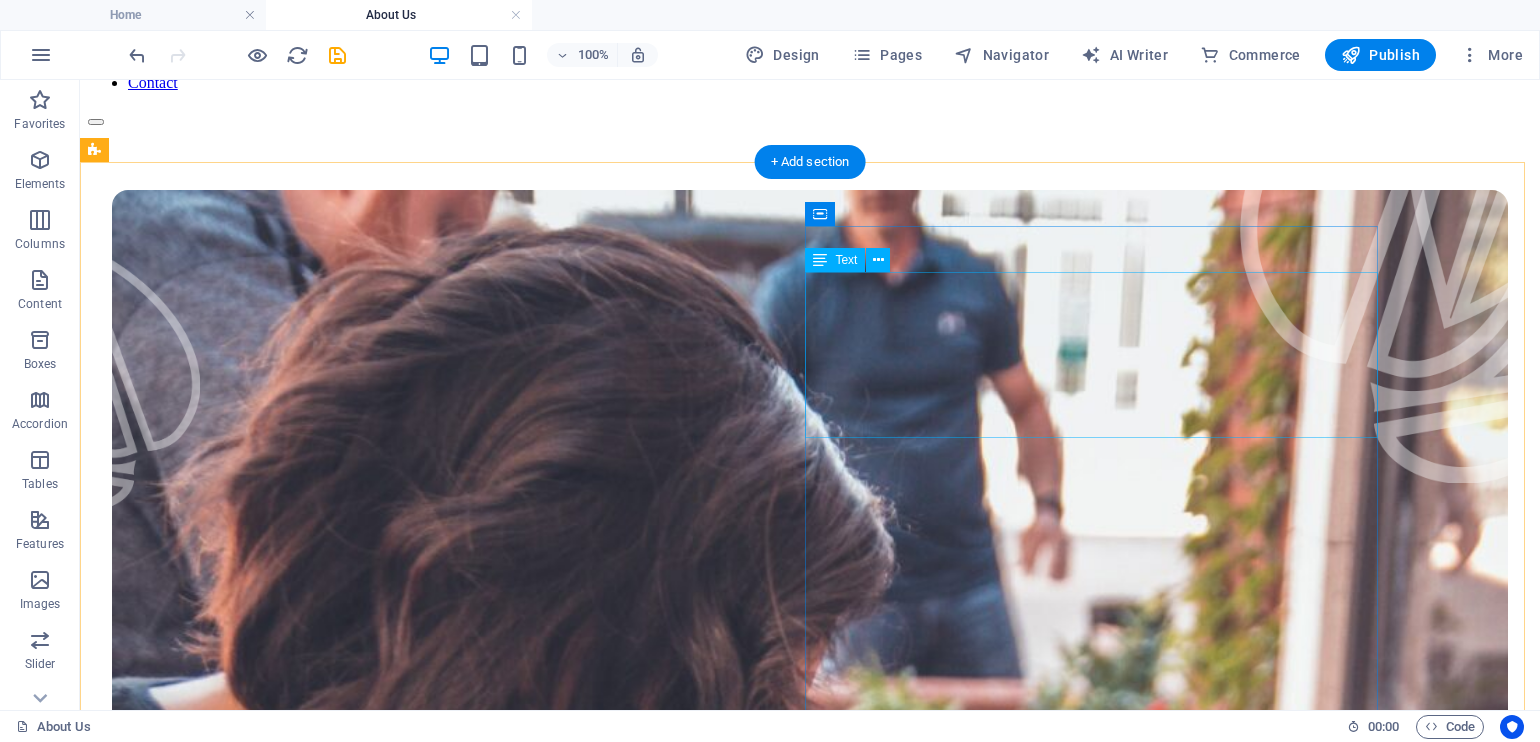 scroll, scrollTop: 0, scrollLeft: 0, axis: both 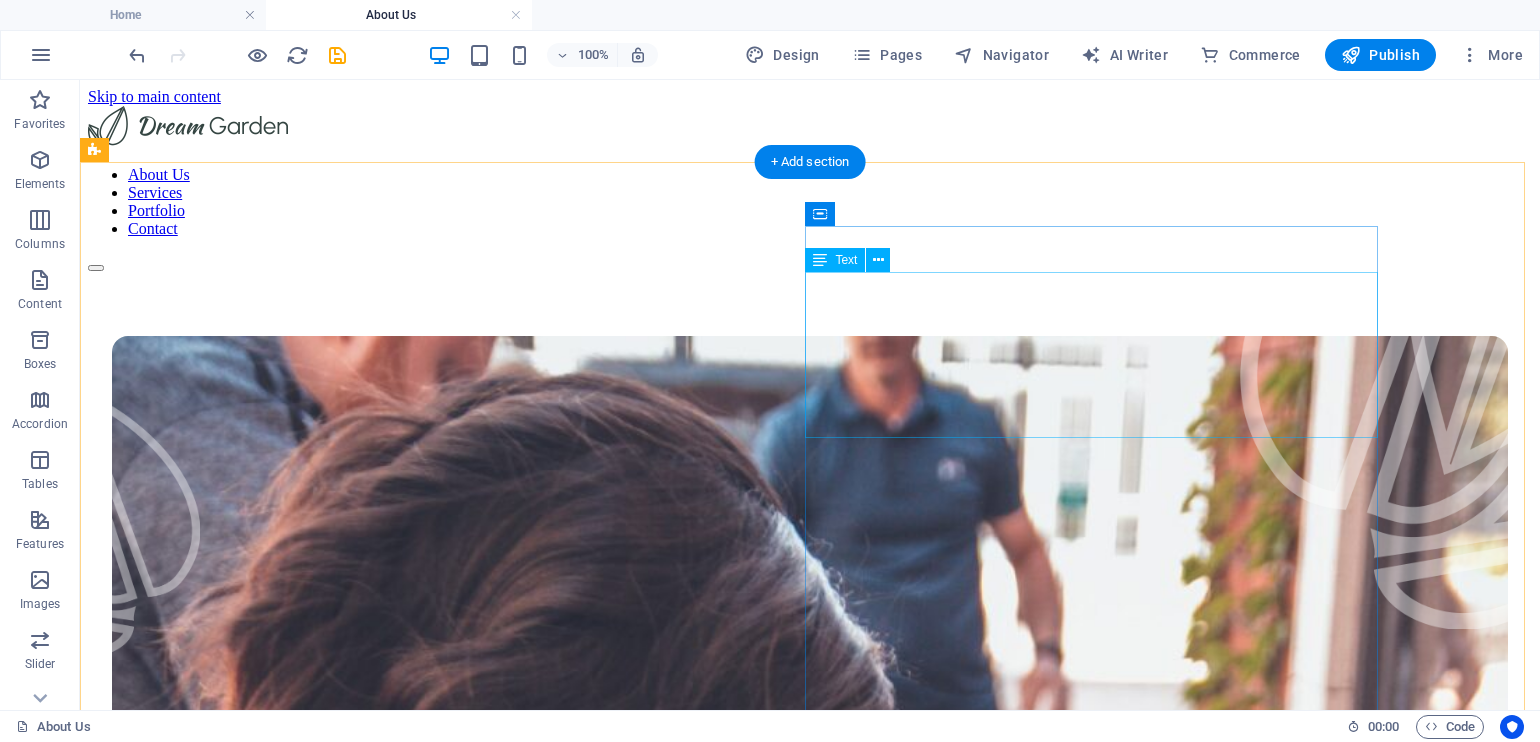 click on "We can transform your garden" at bounding box center (810, 1774) 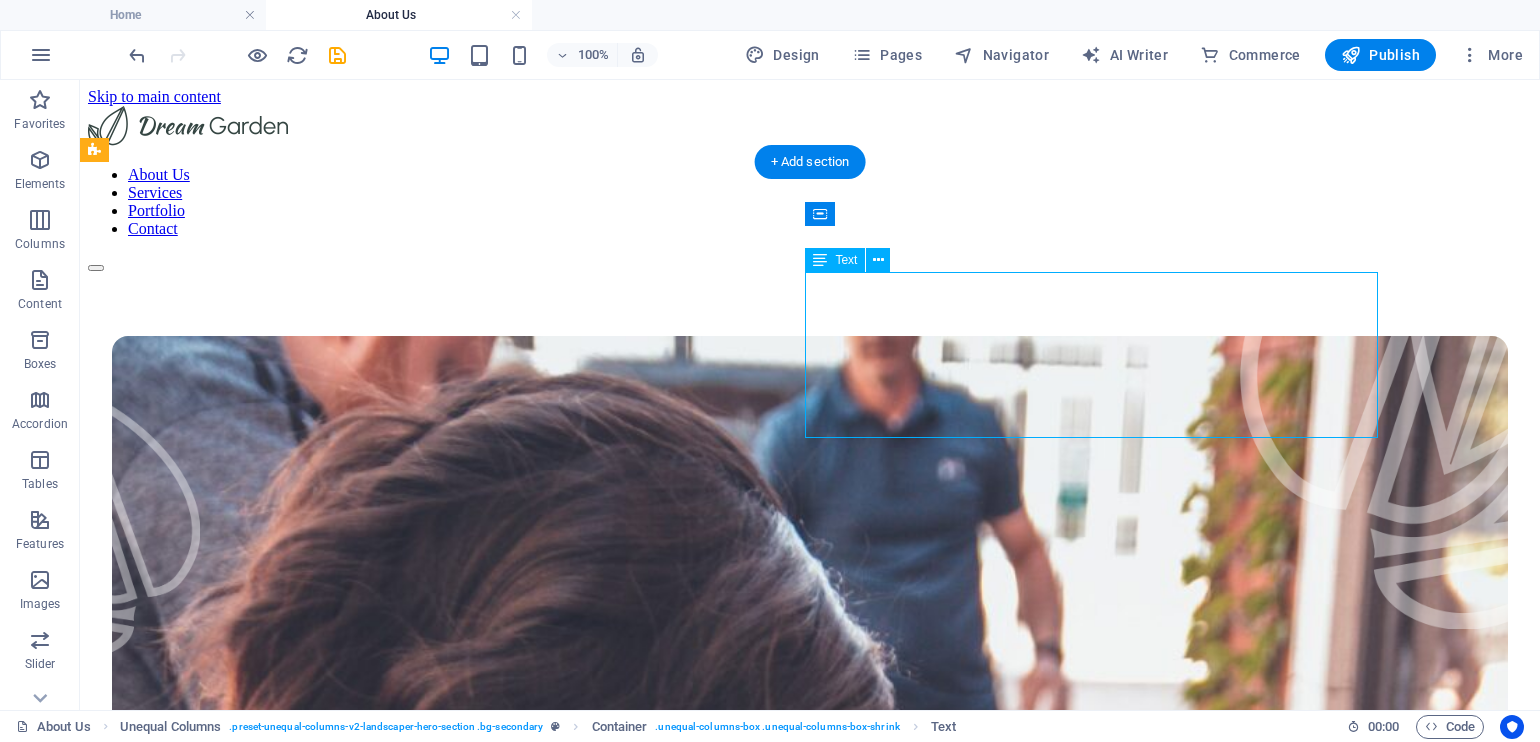 click on "We can transform your garden" at bounding box center [810, 1774] 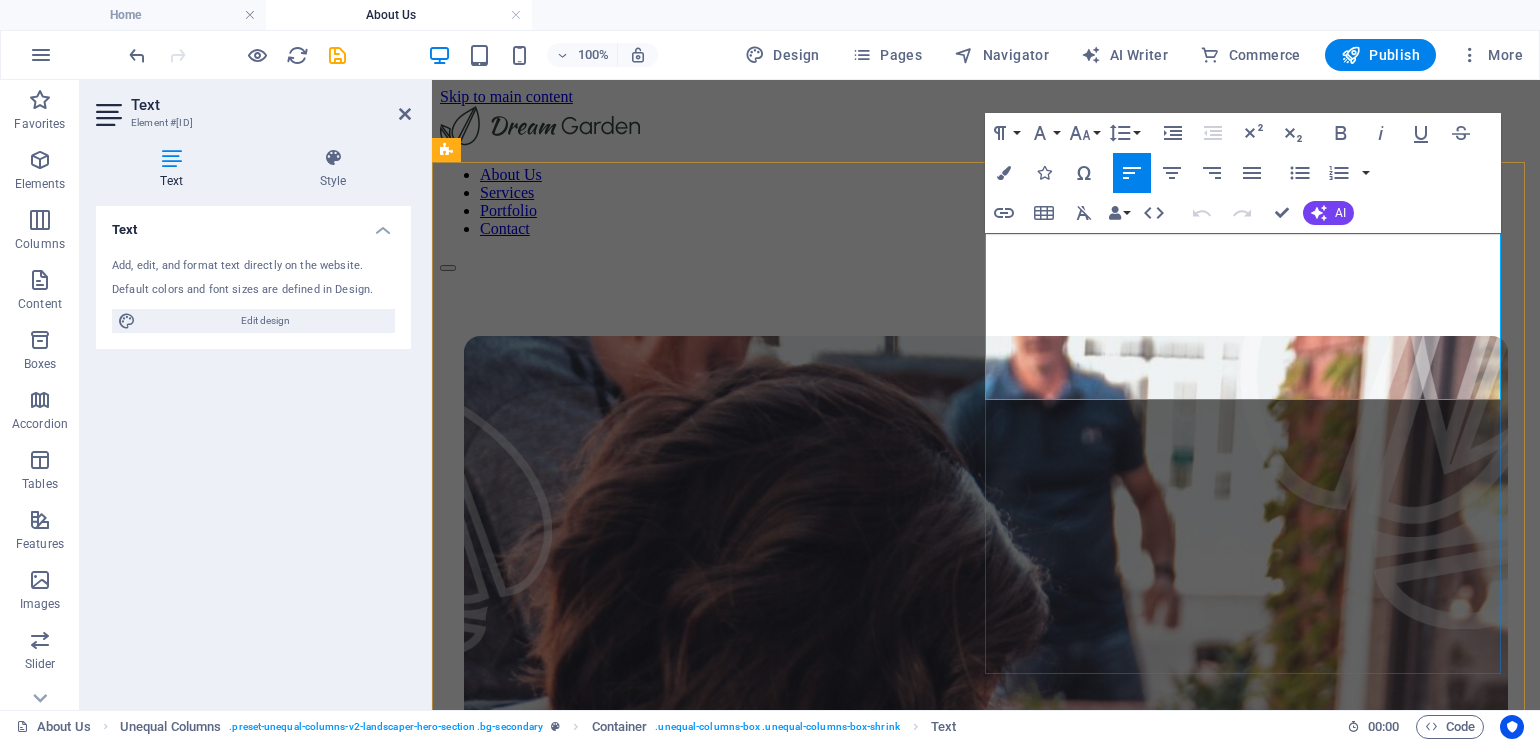 click on "We can transform your garden" at bounding box center (986, 1422) 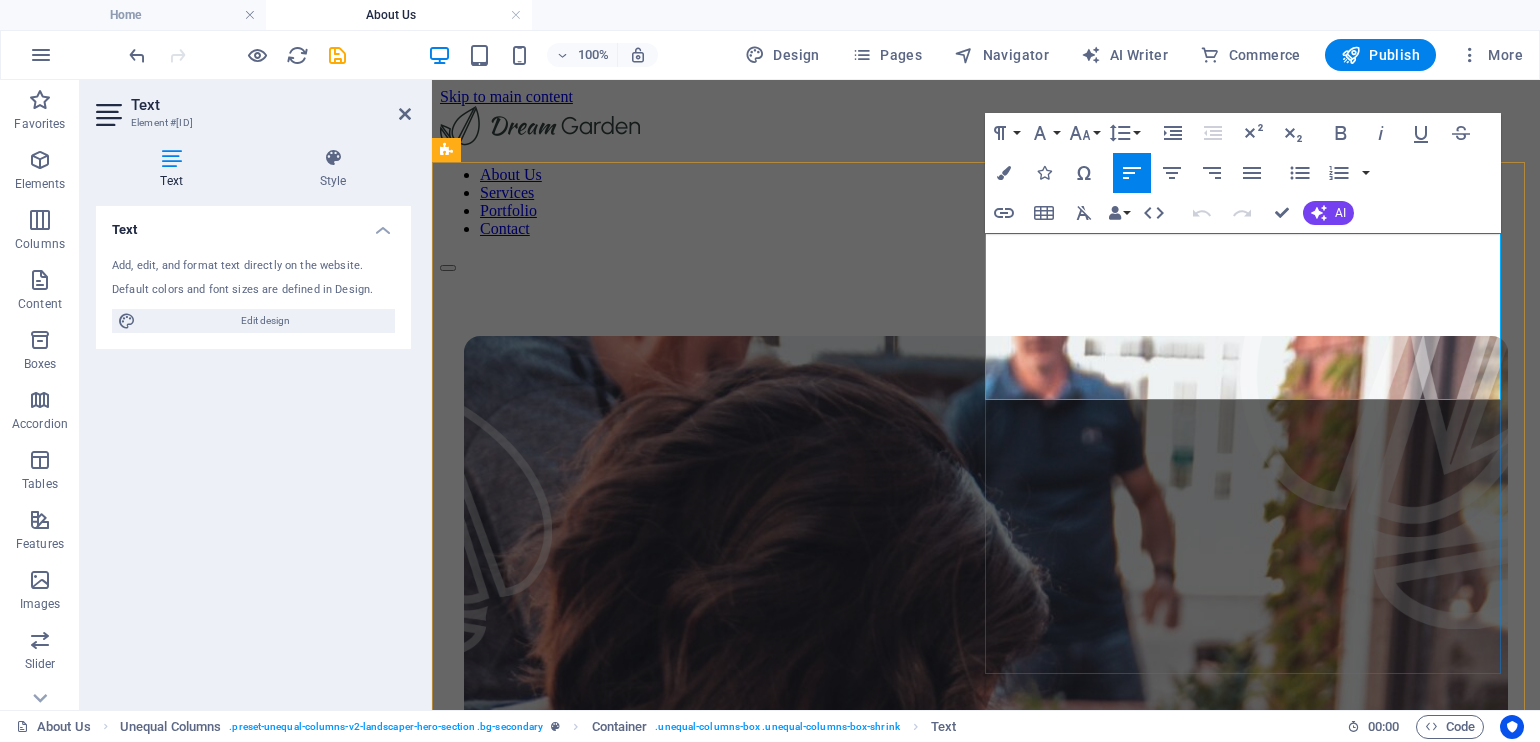 click on "We can transform your garden" at bounding box center [986, 1422] 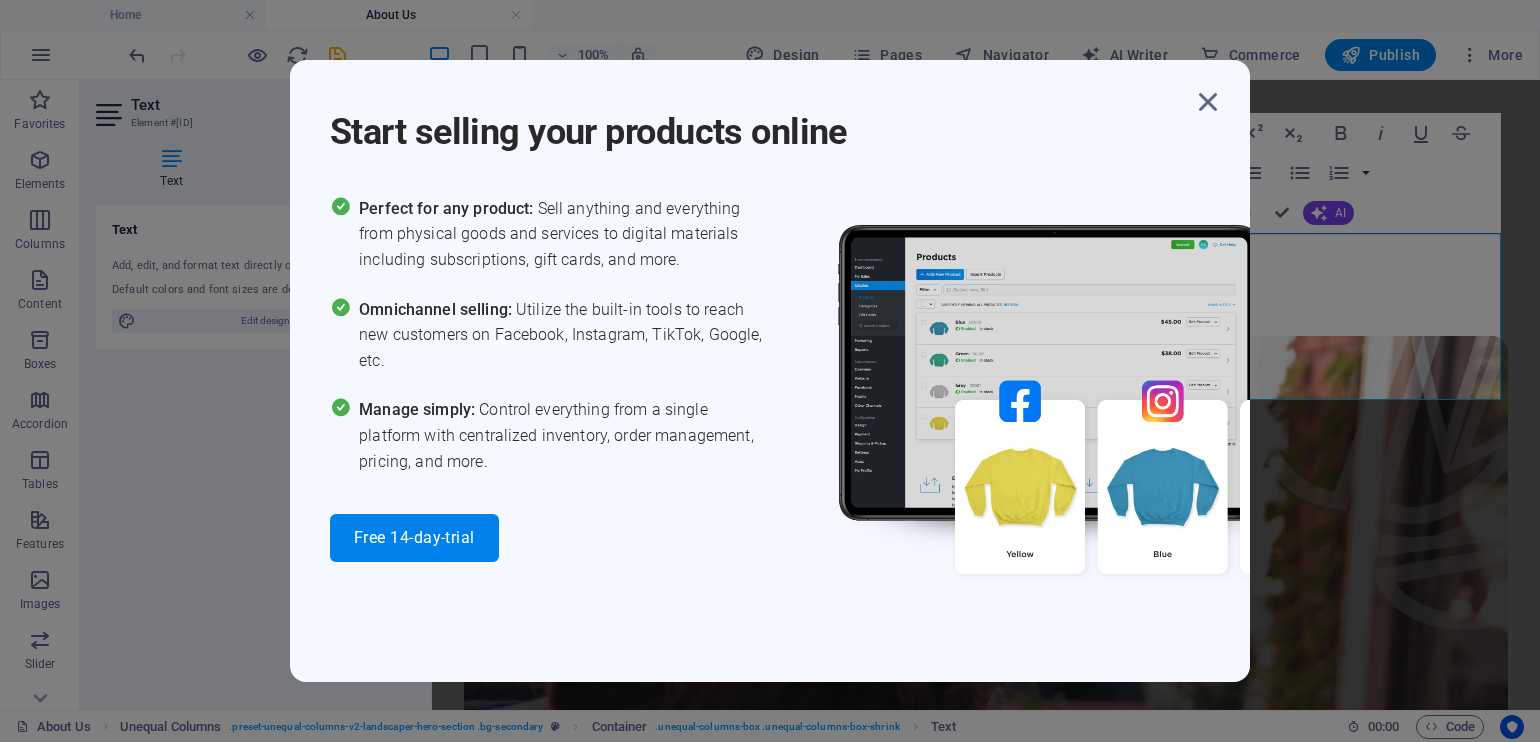 click on "Start selling your products online" at bounding box center (760, 120) 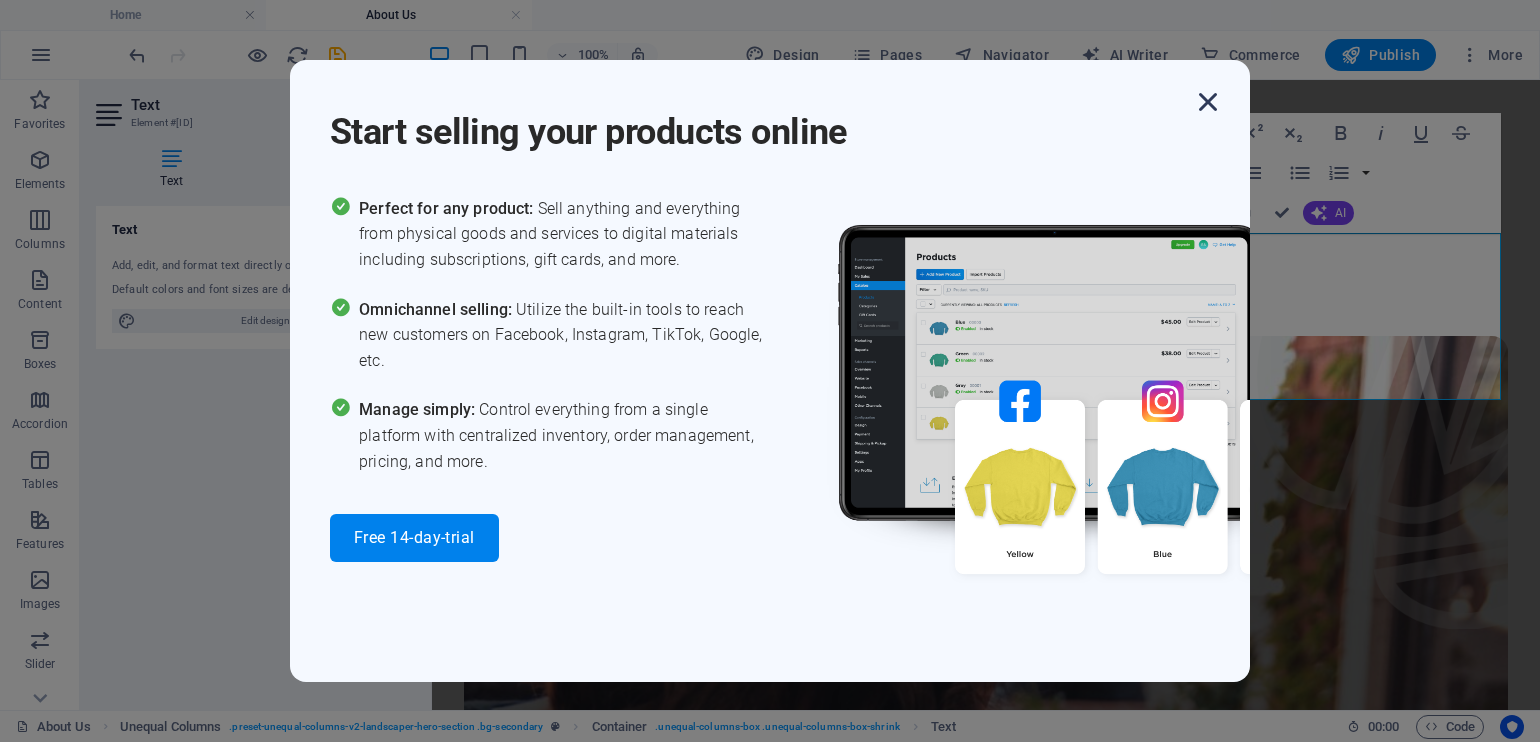 click at bounding box center [1208, 102] 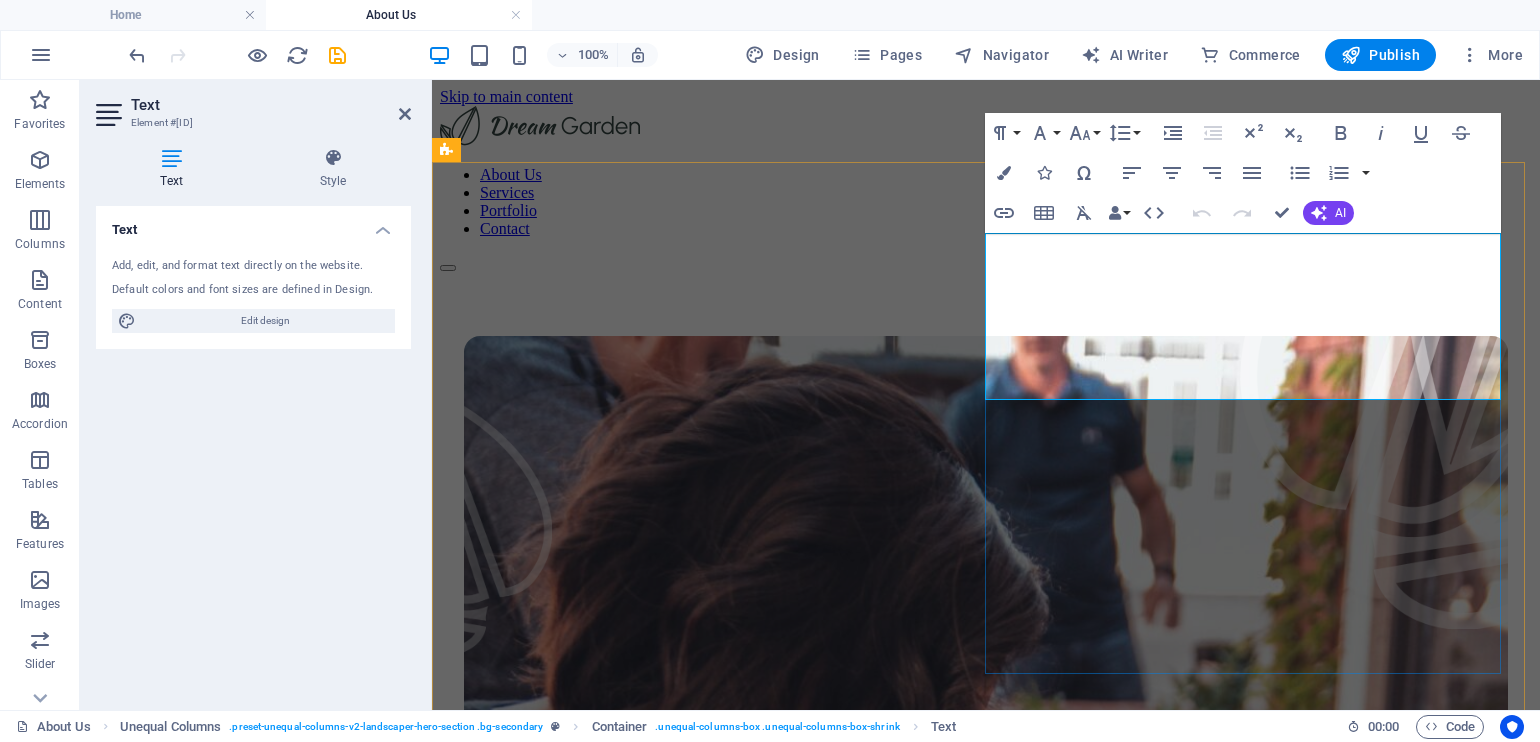 click on "We can transform your garden" at bounding box center (986, 1422) 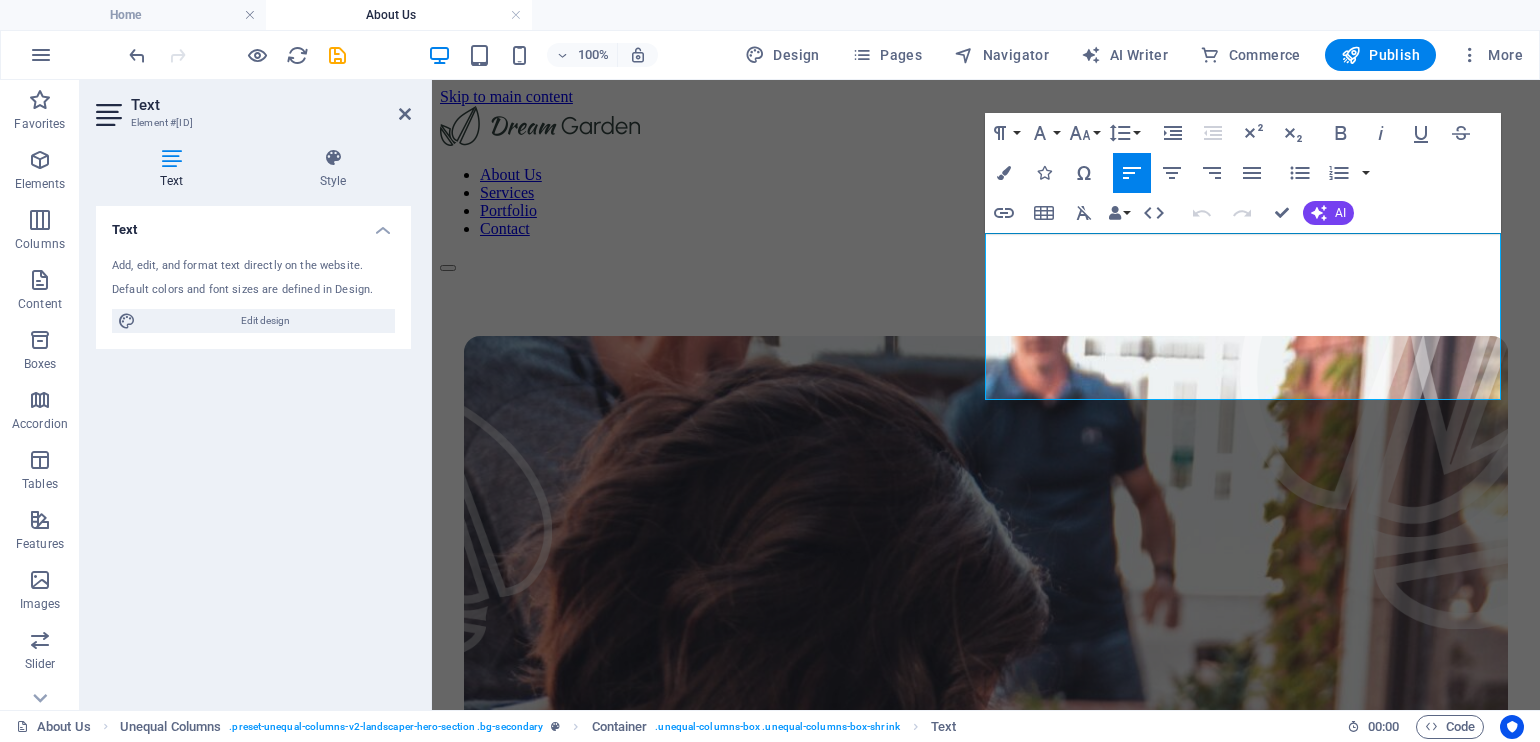 click on "Add, edit, and format text directly on the website. Default colors and font sizes are defined in Design. Edit design" at bounding box center [253, 295] 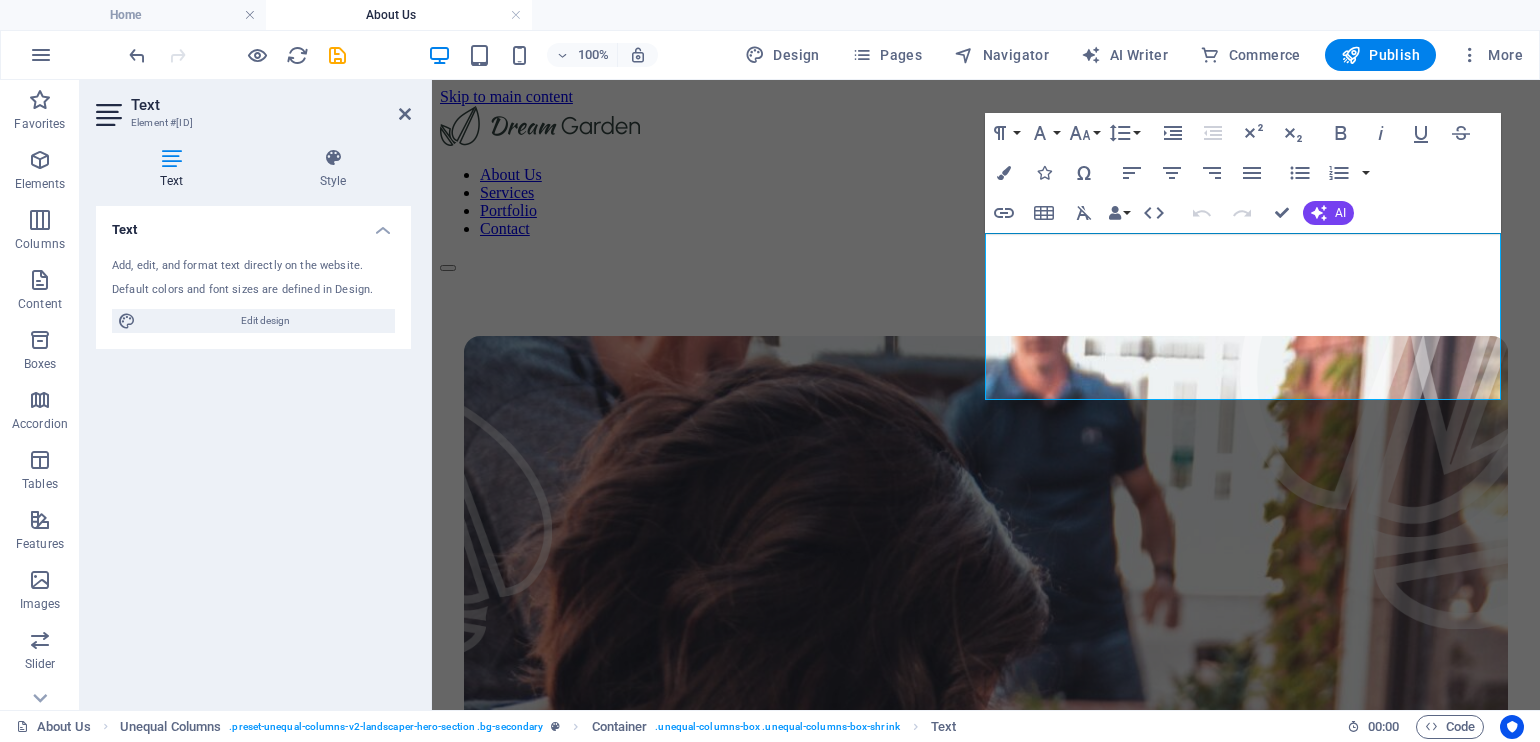 click on "Text Element #[ID]" at bounding box center (253, 106) 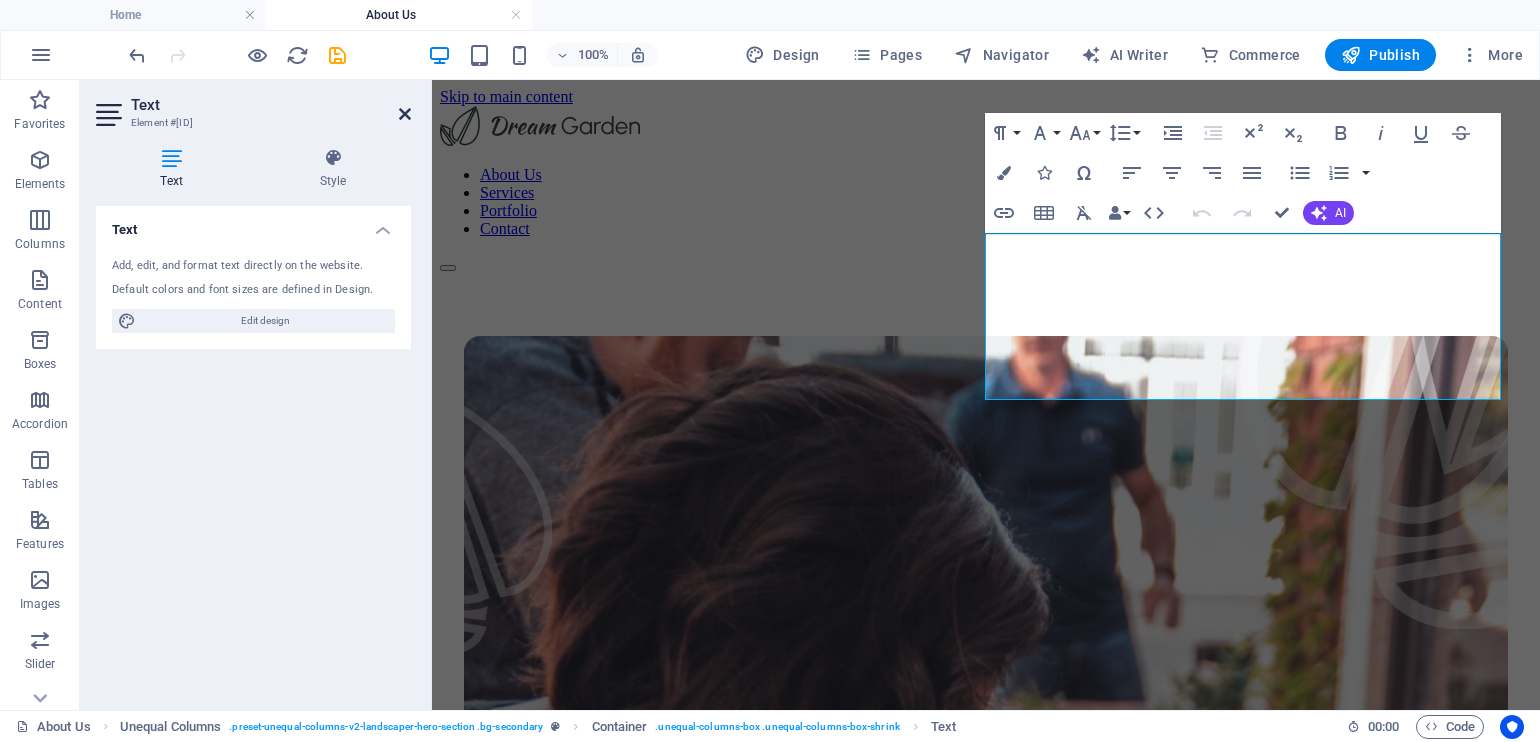 click at bounding box center [405, 114] 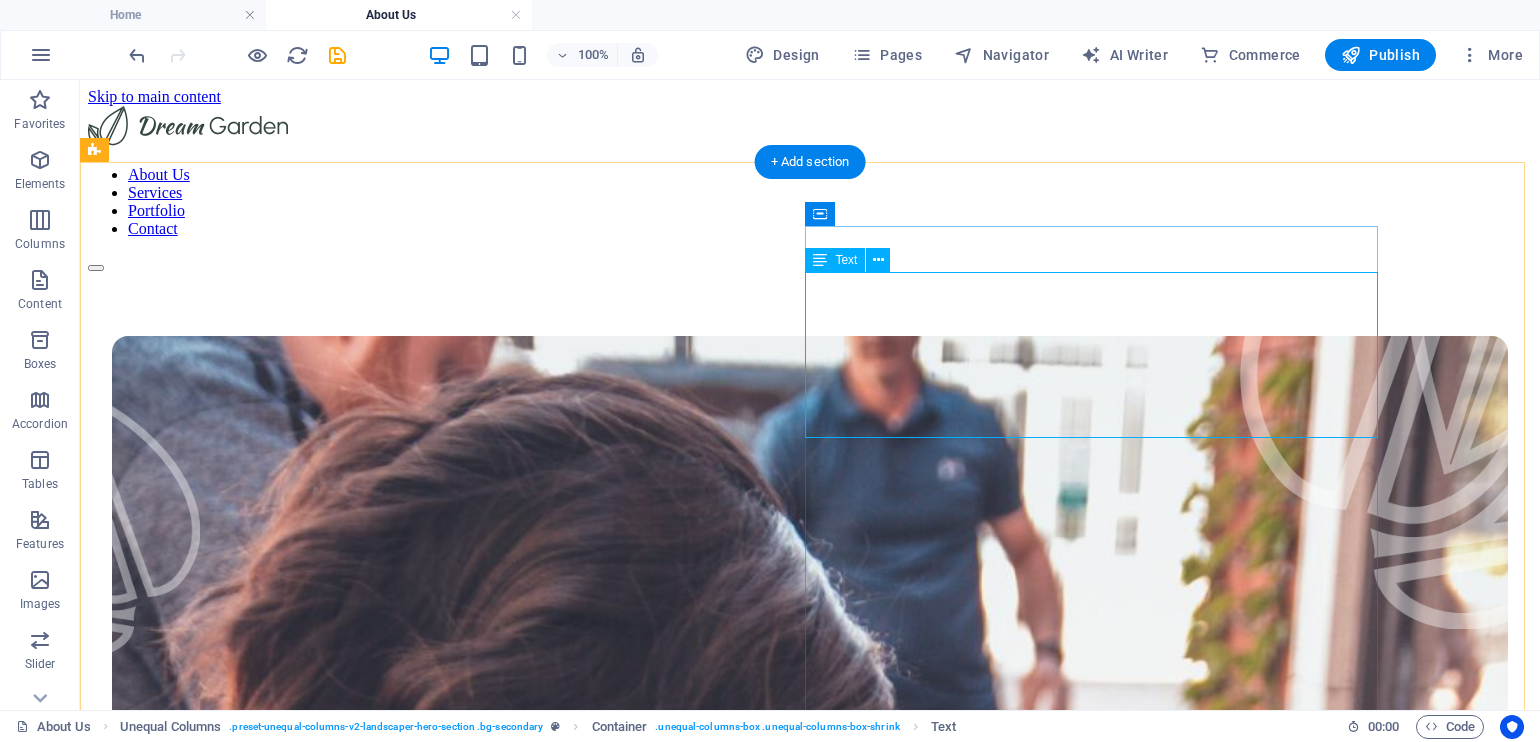 click on "We can transform your garden" at bounding box center (810, 1774) 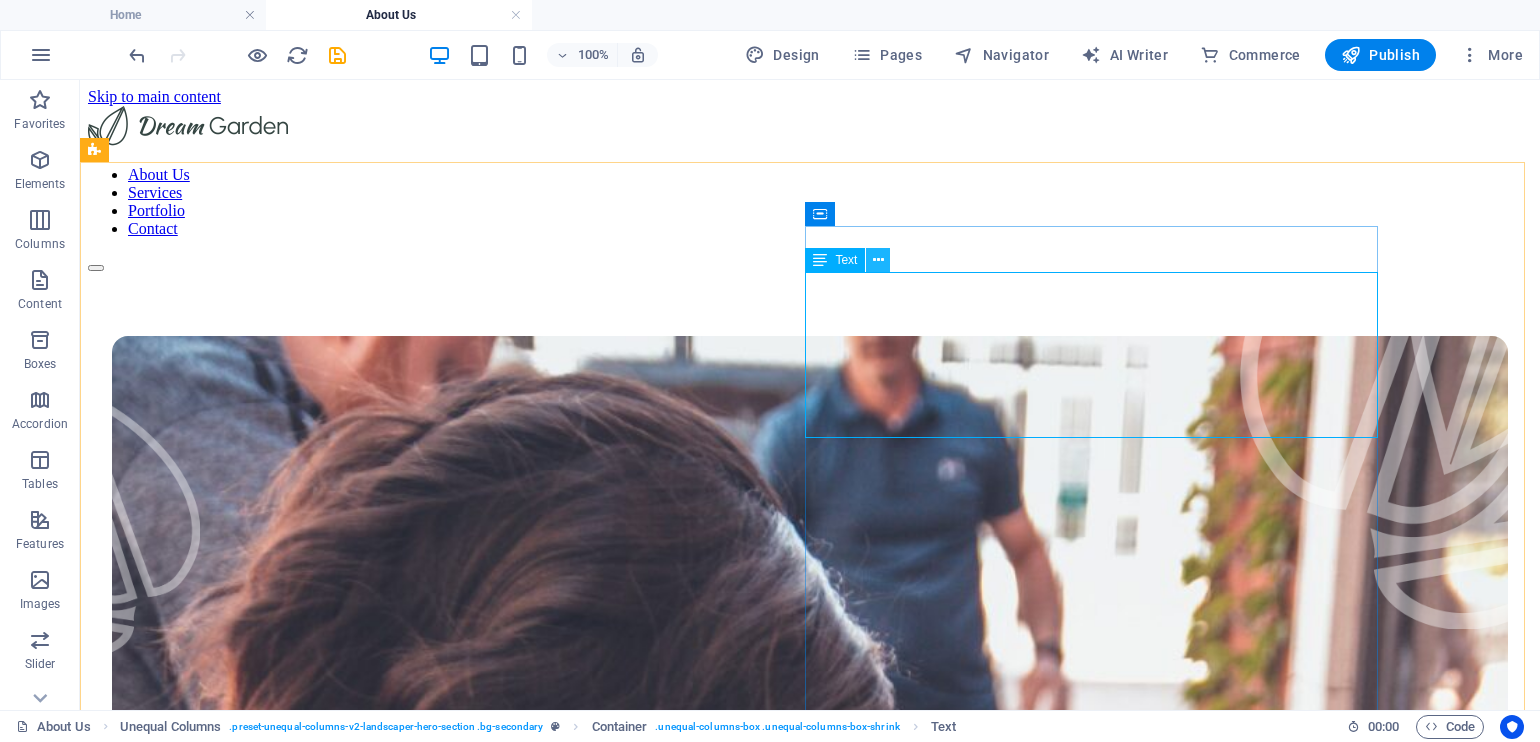 click at bounding box center [878, 260] 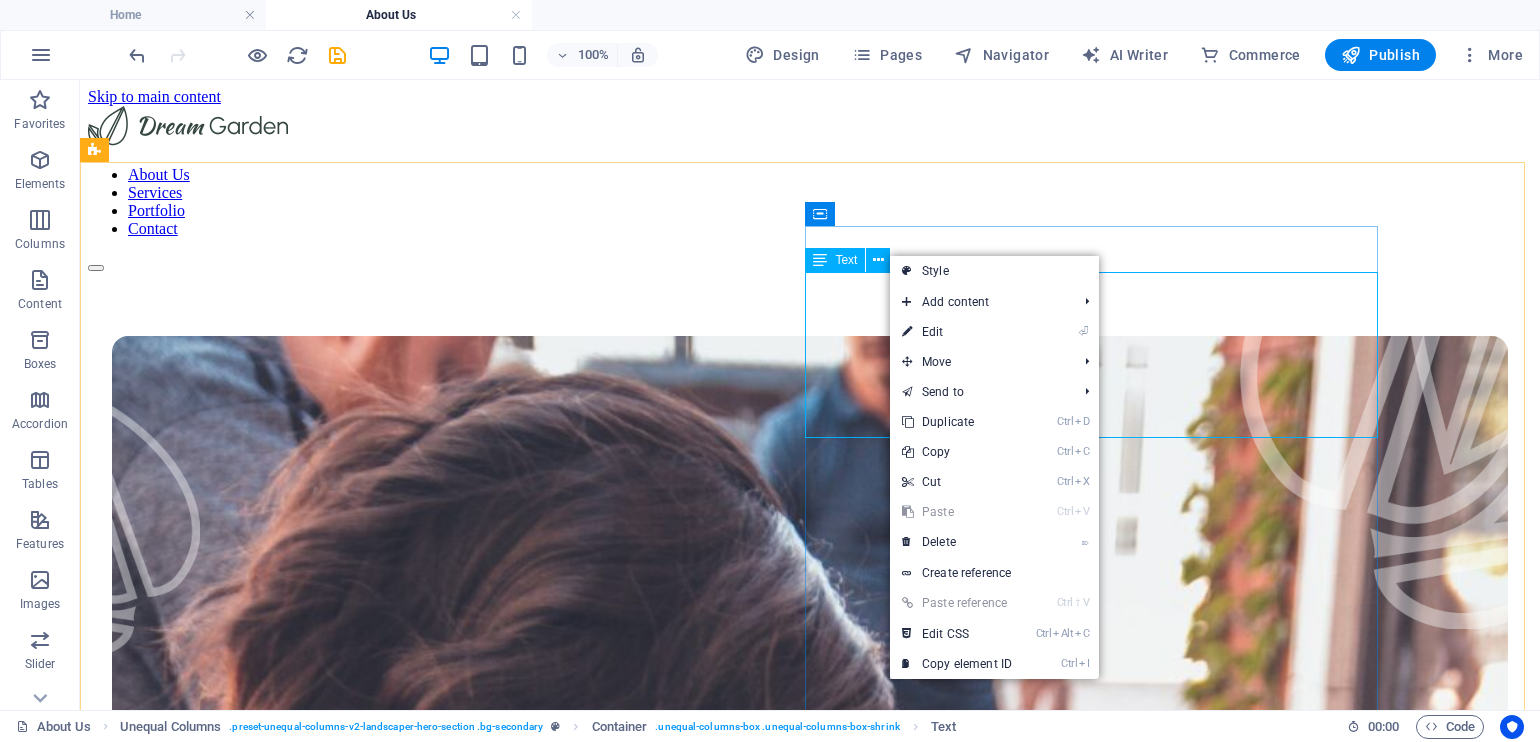 click on "Text" at bounding box center [846, 260] 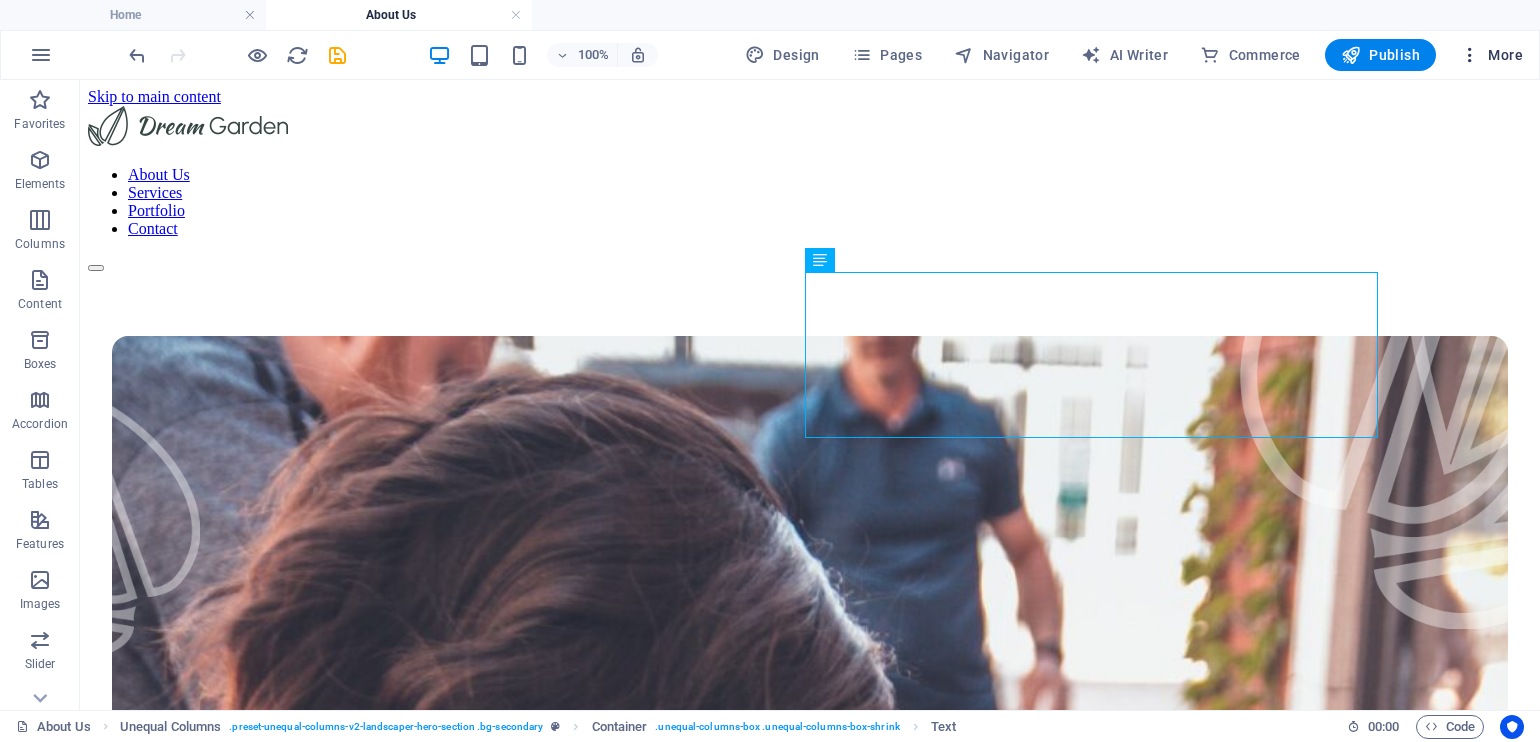 click on "More" at bounding box center (1491, 55) 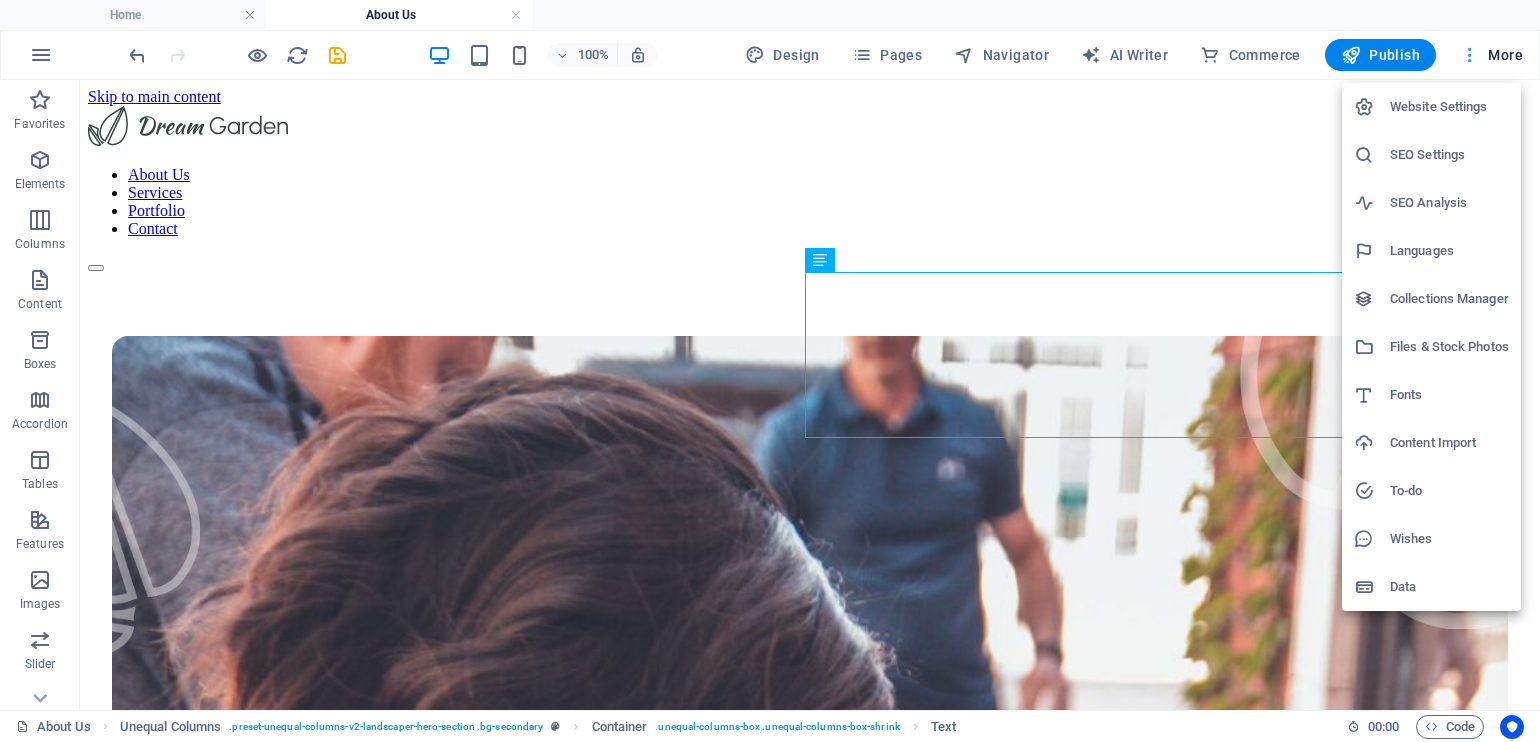 click at bounding box center [770, 371] 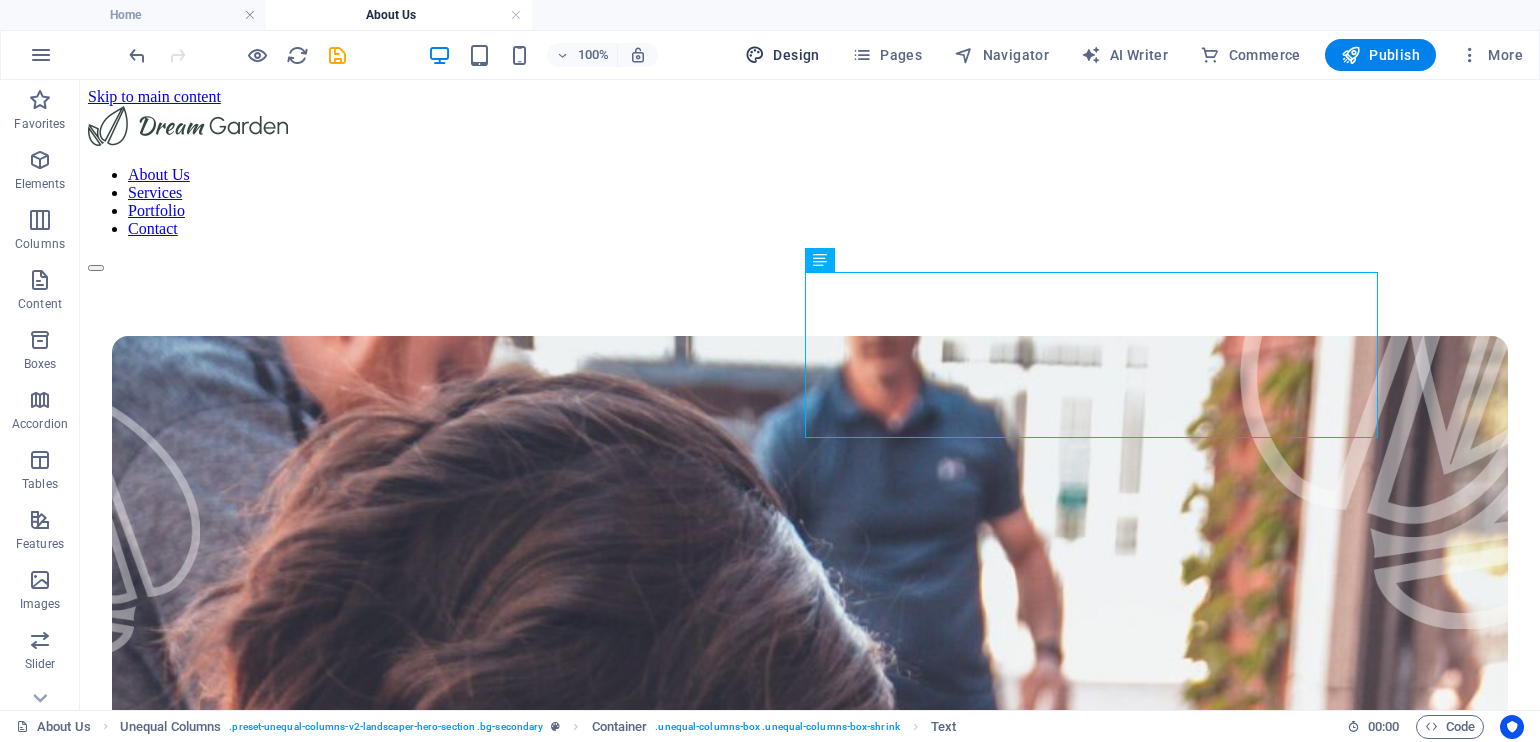 click on "Design" at bounding box center [782, 55] 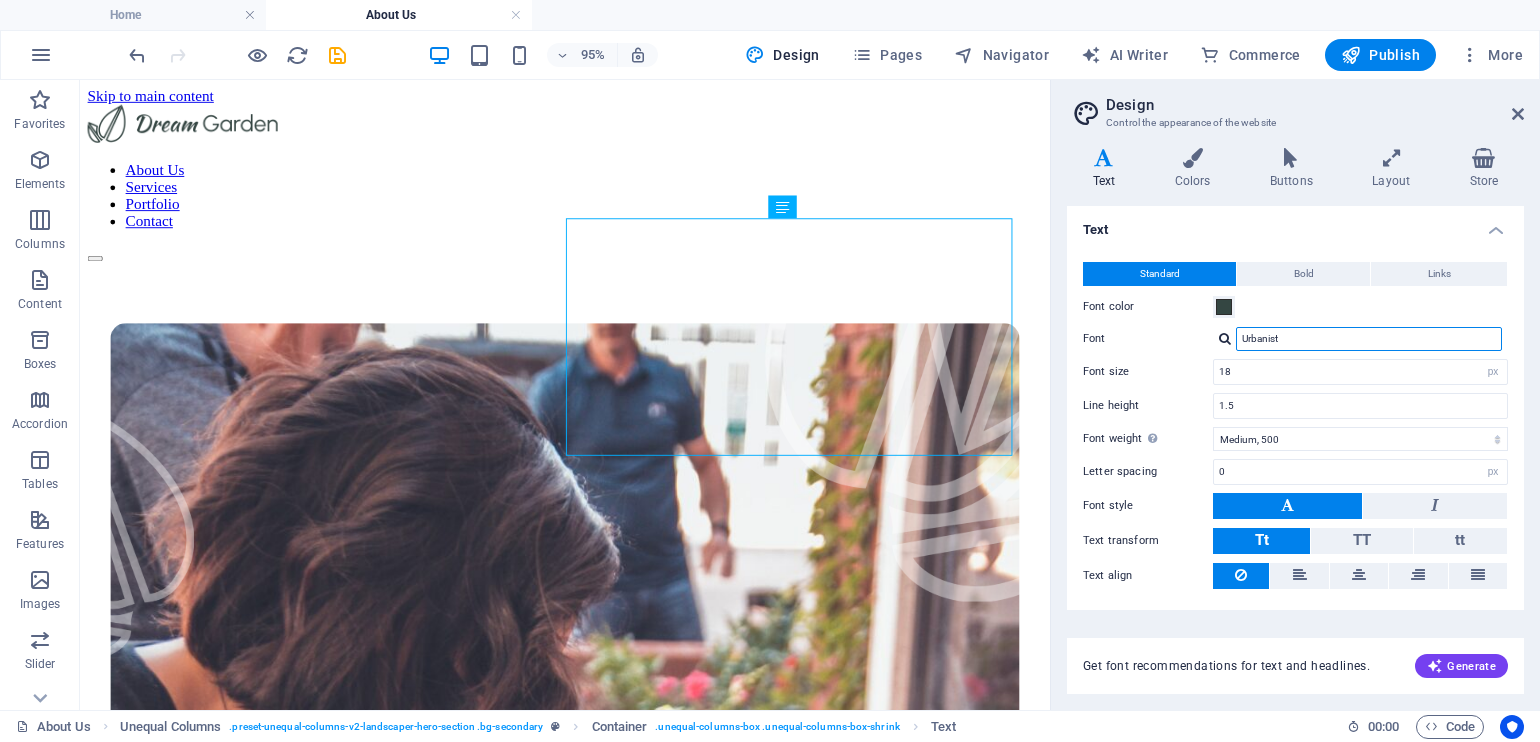 click on "Urbanist" at bounding box center (1369, 339) 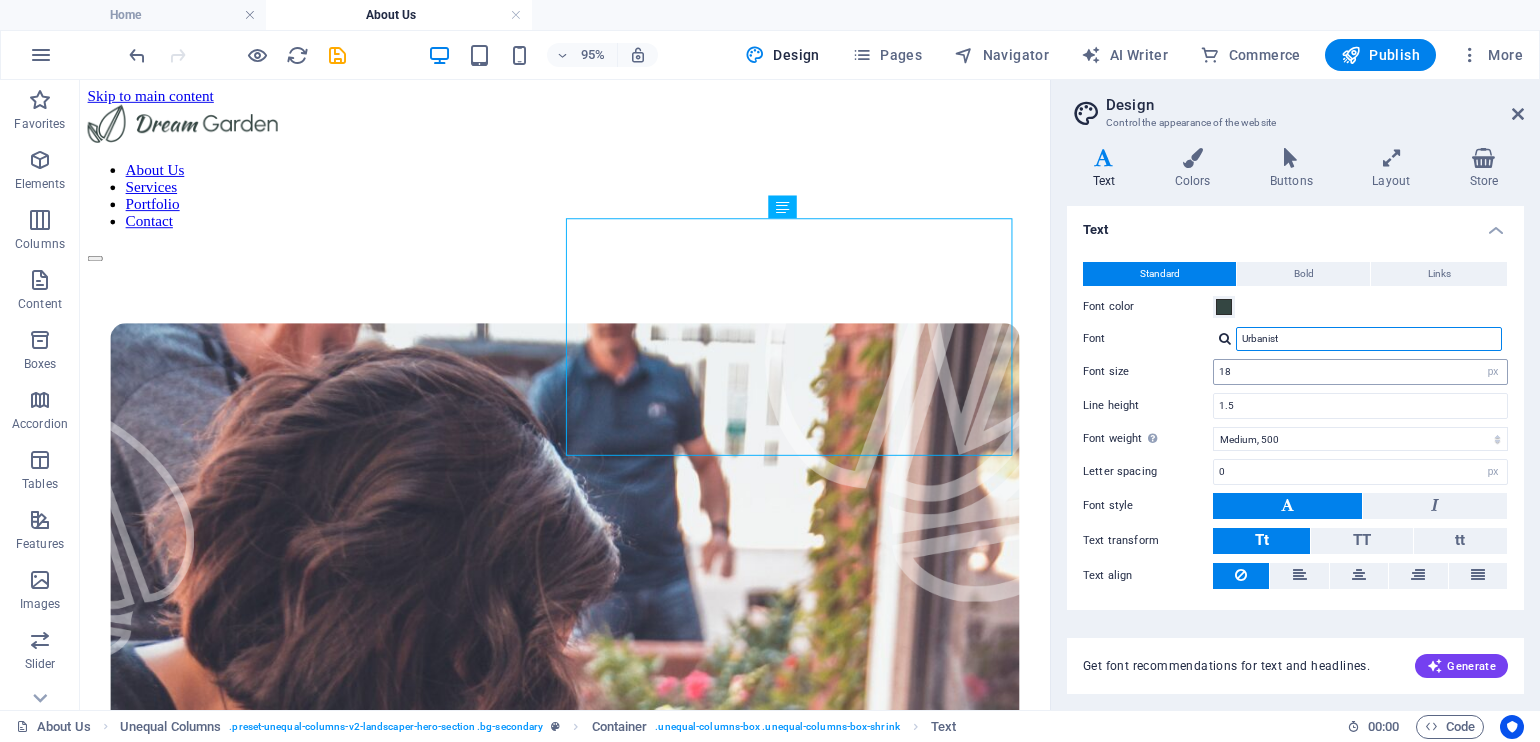 paste on "[FIRST] [LAST]" 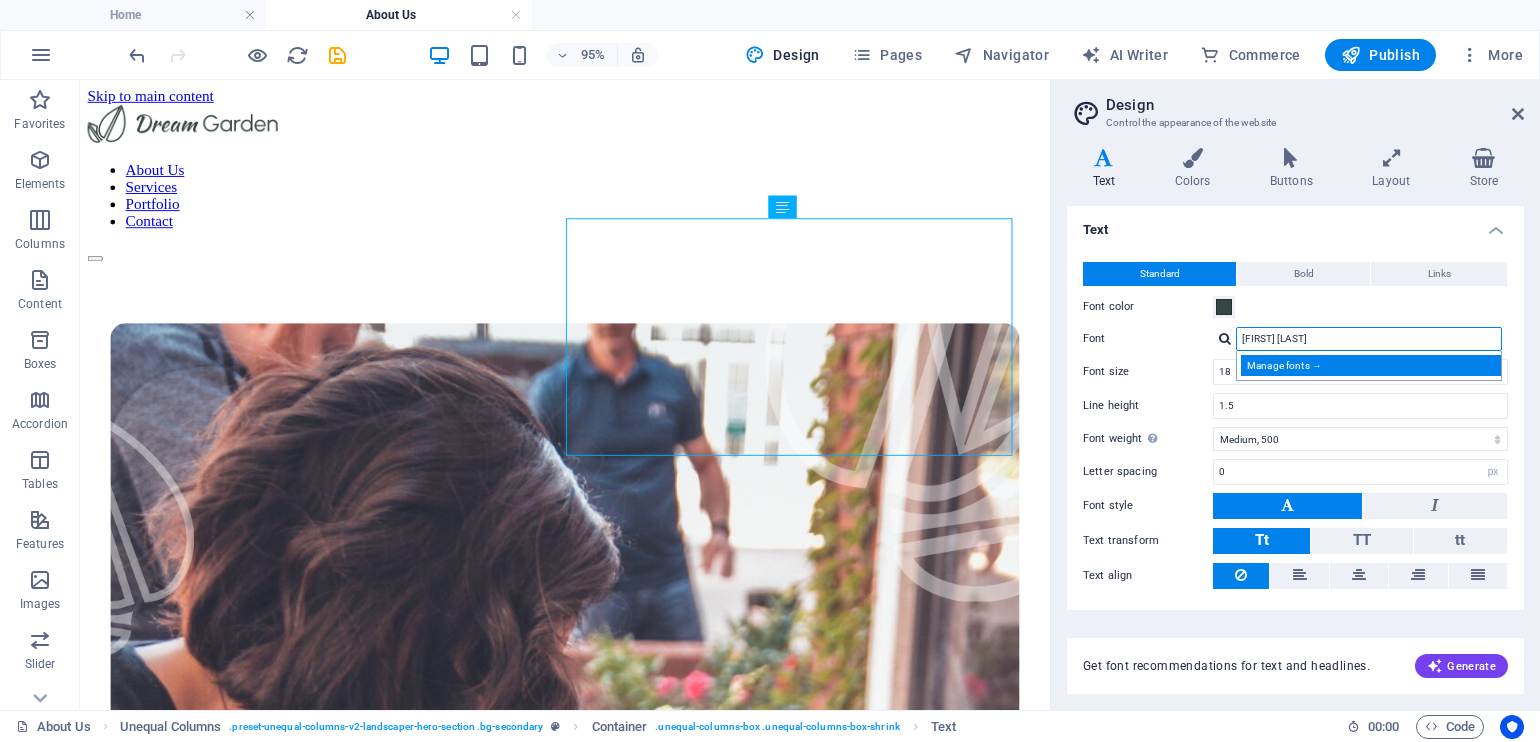 type on "[FIRST] [LAST]" 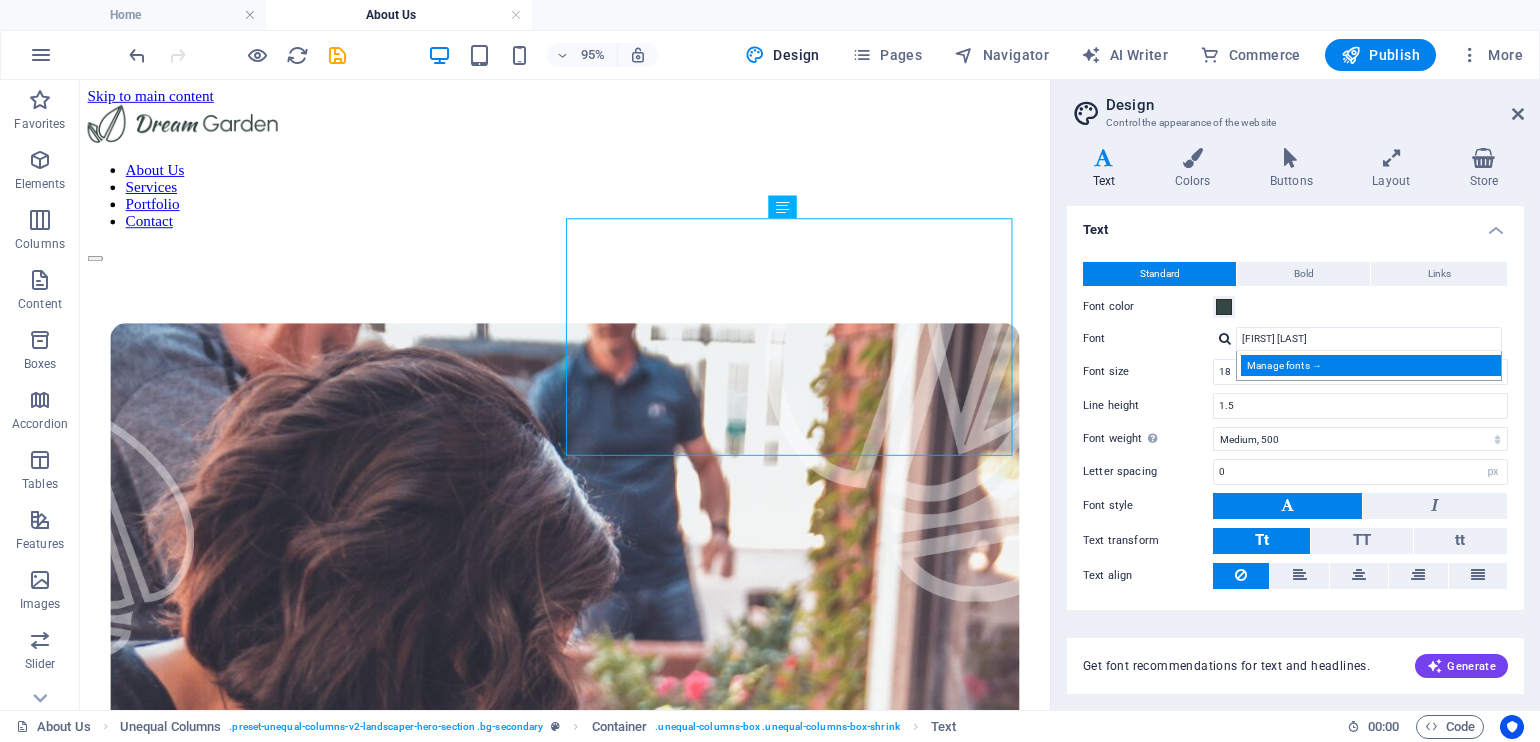 click on "Manage fonts →" at bounding box center [1373, 365] 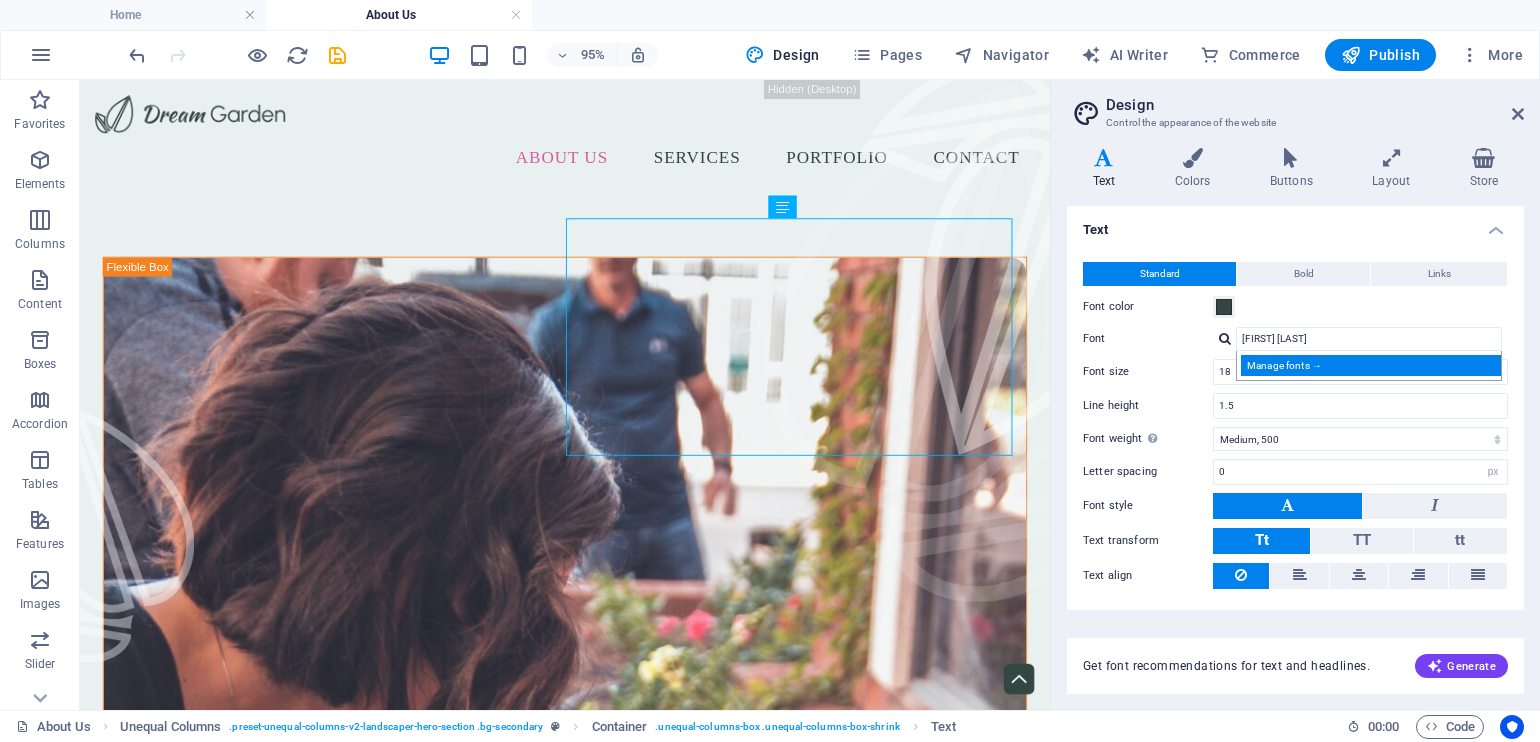 select on "popularity" 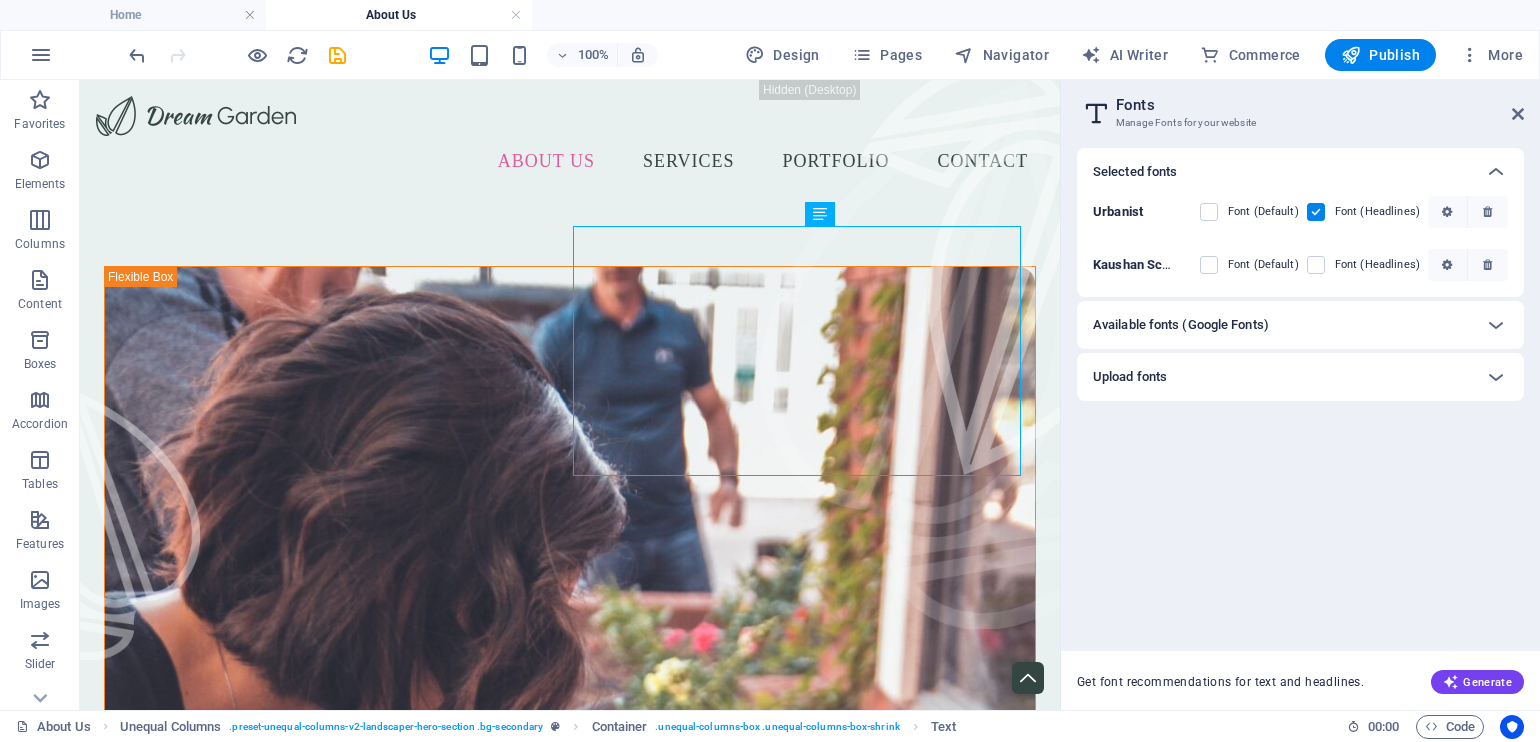 click on "Available fonts (Google Fonts)" at bounding box center (1181, 325) 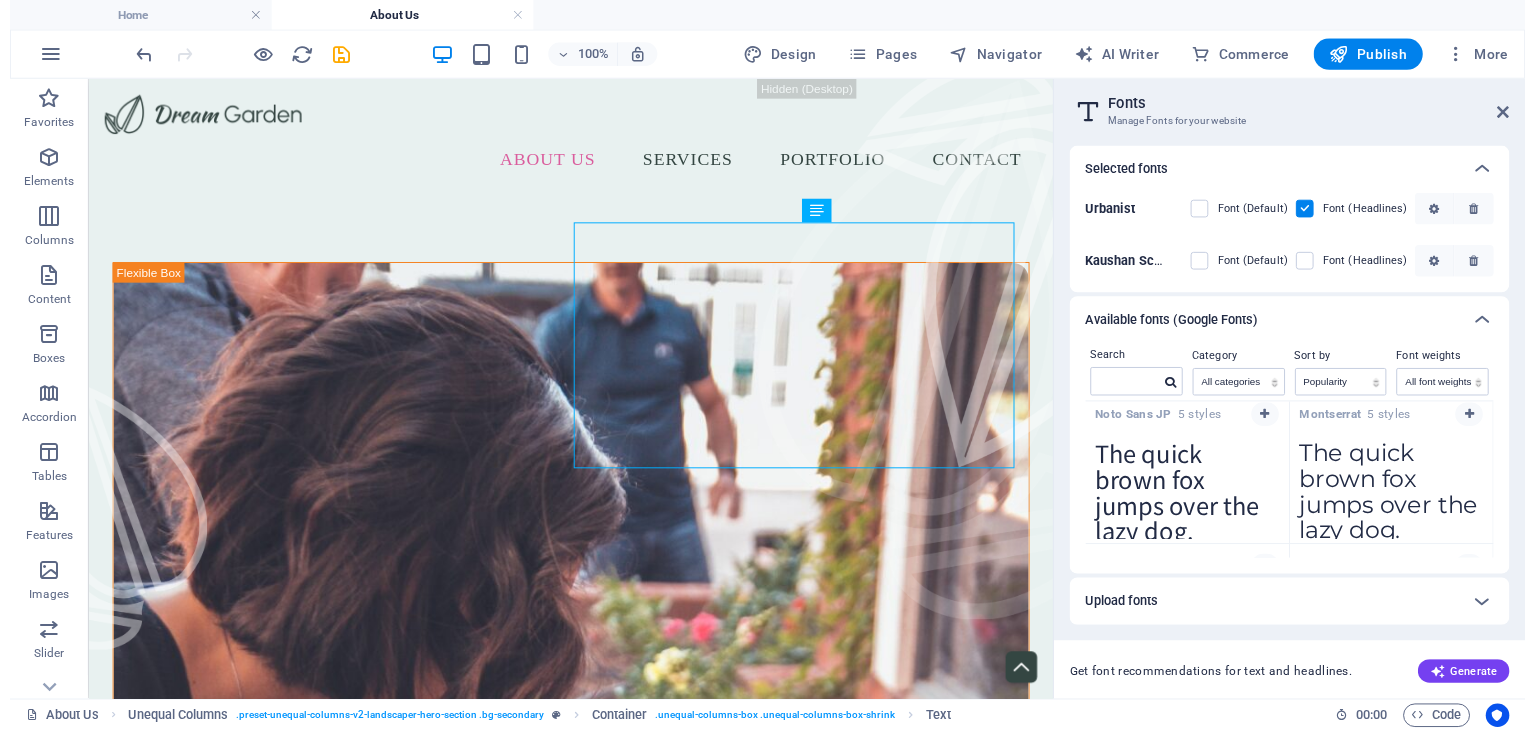 scroll, scrollTop: 0, scrollLeft: 0, axis: both 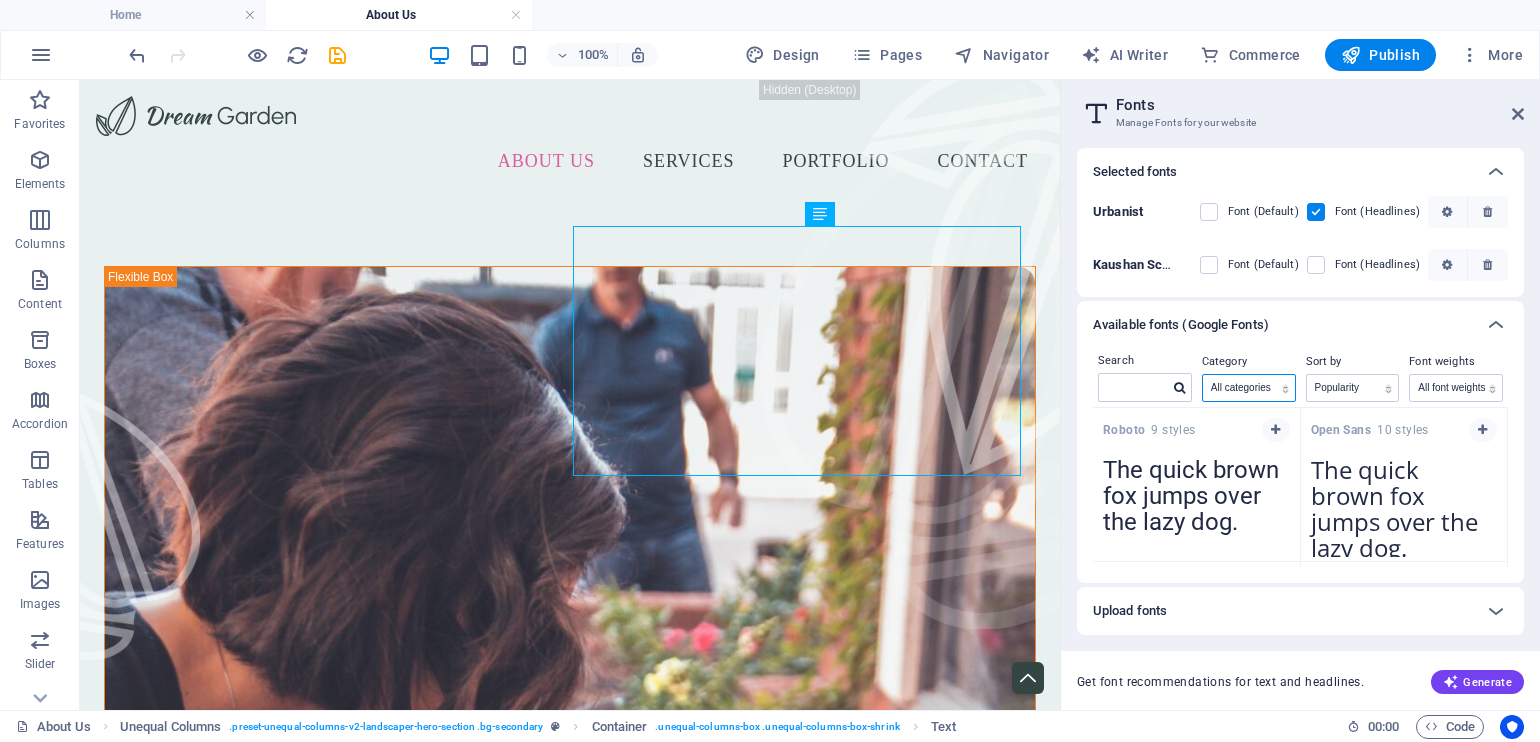 click on "All categories serif display monospace sans-serif handwriting" at bounding box center [1249, 388] 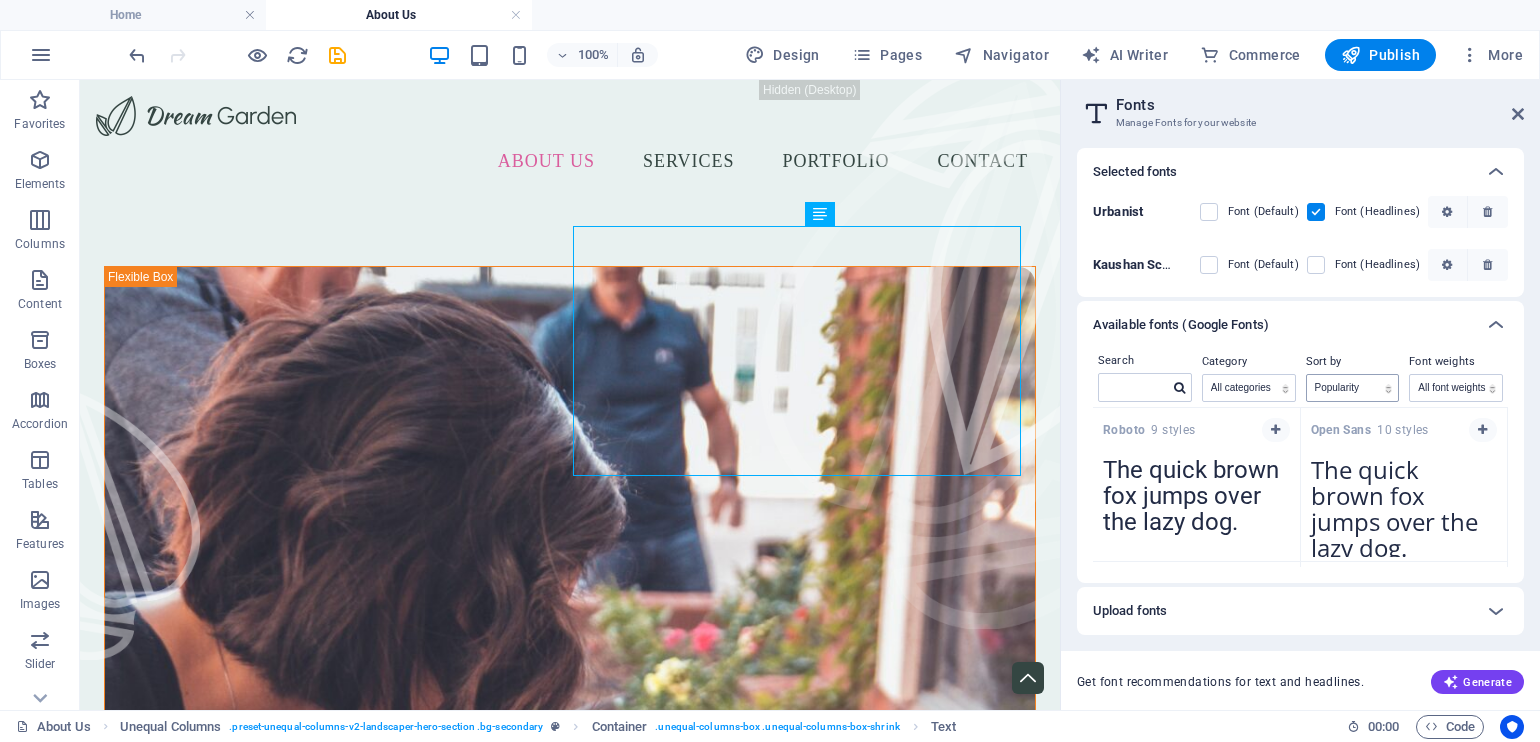 click on "Sort by Name Category Popularity" at bounding box center (1353, 378) 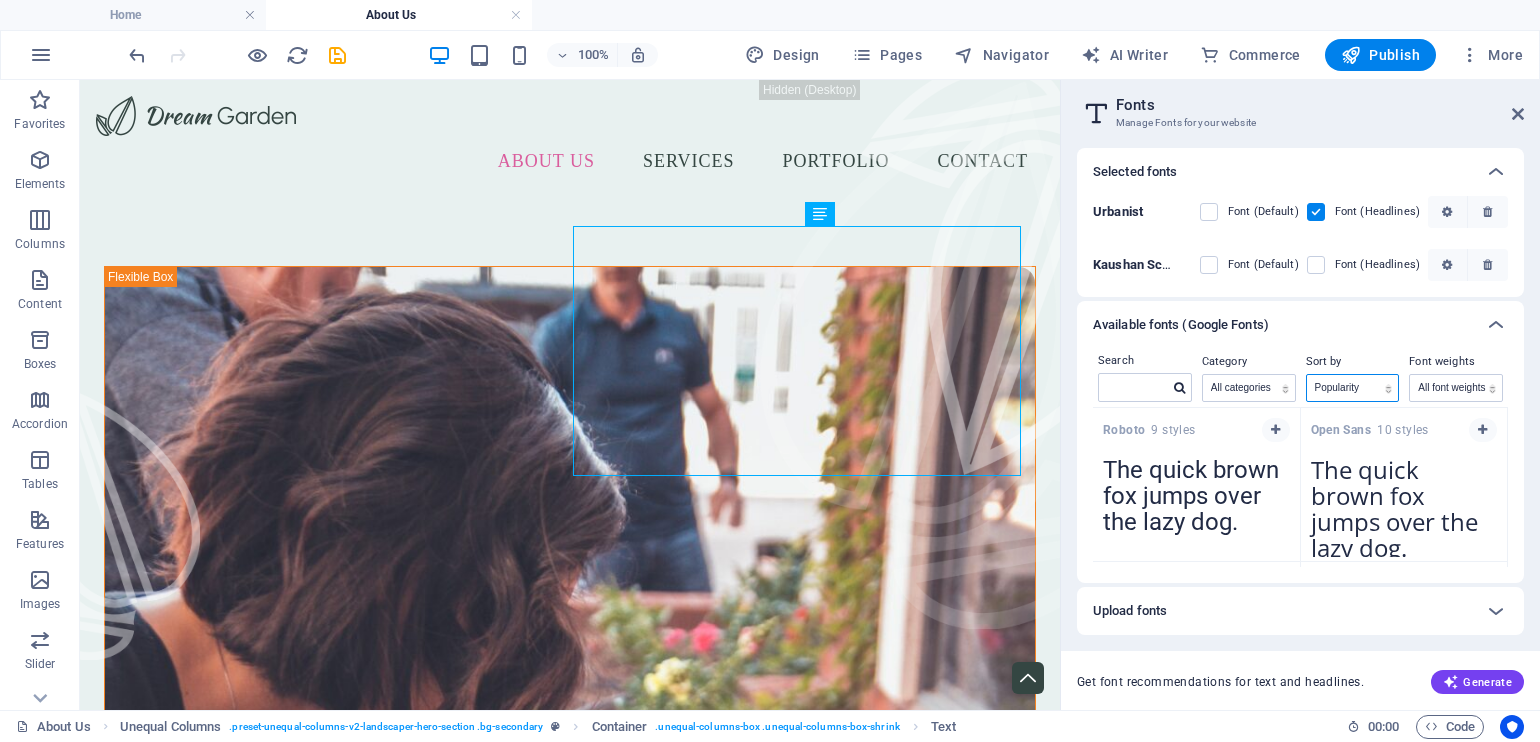click on "Name Category Popularity" at bounding box center (1353, 388) 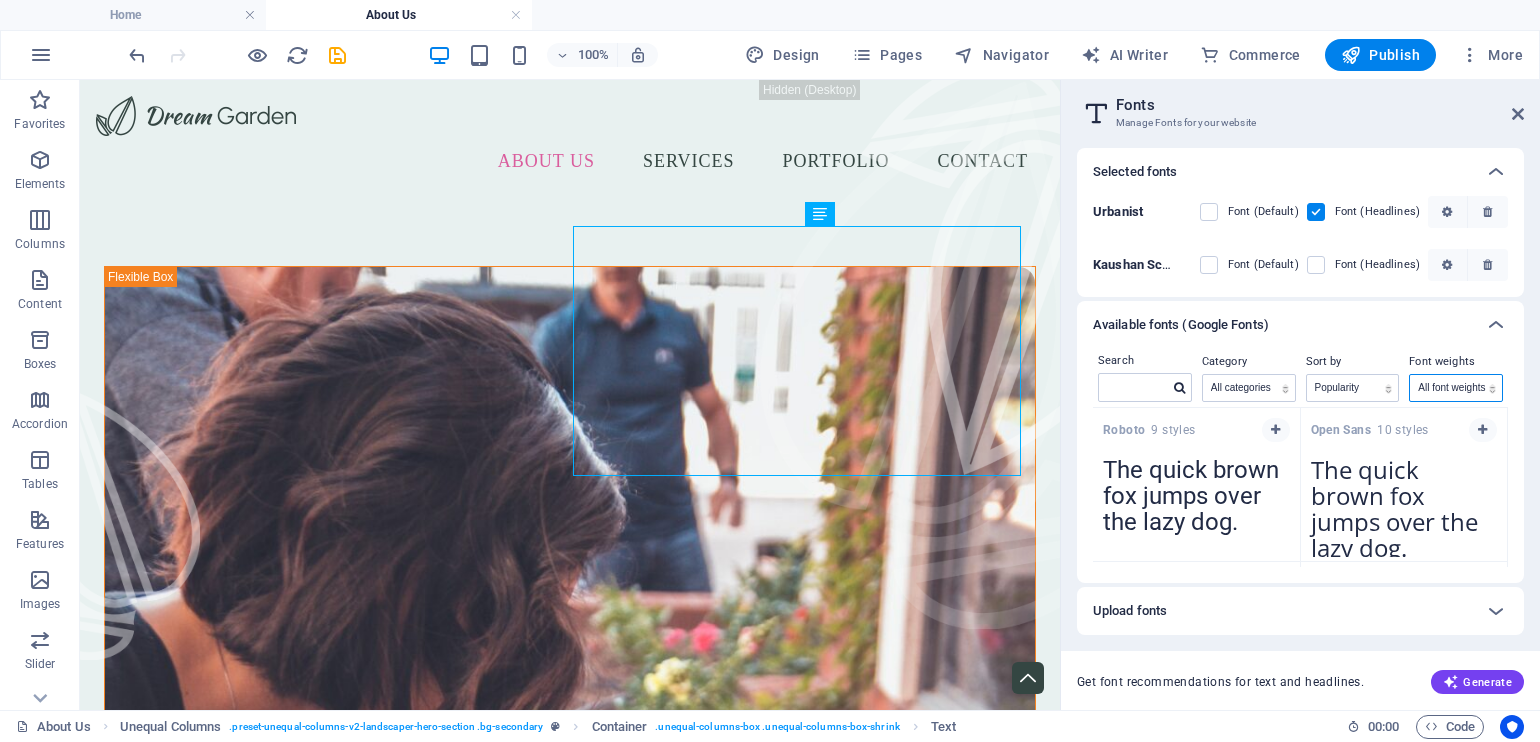 click on "All font weights 100 100italic 200 200italic 300 300italic 500 500italic 600 600italic 700 700italic 800 800italic 900 900italic italic regular" at bounding box center [1456, 388] 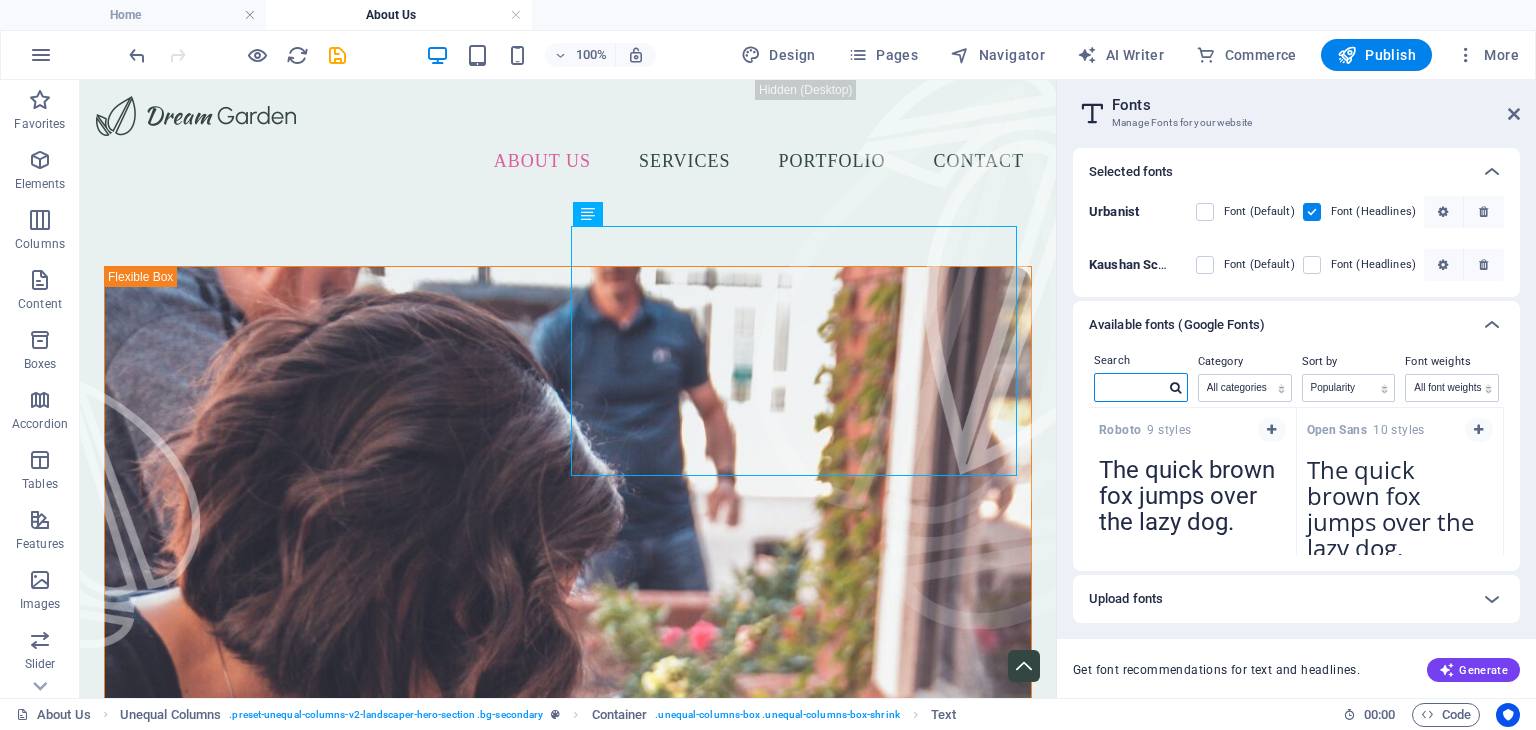 click at bounding box center (1130, 387) 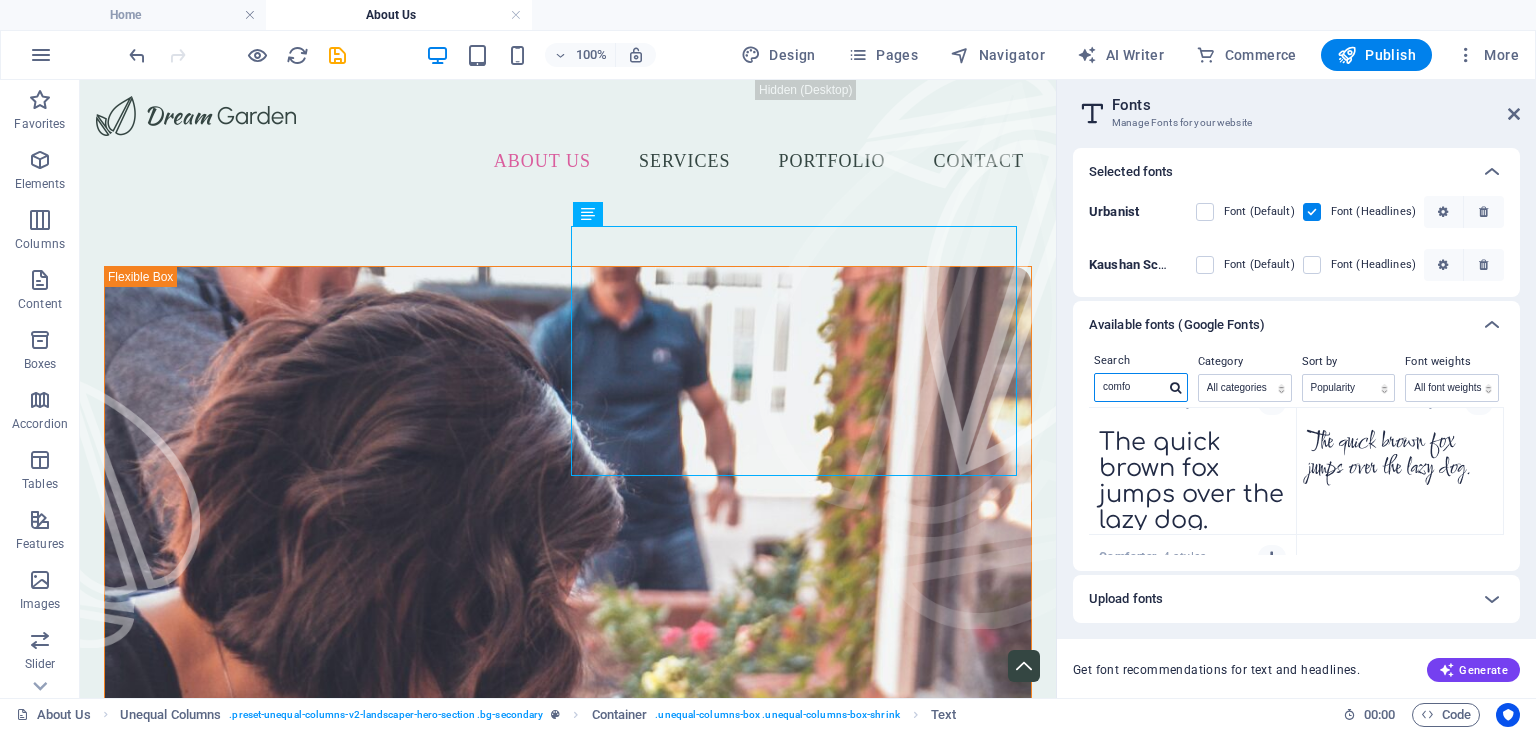 scroll, scrollTop: 0, scrollLeft: 0, axis: both 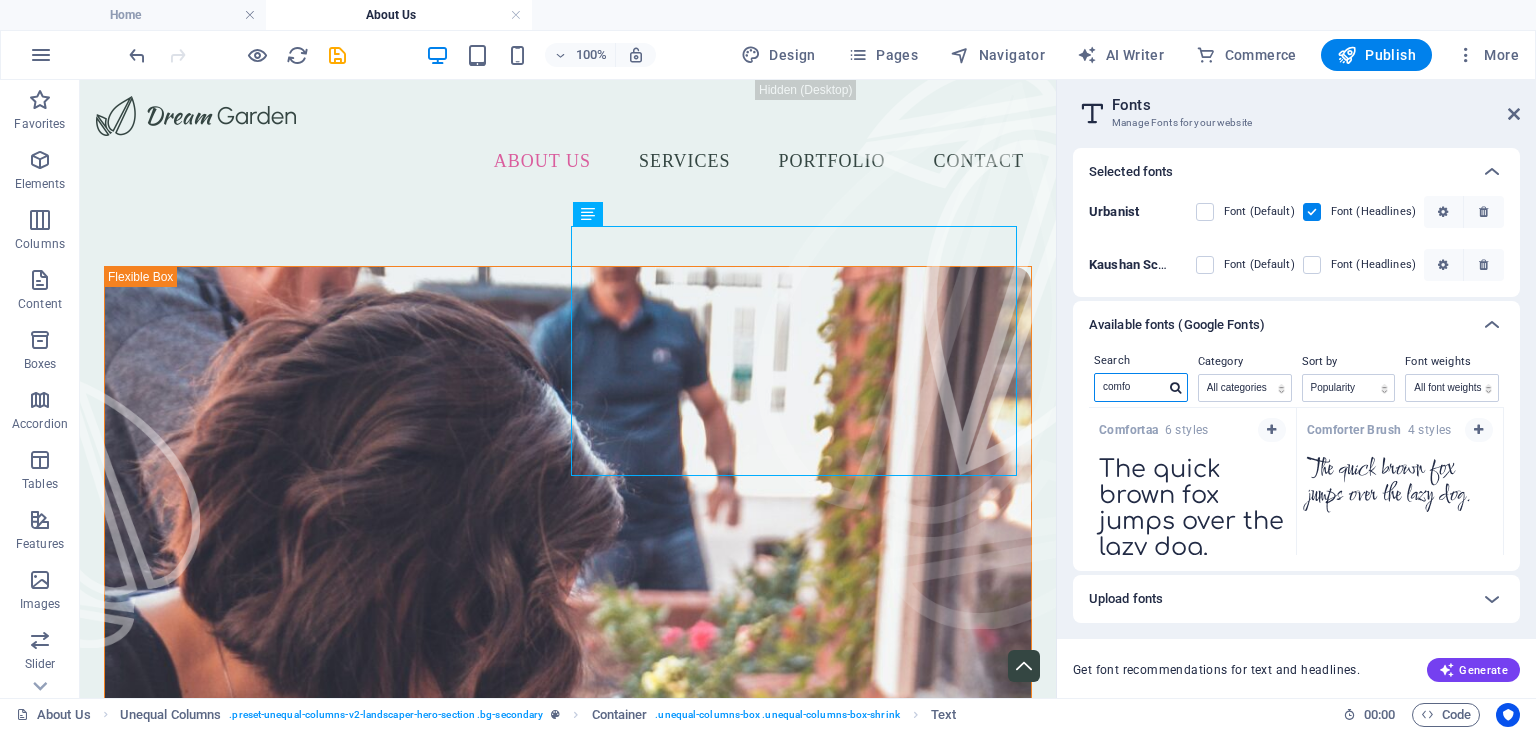 type on "comfo" 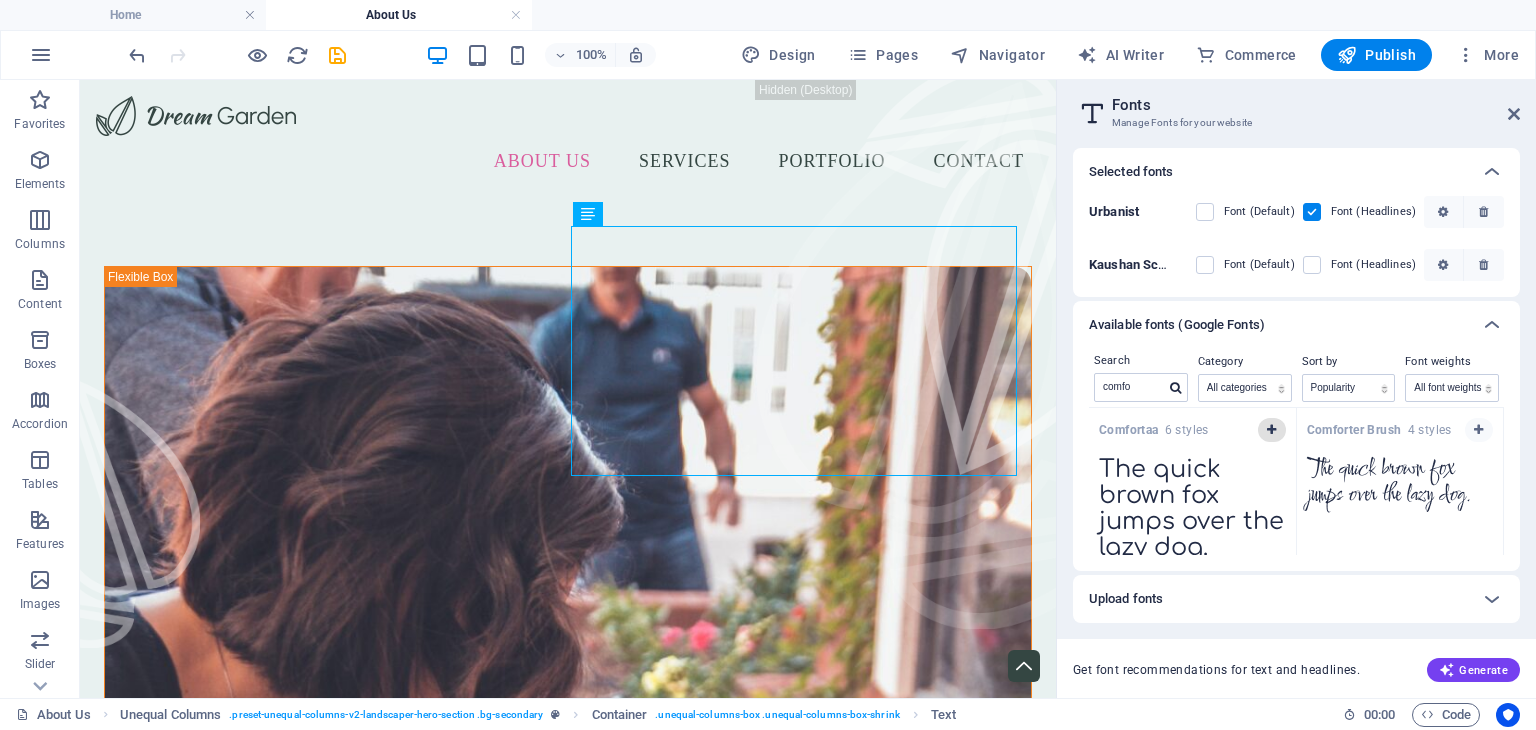 click at bounding box center (1271, 430) 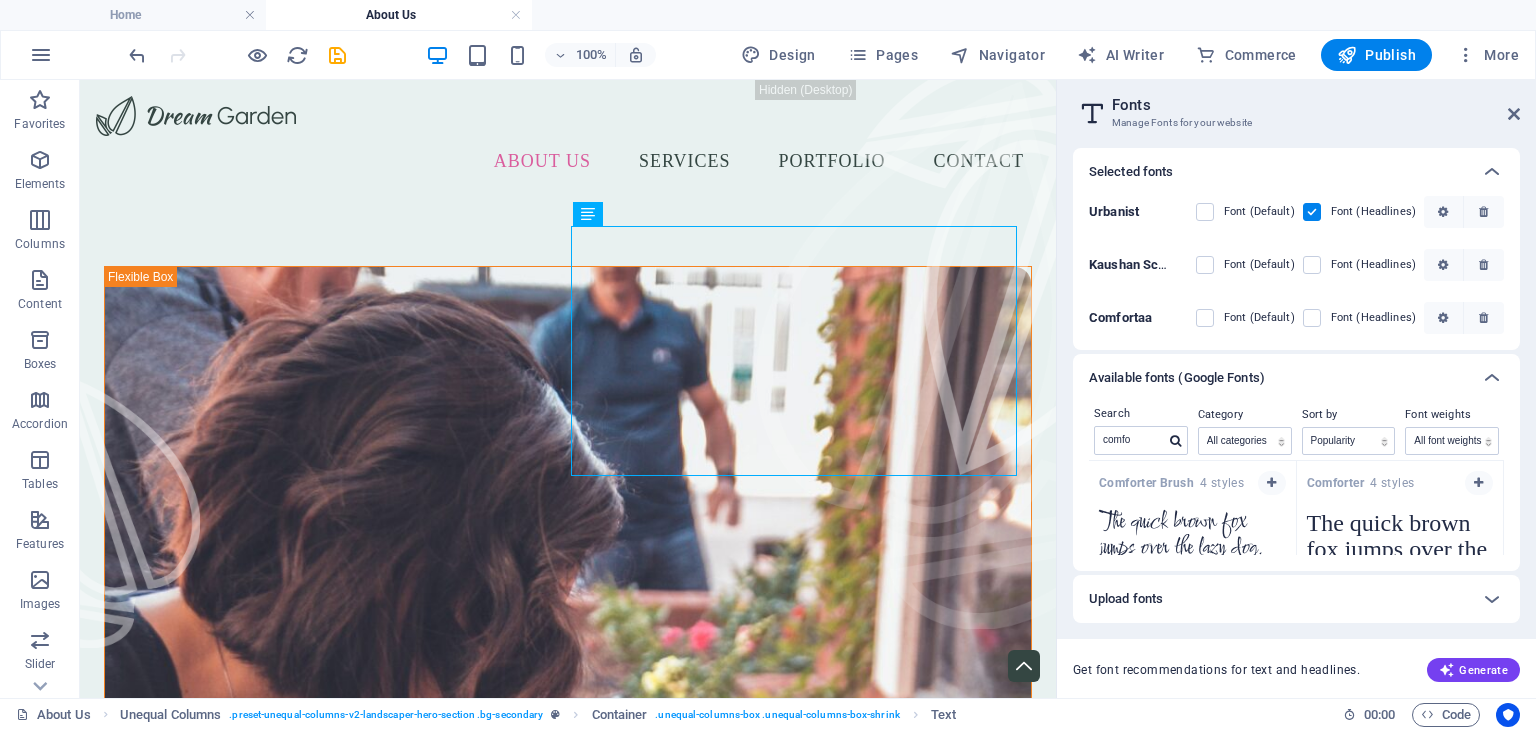 click at bounding box center [1312, 212] 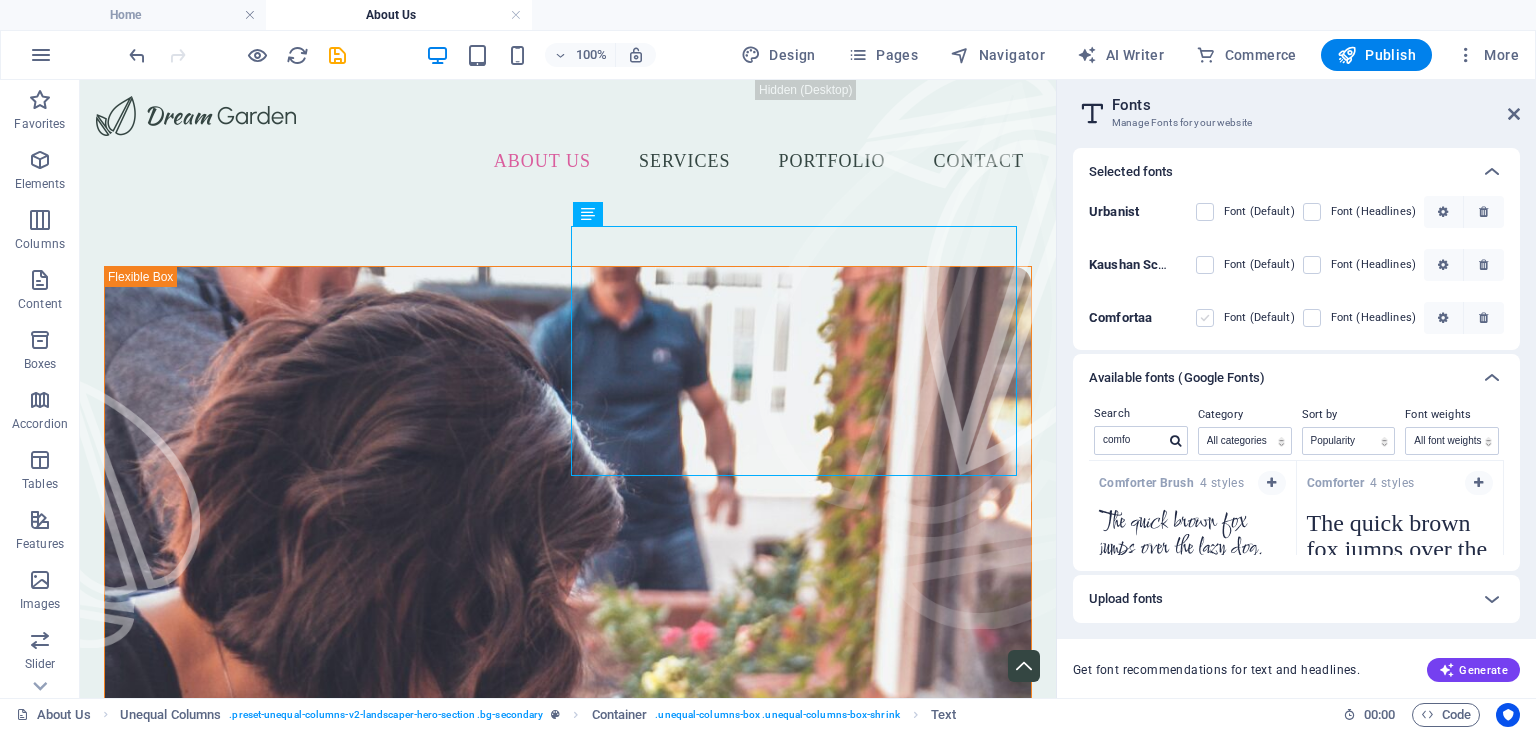 click at bounding box center [1205, 318] 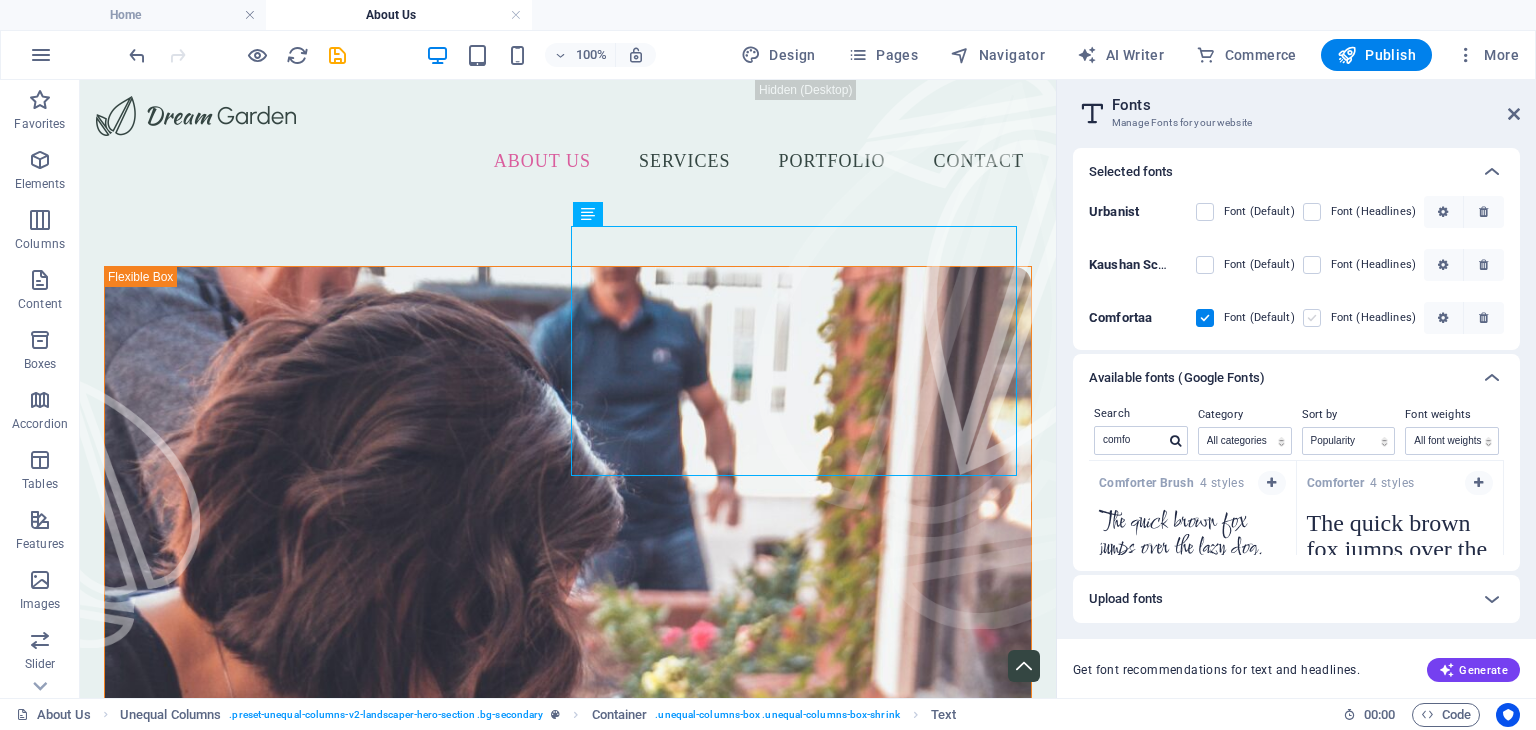 click at bounding box center (1312, 318) 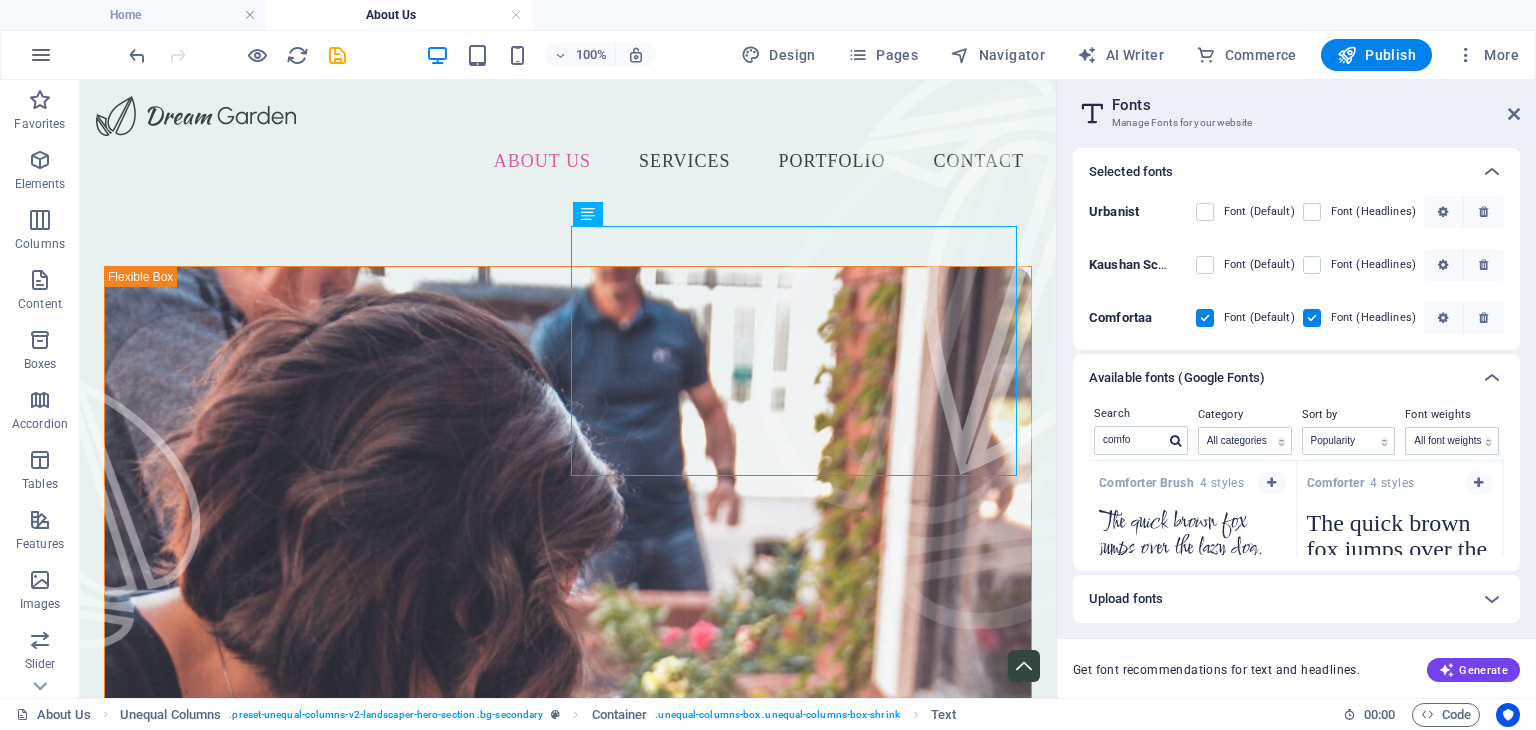 click at bounding box center (906, 354) 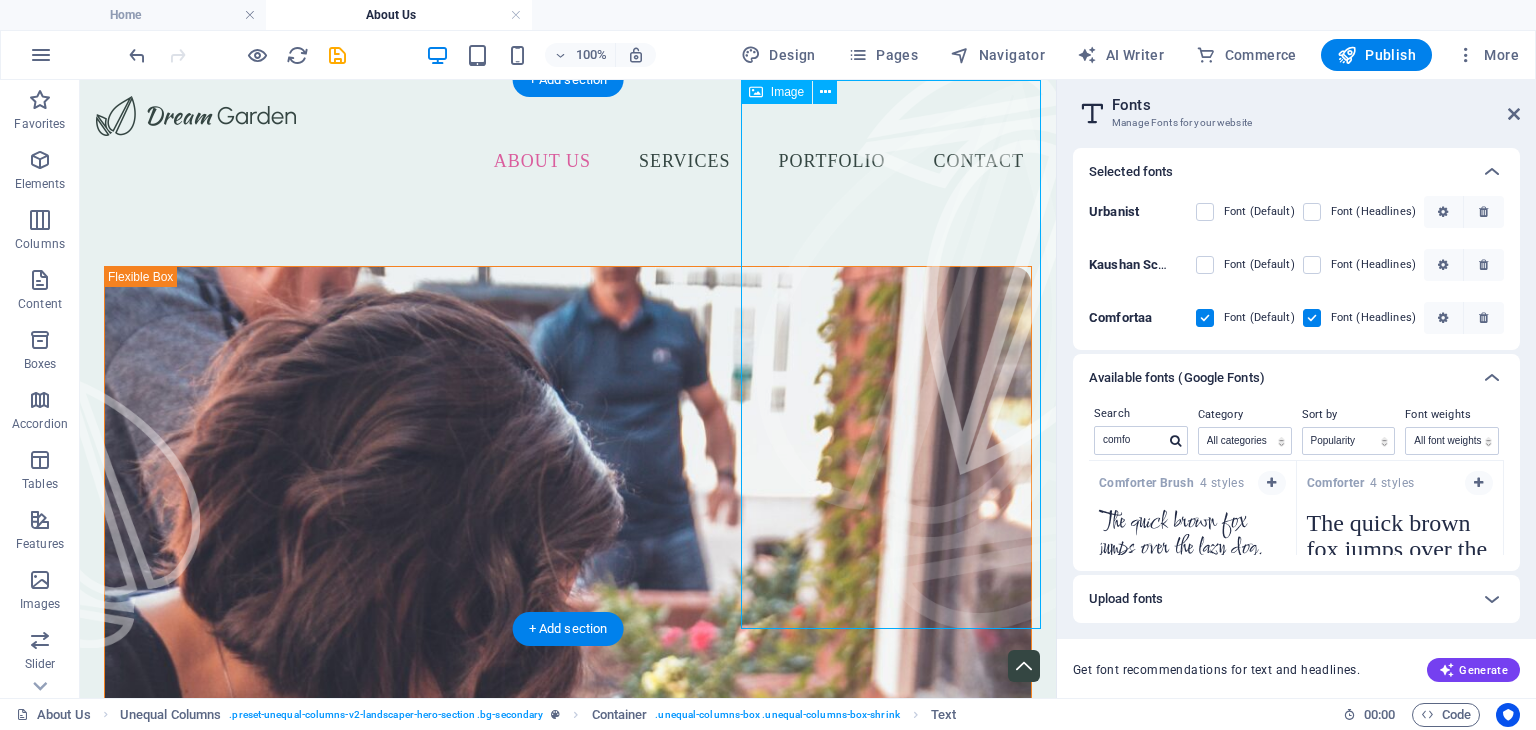 click at bounding box center [906, 354] 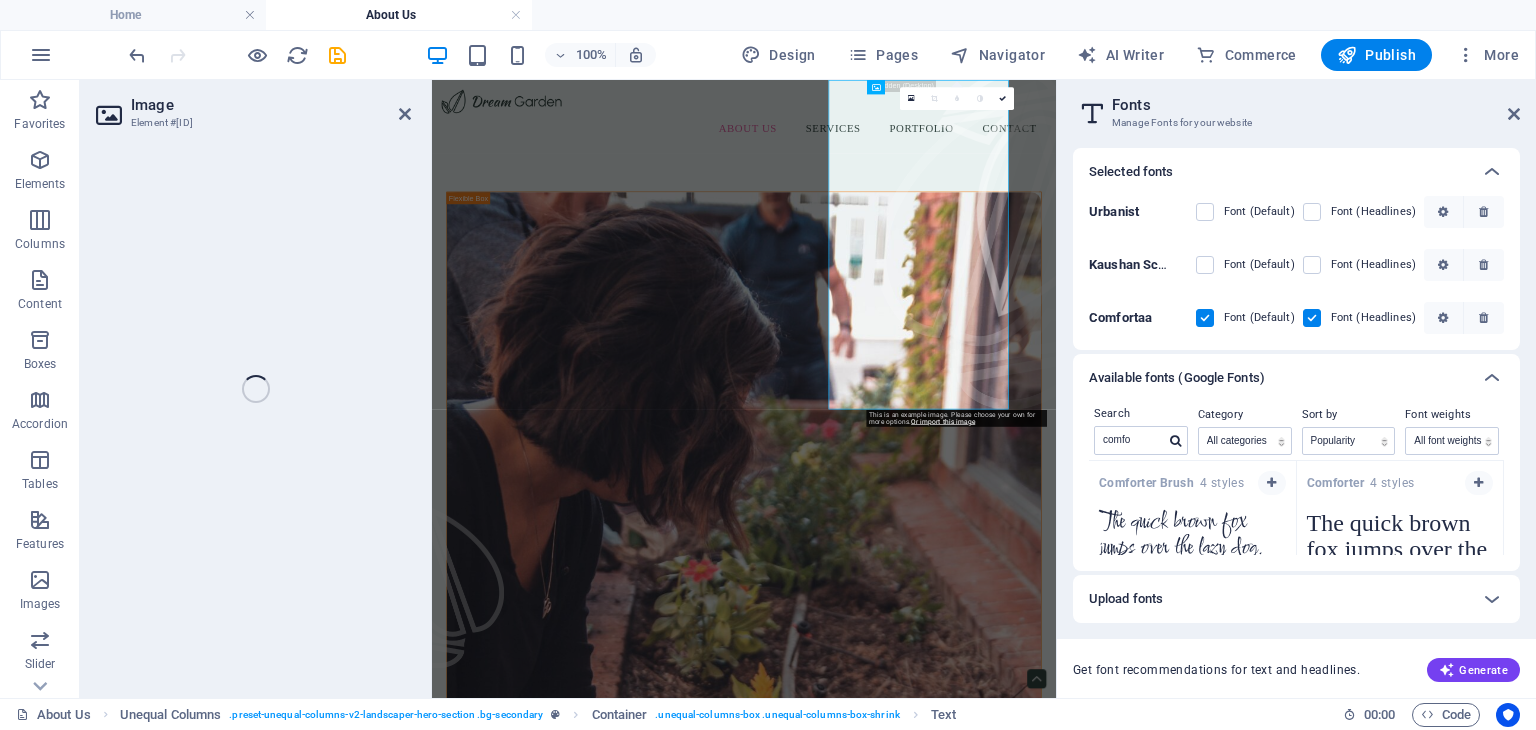 select on "px" 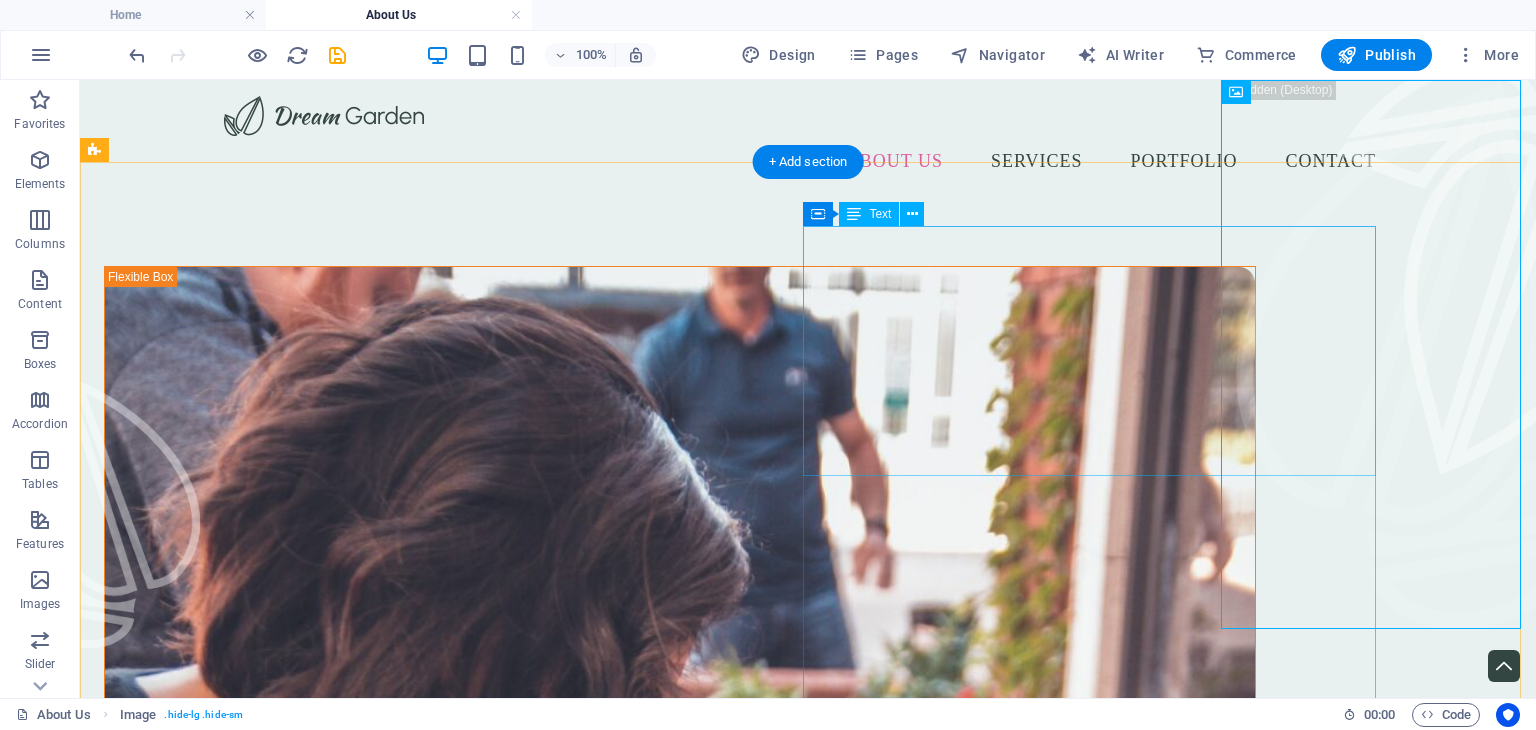 click on "We can transform your garden" at bounding box center (680, 1498) 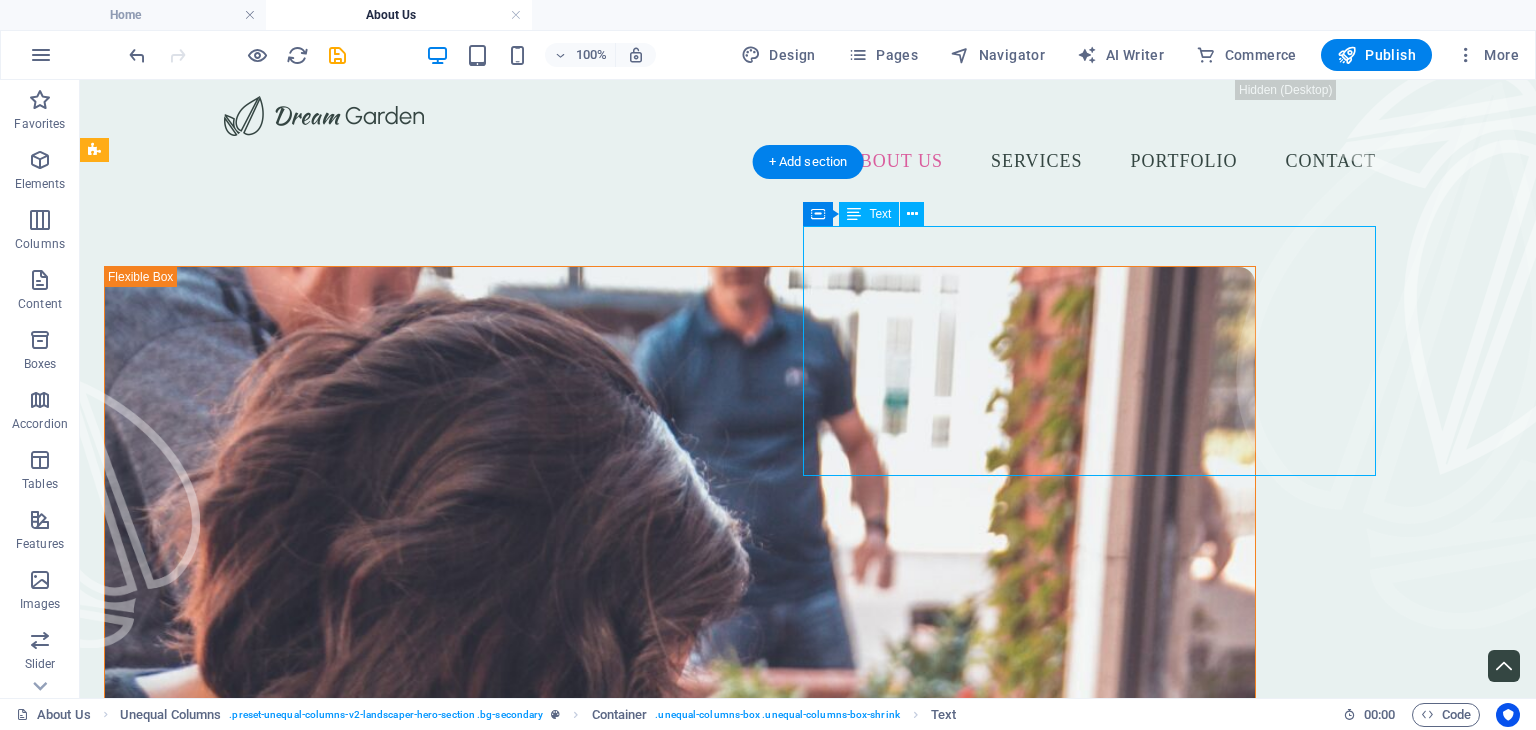 click on "We can transform your garden" at bounding box center (680, 1498) 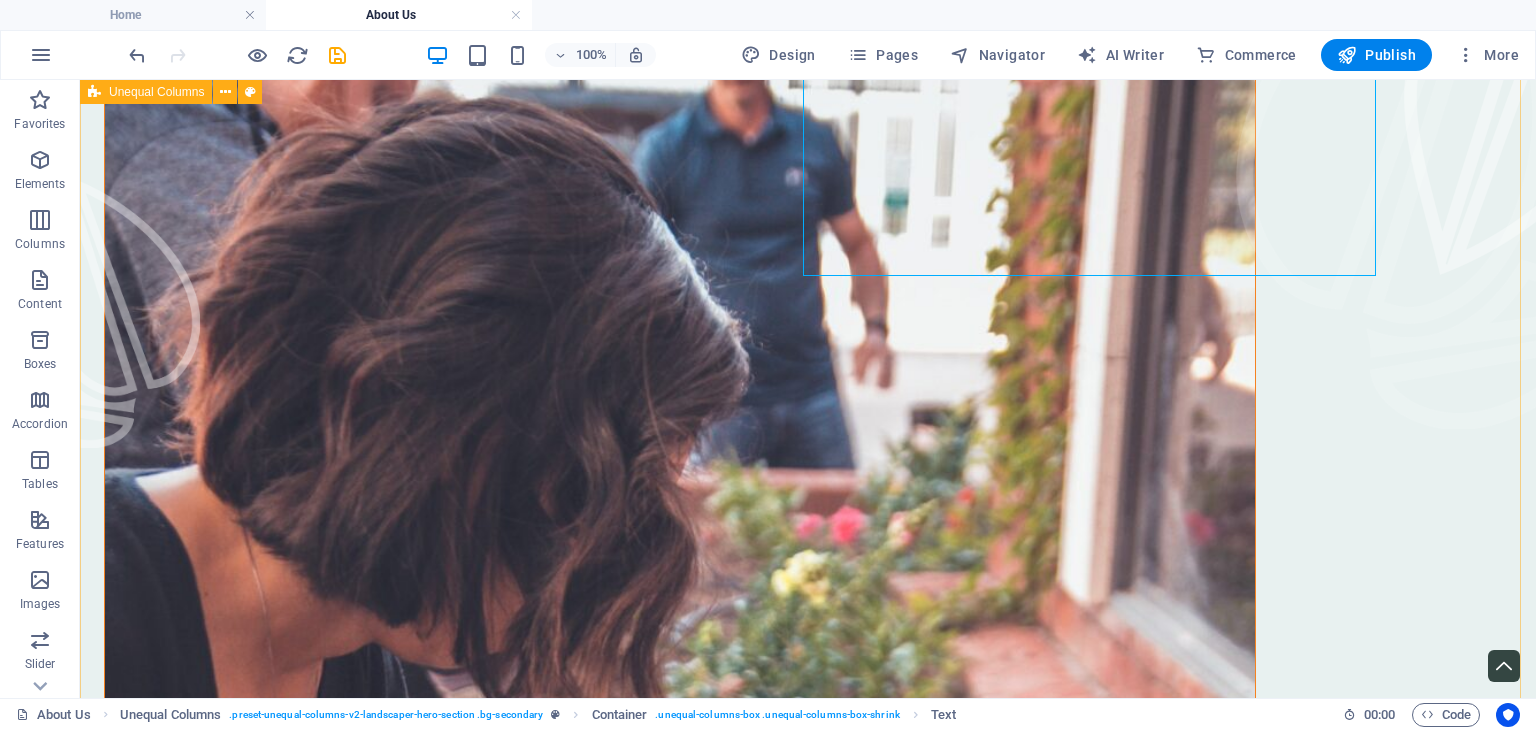 scroll, scrollTop: 0, scrollLeft: 0, axis: both 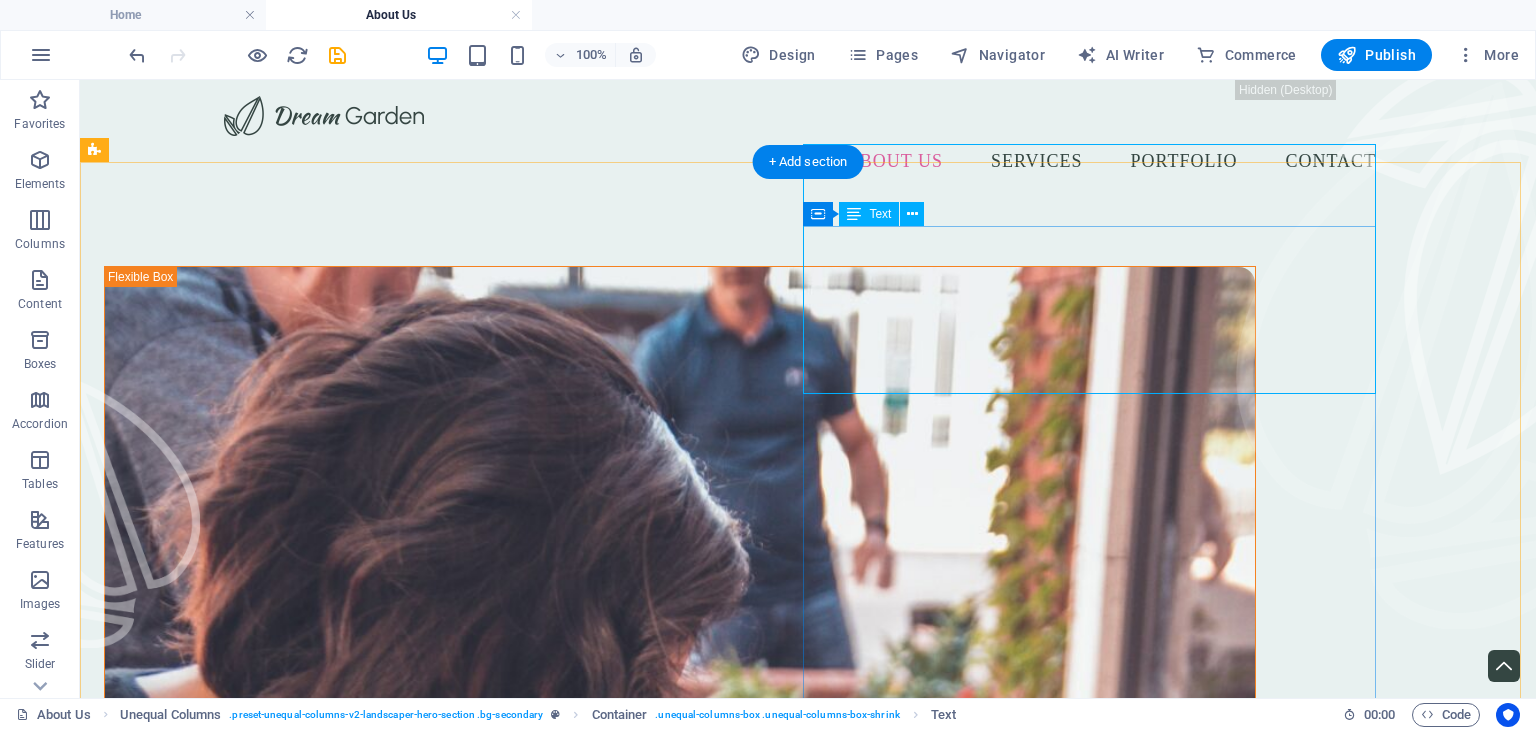 click on "We can transform your garden" at bounding box center (680, 1498) 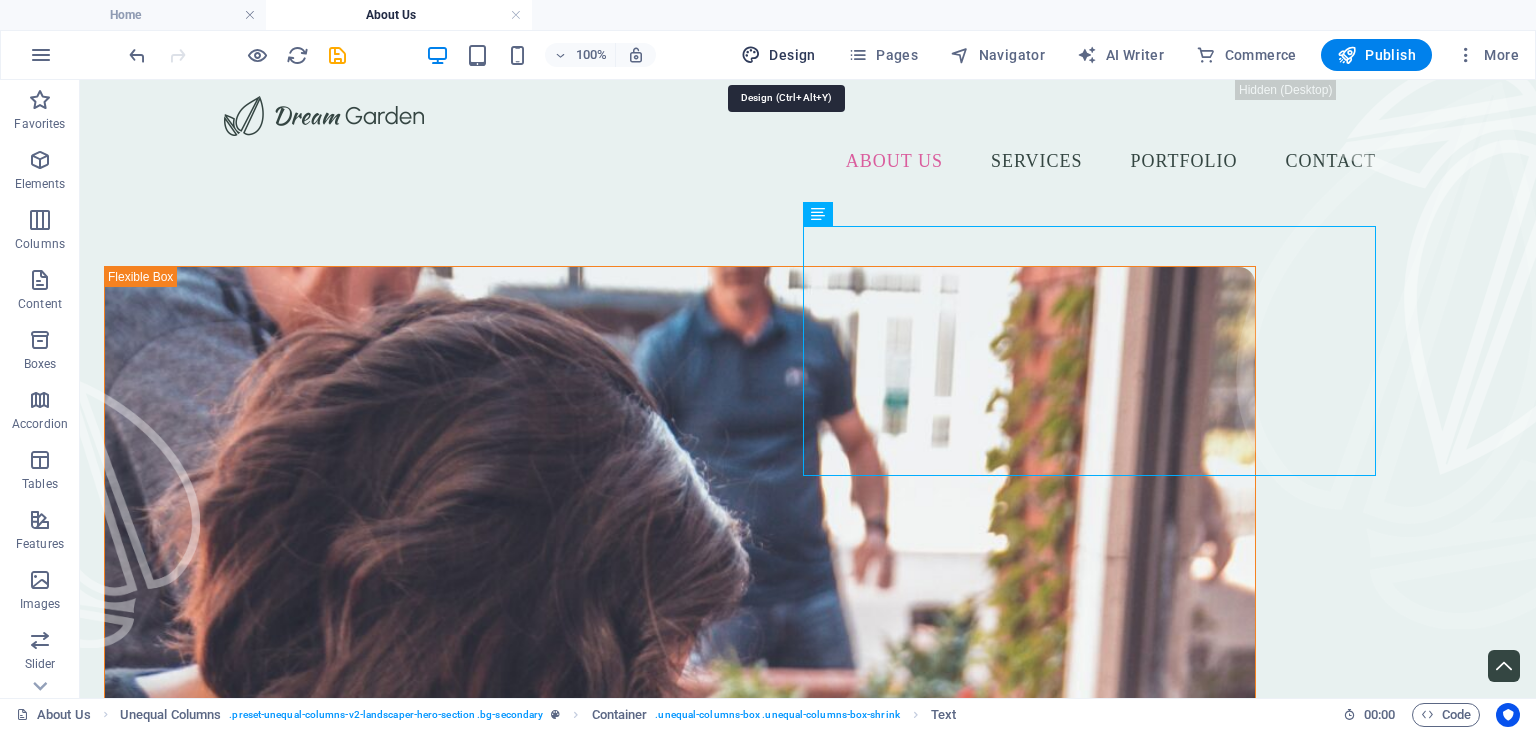 click on "Design" at bounding box center [778, 55] 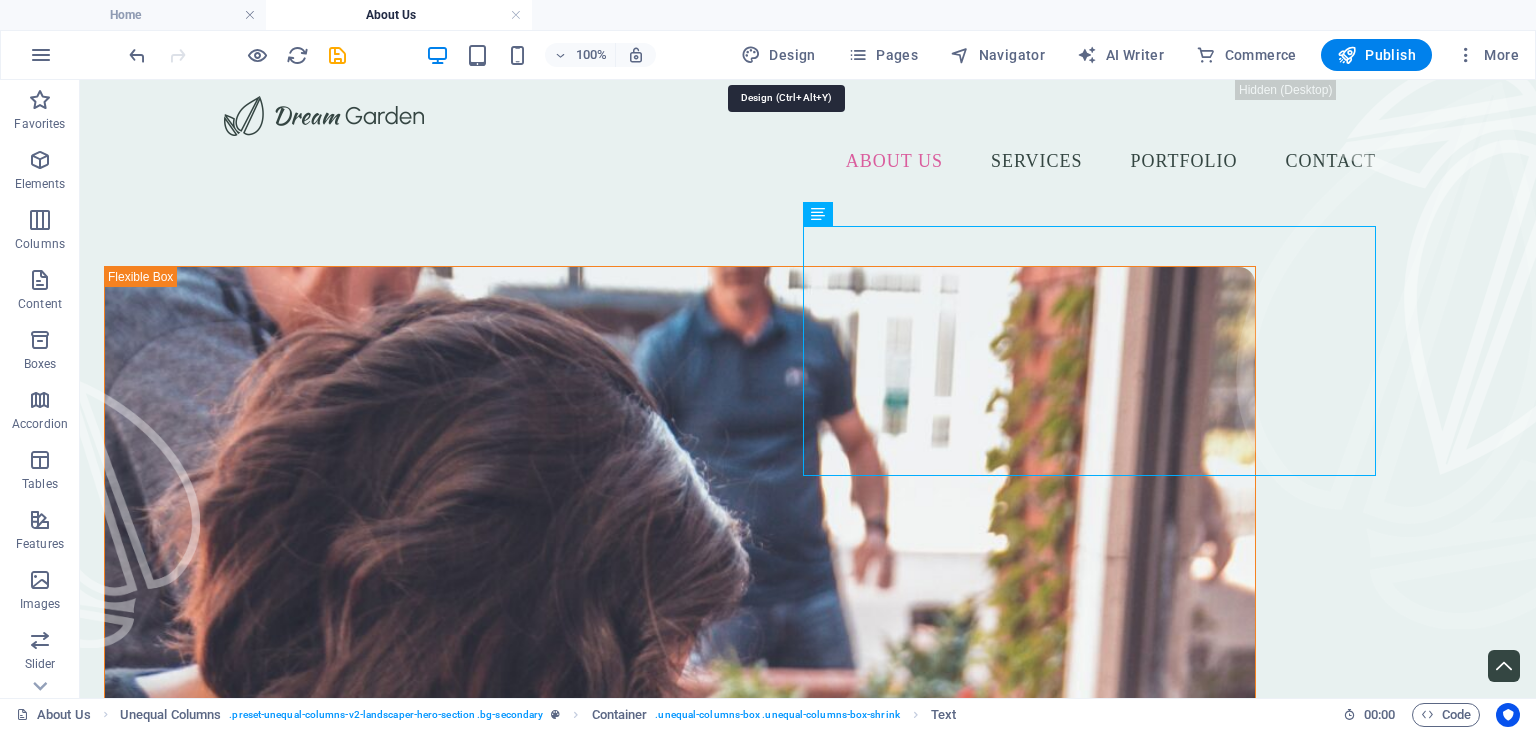 select on "px" 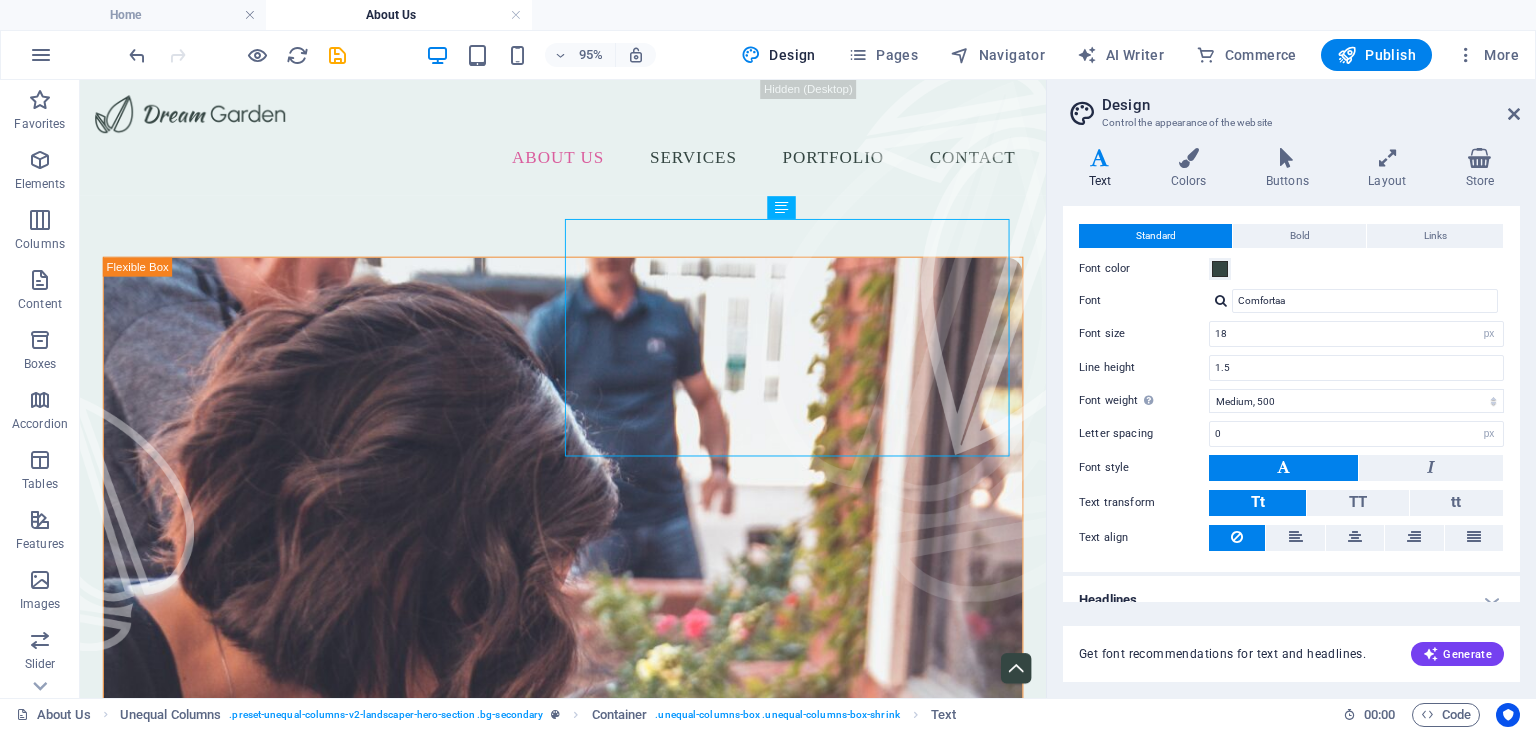 scroll, scrollTop: 57, scrollLeft: 0, axis: vertical 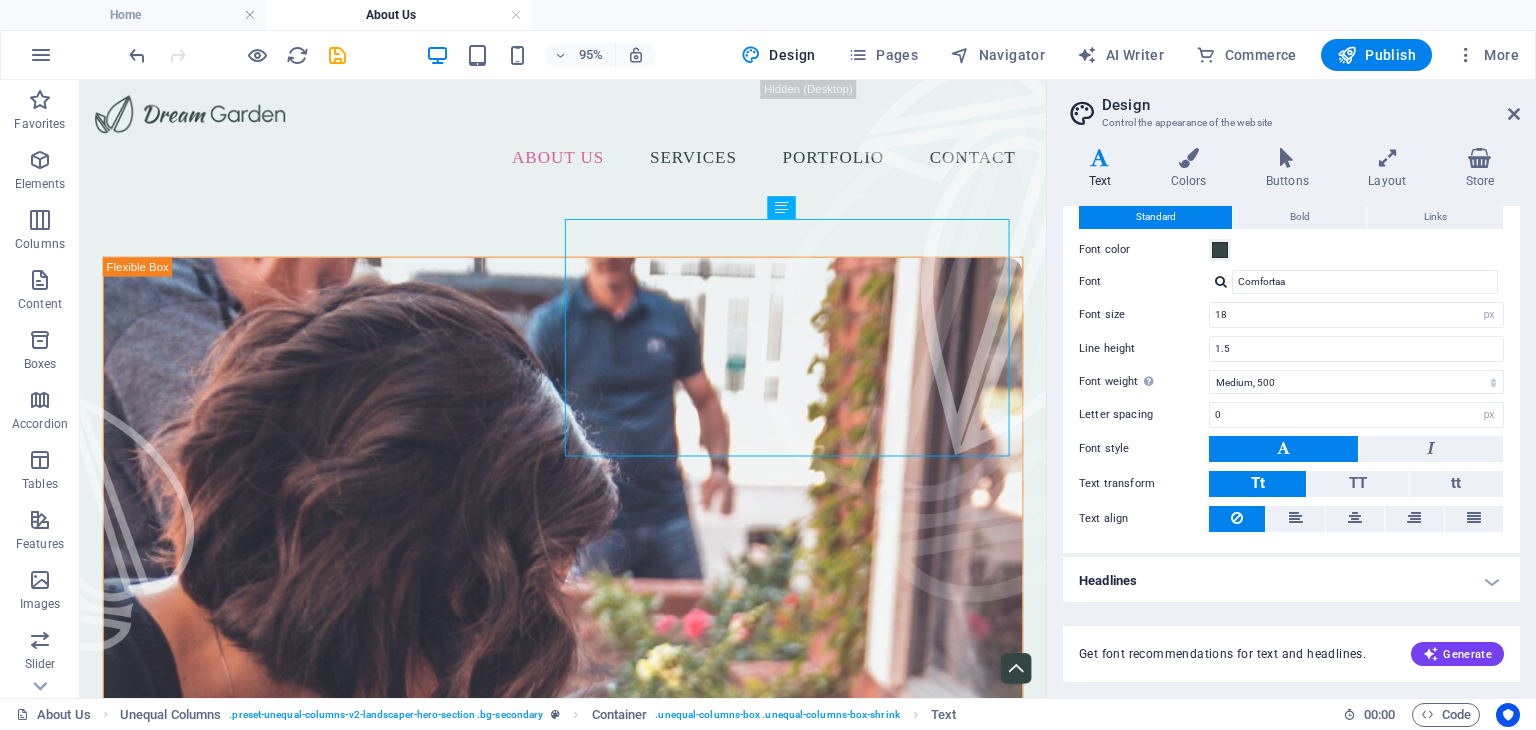 click on "Headlines" at bounding box center (1291, 581) 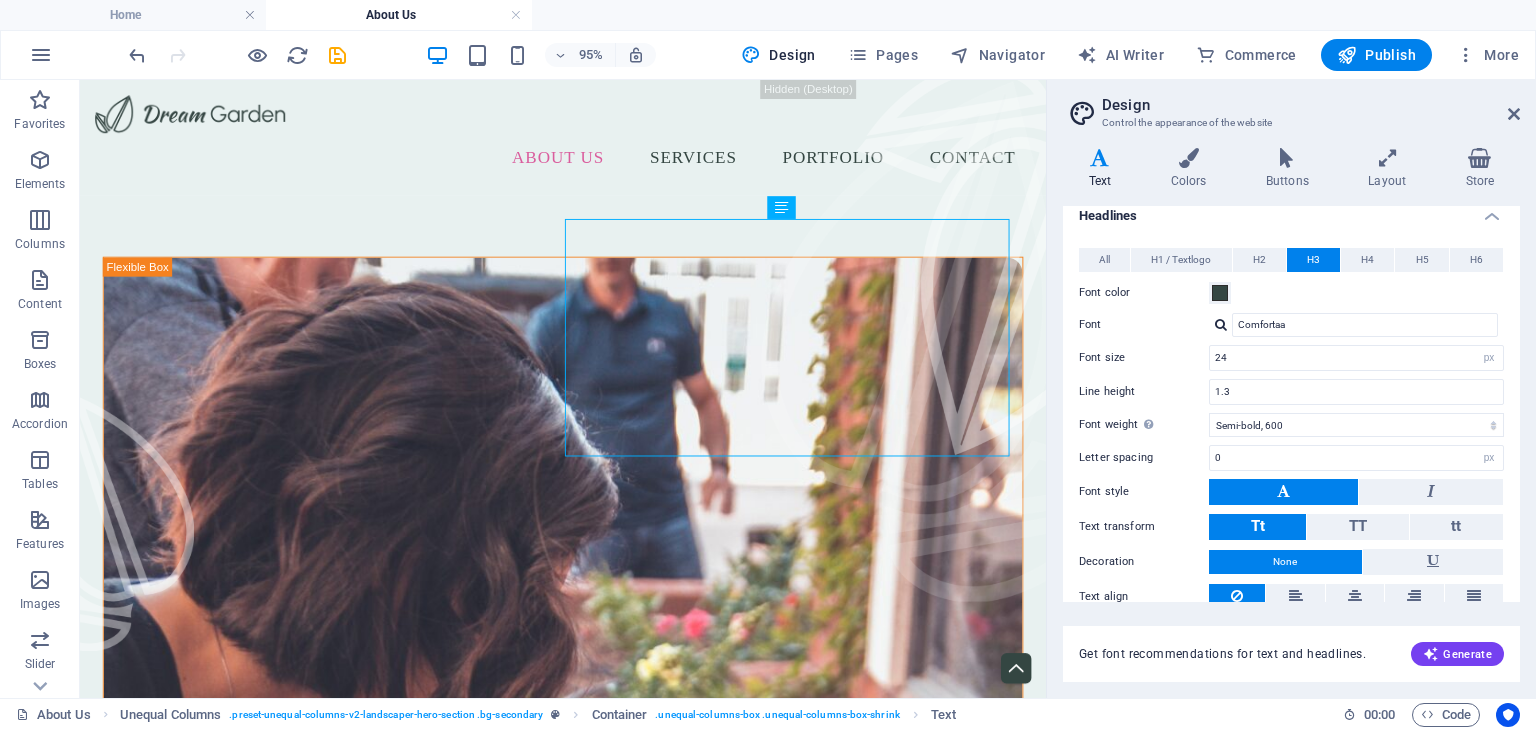scroll, scrollTop: 479, scrollLeft: 0, axis: vertical 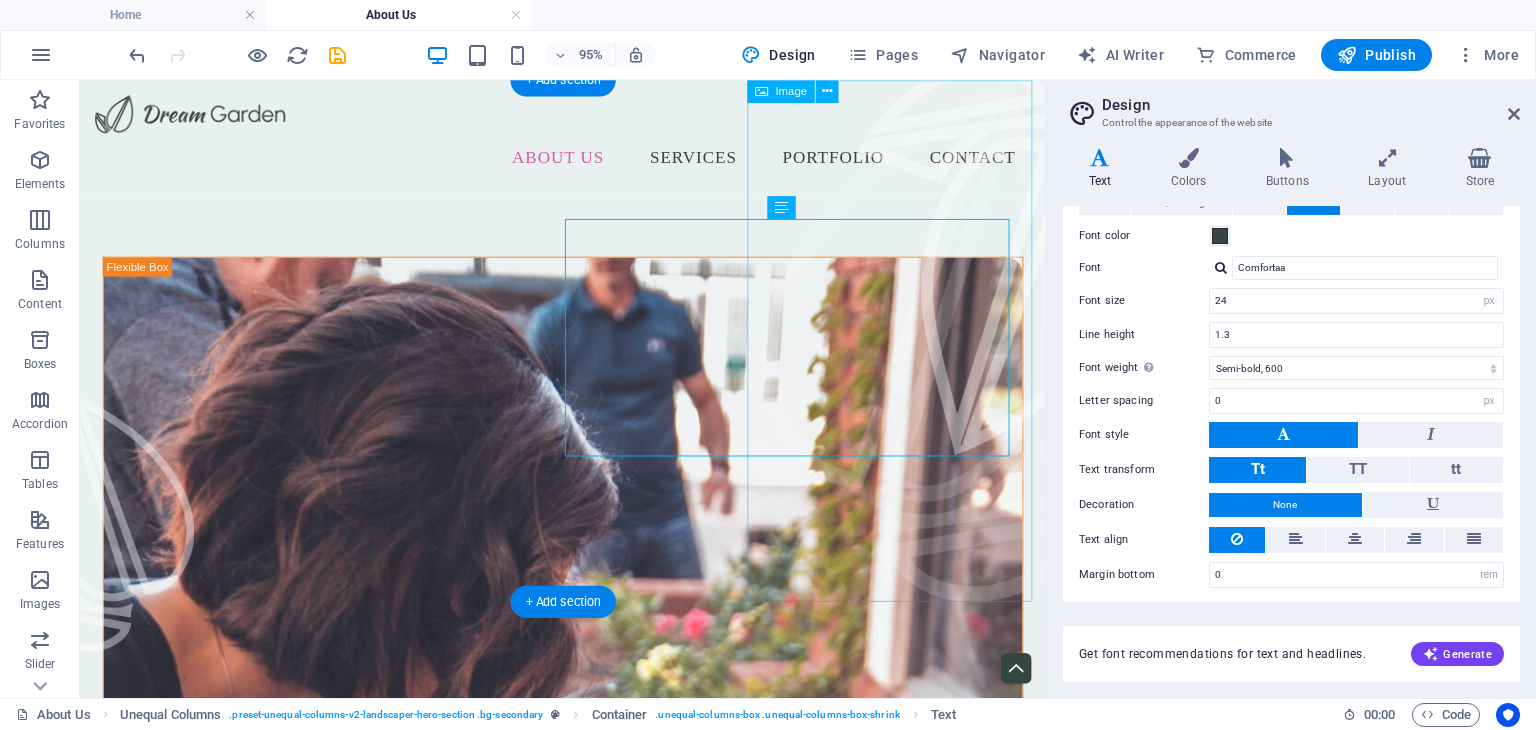 click at bounding box center [947, 354] 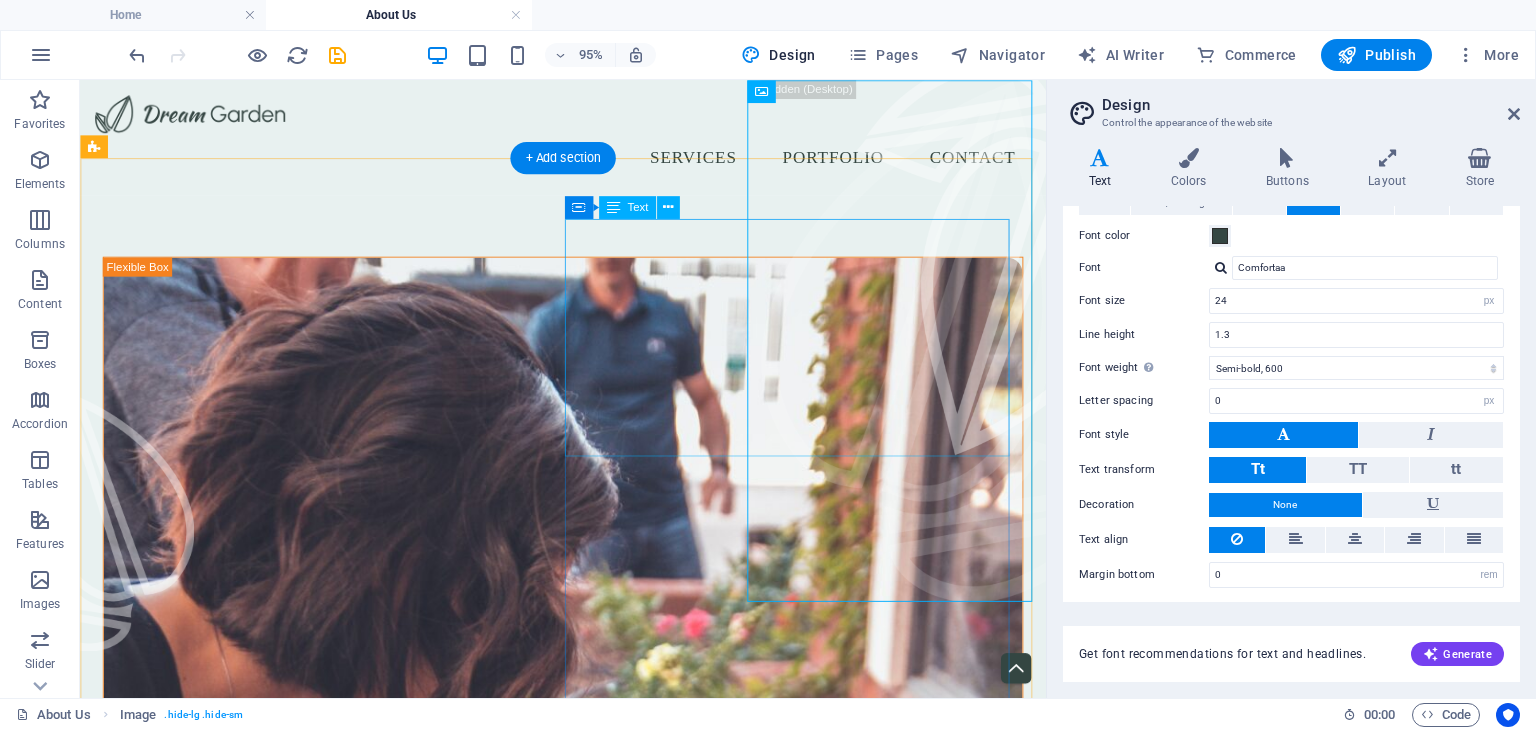 click on "We can transform your garden" at bounding box center [588, 1315] 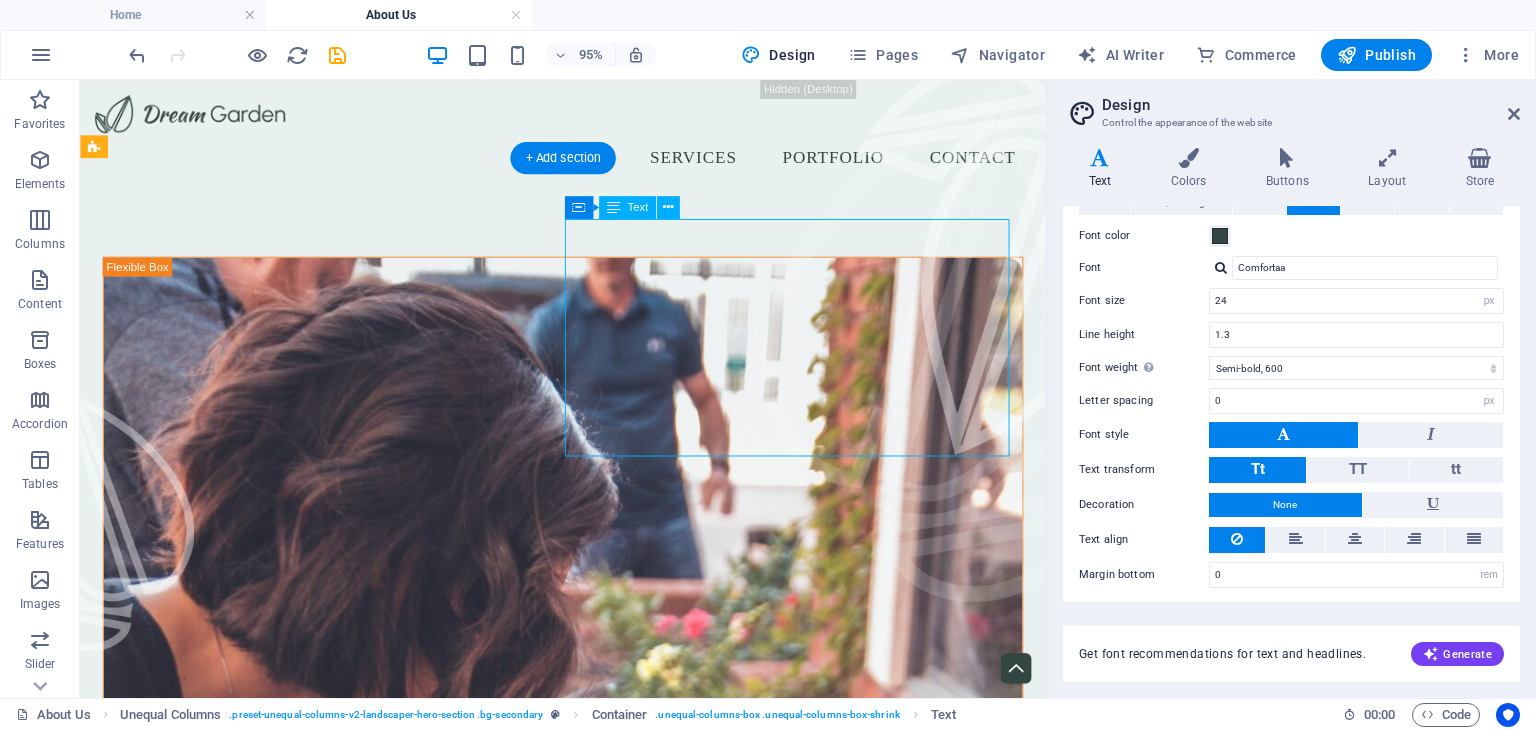 click on "We can transform your garden" at bounding box center [588, 1315] 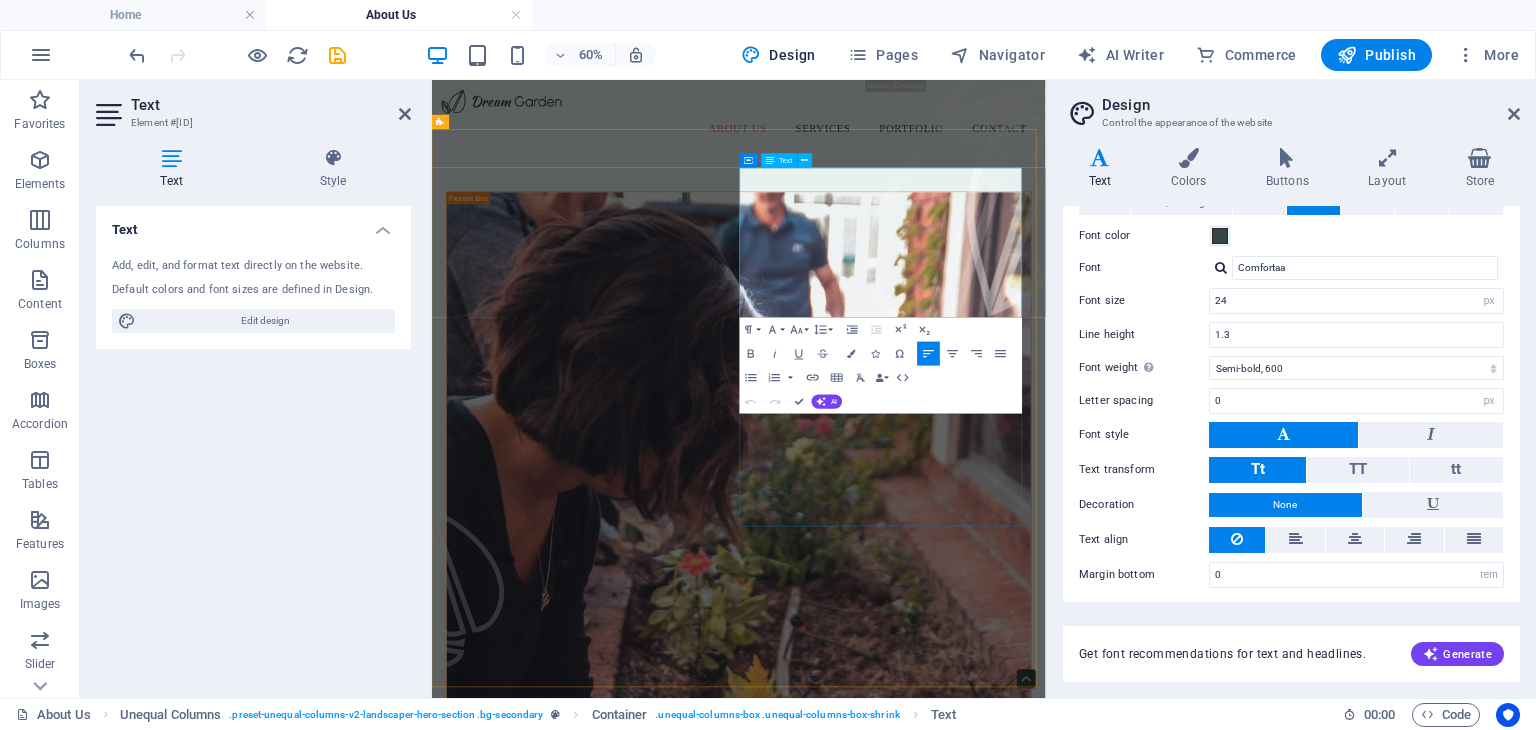 click on "We can transform your garden" at bounding box center (943, 1321) 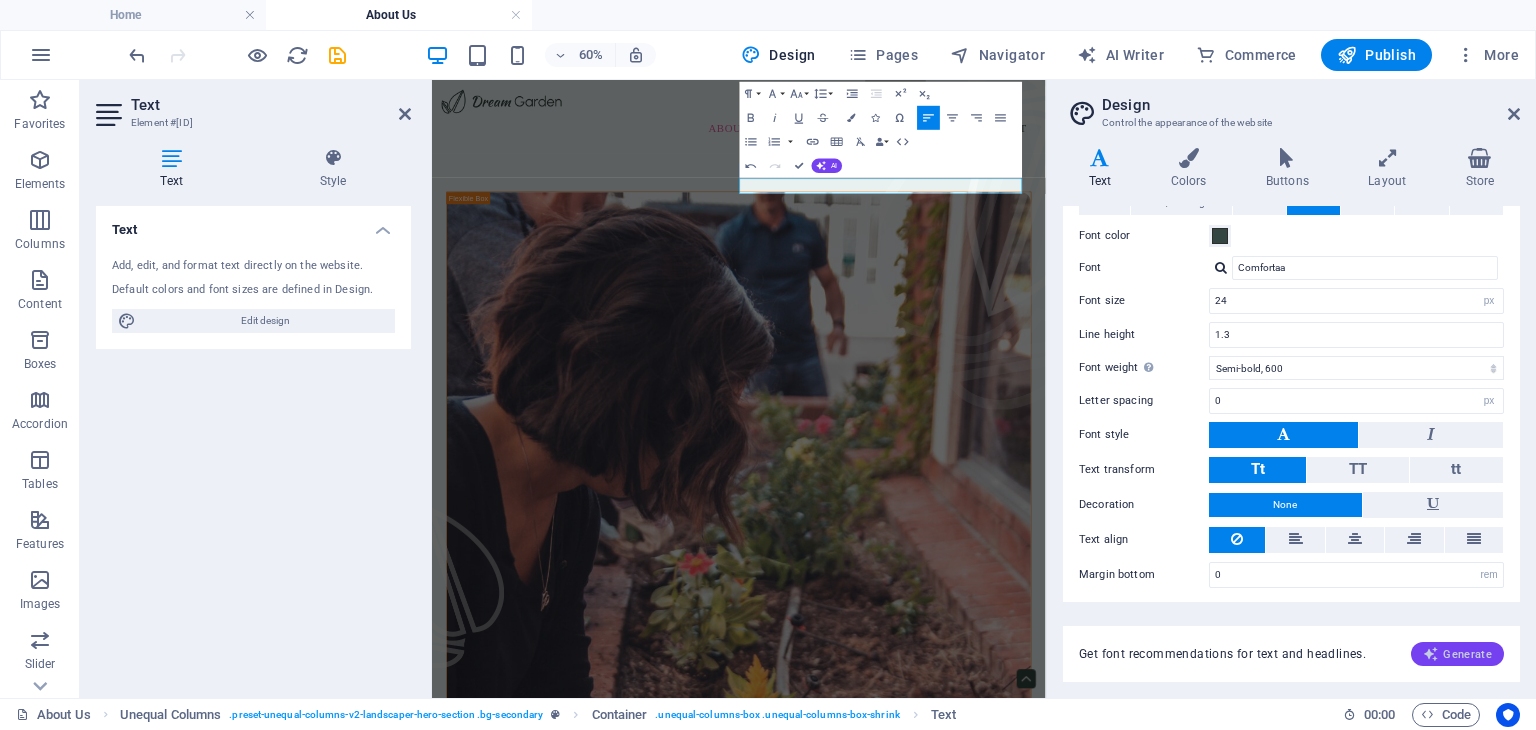click at bounding box center [1431, 654] 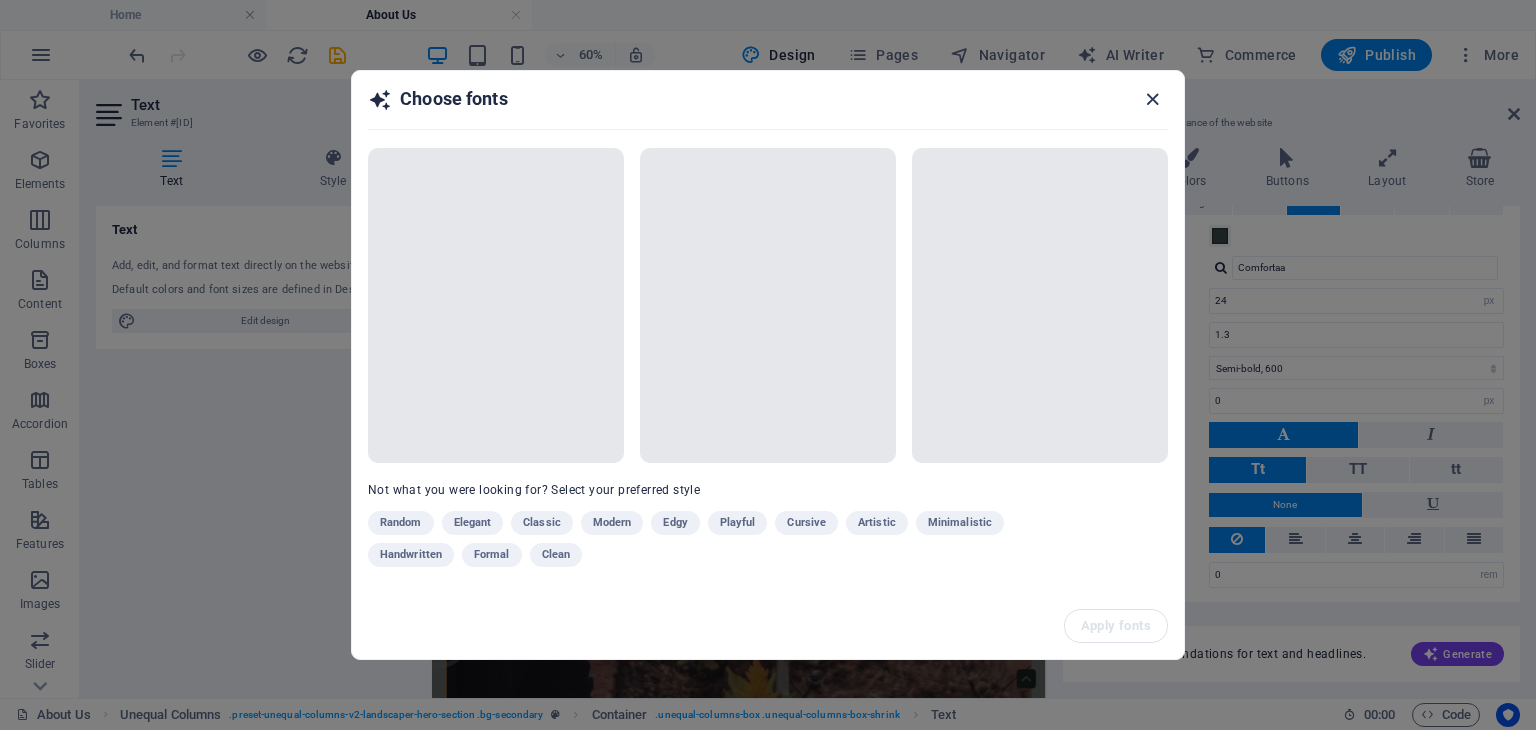 click at bounding box center (1152, 99) 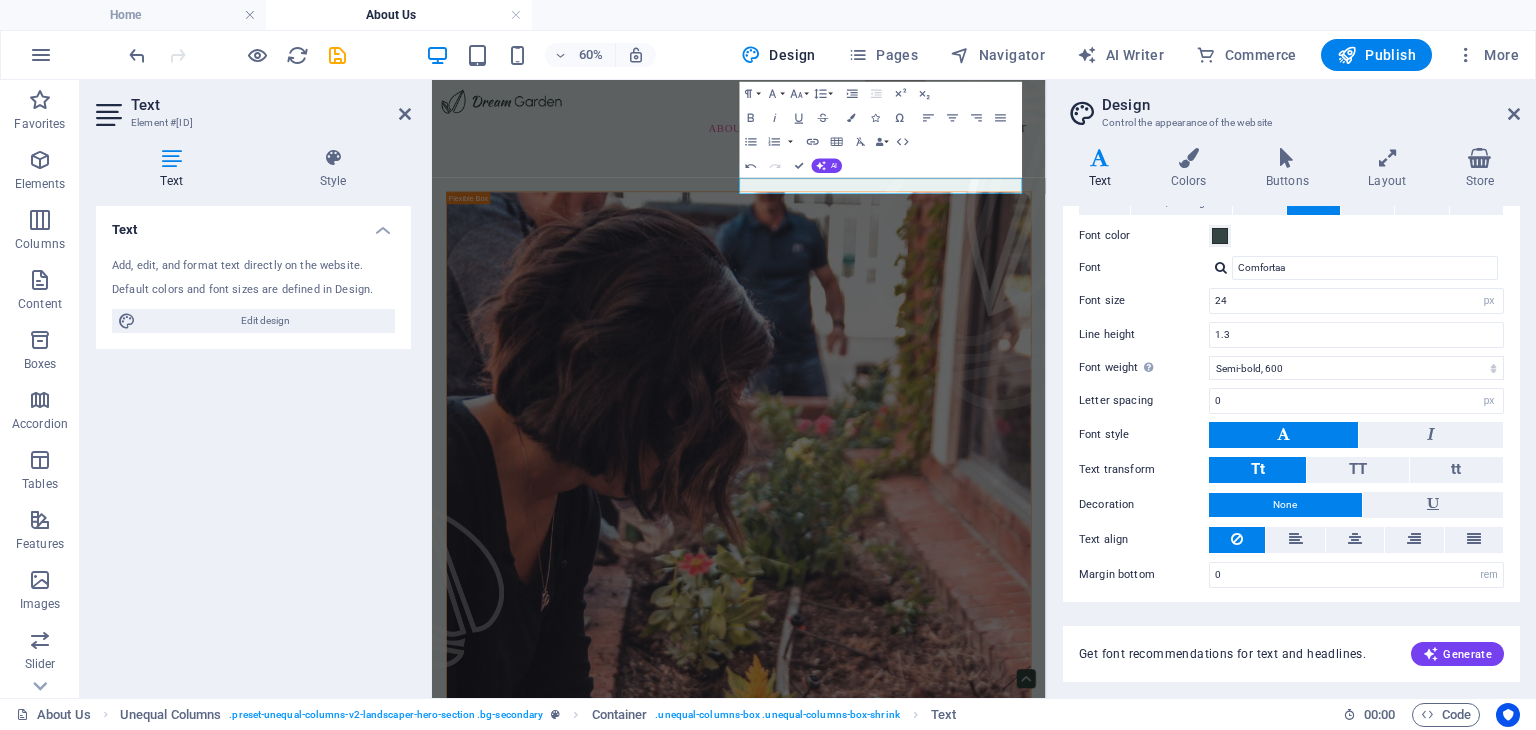 type 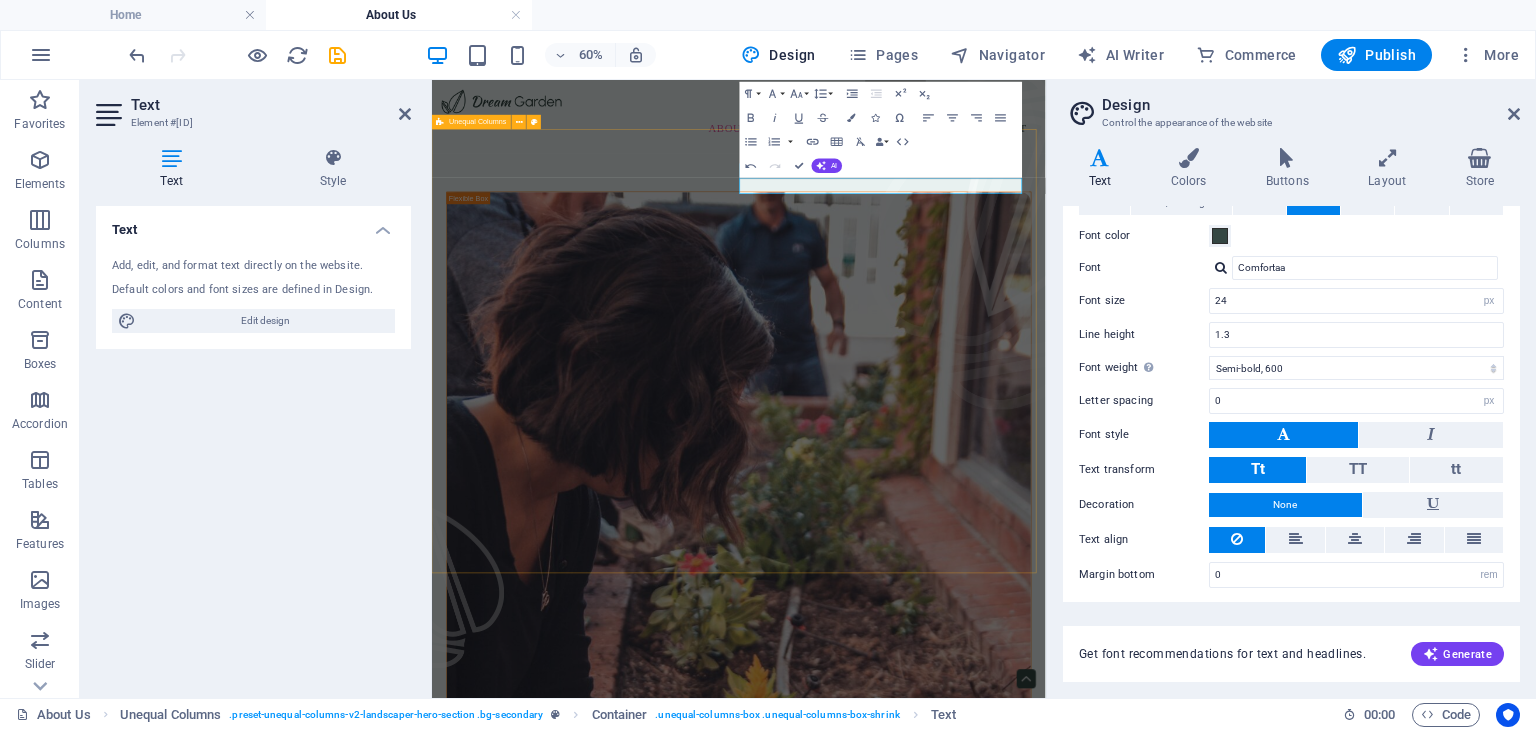 click on "​ Sed ut perspiciatis unde omnis iste natus error sit voluptatem accusantium doloremque laudantium, totam rem aperiam, eaque ipsa quae ab illo inventore veritatis et quasi architecto beatae vitae dicta sunt explicabo. Nemo enim ipsam voluptatem quia voluptas sit. Sed ut perspiciatis unde omnis iste natus error sit voluptatem accusantium doloremque laudantium, totam rem aperiam, eaque ipsa quae ab illo inventore veritatis et quasi architecto beatae vitae dicta sunt explicabo. Nemo enim ipsam voluptatem quia voluptas sit." at bounding box center [943, 954] 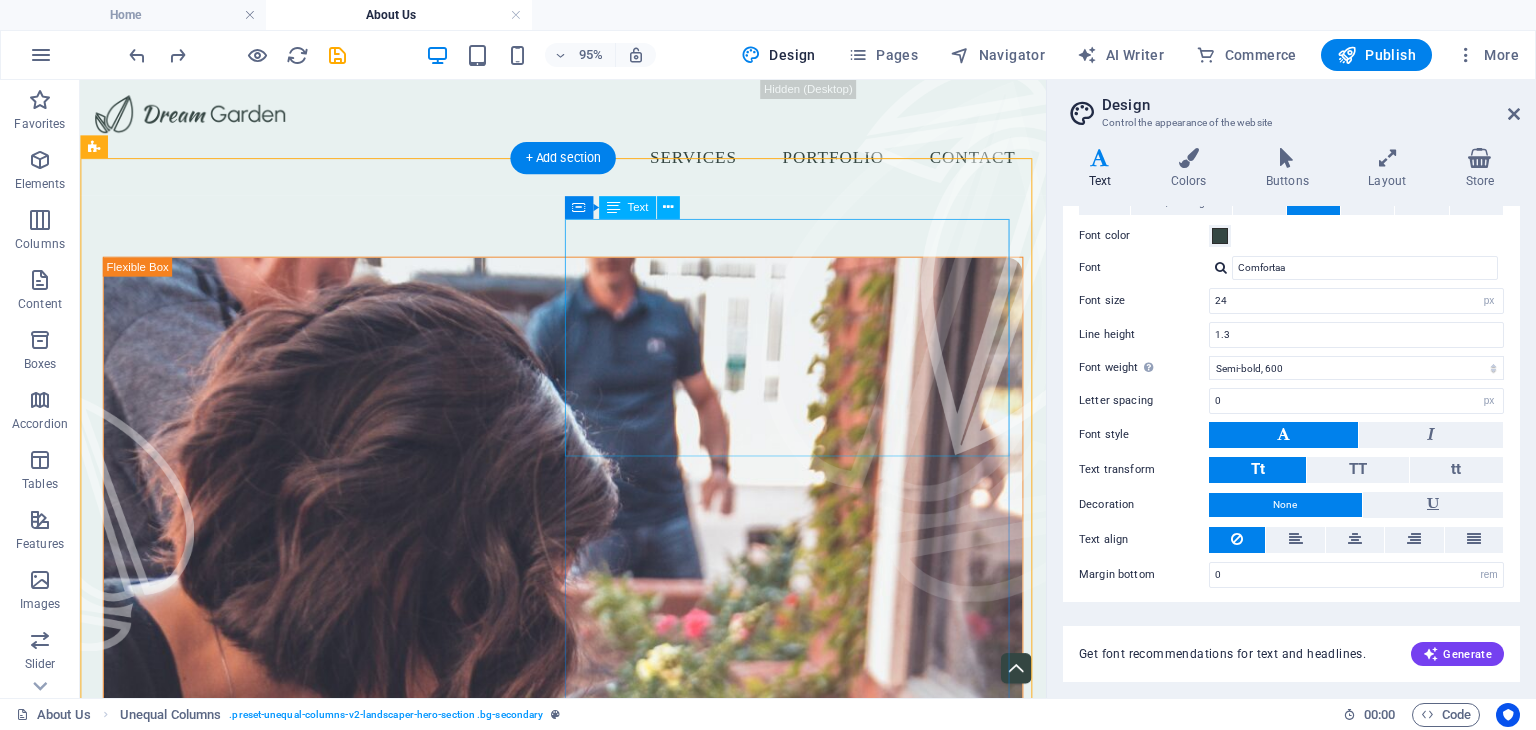 click on "We can transform your garden" at bounding box center (588, 1315) 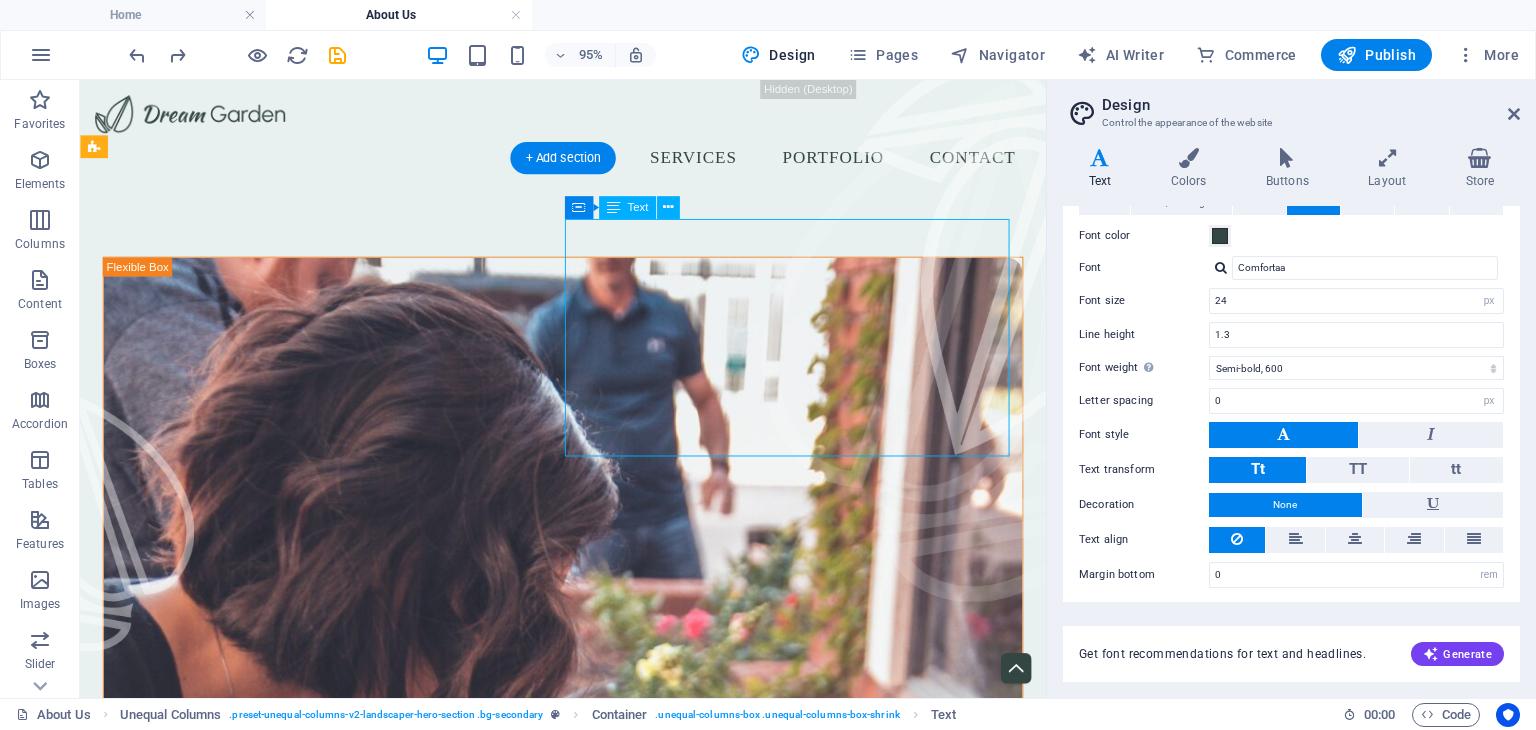 click on "We can transform your garden" at bounding box center (588, 1315) 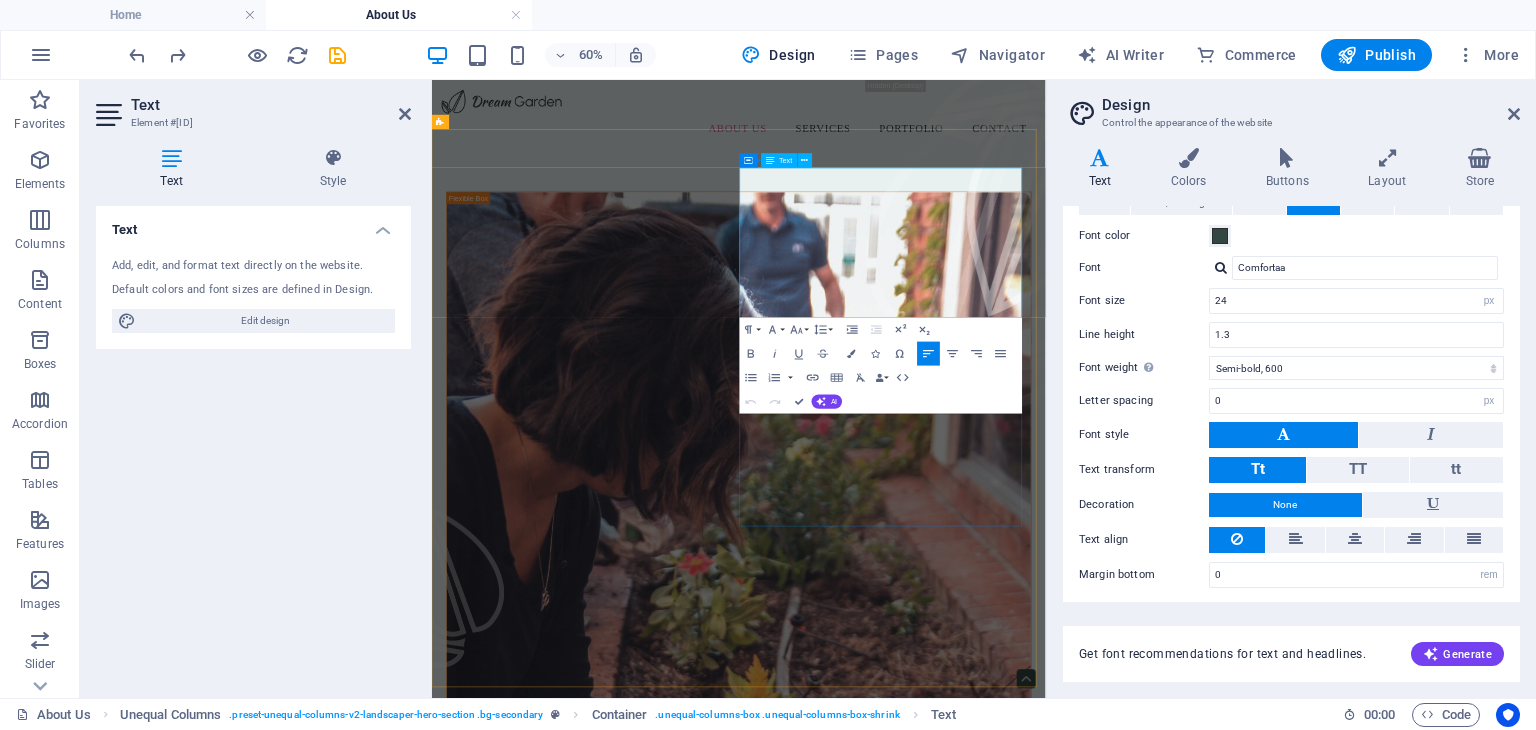 click on "We can transform your garden" at bounding box center [943, 1321] 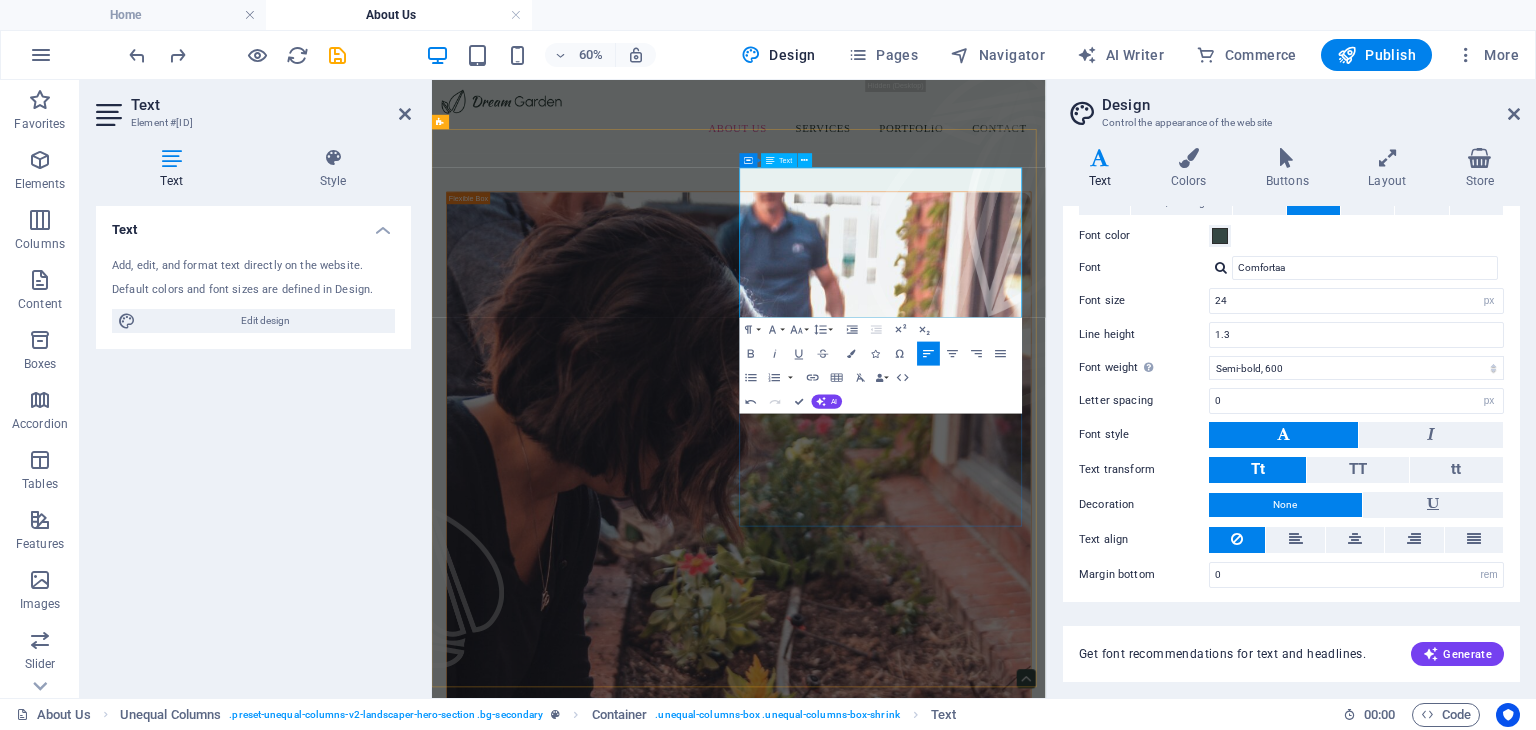 click on "Μεταμορφώνουμε τον κήπο σας." at bounding box center [943, 1321] 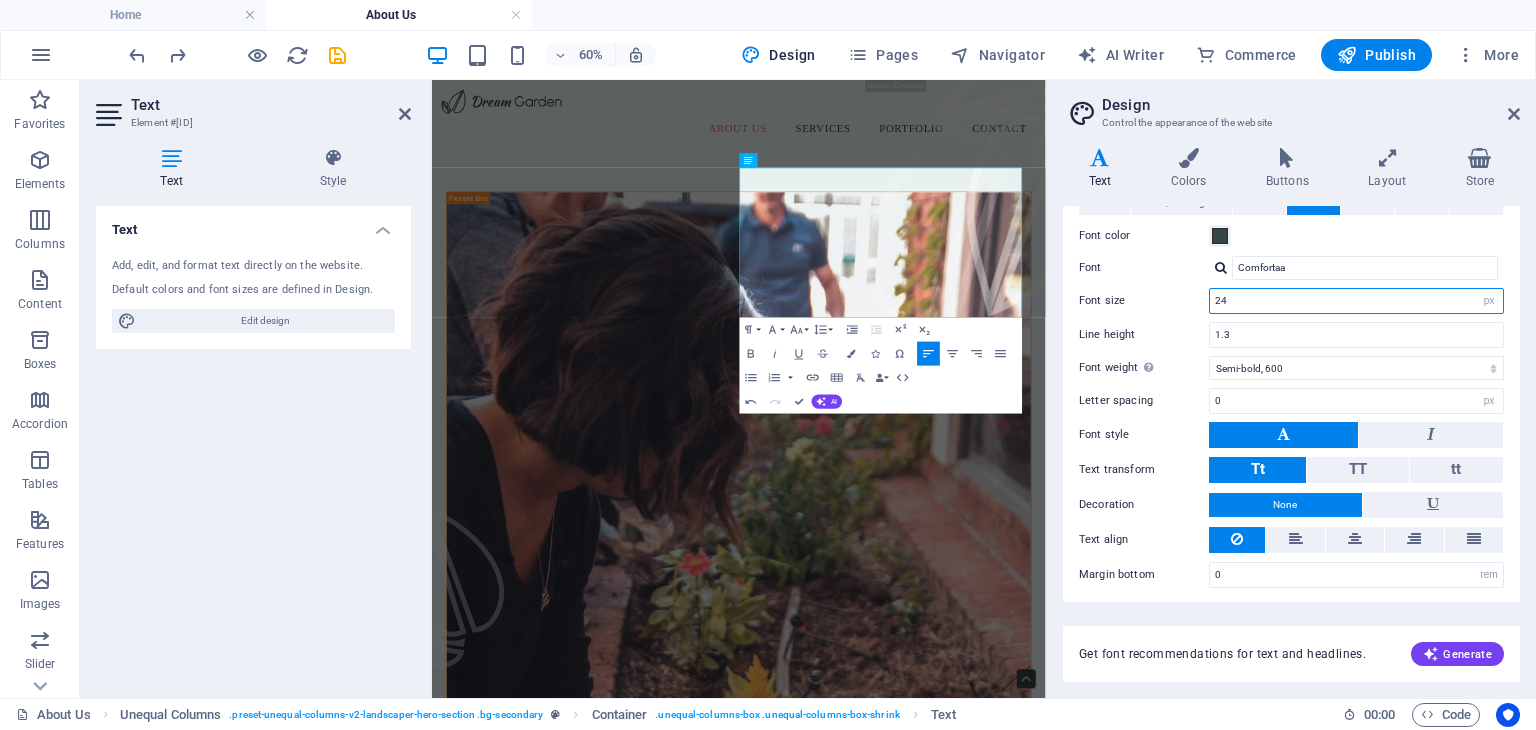 click on "24" at bounding box center [1356, 301] 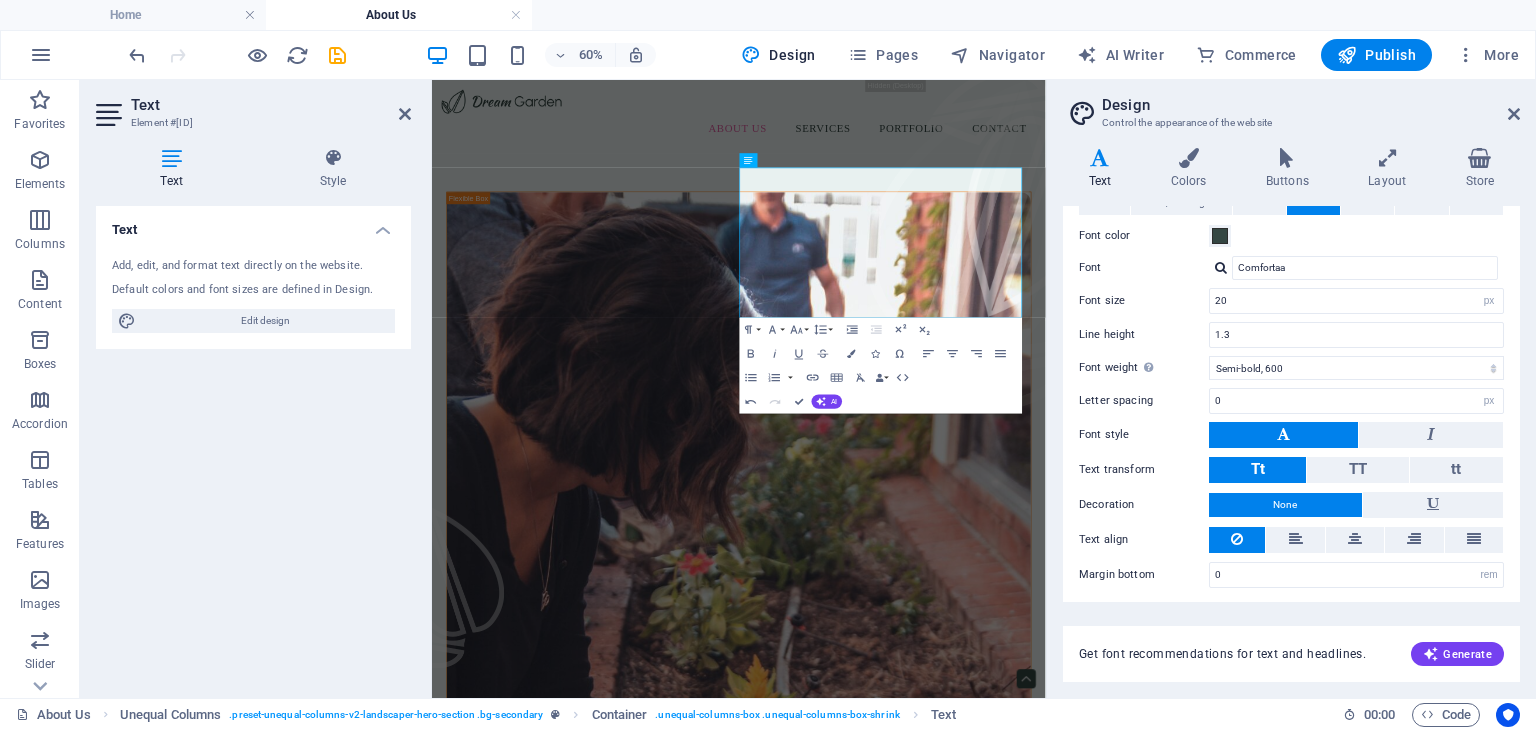 click on "Font size" at bounding box center [1144, 300] 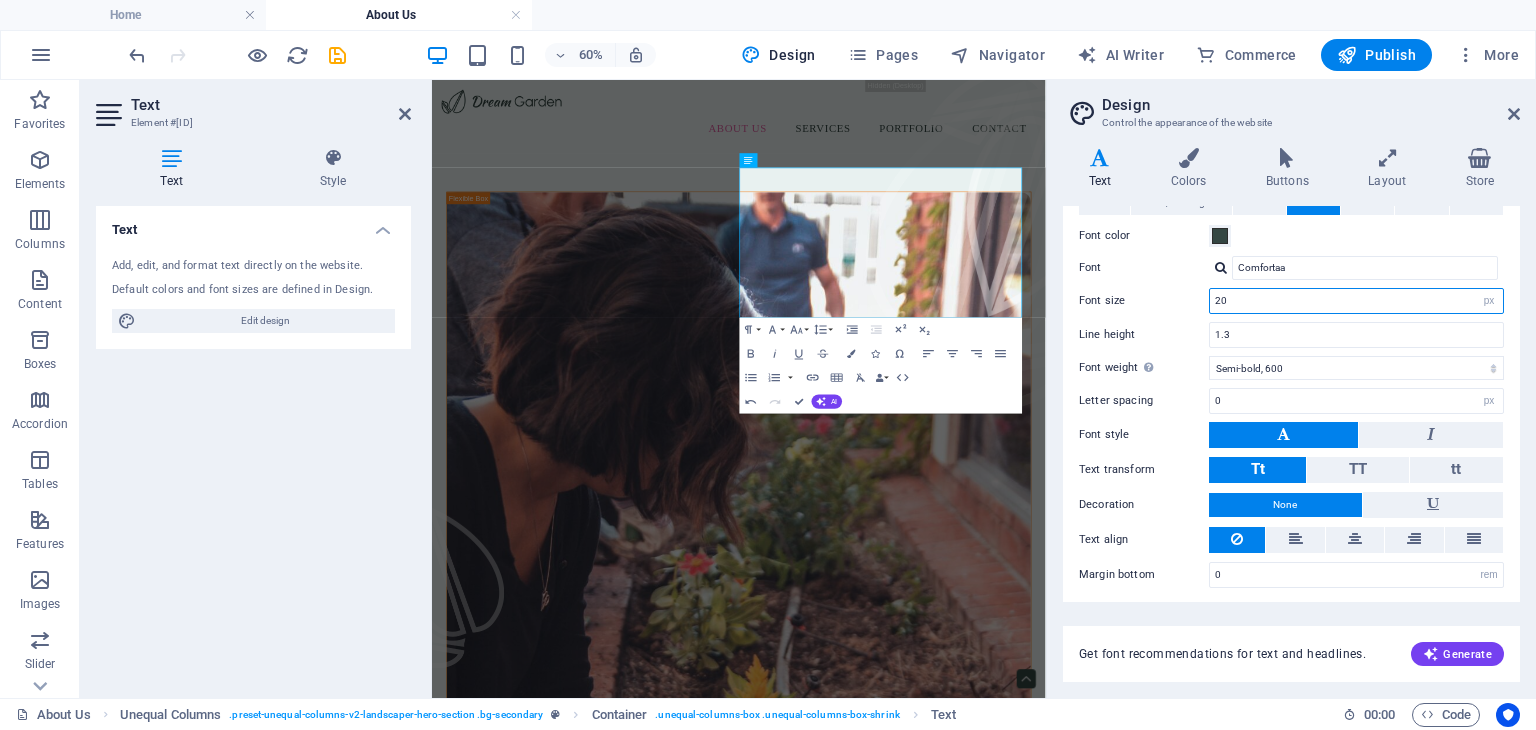 click on "20" at bounding box center (1356, 301) 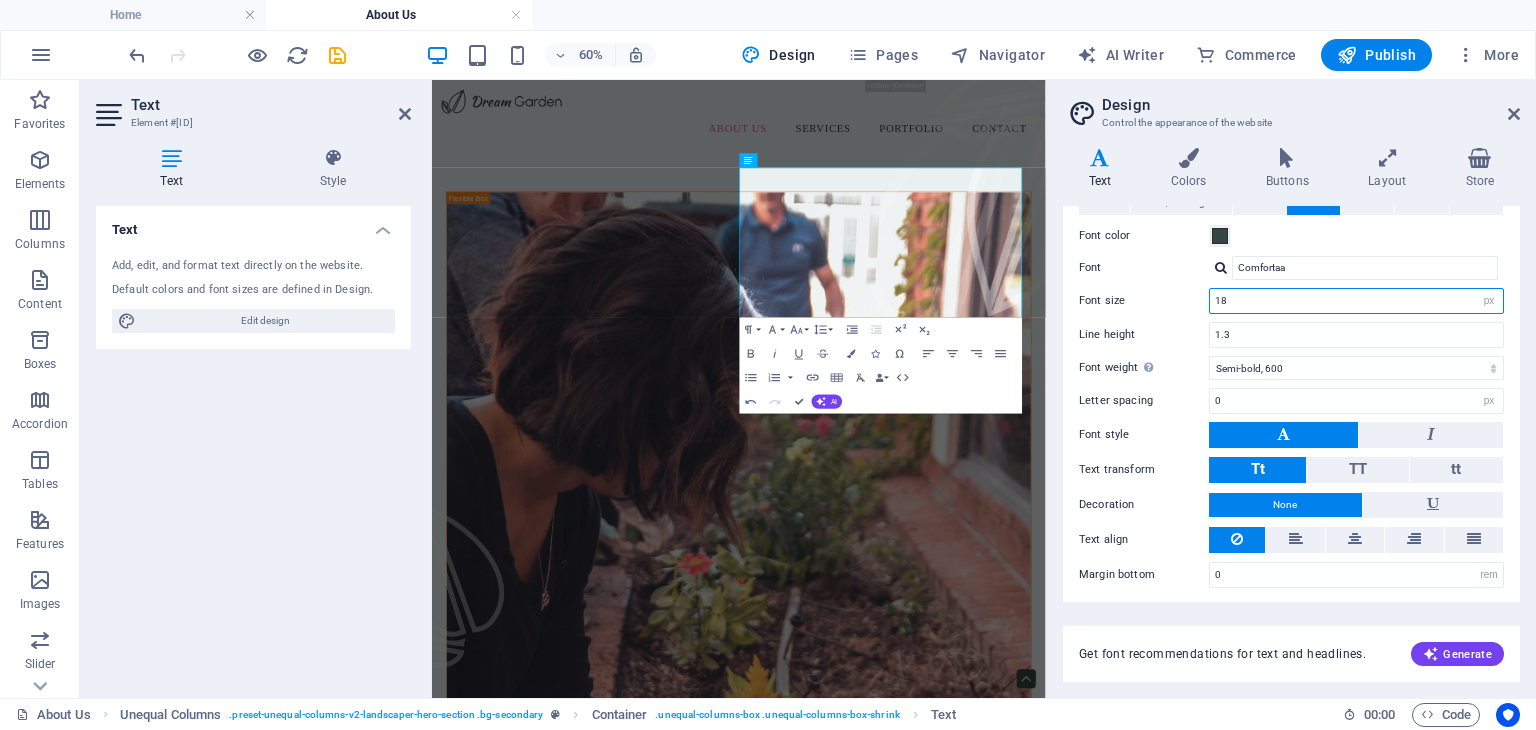 type on "18" 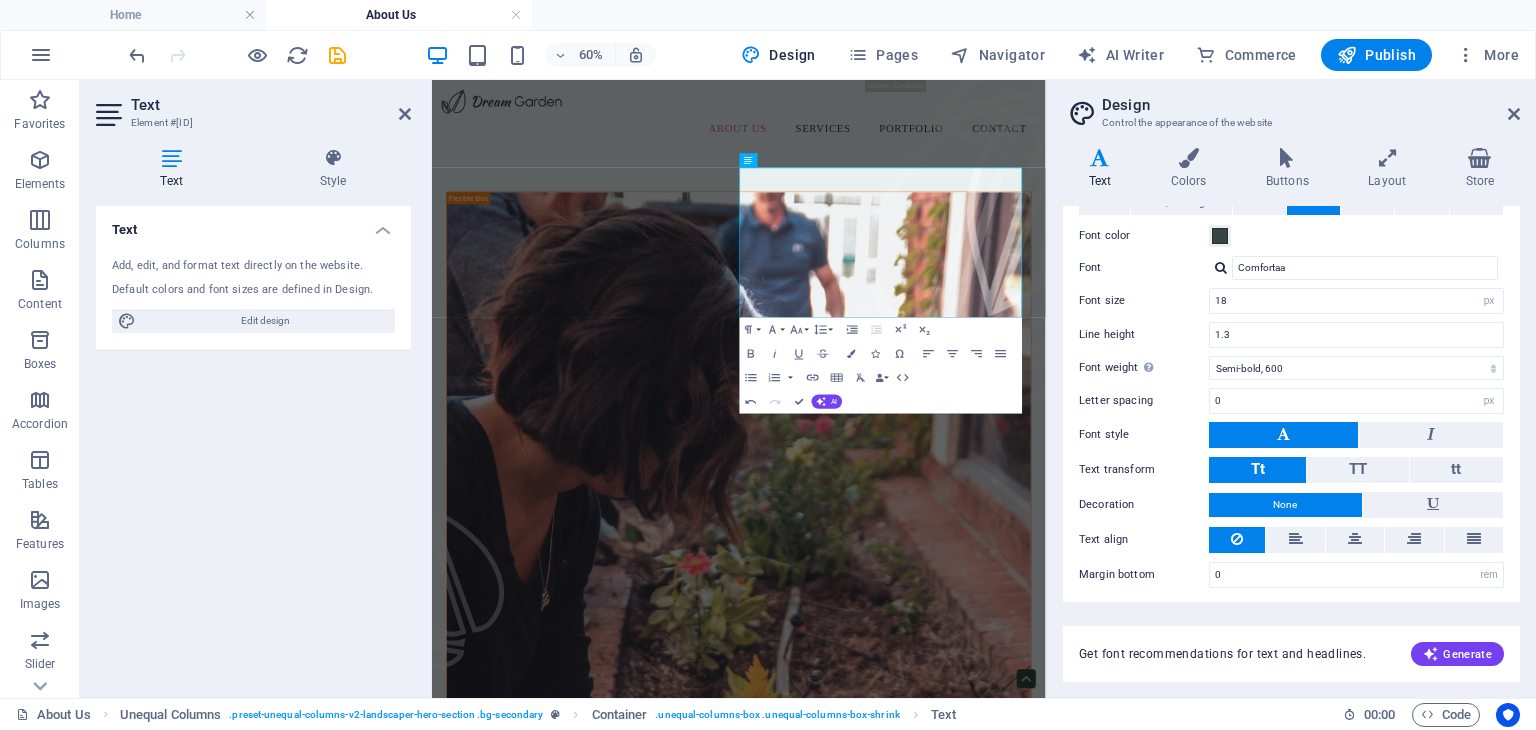 click on "Font size" at bounding box center [1144, 300] 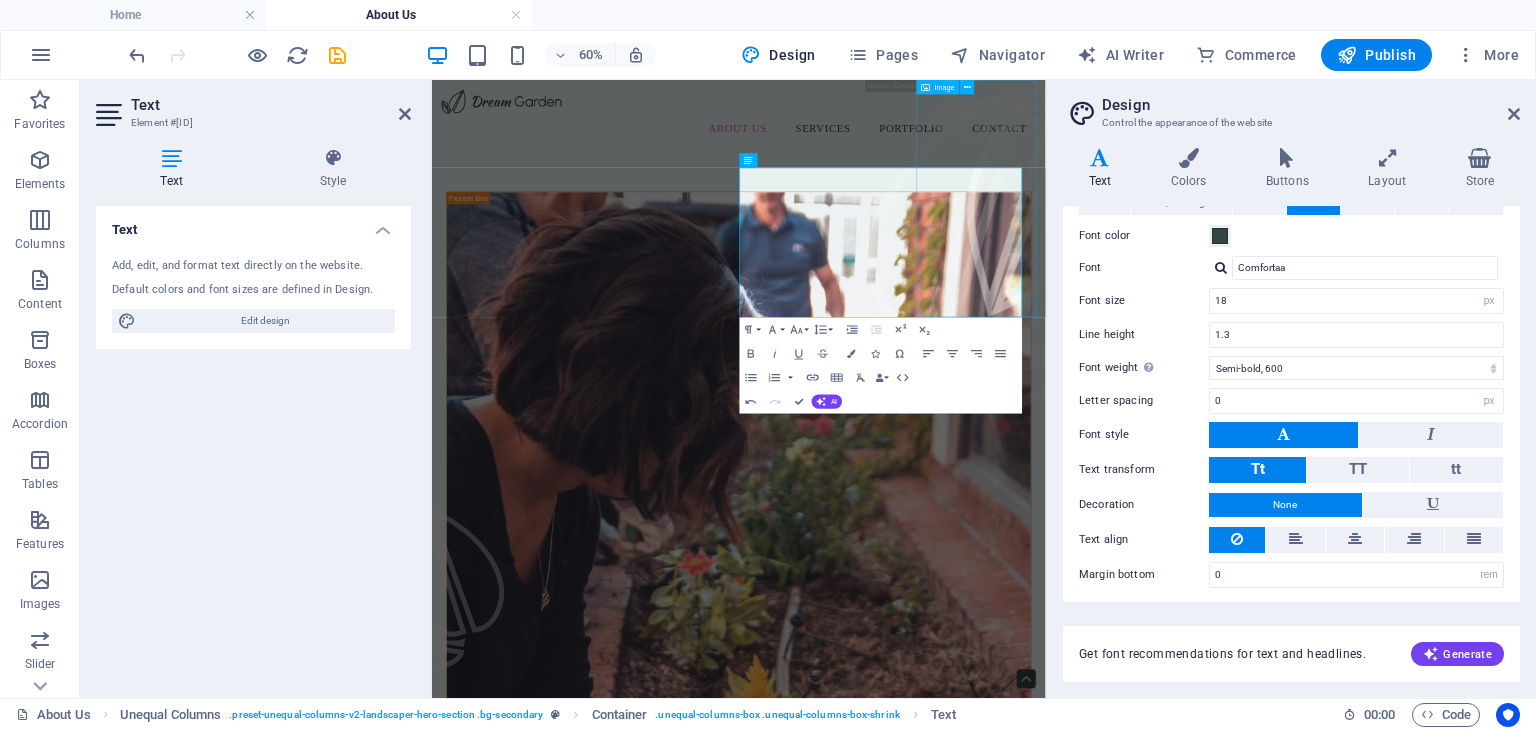 click at bounding box center [1355, 277] 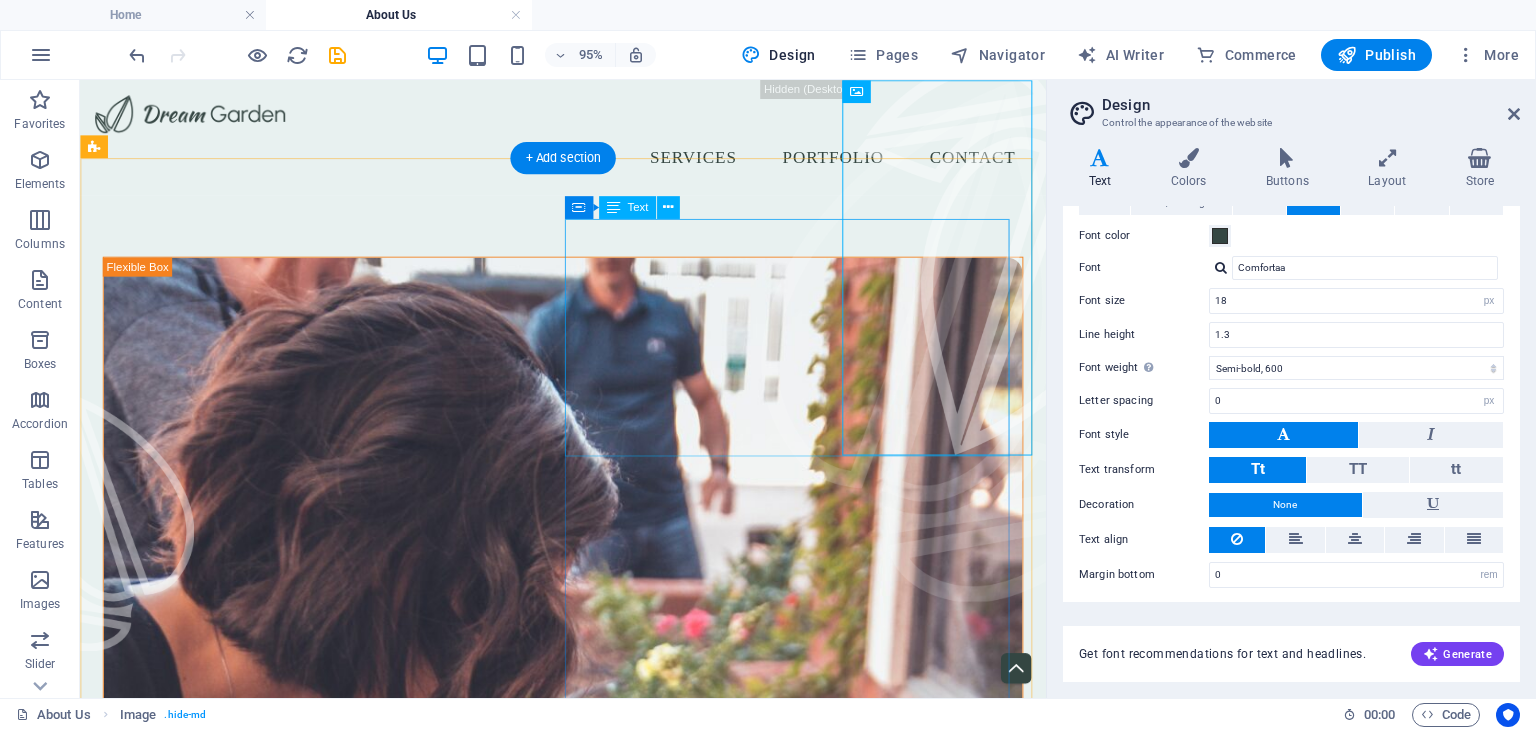 click on "Μεταμορφώνουμε τον κήπο σας." at bounding box center [588, 1315] 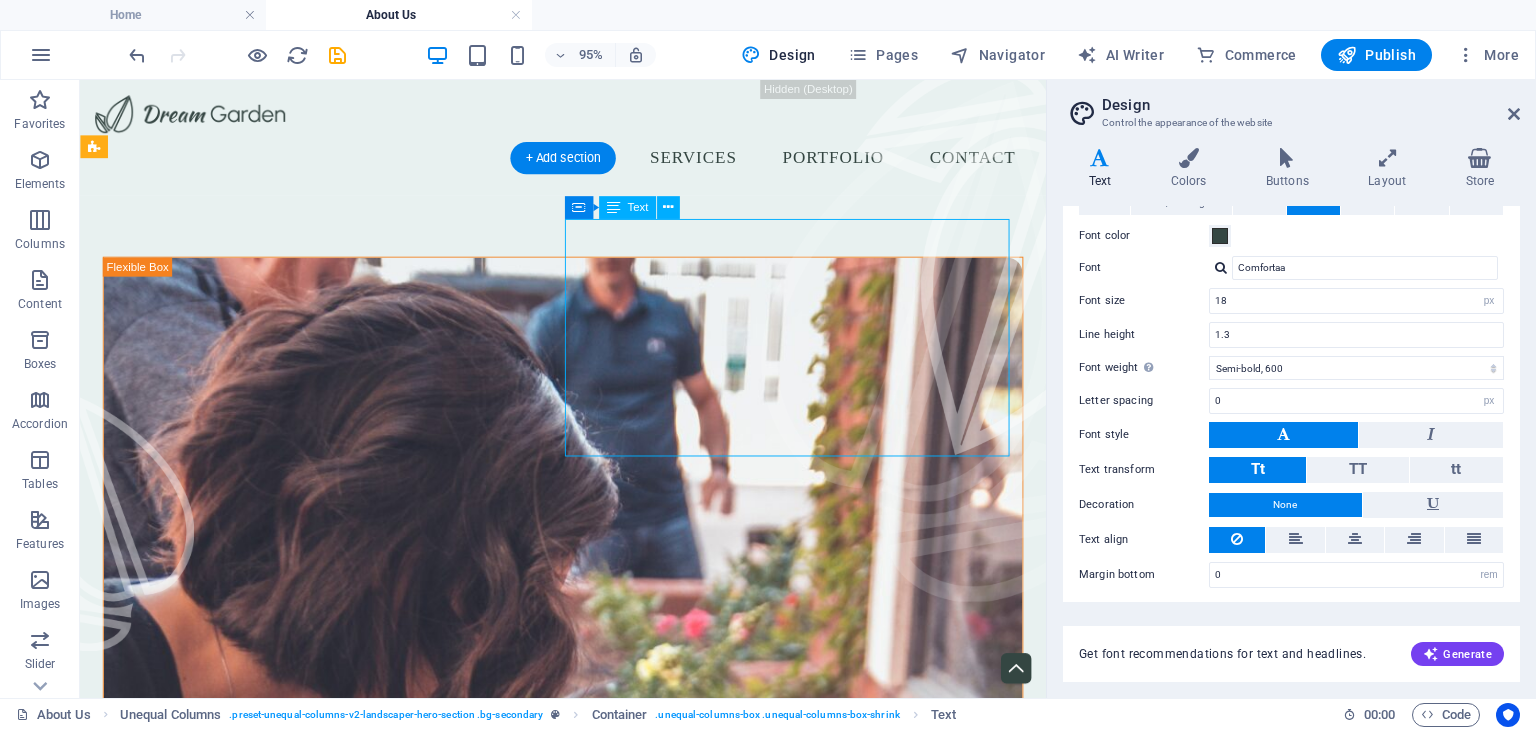 click on "Μεταμορφώνουμε τον κήπο σας." at bounding box center [588, 1315] 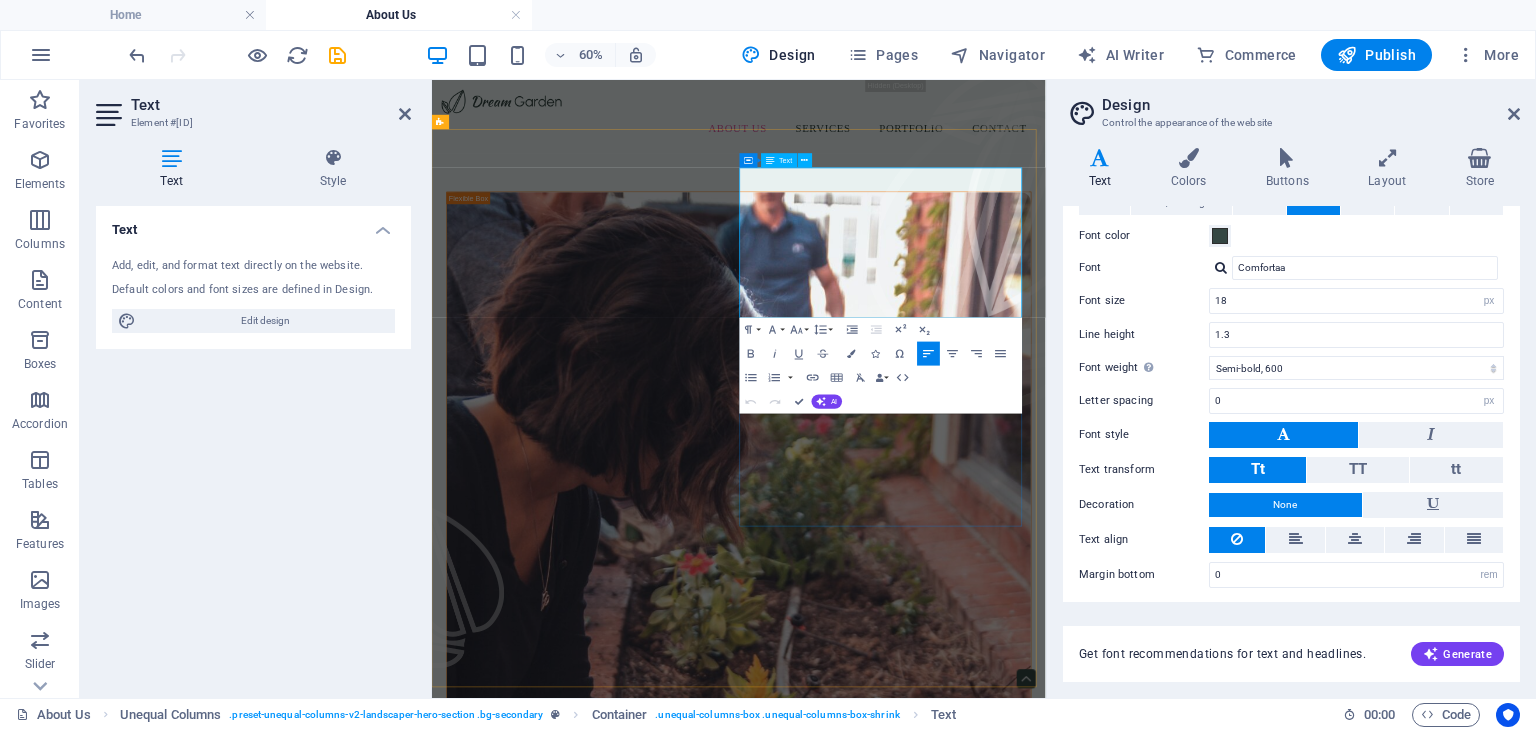 click on "Μεταμορφώνουμε τον κήπο σας." at bounding box center (943, 1321) 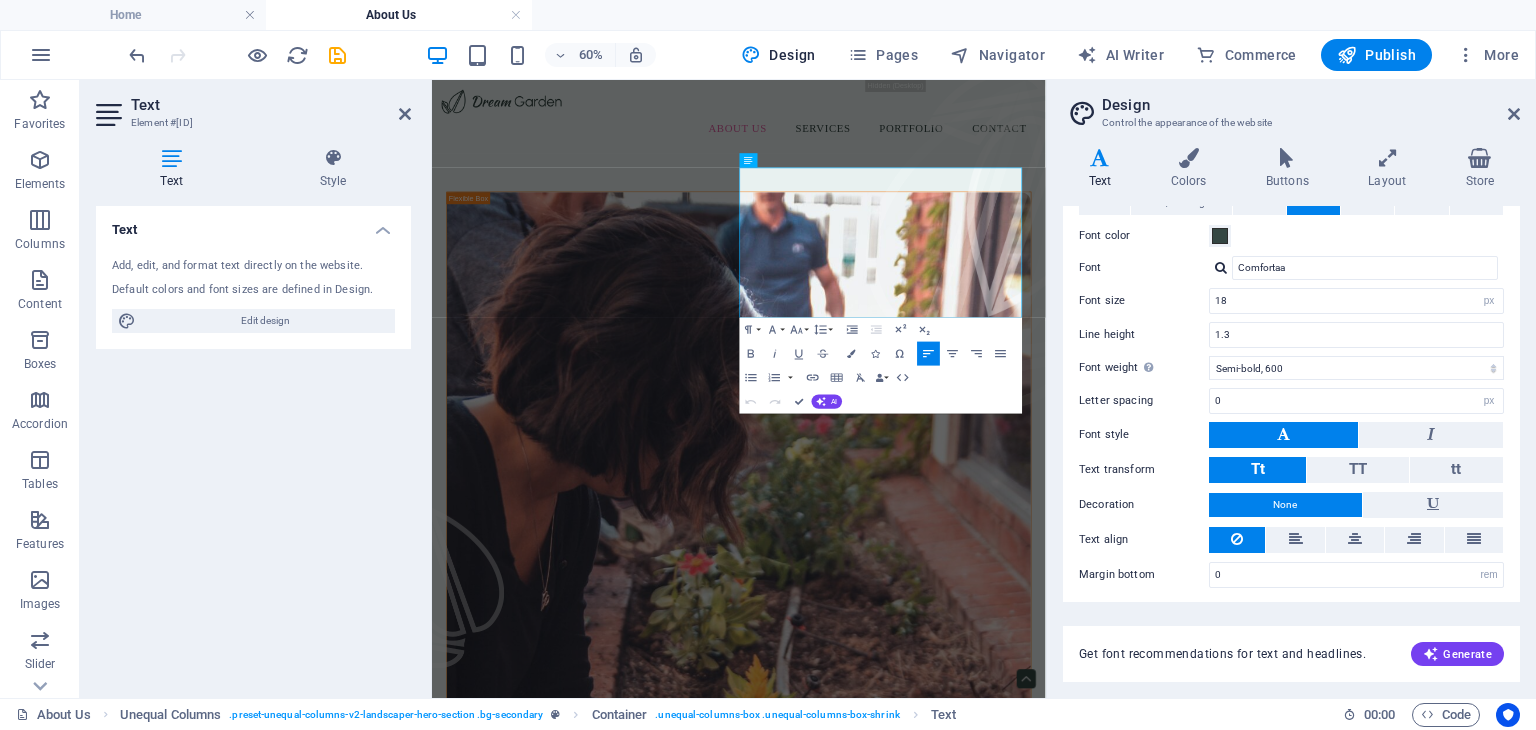 click on "Design Control the appearance of the website Variants Text Colors Buttons Layout Store Text Standard Bold Links Font color Font Comfortaa Font size 18 rem px Line height 1.5 Font weight To display the font weight correctly, it may need to be enabled. Manage Fonts Thin, 100 Extra-light, 200 Light, 300 Regular, 400 Medium, 500 Semi-bold, 600 Bold, 700 Extra-bold, 800 Black, 900 Letter spacing 0 rem px Font style Text transform Tt TT tt Text align Font weight To display the font weight correctly, it may need to be enabled. Manage Fonts Thin, 100 Extra-light, 200 Light, 300 Regular, 400 Medium, 500 Semi-bold, 600 Bold, 700 Extra-bold, 800 Black, 900 Default Hover / Active Font color Font color Decoration None Decoration None Transition duration 0.3 s Transition function Ease Ease In Ease Out Ease In/Ease Out Linear Headlines All H1 / Textlogo H2 H3 H4 H5 H6 Font color Font Comfortaa Line height 1.3 Font weight To display the font weight correctly, it may need to be enabled. Manage Fonts Thin, 100 0 rem px" at bounding box center [1291, 389] 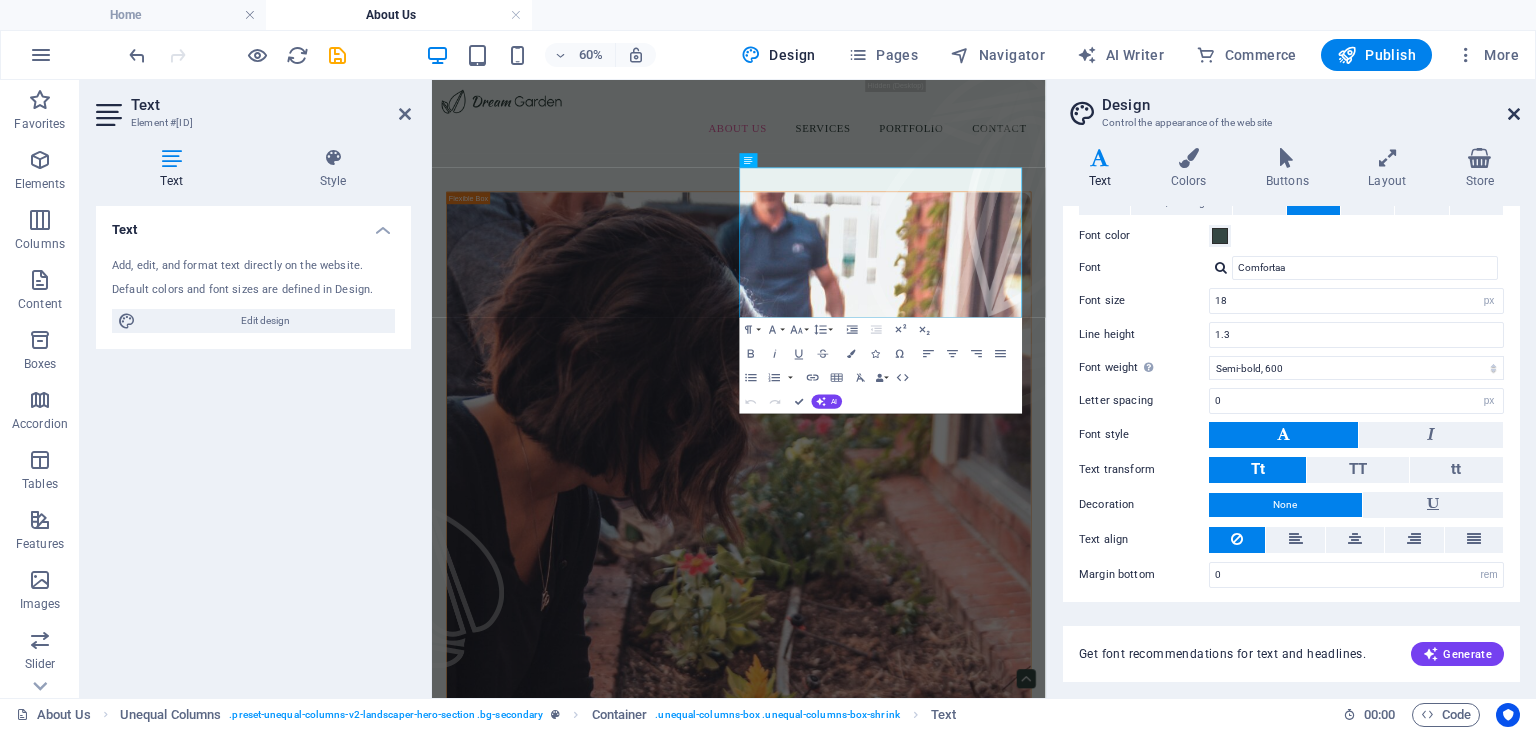 drag, startPoint x: 1514, startPoint y: 112, endPoint x: 1072, endPoint y: 37, distance: 448.31796 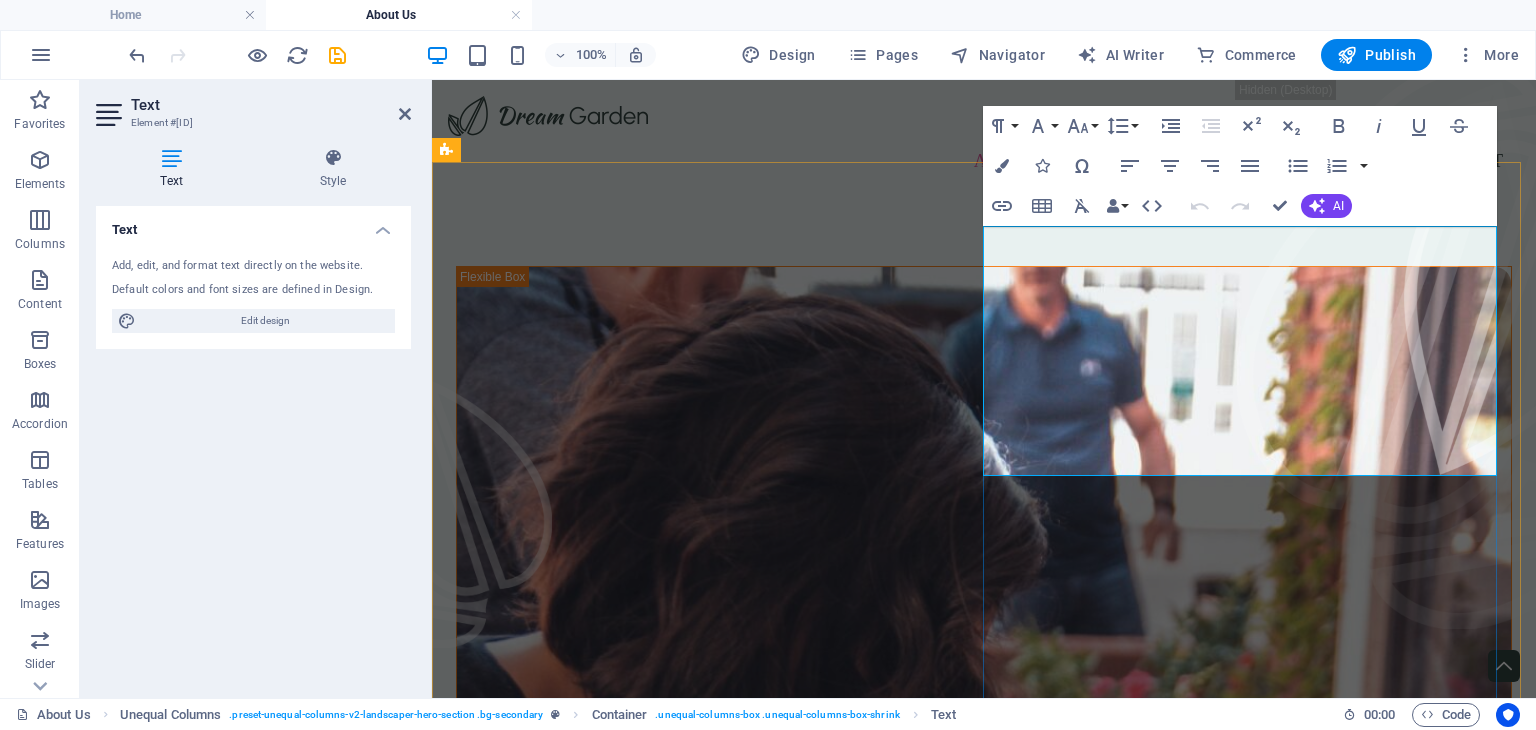 click on "Μεταμορφώνουμε τον κήπο σας." at bounding box center [984, 1402] 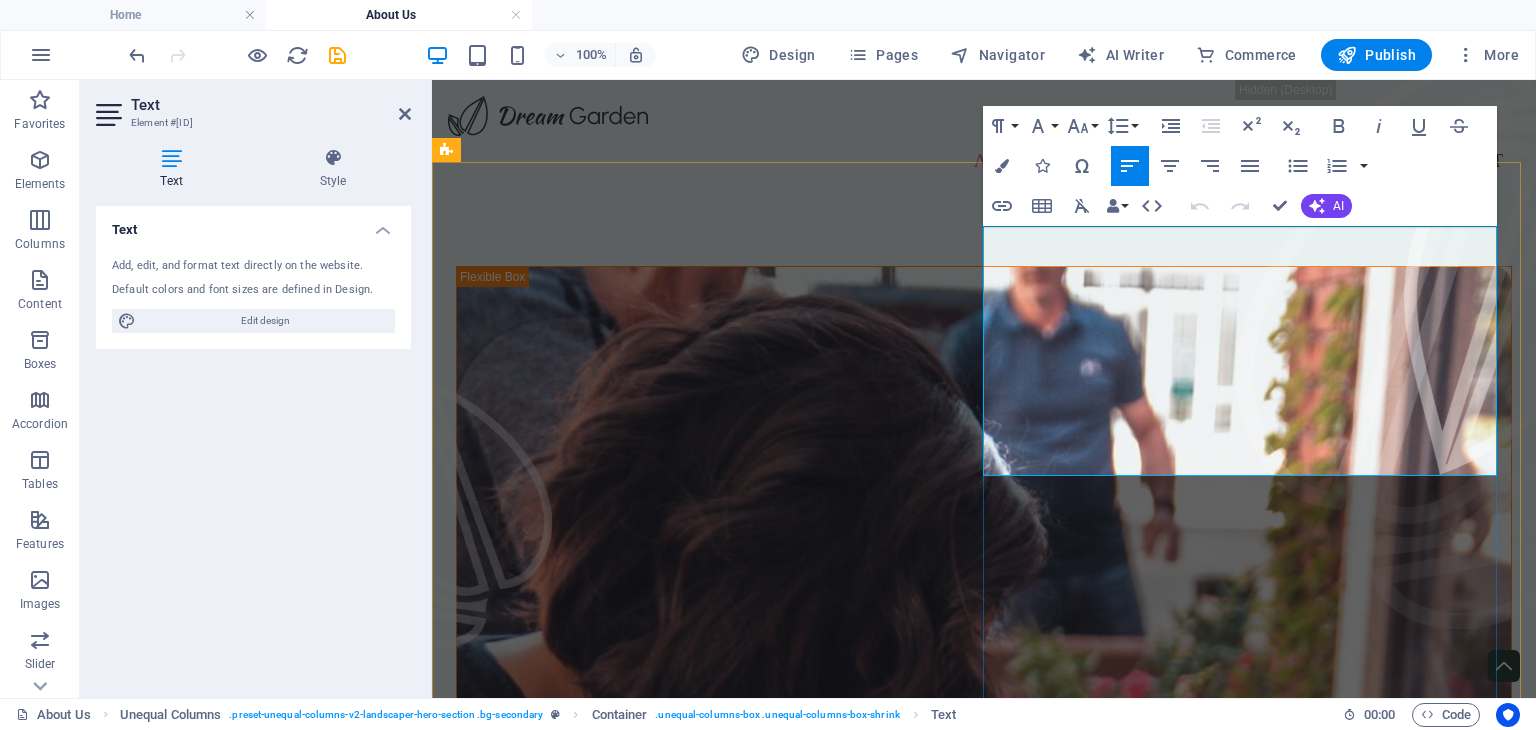 click on "Μεταμορφώνουμε τον κήπο σας." at bounding box center (984, 1402) 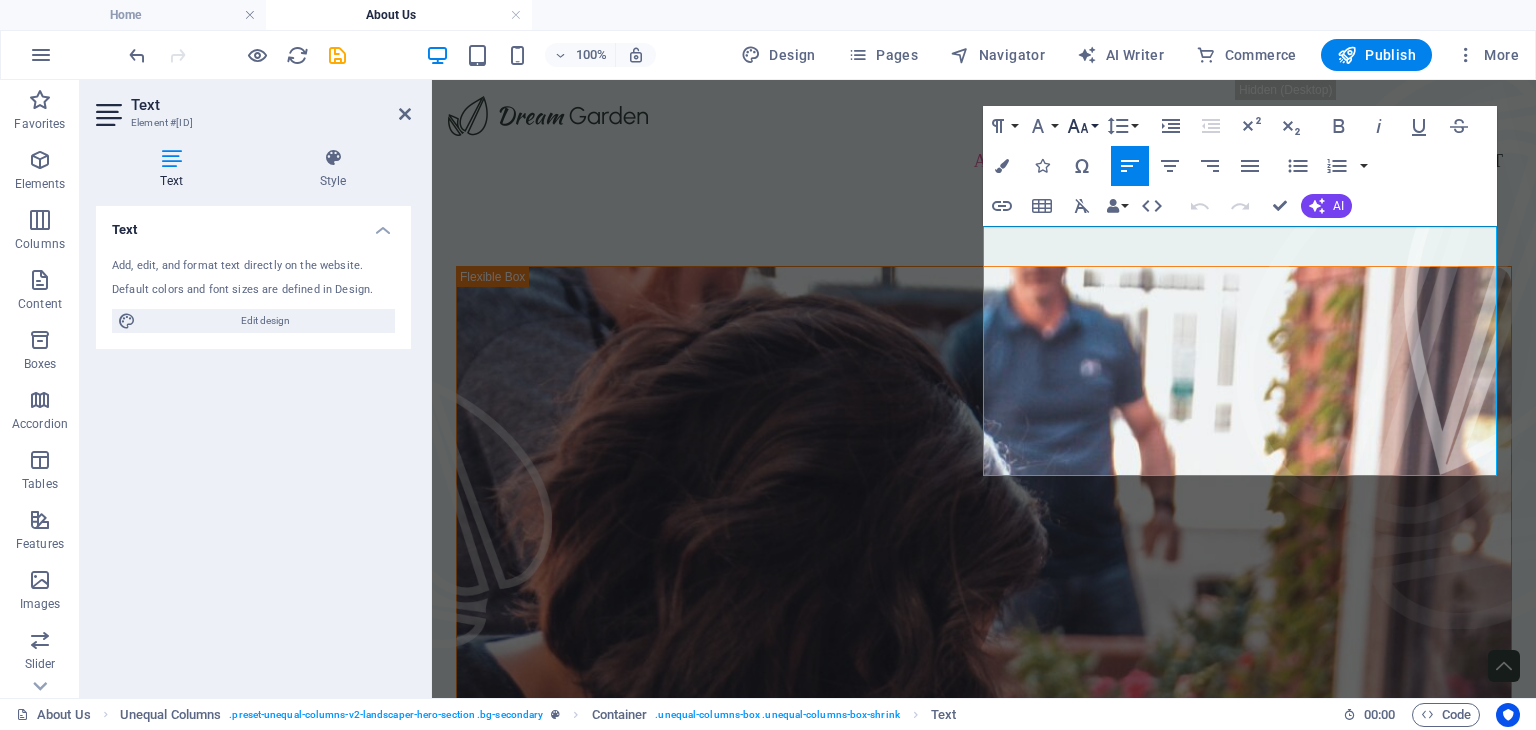 click on "Font Size" at bounding box center [1082, 126] 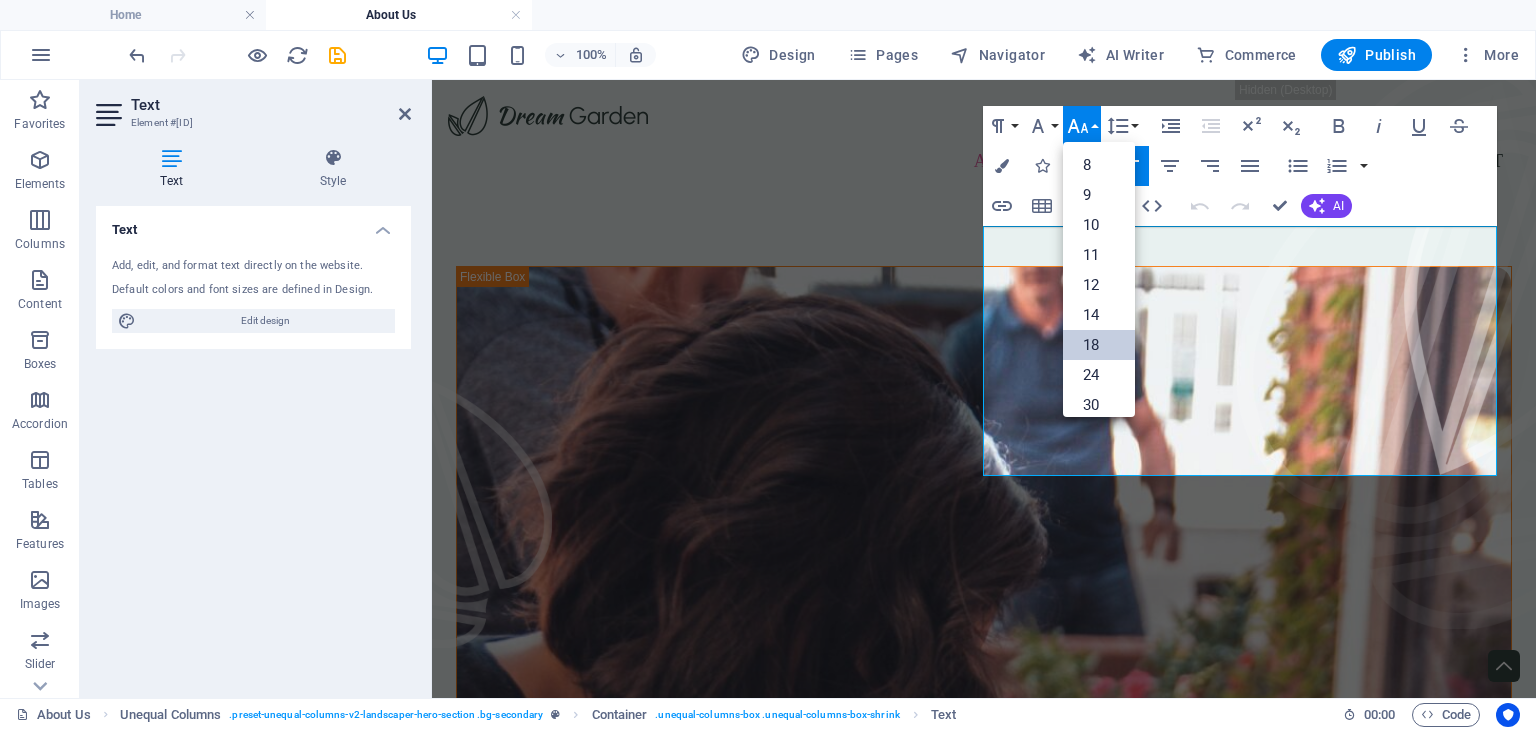 click on "18" at bounding box center [1099, 345] 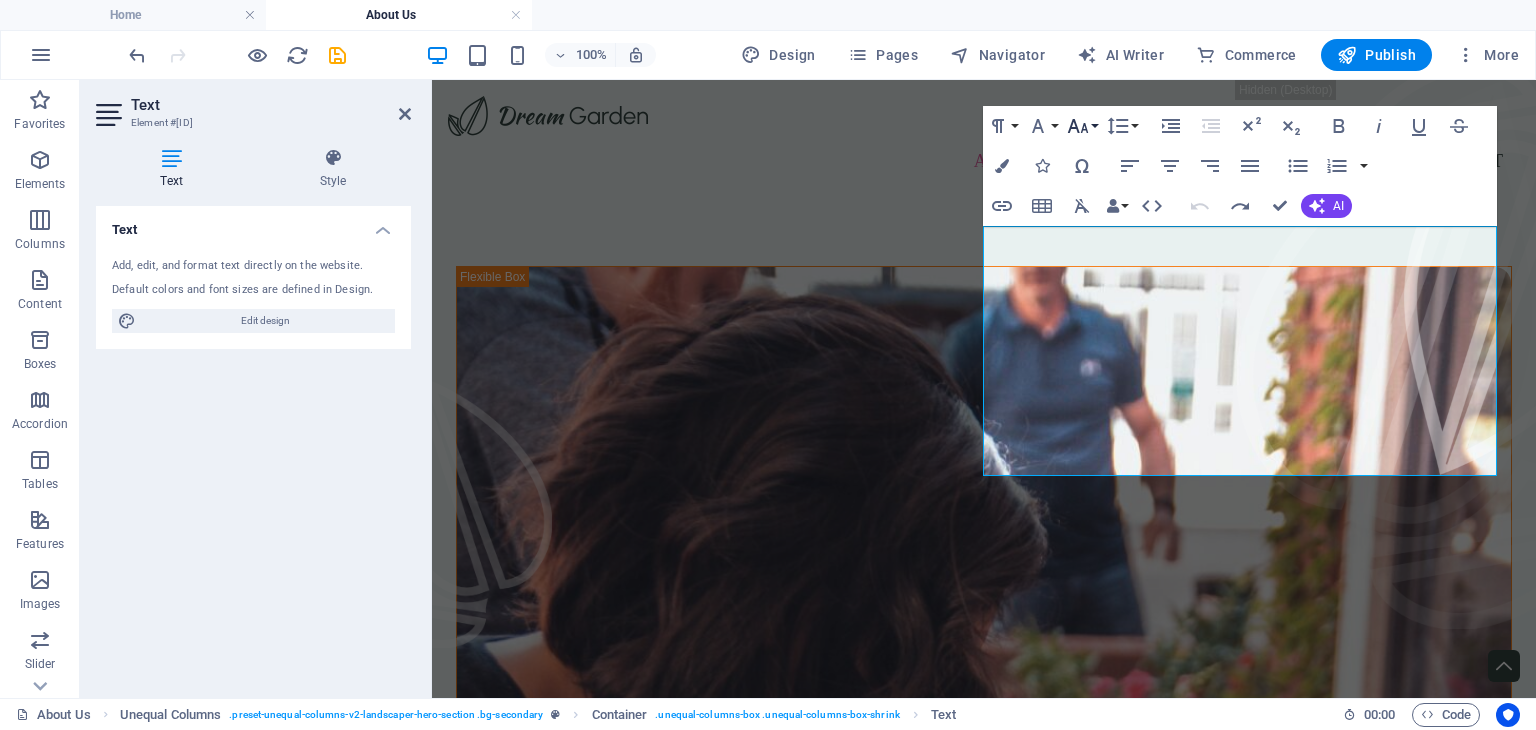 click 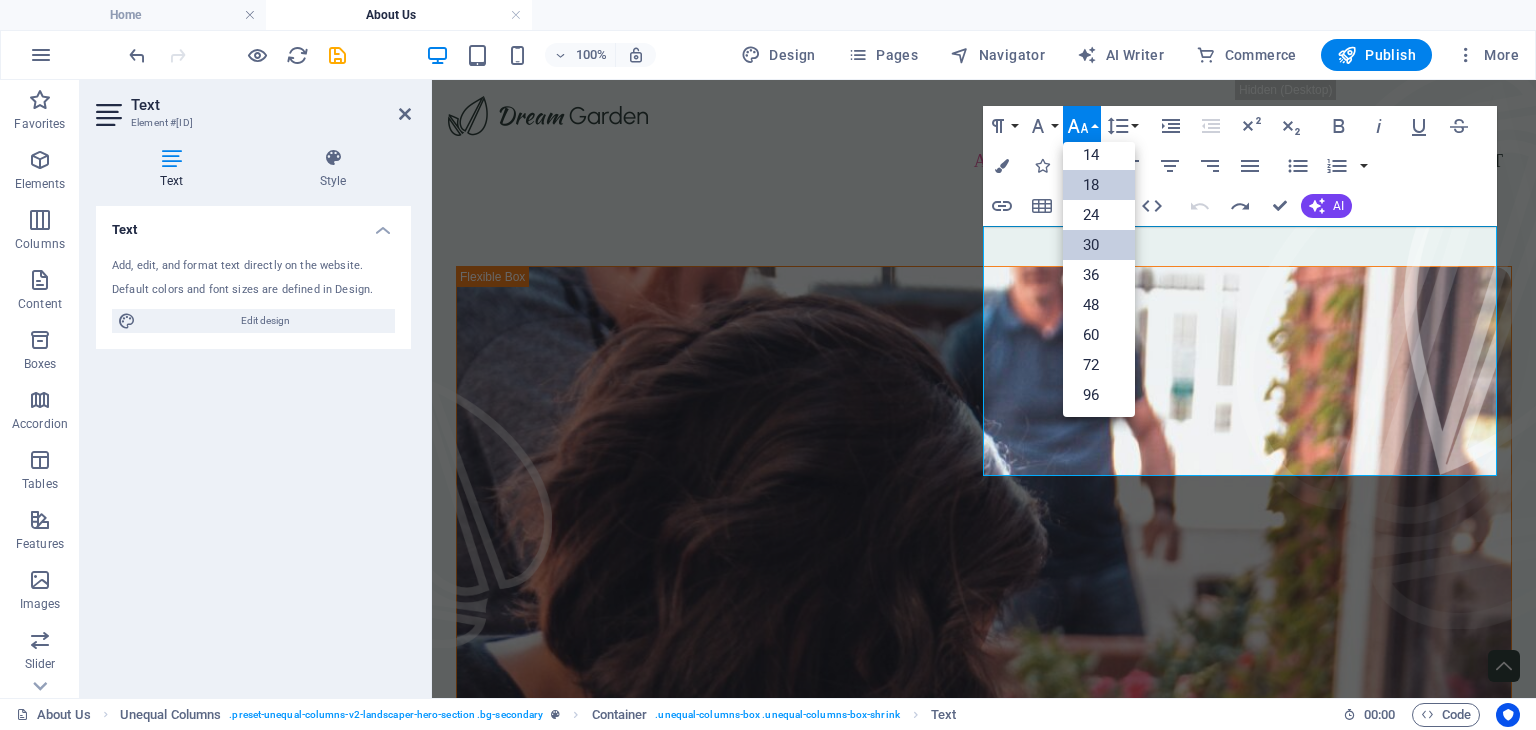 scroll, scrollTop: 61, scrollLeft: 0, axis: vertical 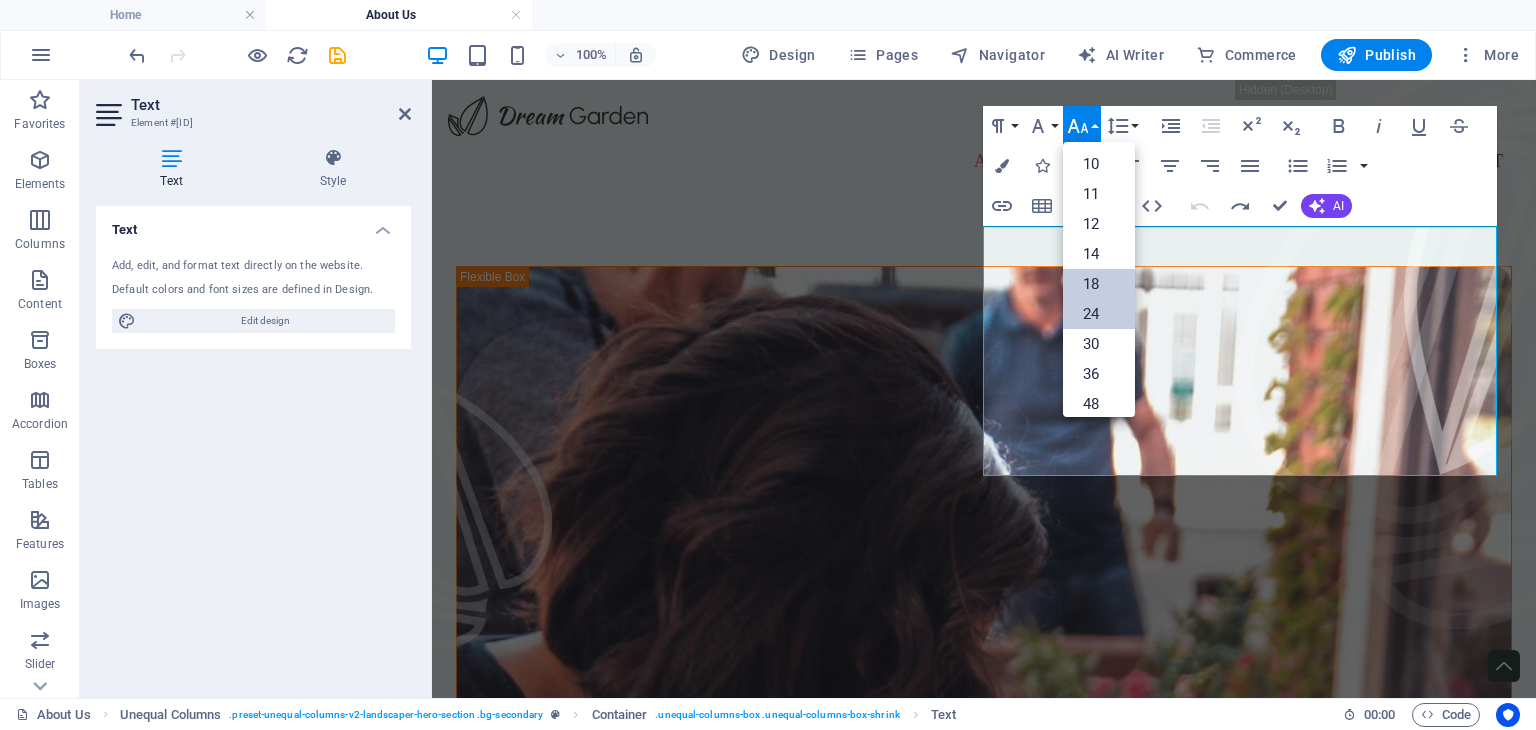 click on "24" at bounding box center [1099, 314] 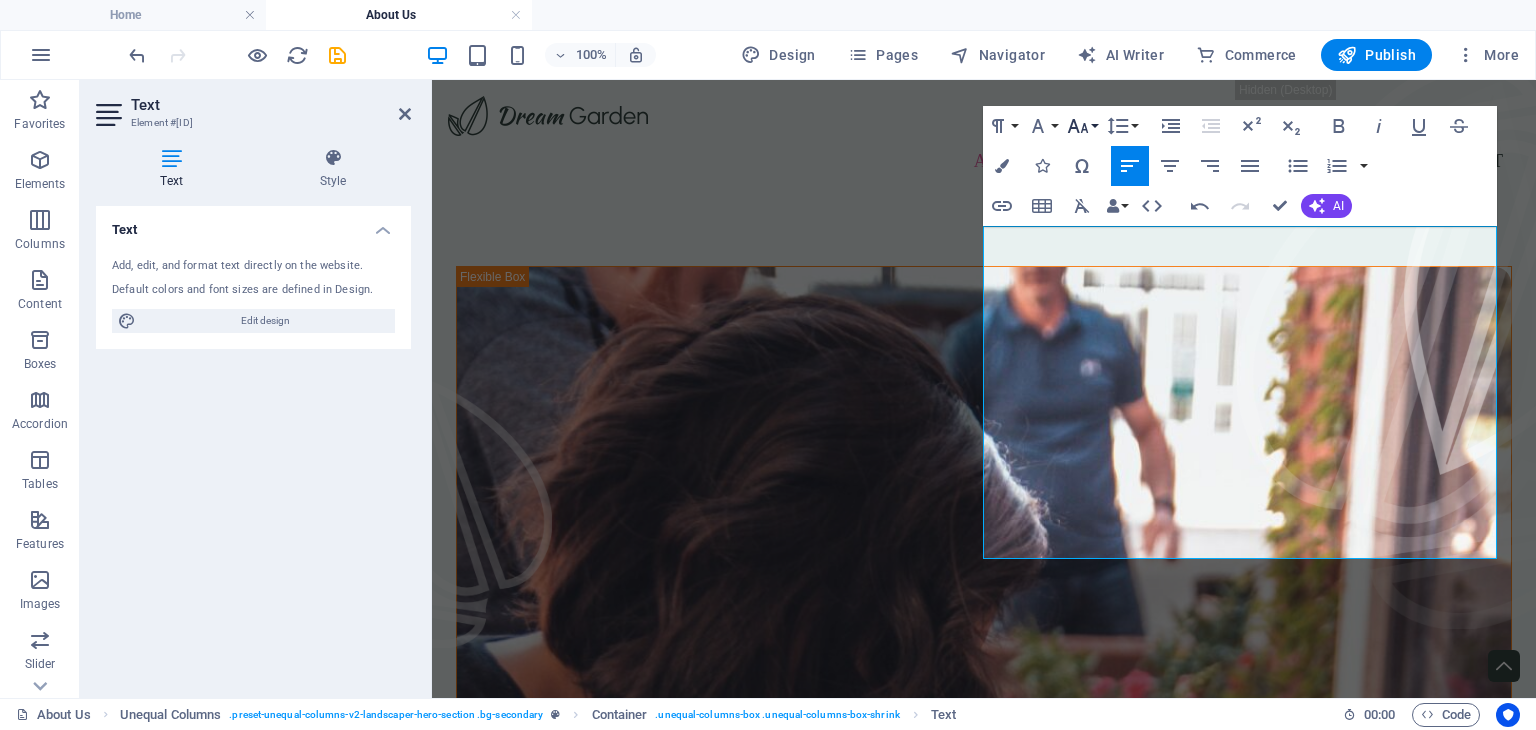 click 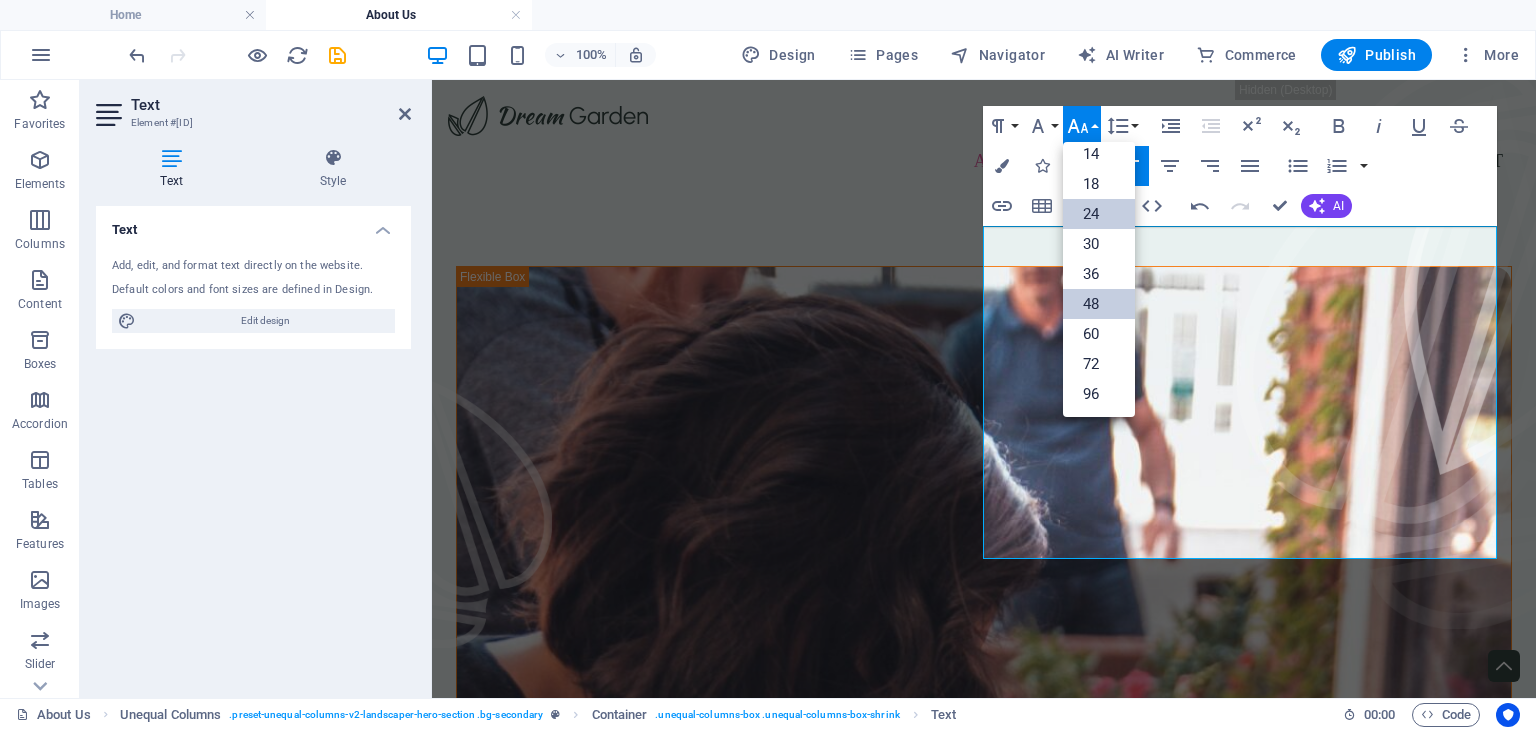 scroll, scrollTop: 160, scrollLeft: 0, axis: vertical 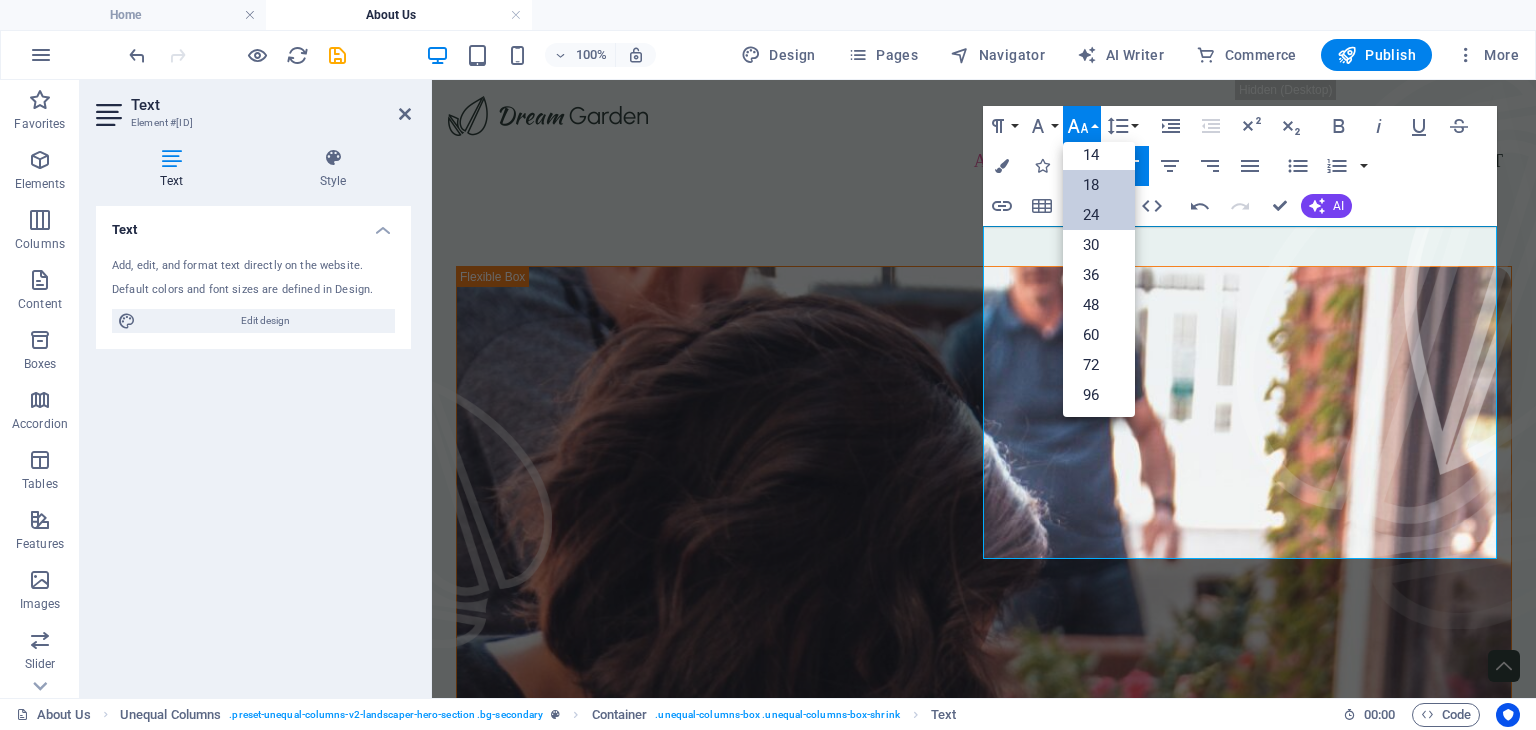 click on "18" at bounding box center [1099, 185] 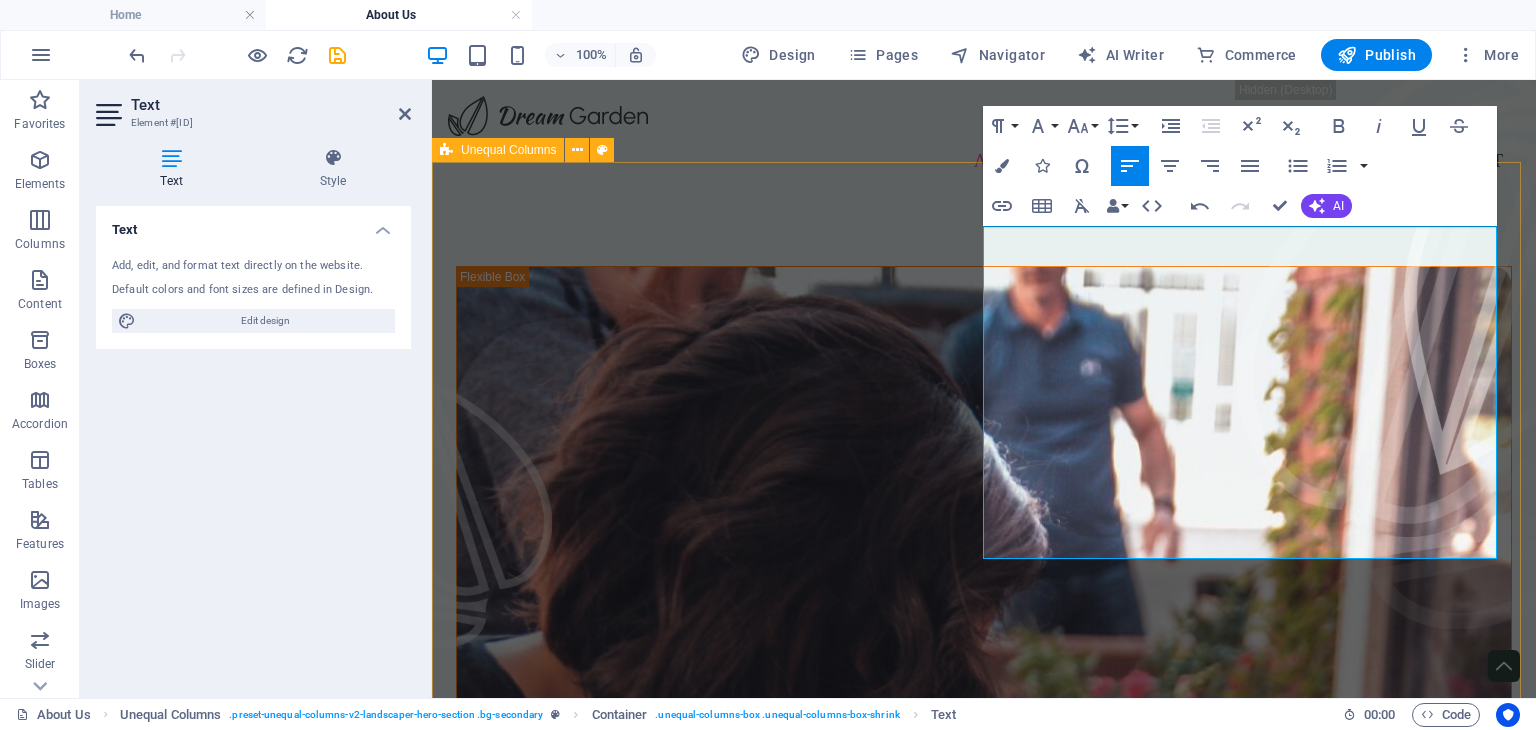 click on "​ Μεταμορφώνουμε τον κήπο σας. Sed ut perspiciatis unde omnis iste natus error sit voluptatem accusantium doloremque laudantium, totam rem aperiam, eaque ipsa quae ab illo inventore veritatis et quasi architecto beatae vitae dicta sunt explicabo. Nemo enim ipsam voluptatem quia voluptas sit. Sed ut perspiciatis unde omnis iste natus error sit voluptatem accusantium doloremque laudantium, totam rem aperiam, eaque ipsa quae ab illo inventore veritatis et quasi architecto beatae vitae dicta sunt explicabo. Nemo enim ipsam voluptatem quia voluptas sit." at bounding box center [984, 1023] 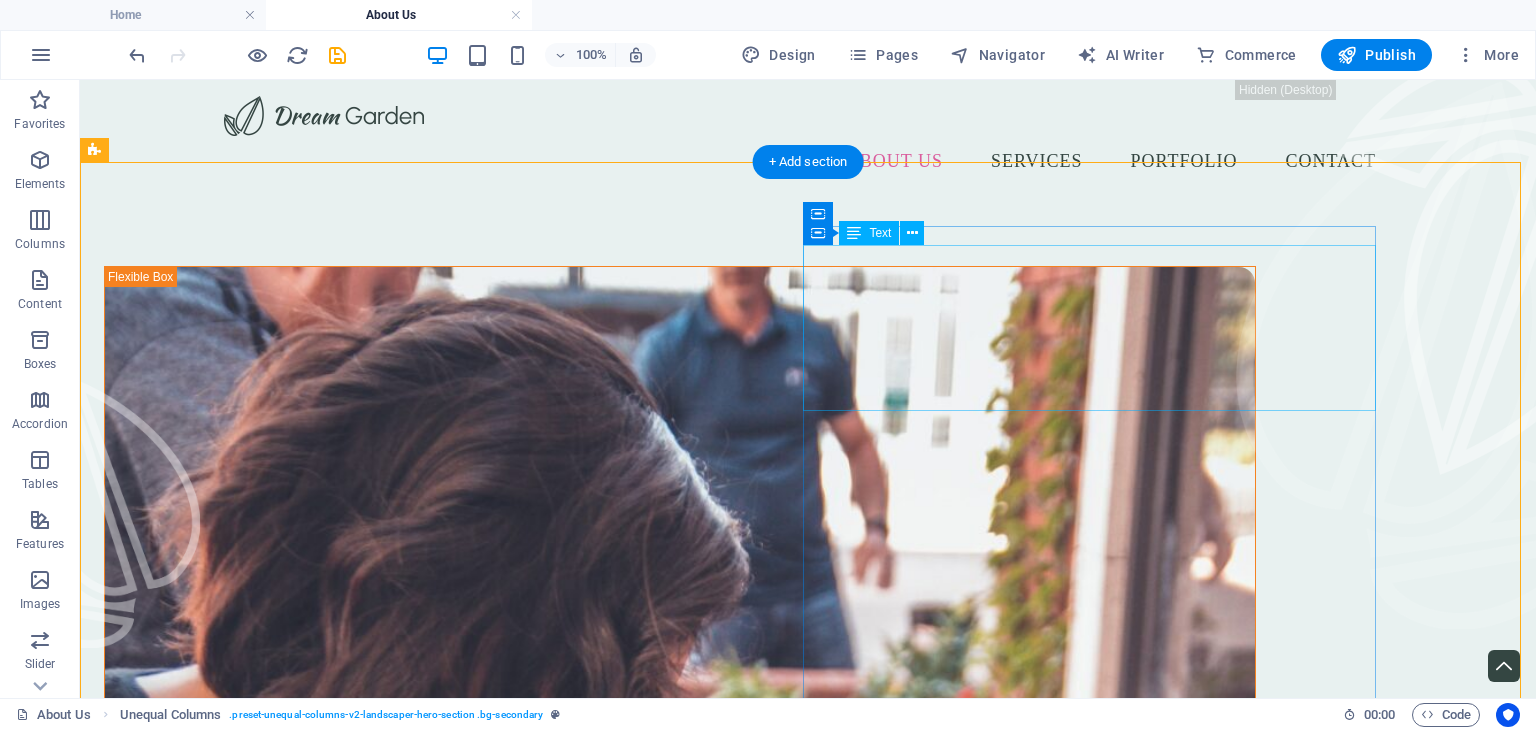 click on "Μεταμορφώνουμε τον κήπο σας." at bounding box center [680, 1498] 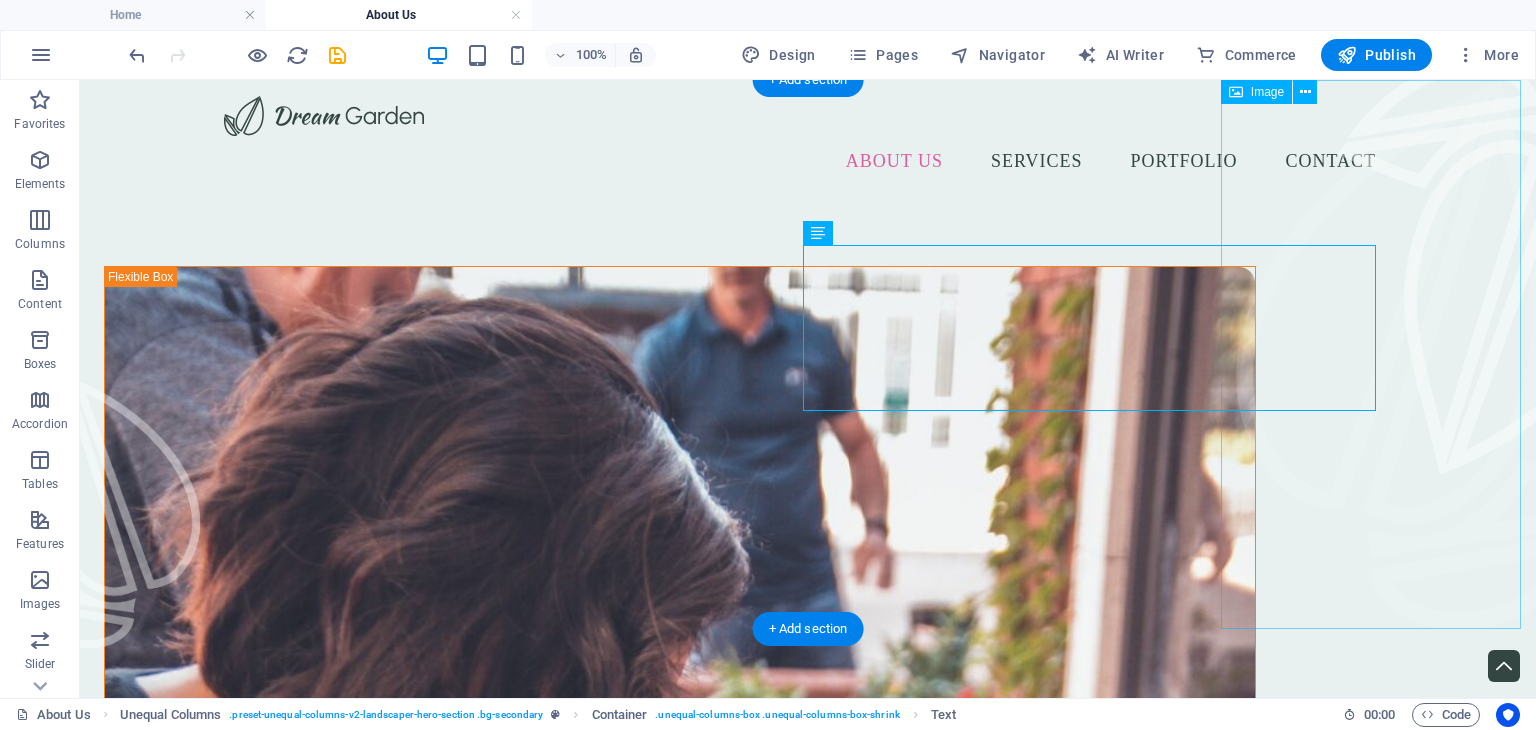 click at bounding box center [1386, 354] 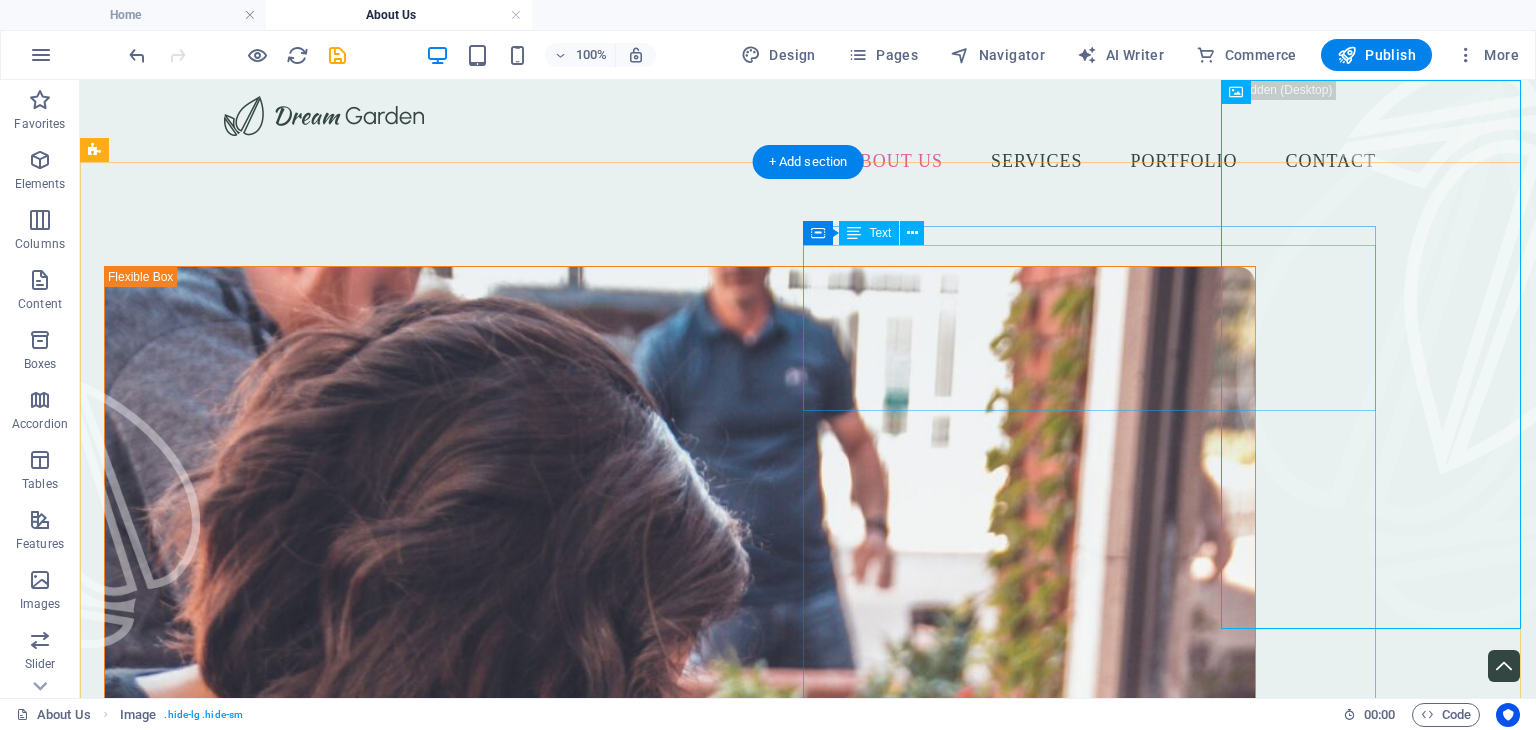 click on "Μεταμορφώνουμε τον κήπο σας." at bounding box center [680, 1498] 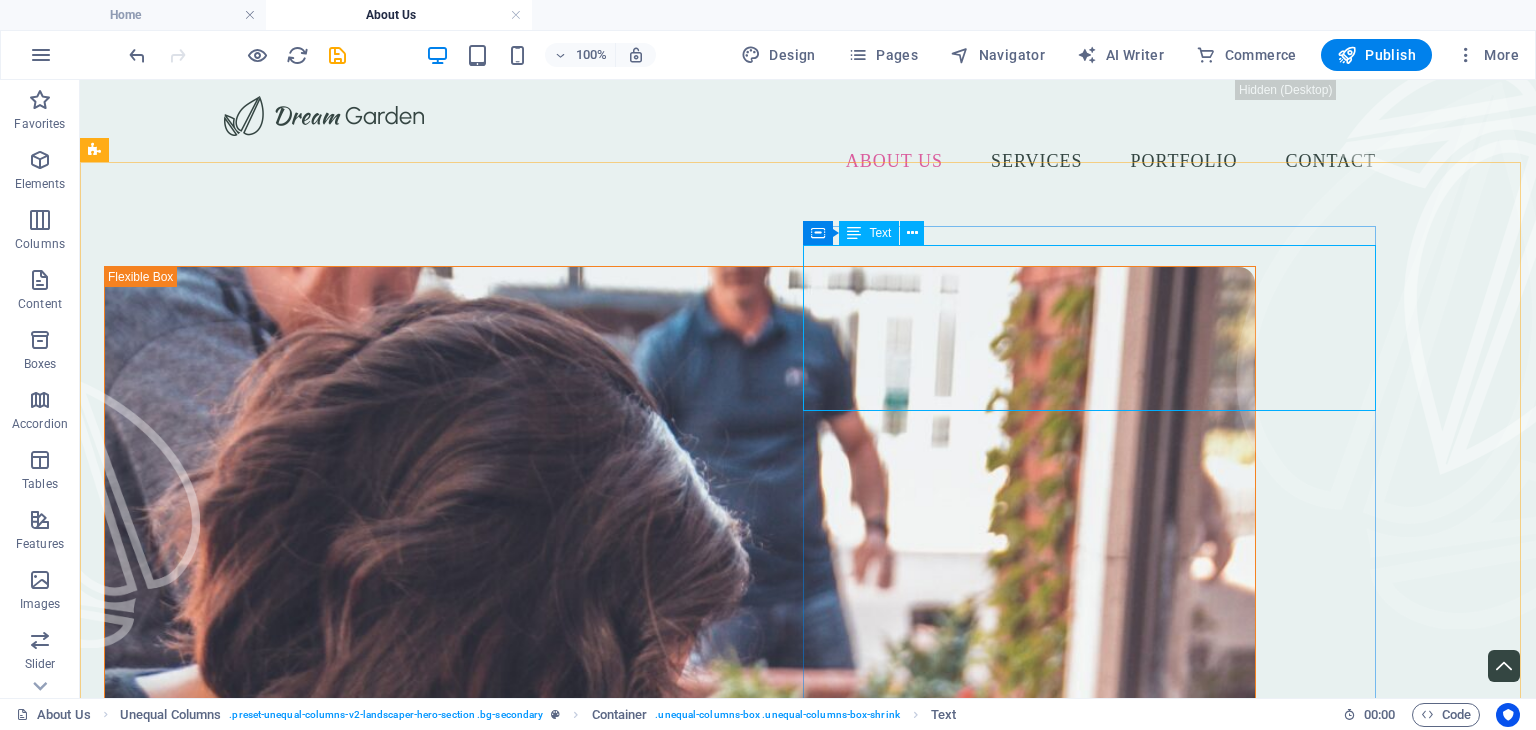 click on "Text" at bounding box center (869, 233) 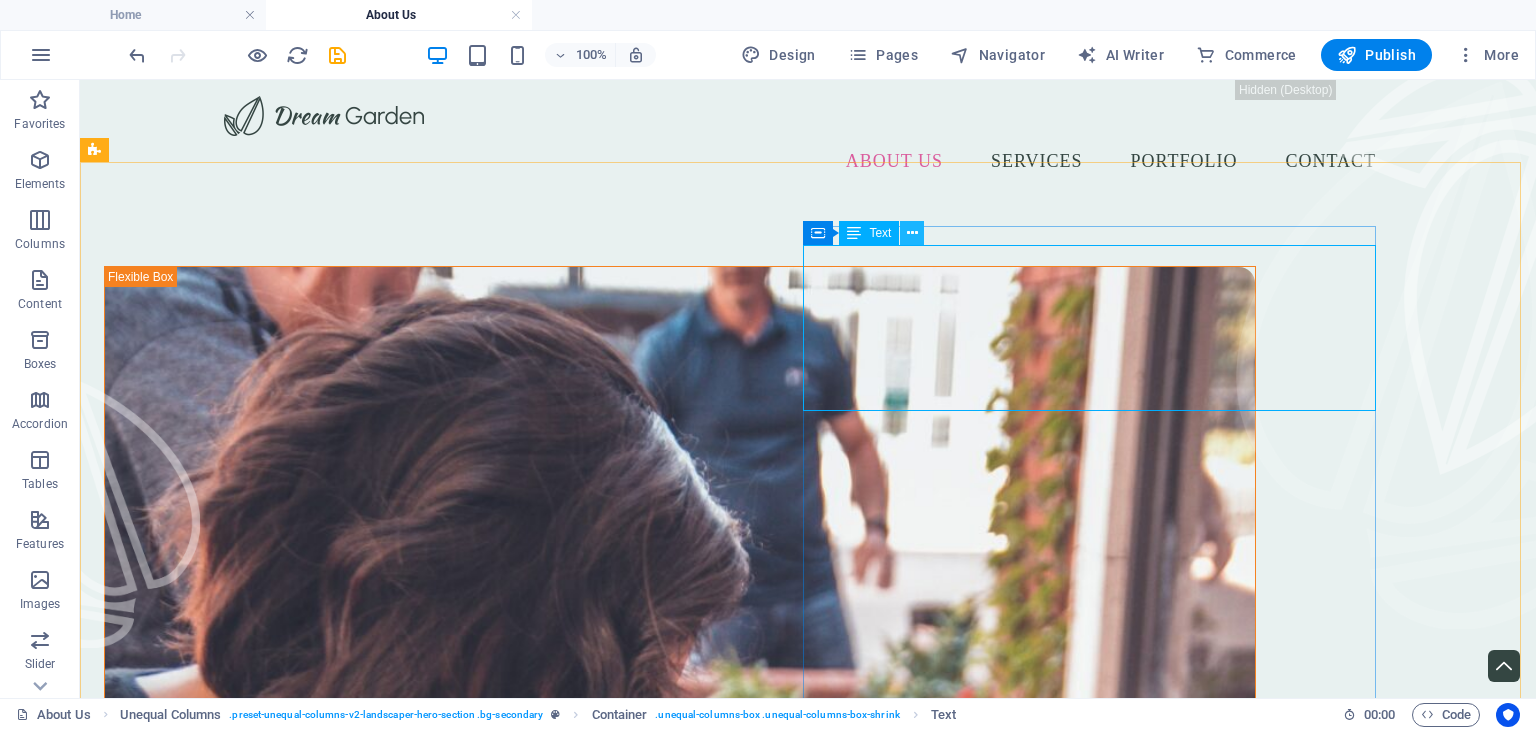 click at bounding box center [912, 233] 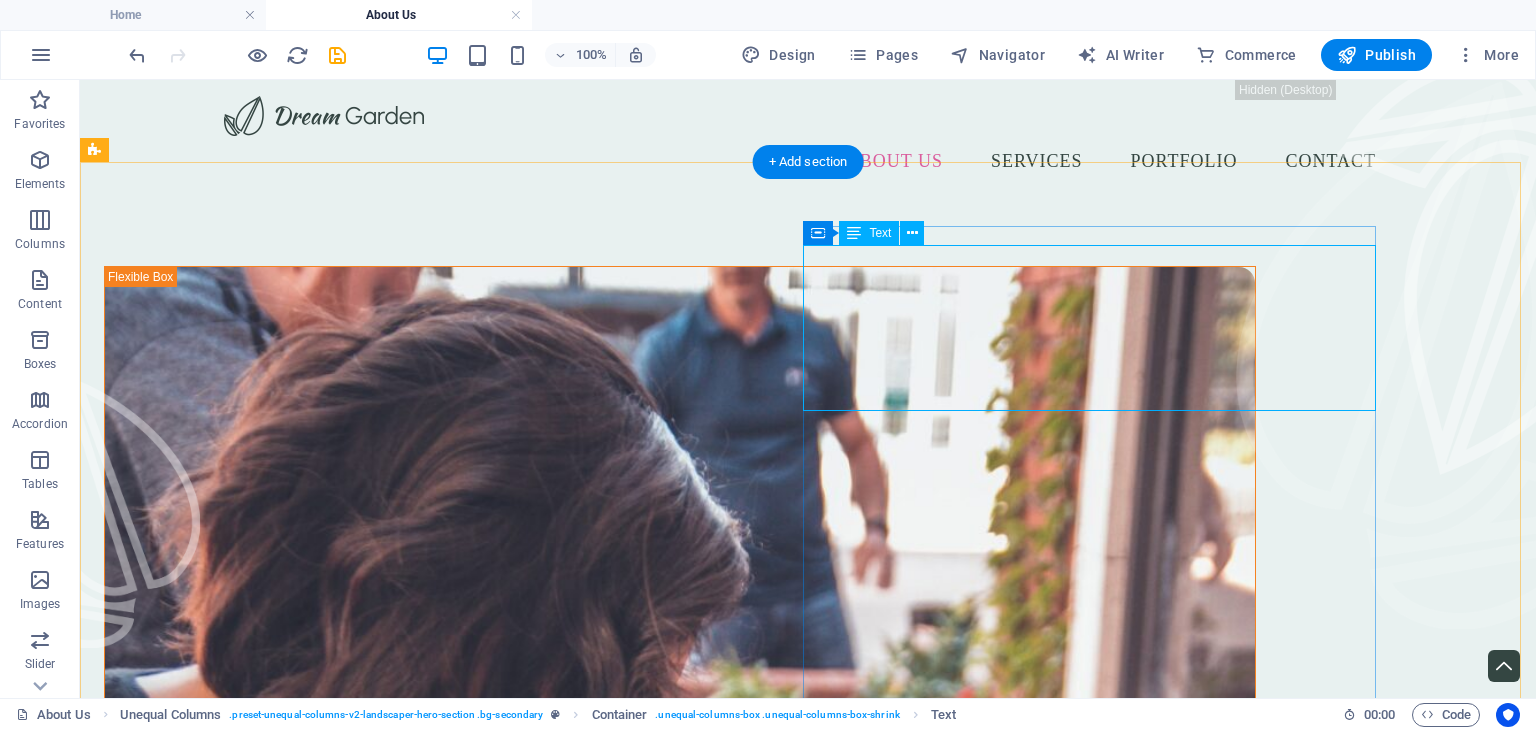 click on "Μεταμορφώνουμε τον κήπο σας." at bounding box center [680, 1498] 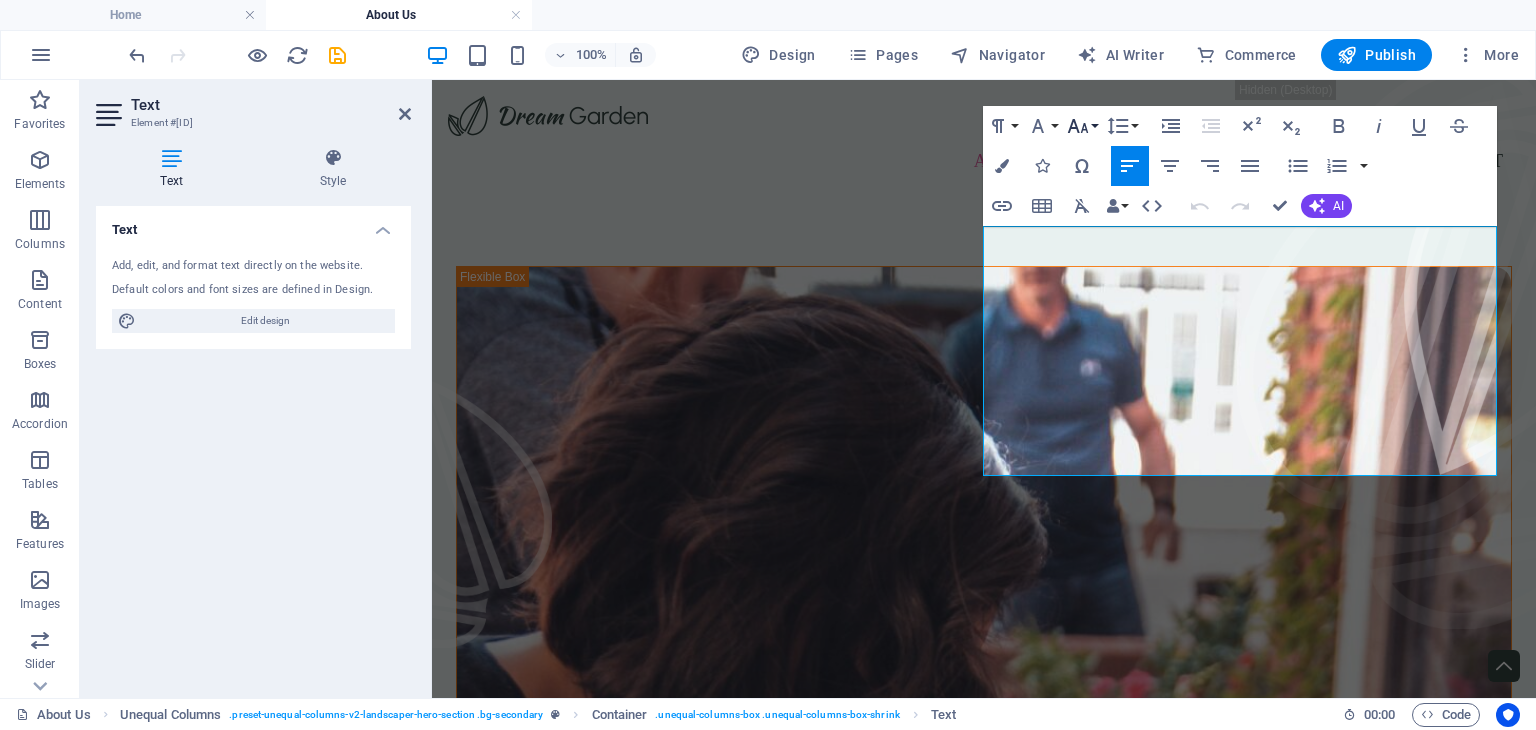 click 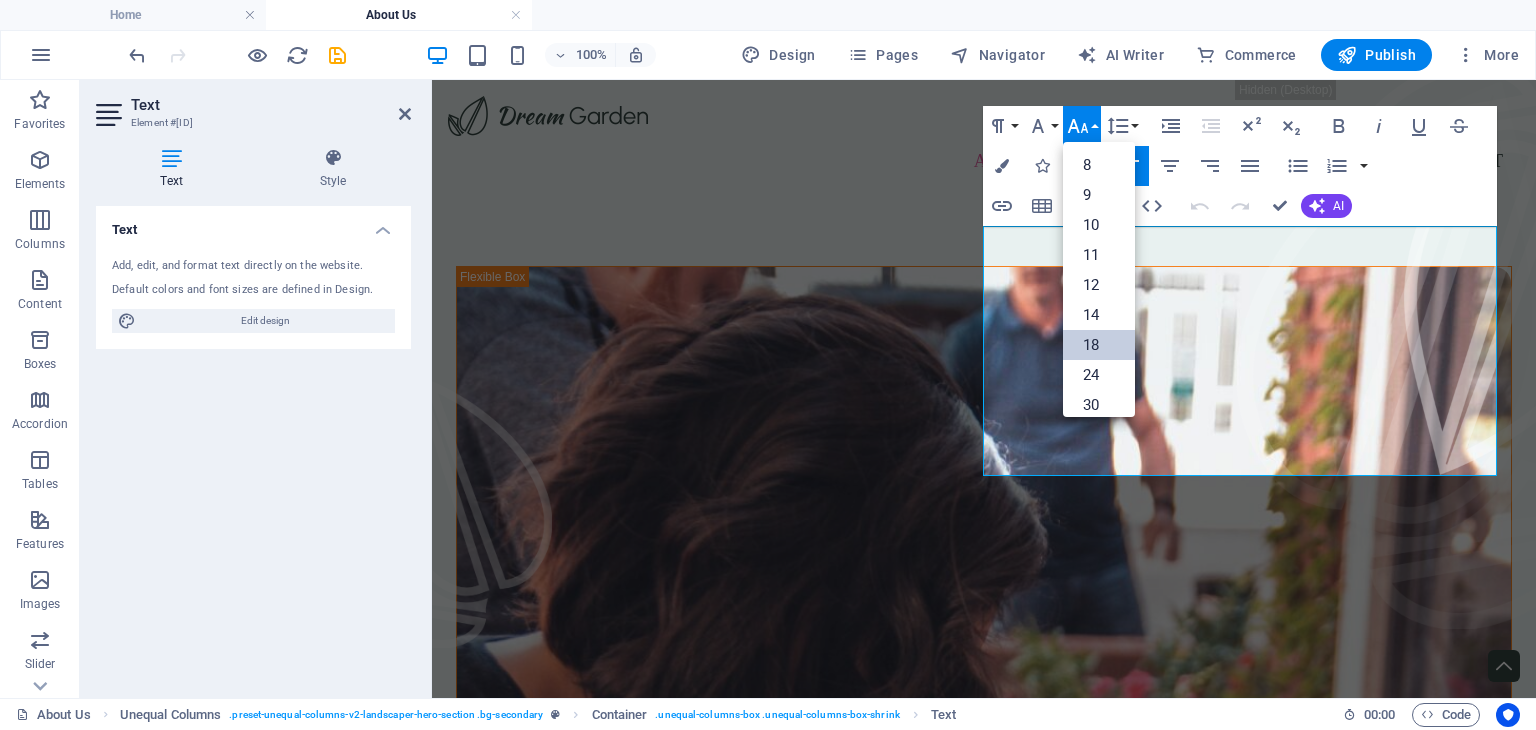 click on "18" at bounding box center [1099, 345] 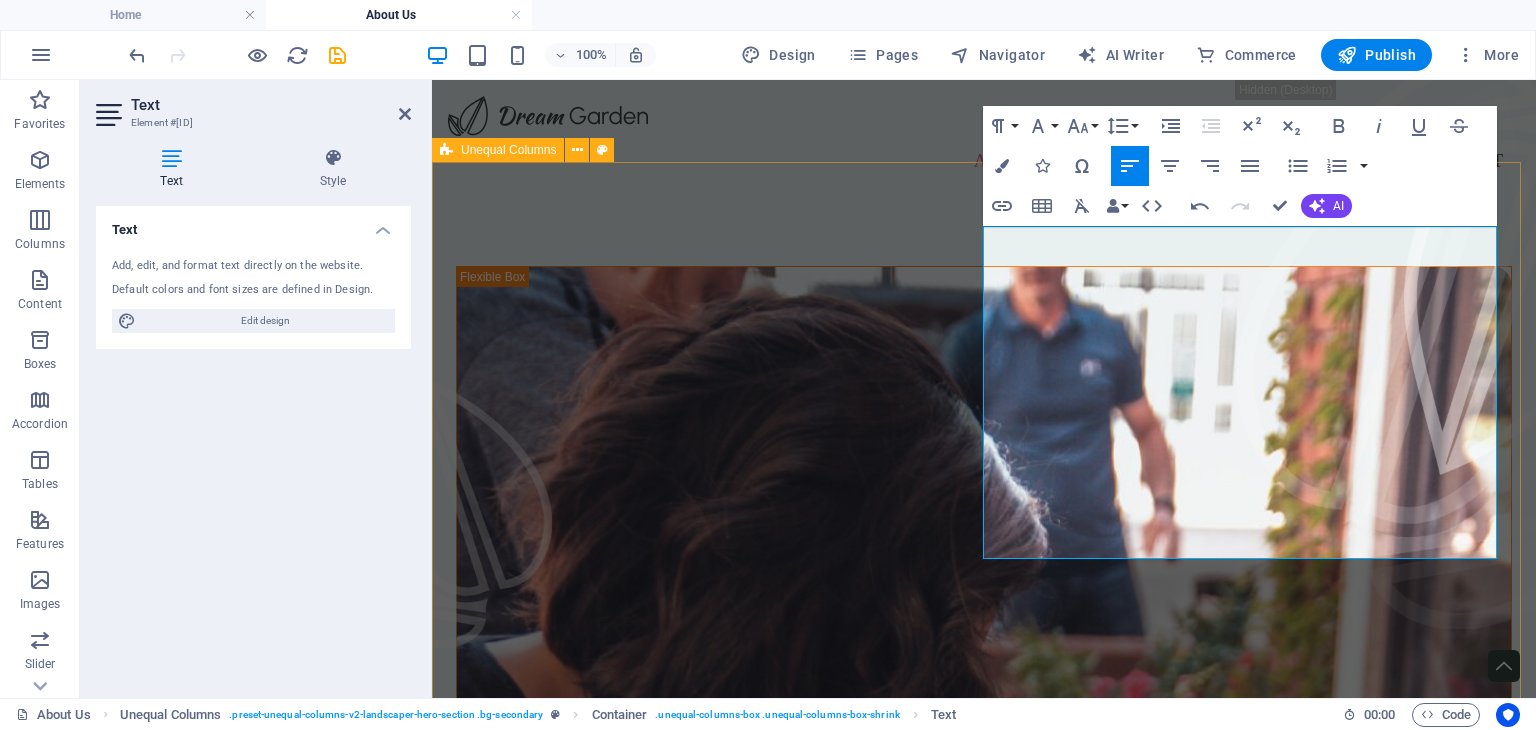 click on "​ Μεταμορφώνουμε τον κήπο σας. Sed ut perspiciatis unde omnis iste natus error sit voluptatem accusantium doloremque laudantium, totam rem aperiam, eaque ipsa quae ab illo inventore veritatis et quasi architecto beatae vitae dicta sunt explicabo. Nemo enim ipsam voluptatem quia voluptas sit. Sed ut perspiciatis unde omnis iste natus error sit voluptatem accusantium doloremque laudantium, totam rem aperiam, eaque ipsa quae ab illo inventore veritatis et quasi architecto beatae vitae dicta sunt explicabo. Nemo enim ipsam voluptatem quia voluptas sit." at bounding box center (984, 1023) 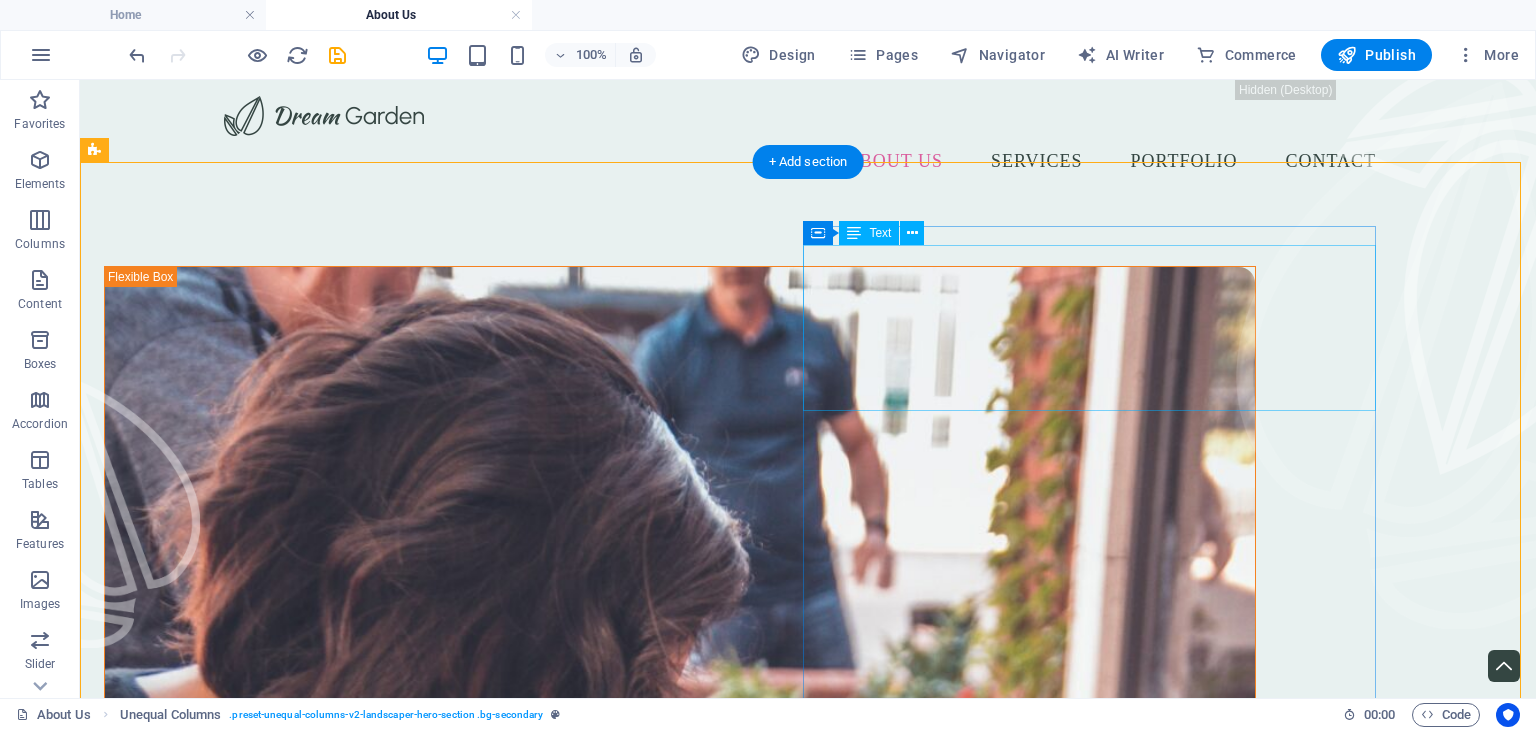 click on "Μεταμορφώνουμε τον κήπο σας." at bounding box center [680, 1498] 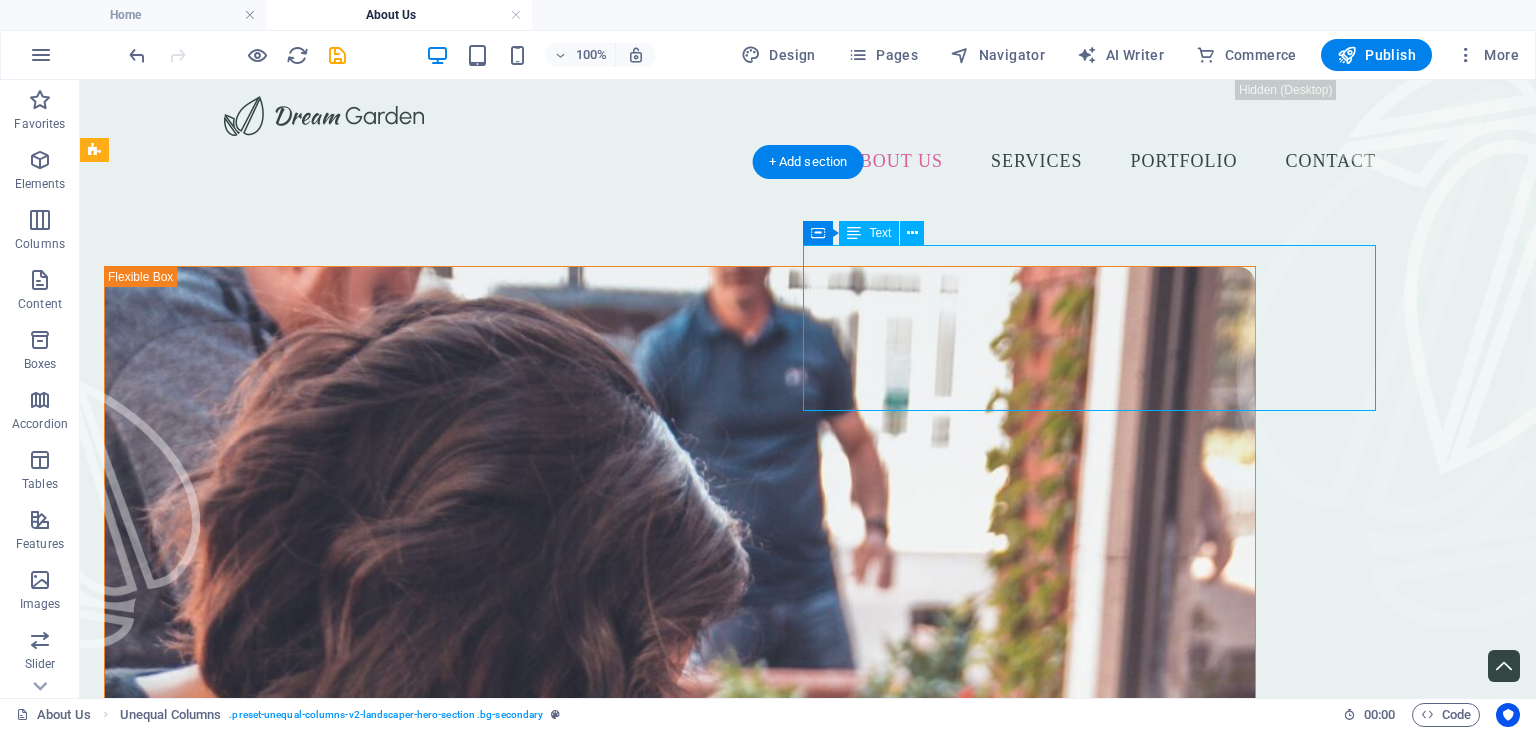 click on "Μεταμορφώνουμε τον κήπο σας." at bounding box center (680, 1498) 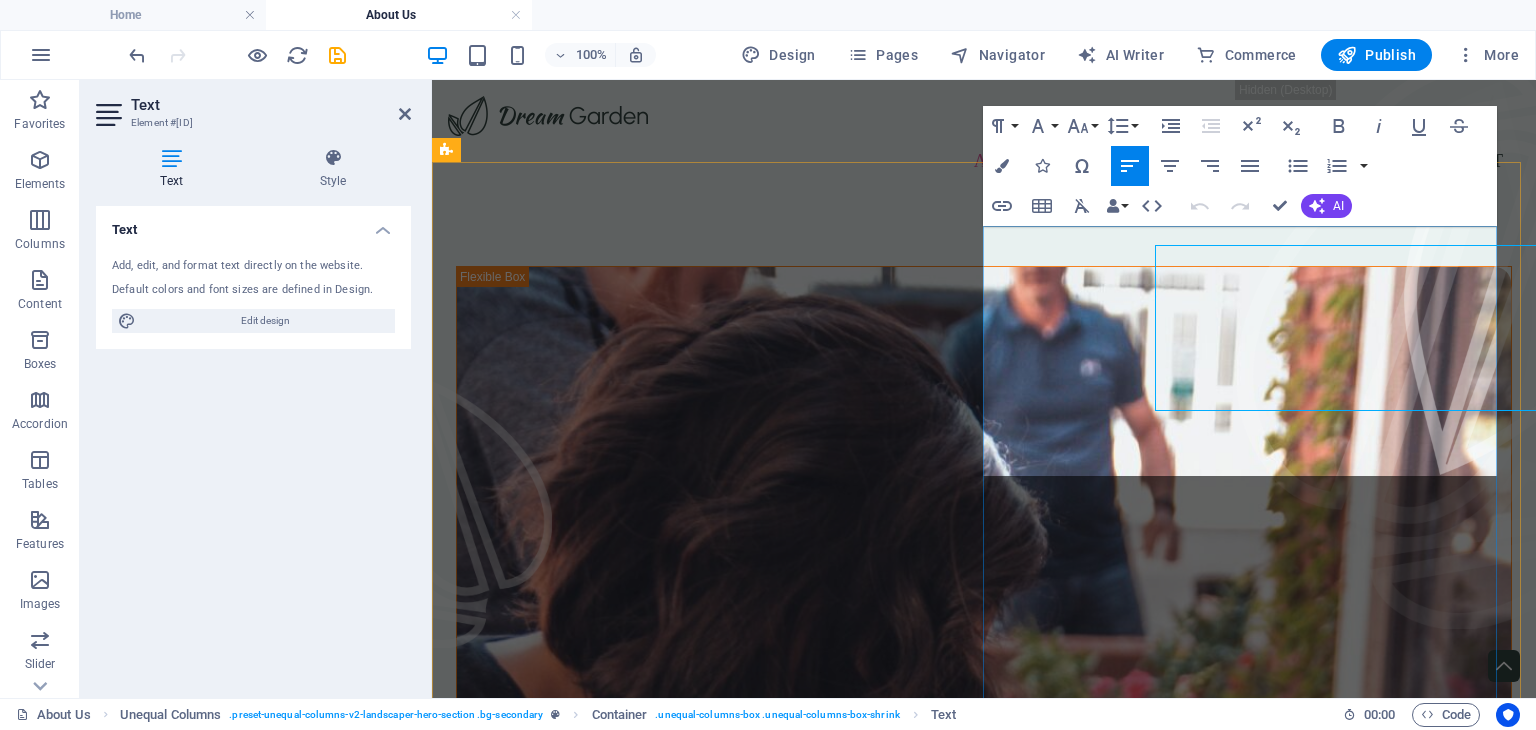 click on "Μεταμορφώνουμε τον κήπο σας." at bounding box center (984, 1402) 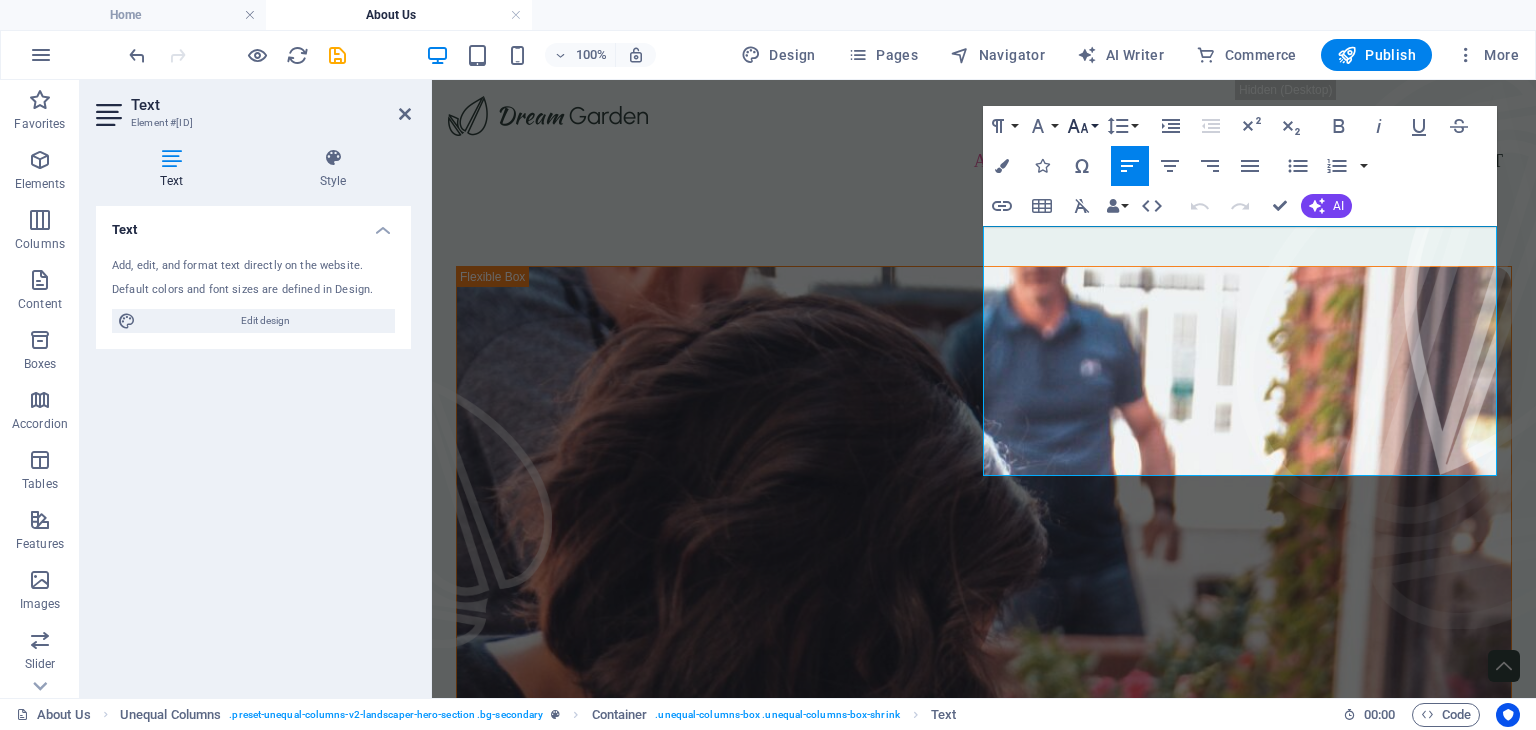 click 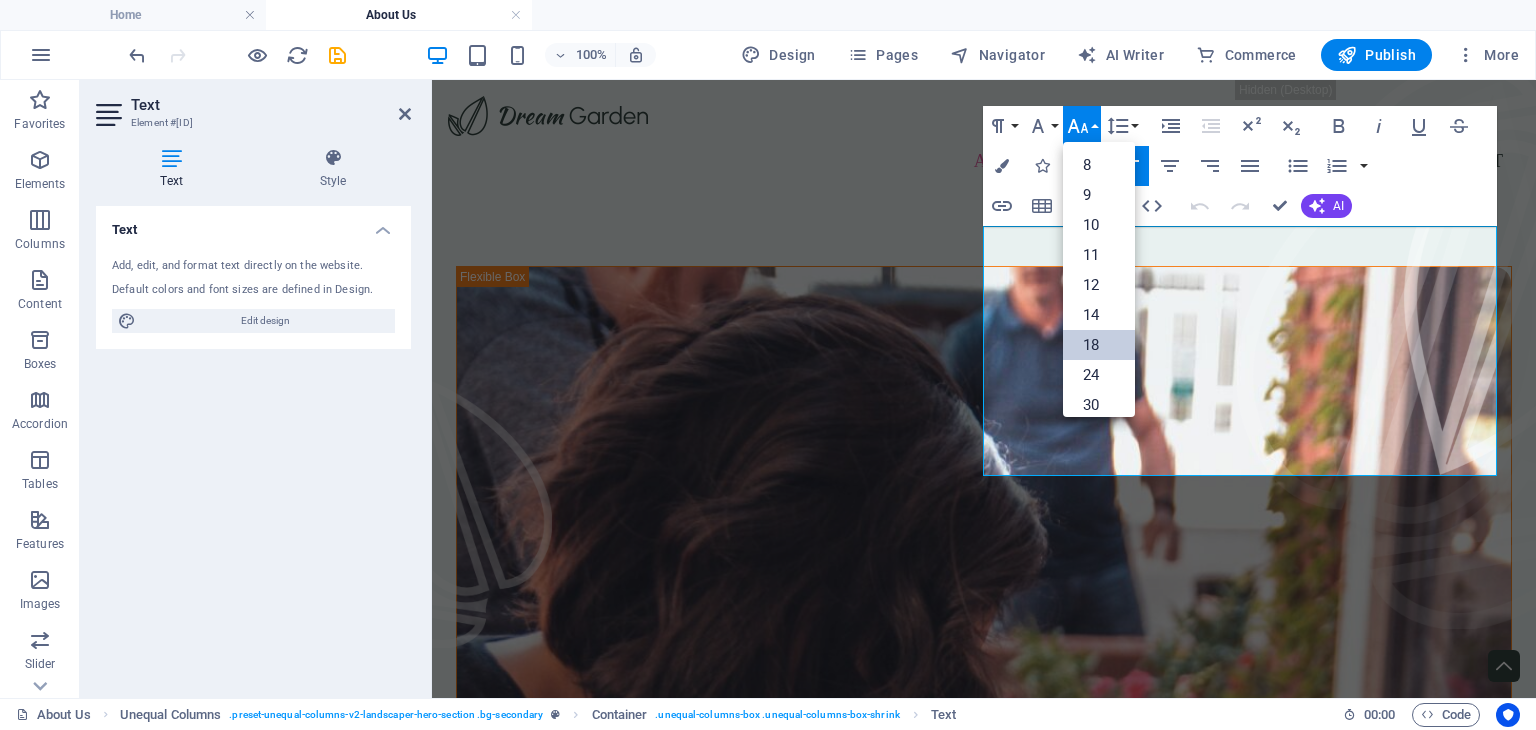 click on "18" at bounding box center (1099, 345) 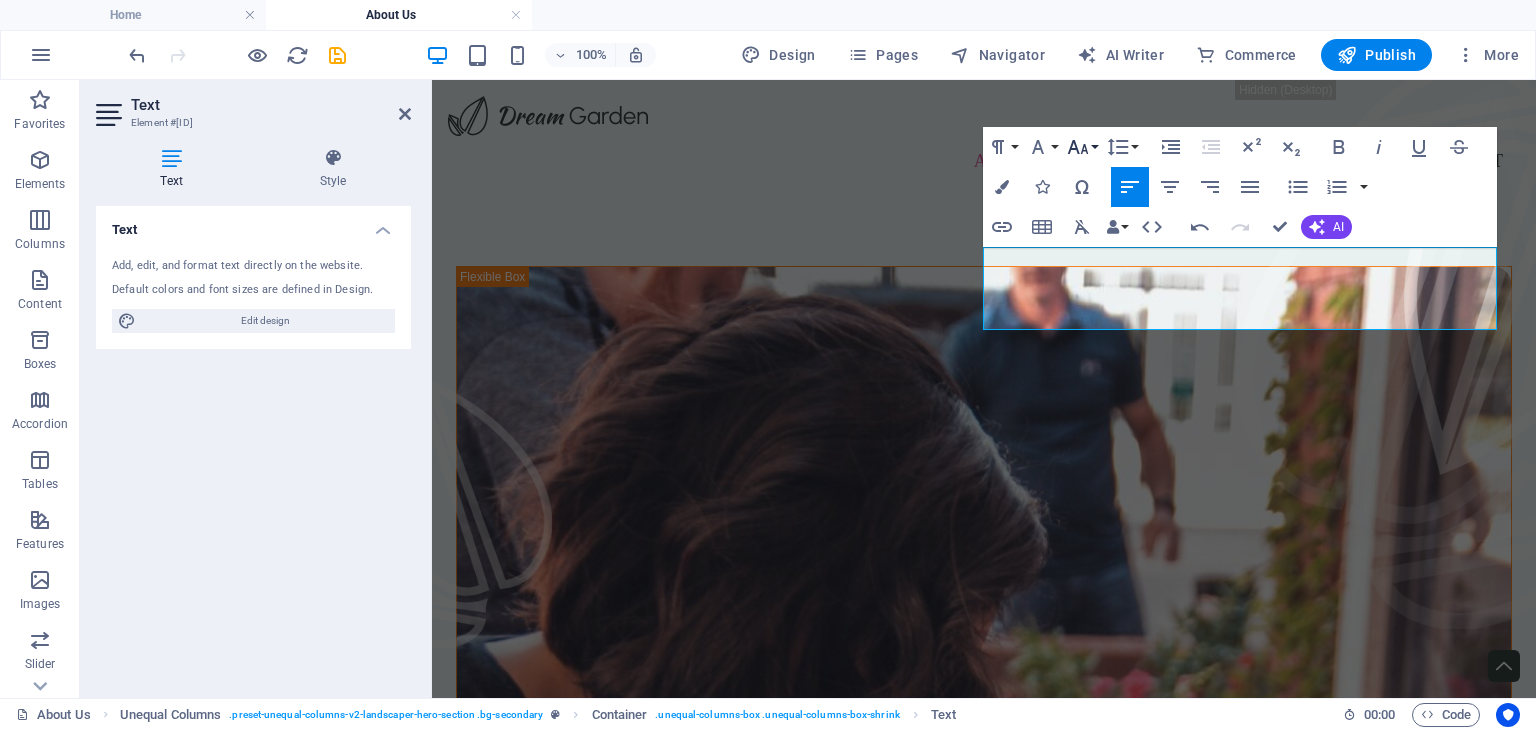 click 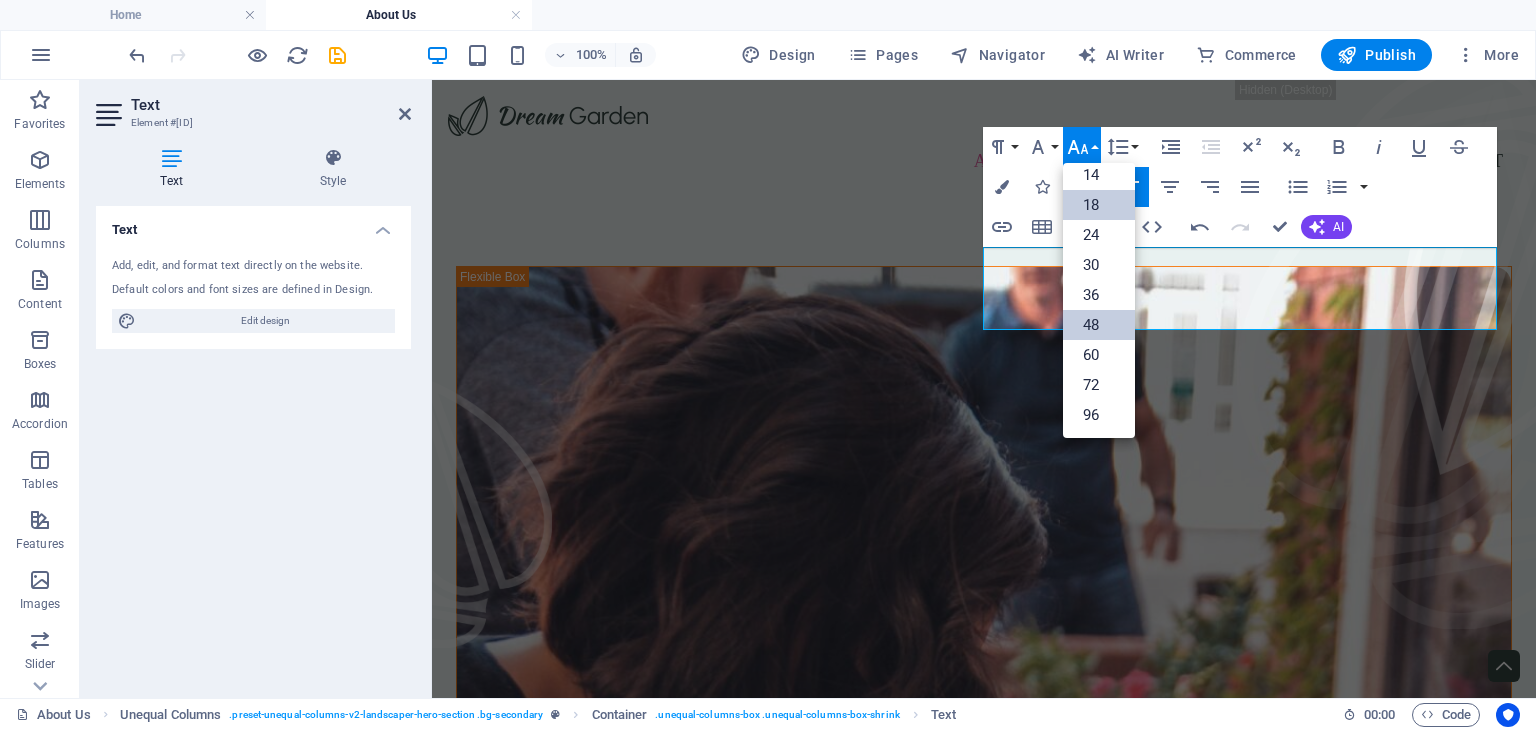 scroll, scrollTop: 160, scrollLeft: 0, axis: vertical 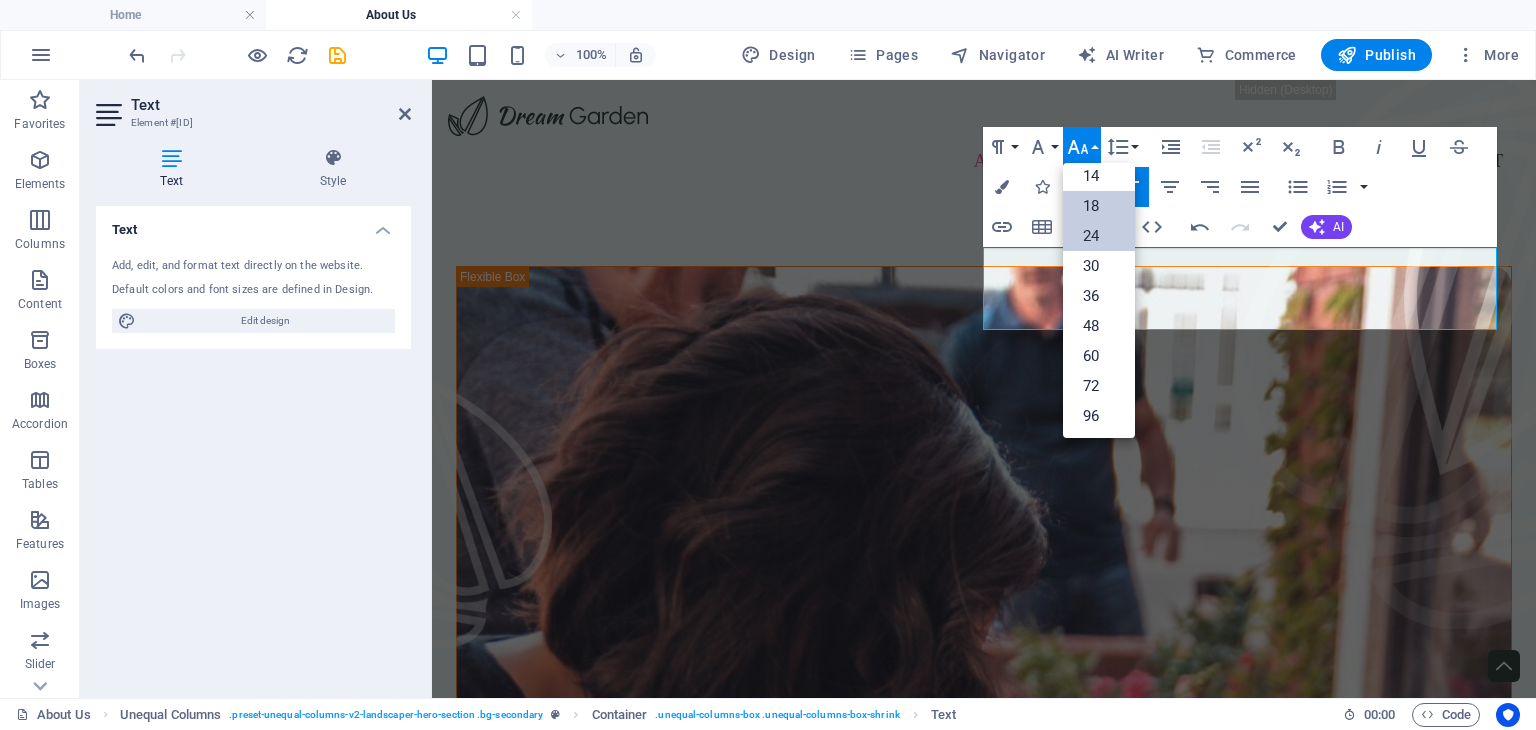 click on "24" at bounding box center (1099, 236) 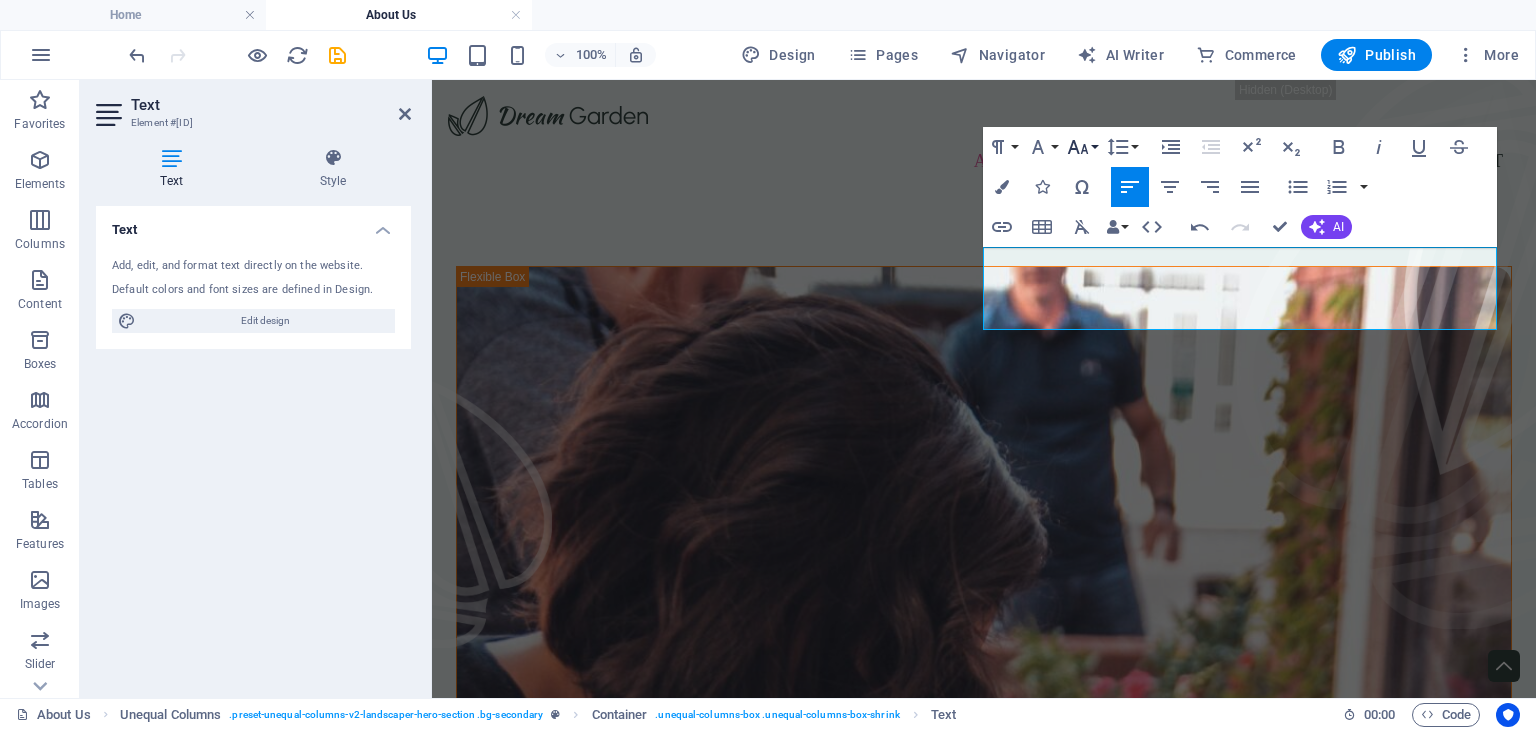 click 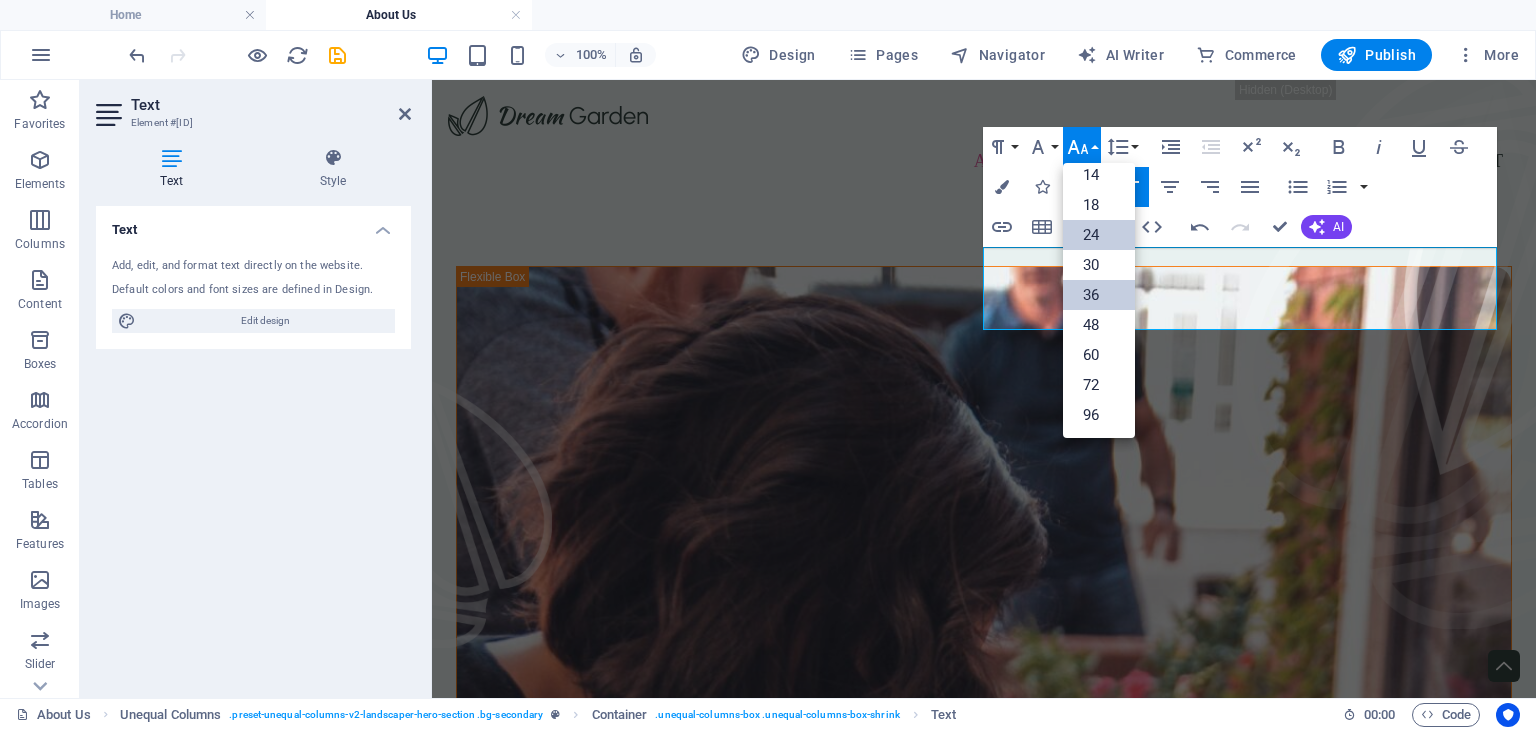 scroll, scrollTop: 160, scrollLeft: 0, axis: vertical 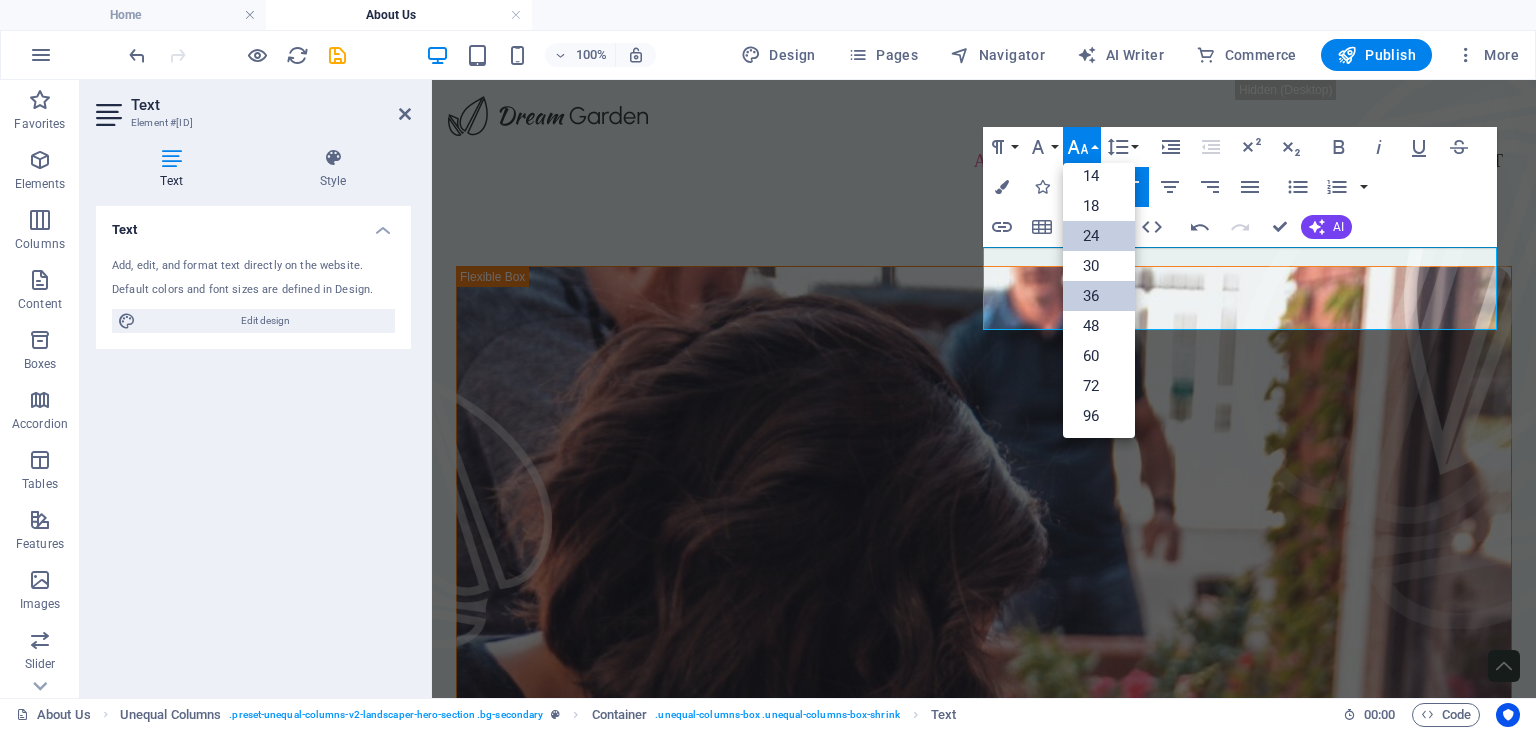 click on "36" at bounding box center [1099, 296] 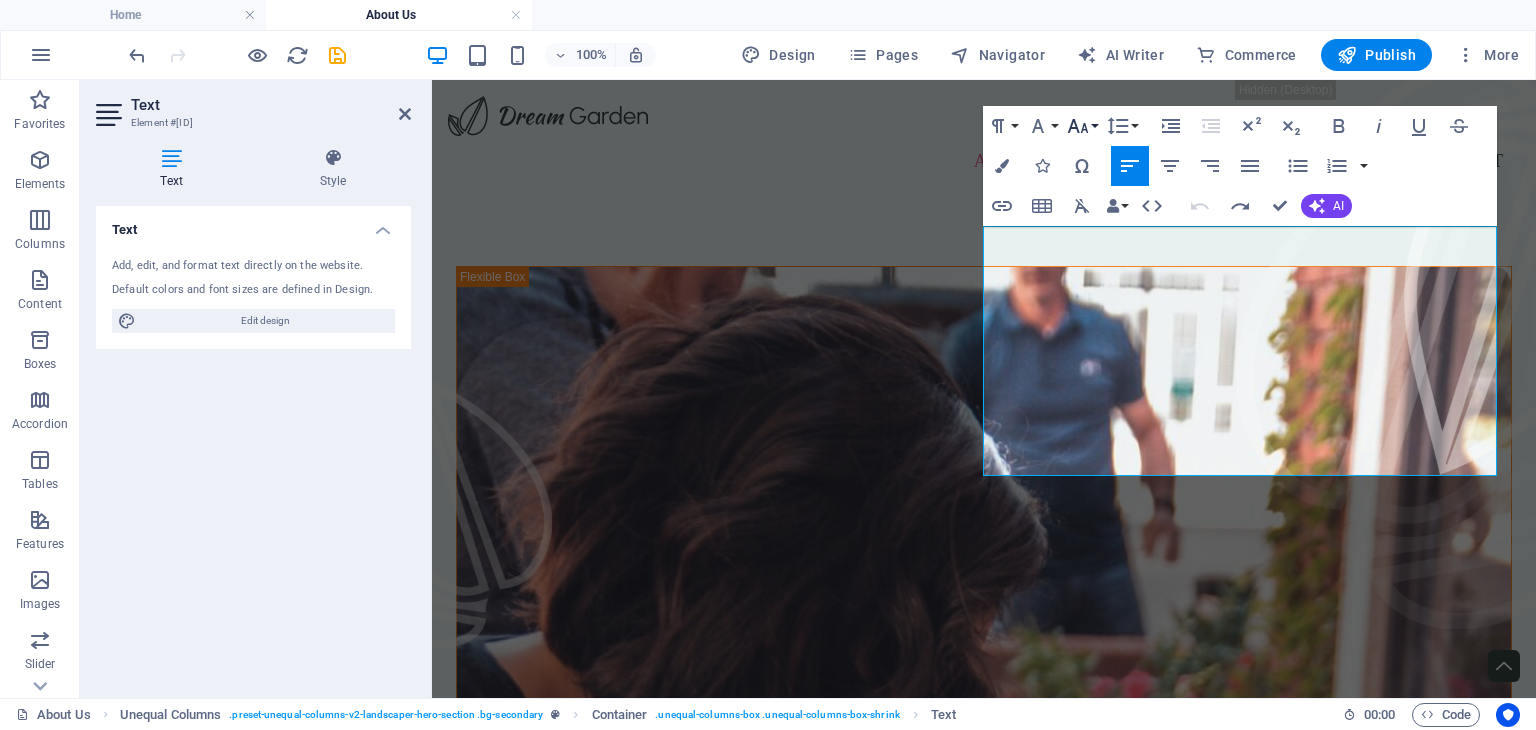 click 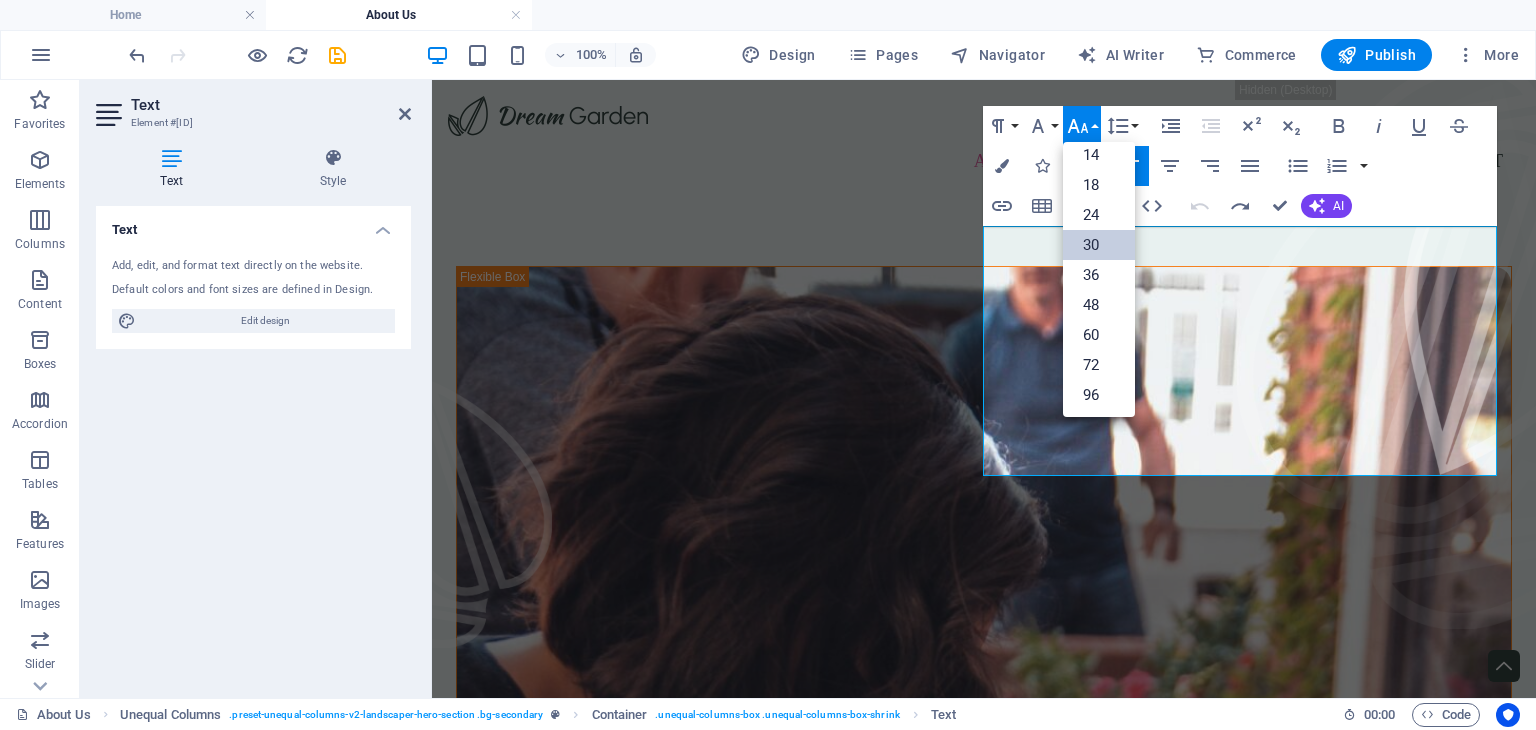 click on "30" at bounding box center (1099, 245) 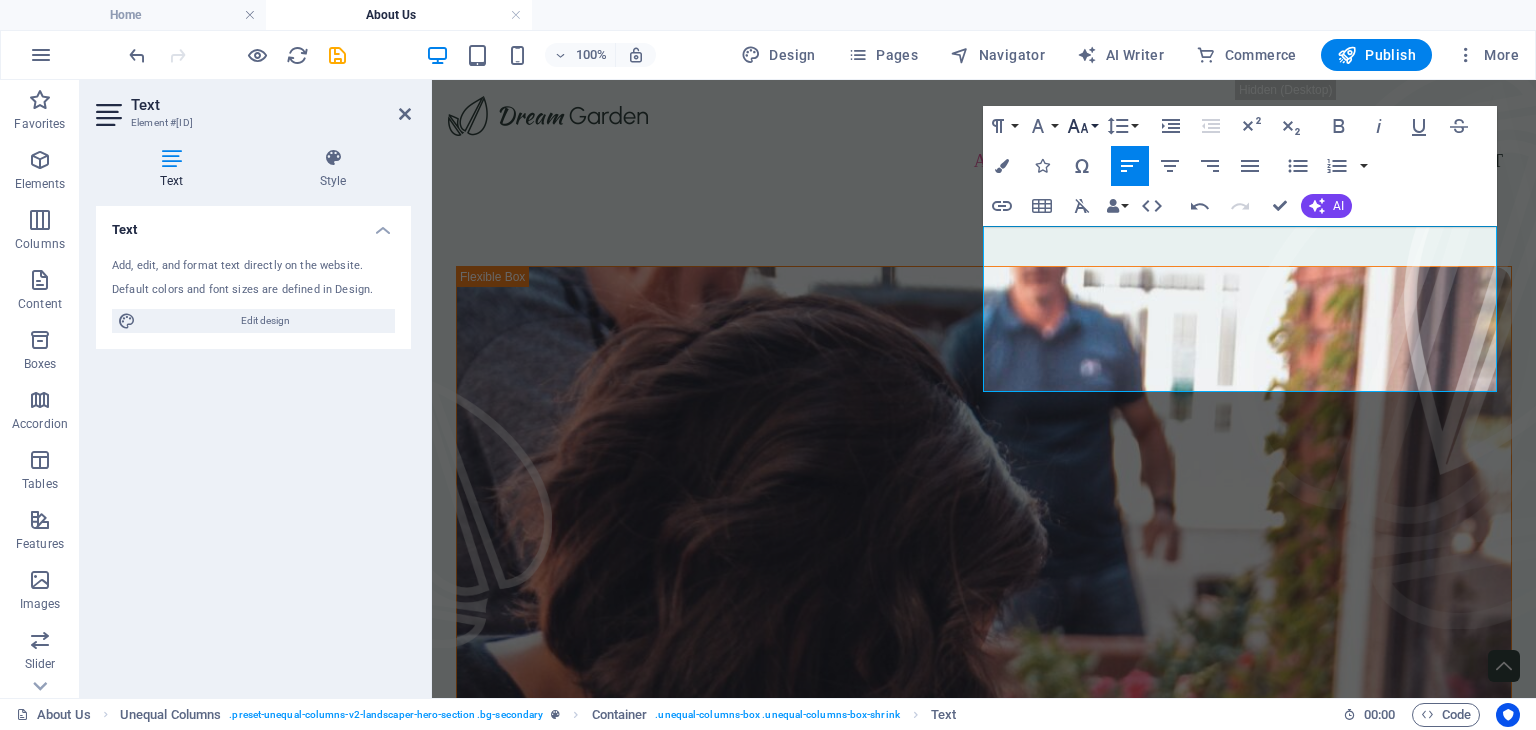 click 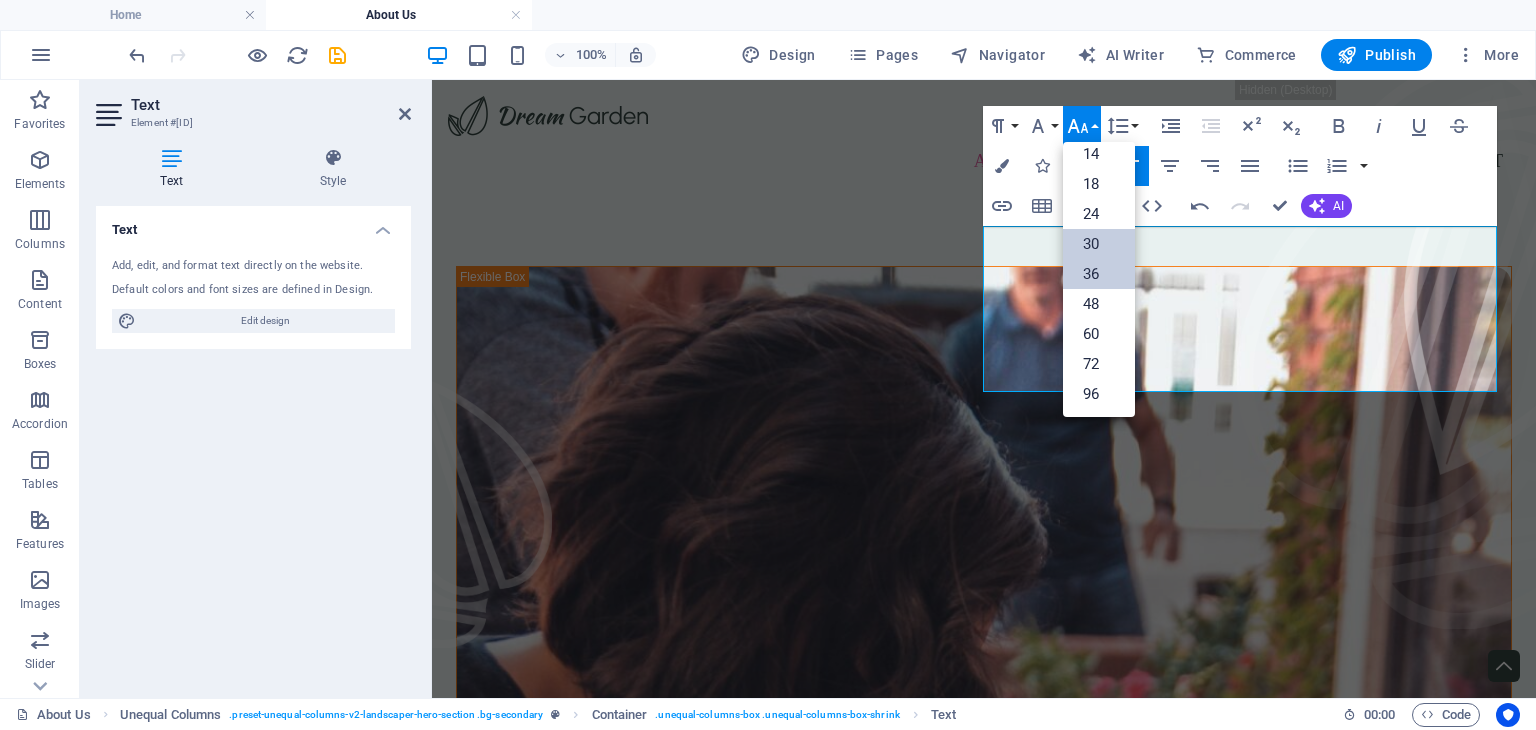 scroll, scrollTop: 160, scrollLeft: 0, axis: vertical 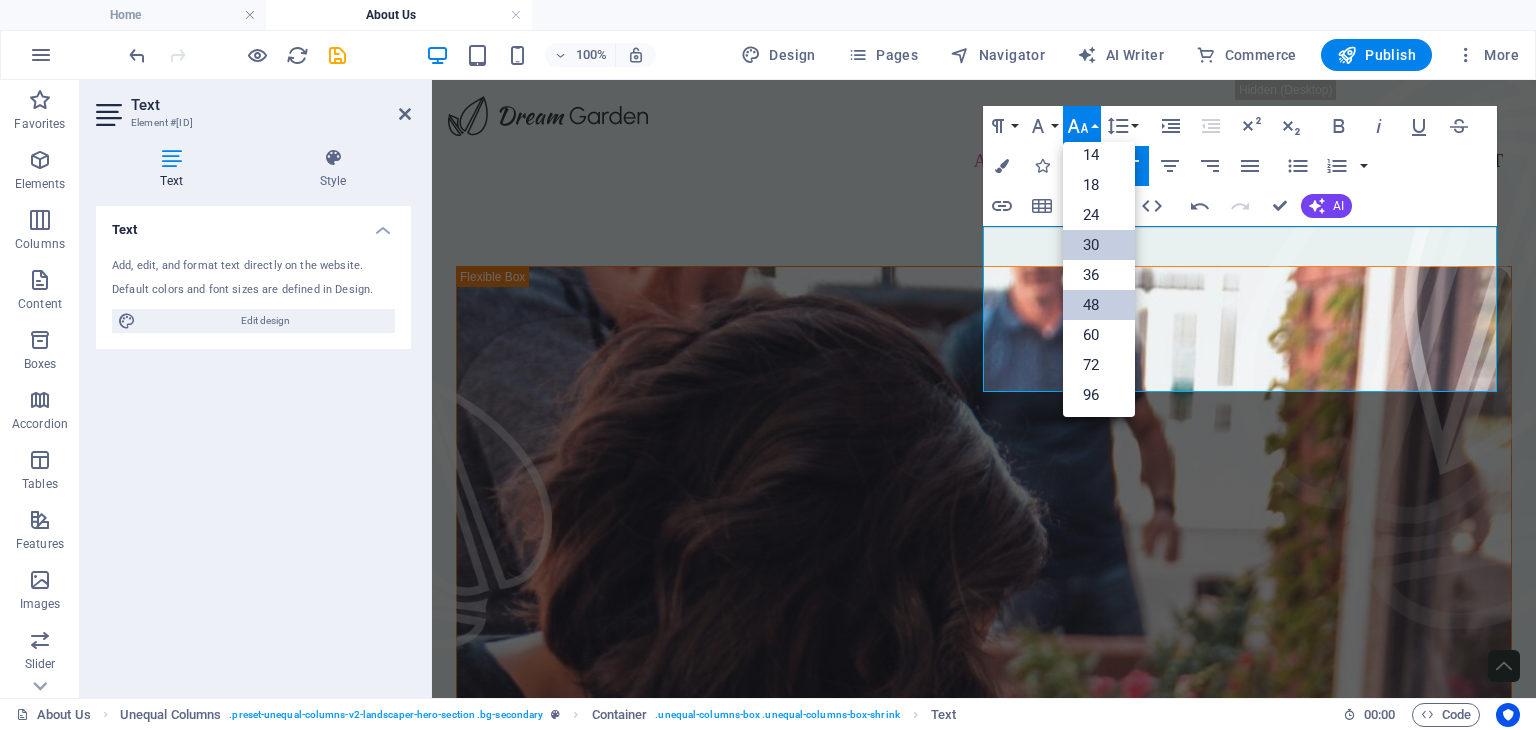 click on "48" at bounding box center [1099, 305] 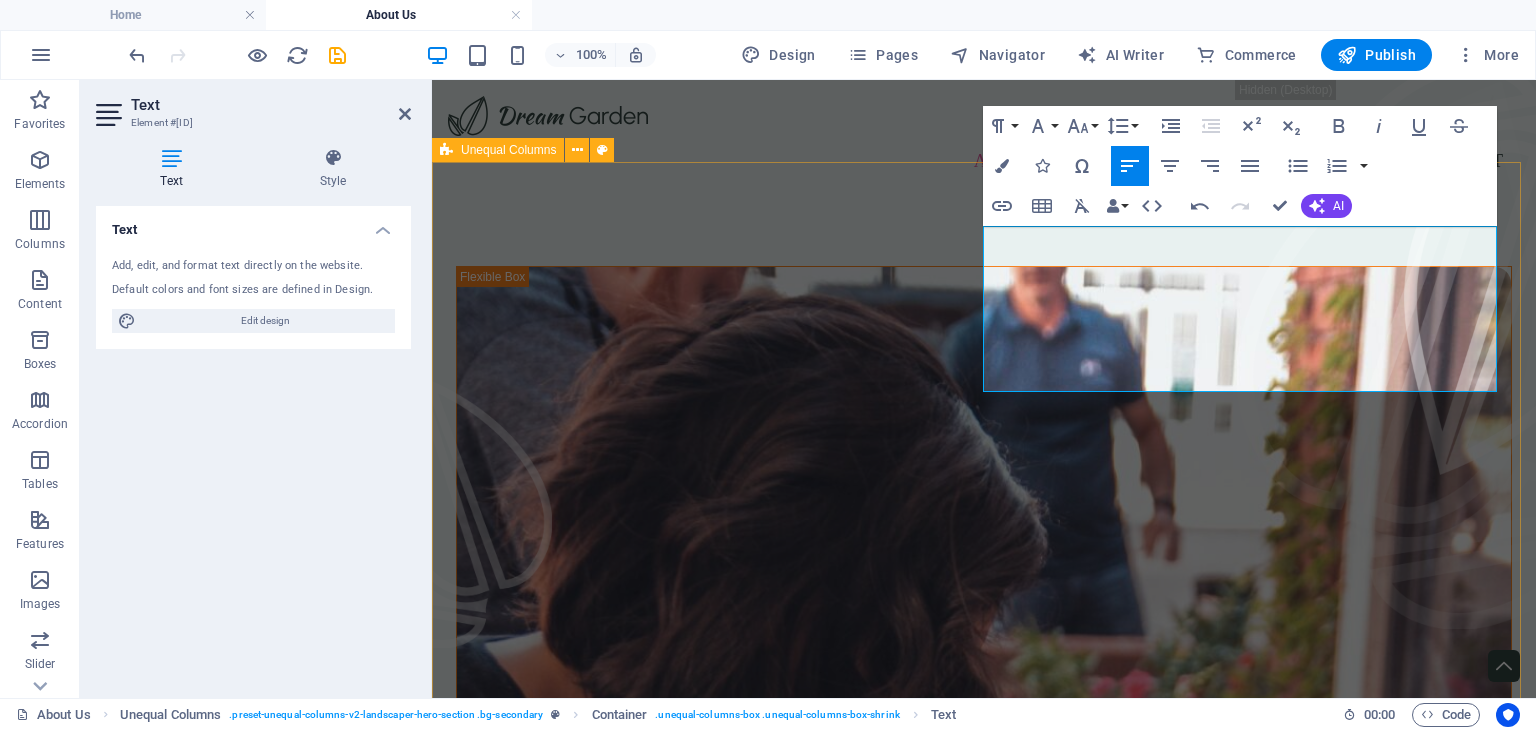 click on "Μεταμορφώνουμε τον κήπο σας. Sed ut perspiciatis unde omnis iste natus error sit voluptatem accusantium doloremque laudantium, totam rem aperiam, eaque ipsa quae ab illo inventore veritatis et quasi architecto beatae vitae dicta sunt explicabo. Nemo enim ipsam voluptatem quia voluptas sit. Sed ut perspiciatis unde omnis iste natus error sit voluptatem accusantium doloremque laudantium, totam rem aperiam, eaque ipsa quae ab illo inventore veritatis et quasi architecto beatae vitae dicta sunt explicabo. Nemo enim ipsam voluptatem quia voluptas sit." at bounding box center [984, 1023] 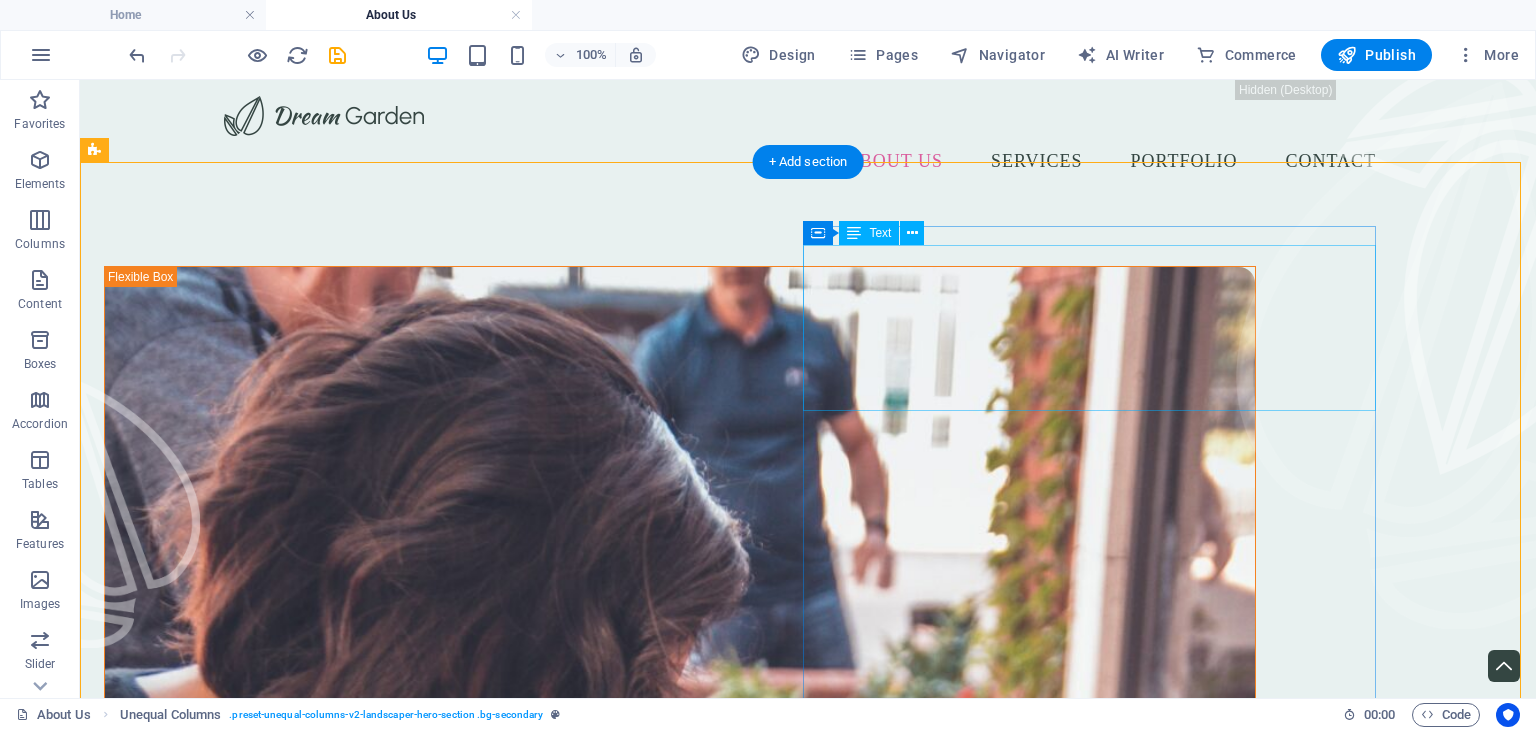 click on "Μεταμορφώνουμε τον κήπο σας." at bounding box center [680, 1498] 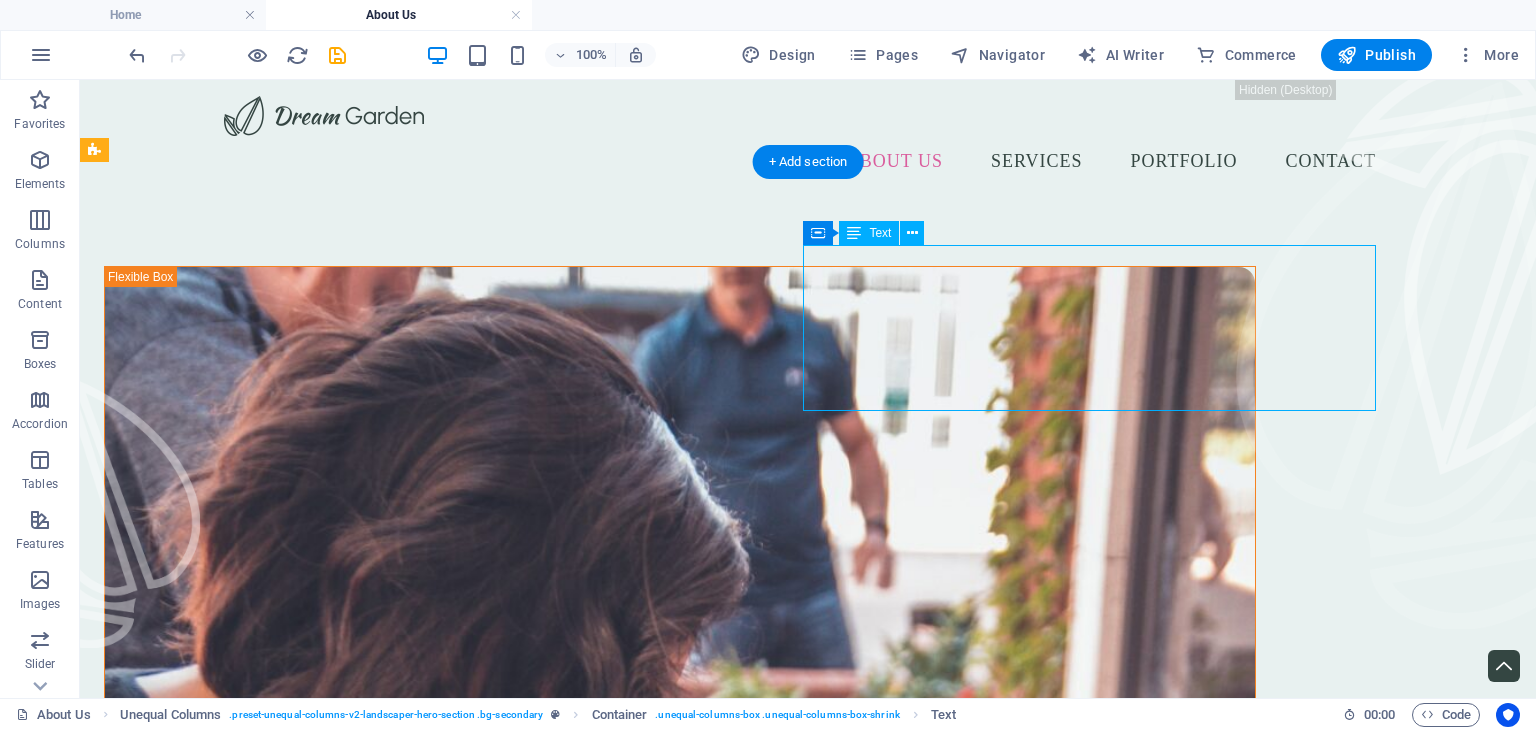 click on "Μεταμορφώνουμε τον κήπο σας." at bounding box center [680, 1498] 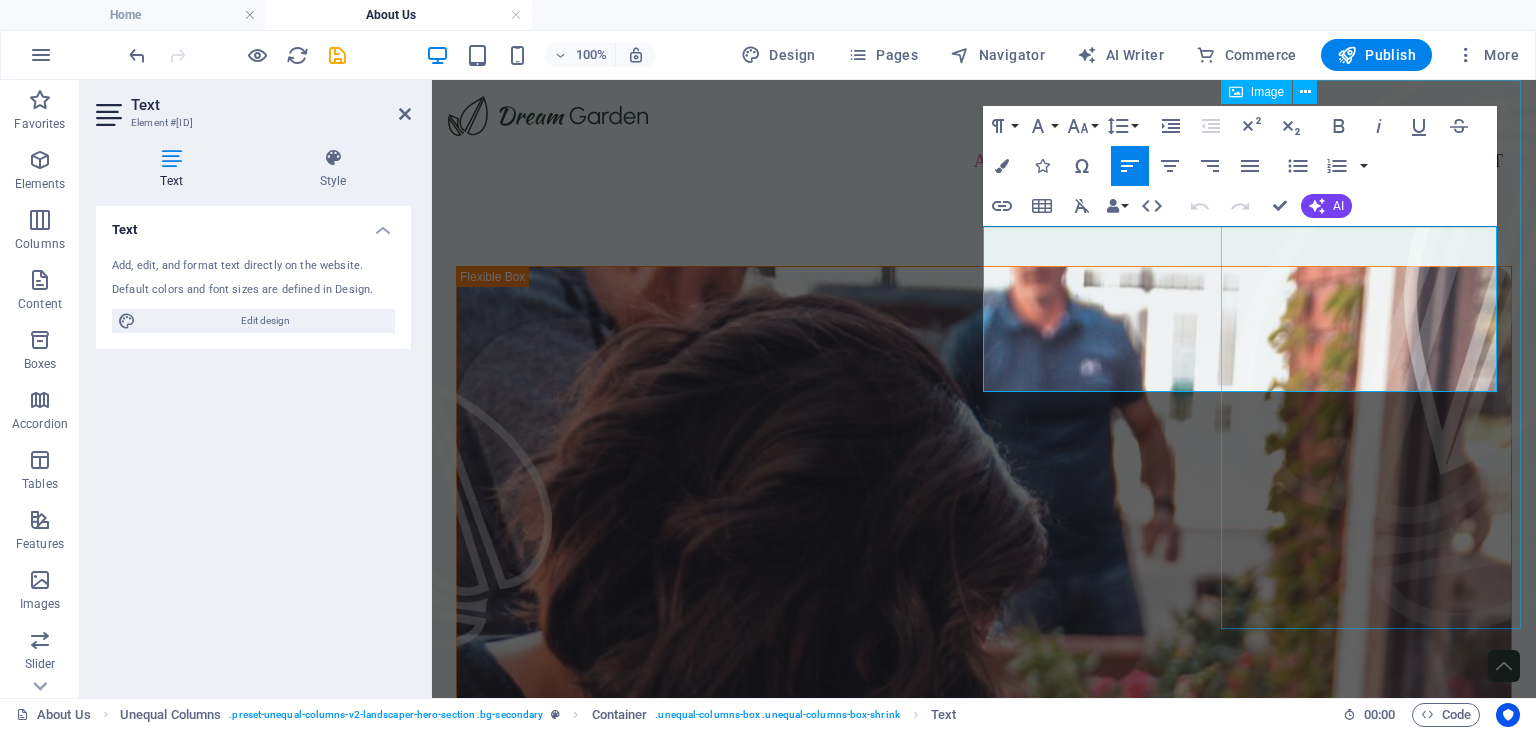 click at bounding box center (1386, 354) 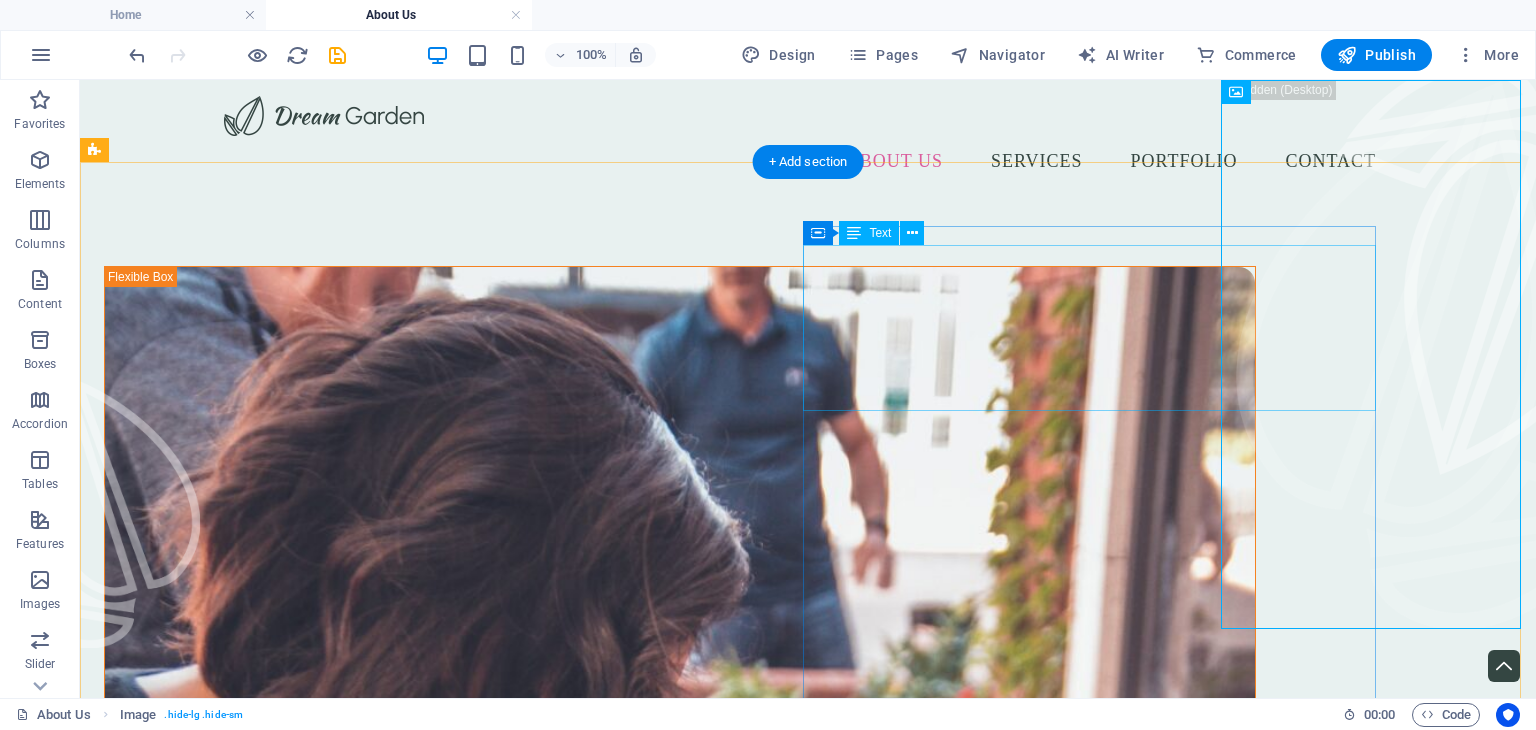 click on "Μεταμορφώνουμε τον κήπο σας." at bounding box center [680, 1498] 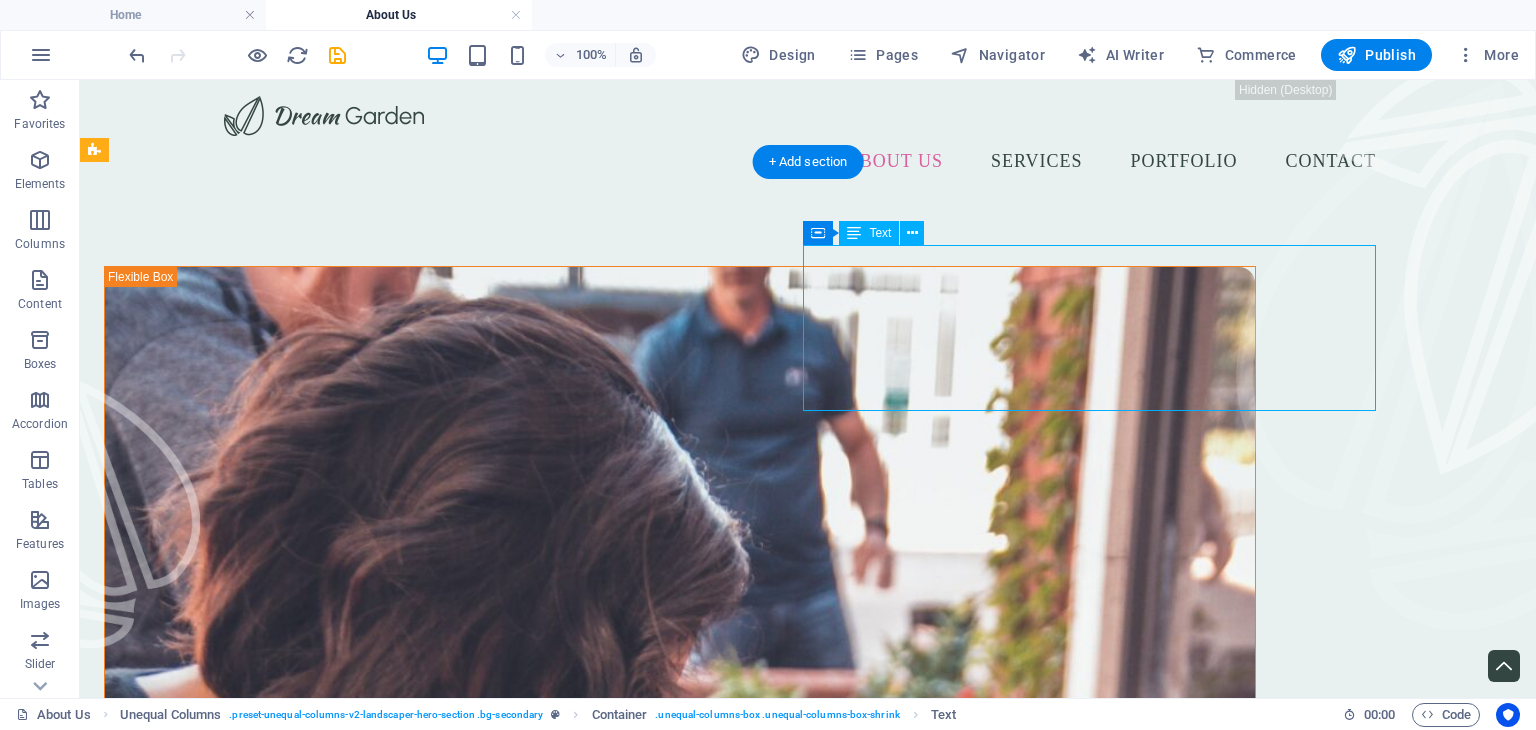 click on "Μεταμορφώνουμε τον κήπο σας." at bounding box center (680, 1498) 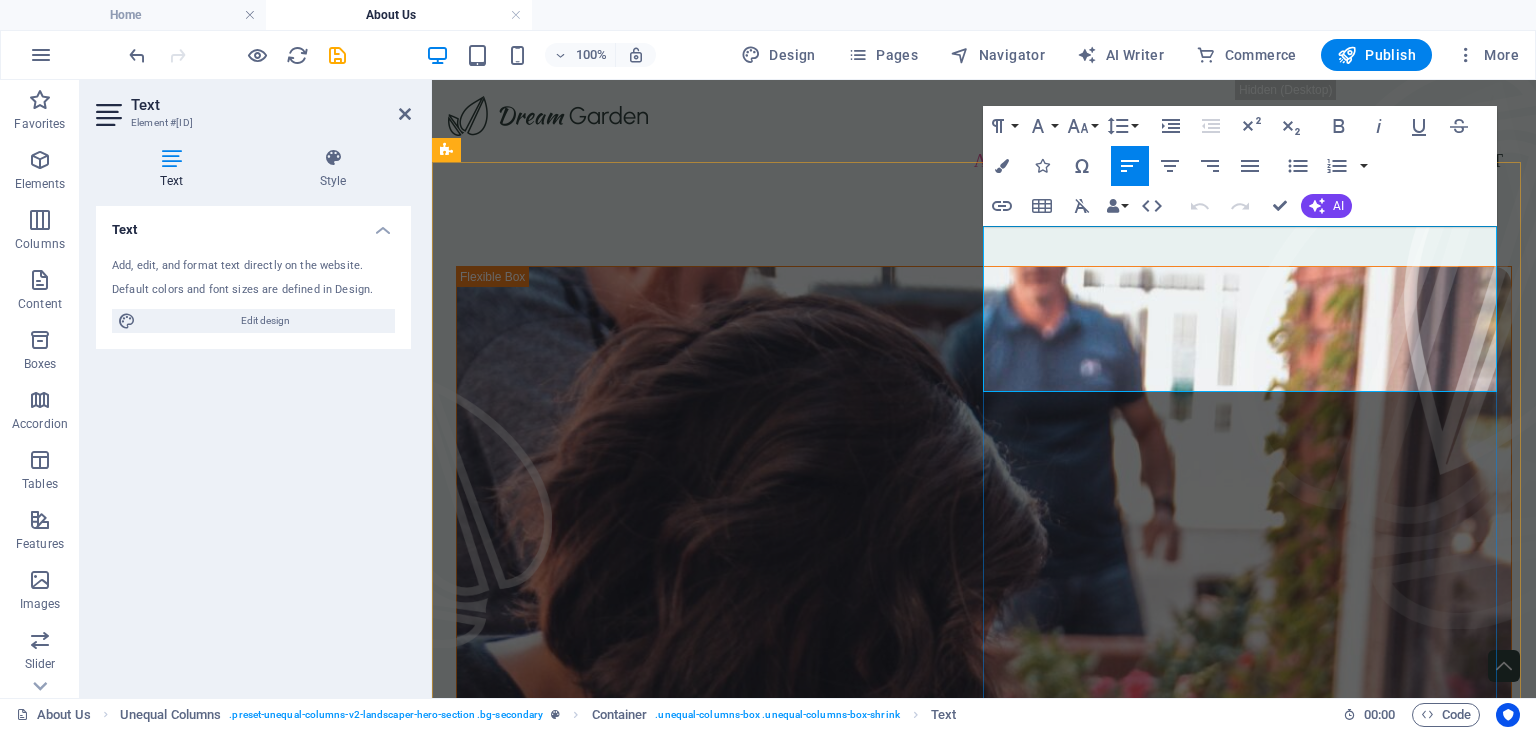 click on "Μεταμορφώνουμε τον κήπο σας." at bounding box center [790, 1407] 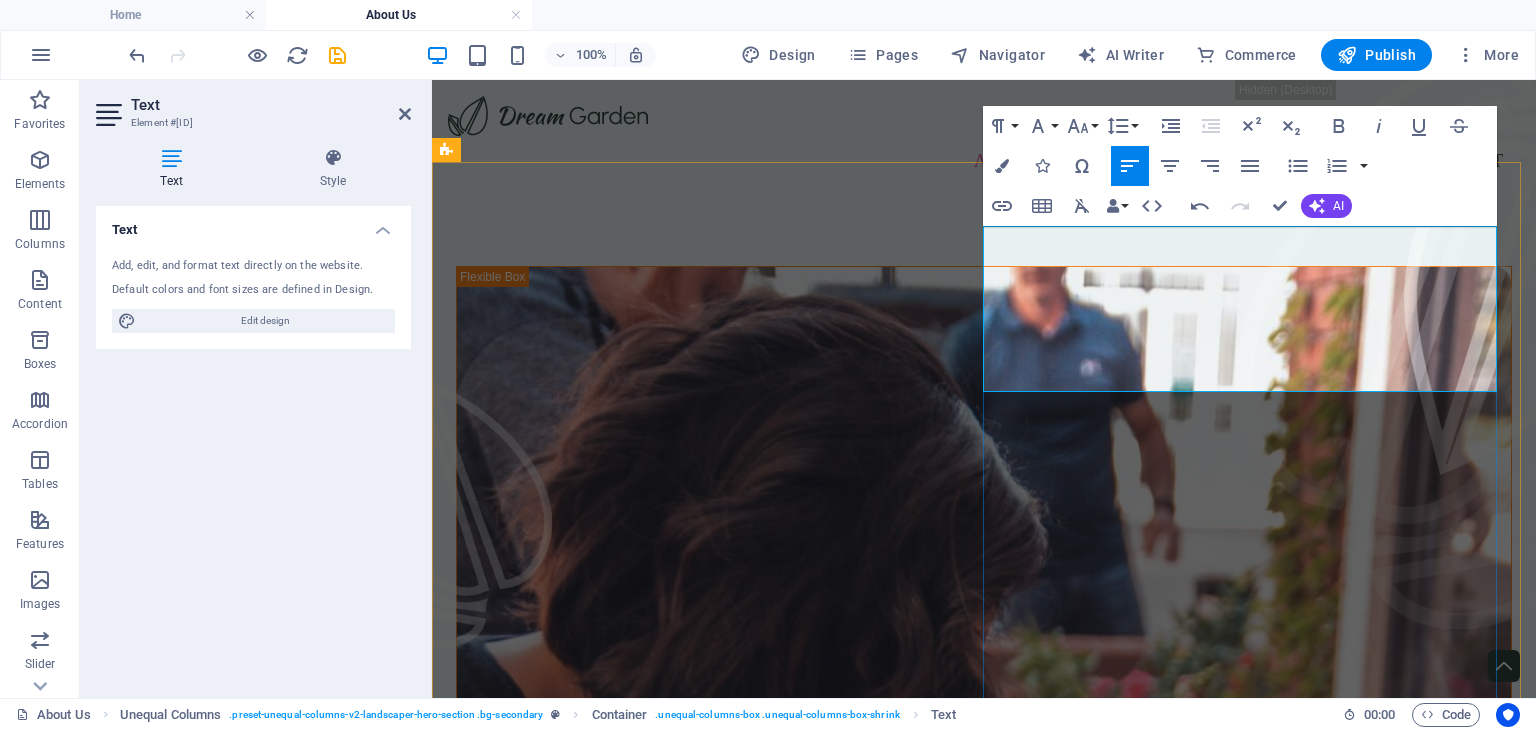 type 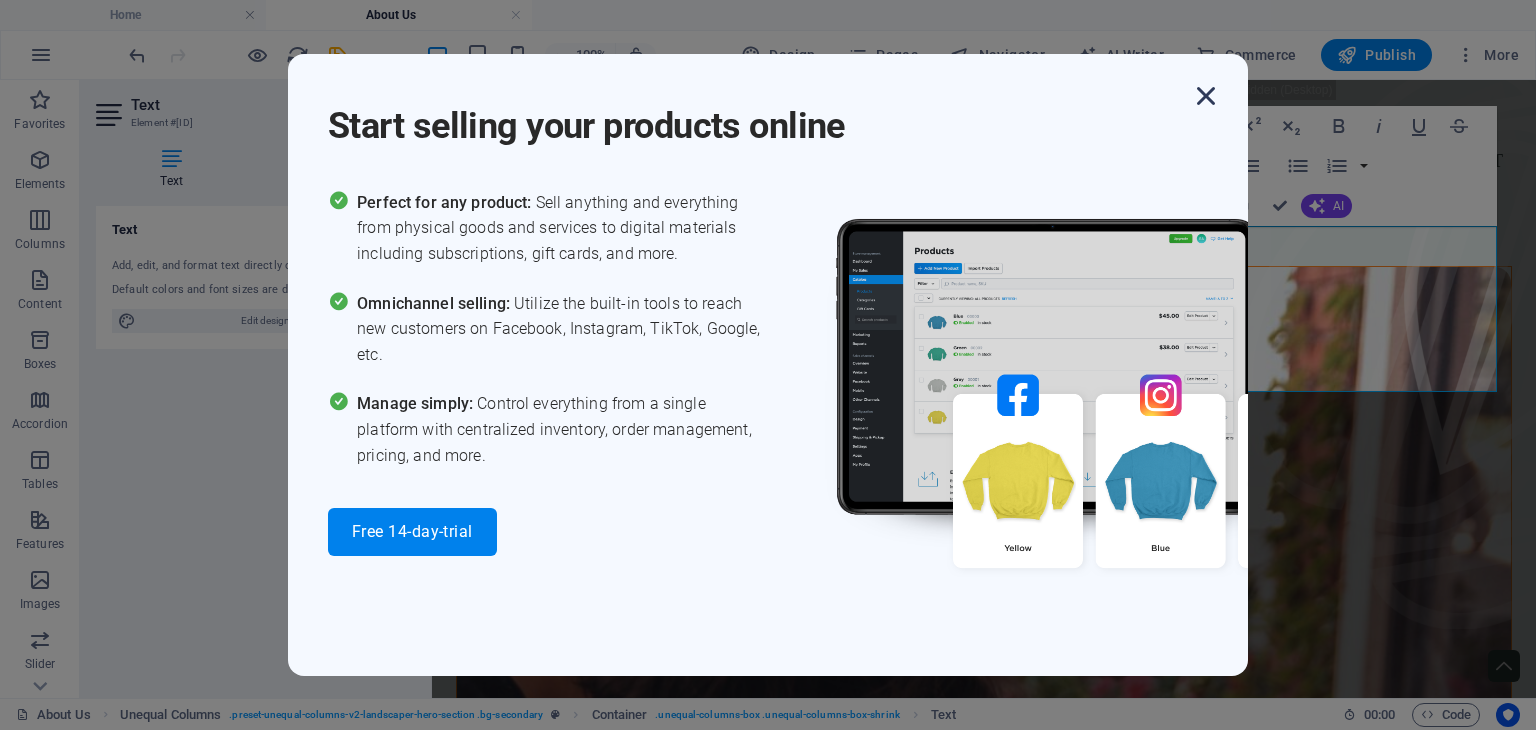 click at bounding box center [1206, 96] 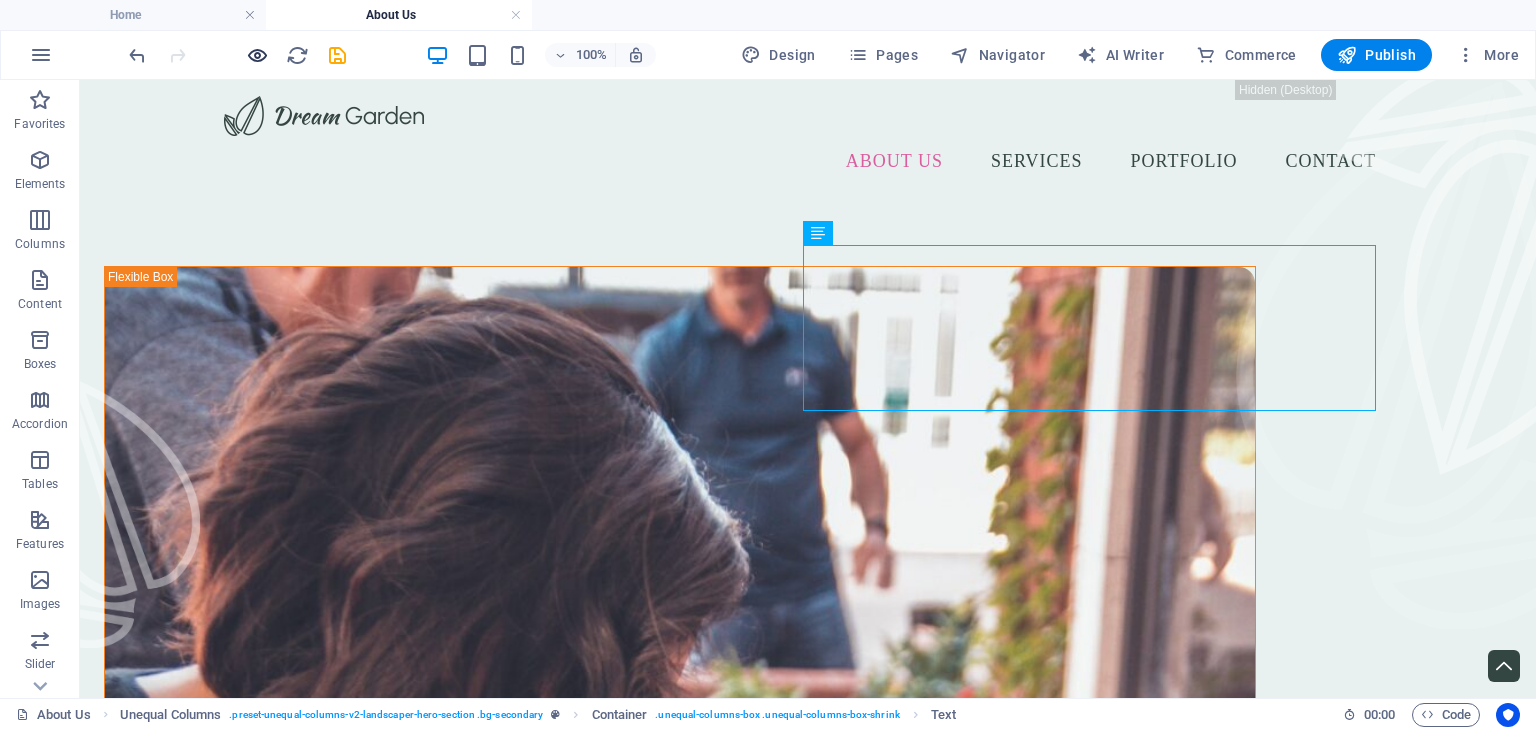 click at bounding box center [257, 55] 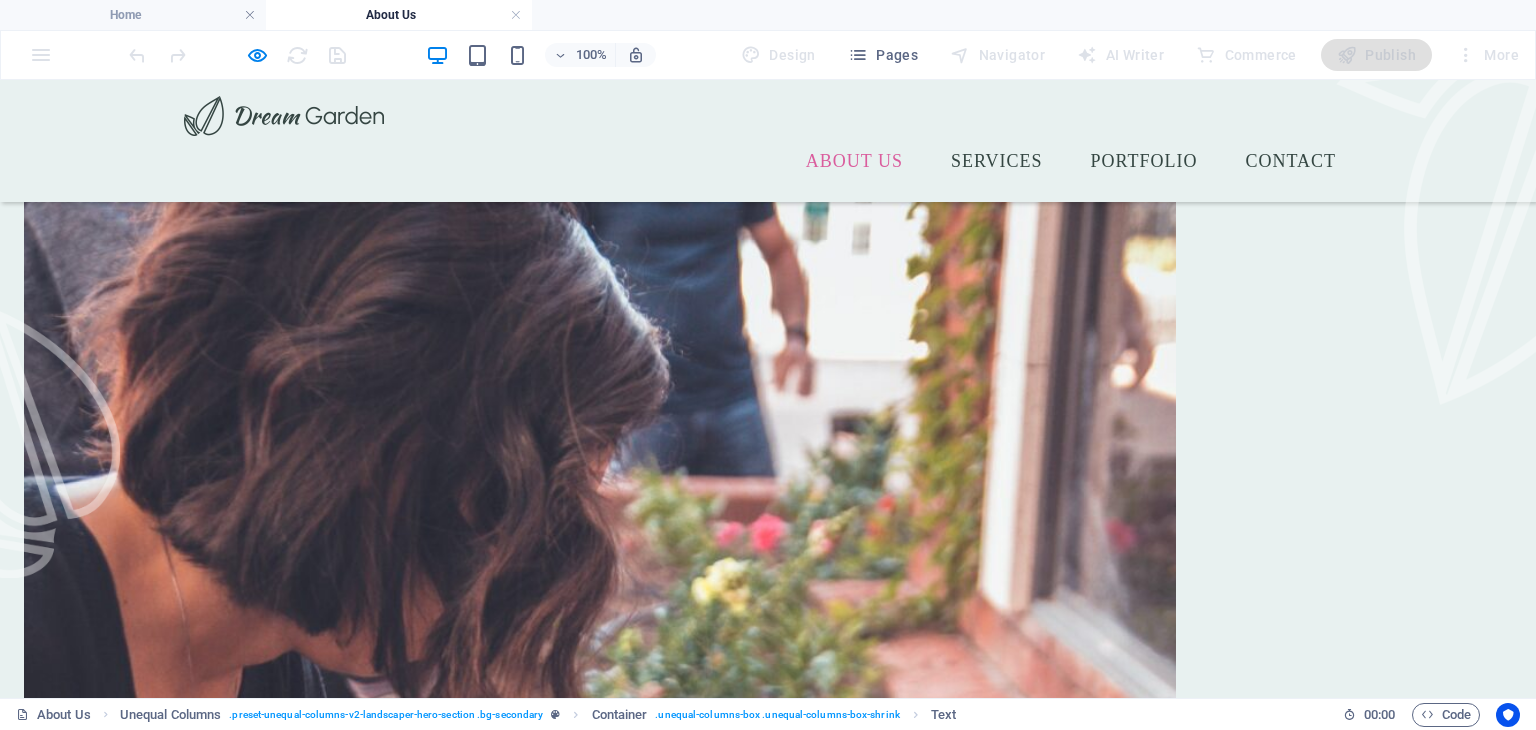 scroll, scrollTop: 100, scrollLeft: 0, axis: vertical 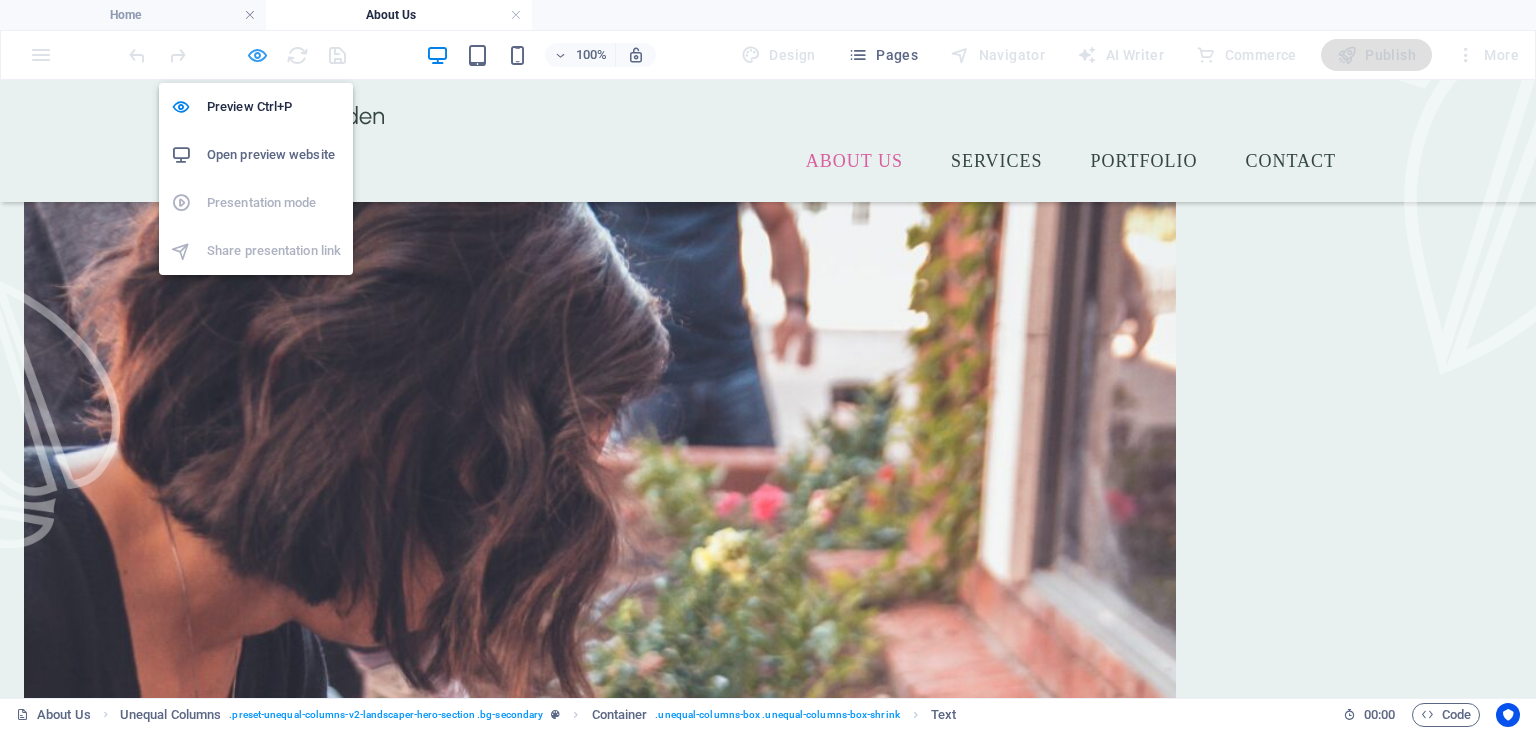 drag, startPoint x: 256, startPoint y: 57, endPoint x: 749, endPoint y: 271, distance: 537.443 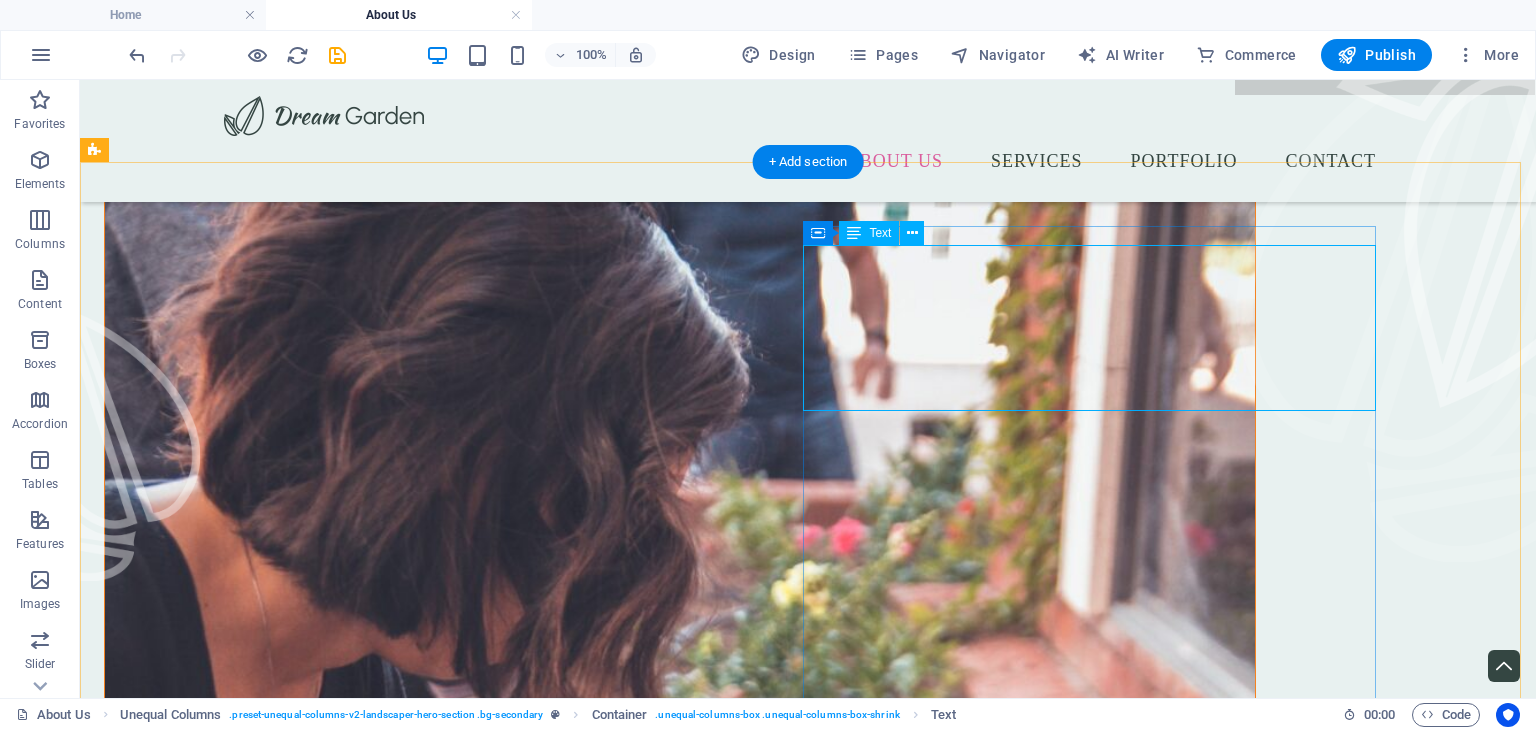 scroll, scrollTop: 100, scrollLeft: 0, axis: vertical 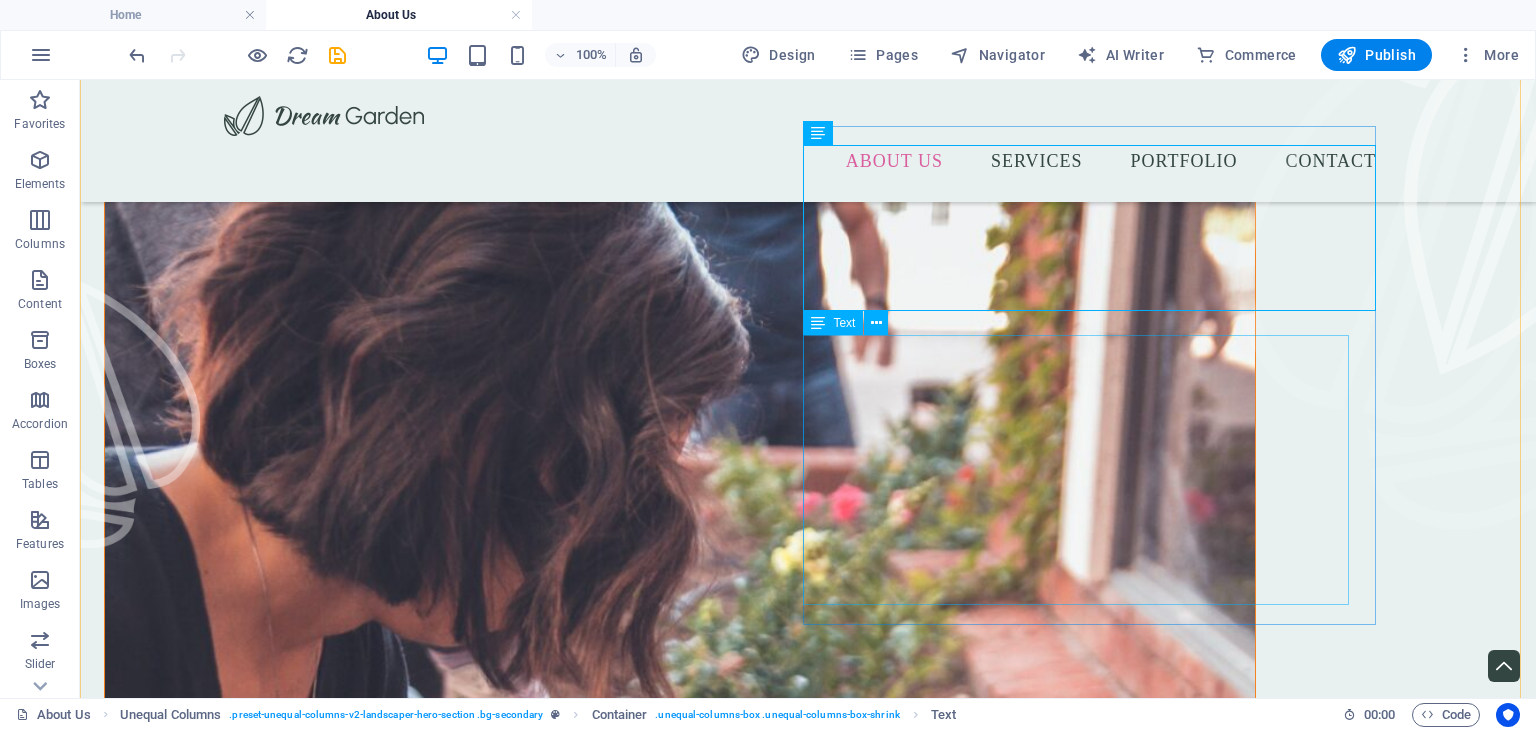 click on "Sed ut perspiciatis unde omnis iste natus error sit voluptatem accusantium doloremque laudantium, totam rem aperiam, eaque ipsa quae ab illo inventore veritatis et quasi architecto beatae vitae dicta sunt explicabo. Nemo enim ipsam voluptatem quia voluptas sit. Sed ut perspiciatis unde omnis iste natus error sit voluptatem accusantium doloremque laudantium, totam rem aperiam, eaque ipsa quae ab illo inventore veritatis et quasi architecto beatae vitae dicta sunt explicabo. Nemo enim ipsam voluptatem quia voluptas sit." at bounding box center (680, 1396) 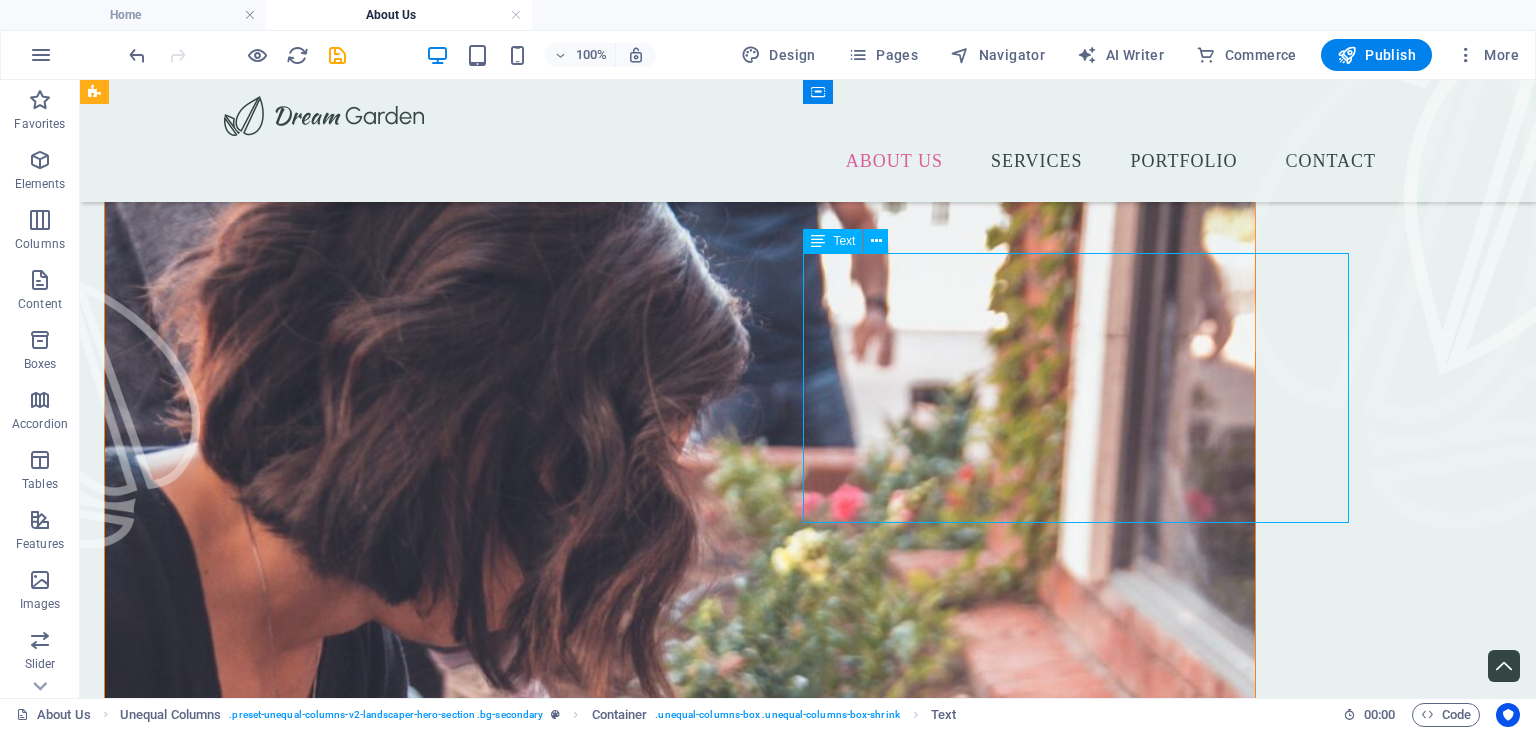 click on "Sed ut perspiciatis unde omnis iste natus error sit voluptatem accusantium doloremque laudantium, totam rem aperiam, eaque ipsa quae ab illo inventore veritatis et quasi architecto beatae vitae dicta sunt explicabo. Nemo enim ipsam voluptatem quia voluptas sit. Sed ut perspiciatis unde omnis iste natus error sit voluptatem accusantium doloremque laudantium, totam rem aperiam, eaque ipsa quae ab illo inventore veritatis et quasi architecto beatae vitae dicta sunt explicabo. Nemo enim ipsam voluptatem quia voluptas sit." at bounding box center (680, 1396) 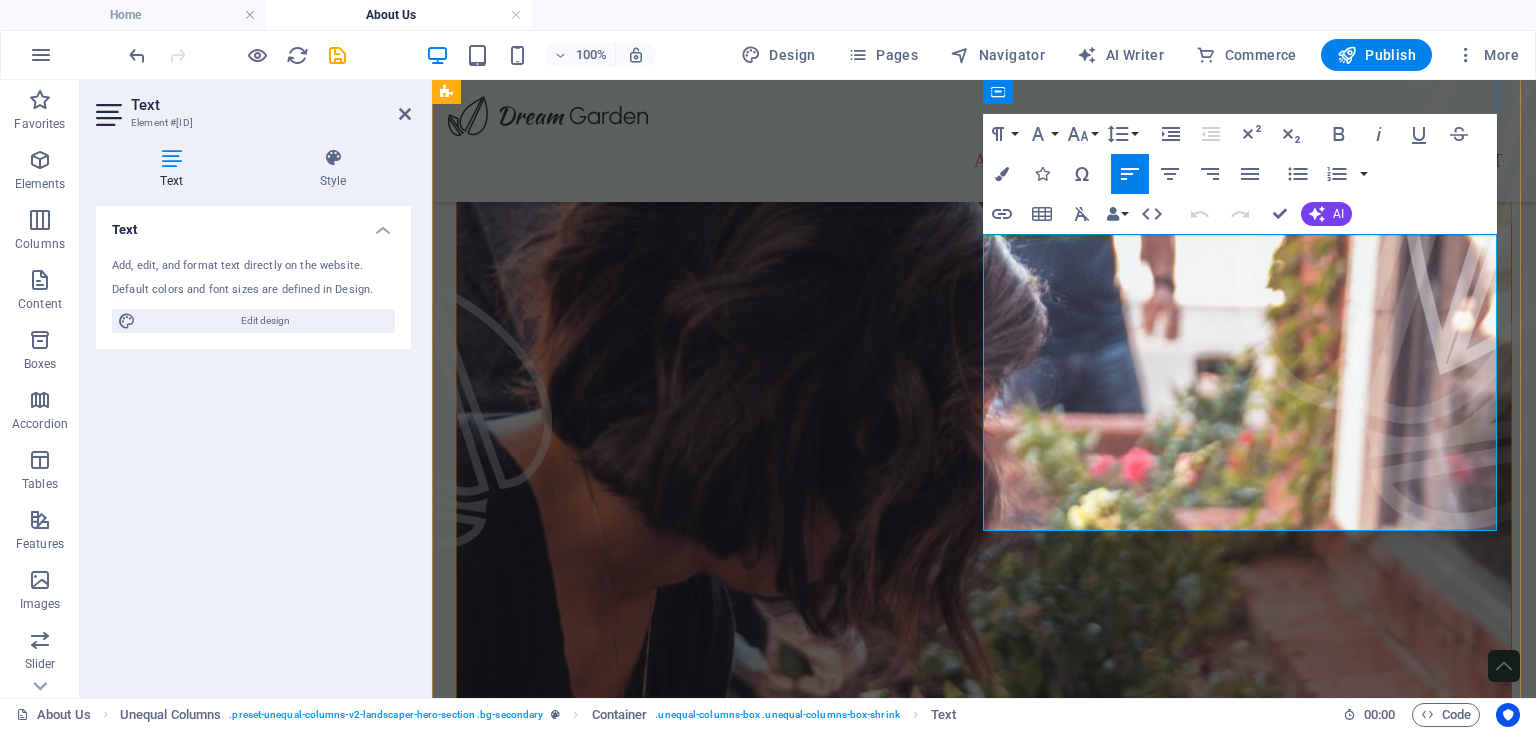 click on "Sed ut perspiciatis unde omnis iste natus error sit voluptatem accusantium doloremque laudantium, totam rem aperiam, eaque ipsa quae ab illo inventore veritatis et quasi architecto beatae vitae dicta sunt explicabo. Nemo enim ipsam voluptatem quia voluptas sit. Sed ut perspiciatis unde omnis iste natus error sit voluptatem accusantium doloremque laudantium, totam rem aperiam, eaque ipsa quae ab illo inventore veritatis et quasi architecto beatae vitae dicta sunt explicabo. Nemo enim ipsam voluptatem quia voluptas sit." at bounding box center [984, 1300] 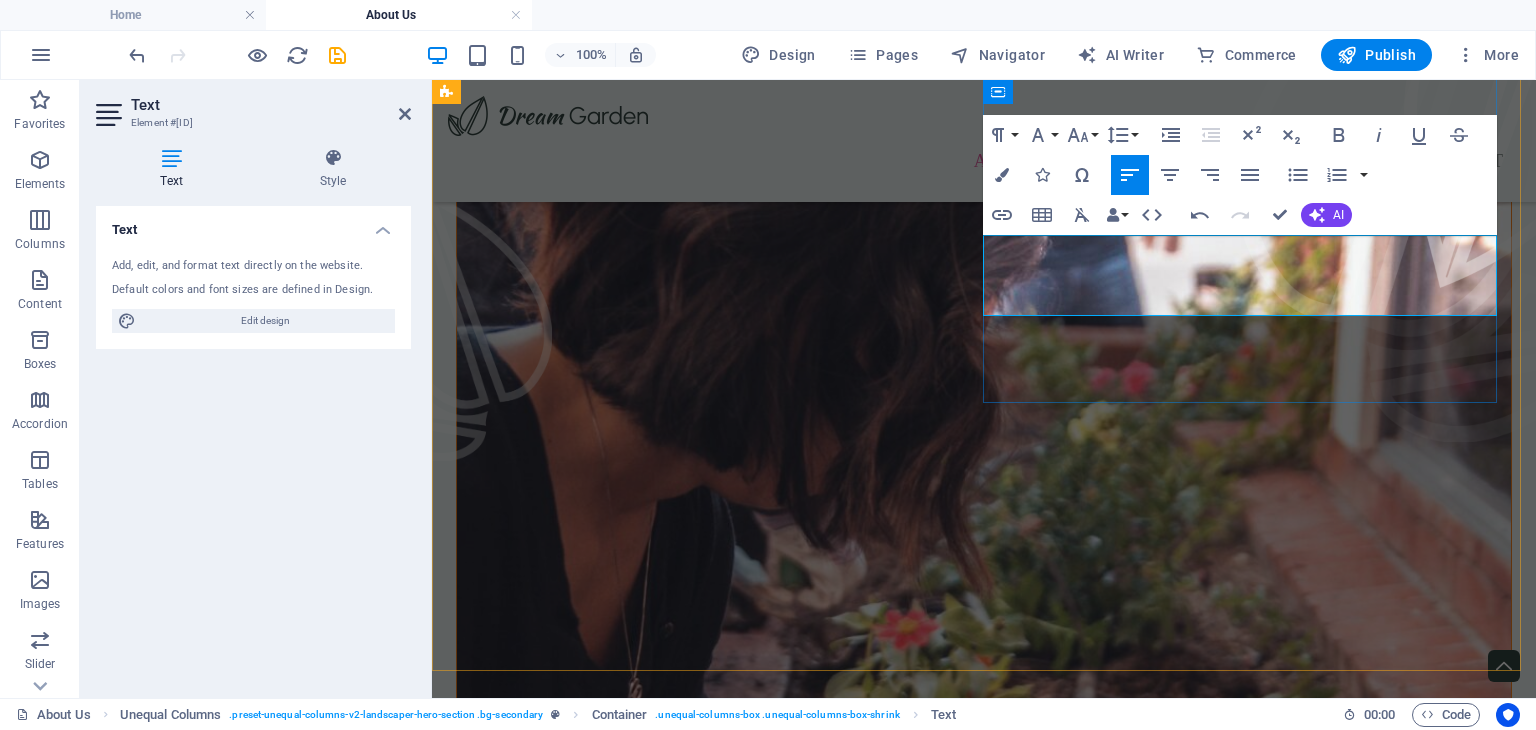 scroll, scrollTop: 2303, scrollLeft: 8, axis: both 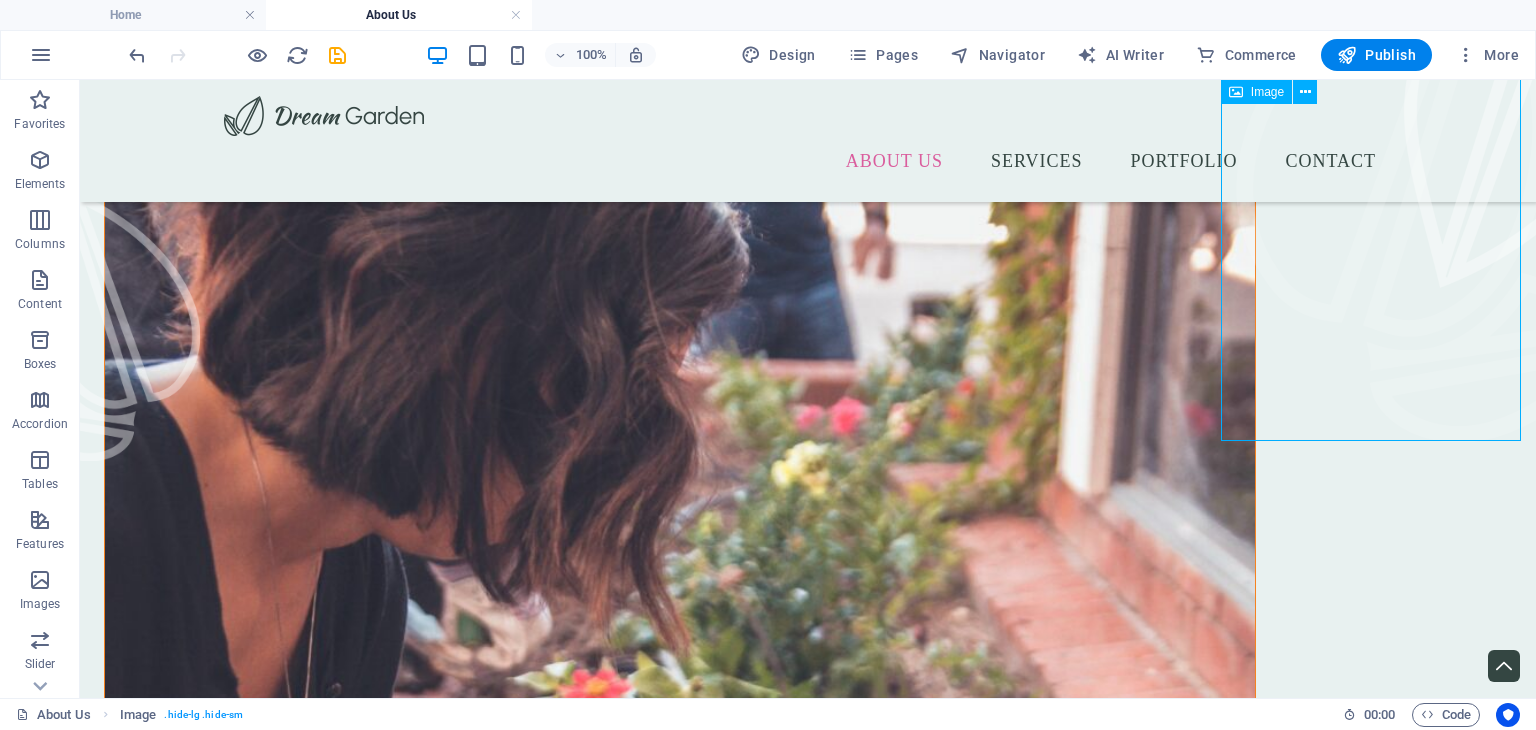 drag, startPoint x: 1089, startPoint y: 303, endPoint x: 1220, endPoint y: 302, distance: 131.00381 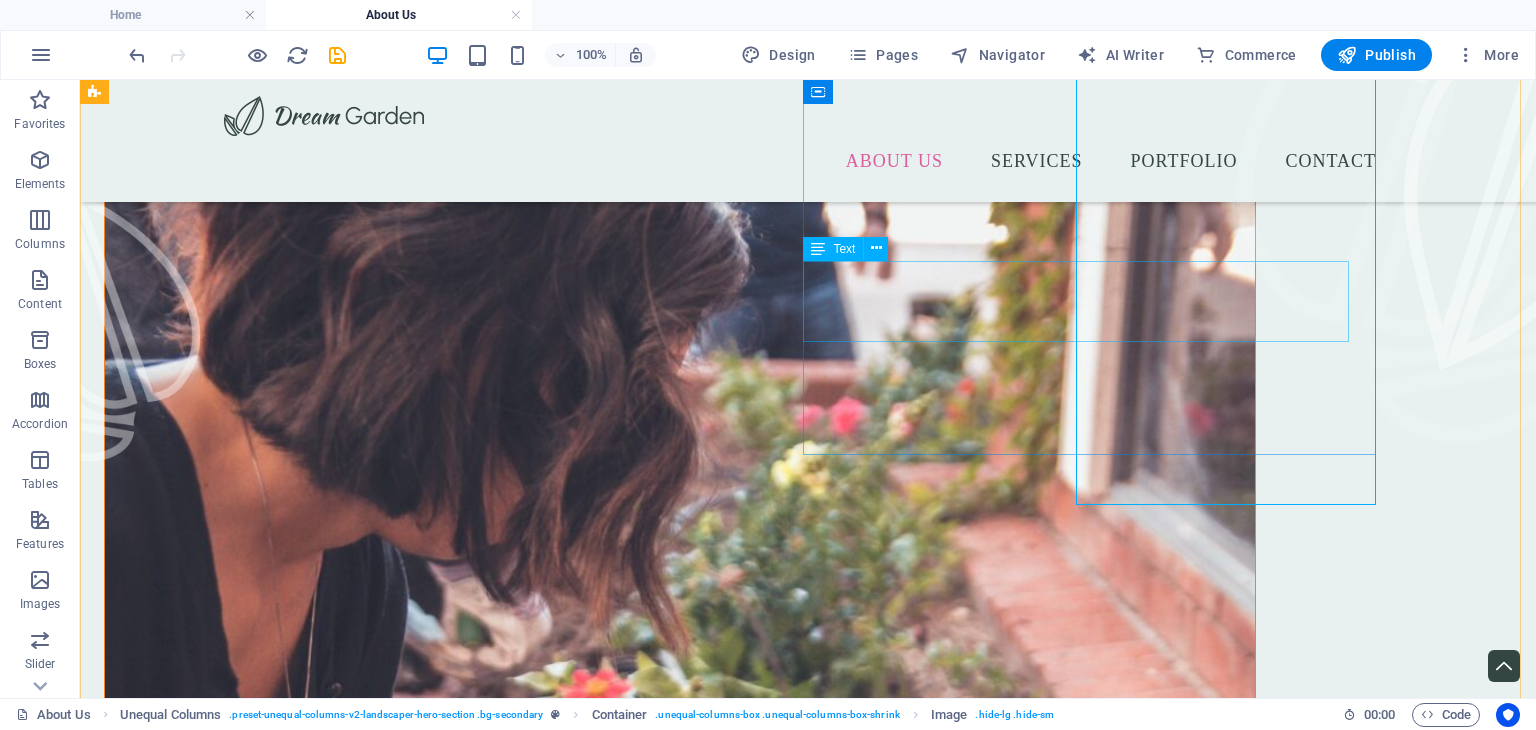 click on "Δημιουργούμε κήπους που συνδυάζουν αισθητική και λειτουργικότητα, προσαρμοσμένους στις ανάγκες σας. Οι υπηρεσίες μας περιλαμβάνουν" at bounding box center [680, 1268] 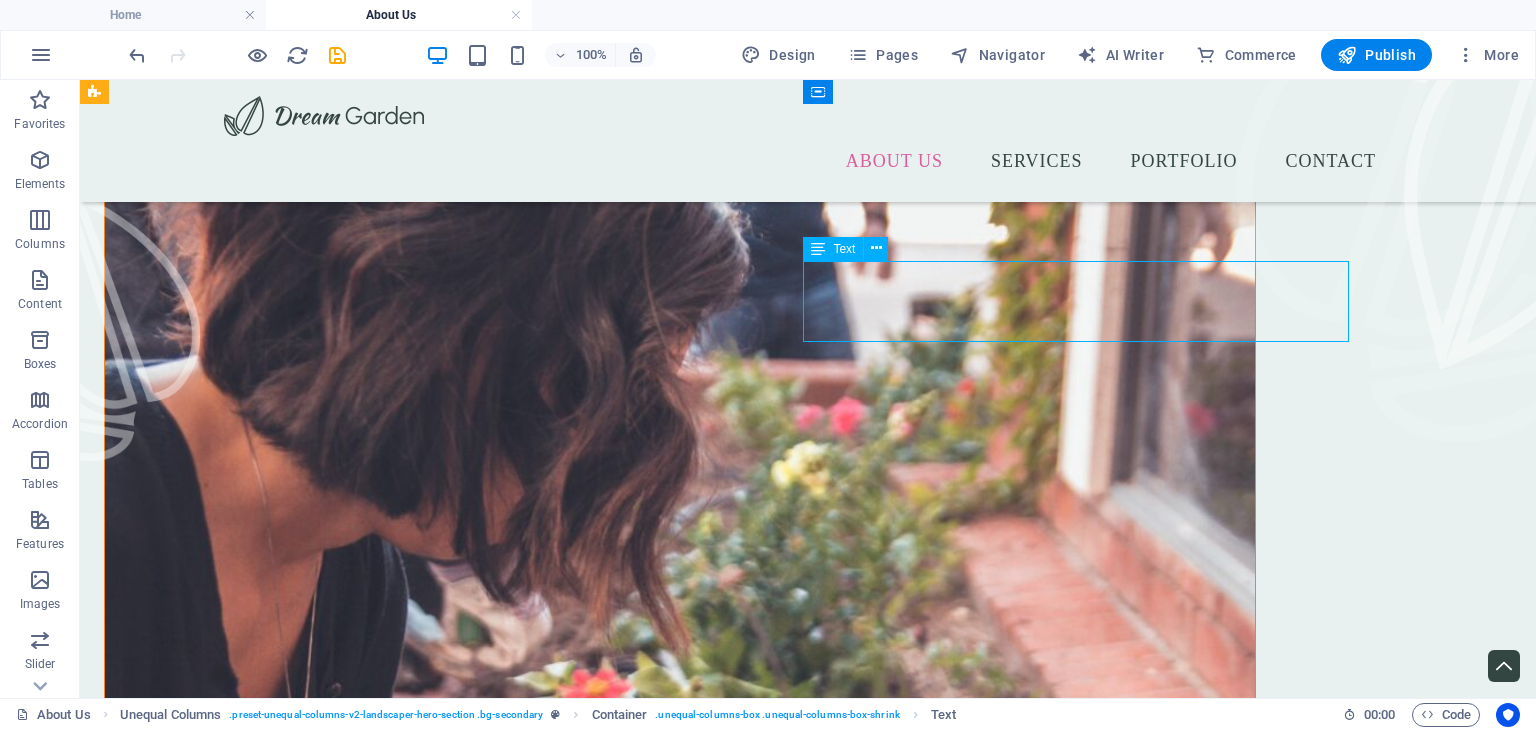 click on "Δημιουργούμε κήπους που συνδυάζουν αισθητική και λειτουργικότητα, προσαρμοσμένους στις ανάγκες σας. Οι υπηρεσίες μας περιλαμβάνουν" at bounding box center [680, 1268] 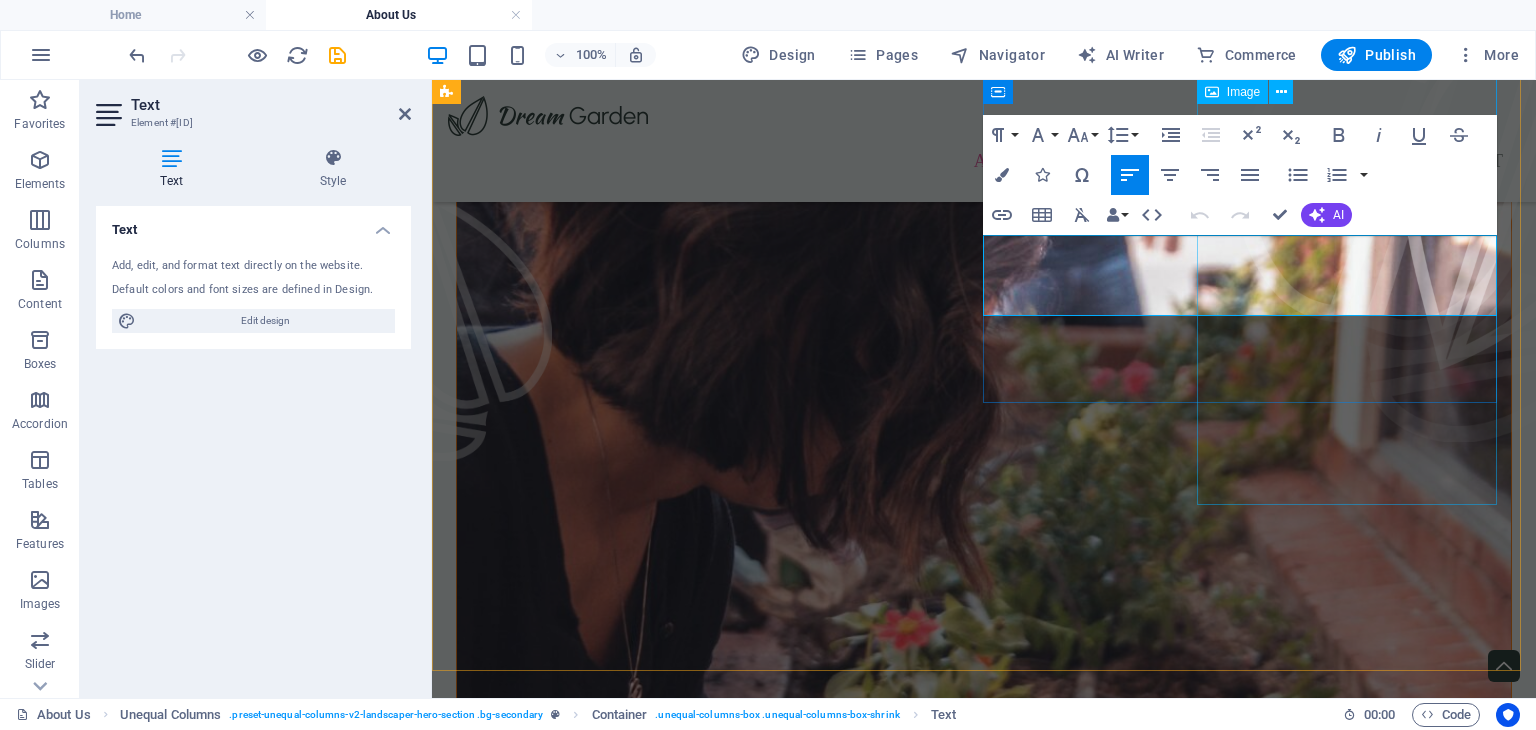 drag, startPoint x: 1113, startPoint y: 305, endPoint x: 1444, endPoint y: 304, distance: 331.0015 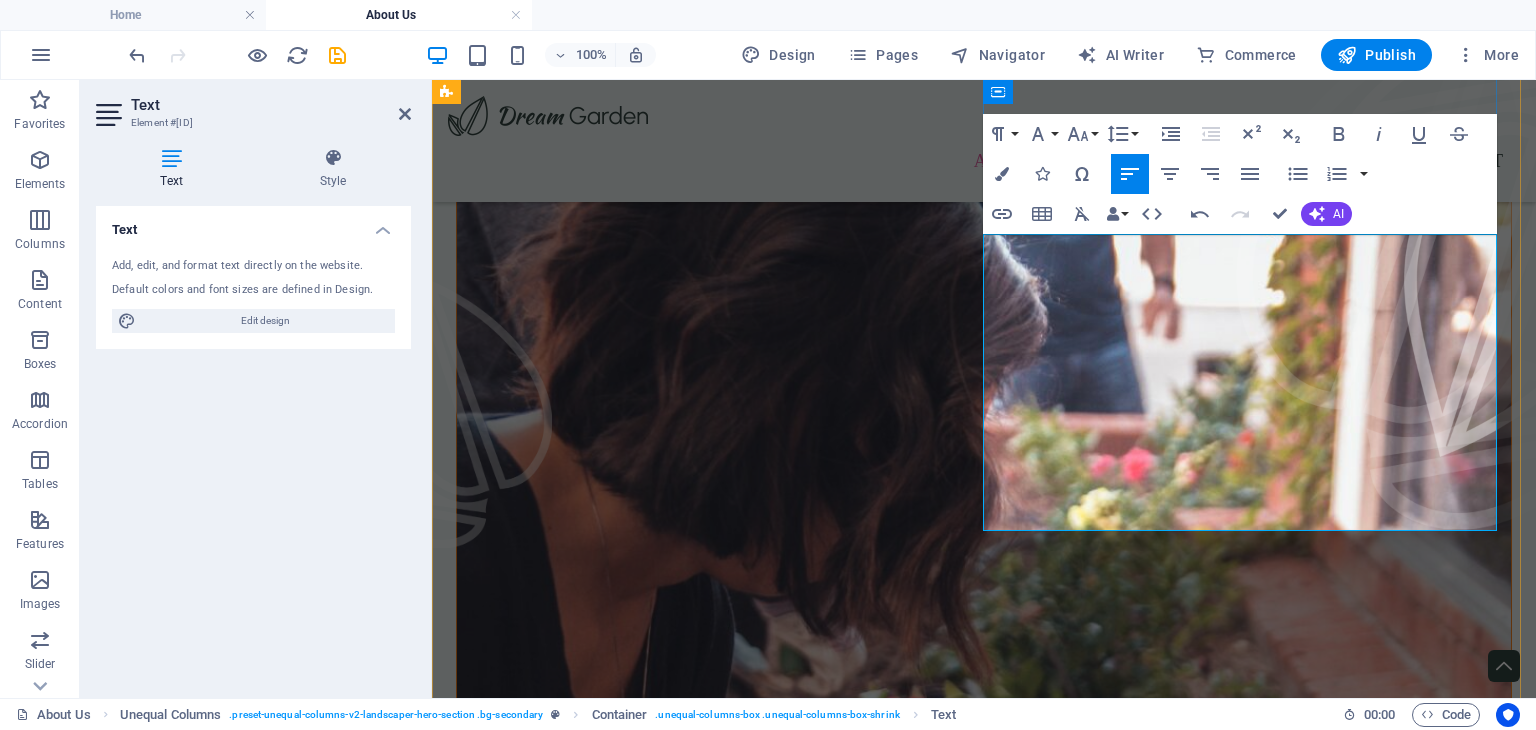 click on "δώστε" at bounding box center [1268, 1259] 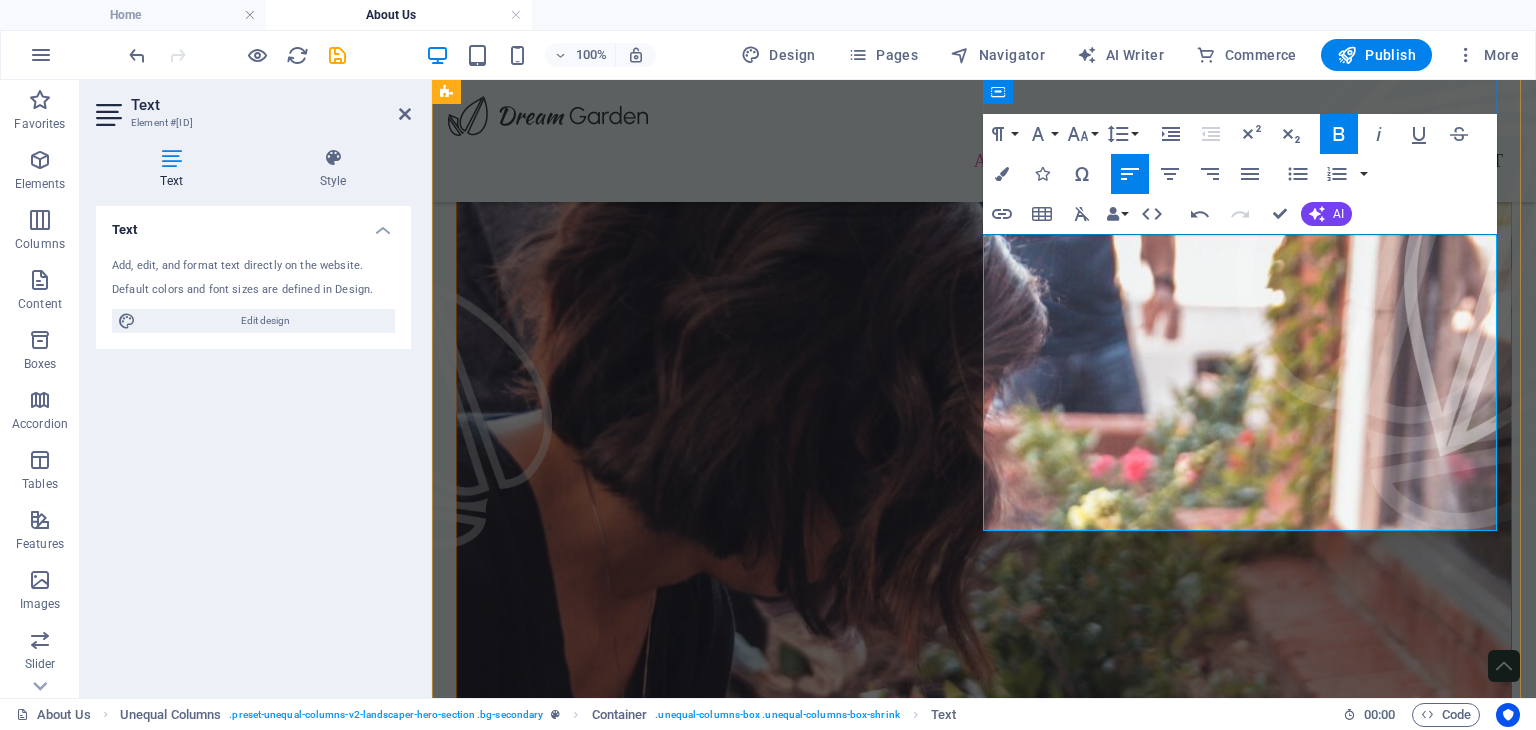 type 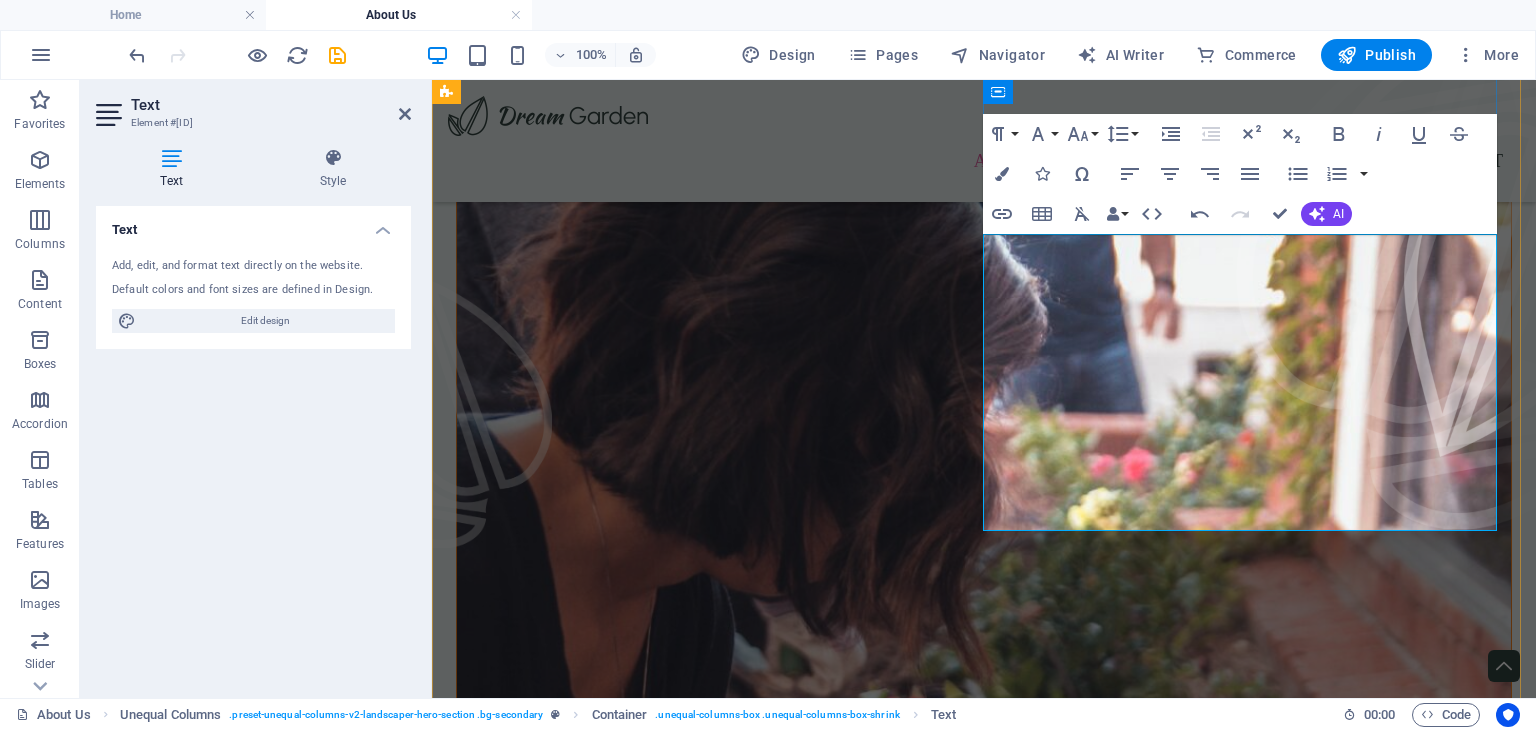 click on "ώστε" at bounding box center [1263, 1259] 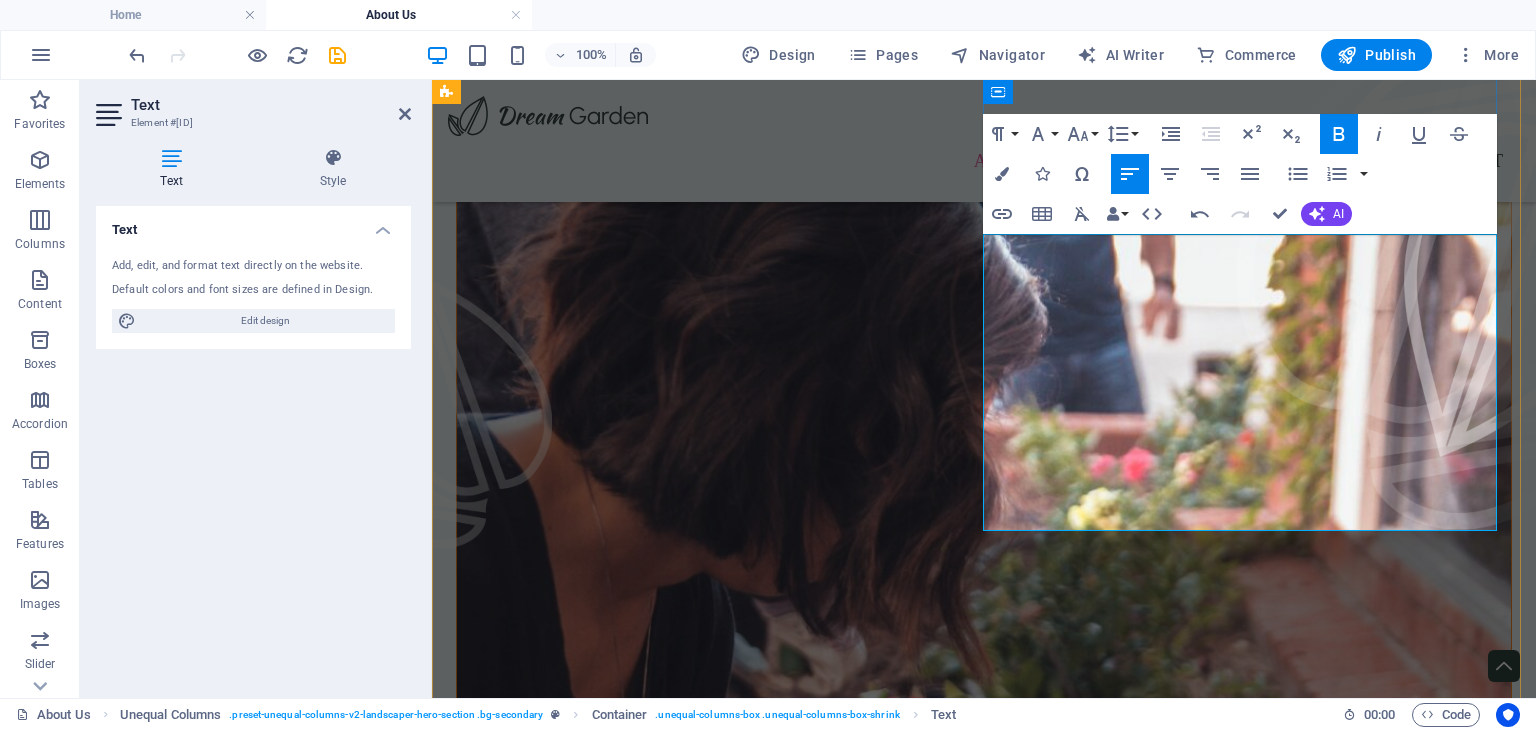 click on "ώστε" at bounding box center (1263, 1259) 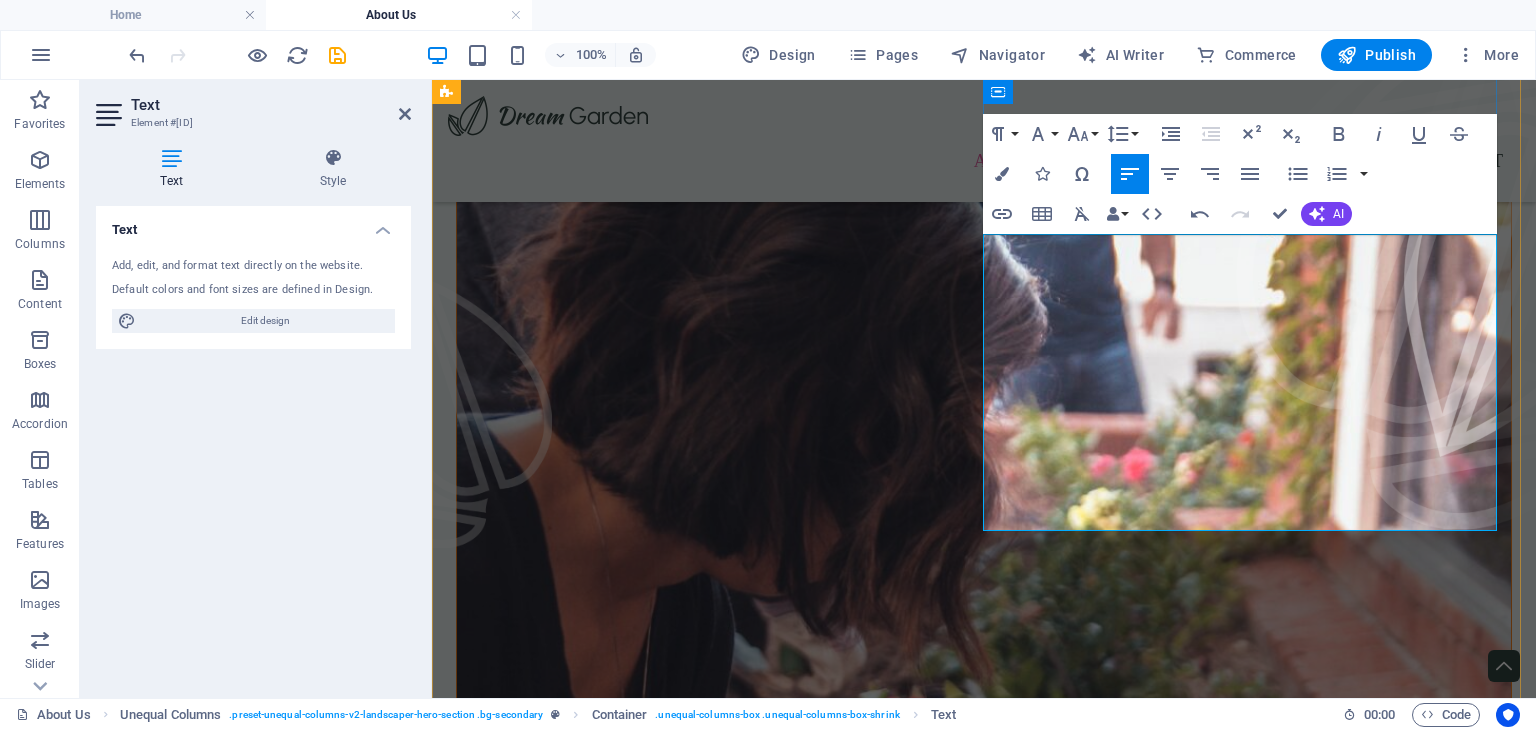 click on "Δημιουργούμε κήπους που συνδυάζουν αισθητική και λειτουργικότητα, προσαρμοσμένους στις ανάγκες σας. Δώστε στον παλιό σας κήπο νέα ζωή, με φυτά που ανθίζουν, σκιές που δροσίζουν και αισθητική που εντυπωσιάζει. Και για να διατηρήσετε αυτό το αποτέλεσμα, επωφεληθείτε από τις ολοκληρωμένες υπηρεσίες συντήρησης που προσφέρουμε, ώστε ο κήπος σας να παραμένει πάντα περιποιημένος και υγιής, όλο τον χρόνο. Εμπιστευτείτε μας για να μεταμορφώσουμε τον κήπο σας σε έναν χώρο που θα αγαπήσετε." at bounding box center [984, 1300] 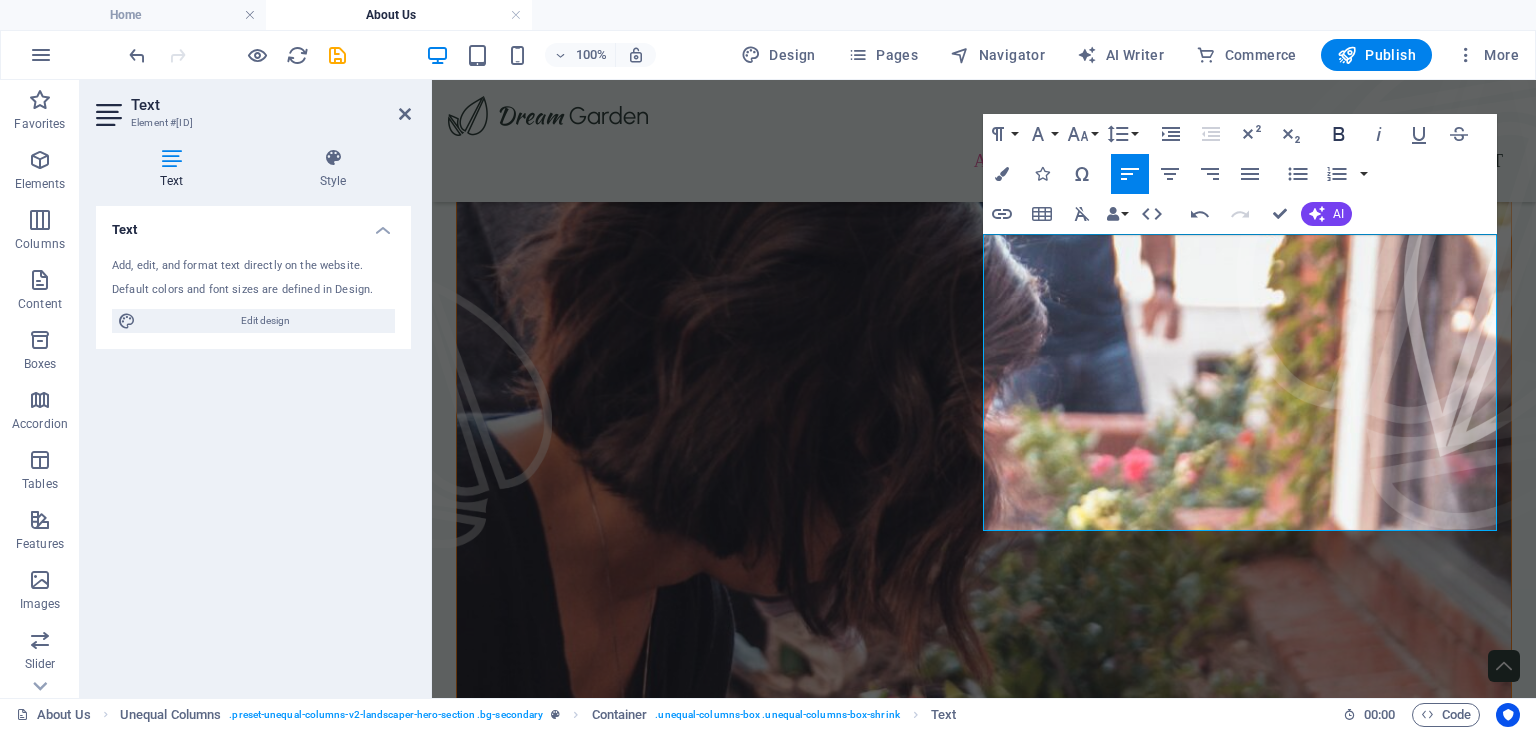 click 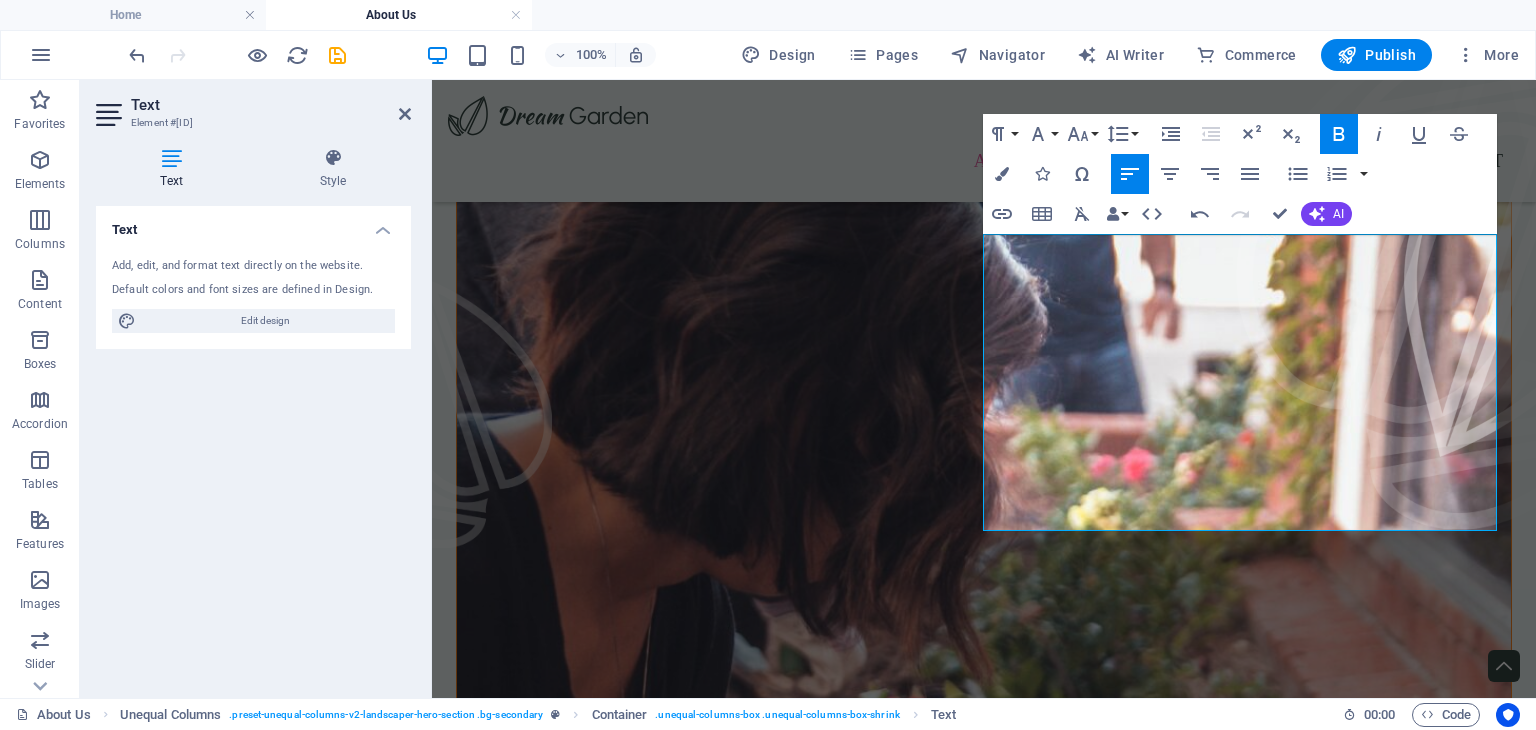 click 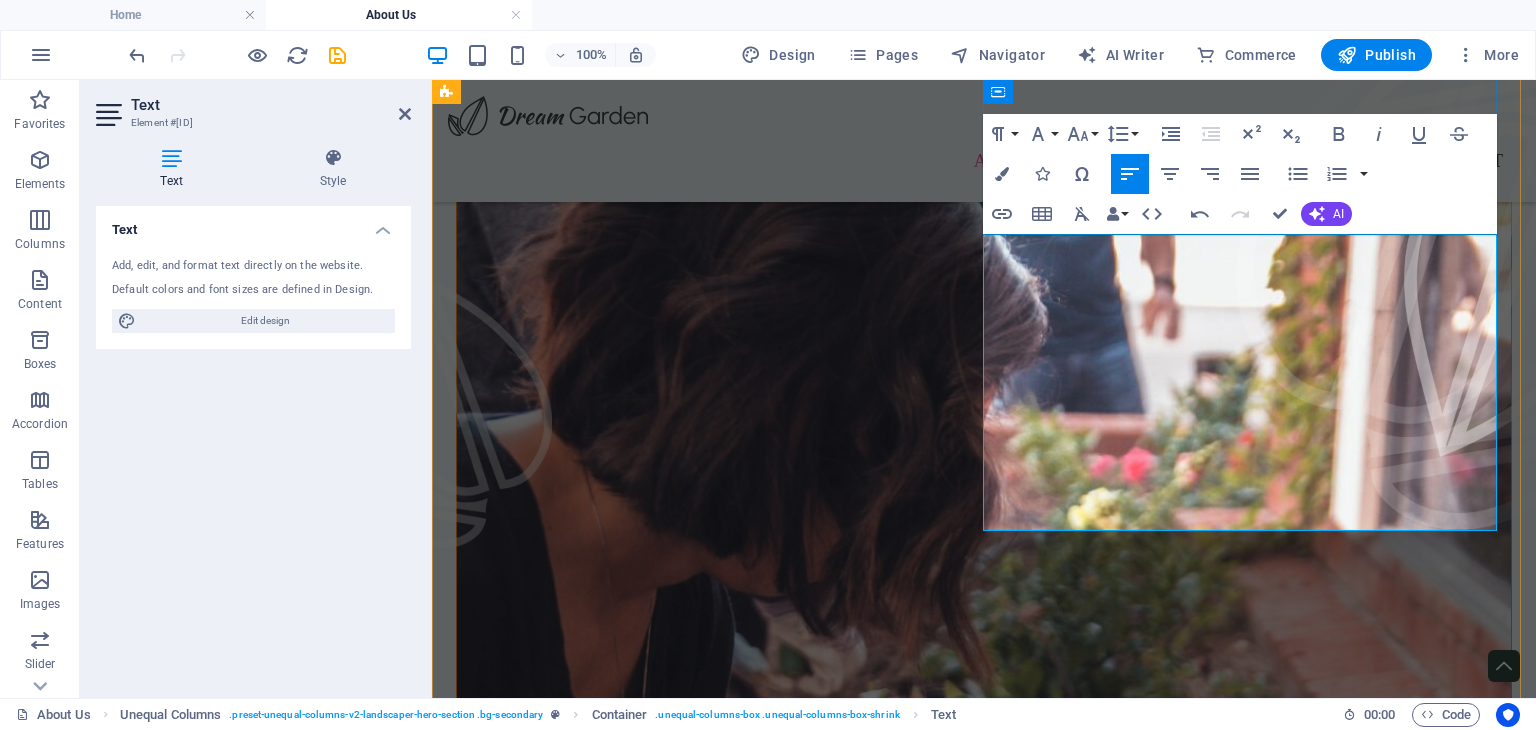 click on "Δημιουργούμε κήπους που συνδυάζουν αισθητική και λειτουργικότητα, προσαρμοσμένους στις ανάγκες σας. Δώστε στον παλιό σας κήπο νέα ζωή, με φυτά που ανθίζουν, σκιές που δροσίζουν και αισθητική που εντυπωσιάζει. Και για να διατηρήσετε αυτό το αποτέλεσμα, επωφεληθείτε από τις ολοκληρωμένες υπηρεσίες συντήρησης που προσφέρουμε, ώστε ο κήπος σας να παραμένει πάντα περιποιημένος και υγιής, όλο τον χρόνο. Εμπιστευτείτε μας για να μεταμορφώσουμε τον κήπο σας σε έναν χώρο που θα αγαπήσετε." at bounding box center [984, 1300] 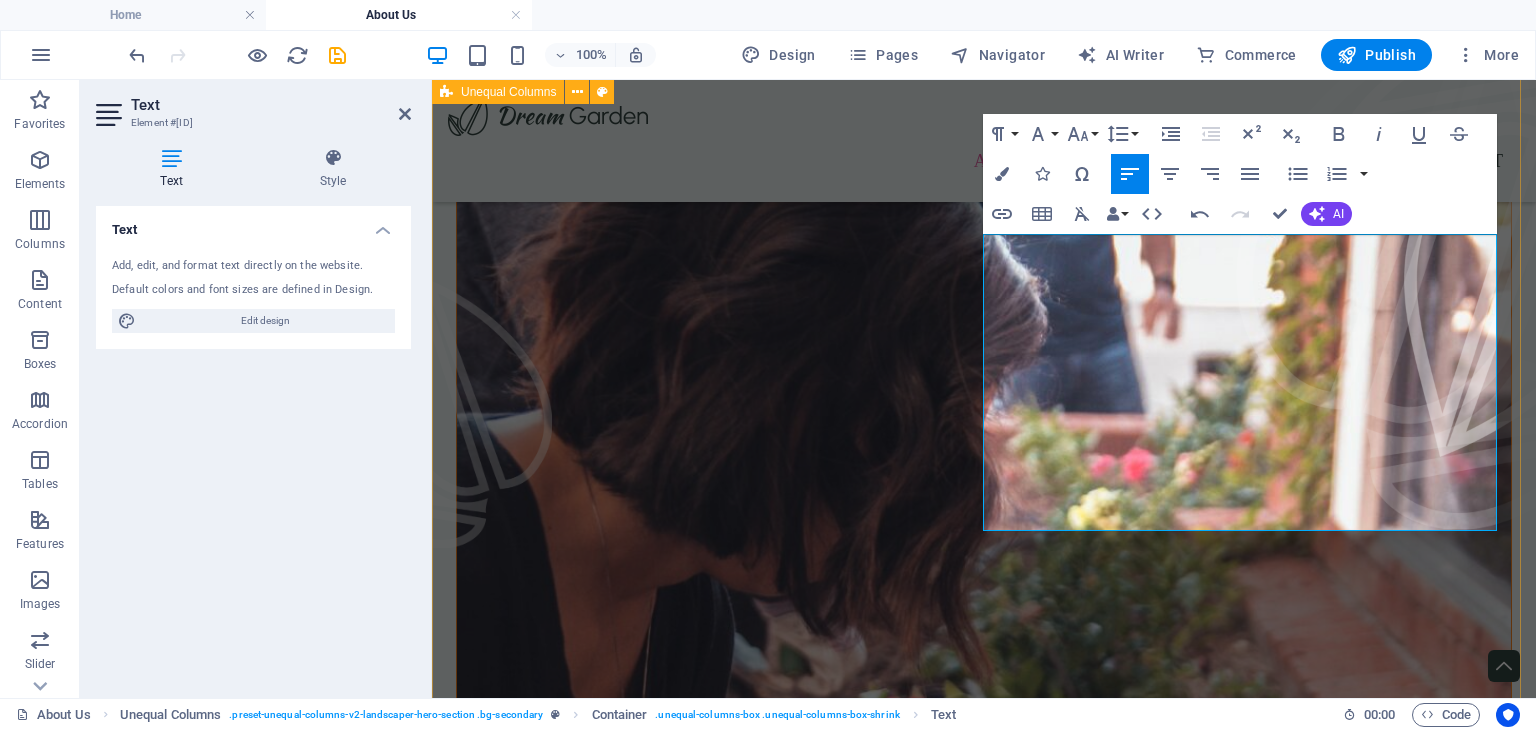 drag, startPoint x: 1016, startPoint y: 247, endPoint x: 1276, endPoint y: 175, distance: 269.7851 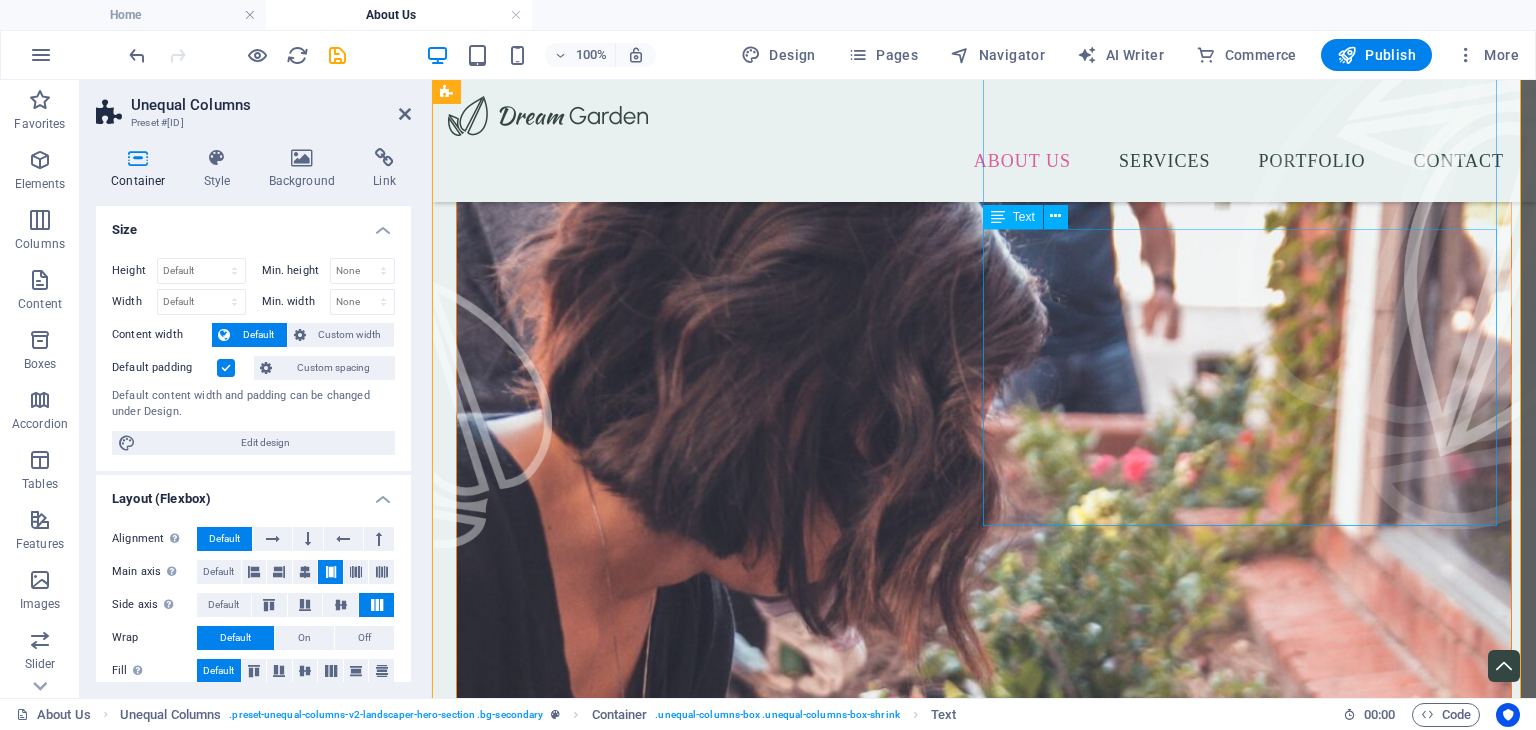 scroll, scrollTop: 105, scrollLeft: 0, axis: vertical 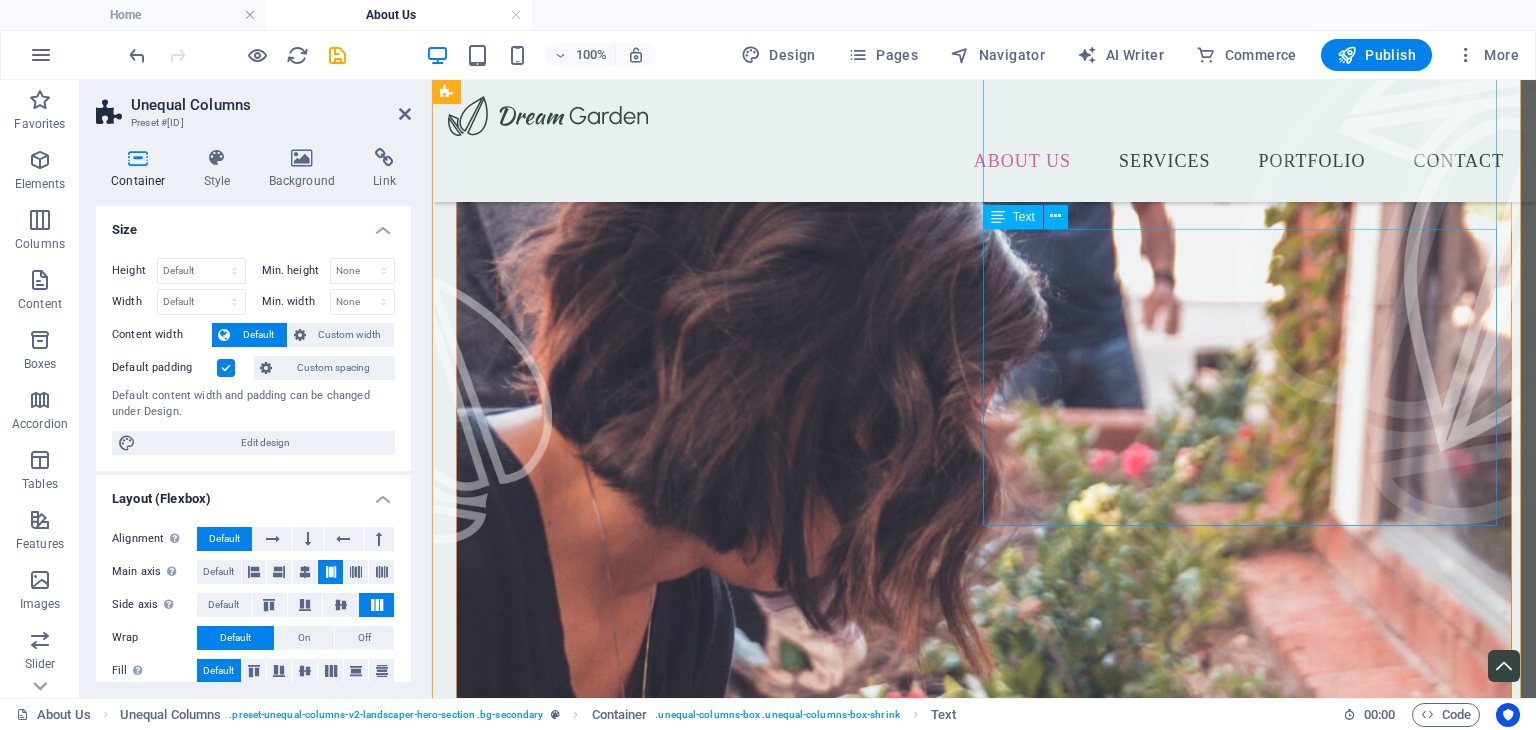 click on "Δημιουργούμε κήπους που συνδυάζουν αισθητική και λειτουργικότητα, προσαρμοσμένους στις ανάγκες σας. Δώστε στον παλιό σας κήπο νέα ζωή, με φυτά που ανθίζουν, σκιές που δροσίζουν και αισθητική που εντυπωσιάζει. Και για να διατηρήσετε αυτό το αποτέλεσμα, επωφεληθείτε από τις ολοκληρωμένες υπηρεσίες συντήρησης που προσφέρουμε, ώστε ο κήπος σας να παραμένει πάντα περιποιημένος και υγιής, όλο τον χρόνο. Εμπιστευτείτε μας για να μεταμορφώσουμε τον κήπο σας σε έναν χώρο που θα αγαπήσετε." at bounding box center [984, 1295] 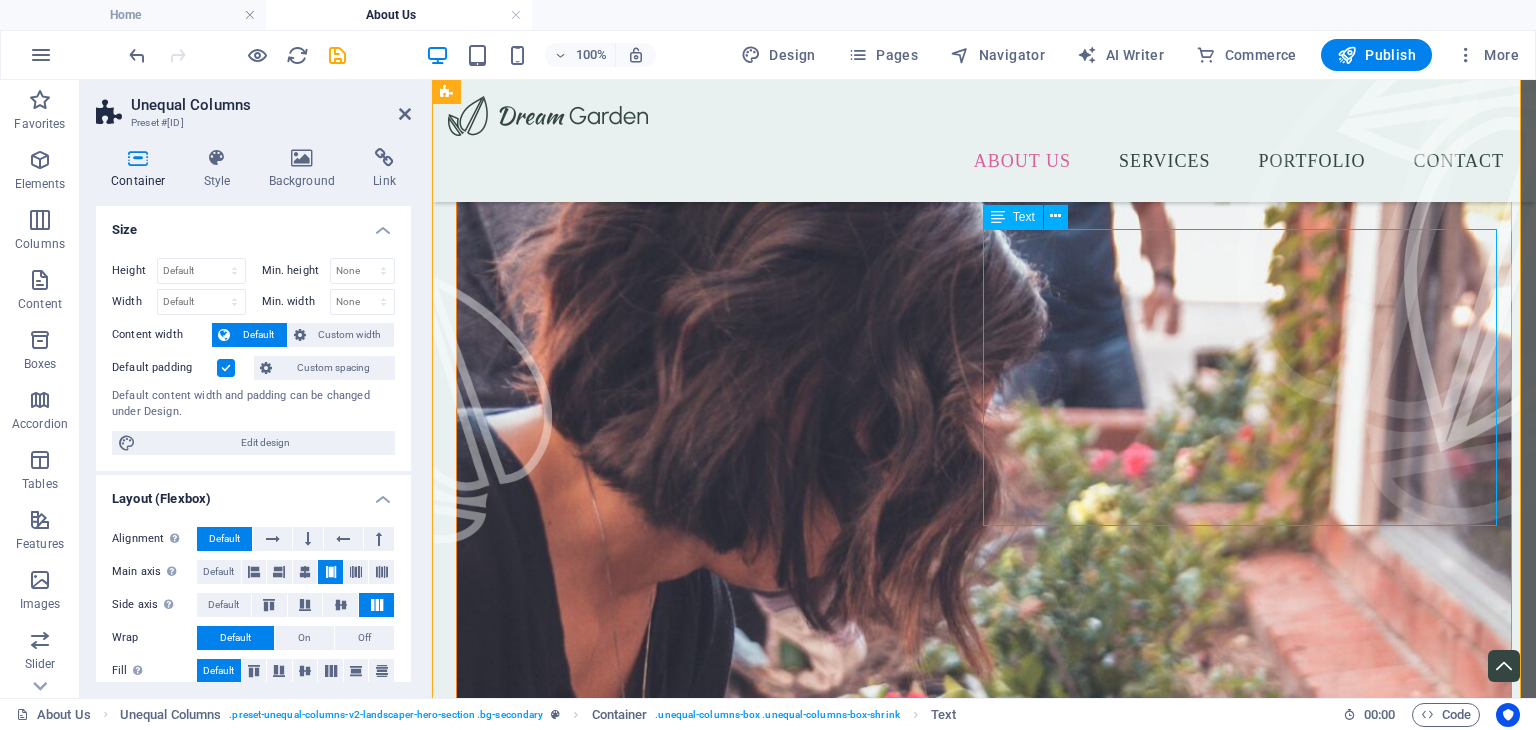 click on "Δημιουργούμε κήπους που συνδυάζουν αισθητική και λειτουργικότητα, προσαρμοσμένους στις ανάγκες σας. Δώστε στον παλιό σας κήπο νέα ζωή, με φυτά που ανθίζουν, σκιές που δροσίζουν και αισθητική που εντυπωσιάζει. Και για να διατηρήσετε αυτό το αποτέλεσμα, επωφεληθείτε από τις ολοκληρωμένες υπηρεσίες συντήρησης που προσφέρουμε, ώστε ο κήπος σας να παραμένει πάντα περιποιημένος και υγιής, όλο τον χρόνο. Εμπιστευτείτε μας για να μεταμορφώσουμε τον κήπο σας σε έναν χώρο που θα αγαπήσετε." at bounding box center (984, 1295) 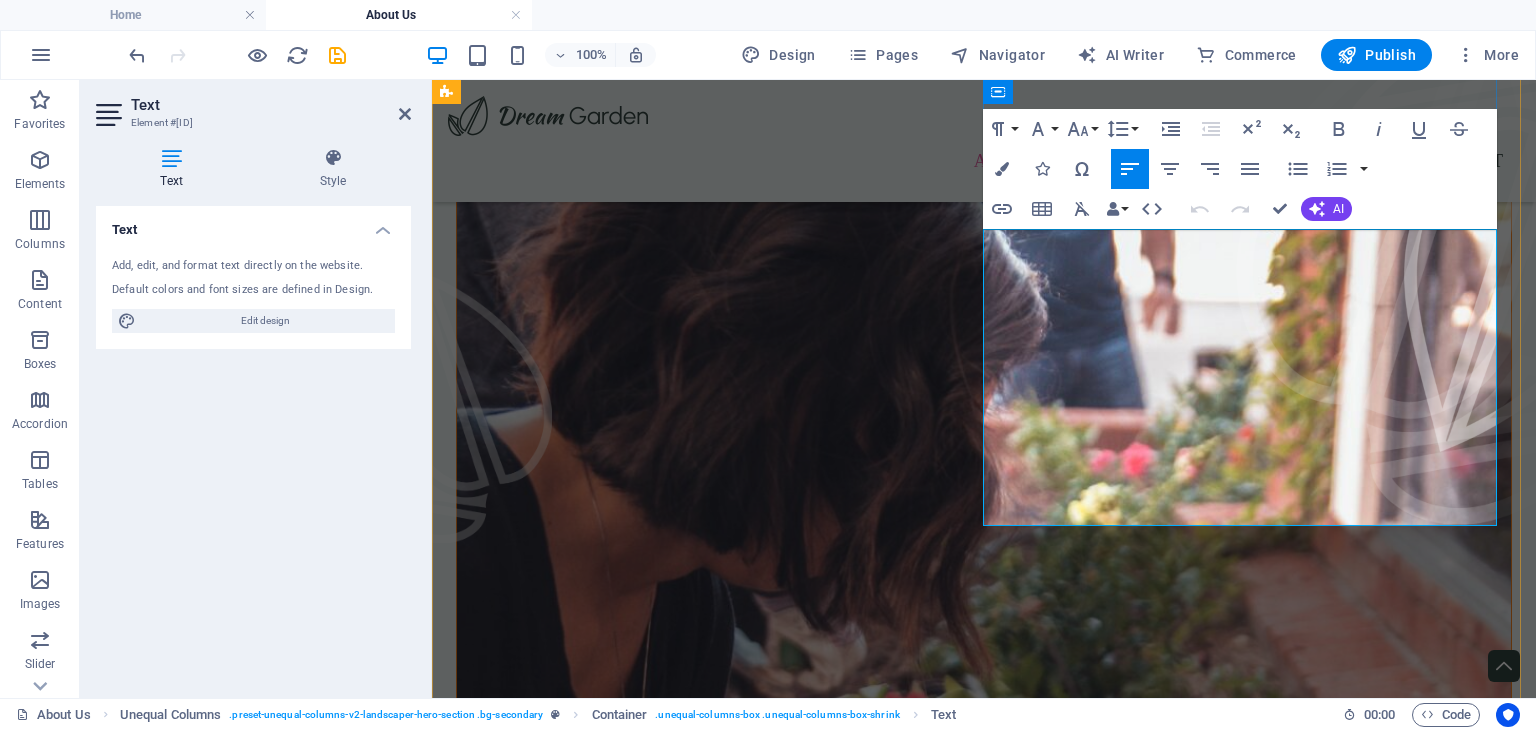 click on "Δημιουργούμε κήπους που συνδυάζουν αισθητική και λειτουργικότητα, προσαρμοσμένους στις ανάγκες σας. Δώστε στον παλιό σας κήπο νέα ζωή, με φυτά που ανθίζουν, σκιές που δροσίζουν και αισθητική που εντυπωσιάζει. Και για να διατηρήσετε αυτό το αποτέλεσμα, επωφεληθείτε από τις ολοκληρωμένες υπηρεσίες συντήρησης που προσφέρουμε, ώστε ο κήπος σας να παραμένει πάντα περιποιημένος και υγιής, όλο τον χρόνο. Εμπιστευτείτε μας για να μεταμορφώσουμε τον κήπο σας σε έναν χώρο που θα αγαπήσετε." at bounding box center (984, 1295) 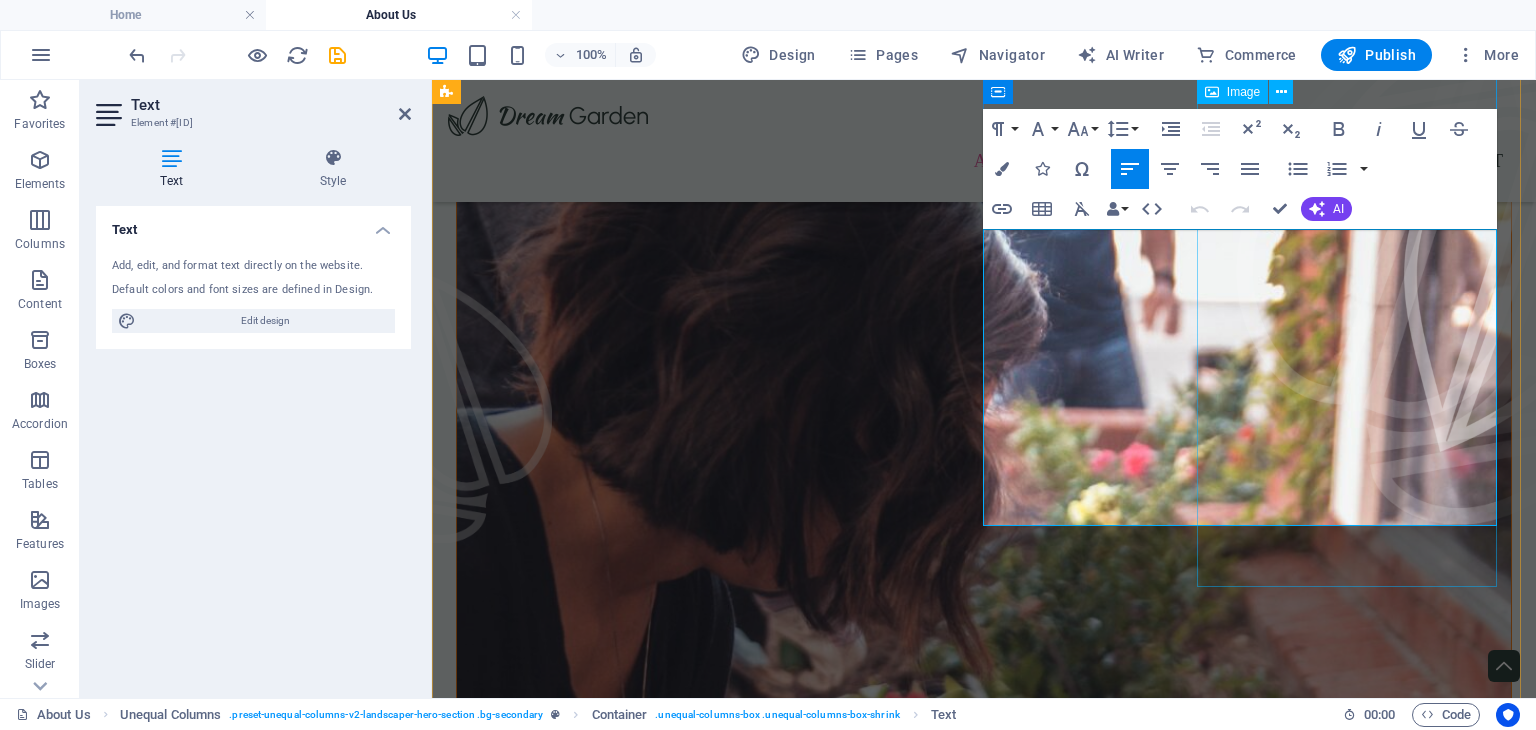 drag, startPoint x: 996, startPoint y: 244, endPoint x: 1398, endPoint y: 514, distance: 484.25613 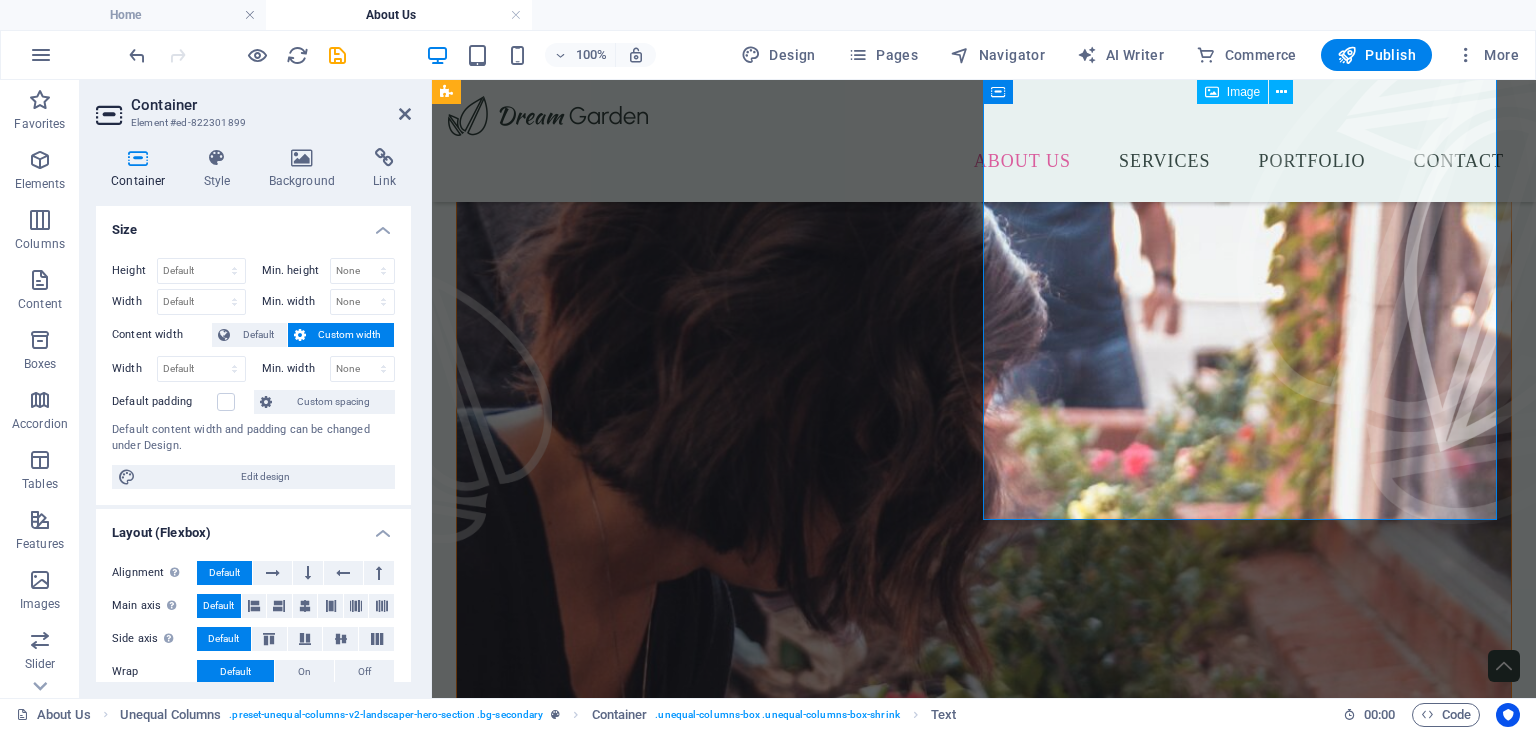 scroll, scrollTop: 111, scrollLeft: 0, axis: vertical 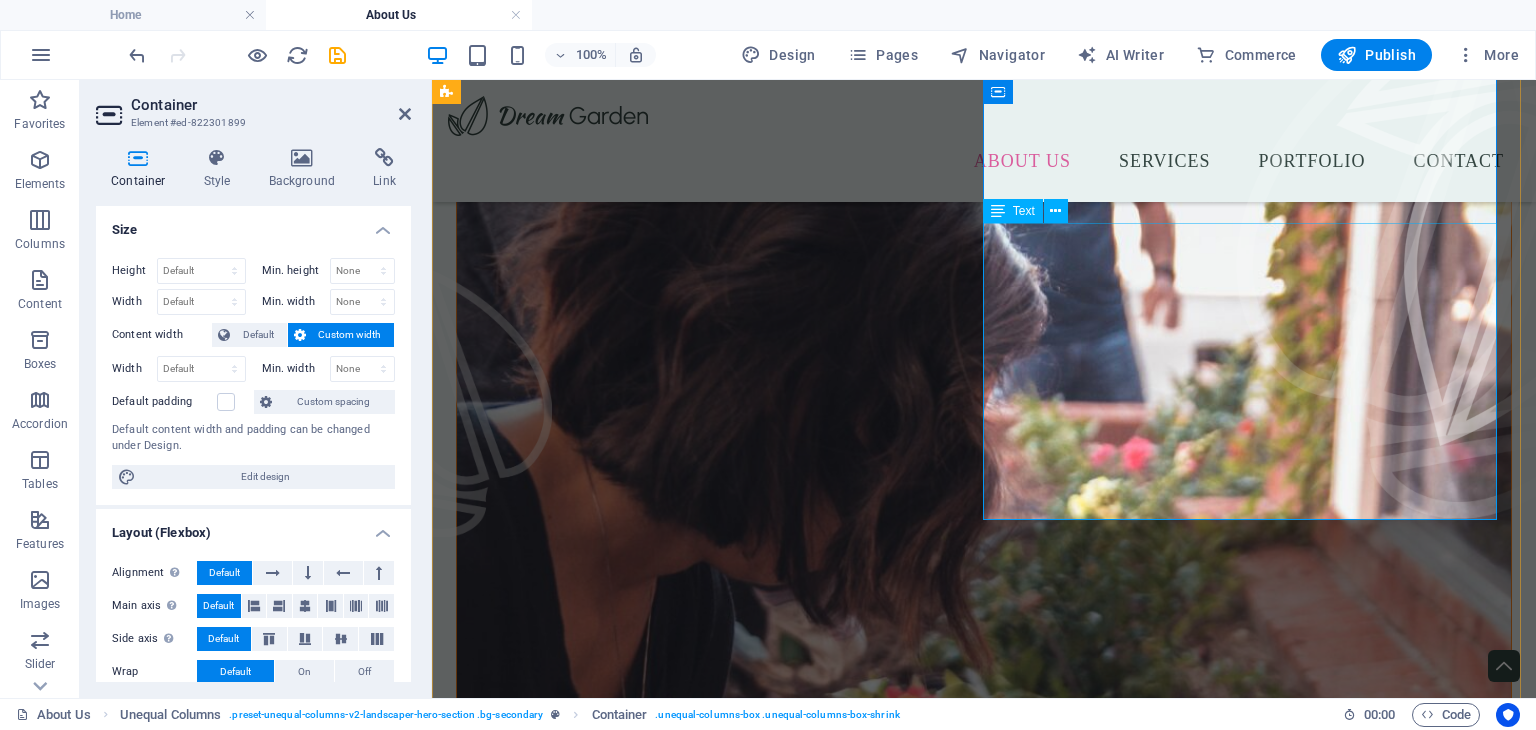 click on "Δημιουργούμε κήπους που συνδυάζουν αισθητική και λειτουργικότητα, προσαρμοσμένους στις ανάγκες σας. Δώστε στον παλιό σας κήπο νέα ζωή, με φυτά που ανθίζουν, σκιές που δροσίζουν και αισθητική που εντυπωσιάζει. Και για να διατηρήσετε αυτό το αποτέλεσμα, επωφεληθείτε από τις ολοκληρωμένες υπηρεσίες συντήρησης που προσφέρουμε, ώστε ο κήπος σας να παραμένει πάντα περιποιημένος και υγιής, όλο τον χρόνο. Εμπιστευτείτε μας για να μεταμορφώσουμε τον κήπο σας σε έναν χώρο που θα αγαπήσετε." at bounding box center (984, 1289) 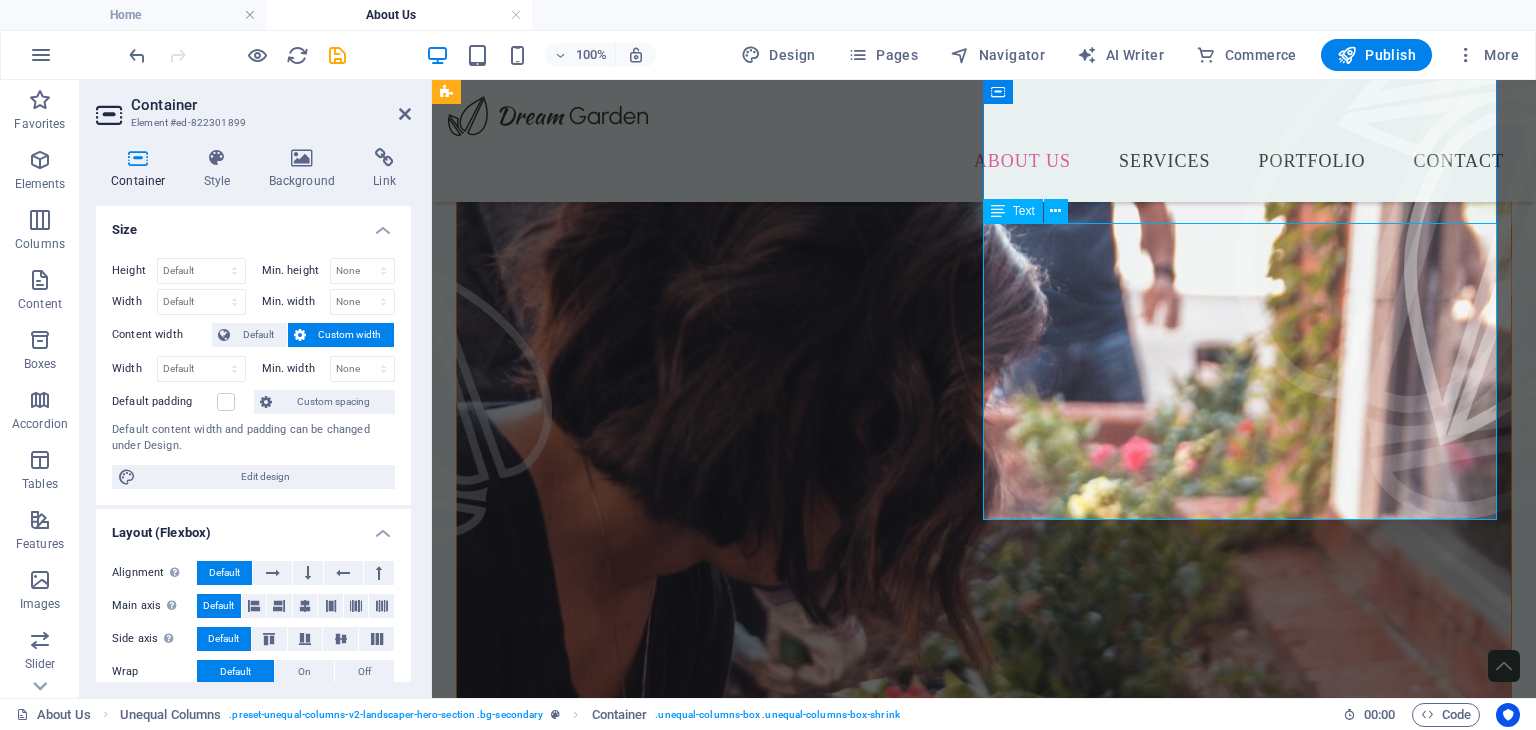 click on "Δημιουργούμε κήπους που συνδυάζουν αισθητική και λειτουργικότητα, προσαρμοσμένους στις ανάγκες σας. Δώστε στον παλιό σας κήπο νέα ζωή, με φυτά που ανθίζουν, σκιές που δροσίζουν και αισθητική που εντυπωσιάζει. Και για να διατηρήσετε αυτό το αποτέλεσμα, επωφεληθείτε από τις ολοκληρωμένες υπηρεσίες συντήρησης που προσφέρουμε, ώστε ο κήπος σας να παραμένει πάντα περιποιημένος και υγιής, όλο τον χρόνο. Εμπιστευτείτε μας για να μεταμορφώσουμε τον κήπο σας σε έναν χώρο που θα αγαπήσετε." at bounding box center (984, 1289) 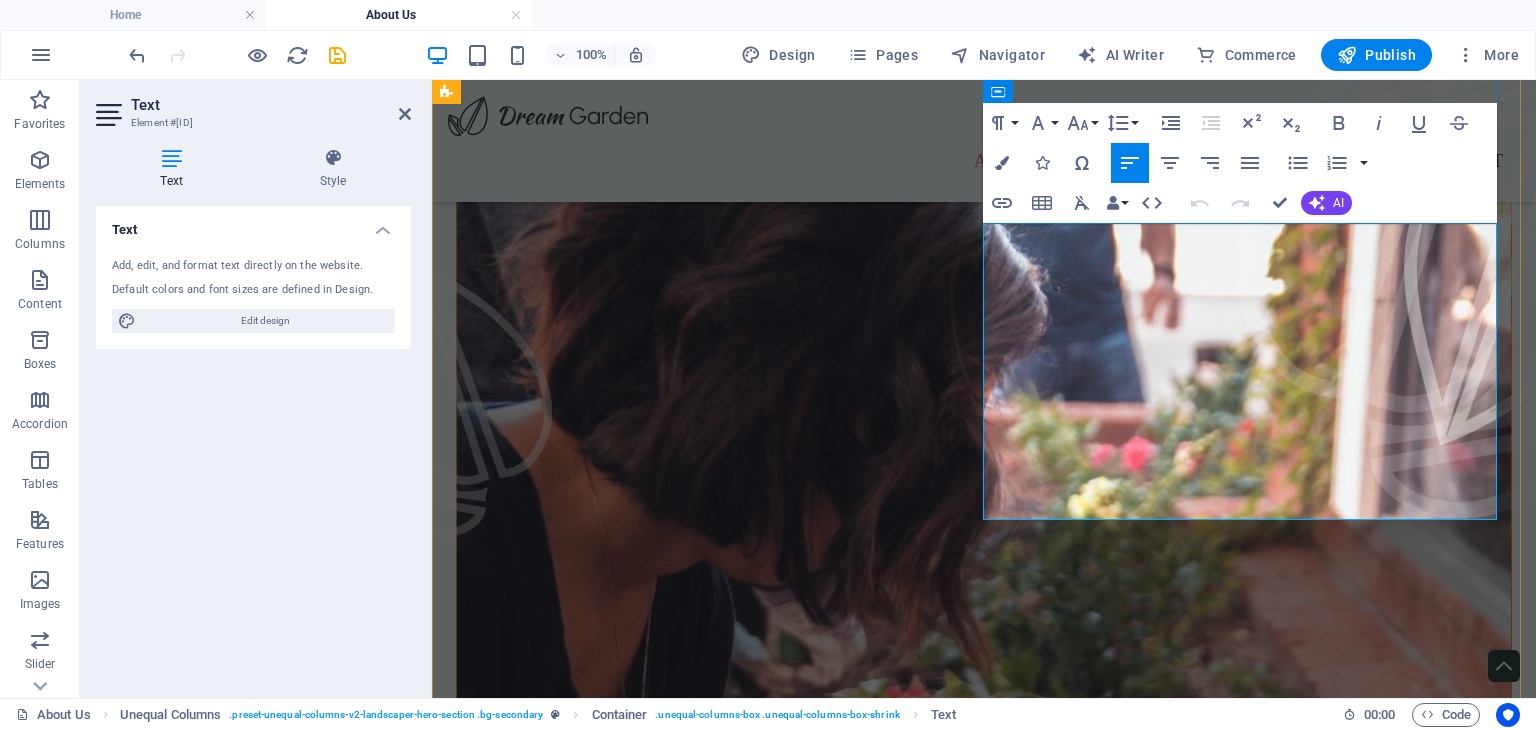click on "Δημιουργούμε κήπους που συνδυάζουν αισθητική και λειτουργικότητα, προσαρμοσμένους στις ανάγκες σας. Δώστε στον παλιό σας κήπο νέα ζωή, με φυτά που ανθίζουν, σκιές που δροσίζουν και αισθητική που εντυπωσιάζει. Και για να διατηρήσετε αυτό το αποτέλεσμα, επωφεληθείτε από τις ολοκληρωμένες υπηρεσίες συντήρησης που προσφέρουμε, ώστε ο κήπος σας να παραμένει πάντα περιποιημένος και υγιής, όλο τον χρόνο. Εμπιστευτείτε μας για να μεταμορφώσουμε τον κήπο σας σε έναν χώρο που θα αγαπήσετε." at bounding box center (984, 1289) 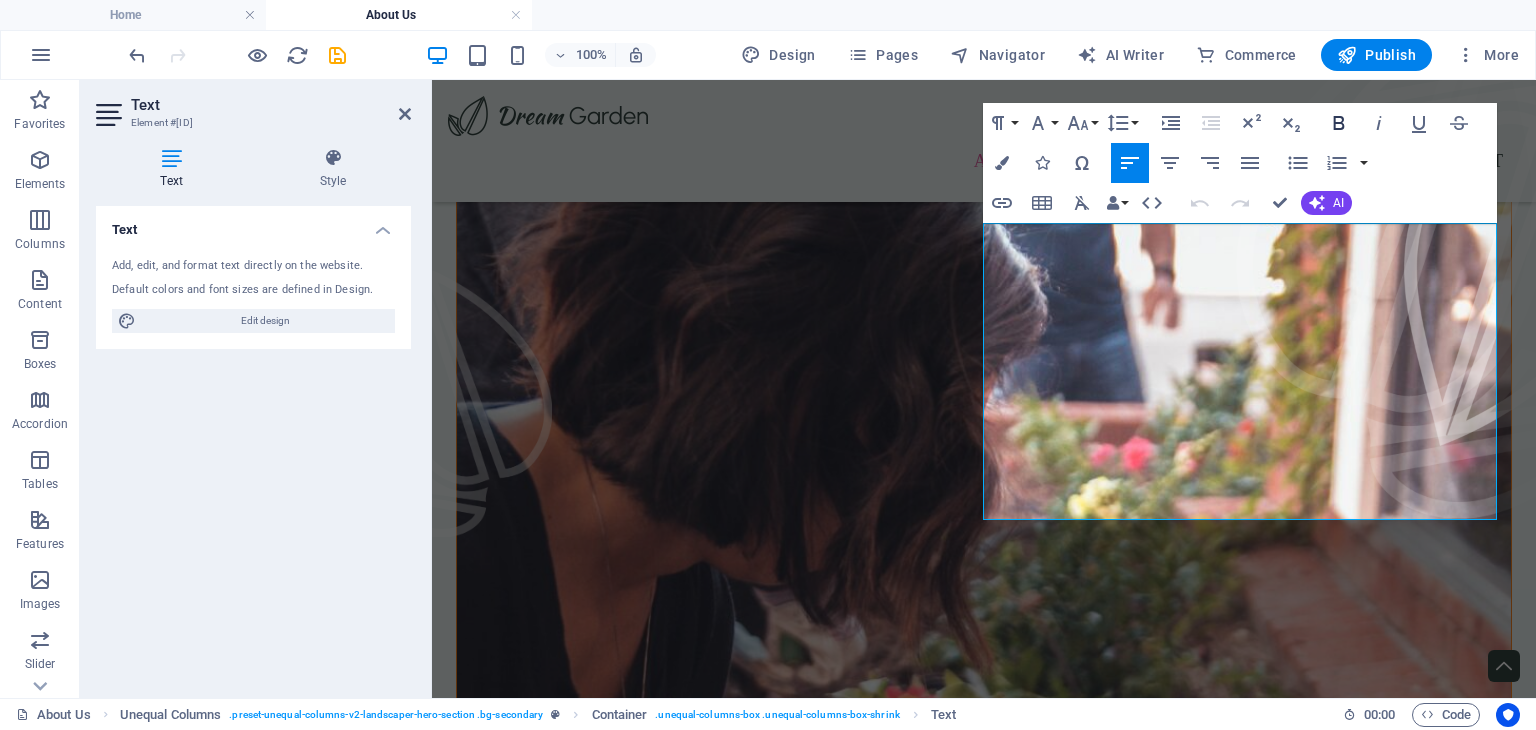 click 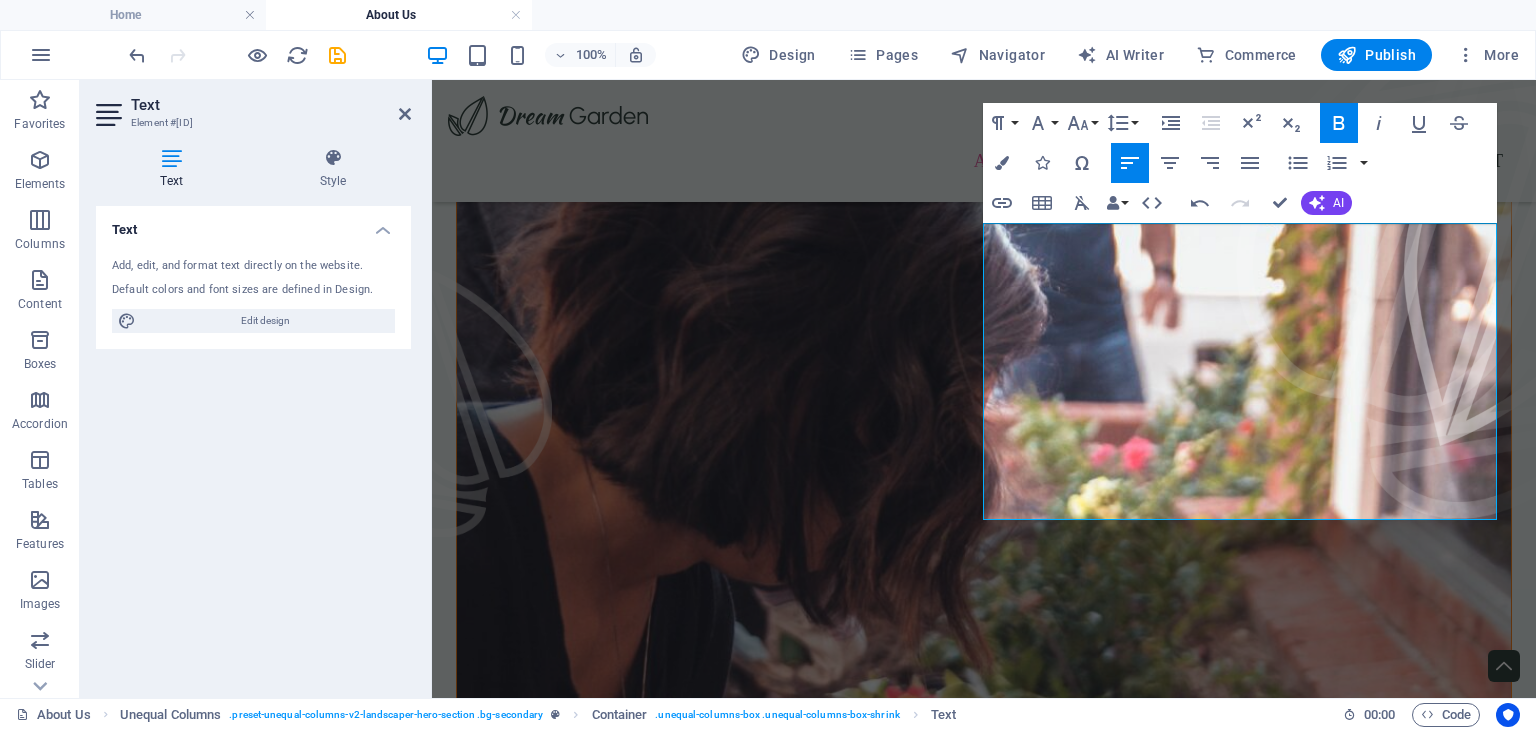 click 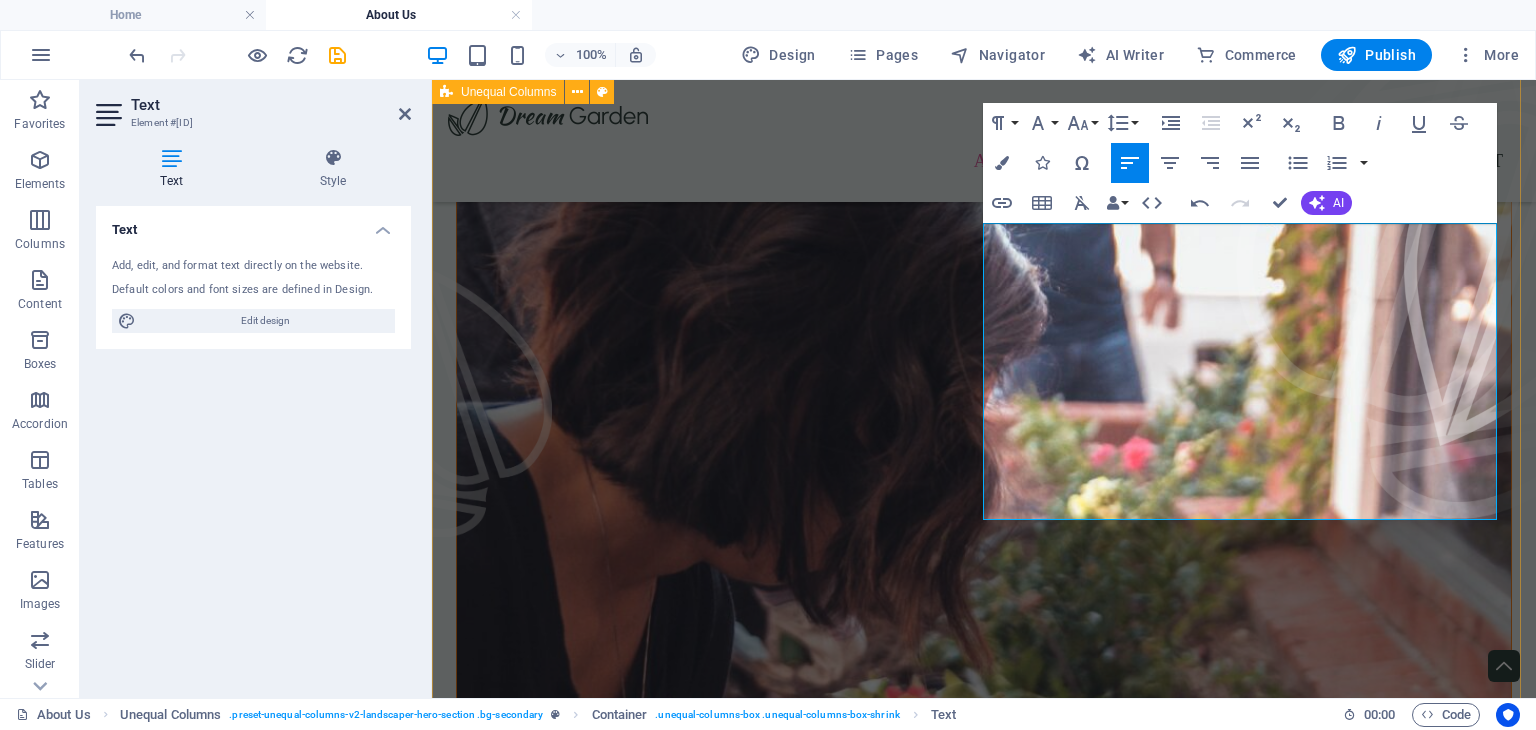 click on "Μεταμορφώστε τον κήπο σας. Δημιουργούμε κήπους που συνδυάζουν αισθητική και λειτουργικότητα, προσαρμοσμένους στις ανάγκες σας. Δώστε στον παλιό σας κήπο νέα ζωή, με φυτά που ανθίζουν, σκιές που δροσίζουν και αισθητική που εντυπωσιάζει. Και για να διατηρήσετε αυτό το αποτέλεσμα, επωφεληθείτε από τις ολοκληρωμένες υπηρεσίες συντήρησης που προσφέρουμε, ώστε ο κήπος σας να παραμένει πάντα περιποιημένος και υγιής, όλο τον χρόνο. Εμπιστευτείτε μας για να μεταμορφώσουμε τον κήπο σας σε έναν χώρο που θα αγαπήσετε." at bounding box center [984, 790] 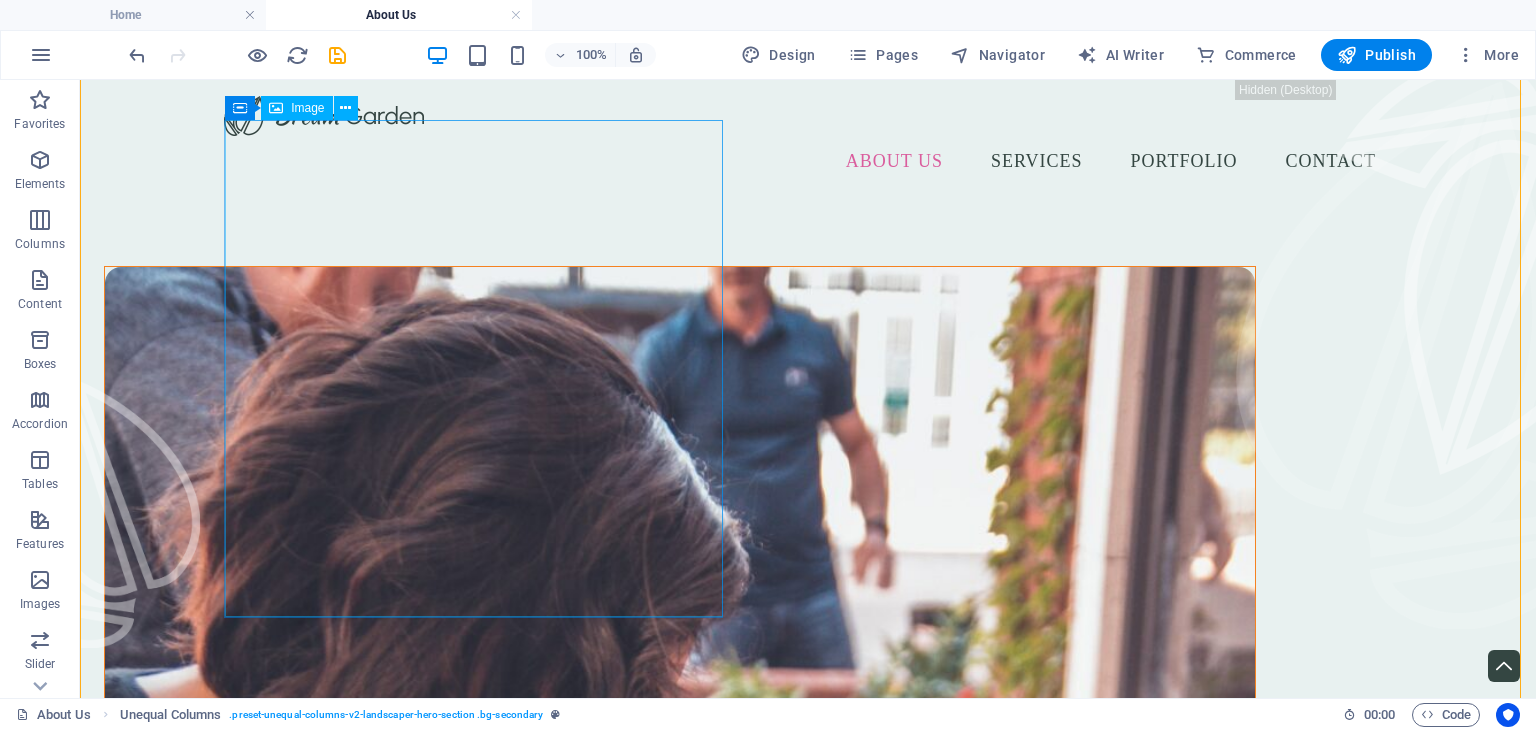 scroll, scrollTop: 200, scrollLeft: 0, axis: vertical 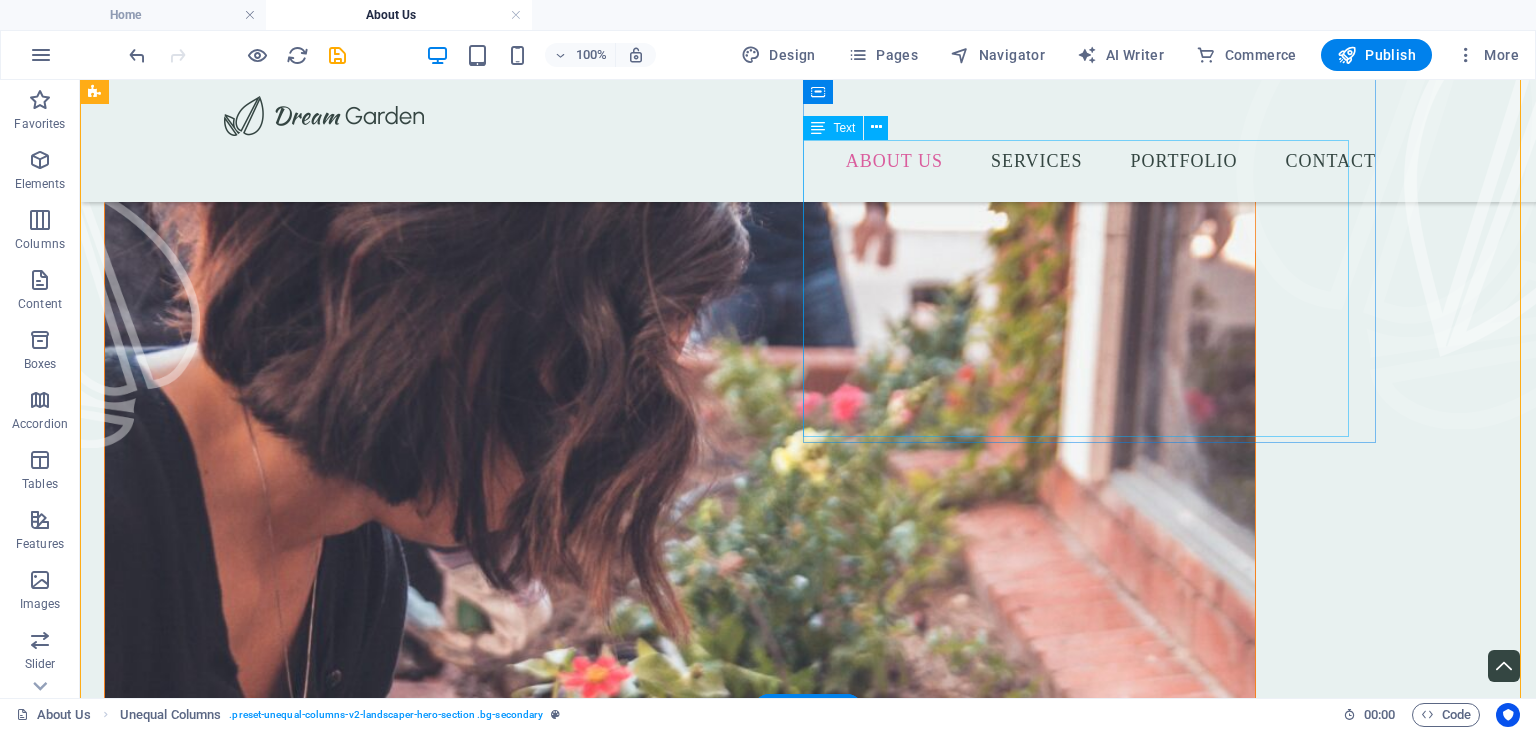 click on "Δημιουργούμε κήπους που συνδυάζουν αισθητική και λειτουργικότητα, προσαρμοσμένους στις ανάγκες σας. Δώστε στον παλιό σας κήπο νέα ζωή, με φυτά που ανθίζουν, σκιές που δροσίζουν και αισθητική που εντυπωσιάζει. Και για να διατηρήσετε αυτό το αποτέλεσμα, επωφεληθείτε από τις ολοκληρωμένες υπηρεσίες συντήρησης που προσφέρουμε, ώστε ο κήπος σας να παραμένει πάντα περιποιημένος και υγιής, όλο τον χρόνο. Εμπιστευτείτε μας για να μεταμορφώσουμε τον κήπο σας σε έναν χώρο που θα αγαπήσετε." at bounding box center [680, 1296] 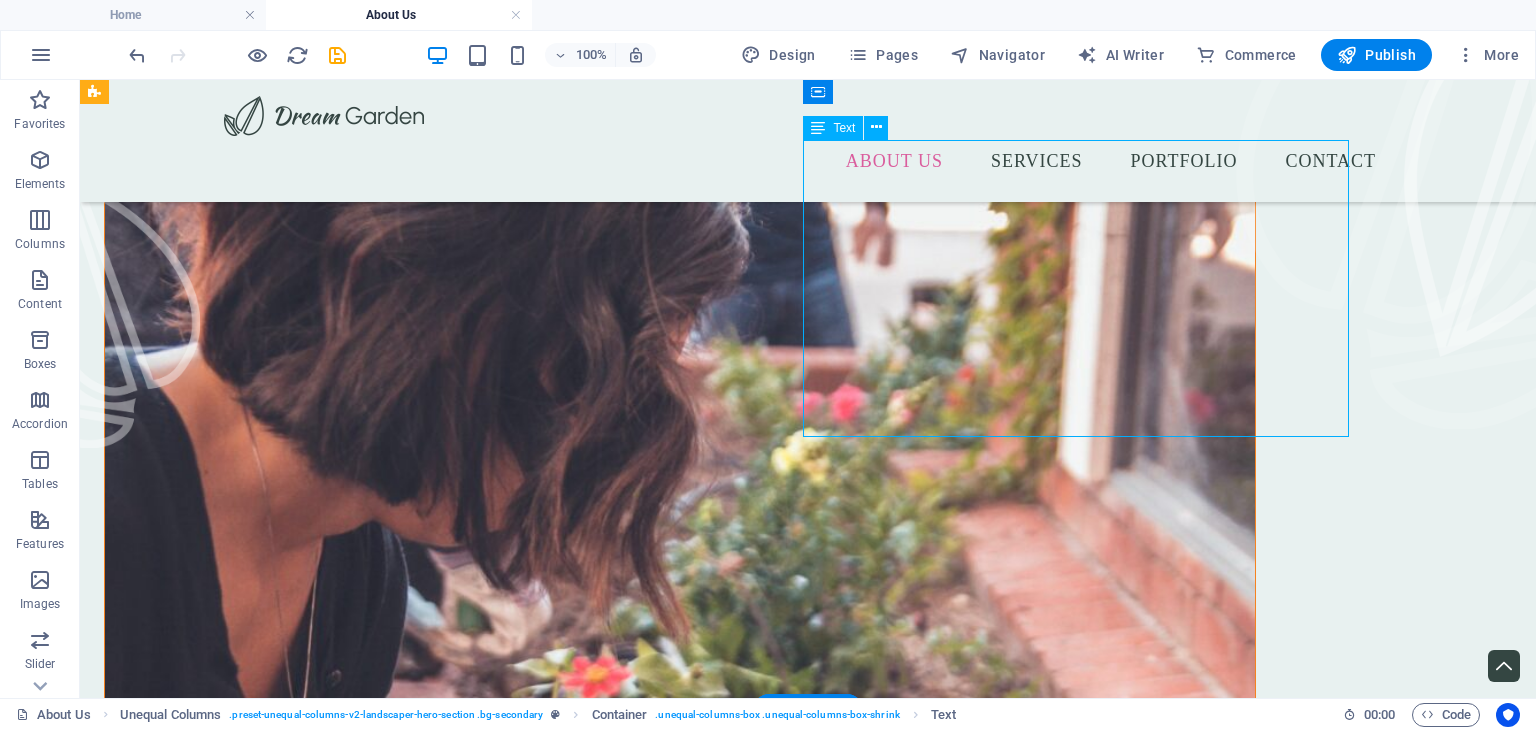 click on "Δημιουργούμε κήπους που συνδυάζουν αισθητική και λειτουργικότητα, προσαρμοσμένους στις ανάγκες σας. Δώστε στον παλιό σας κήπο νέα ζωή, με φυτά που ανθίζουν, σκιές που δροσίζουν και αισθητική που εντυπωσιάζει. Και για να διατηρήσετε αυτό το αποτέλεσμα, επωφεληθείτε από τις ολοκληρωμένες υπηρεσίες συντήρησης που προσφέρουμε, ώστε ο κήπος σας να παραμένει πάντα περιποιημένος και υγιής, όλο τον χρόνο. Εμπιστευτείτε μας για να μεταμορφώσουμε τον κήπο σας σε έναν χώρο που θα αγαπήσετε." at bounding box center [680, 1296] 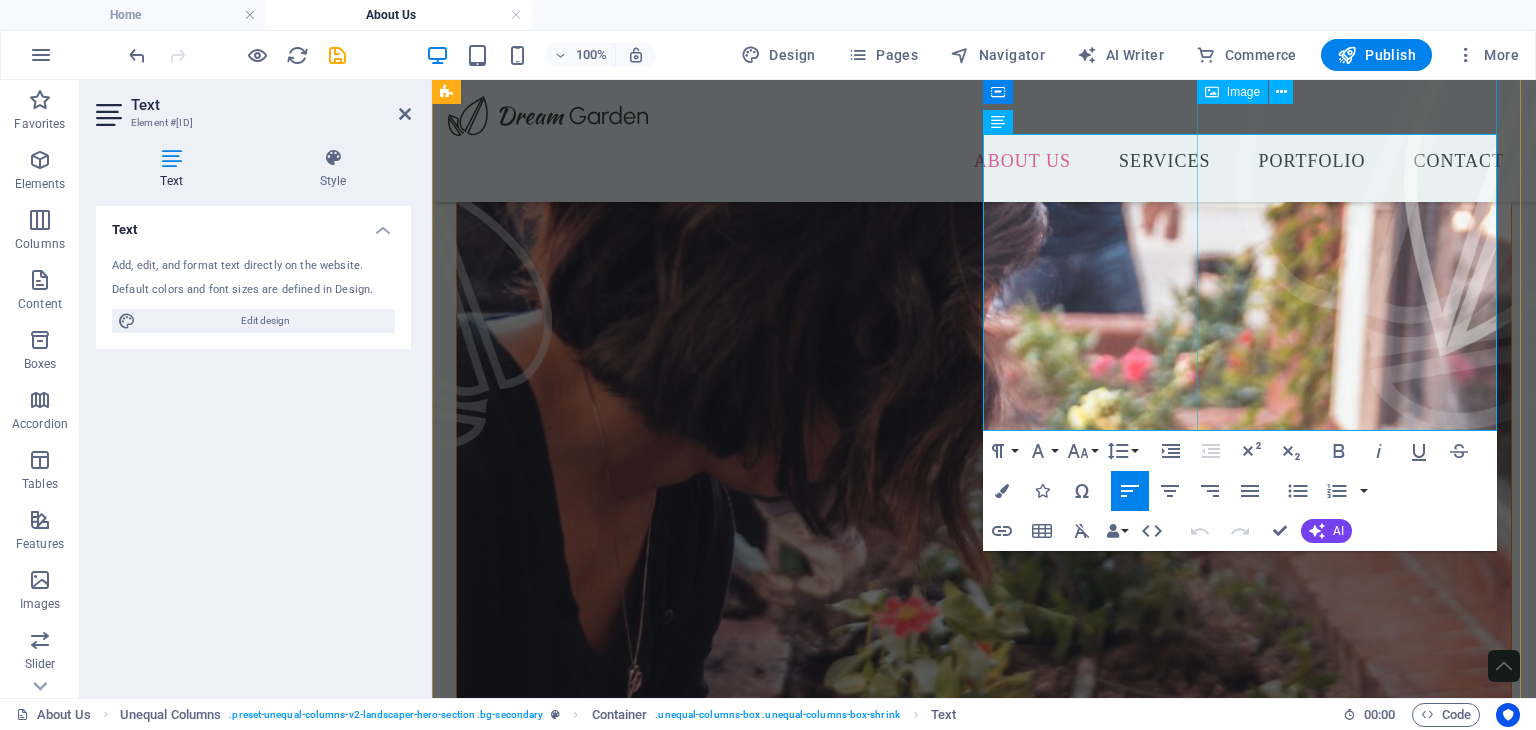 click at bounding box center (1386, 154) 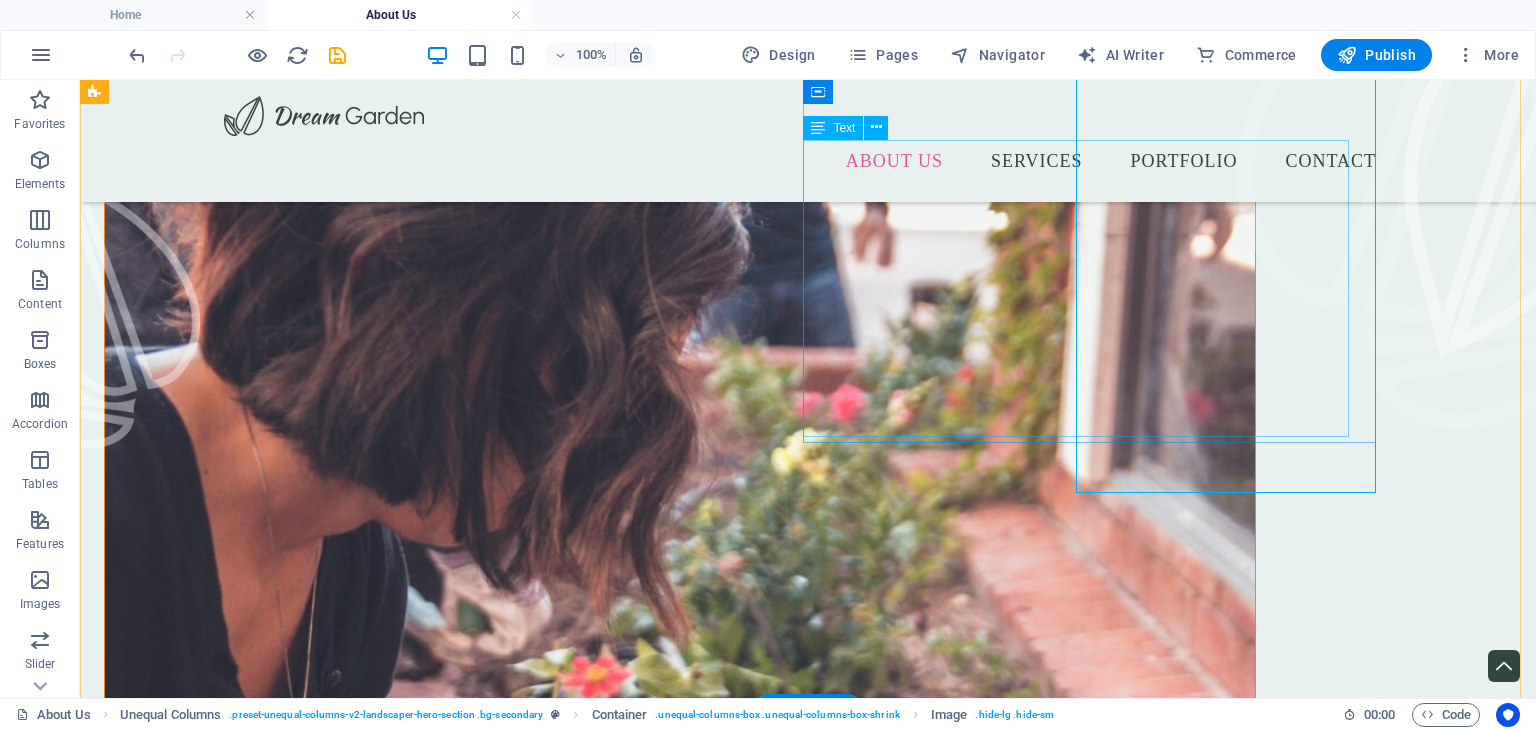 click on "Δημιουργούμε κήπους που συνδυάζουν αισθητική και λειτουργικότητα, προσαρμοσμένους στις ανάγκες σας. Δώστε στον παλιό σας κήπο νέα ζωή, με φυτά που ανθίζουν, σκιές που δροσίζουν και αισθητική που εντυπωσιάζει. Και για να διατηρήσετε αυτό το αποτέλεσμα, επωφεληθείτε από τις ολοκληρωμένες υπηρεσίες συντήρησης που προσφέρουμε, ώστε ο κήπος σας να παραμένει πάντα περιποιημένος και υγιής, όλο τον χρόνο. Εμπιστευτείτε μας για να μεταμορφώσουμε τον κήπο σας σε έναν χώρο που θα αγαπήσετε." at bounding box center [680, 1296] 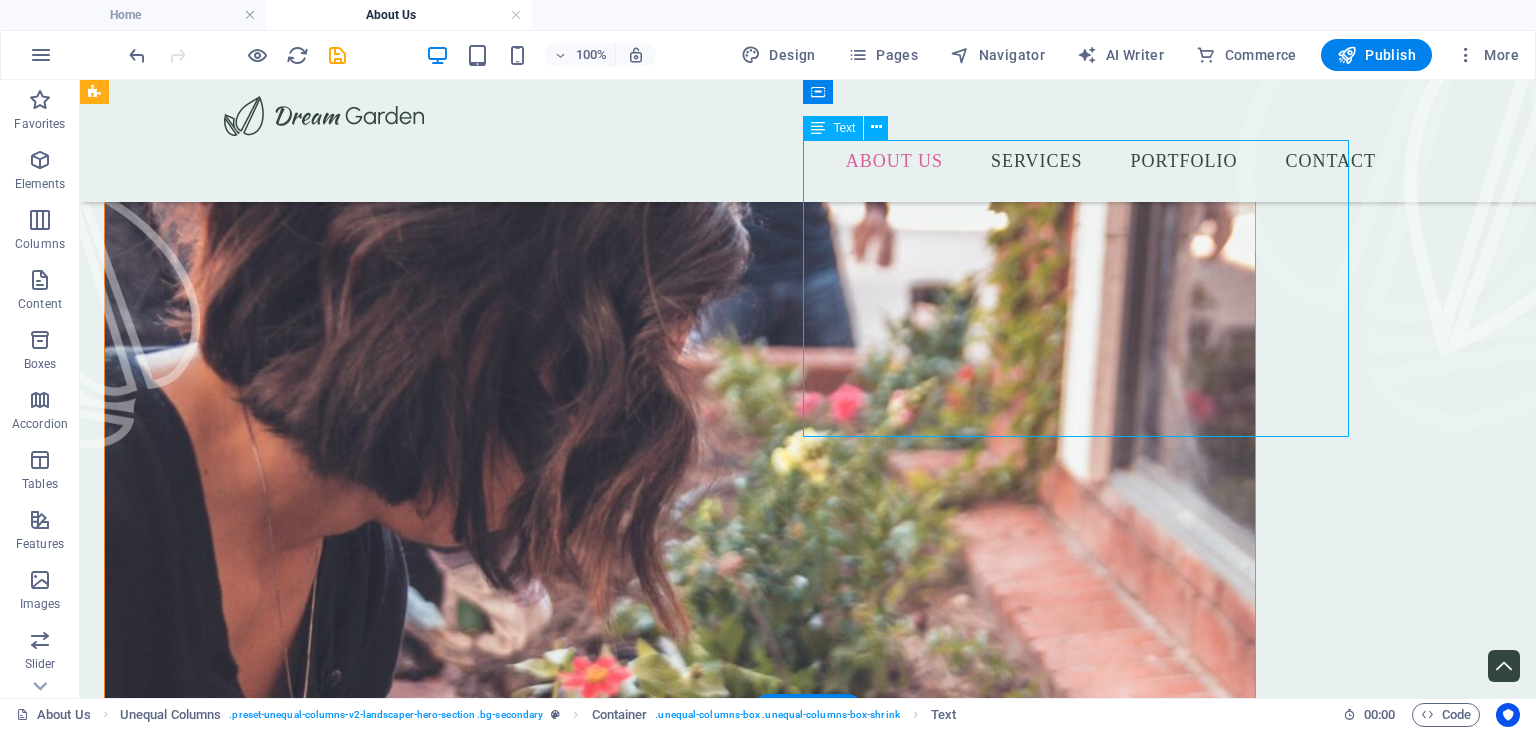 click on "Δημιουργούμε κήπους που συνδυάζουν αισθητική και λειτουργικότητα, προσαρμοσμένους στις ανάγκες σας. Δώστε στον παλιό σας κήπο νέα ζωή, με φυτά που ανθίζουν, σκιές που δροσίζουν και αισθητική που εντυπωσιάζει. Και για να διατηρήσετε αυτό το αποτέλεσμα, επωφεληθείτε από τις ολοκληρωμένες υπηρεσίες συντήρησης που προσφέρουμε, ώστε ο κήπος σας να παραμένει πάντα περιποιημένος και υγιής, όλο τον χρόνο. Εμπιστευτείτε μας για να μεταμορφώσουμε τον κήπο σας σε έναν χώρο που θα αγαπήσετε." at bounding box center (680, 1296) 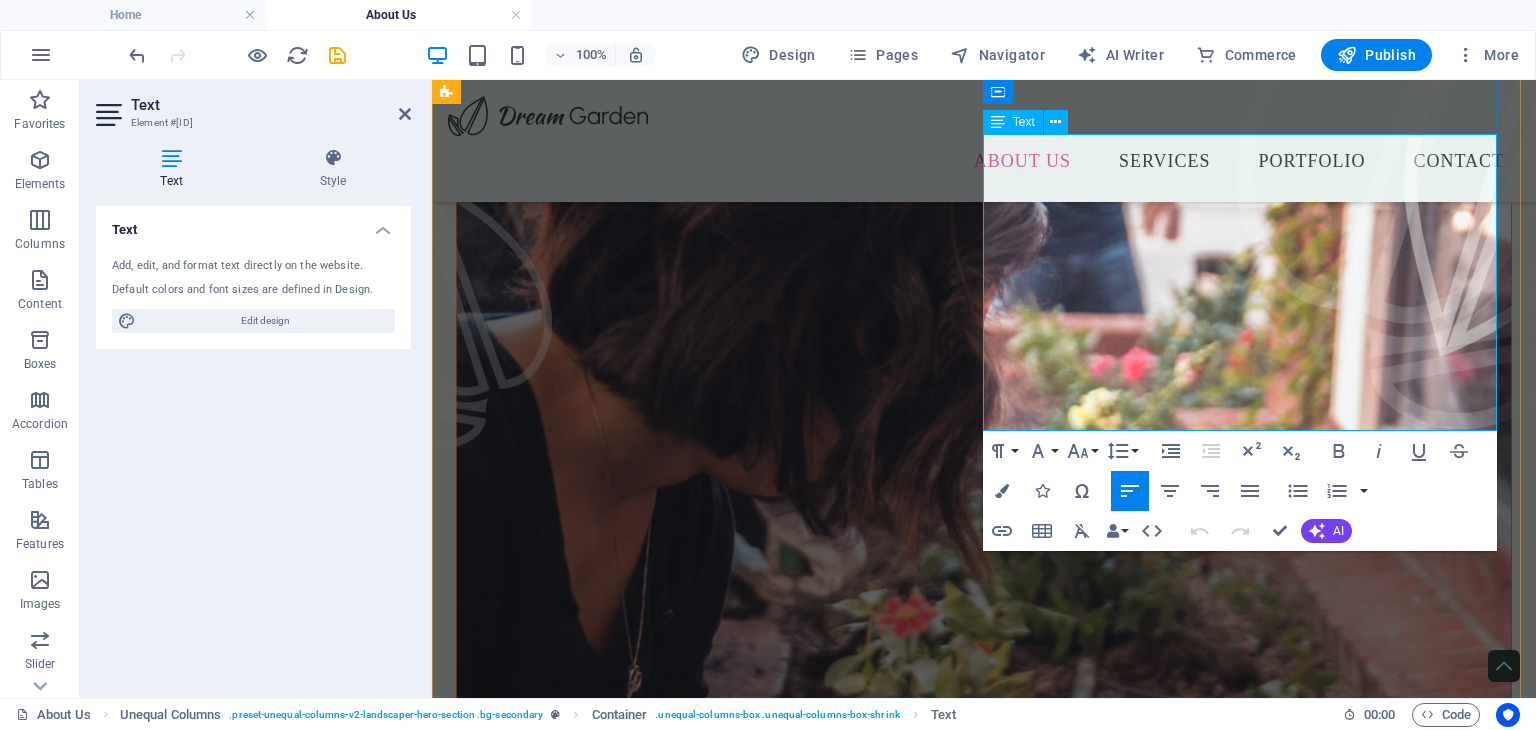 click on "Δημιουργούμε κήπους που συνδυάζουν αισθητική και λειτουργικότητα, προσαρμοσμένους στις ανάγκες σας. Δώστε στον παλιό σας κήπο νέα ζωή, με φυτά που ανθίζουν, σκιές που δροσίζουν και αισθητική που εντυπωσιάζει. Και για να διατηρήσετε αυτό το αποτέλεσμα, επωφεληθείτε από τις ολοκληρωμένες υπηρεσίες συντήρησης που προσφέρουμε, ώστε ο κήπος σας να παραμένει πάντα περιποιημένος και υγιής, όλο τον χρόνο. Εμπιστευτείτε μας για να μεταμορφώσουμε τον κήπο σας σε έναν χώρο που θα αγαπήσετε." at bounding box center (984, 1200) 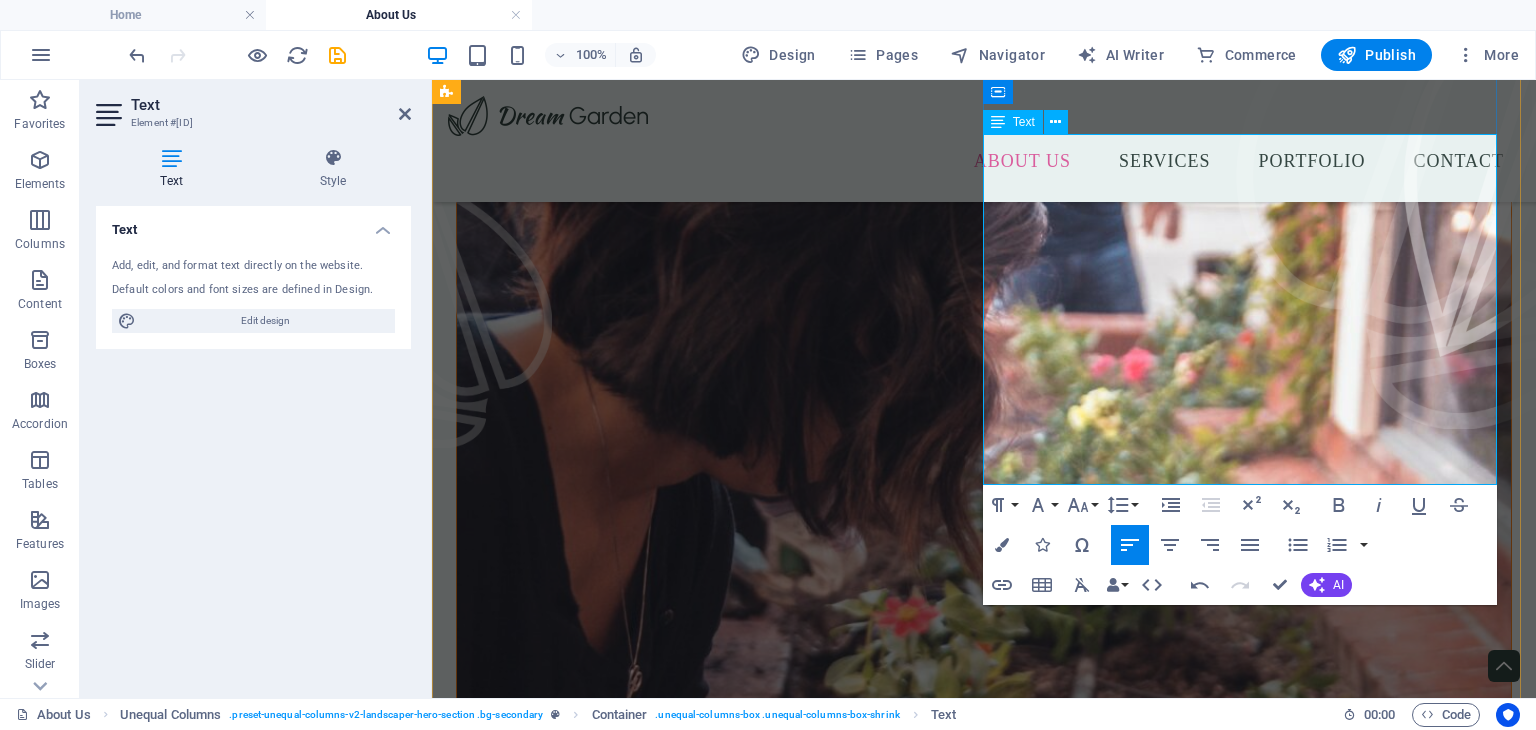 click on "Και για να διατηρήσετε αυτό το αποτέλεσμα, επωφεληθείτε από τις ολοκληρωμένες υπηρεσίες συντήρησης που προσφέρουμε, ώστε ο κήπος σας να παραμένει πάντα περιποιημένος και υγιής, όλο τον χρόνο. Εμπιστευτείτε μας για να μεταμορφώσουμε τον κήπο σας σε έναν χώρο που θα αγαπήσετε." at bounding box center (984, 1267) 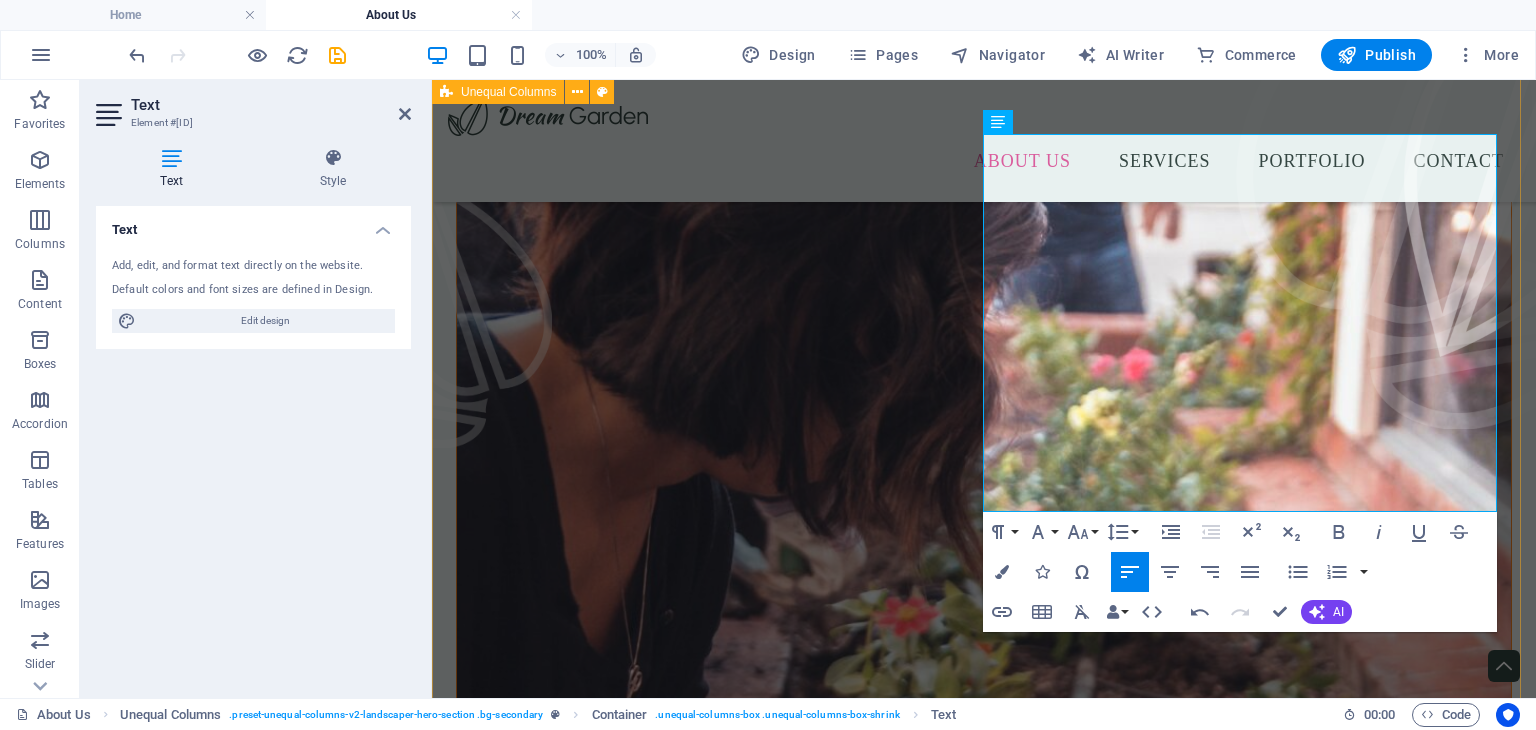click at bounding box center [984, 471] 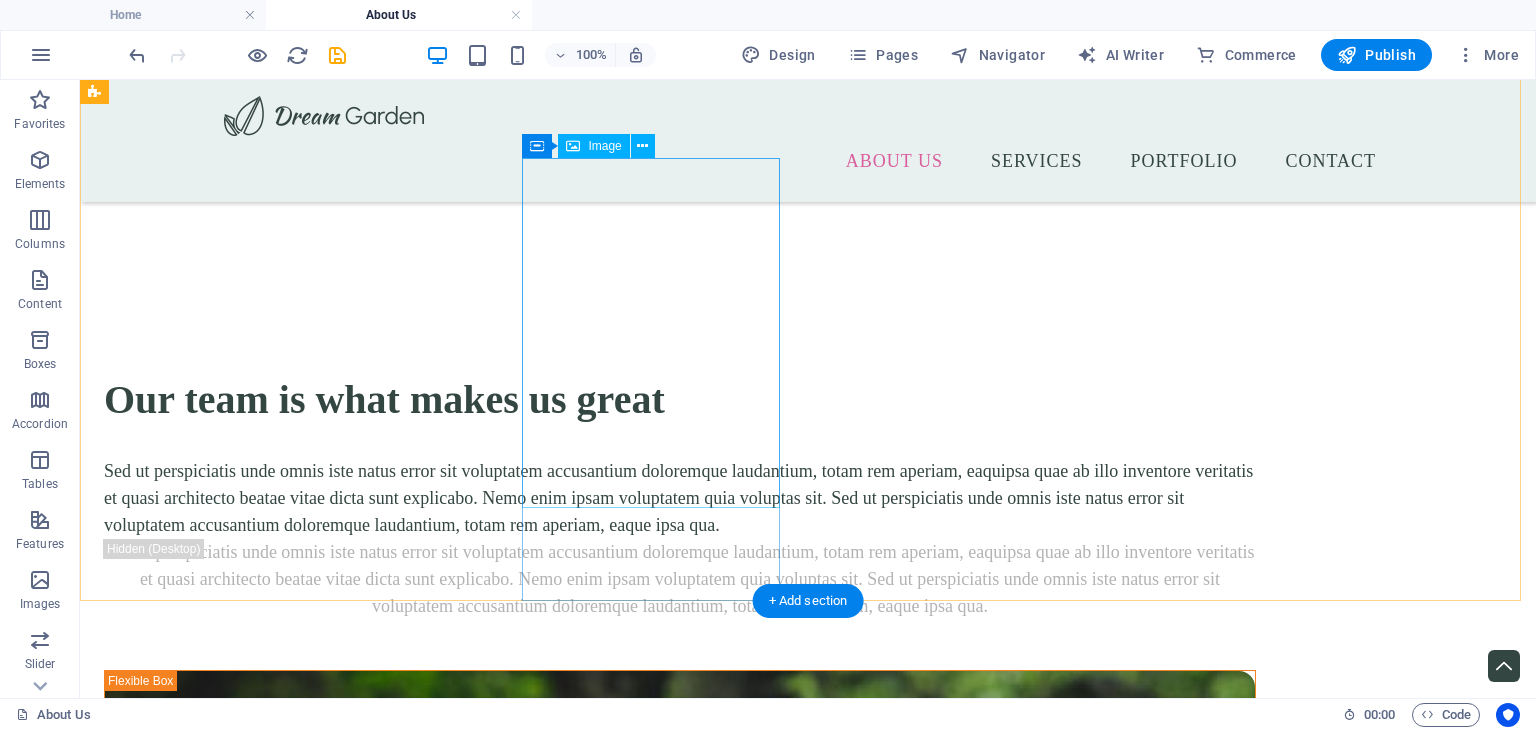 scroll, scrollTop: 2608, scrollLeft: 0, axis: vertical 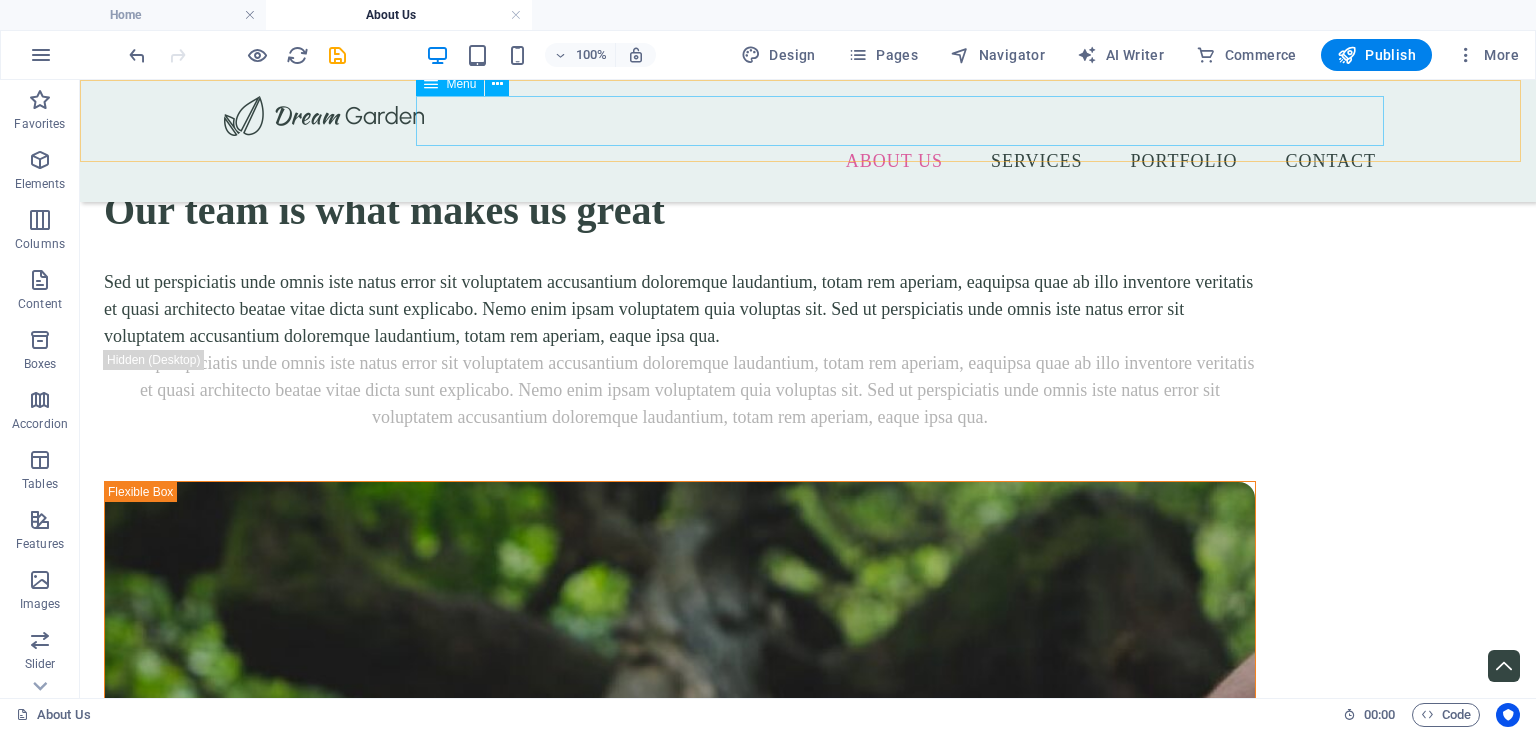 click on "About Us Services Portfolio Contact" at bounding box center [808, 161] 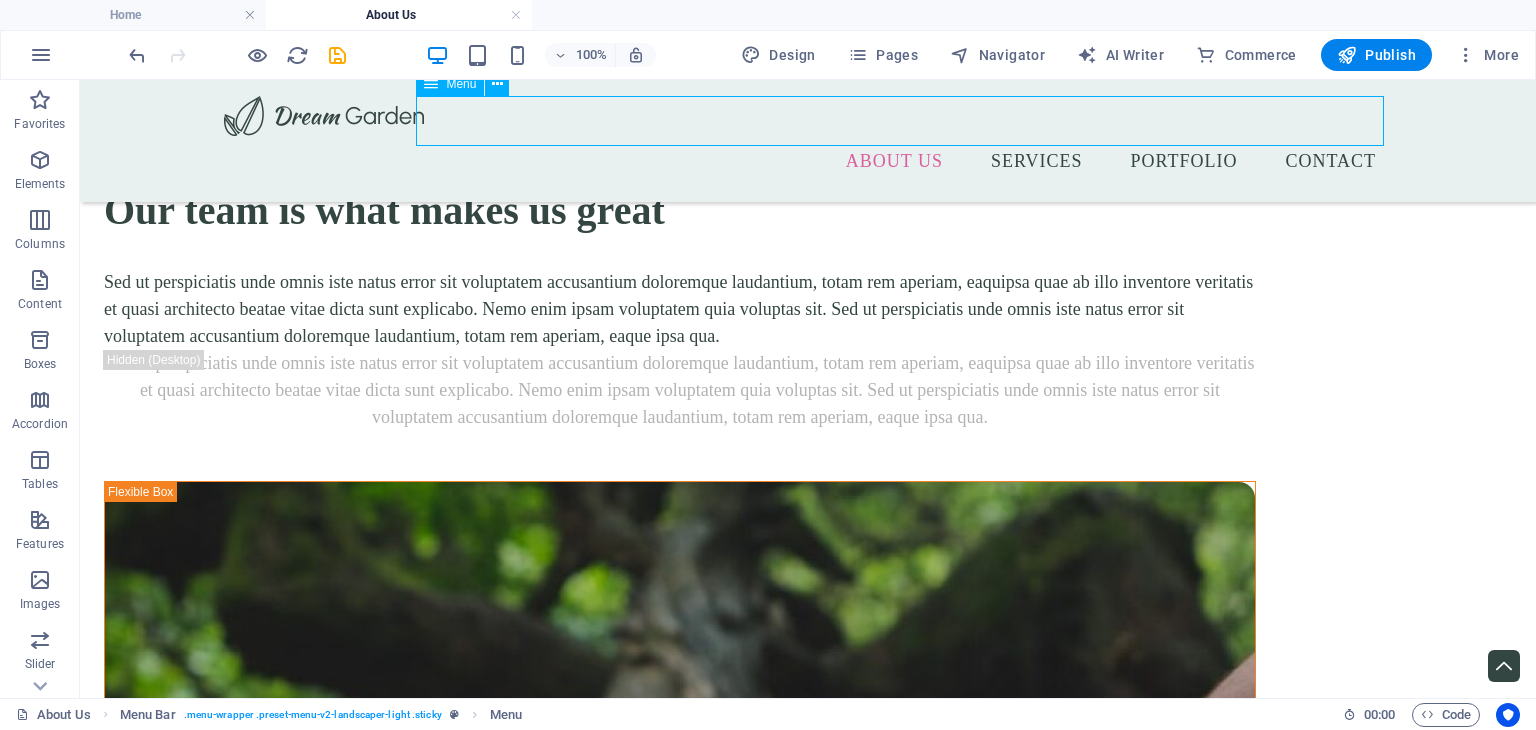 click on "About Us Services Portfolio Contact" at bounding box center [808, 161] 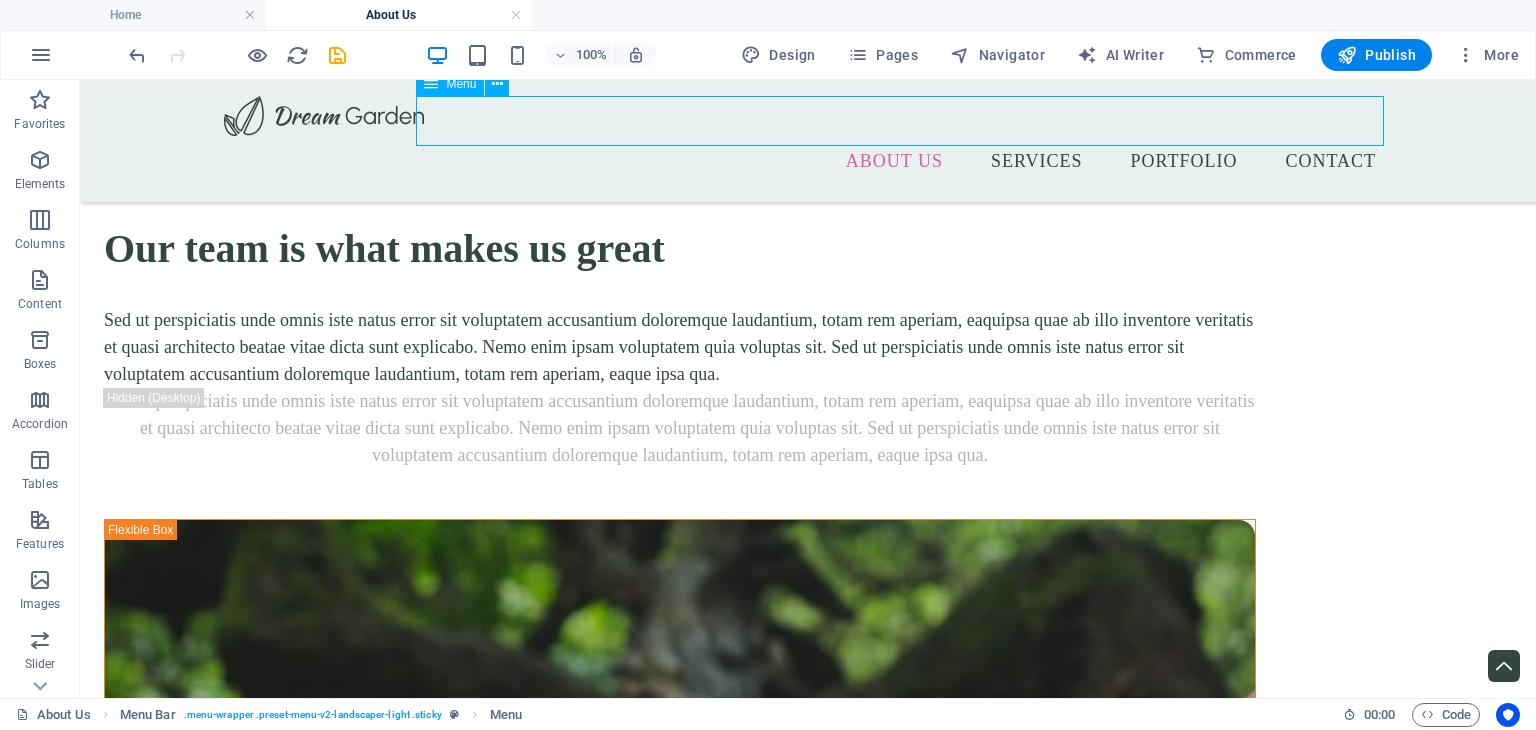 select on "1" 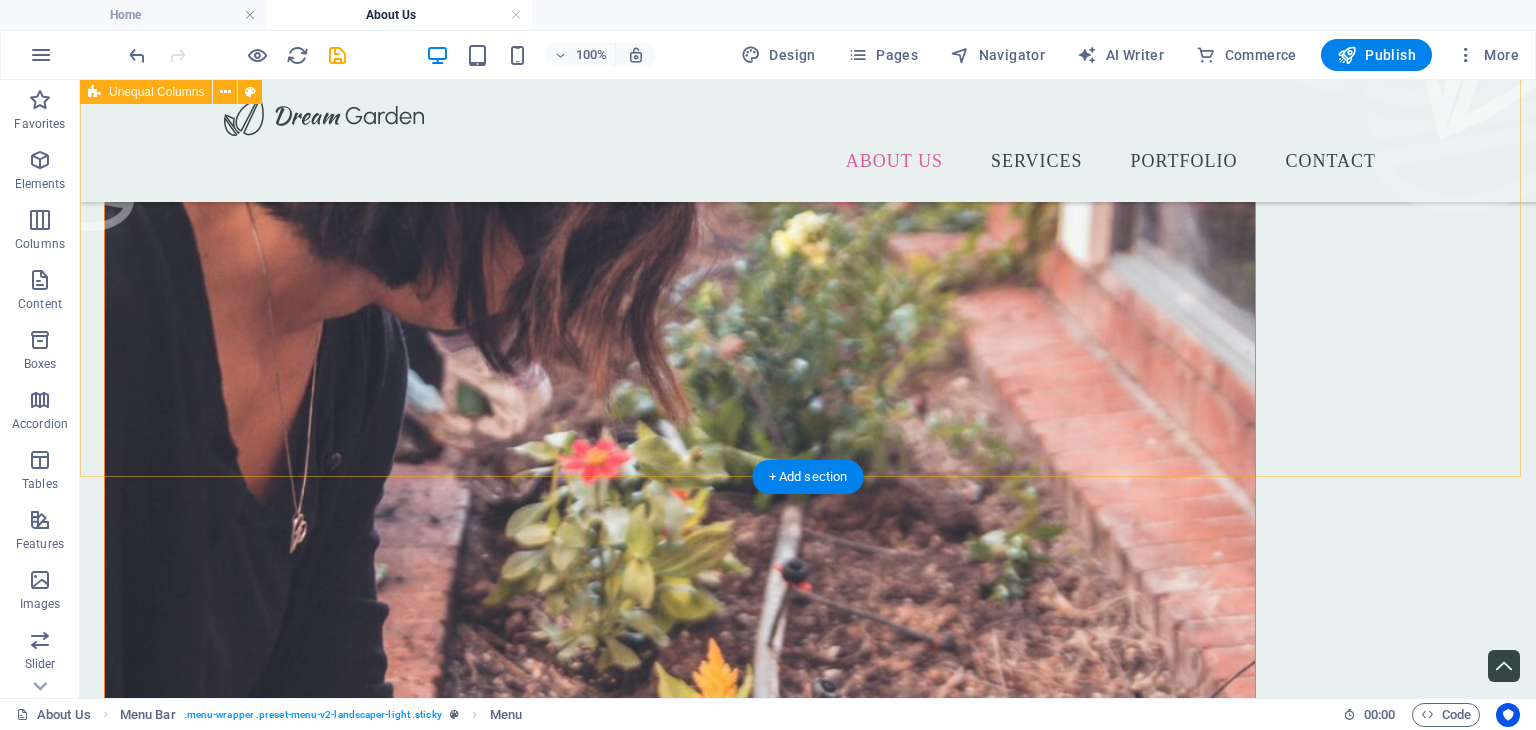 scroll, scrollTop: 408, scrollLeft: 0, axis: vertical 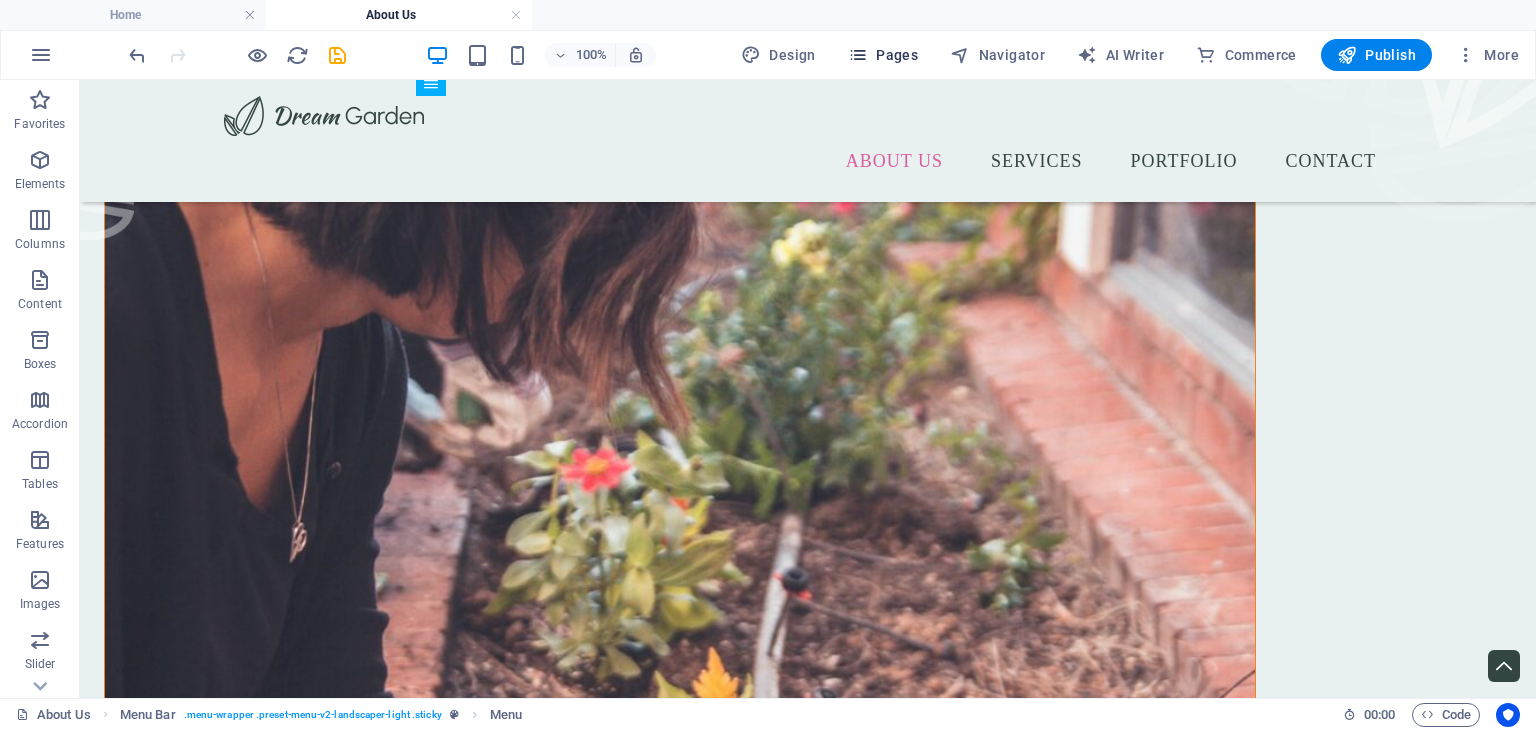 click on "Pages" at bounding box center (883, 55) 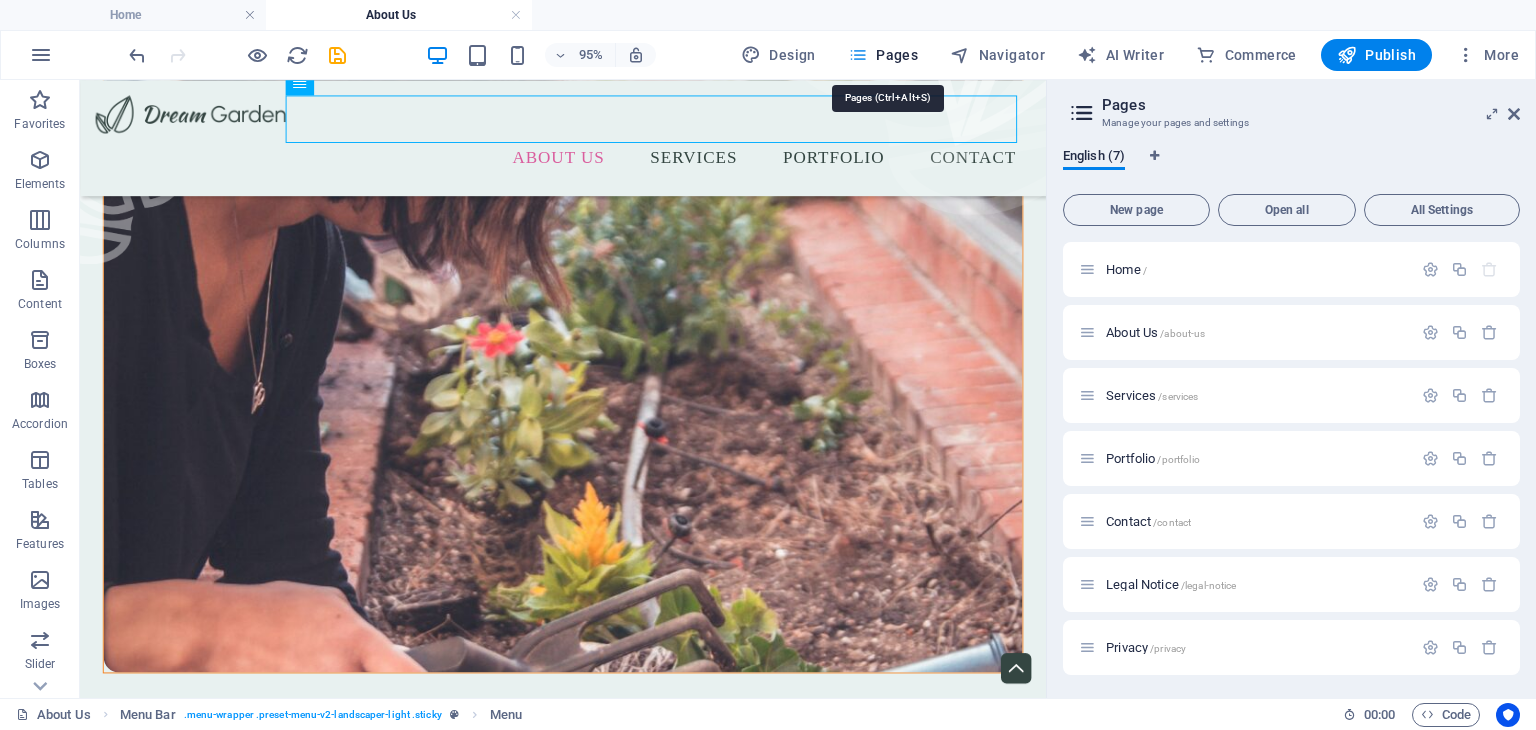 scroll, scrollTop: 468, scrollLeft: 0, axis: vertical 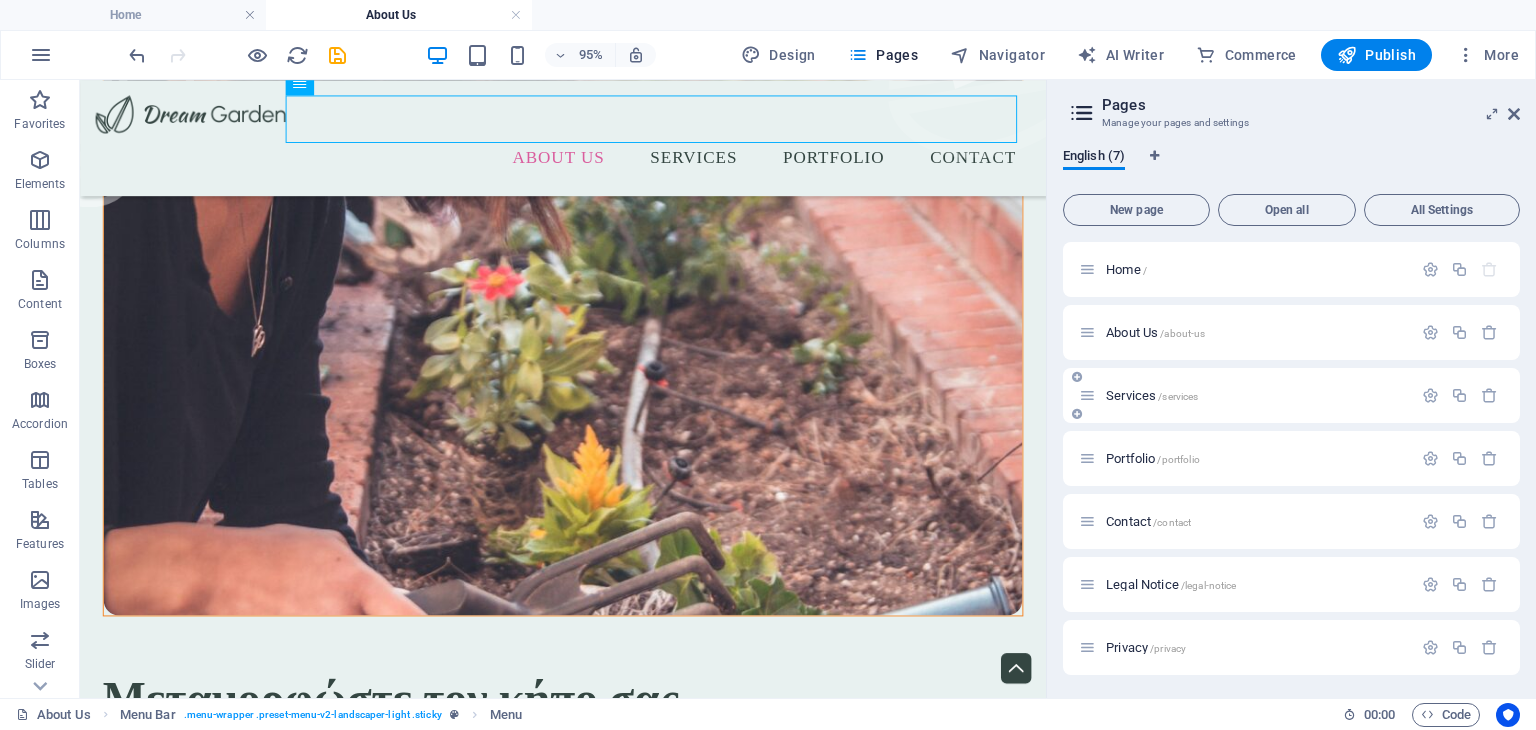 click on "Services /services" at bounding box center (1152, 395) 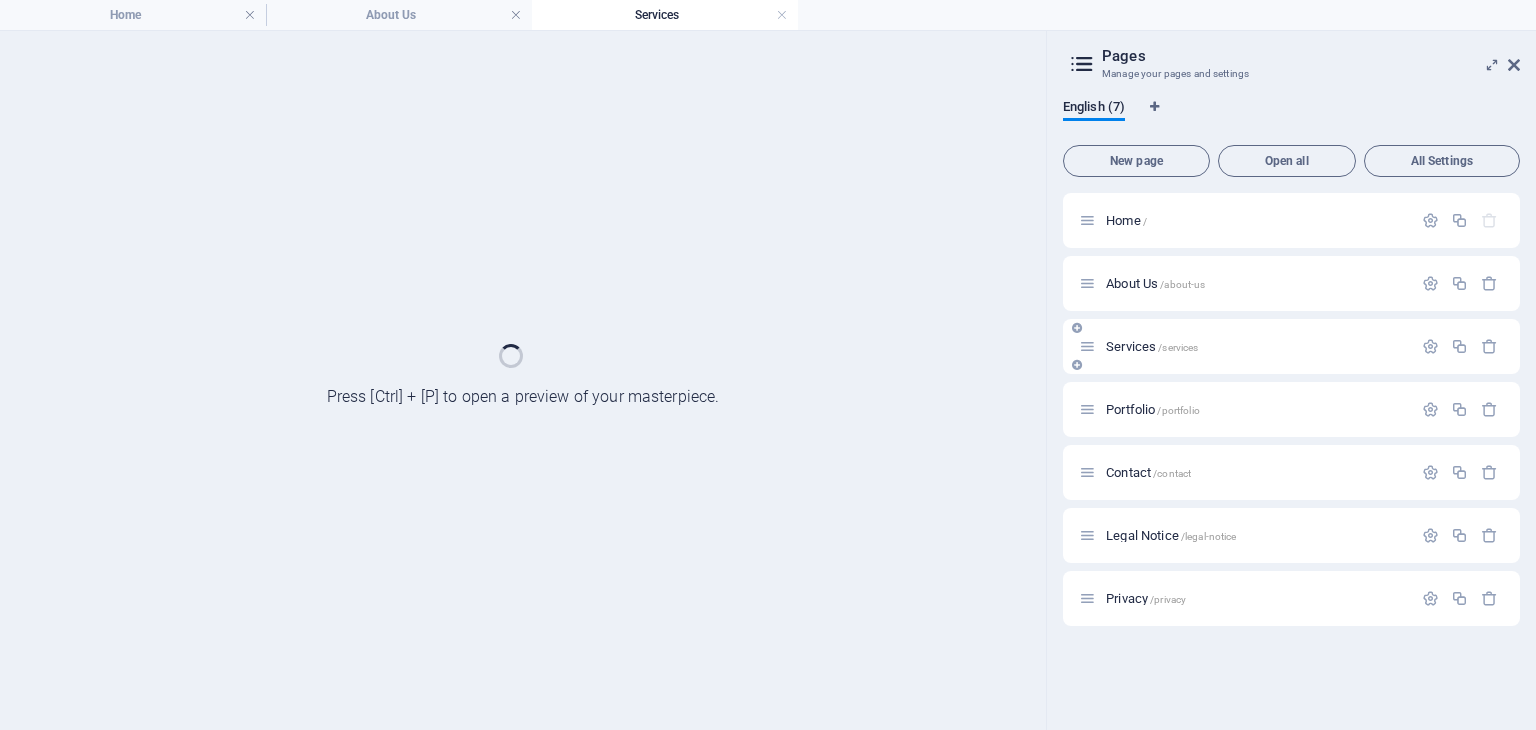 scroll, scrollTop: 0, scrollLeft: 0, axis: both 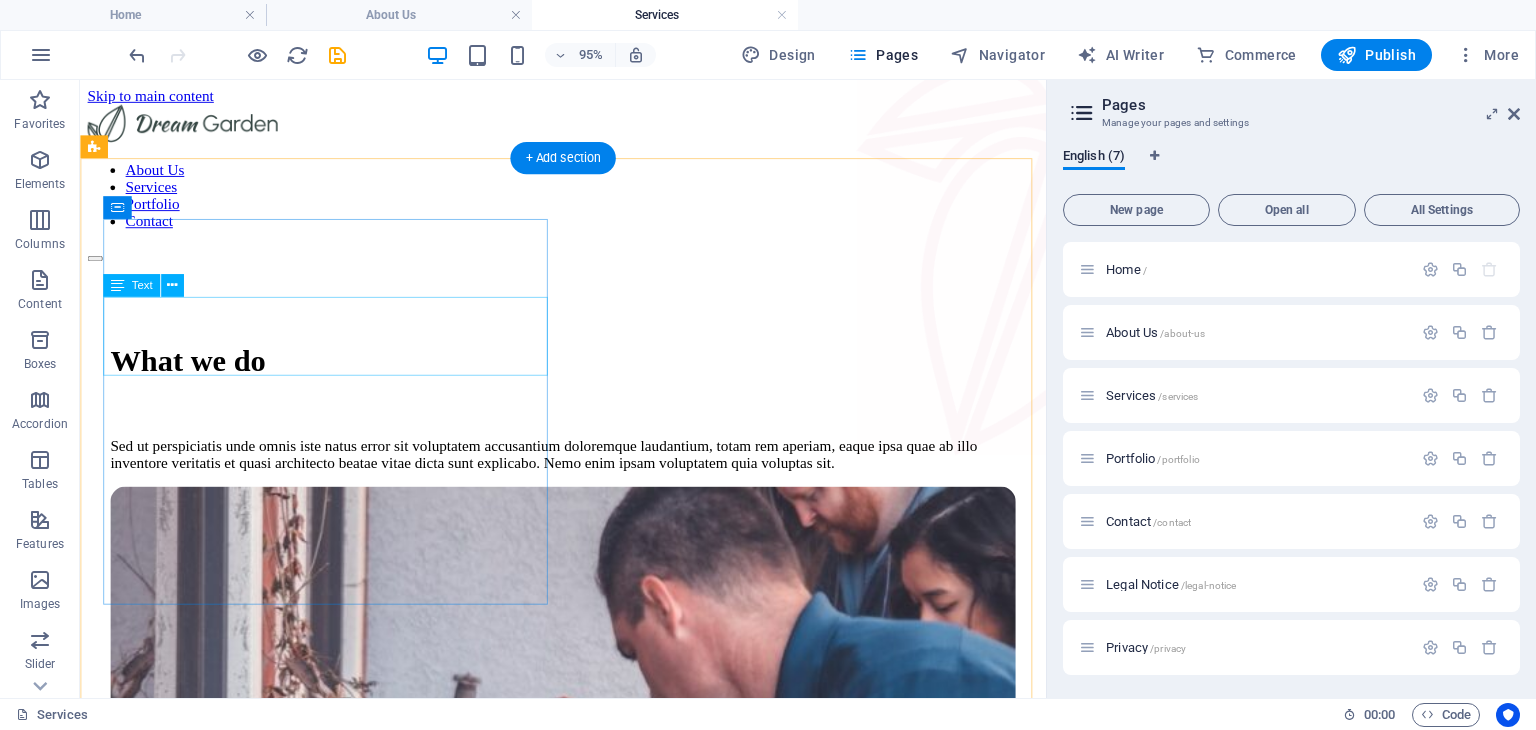 click on "What we do" at bounding box center (588, 375) 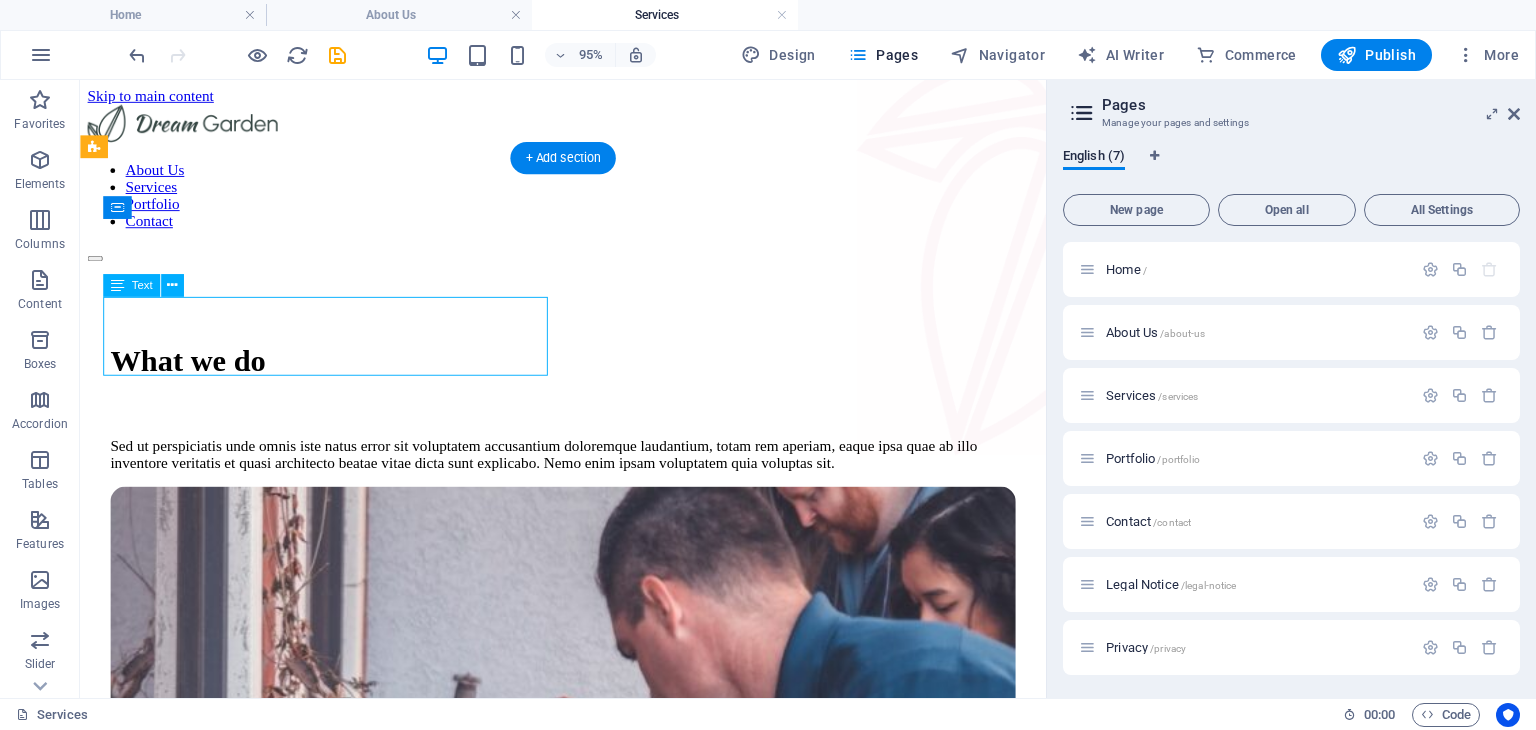 click on "What we do" at bounding box center [588, 375] 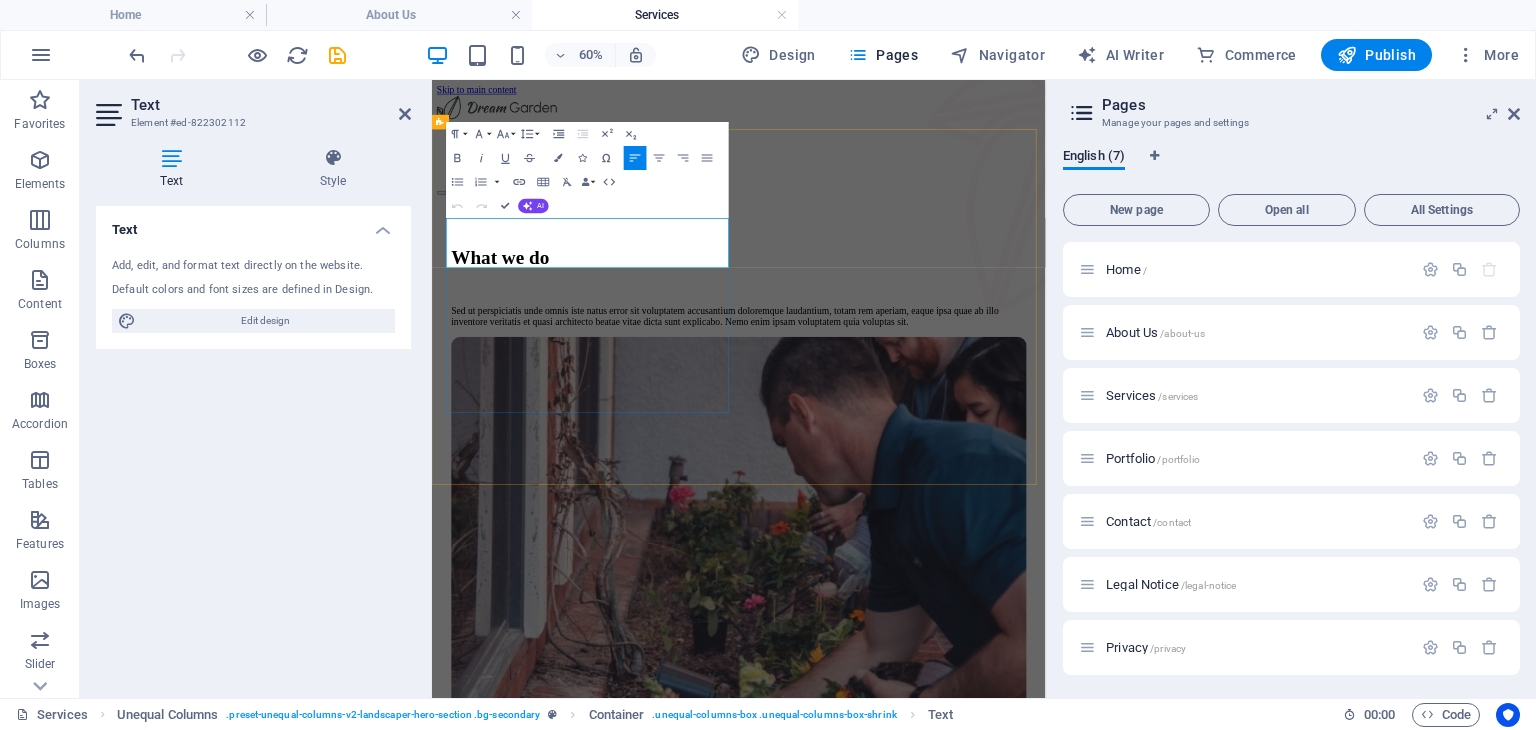 click on "What we do" at bounding box center [943, 375] 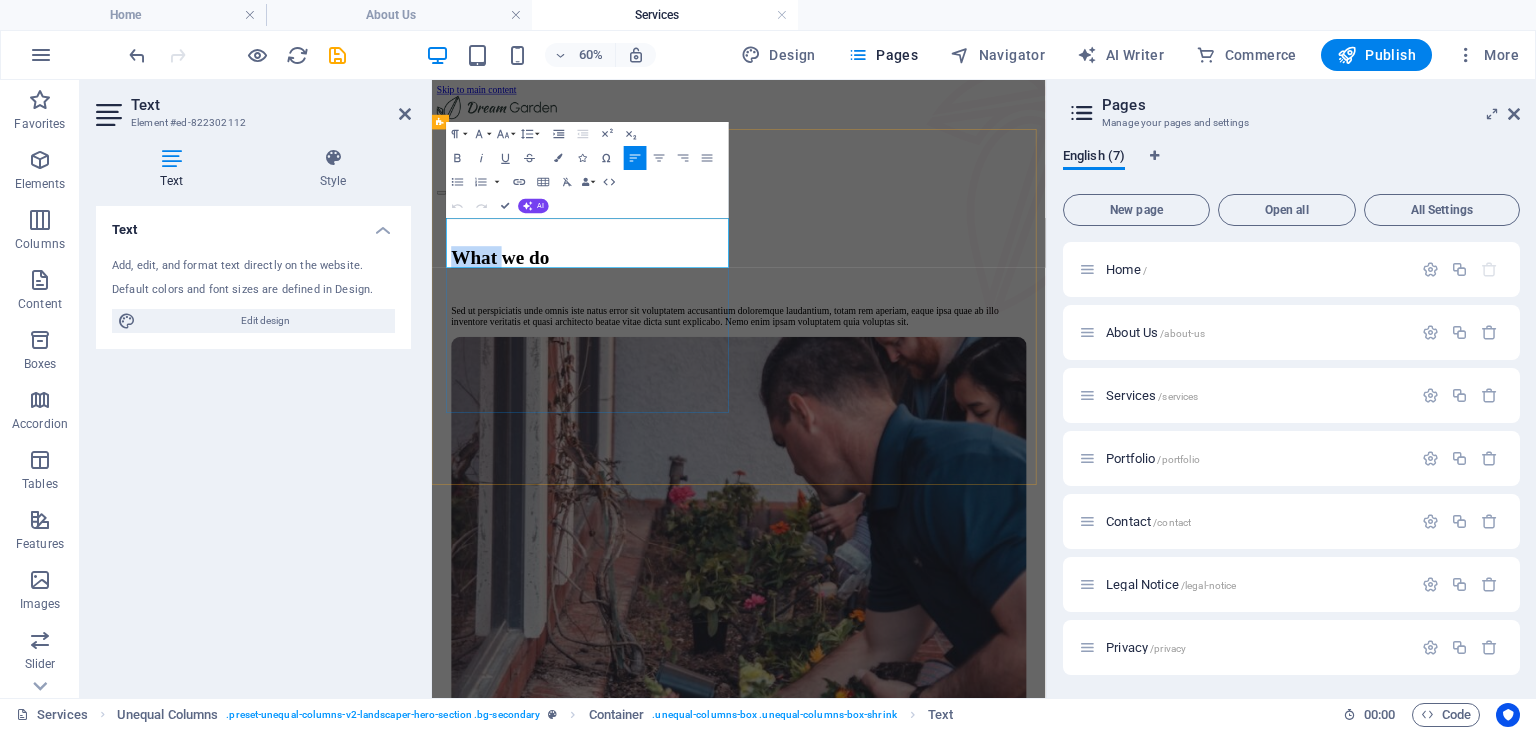 click on "What we do" at bounding box center (943, 375) 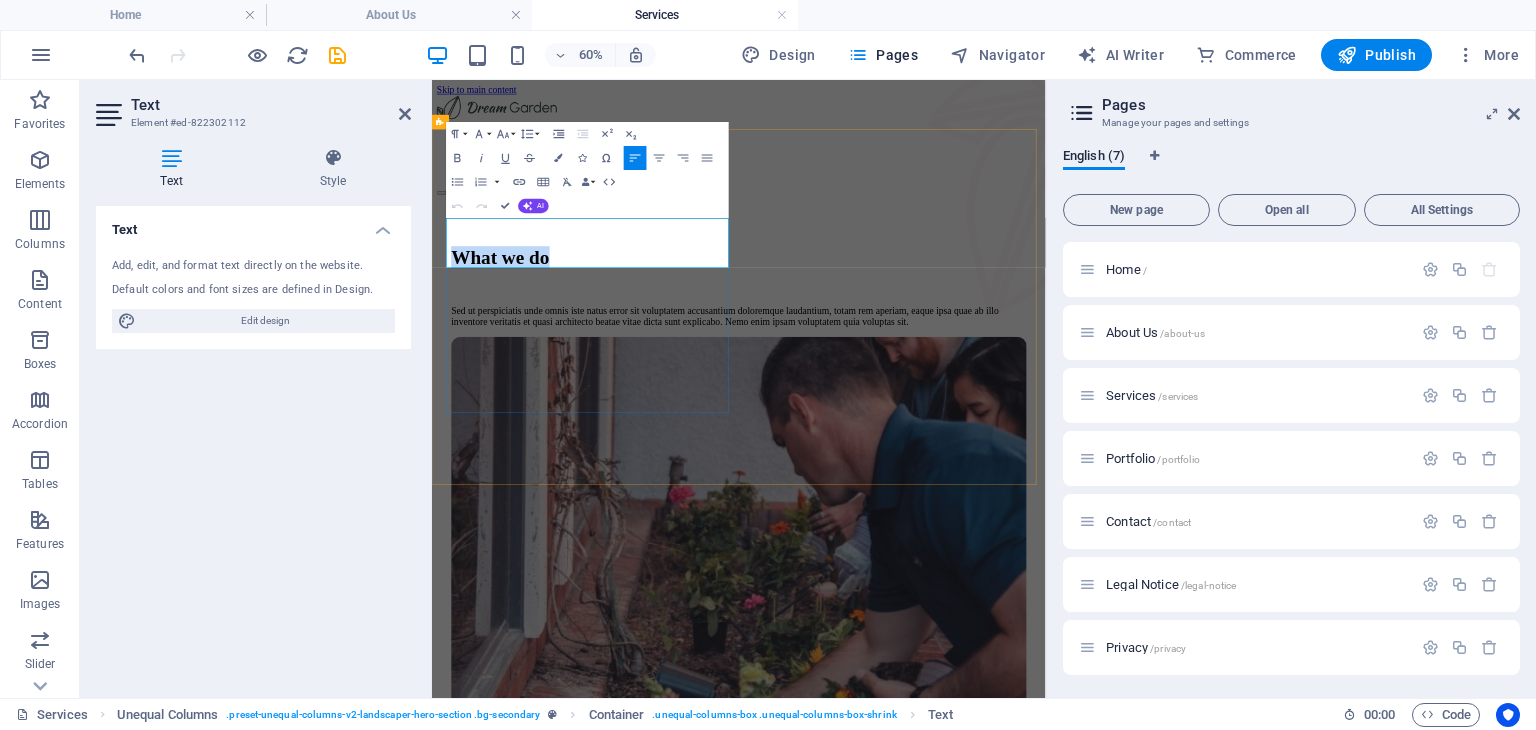 click on "What we do" at bounding box center [943, 375] 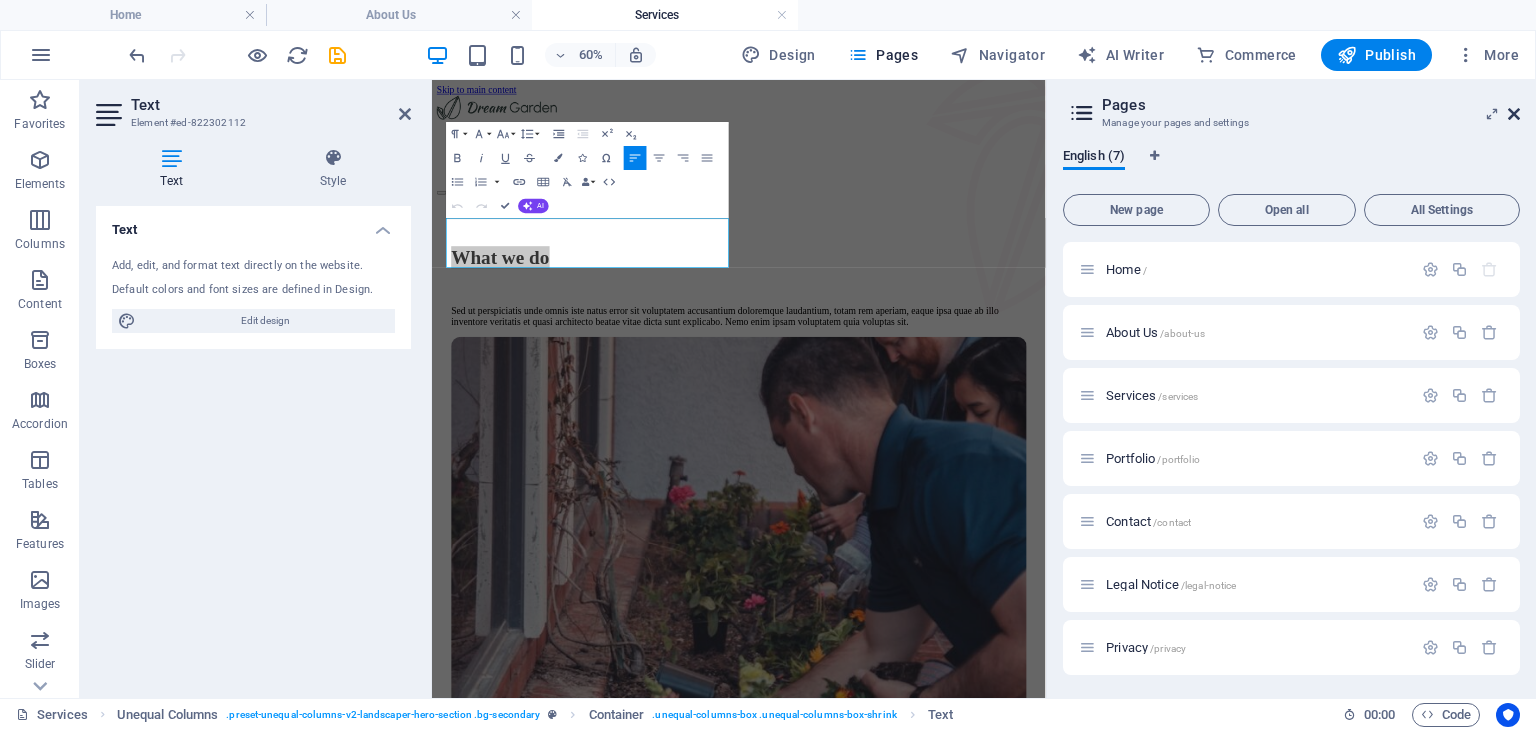 click at bounding box center [1514, 114] 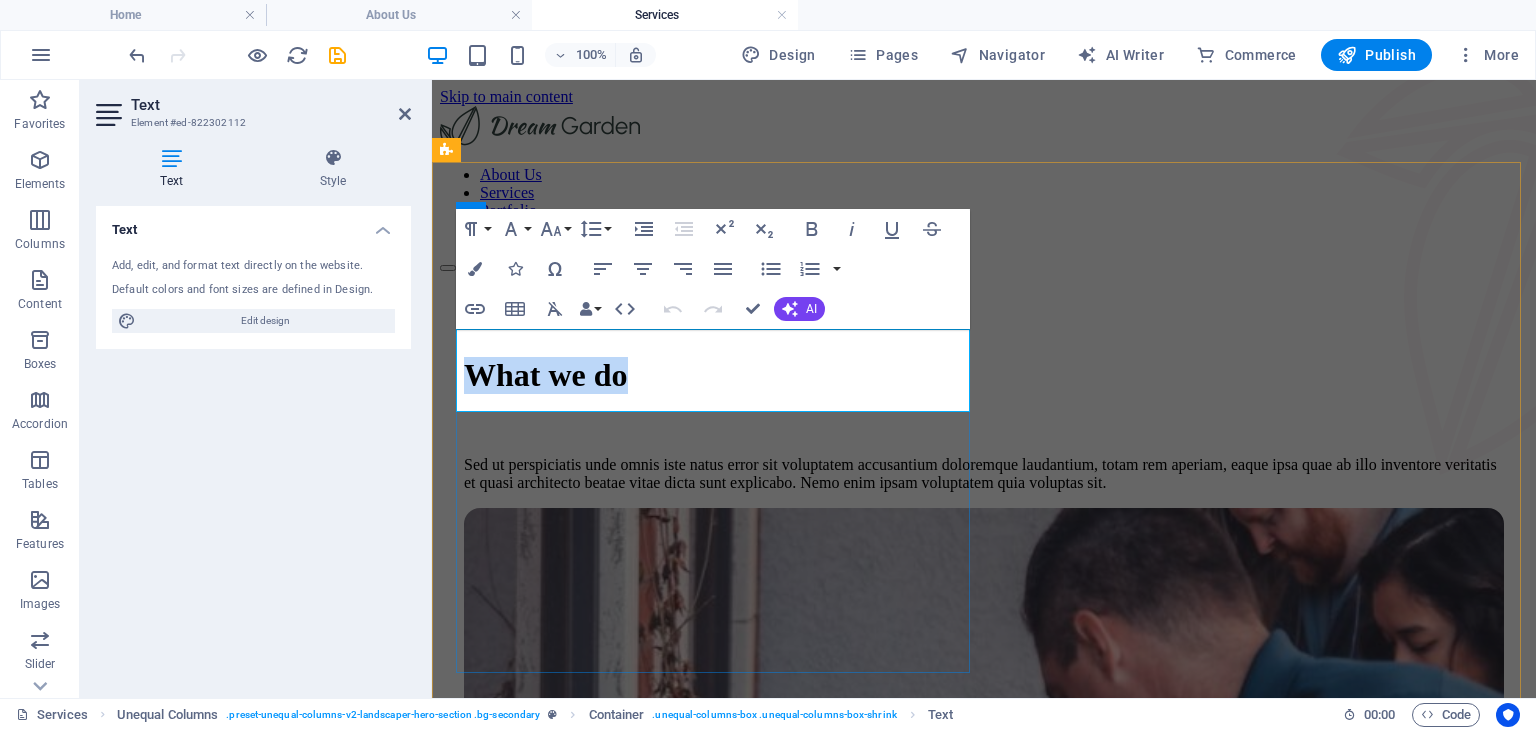 click on "What we do" at bounding box center [984, 375] 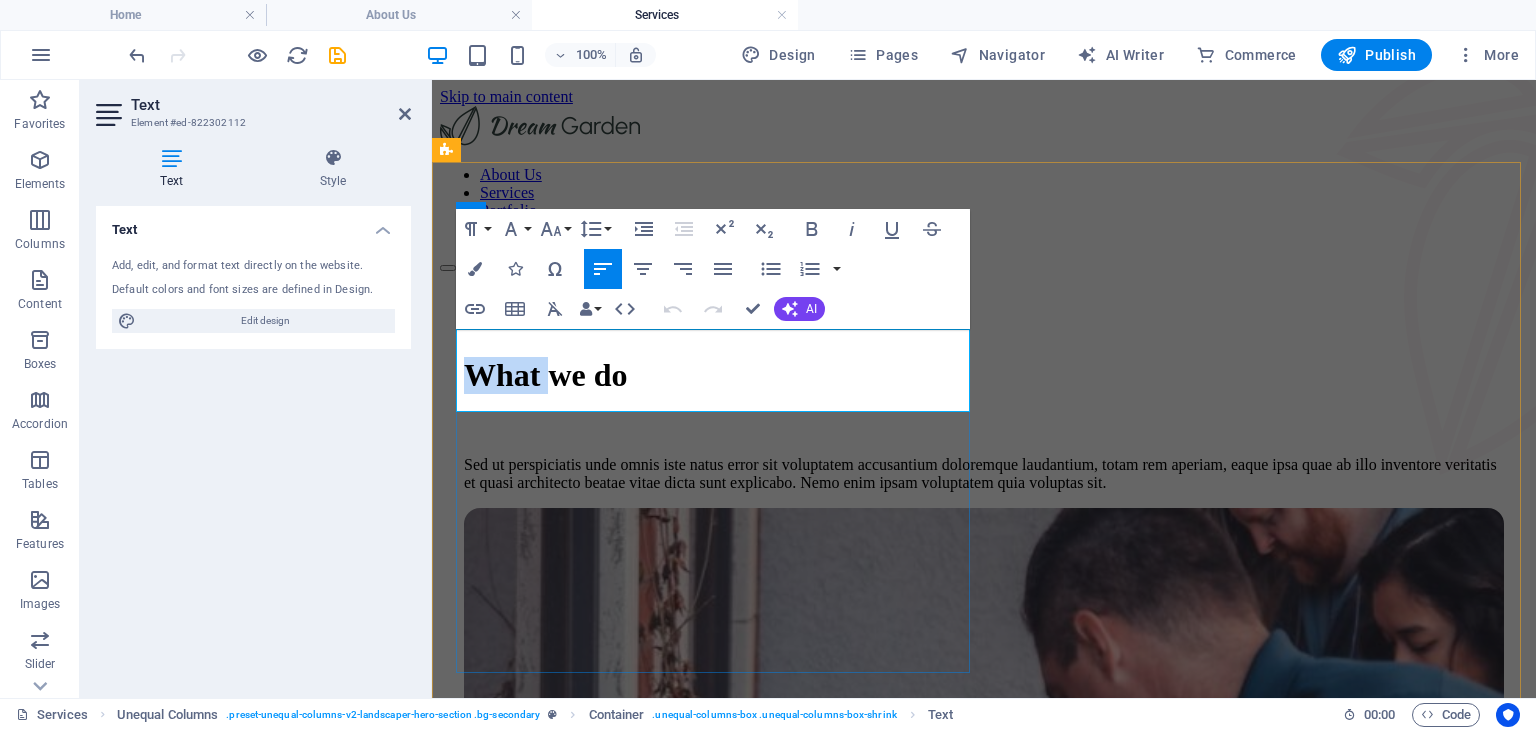click on "What we do" at bounding box center [984, 375] 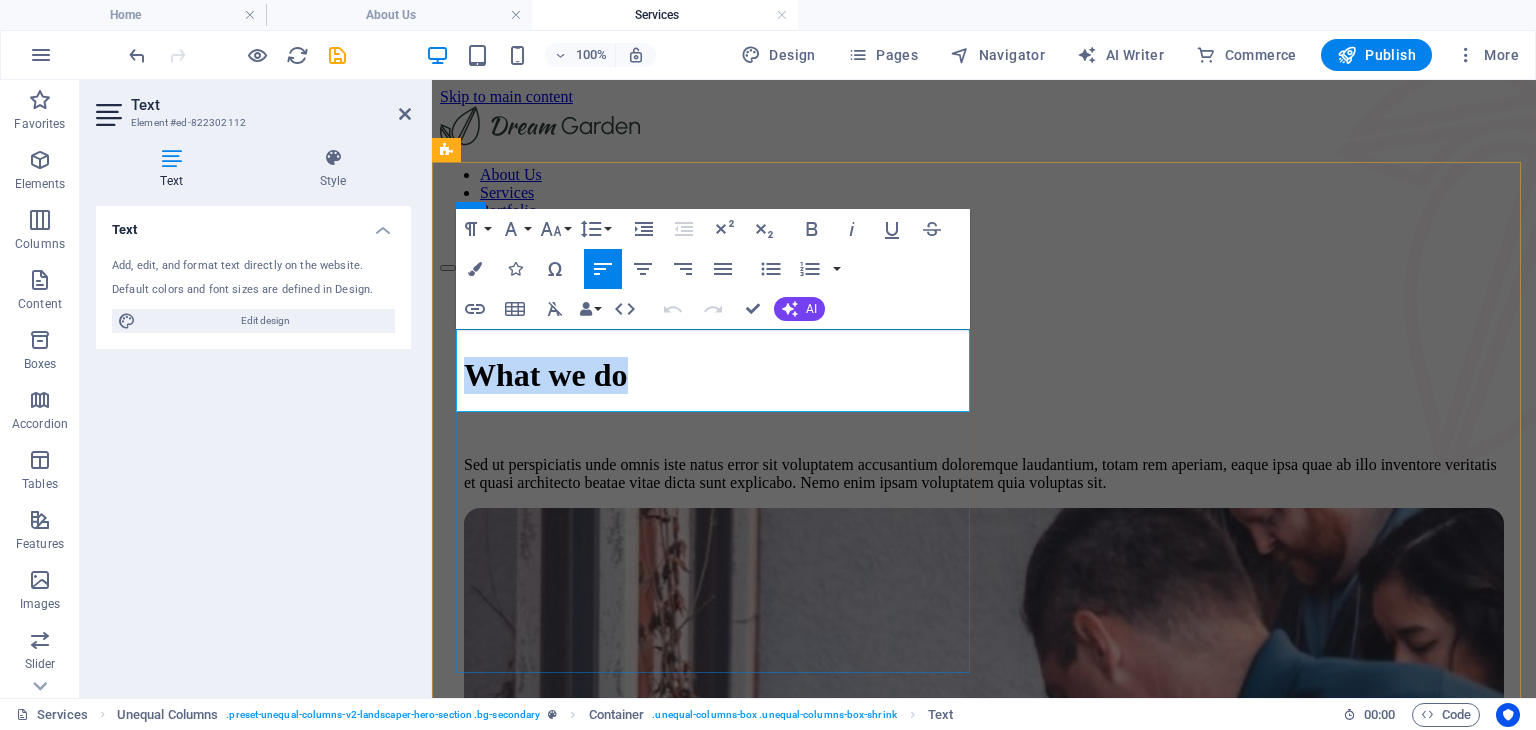 click on "What we do" at bounding box center (984, 375) 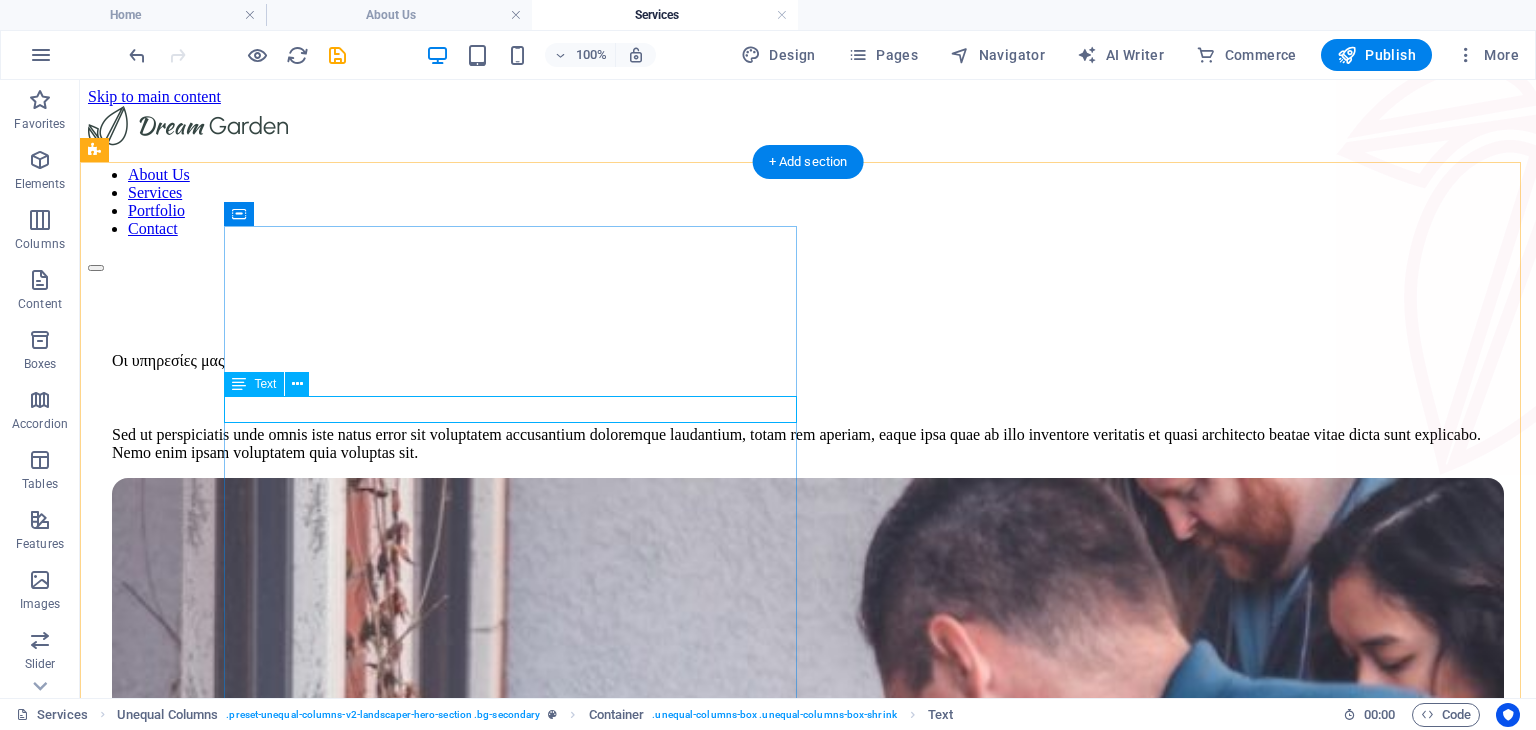 click on "Οι υπηρεσίες μας" at bounding box center [808, 361] 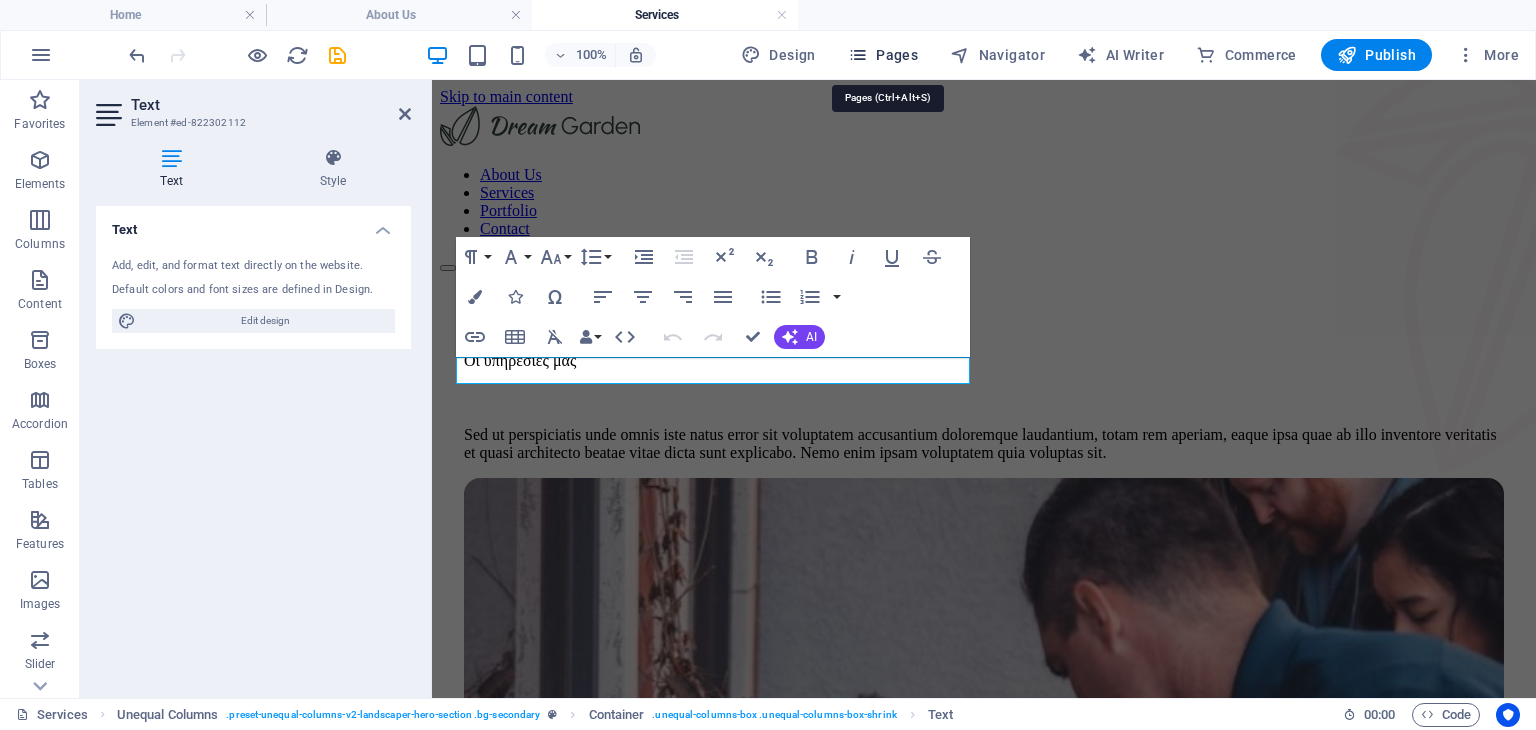 click on "Pages" at bounding box center [883, 55] 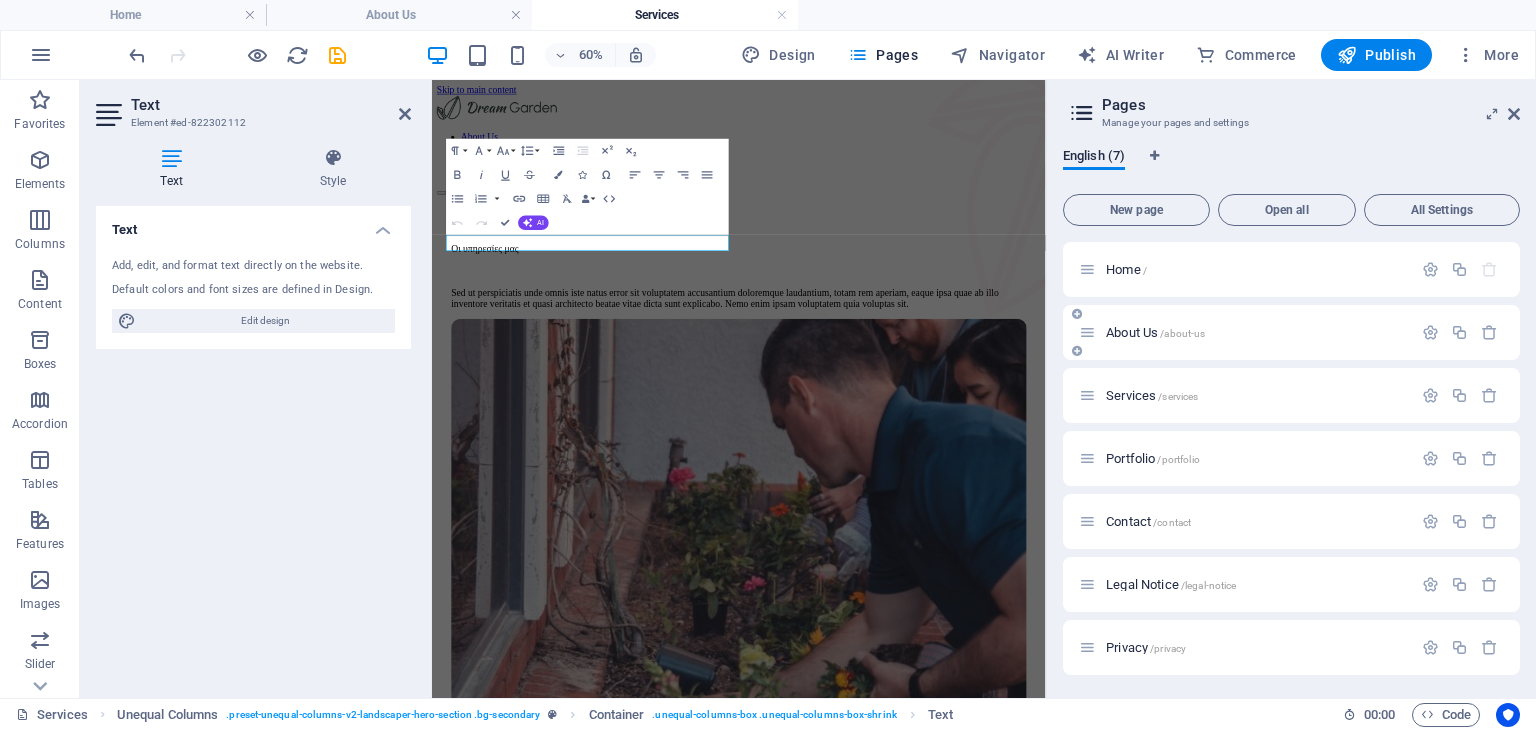 type 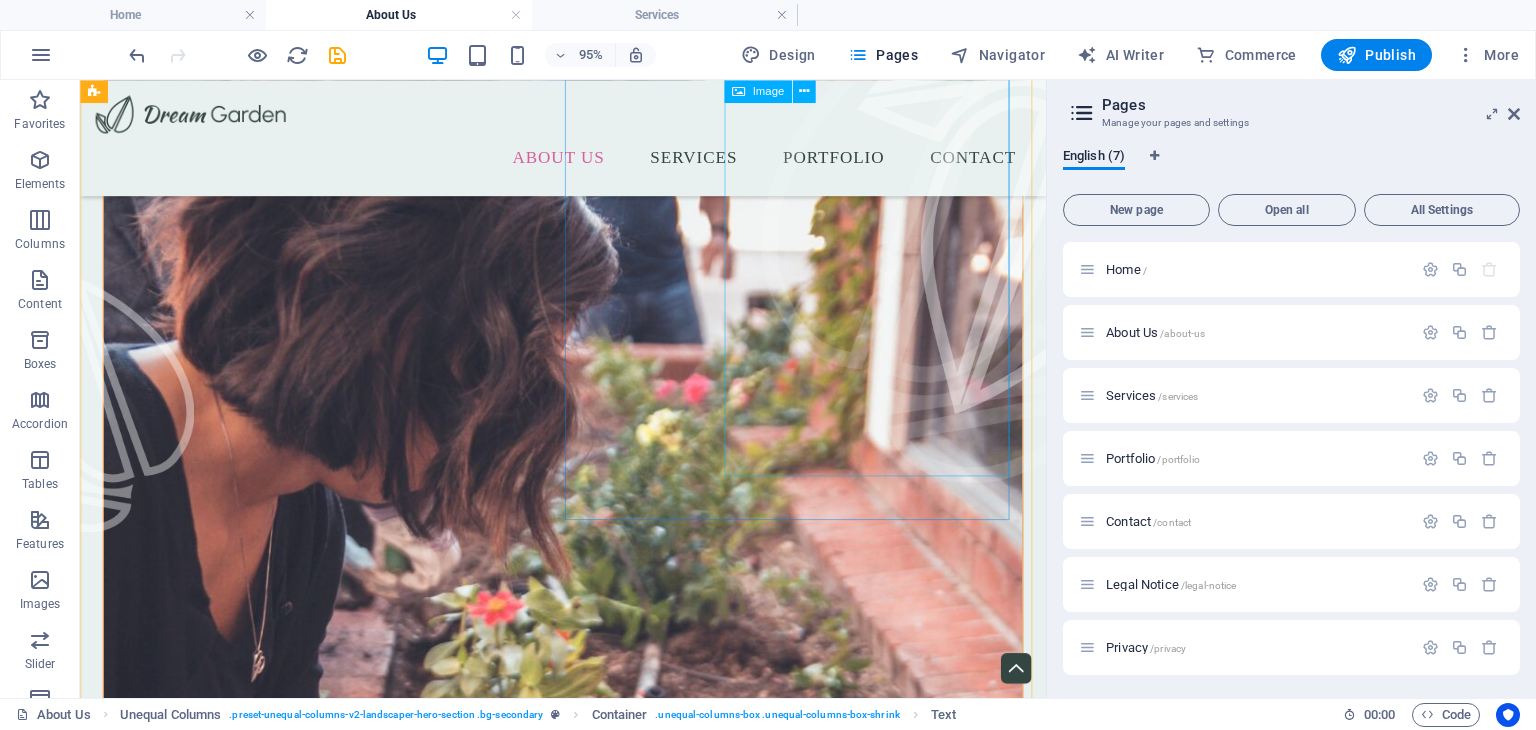 scroll, scrollTop: 0, scrollLeft: 0, axis: both 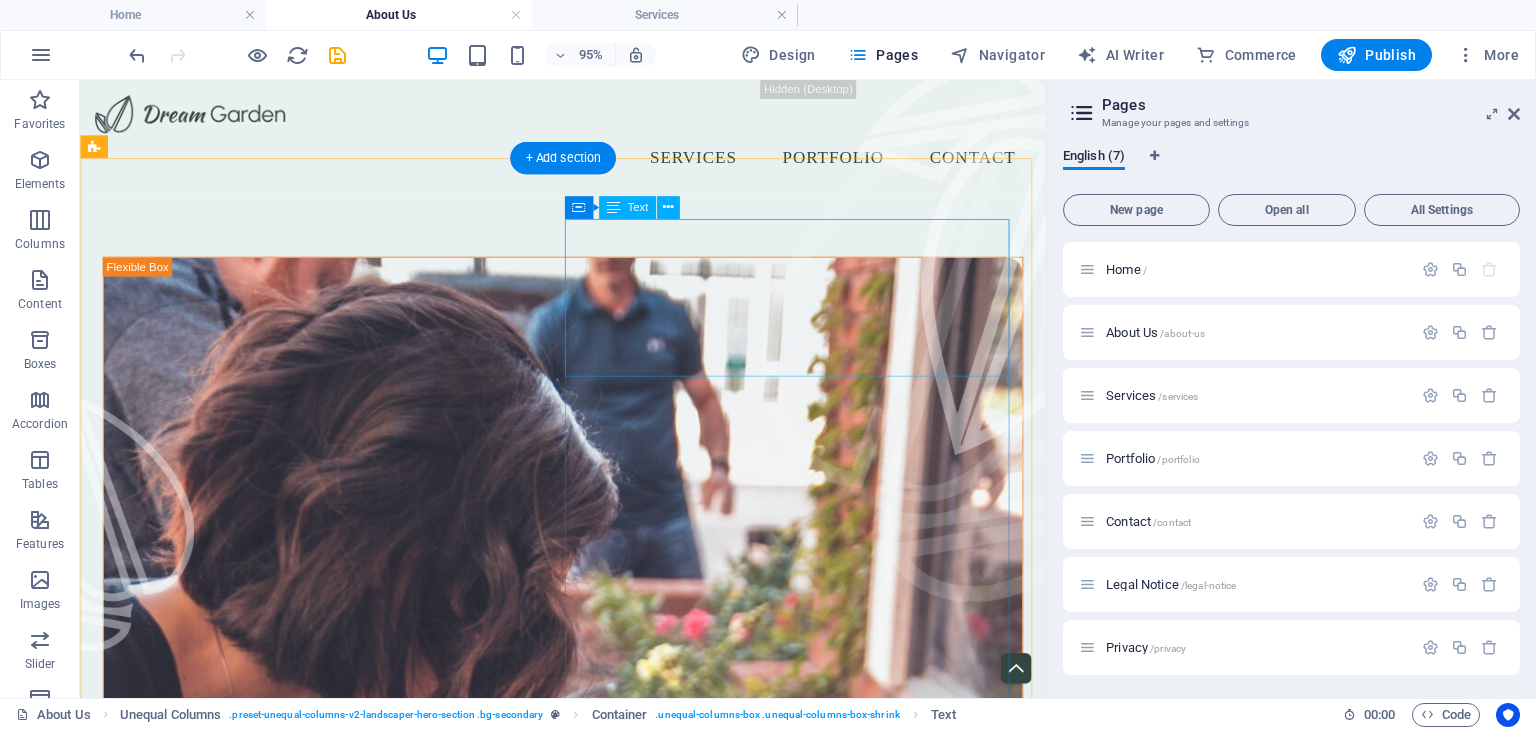 click on "Μεταμορφώστε τον κήπο σας." at bounding box center (588, 1315) 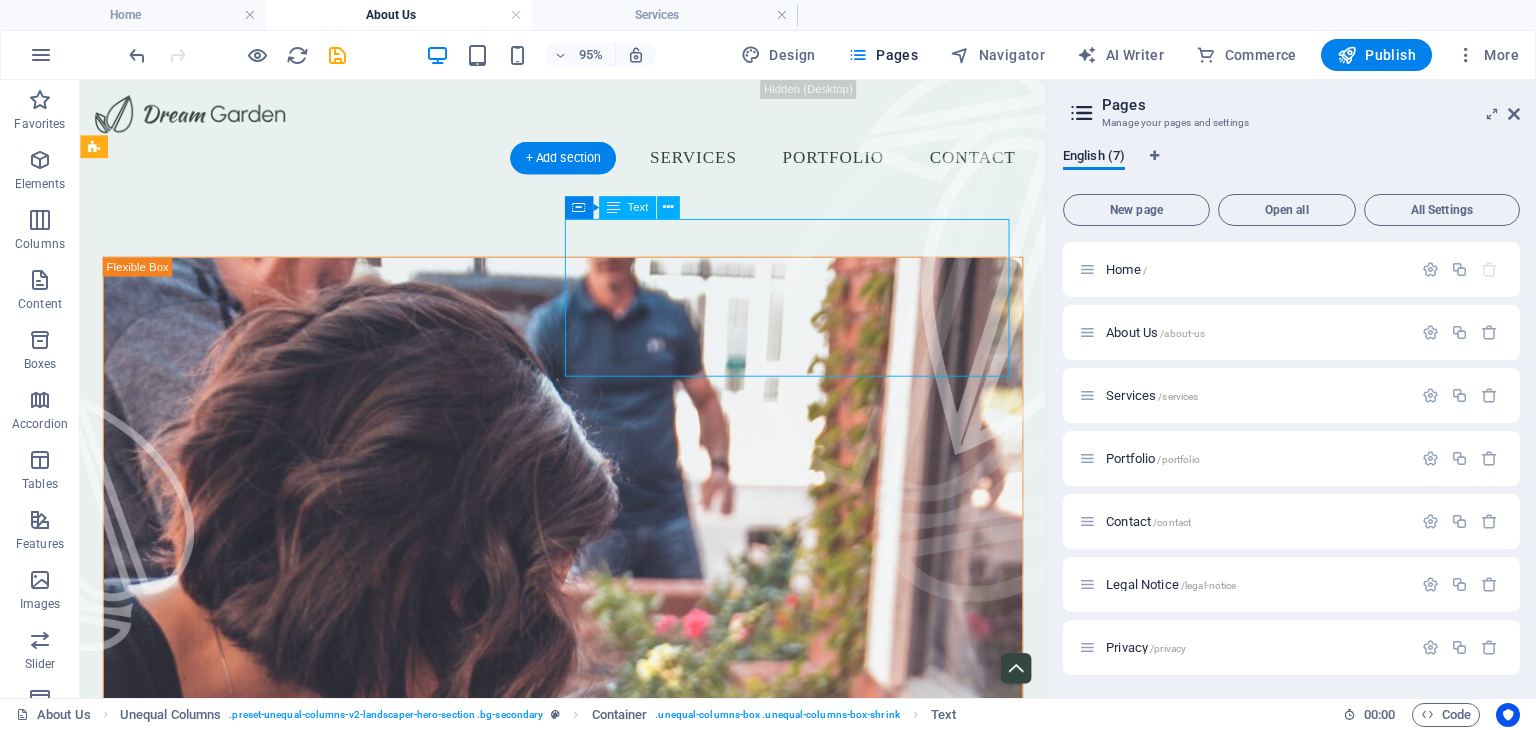 click on "Μεταμορφώστε τον κήπο σας." at bounding box center (588, 1315) 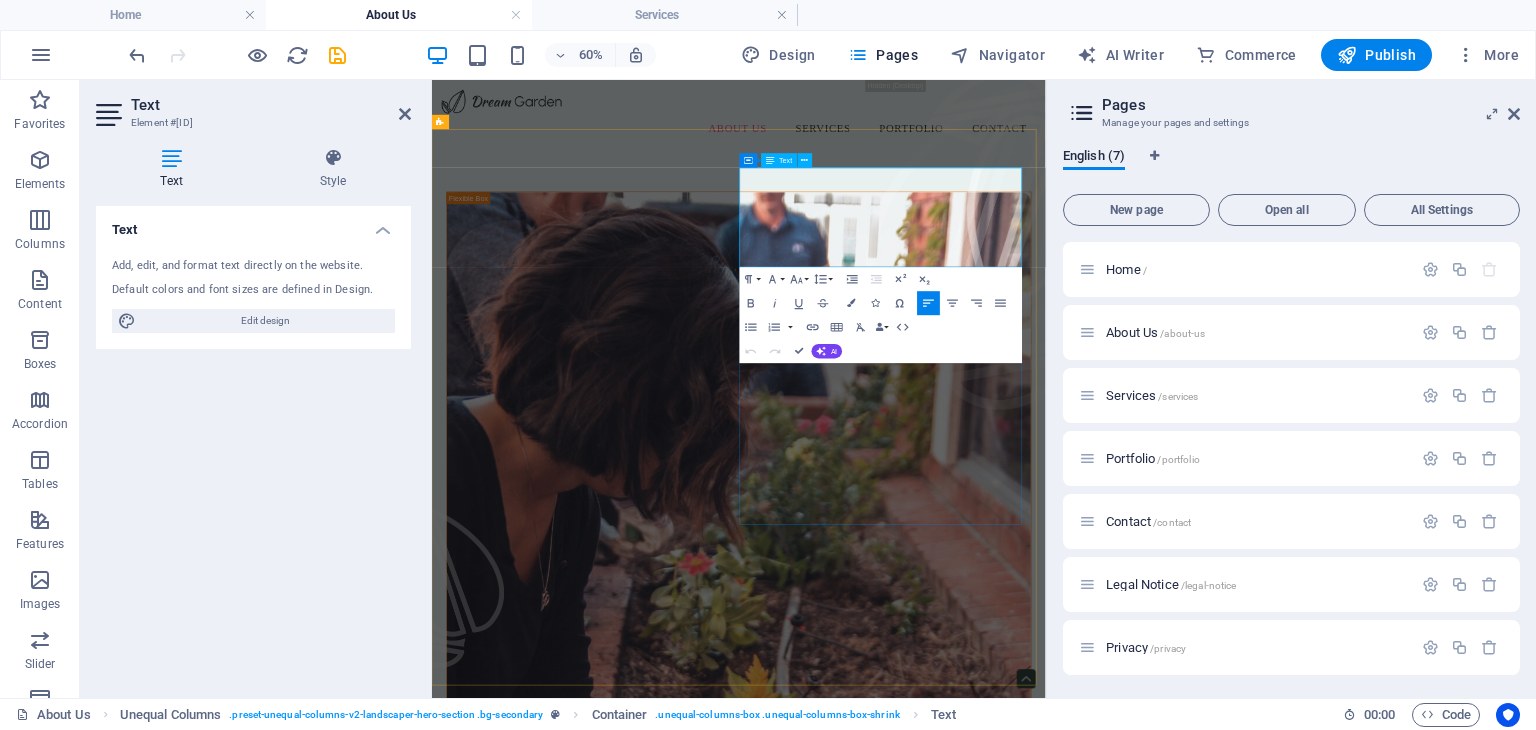 click on "Μεταμορφώστε τον κήπο σας." at bounding box center (943, 1321) 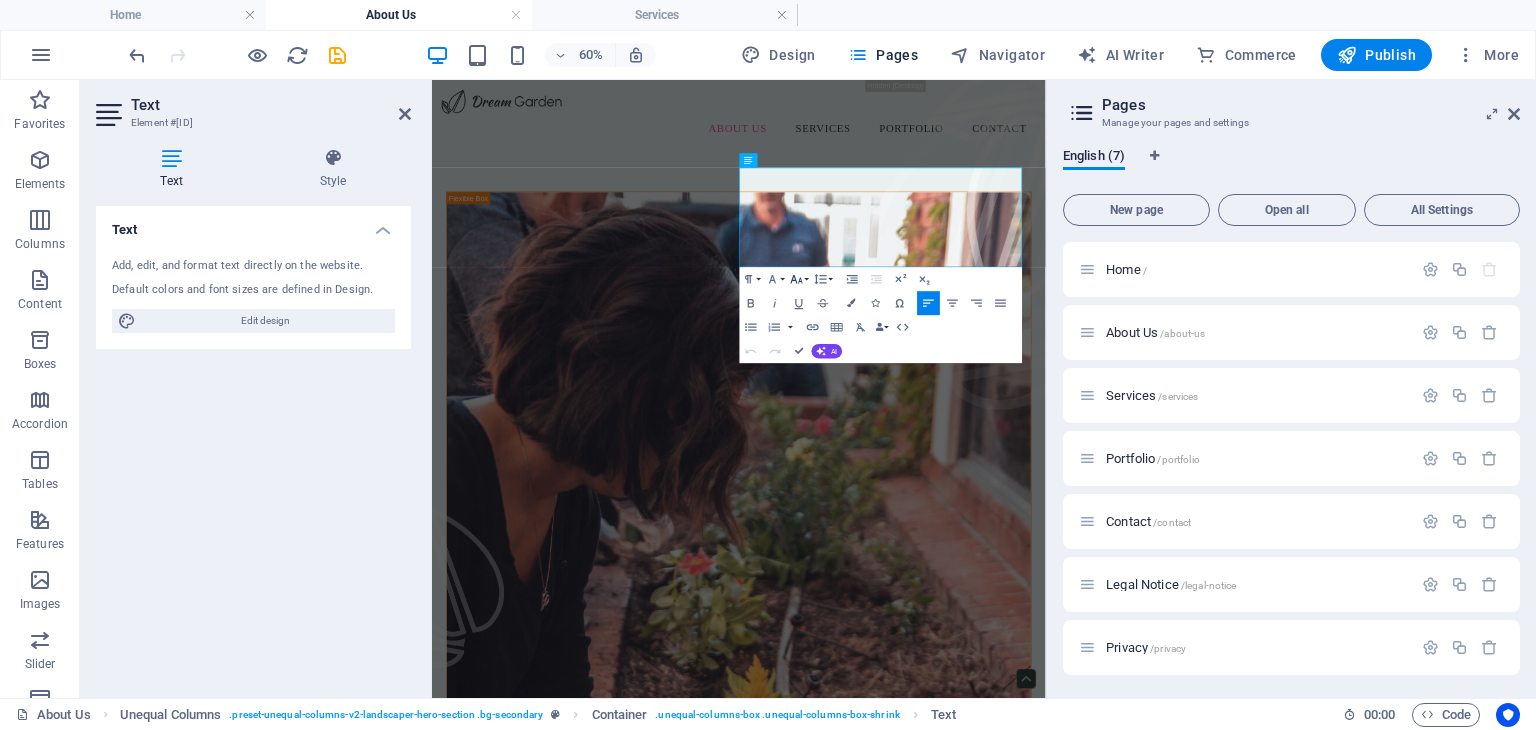 click 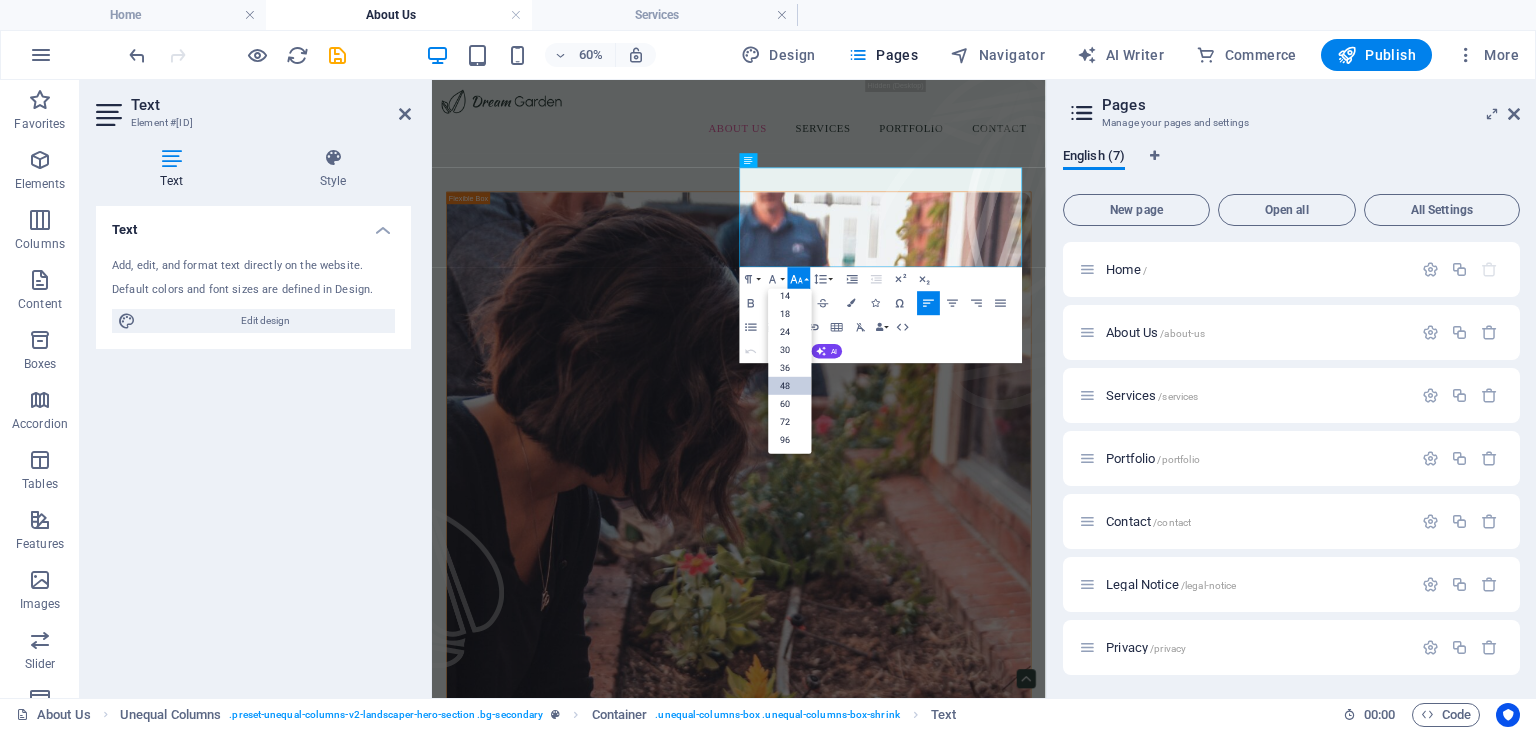 scroll, scrollTop: 160, scrollLeft: 0, axis: vertical 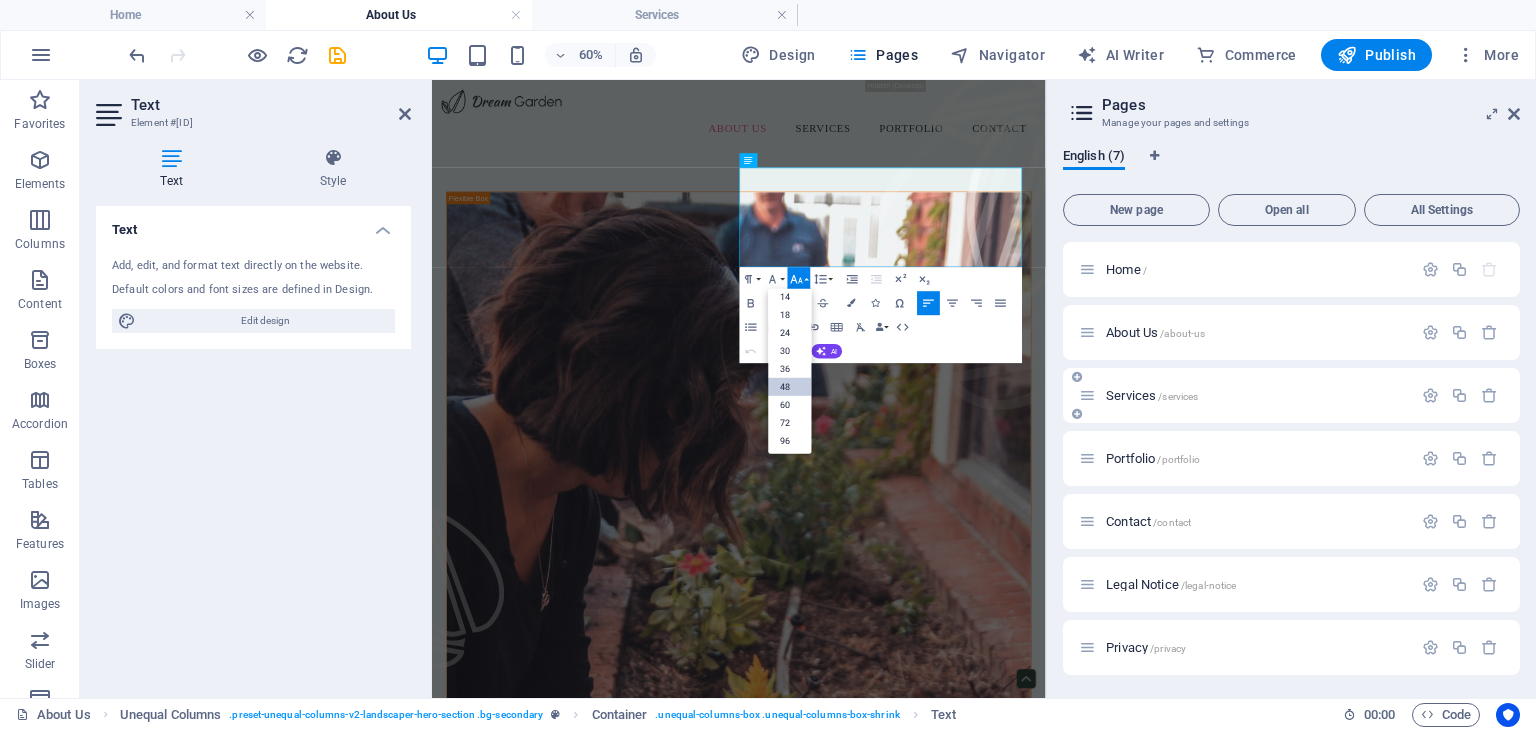 click on "Services /services" at bounding box center (1245, 395) 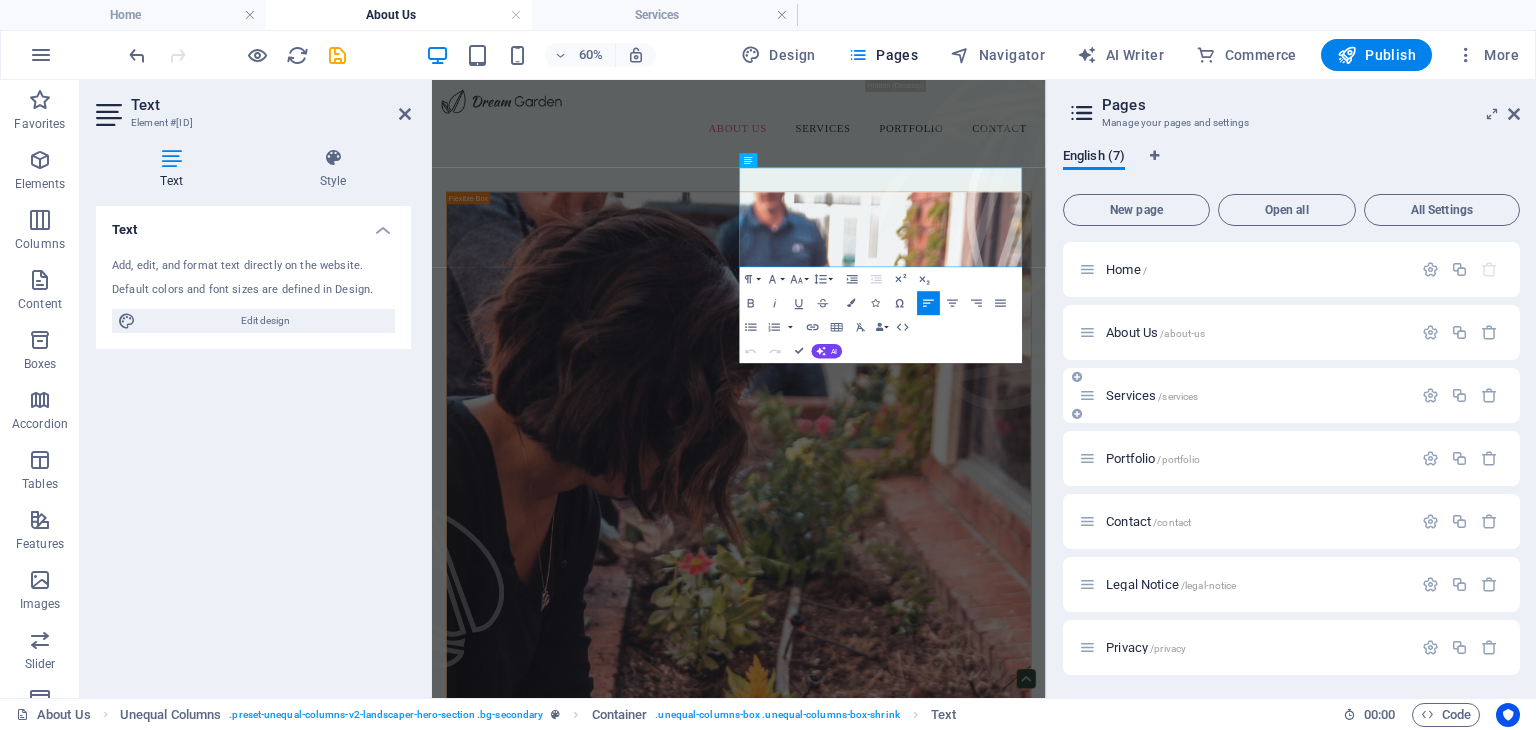 click on "Services /services" at bounding box center (1245, 395) 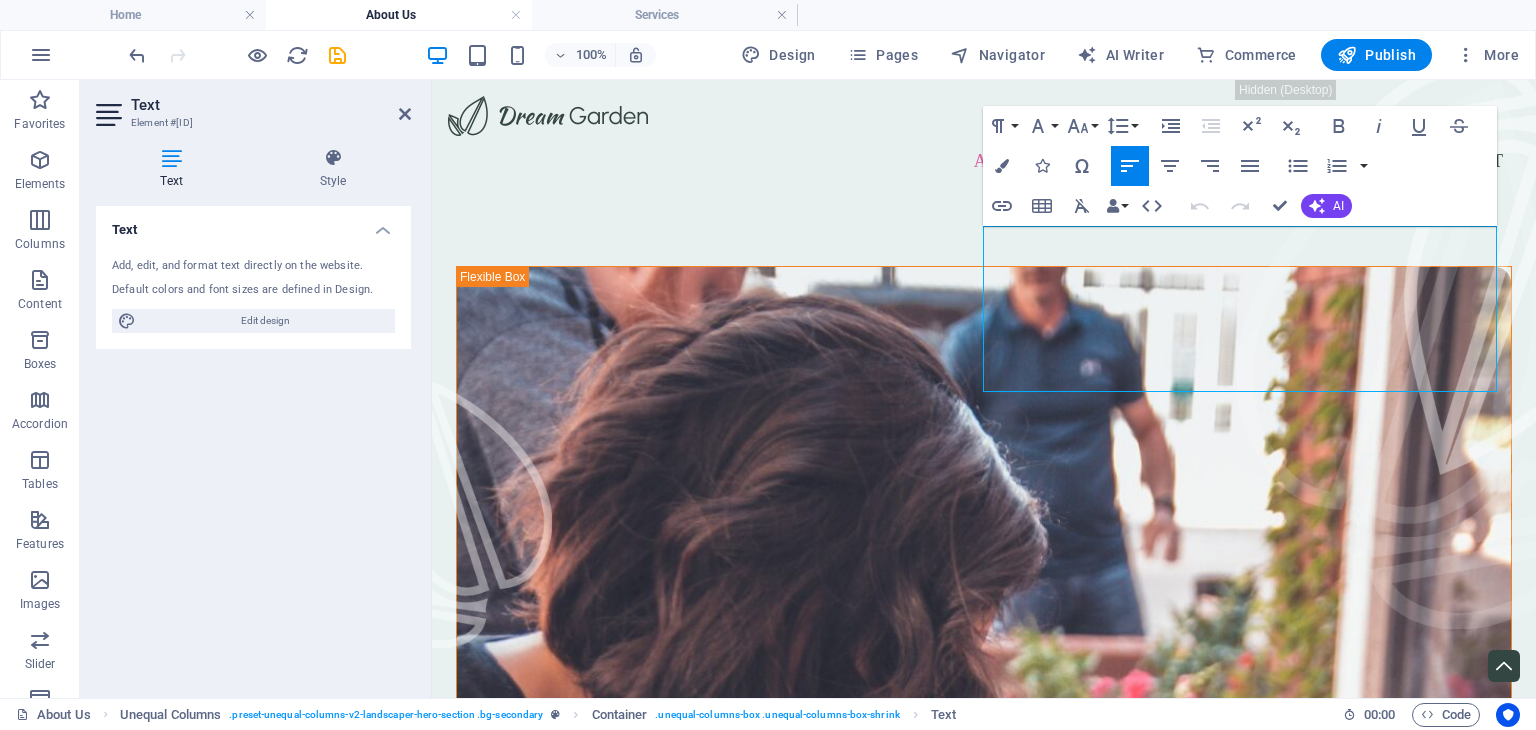 click on "100% Design Pages Navigator AI Writer Commerce Publish More" at bounding box center [768, 55] 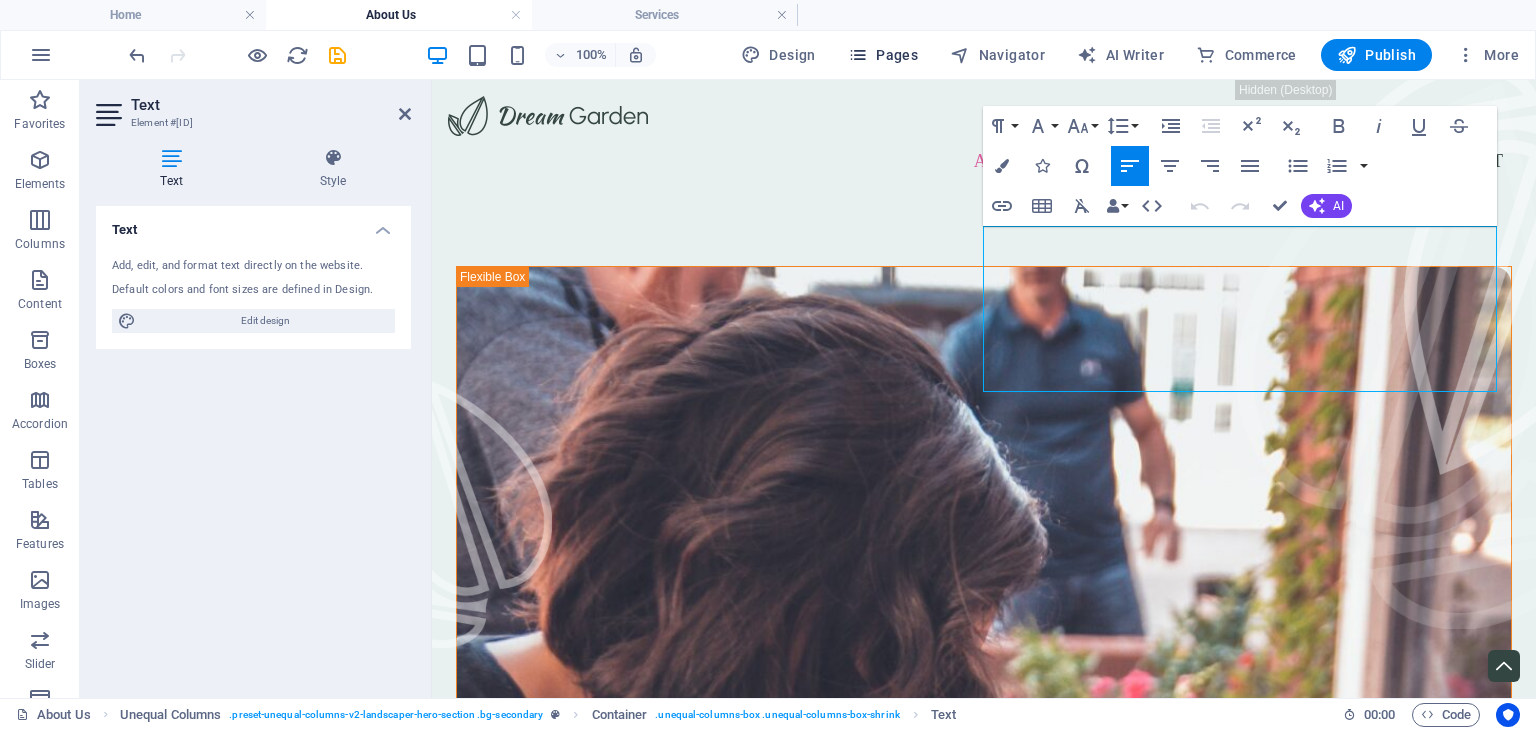 click on "Pages" at bounding box center (883, 55) 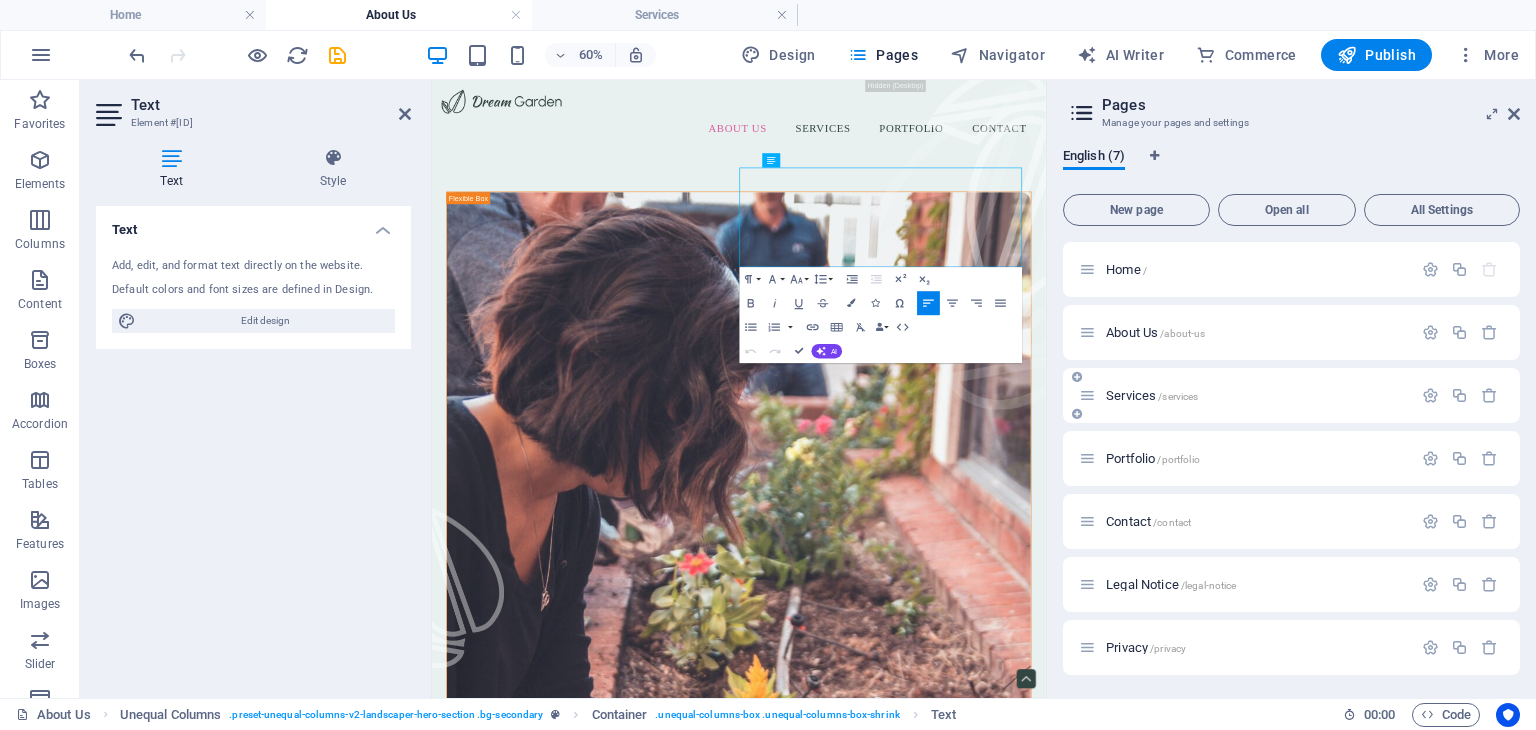 click on "Services /services" at bounding box center (1245, 395) 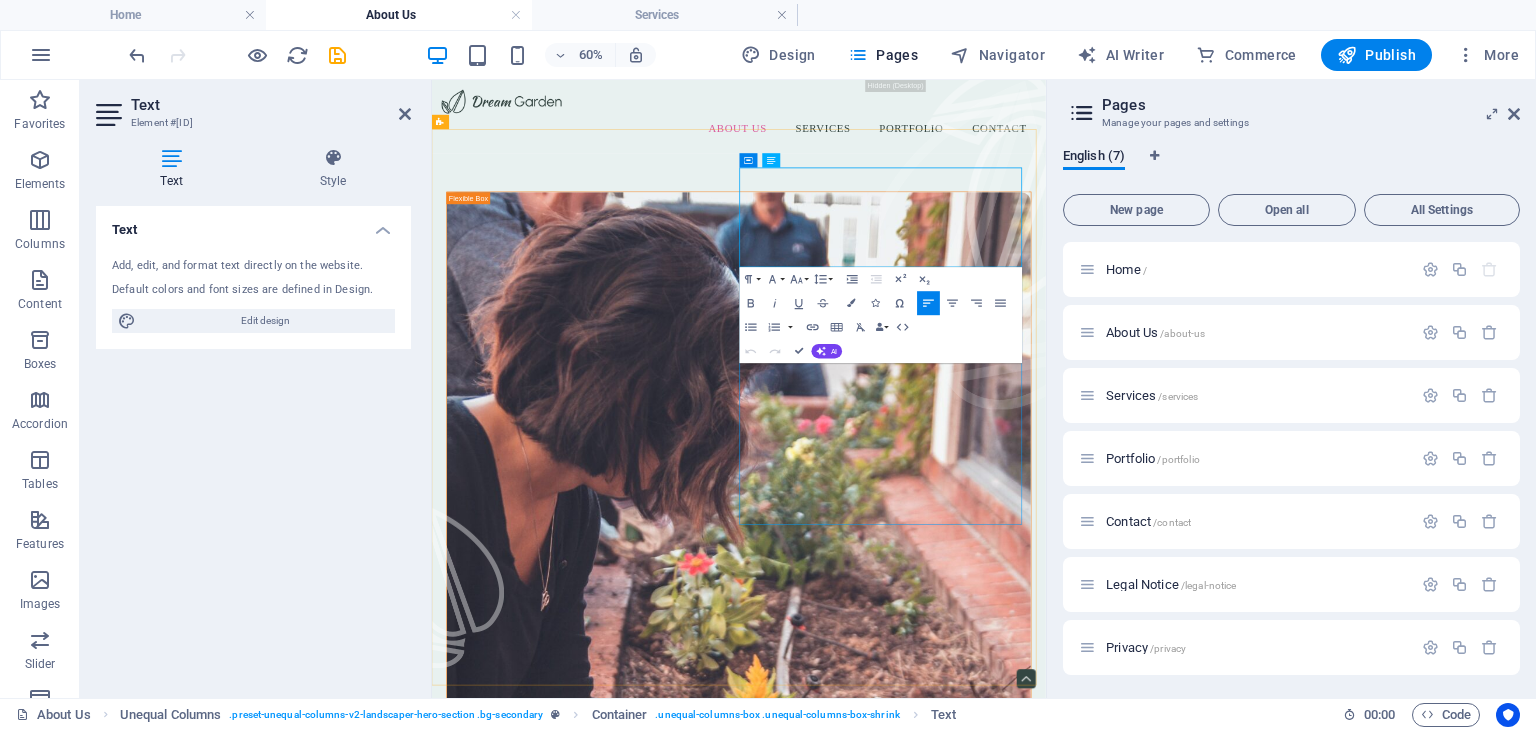 click on "Δημιουργούμε κήπους που συνδυάζουν αισθητική και λειτουργικότητα, προσαρμοσμένους στις ανάγκες σας. Δώστε στον παλιό σας κήπο νέα ζωή, με φυτά που ανθίζουν, σκιές που δροσίζουν και αισθητική που εντυπωσιάζει. Και για να διατηρήσετε αυτό το αποτέλεσμα, επωφεληθείτε από τις ολοκληρωμένες υπηρεσίες συντήρησης που προσφέρουμε, ώστε ο κήπος σας να παραμένει πάντα περιποιημένος και υγιής, όλο τον χρόνο. Εμπιστευτείτε μας για να μεταμορφώσουμε τον κήπο σας σε έναν χώρο που θα αγαπήσετε." at bounding box center (943, 1481) 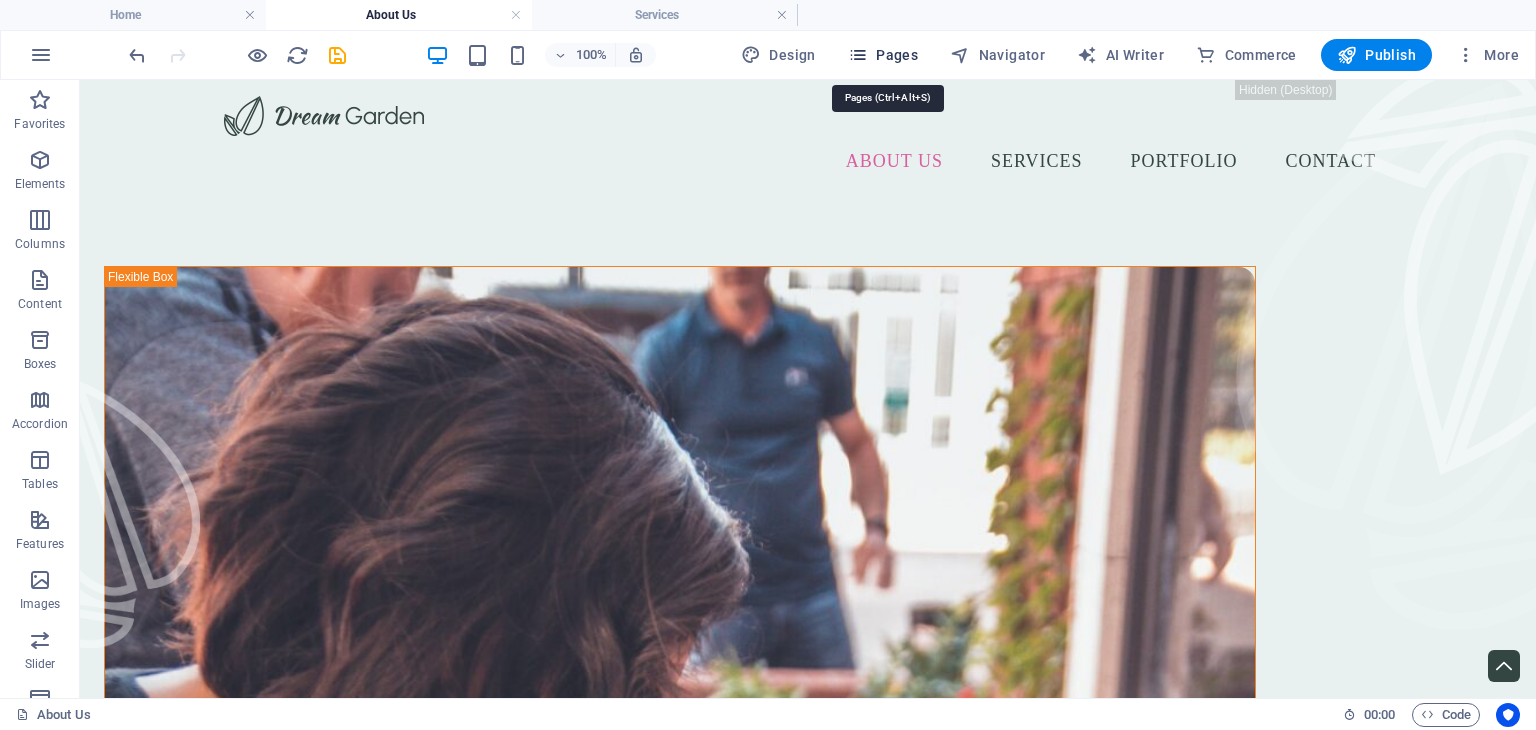 click on "Pages" at bounding box center [883, 55] 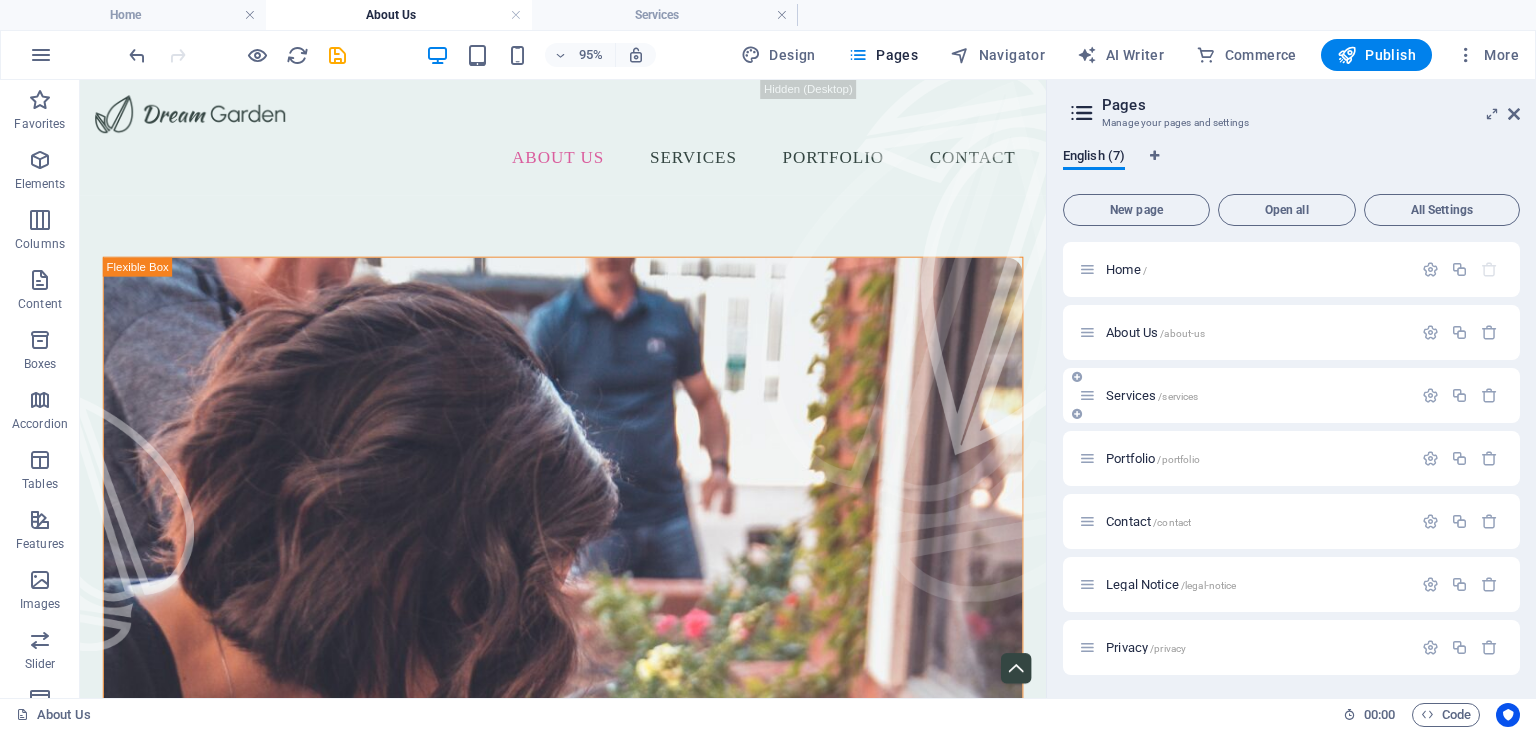 click on "Services /services" at bounding box center [1152, 395] 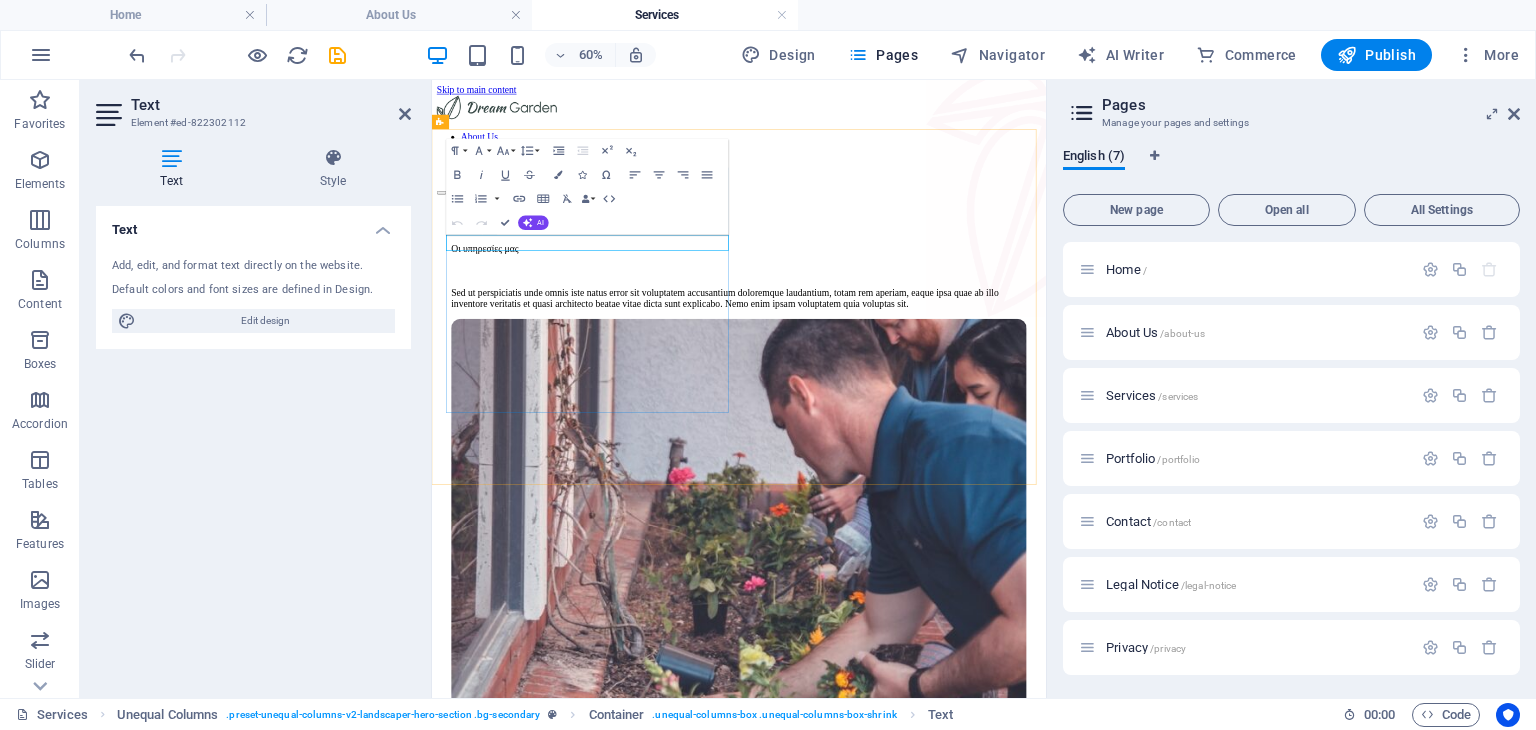 click on "Οι υπηρεσίες μας" at bounding box center (943, 361) 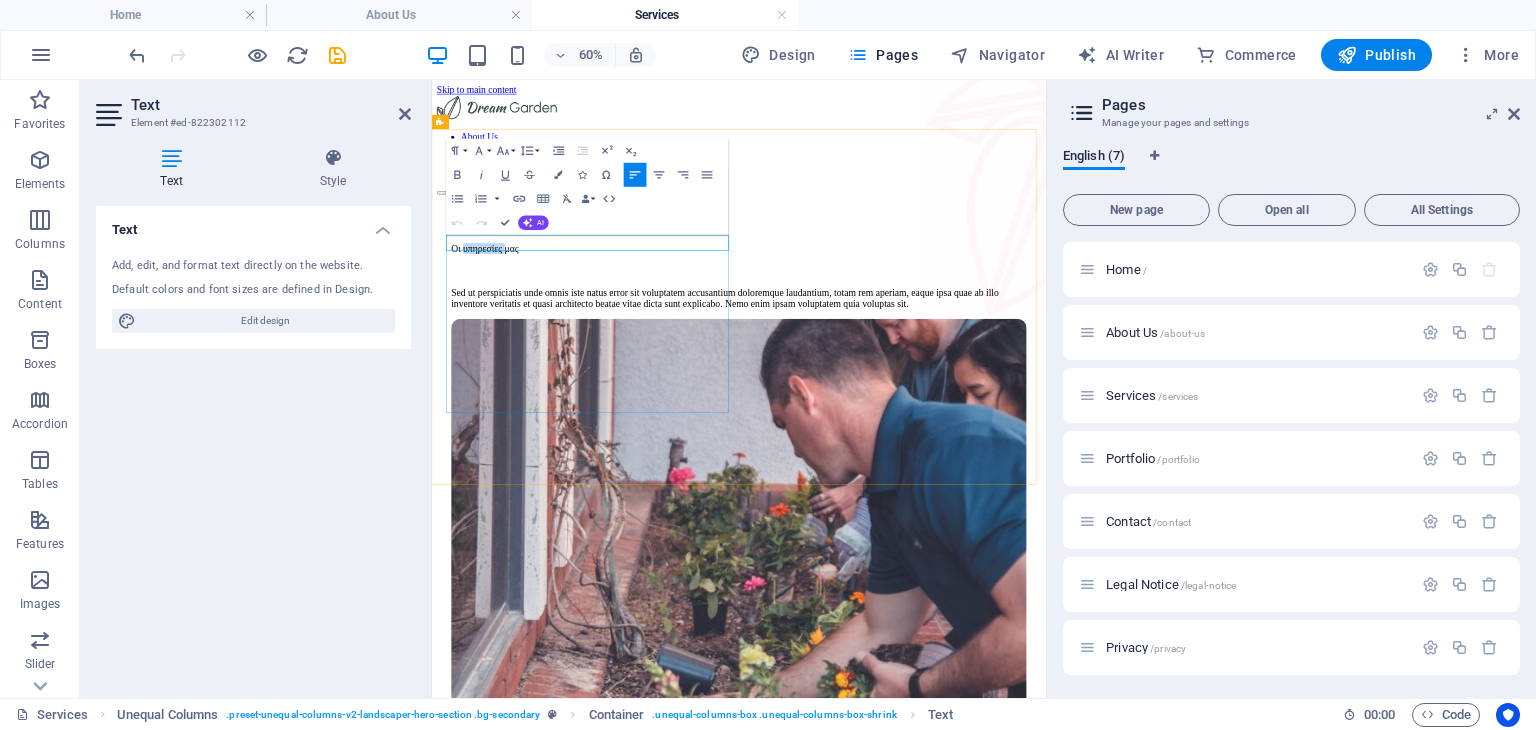 click on "Οι υπηρεσίες μας" at bounding box center (943, 361) 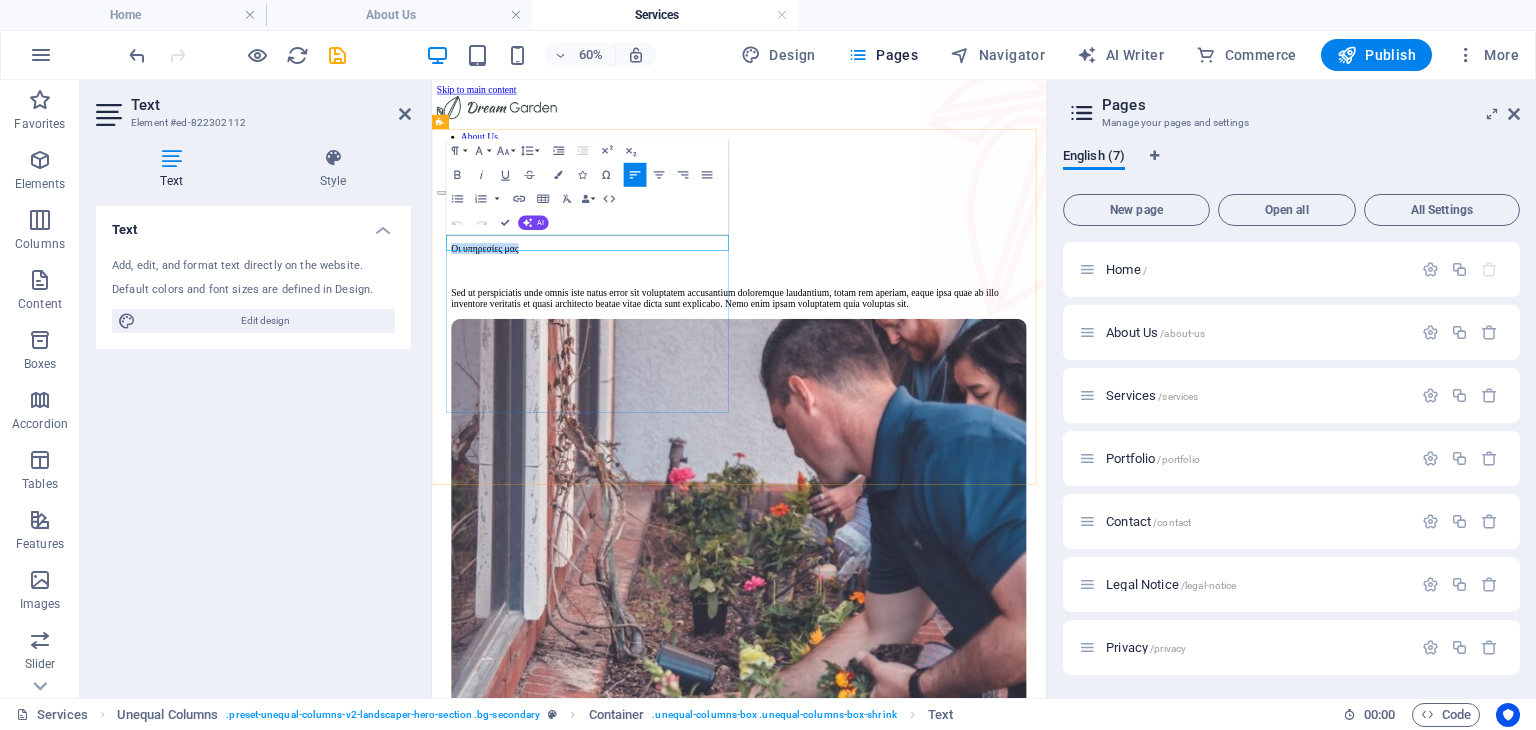 click on "Οι υπηρεσίες μας" at bounding box center [943, 361] 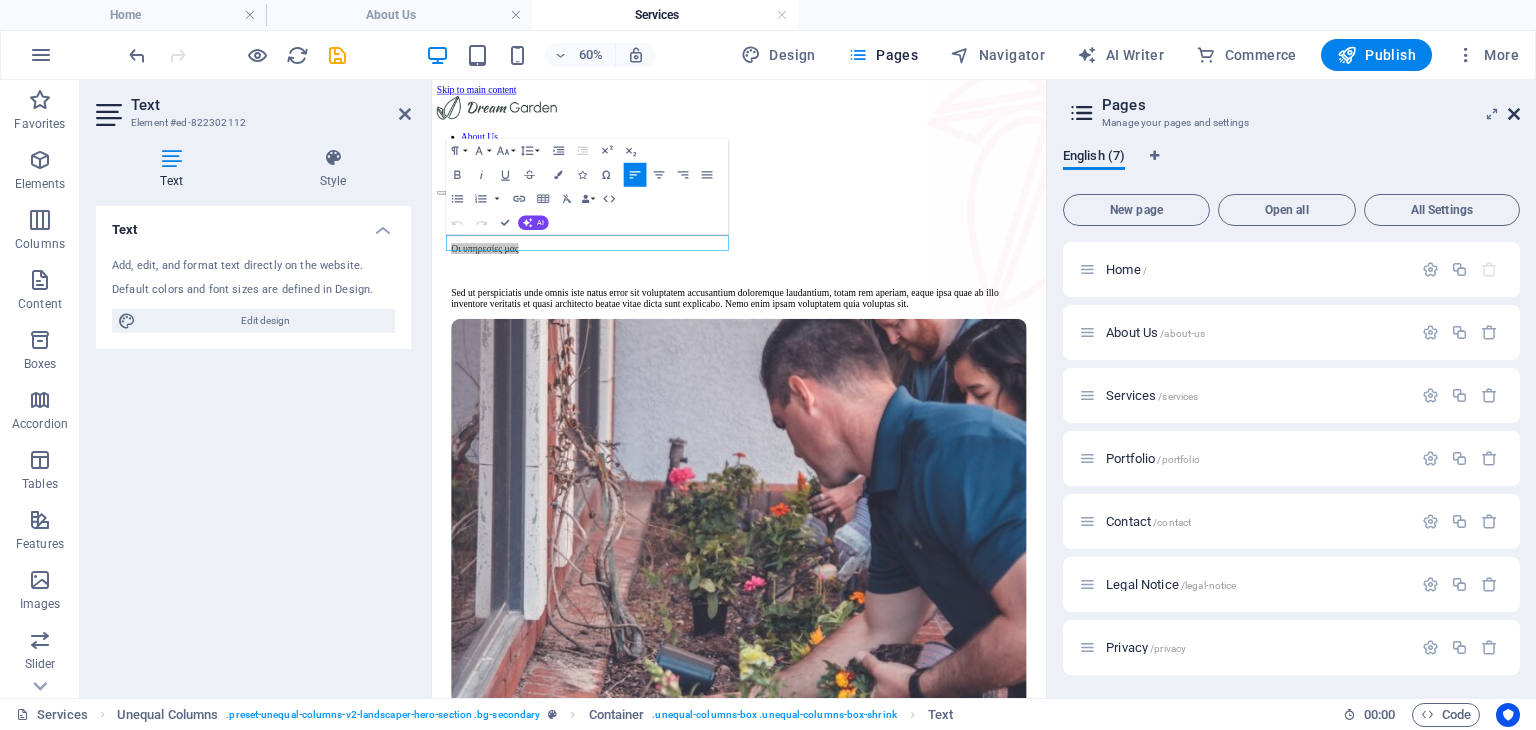 click at bounding box center (1514, 114) 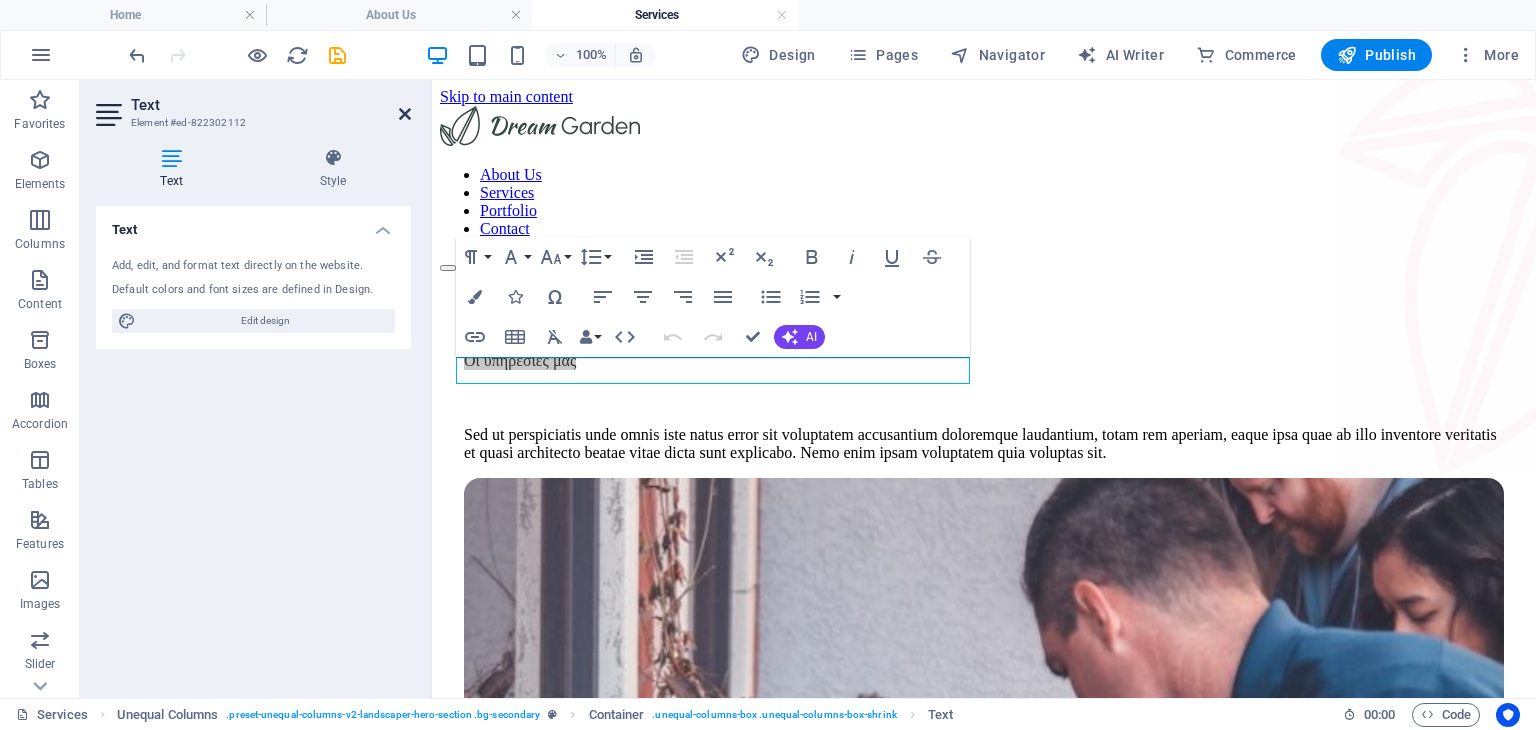 click at bounding box center (405, 114) 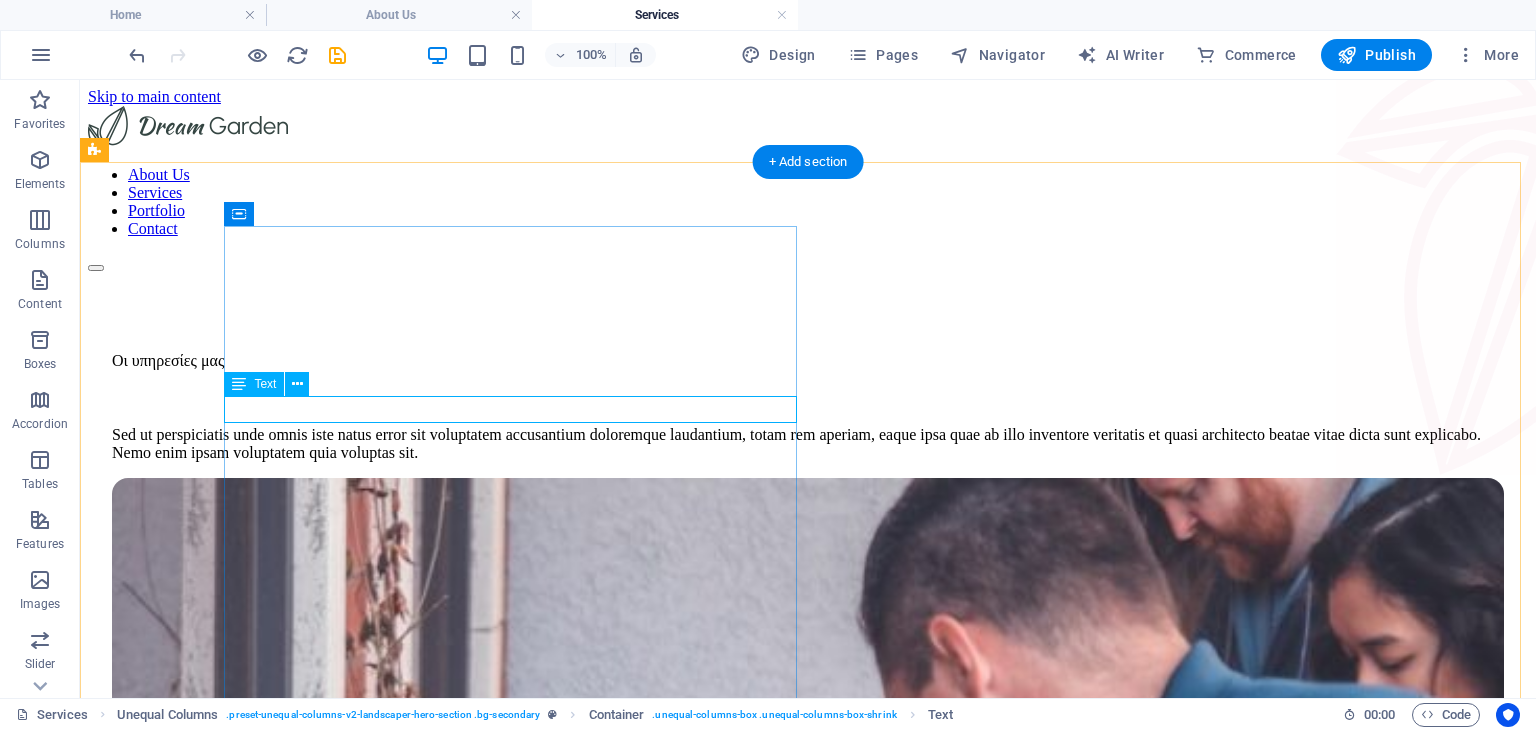 click on "Οι υπηρεσίες μας" at bounding box center [808, 361] 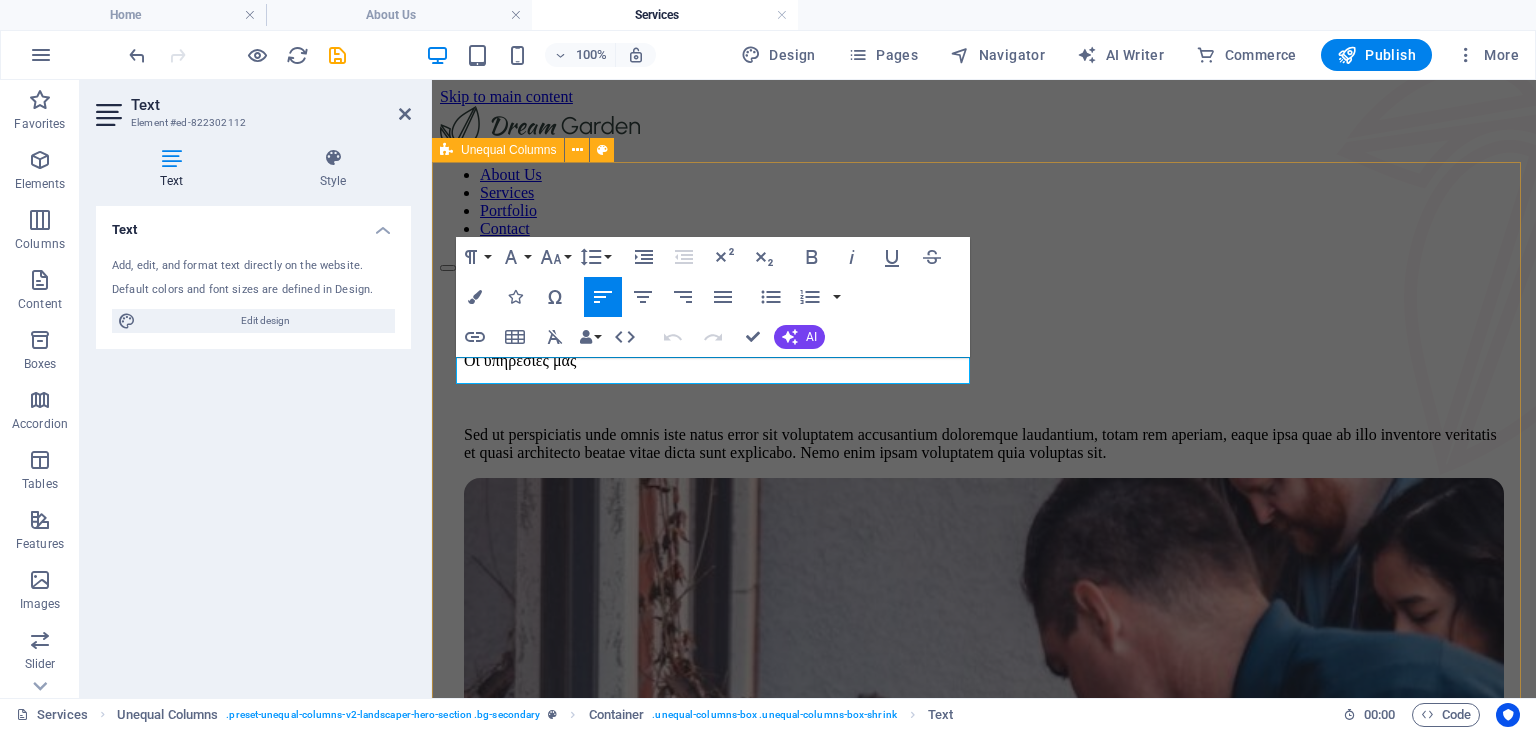 click on "Οι υπηρεσίες μας Sed ut perspiciatis unde omnis iste natus error sit voluptatem accusantium doloremque laudantium, totam rem aperiam, eaque ipsa quae ab illo inventore veritatis et quasi architecto beatae vitae dicta sunt explicabo. Nemo enim ipsam voluptatem quia voluptas sit." at bounding box center (984, 958) 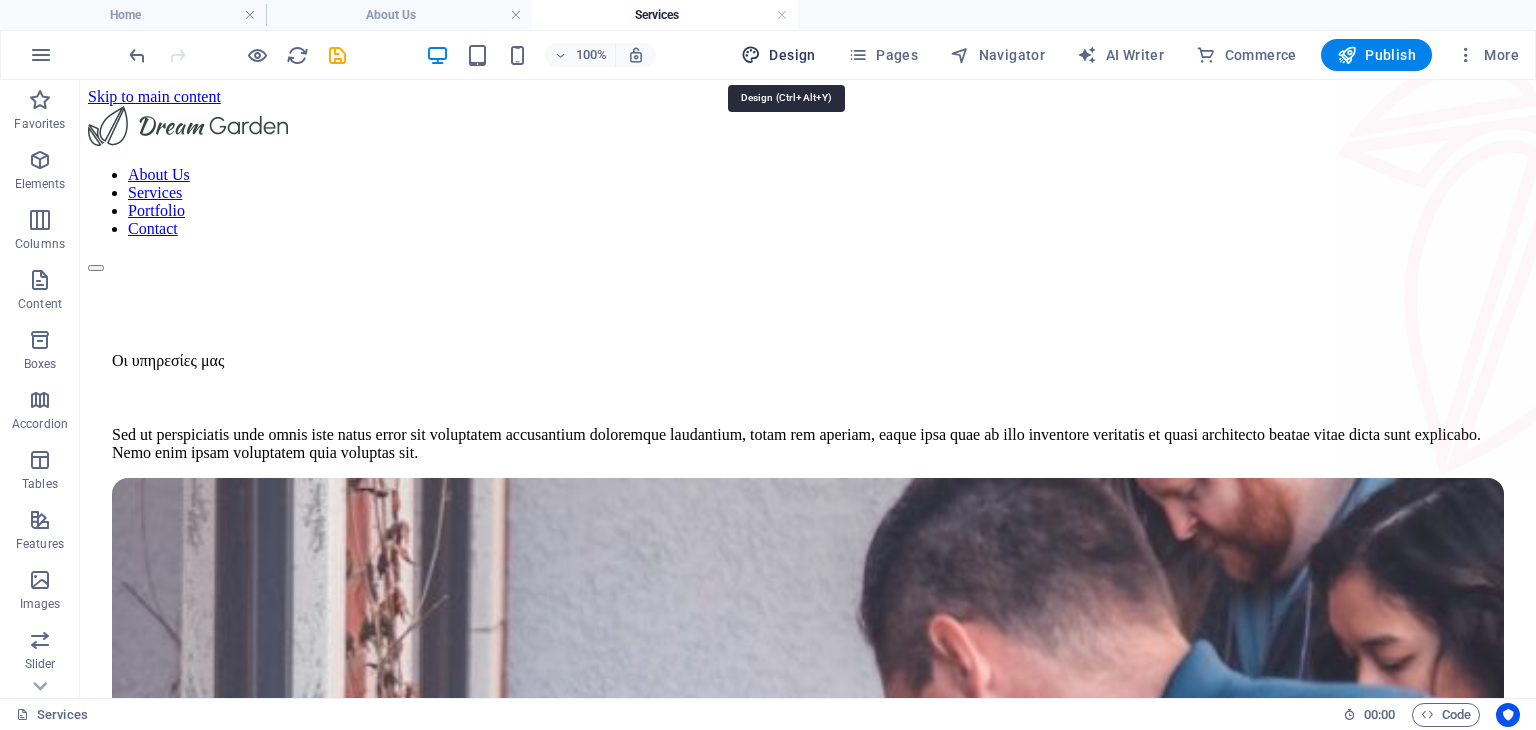 click on "Design" at bounding box center (778, 55) 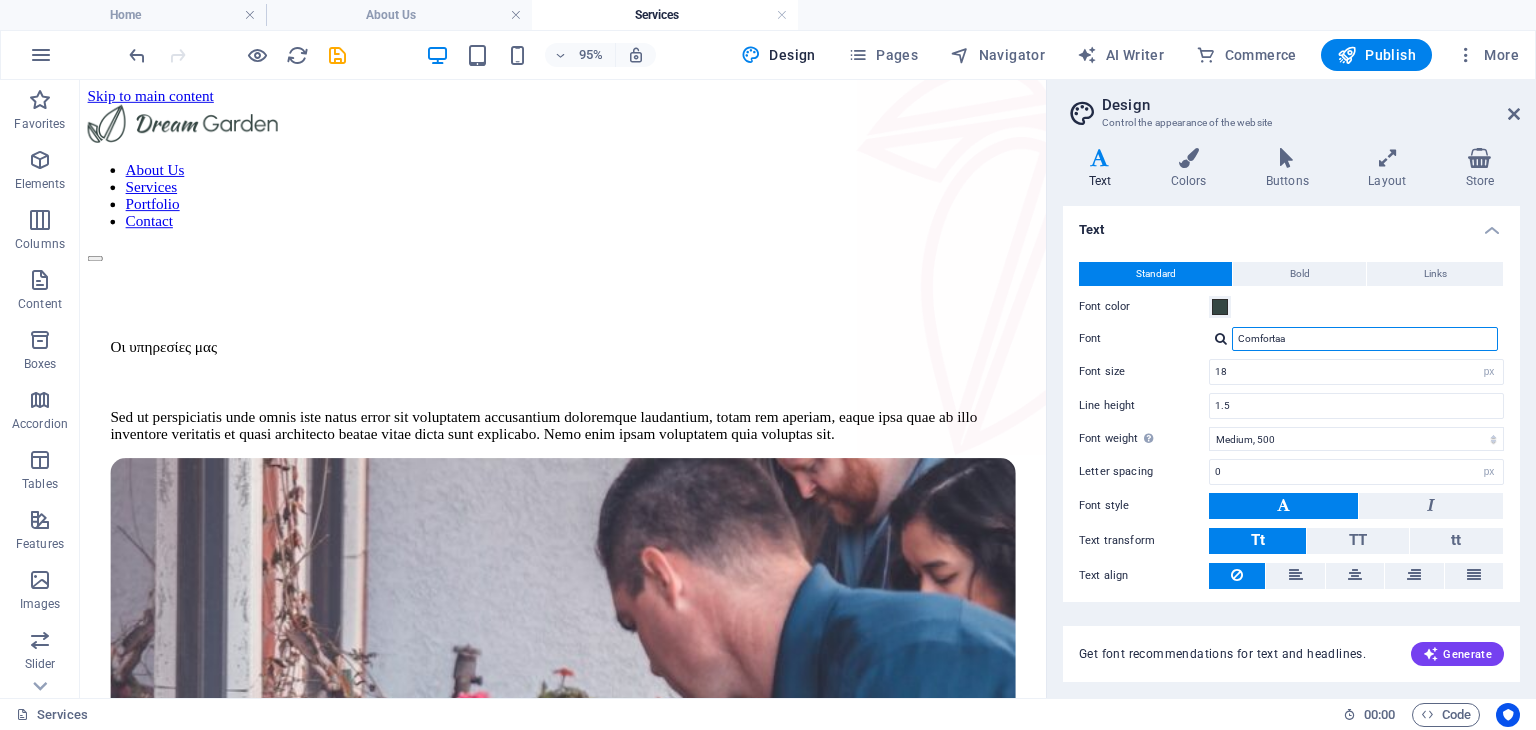 click on "Comfortaa" at bounding box center (1365, 339) 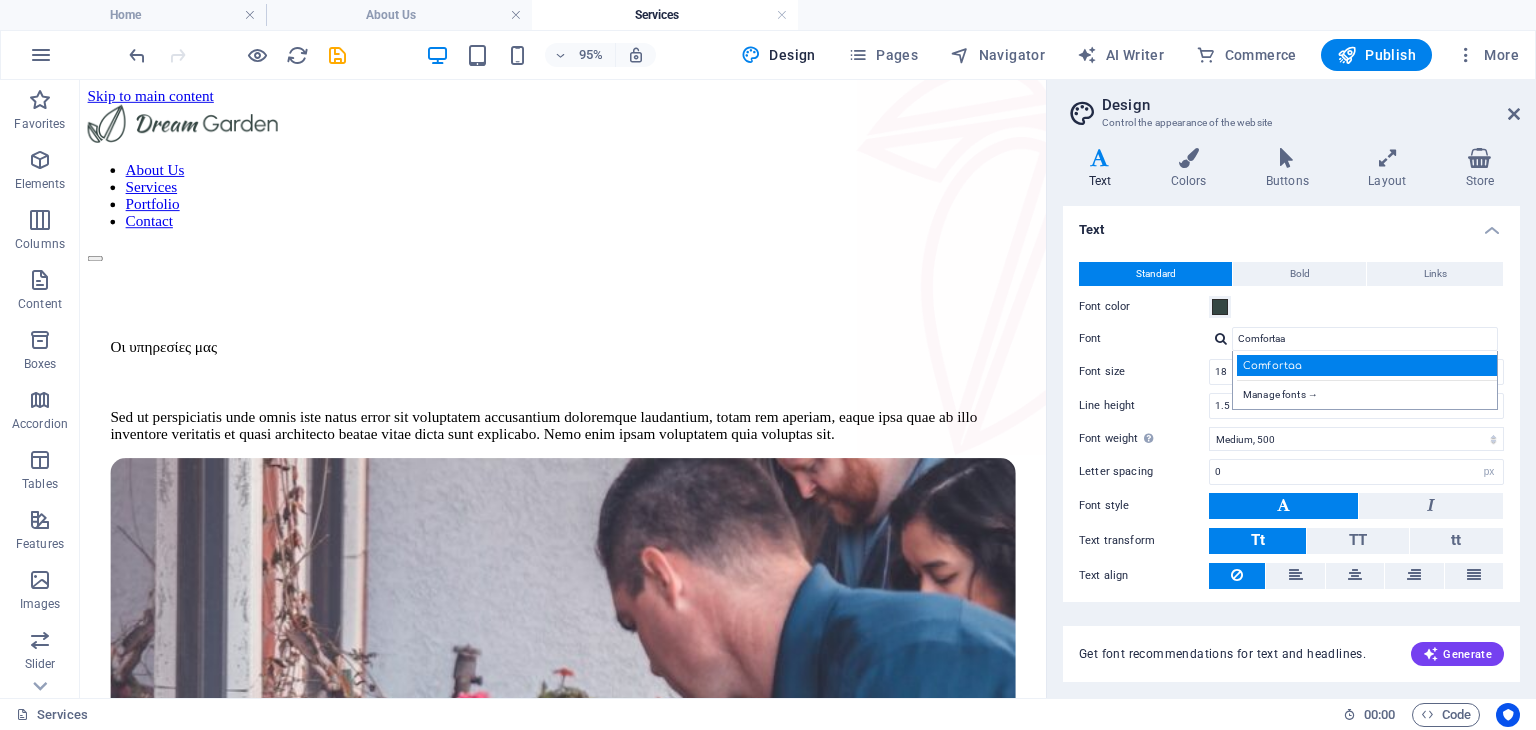 click on "Comfortaa" at bounding box center [1369, 365] 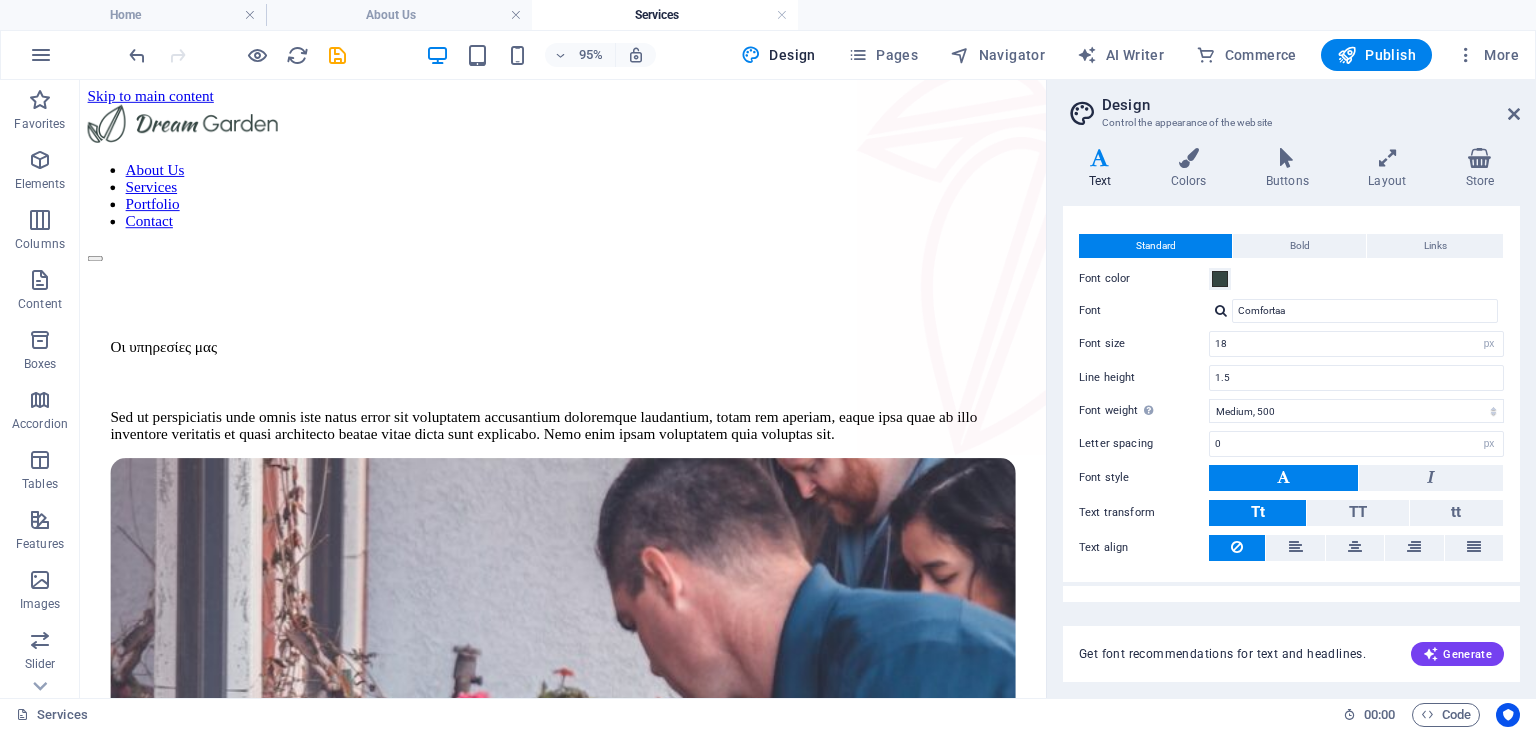 scroll, scrollTop: 0, scrollLeft: 0, axis: both 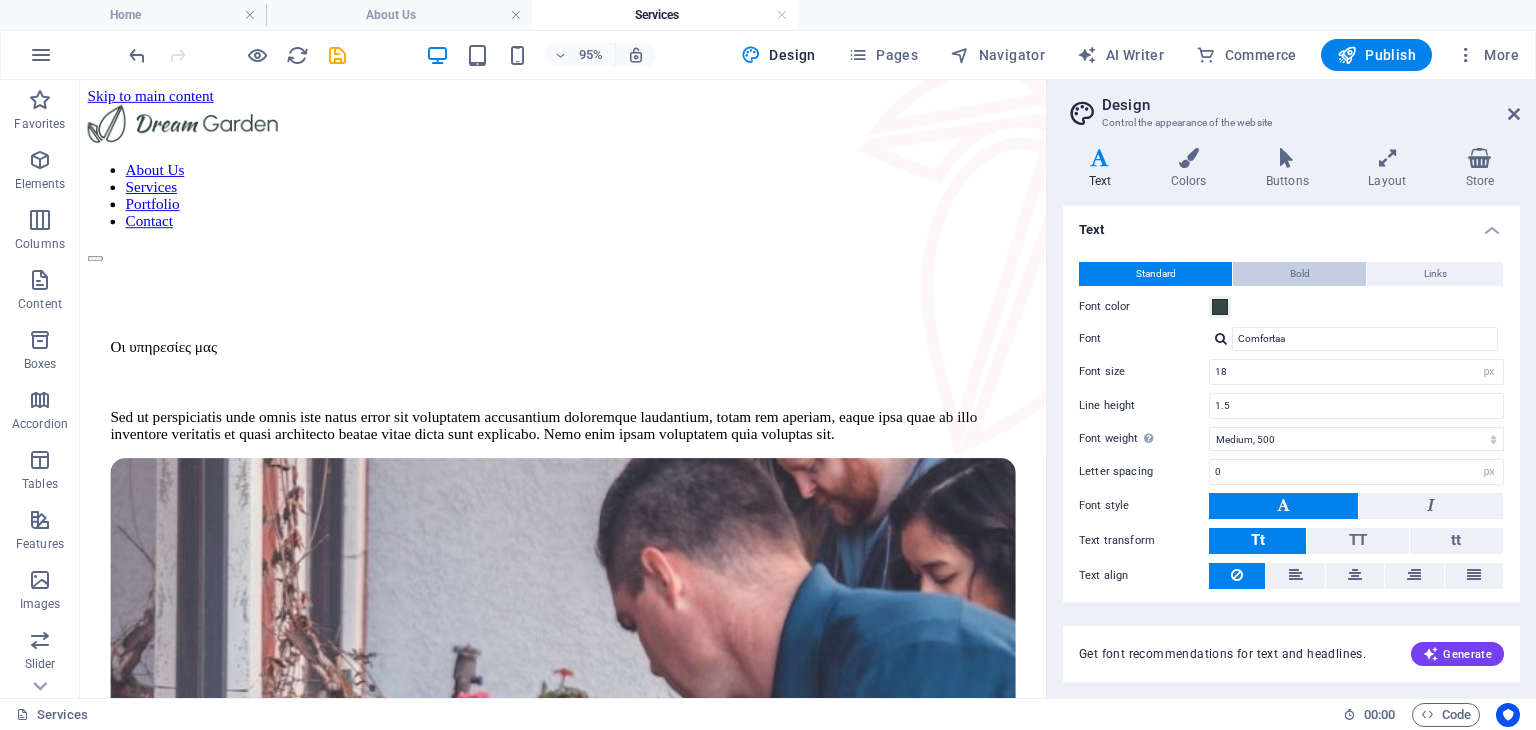click on "Bold" at bounding box center (1299, 274) 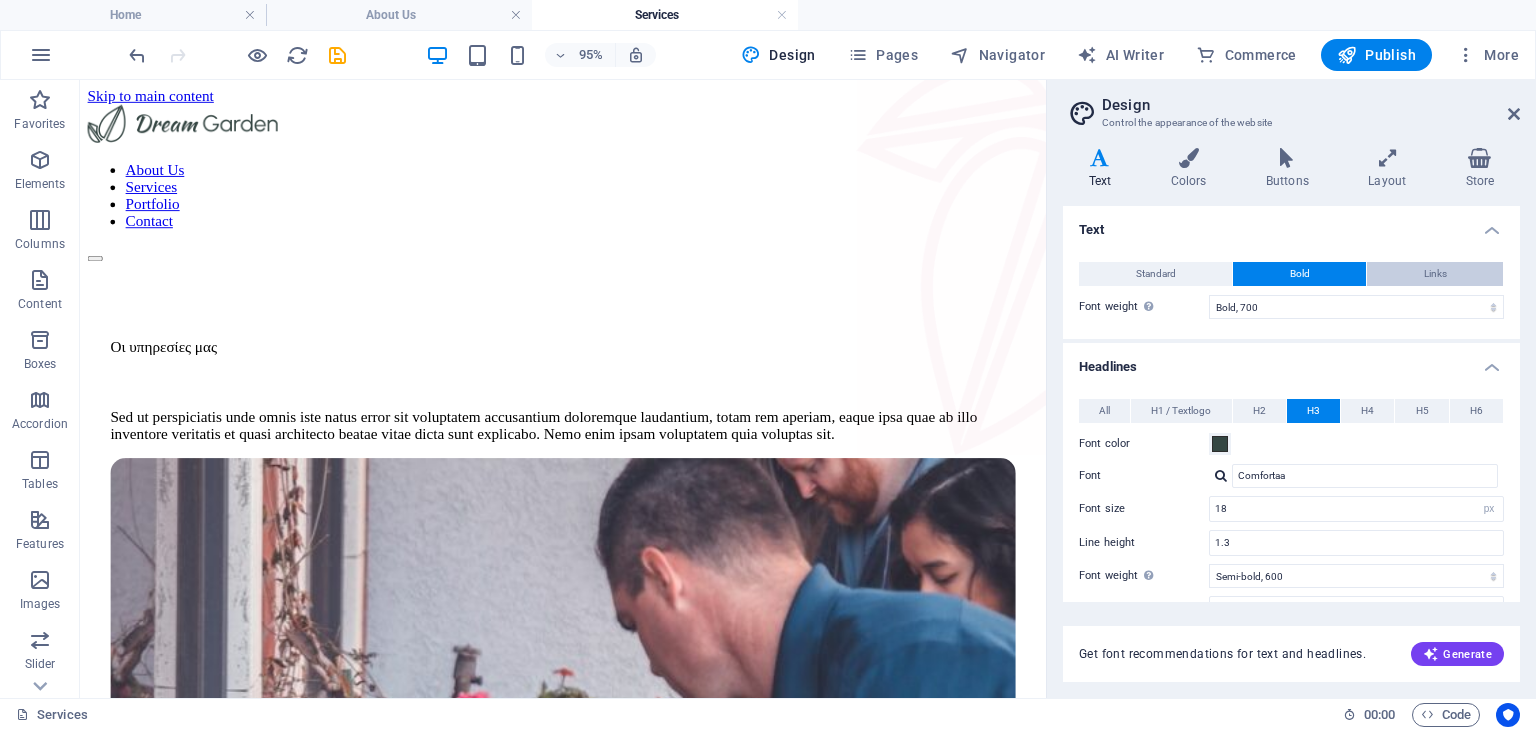 click on "Links" at bounding box center [1435, 274] 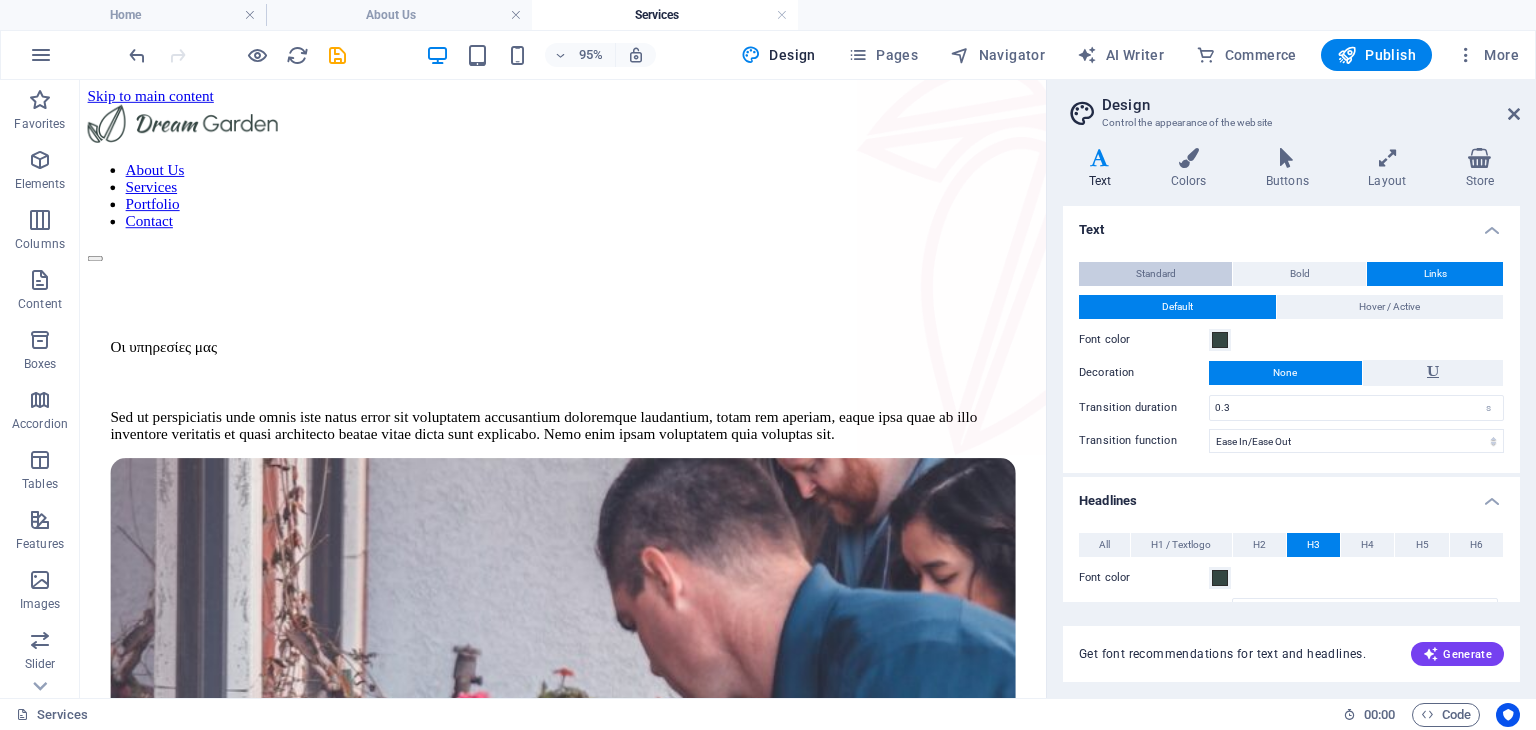 click on "Standard" at bounding box center (1156, 274) 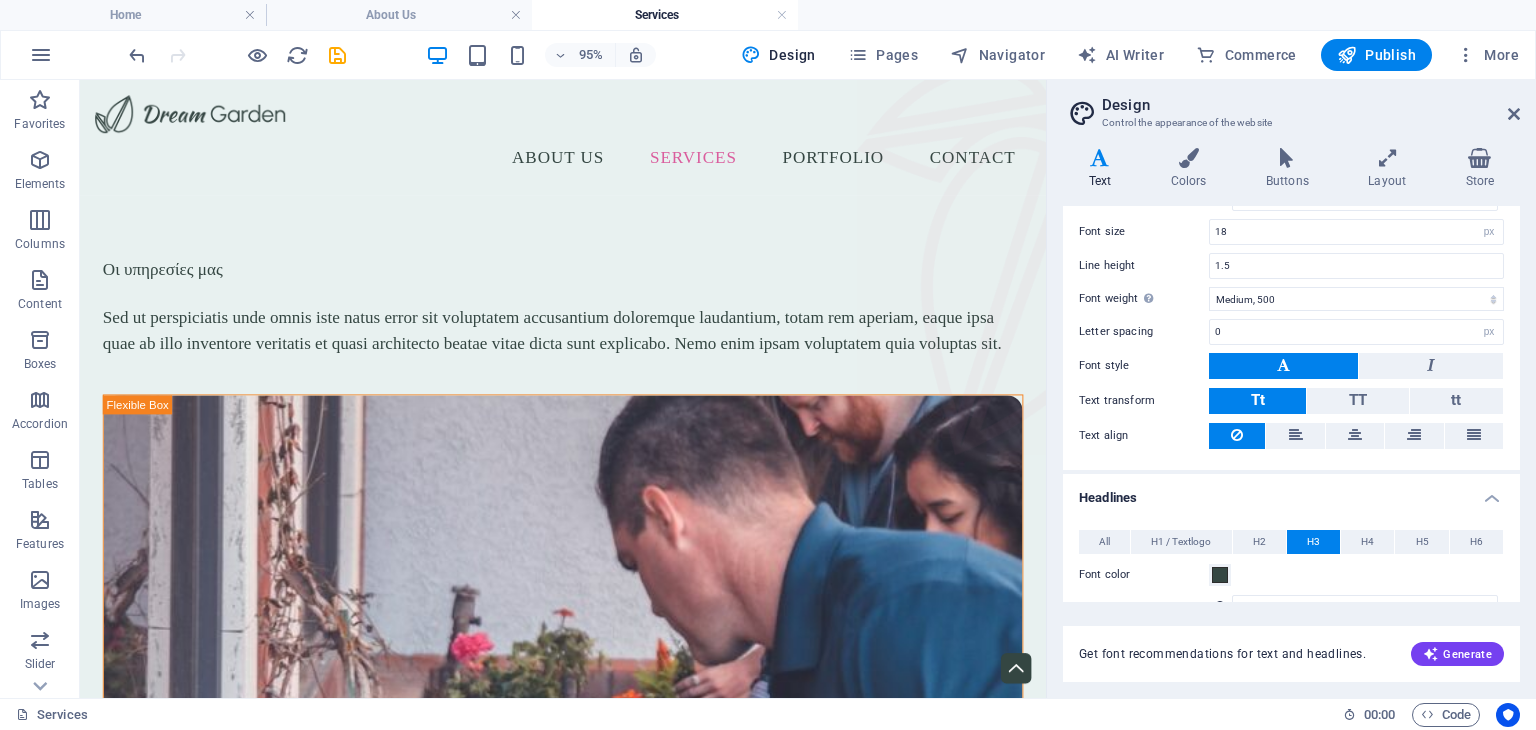 scroll, scrollTop: 0, scrollLeft: 0, axis: both 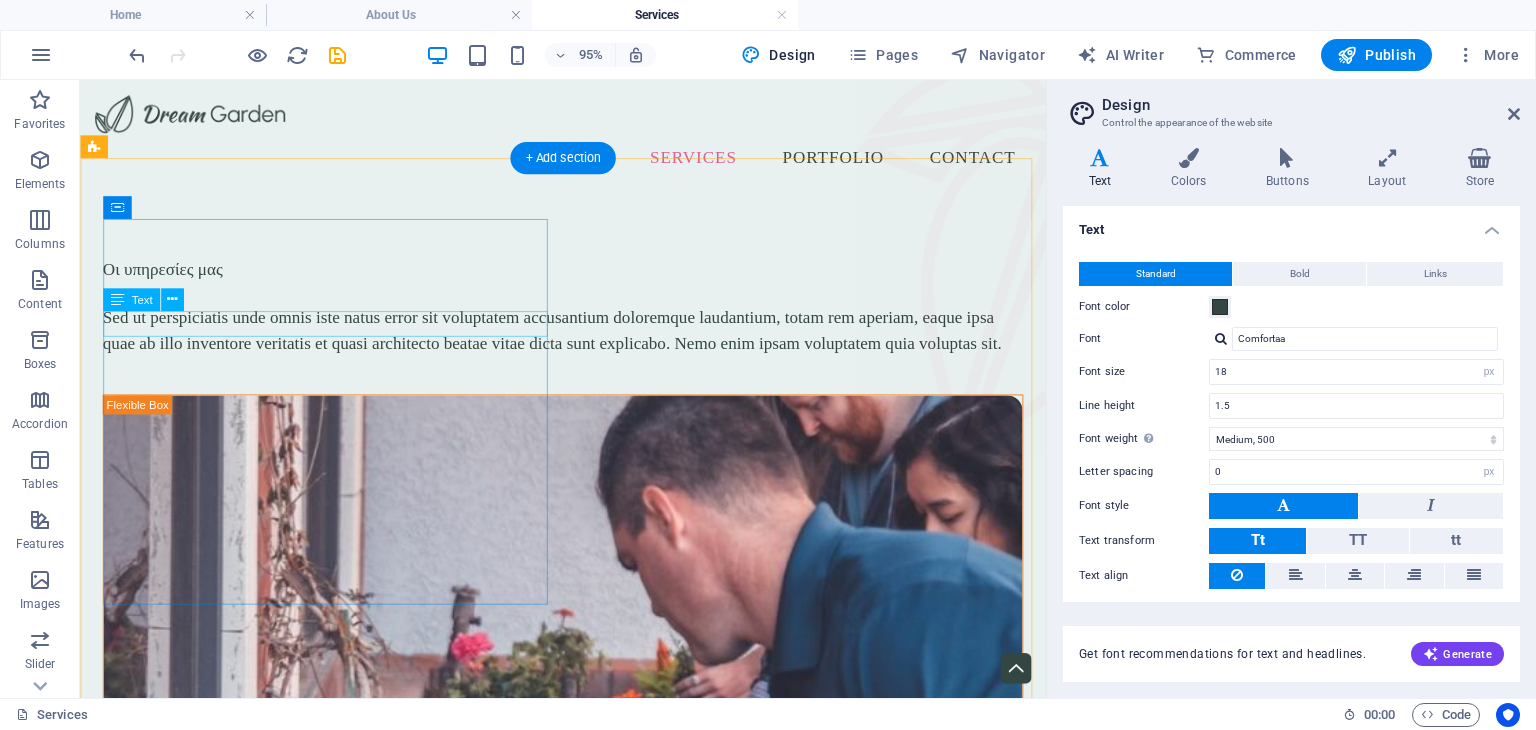 click on "Οι υπηρεσίες μας" at bounding box center [588, 279] 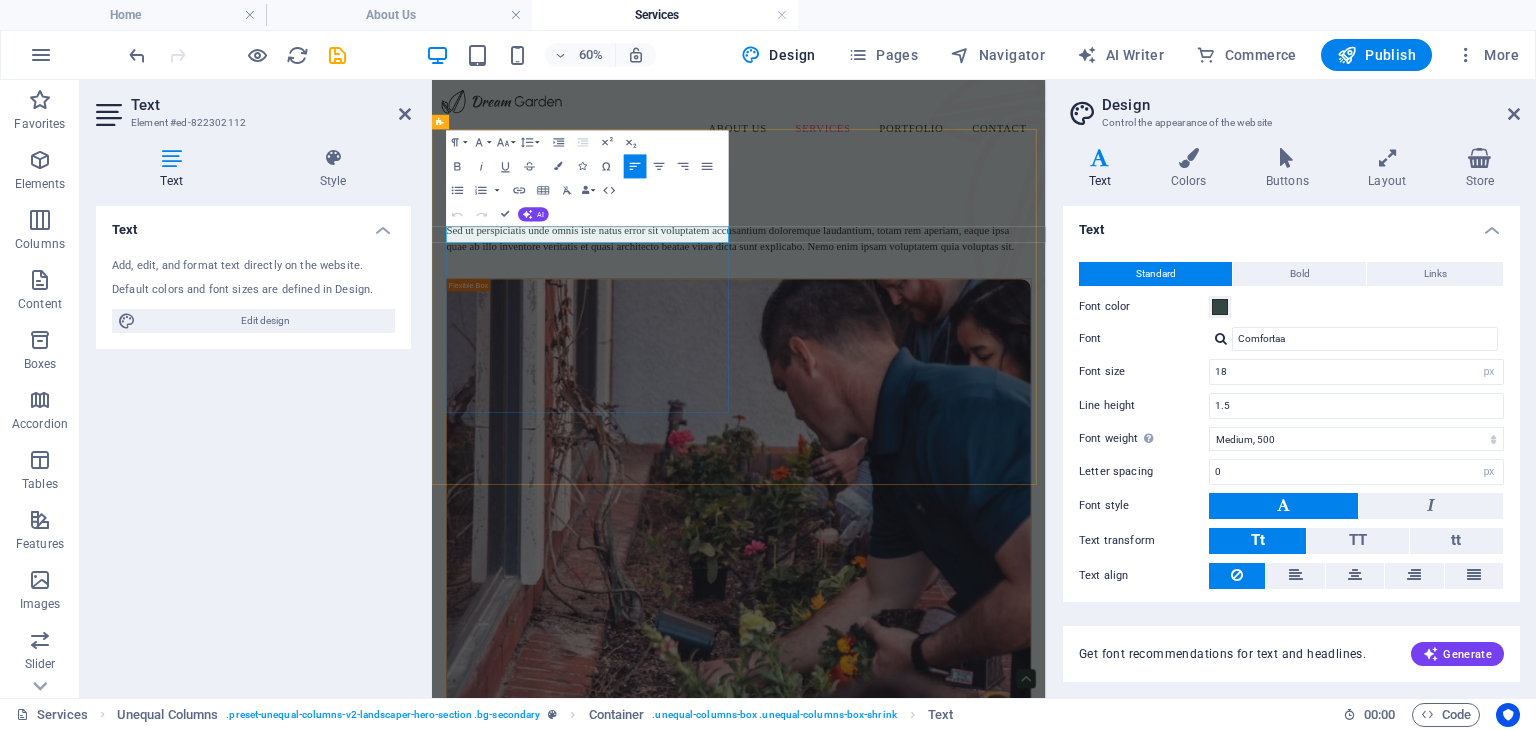 click on "Οι υπηρεσίες μας" at bounding box center [943, 279] 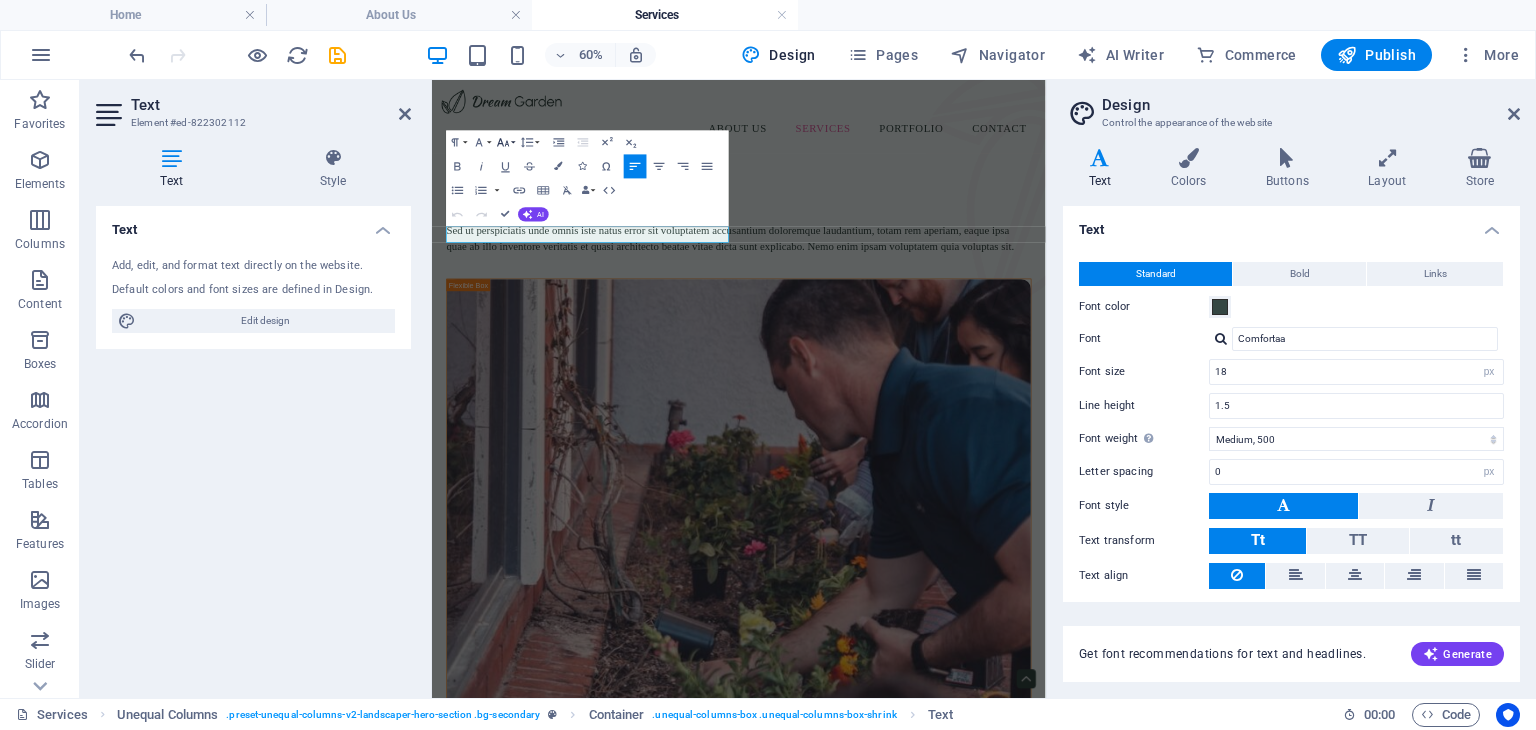 click 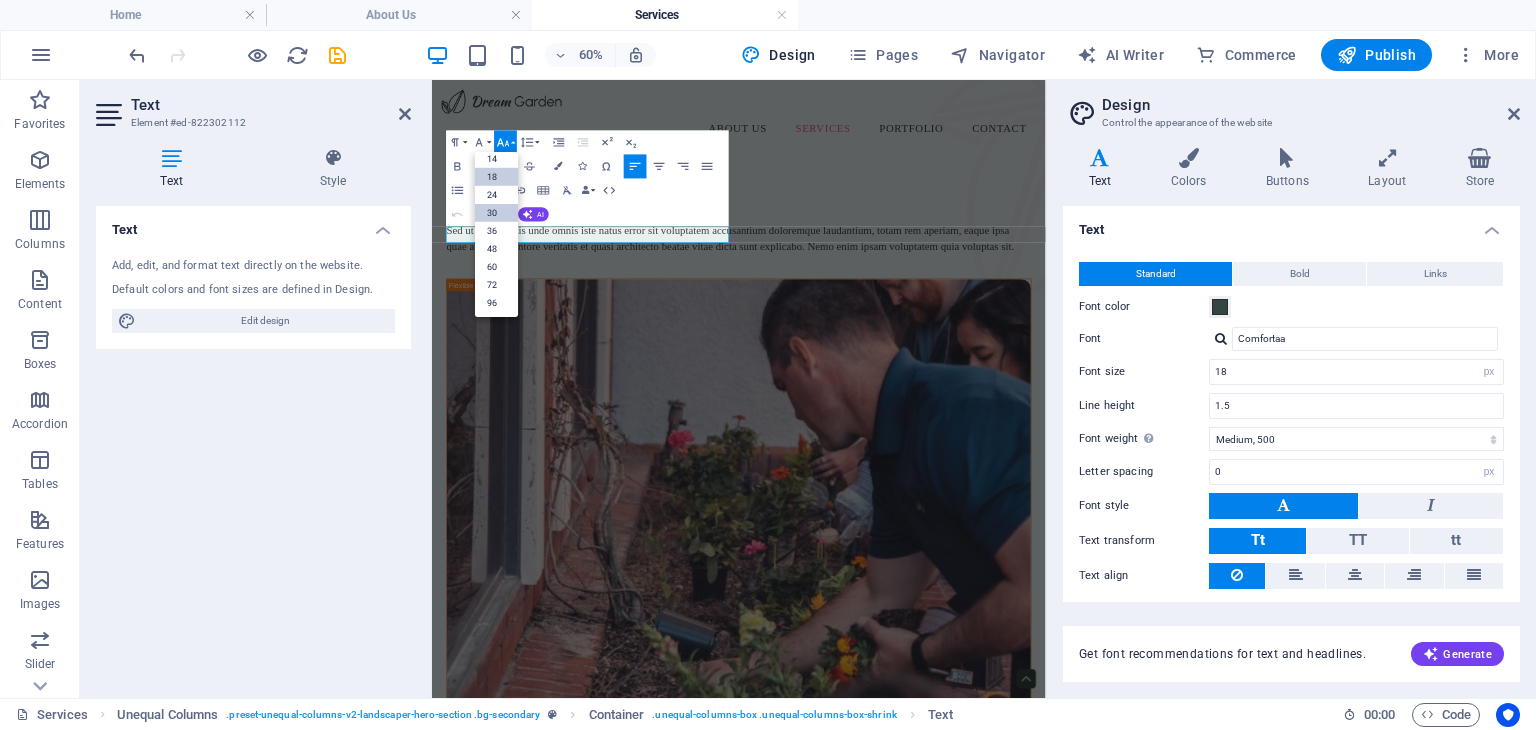 scroll, scrollTop: 160, scrollLeft: 0, axis: vertical 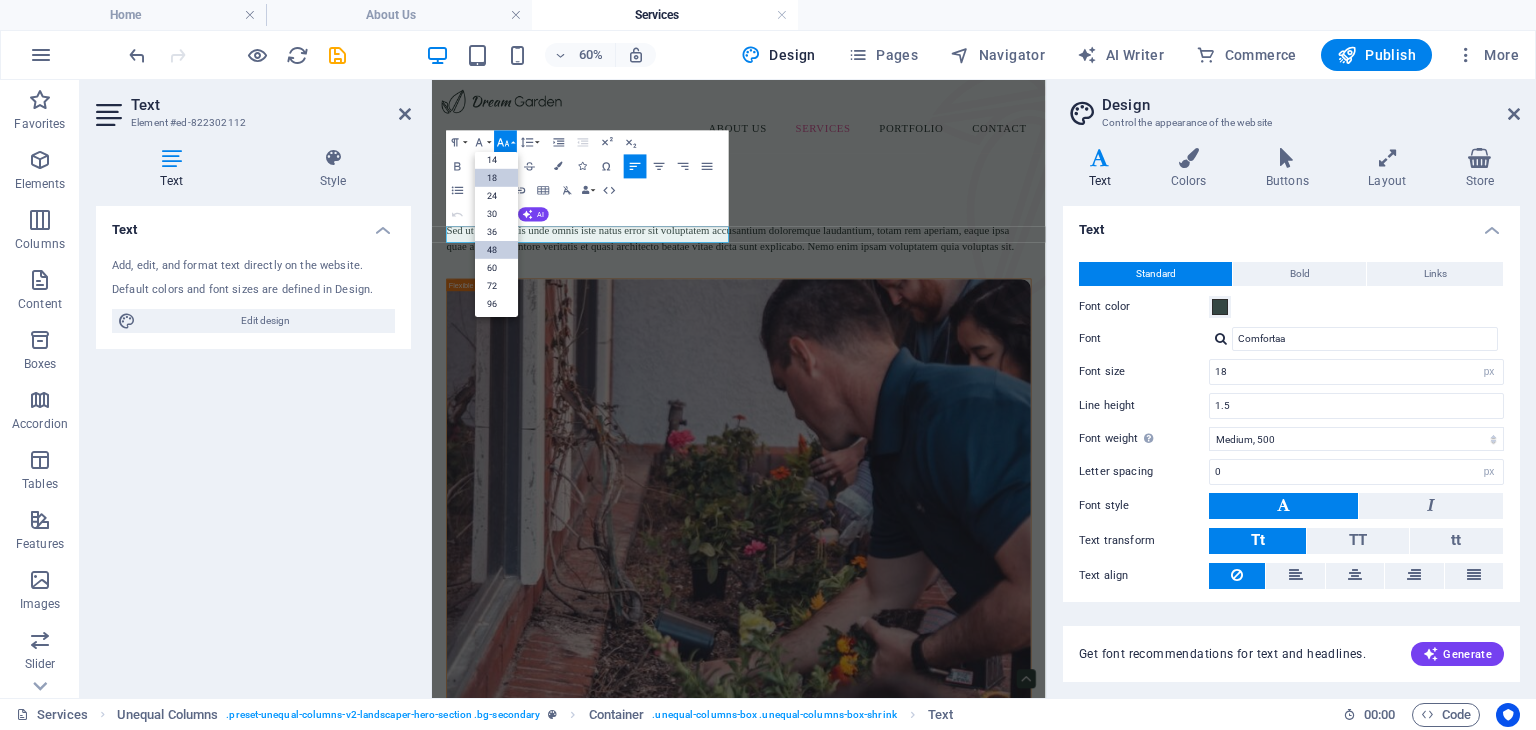 click on "48" at bounding box center [496, 250] 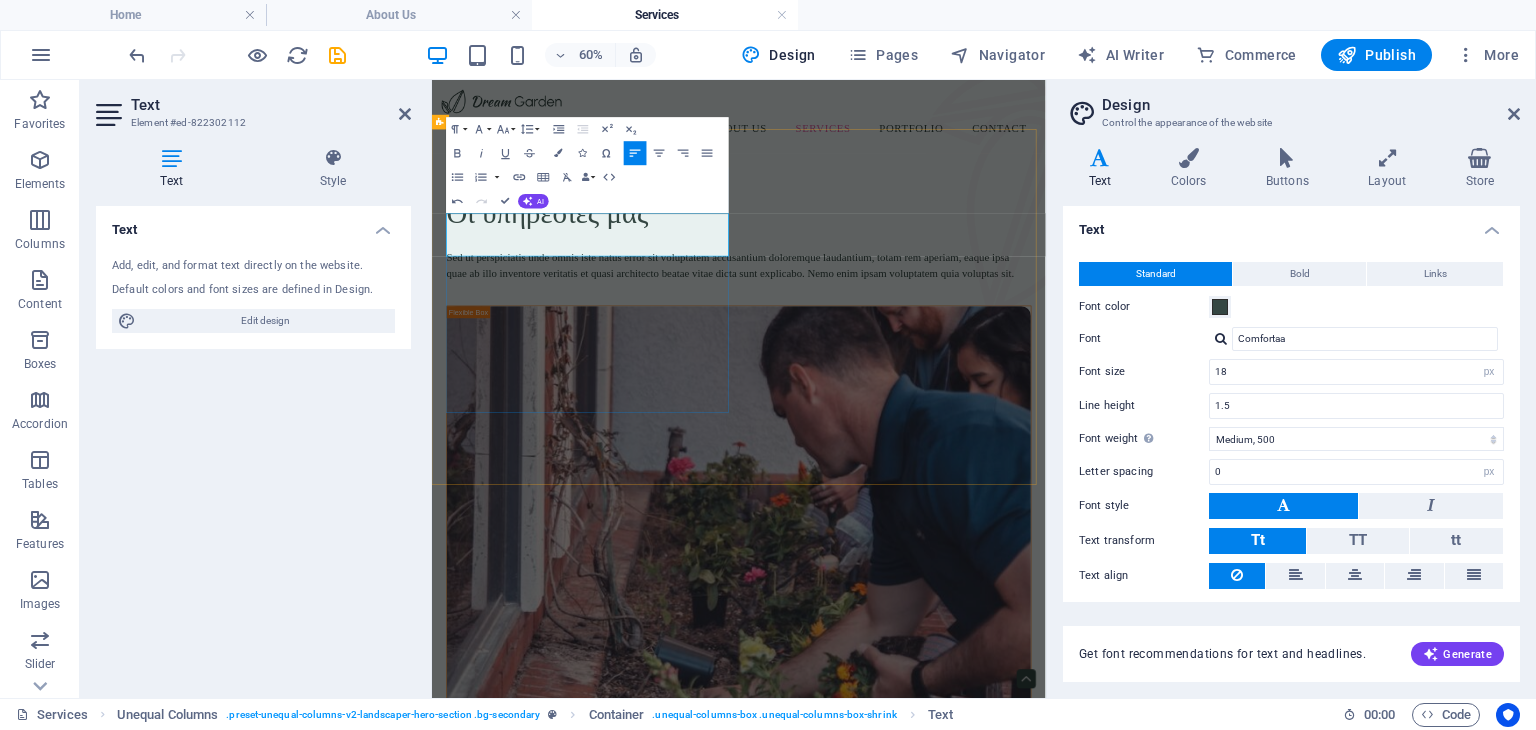 click on "Οι υπηρεσίες μας" at bounding box center (624, 301) 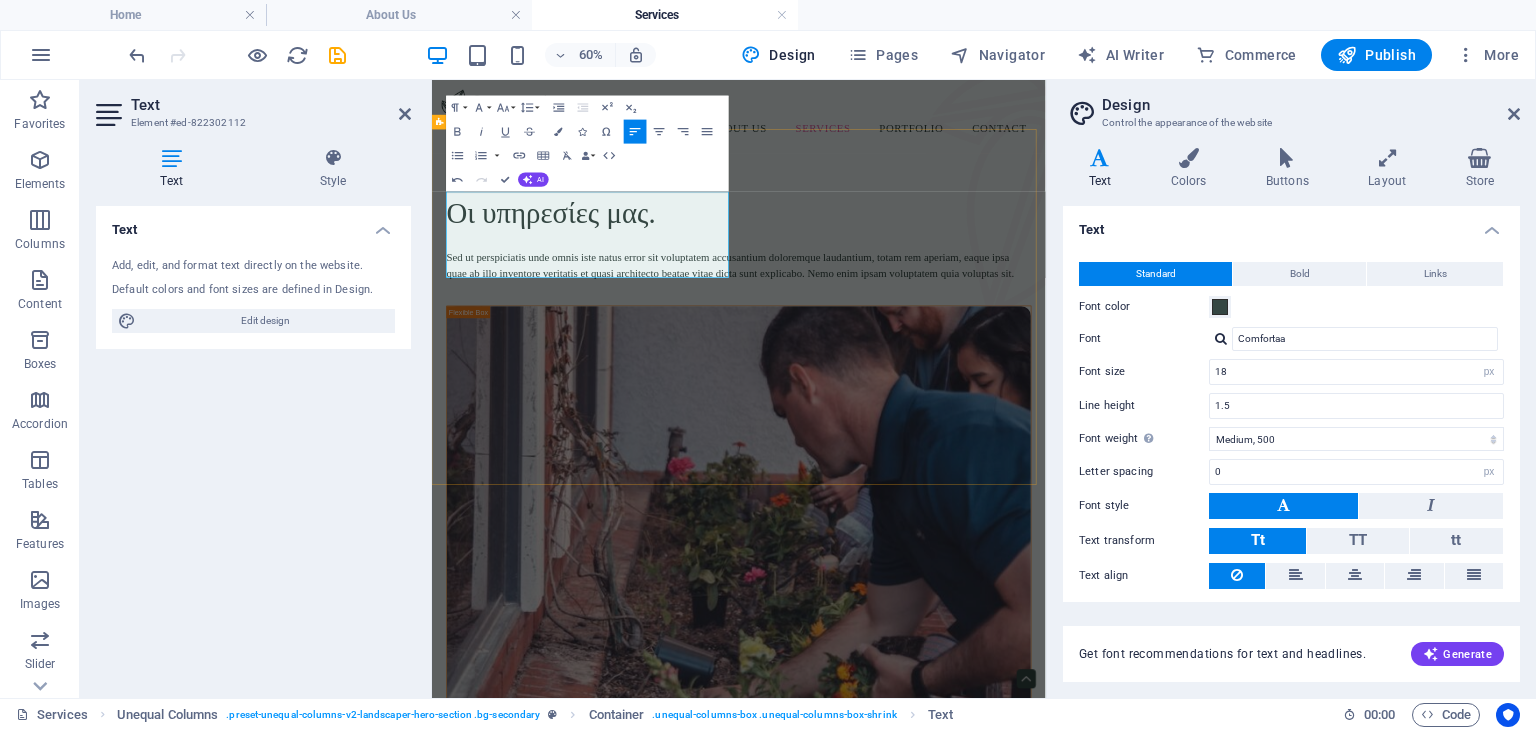 click on "Οι υπηρεσίες μας. Sed ut perspiciatis unde omnis iste natus error sit voluptatem accusantium doloremque laudantium, totam rem aperiam, eaque ipsa quae ab illo inventore veritatis et quasi architecto beatae vitae dicta sunt explicabo. Nemo enim ipsam voluptatem quia voluptas sit." at bounding box center (943, 877) 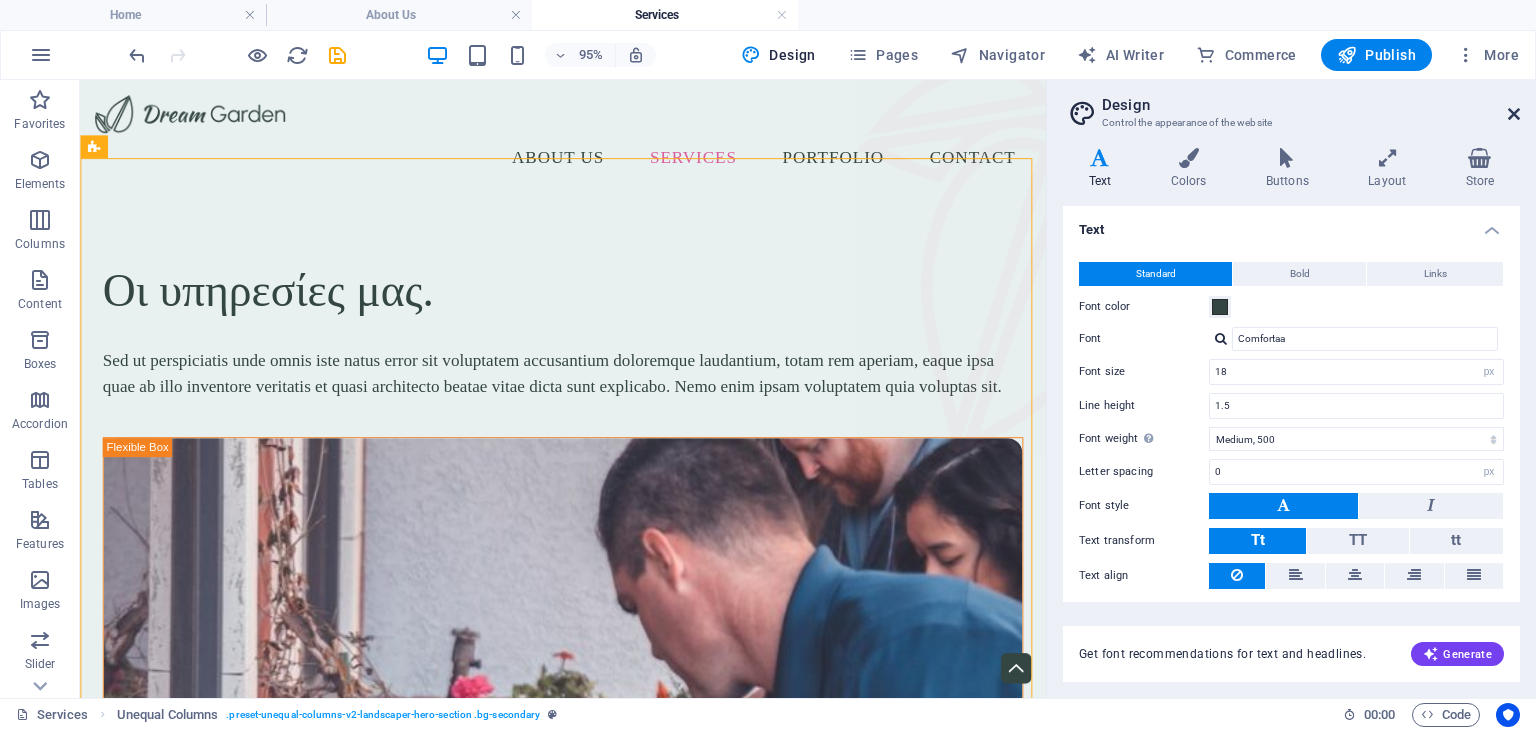 click at bounding box center (1514, 114) 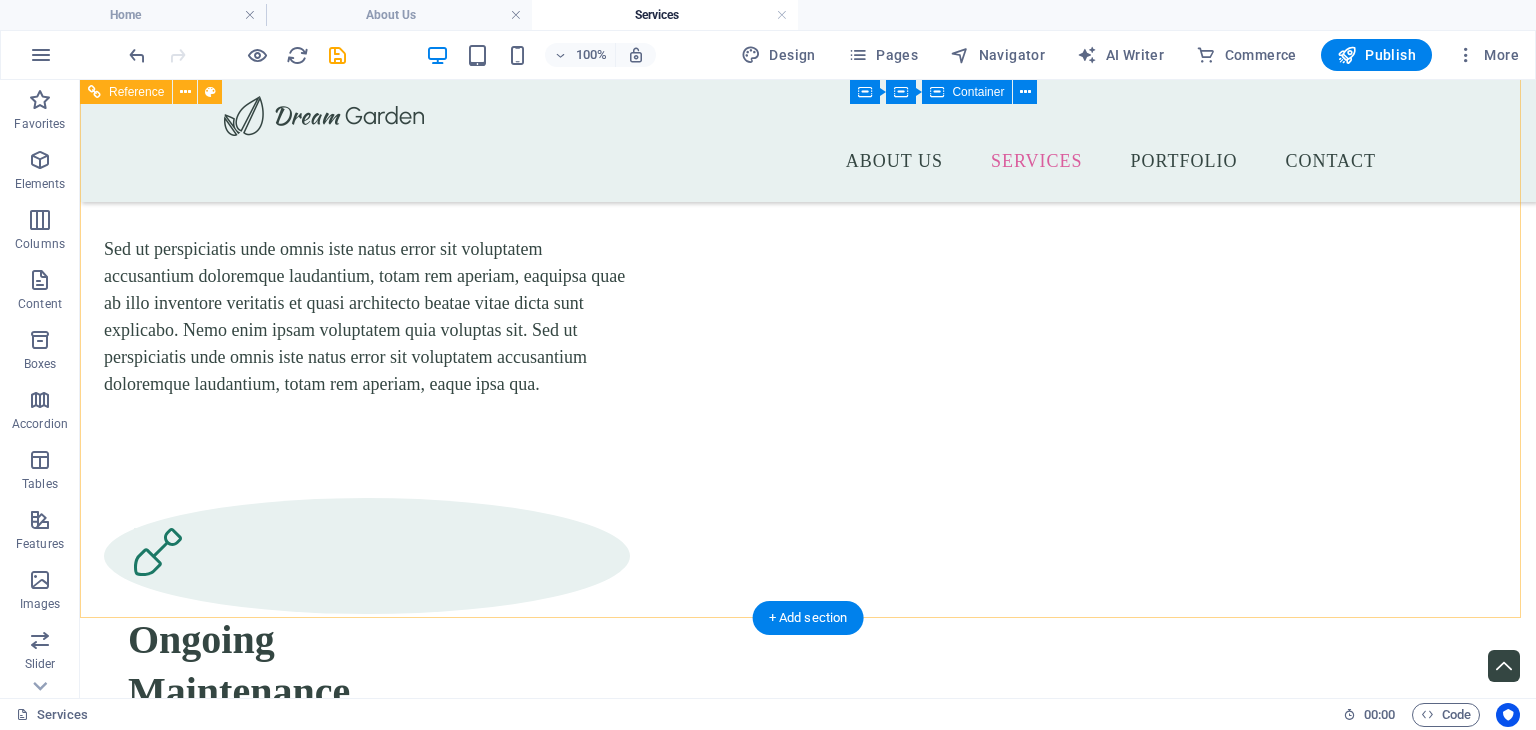 scroll, scrollTop: 3986, scrollLeft: 0, axis: vertical 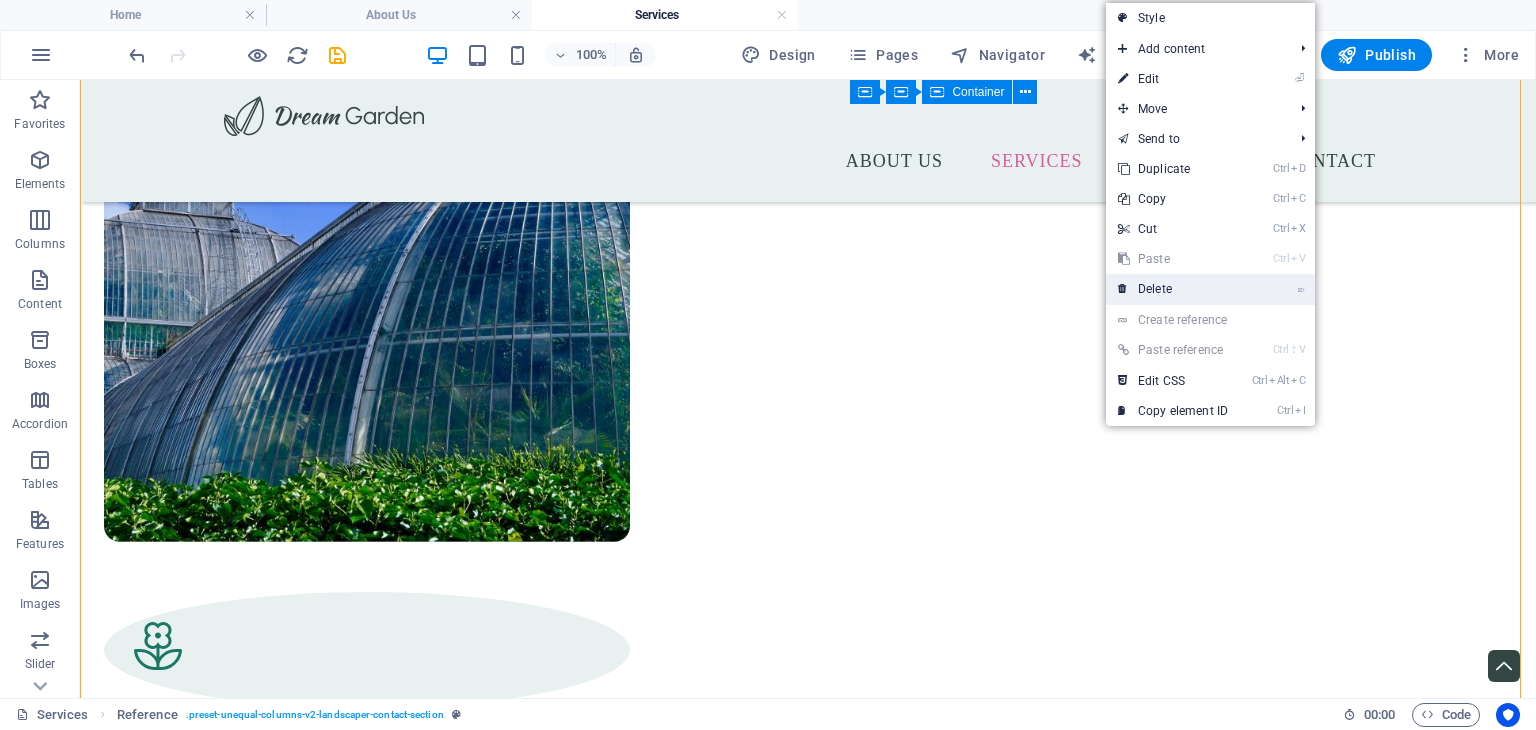 click at bounding box center [1123, 289] 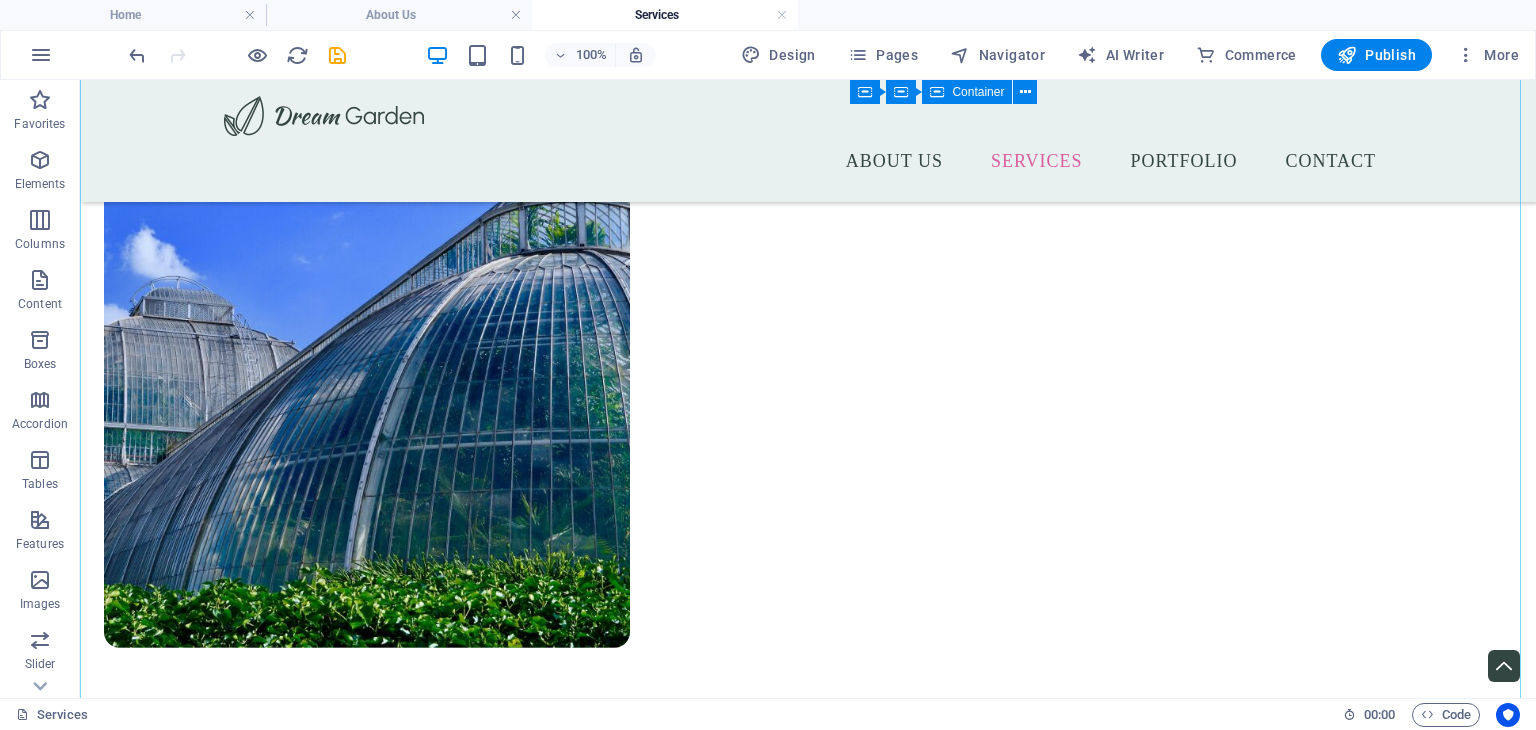scroll, scrollTop: 4083, scrollLeft: 0, axis: vertical 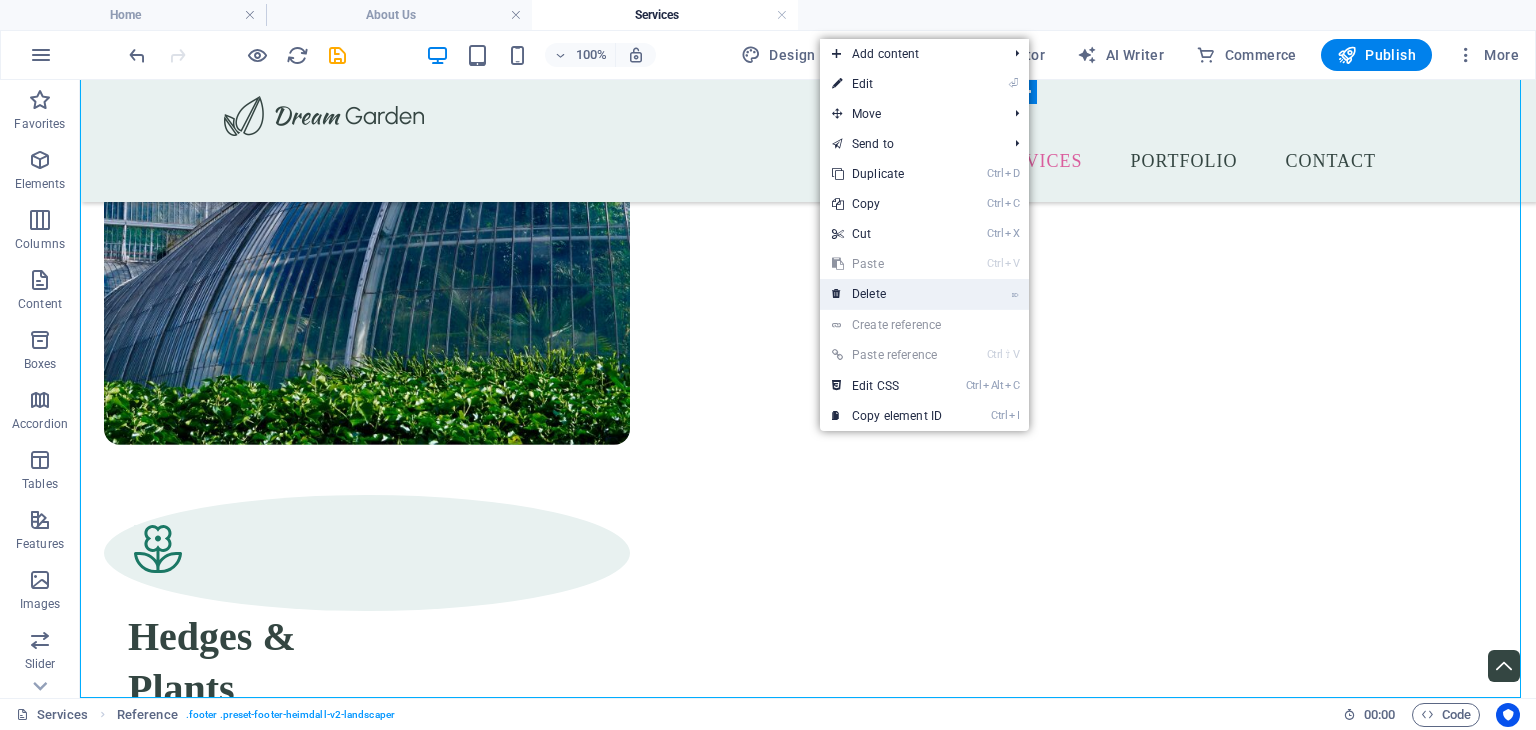 click on "⌦  Delete" at bounding box center (887, 294) 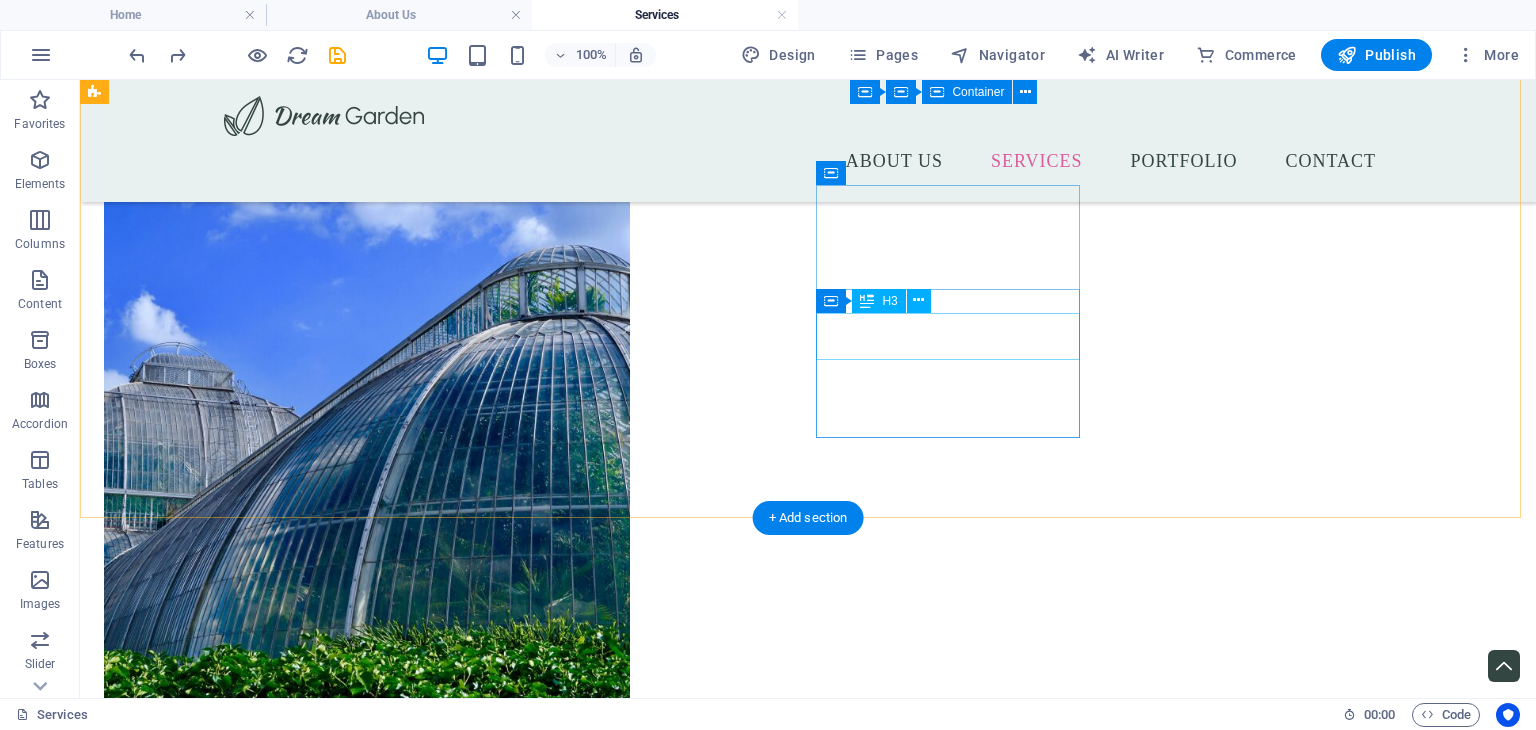 scroll, scrollTop: 4083, scrollLeft: 0, axis: vertical 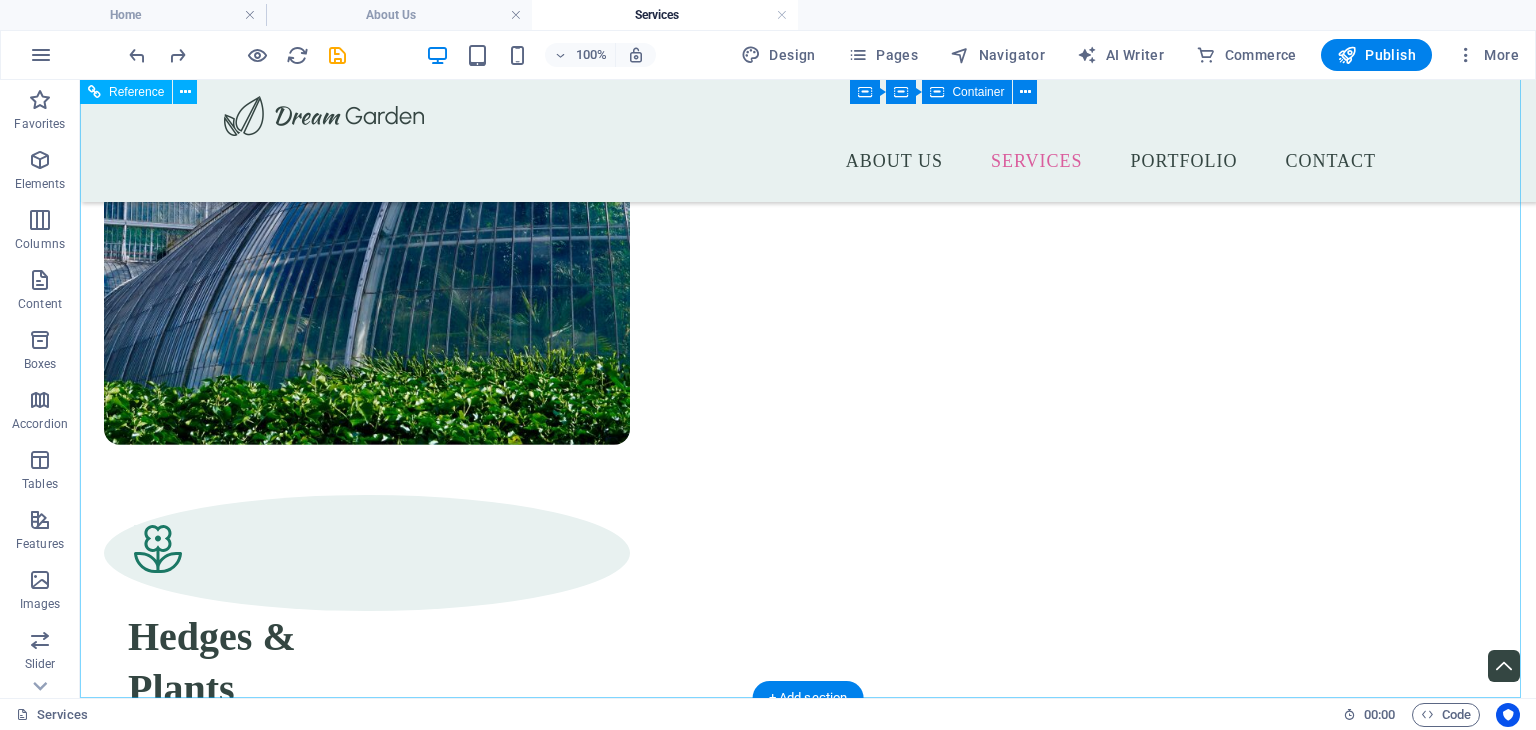 click at bounding box center (808, 4239) 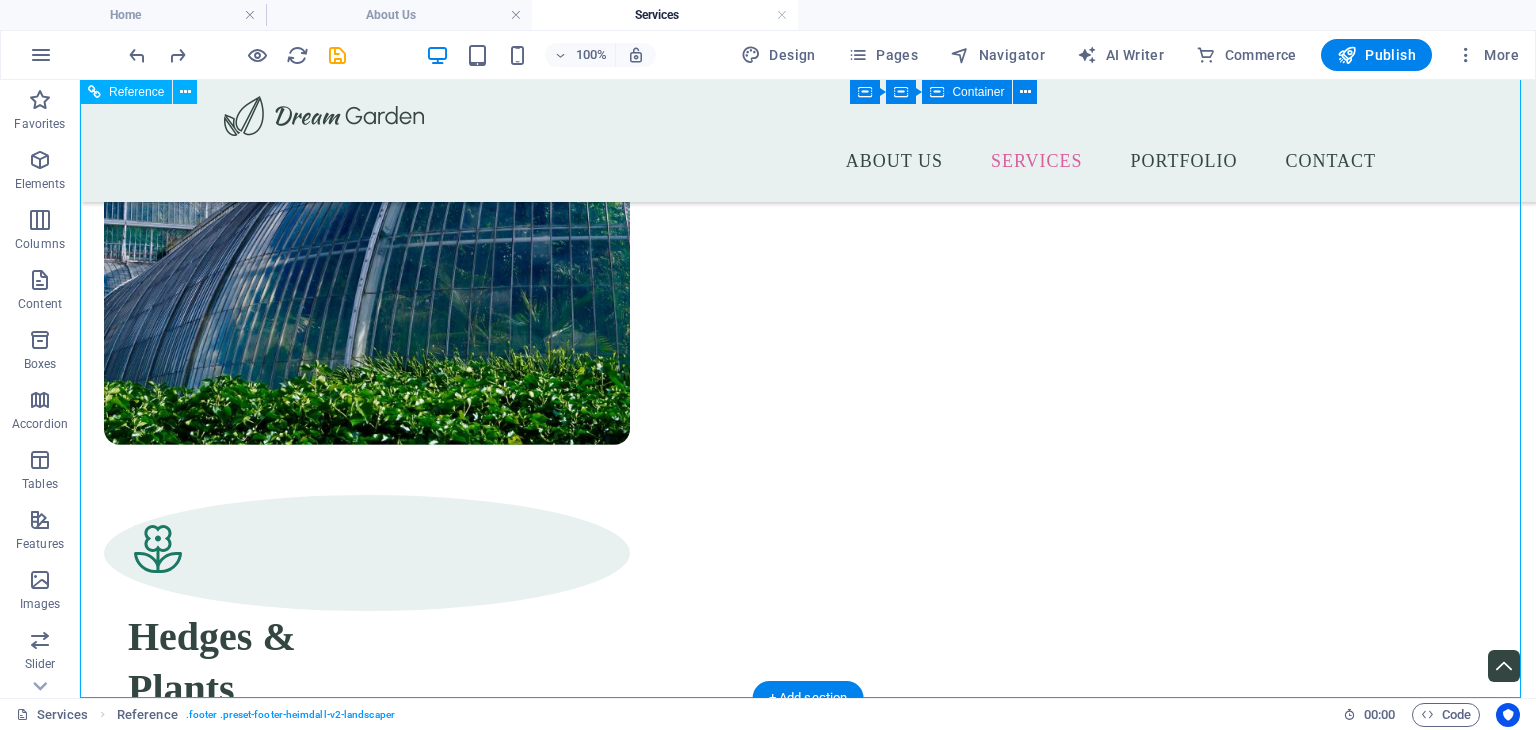 click at bounding box center (808, 4239) 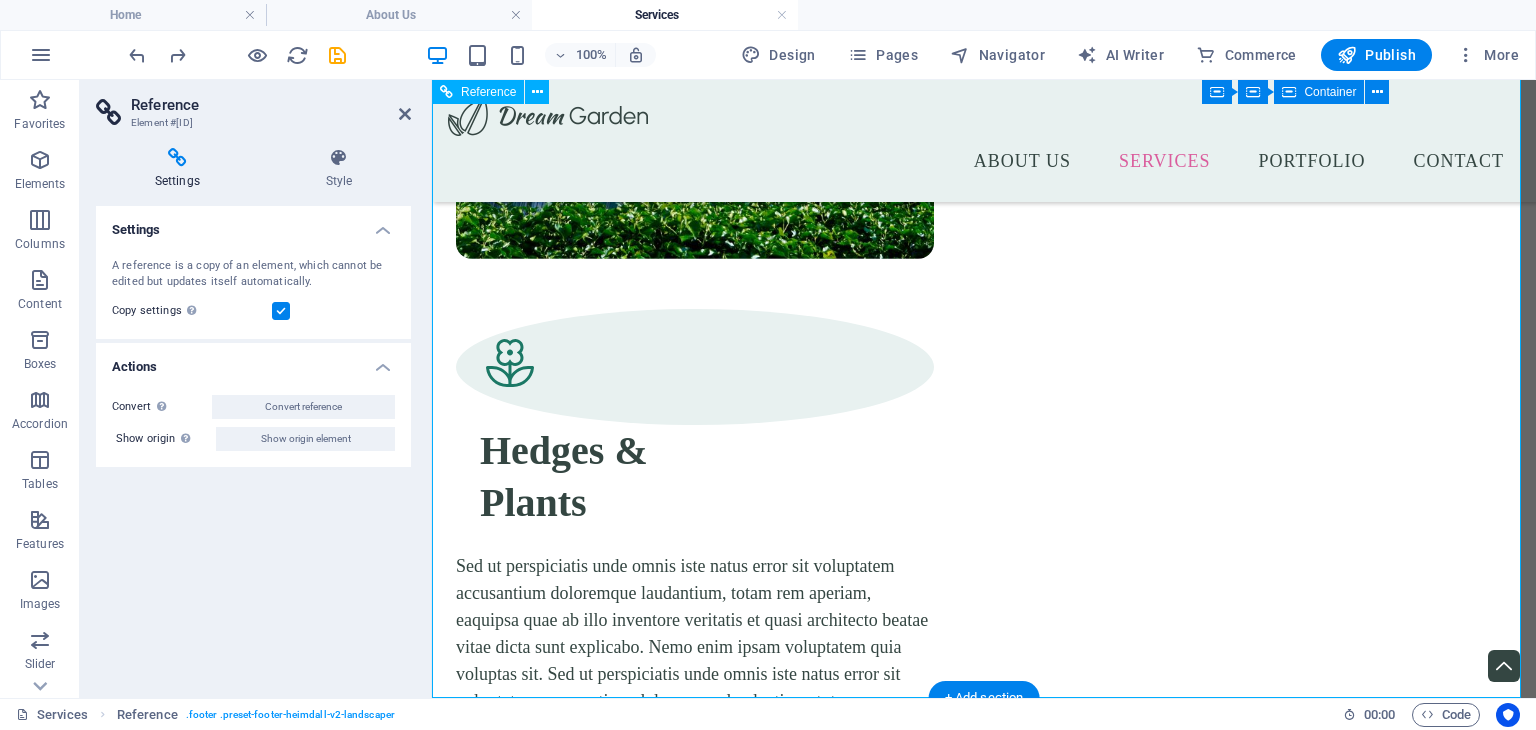 scroll, scrollTop: 3835, scrollLeft: 0, axis: vertical 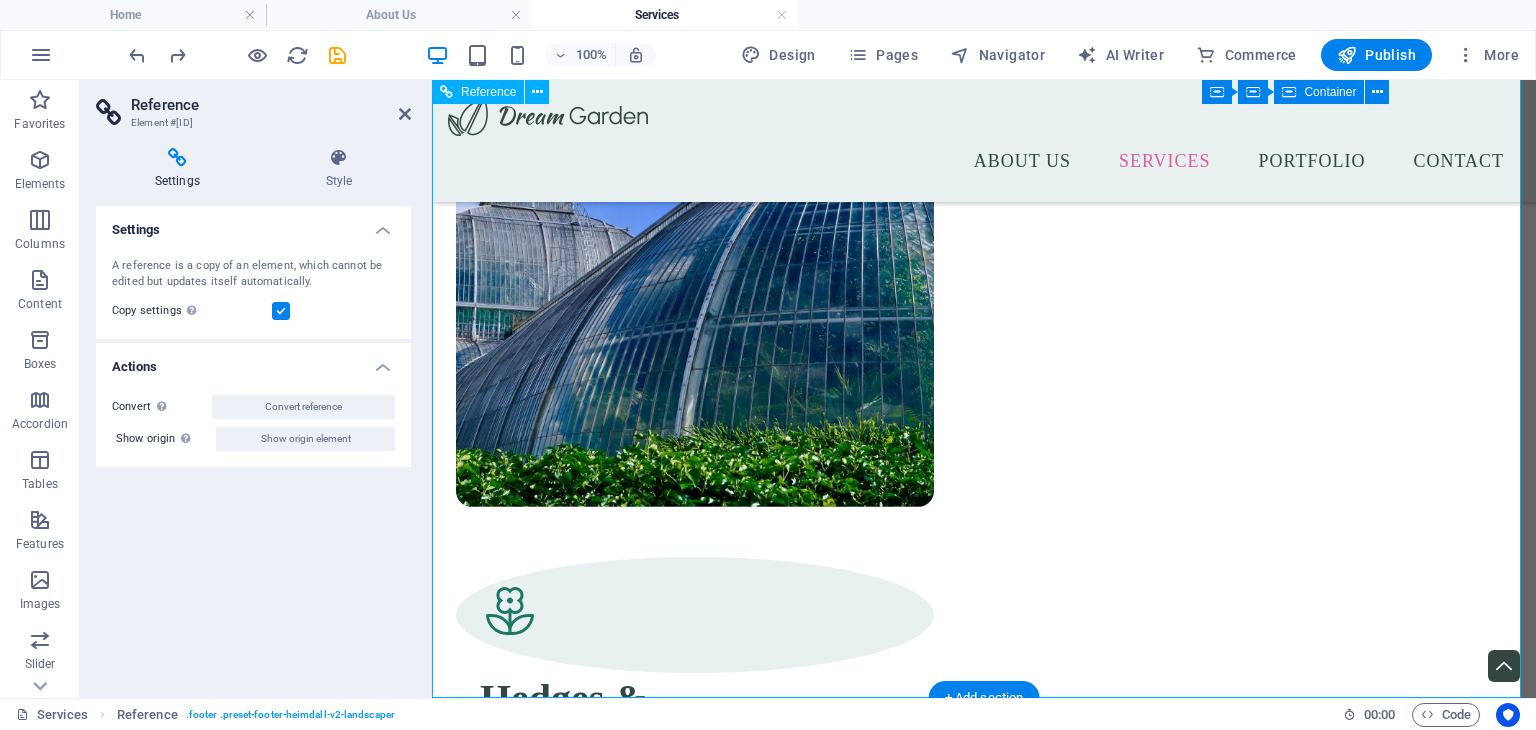 click on "Address Street
[CITY], [POSTAL_CODE] Phone Phone:  [PHONE] Mobile:  Contact [EMAIL] Legal Notice  |  Privacy Policy" at bounding box center [984, 3797] 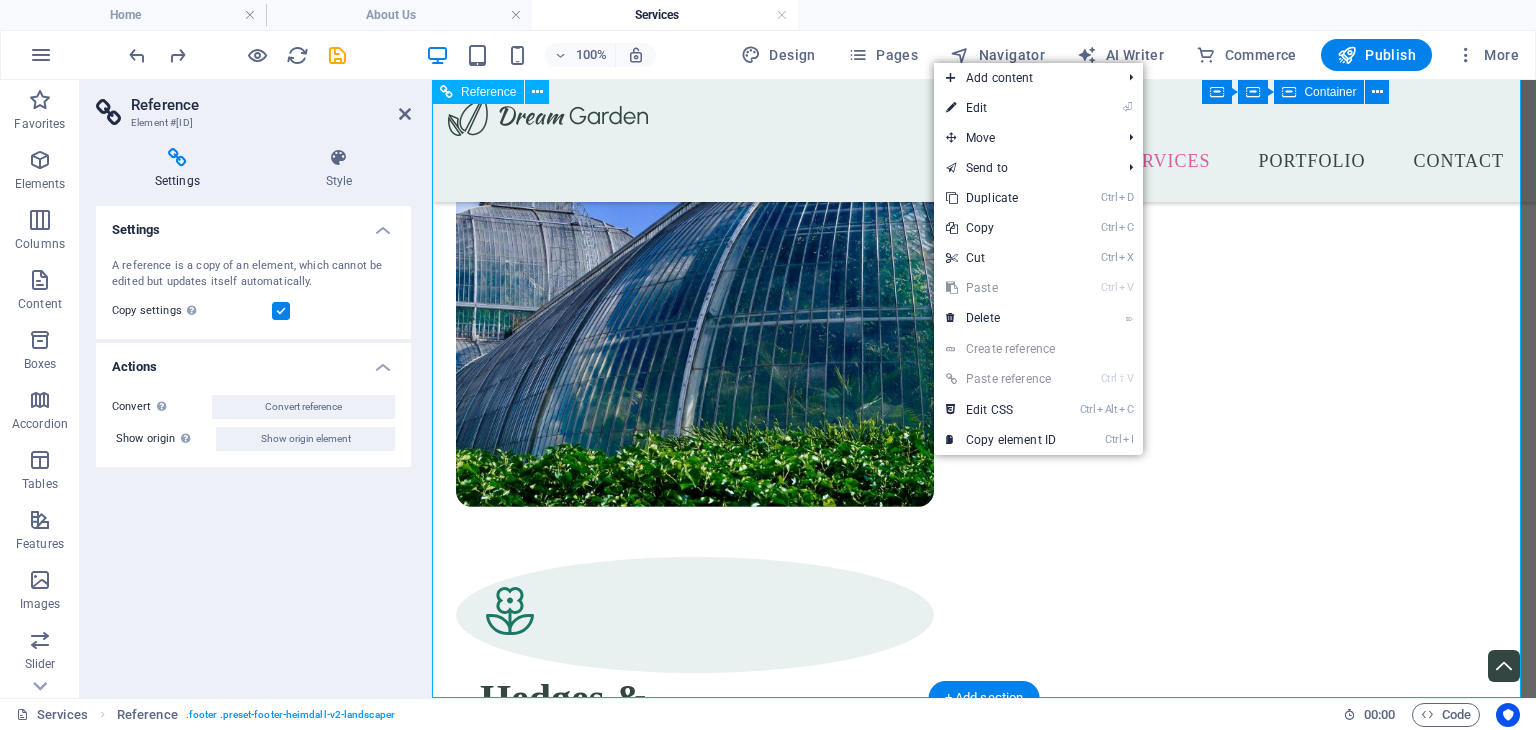 click at bounding box center (984, 4307) 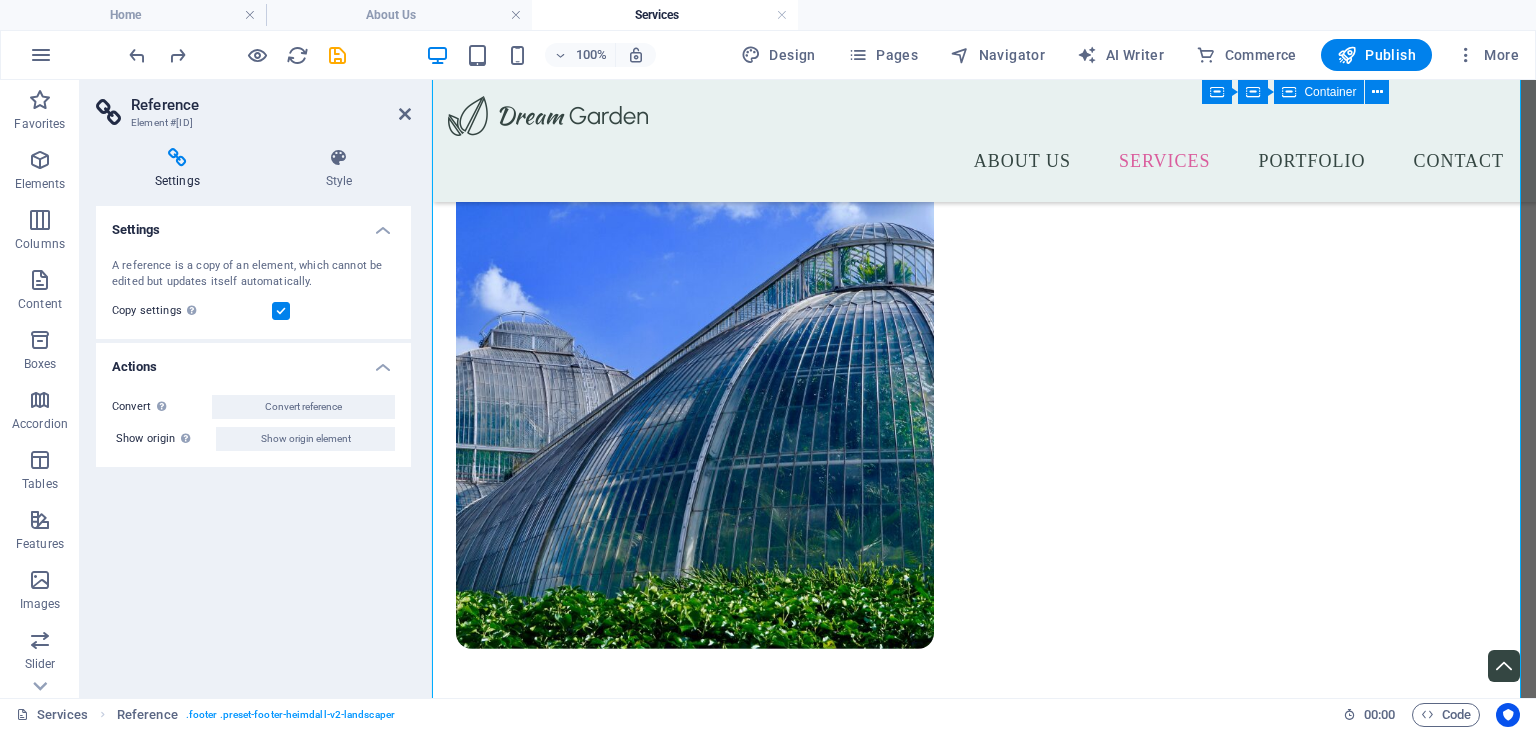 scroll, scrollTop: 3835, scrollLeft: 0, axis: vertical 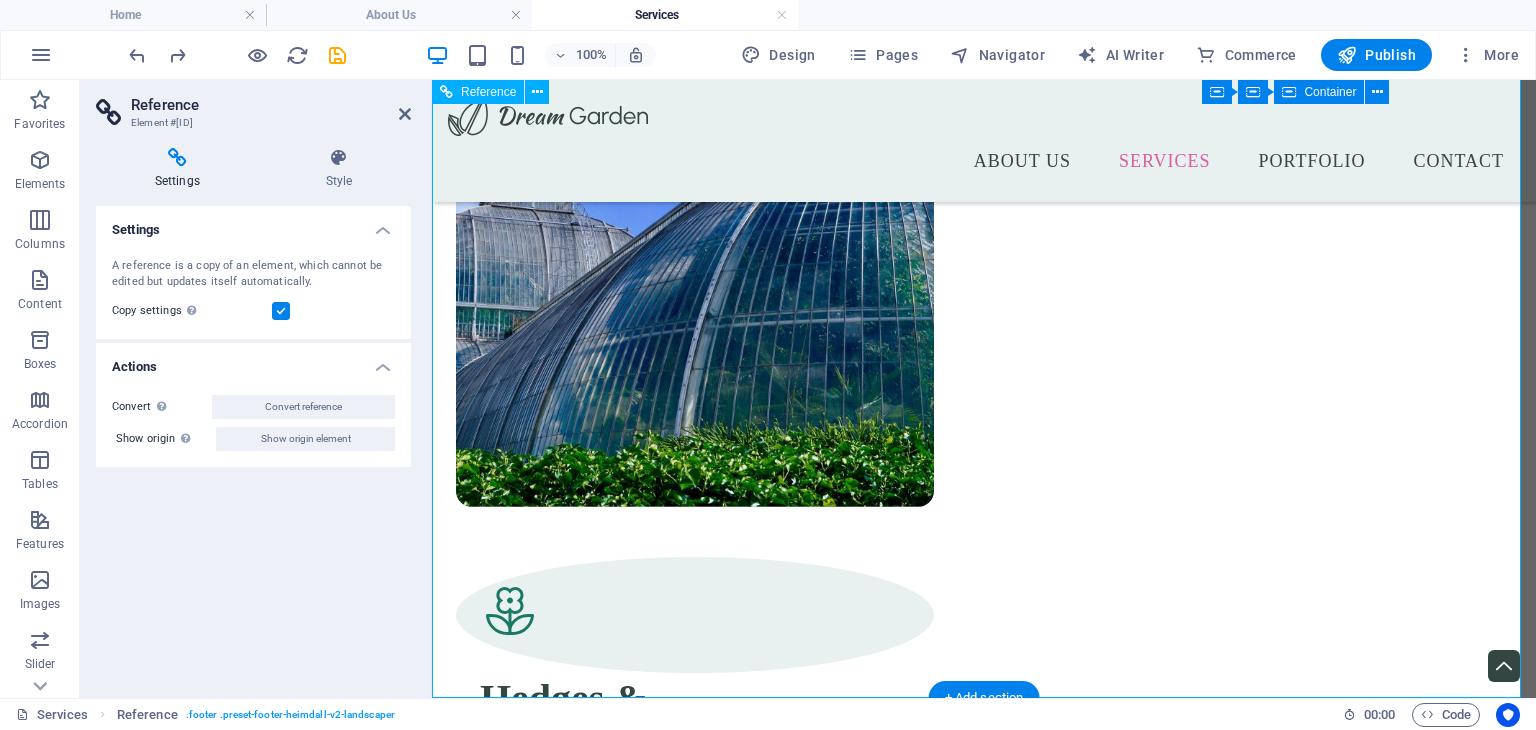click at bounding box center (984, 4307) 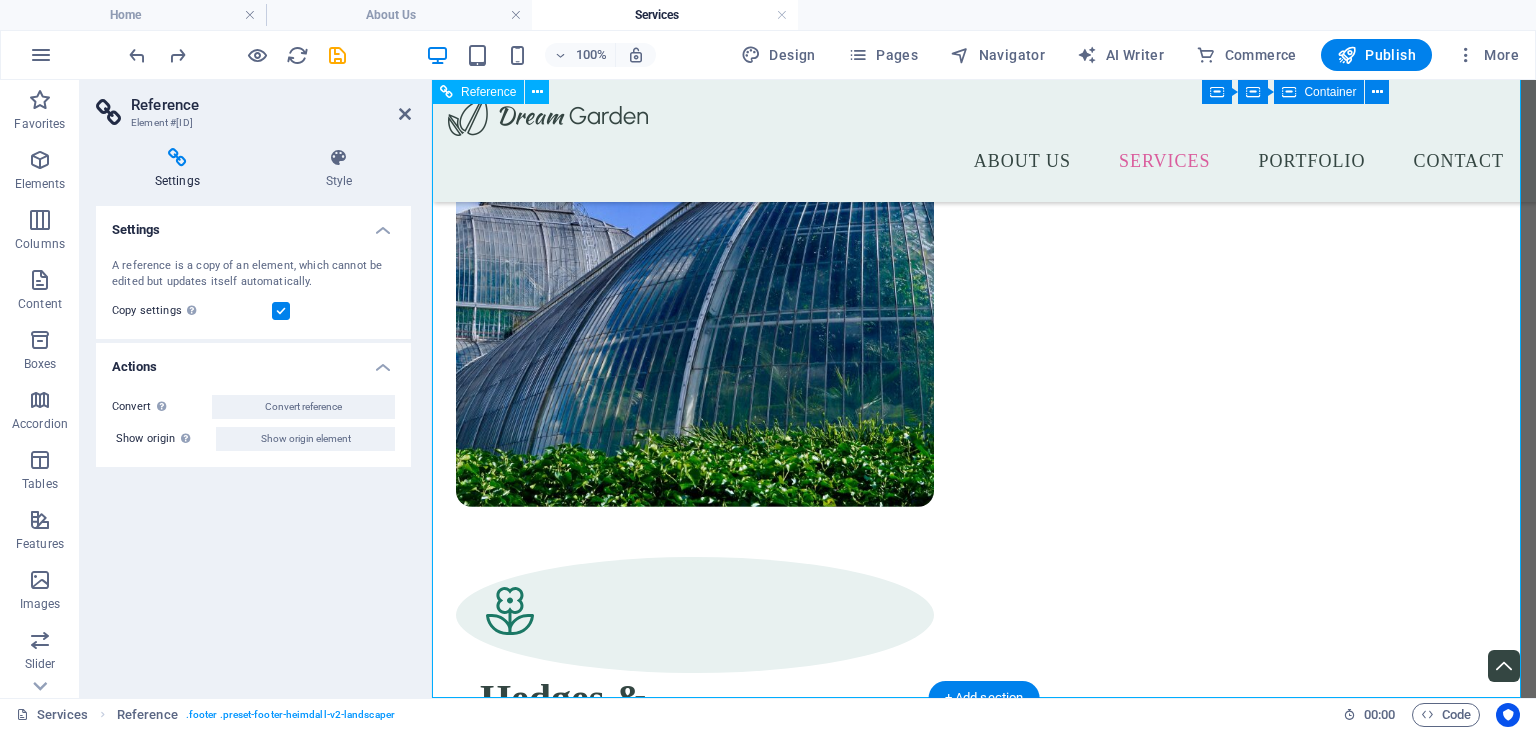 click at bounding box center [984, 4307] 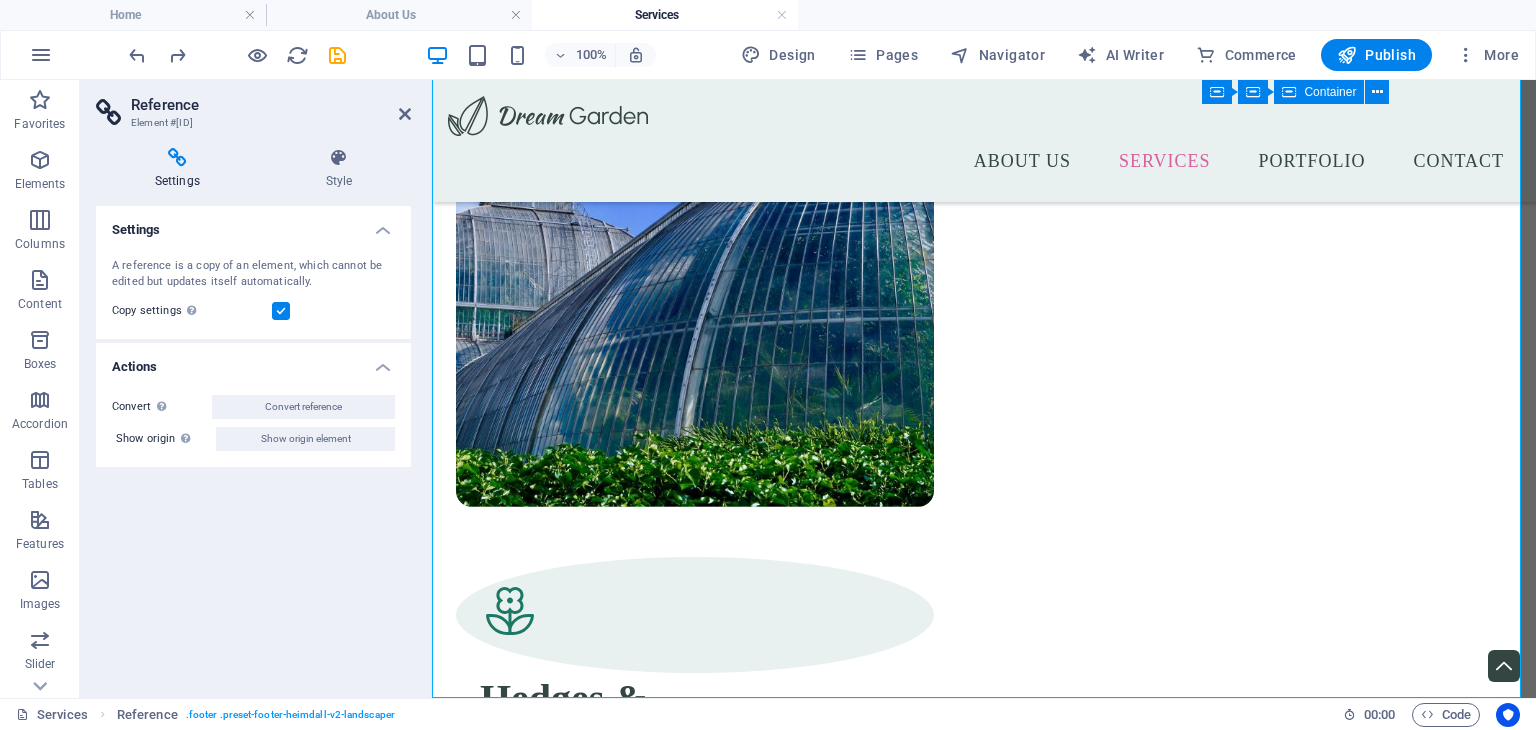 click on "Reference Element #[ID]" at bounding box center [253, 106] 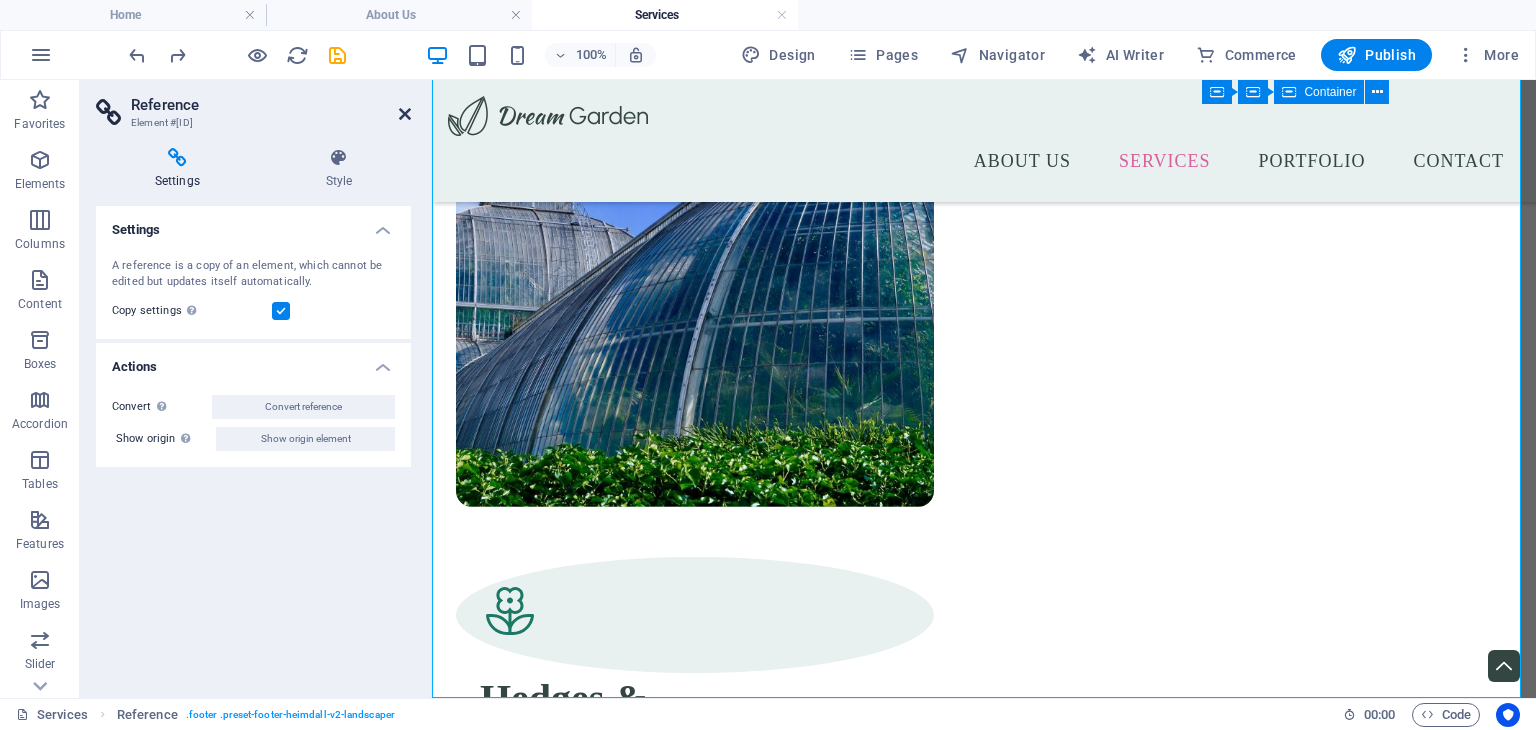 click at bounding box center [405, 114] 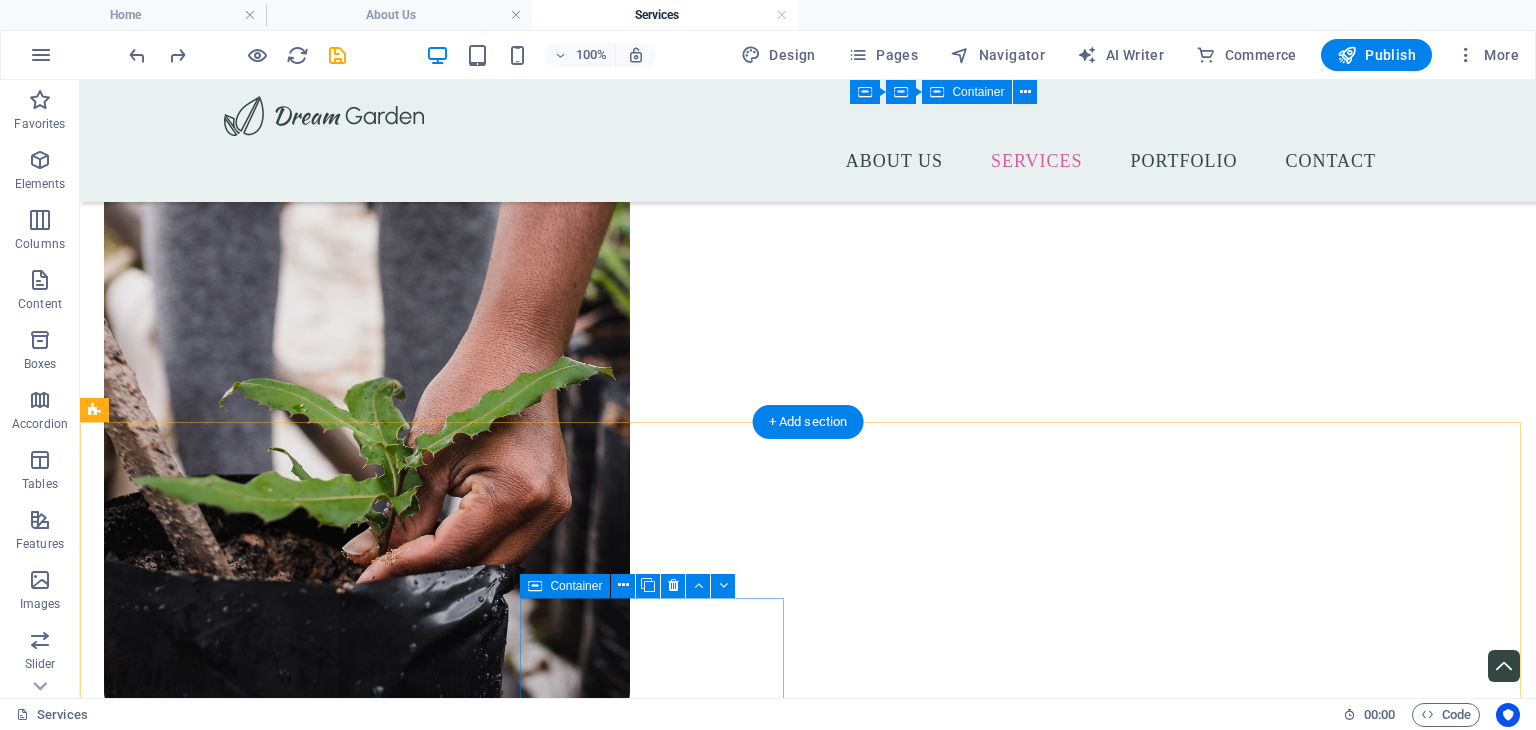 scroll, scrollTop: 3283, scrollLeft: 0, axis: vertical 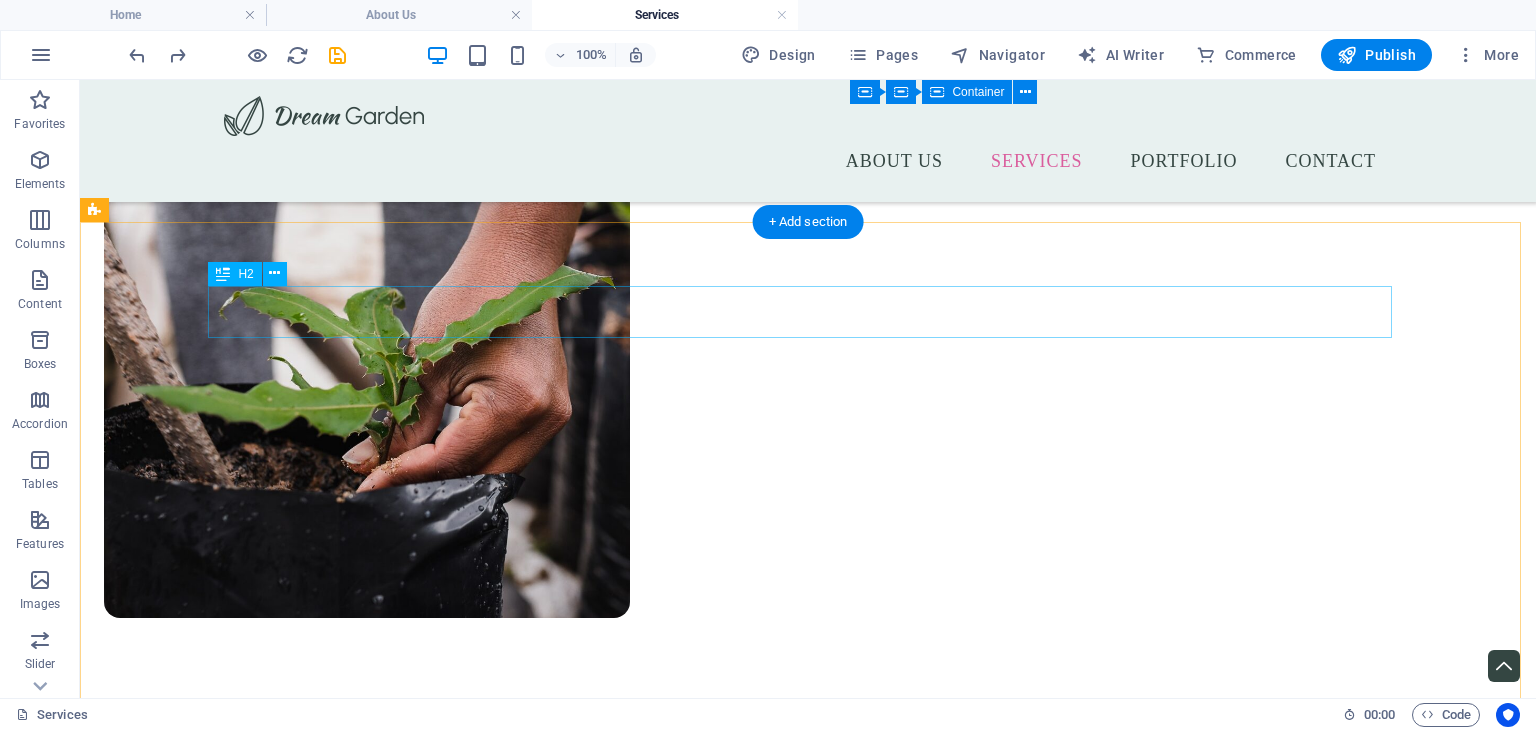 click on "What sets us apart" at bounding box center [680, 2974] 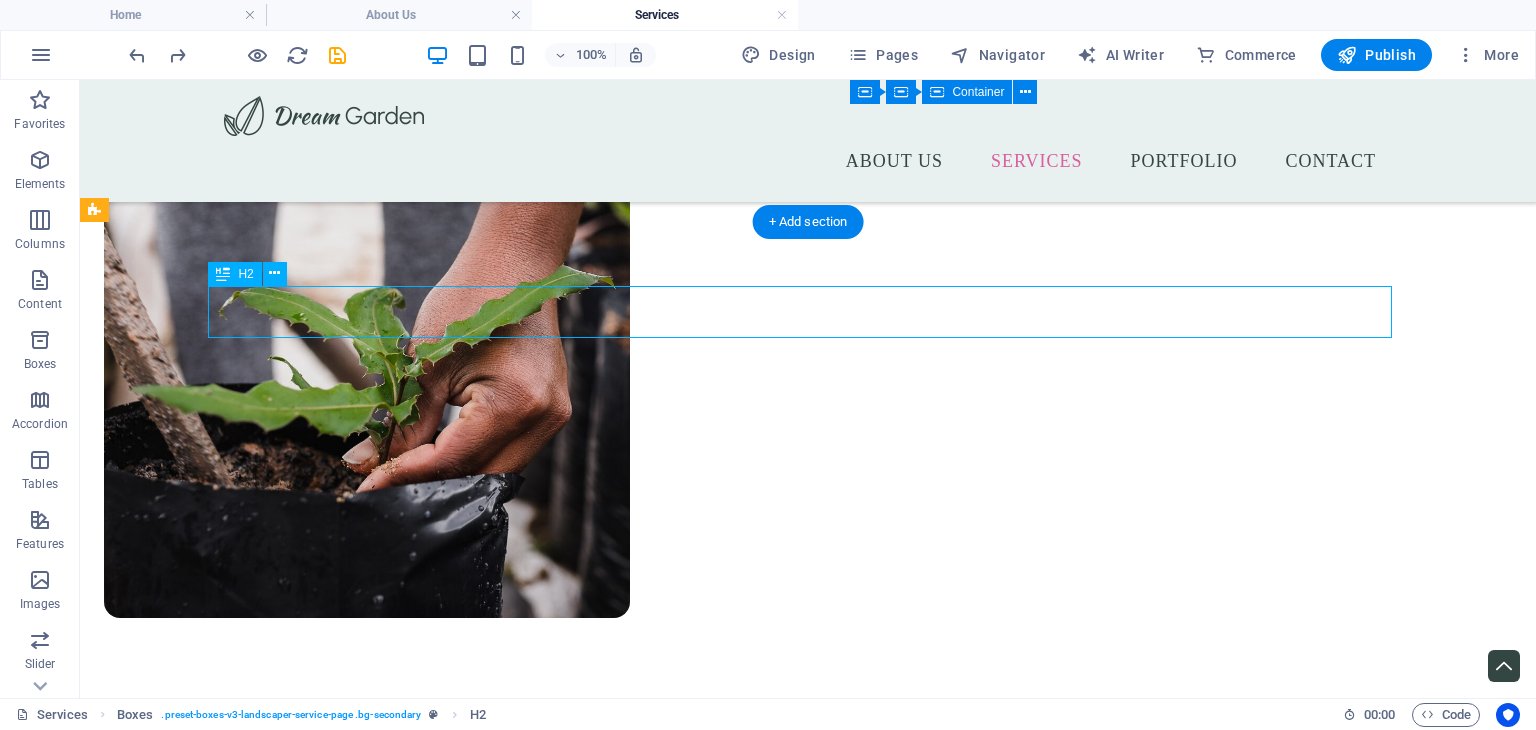 click on "What sets us apart" at bounding box center (680, 2974) 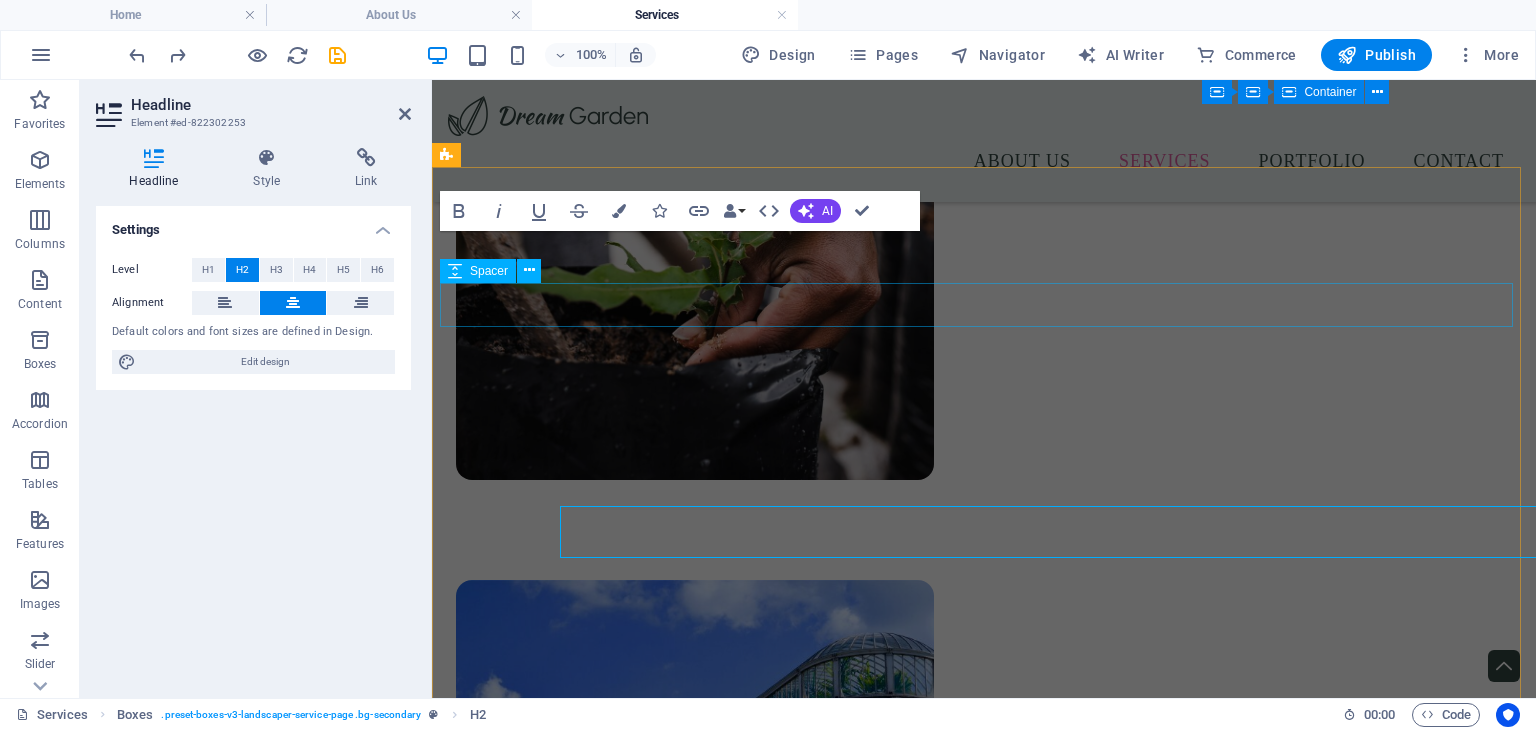 scroll, scrollTop: 3063, scrollLeft: 0, axis: vertical 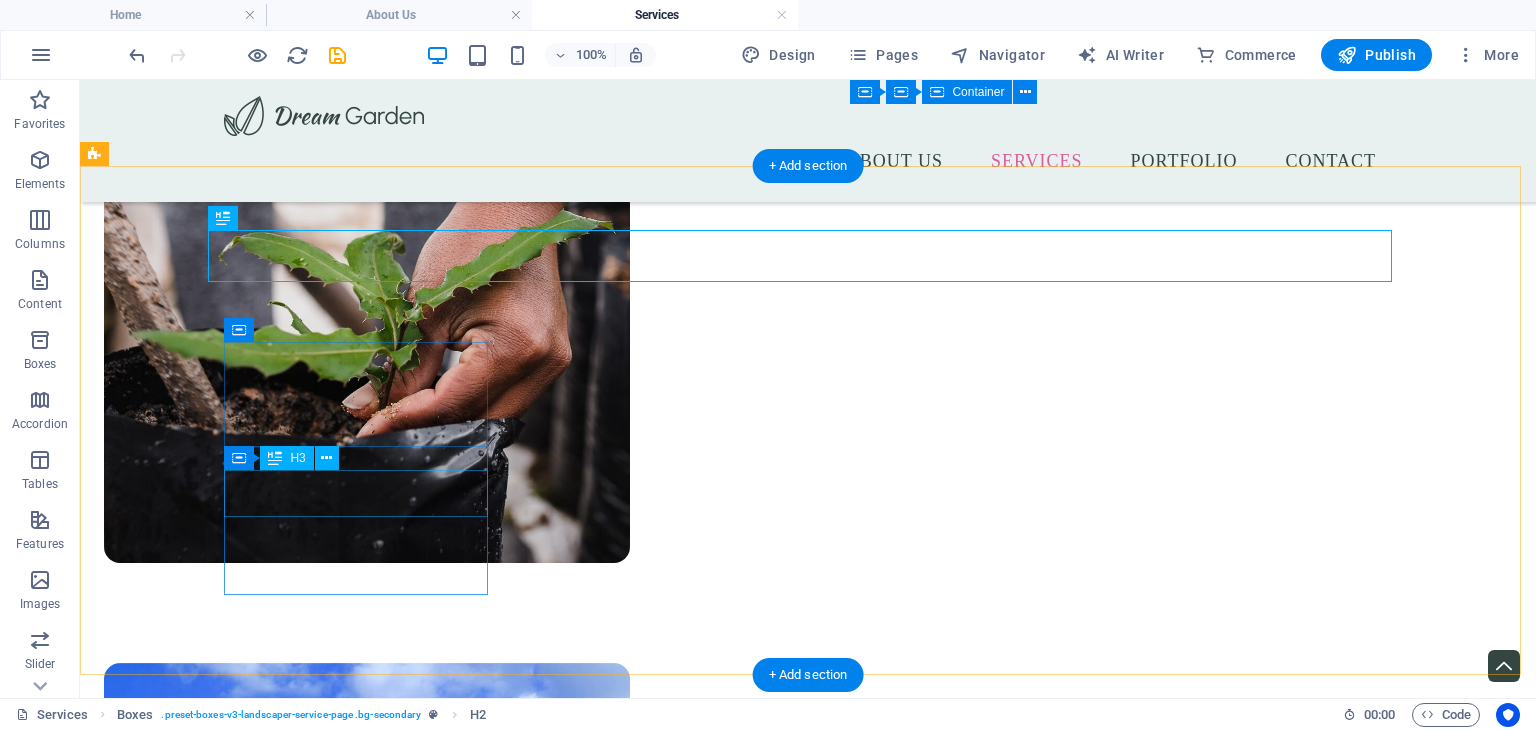 click on "Next-day Appointments" at bounding box center (236, 3156) 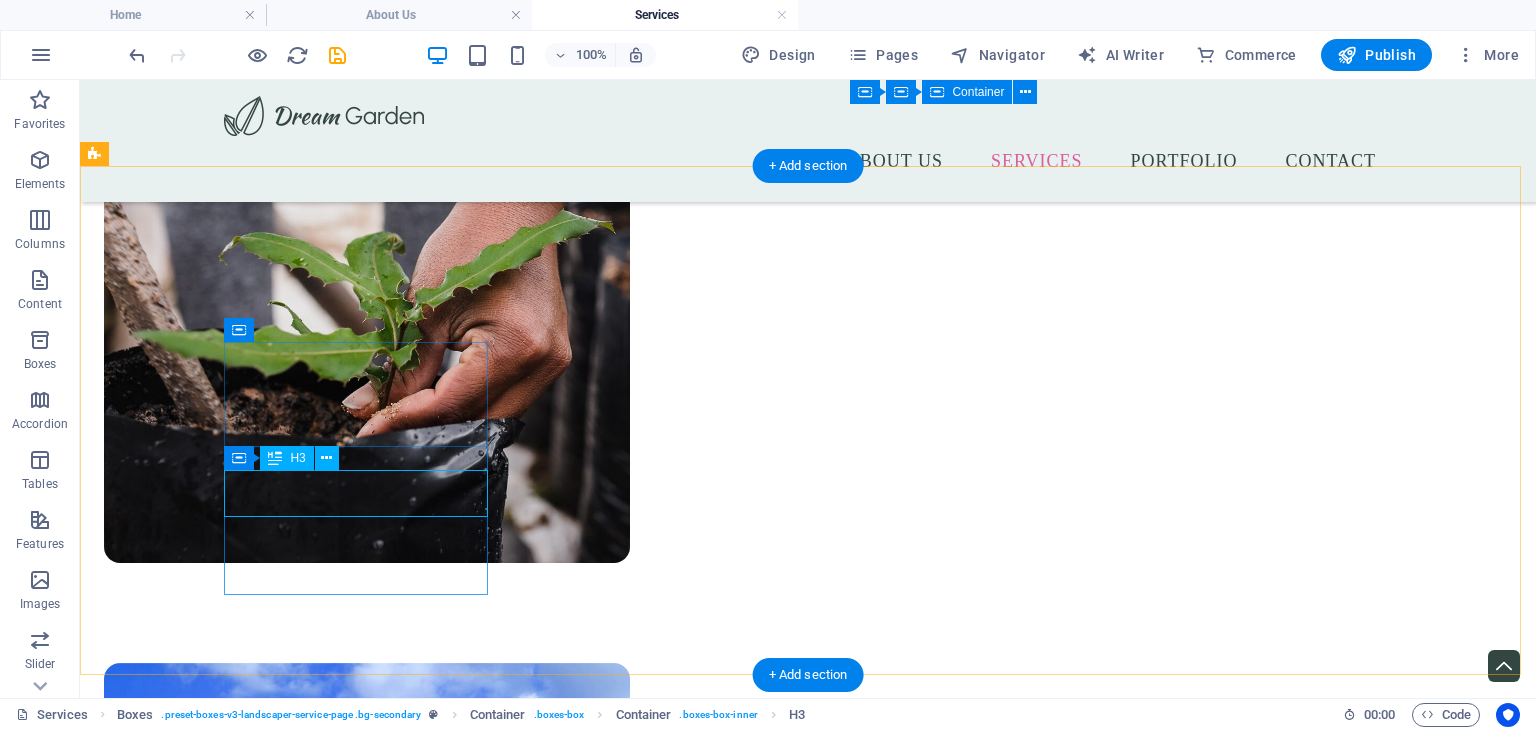 click on "Next-day Appointments" at bounding box center (236, 3156) 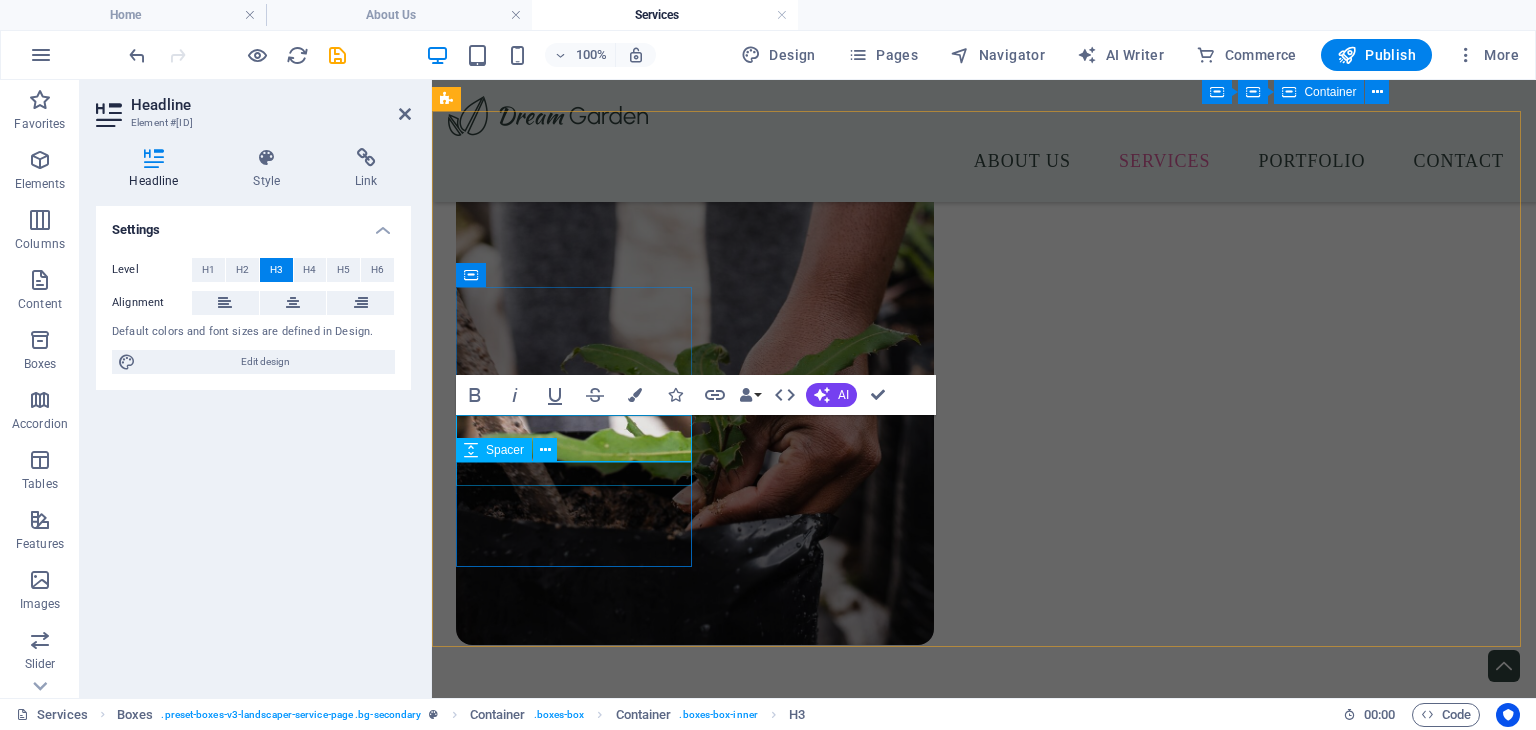 click on "Spacer" at bounding box center (513, 450) 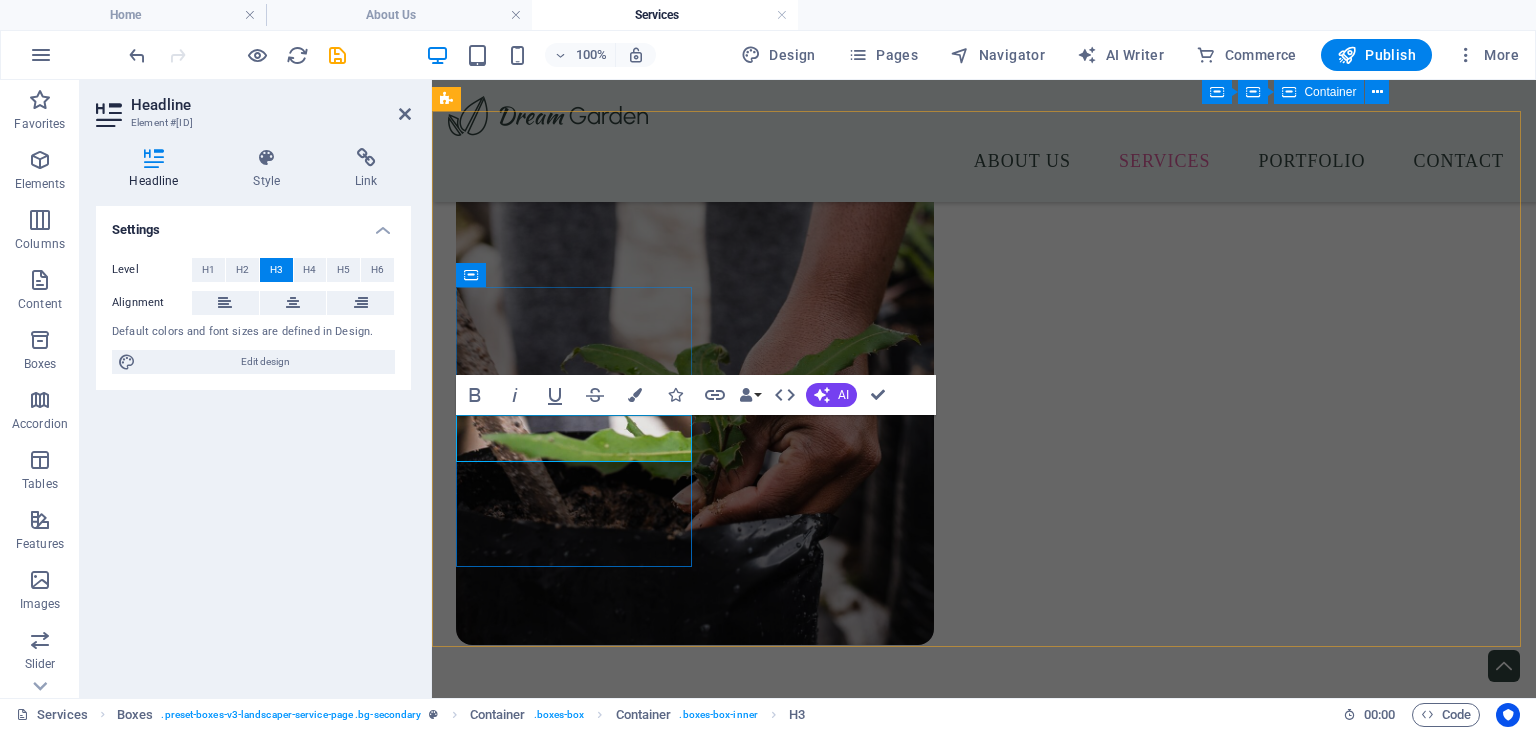 click on "Next-day Appointments" at bounding box center (576, 3195) 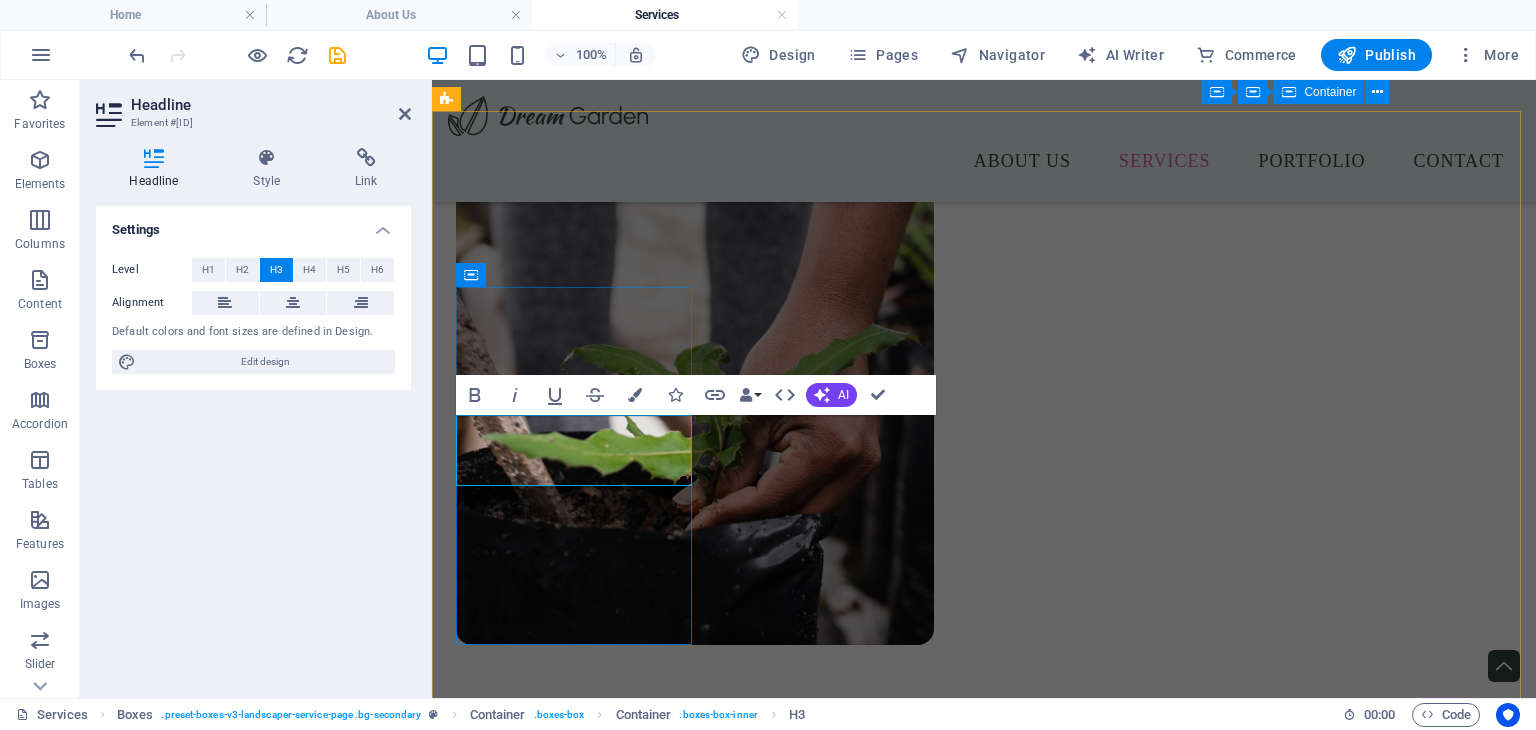 scroll, scrollTop: 35, scrollLeft: 12, axis: both 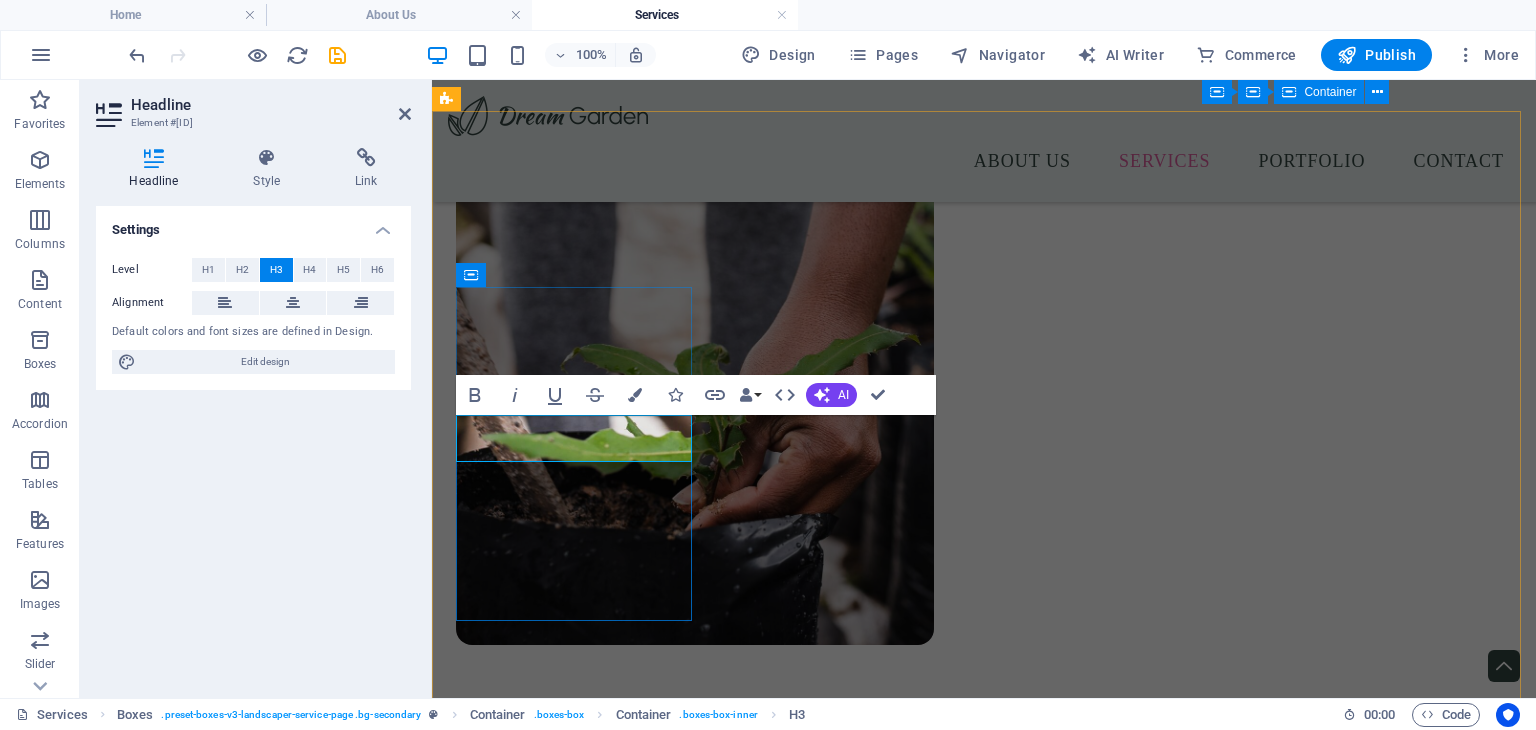 drag, startPoint x: 531, startPoint y: 426, endPoint x: 673, endPoint y: 461, distance: 146.24979 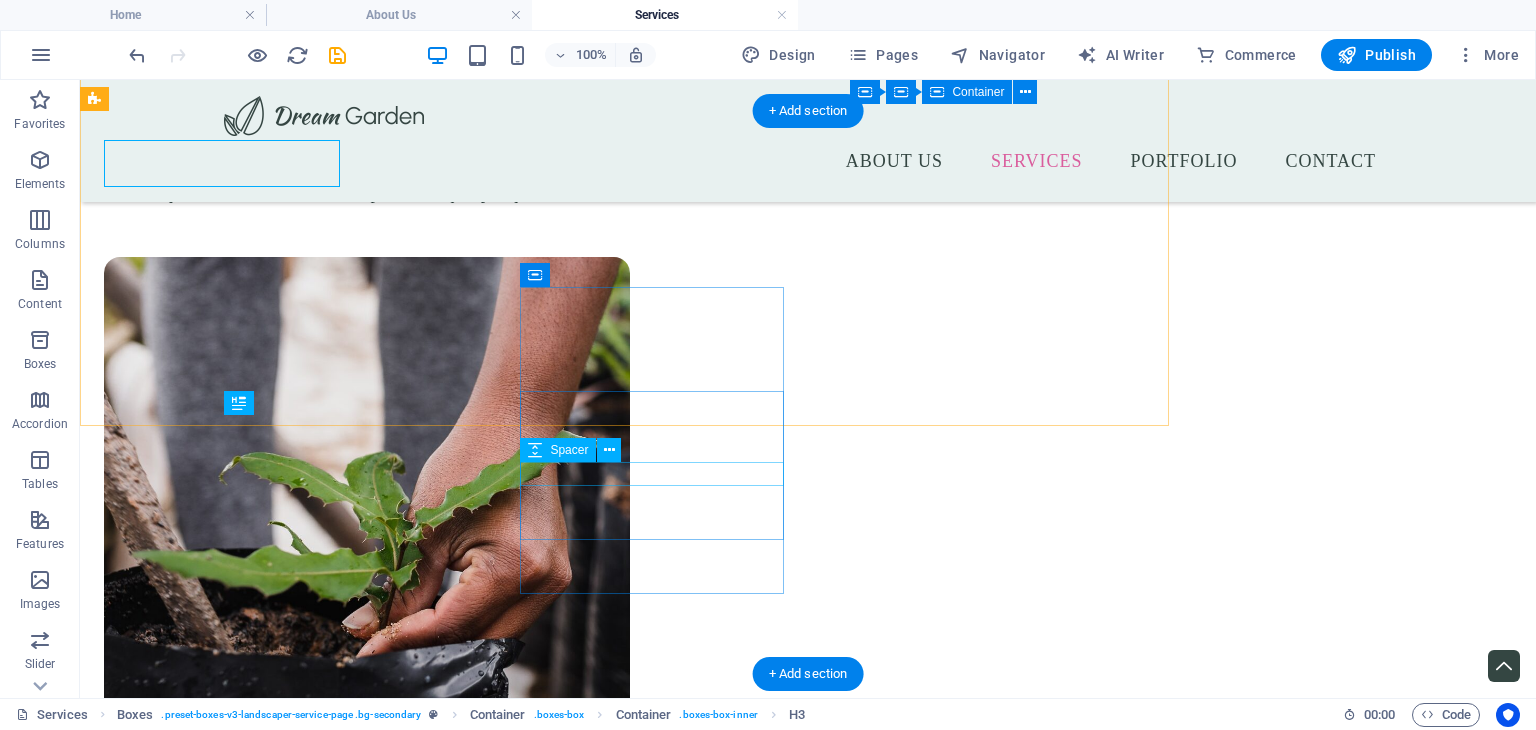scroll, scrollTop: 3393, scrollLeft: 0, axis: vertical 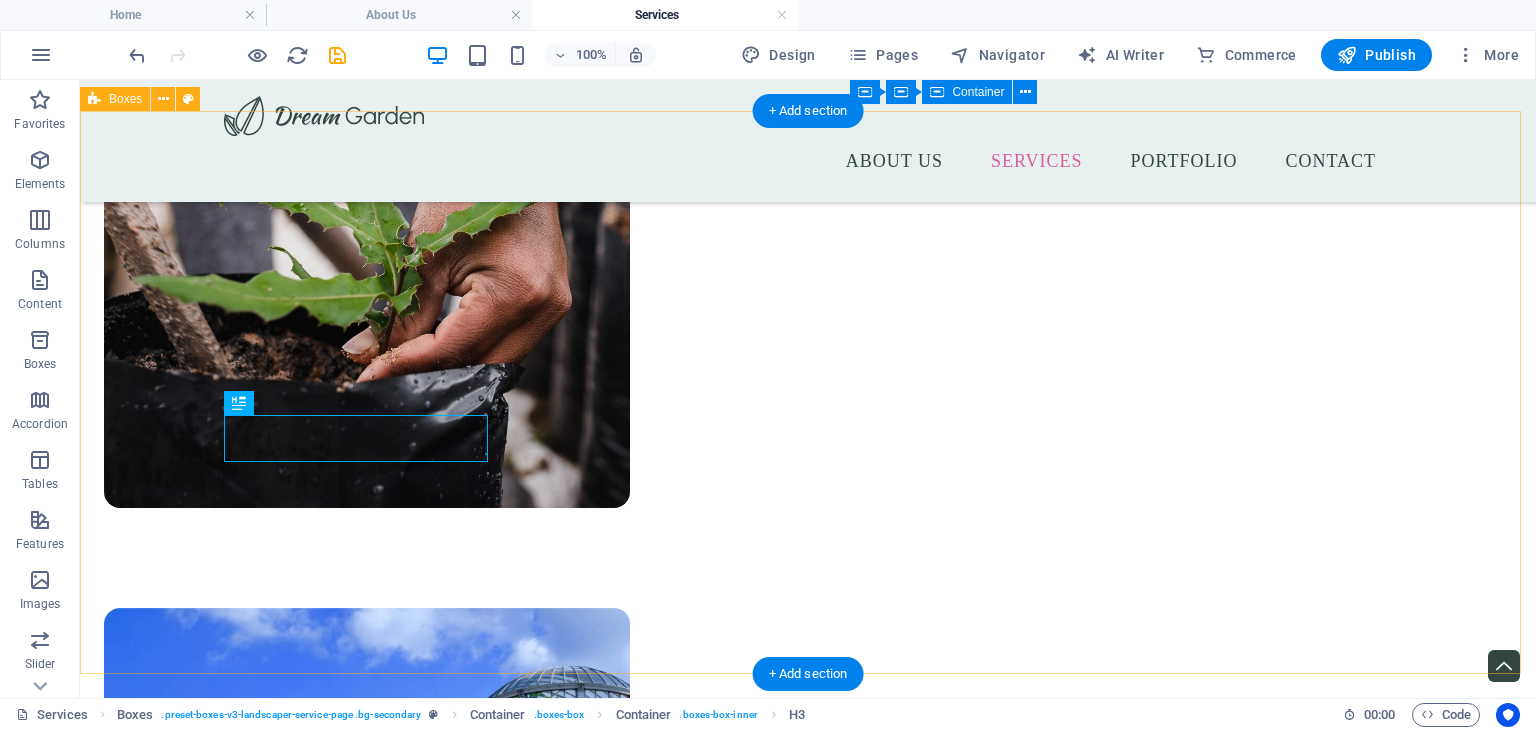 click on "Γιατί να μας επιλέξετε Επαγγελματισμός & αξιοπιστία Lorem ipsum dolor sit amet, consectetur adipiscing elit. Big Happy Team Lorem ipsum dolor sit amet, consectetur adipiscing elit. Creativity and Experience Lorem ipsum dolor sit amet, consectetur adipiscing elit. High Quality Seeds Lorem ipsum dolor sit amet, consectetur adipiscing elit." at bounding box center (808, 3433) 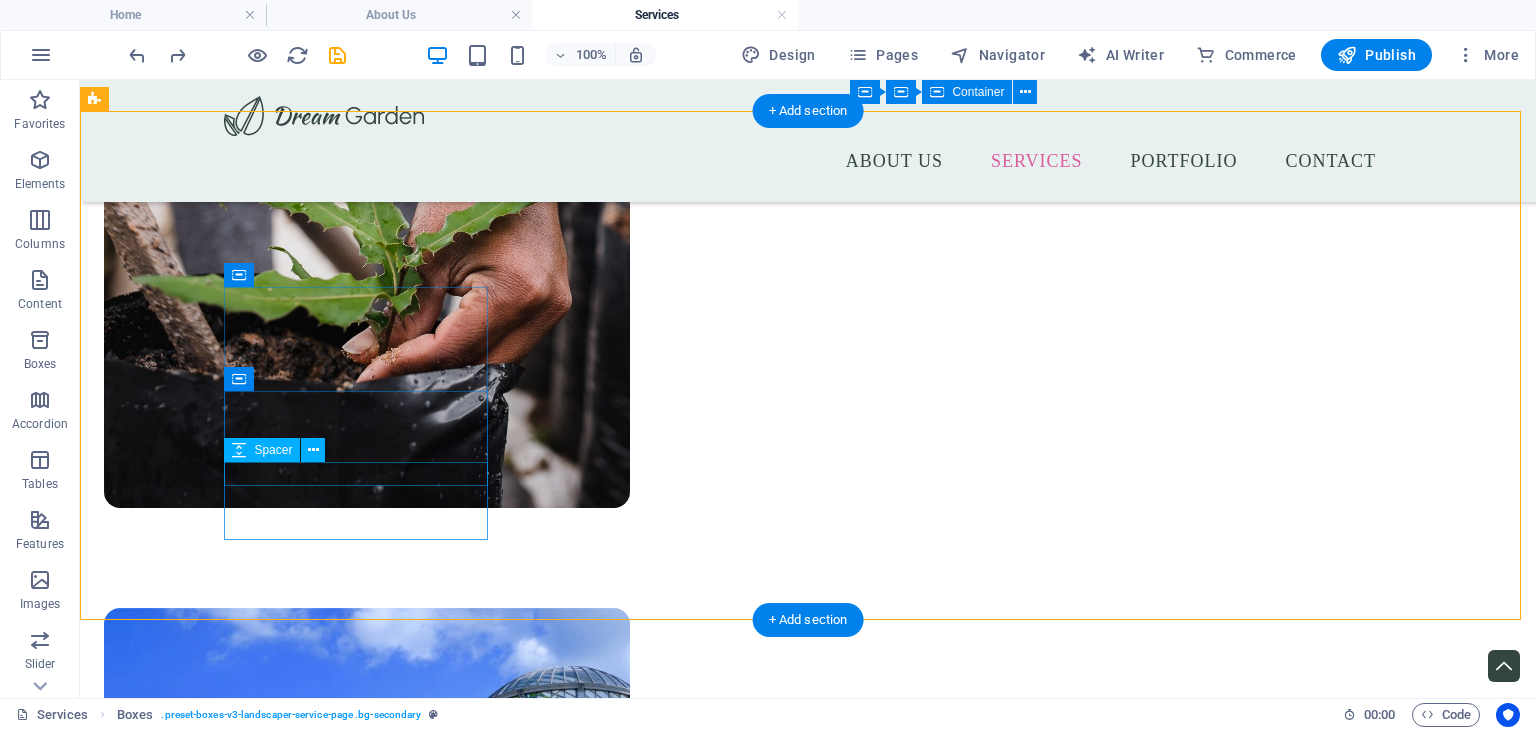 click on "Next-day Appointments" at bounding box center (236, 3101) 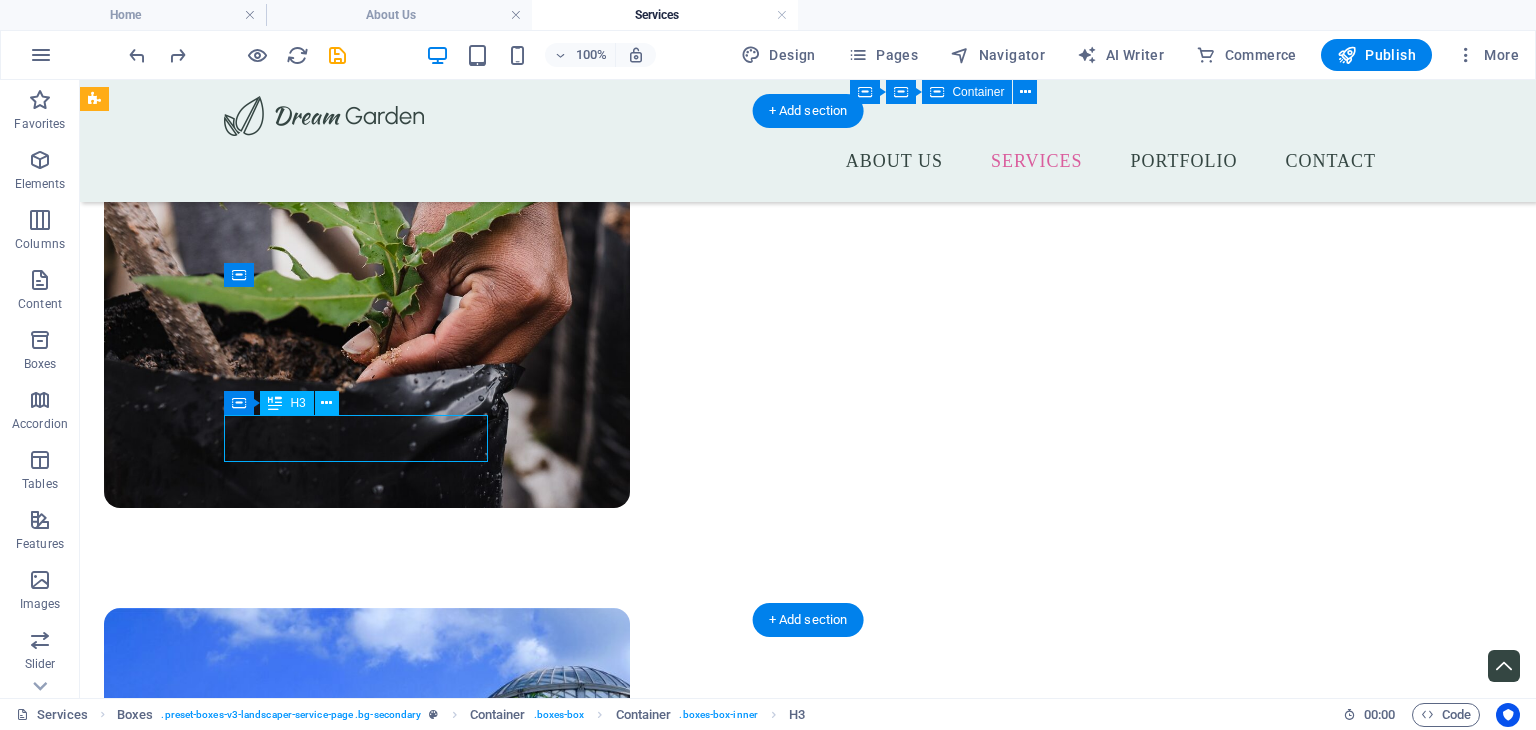 click on "Next-day Appointments" at bounding box center (236, 3101) 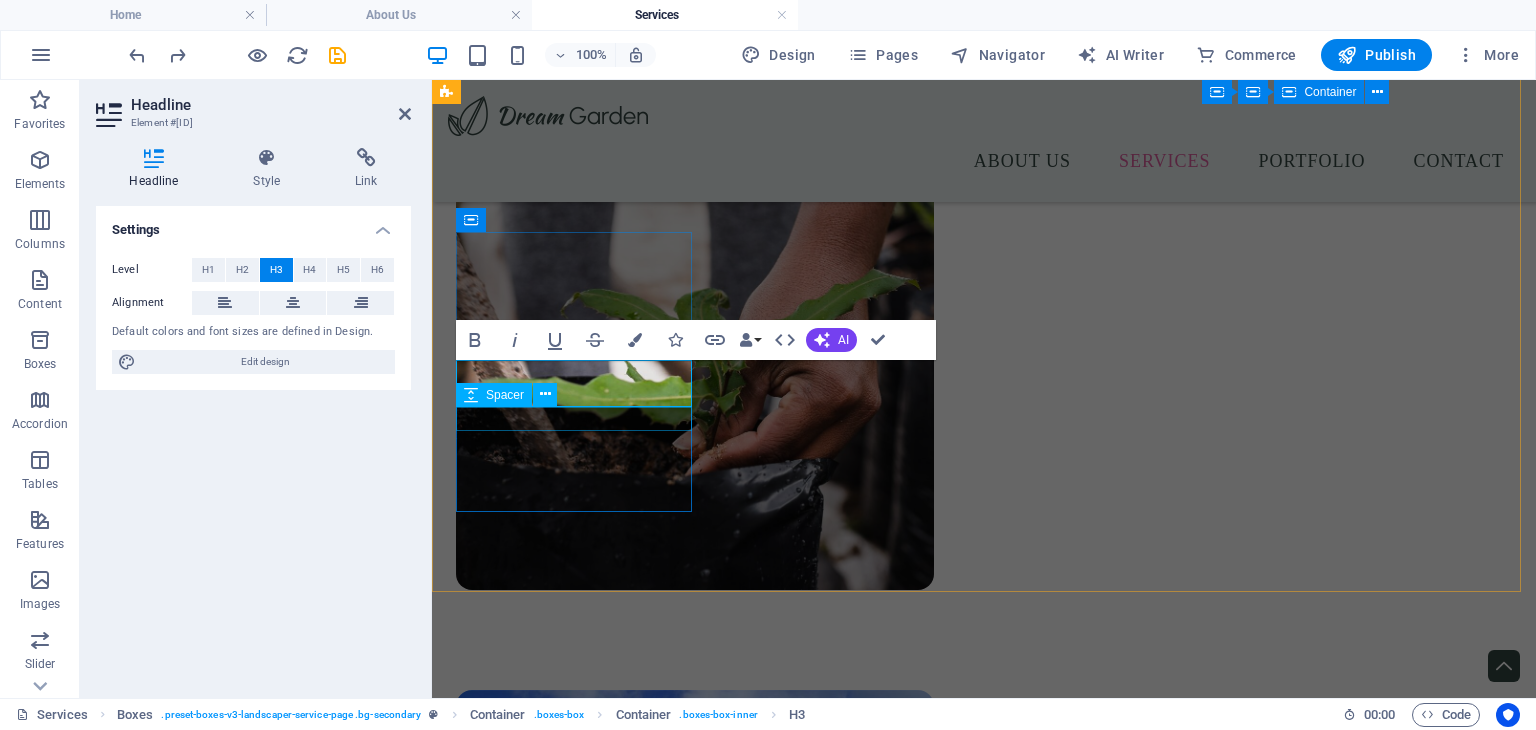 scroll, scrollTop: 35, scrollLeft: 12, axis: both 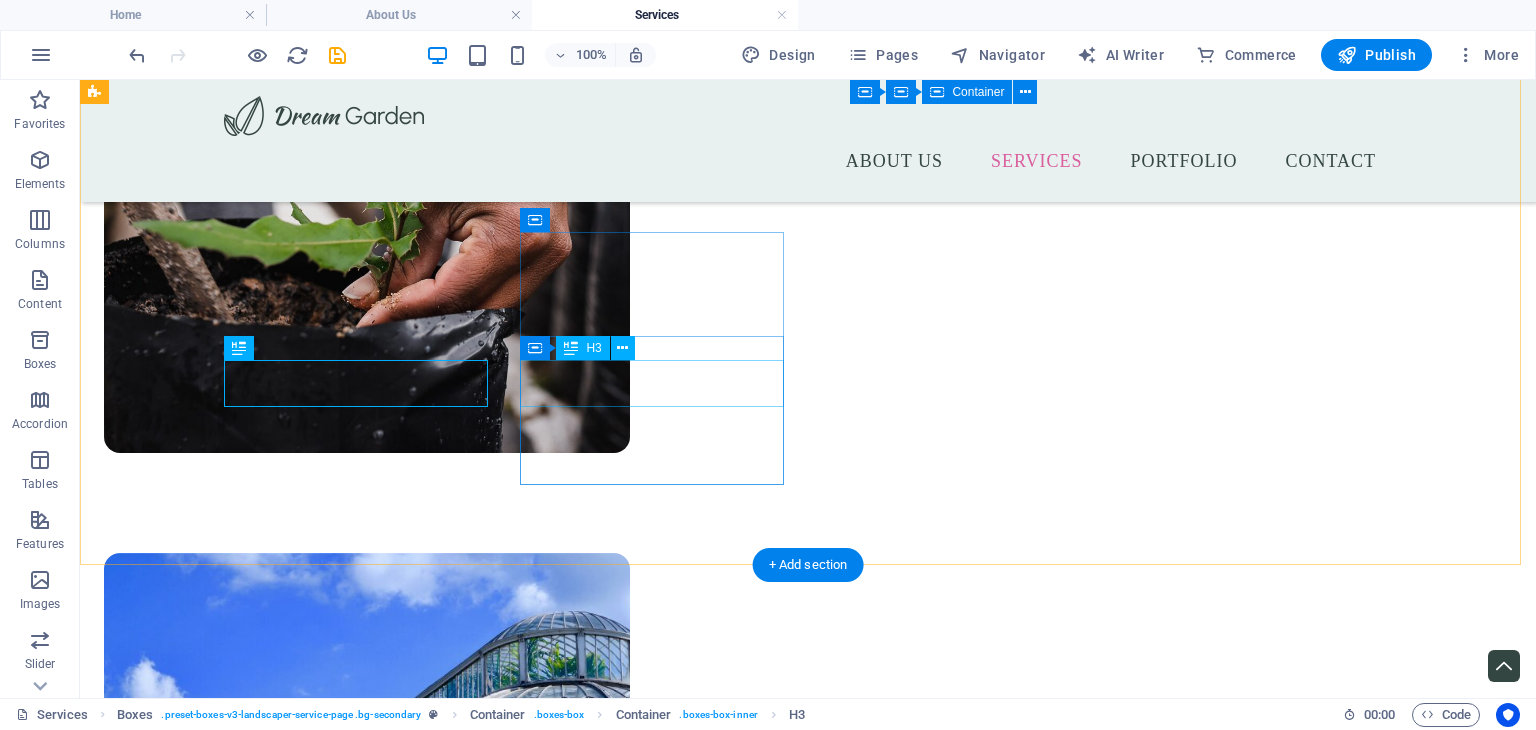 click on "Big Happy Team" at bounding box center [236, 3291] 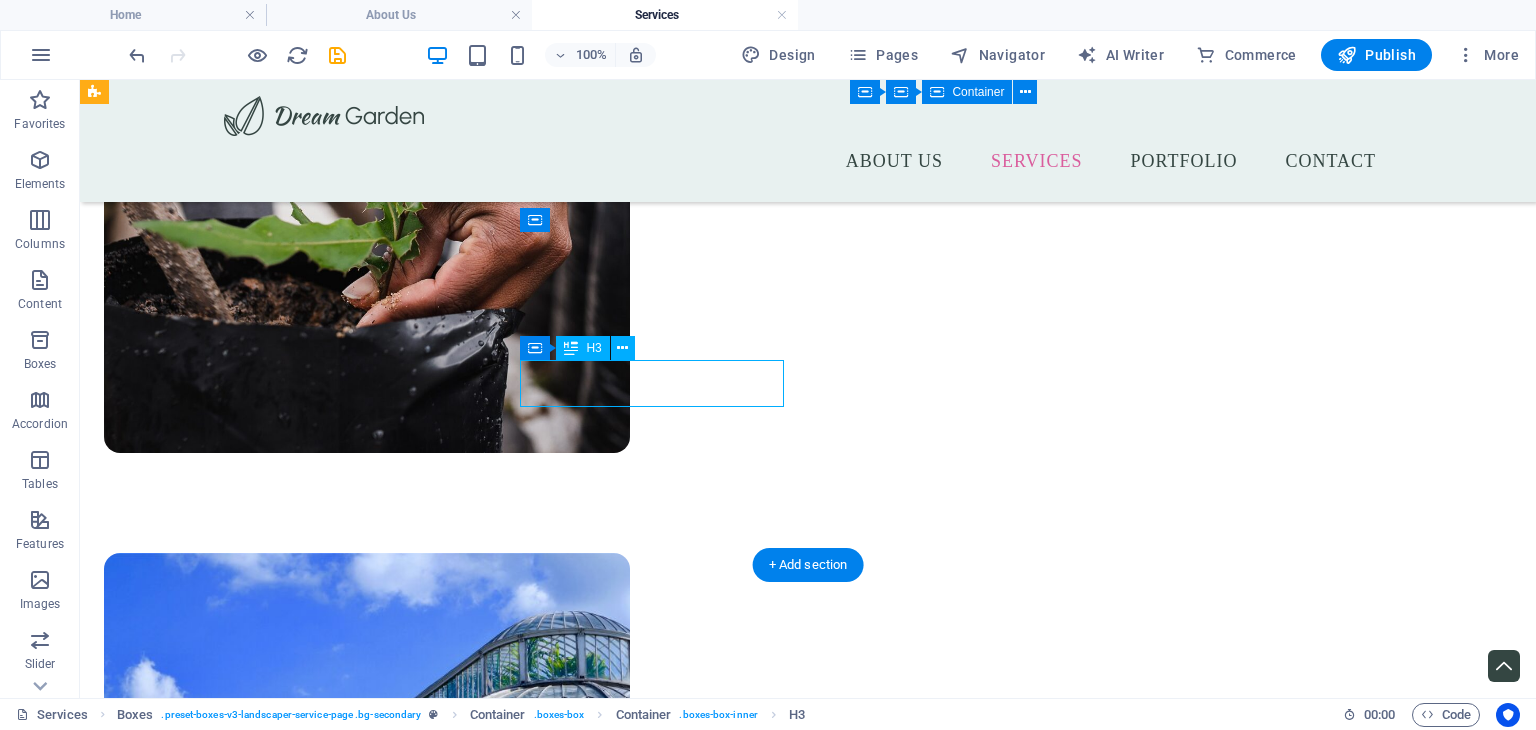 click on "Big Happy Team" at bounding box center (236, 3291) 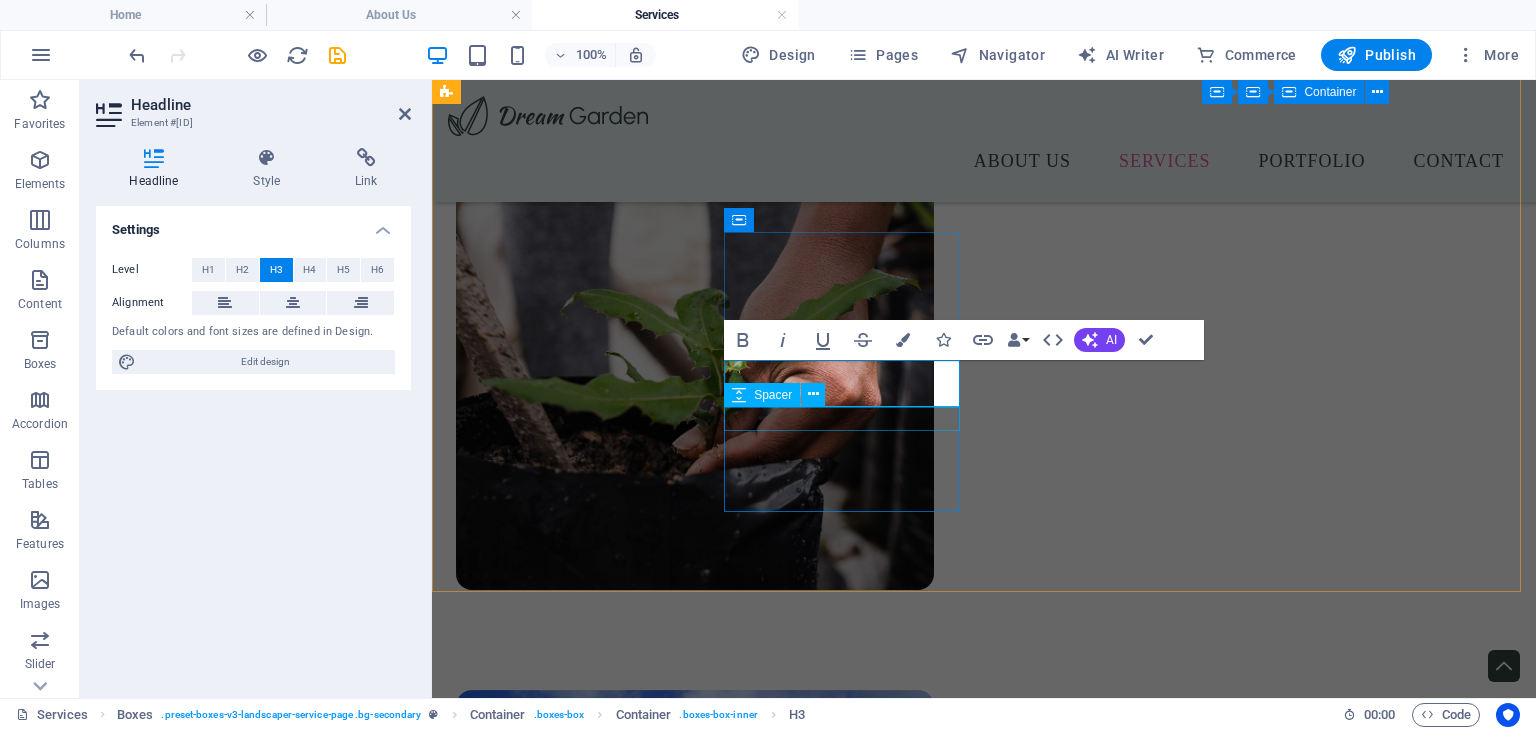scroll, scrollTop: 3448, scrollLeft: 0, axis: vertical 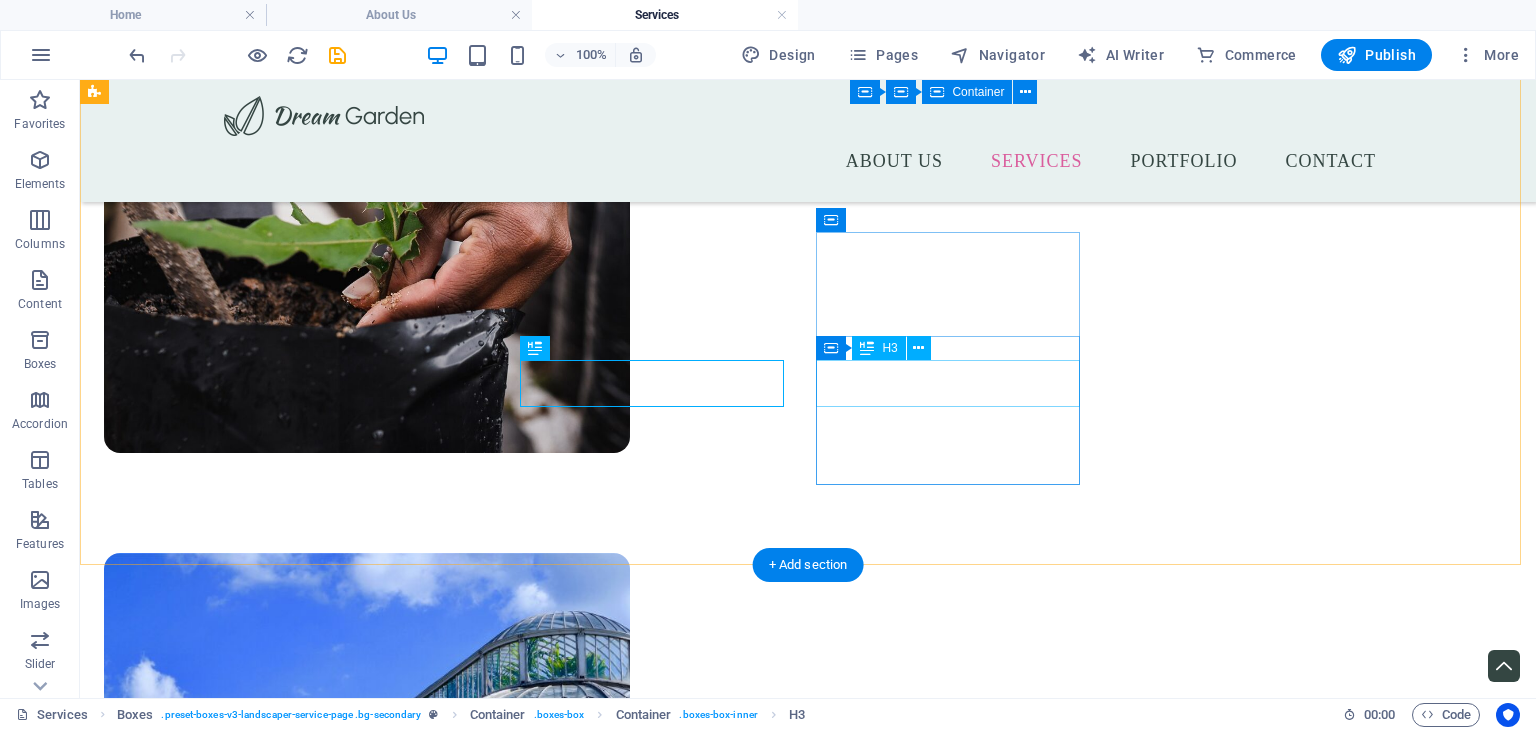 click on "Creativity and Experience" at bounding box center (236, 3537) 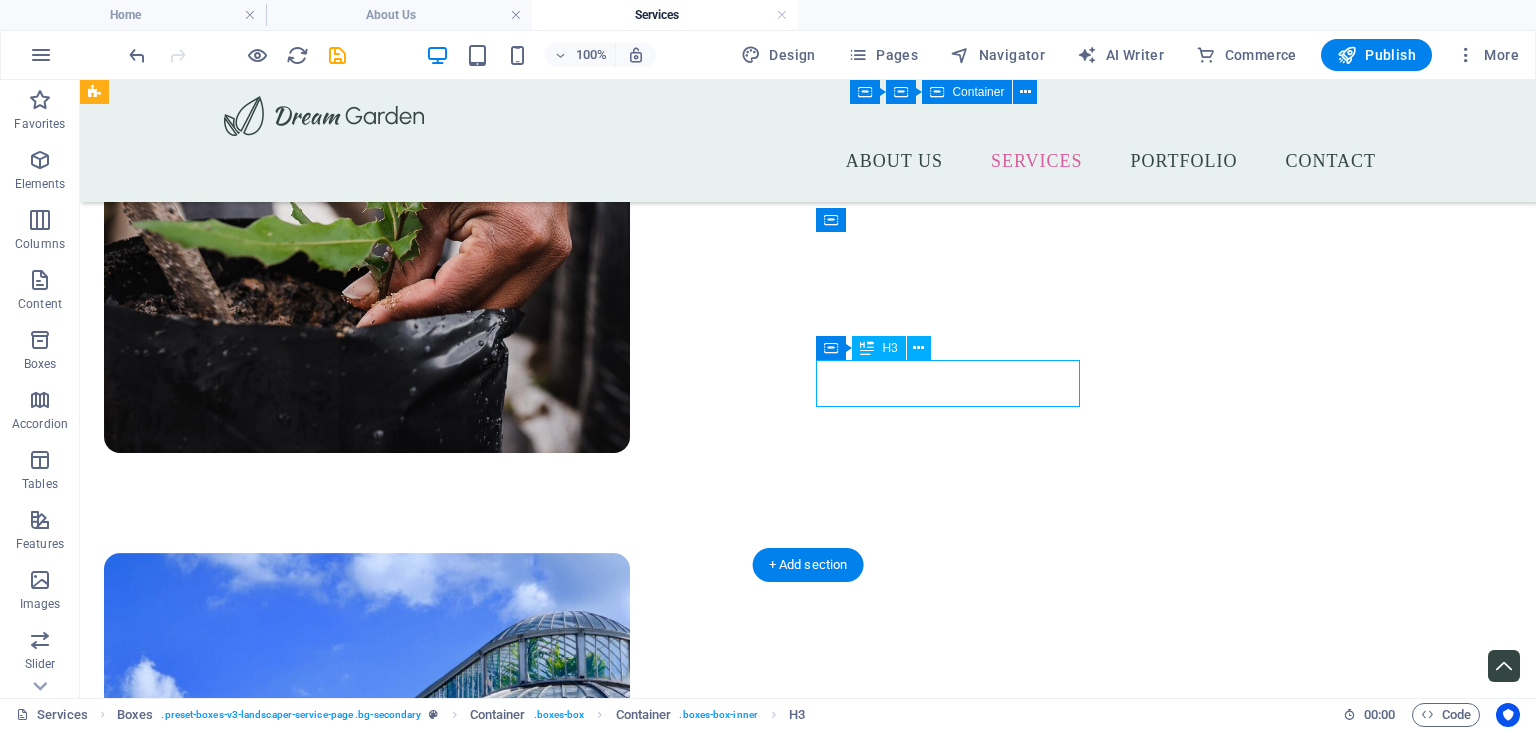 click on "Creativity and Experience" at bounding box center (236, 3537) 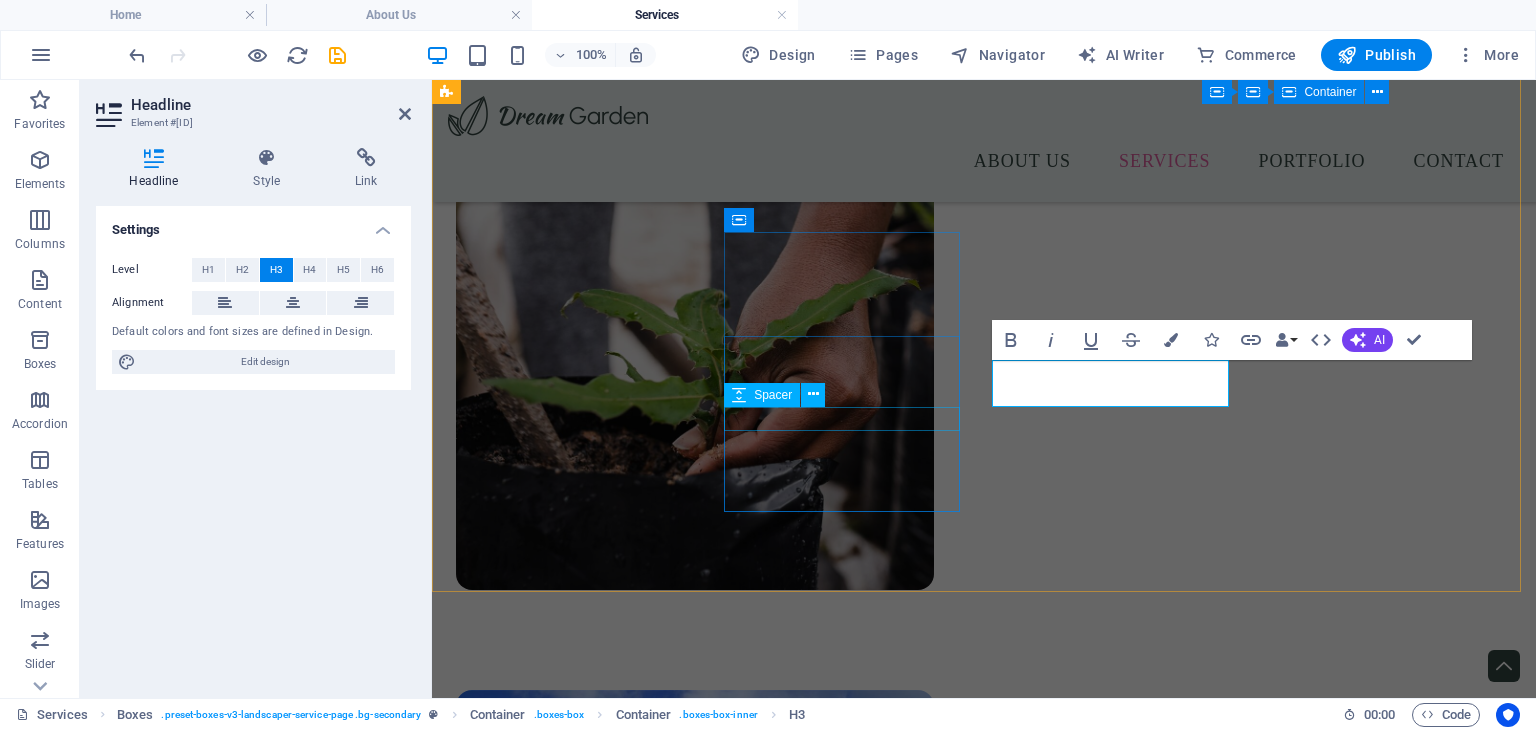 scroll, scrollTop: 362, scrollLeft: 0, axis: vertical 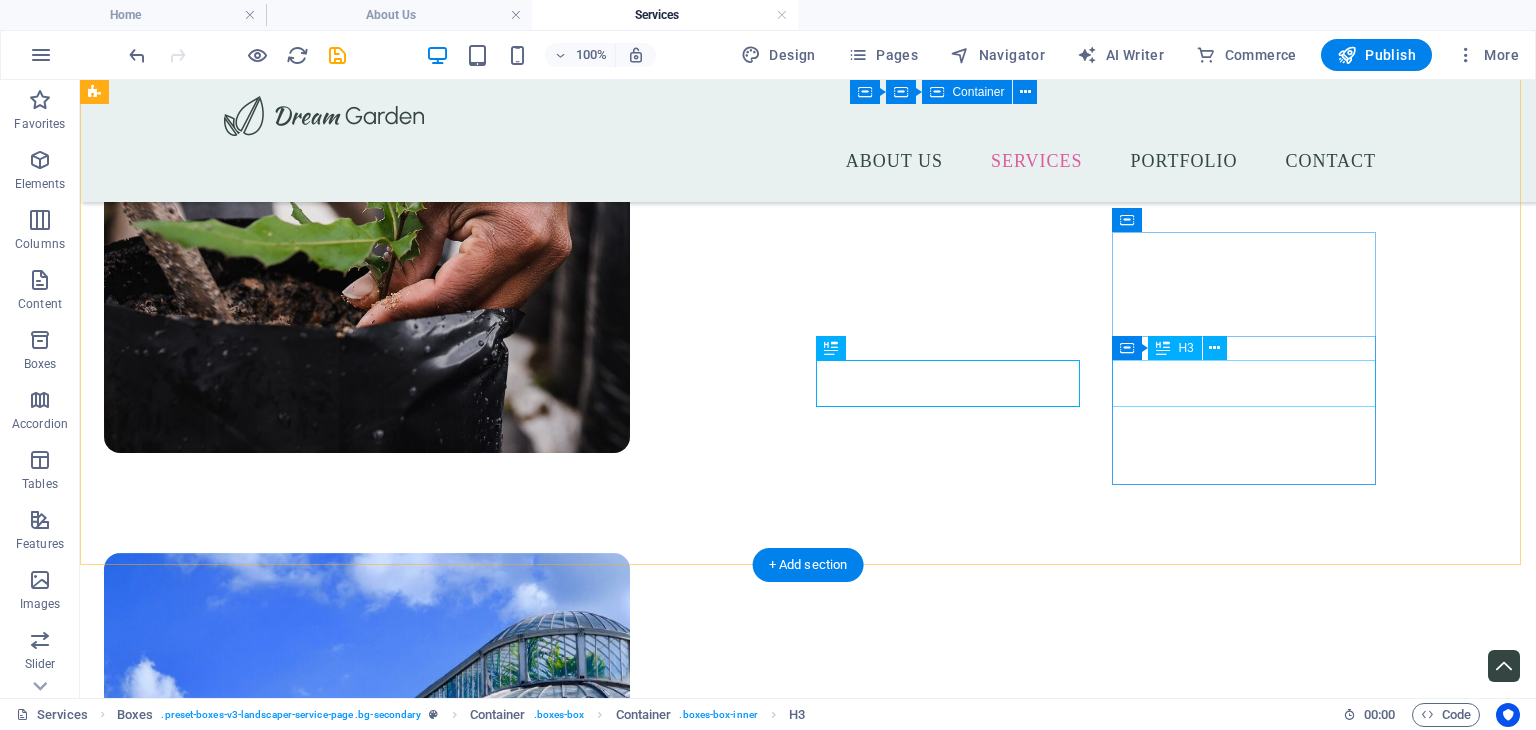 click on "High Quality Seeds" at bounding box center [236, 3805] 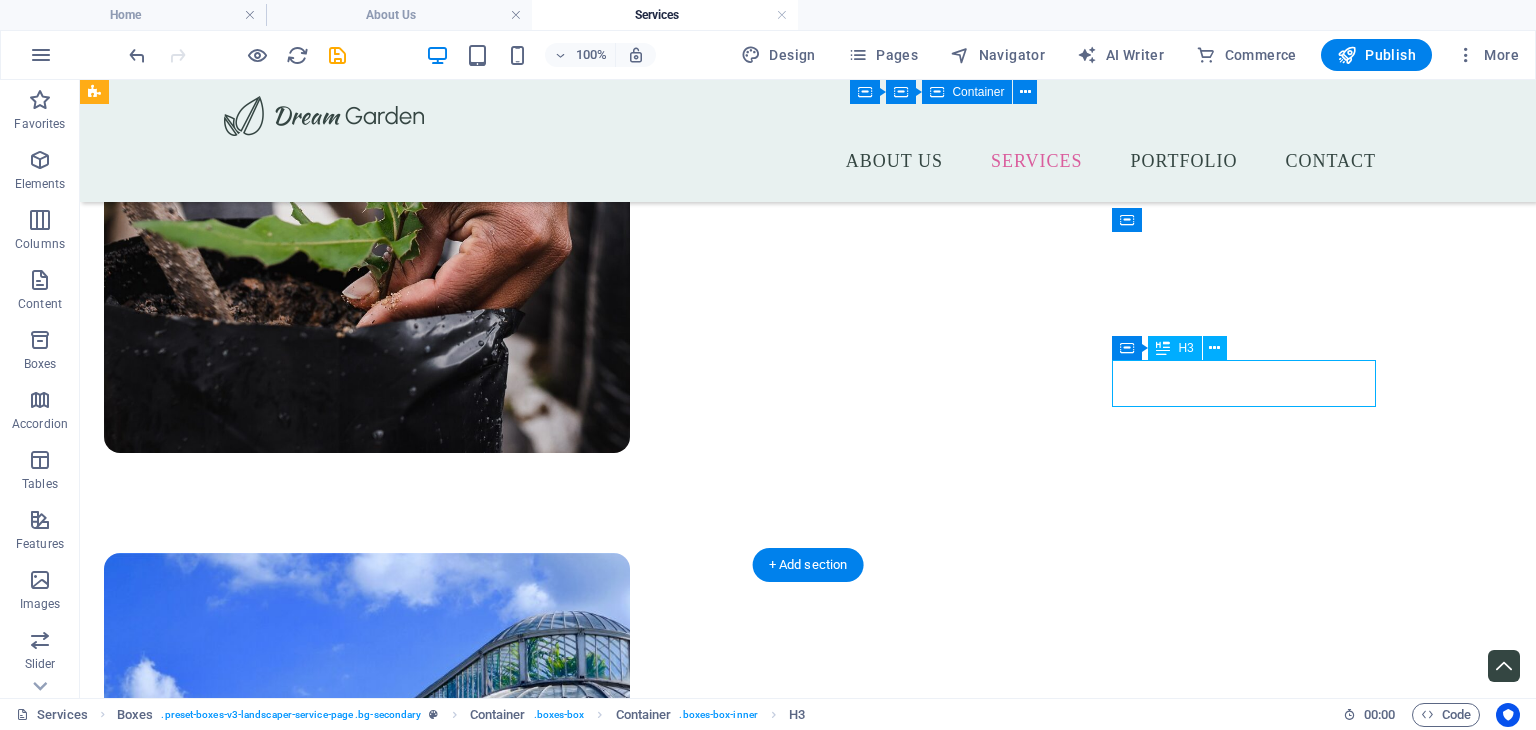 click on "High Quality Seeds" at bounding box center [236, 3805] 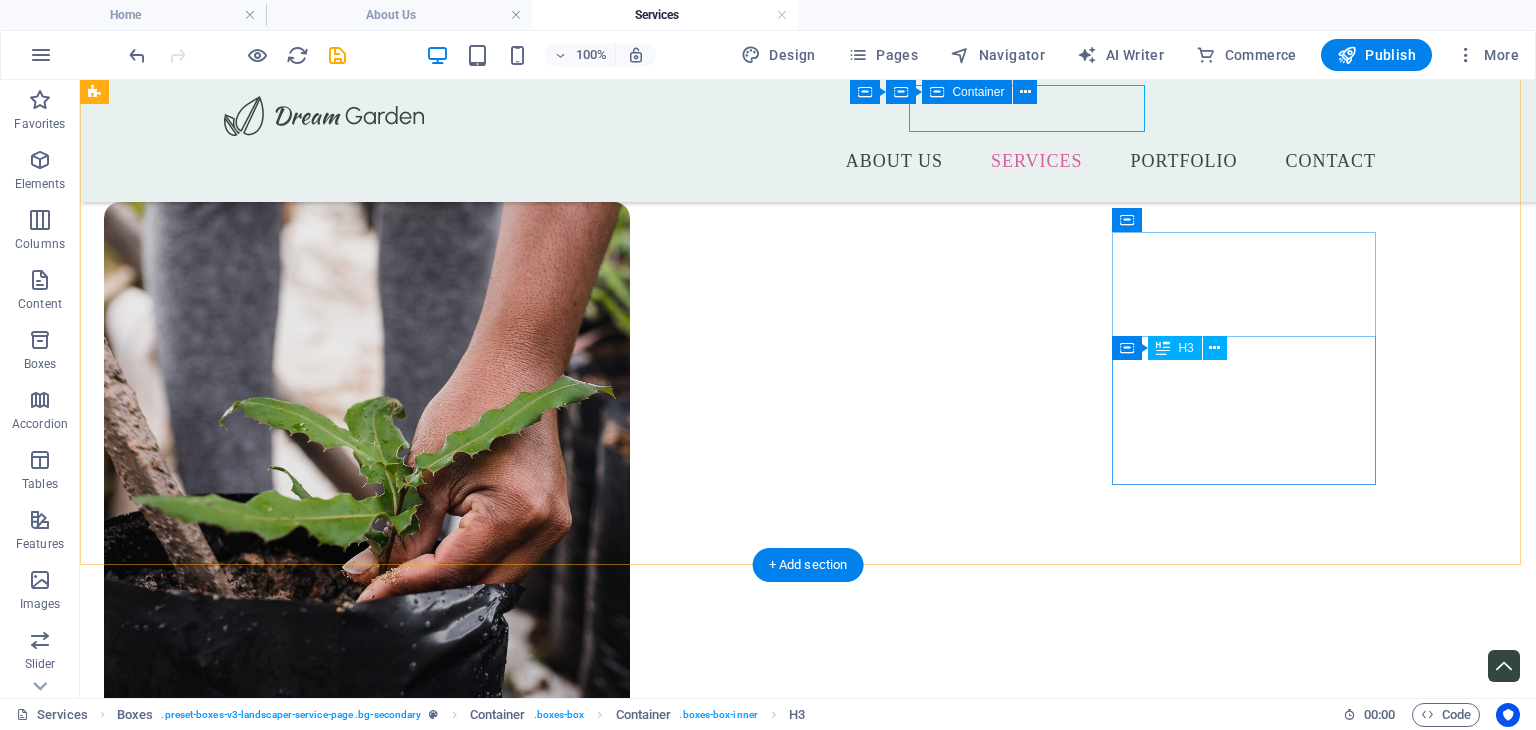 scroll, scrollTop: 3448, scrollLeft: 0, axis: vertical 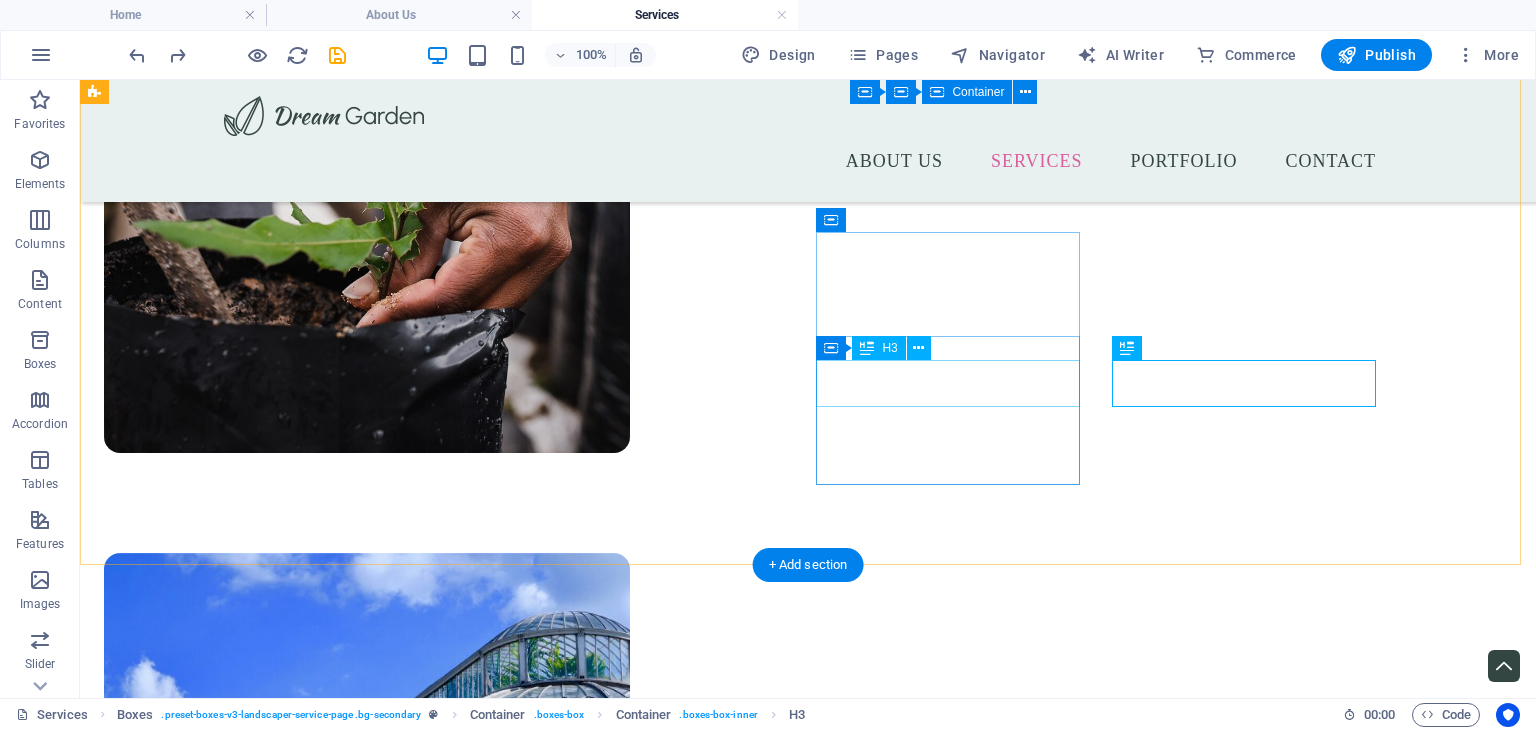 click on "Creativity and Experience" at bounding box center [236, 3537] 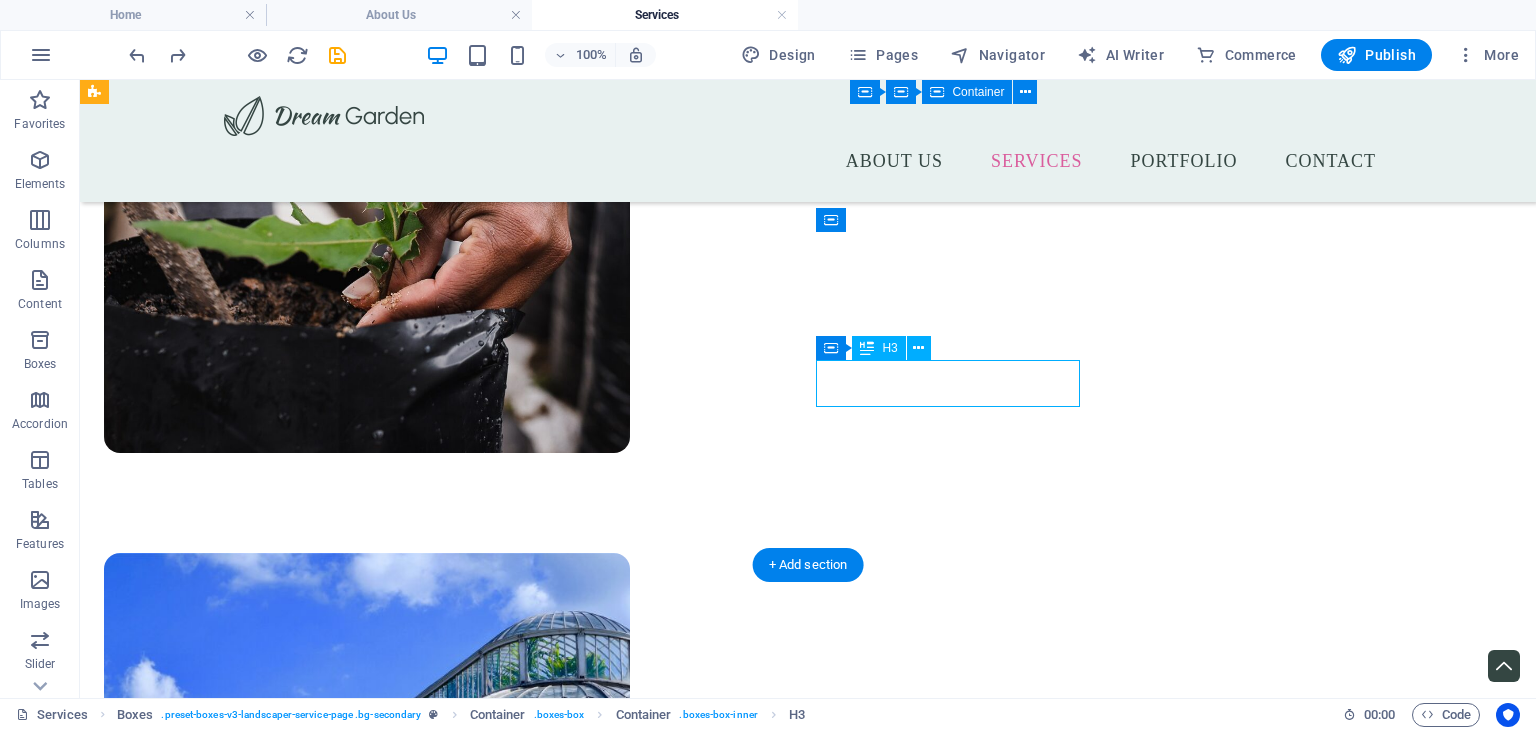 click on "Creativity and Experience" at bounding box center (236, 3537) 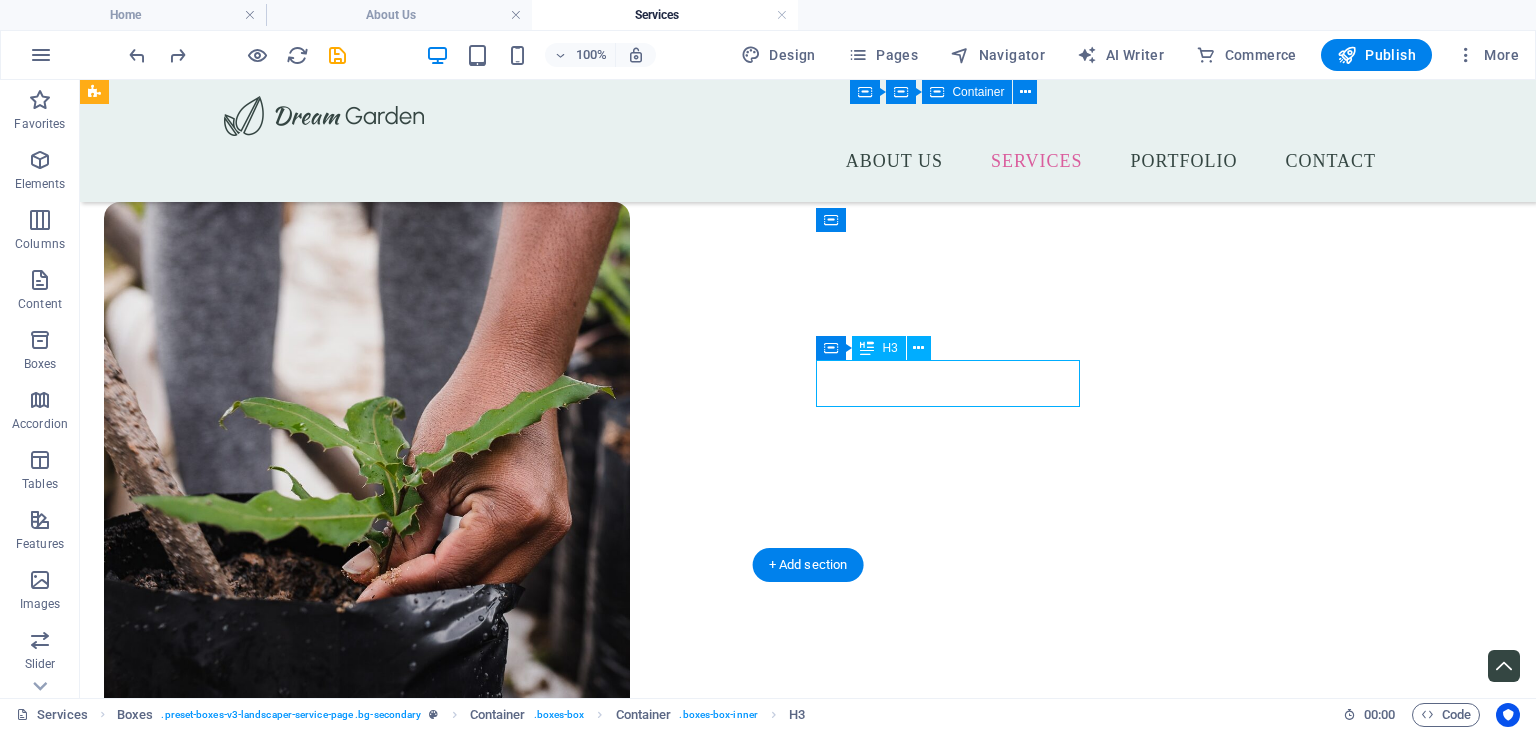 click on "Γιατί να μας επιλέξετε Επαγγελματισμός & αξιοπιστία Lorem ipsum dolor sit amet, consectetur adipiscing elit. Προσωποποιημένες λύσεις Lorem ipsum dolor sit amet, consectetur adipiscing elit. Creativity and Experience Lorem ipsum dolor sit amet, consectetur adipiscing elit. High Quality Seeds Lorem ipsum dolor sit amet, consectetur adipiscing elit." at bounding box center (808, 3628) 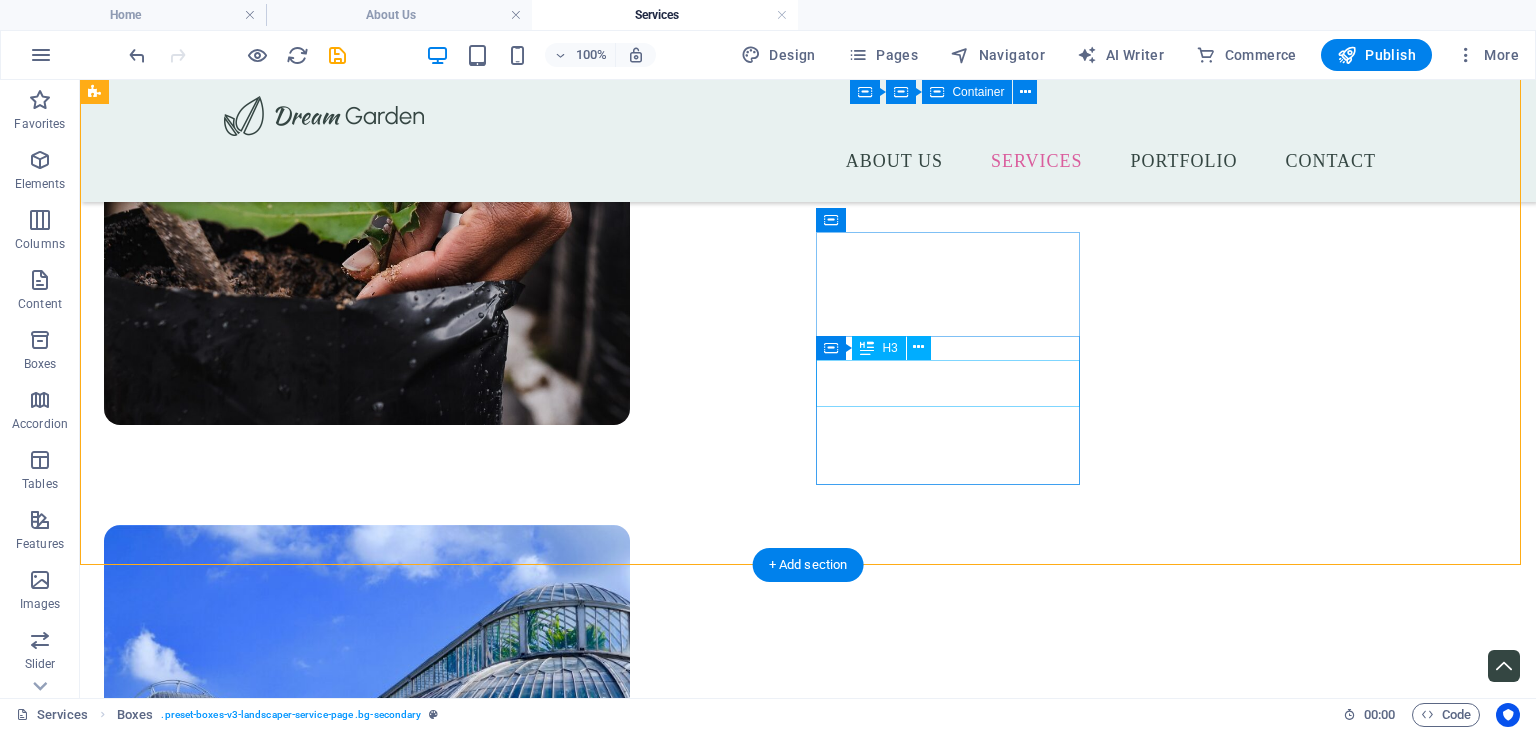 click on "Creativity and Experience" at bounding box center [236, 3536] 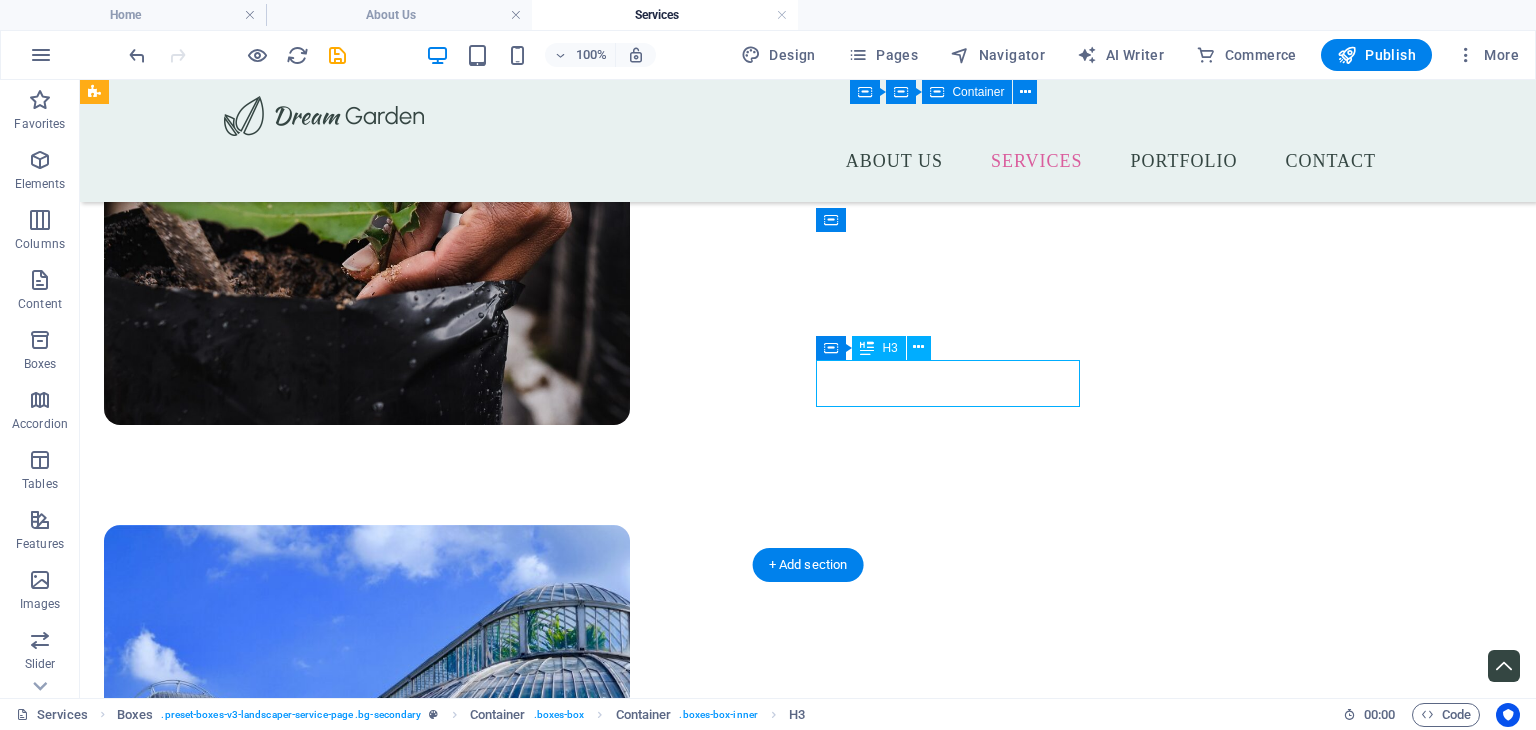 click on "Creativity and Experience" at bounding box center (236, 3536) 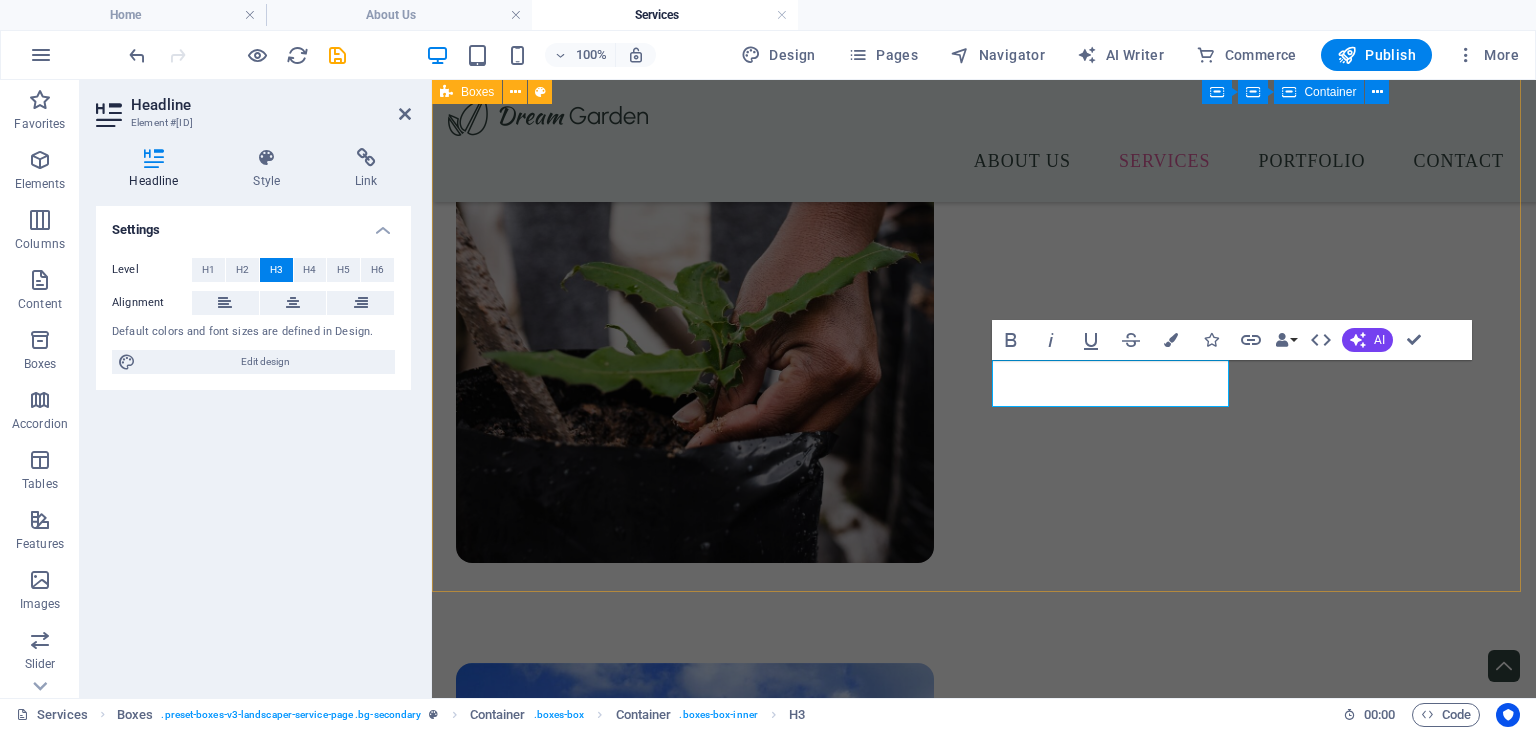 scroll, scrollTop: 287, scrollLeft: 0, axis: vertical 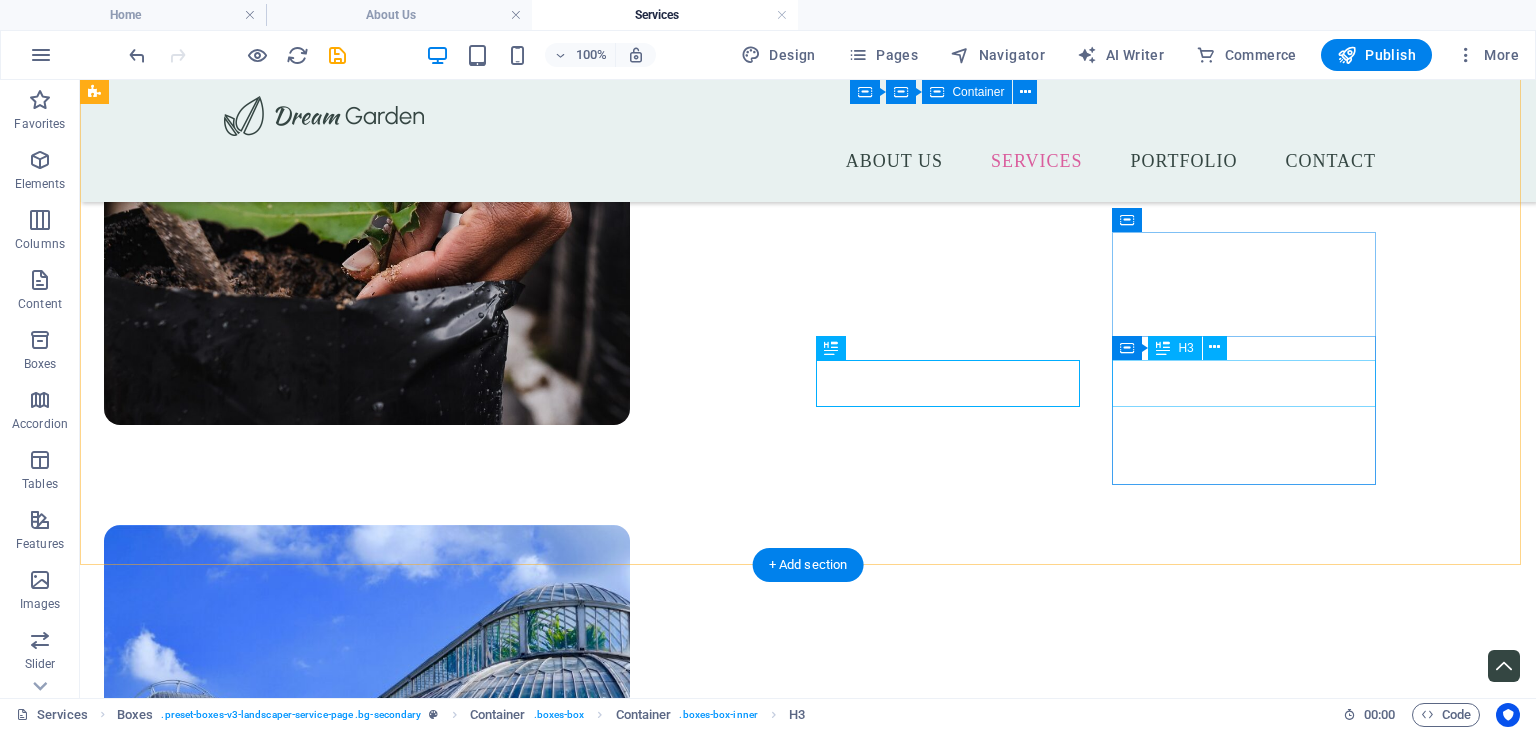 click on "High Quality Seeds" at bounding box center [236, 3804] 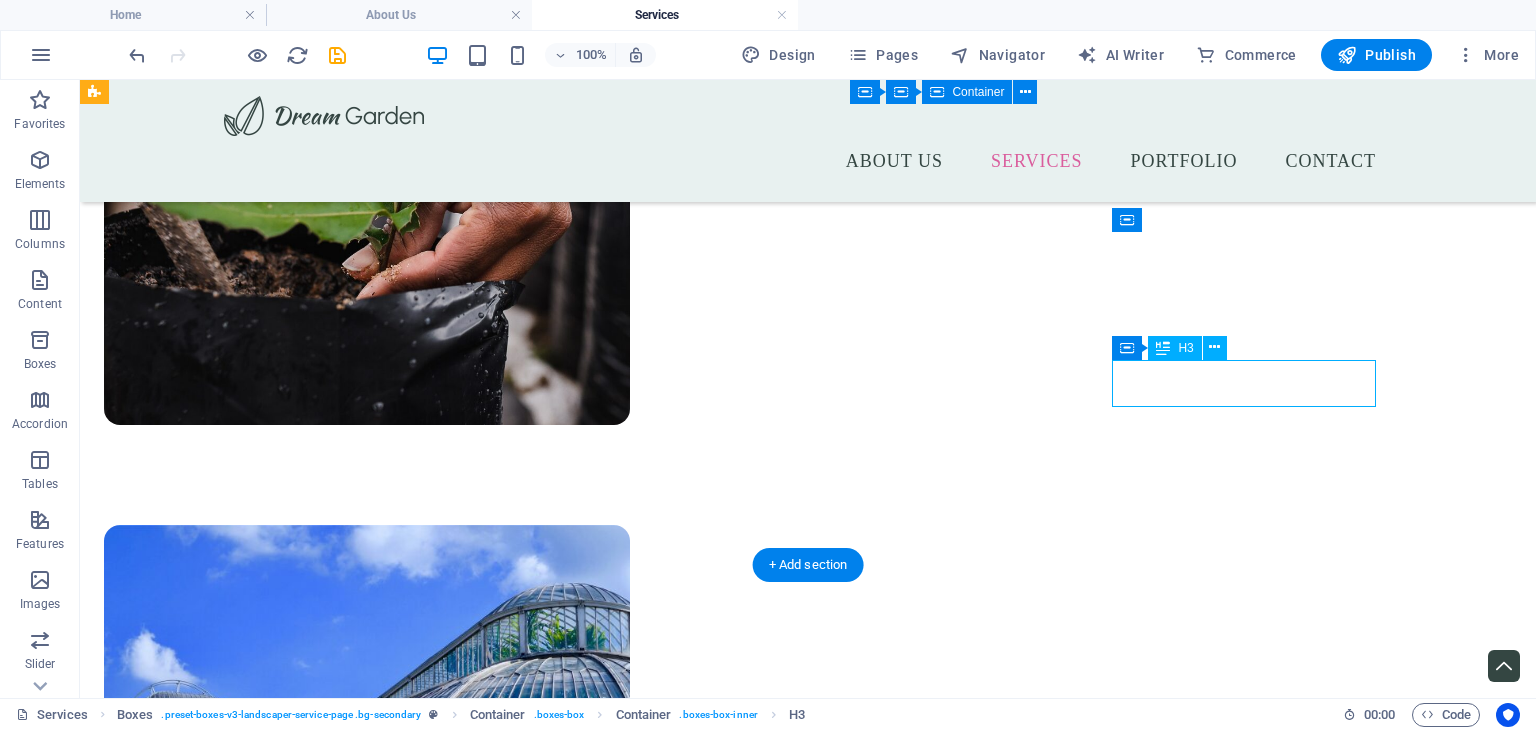 click on "High Quality Seeds" at bounding box center (236, 3804) 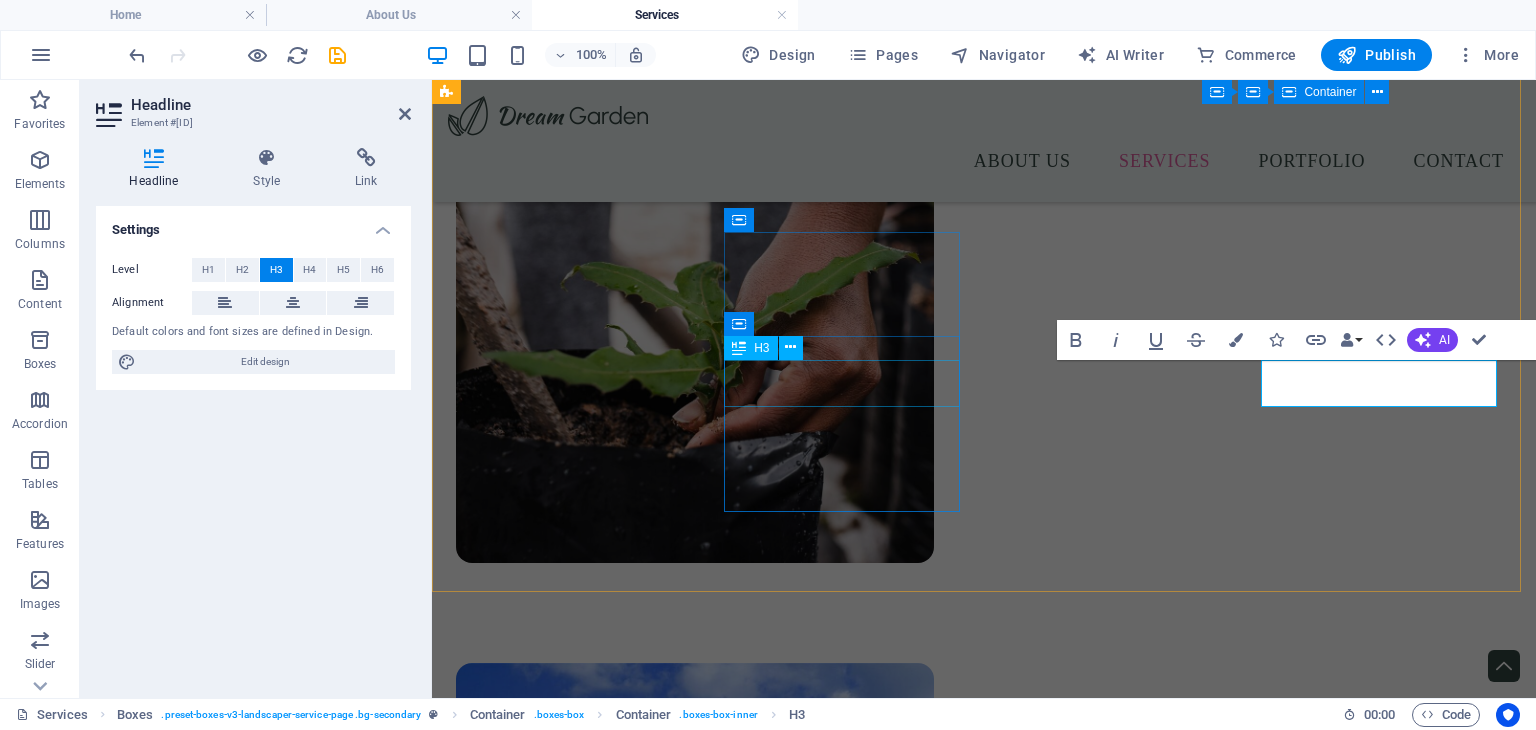 scroll, scrollTop: 362, scrollLeft: 0, axis: vertical 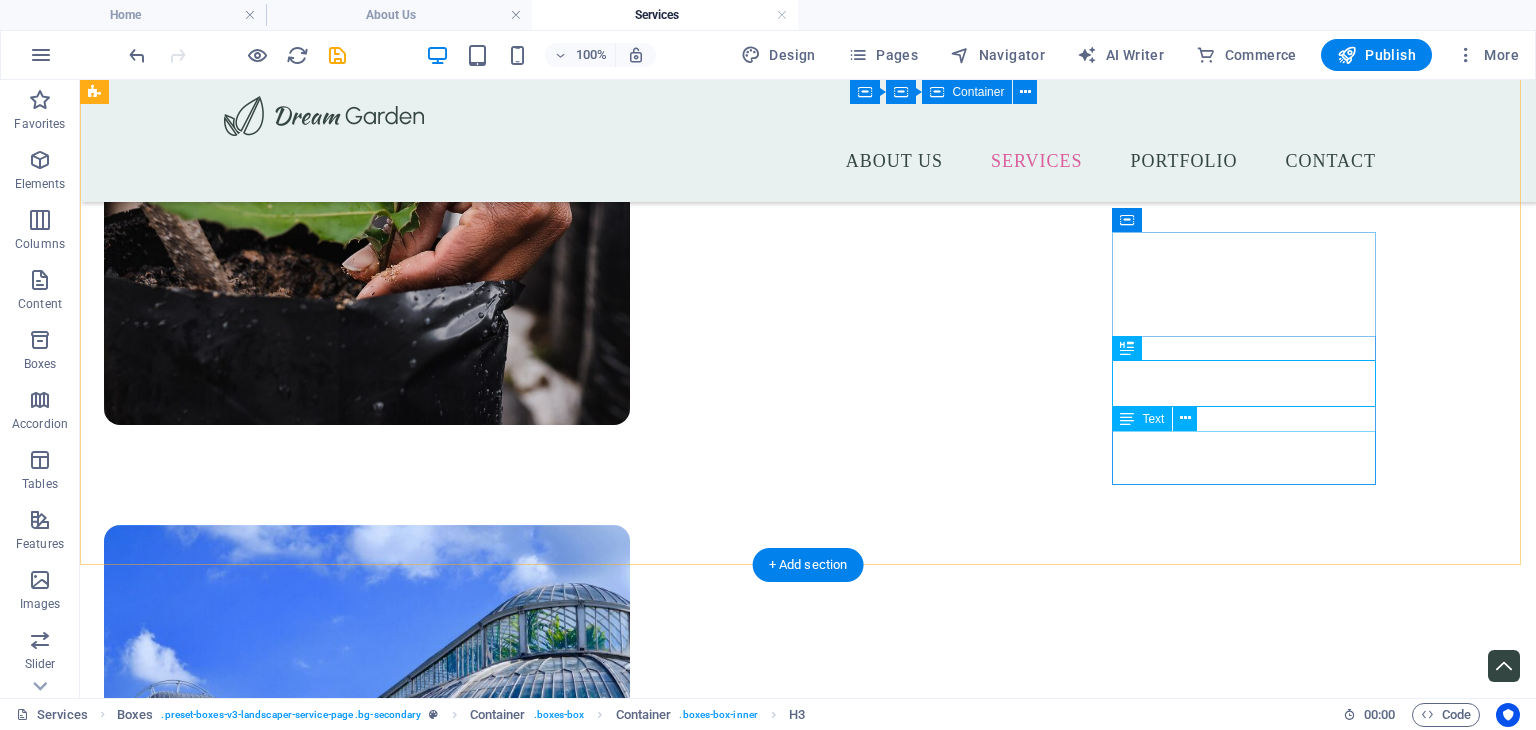 click on "Lorem ipsum dolor sit amet, consectetur adipiscing elit." at bounding box center [236, 3879] 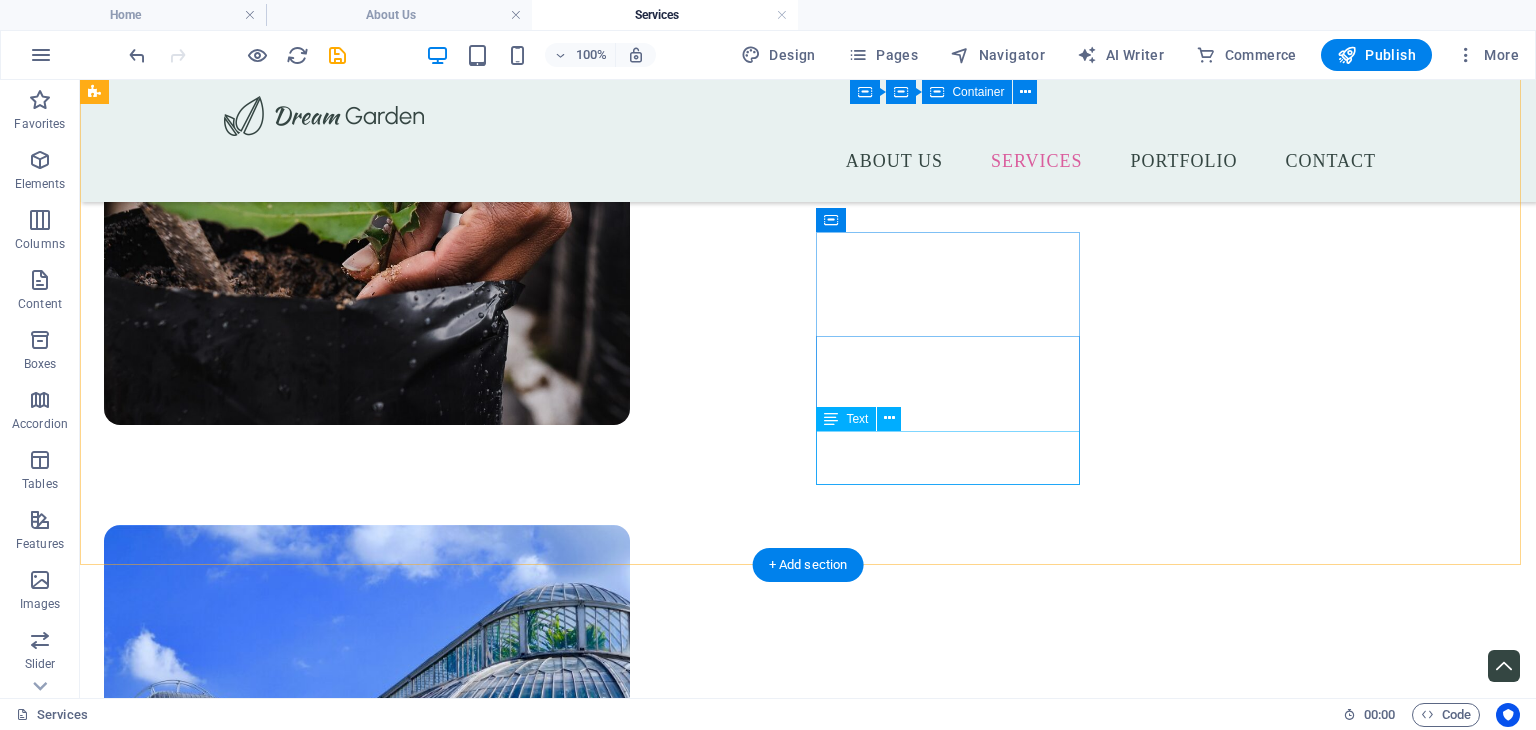 click on "Lorem ipsum dolor sit amet, consectetur adipiscing elit." at bounding box center [236, 3610] 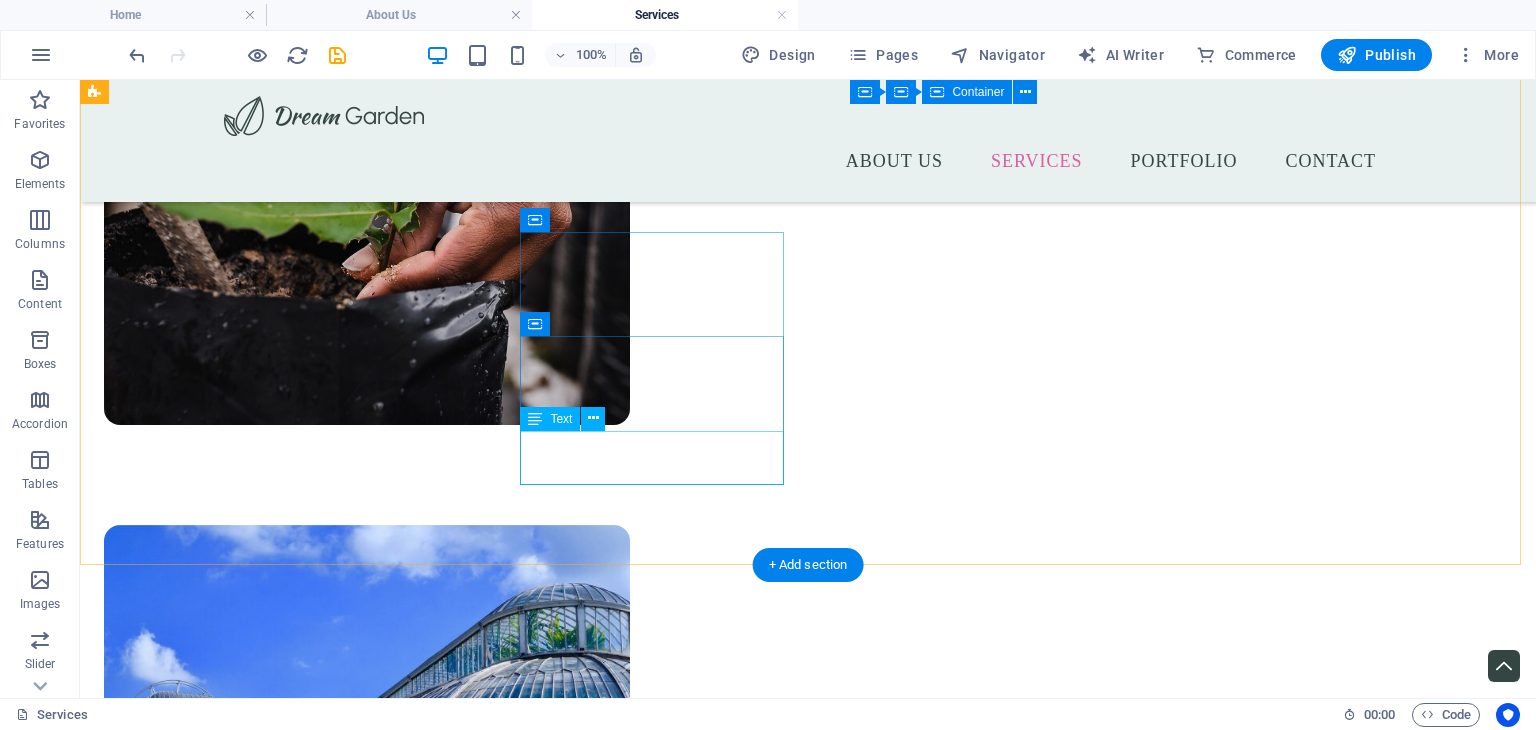 click on "Lorem ipsum dolor sit amet, consectetur adipiscing elit." at bounding box center [236, 3342] 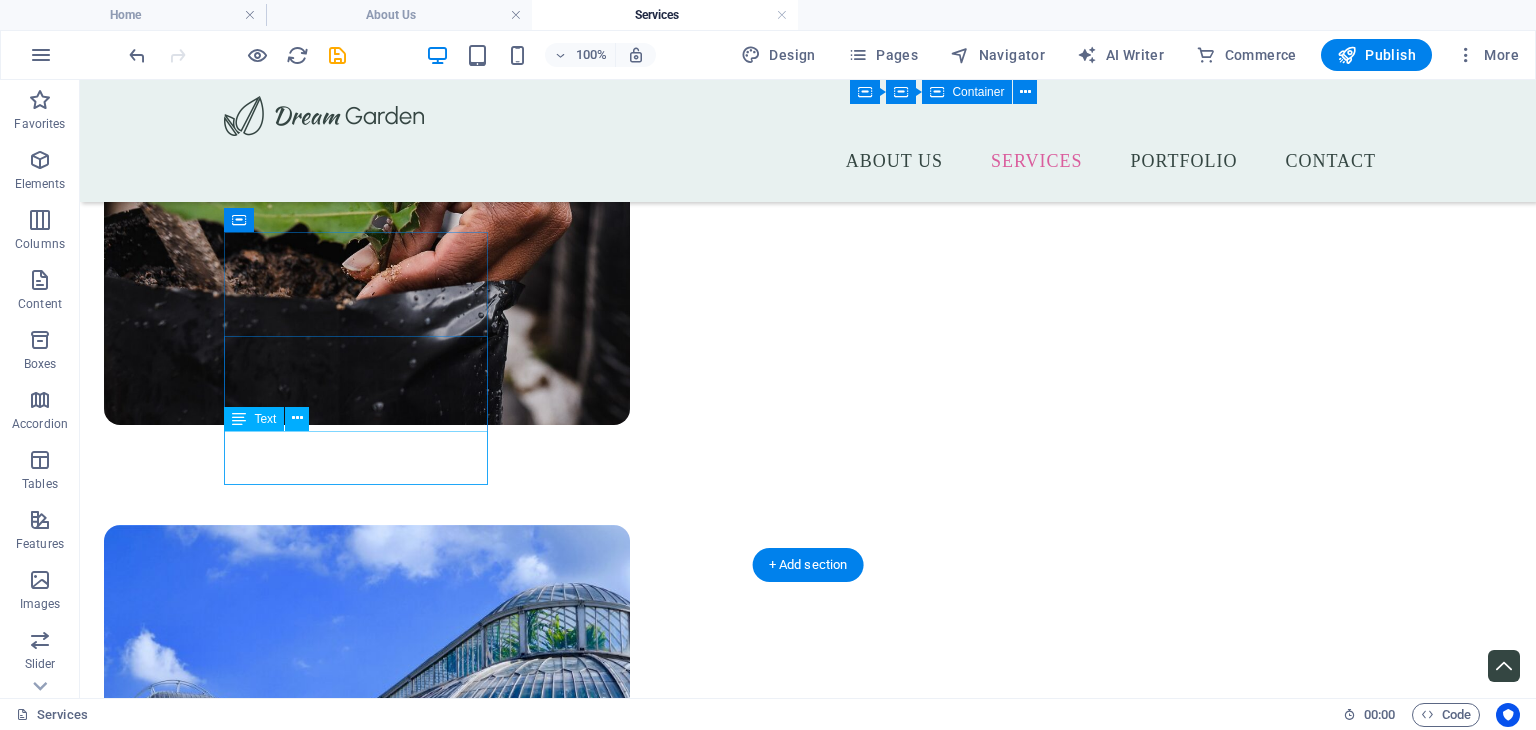 click on "Lorem ipsum dolor sit amet, consectetur adipiscing elit." at bounding box center [236, 3096] 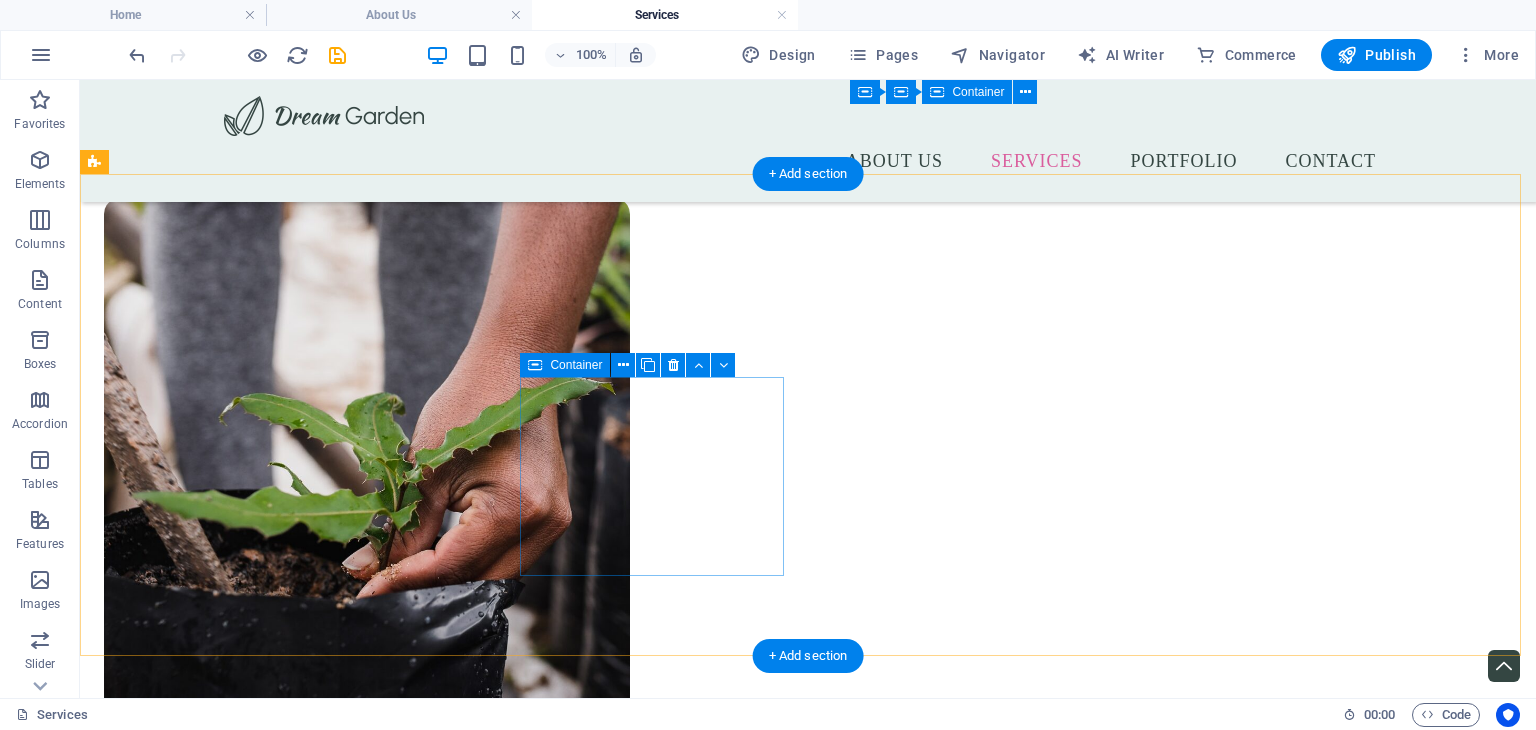 scroll, scrollTop: 3176, scrollLeft: 0, axis: vertical 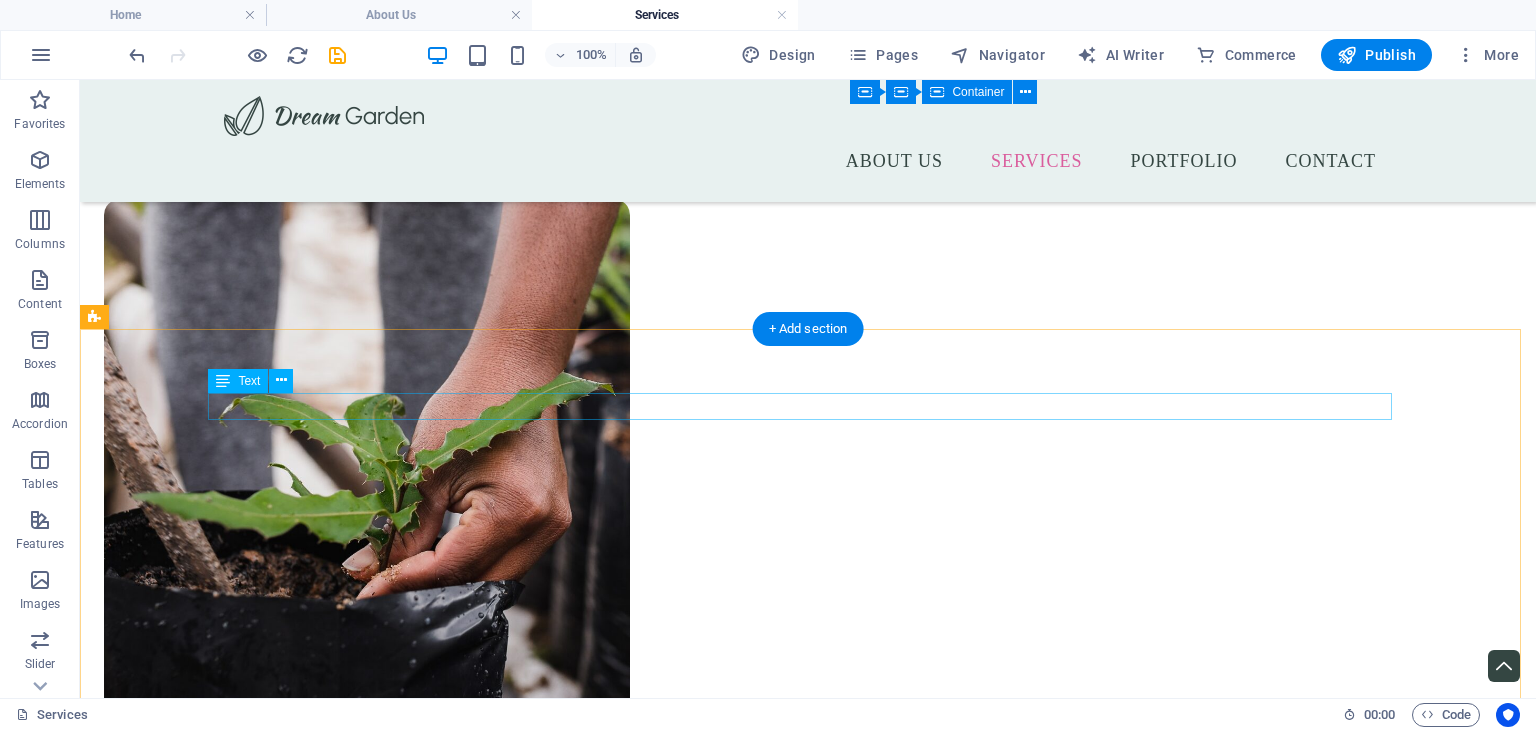 click on "Φιλική εξυπηρέτηση & διαρκής υποστήριξη" at bounding box center (680, 3068) 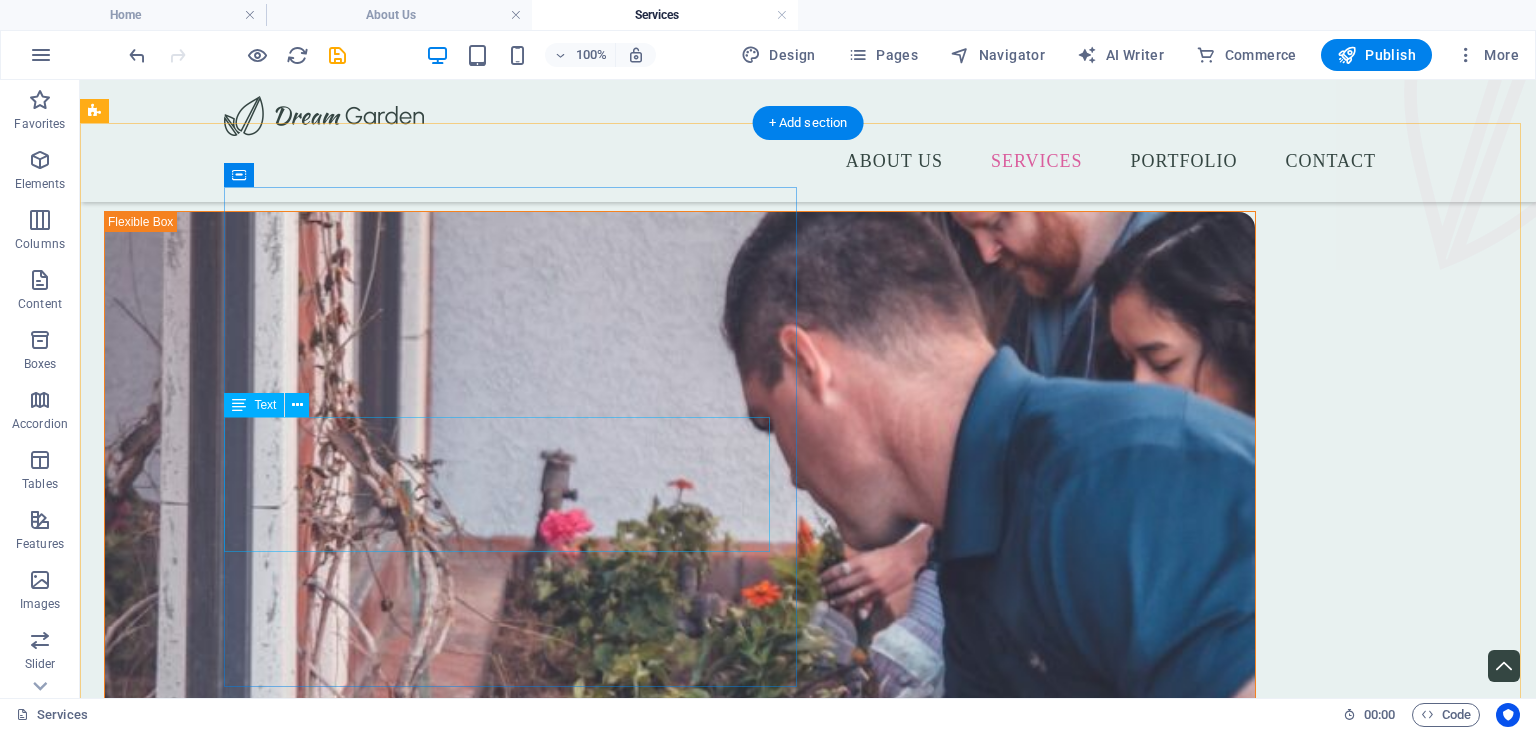 scroll, scrollTop: 400, scrollLeft: 0, axis: vertical 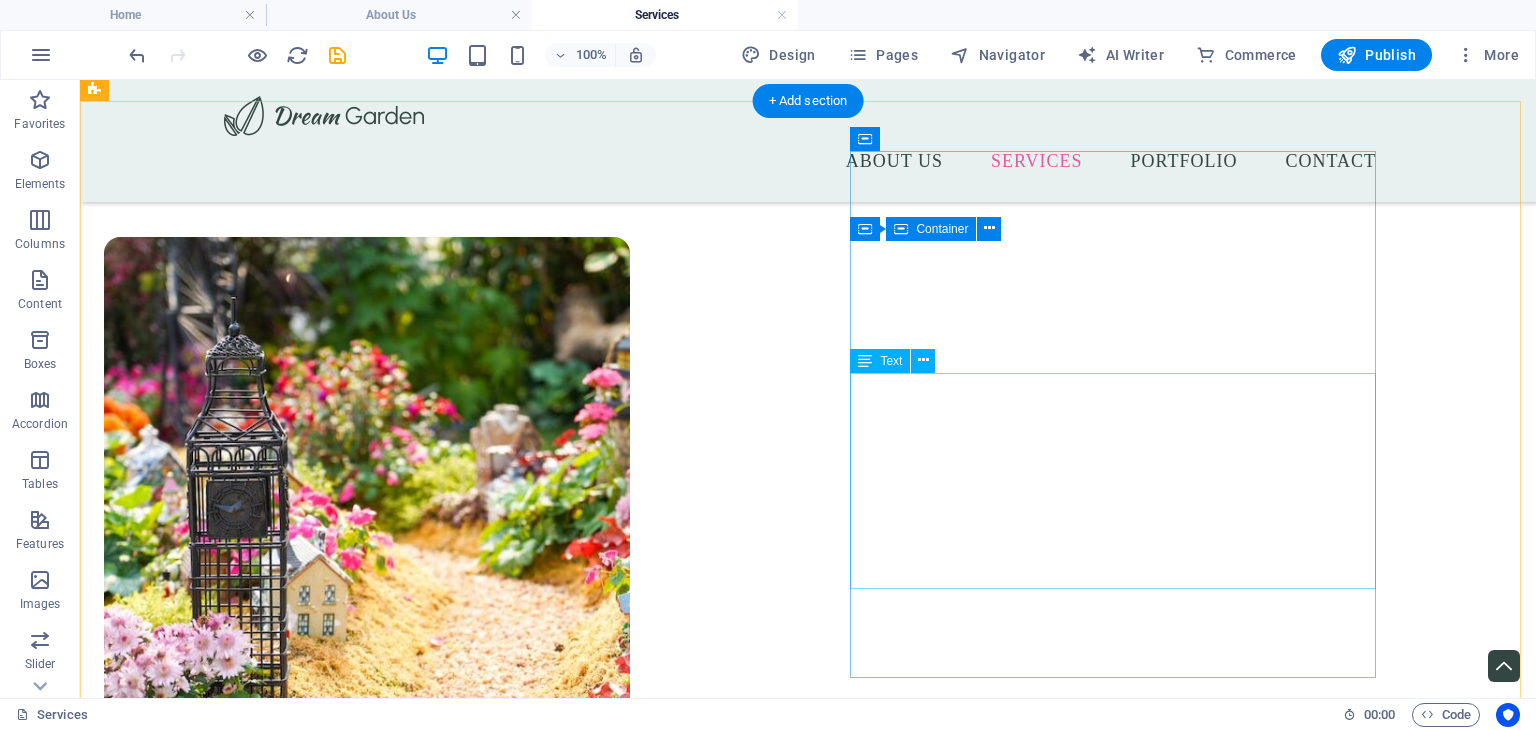 drag, startPoint x: 1183, startPoint y: 441, endPoint x: 1175, endPoint y: 429, distance: 14.422205 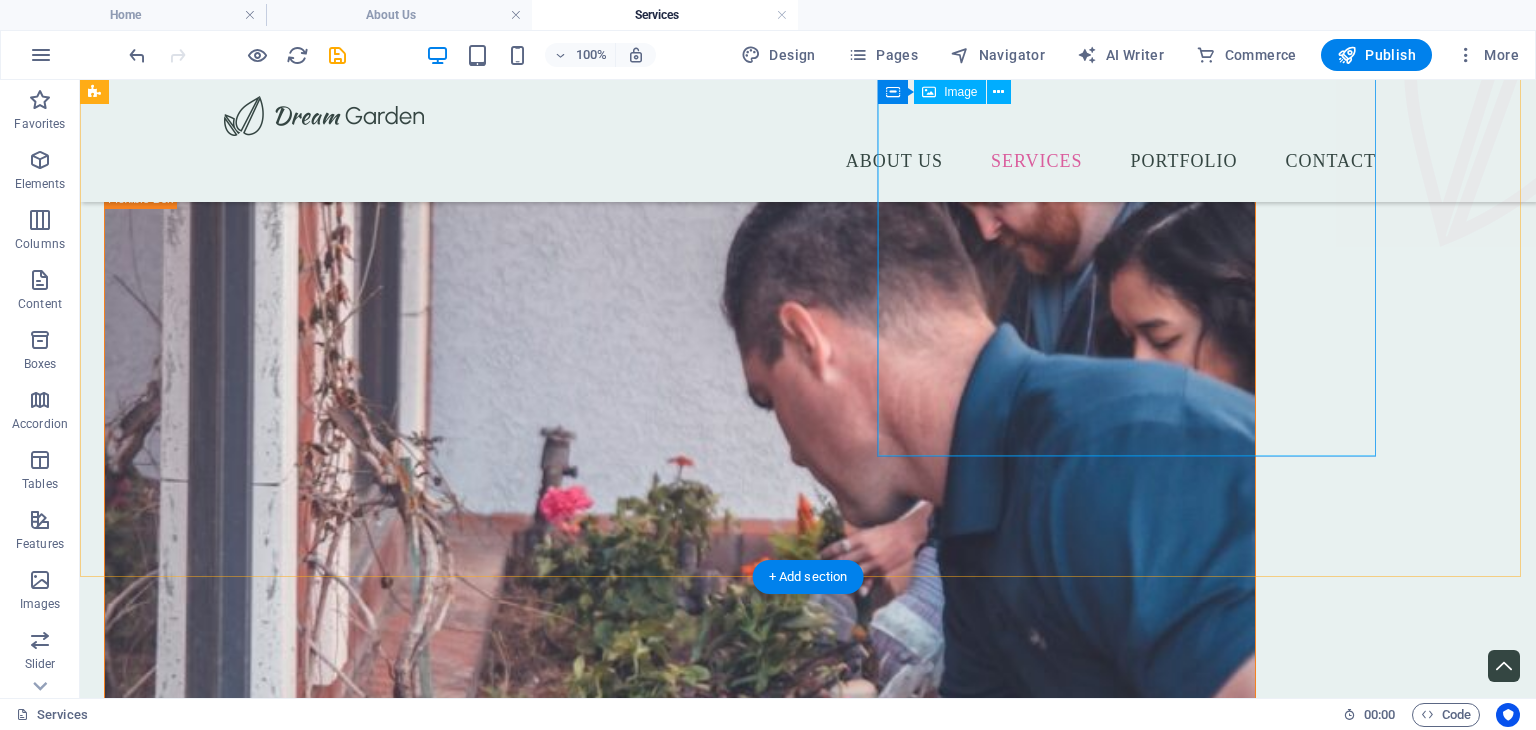 scroll, scrollTop: 189, scrollLeft: 0, axis: vertical 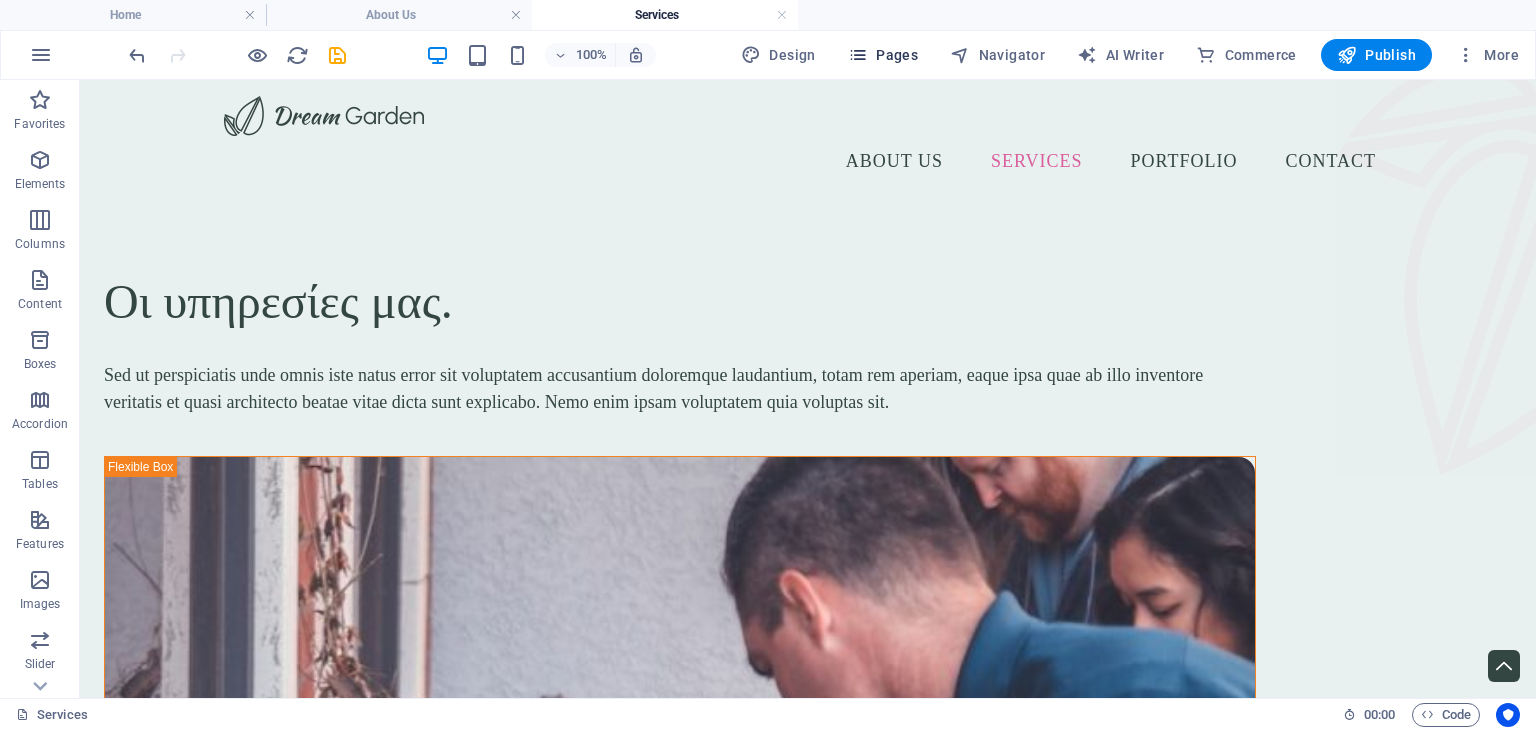 click on "Pages" at bounding box center [883, 55] 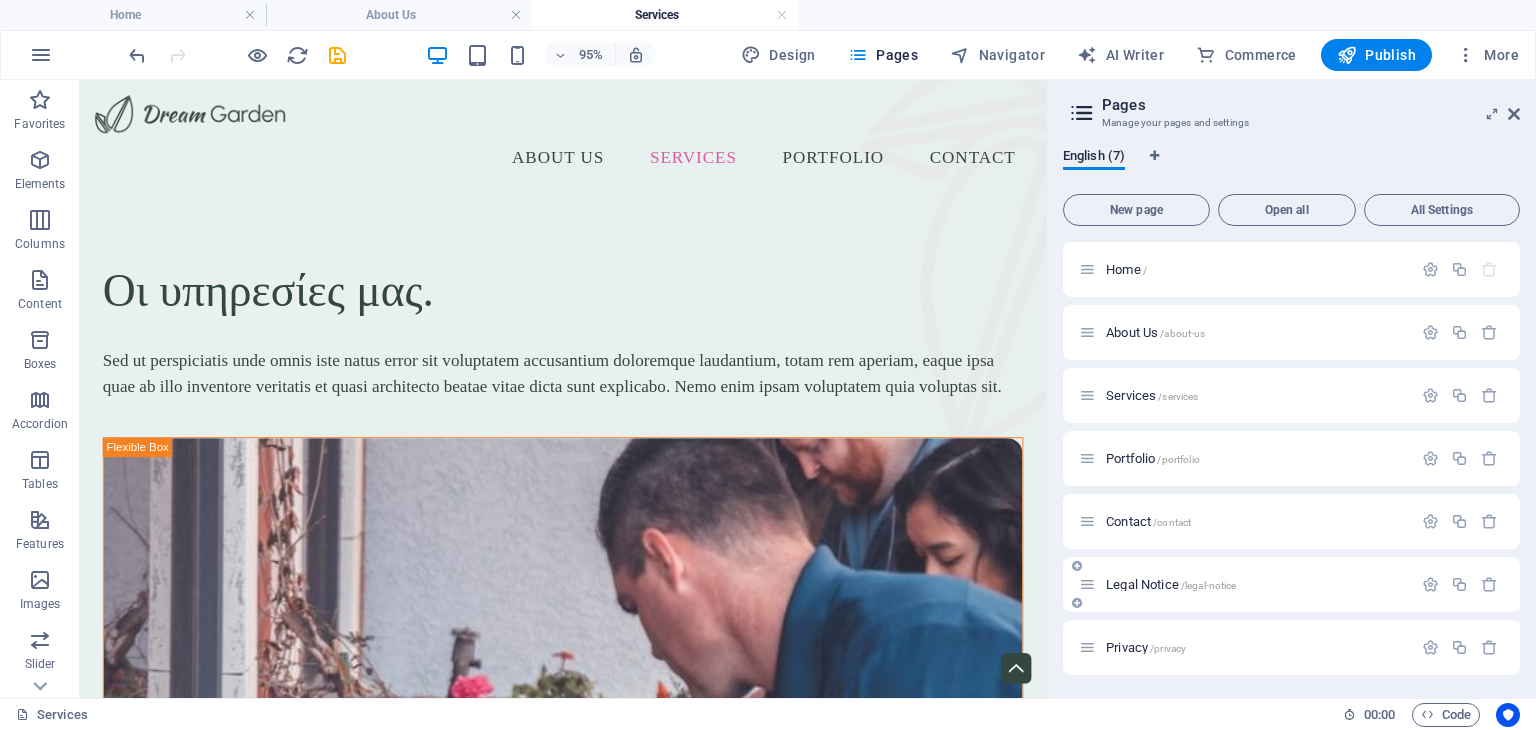 scroll, scrollTop: 0, scrollLeft: 0, axis: both 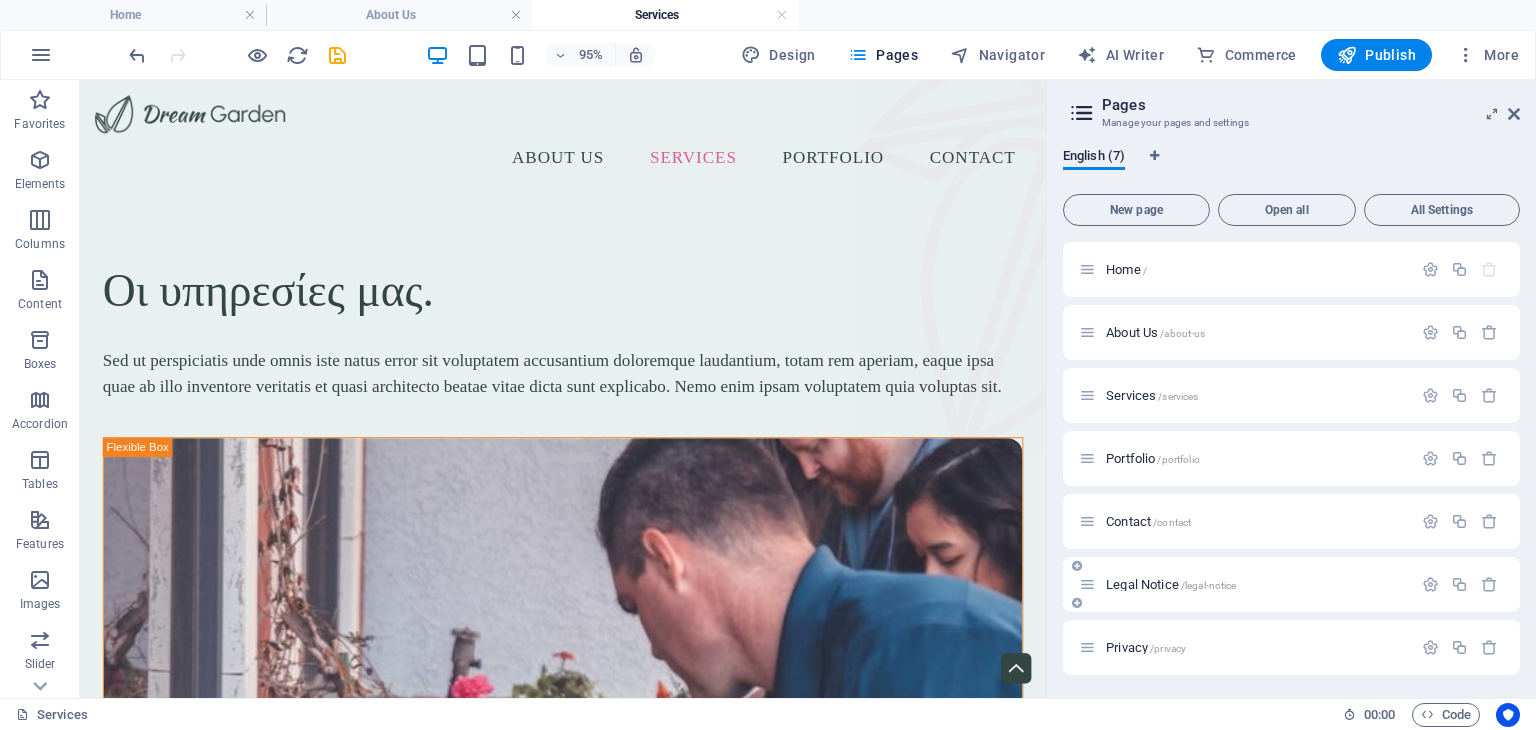 click on "Legal Notice /legal-notice" at bounding box center [1245, 584] 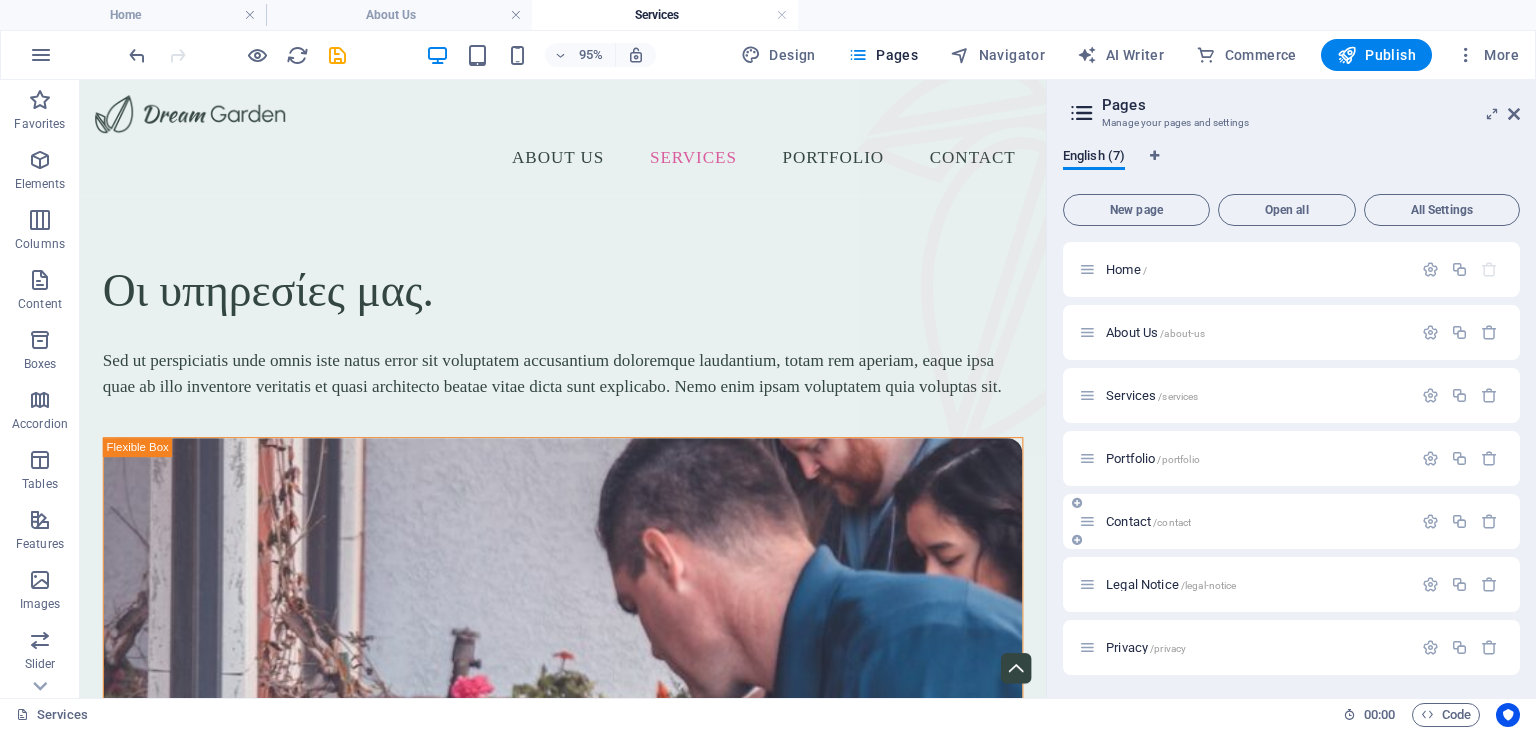 click on "Contact /contact" at bounding box center (1291, 521) 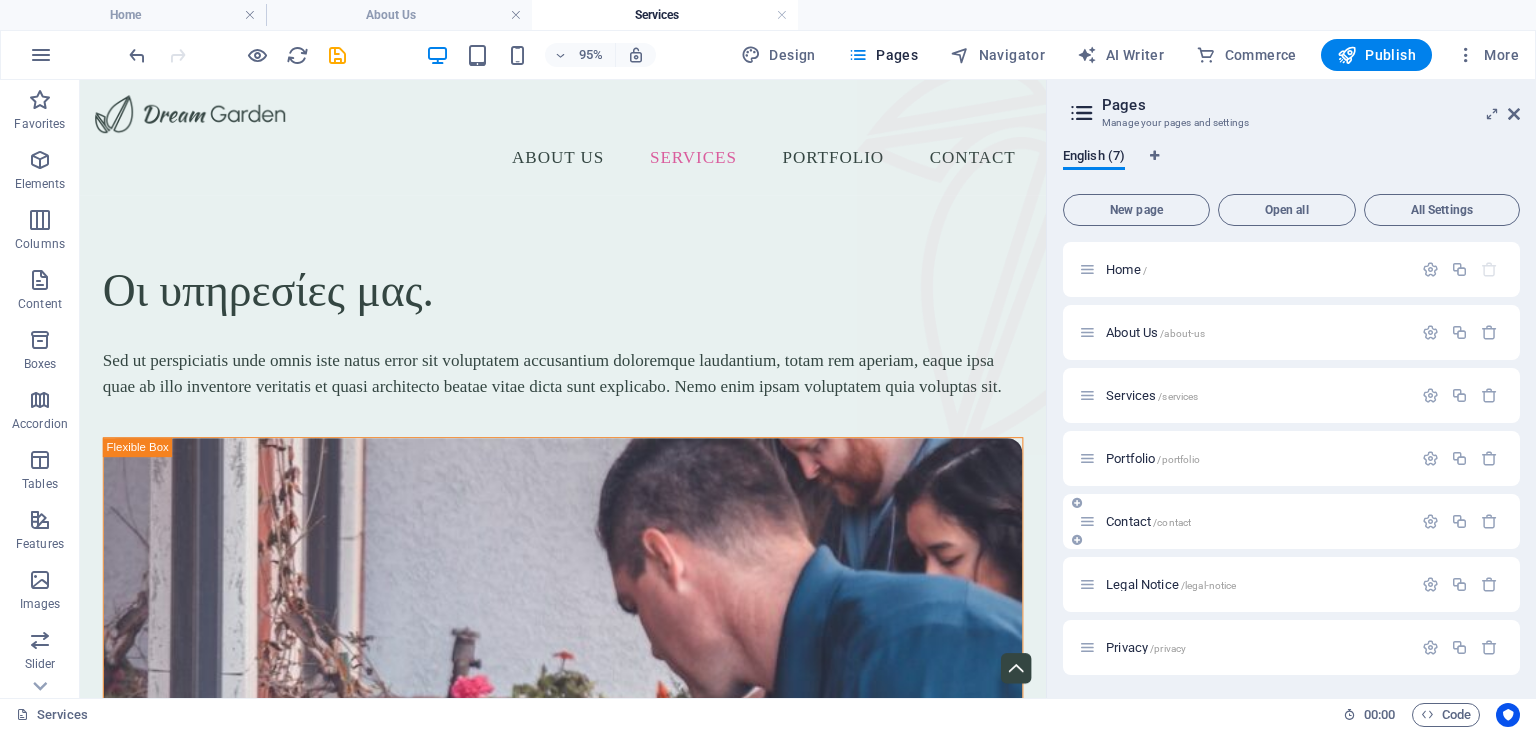 click on "Contact /contact" at bounding box center (1148, 521) 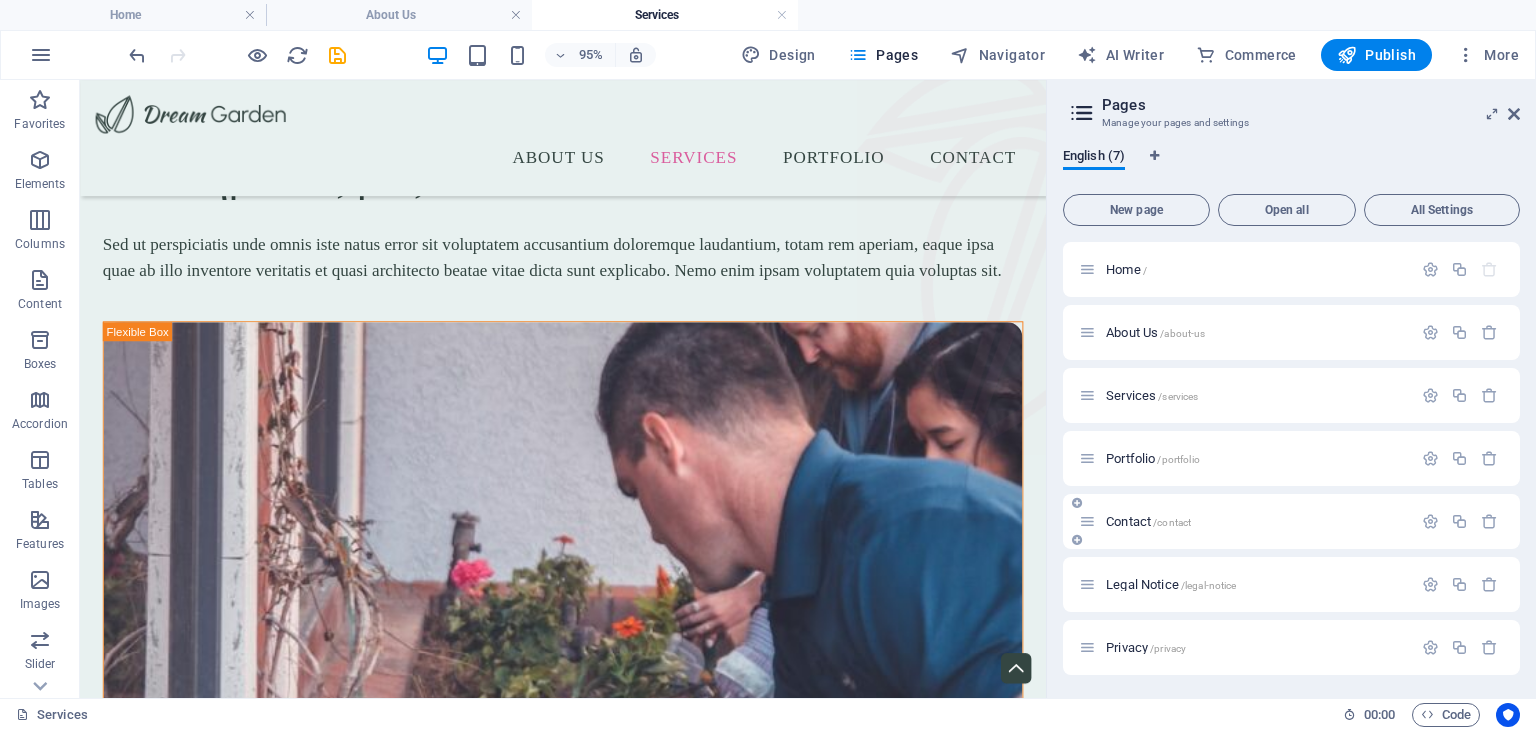 scroll, scrollTop: 0, scrollLeft: 0, axis: both 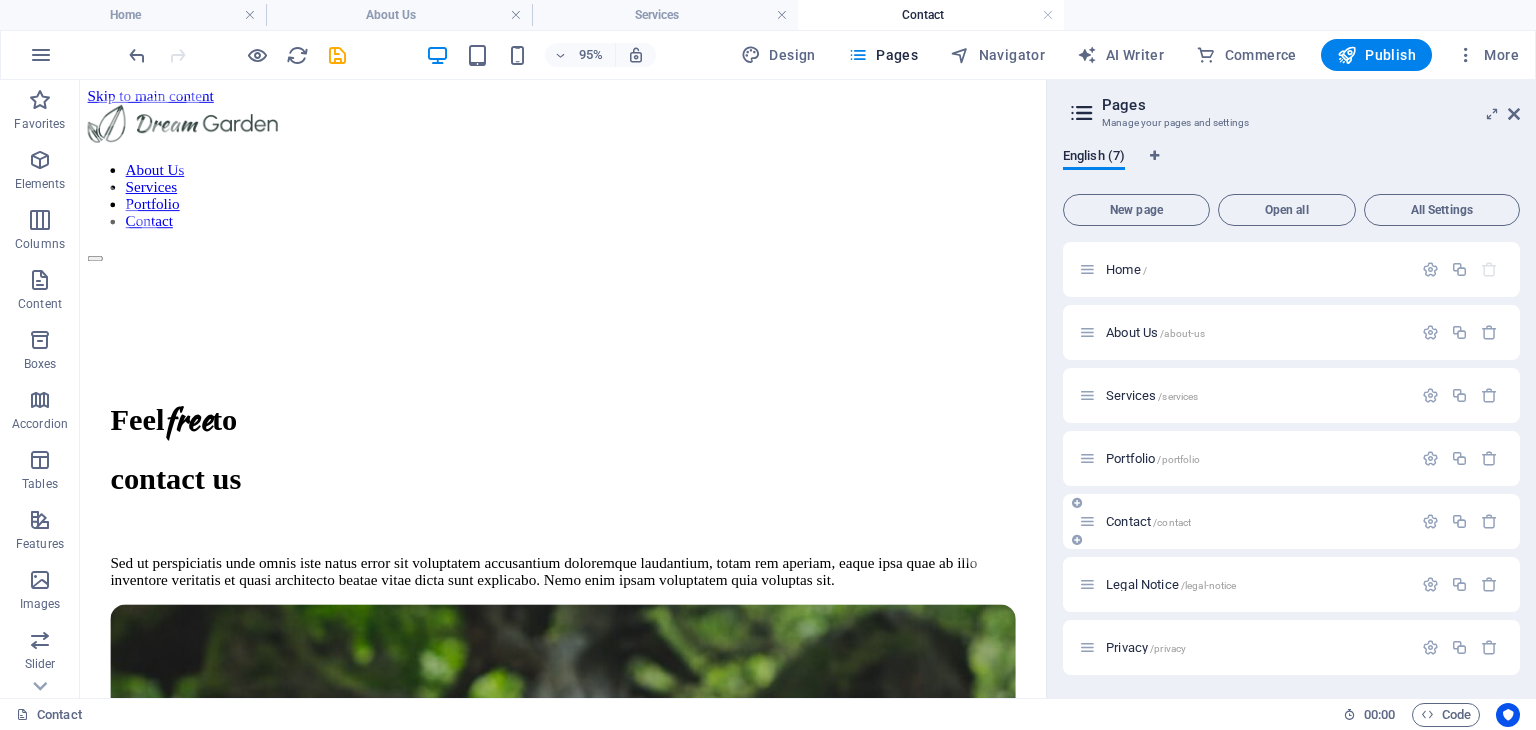 click on "Contact /contact" at bounding box center (1245, 521) 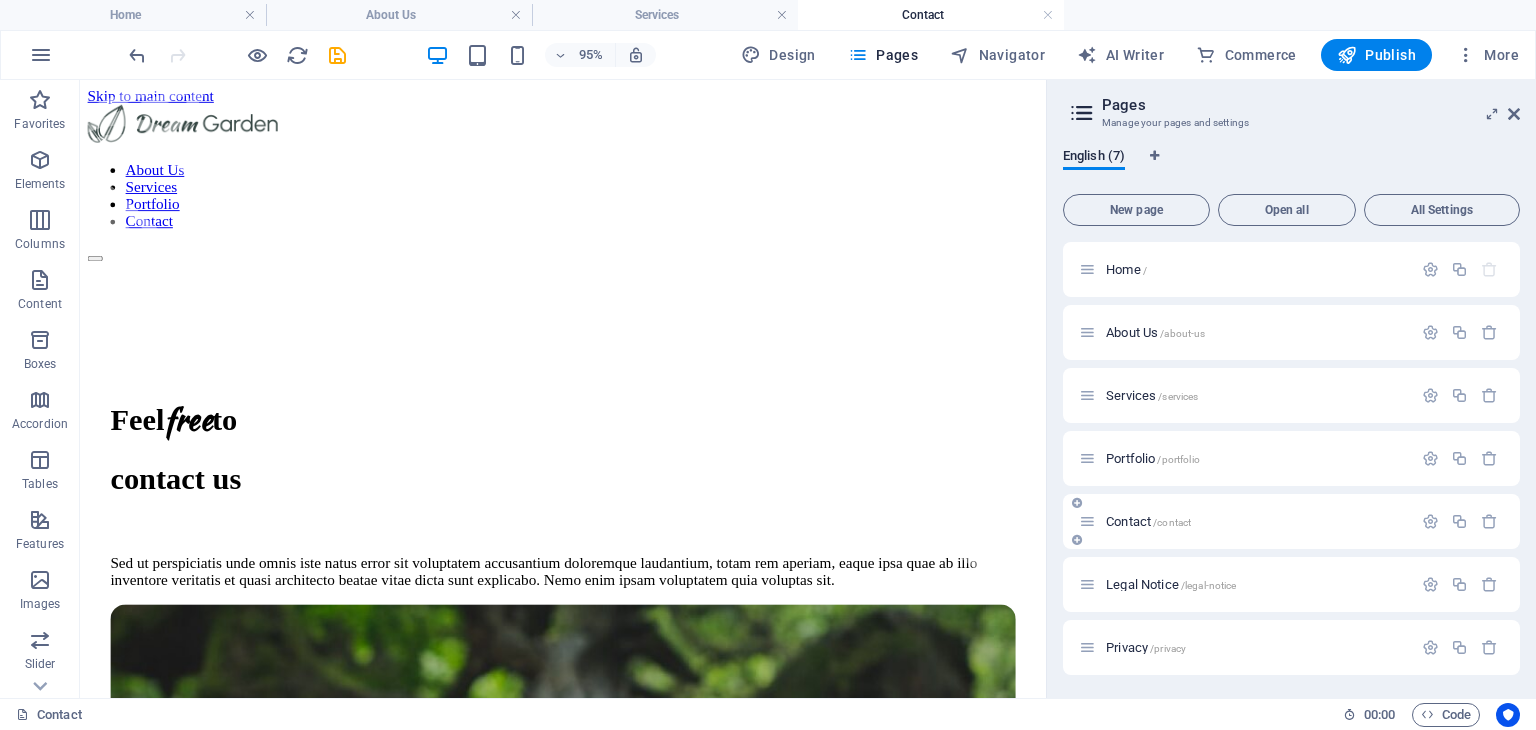 click on "Contact /contact" at bounding box center [1245, 521] 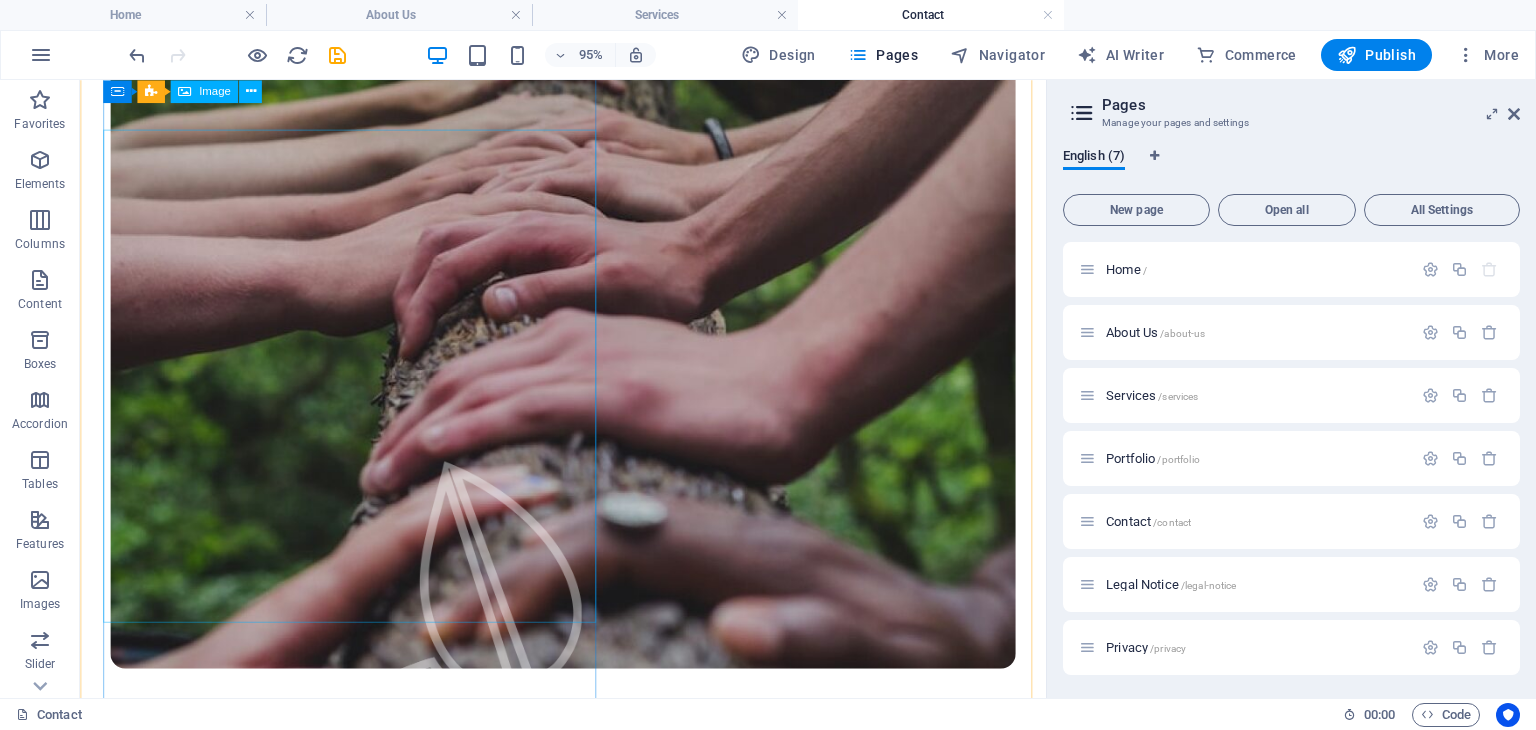 scroll, scrollTop: 700, scrollLeft: 0, axis: vertical 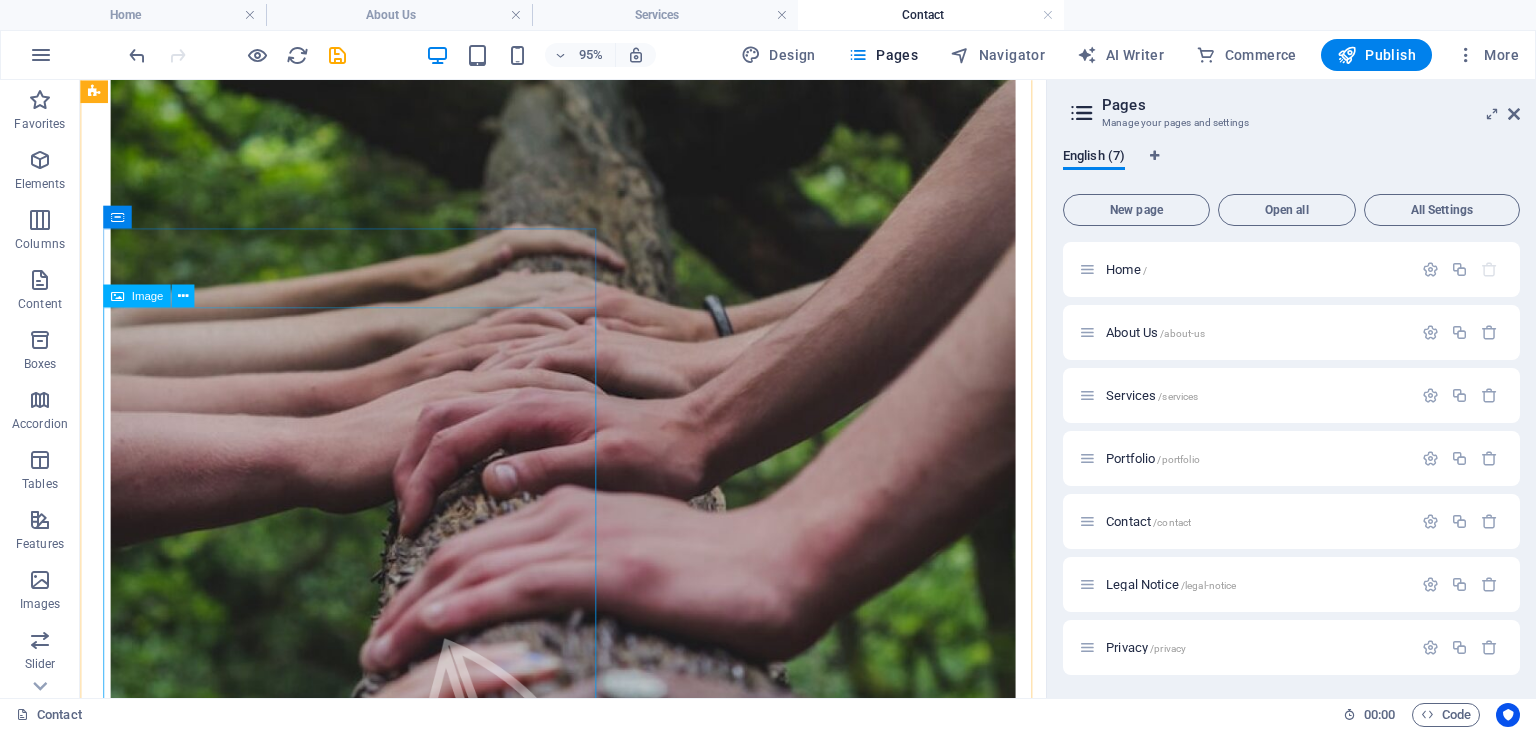 click at bounding box center [588, 1698] 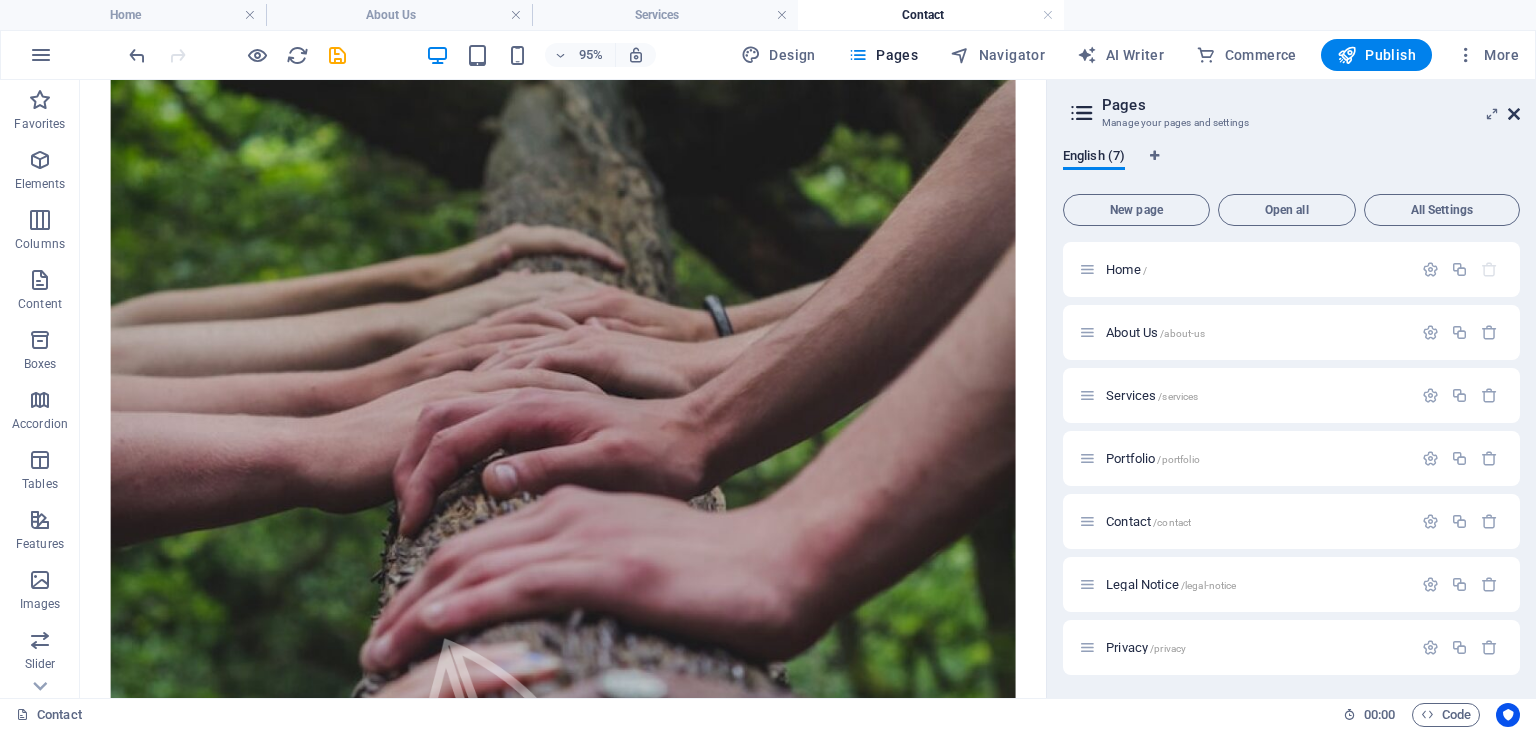 drag, startPoint x: 1512, startPoint y: 119, endPoint x: 1417, endPoint y: 48, distance: 118.60017 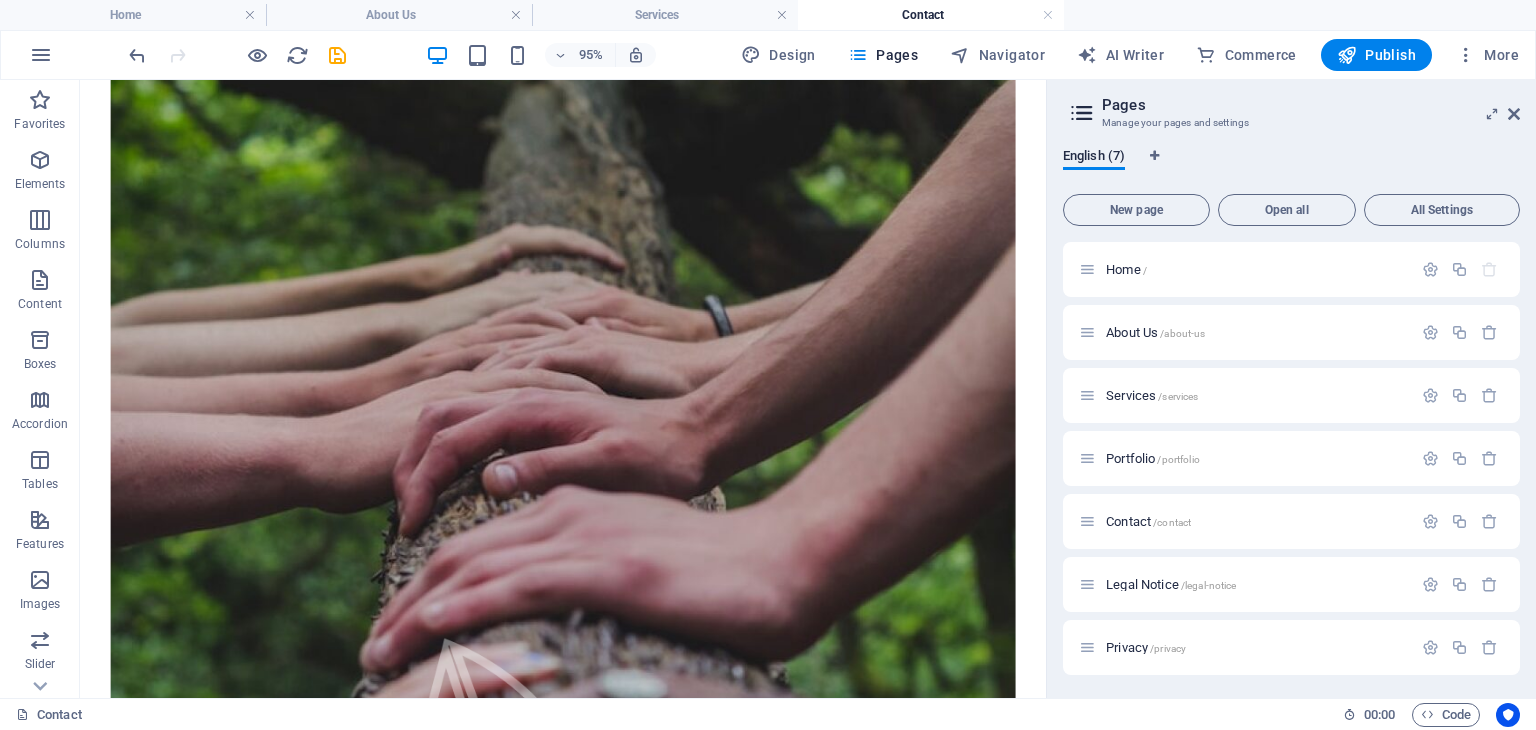scroll, scrollTop: 793, scrollLeft: 0, axis: vertical 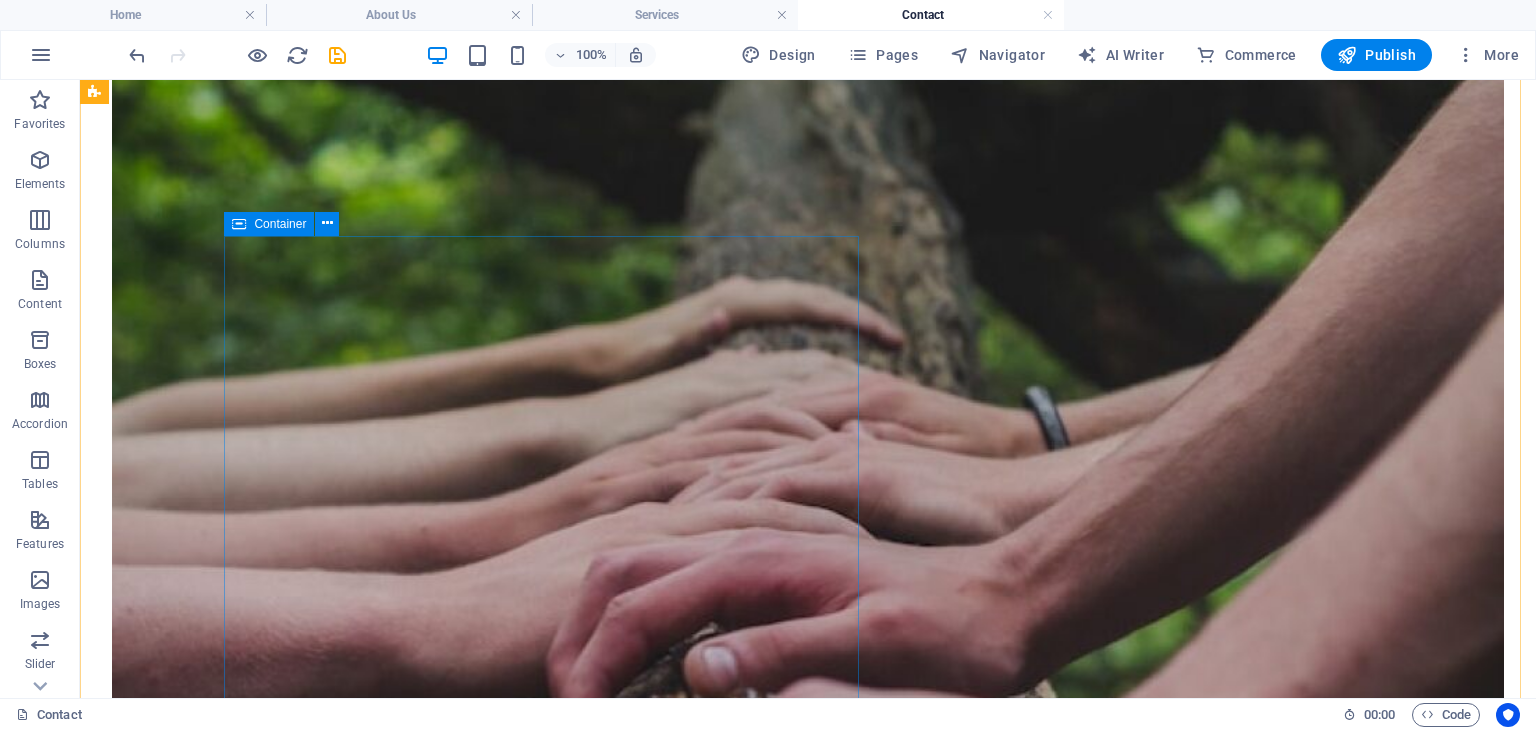 click on "Drop content here or  Add elements  Paste clipboard" at bounding box center (808, 1638) 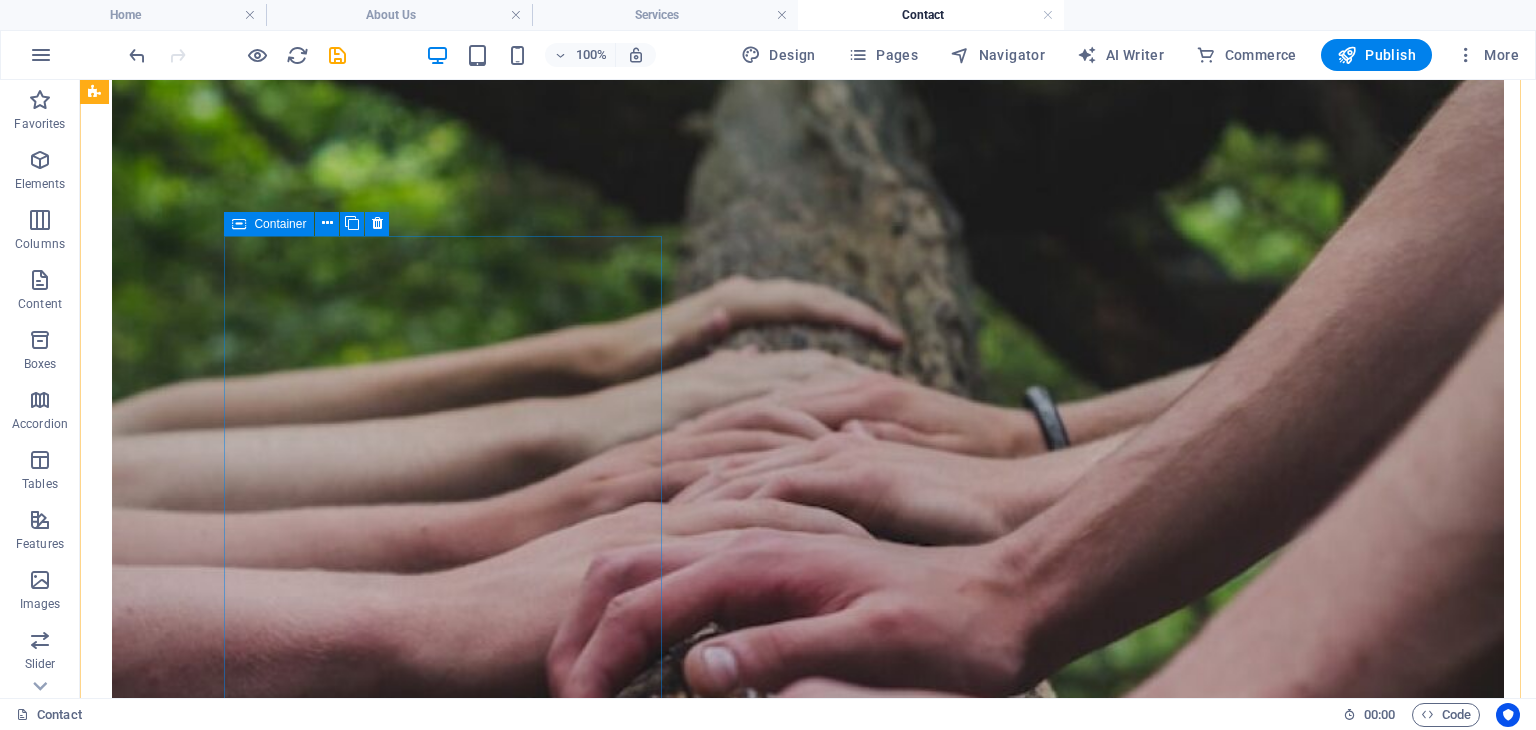 click on "Get your  free  quote   I have read and understand the privacy policy. Unreadable? Load new CONTACT US" at bounding box center [808, 1808] 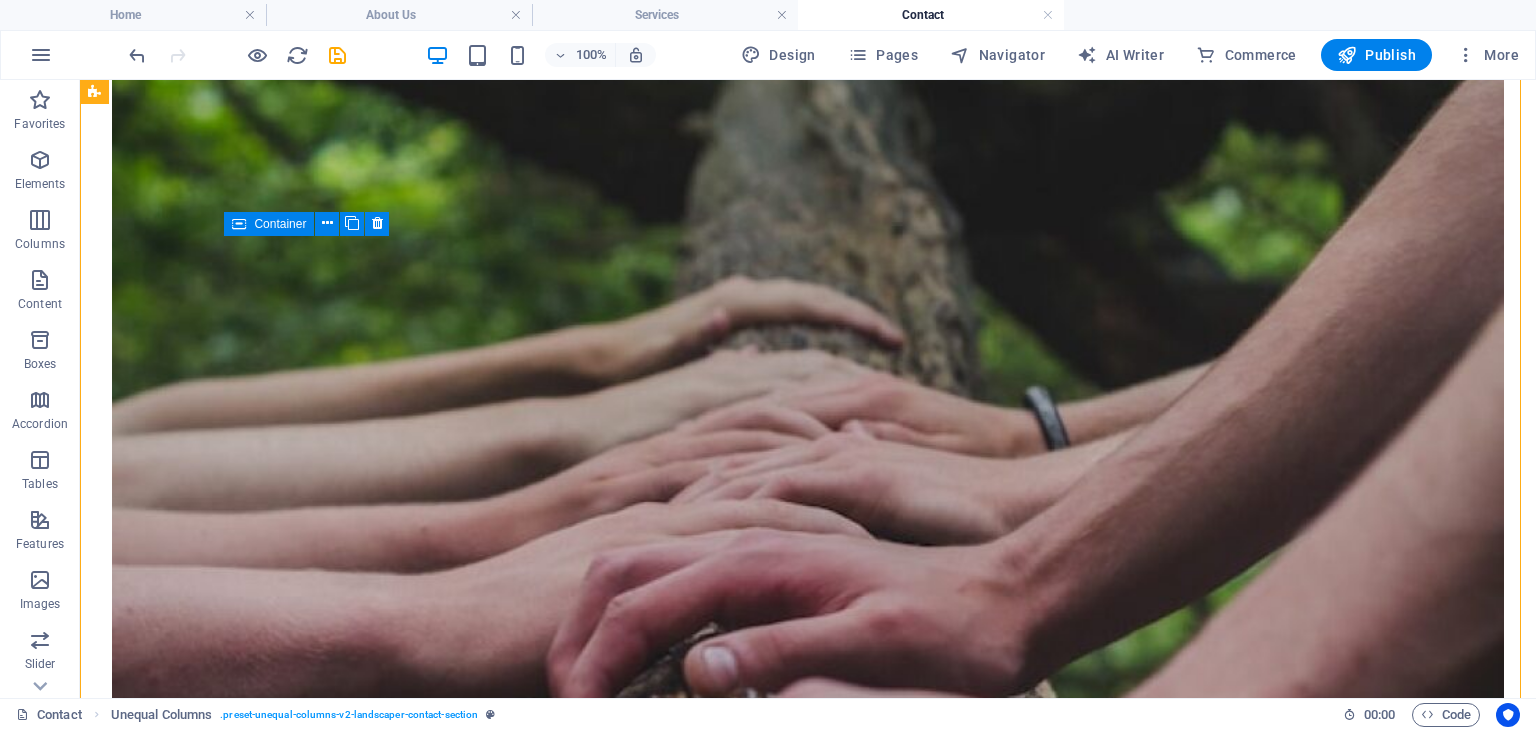 click on "Get your  free  quote   I have read and understand the privacy policy. Unreadable? Load new CONTACT US" at bounding box center [808, 1808] 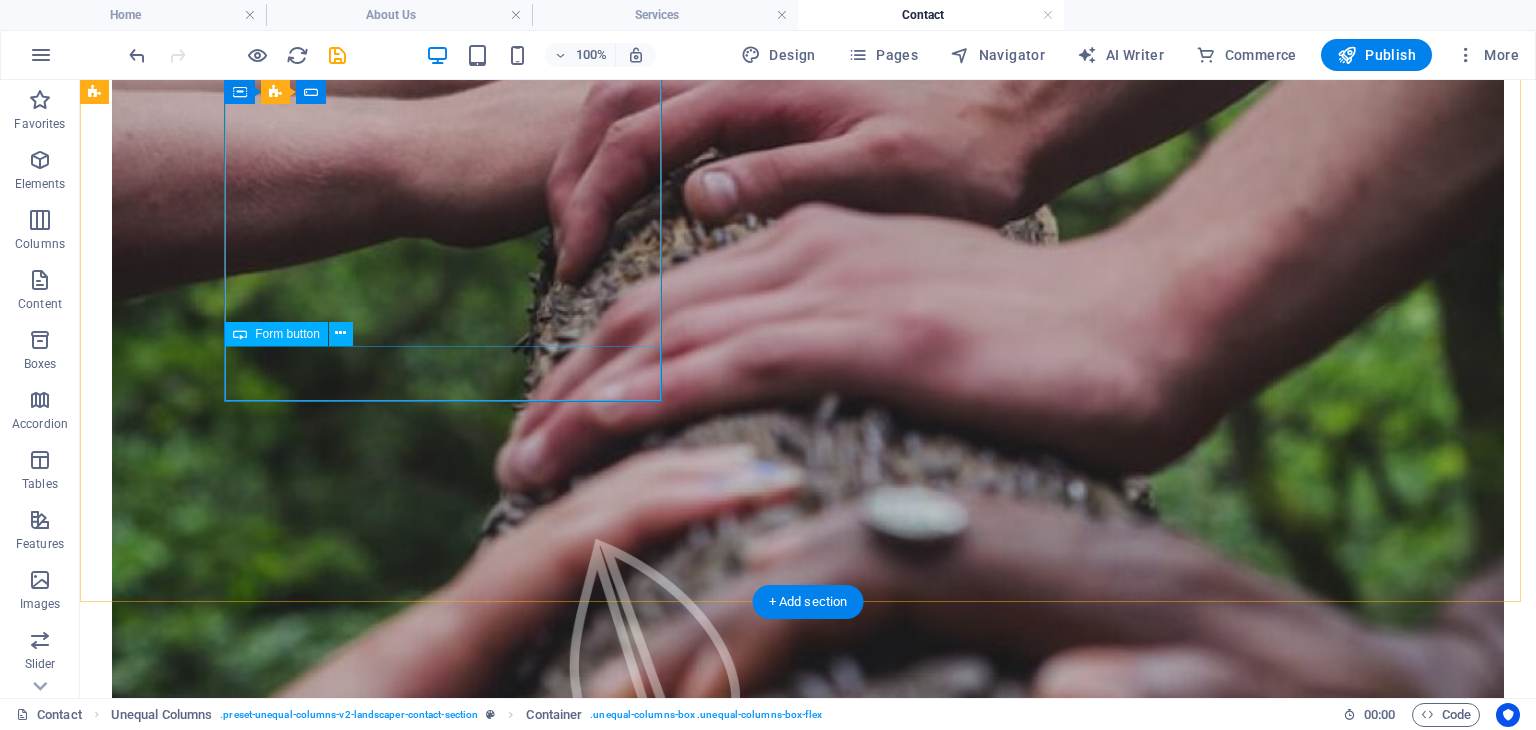 scroll, scrollTop: 1293, scrollLeft: 0, axis: vertical 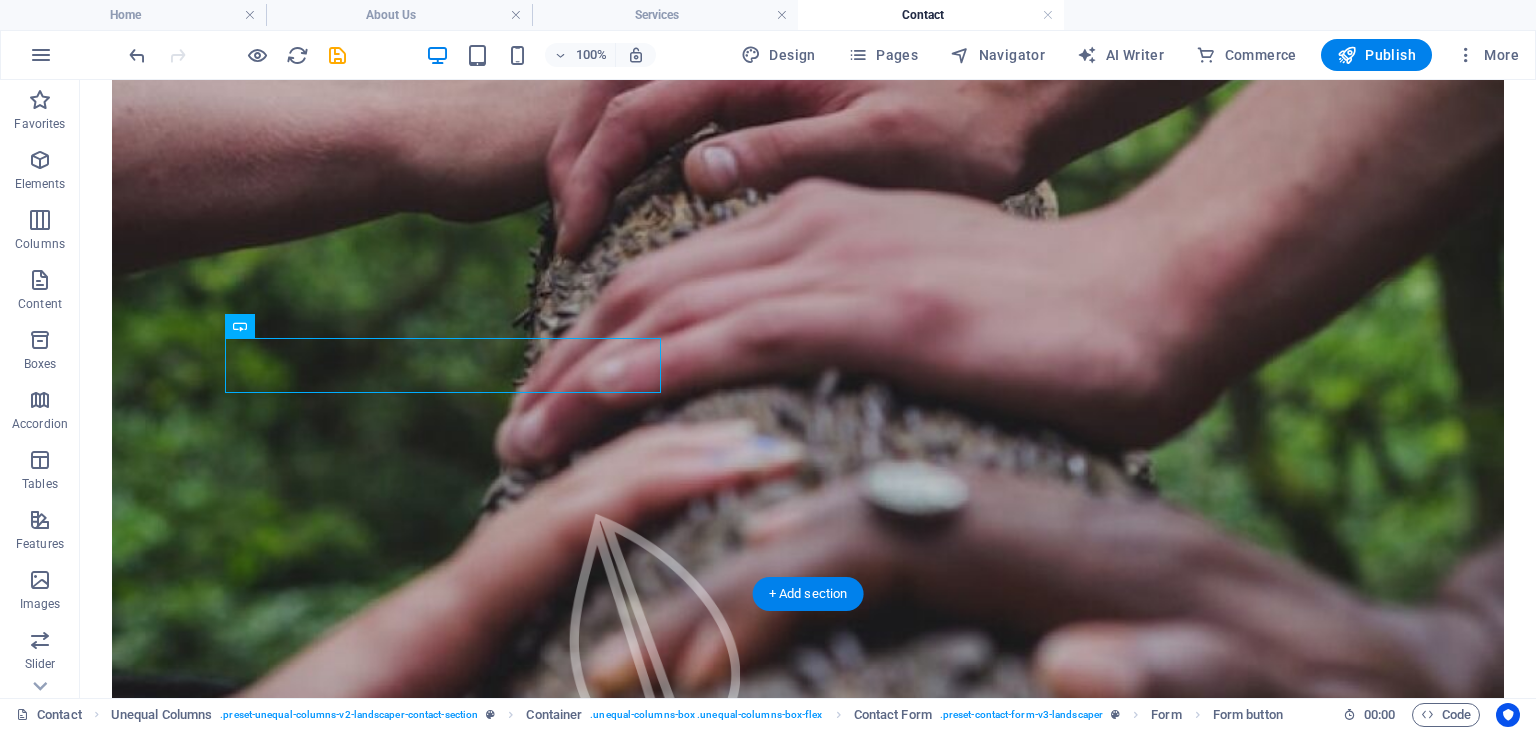 drag, startPoint x: 658, startPoint y: 392, endPoint x: 712, endPoint y: 392, distance: 54 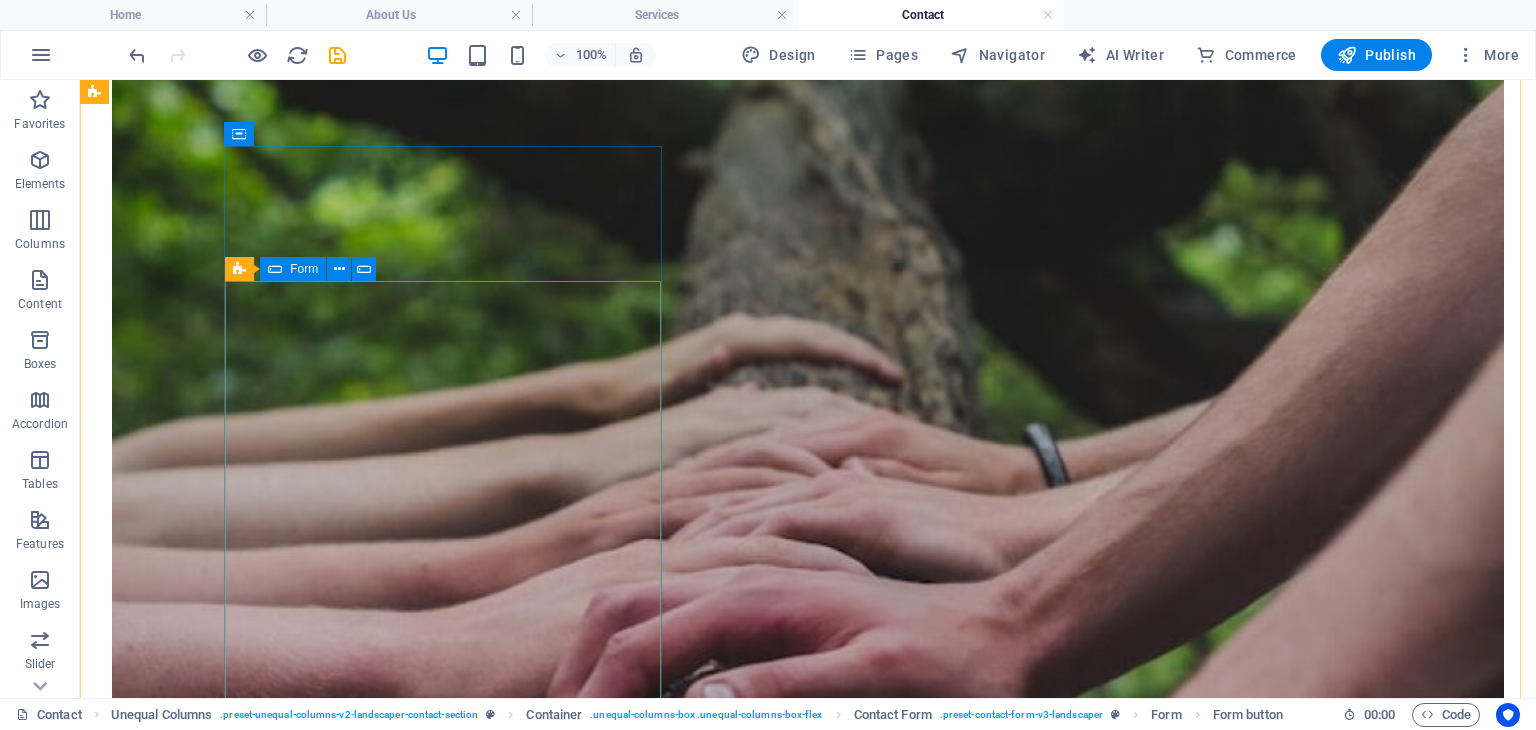 scroll, scrollTop: 693, scrollLeft: 0, axis: vertical 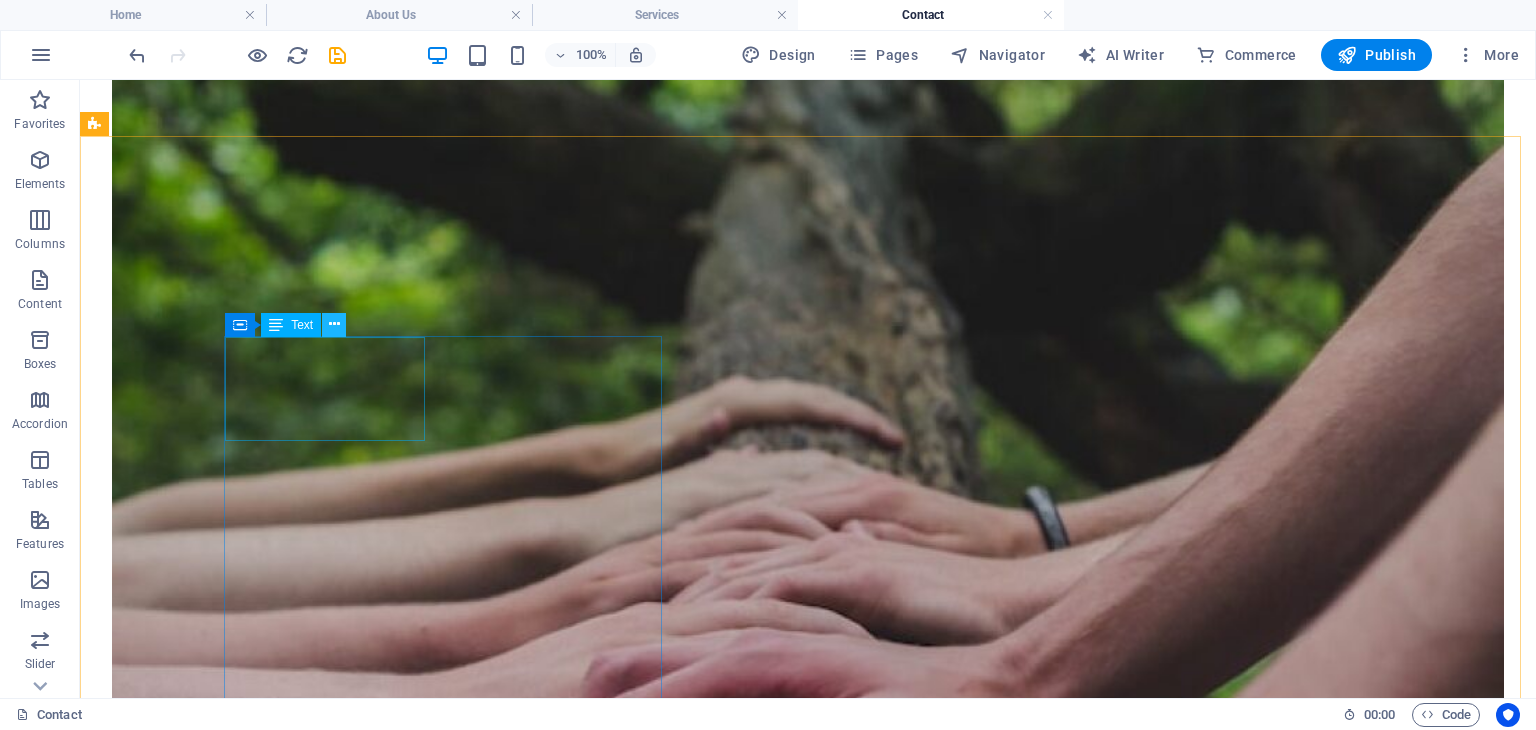 click at bounding box center (334, 324) 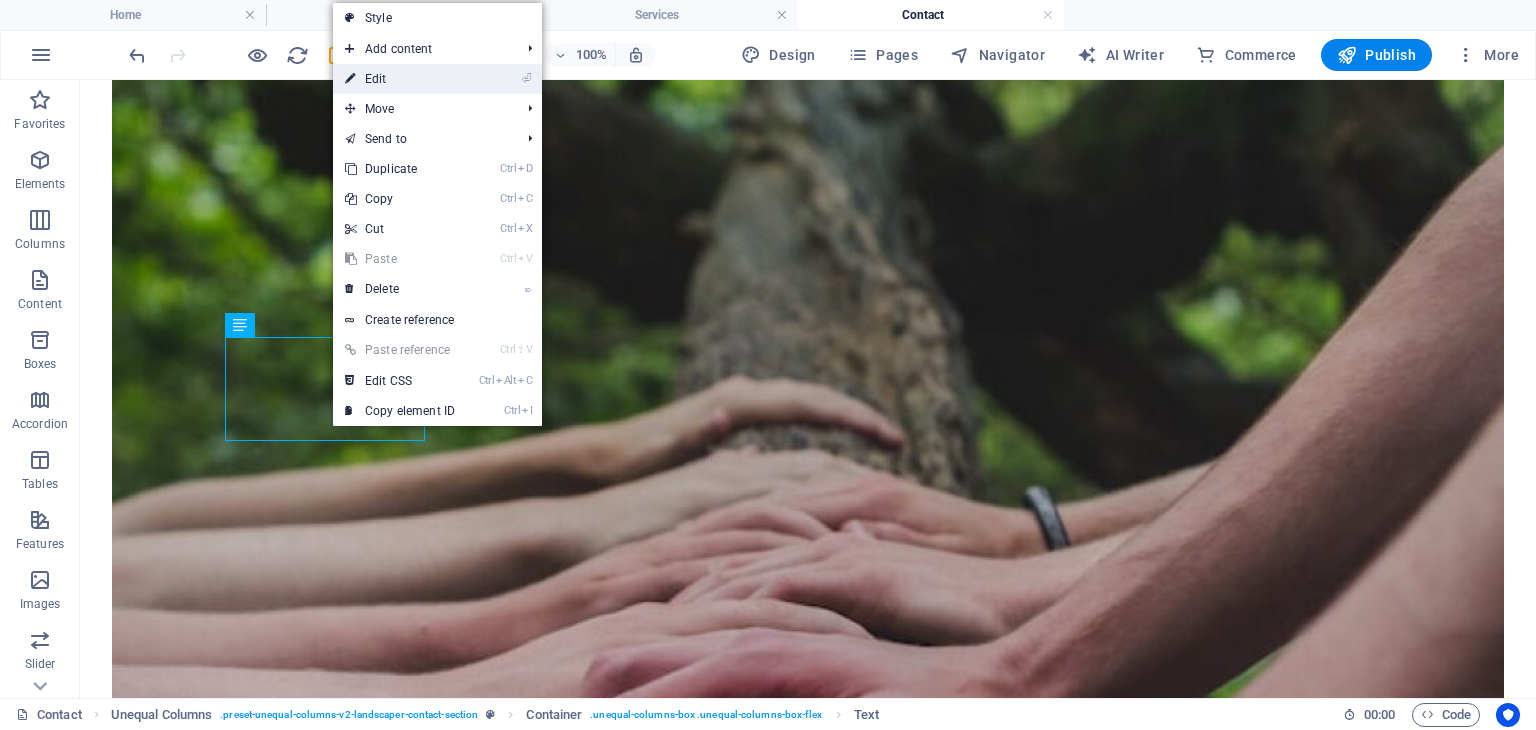 click on "⏎  Edit" at bounding box center (400, 79) 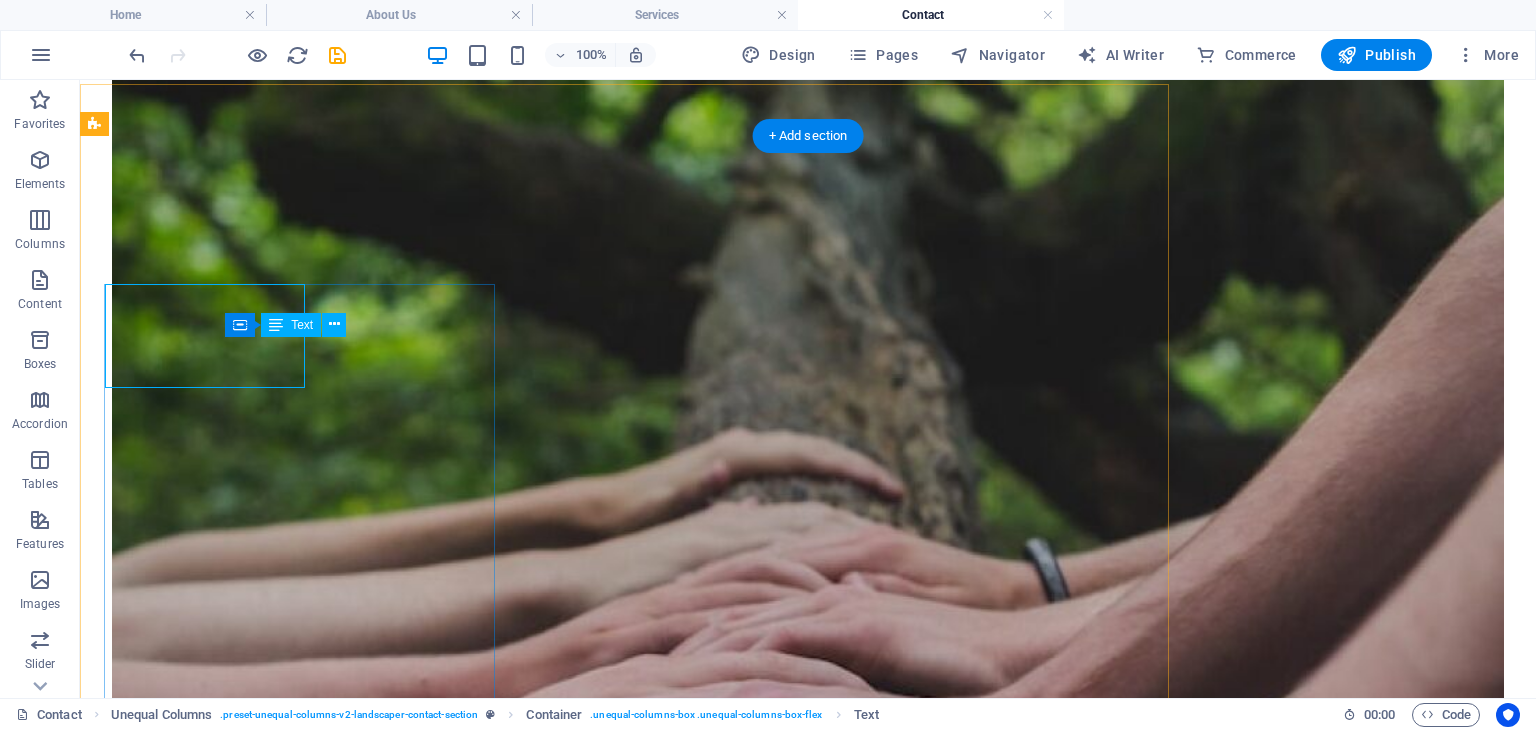 scroll, scrollTop: 693, scrollLeft: 0, axis: vertical 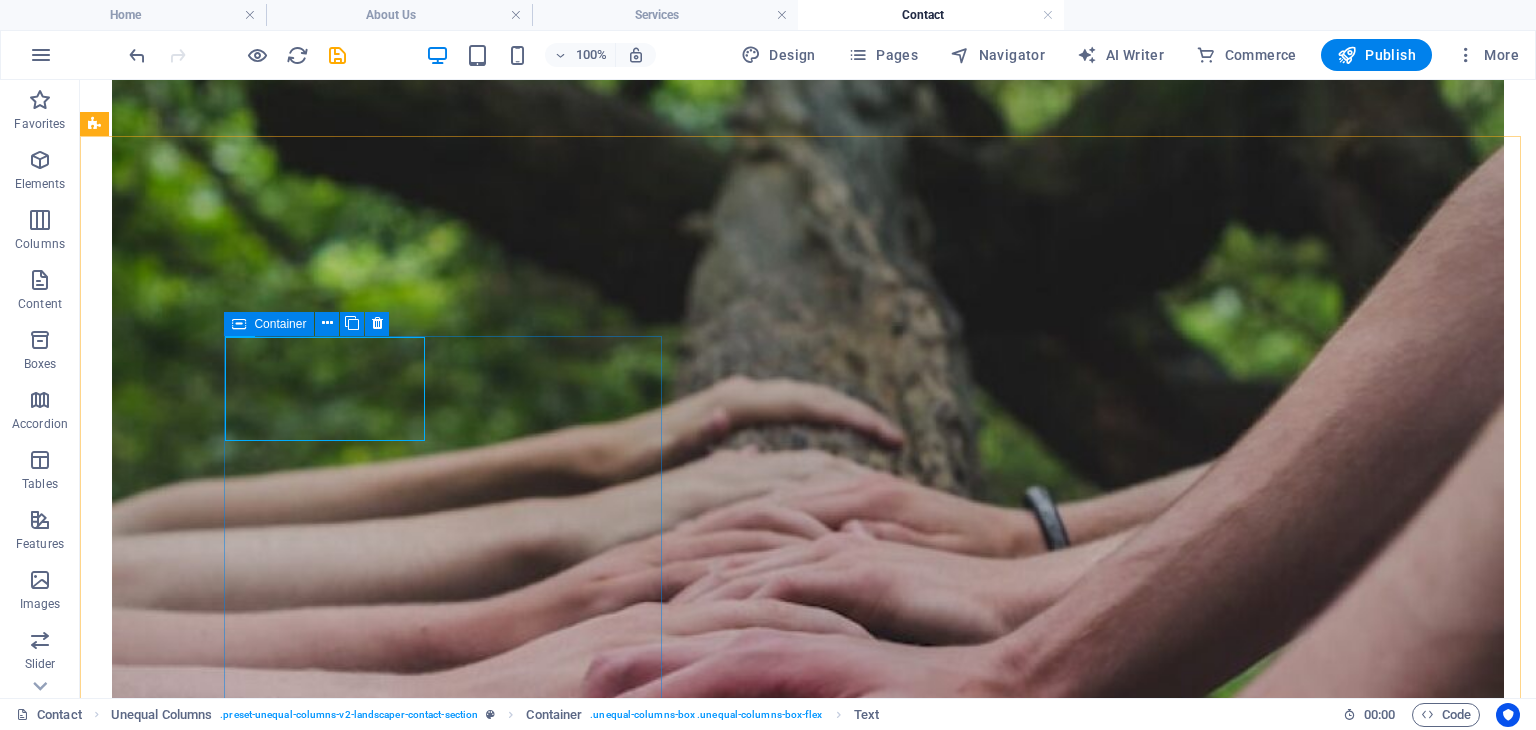 click at bounding box center (239, 324) 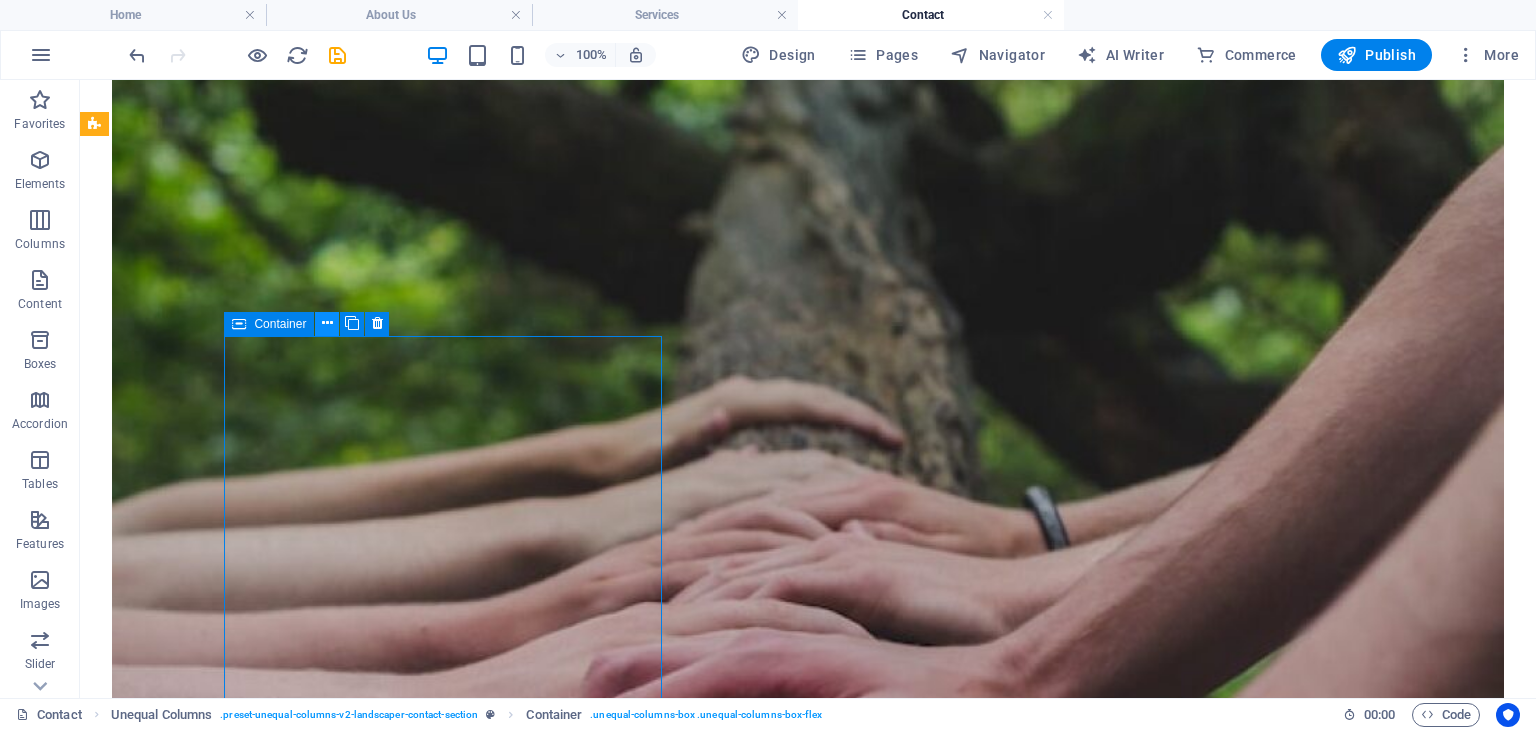 click at bounding box center [327, 323] 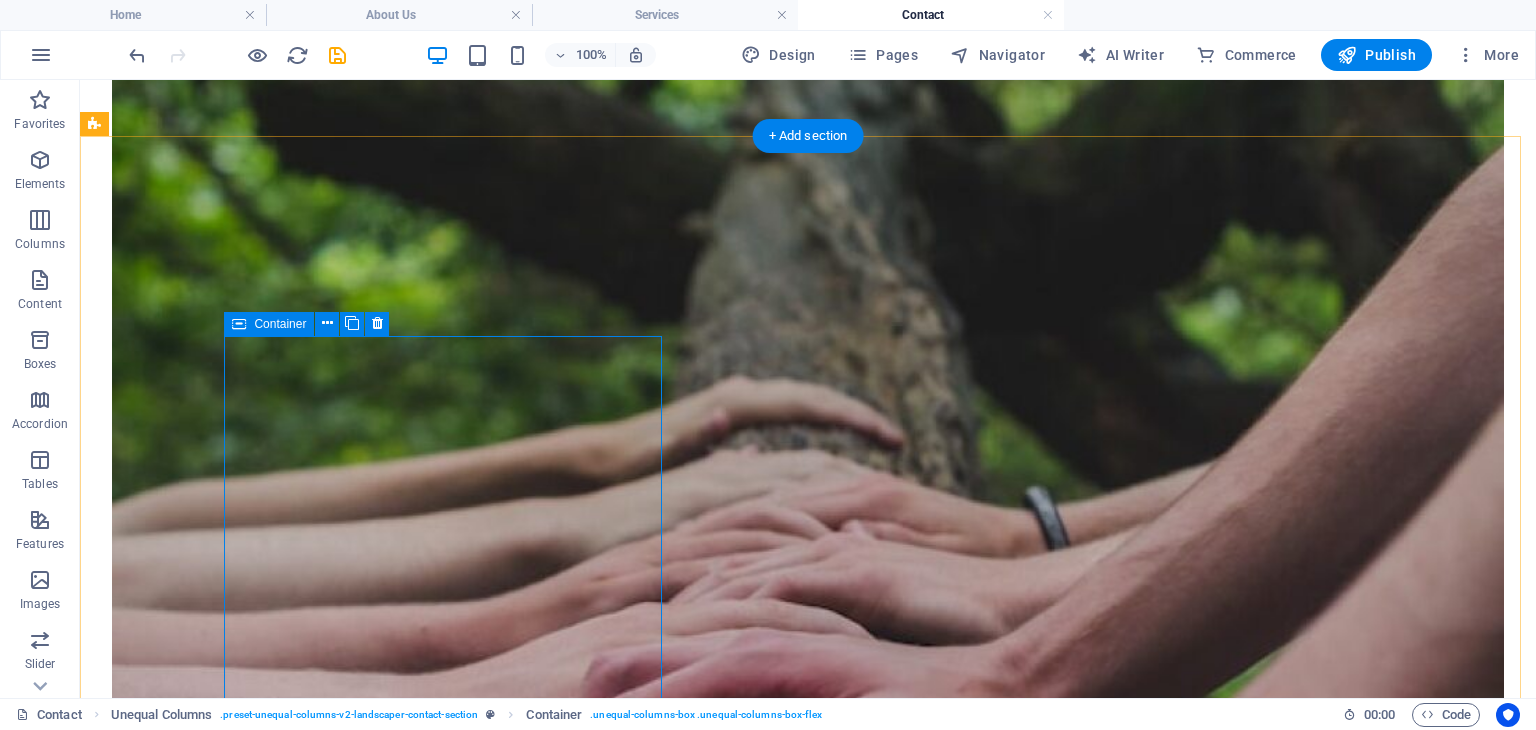 click on "Get your  free  quote   I have read and understand the privacy policy. Unreadable? Load new CONTACT US" at bounding box center (808, 1908) 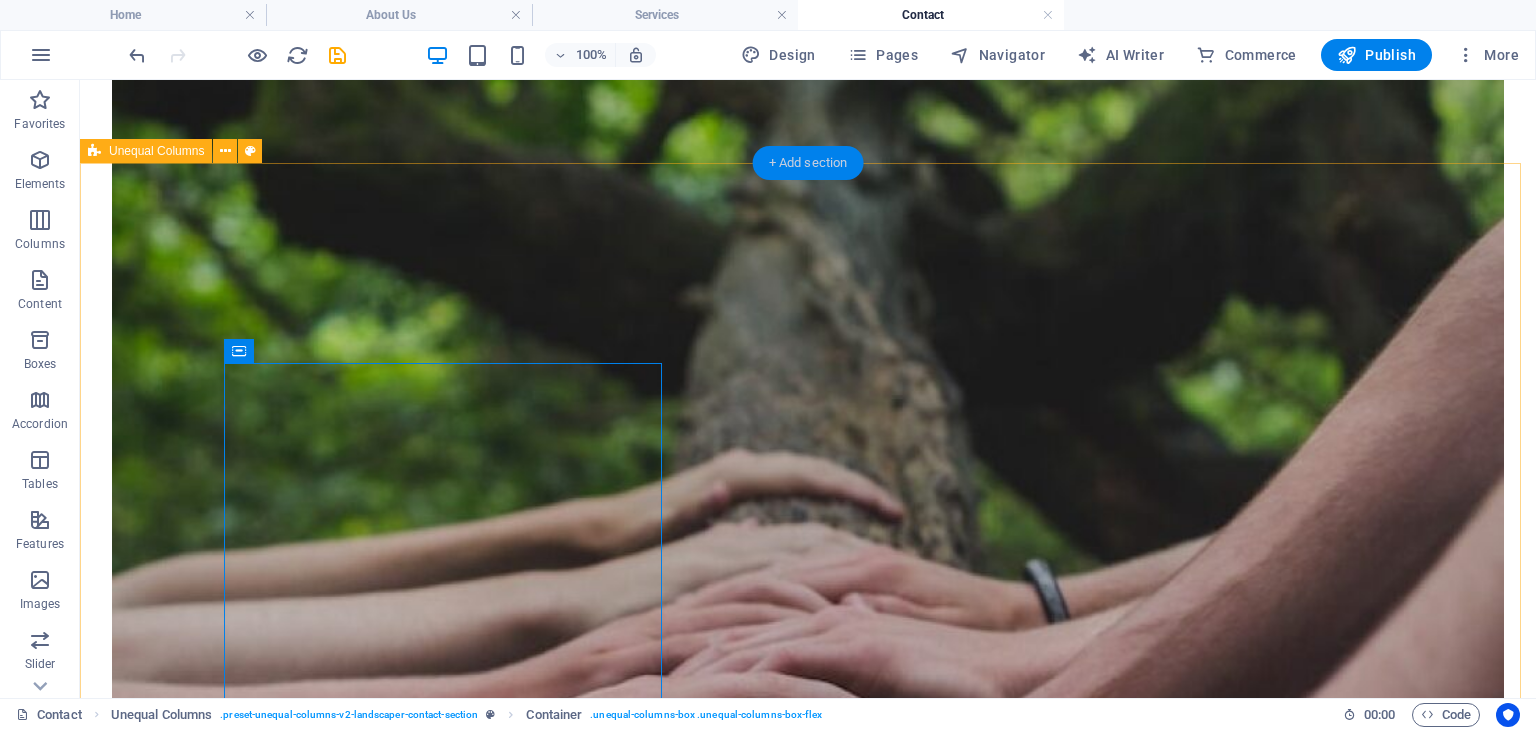 scroll, scrollTop: 593, scrollLeft: 0, axis: vertical 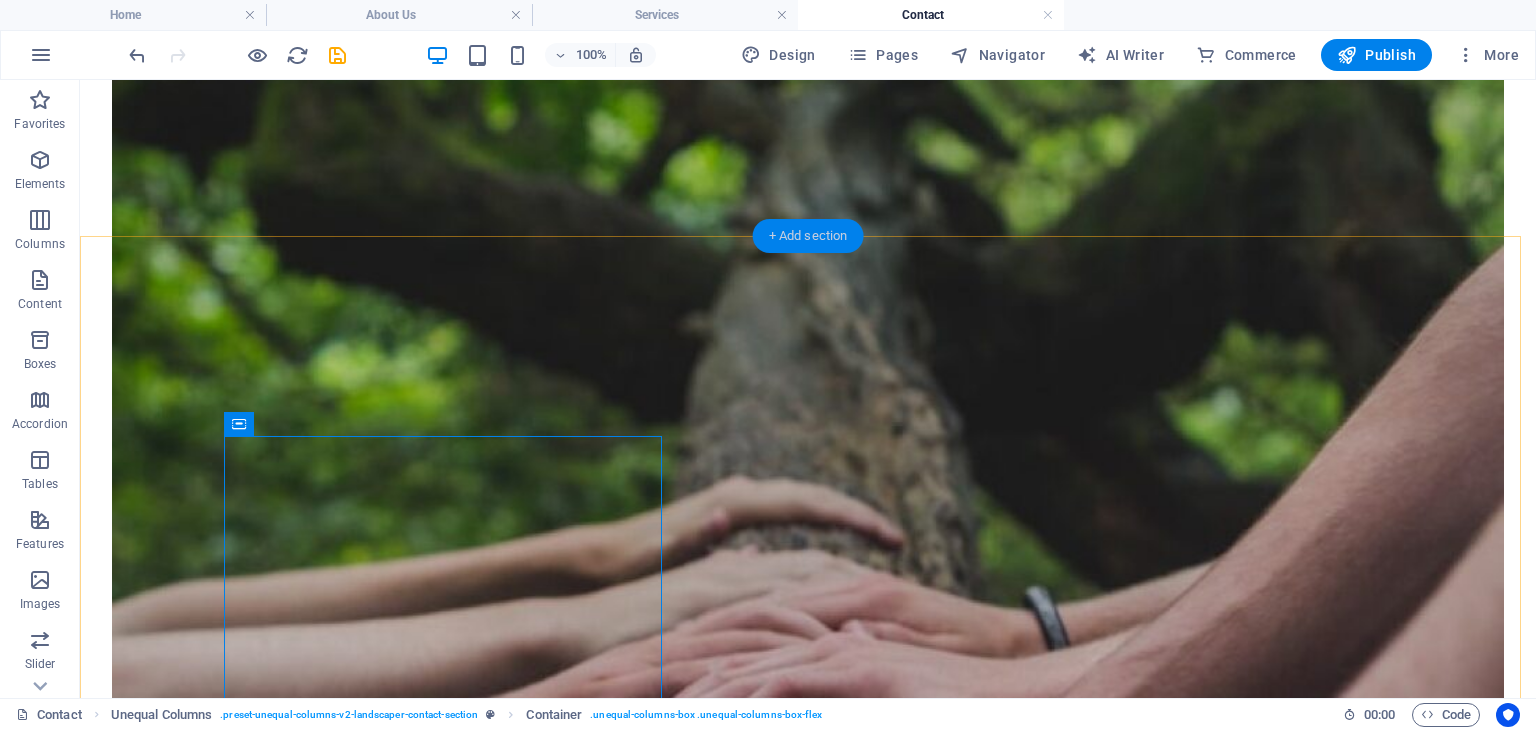 click on "+ Add section" at bounding box center [808, 236] 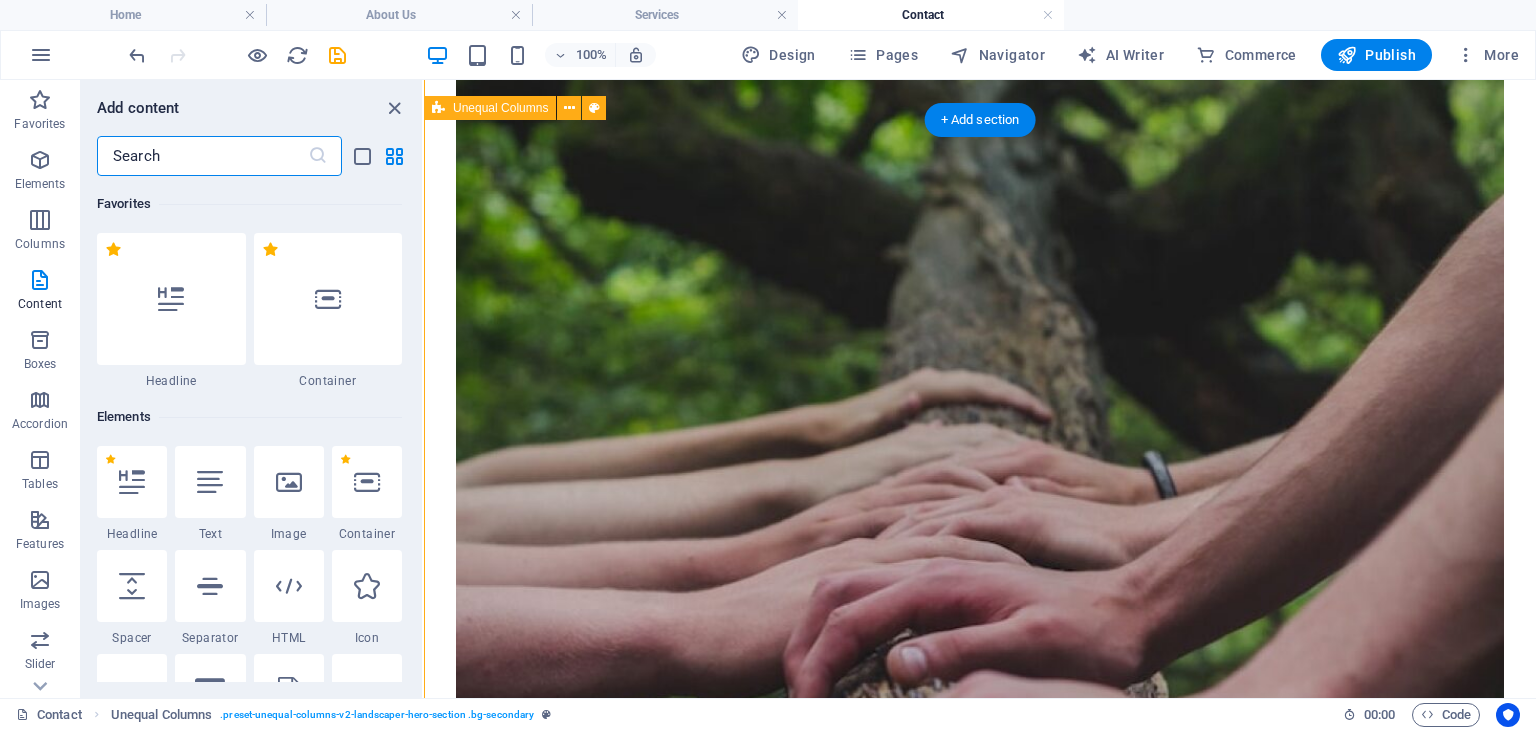 scroll, scrollTop: 41, scrollLeft: 0, axis: vertical 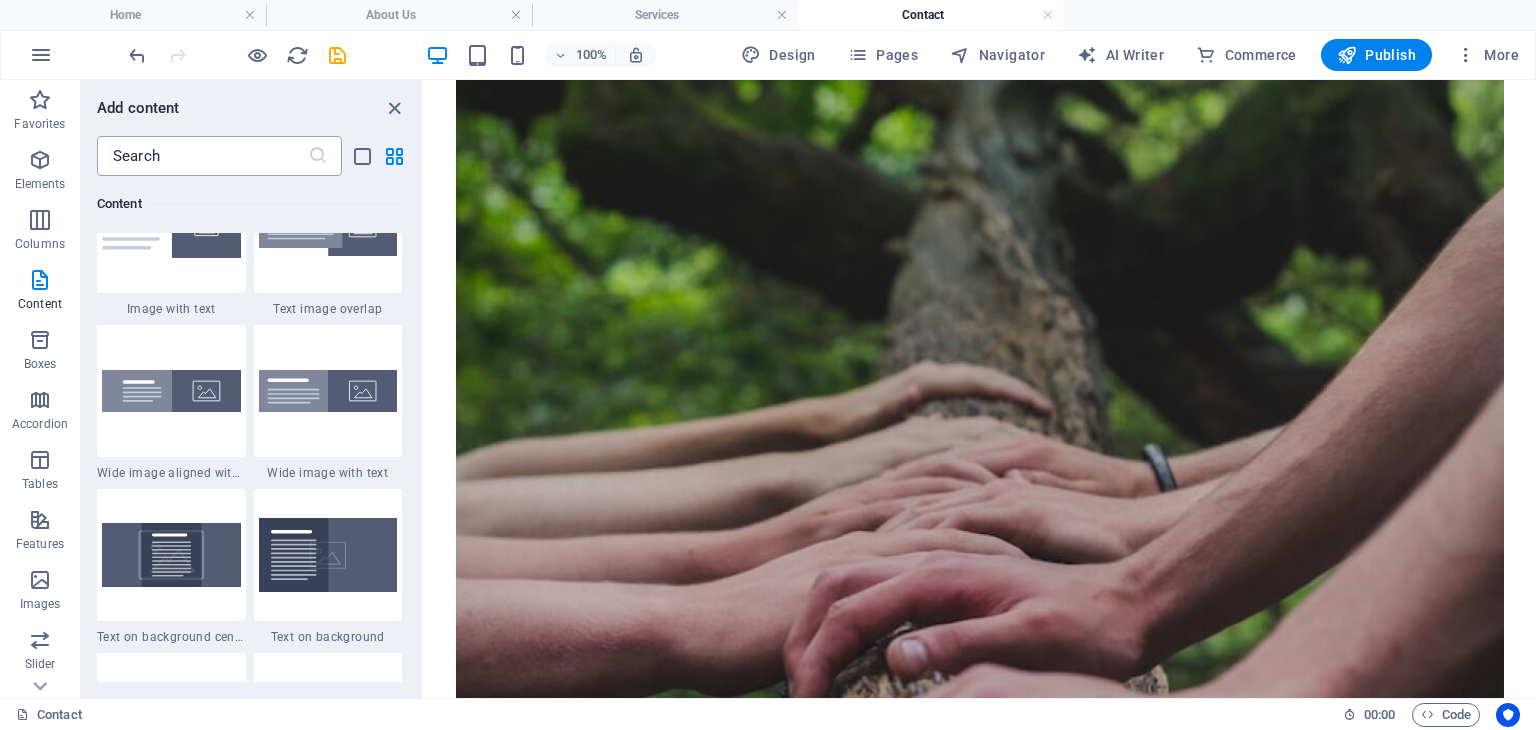 click at bounding box center (202, 156) 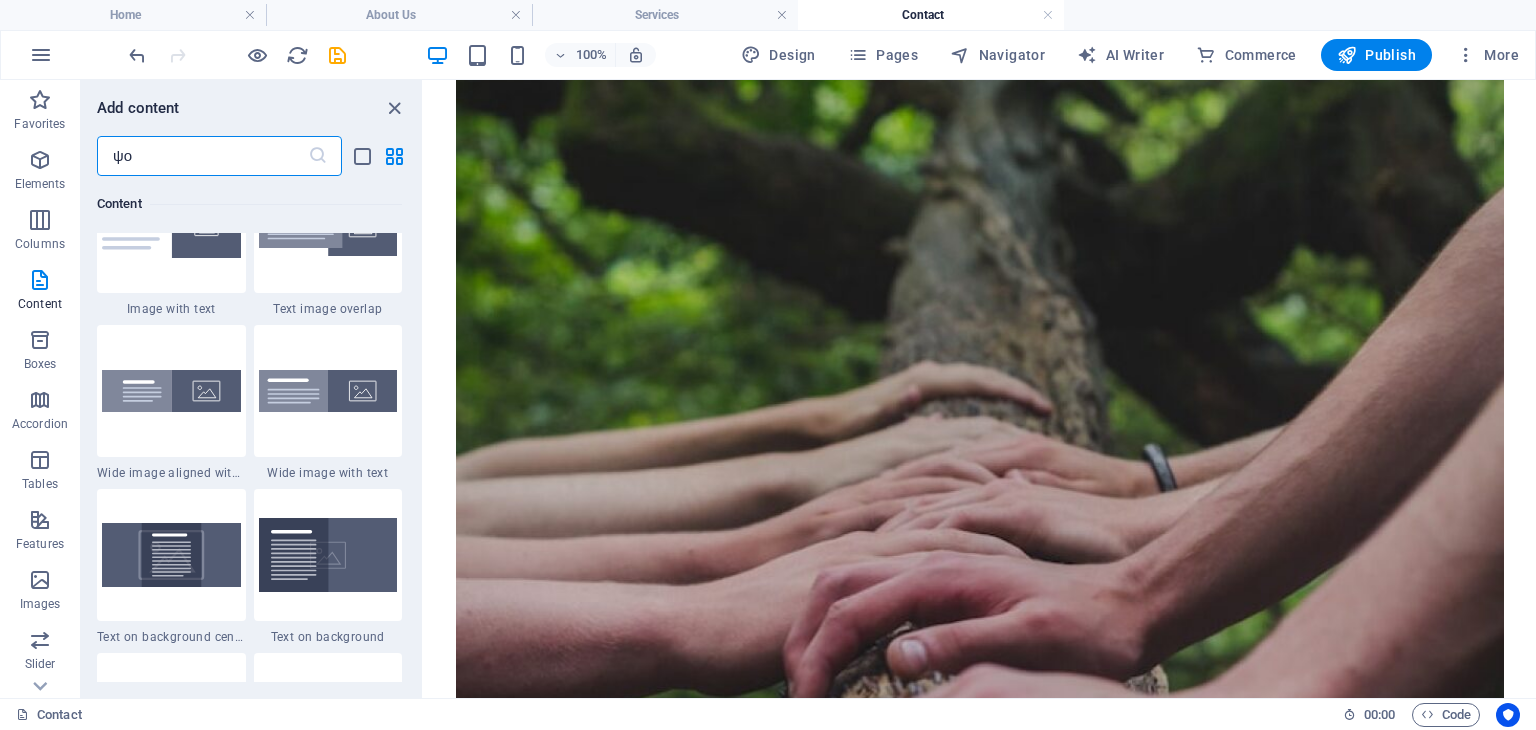 scroll, scrollTop: 0, scrollLeft: 0, axis: both 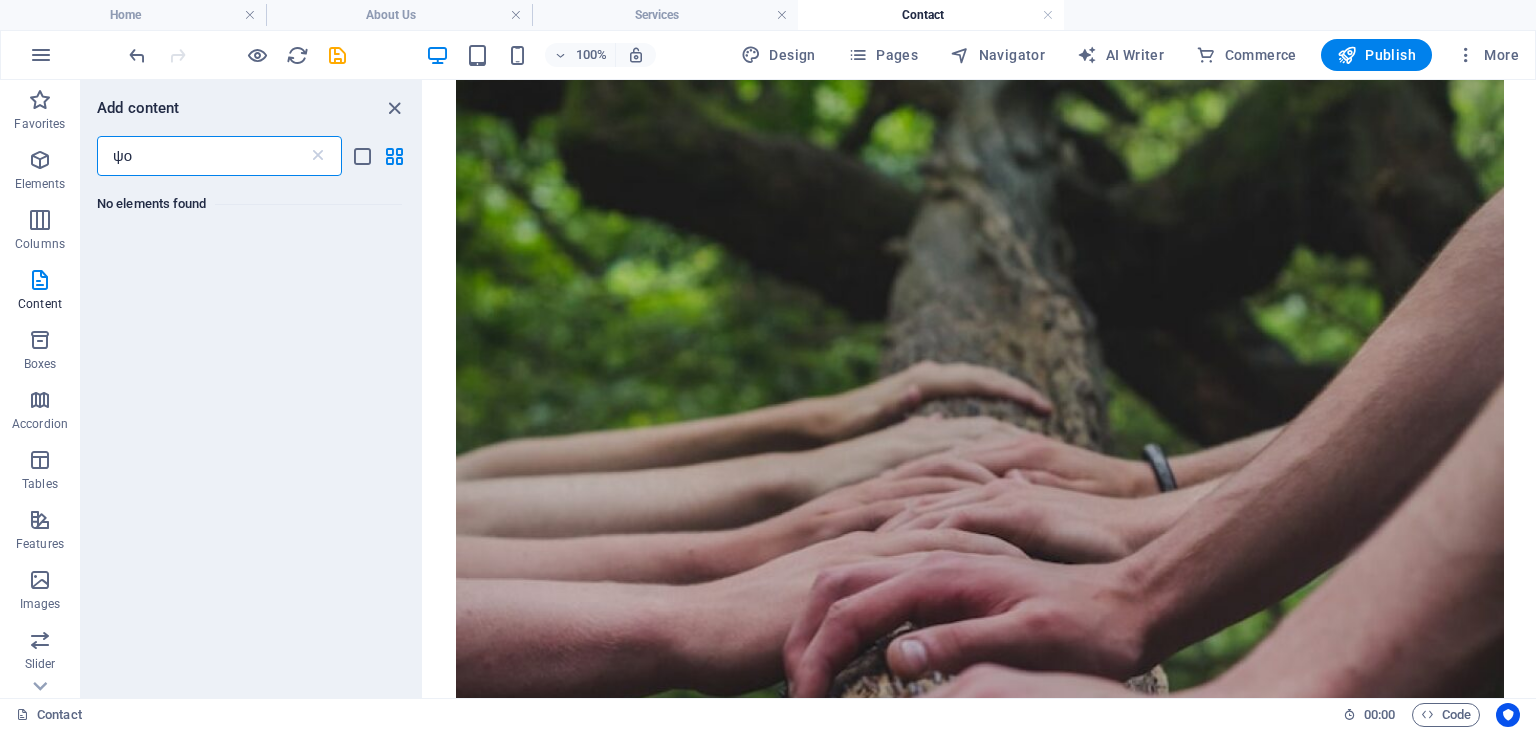 type on "ψ" 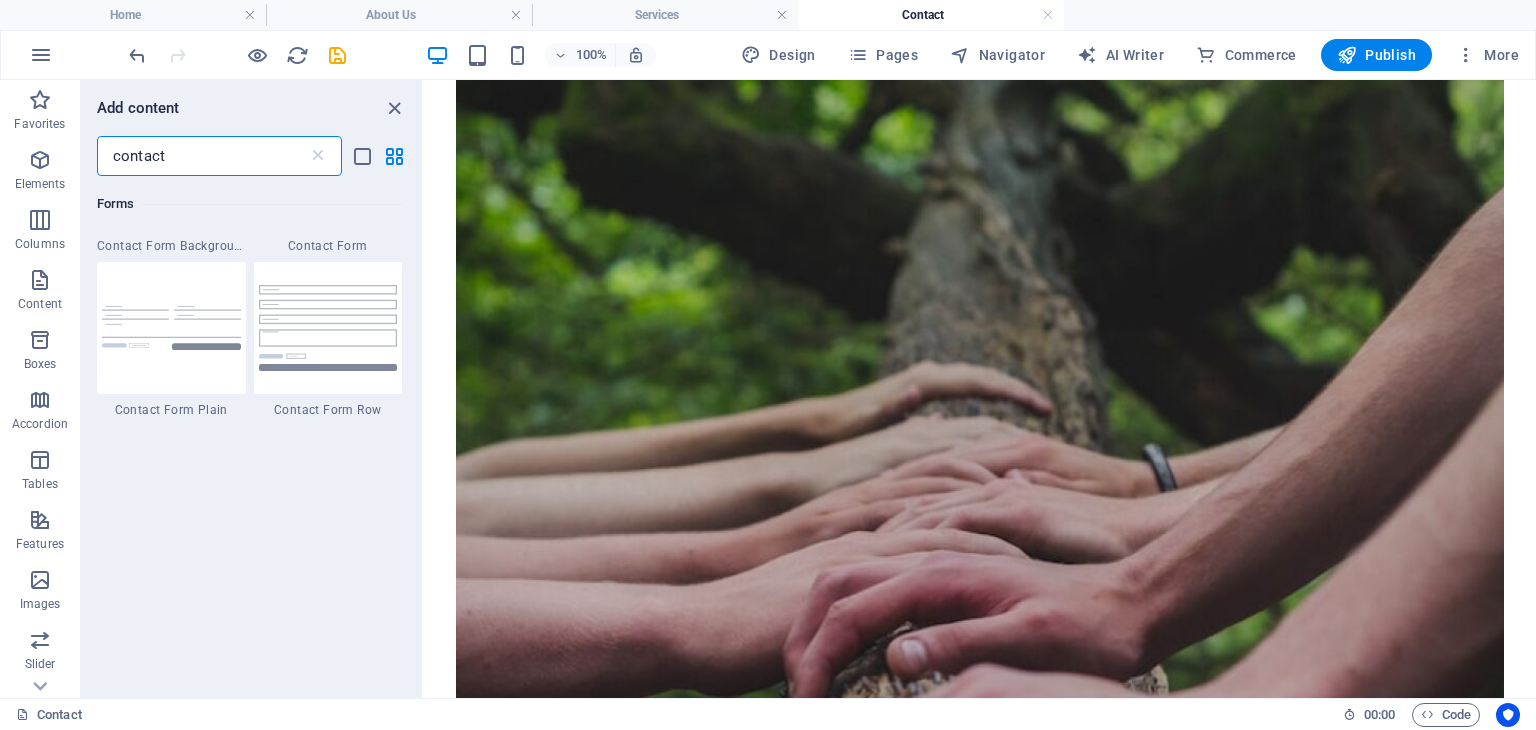 scroll, scrollTop: 1711, scrollLeft: 0, axis: vertical 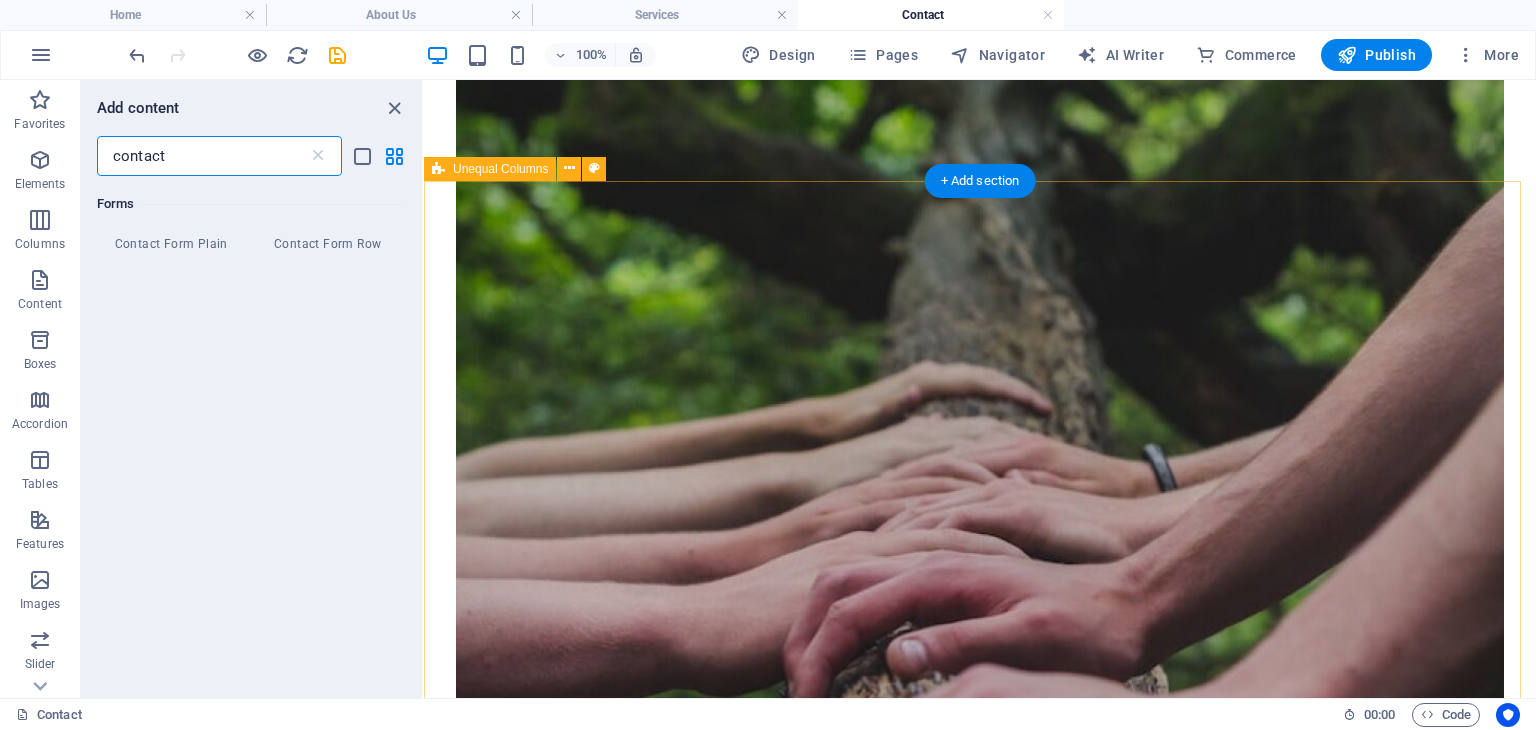 type on "contact" 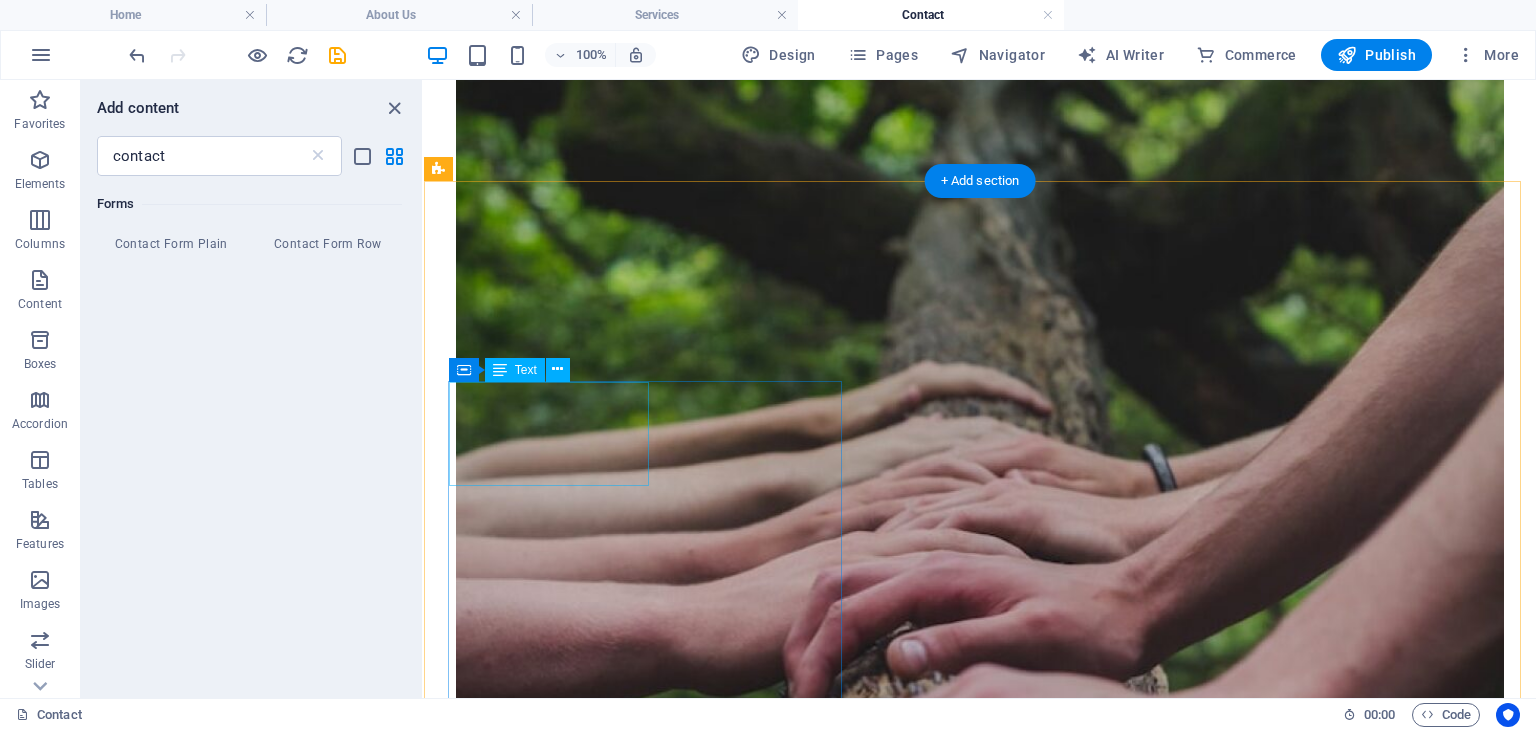 scroll, scrollTop: 900, scrollLeft: 0, axis: vertical 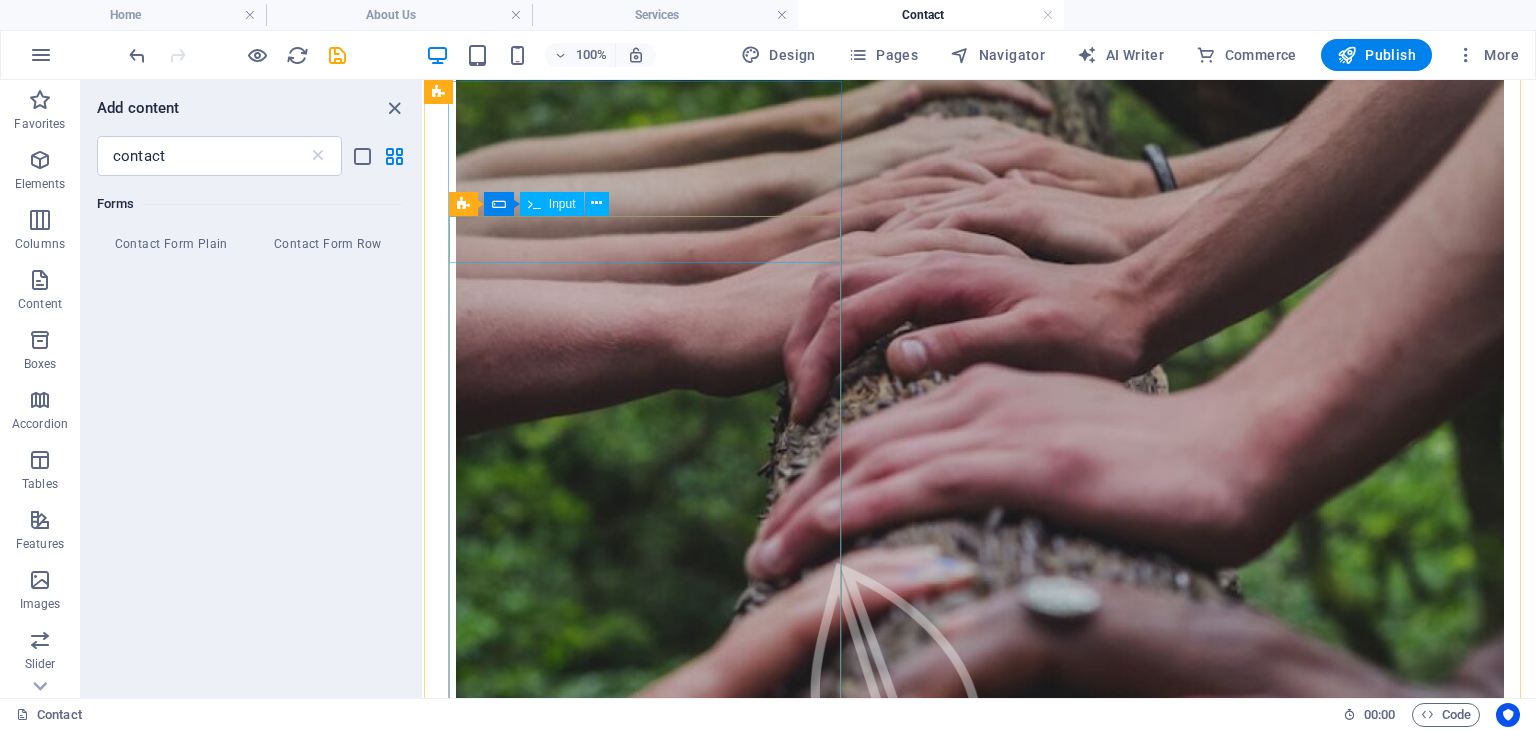 click at bounding box center [980, 1230] 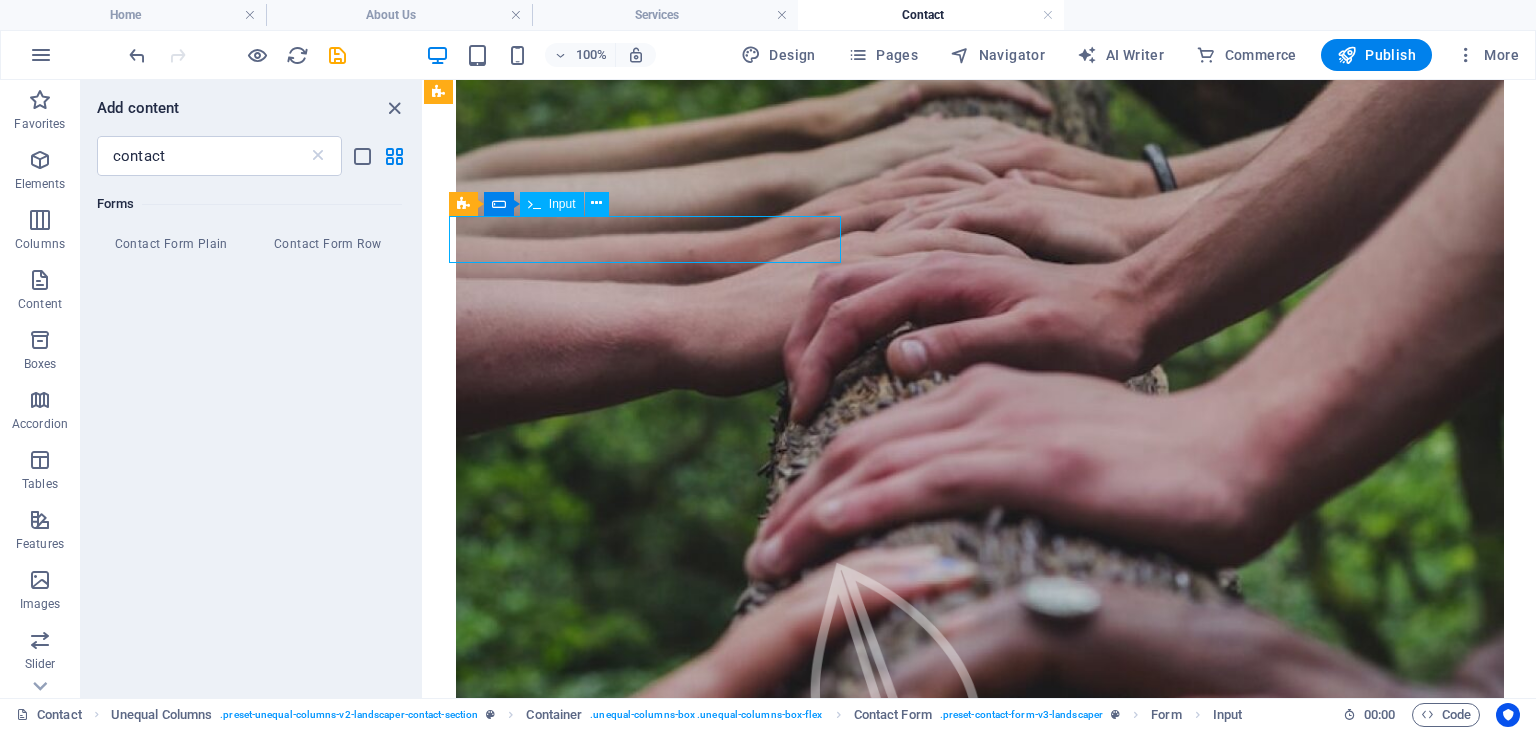 click at bounding box center (980, 1230) 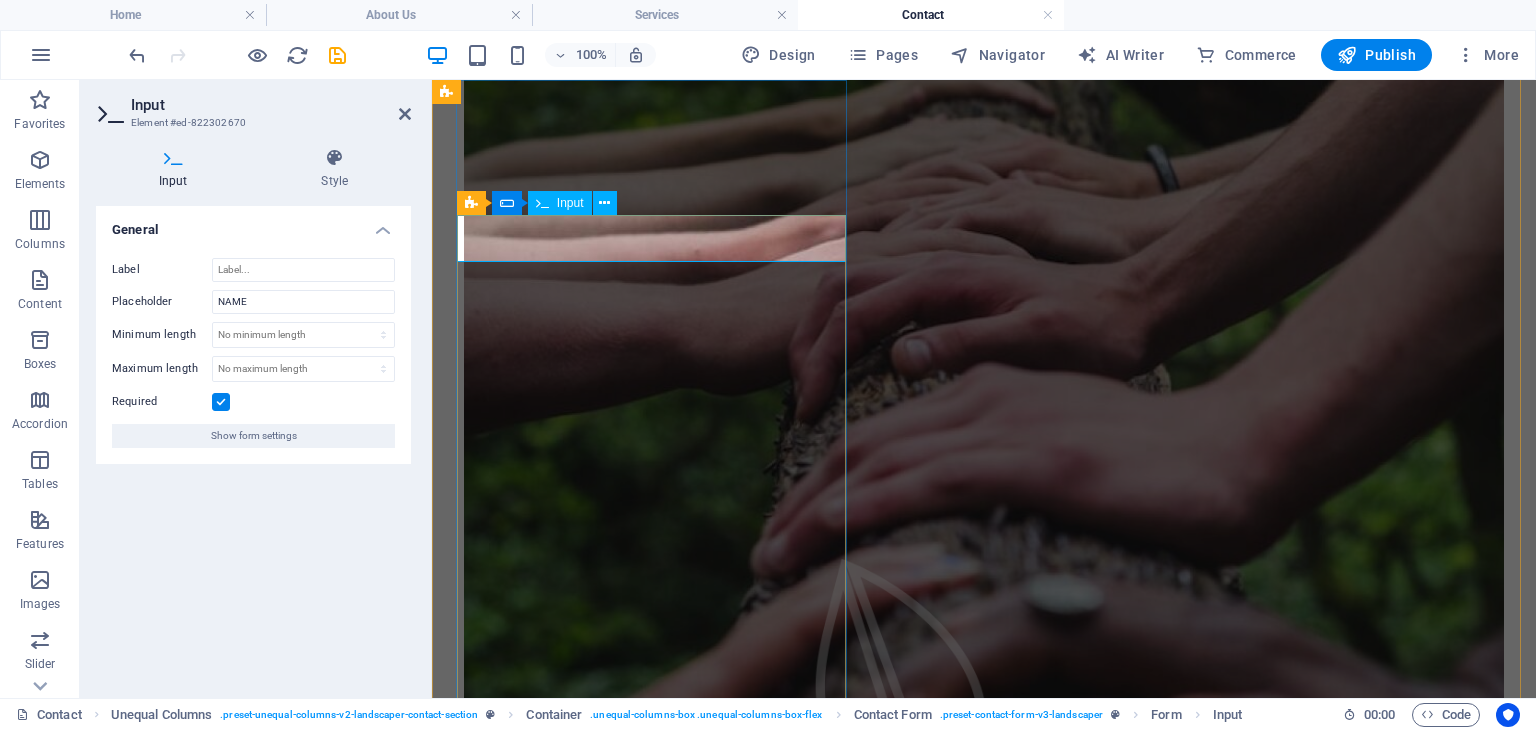 click at bounding box center (552, 1226) 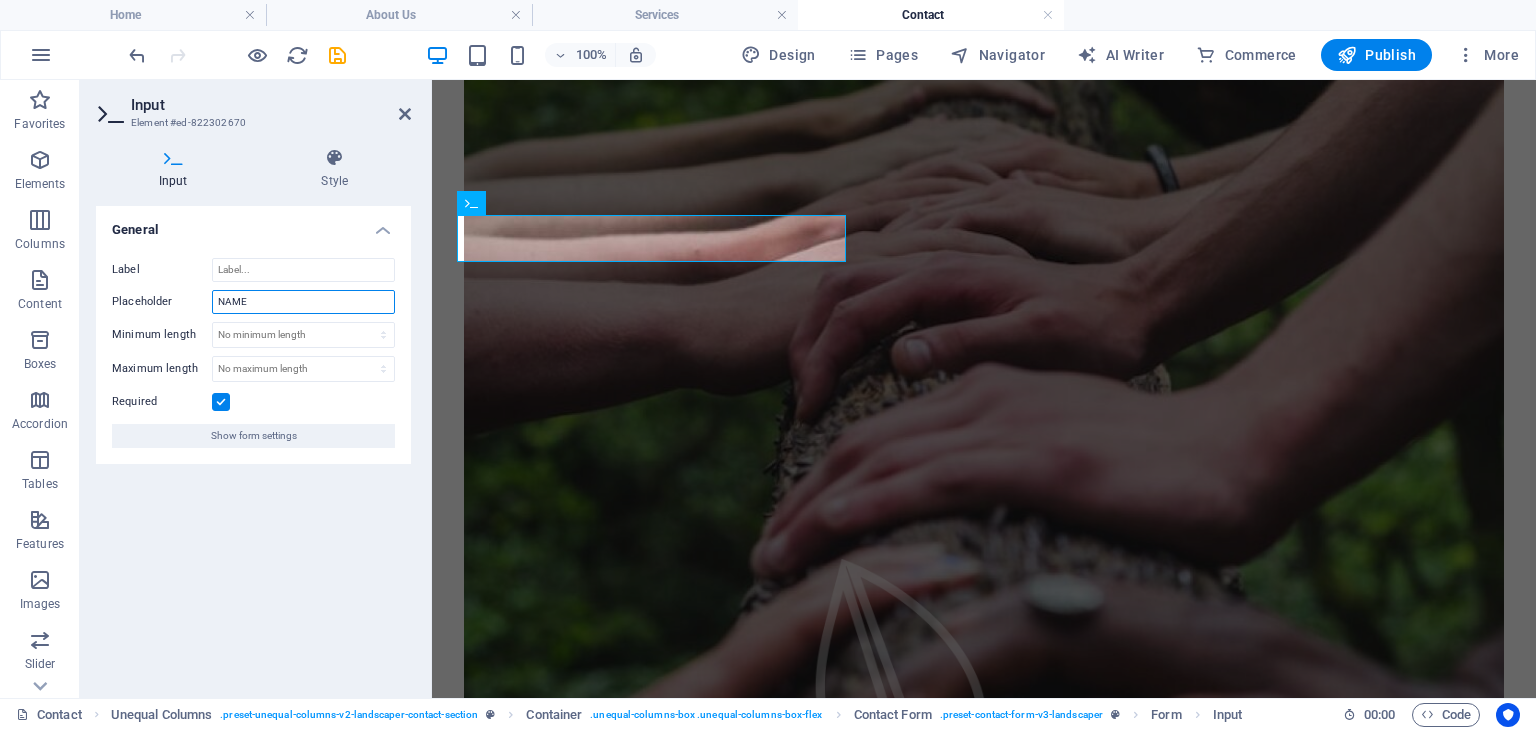 click on "NAME" at bounding box center [303, 302] 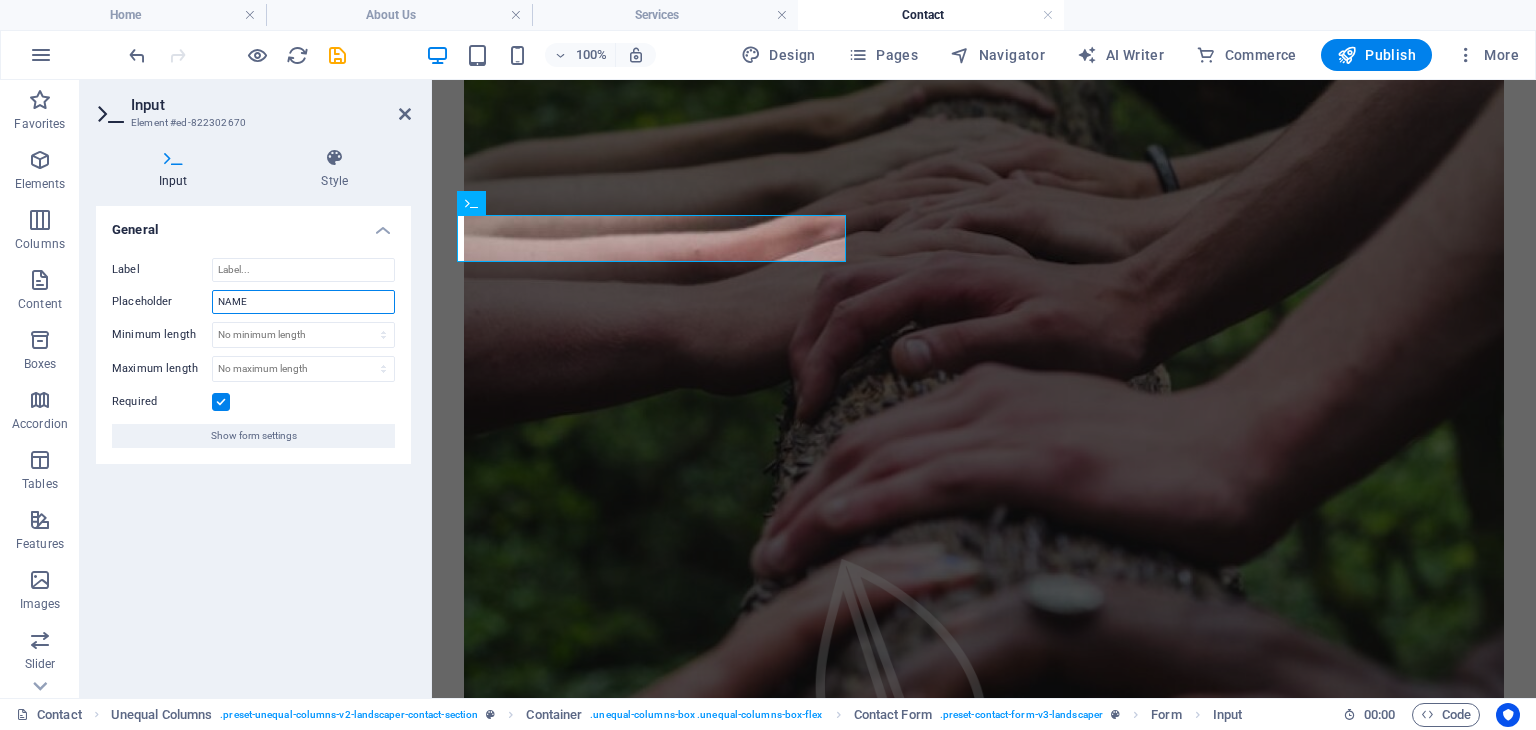 drag, startPoint x: 283, startPoint y: 308, endPoint x: 287, endPoint y: 292, distance: 16.492422 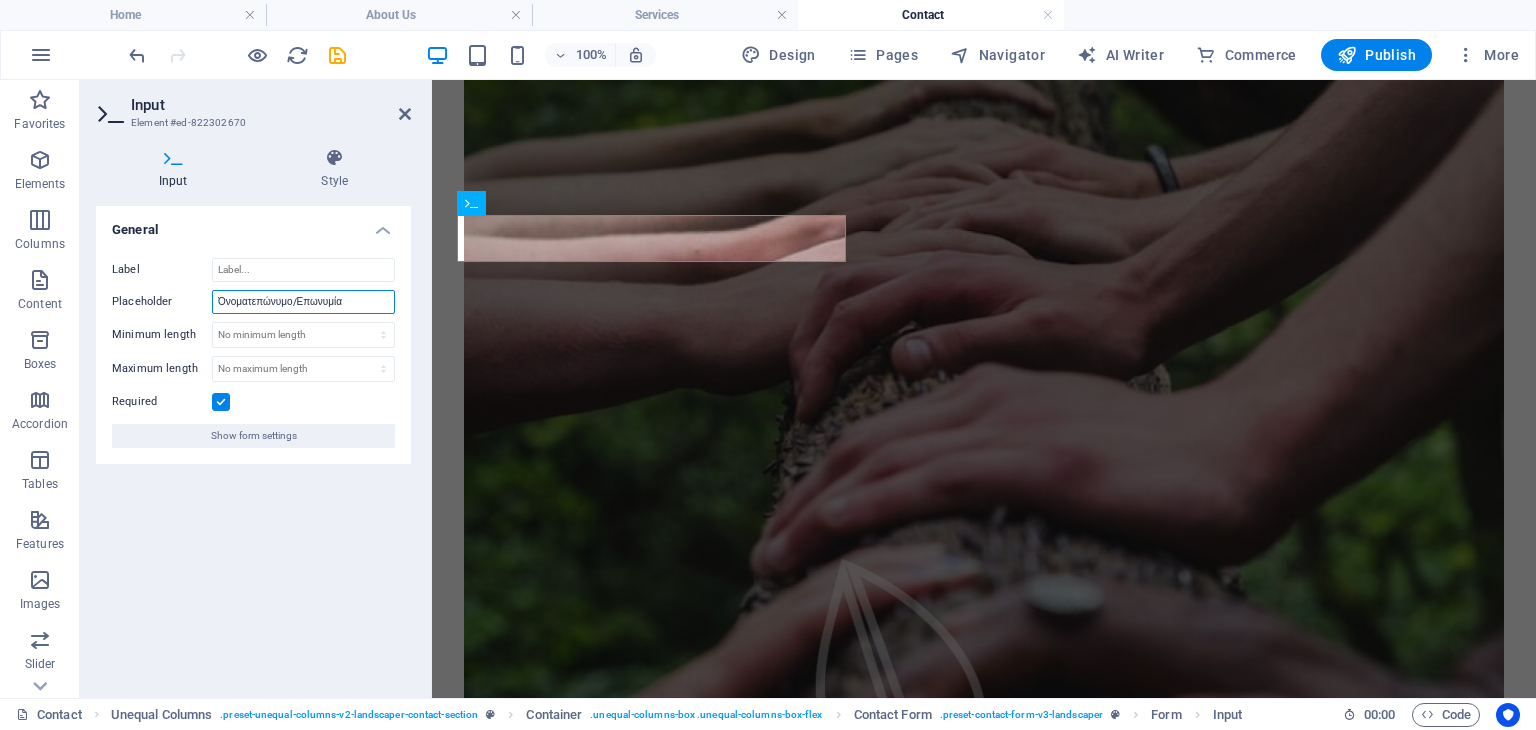 click on "Όνοματεπώνυμο/Επωνυμία" at bounding box center [303, 302] 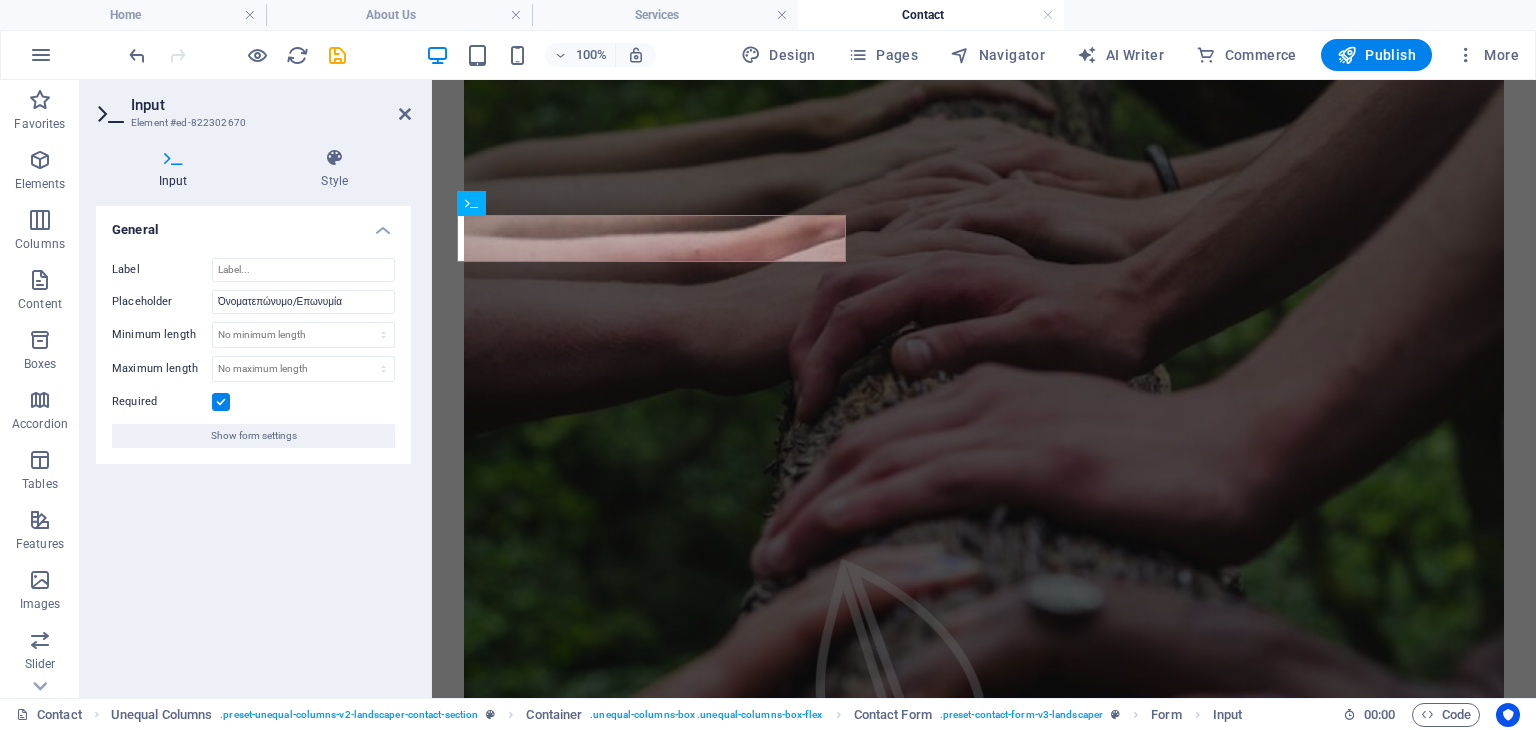 click on "General Label Placeholder [NAME]/[LAST] Minimum length No minimum length chars Maximum length No maximum length chars Required Show form settings" at bounding box center [253, 444] 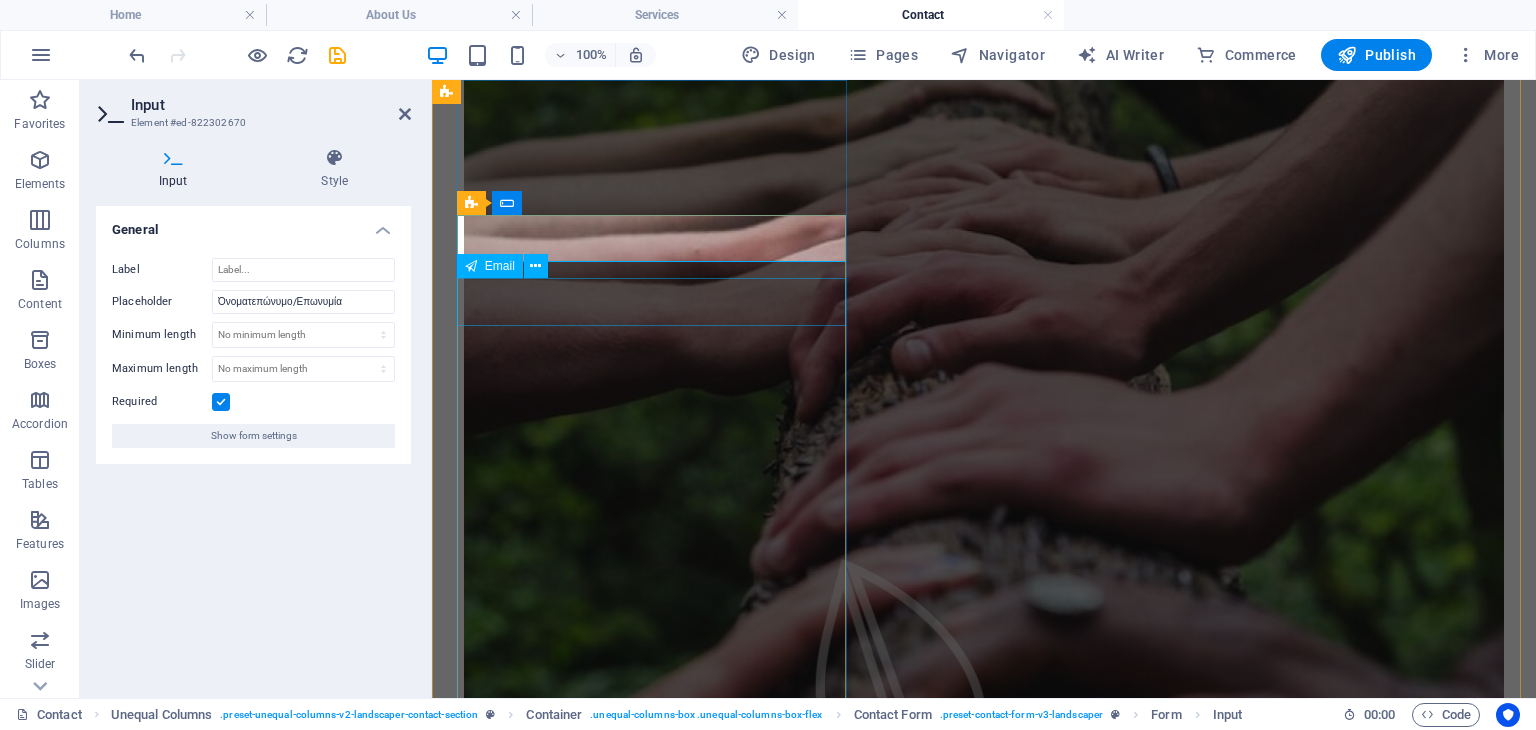 click at bounding box center (984, 1247) 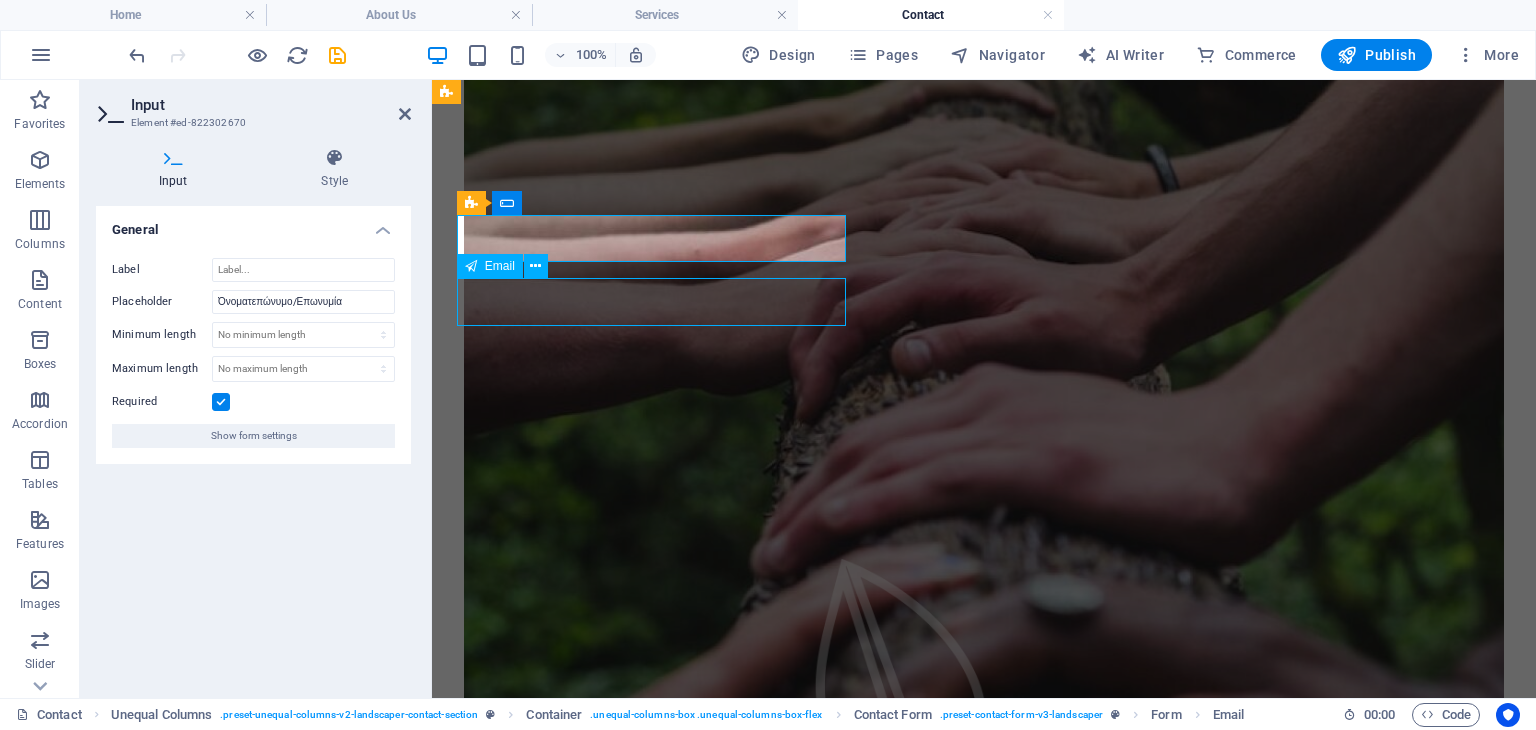 scroll, scrollTop: 948, scrollLeft: 0, axis: vertical 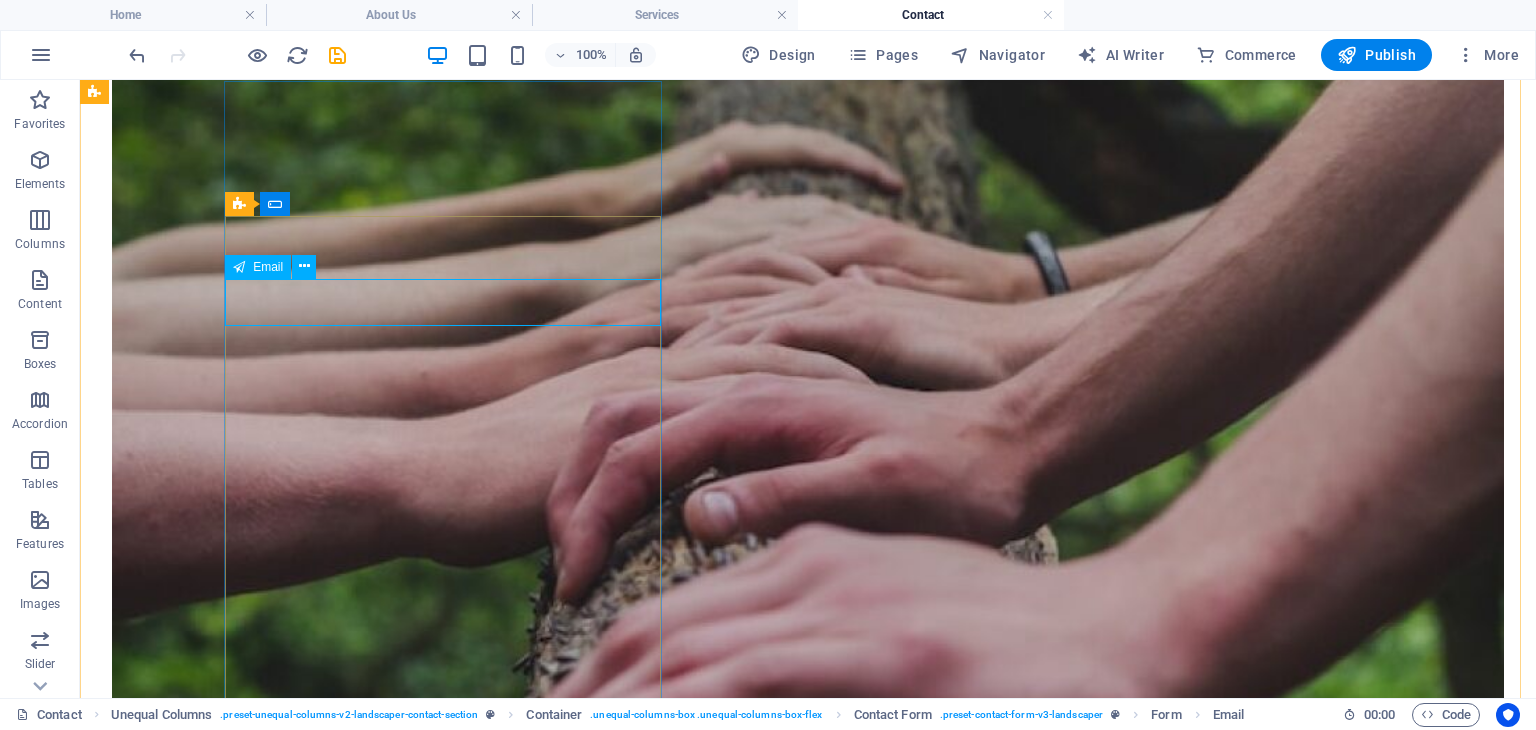 click at bounding box center (808, 1548) 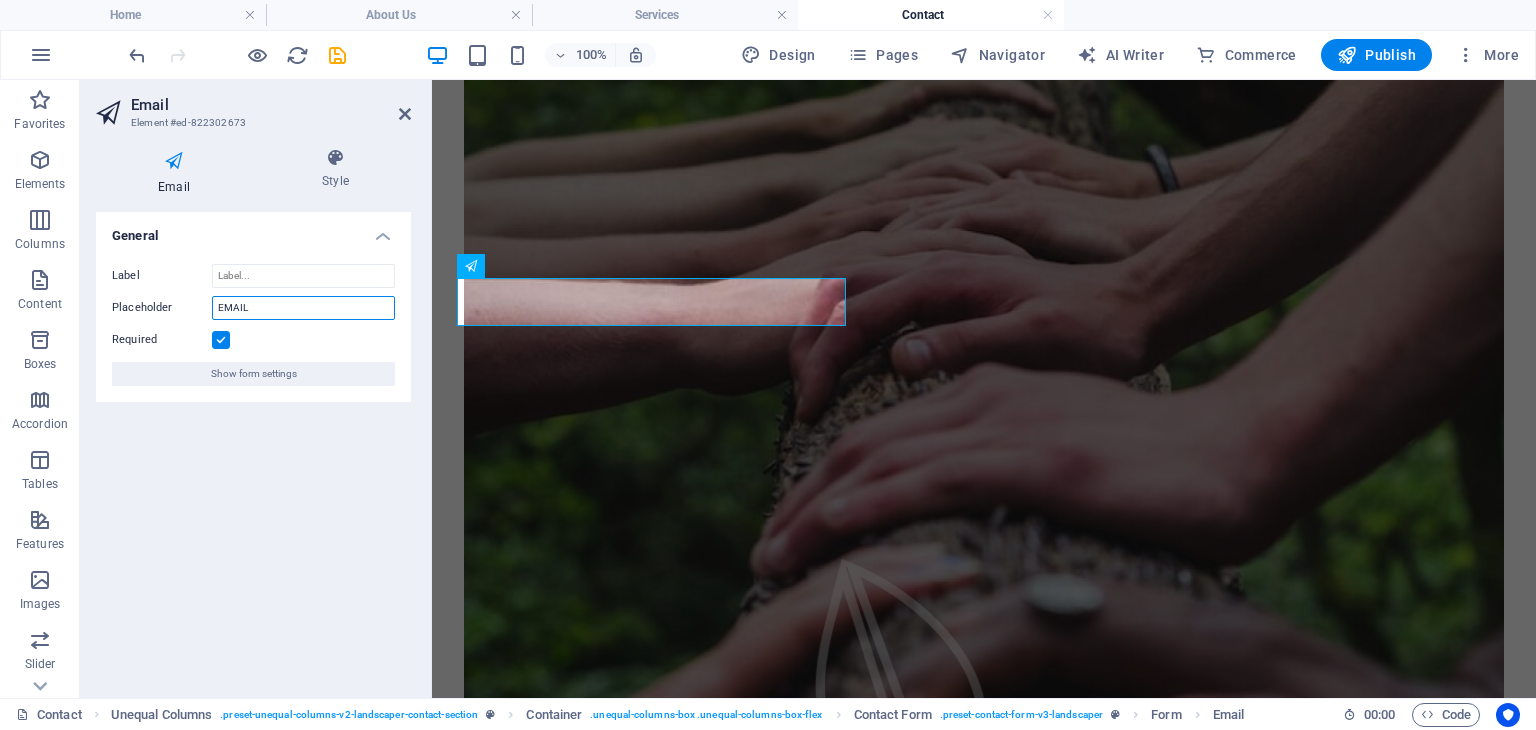 click on "EMAIL" at bounding box center (303, 308) 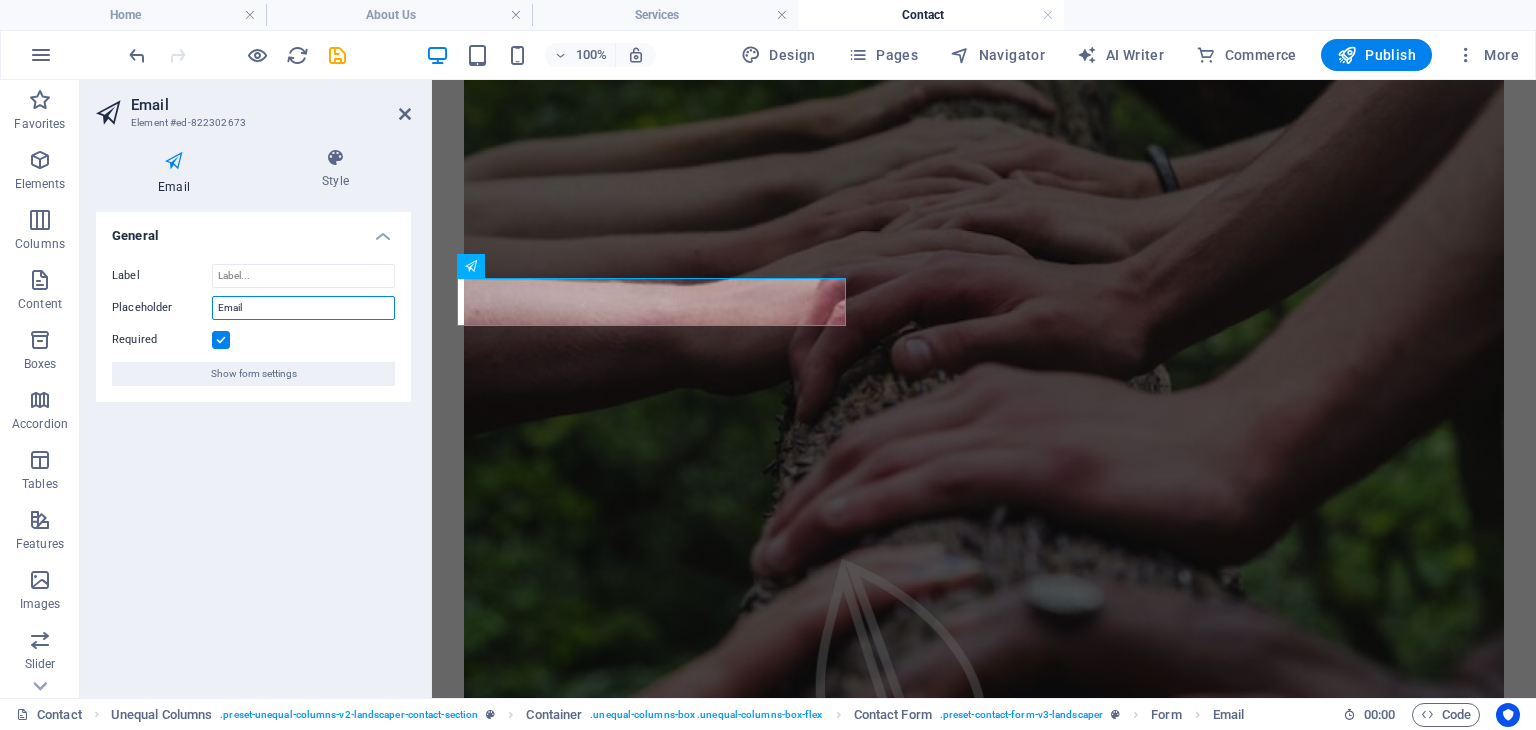 type on "Email" 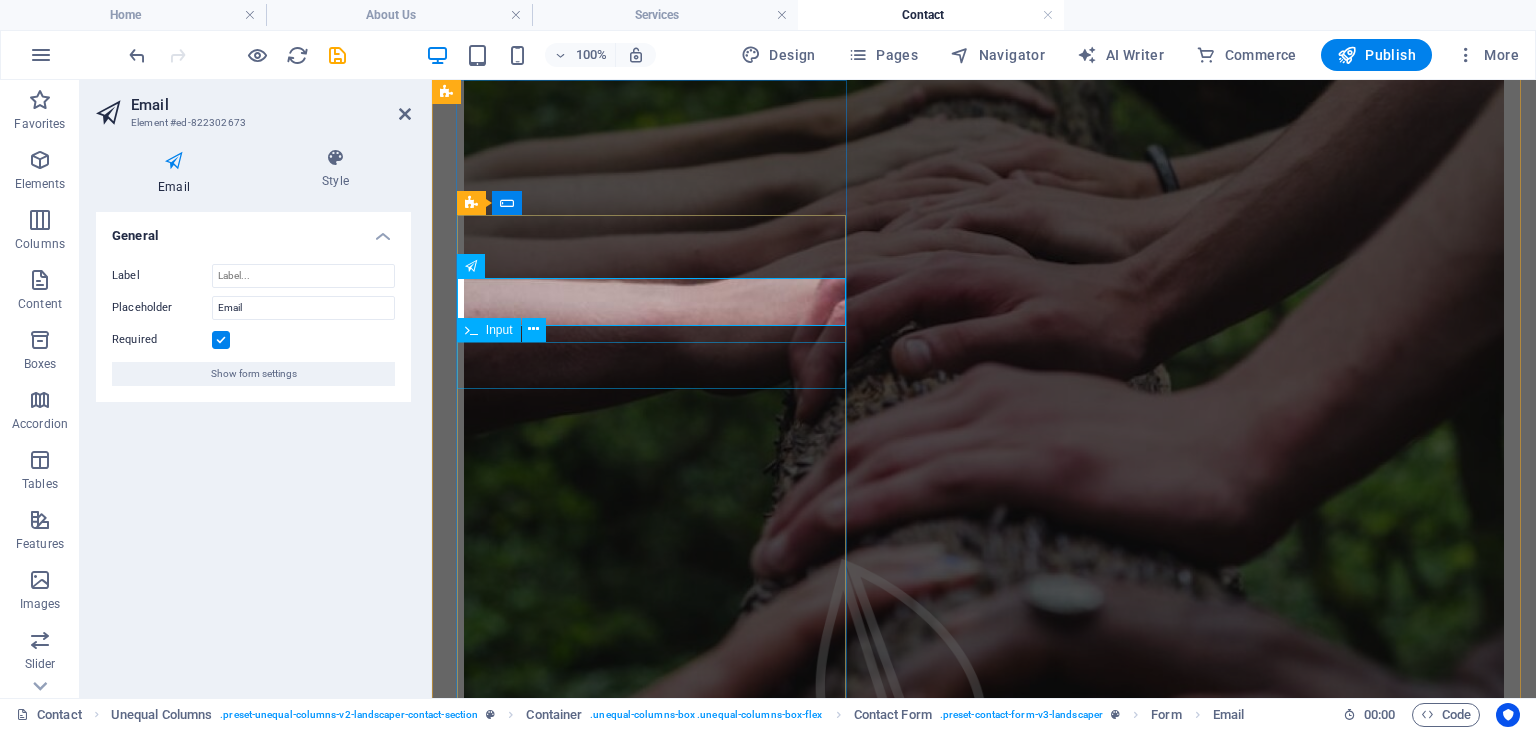 click at bounding box center [984, 1268] 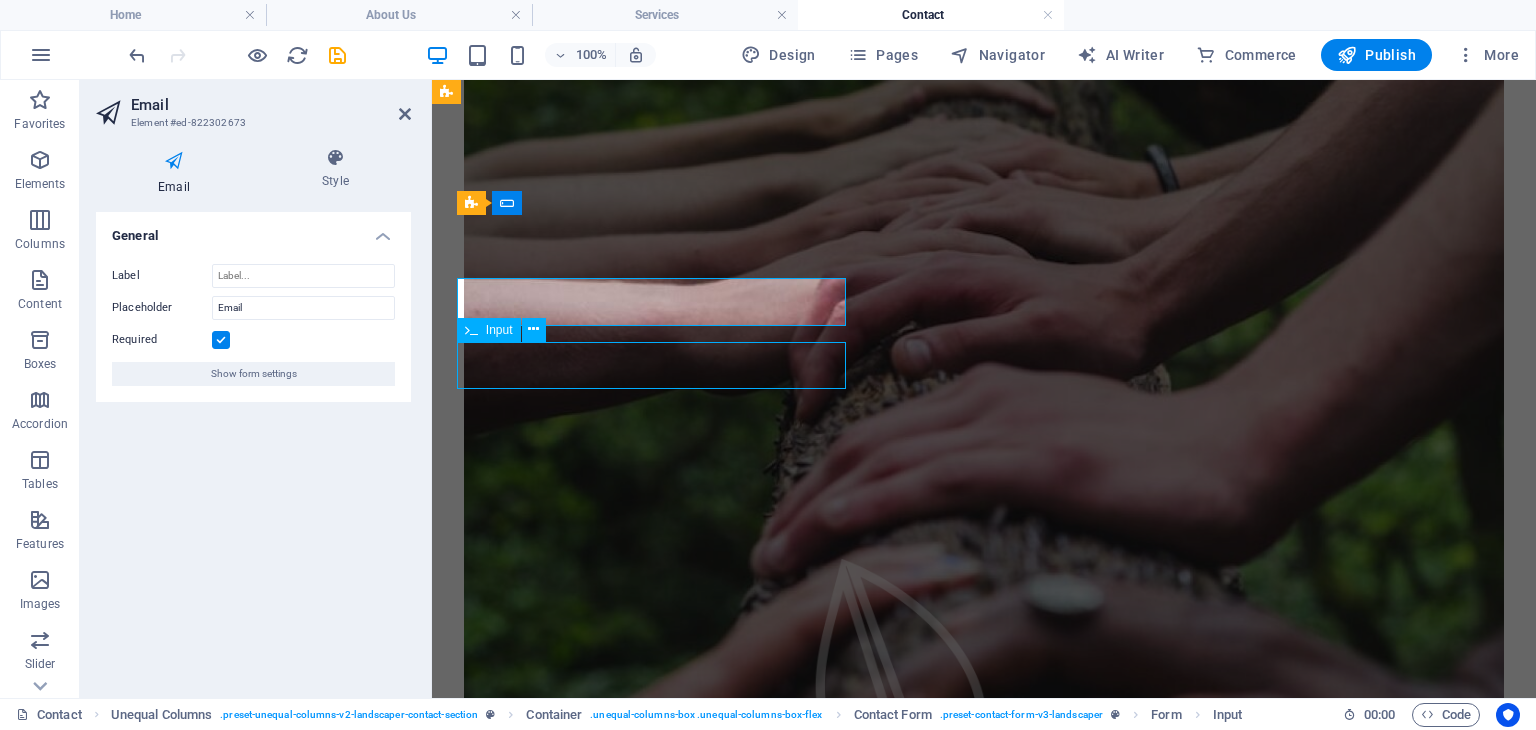 scroll, scrollTop: 948, scrollLeft: 0, axis: vertical 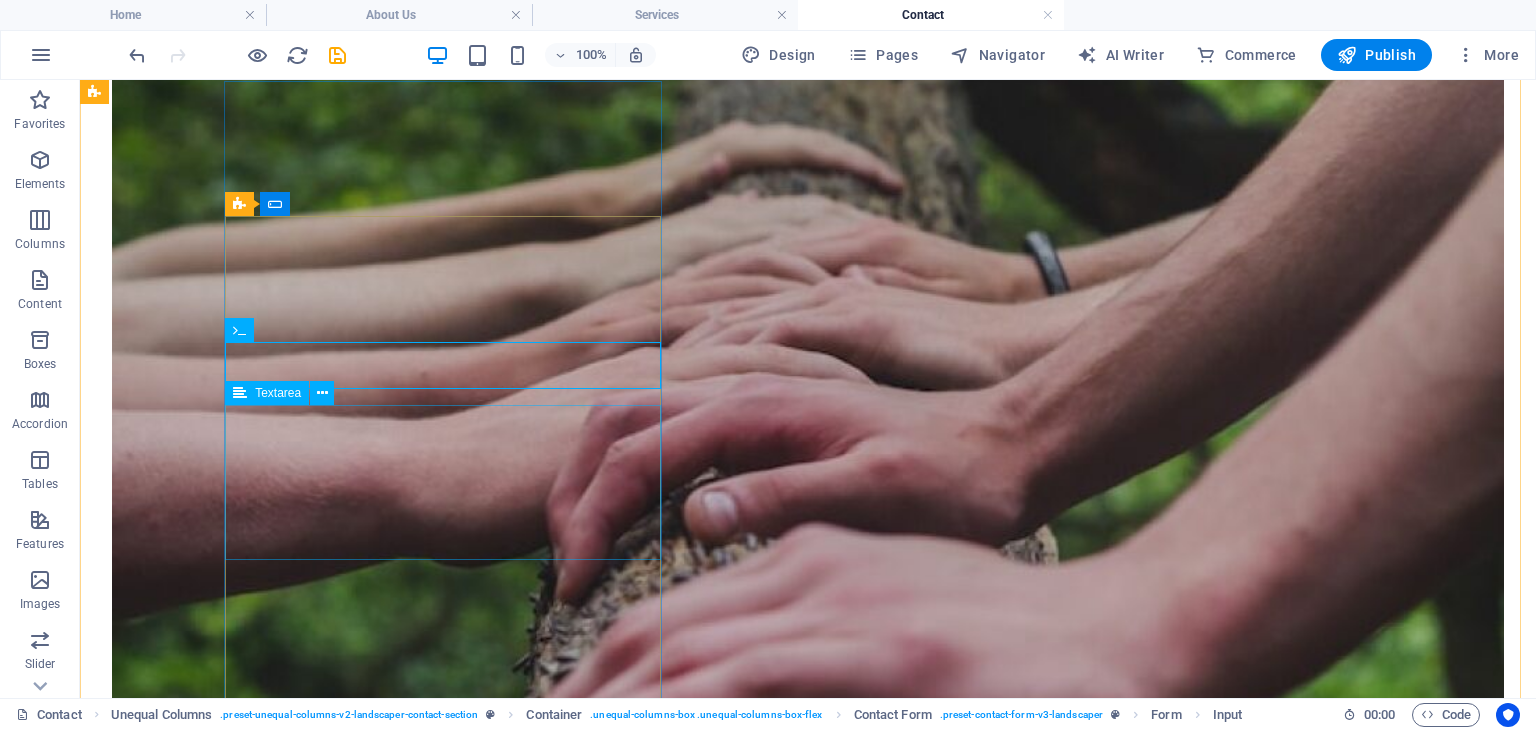 click at bounding box center [808, 1621] 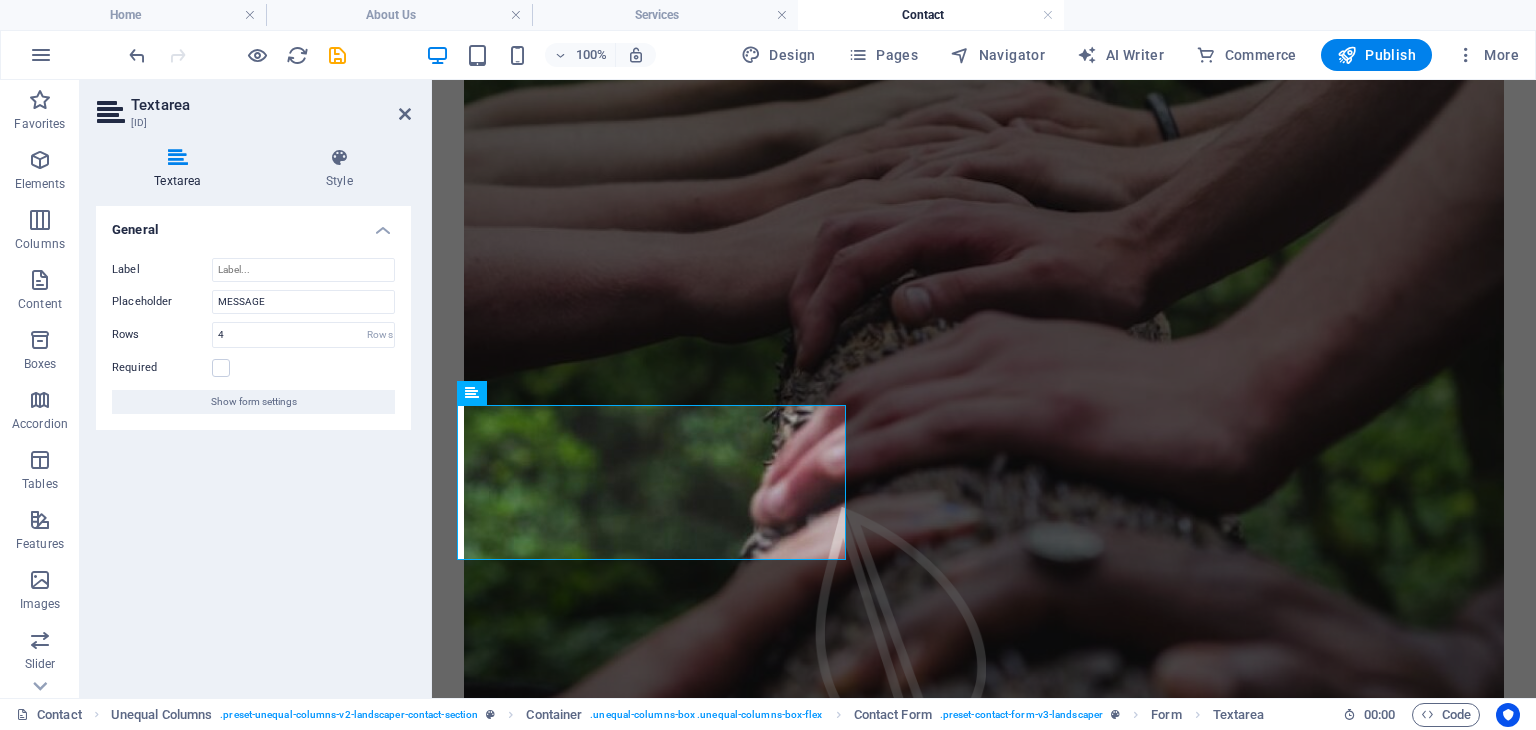 scroll, scrollTop: 896, scrollLeft: 0, axis: vertical 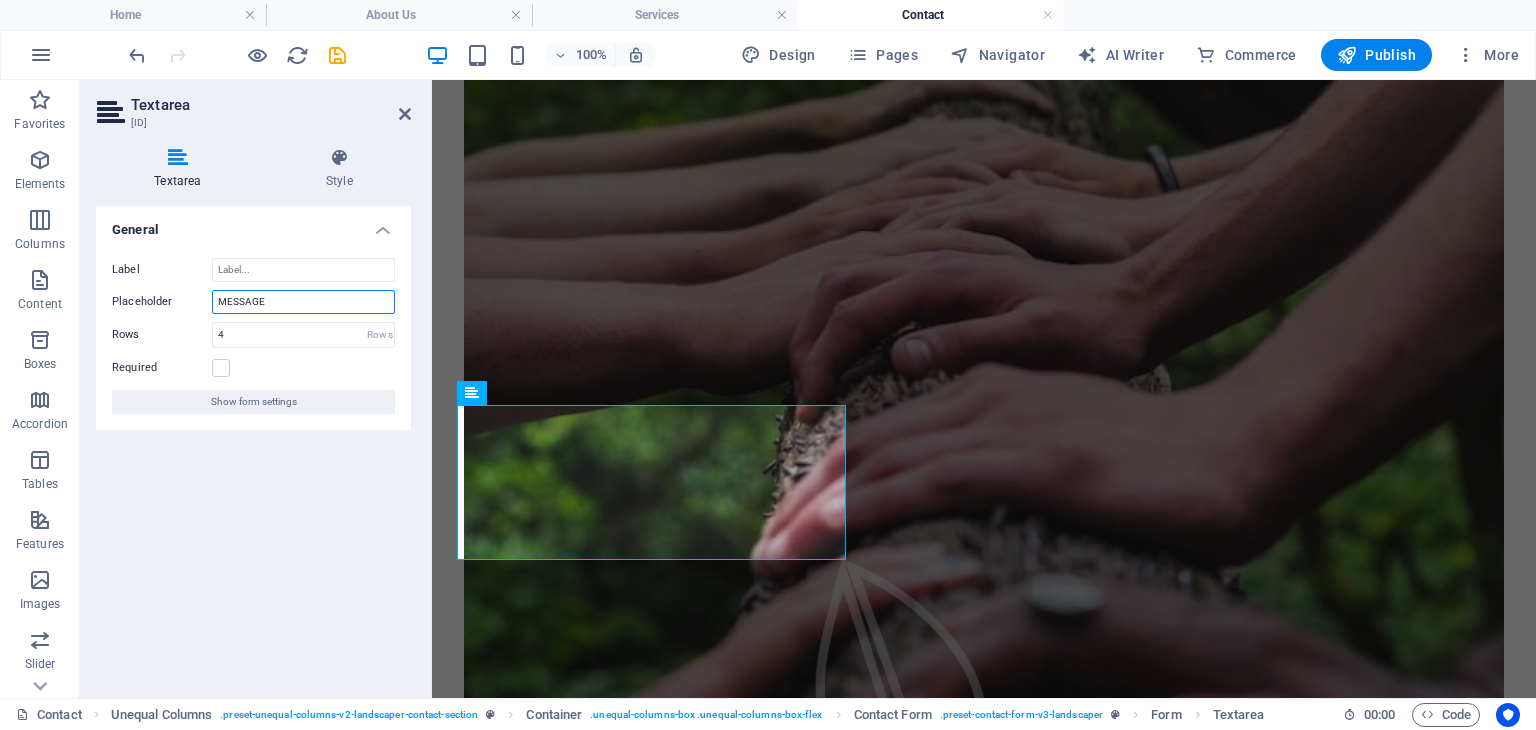 click on "MESSAGE" at bounding box center (303, 302) 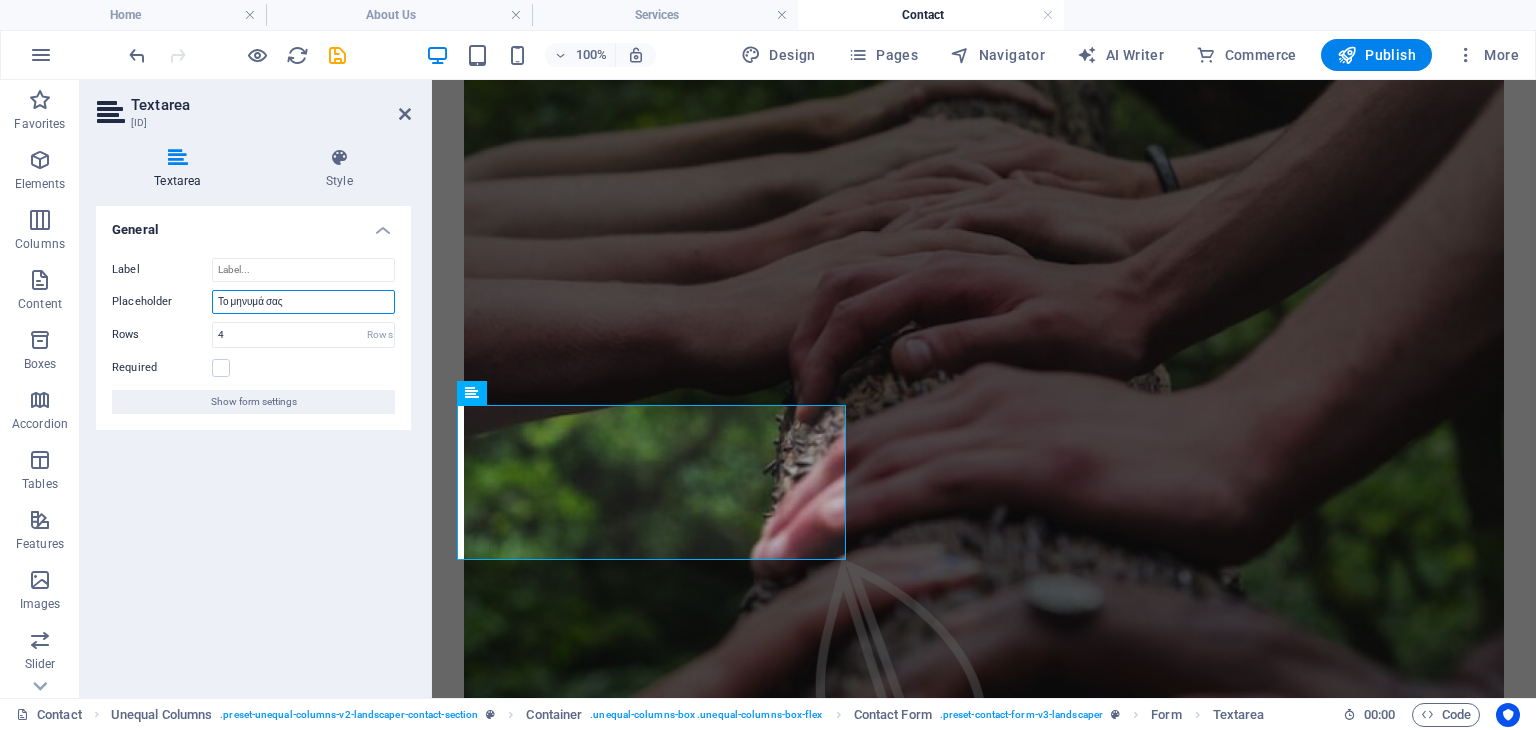type on "Το μηνυμά σας" 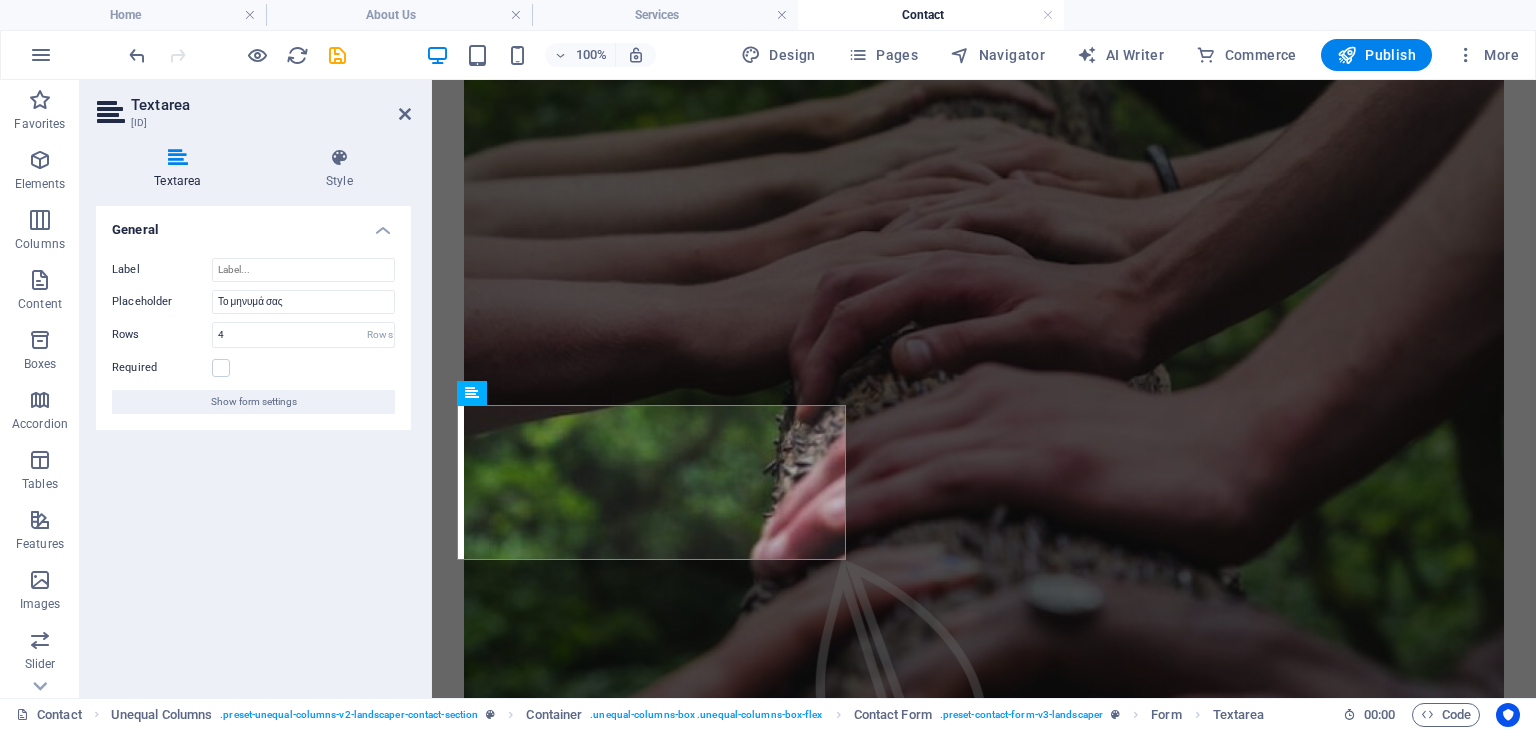 click on "General Label Placeholder Το μηνυμά σας Rows 4 Rows Required Show form settings" at bounding box center [253, 444] 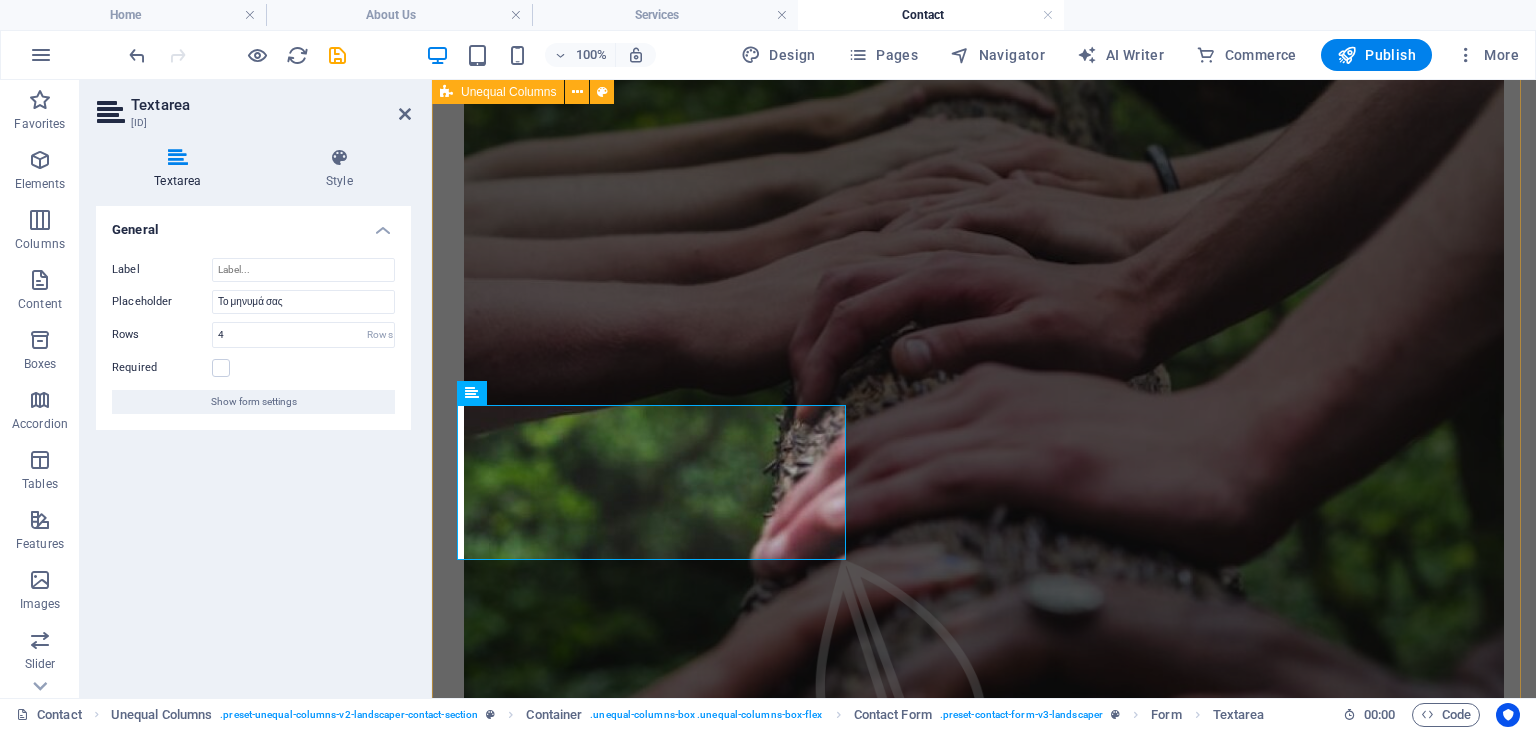 click on "Get your  free  quote   I have read and understand the privacy policy. Unreadable? Load new CONTACT US" at bounding box center [984, 1342] 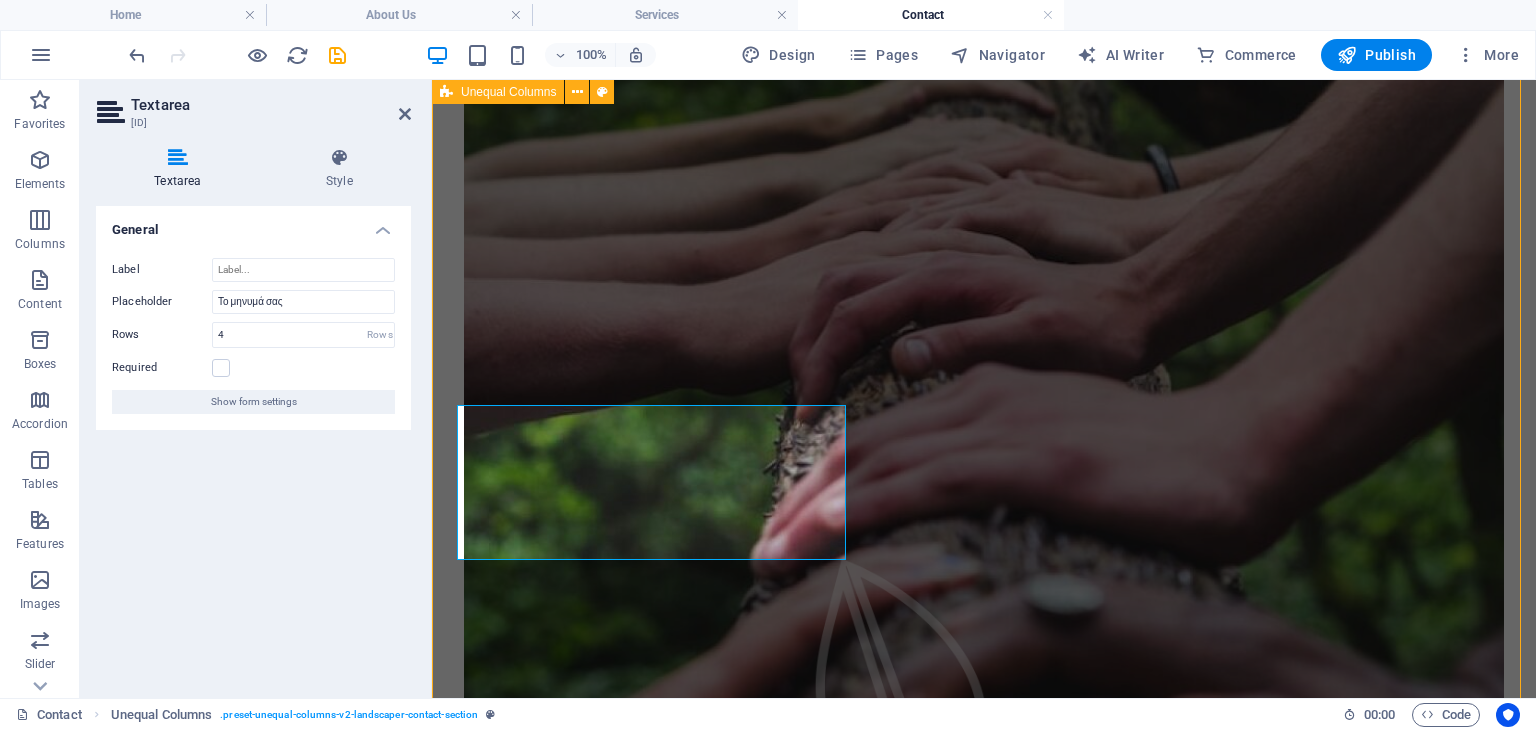 scroll, scrollTop: 948, scrollLeft: 0, axis: vertical 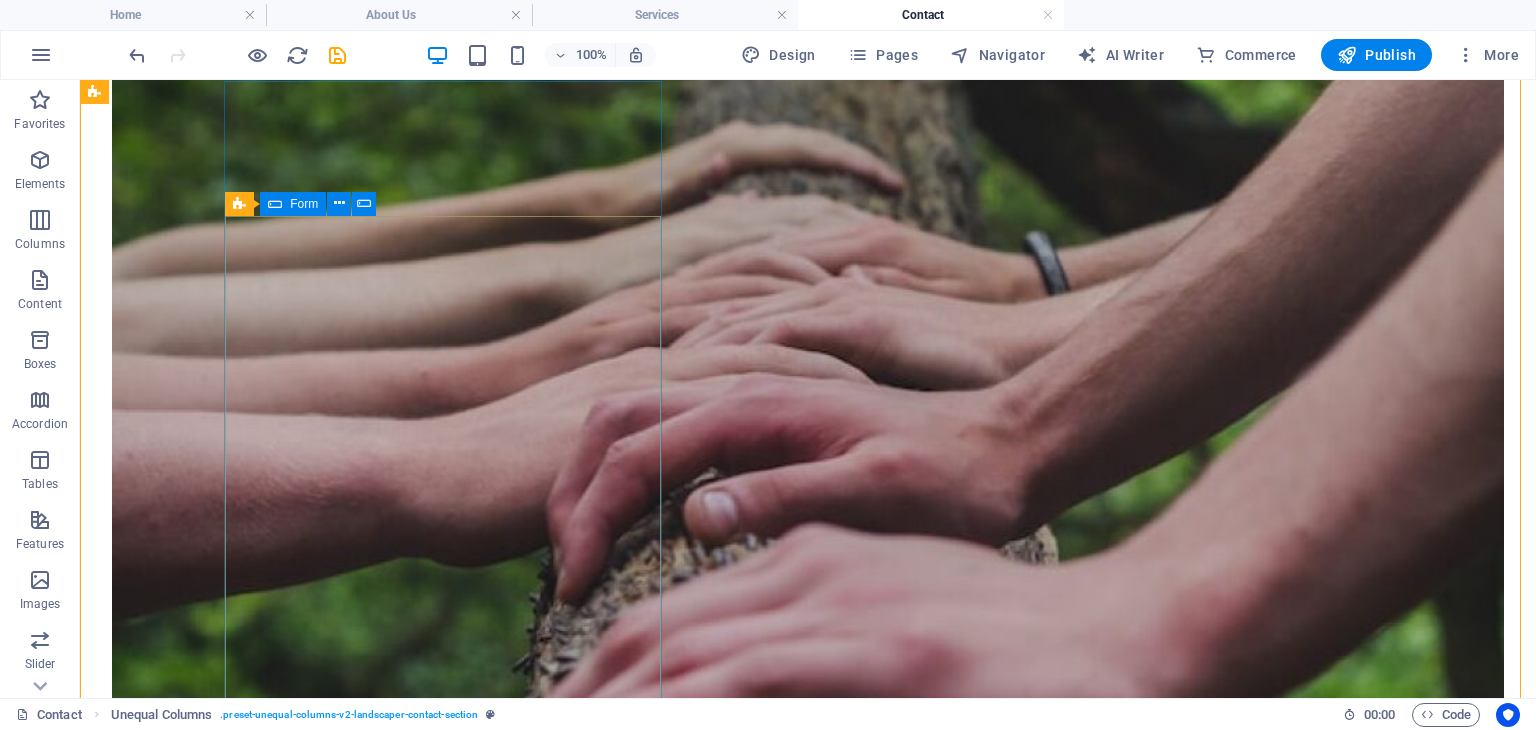 click at bounding box center [808, 1527] 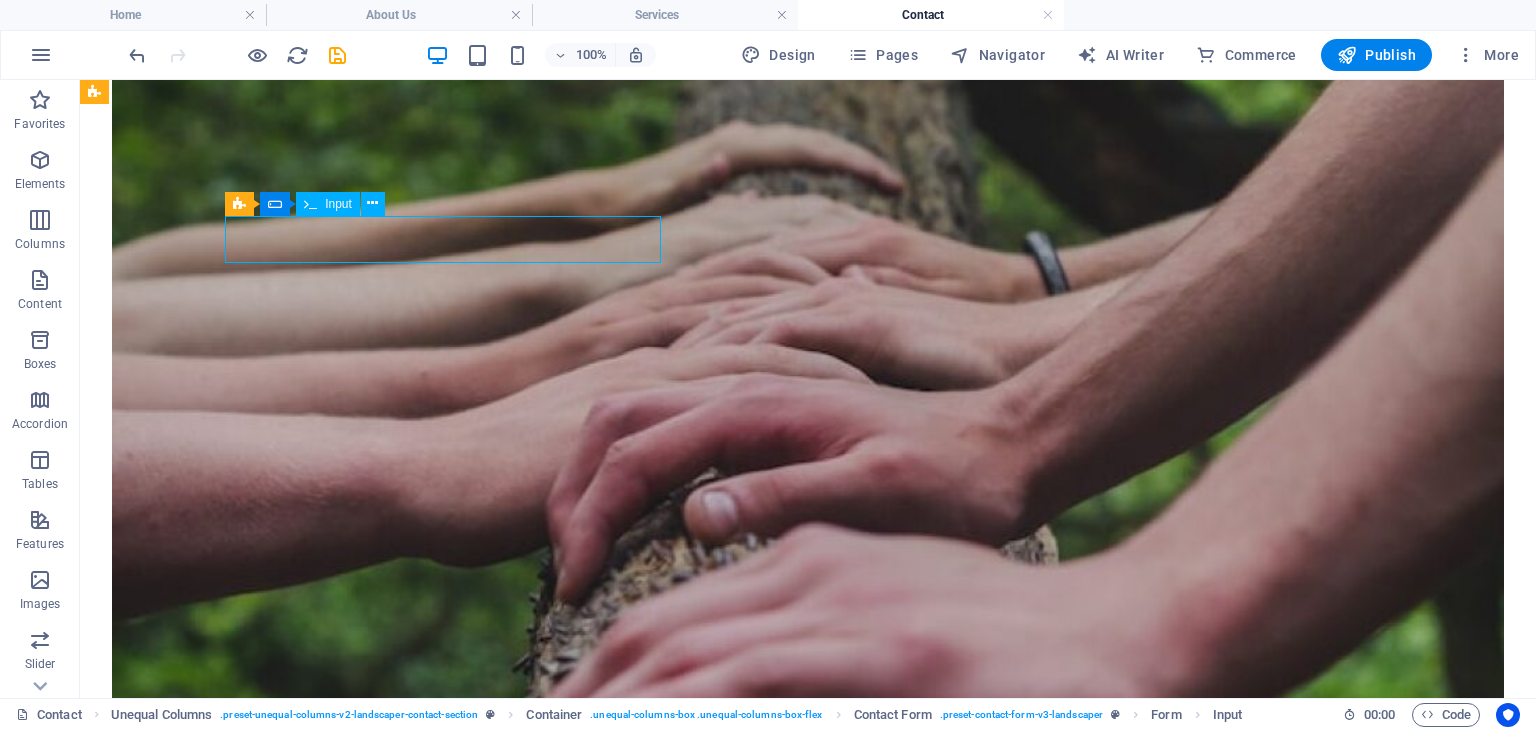 click at bounding box center (808, 1527) 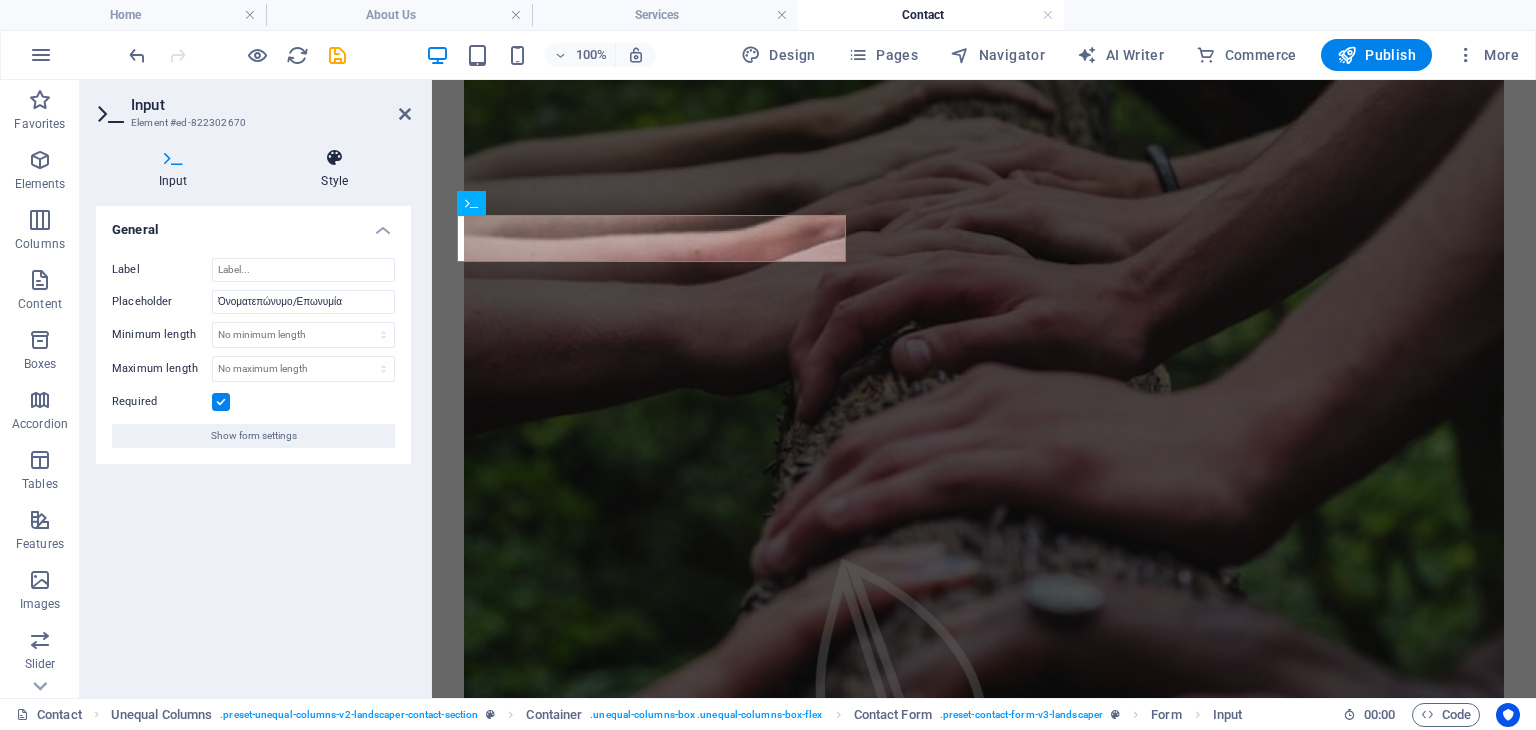 click at bounding box center (335, 158) 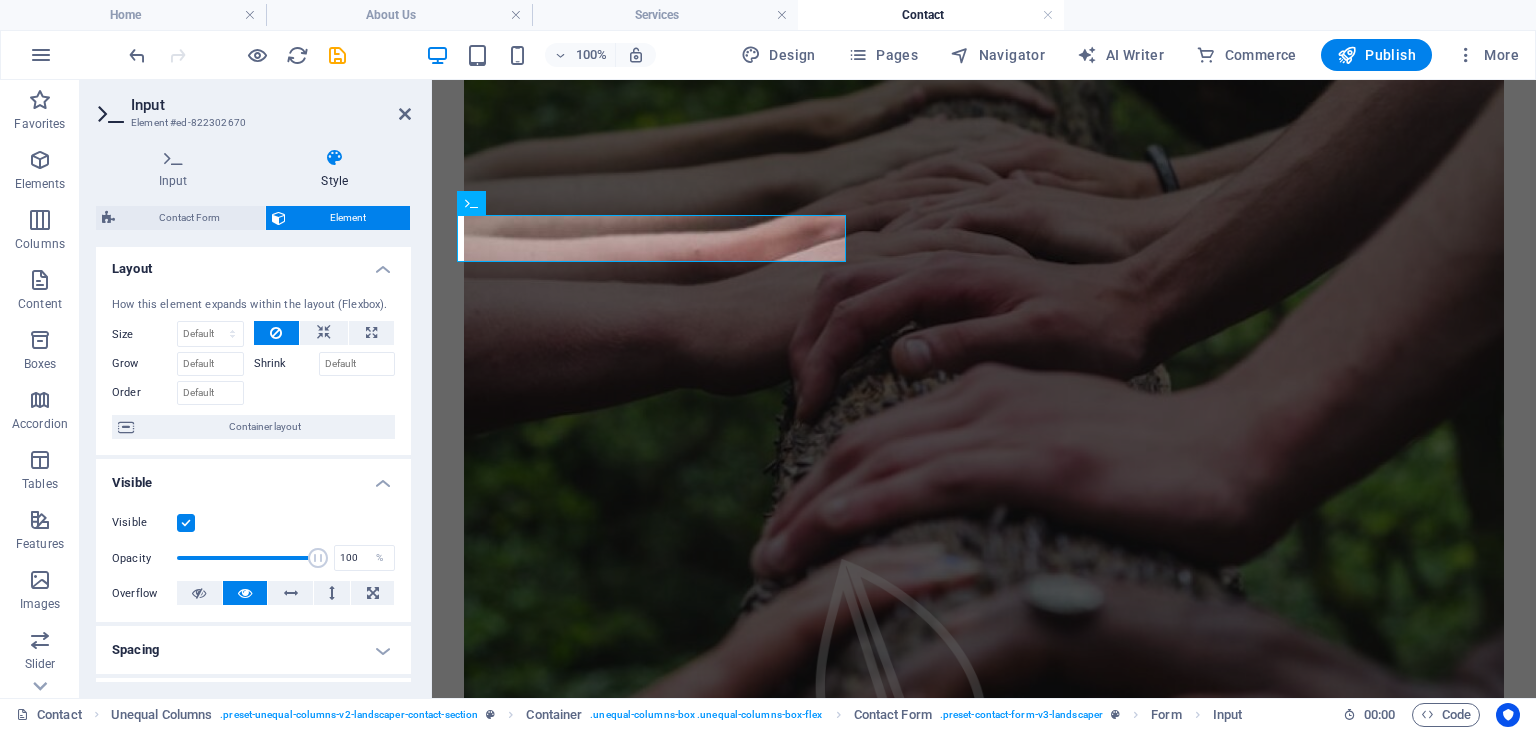 scroll, scrollTop: 0, scrollLeft: 0, axis: both 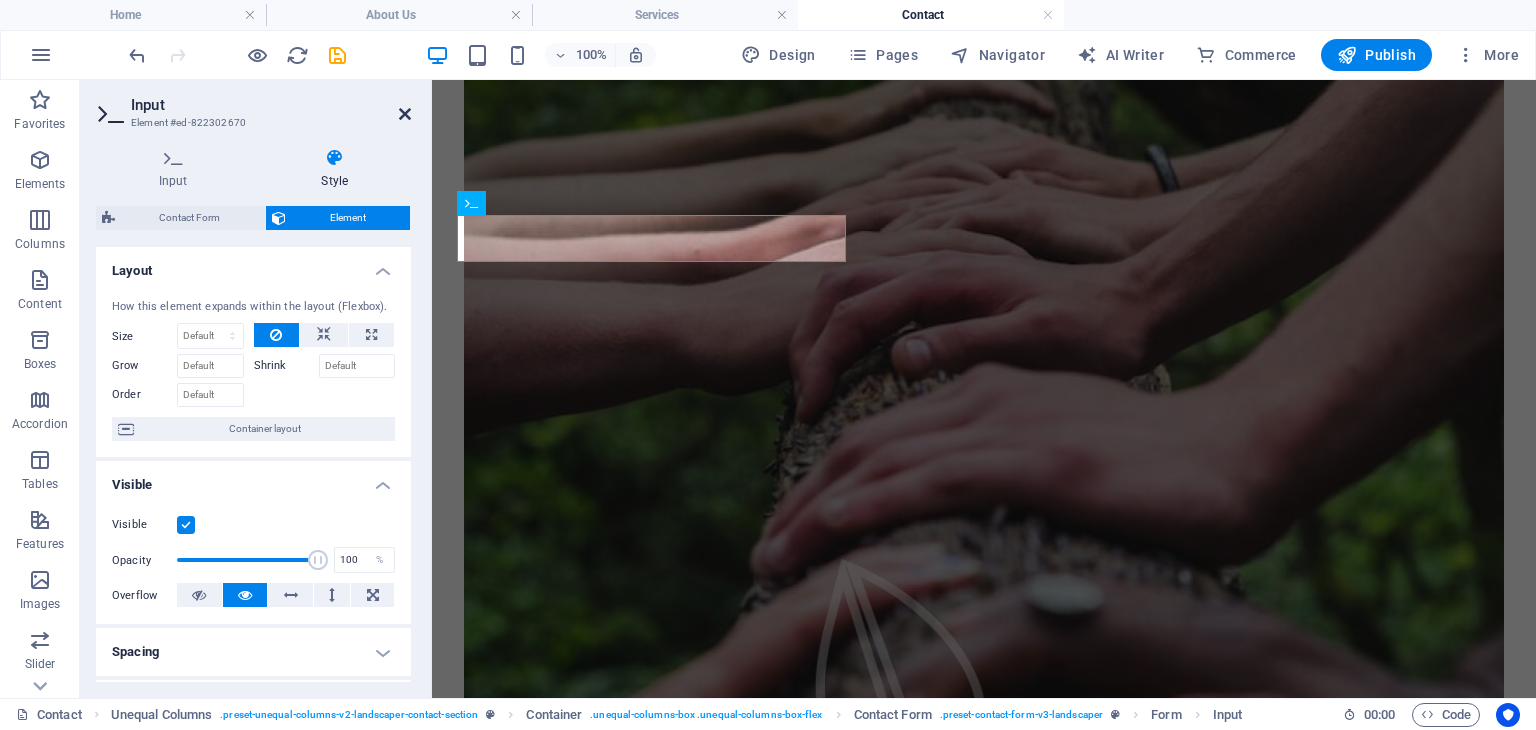 click at bounding box center (405, 114) 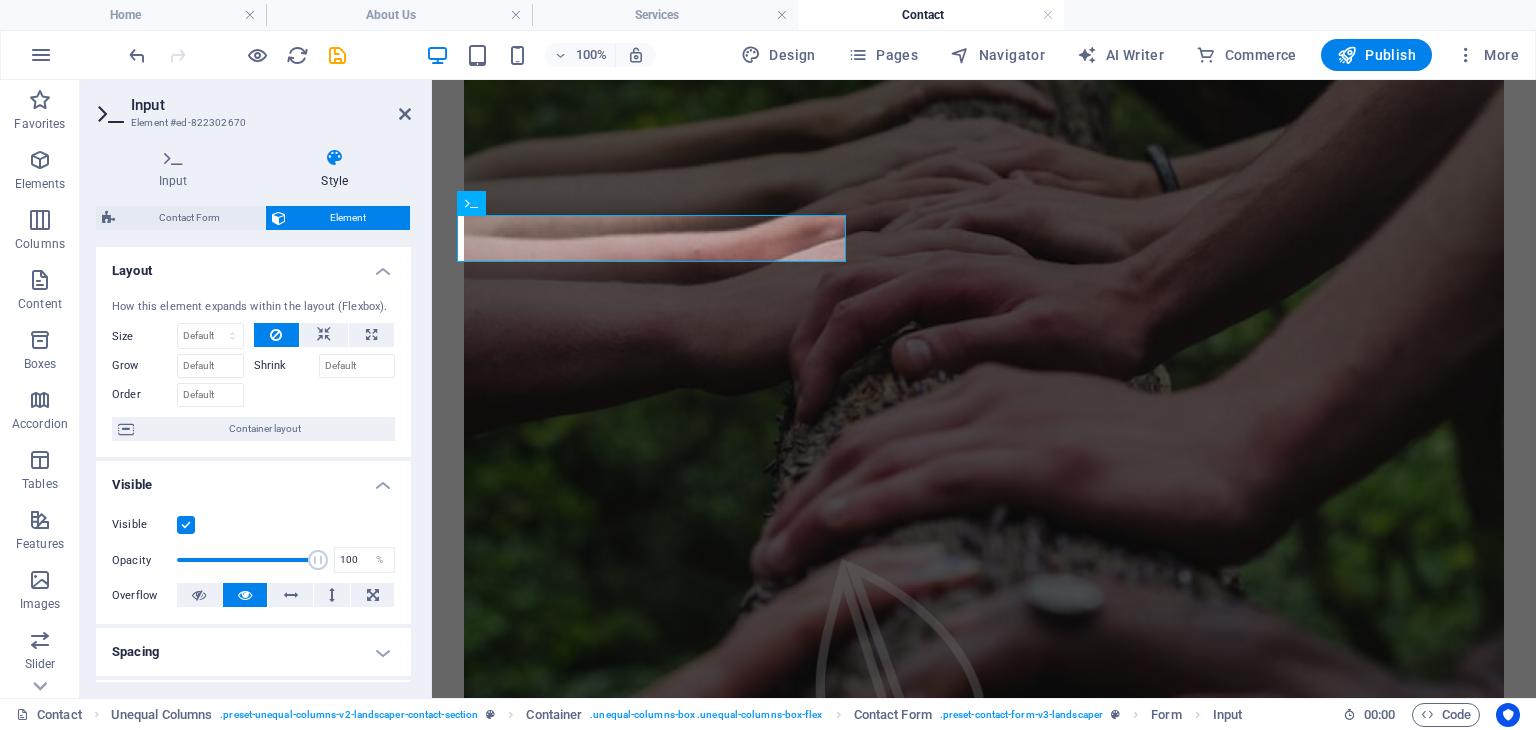 scroll, scrollTop: 948, scrollLeft: 0, axis: vertical 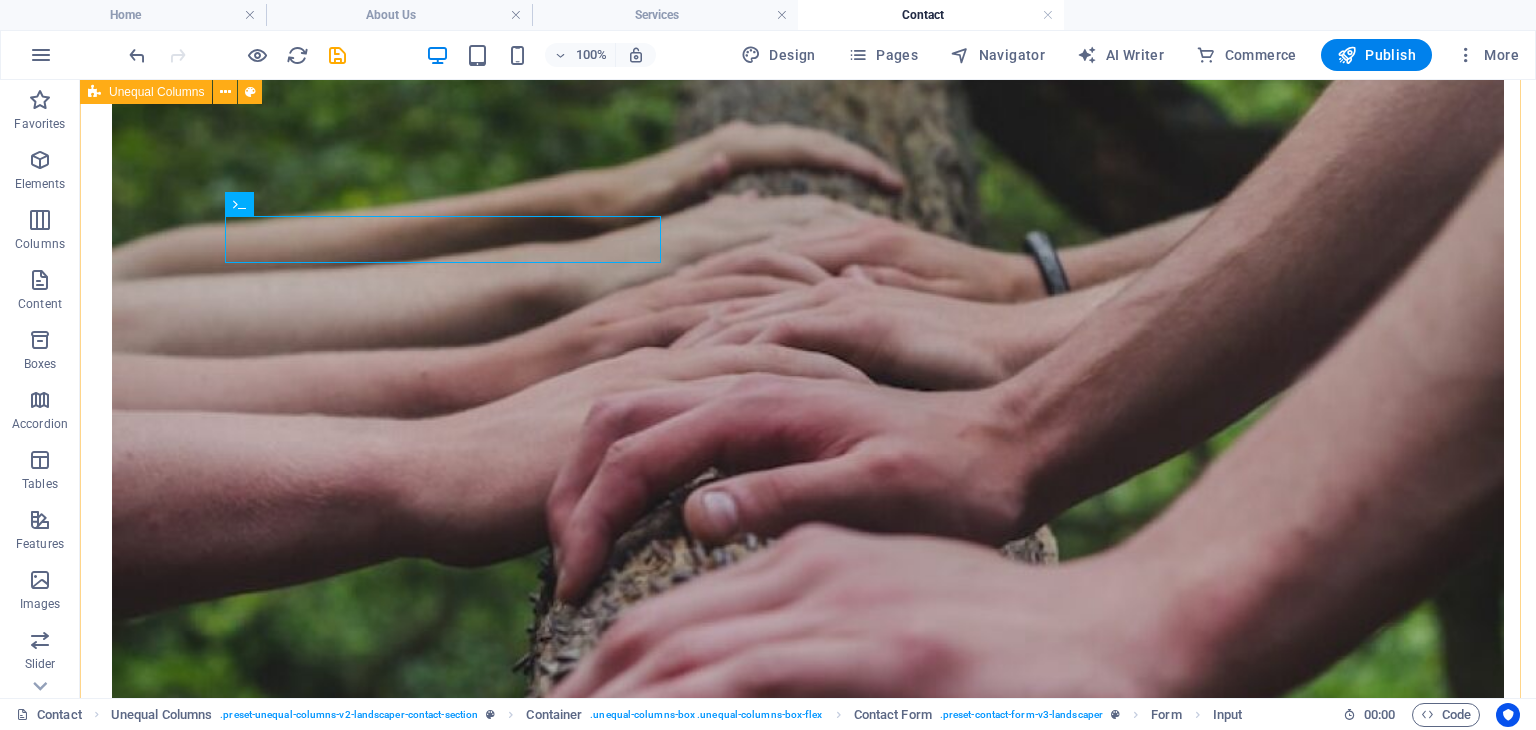 click on "Get your  free  quote   I have read and understand the privacy policy. Unreadable? Load new CONTACT US" at bounding box center (808, 1643) 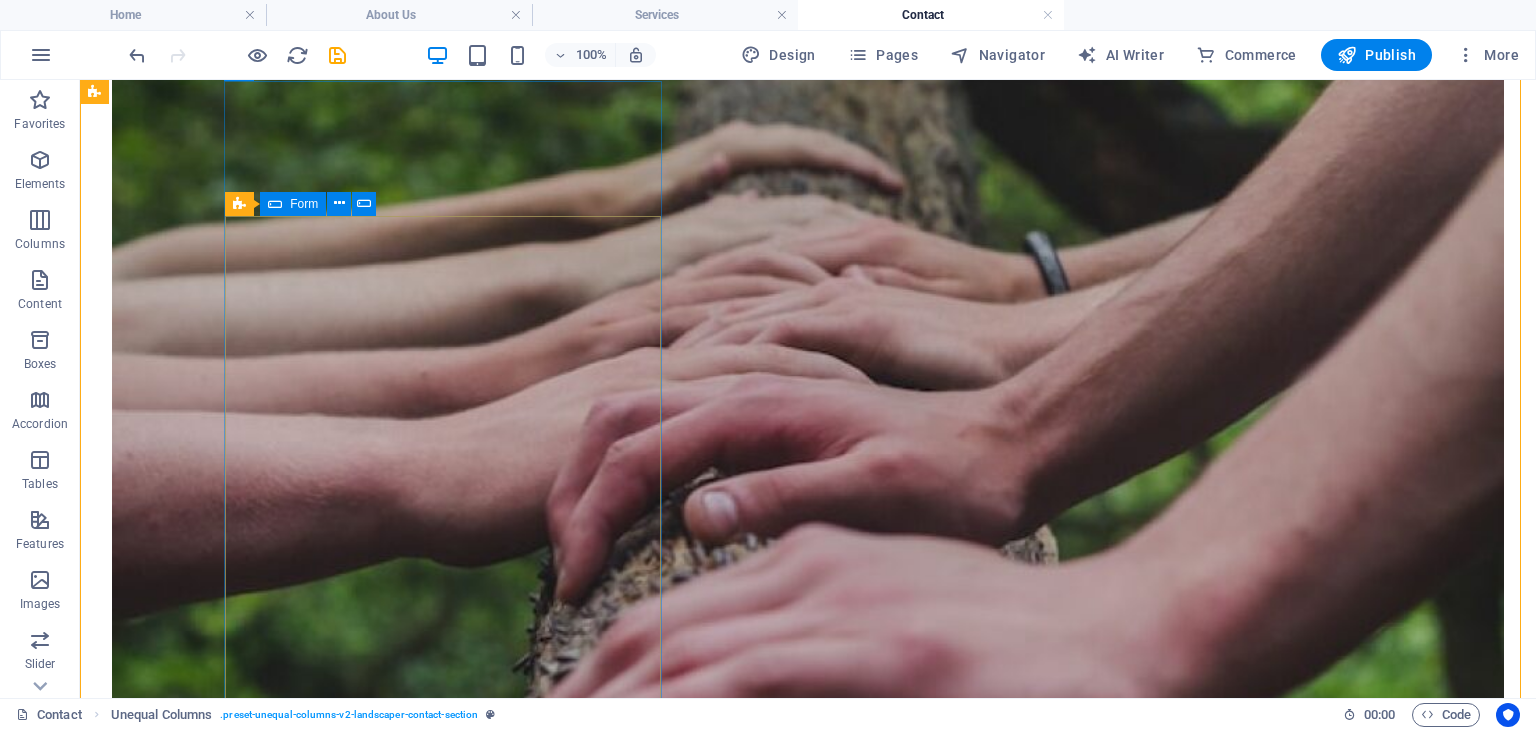 click on "I have read and understand the privacy policy. Unreadable? Load new CONTACT US" at bounding box center [808, 1695] 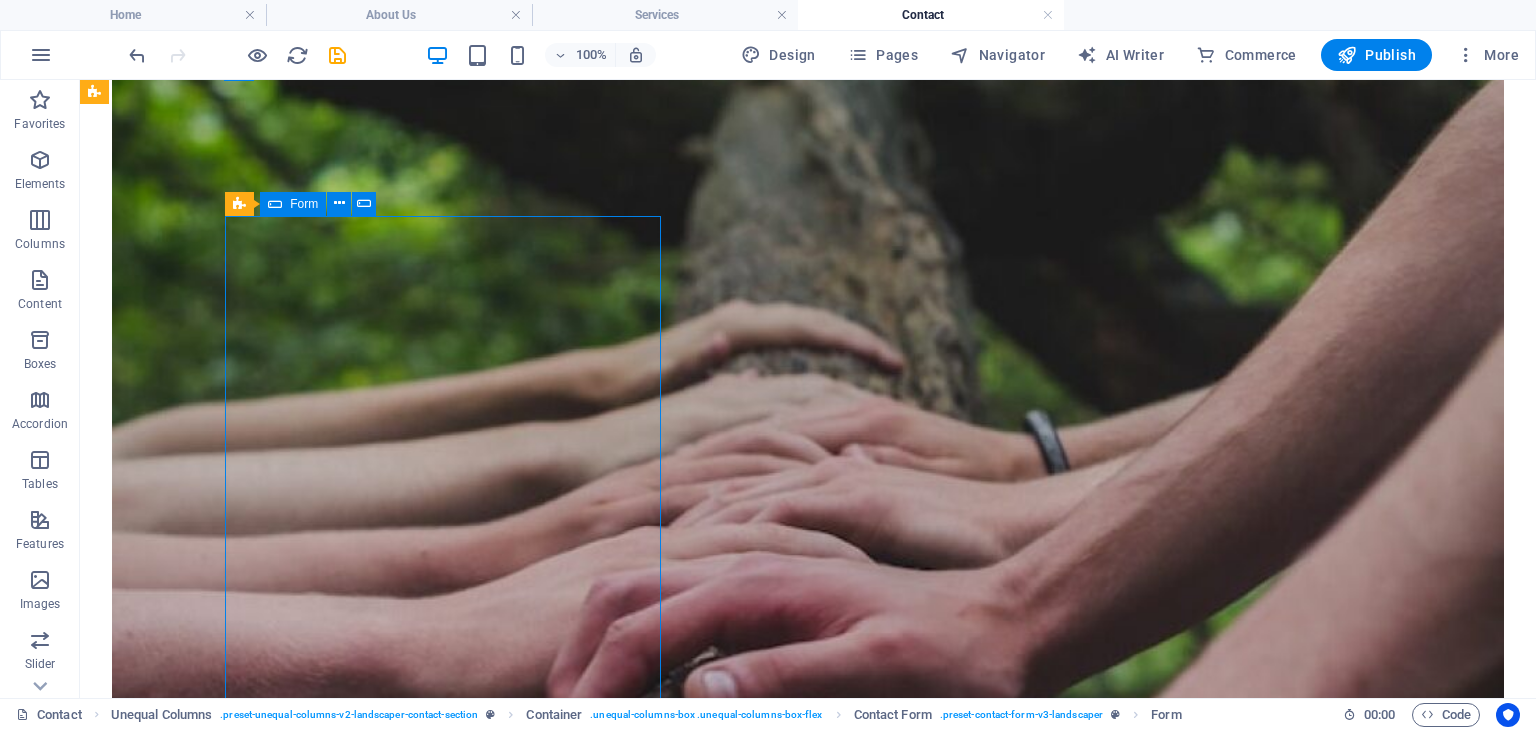scroll, scrollTop: 648, scrollLeft: 0, axis: vertical 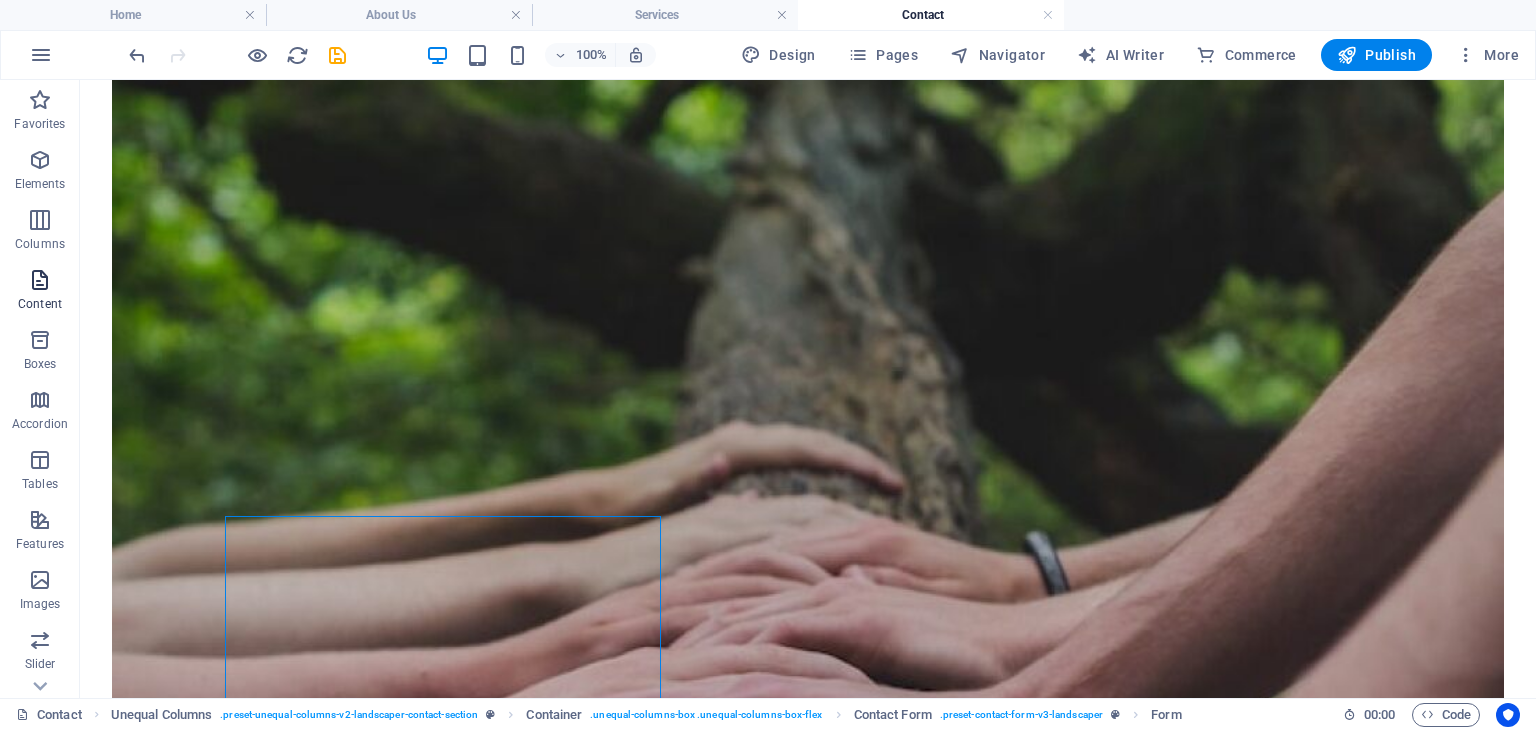 click at bounding box center [40, 280] 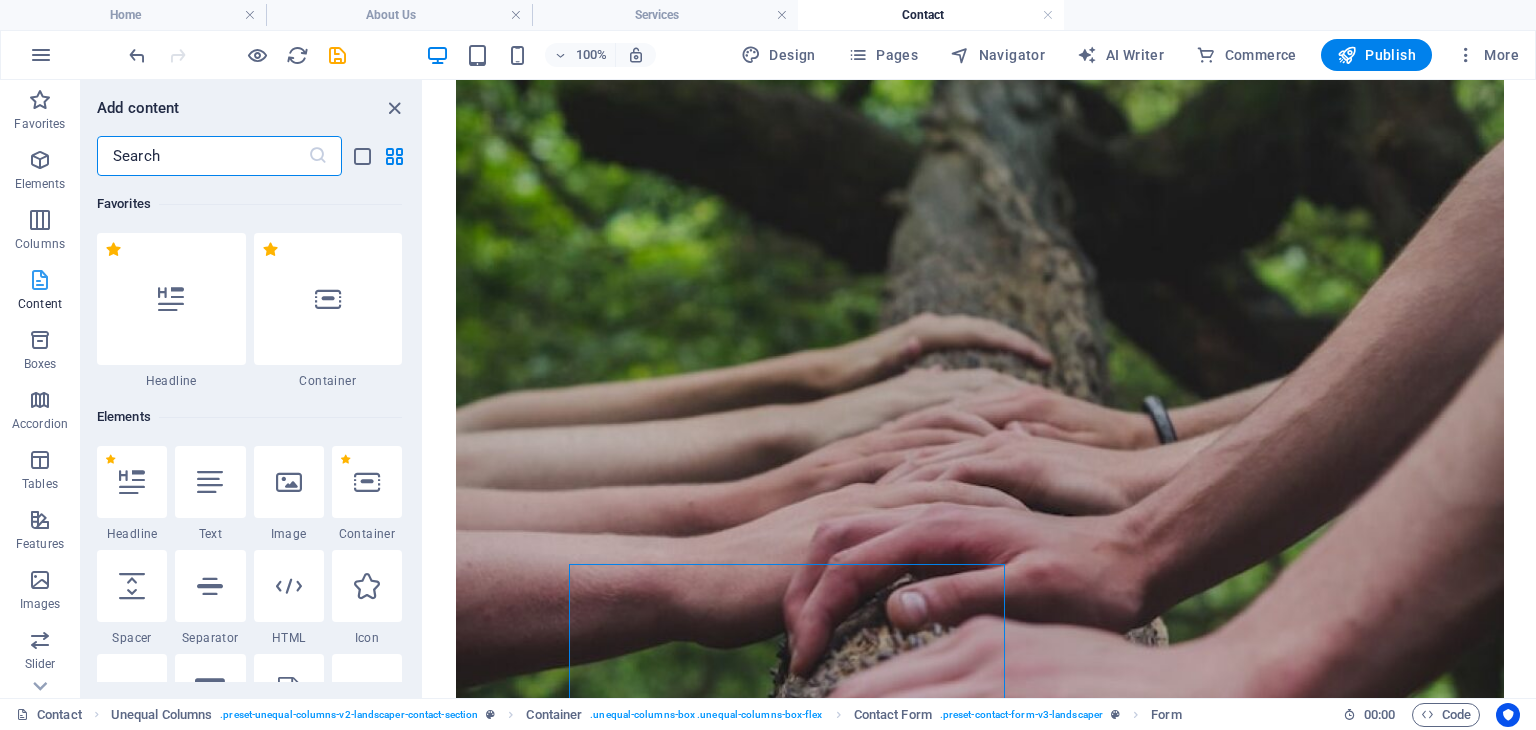 scroll, scrollTop: 600, scrollLeft: 0, axis: vertical 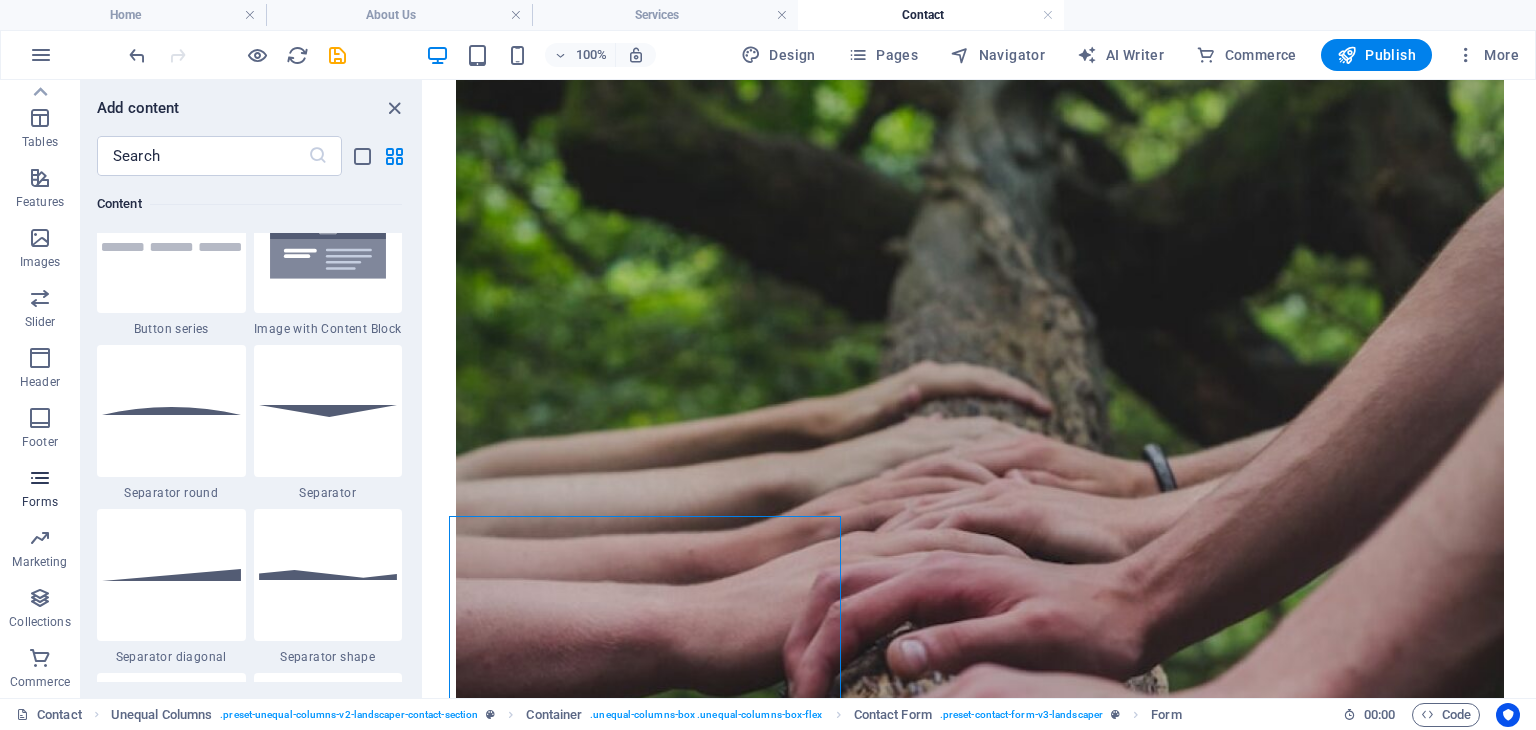 click on "Forms" at bounding box center (40, 490) 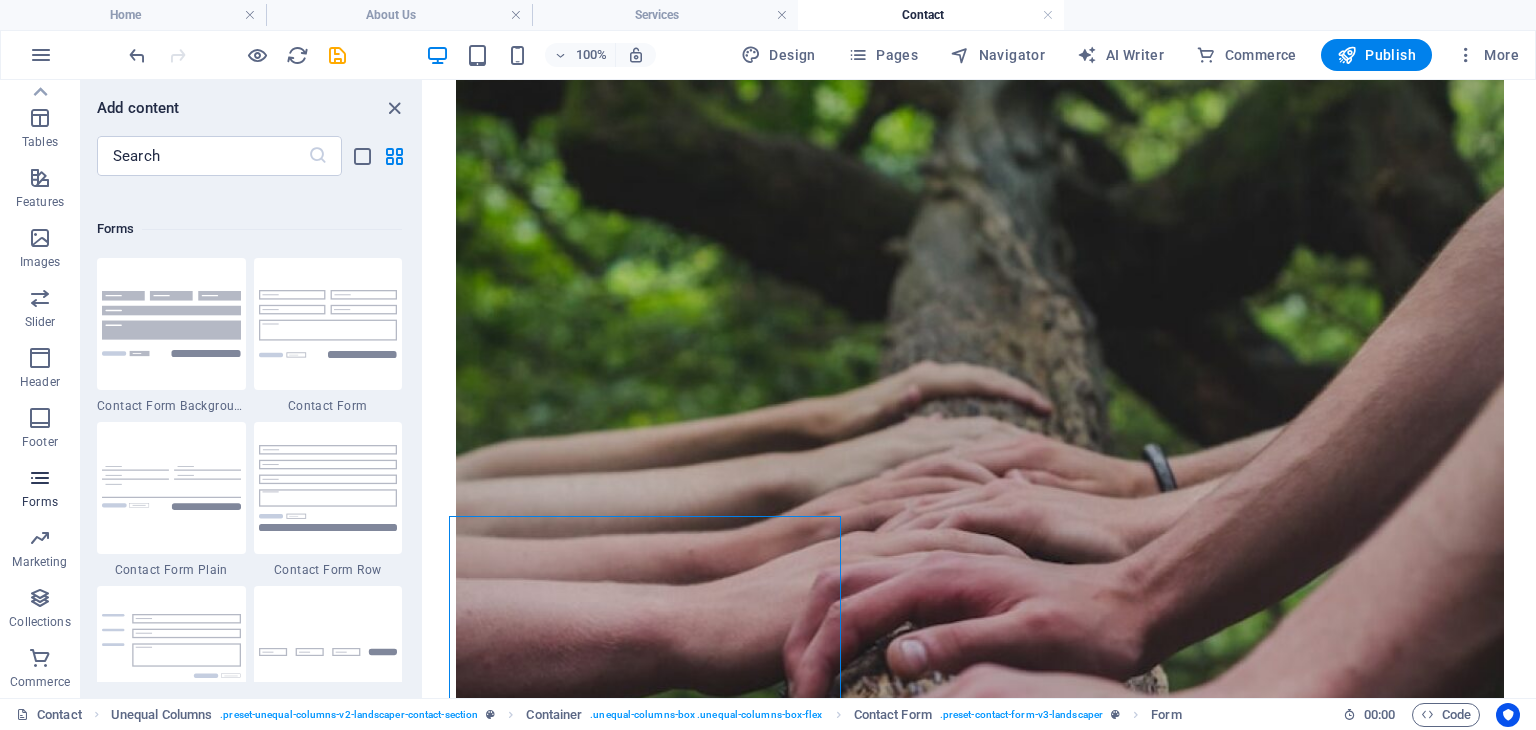 scroll, scrollTop: 14600, scrollLeft: 0, axis: vertical 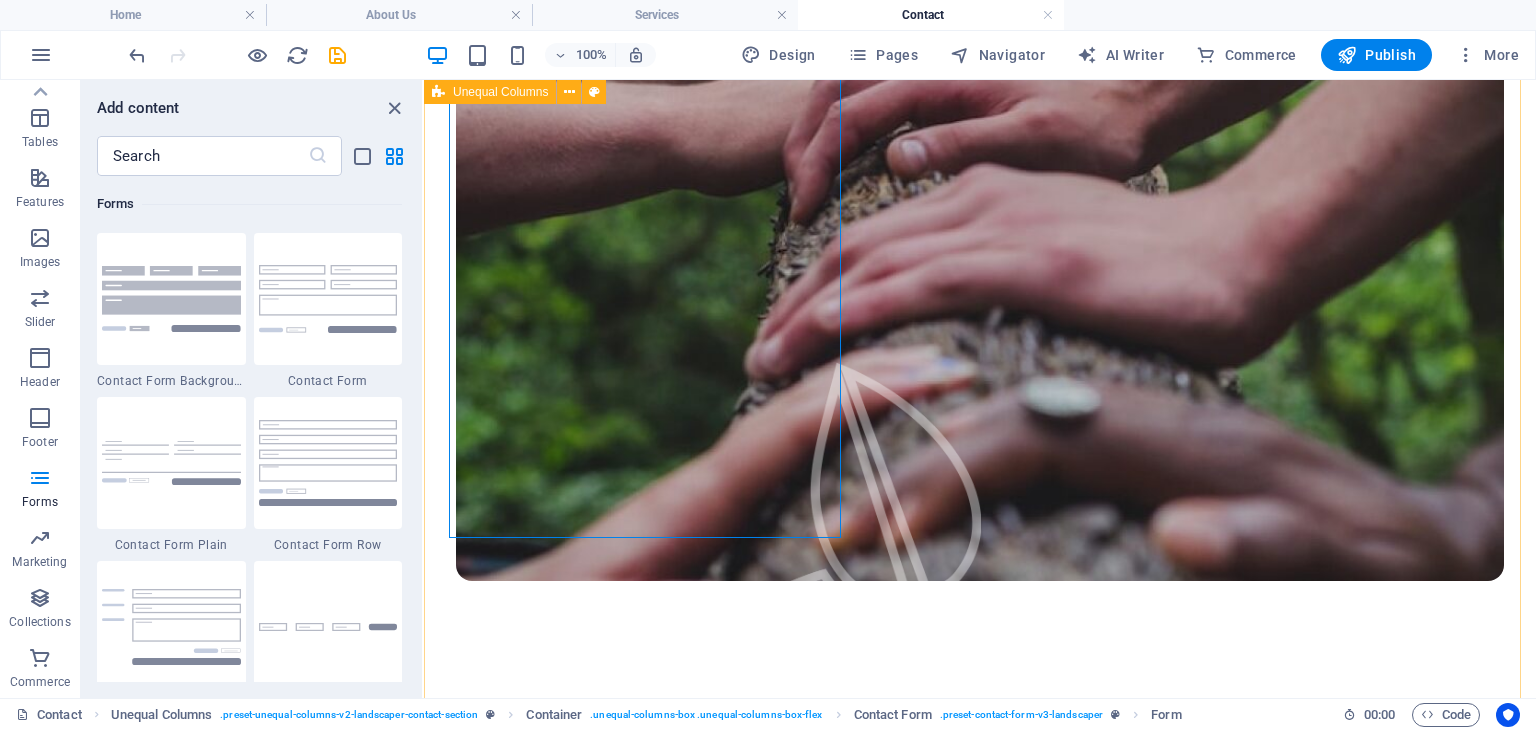 click on "Get your  free  quote   I have read and understand the privacy policy. Unreadable? Load new CONTACT US" at bounding box center [980, 1146] 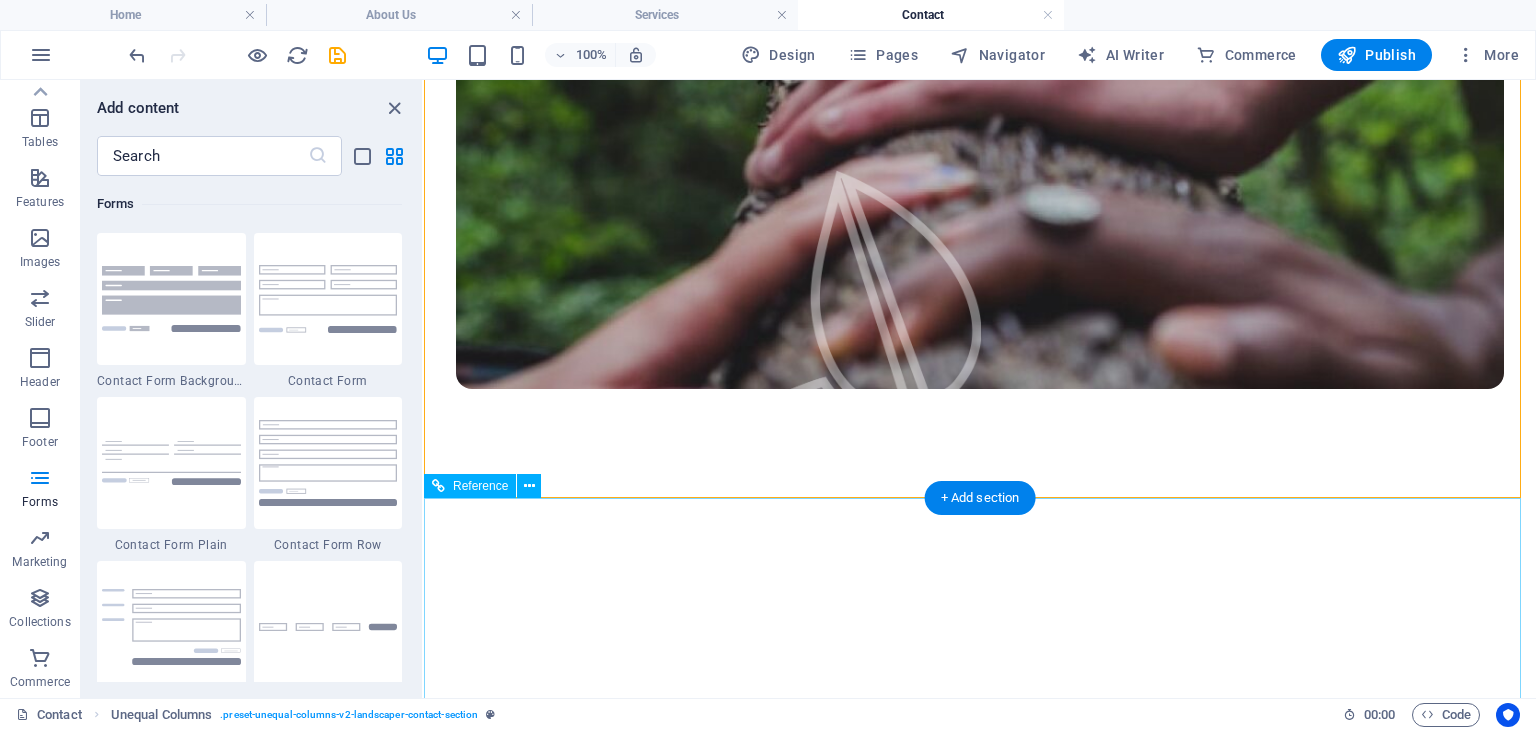 scroll, scrollTop: 1400, scrollLeft: 0, axis: vertical 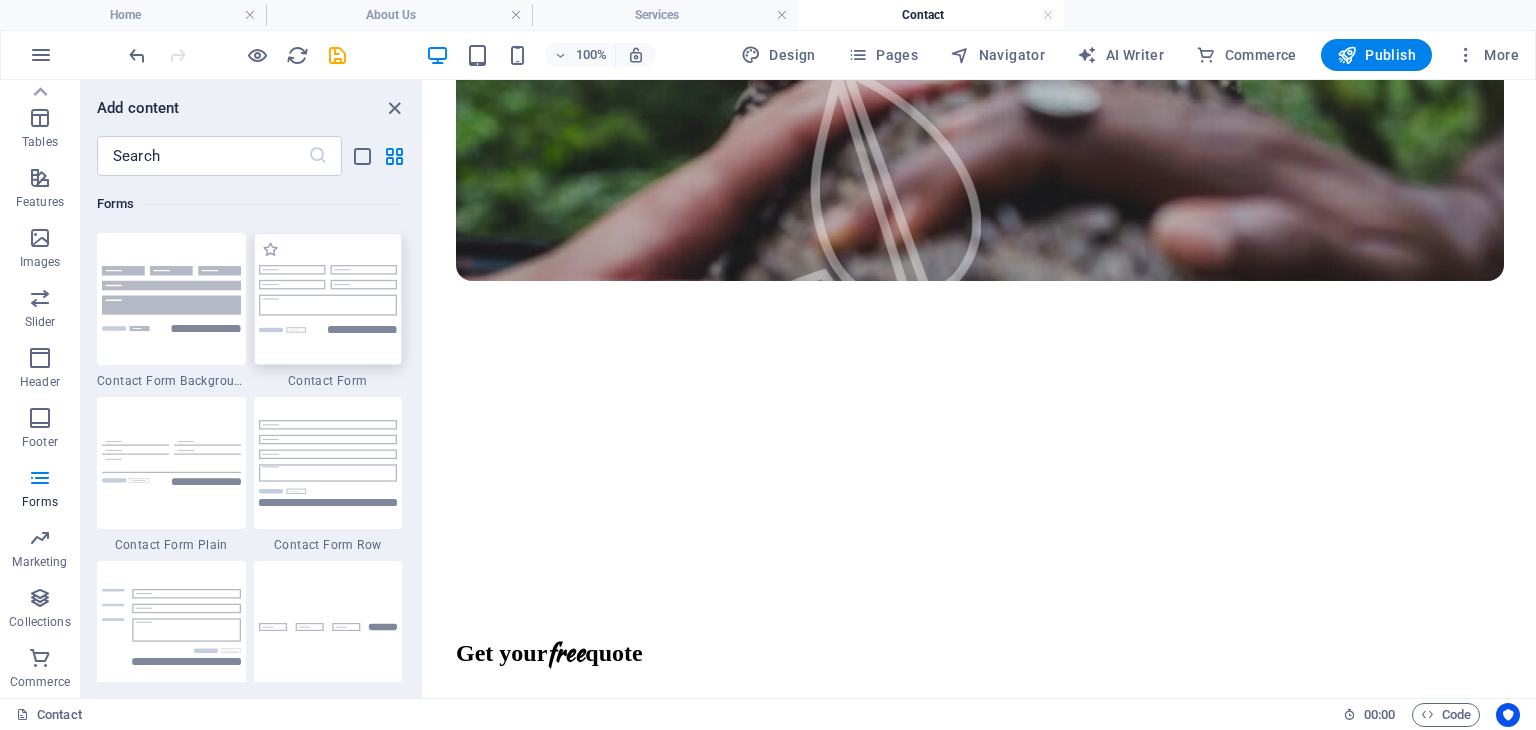 click at bounding box center [328, 298] 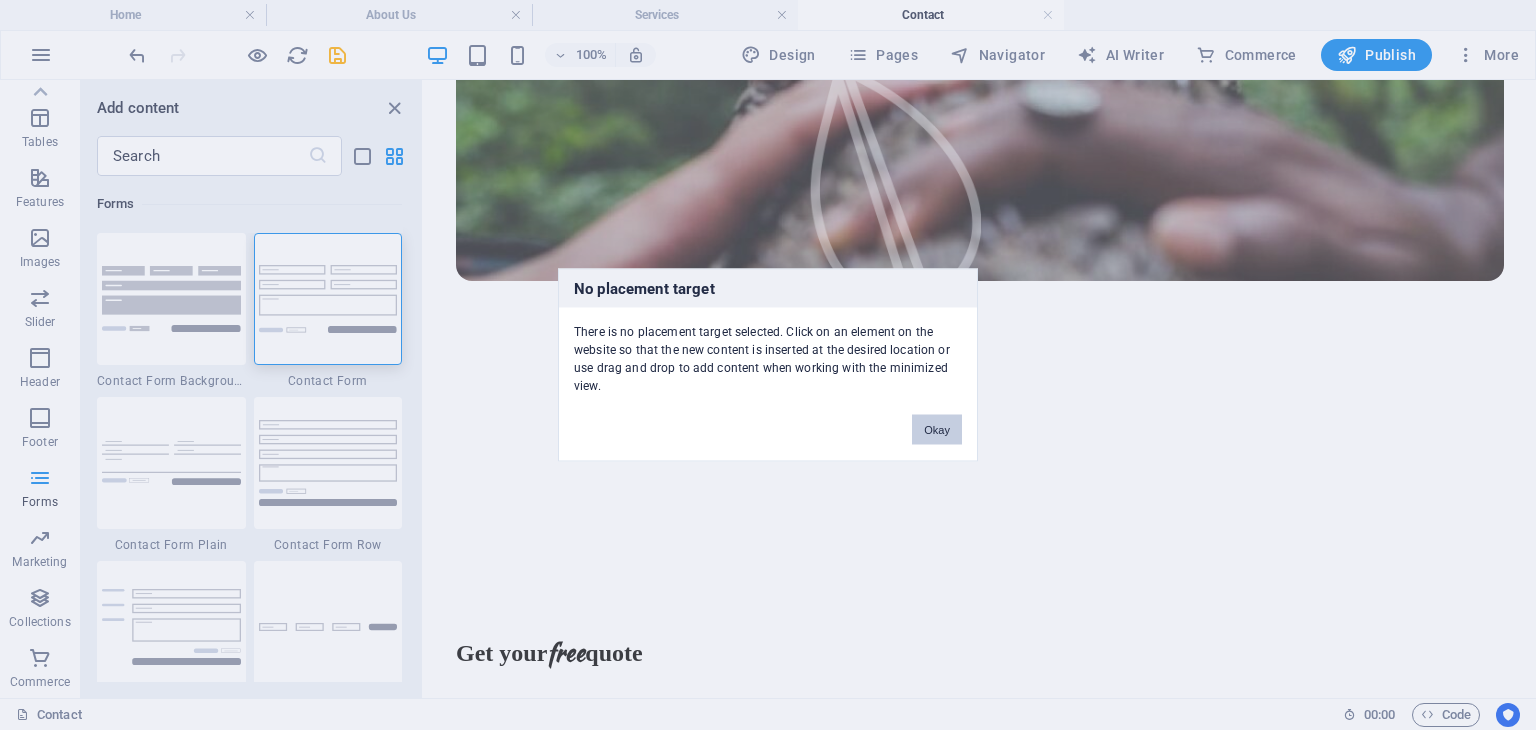 scroll, scrollTop: 1415, scrollLeft: 0, axis: vertical 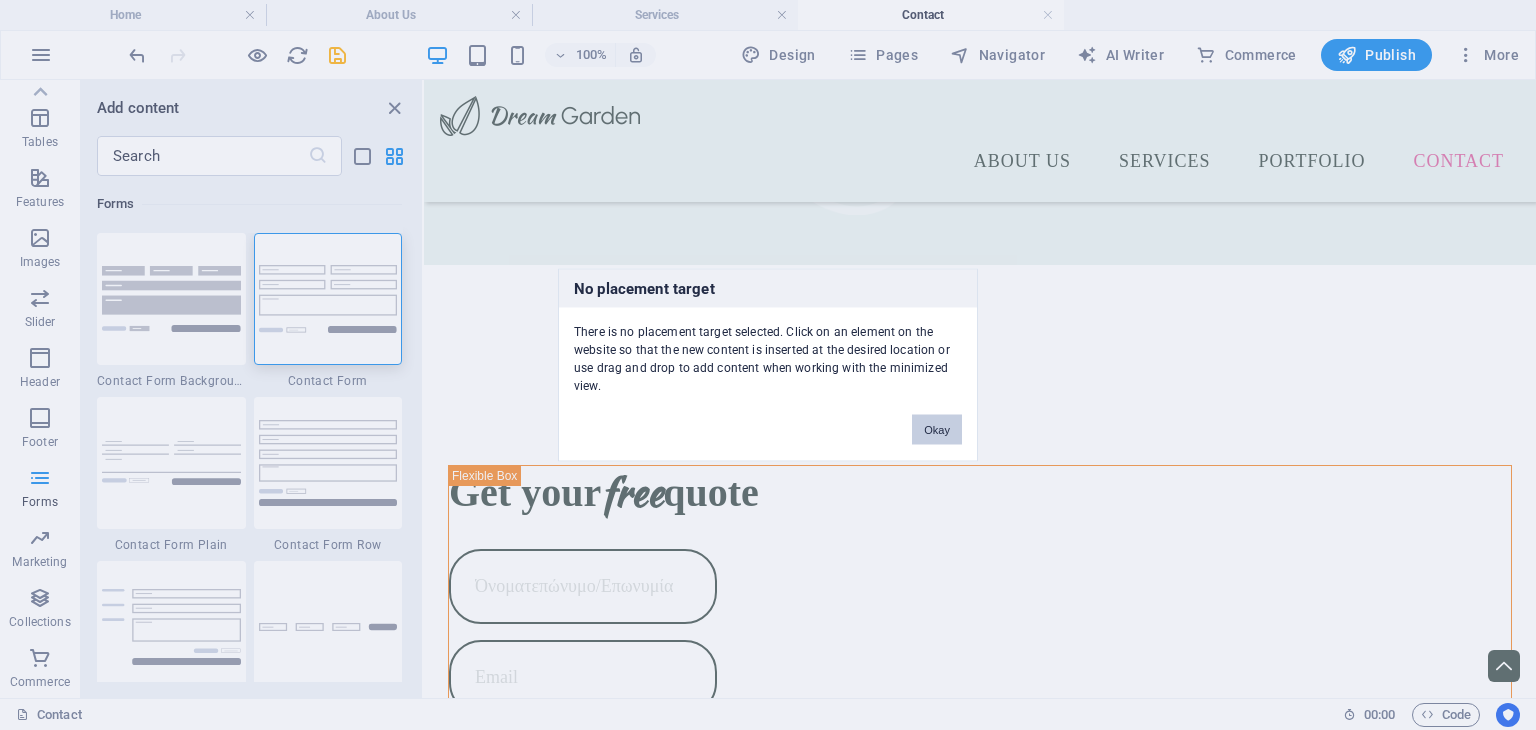 click on "Okay" at bounding box center [937, 430] 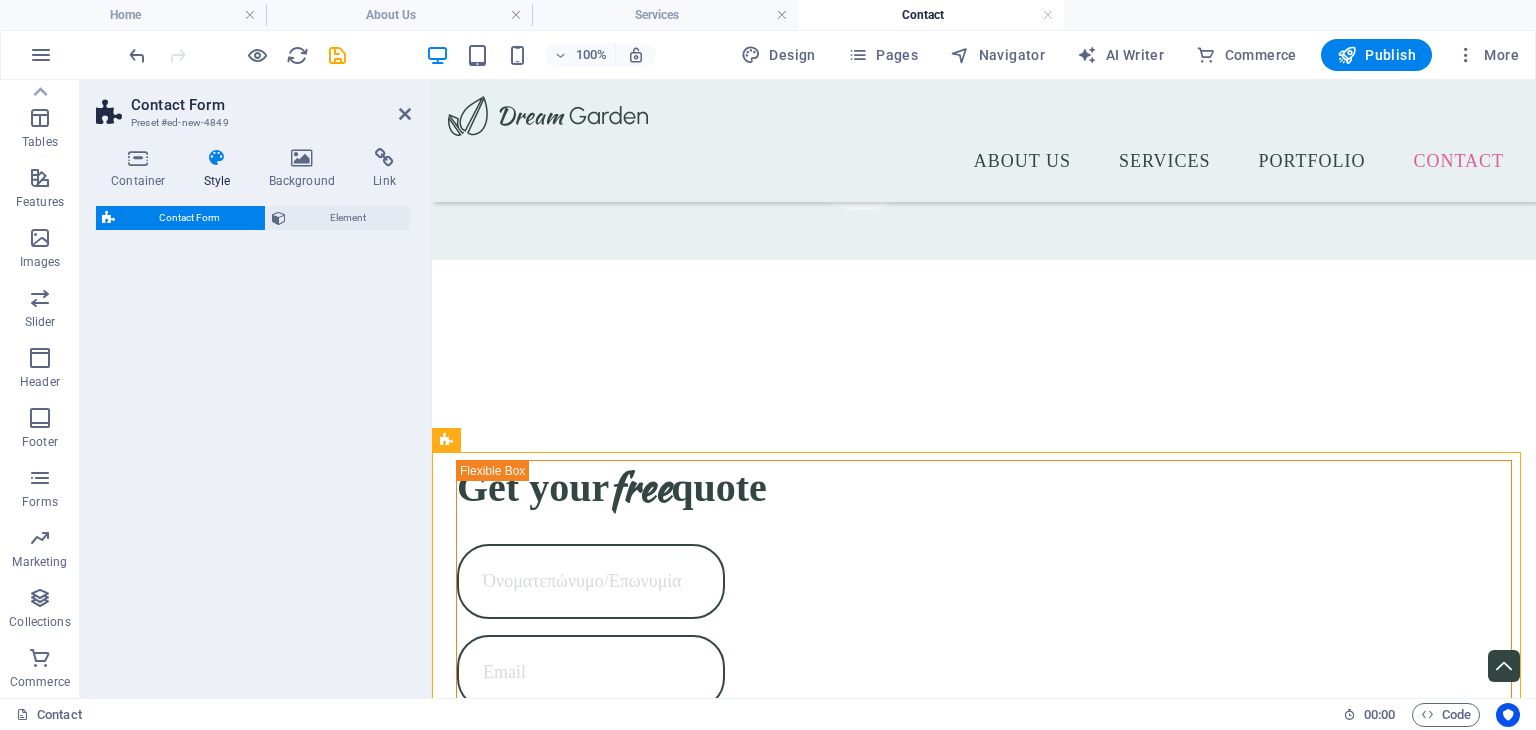 select on "rem" 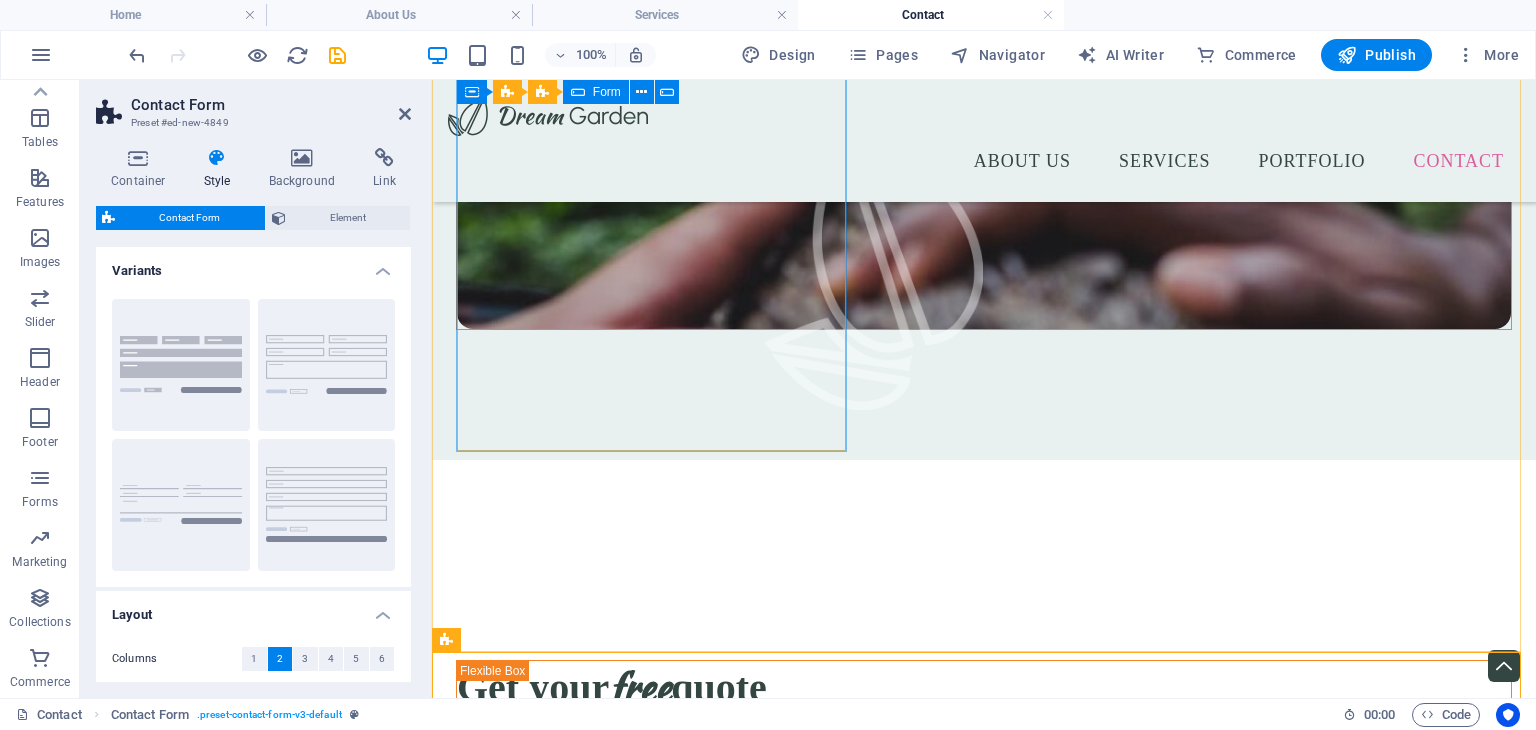 scroll, scrollTop: 1712, scrollLeft: 0, axis: vertical 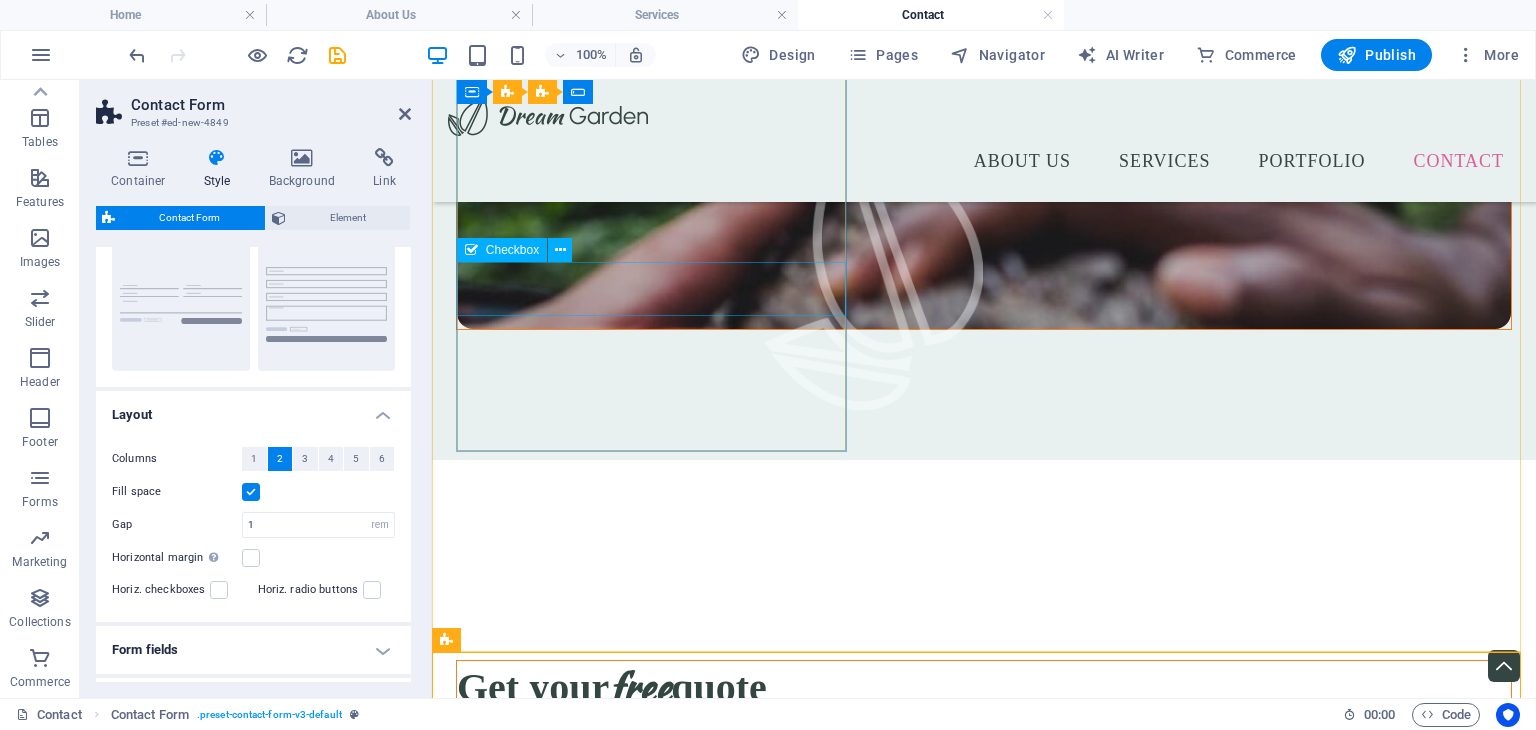 click on "I have read and understand the privacy policy." at bounding box center (984, 1210) 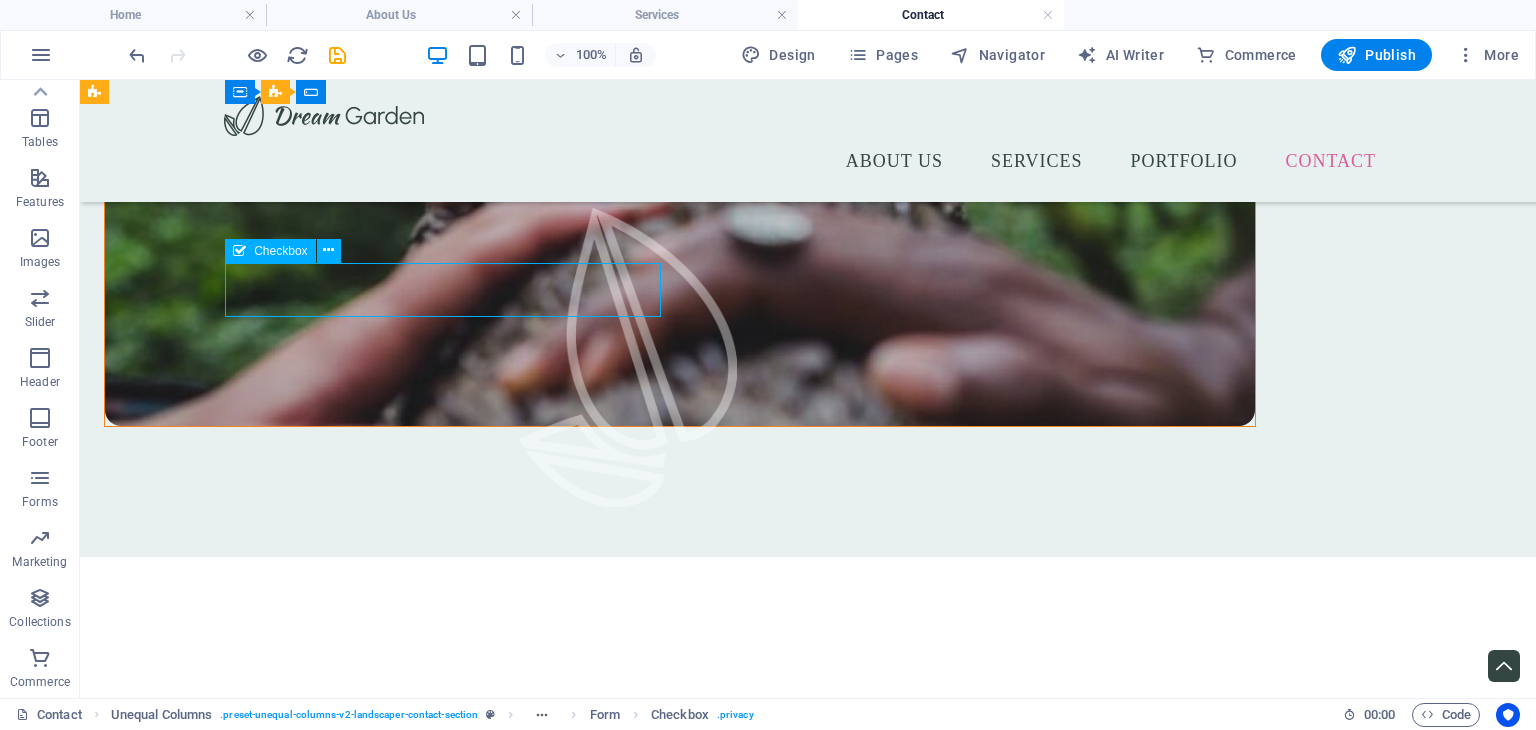 scroll, scrollTop: 1264, scrollLeft: 0, axis: vertical 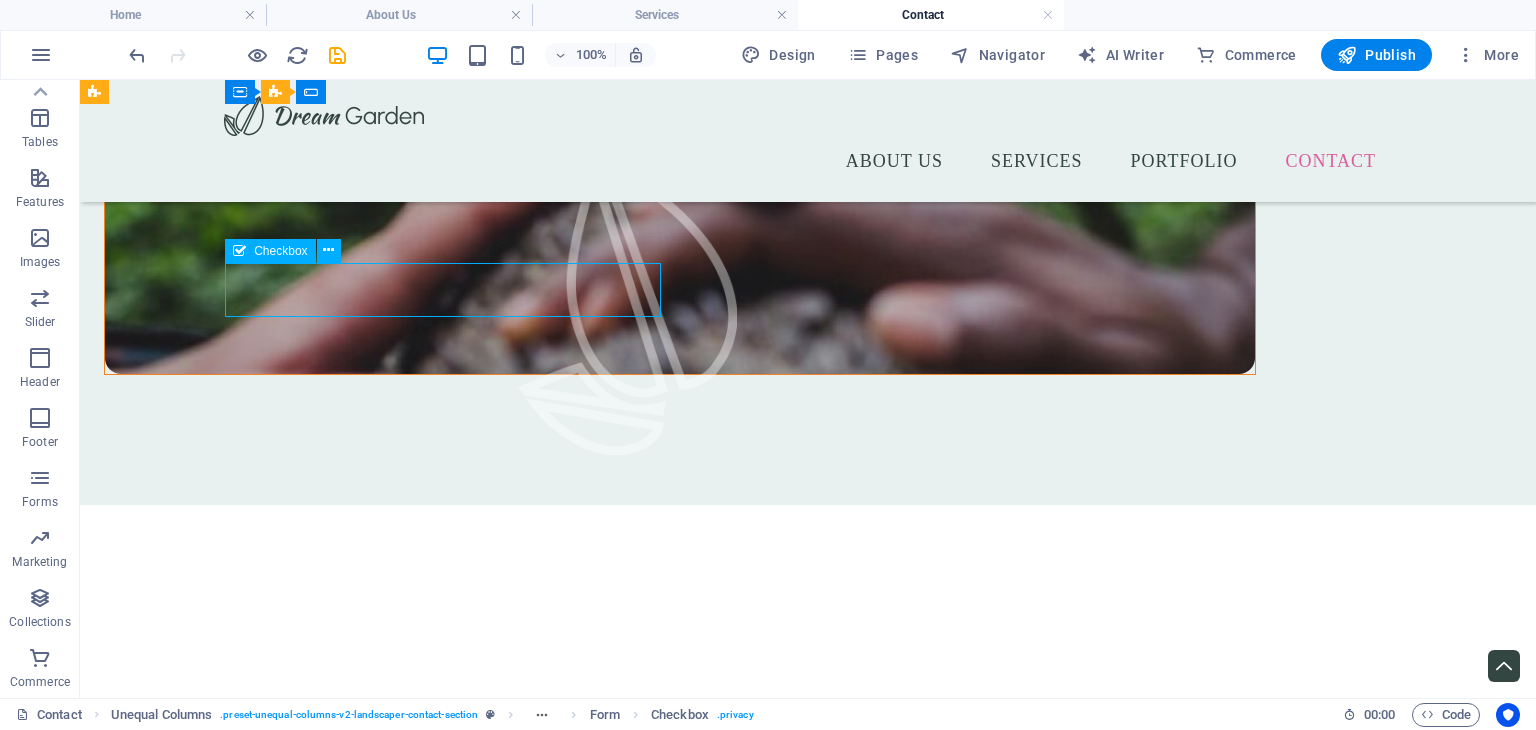 click on "I have read and understand the privacy policy." at bounding box center [680, 1255] 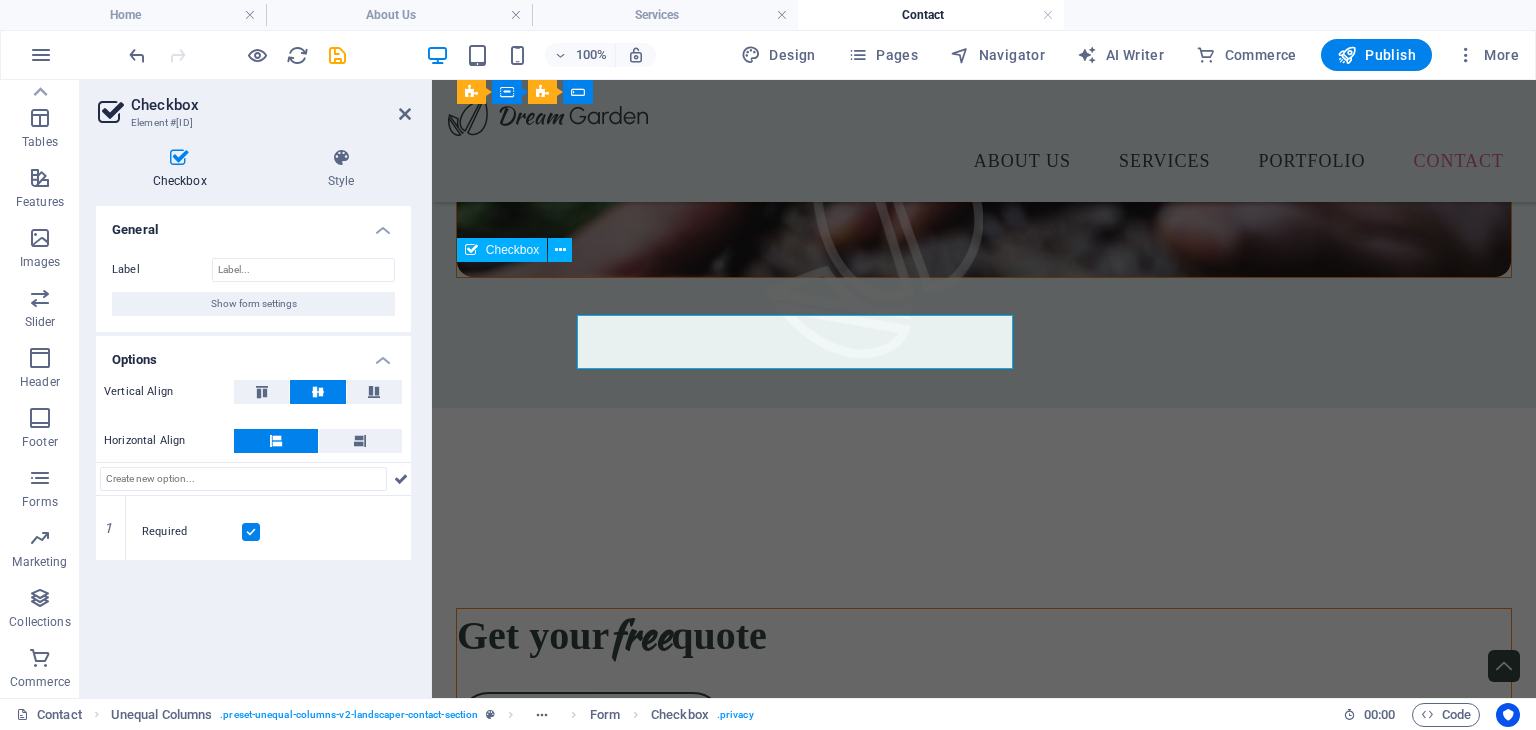 scroll, scrollTop: 1212, scrollLeft: 0, axis: vertical 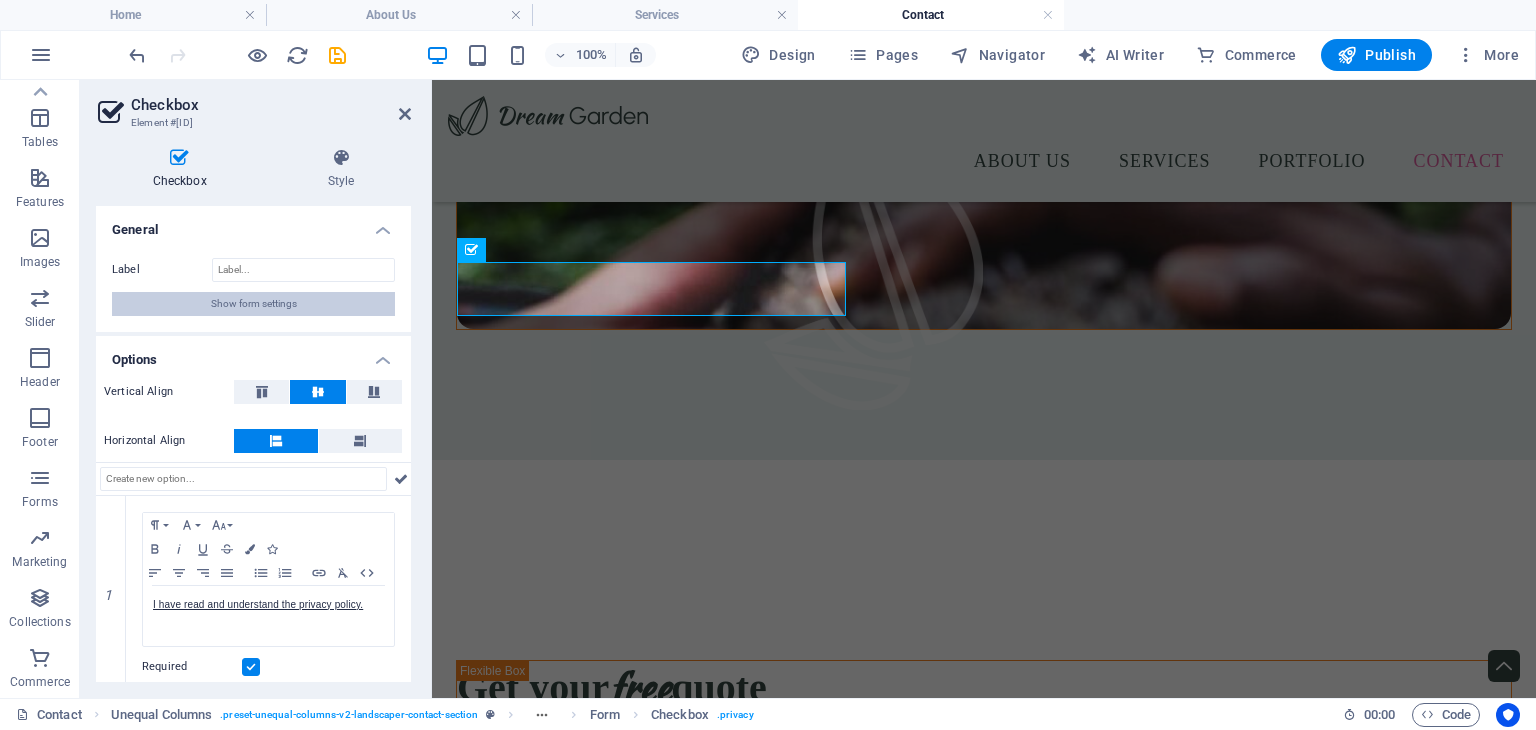 click on "Show form settings" at bounding box center (254, 304) 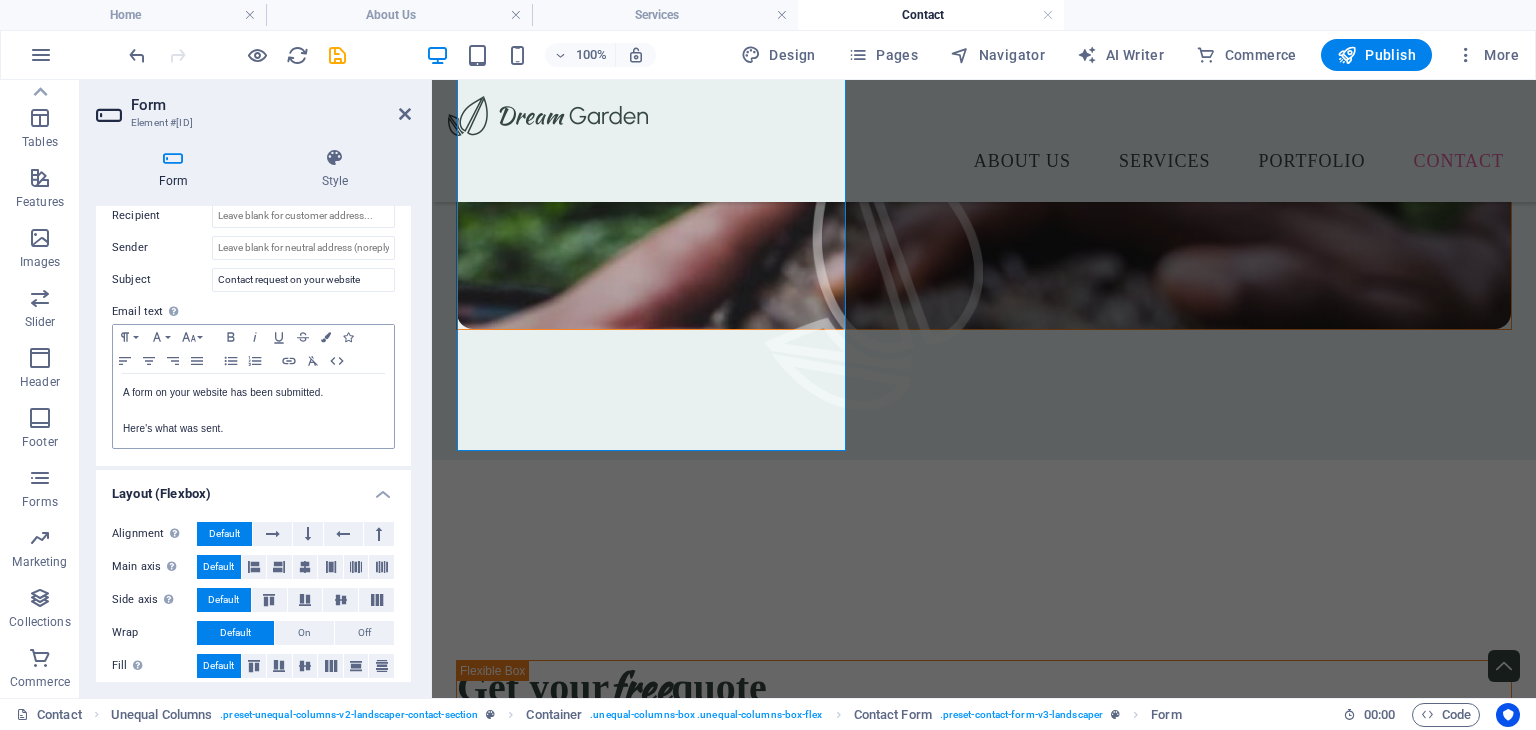 scroll, scrollTop: 641, scrollLeft: 0, axis: vertical 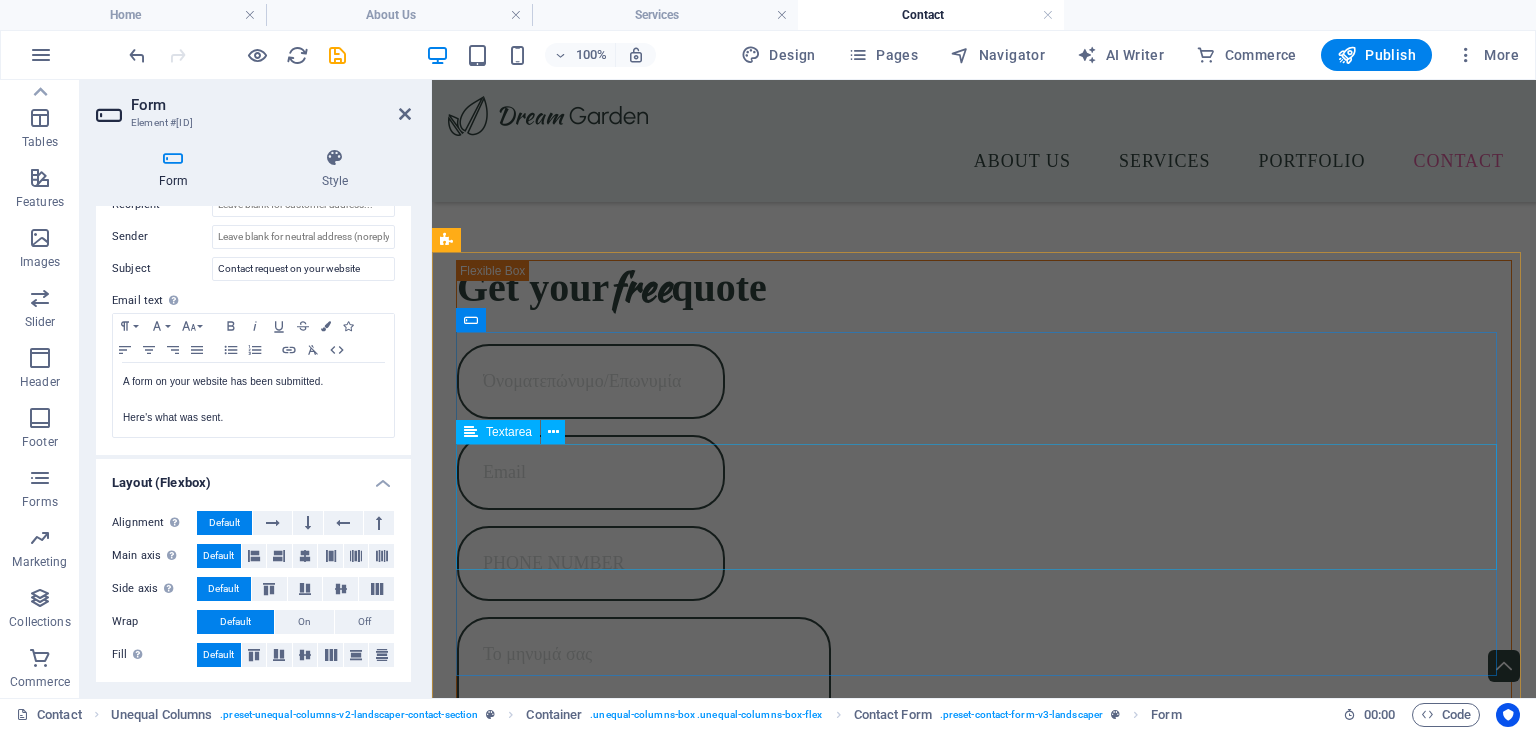click at bounding box center (984, 1457) 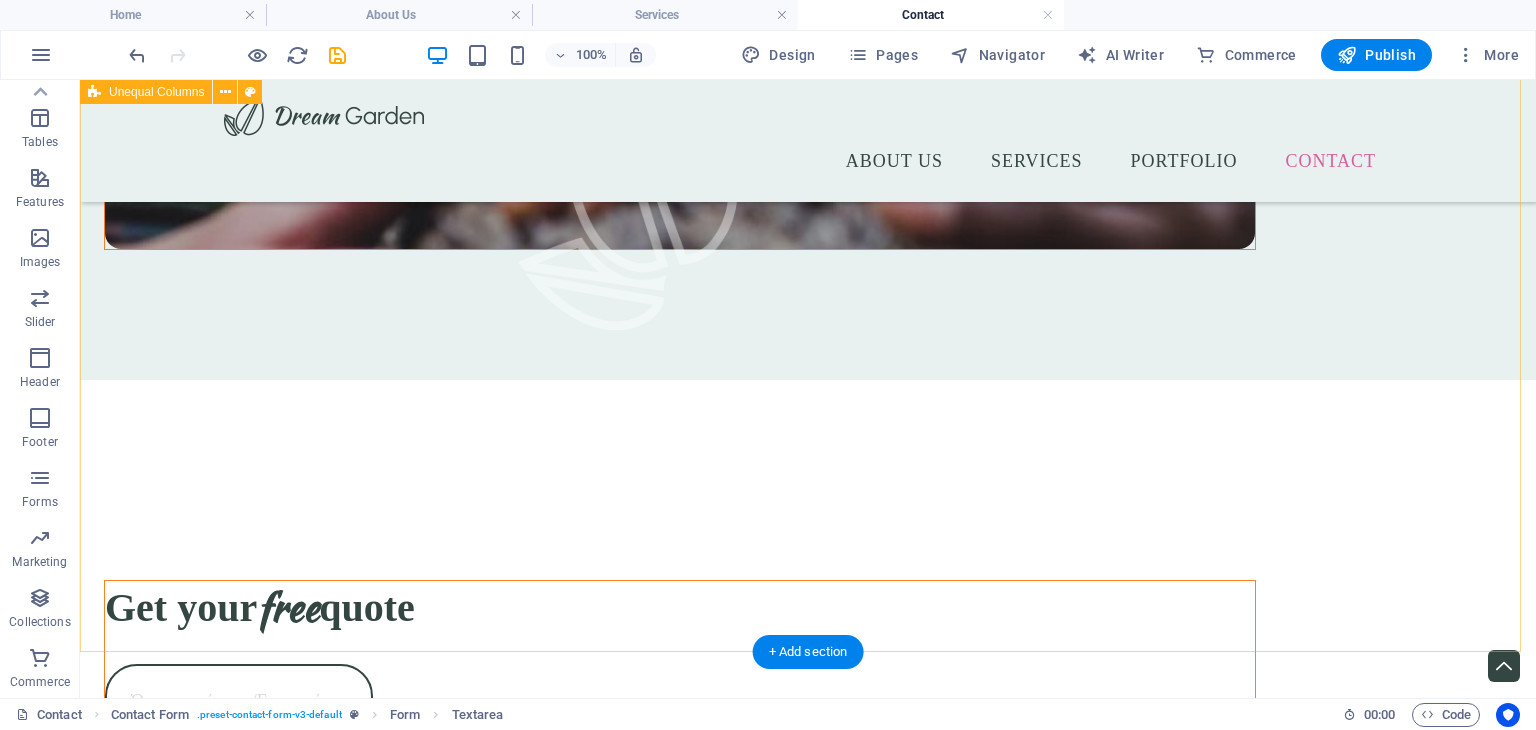 scroll, scrollTop: 1264, scrollLeft: 0, axis: vertical 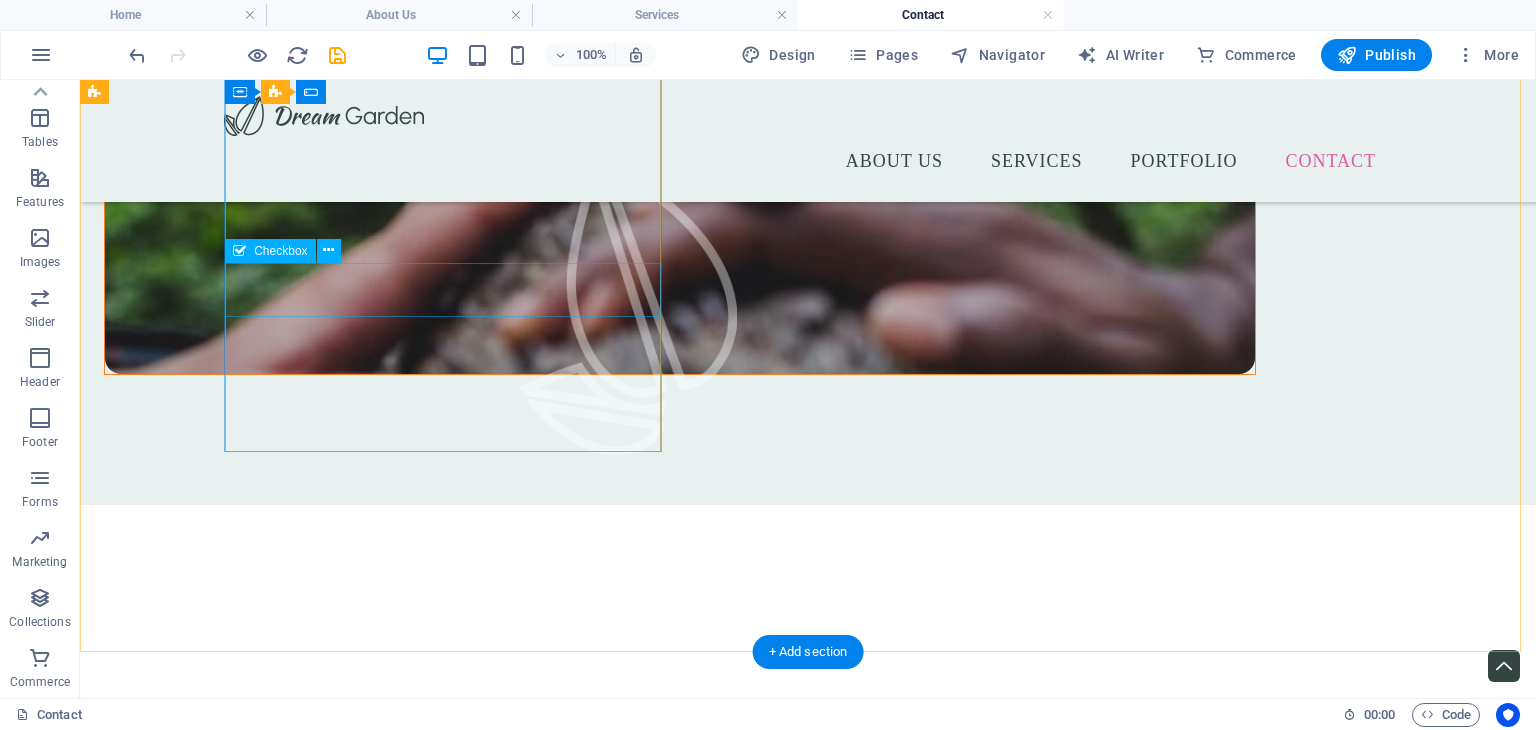 click on "I have read and understand the privacy policy." at bounding box center [680, 1255] 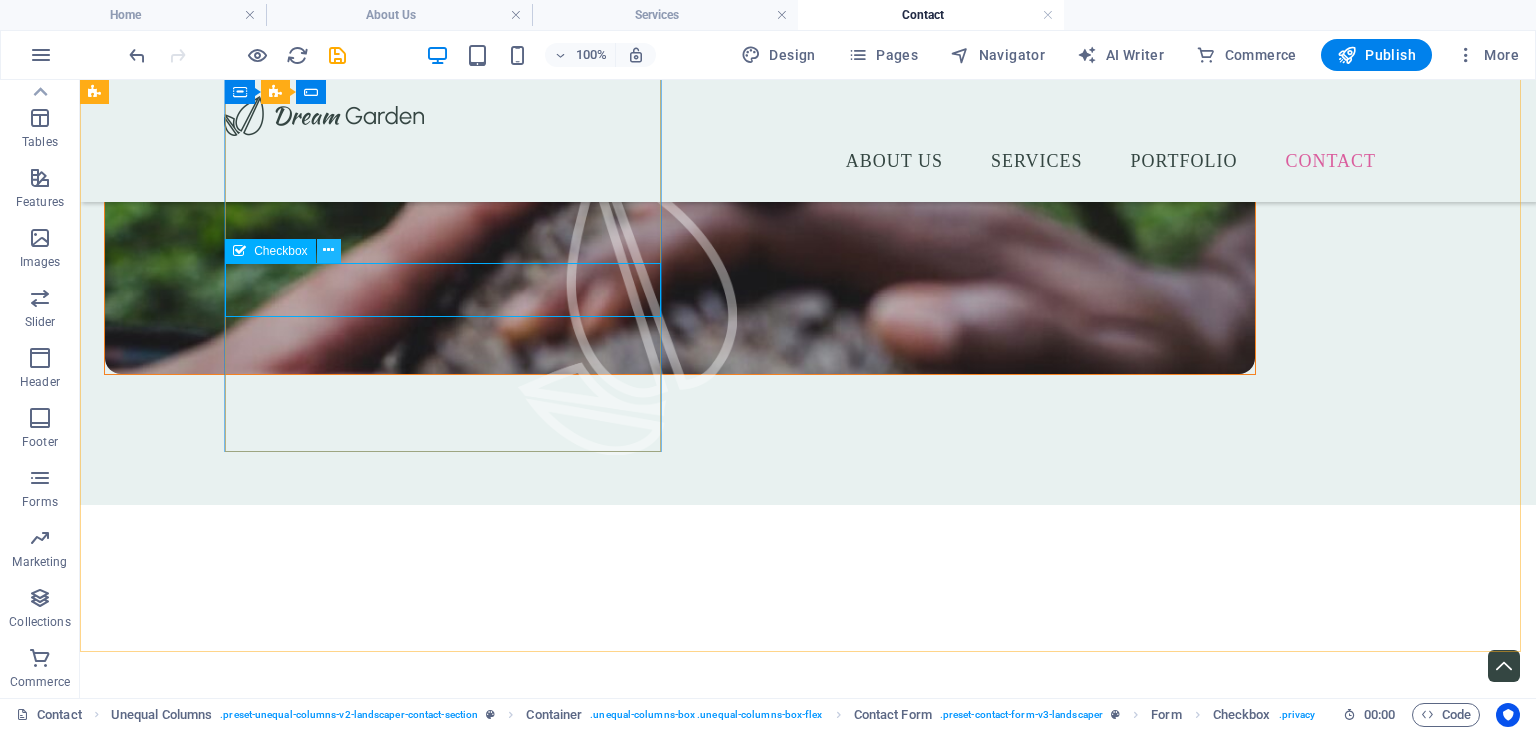 click at bounding box center (328, 250) 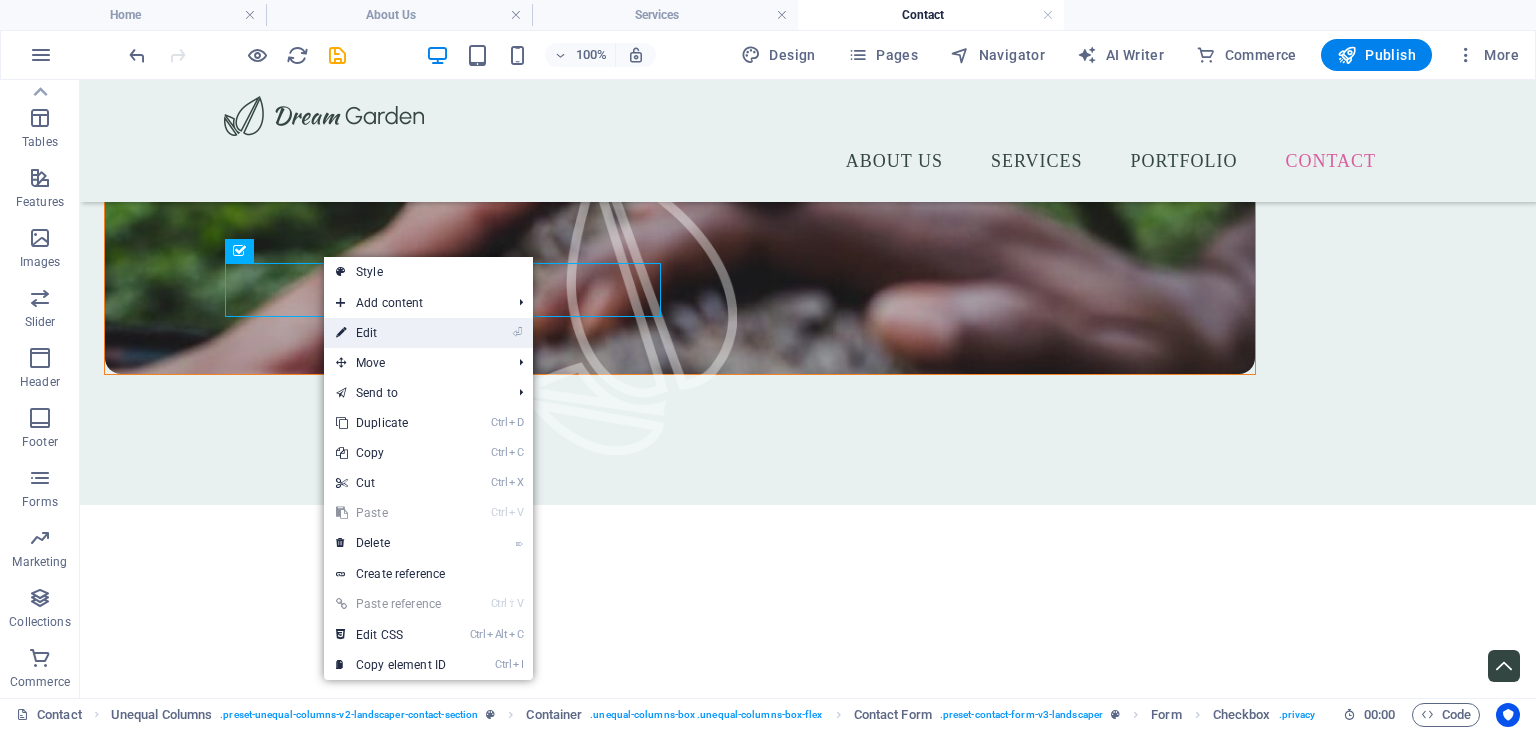 click on "⏎  Edit" at bounding box center (391, 333) 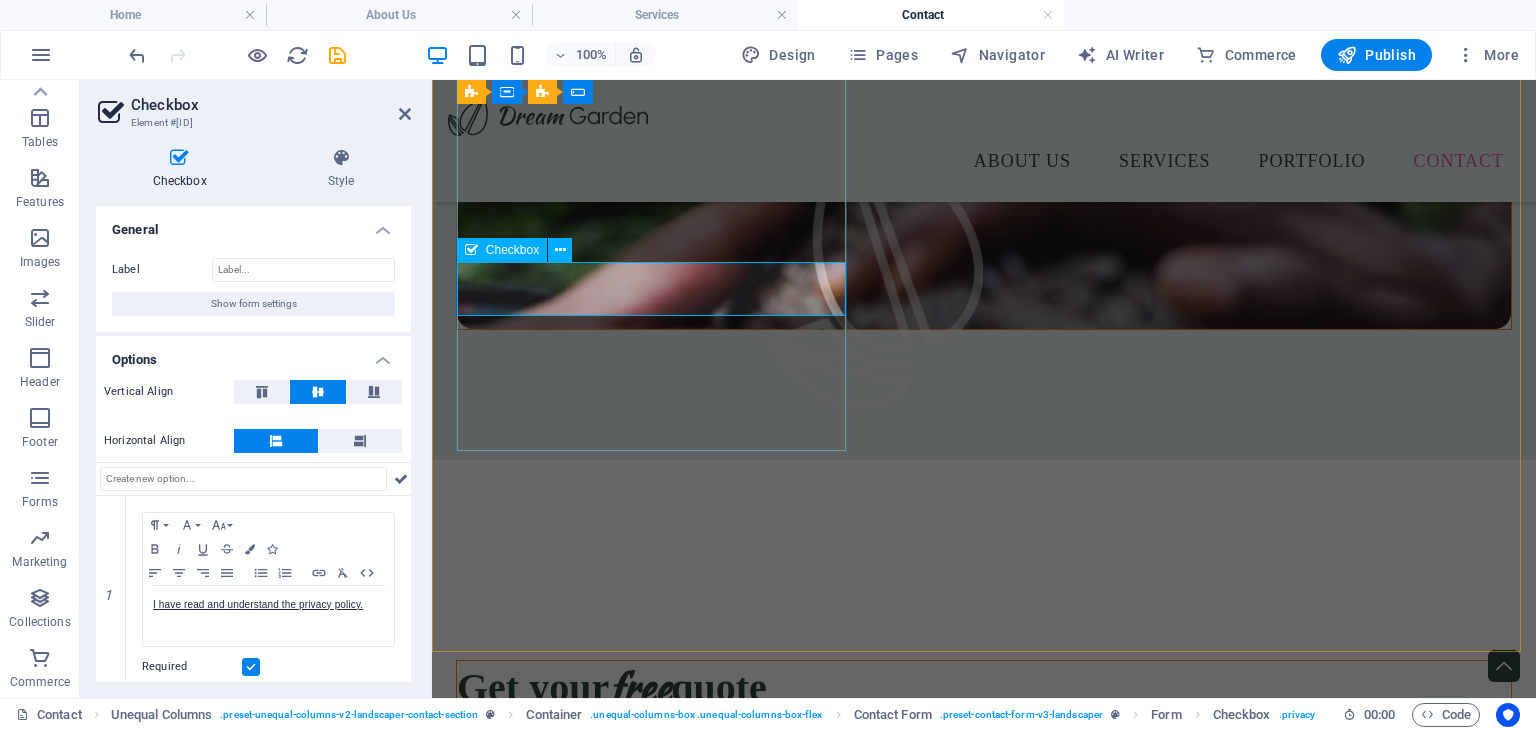 click on "I have read and understand the privacy policy." at bounding box center [984, 1210] 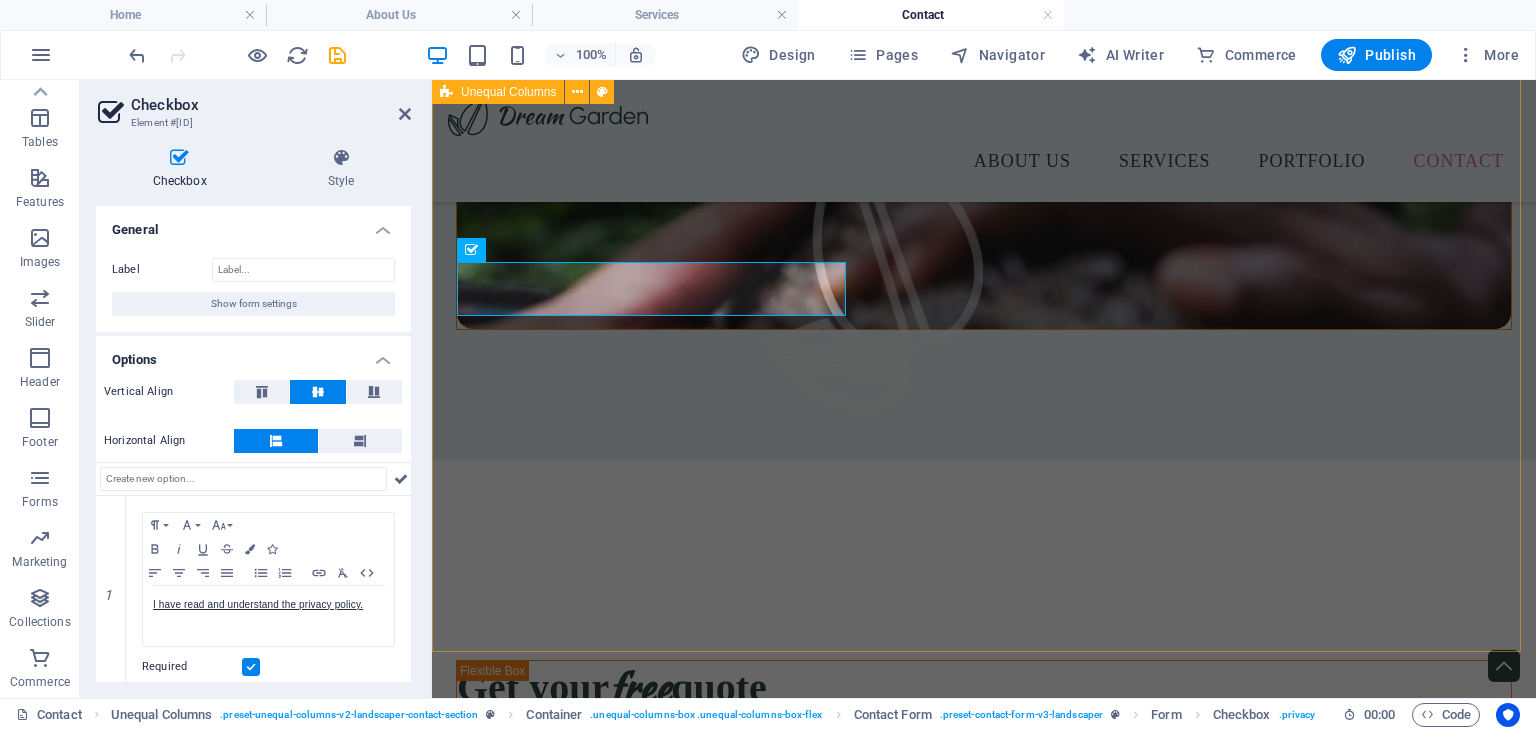 click on "Get your  free  quote   I have read and understand the privacy policy. Unreadable? Load new CONTACT US" at bounding box center (984, 1024) 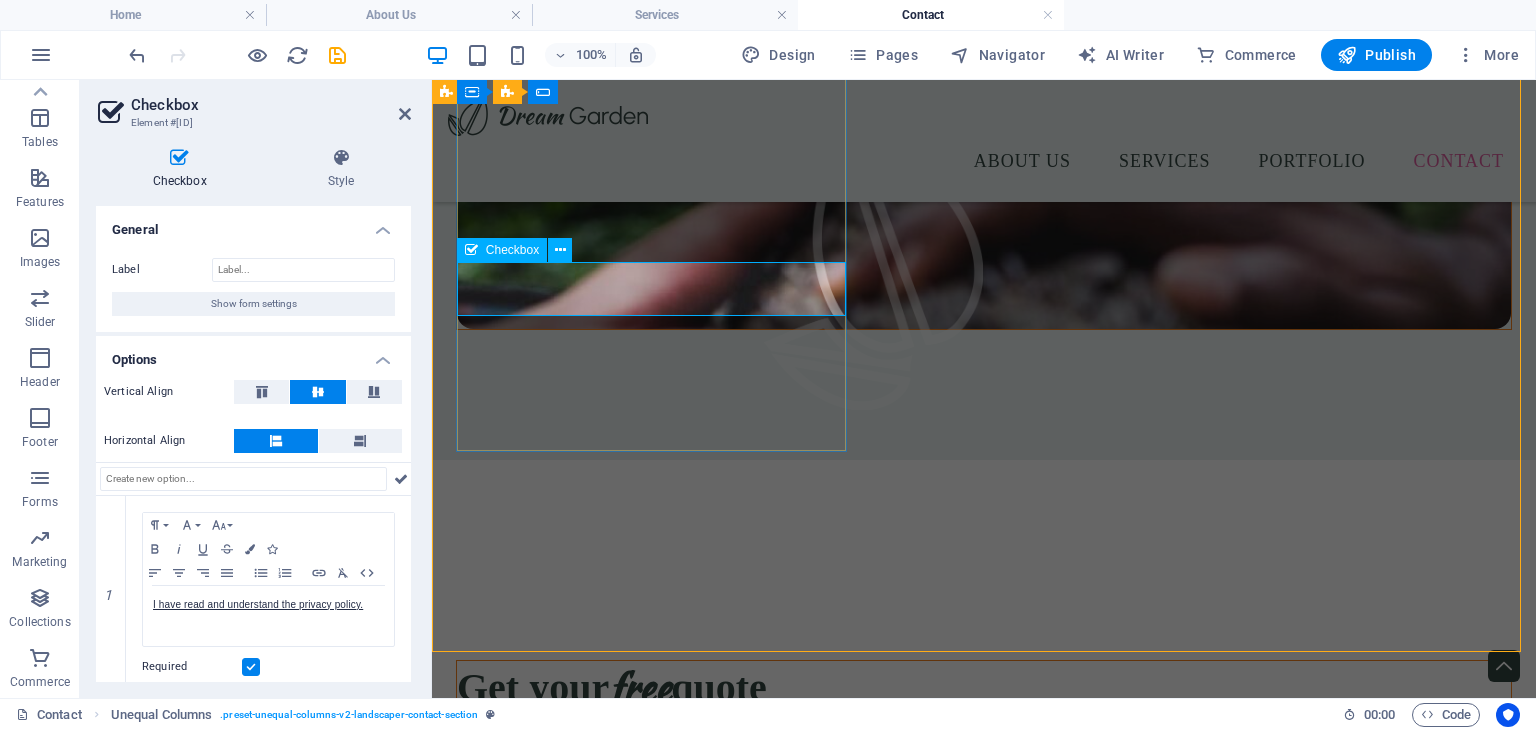 scroll, scrollTop: 1264, scrollLeft: 0, axis: vertical 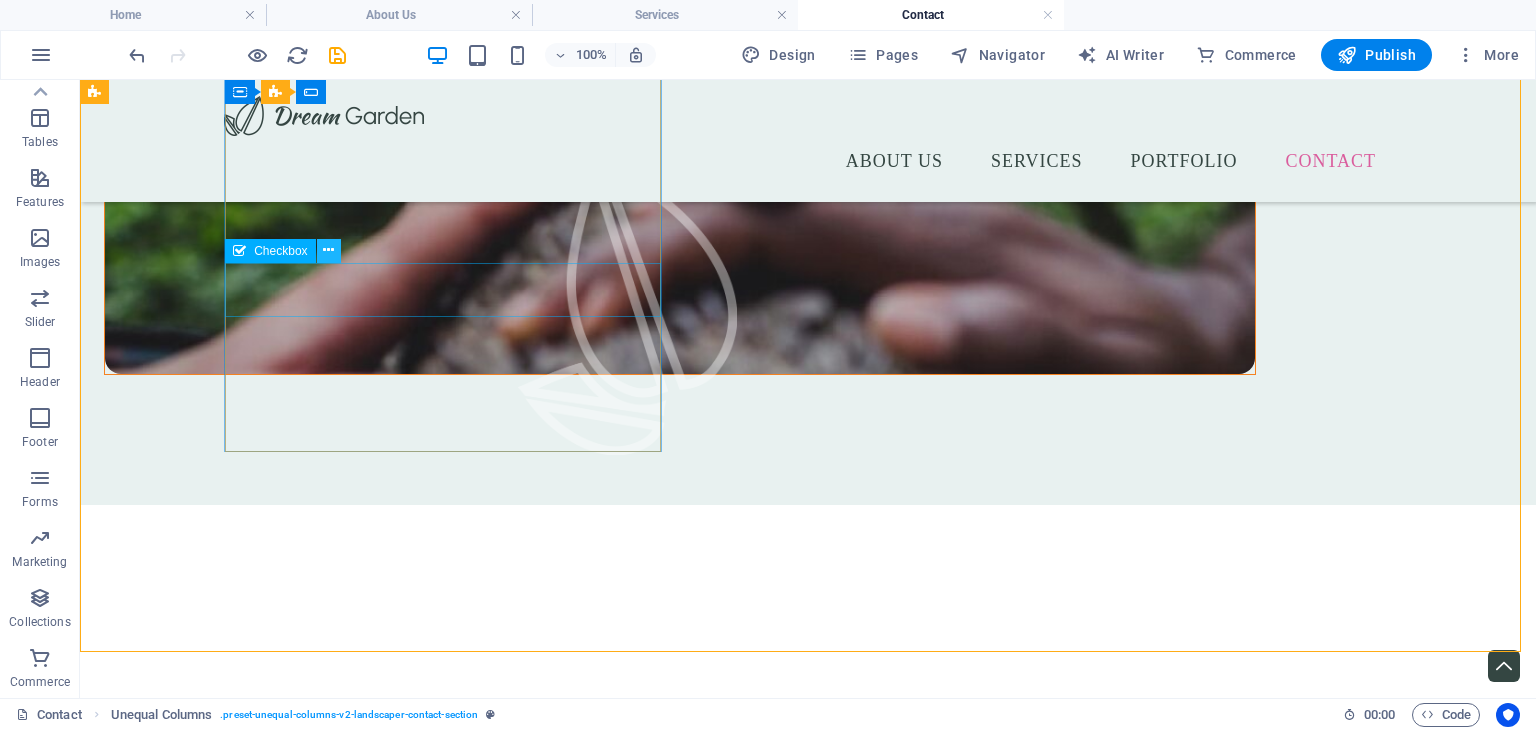 click at bounding box center [328, 250] 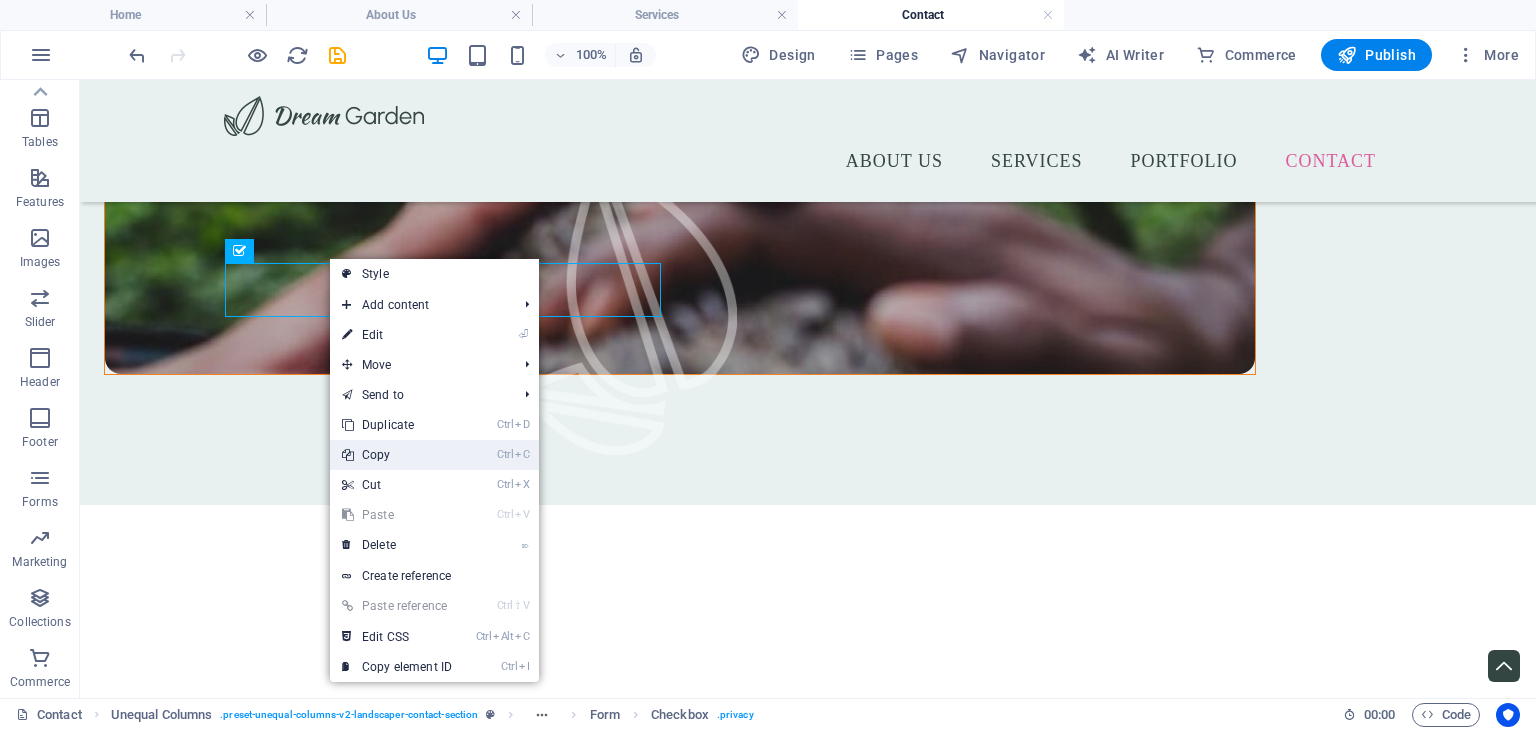 click on "Ctrl C  Copy" at bounding box center (397, 455) 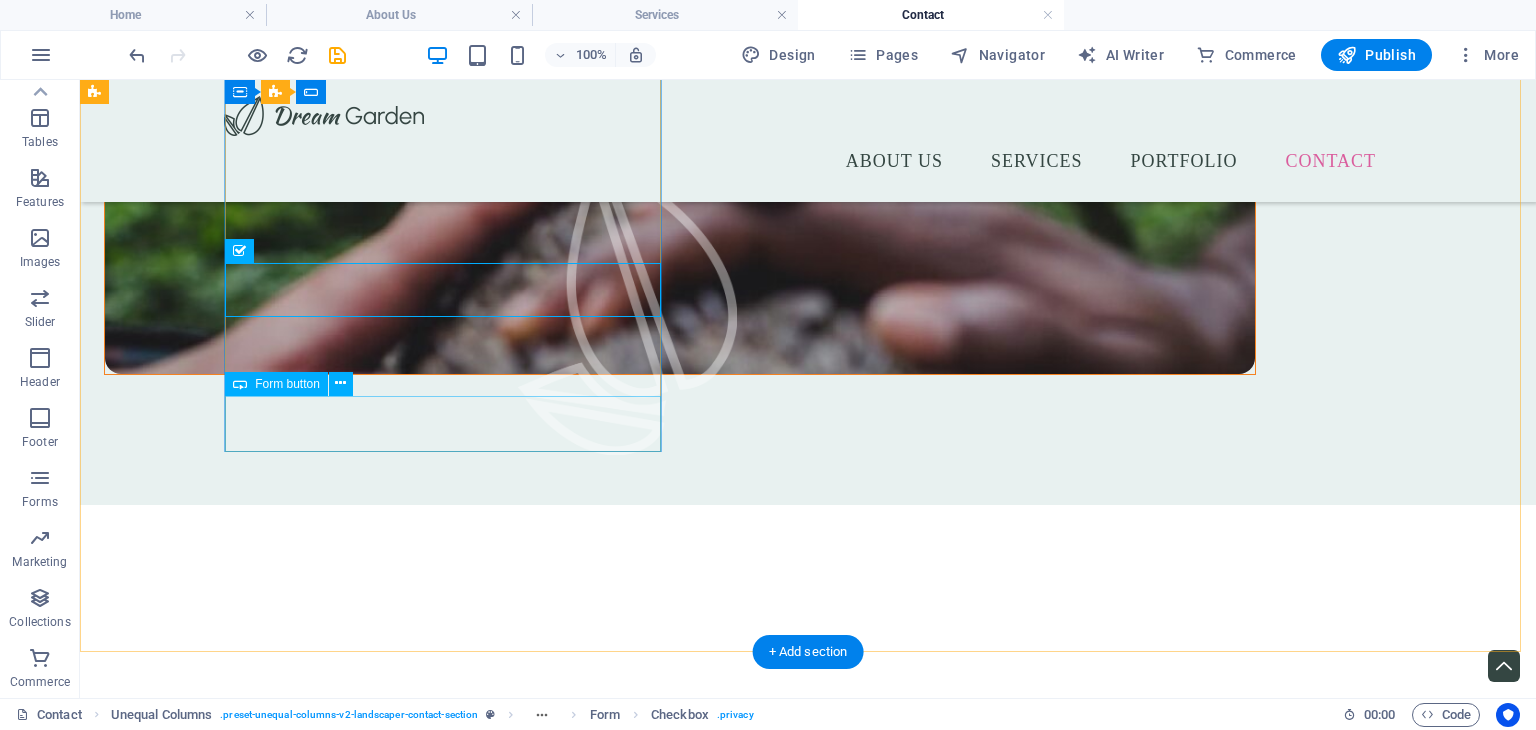 scroll, scrollTop: 1864, scrollLeft: 0, axis: vertical 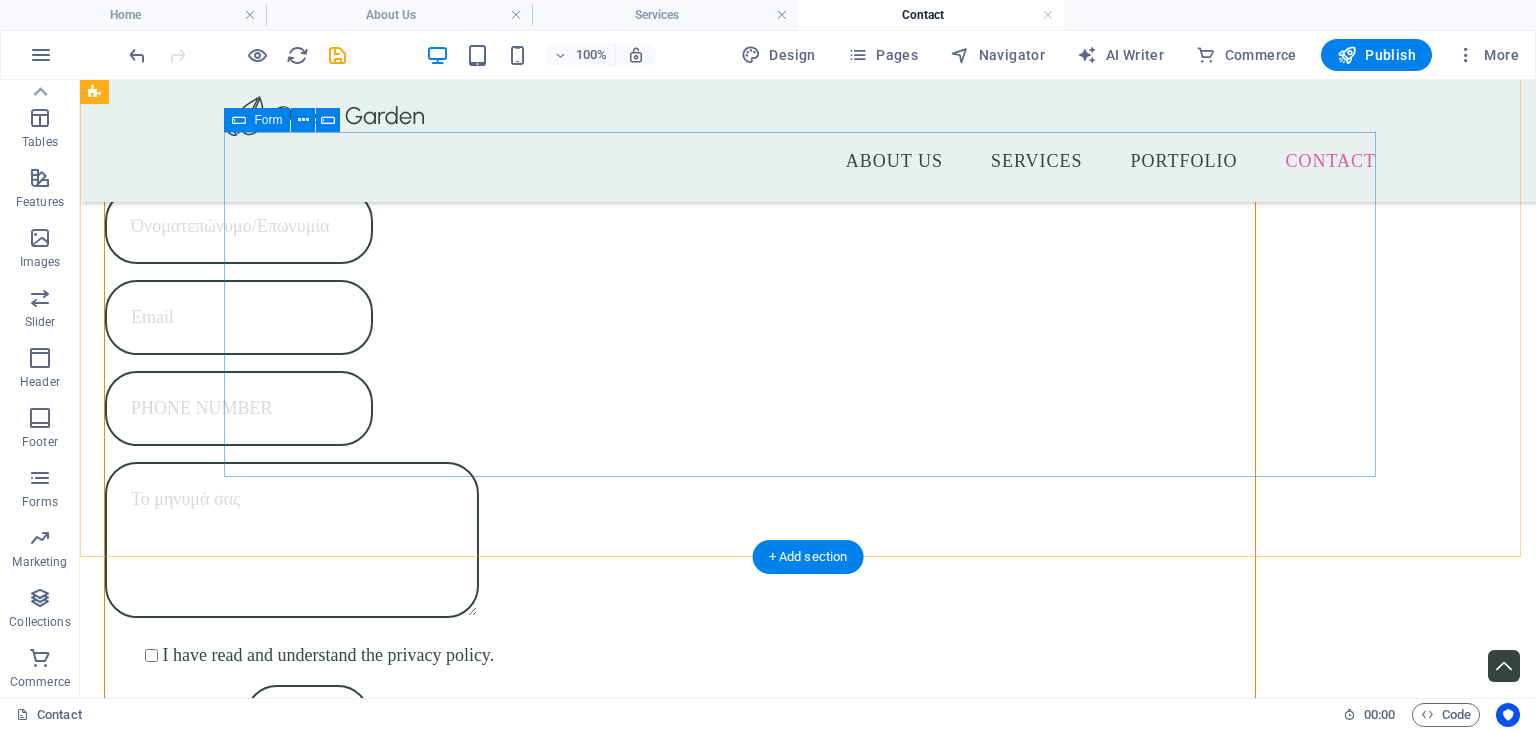 click on "{{ 'content.forms.privacy'|trans }} Unreadable? Load new Submit" at bounding box center (808, 1294) 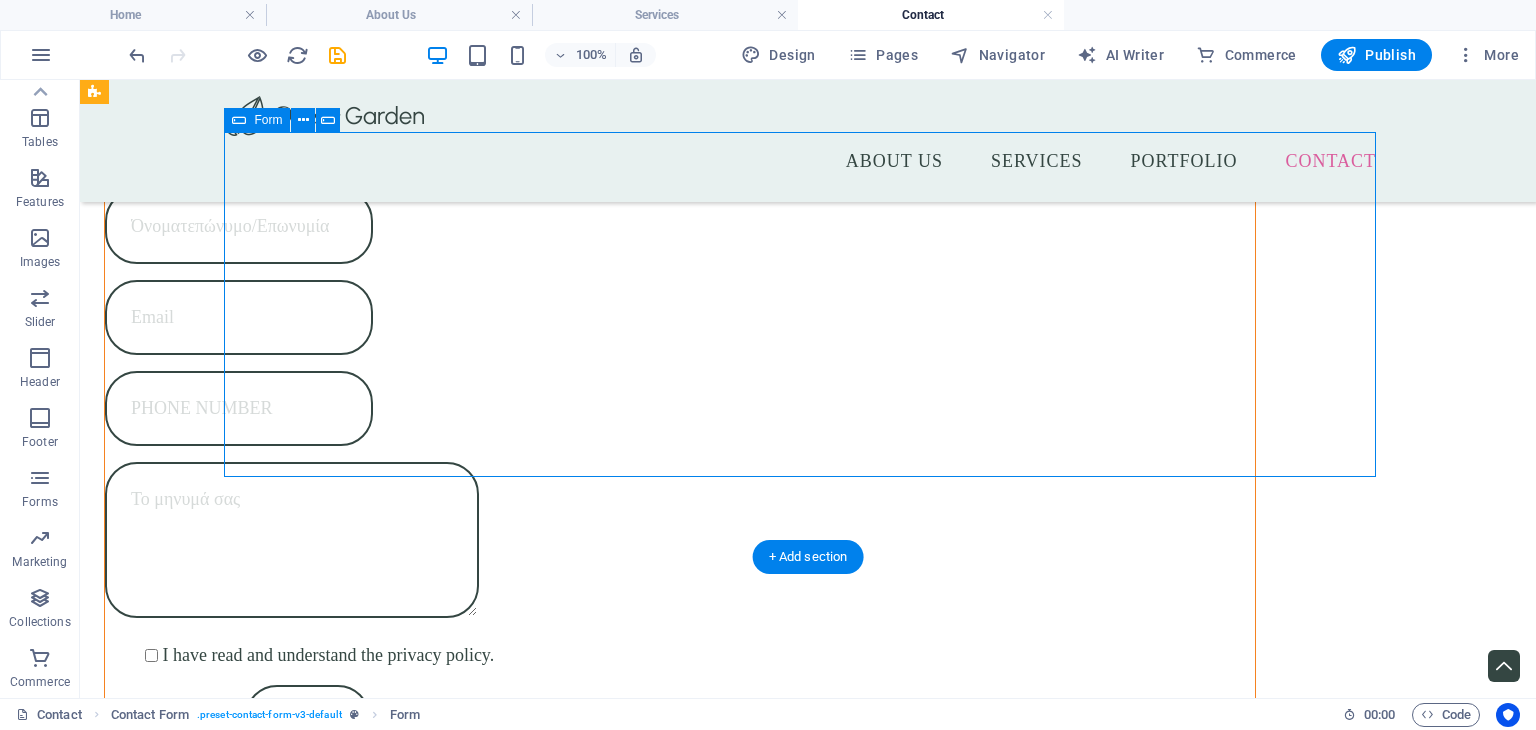 click on "{{ 'content.forms.privacy'|trans }}" at bounding box center (808, 1398) 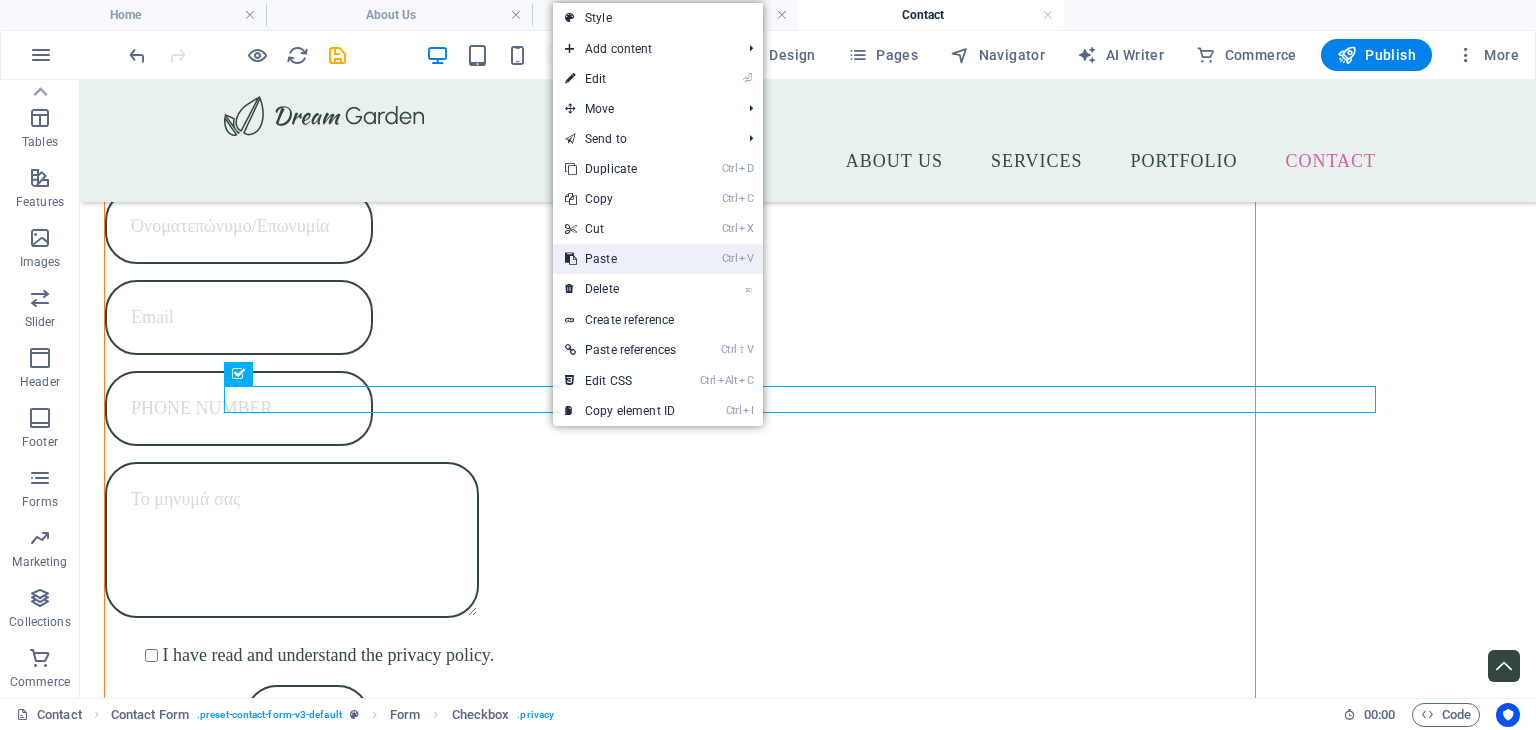 click on "Ctrl V  Paste" at bounding box center [620, 259] 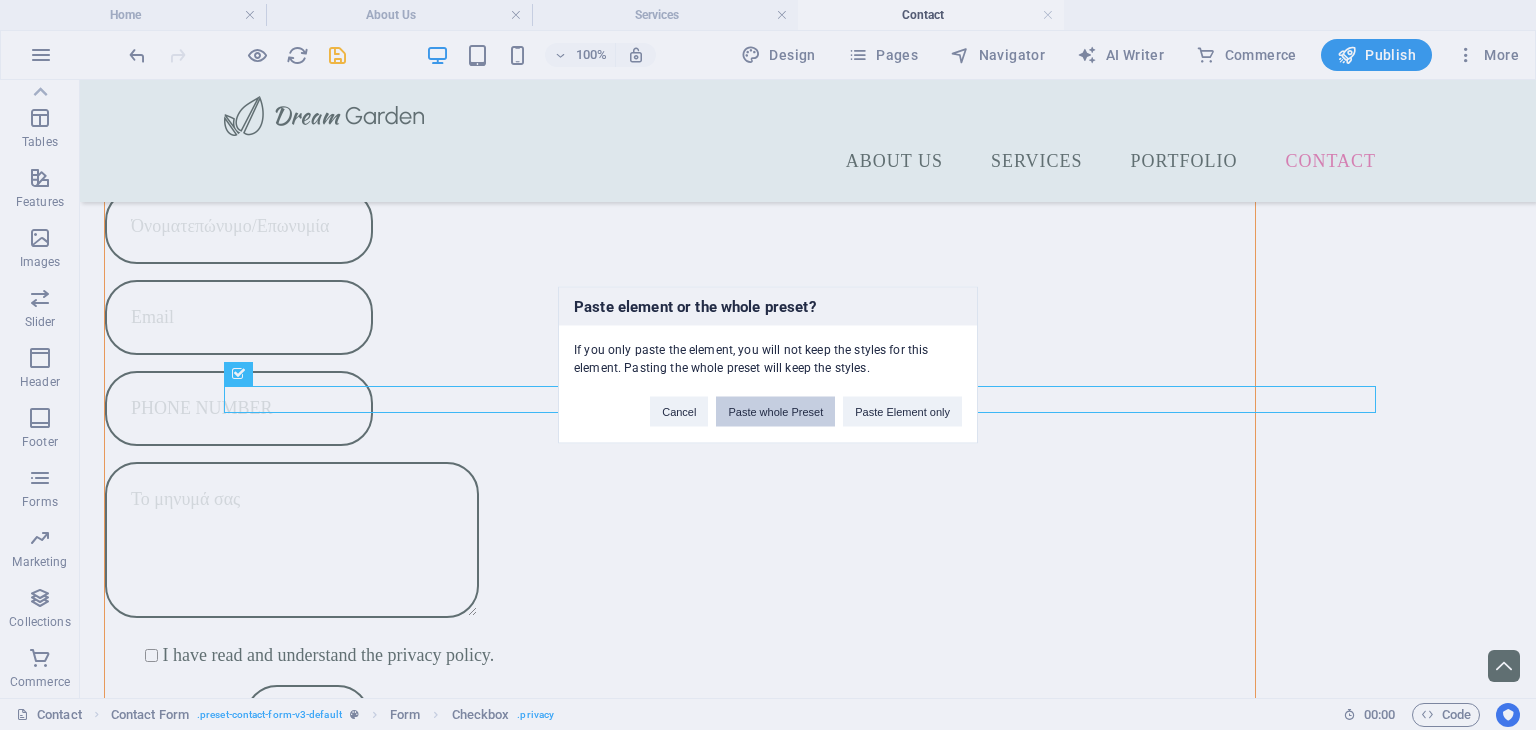 click on "Paste whole Preset" at bounding box center (775, 412) 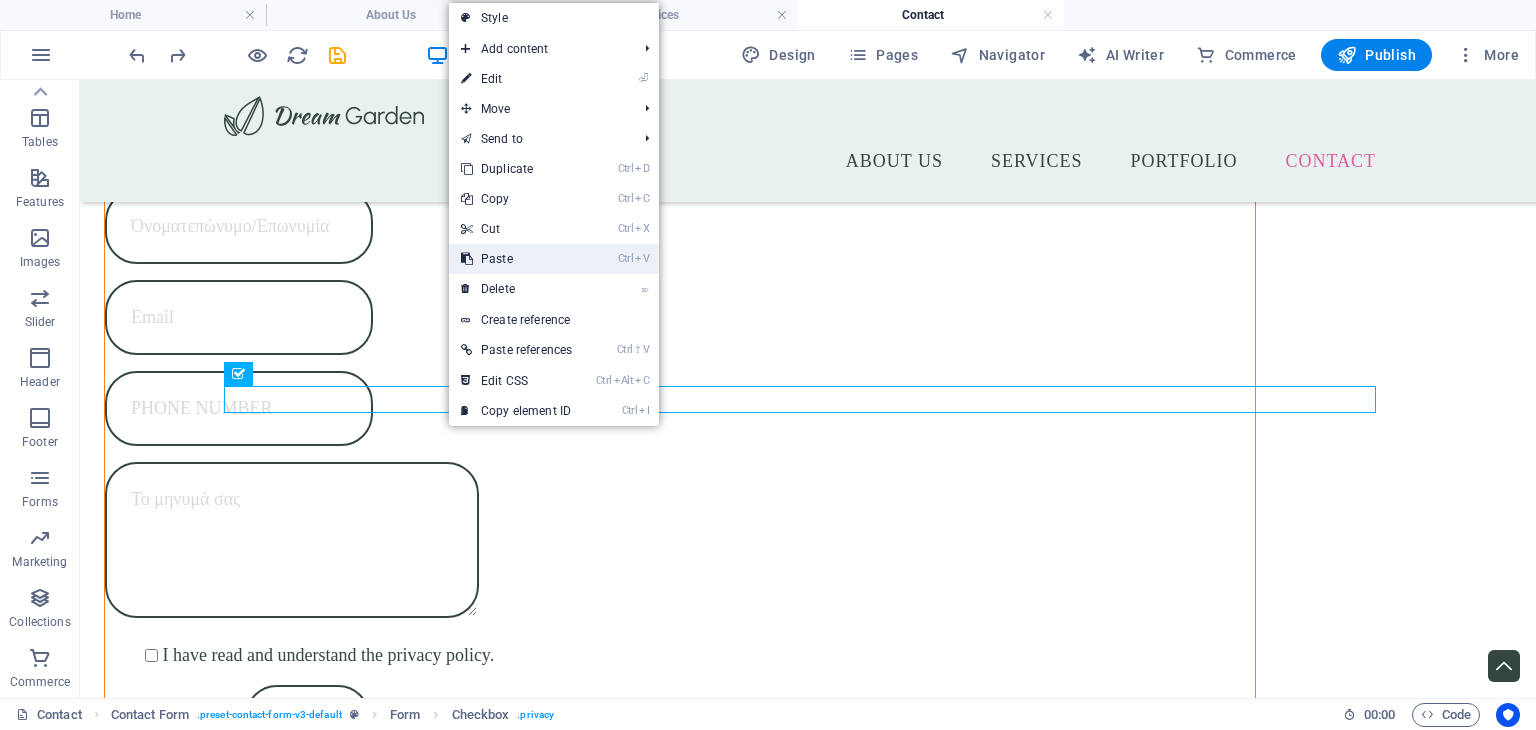 click on "Ctrl V  Paste" at bounding box center (516, 259) 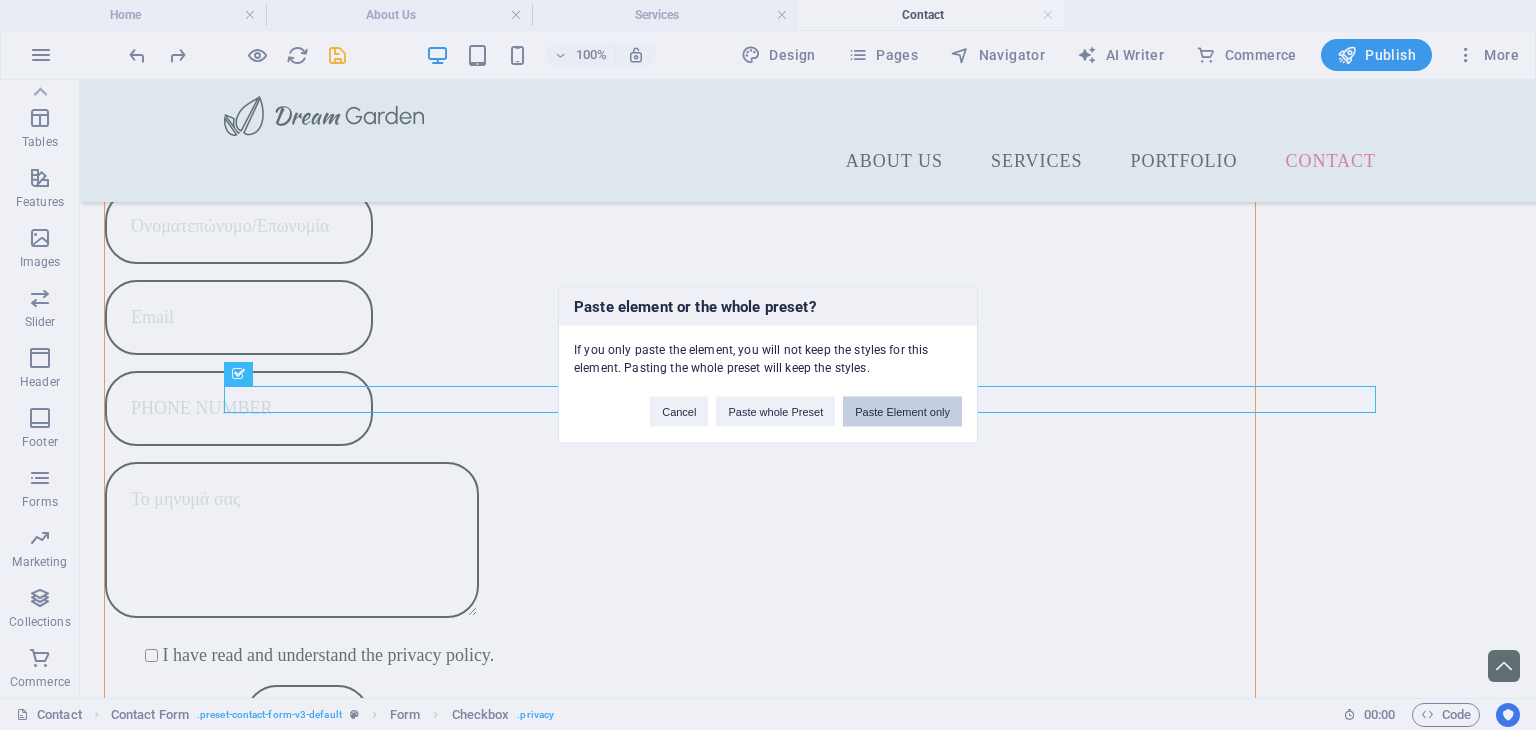click on "Paste Element only" at bounding box center [902, 412] 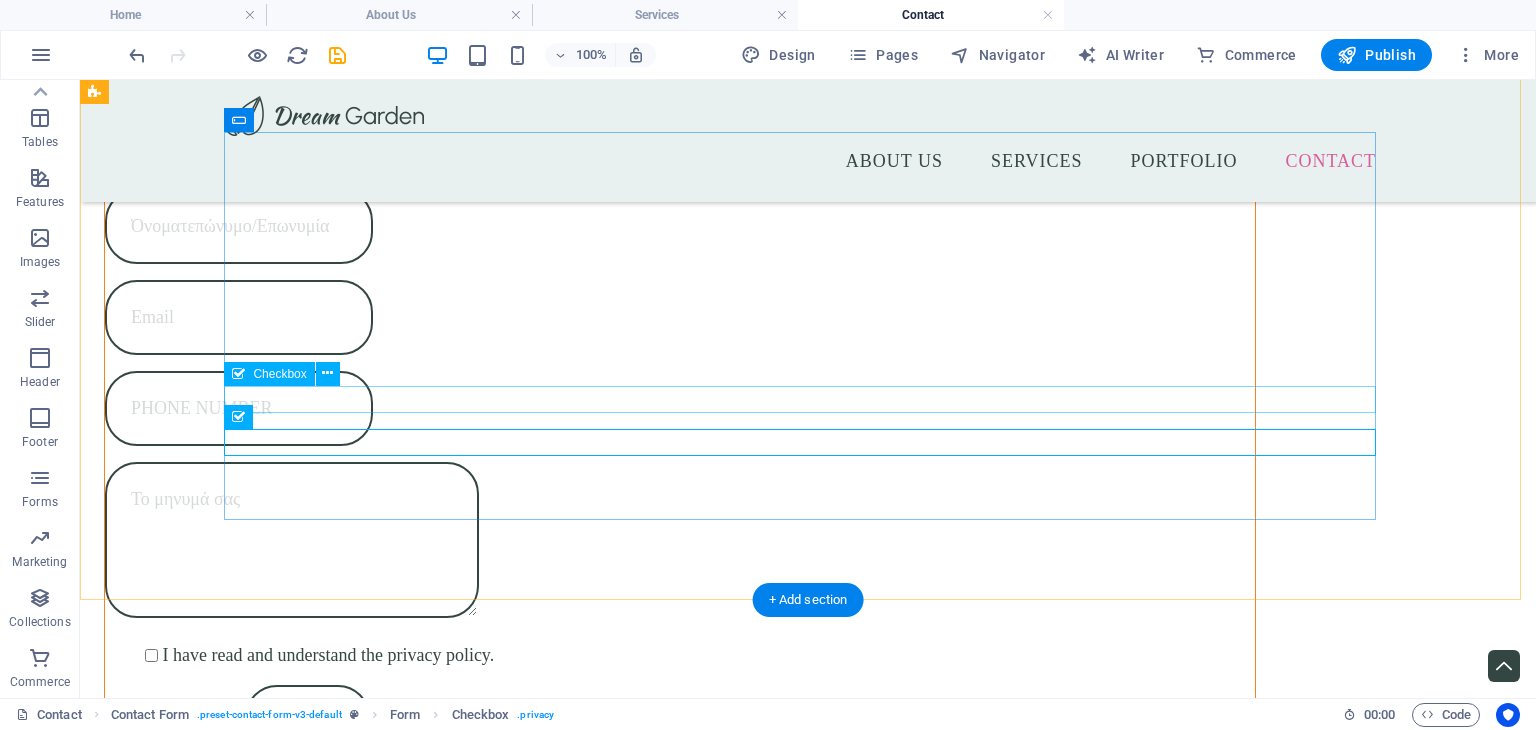 click on "{{ 'content.forms.privacy'|trans }}" at bounding box center (808, 1398) 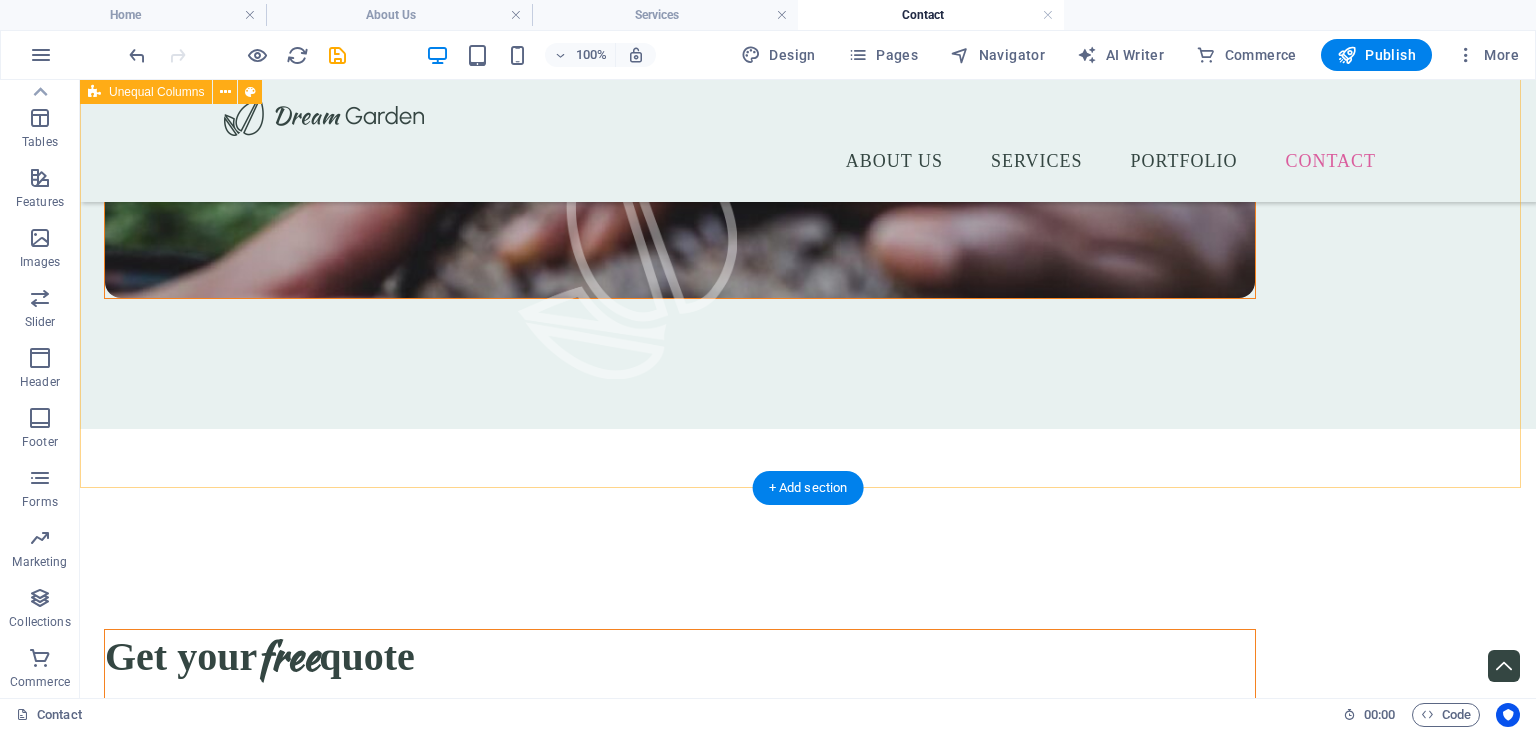 scroll, scrollTop: 1264, scrollLeft: 0, axis: vertical 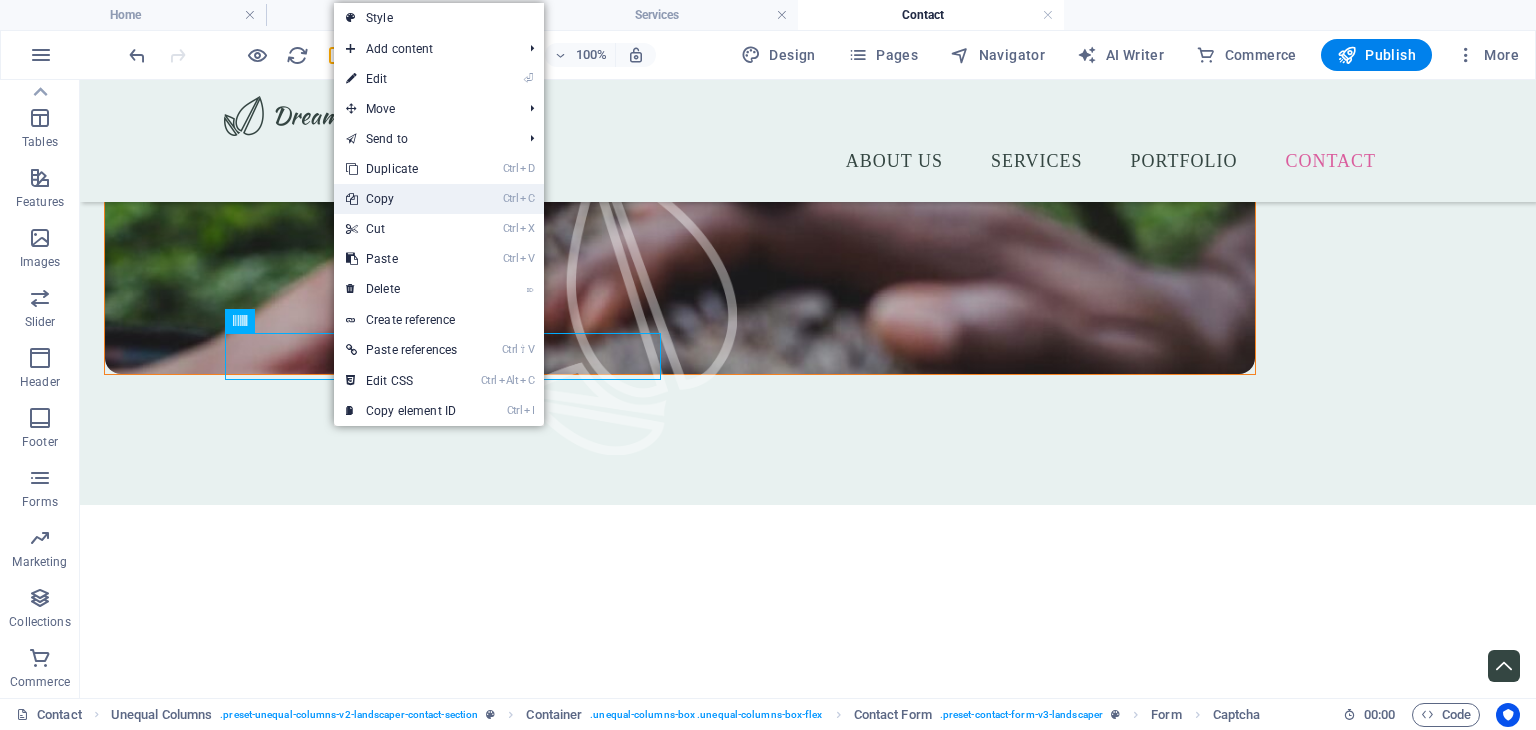 click on "Ctrl C  Copy" at bounding box center (401, 199) 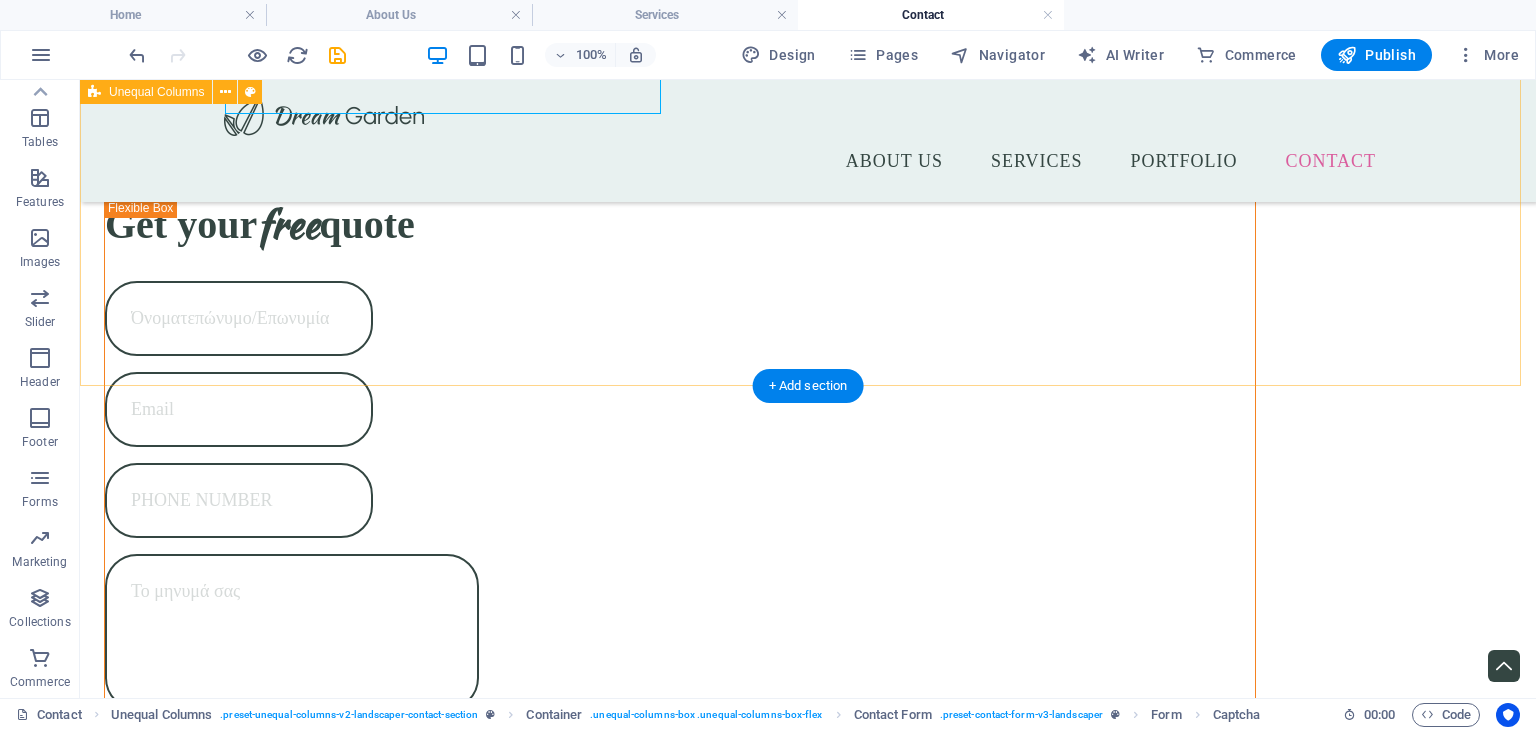 scroll, scrollTop: 1964, scrollLeft: 0, axis: vertical 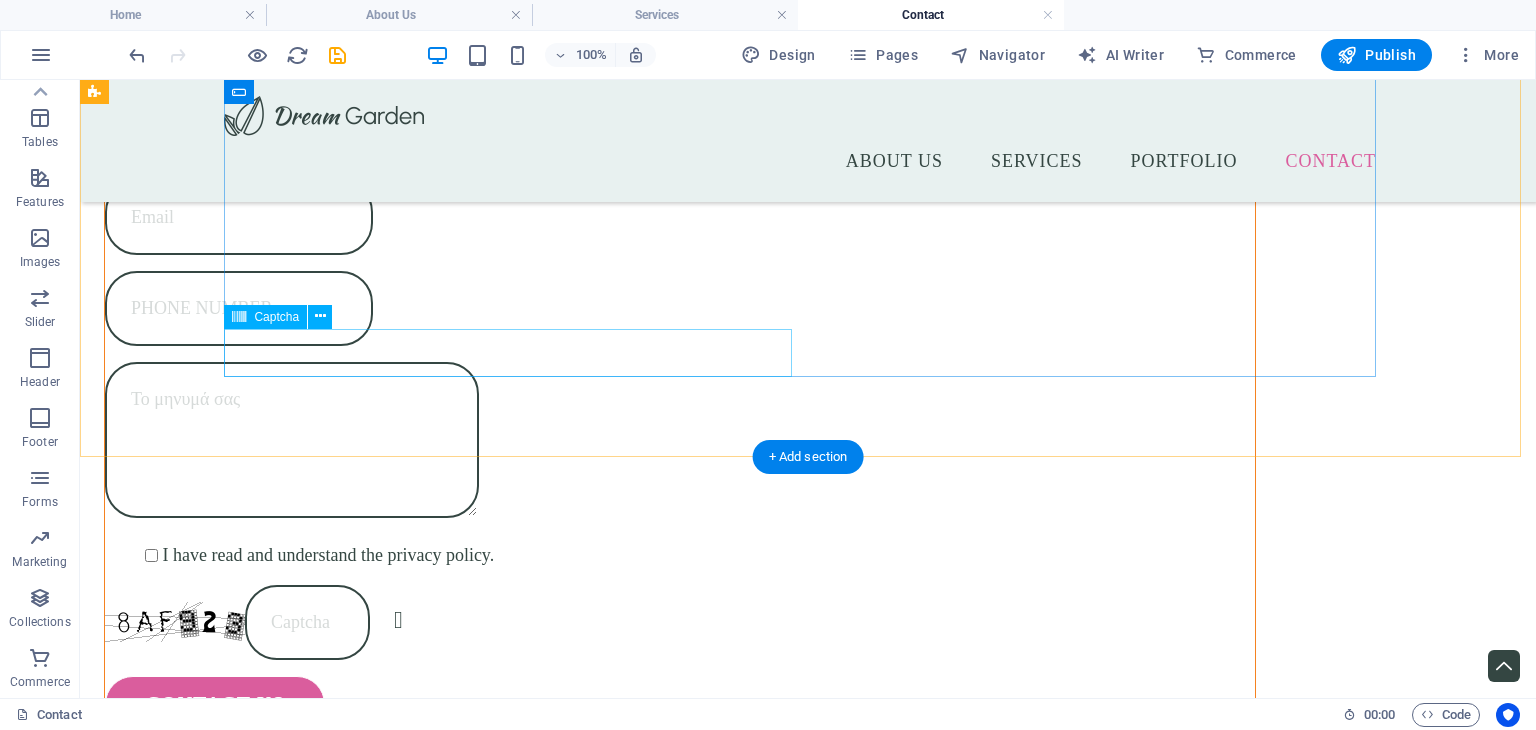 click on "Unreadable? Load new" at bounding box center (516, 1352) 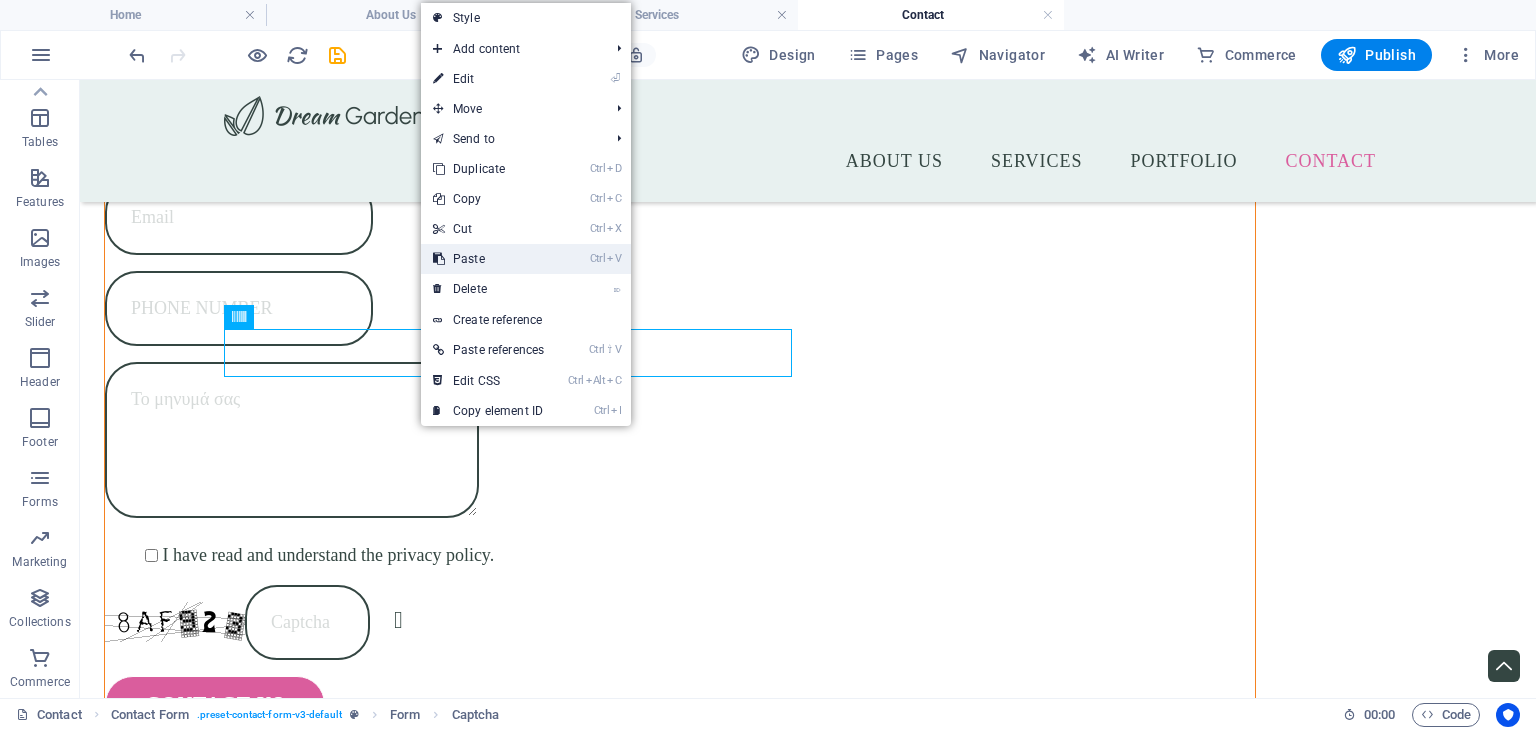 click on "Ctrl V  Paste" at bounding box center [488, 259] 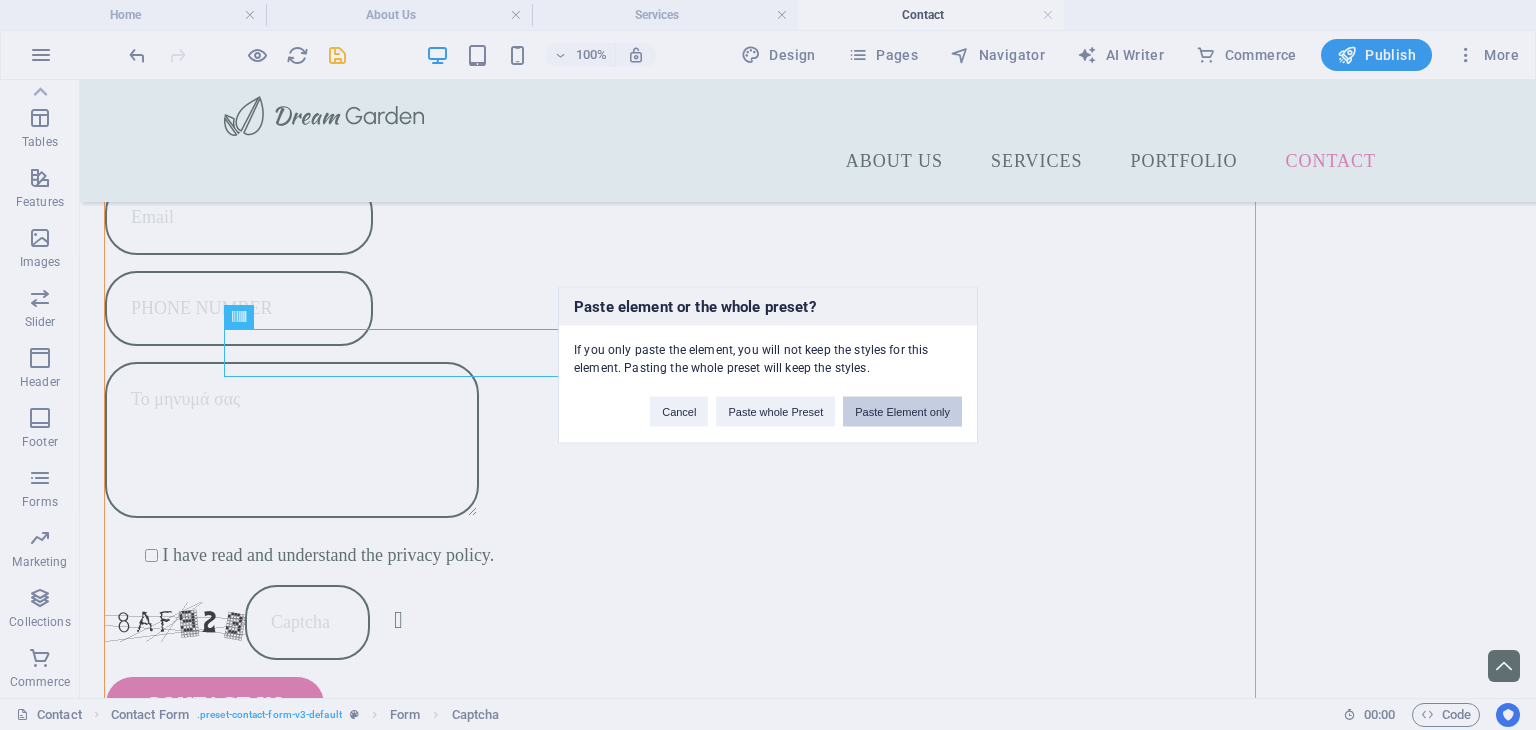click on "Paste Element only" at bounding box center [902, 412] 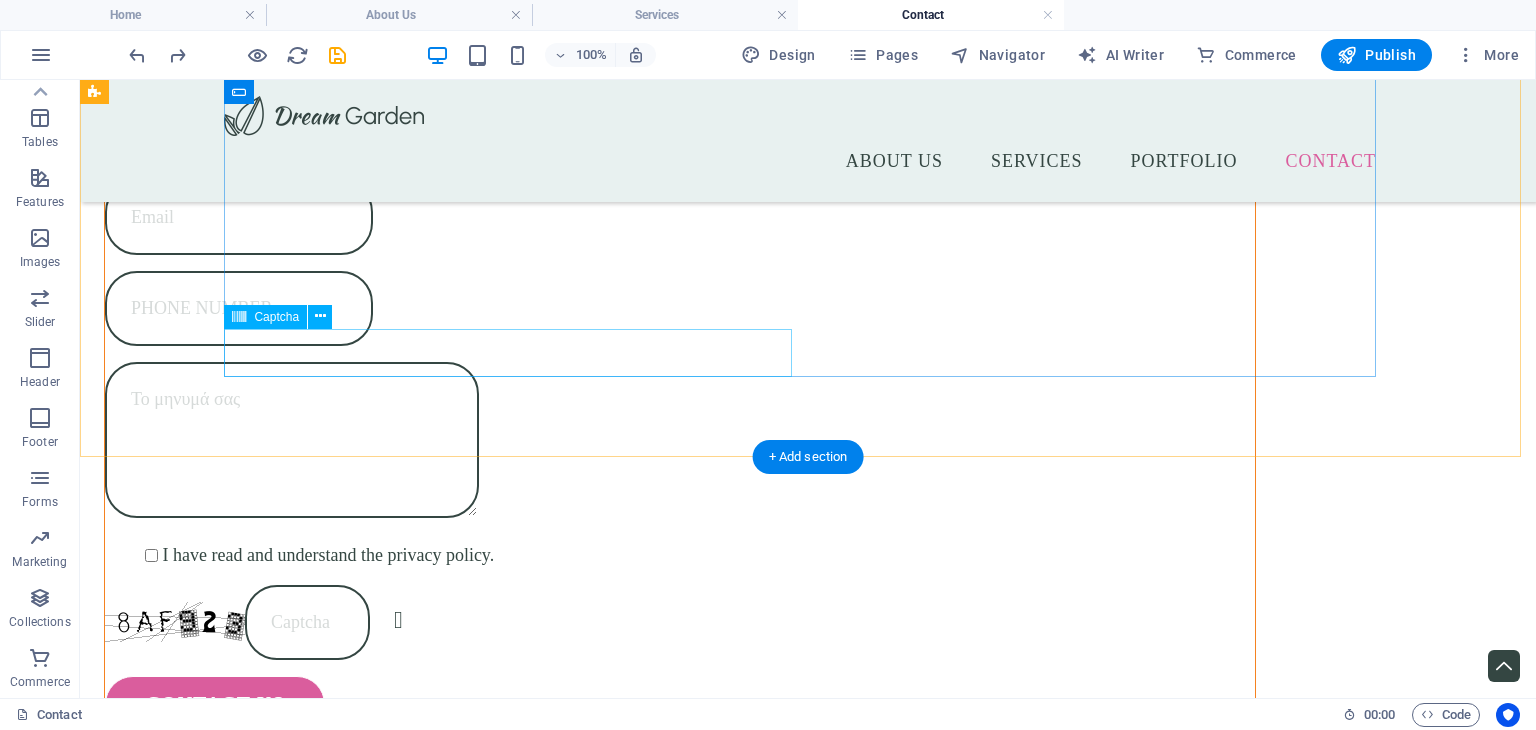 click on "Unreadable? Load new" at bounding box center (516, 1352) 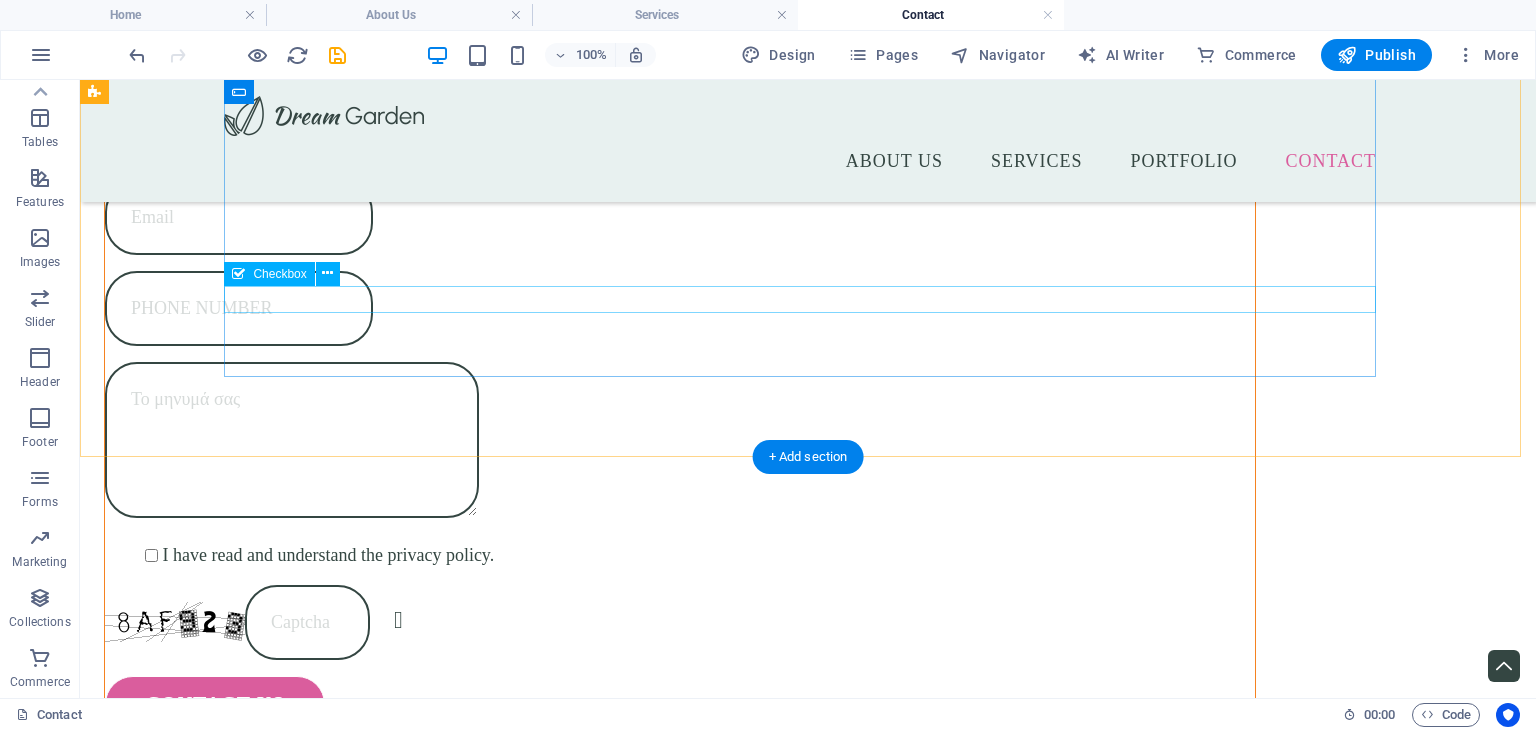 click on "I have read and understand the privacy policy." at bounding box center [808, 1298] 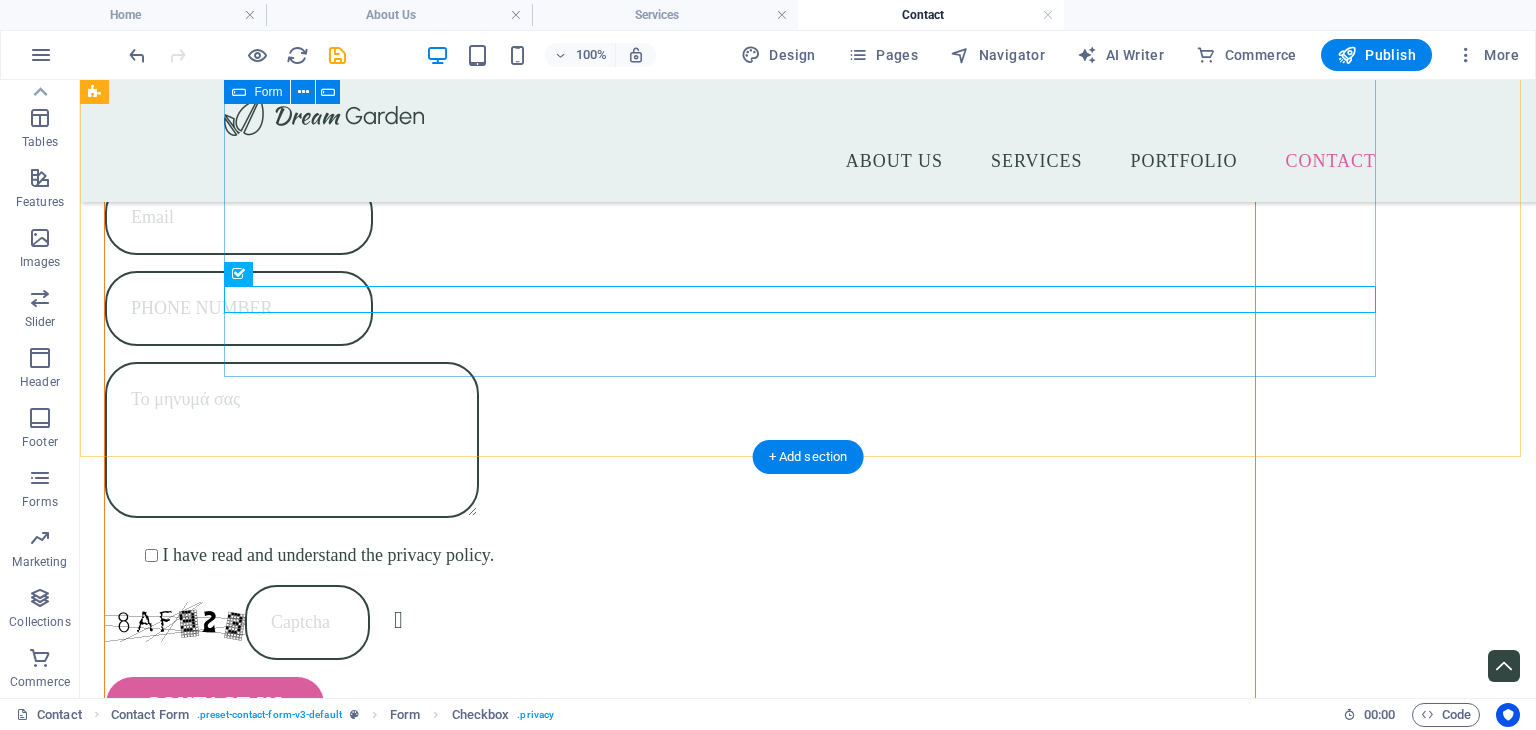 click on "I have read and understand the privacy policy. Submit" at bounding box center (808, 1194) 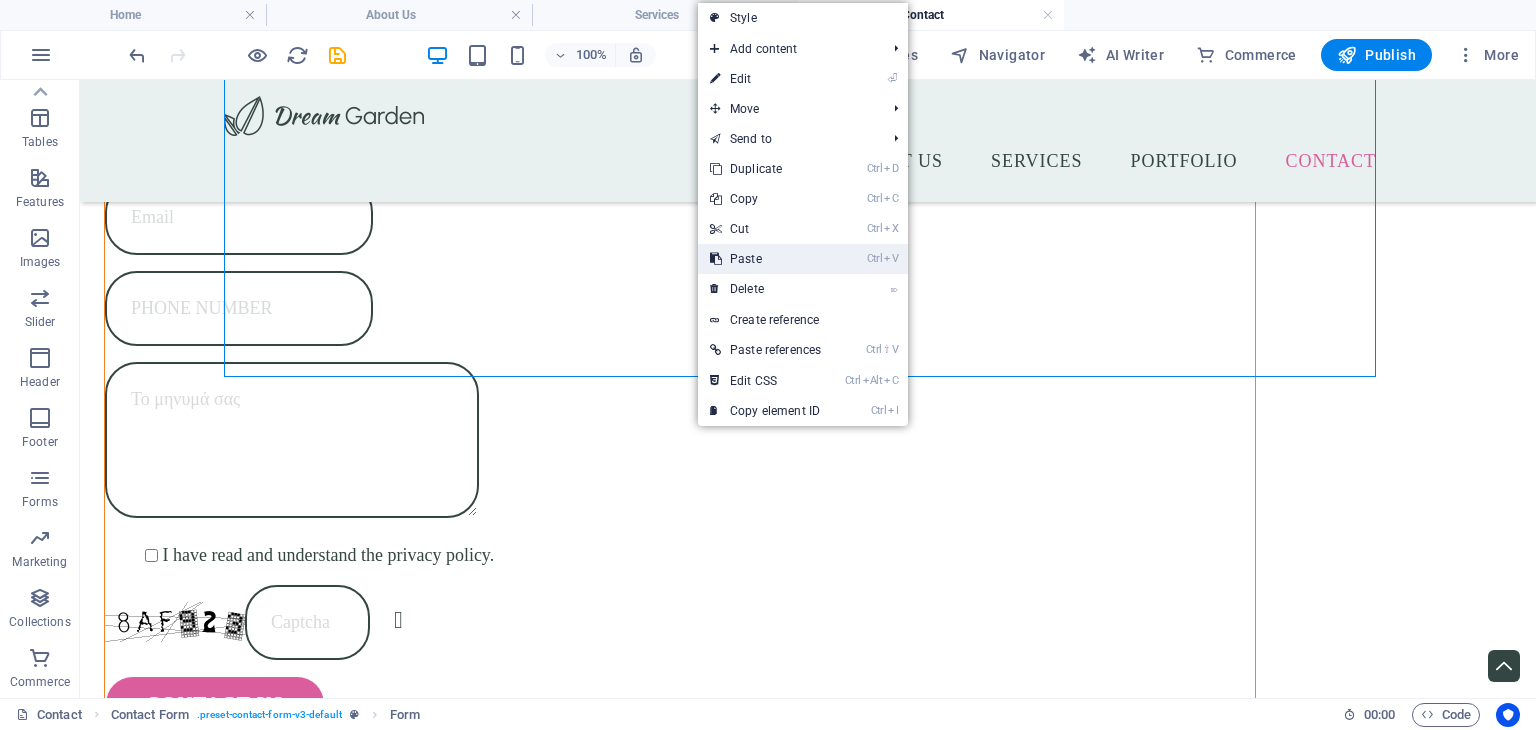 click on "Ctrl V  Paste" at bounding box center [765, 259] 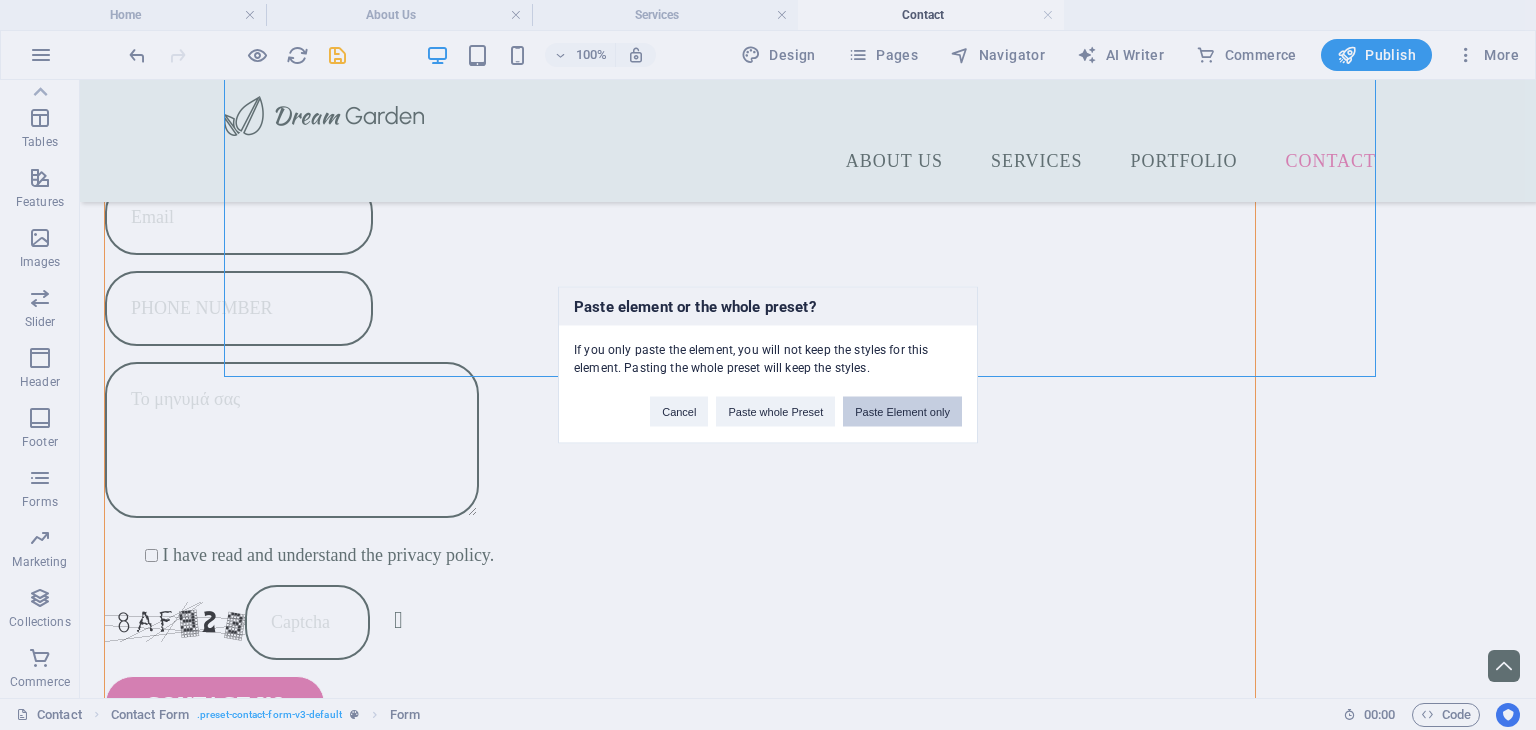 click on "Paste Element only" at bounding box center (902, 412) 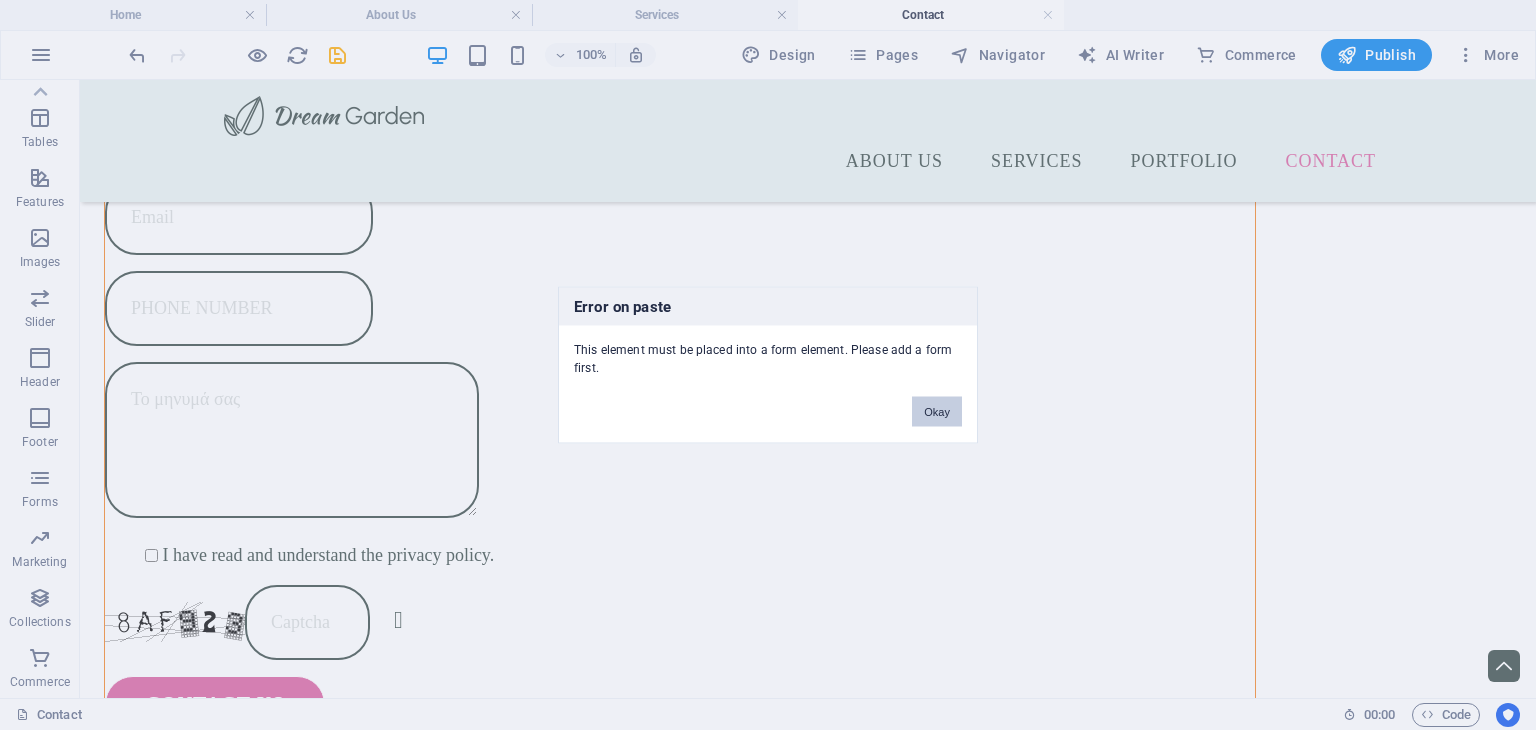 click on "Okay" at bounding box center [937, 412] 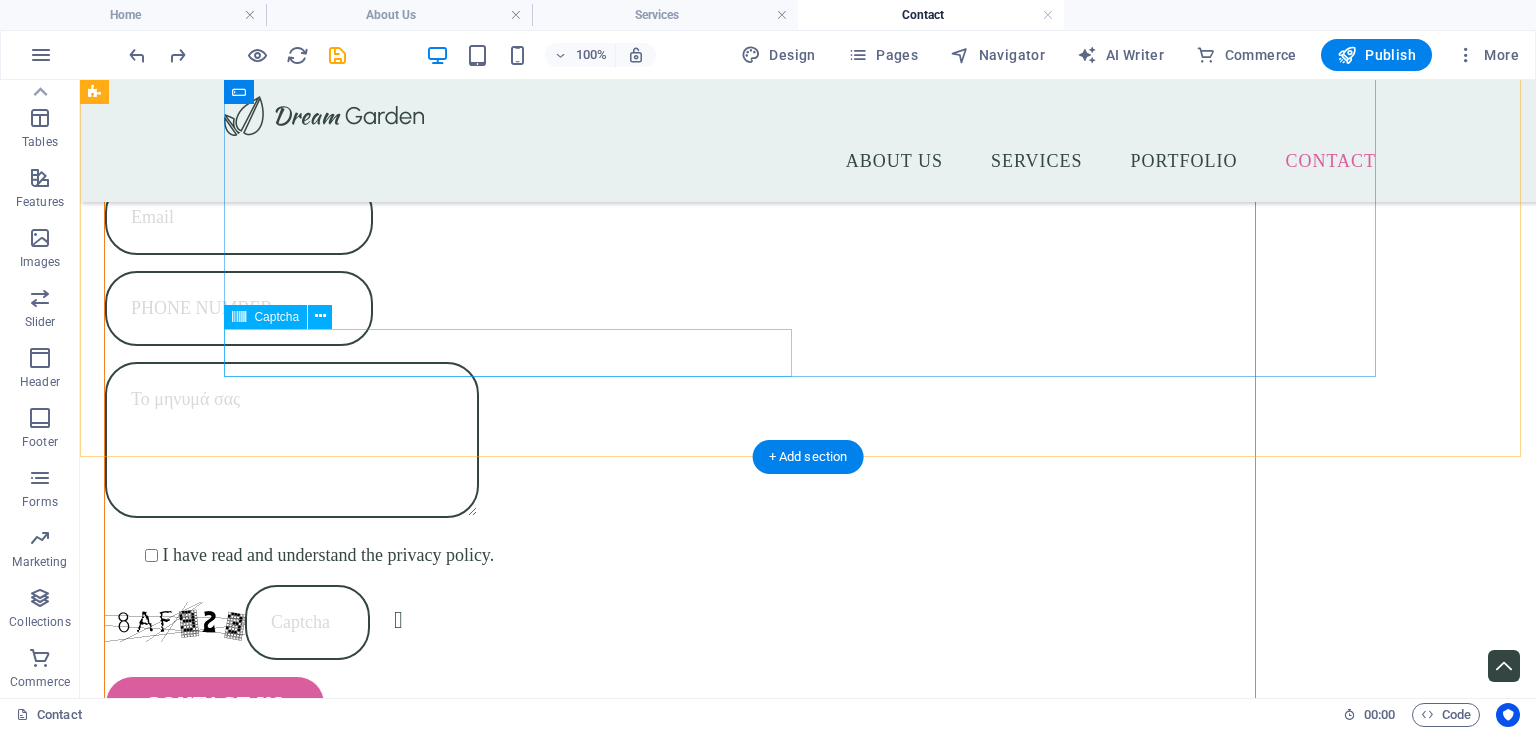 click on "Unreadable? Load new" at bounding box center (516, 1352) 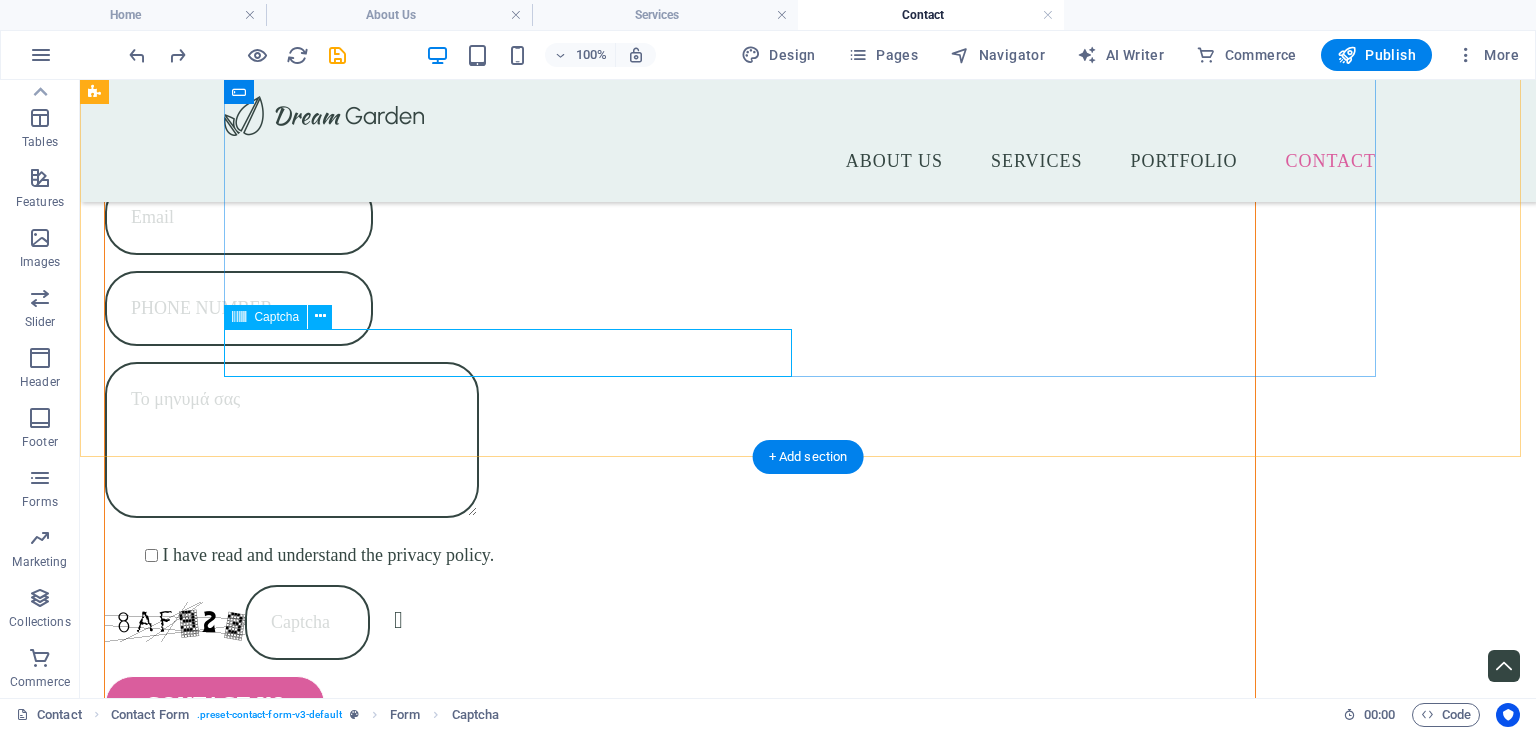 click on "Unreadable? Load new" at bounding box center [516, 1352] 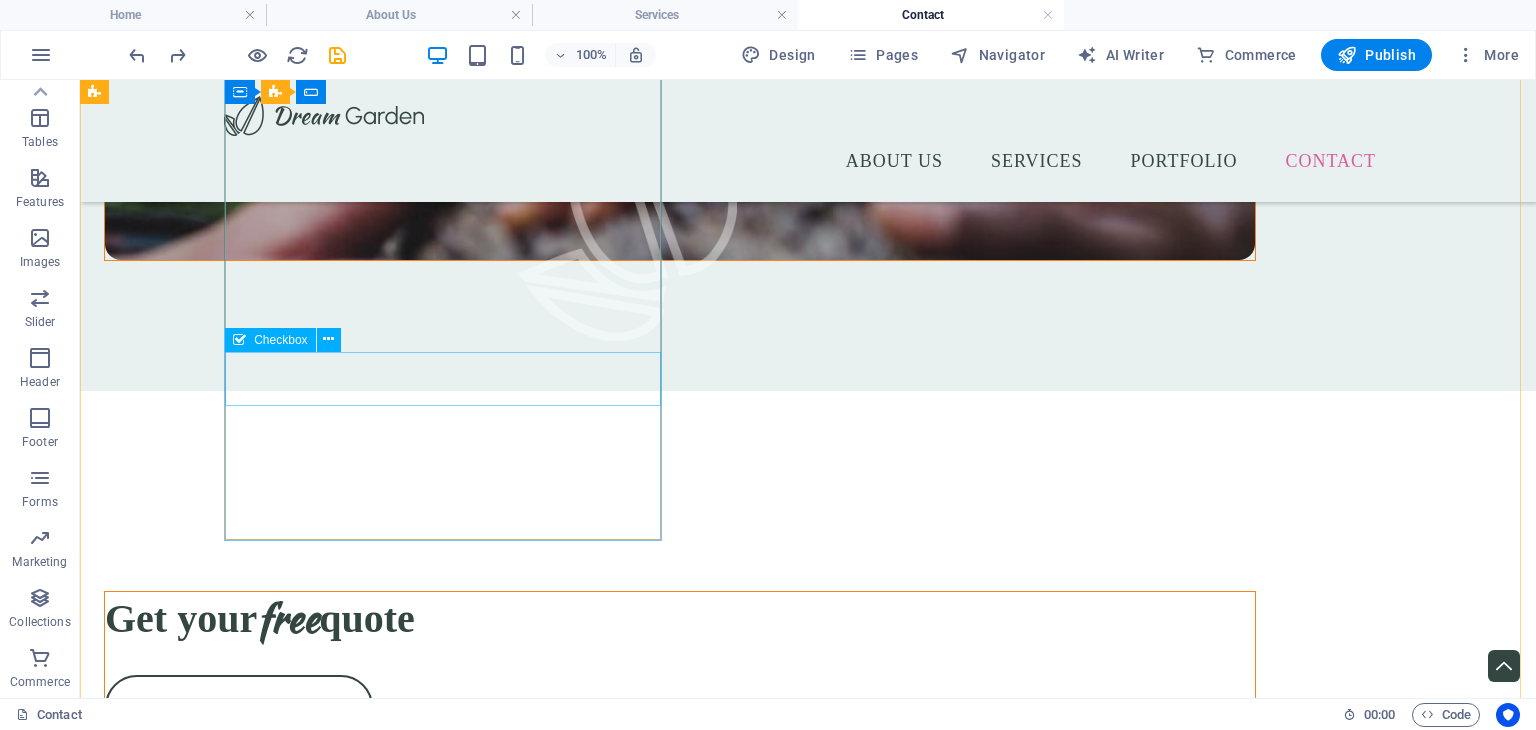 scroll, scrollTop: 1164, scrollLeft: 0, axis: vertical 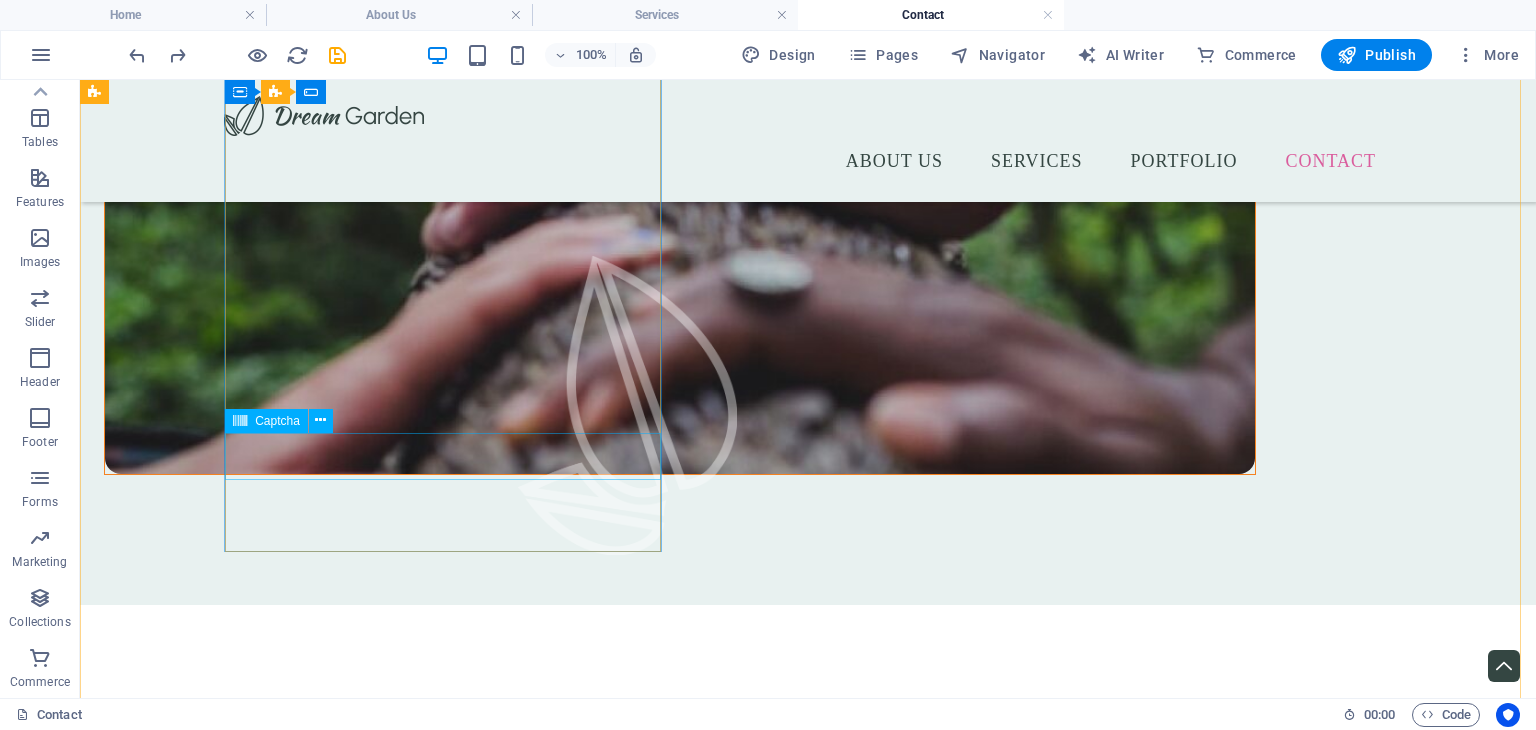 click on "Unreadable? Load new" at bounding box center [680, 1422] 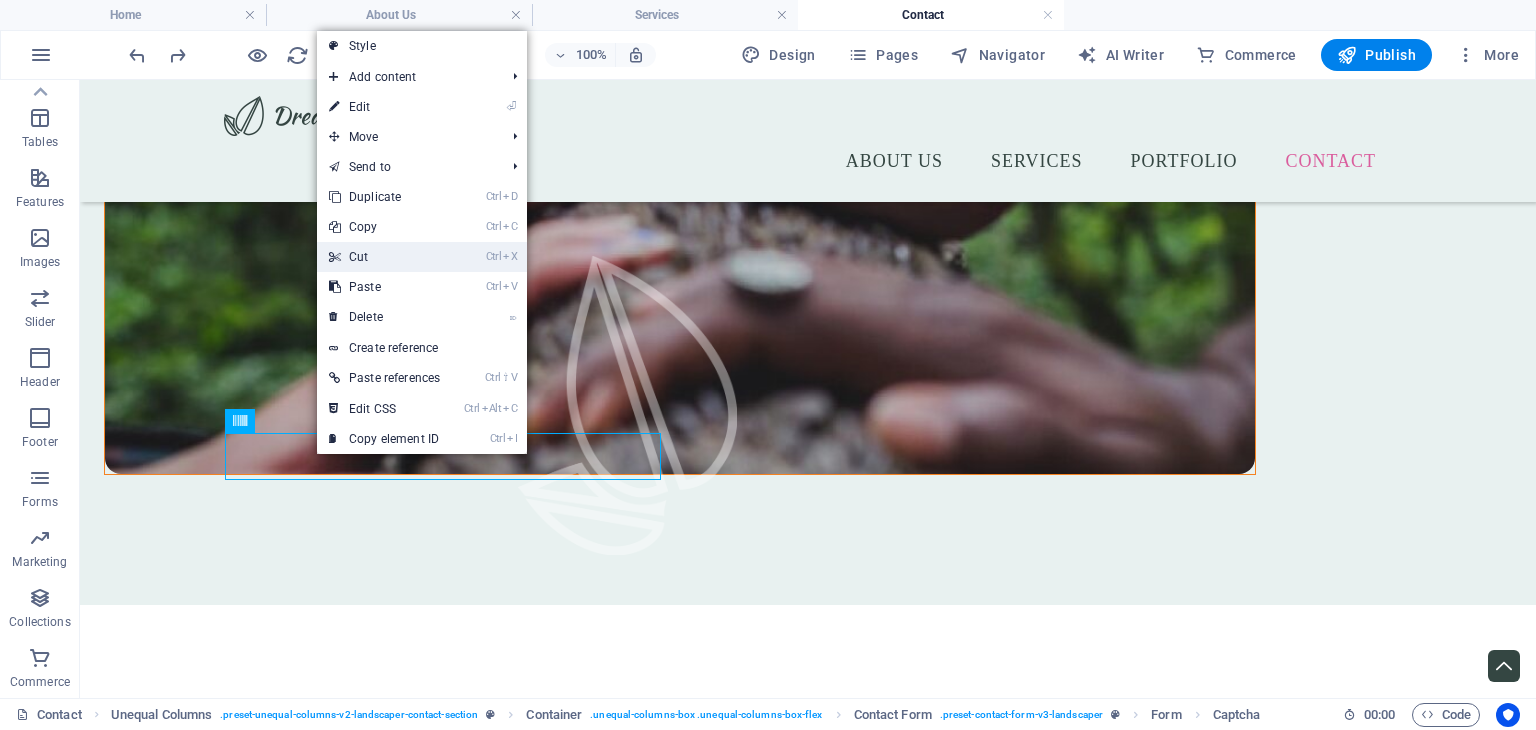 click on "Ctrl X  Cut" at bounding box center (384, 257) 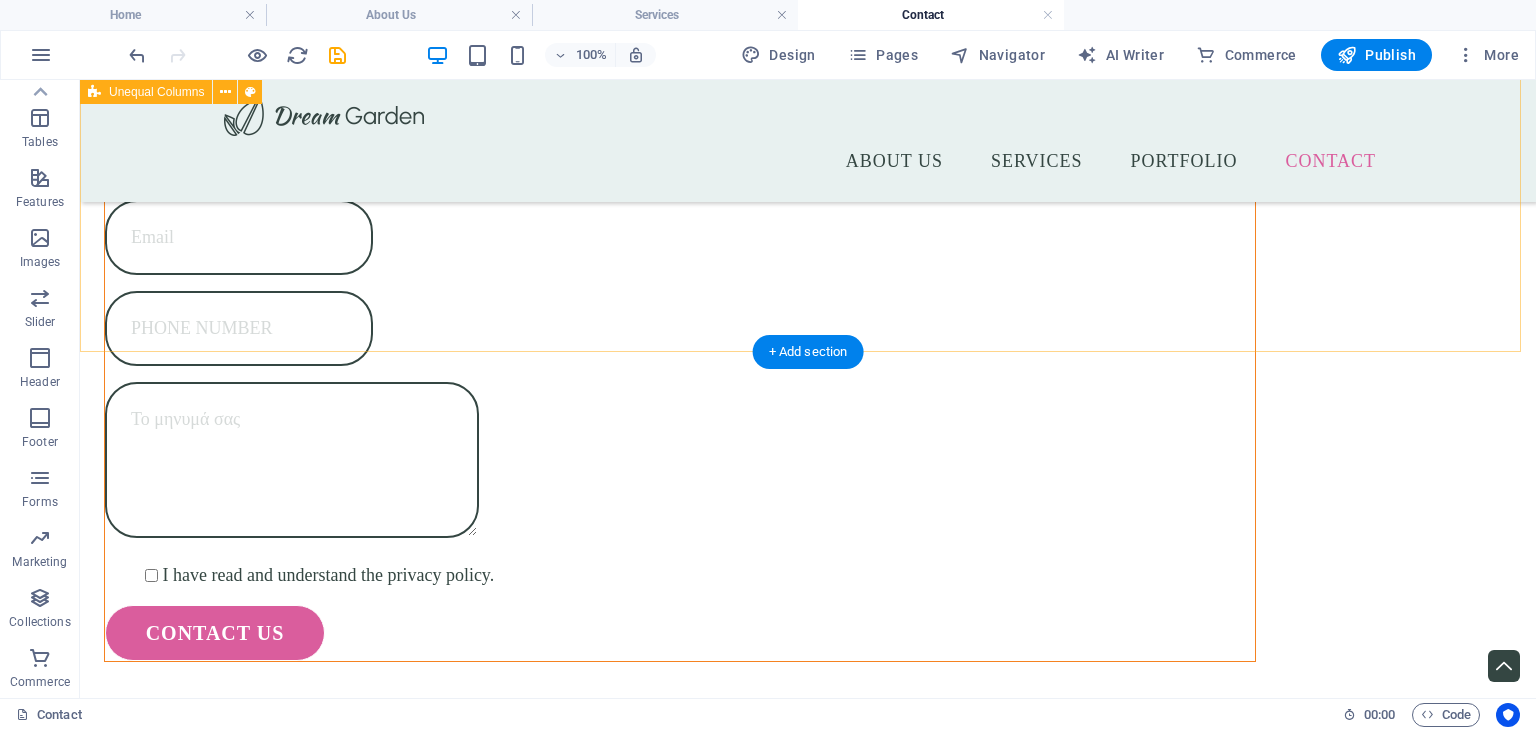 scroll, scrollTop: 1964, scrollLeft: 0, axis: vertical 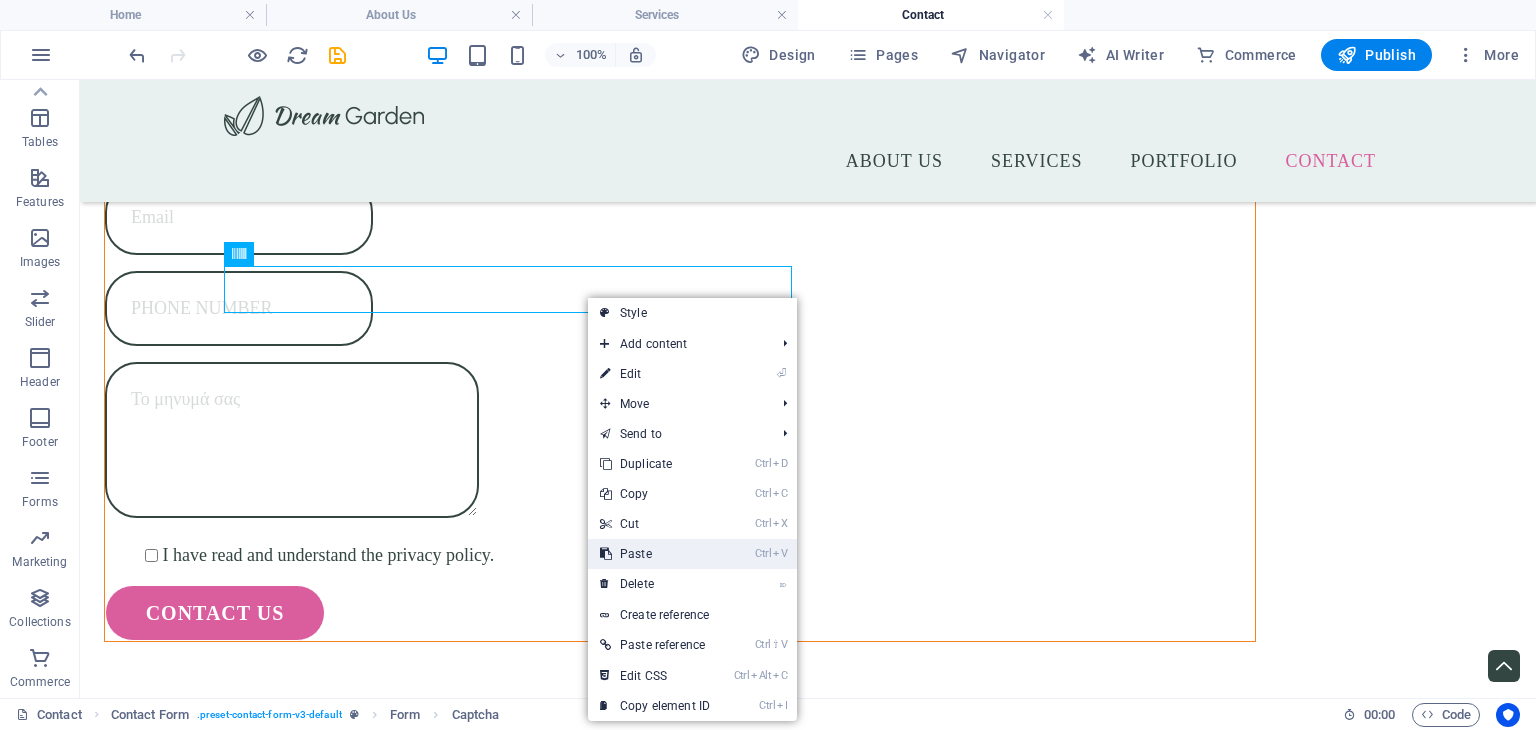 click on "Ctrl V  Paste" at bounding box center [655, 554] 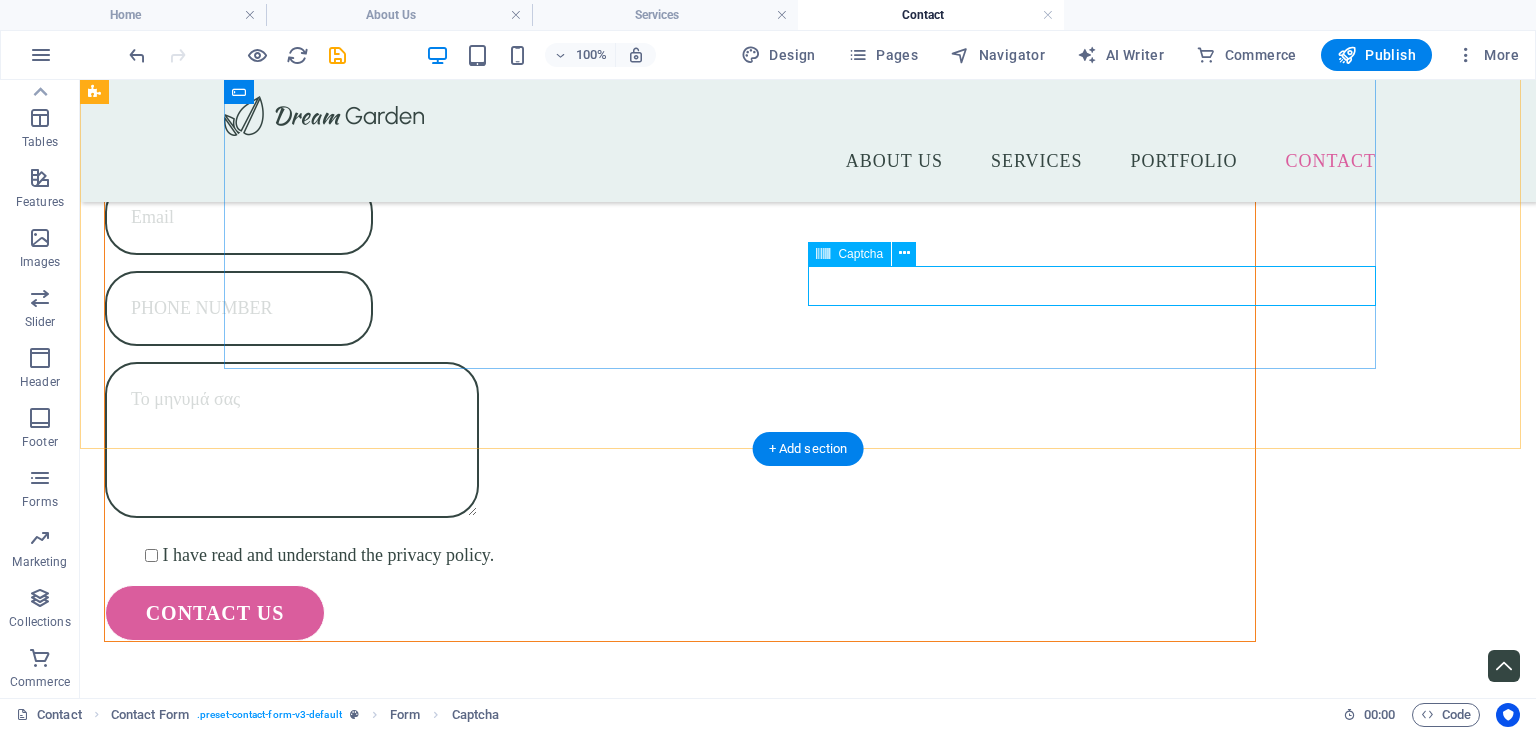 click on "Unreadable? Load new" at bounding box center [1100, 1259] 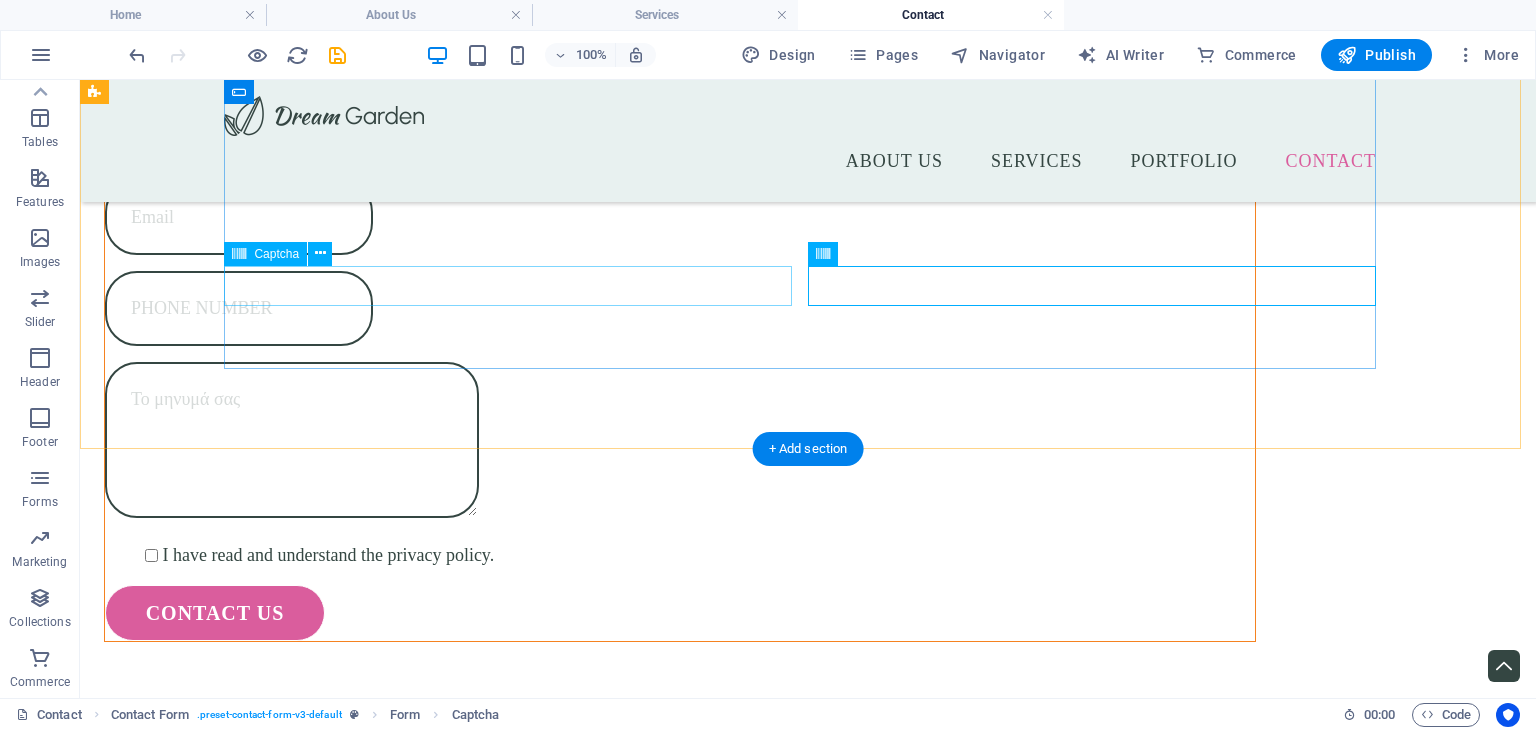 click on "Unreadable? Load new" at bounding box center (516, 1259) 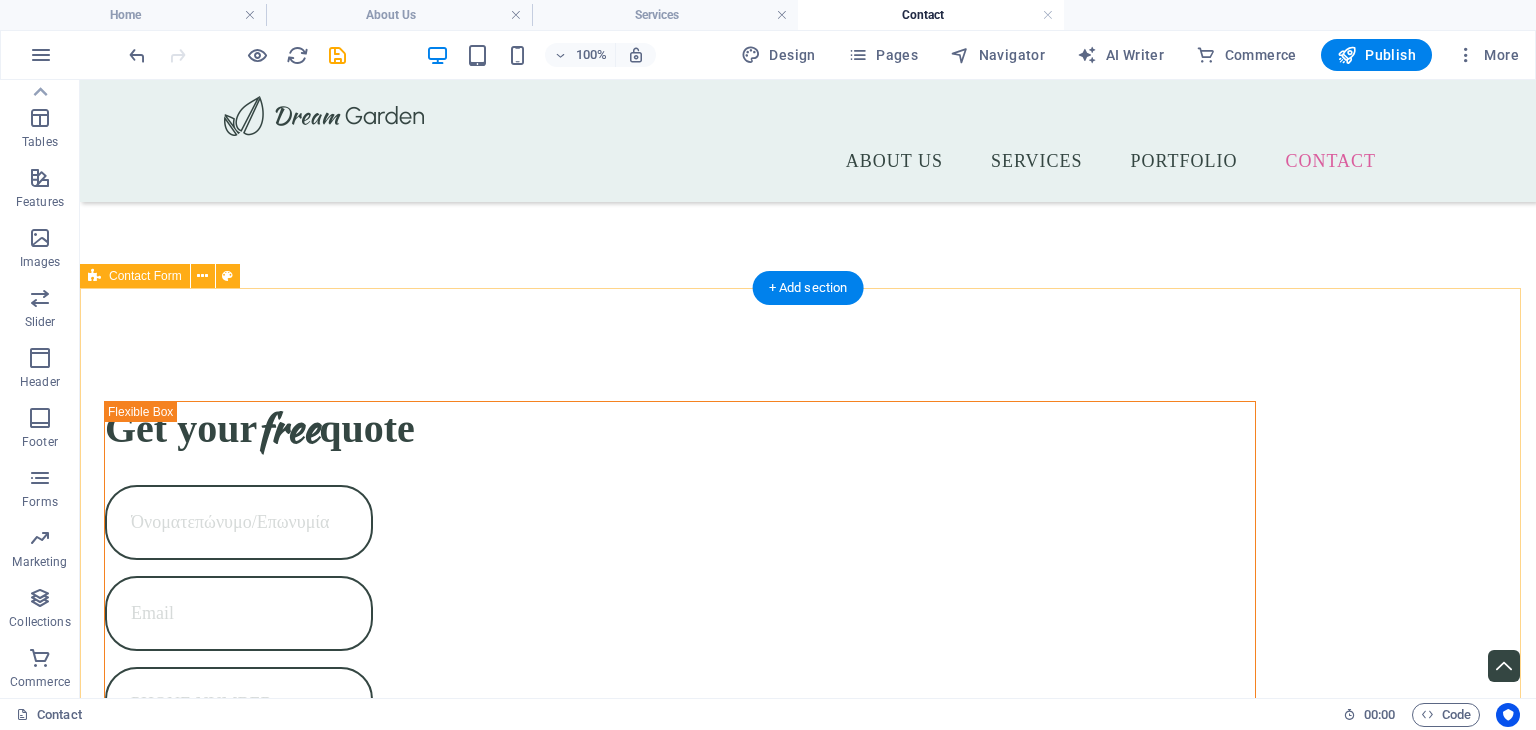 scroll, scrollTop: 1564, scrollLeft: 0, axis: vertical 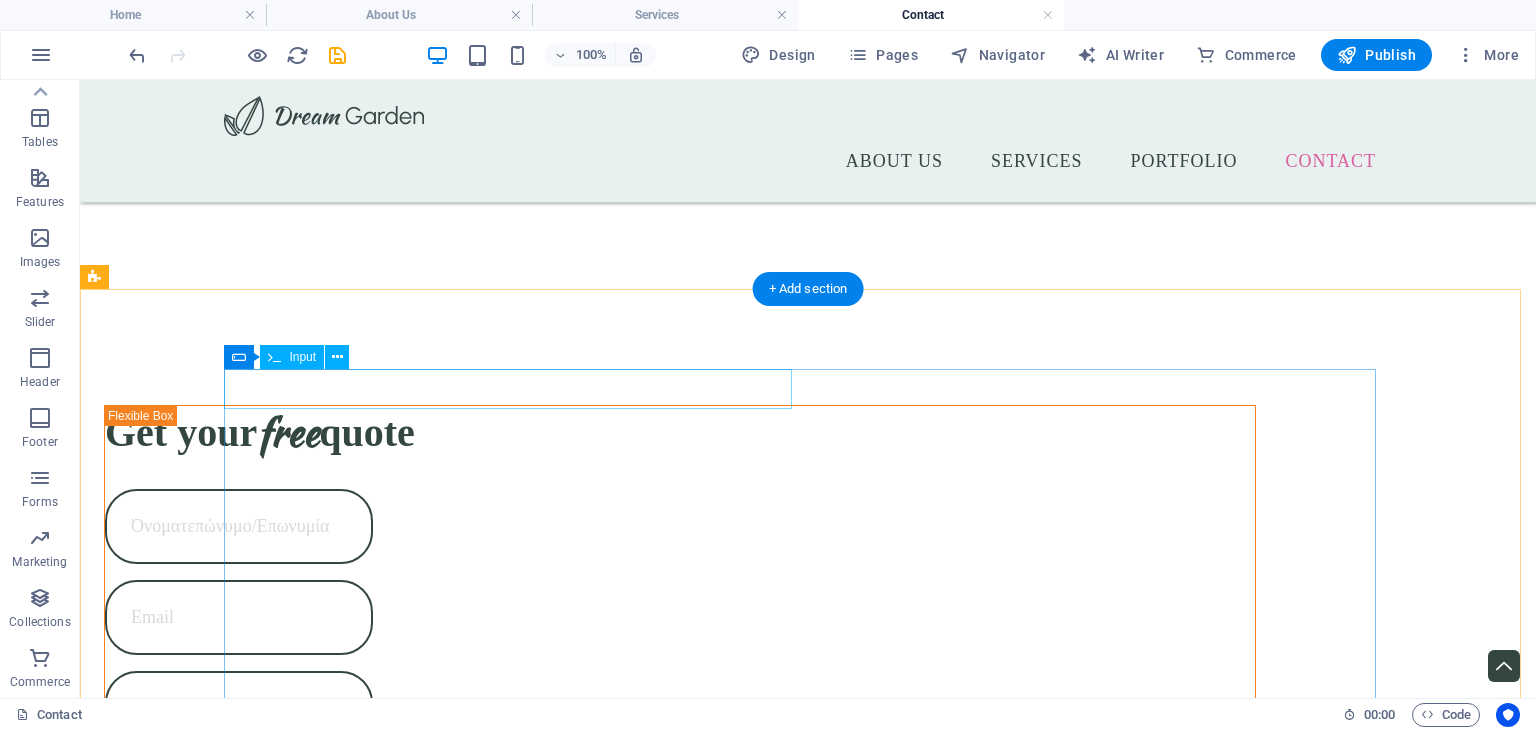 click at bounding box center [516, 1344] 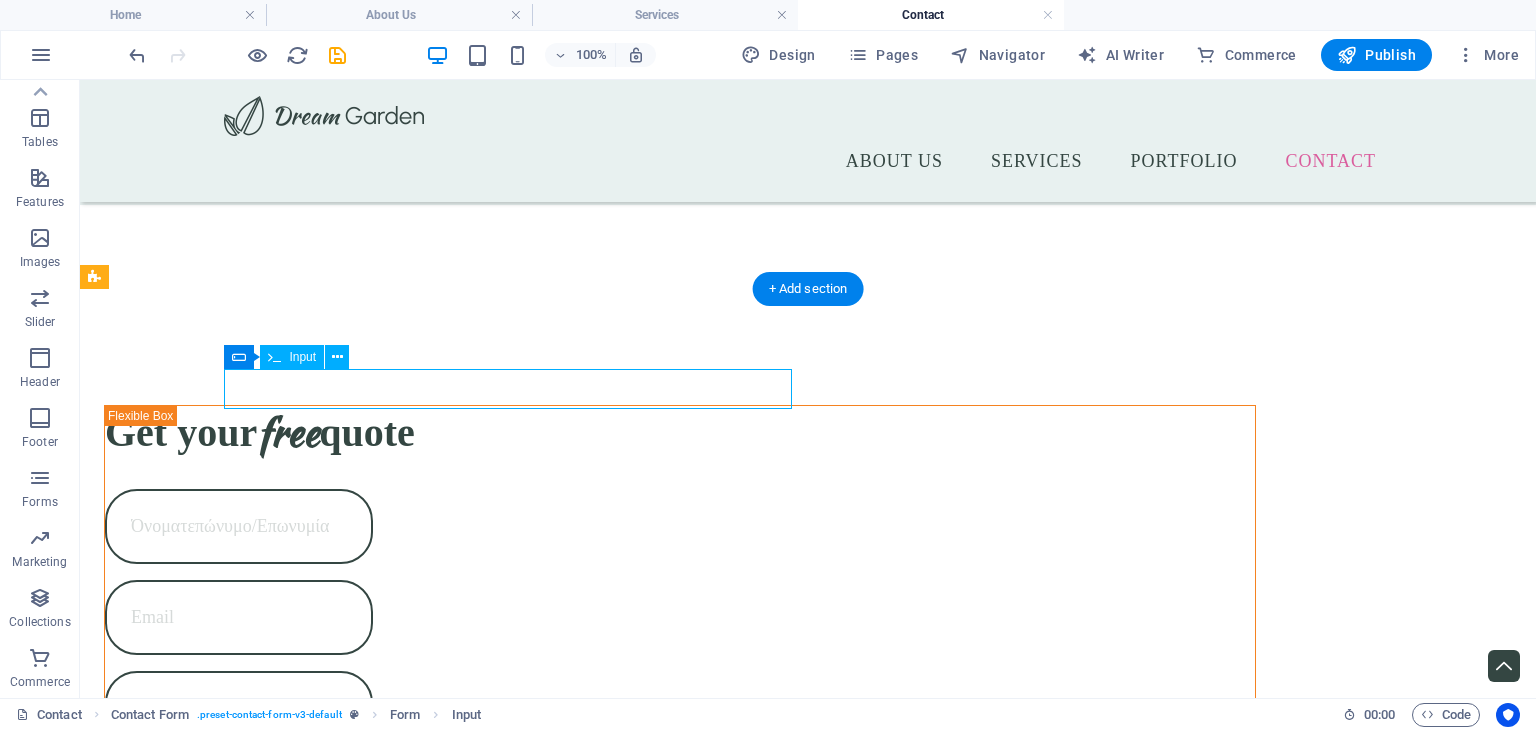 click at bounding box center (516, 1344) 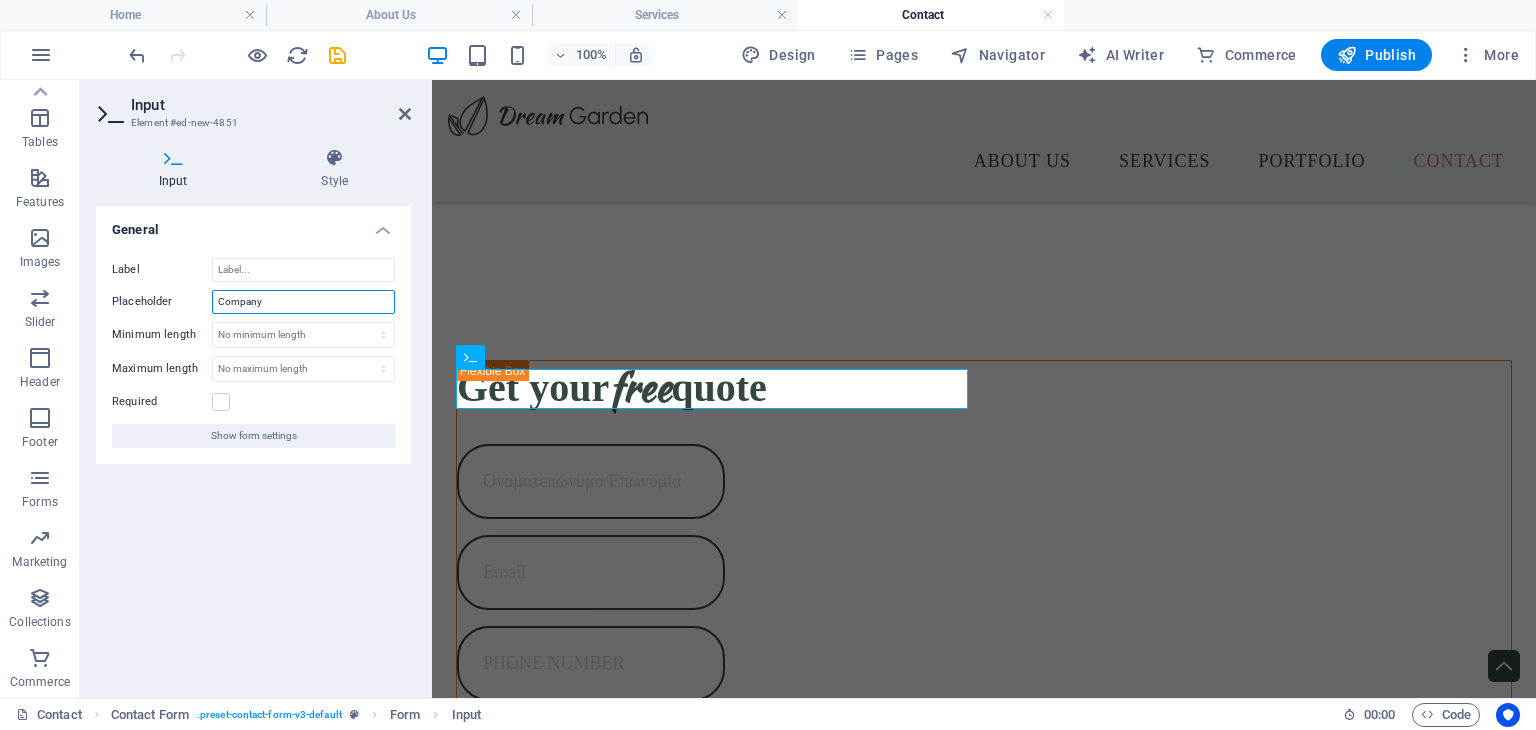 click on "Company" at bounding box center [303, 302] 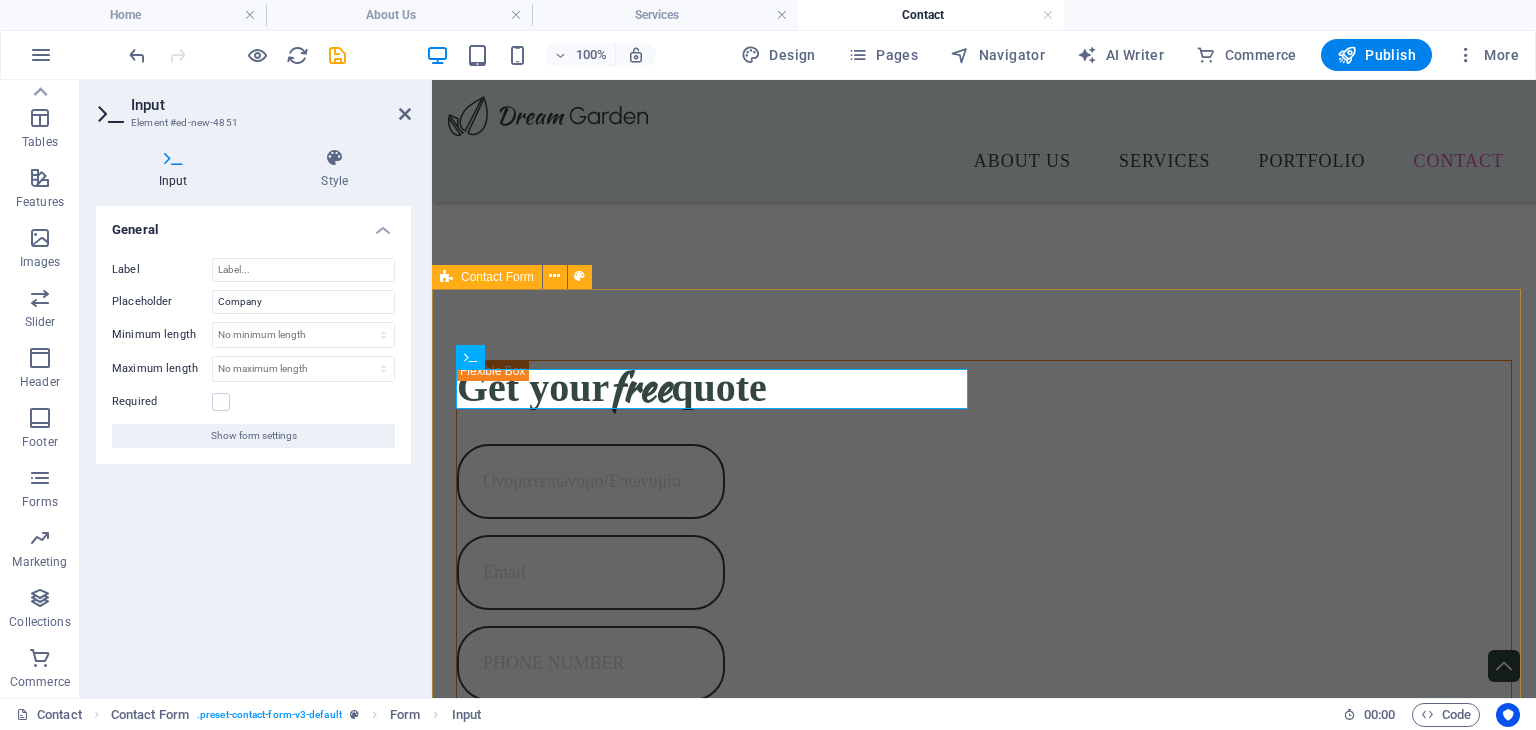 scroll, scrollTop: 1564, scrollLeft: 0, axis: vertical 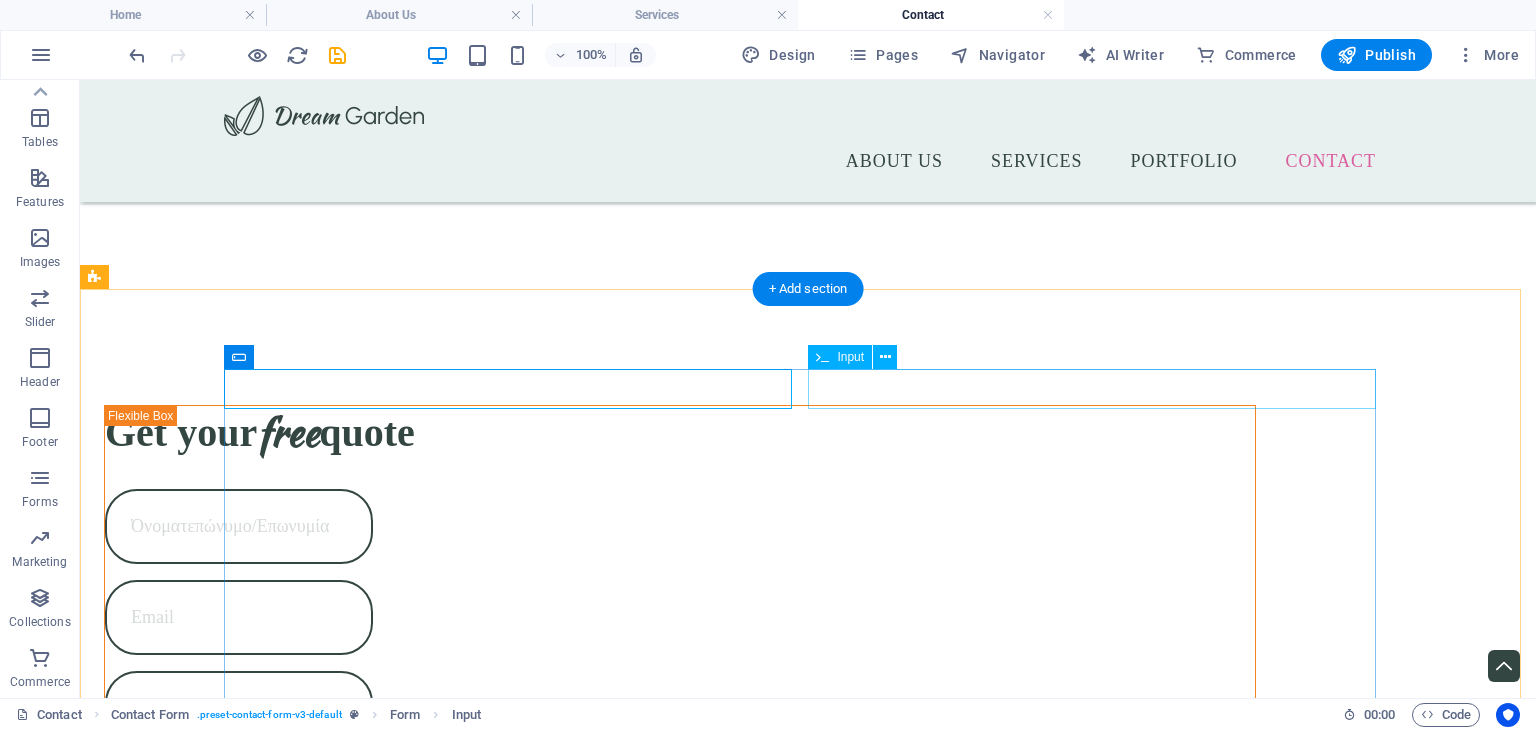 click at bounding box center [1100, 1344] 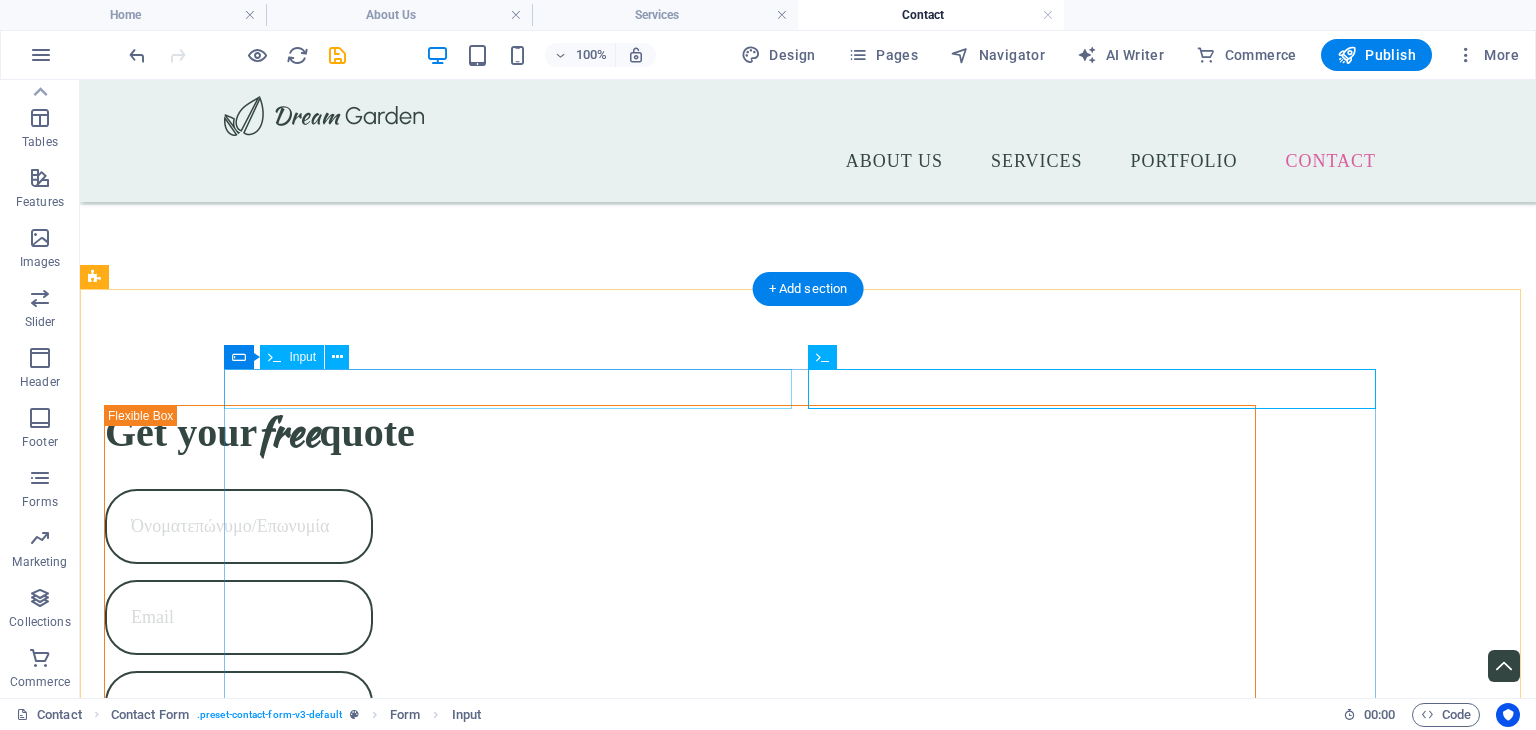 click at bounding box center (516, 1344) 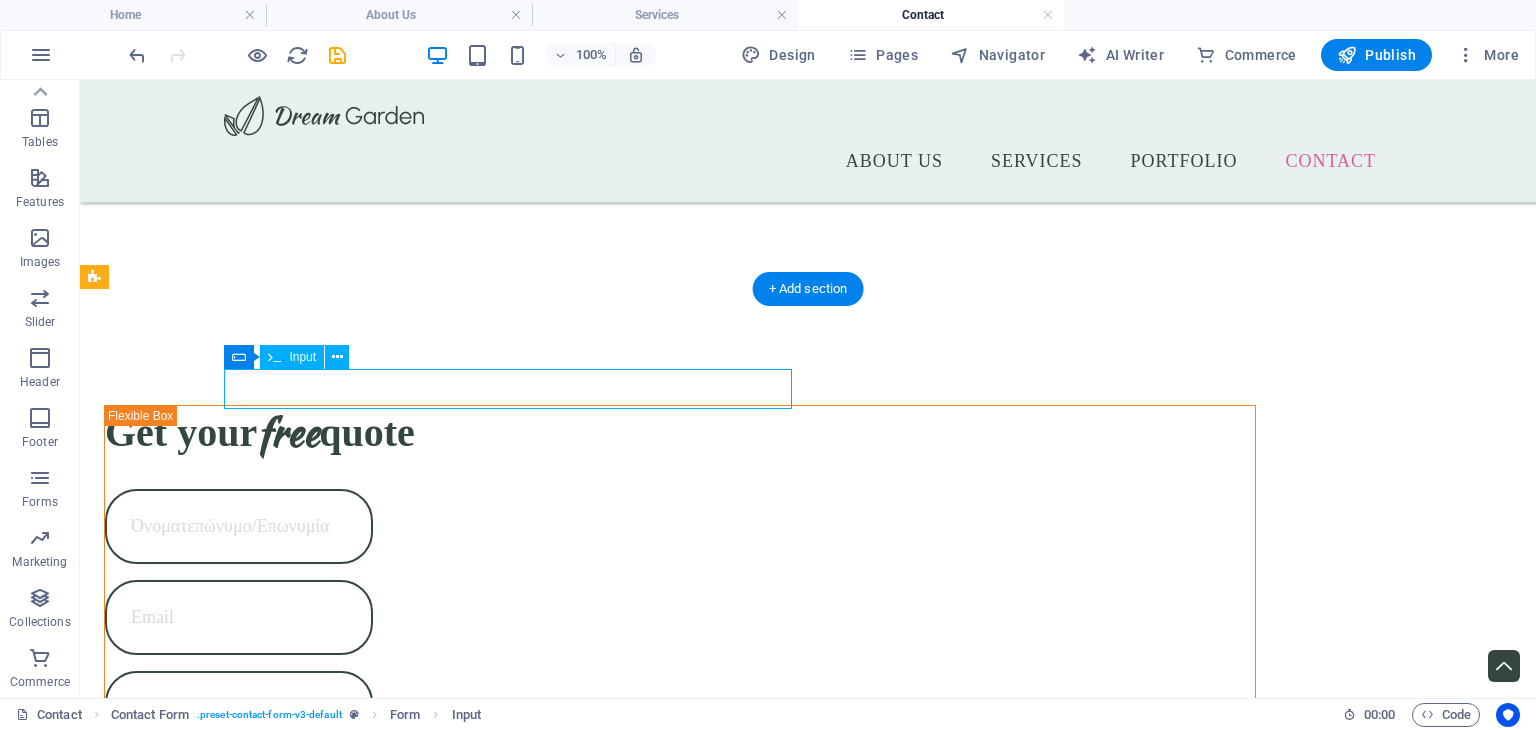 click at bounding box center [516, 1344] 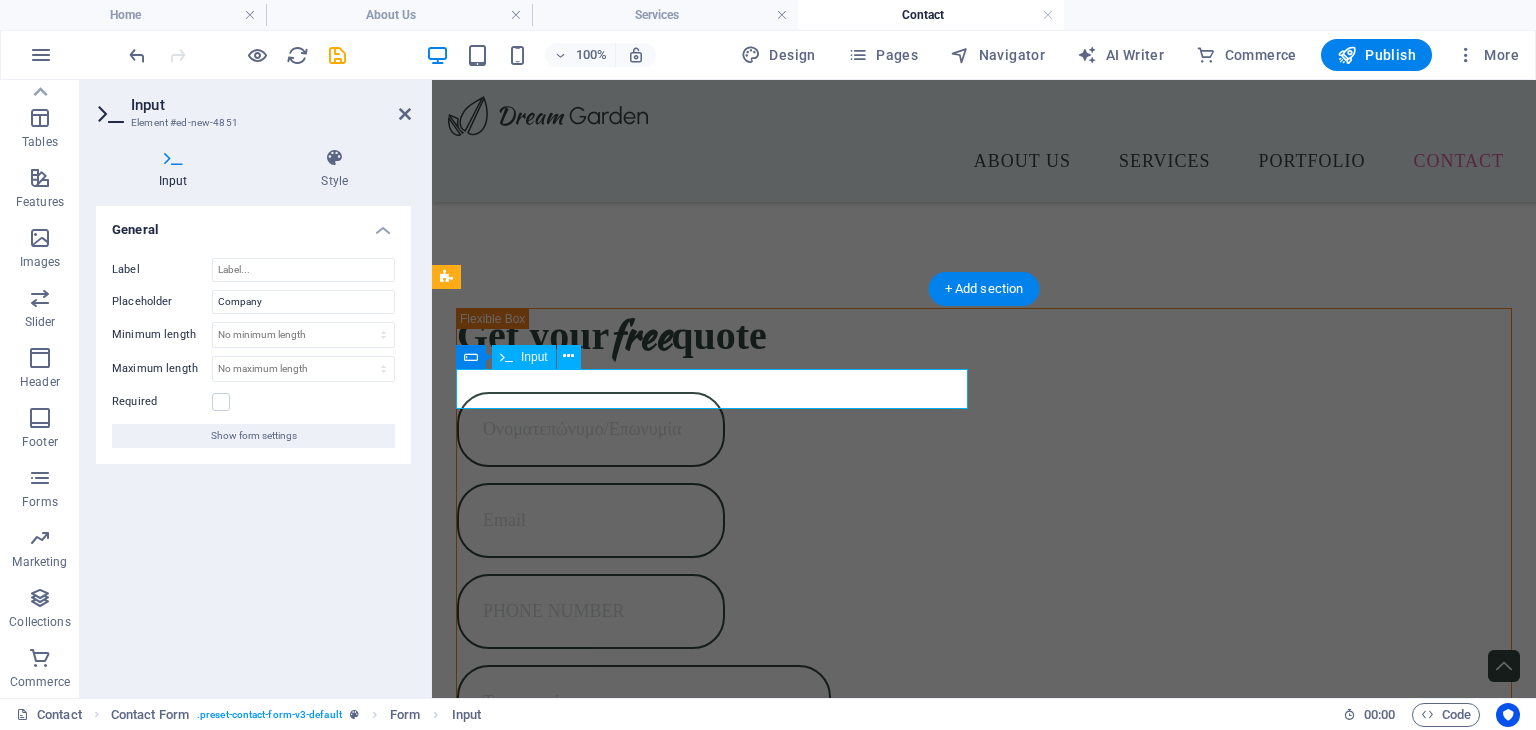 scroll, scrollTop: 1512, scrollLeft: 0, axis: vertical 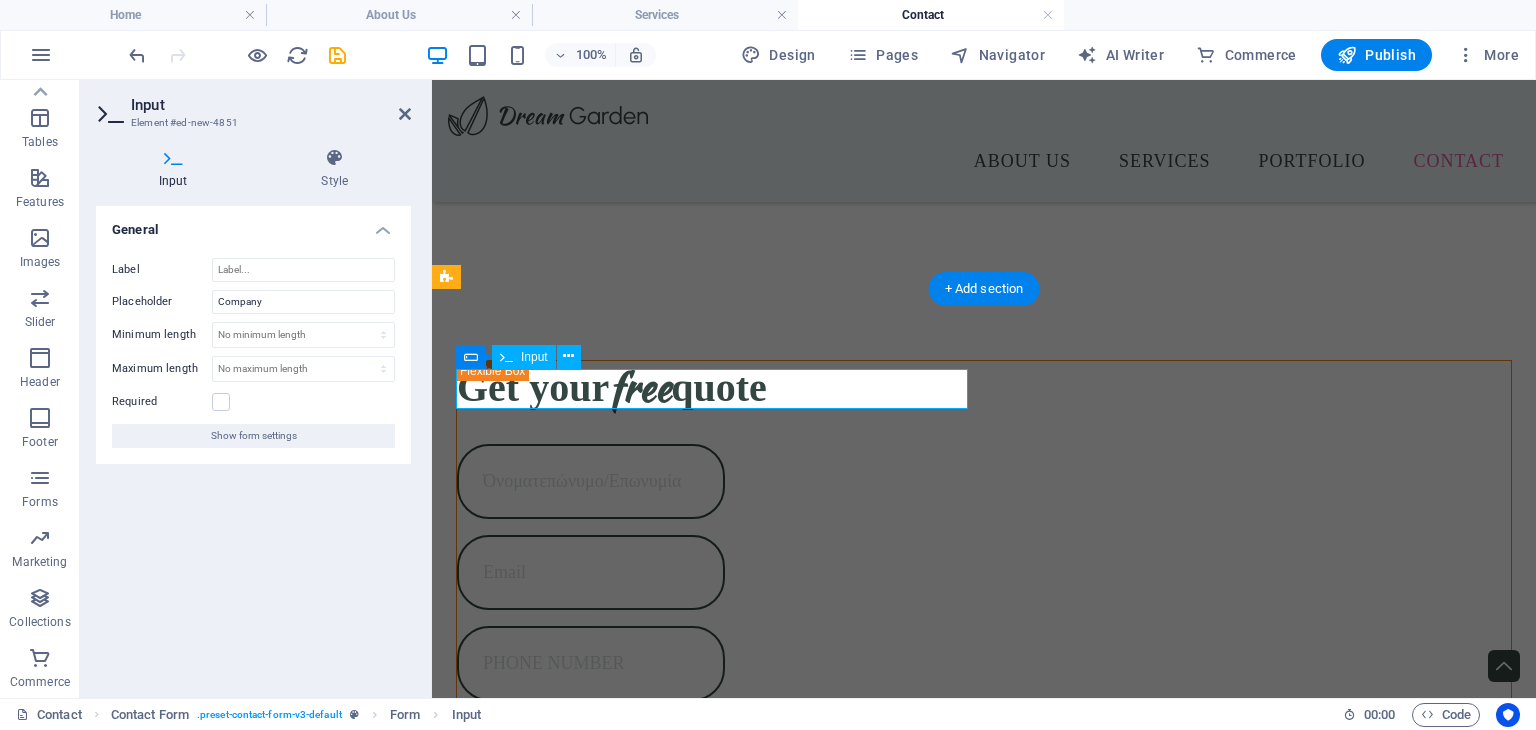 click at bounding box center (581, 1299) 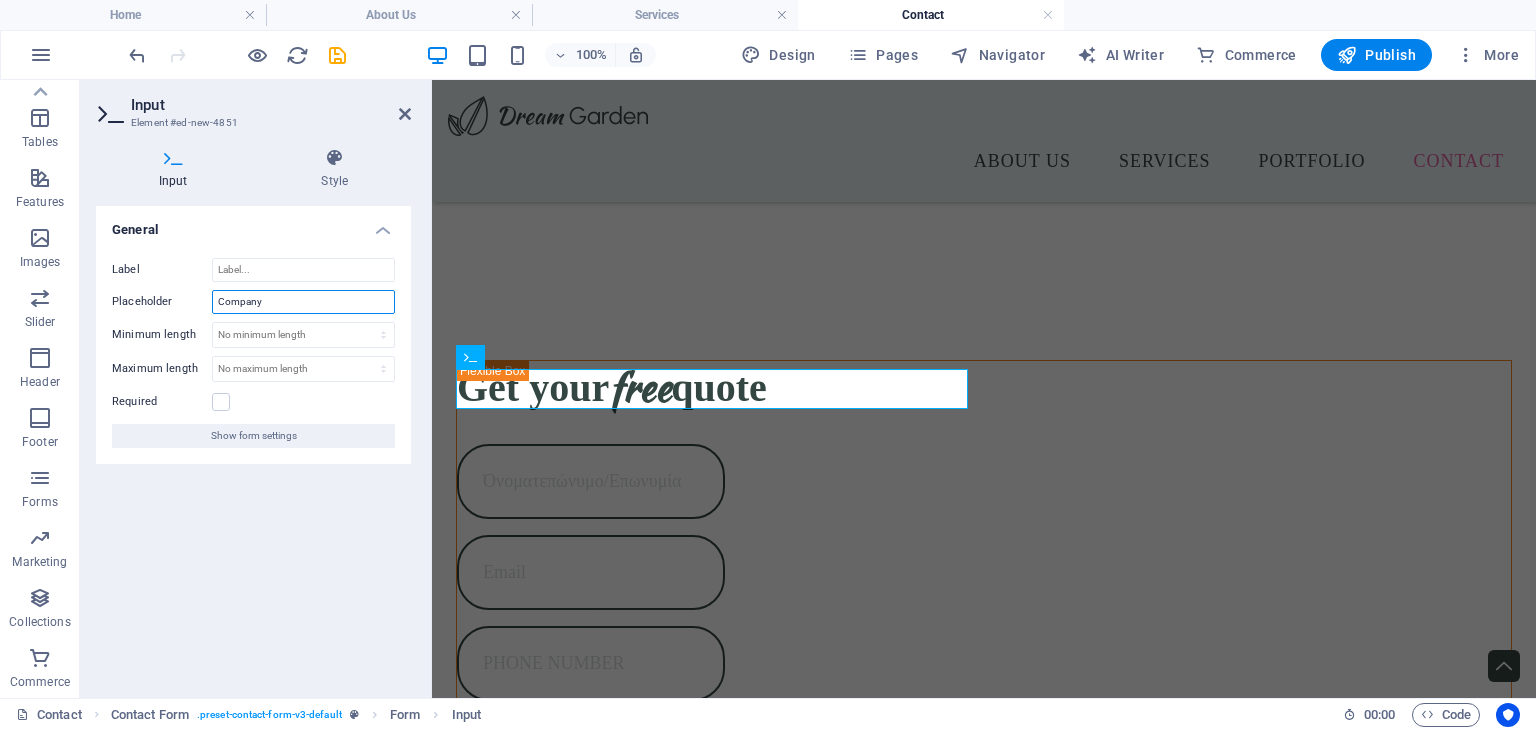 click on "Company" at bounding box center (303, 302) 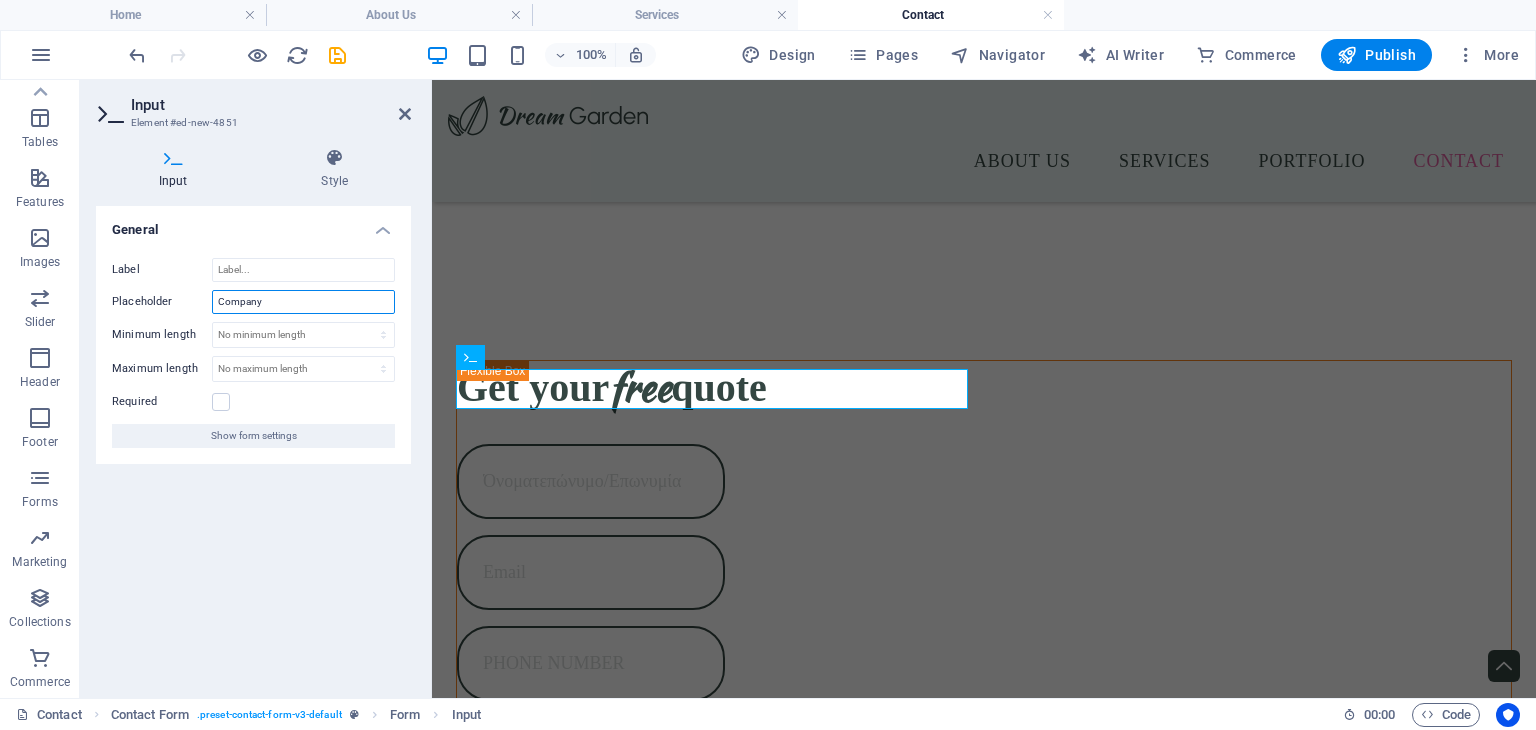 click on "Company" at bounding box center [303, 302] 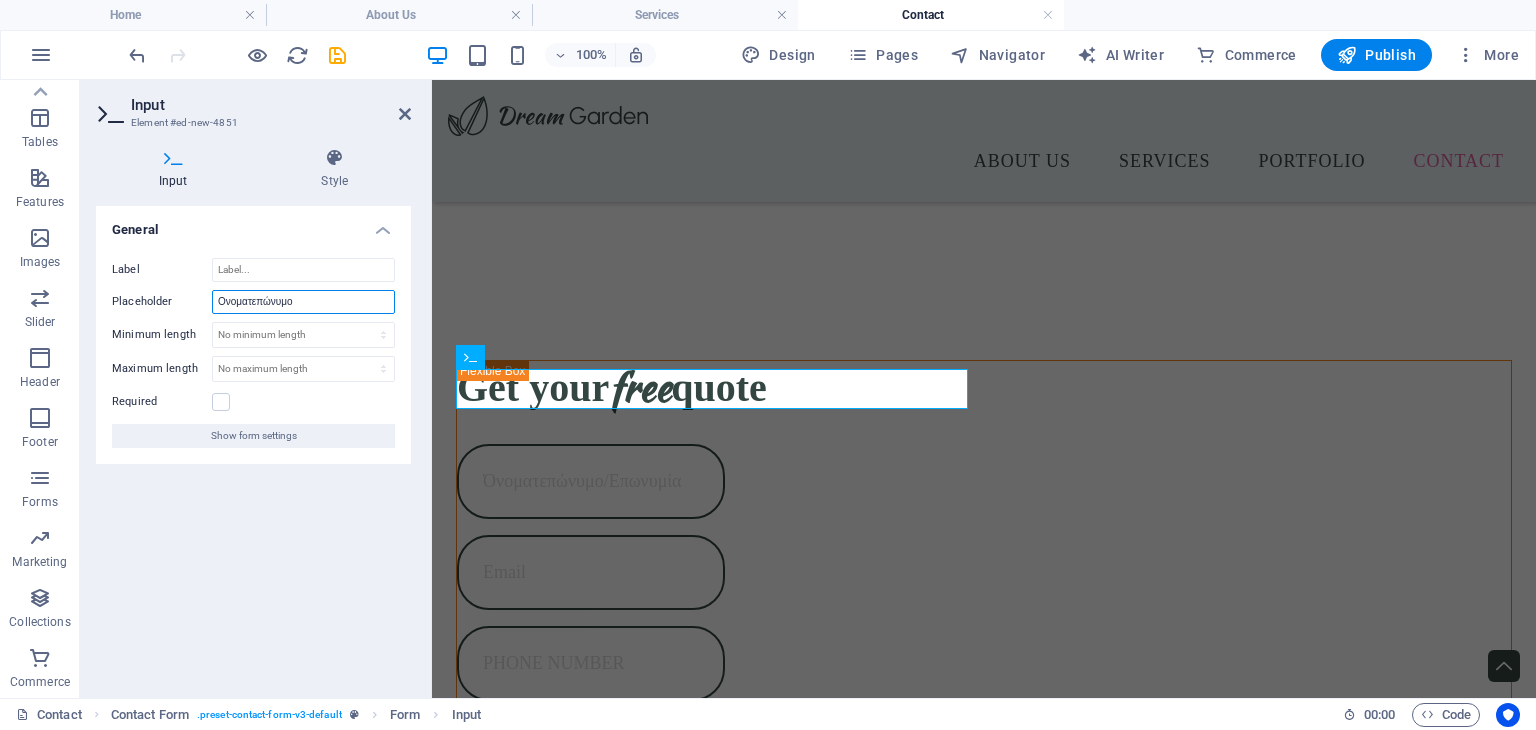 type on "Ονοματεπώνυμο" 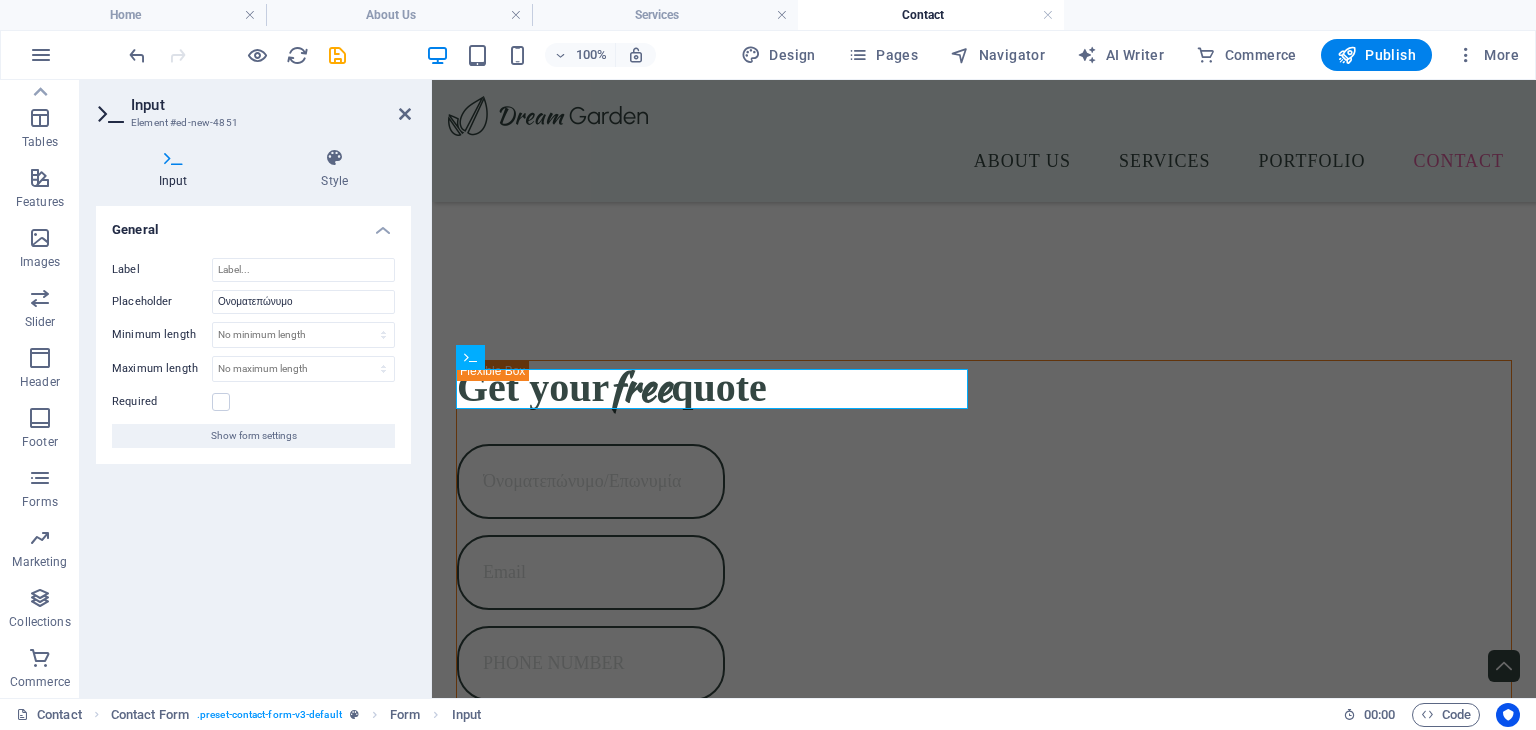 click on "General Label Placeholder [NAME] Minimum length No minimum length chars Maximum length No maximum length chars Required Show form settings" at bounding box center [253, 444] 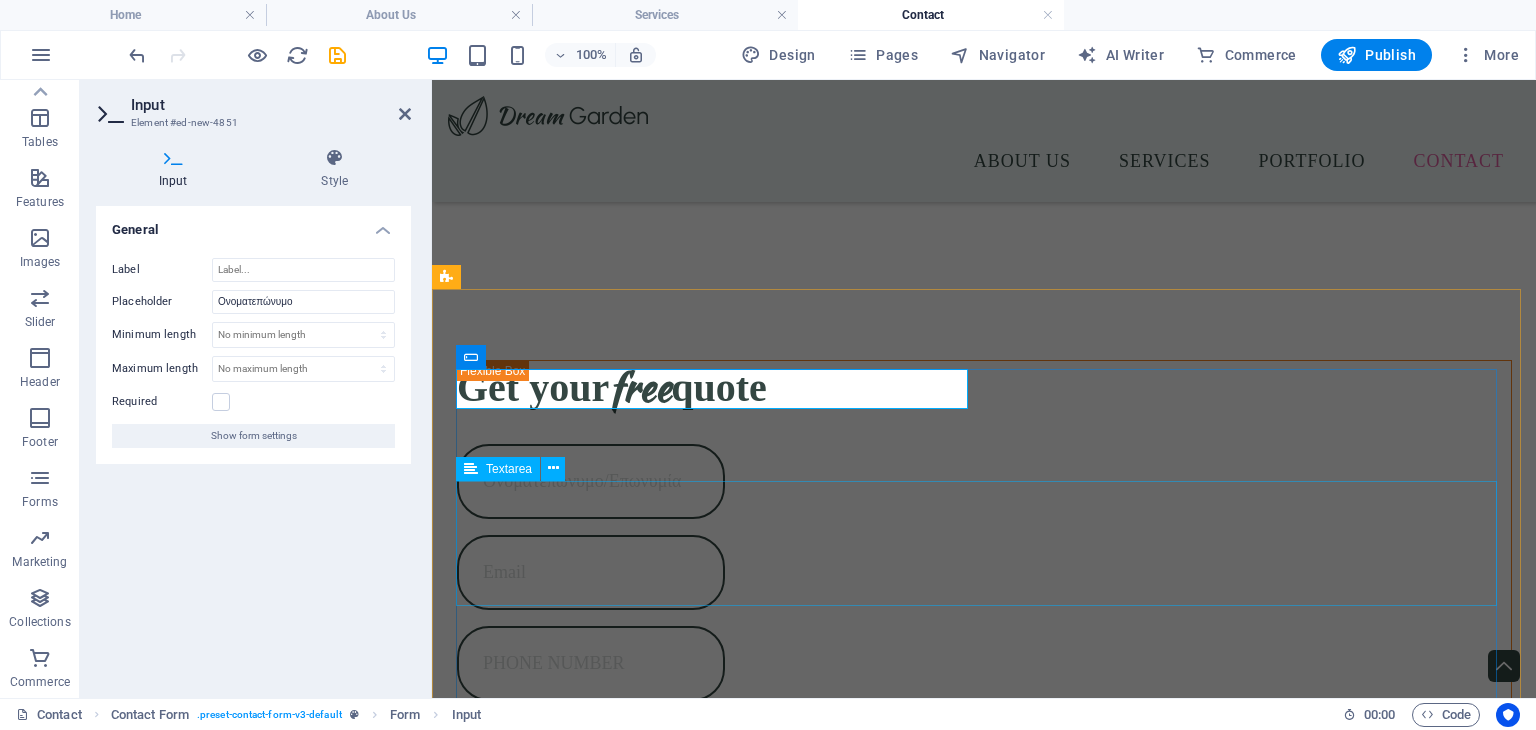click at bounding box center (984, 1466) 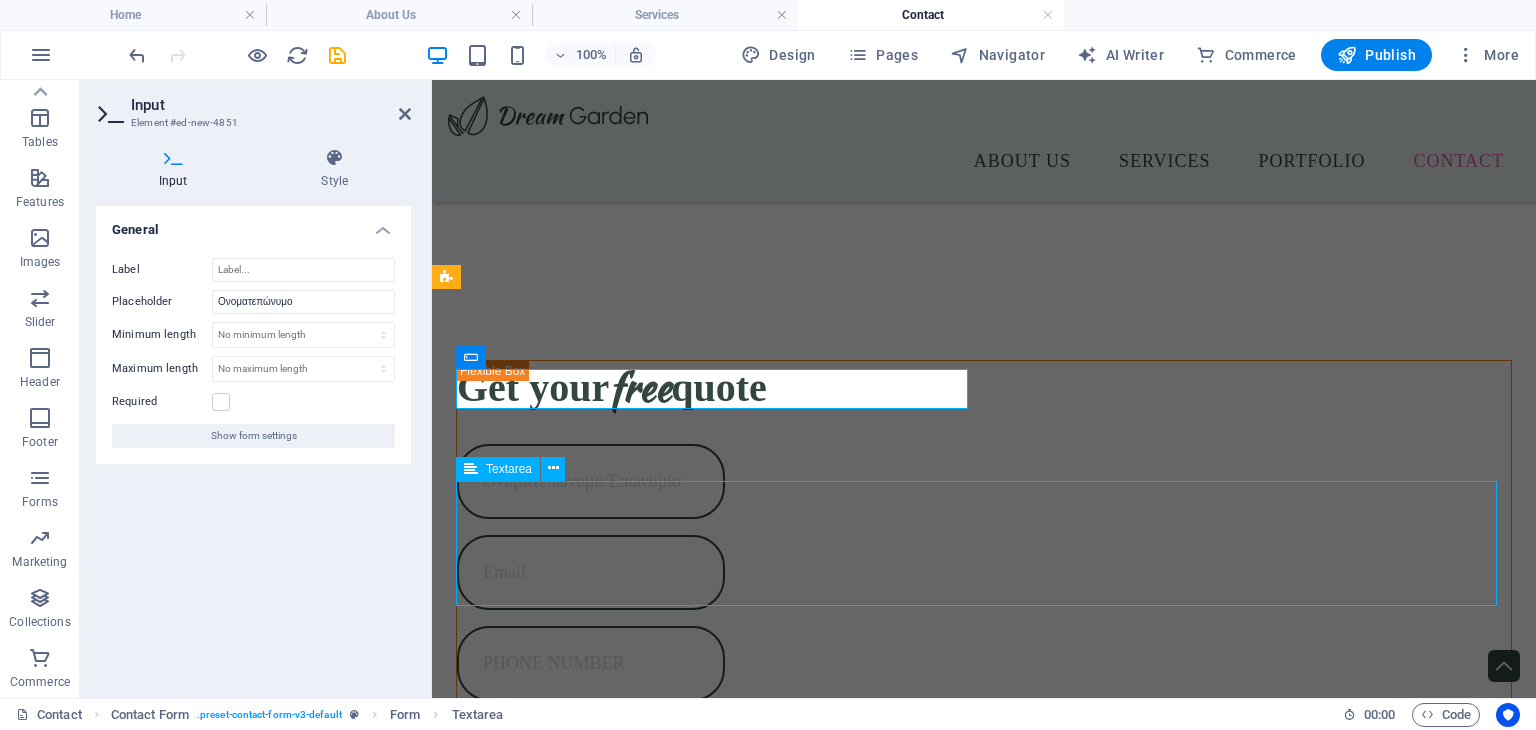 scroll, scrollTop: 1564, scrollLeft: 0, axis: vertical 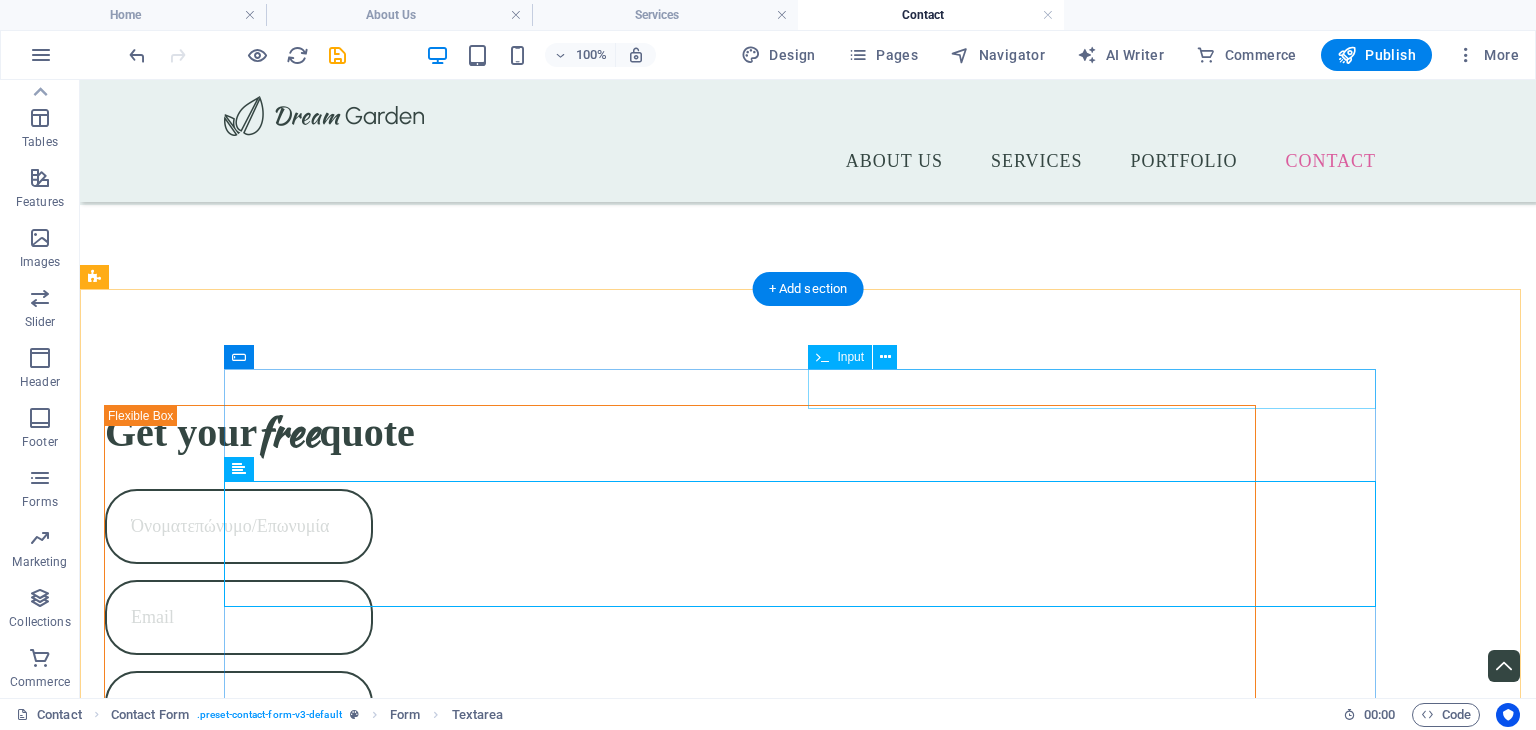click at bounding box center [1100, 1344] 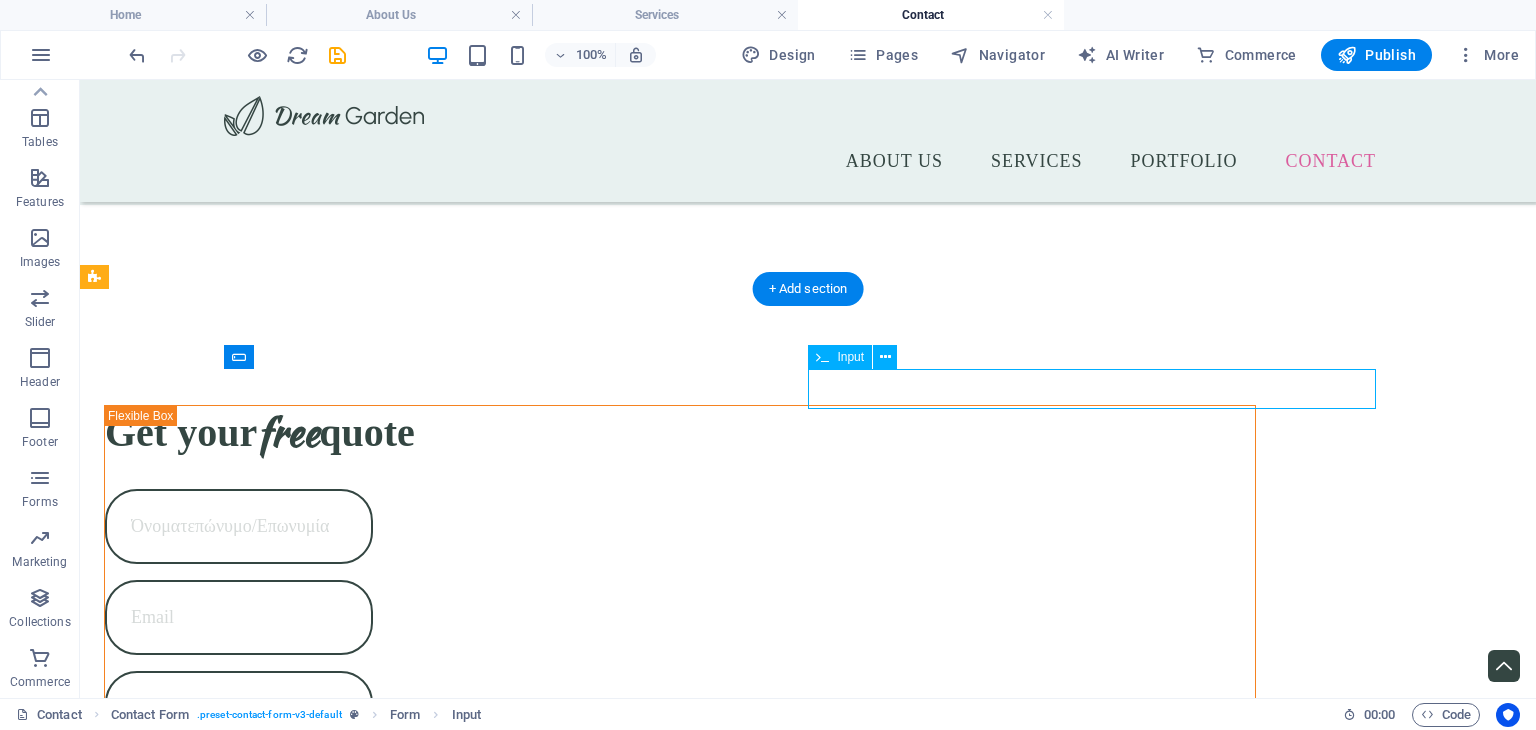 click at bounding box center (1100, 1344) 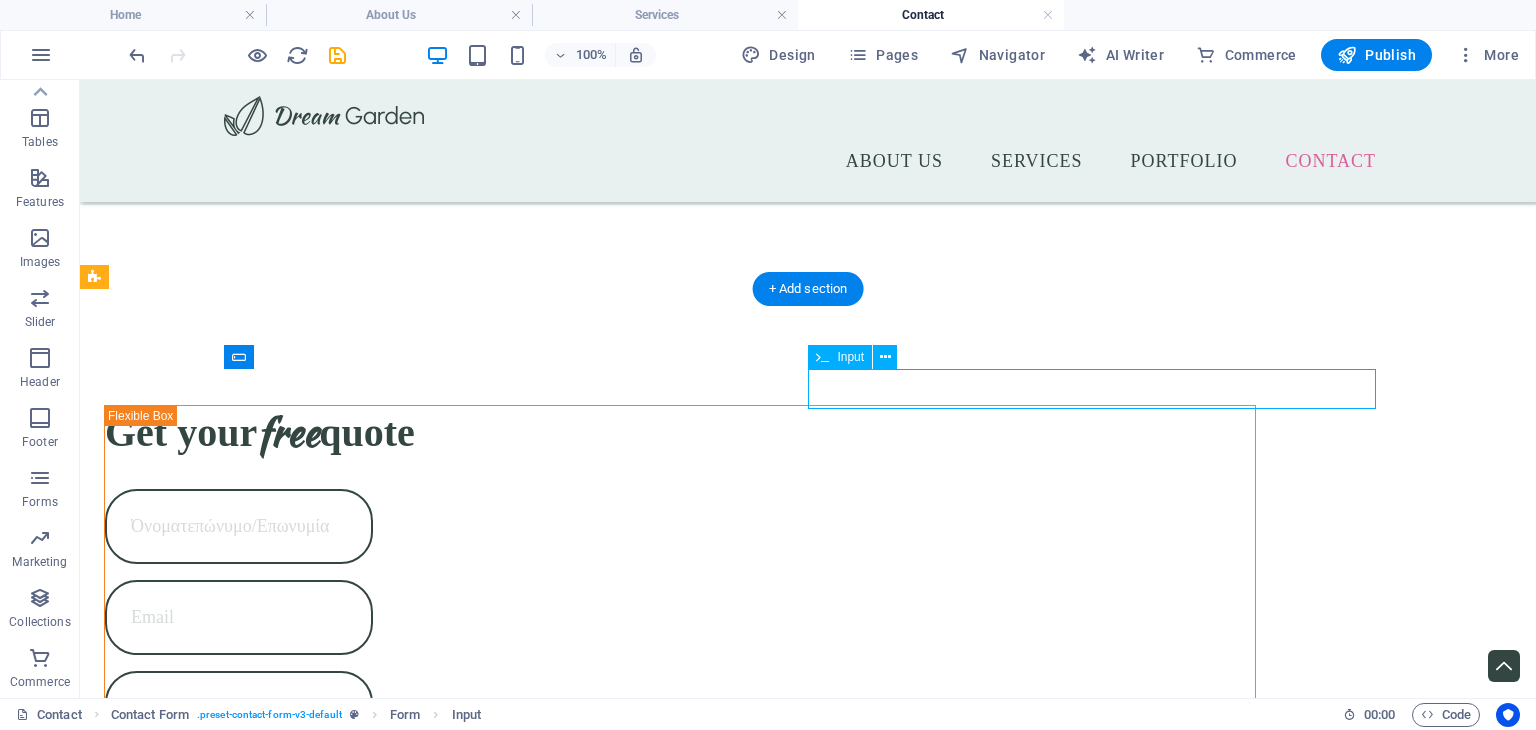 click at bounding box center [1100, 1344] 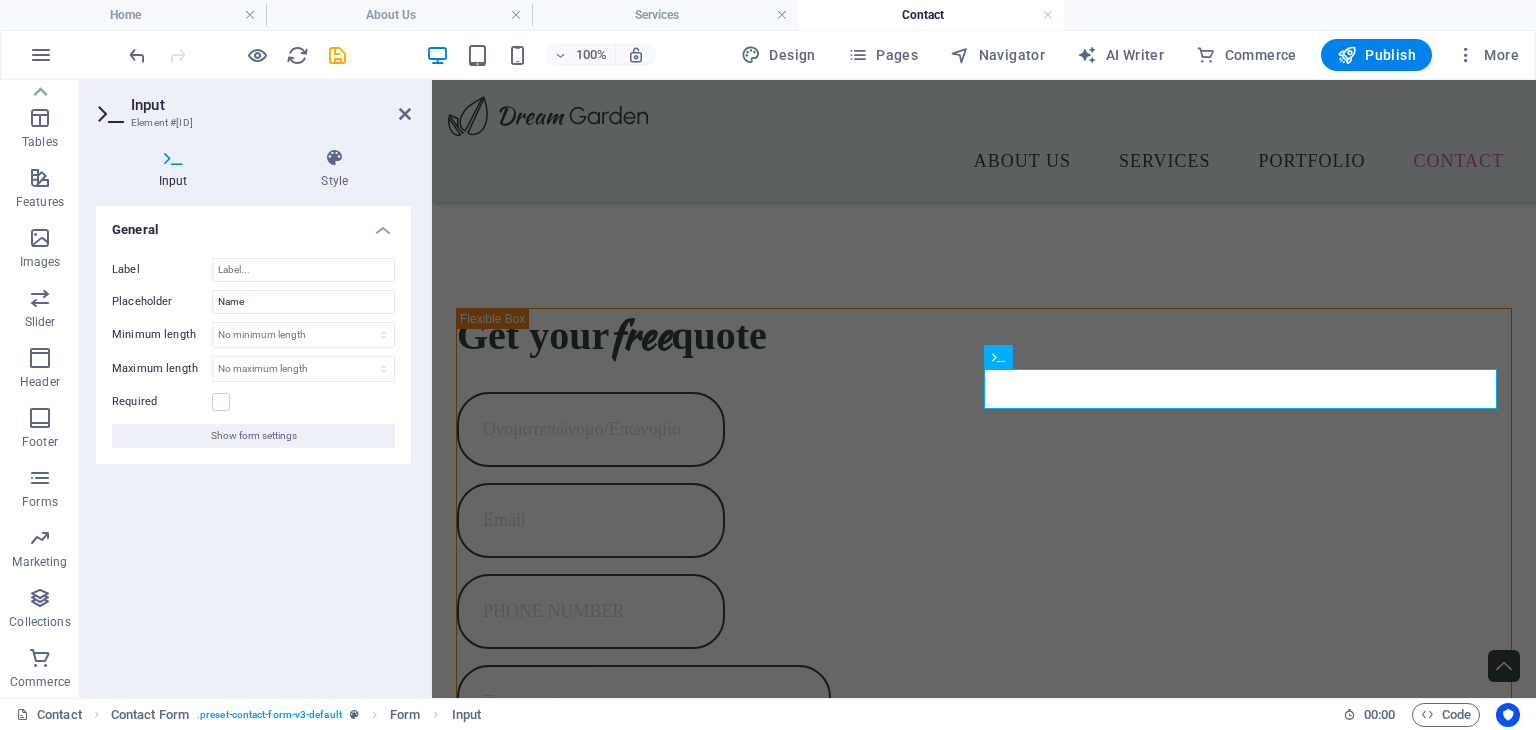 scroll, scrollTop: 1512, scrollLeft: 0, axis: vertical 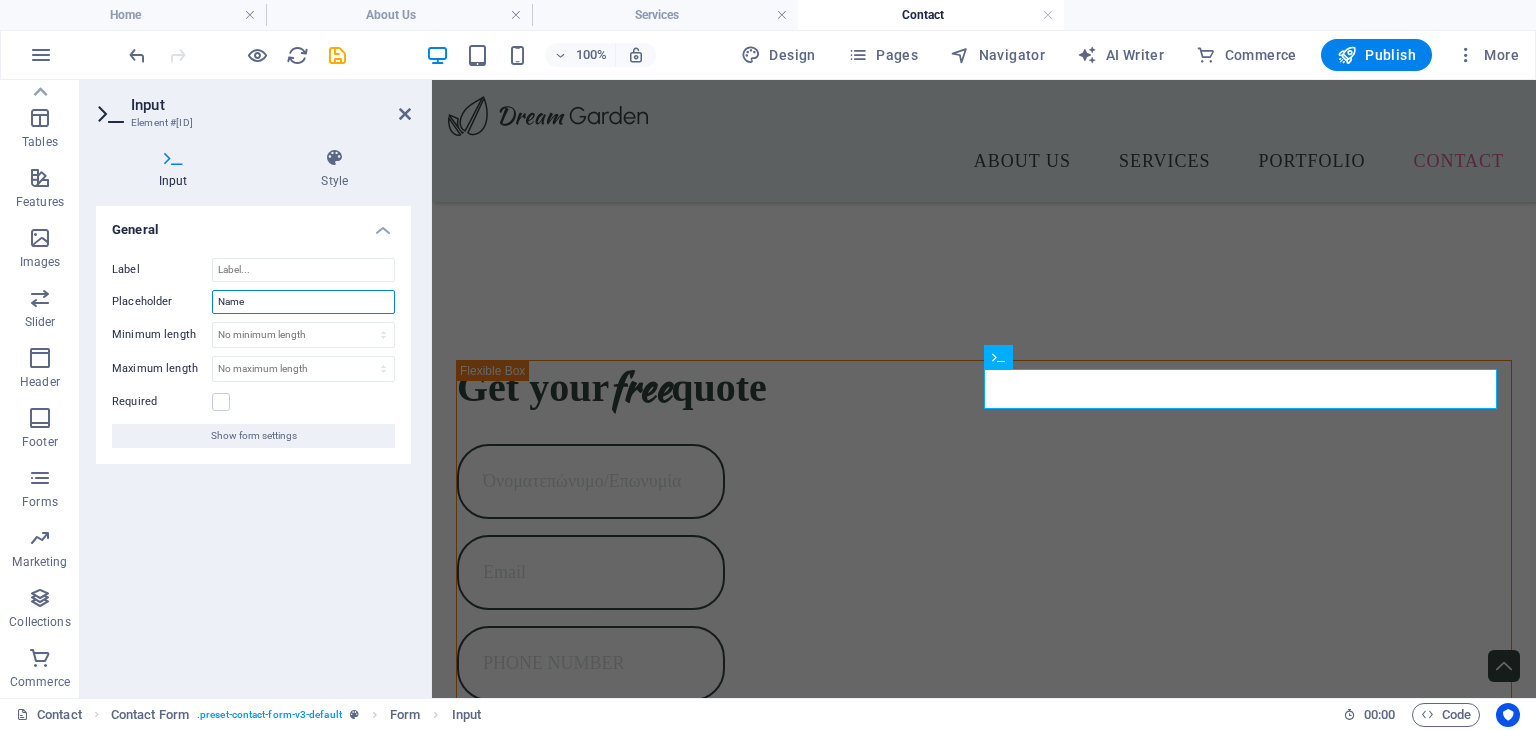 click on "Name" at bounding box center (303, 302) 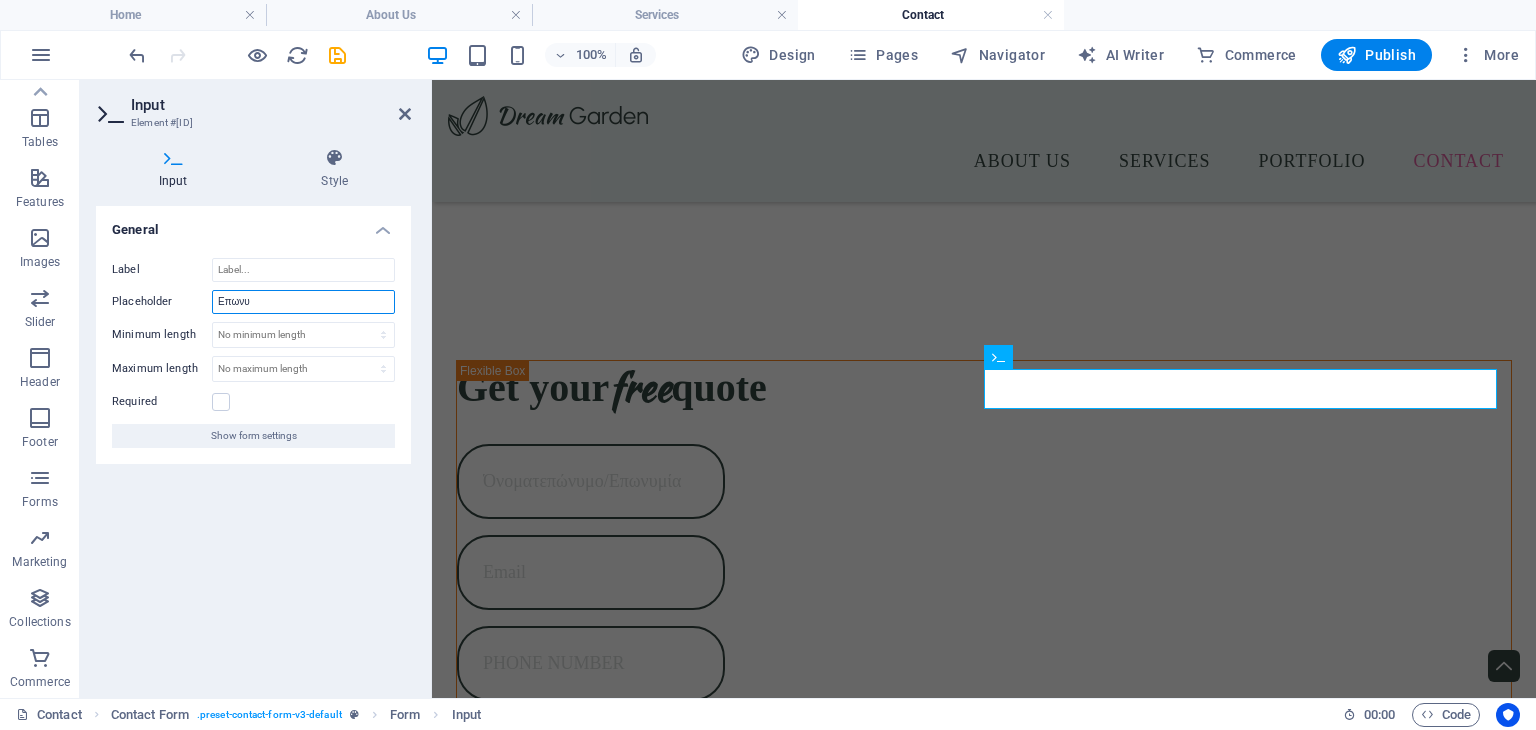 type on "Επωνυμ" 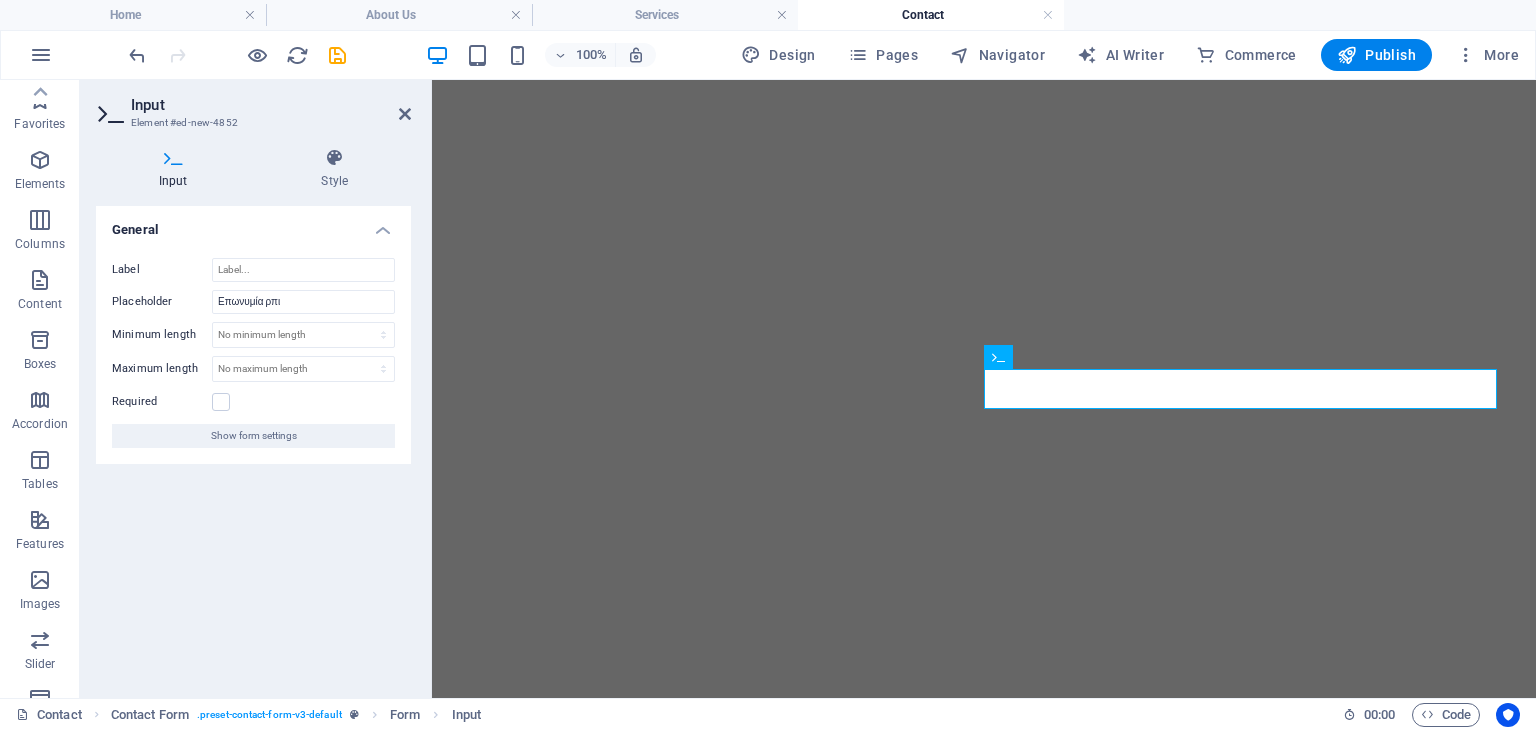 scroll, scrollTop: 0, scrollLeft: 0, axis: both 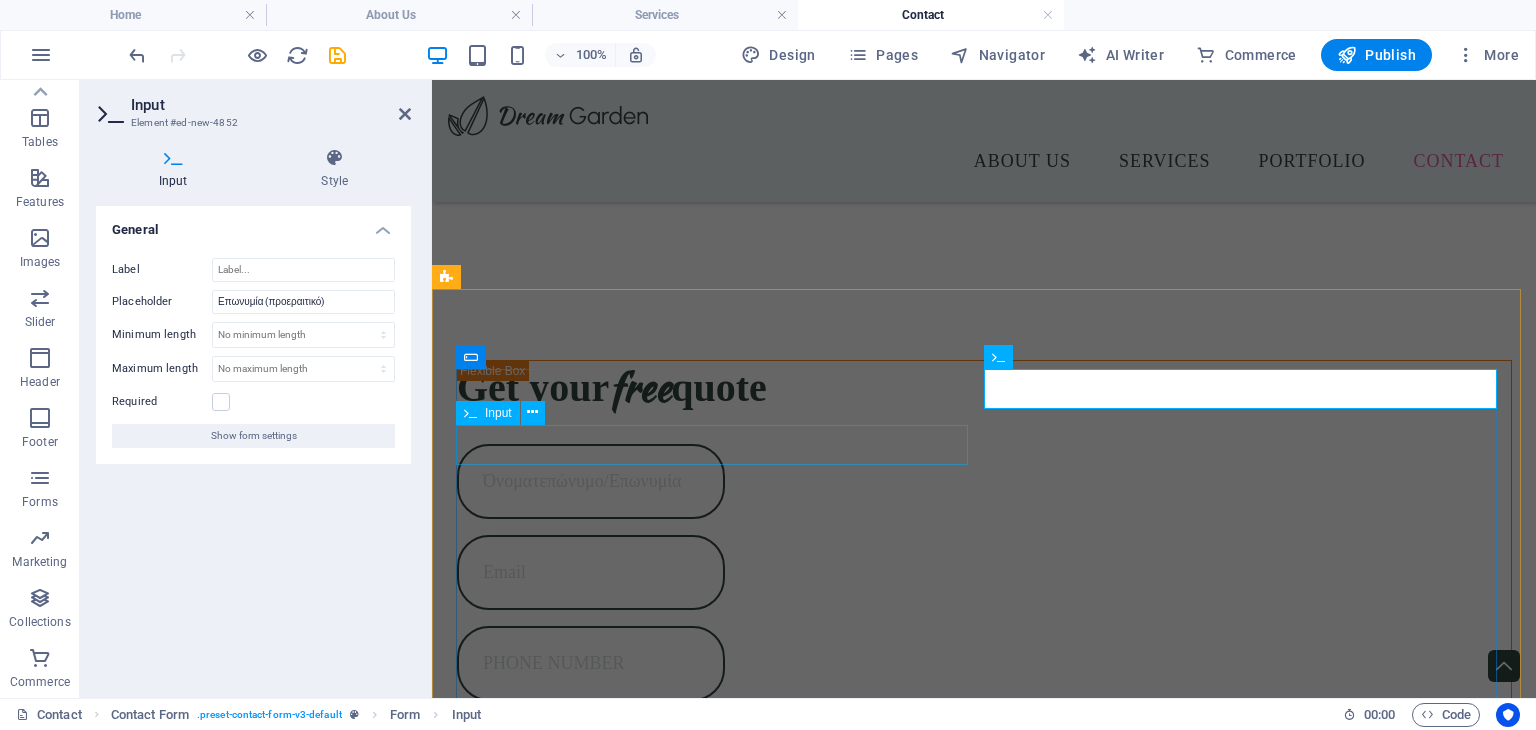 type on "Επωνυμία (προεραιτικό)" 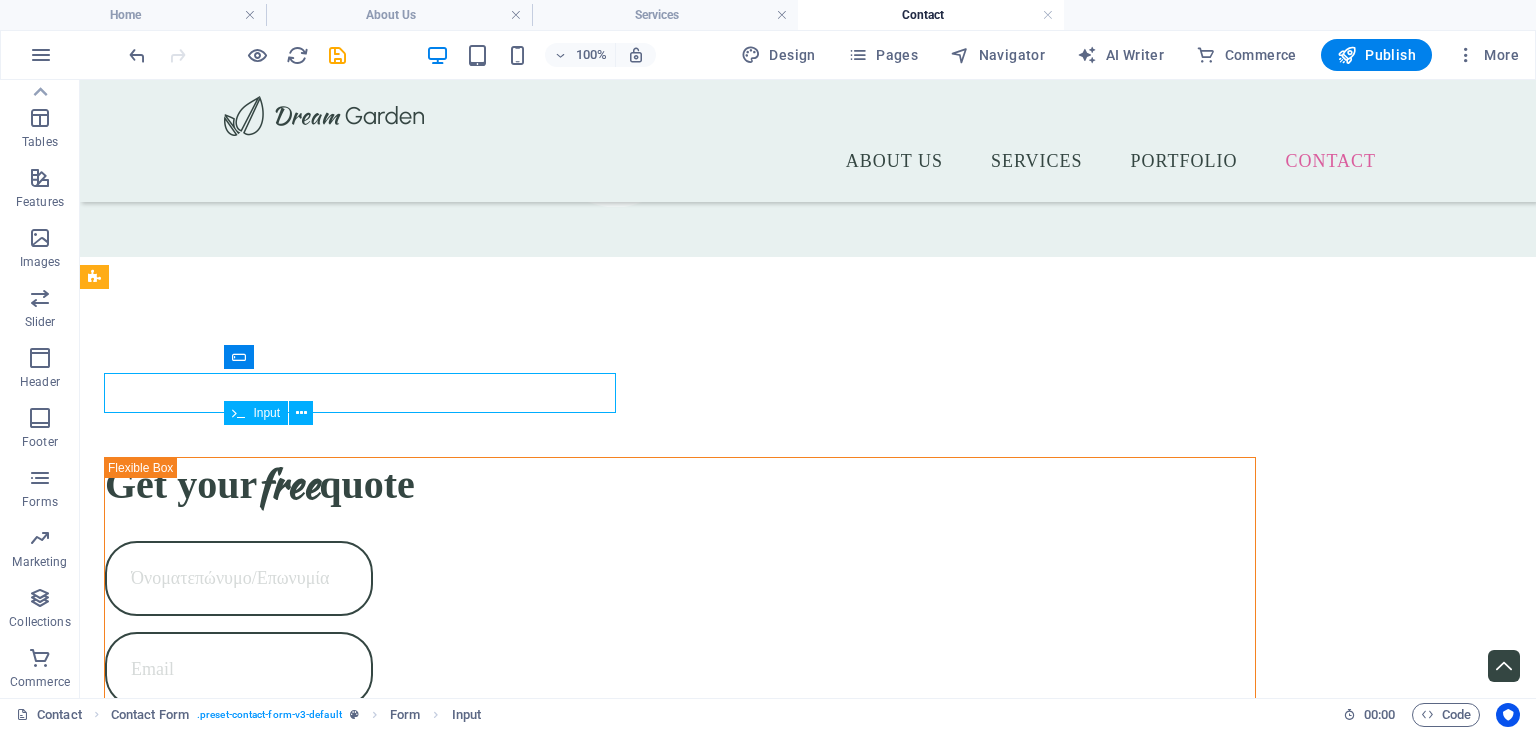 scroll, scrollTop: 1564, scrollLeft: 0, axis: vertical 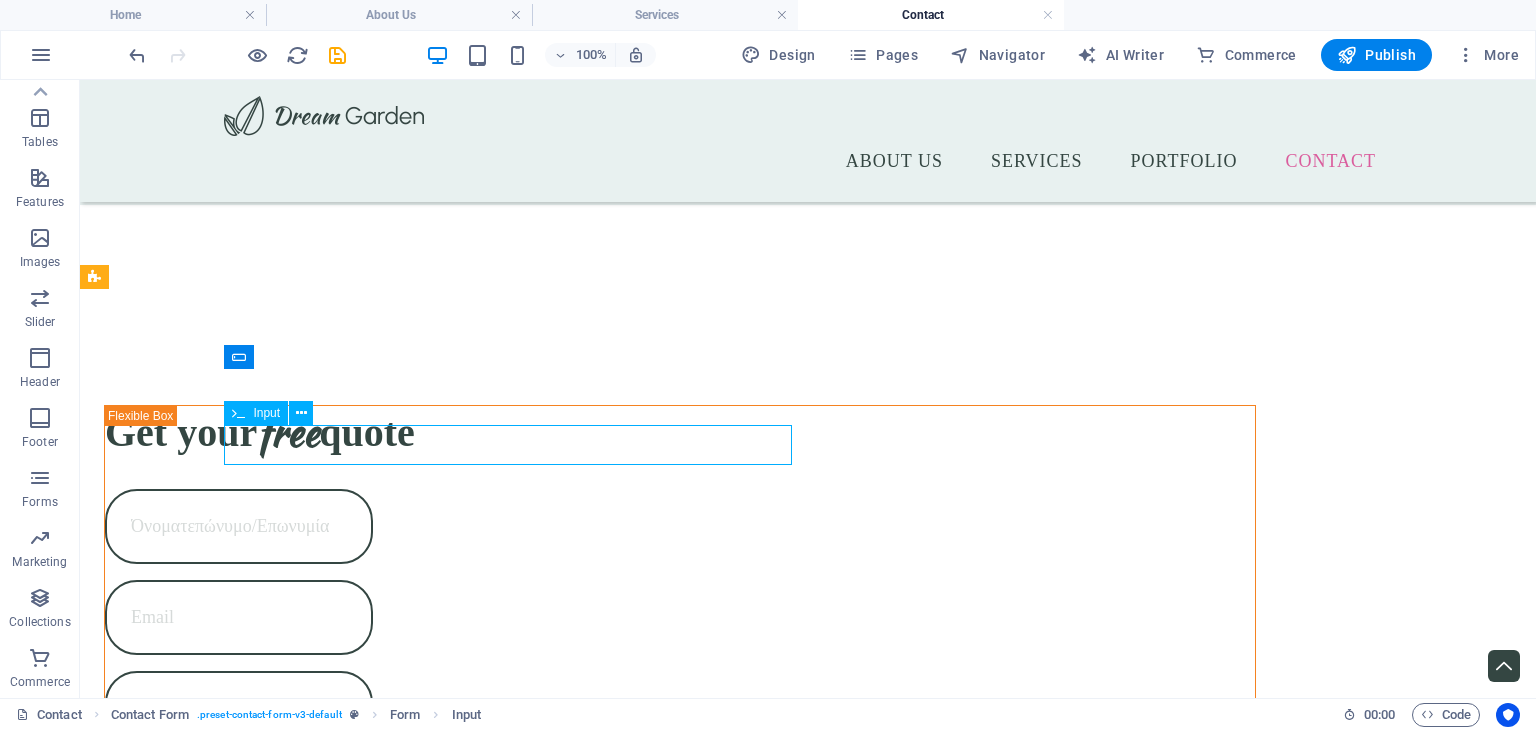 click at bounding box center (516, 1405) 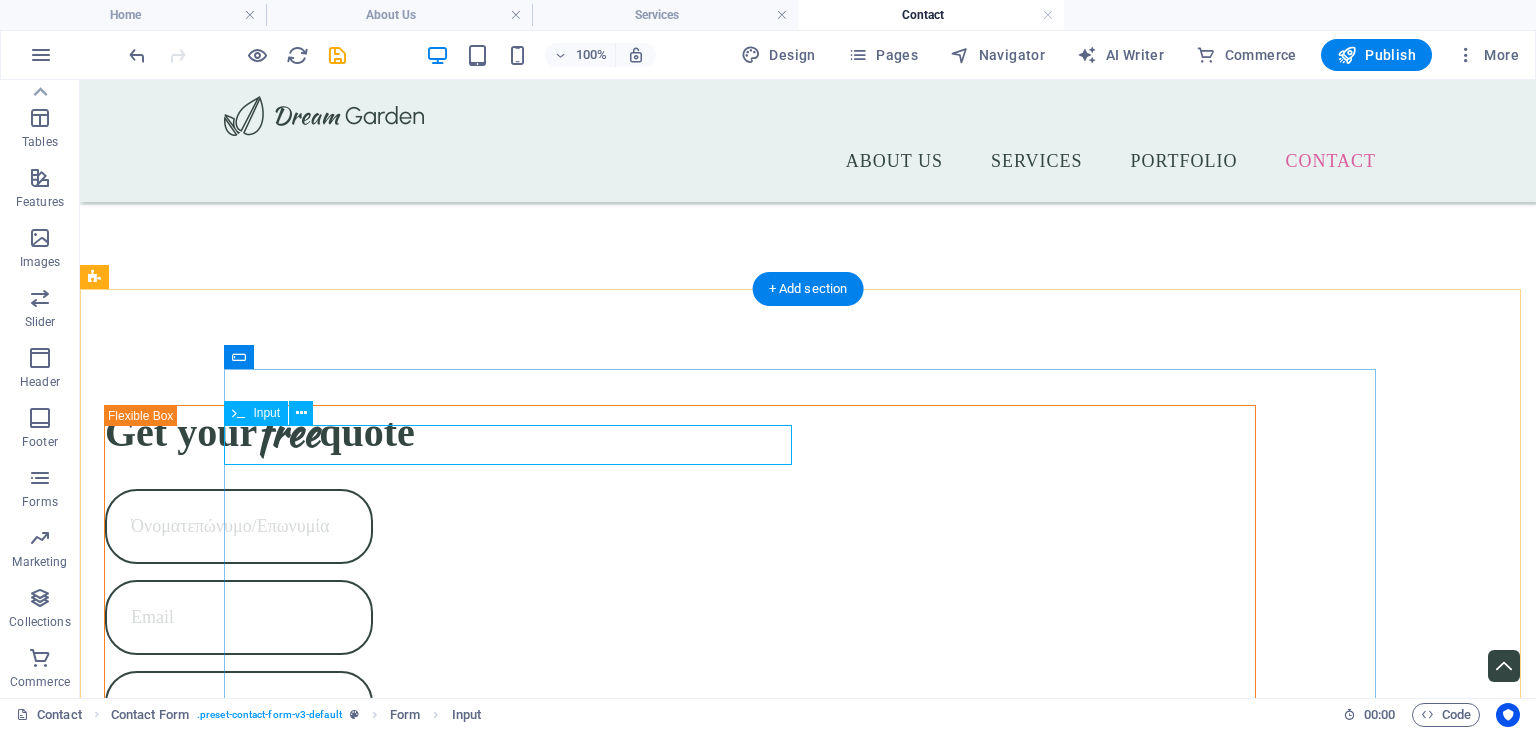 click at bounding box center (516, 1405) 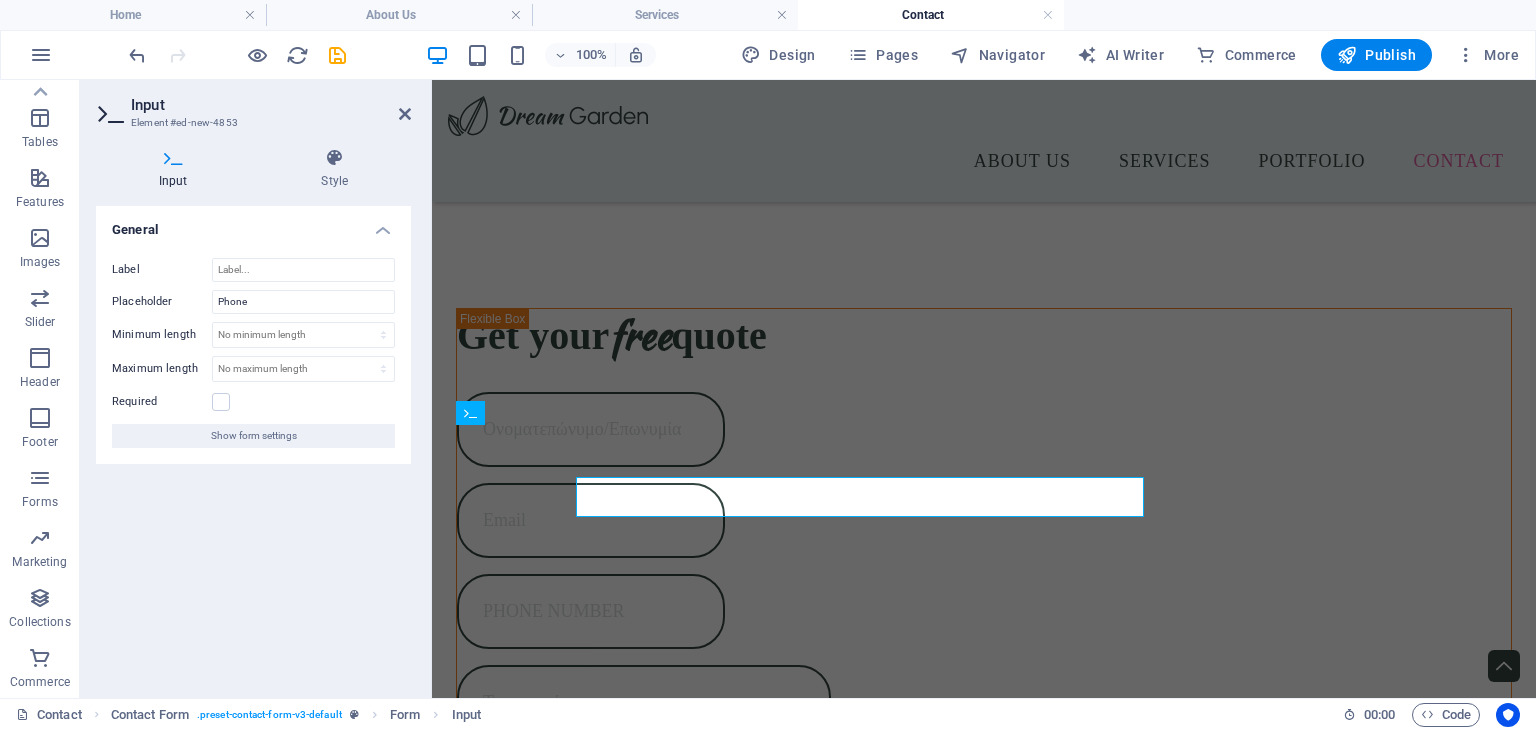 scroll, scrollTop: 1512, scrollLeft: 0, axis: vertical 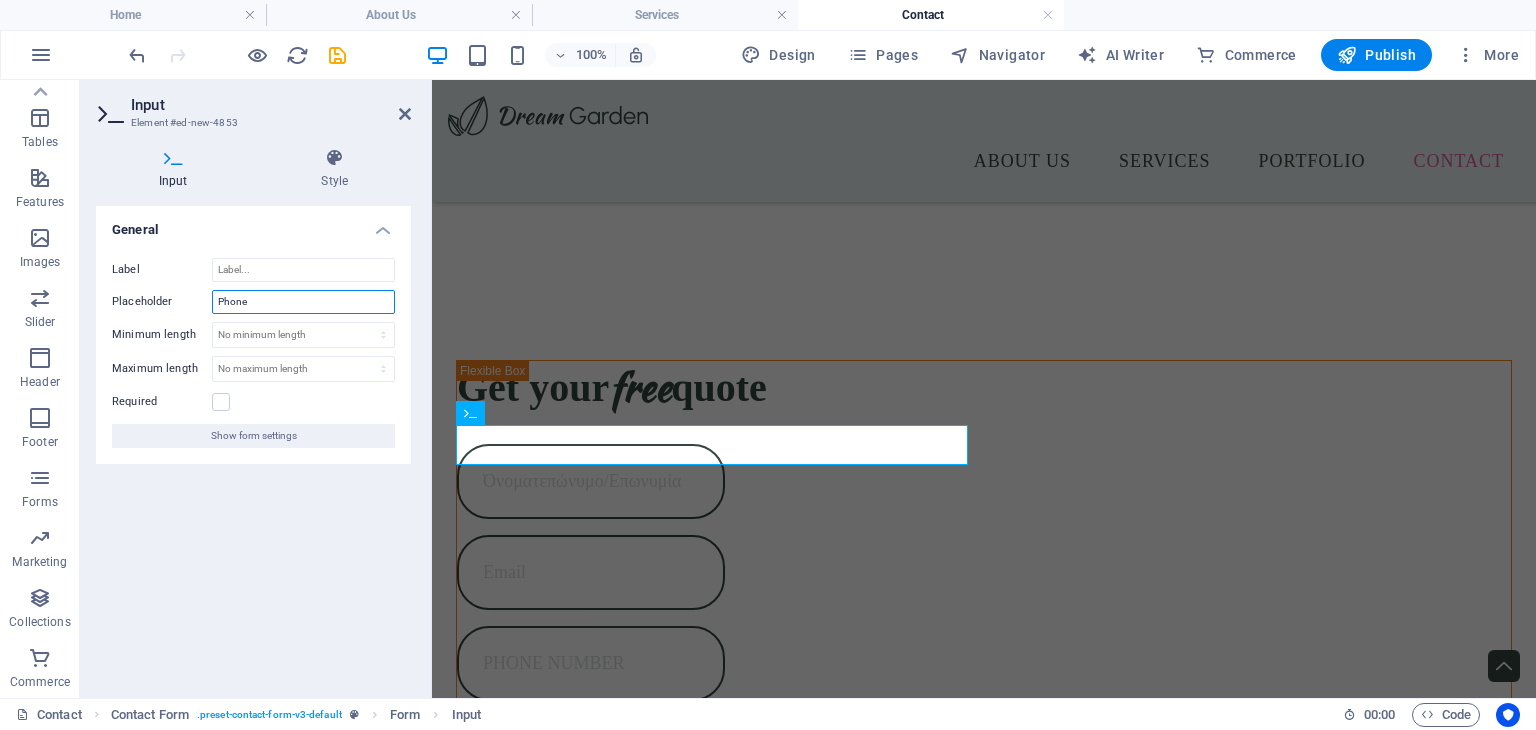 click on "Phone" at bounding box center (303, 302) 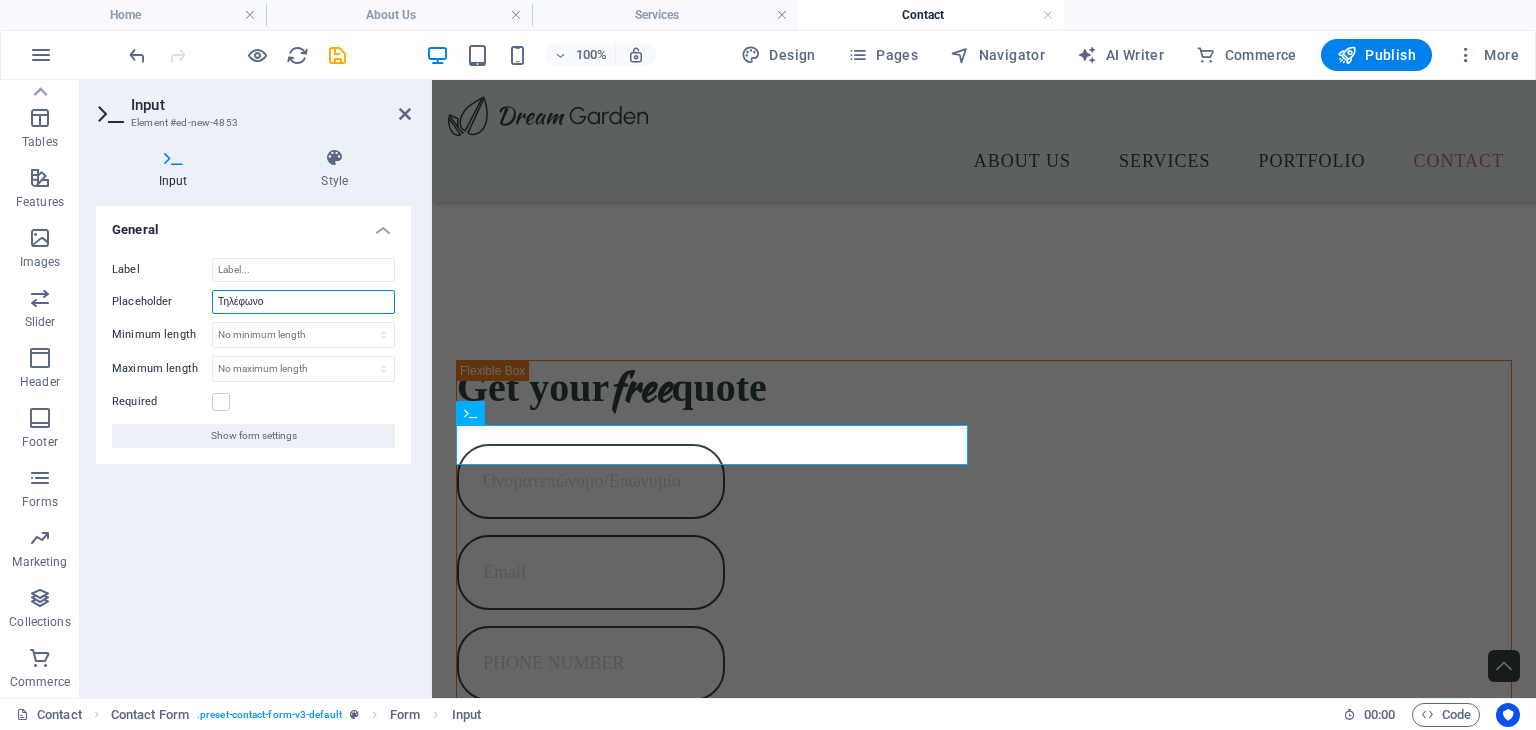 type on "Τηλέφωνο" 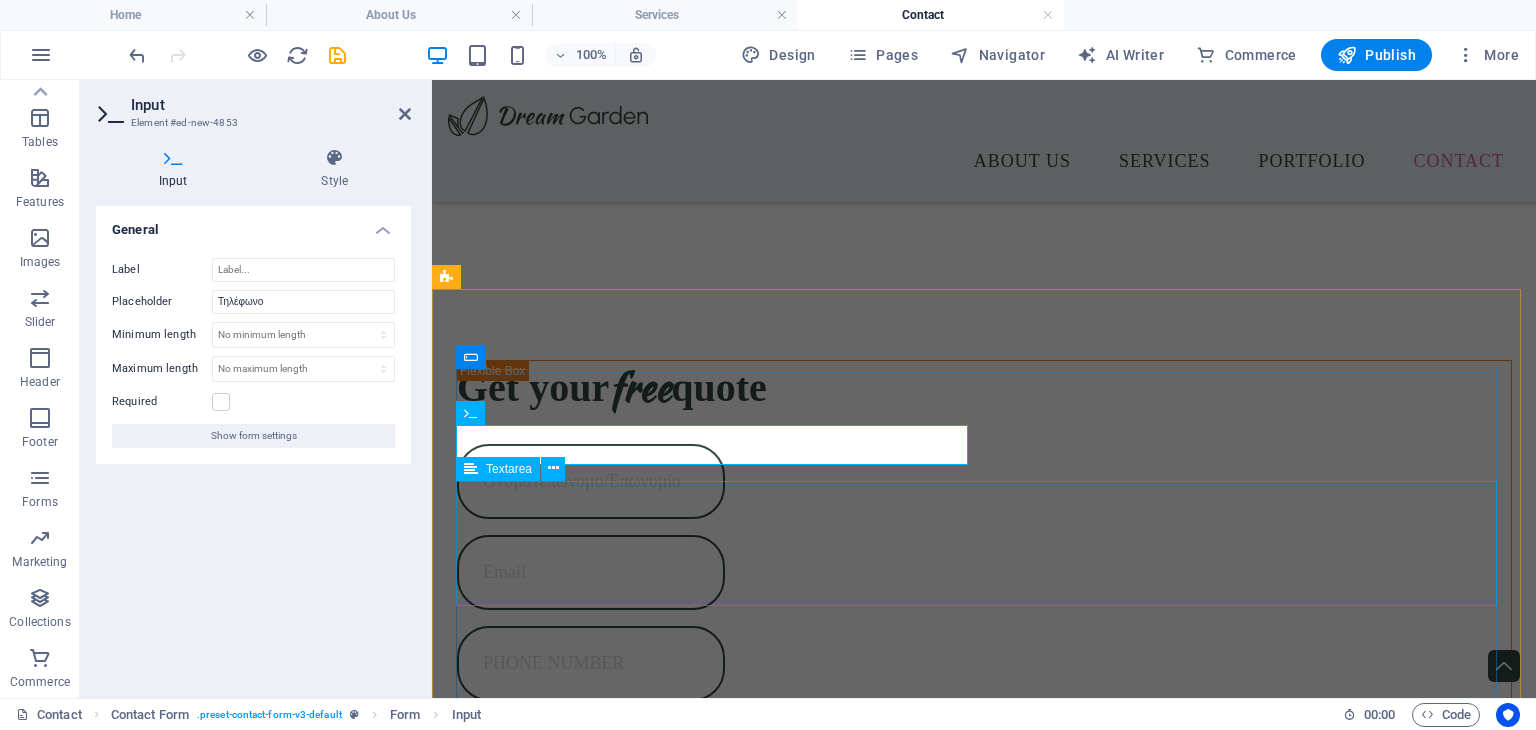 click at bounding box center (984, 1466) 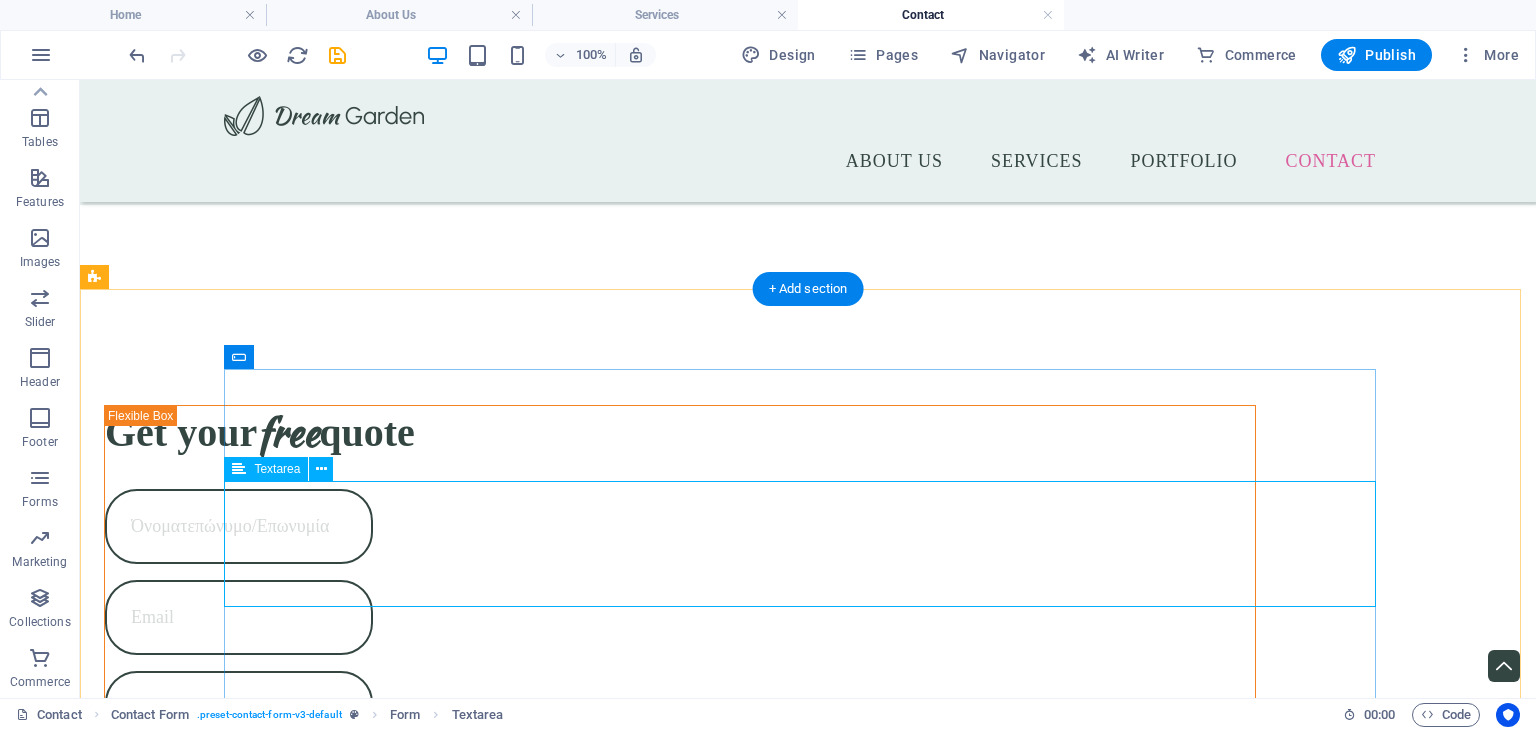 click at bounding box center [808, 1511] 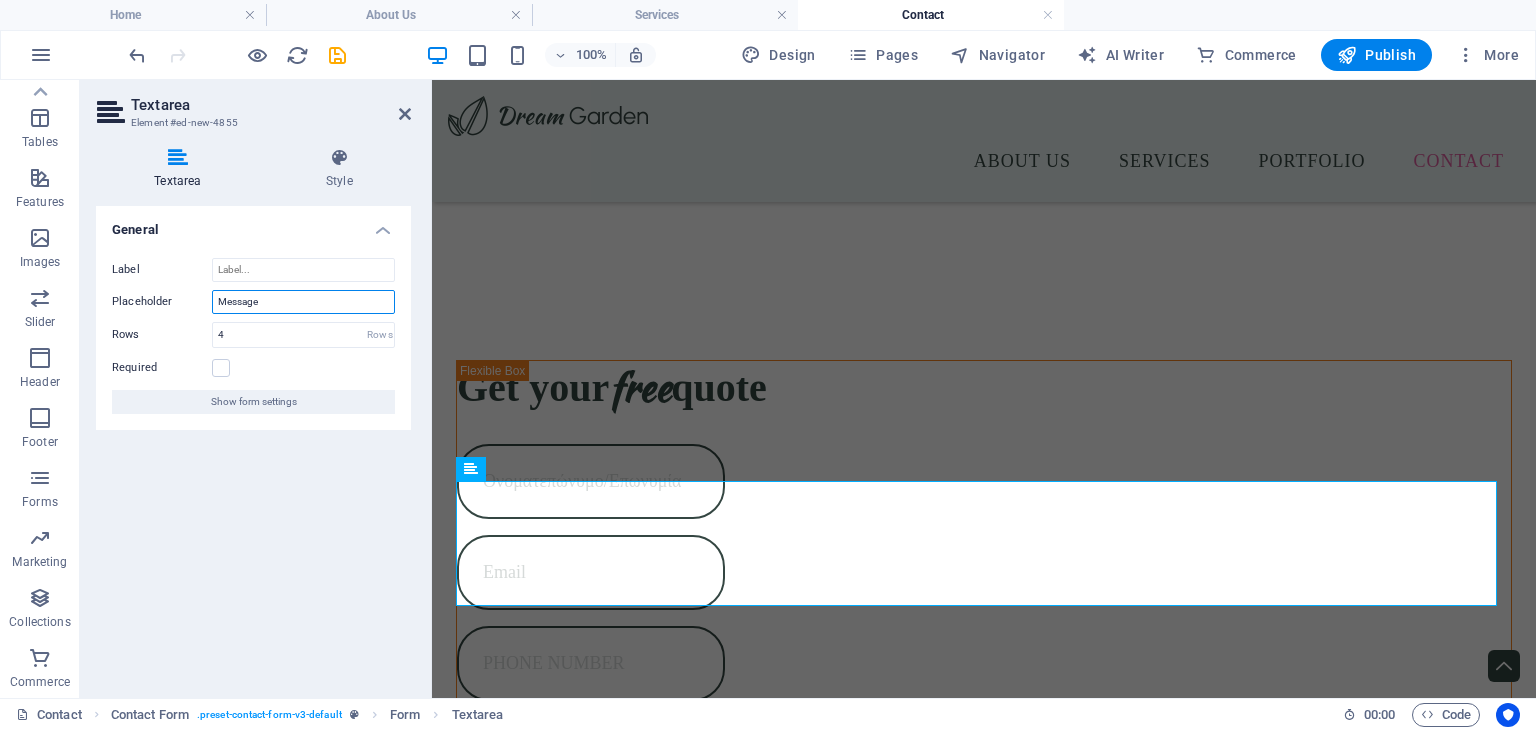 click on "Message" at bounding box center (303, 302) 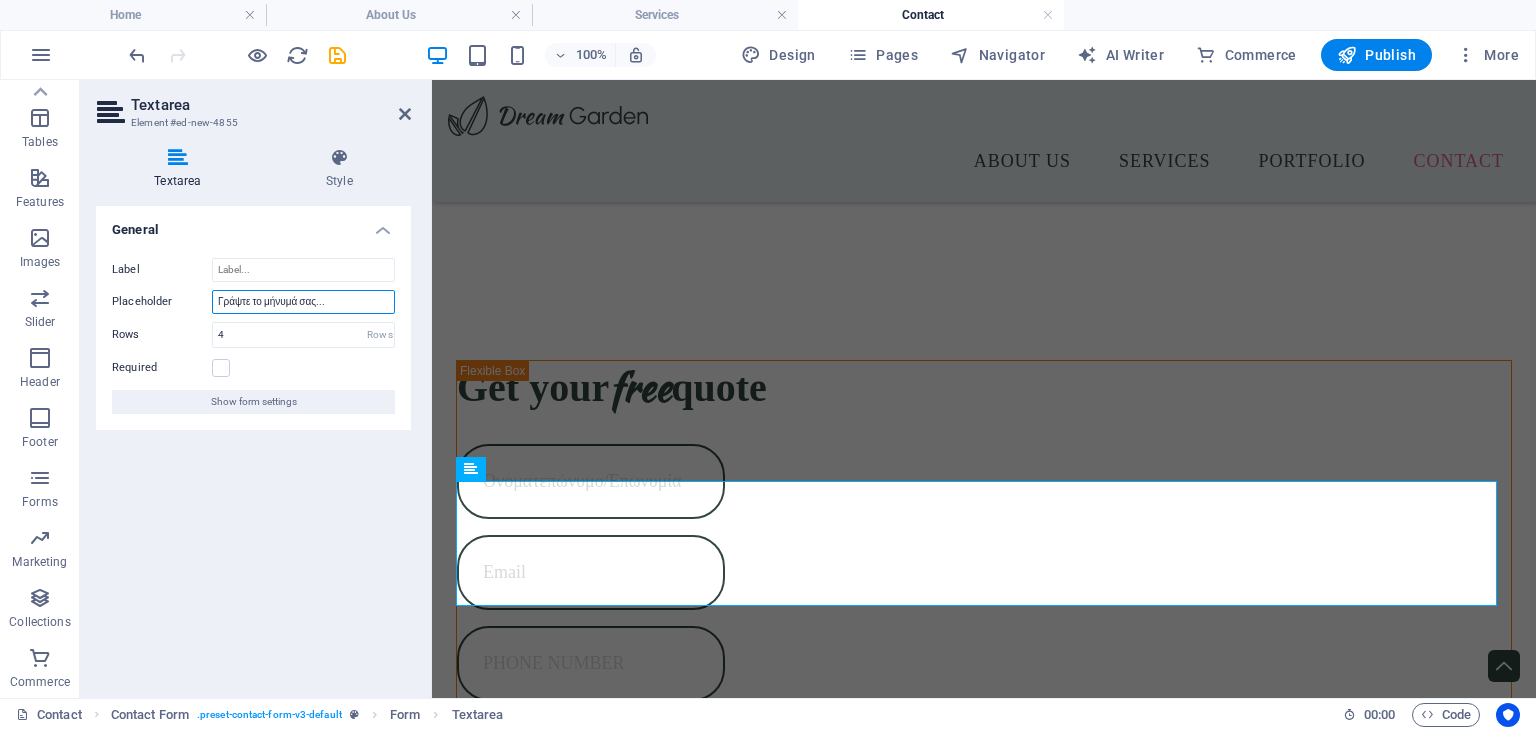 type on "Γράψτε το μήνυμά σας..." 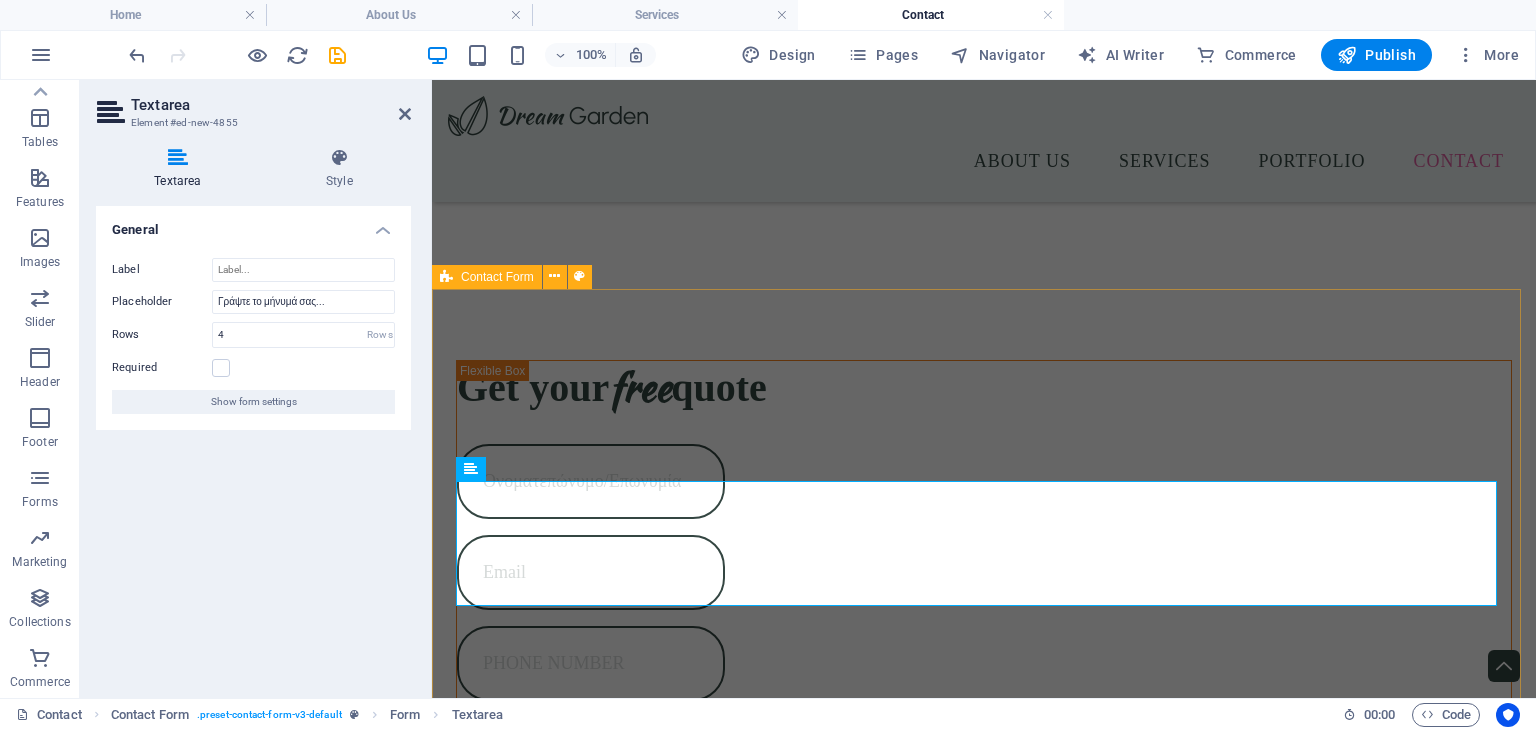 click on "I have read and understand the privacy policy. Unreadable? Load new Submit" at bounding box center (984, 1458) 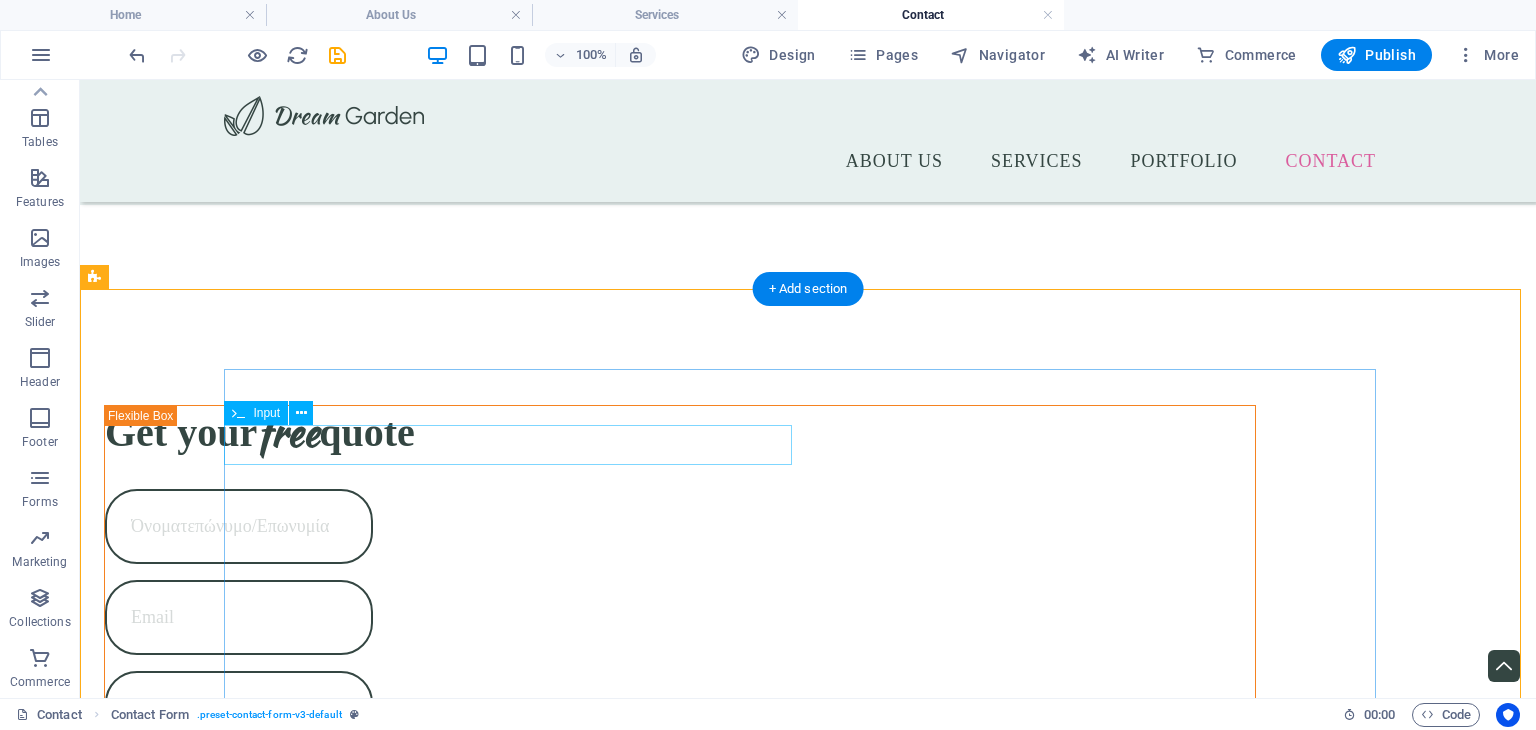 scroll, scrollTop: 1787, scrollLeft: 0, axis: vertical 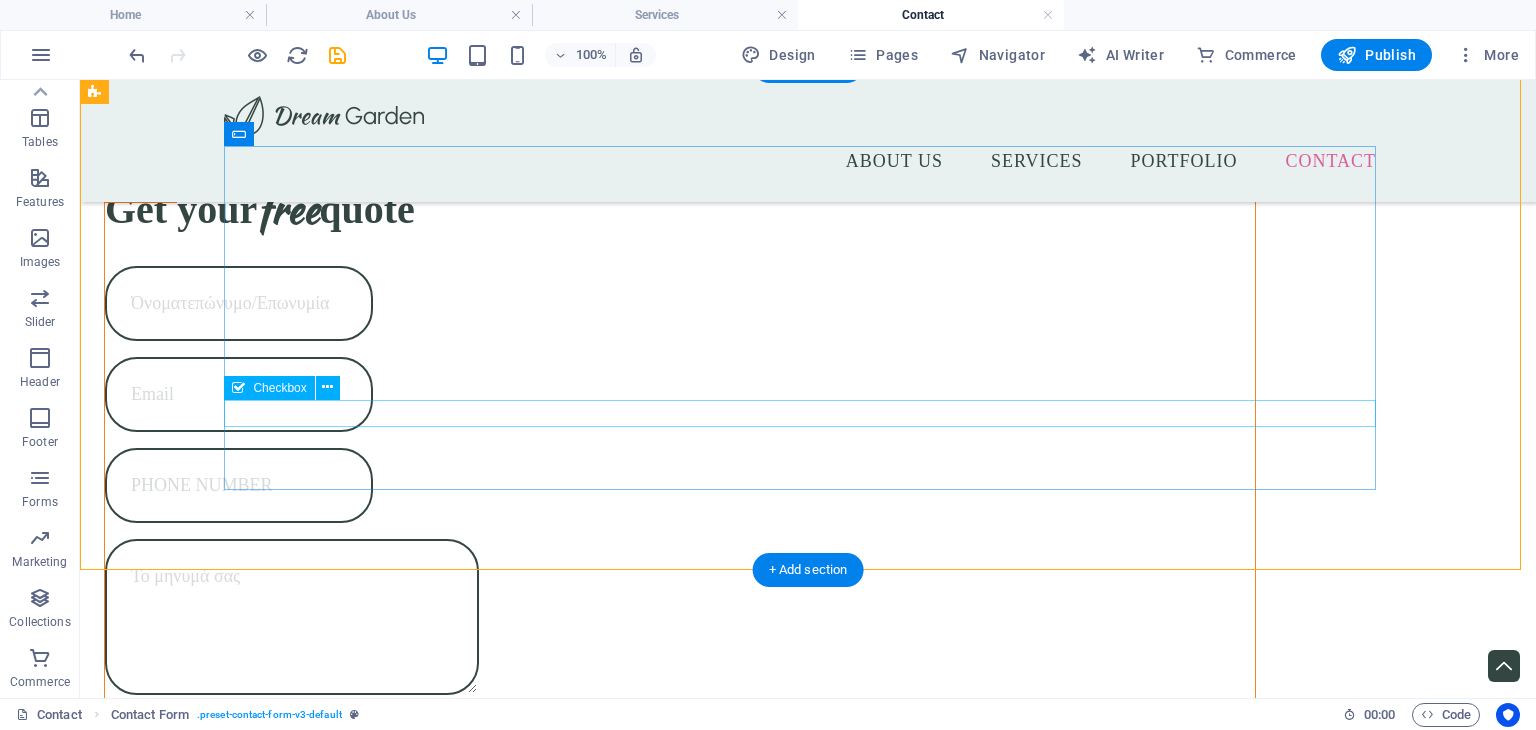 click on "I have read and understand the privacy policy." at bounding box center [808, 1384] 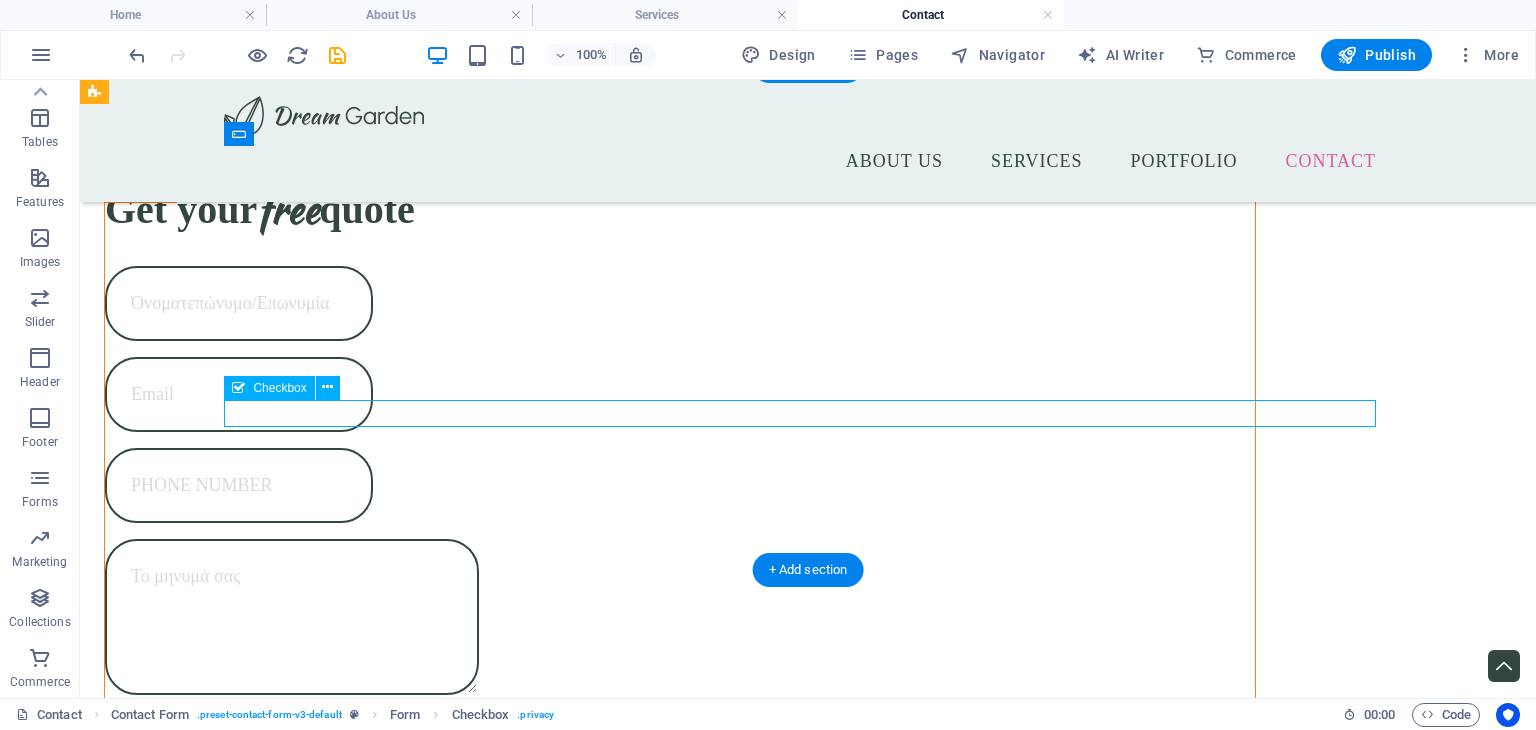 click on "I have read and understand the privacy policy." at bounding box center [808, 1384] 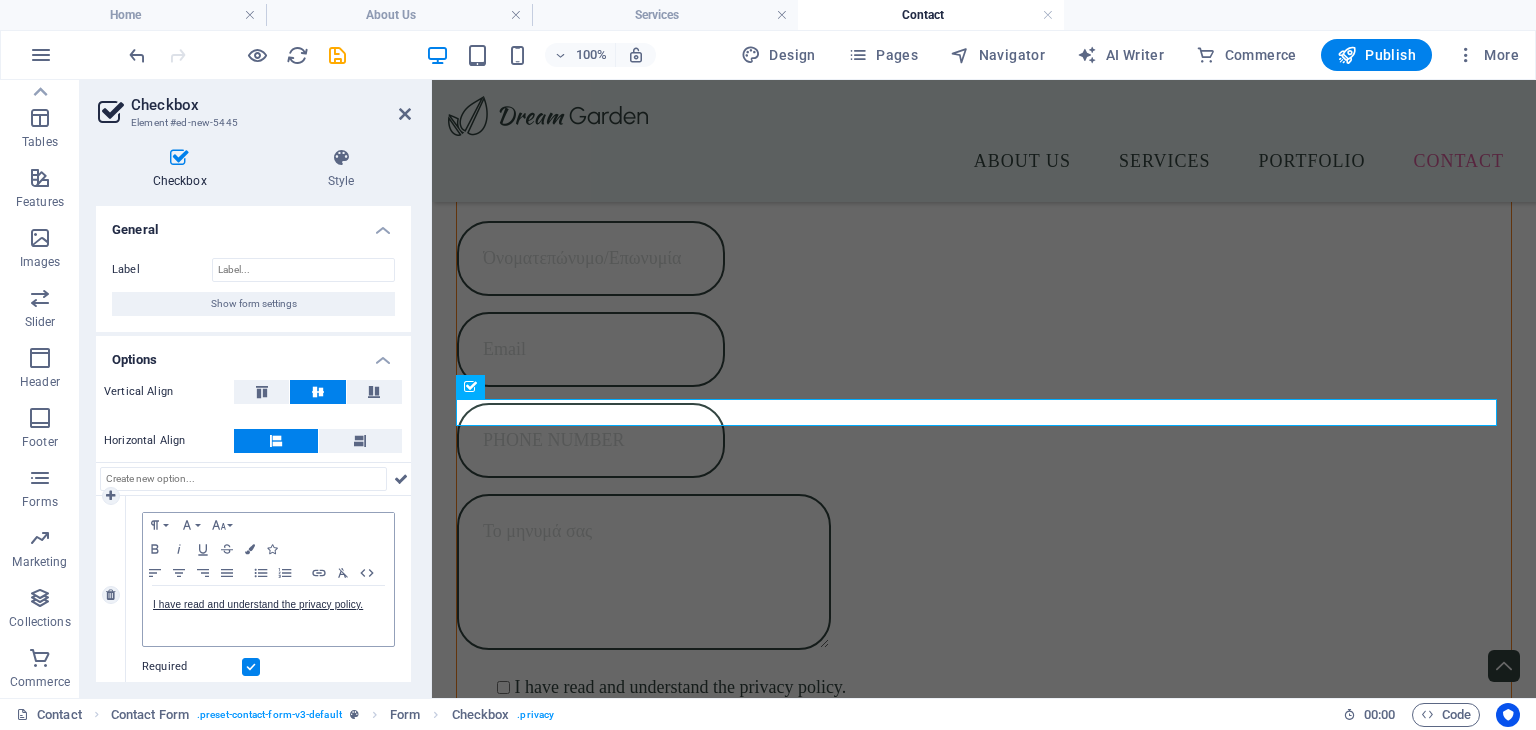 scroll, scrollTop: 21, scrollLeft: 0, axis: vertical 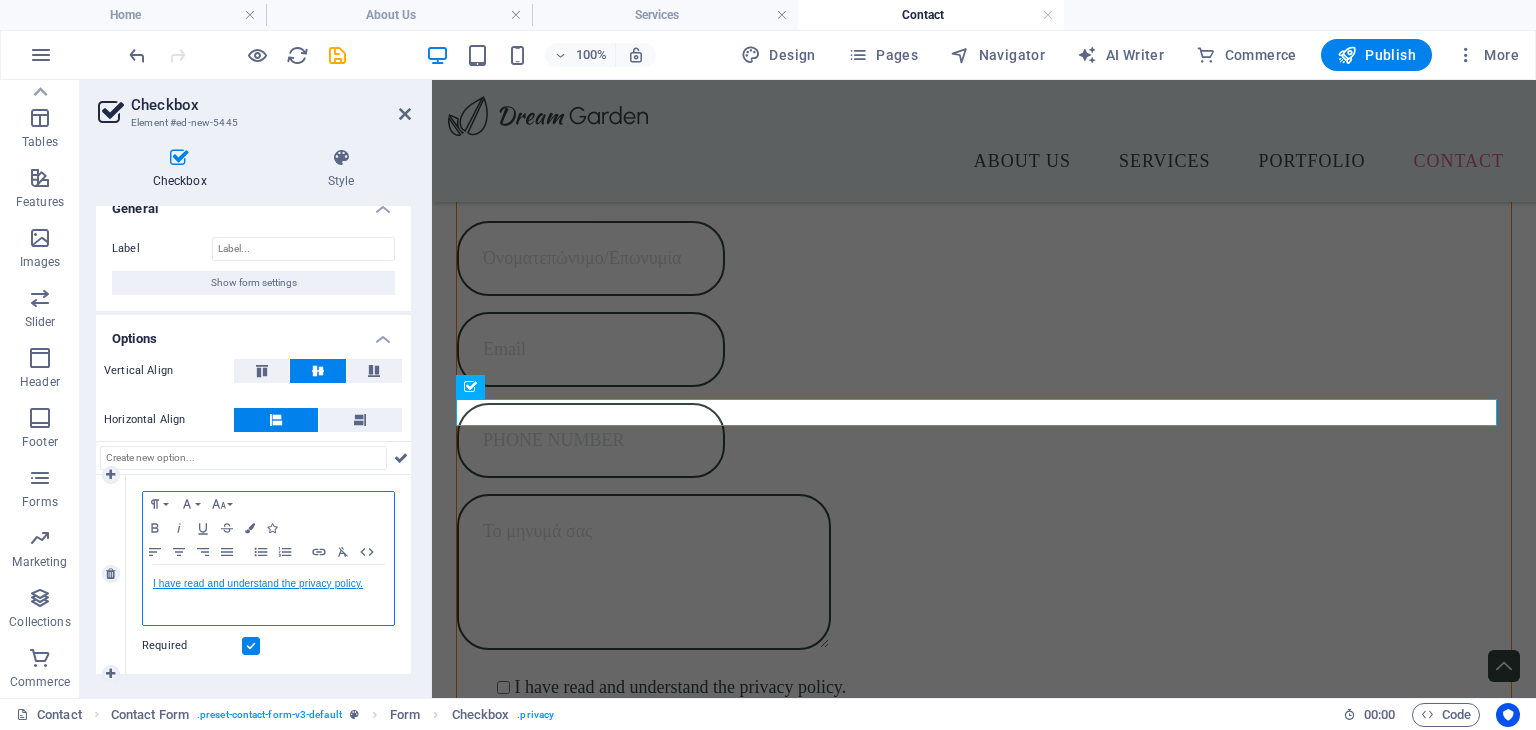 click on "I have read and understand the privacy policy." at bounding box center [258, 583] 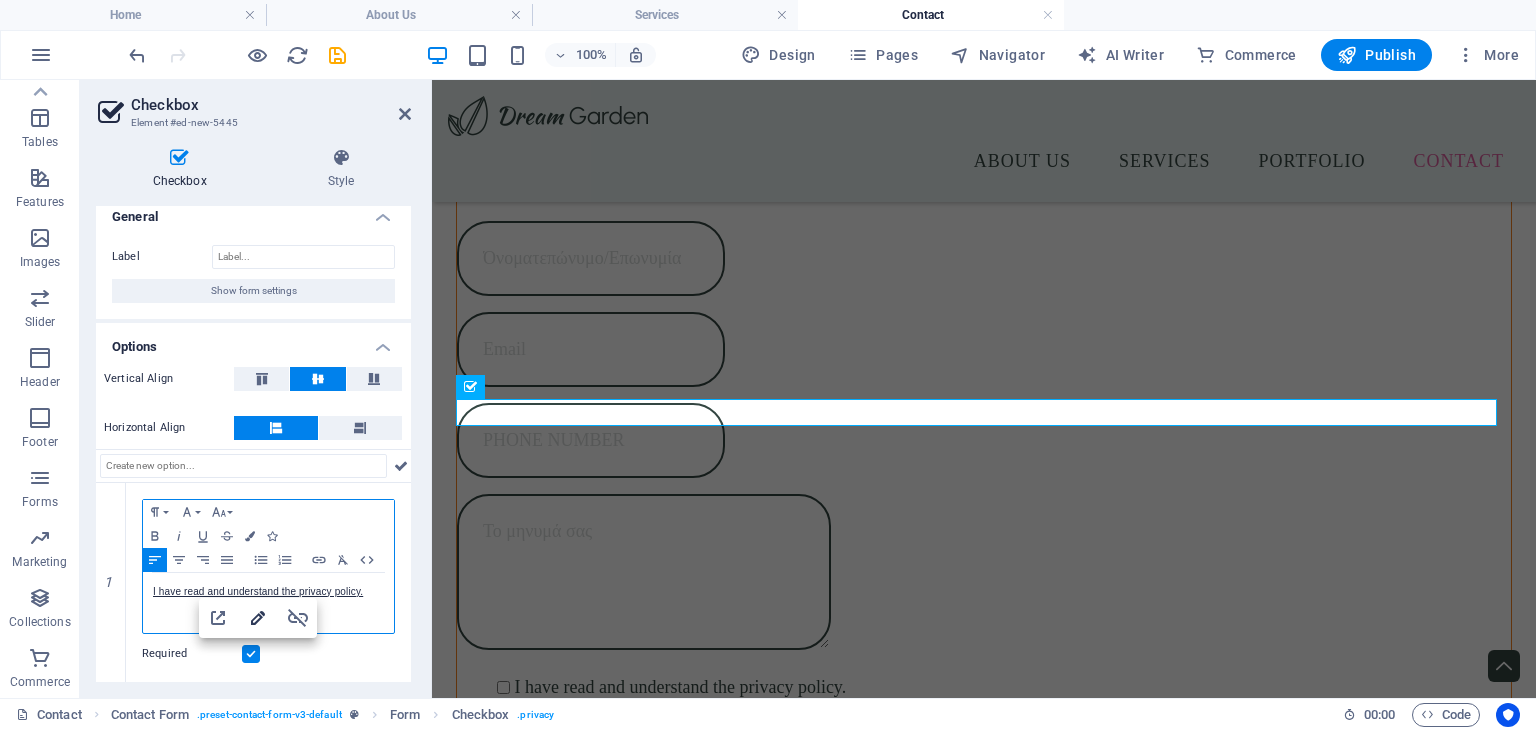 scroll, scrollTop: 12, scrollLeft: 0, axis: vertical 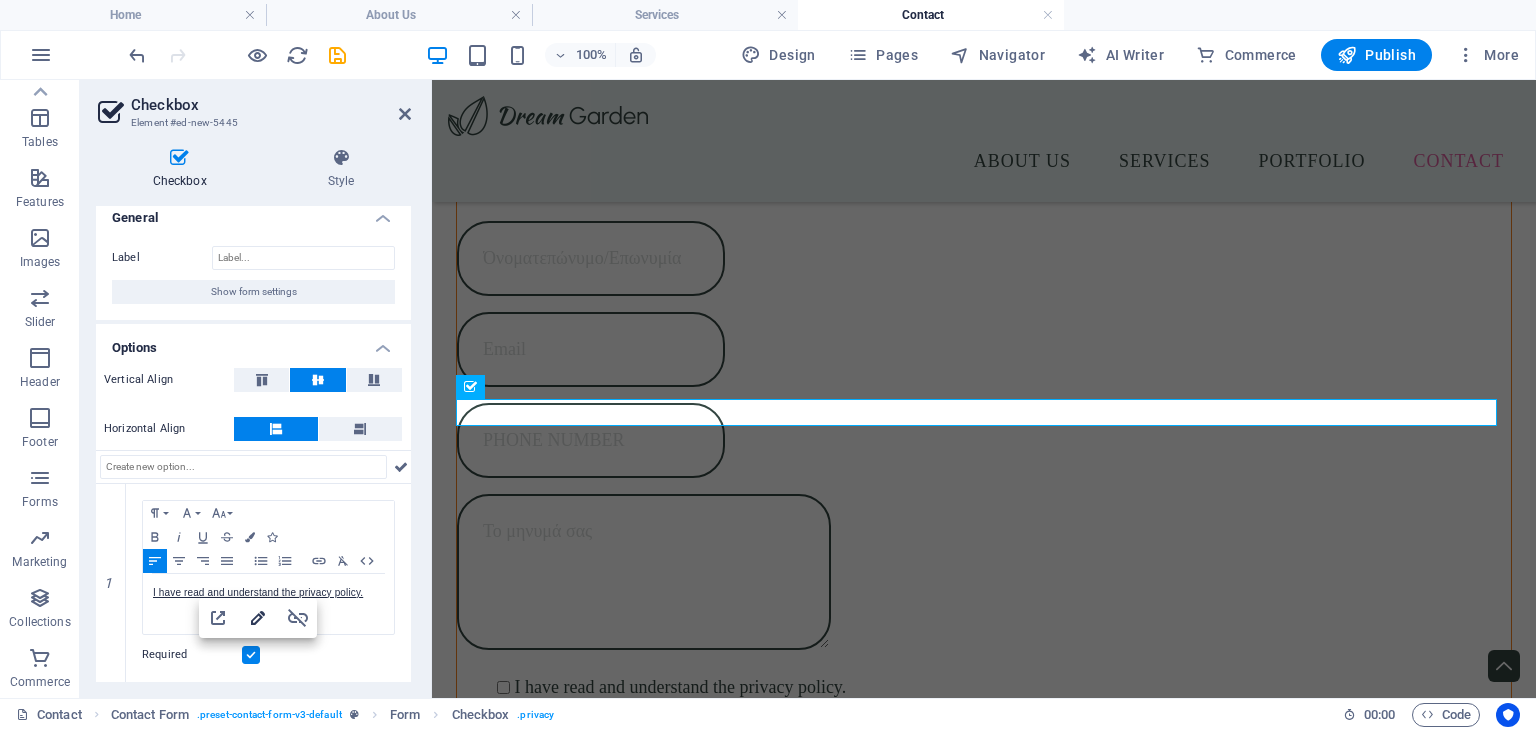 click 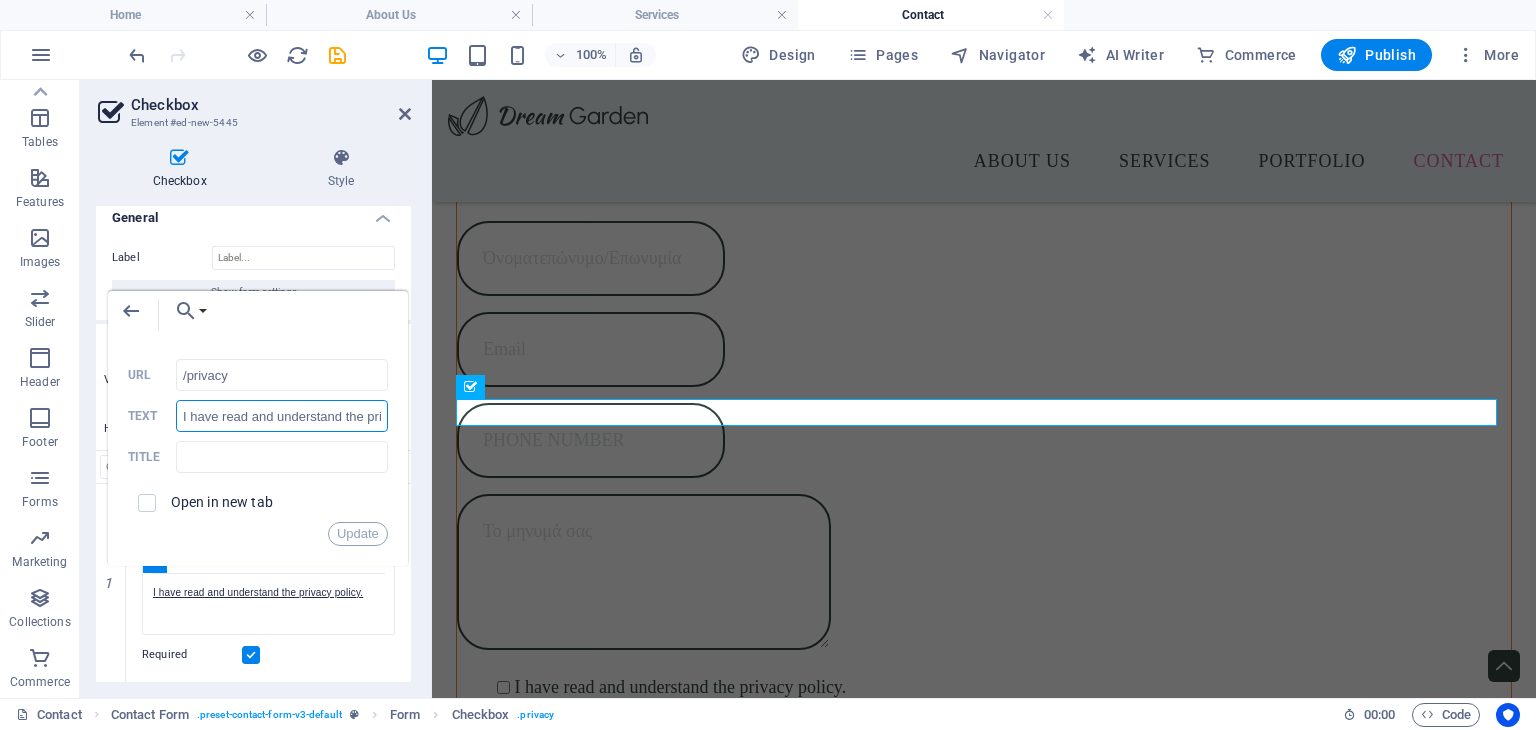 click on "I have read and understand the privacy policy." at bounding box center [282, 416] 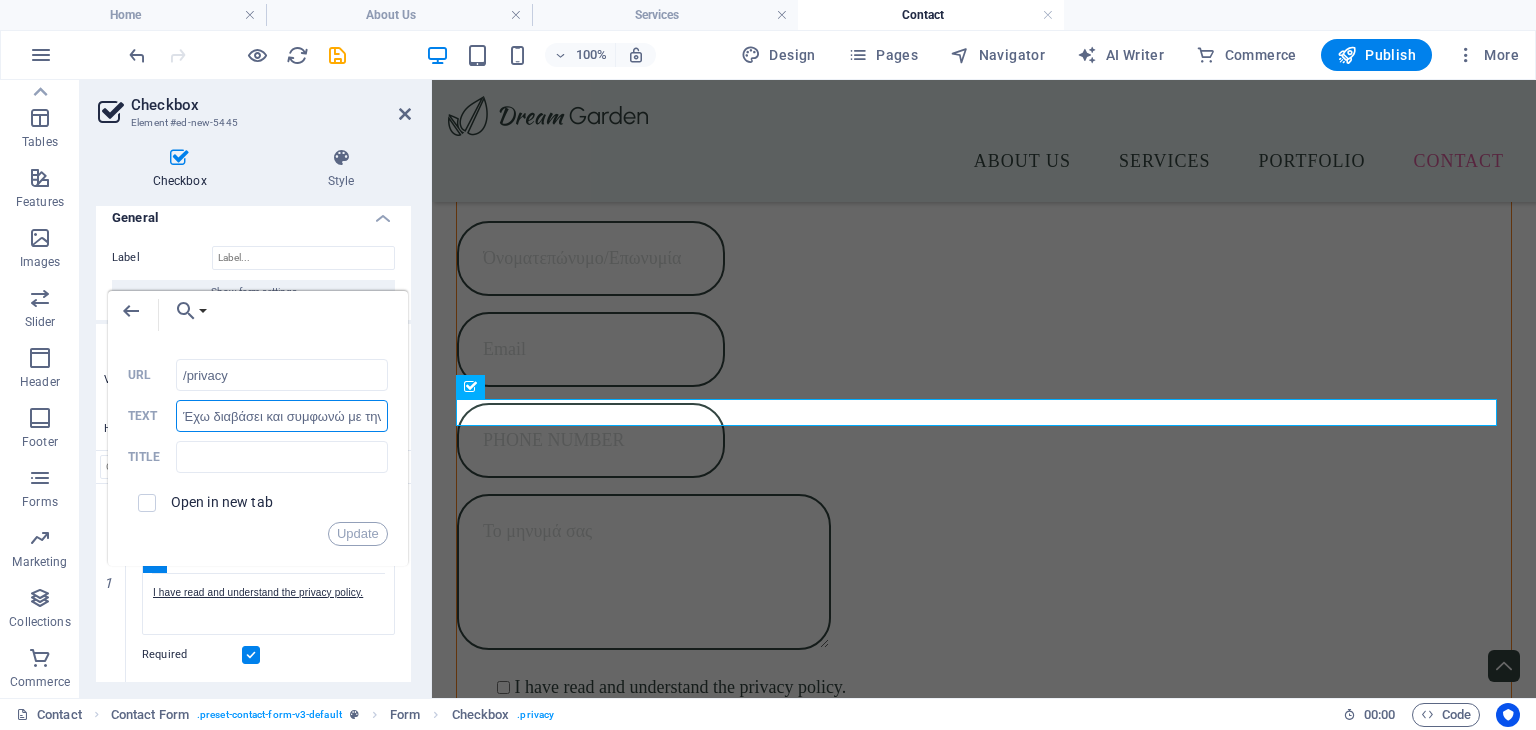 scroll, scrollTop: 0, scrollLeft: 126, axis: horizontal 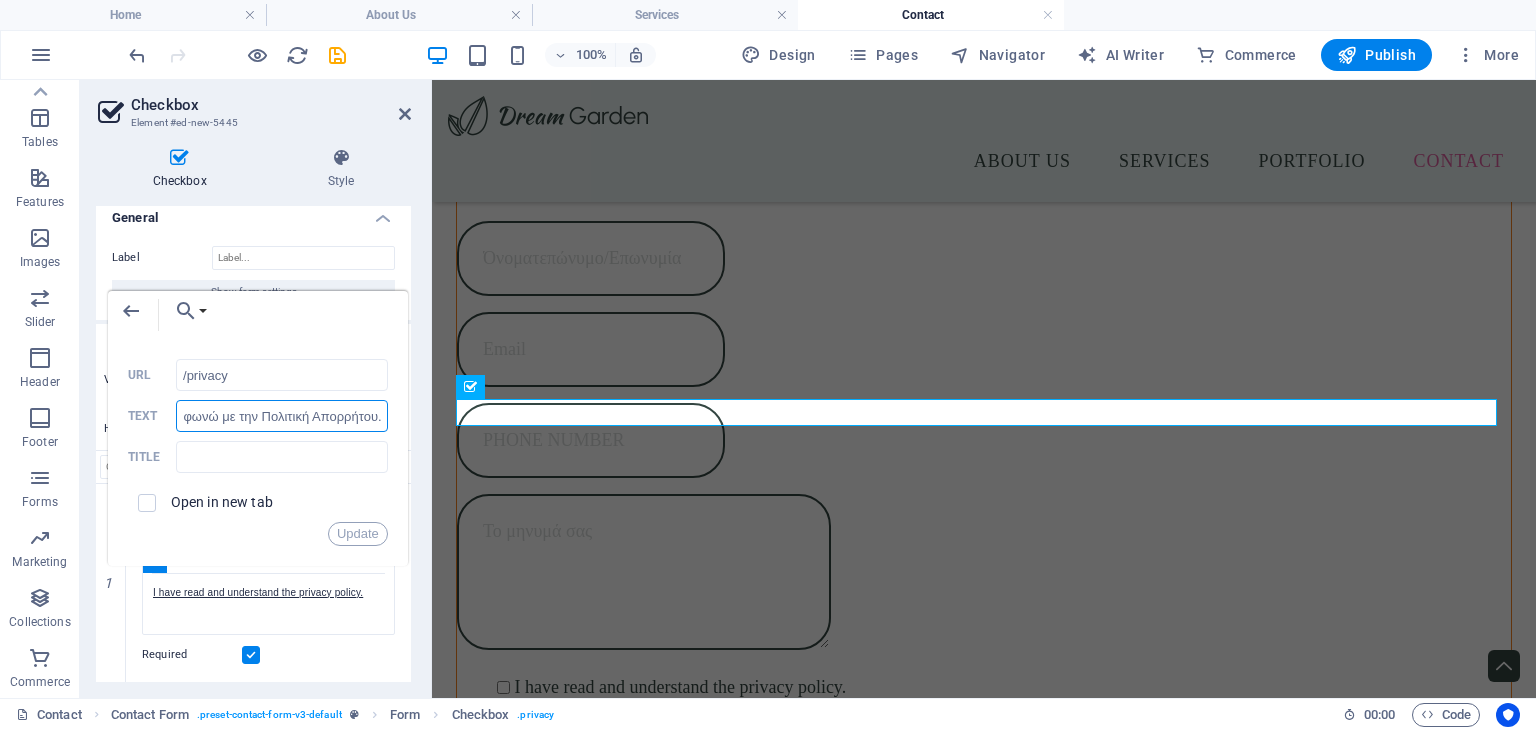 type on "Έχω διαβάσει και συμφωνώ με την Πολιτική Απορρήτου." 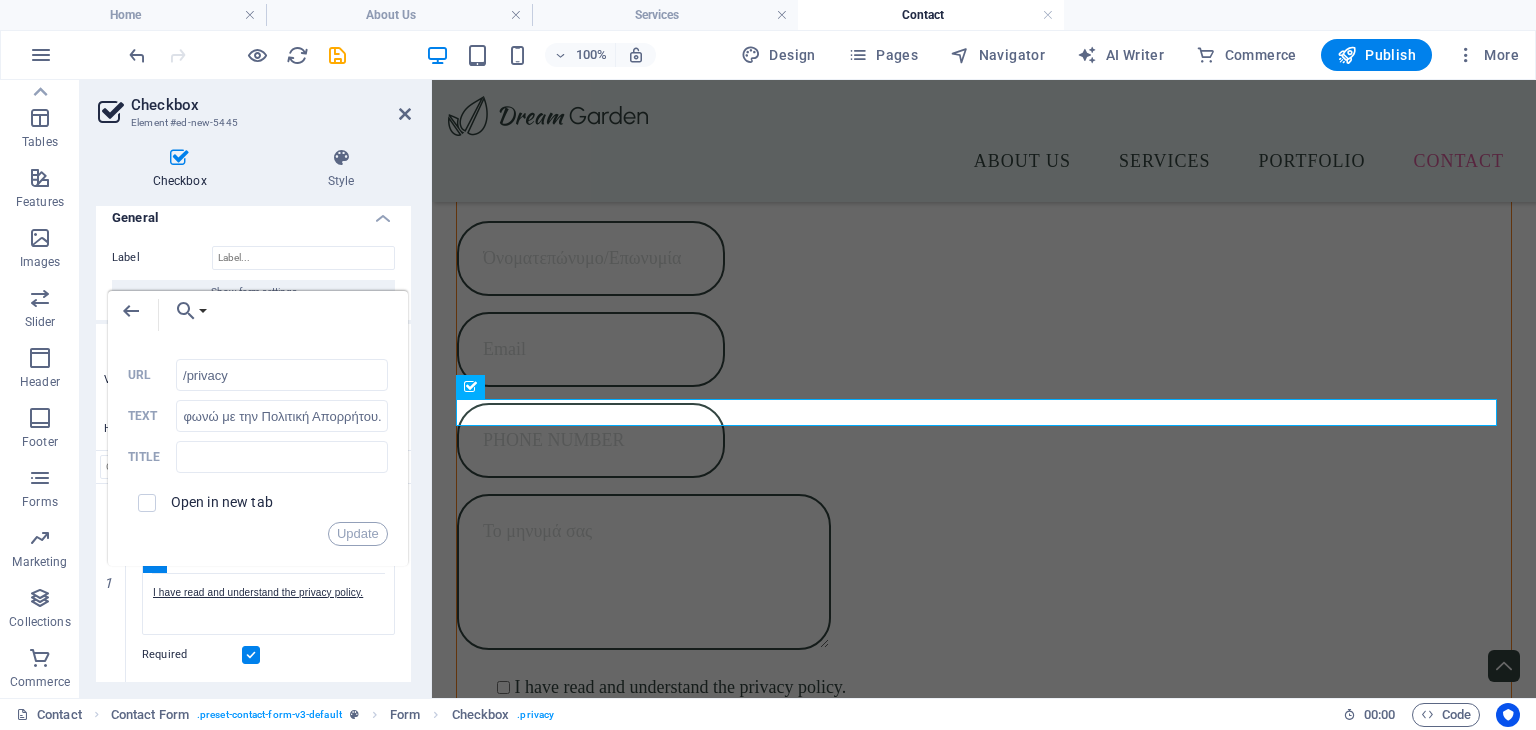 scroll, scrollTop: 0, scrollLeft: 0, axis: both 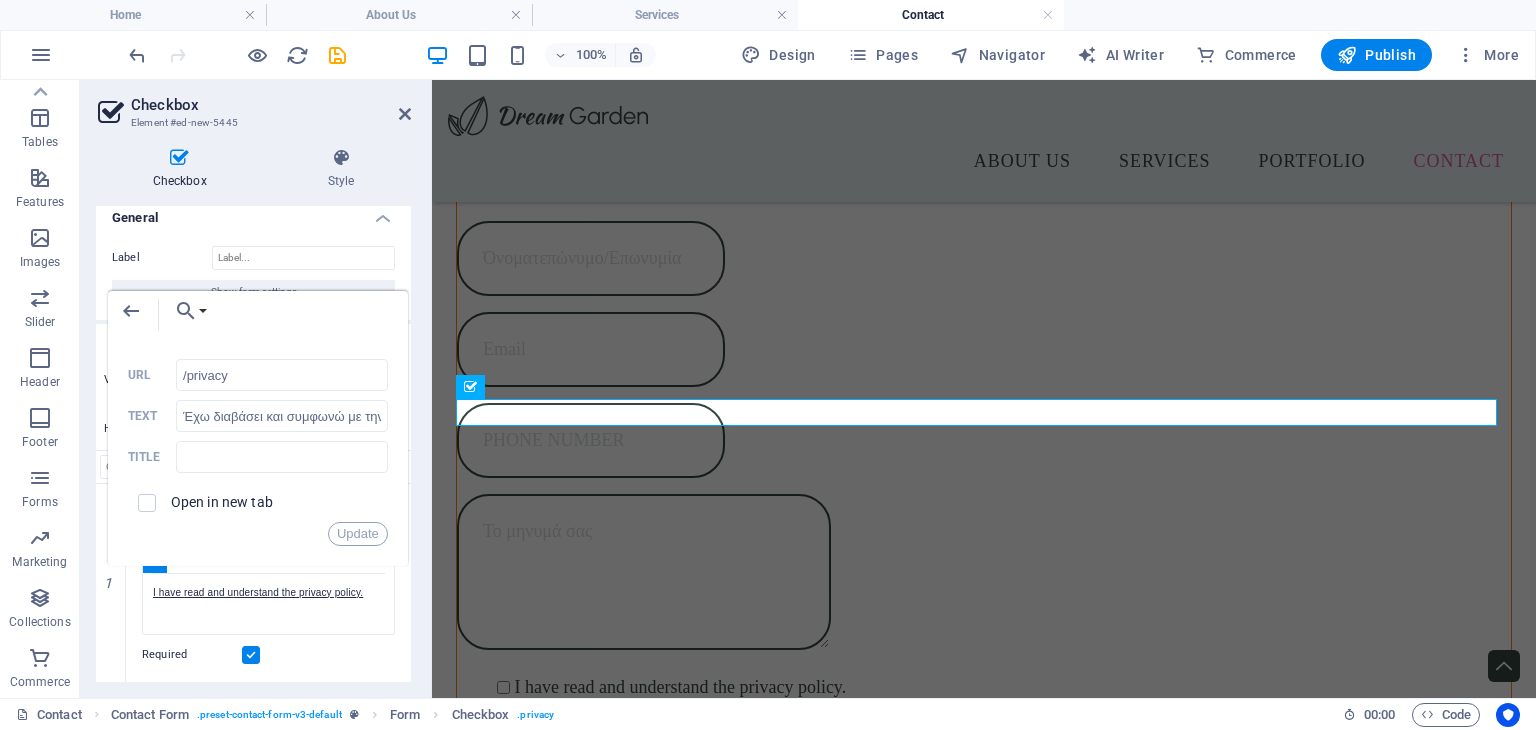 click on "Open in new tab" at bounding box center [258, 503] 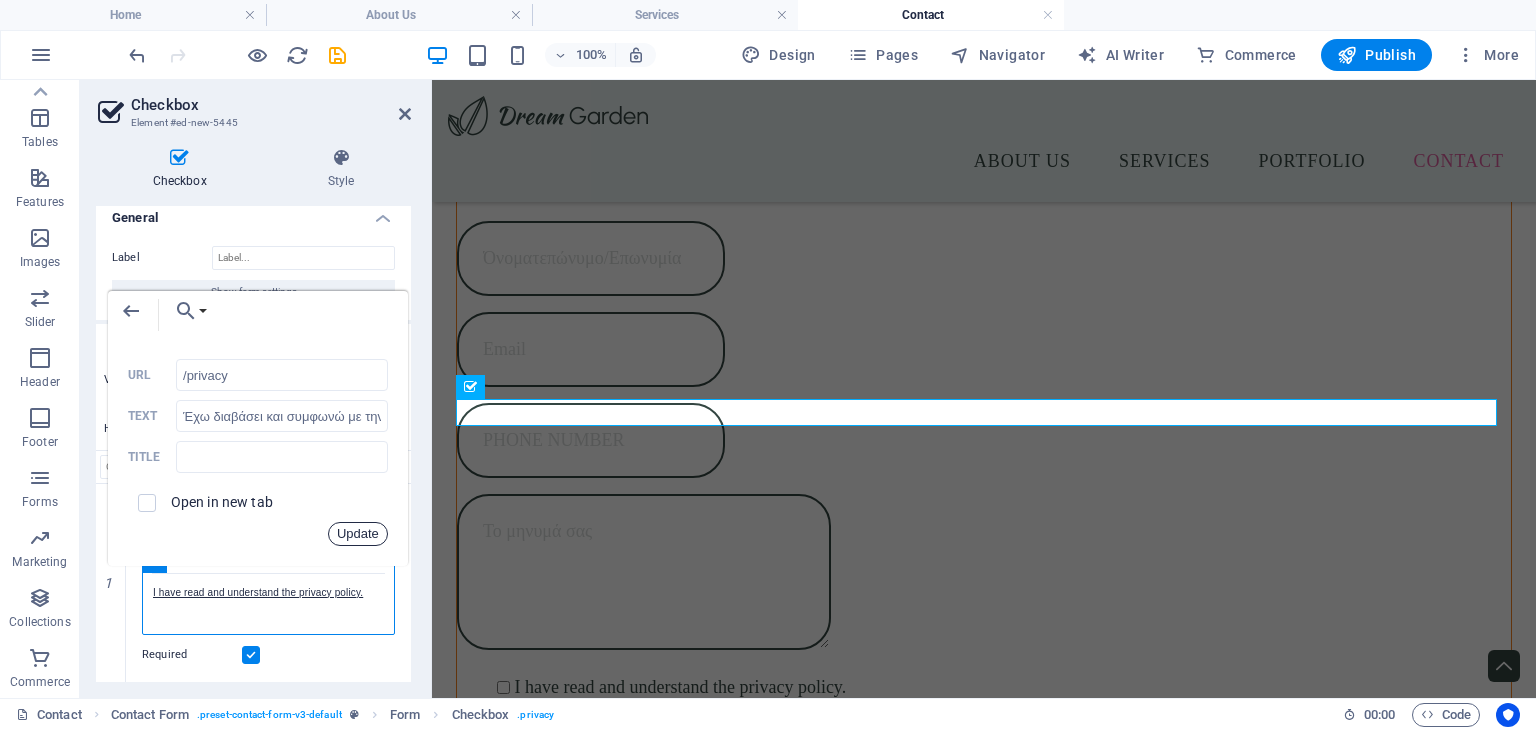 click on "Update" at bounding box center [358, 534] 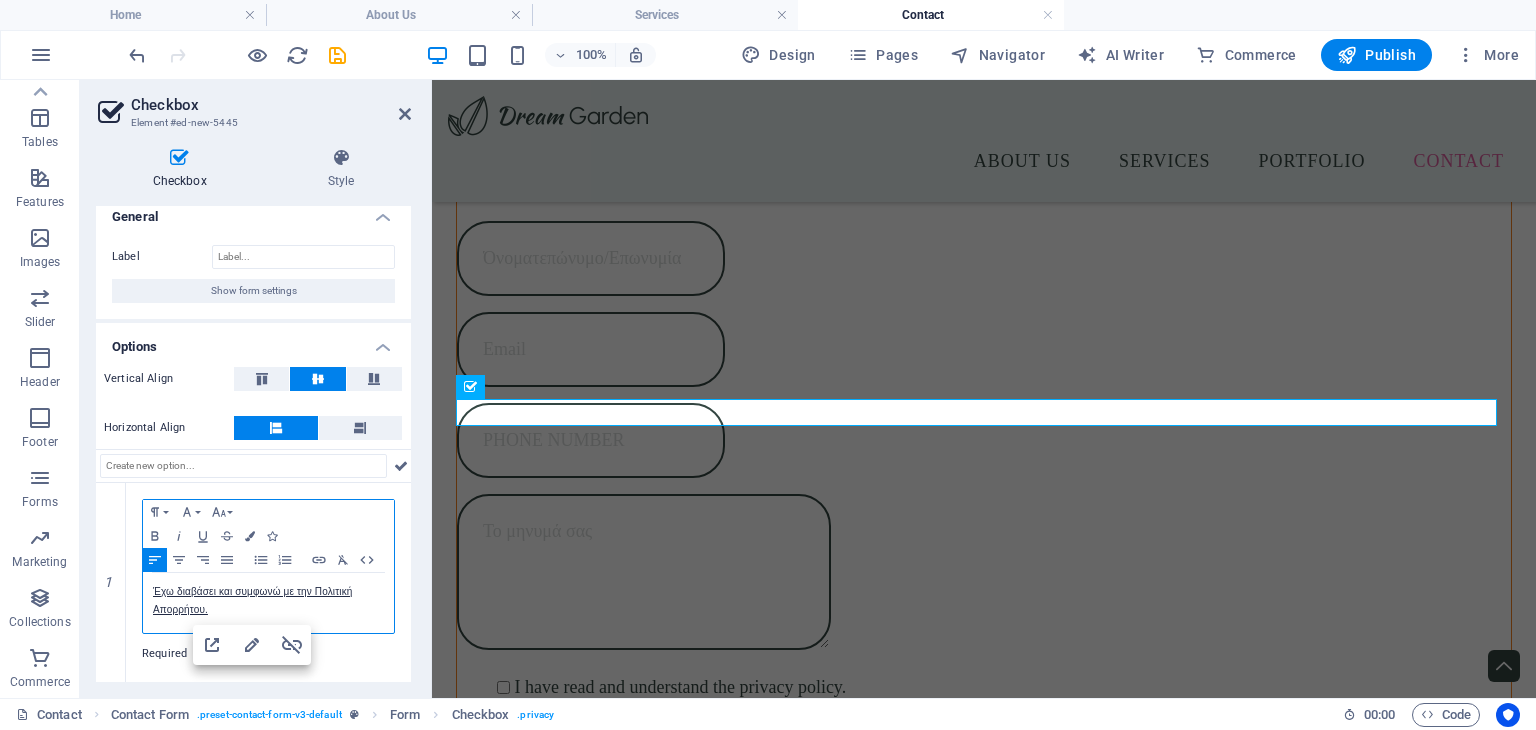 scroll, scrollTop: 12, scrollLeft: 0, axis: vertical 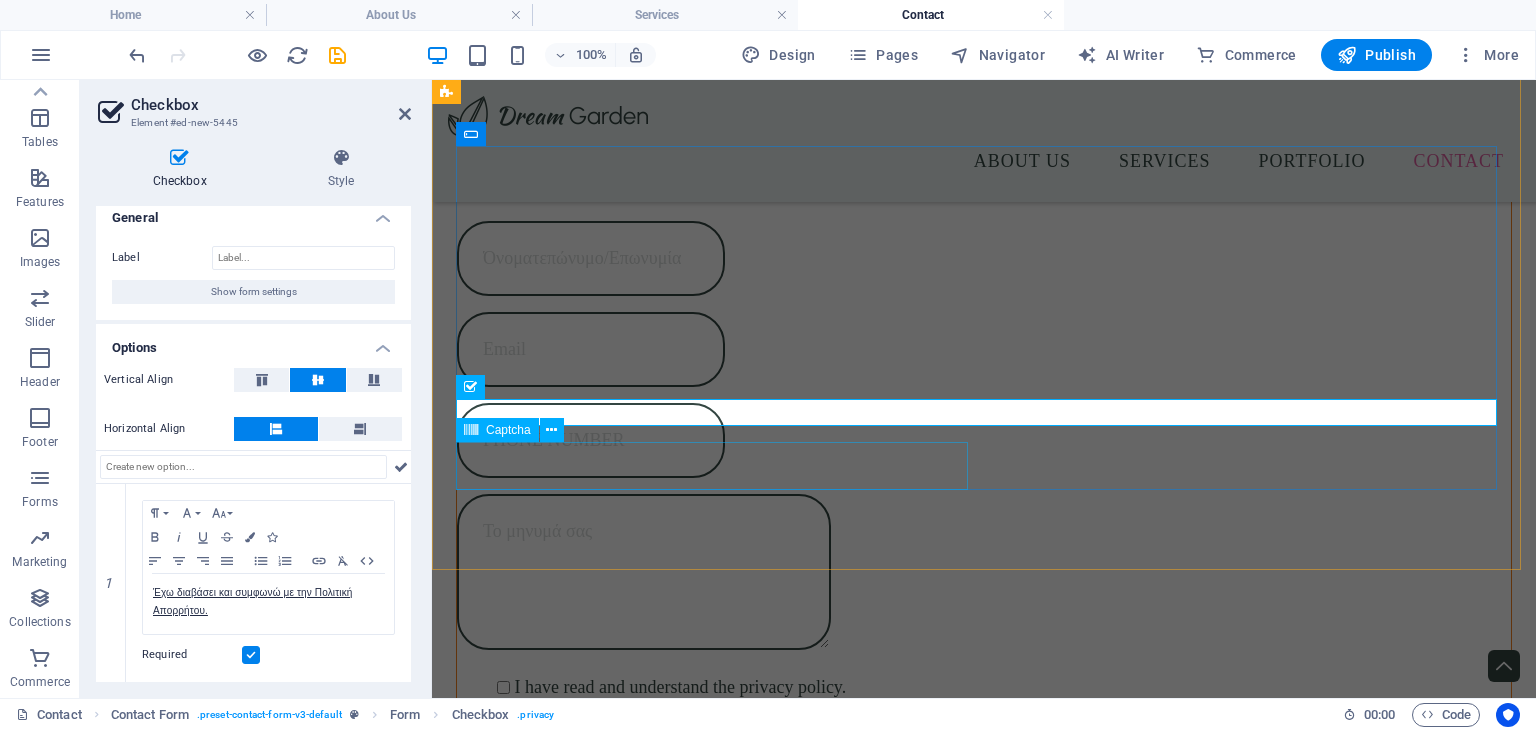 click on "Unreadable? Load new" at bounding box center (716, 1393) 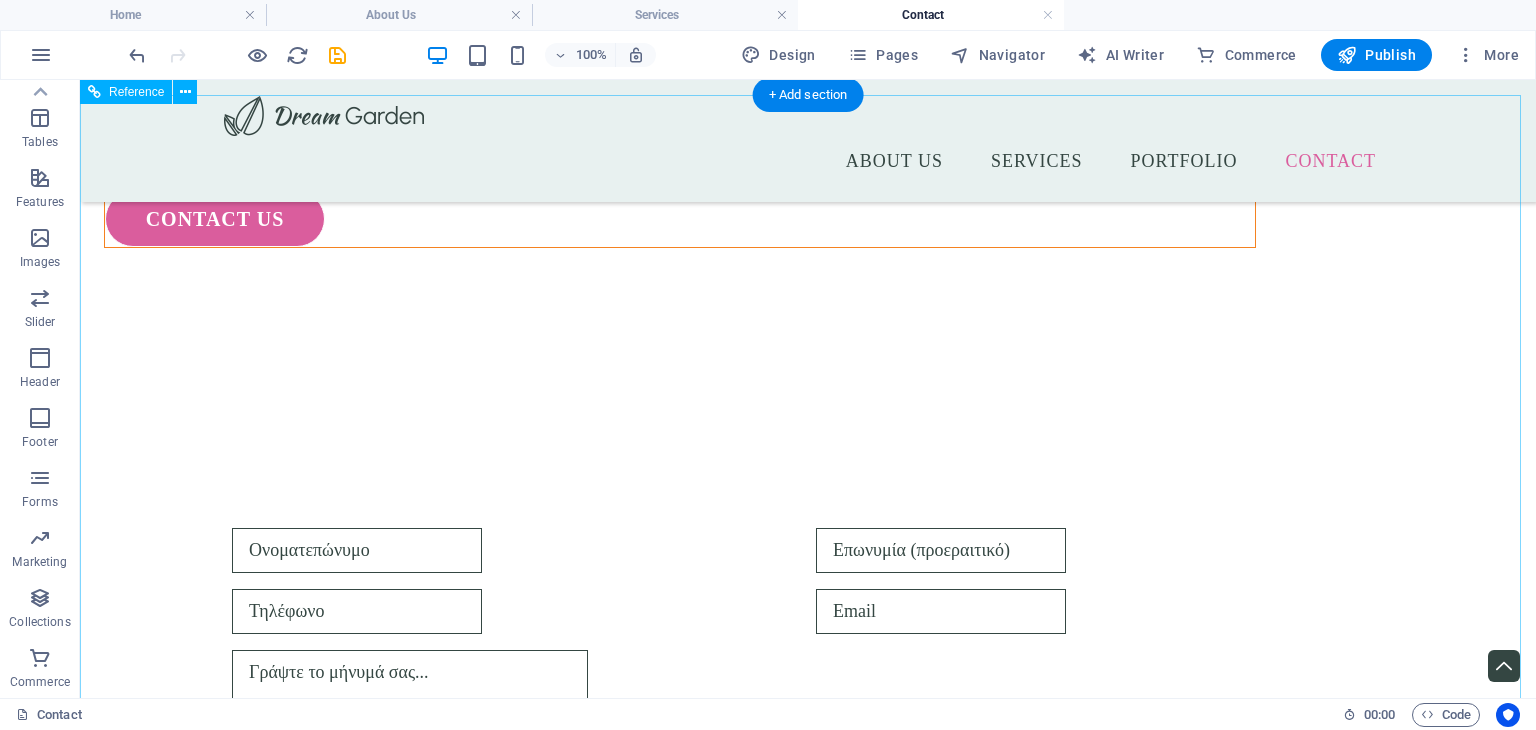 scroll, scrollTop: 2240, scrollLeft: 0, axis: vertical 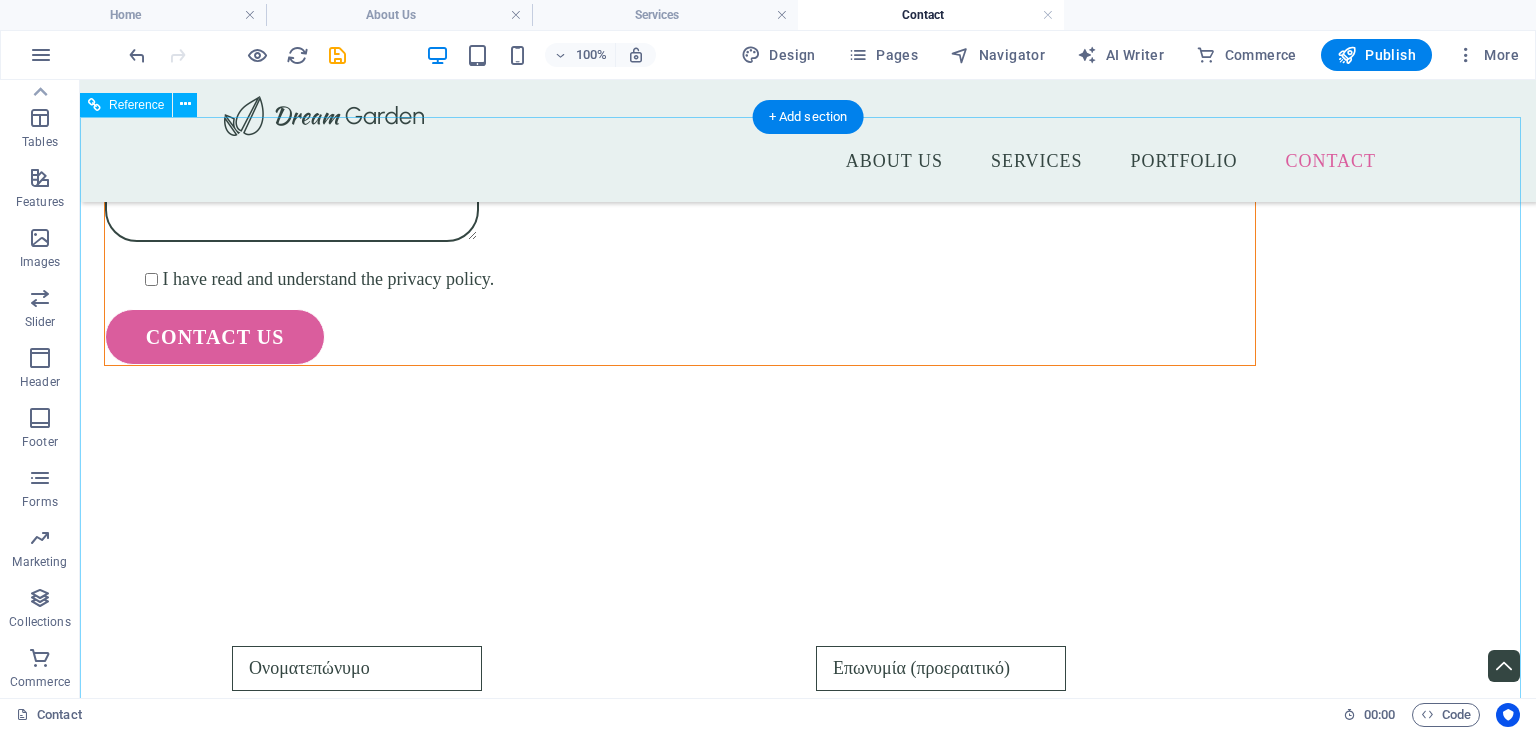 click on "[EMAIL]" at bounding box center [285, 1628] 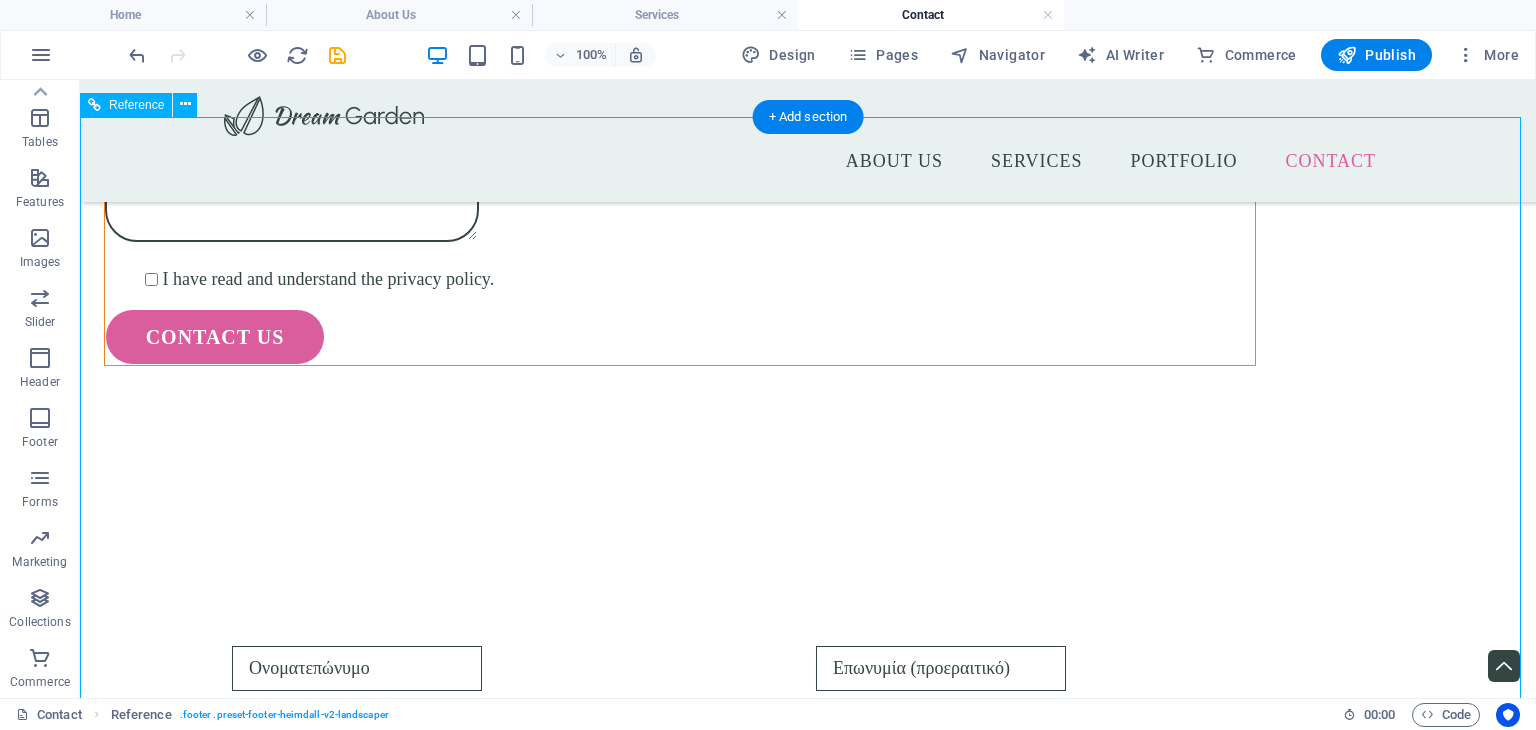 click on "64523eeec2a73d8e7763579e6f08df@plesk.local Legal Notice  |  Privacy Policy" at bounding box center (285, 1642) 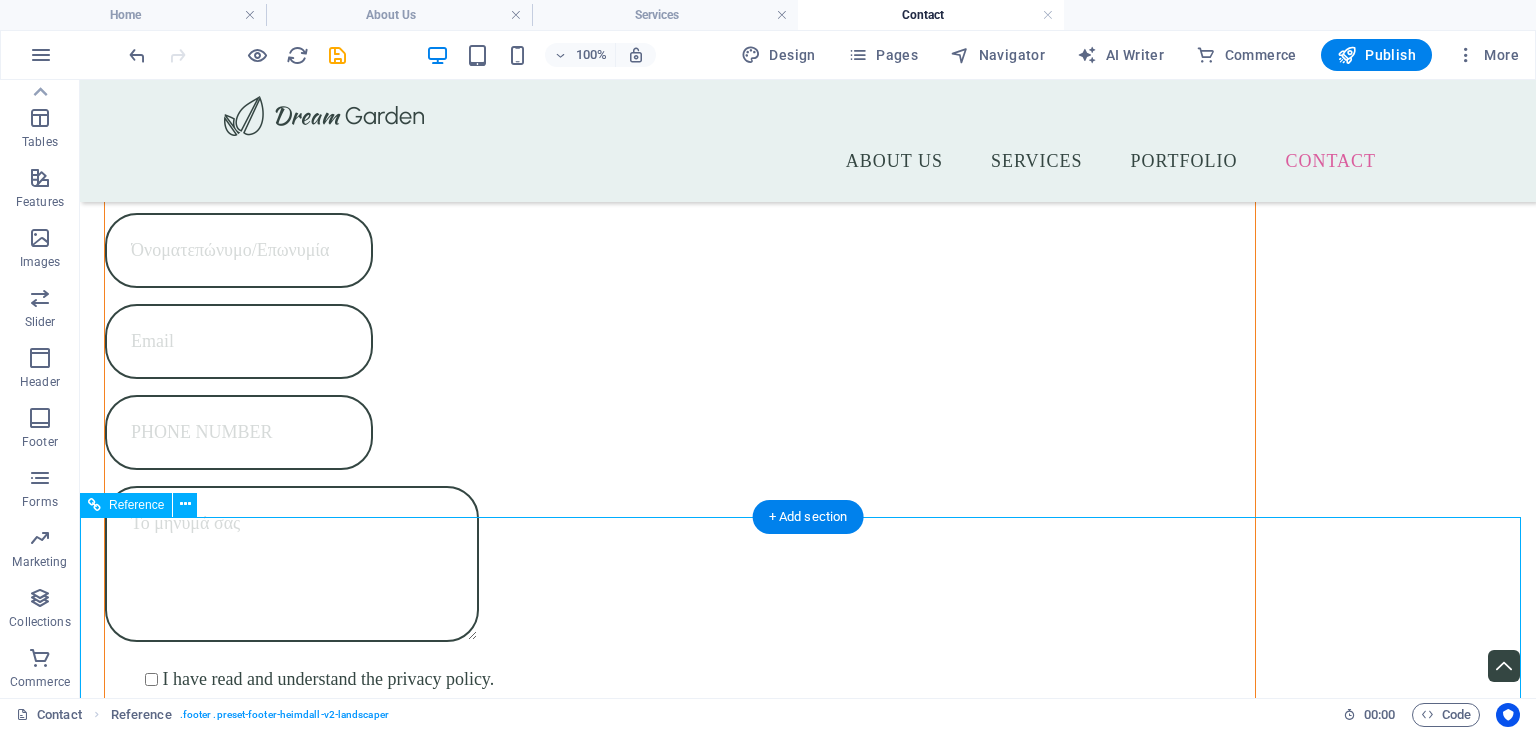 scroll, scrollTop: 2240, scrollLeft: 0, axis: vertical 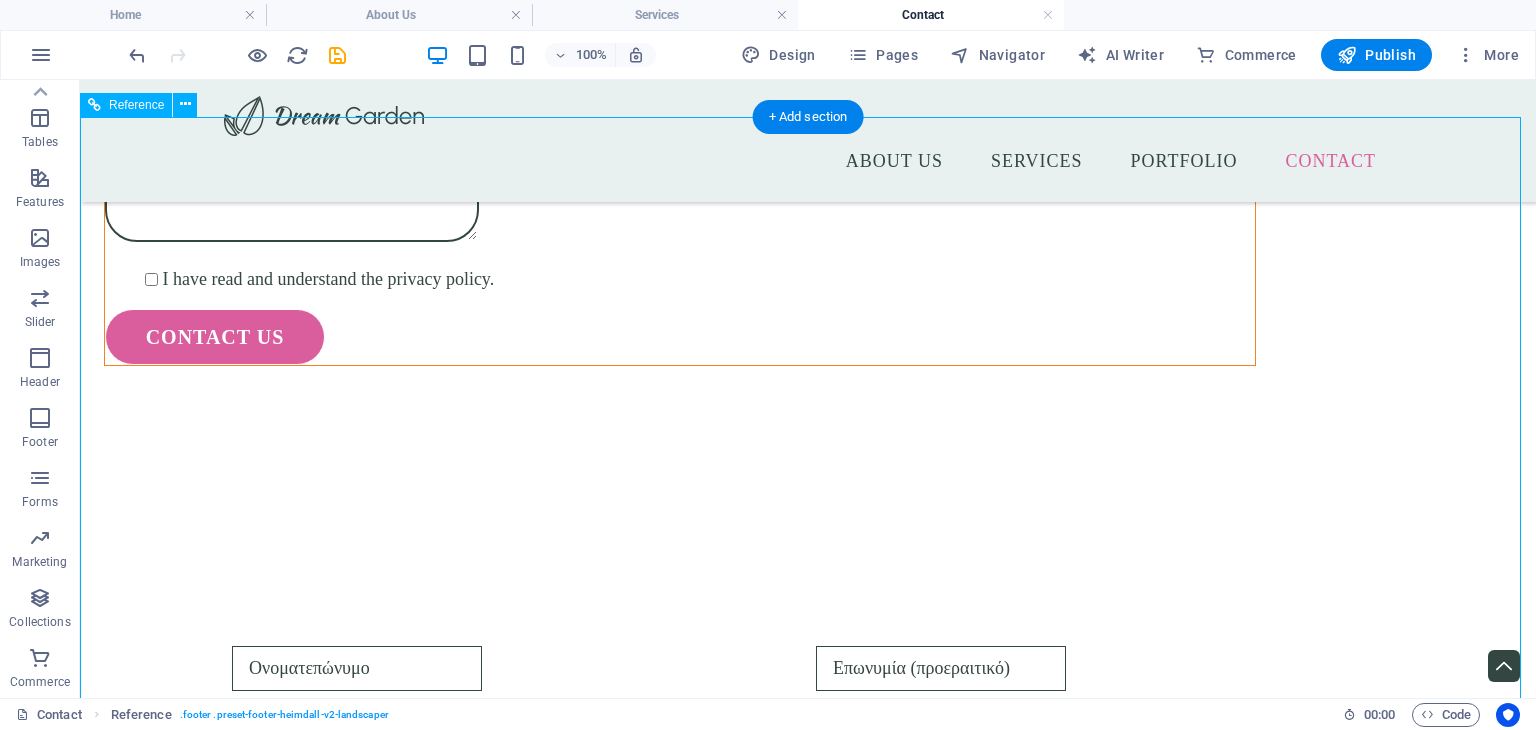 drag, startPoint x: 1108, startPoint y: 301, endPoint x: 954, endPoint y: 298, distance: 154.02922 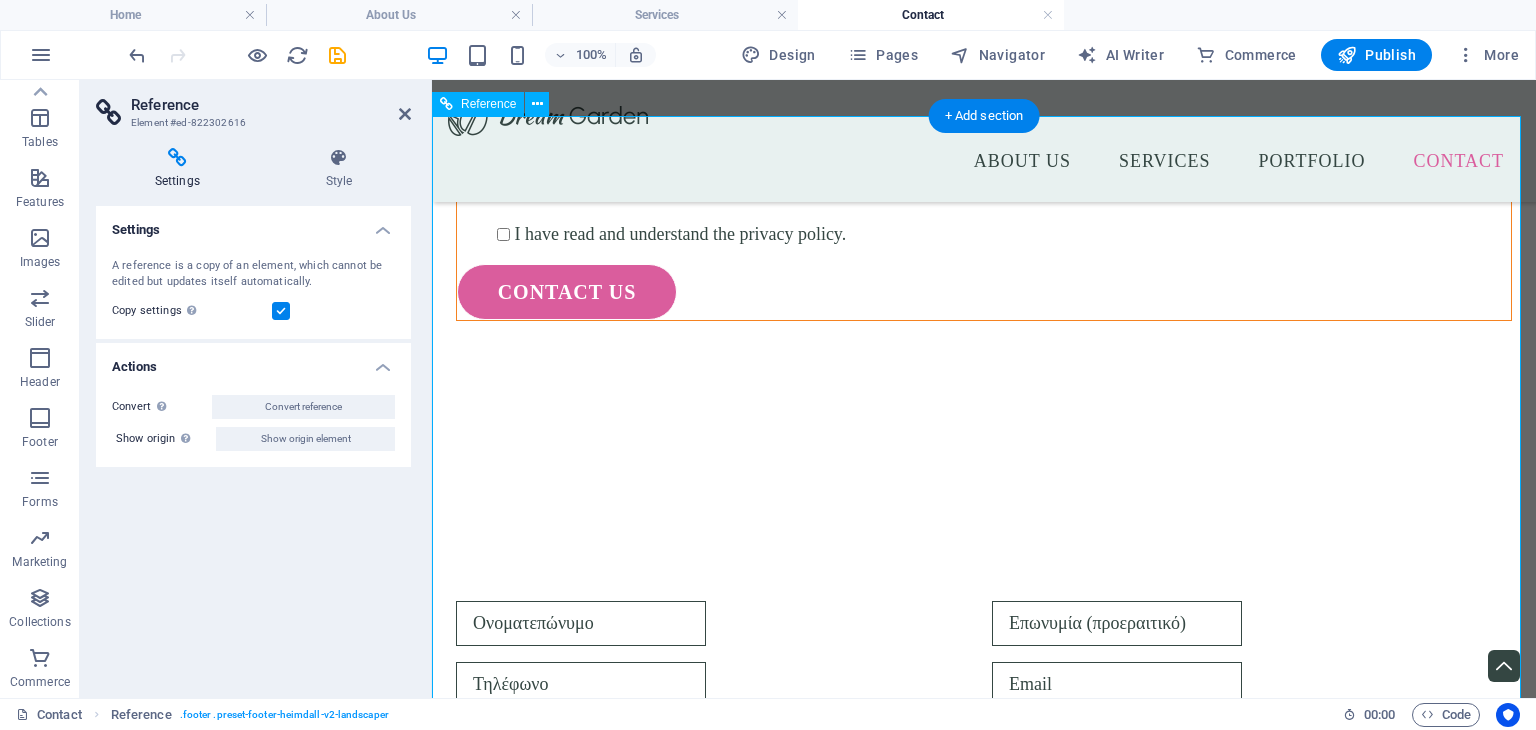 click on "64523eeec2a73d8e7763579e6f08df@plesk.local Legal Notice  |  Privacy Policy" at bounding box center (621, 1598) 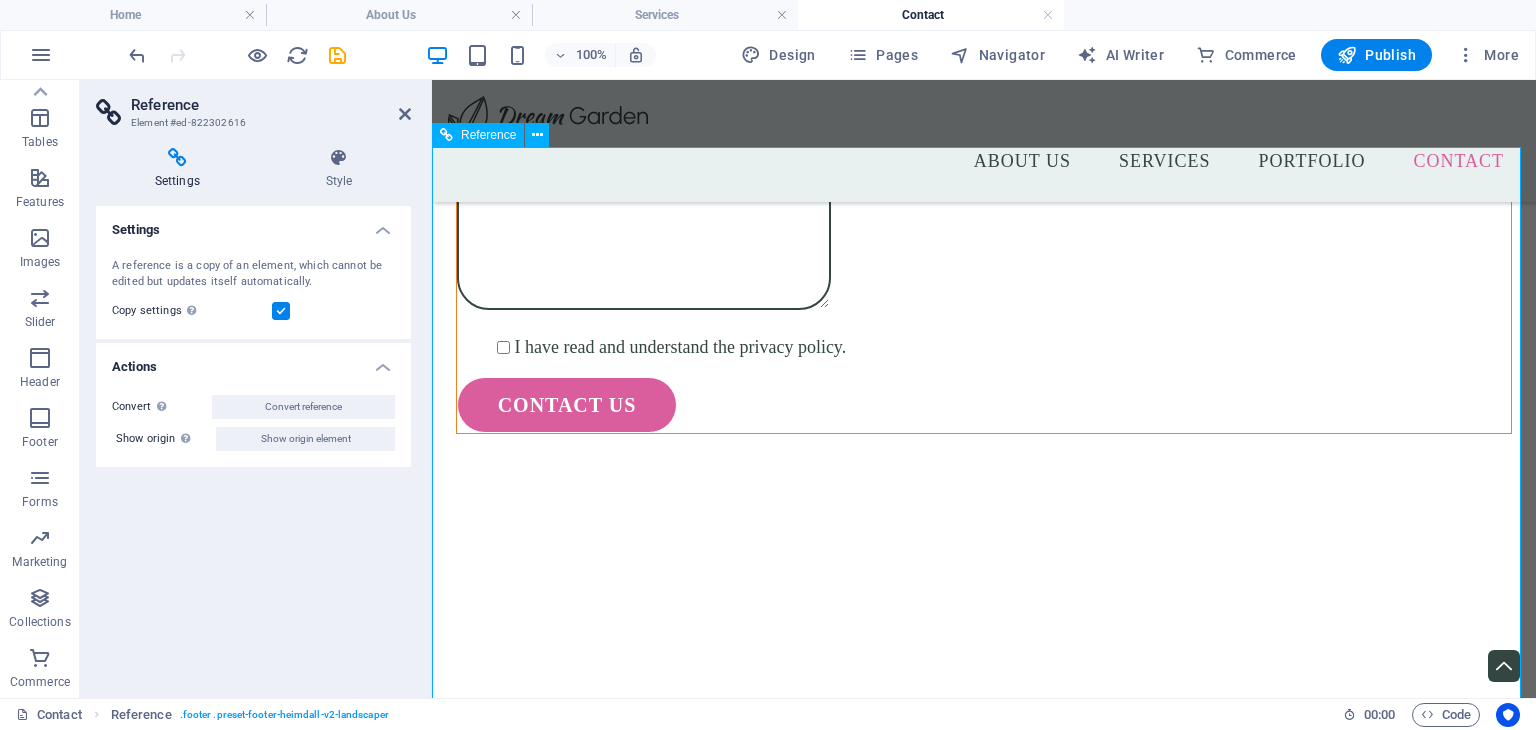 scroll, scrollTop: 1988, scrollLeft: 0, axis: vertical 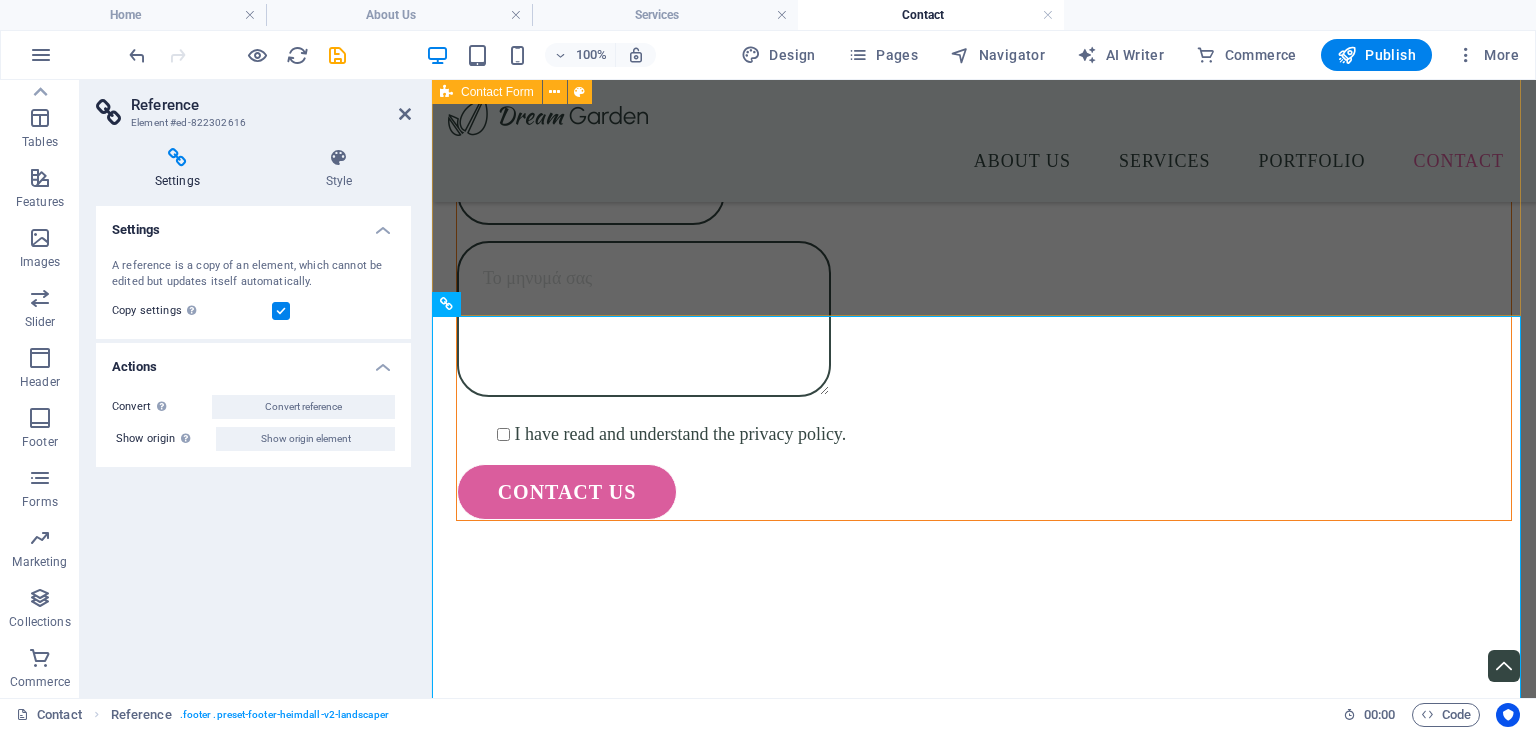 click on "Έχω διαβάσει και συμφωνώ με την Πολιτική Απορρήτου. Unreadable? Load new Submit" at bounding box center (984, 982) 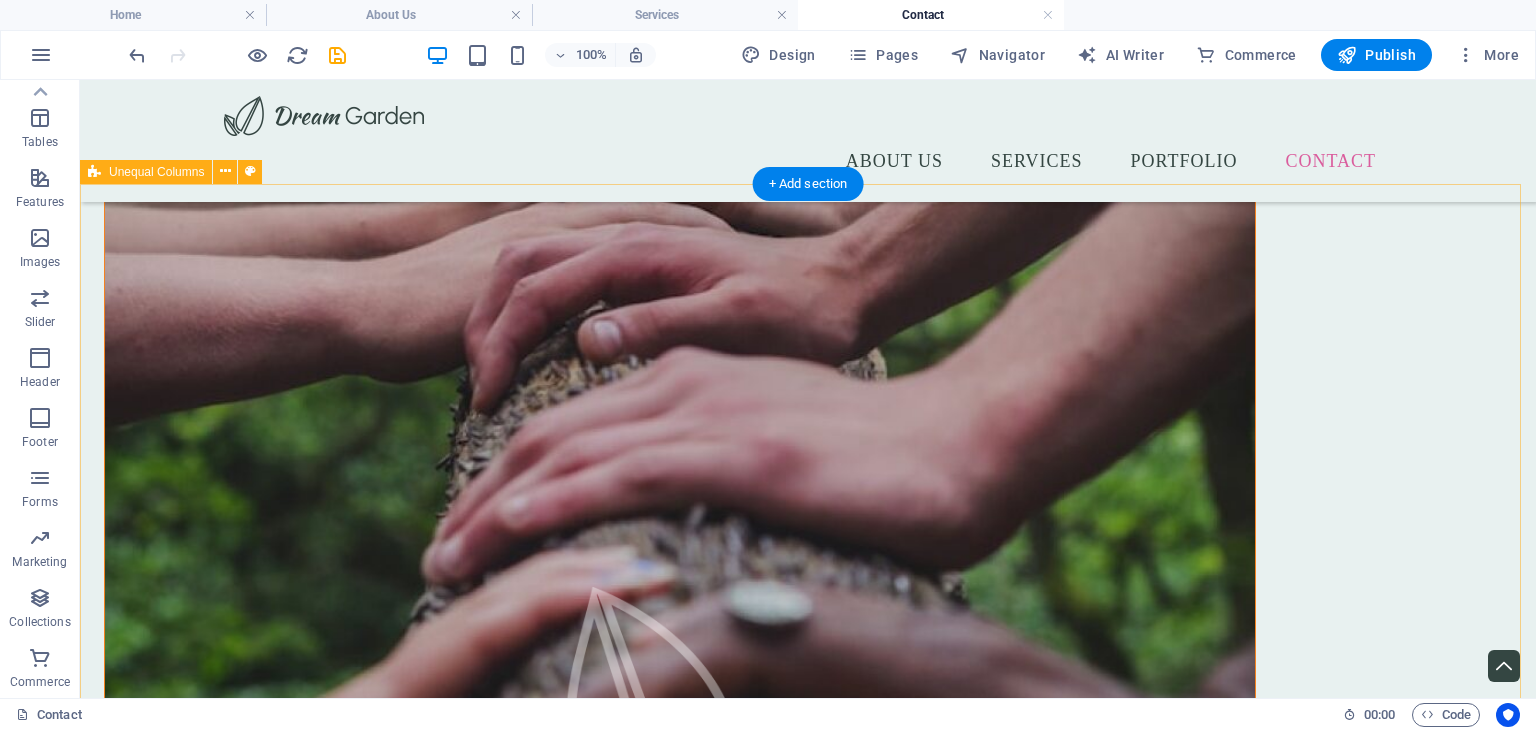 scroll, scrollTop: 940, scrollLeft: 0, axis: vertical 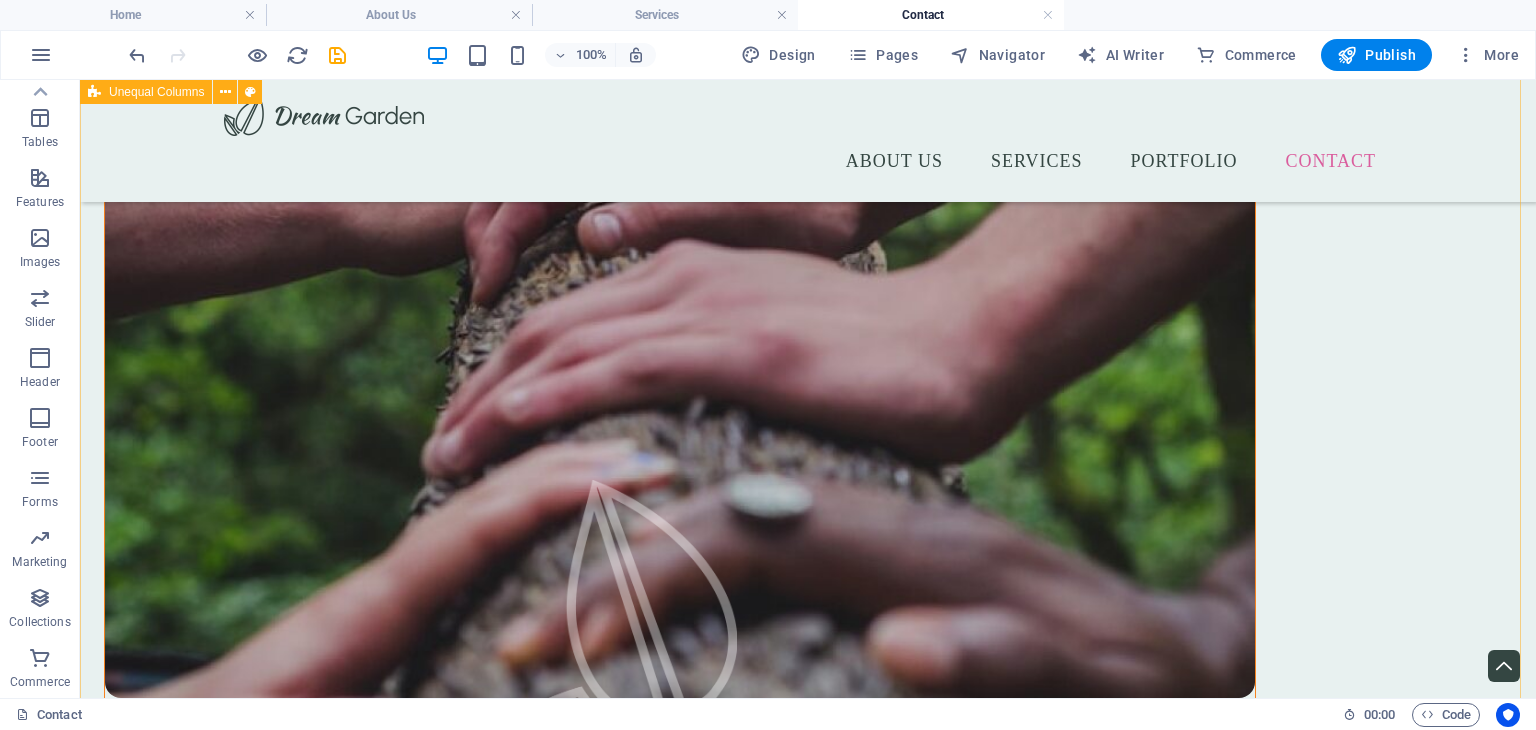 click on "Get your  free  quote   I have read and understand the privacy policy. CONTACT US" at bounding box center [808, 1347] 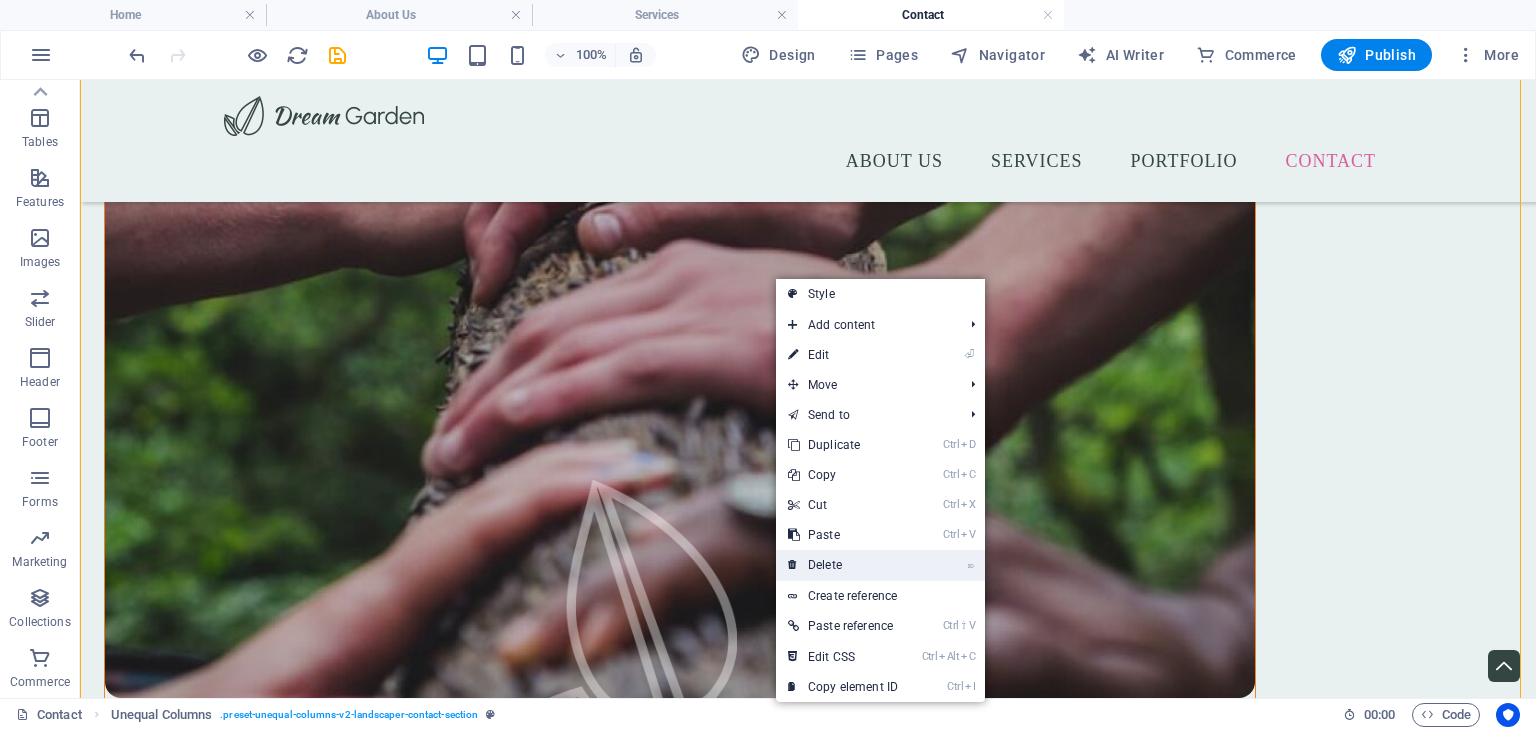 click on "⌦  Delete" at bounding box center [843, 565] 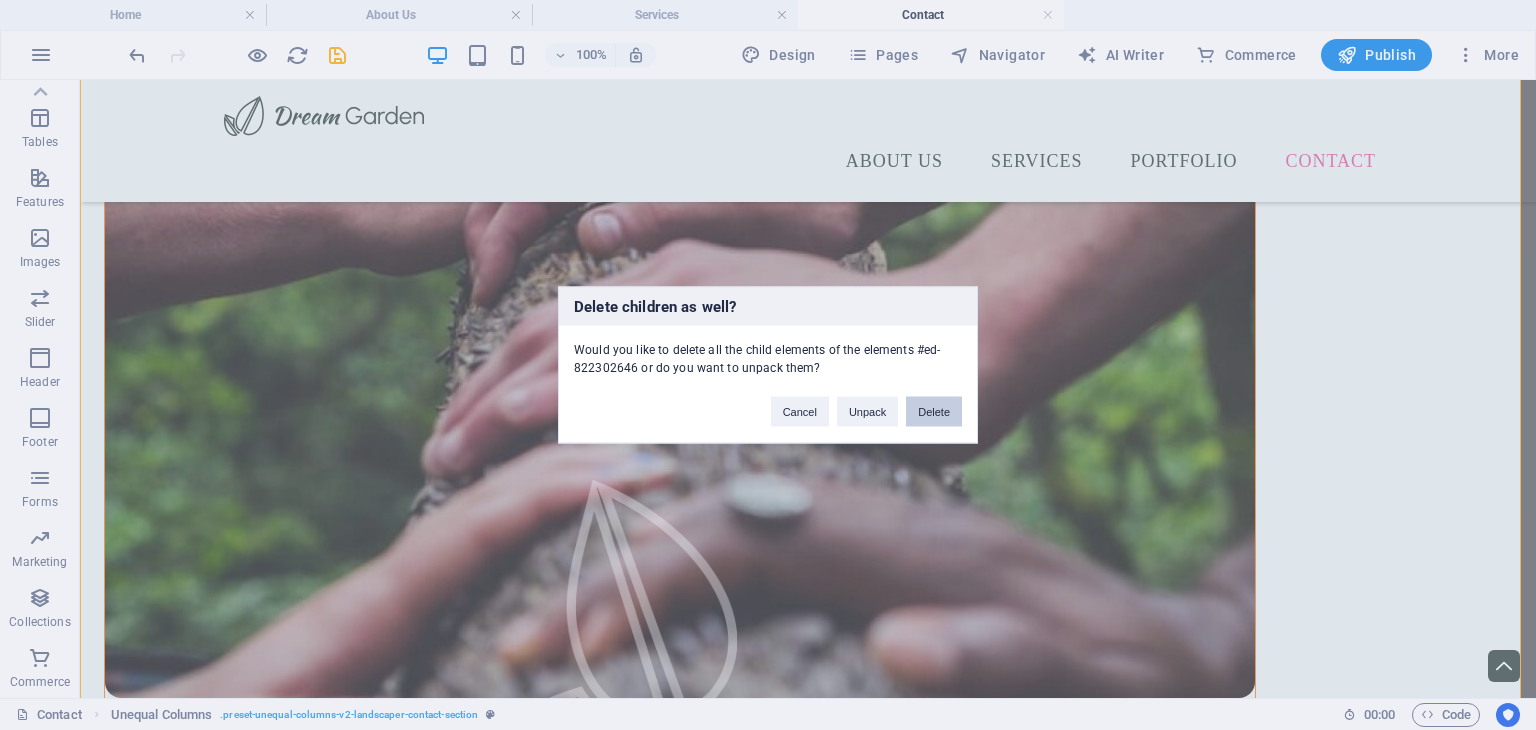 click on "Delete" at bounding box center [934, 412] 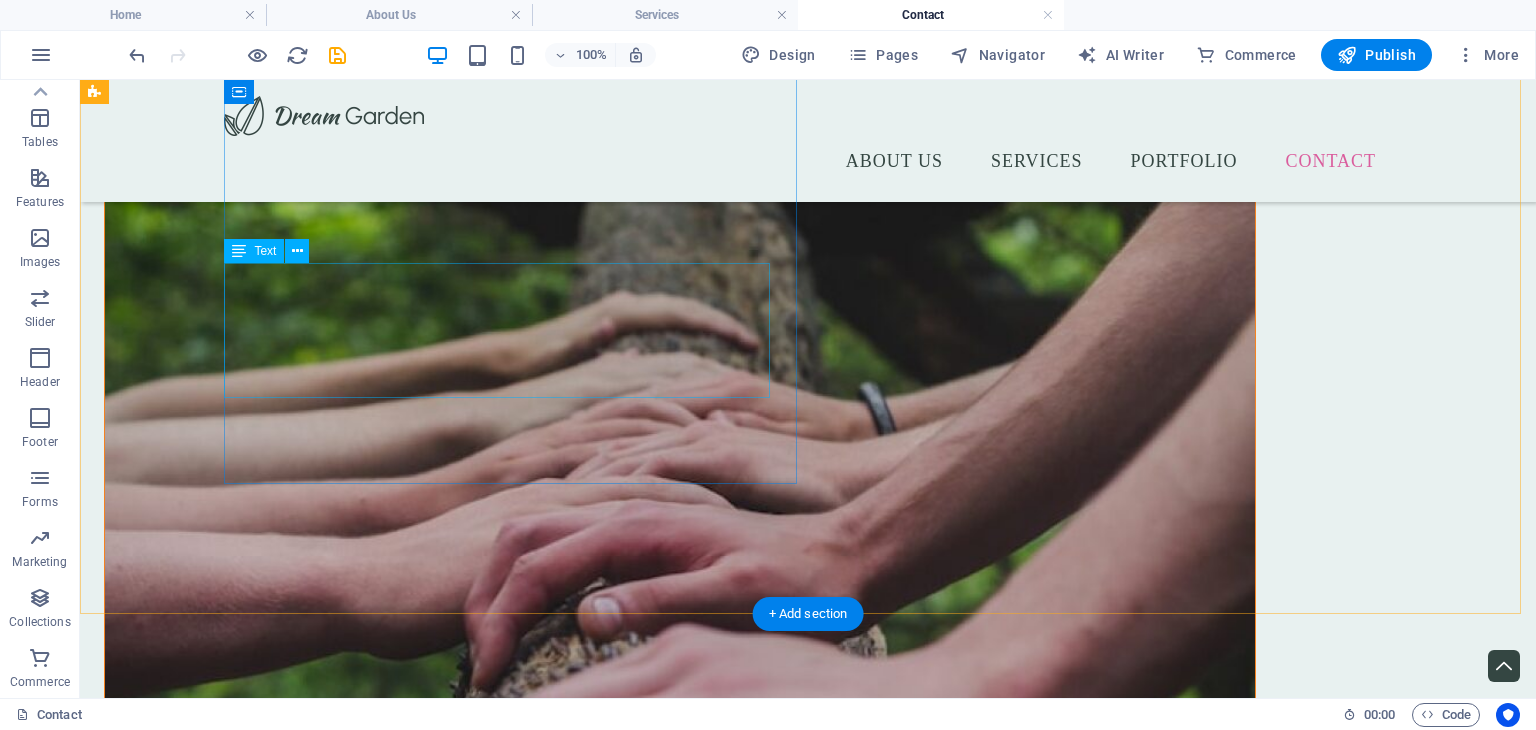 scroll, scrollTop: 600, scrollLeft: 0, axis: vertical 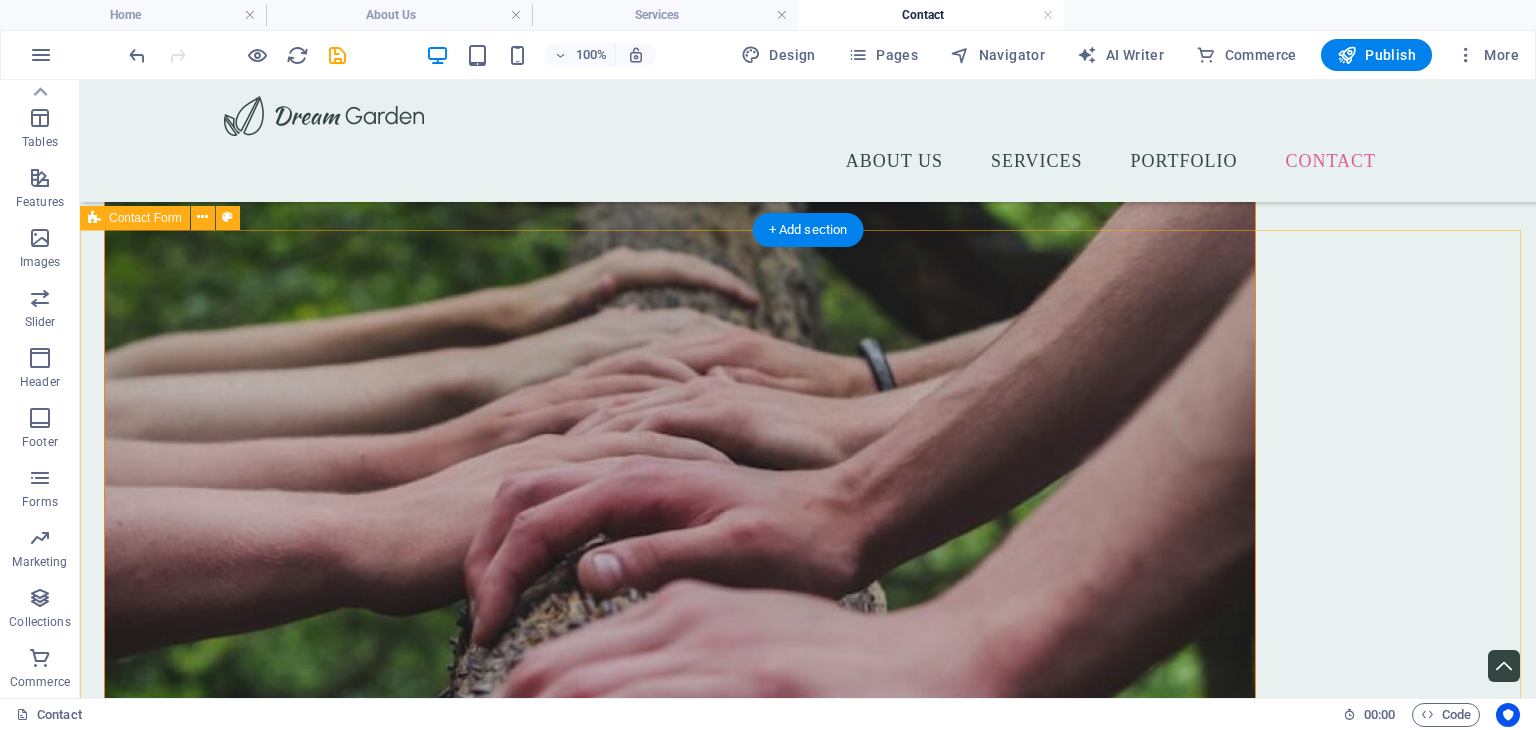 click on "Έχω διαβάσει και συμφωνώ με την Πολιτική Απορρήτου. Unreadable? Load new Submit" at bounding box center (808, 1430) 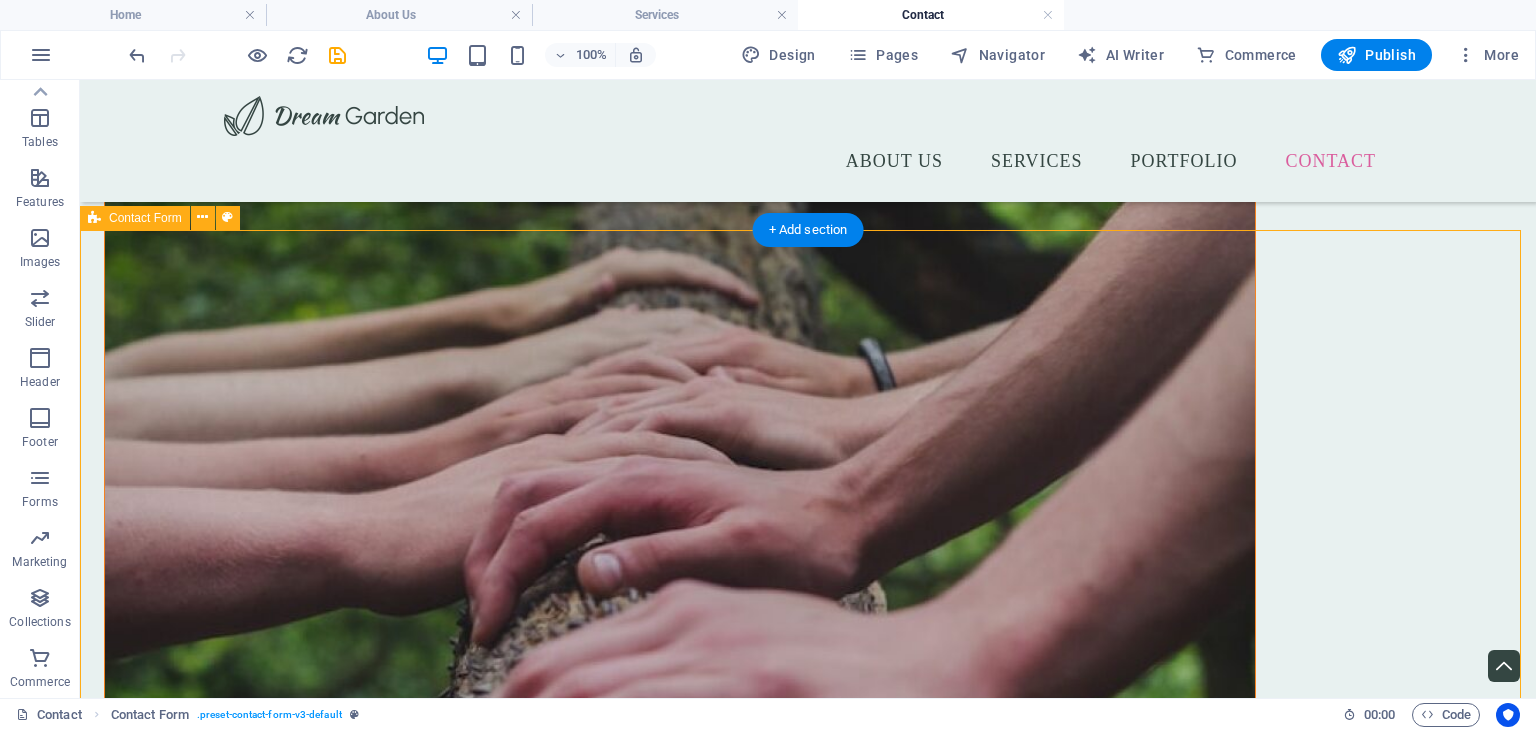 click on "Έχω διαβάσει και συμφωνώ με την Πολιτική Απορρήτου. Unreadable? Load new Submit" at bounding box center [808, 1430] 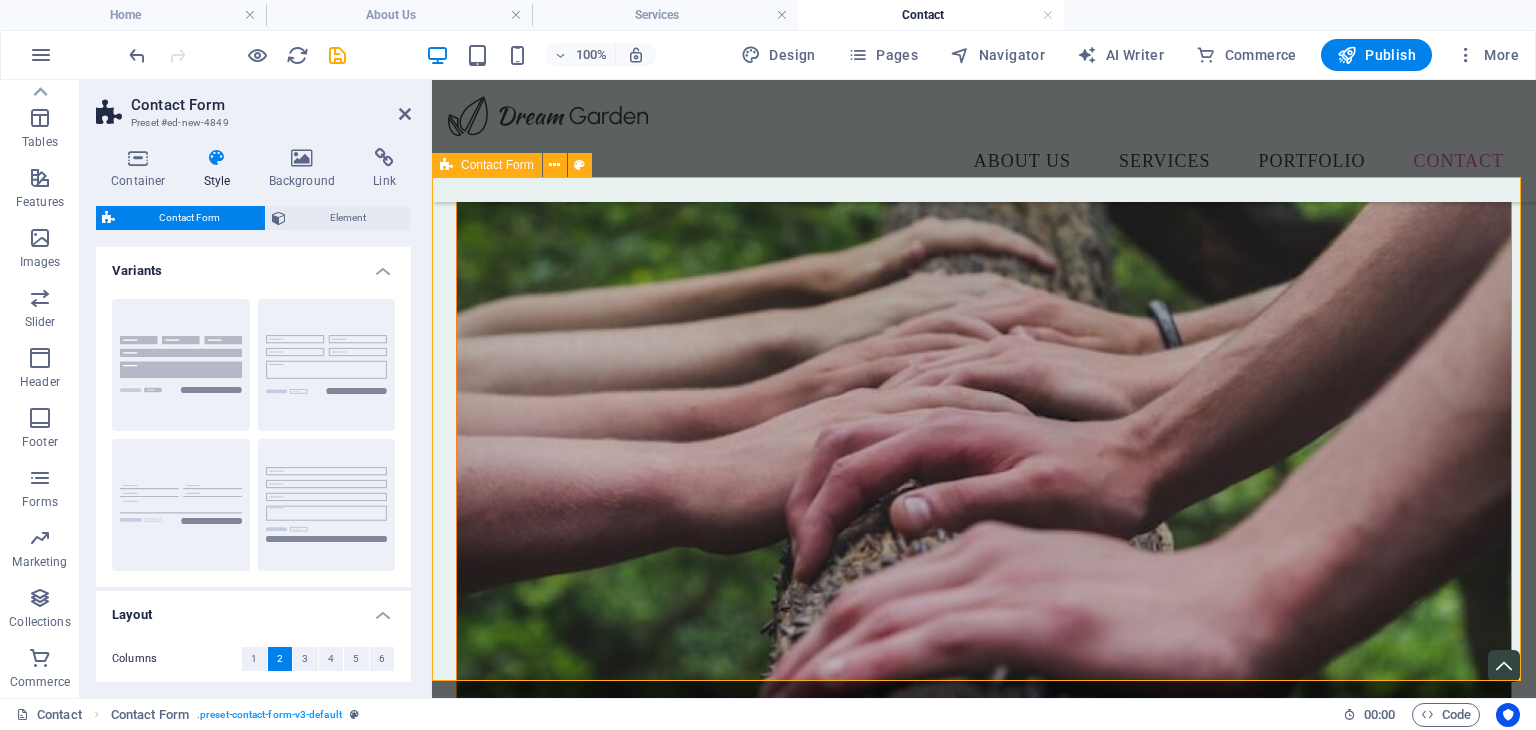 click on "Έχω διαβάσει και συμφωνώ με την Πολιτική Απορρήτου. Unreadable? Load new Submit" at bounding box center [984, 1333] 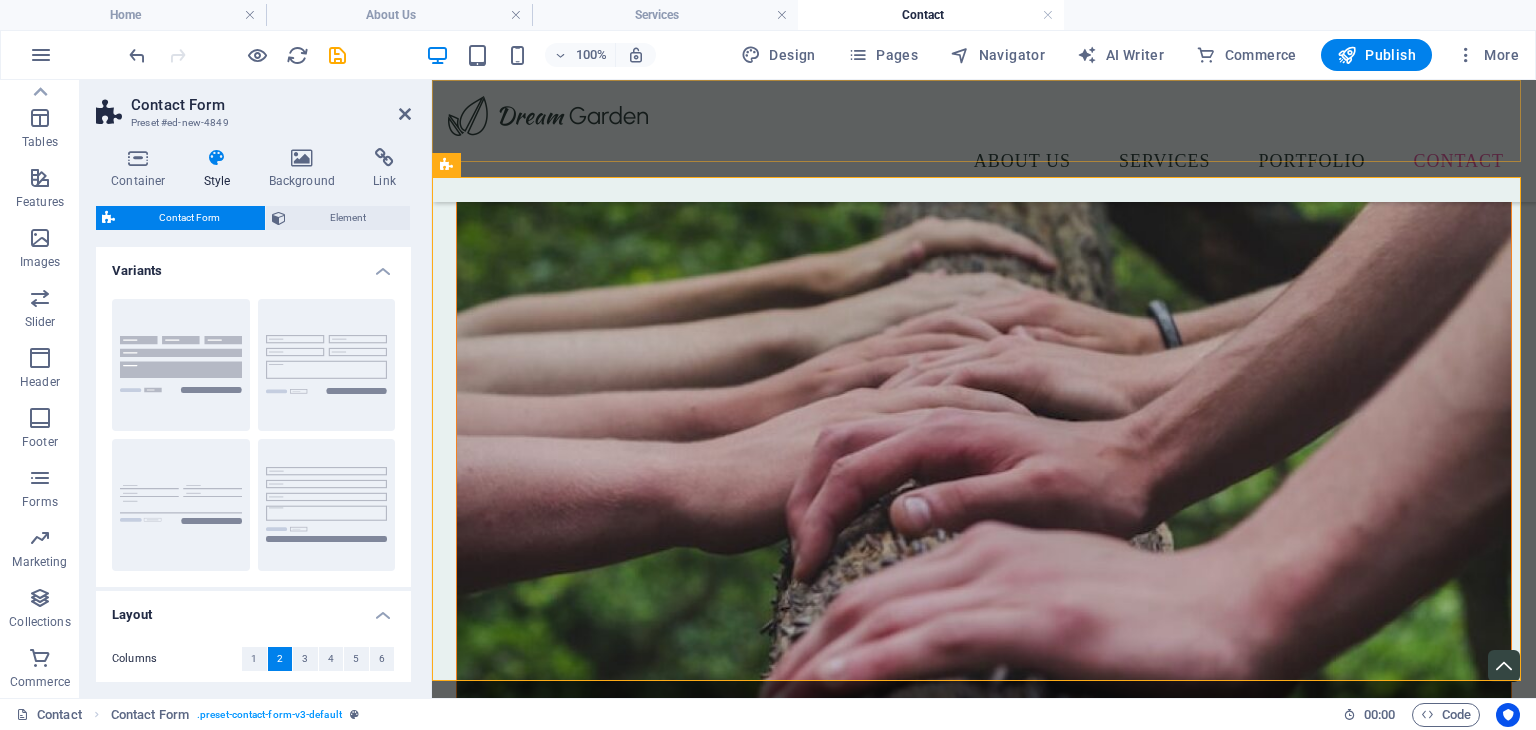 click on "About Us Services Portfolio Contact" at bounding box center [984, 161] 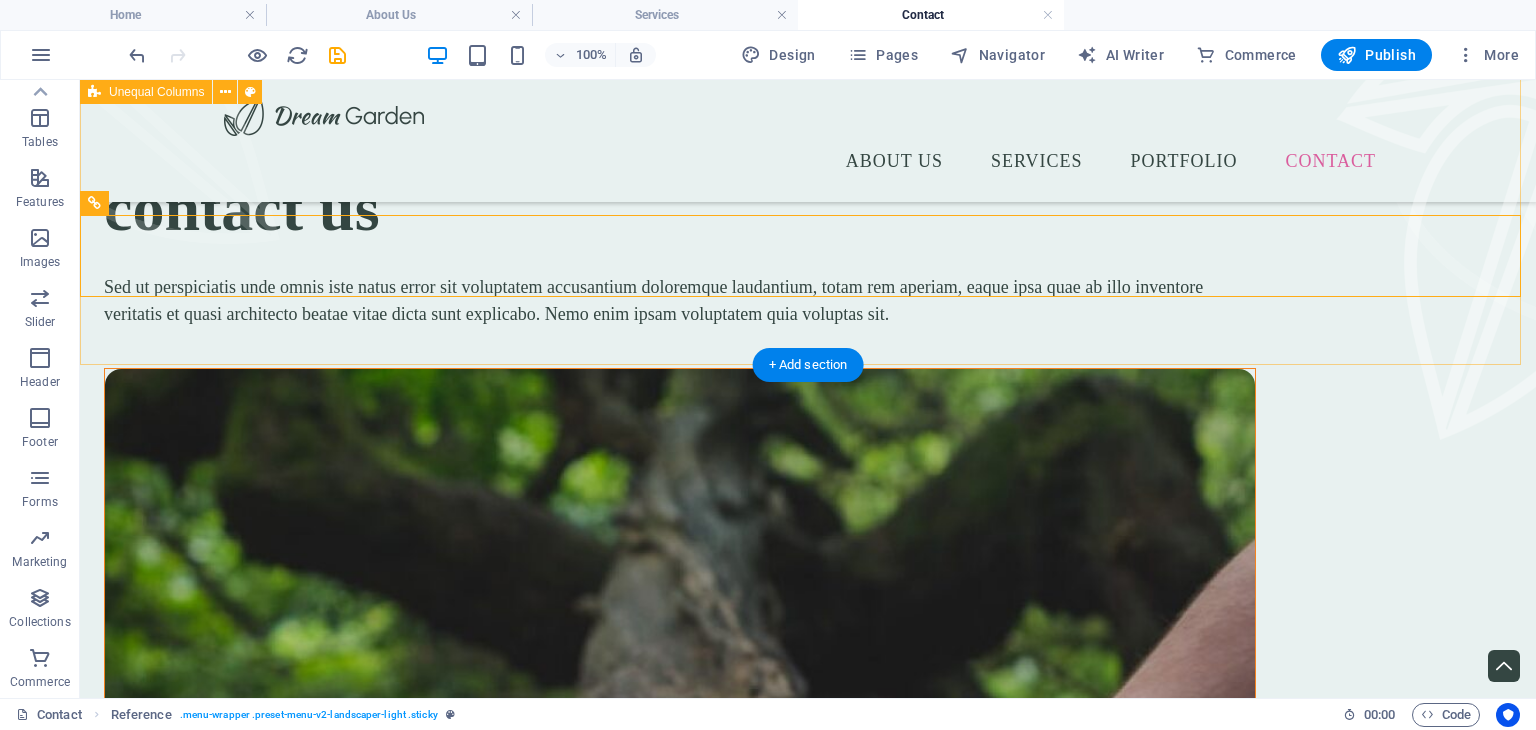 scroll, scrollTop: 100, scrollLeft: 0, axis: vertical 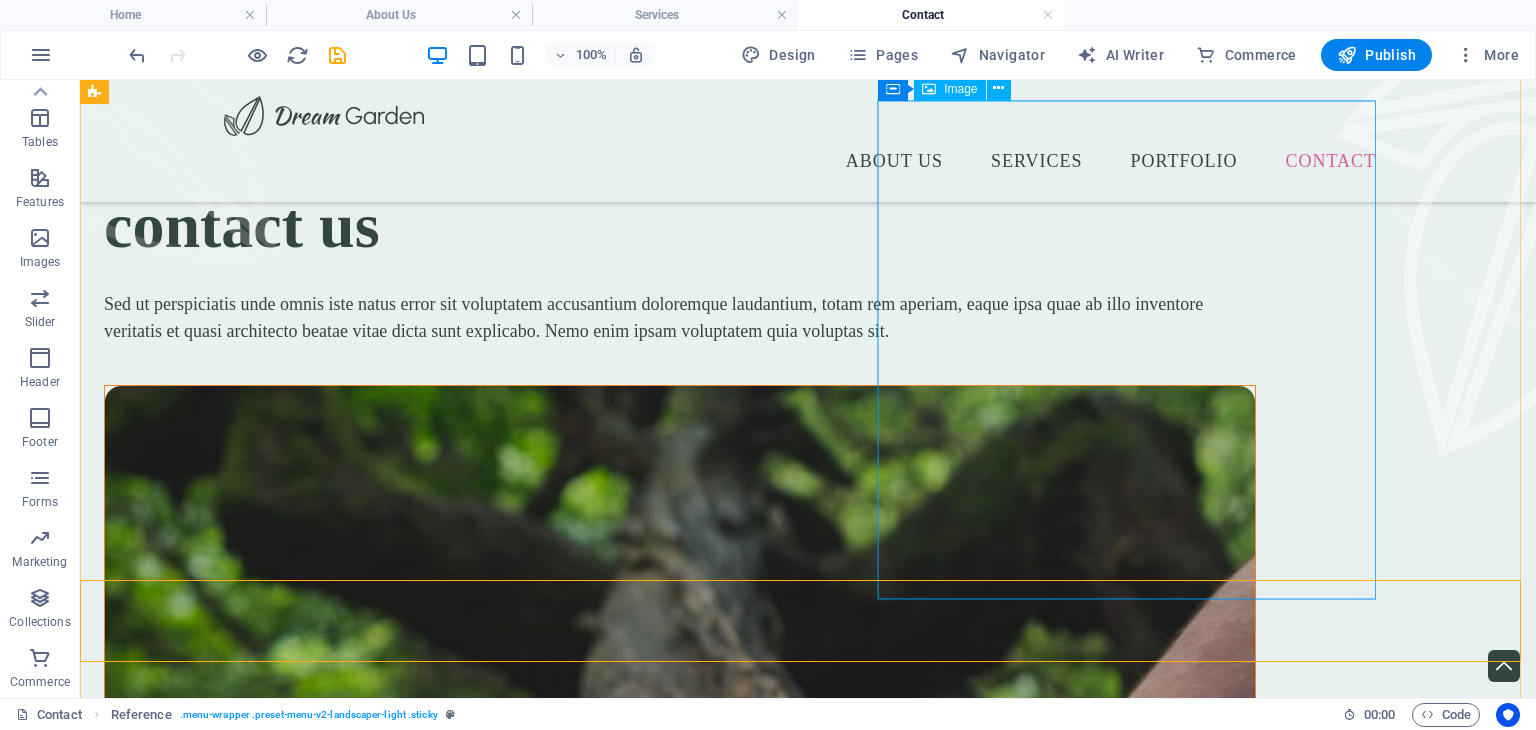 click at bounding box center [680, 961] 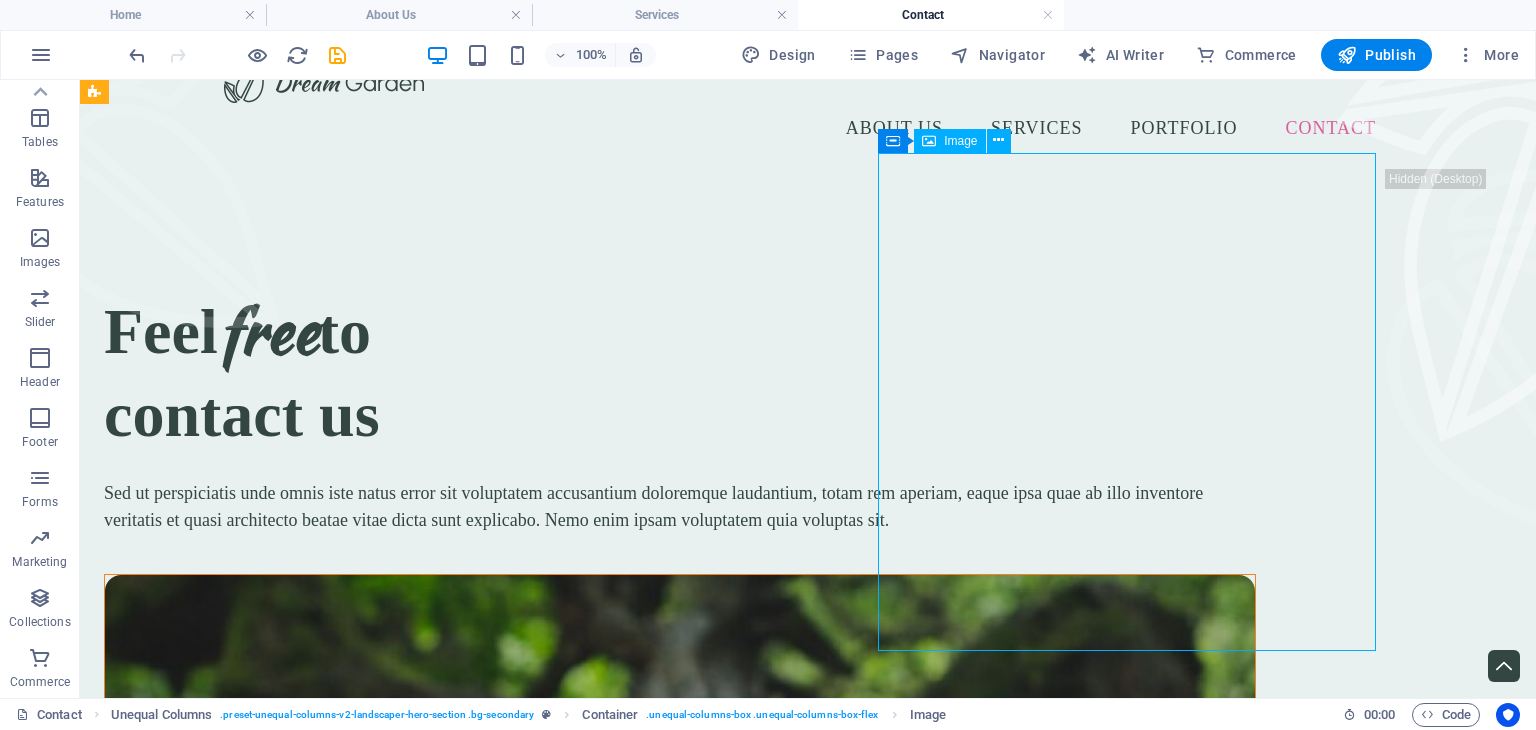 scroll, scrollTop: 0, scrollLeft: 0, axis: both 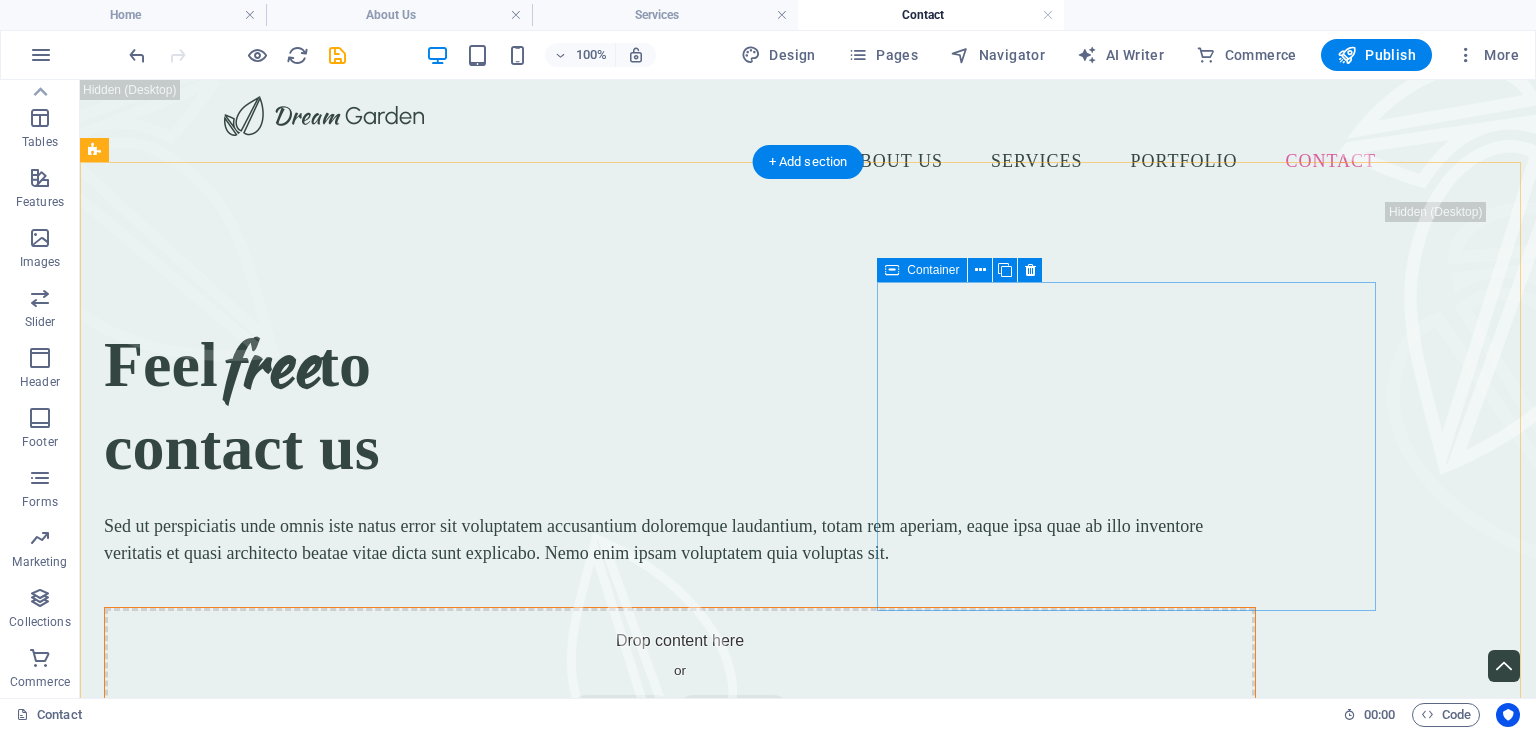 click on "Drop content here or  Add elements  Paste clipboard" at bounding box center [680, 679] 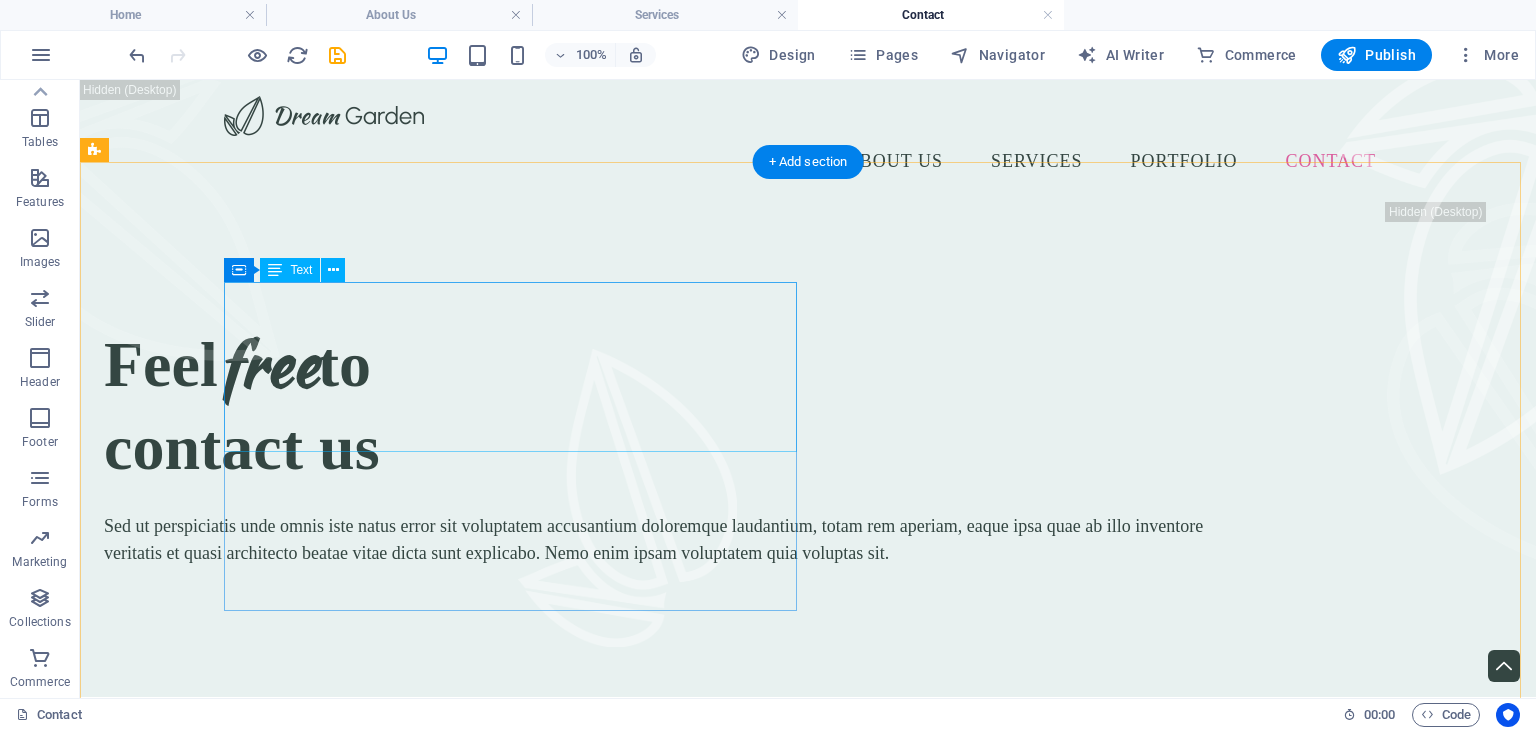scroll, scrollTop: 300, scrollLeft: 0, axis: vertical 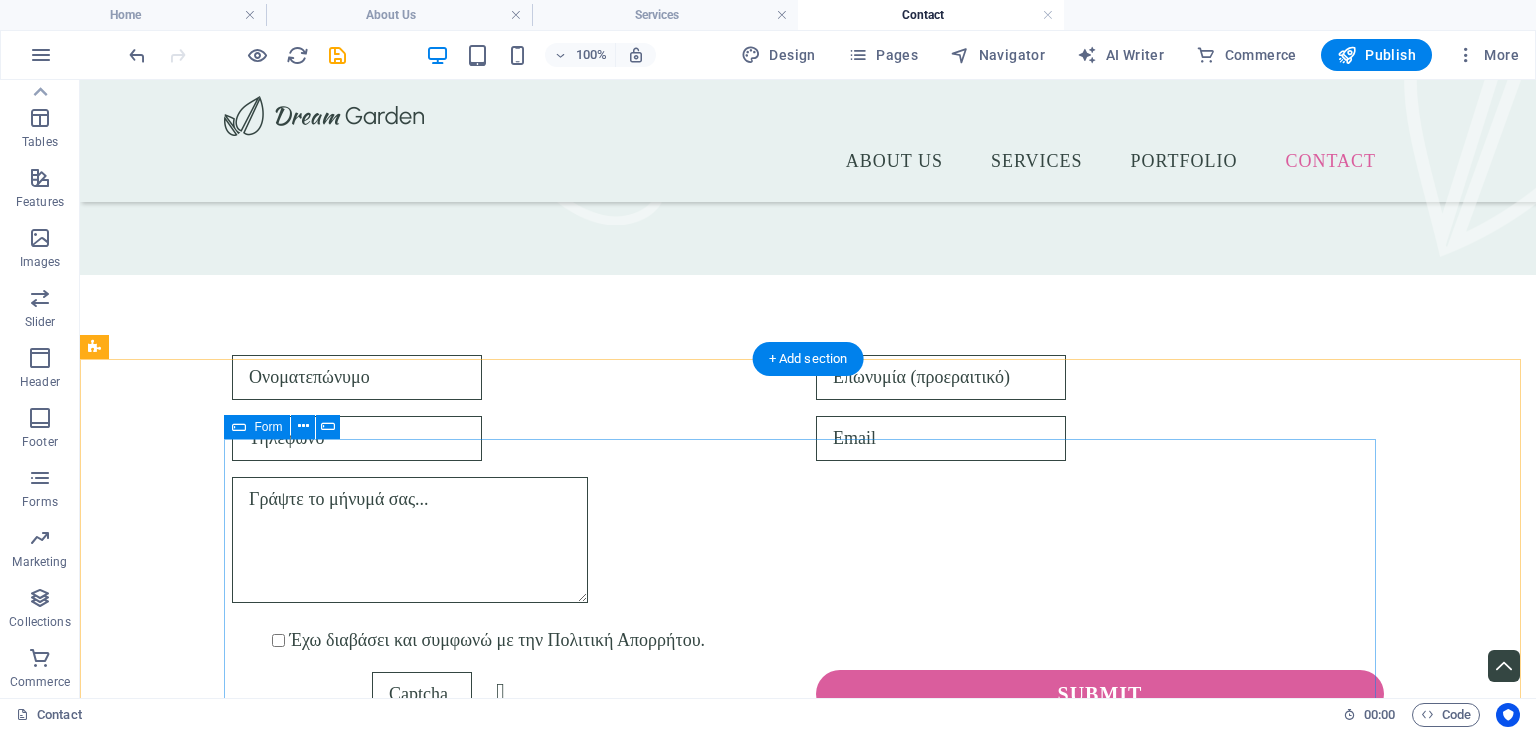 click at bounding box center [1100, 377] 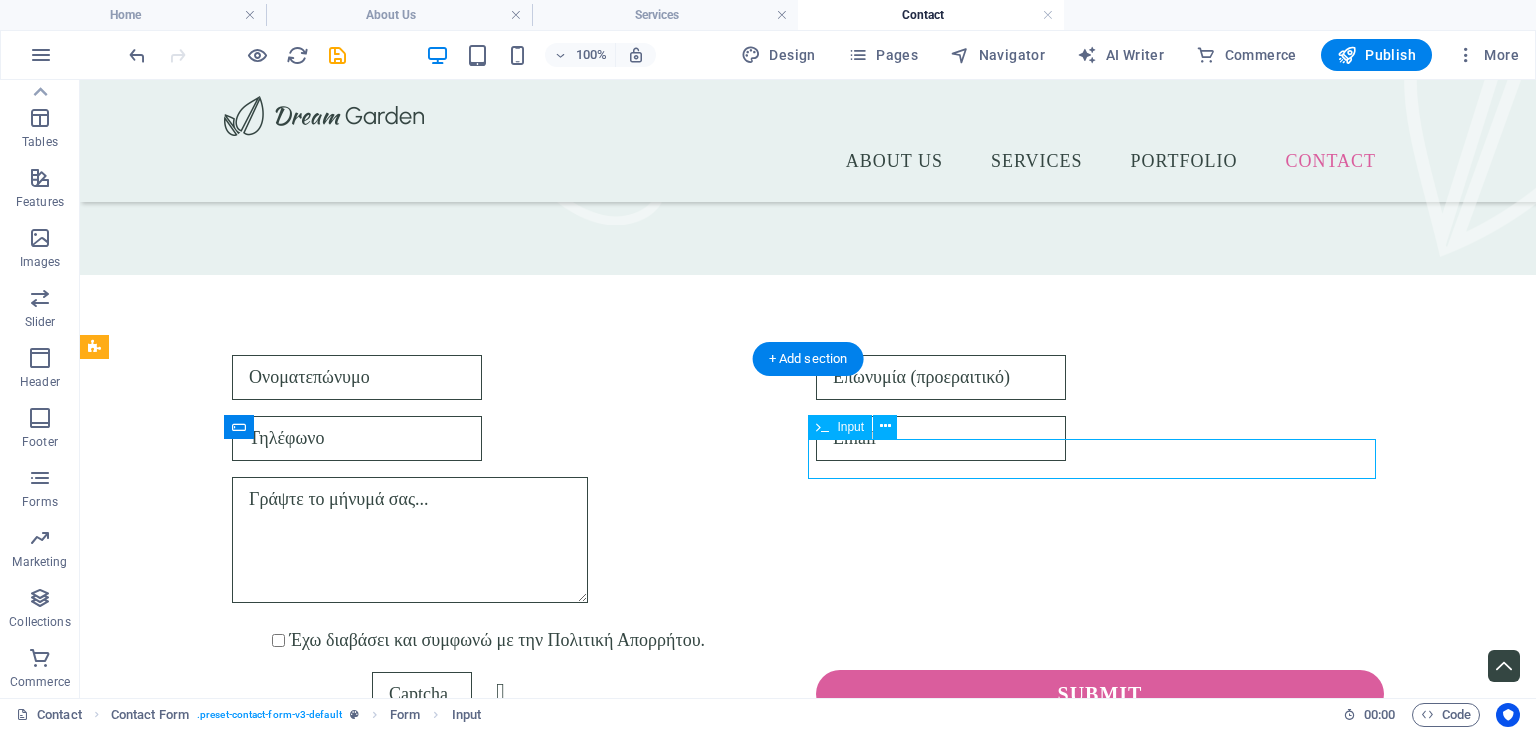 click at bounding box center [1100, 377] 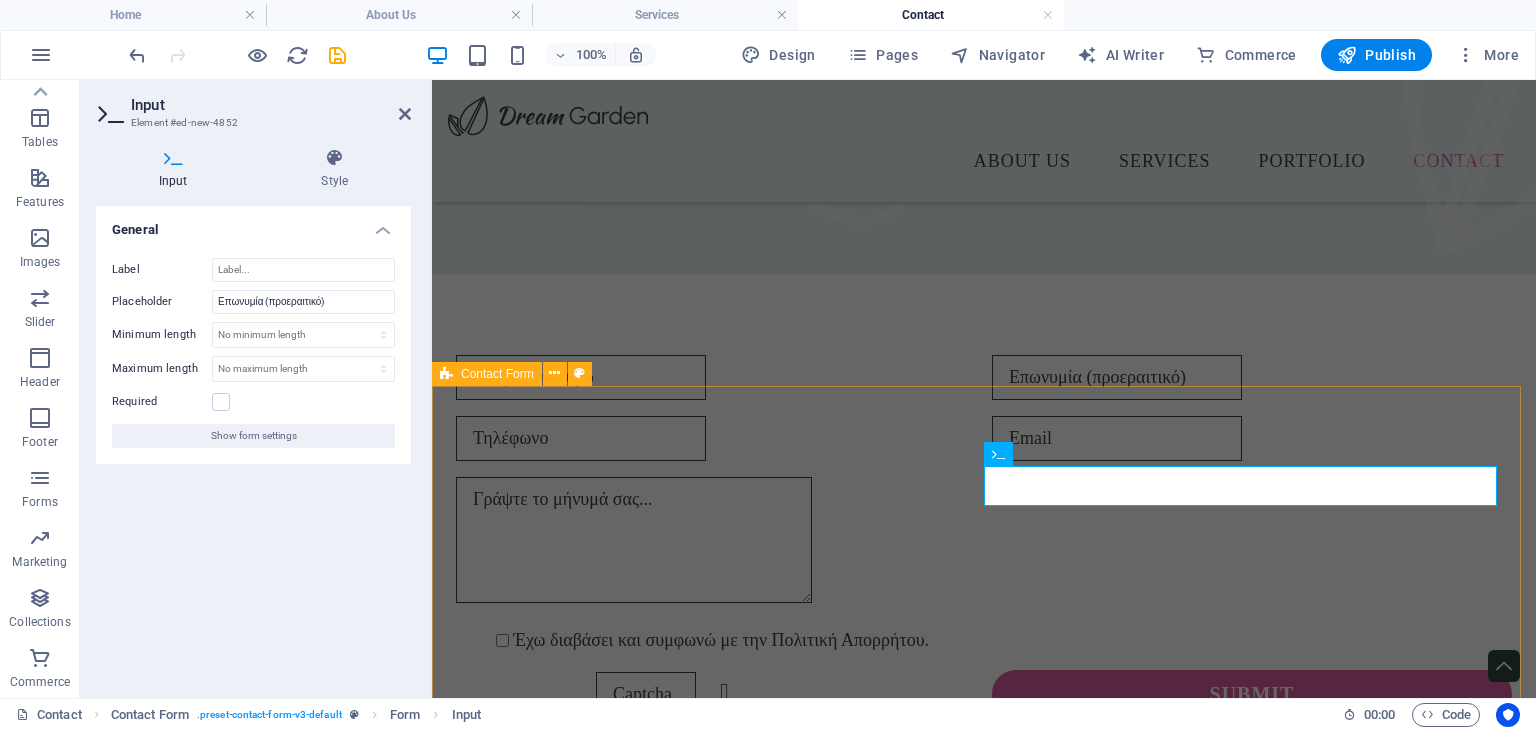click on "Έχω διαβάσει και συμφωνώ με την Πολιτική Απορρήτου. Unreadable? Load new Submit" at bounding box center (984, 536) 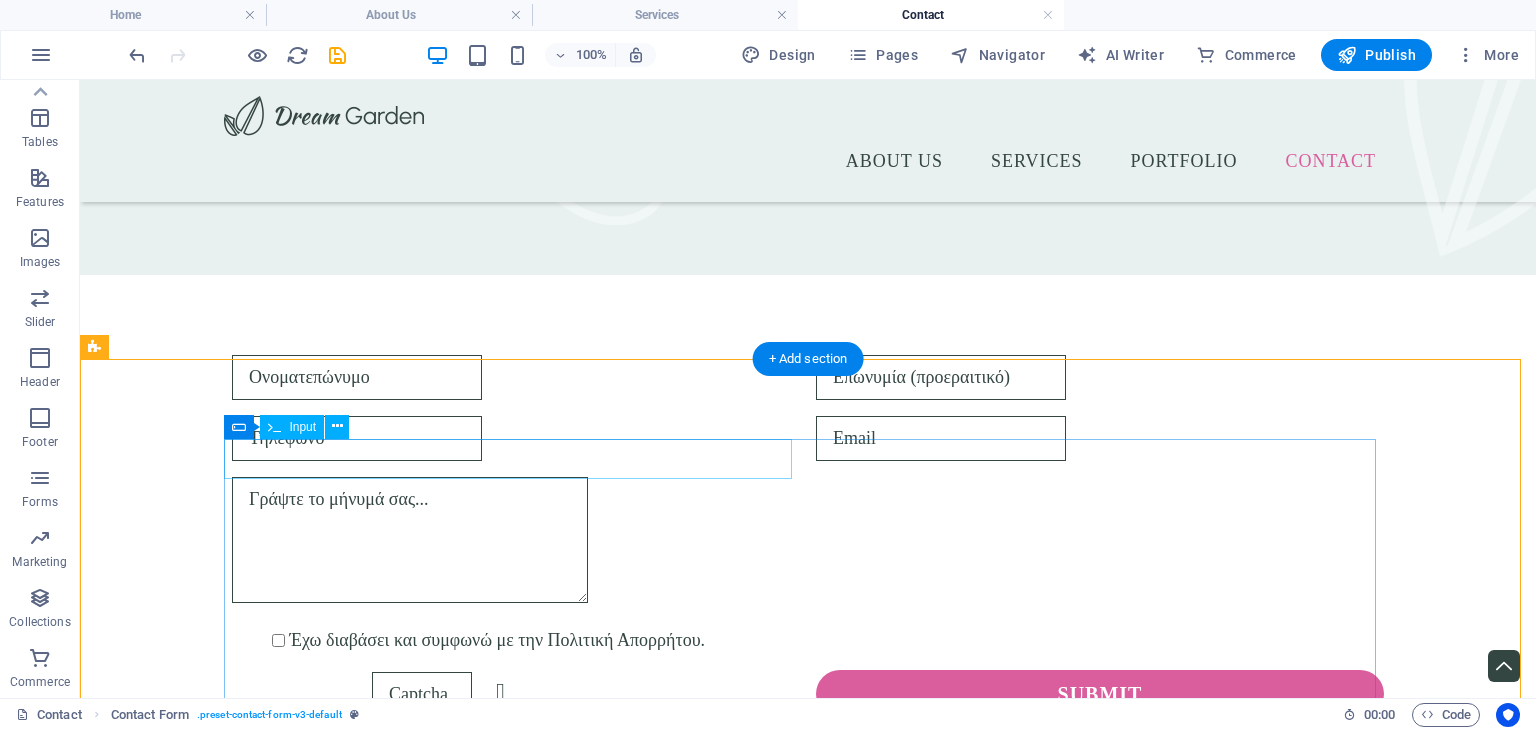 click at bounding box center [516, 377] 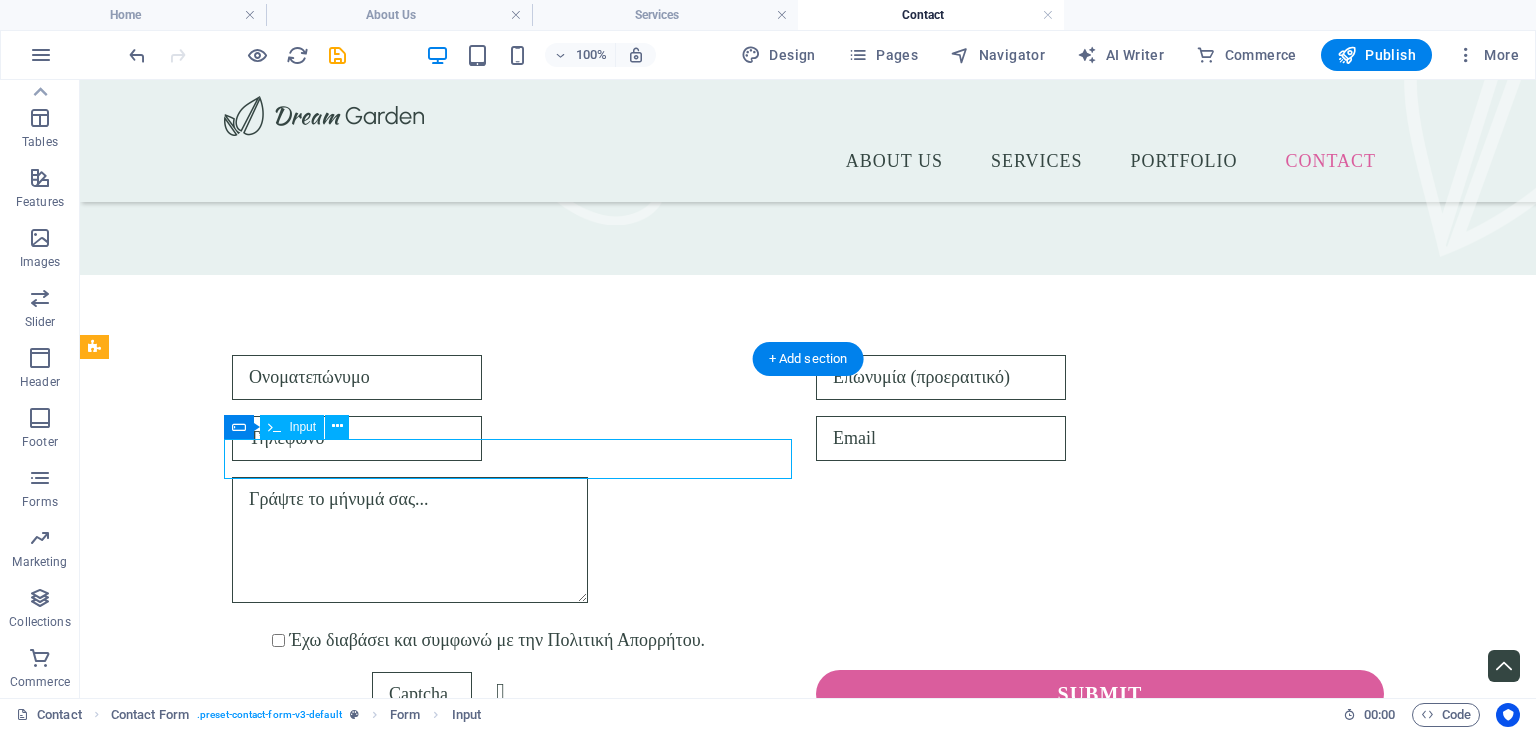 click at bounding box center [516, 377] 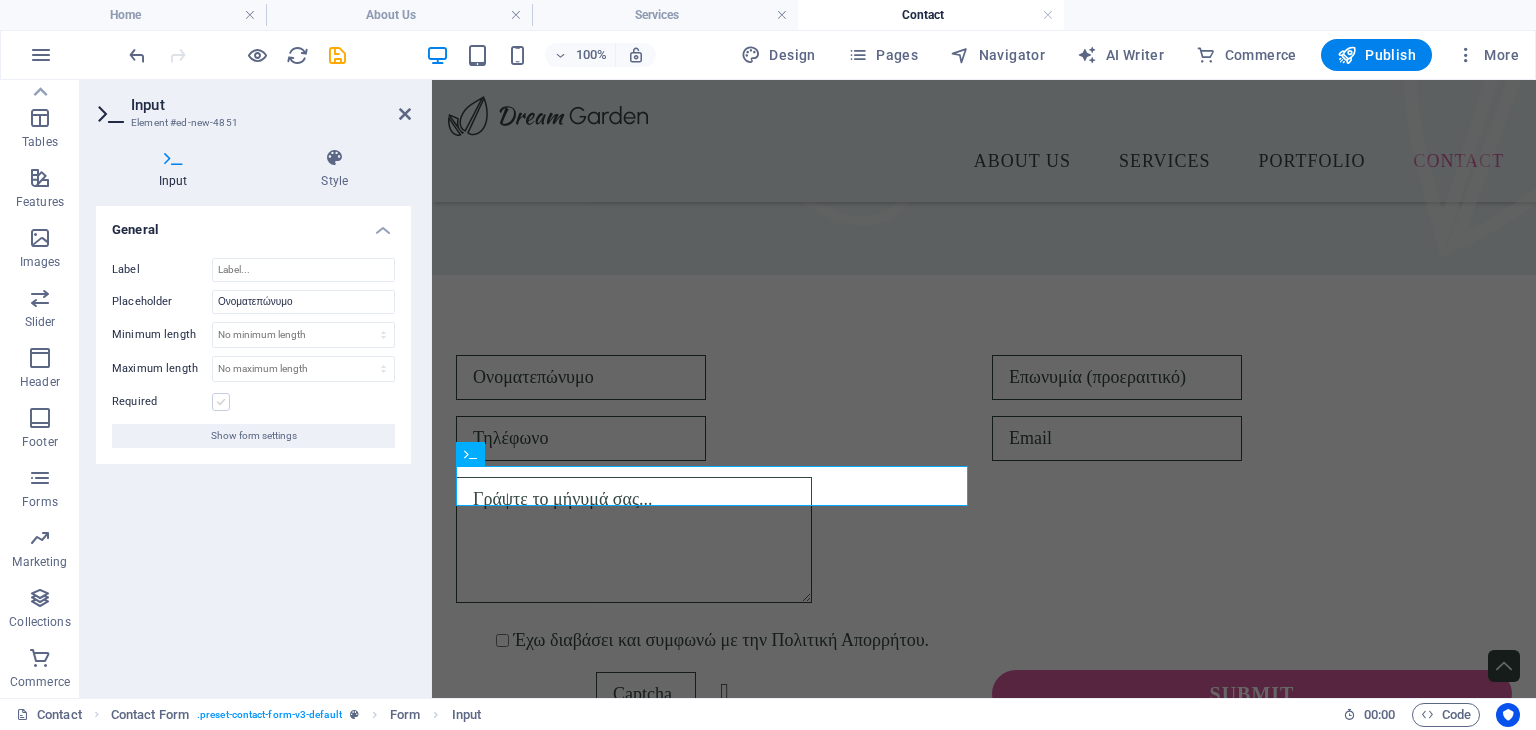 click at bounding box center [221, 402] 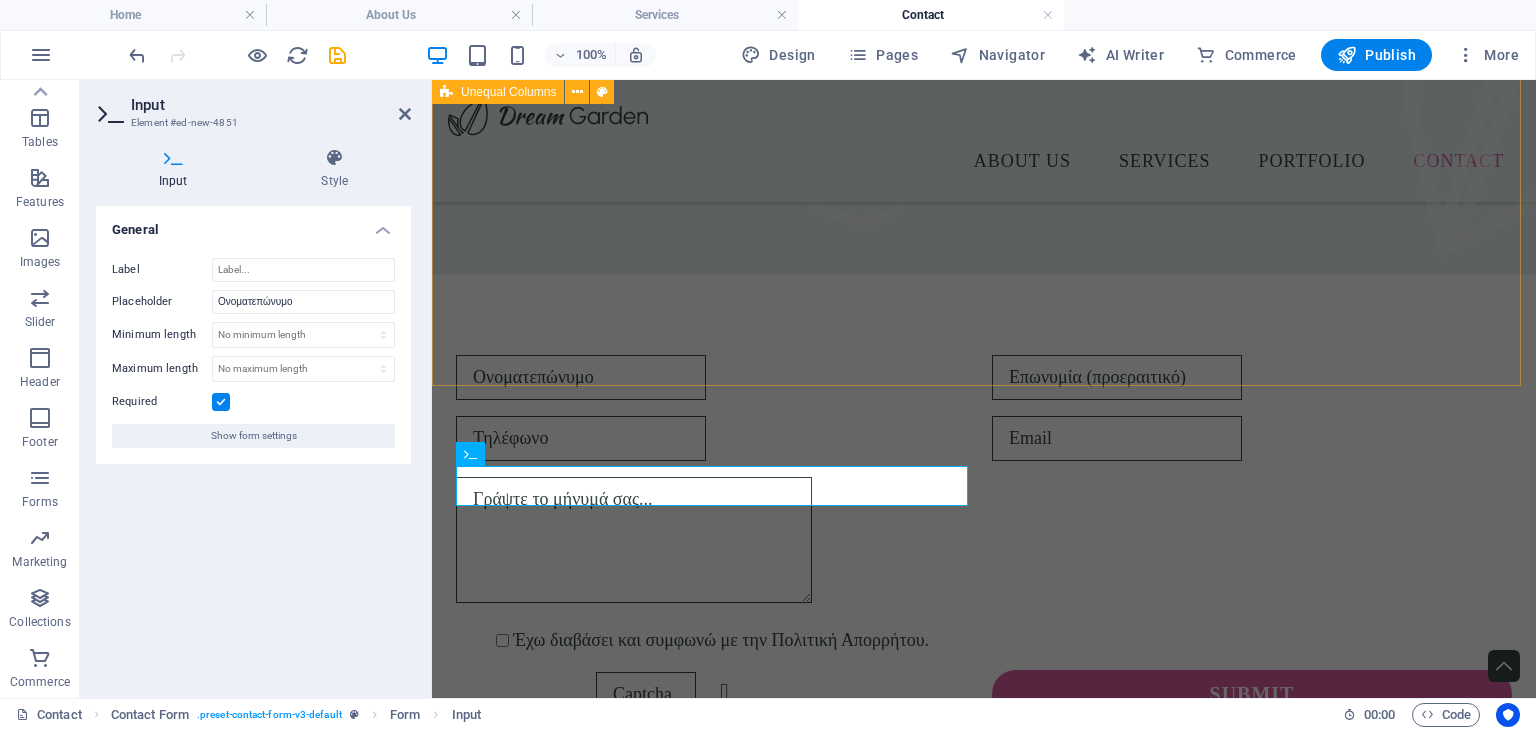 click on "Feel  free  to contact us  Sed ut perspiciatis unde omnis iste natus error sit voluptatem accusantium doloremque laudantium, totam rem aperiam, eaque ipsa quae ab illo inventore veritatis et quasi architecto beatae vitae dicta sunt explicabo. Nemo enim ipsam voluptatem quia voluptas sit." at bounding box center (984, 27) 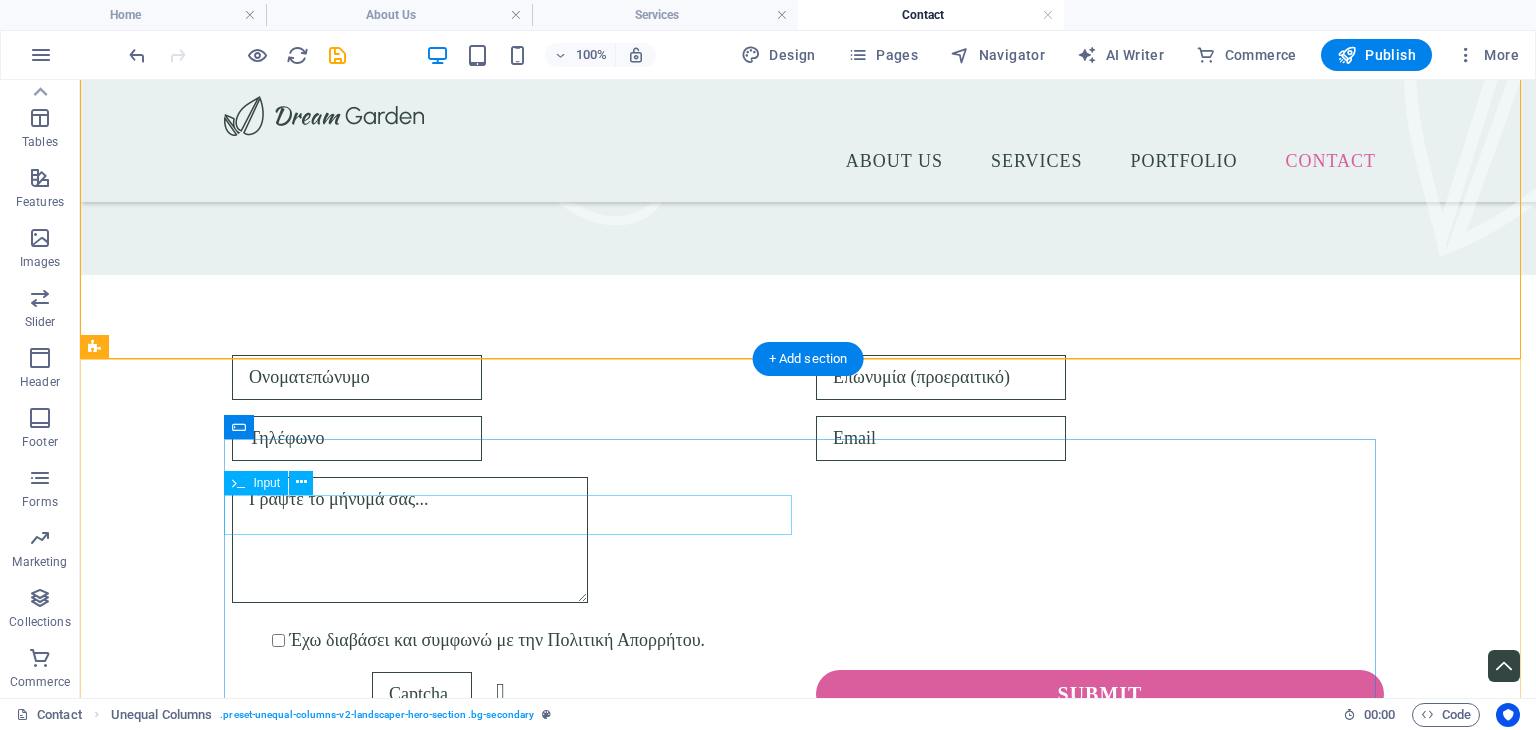 click at bounding box center [516, 438] 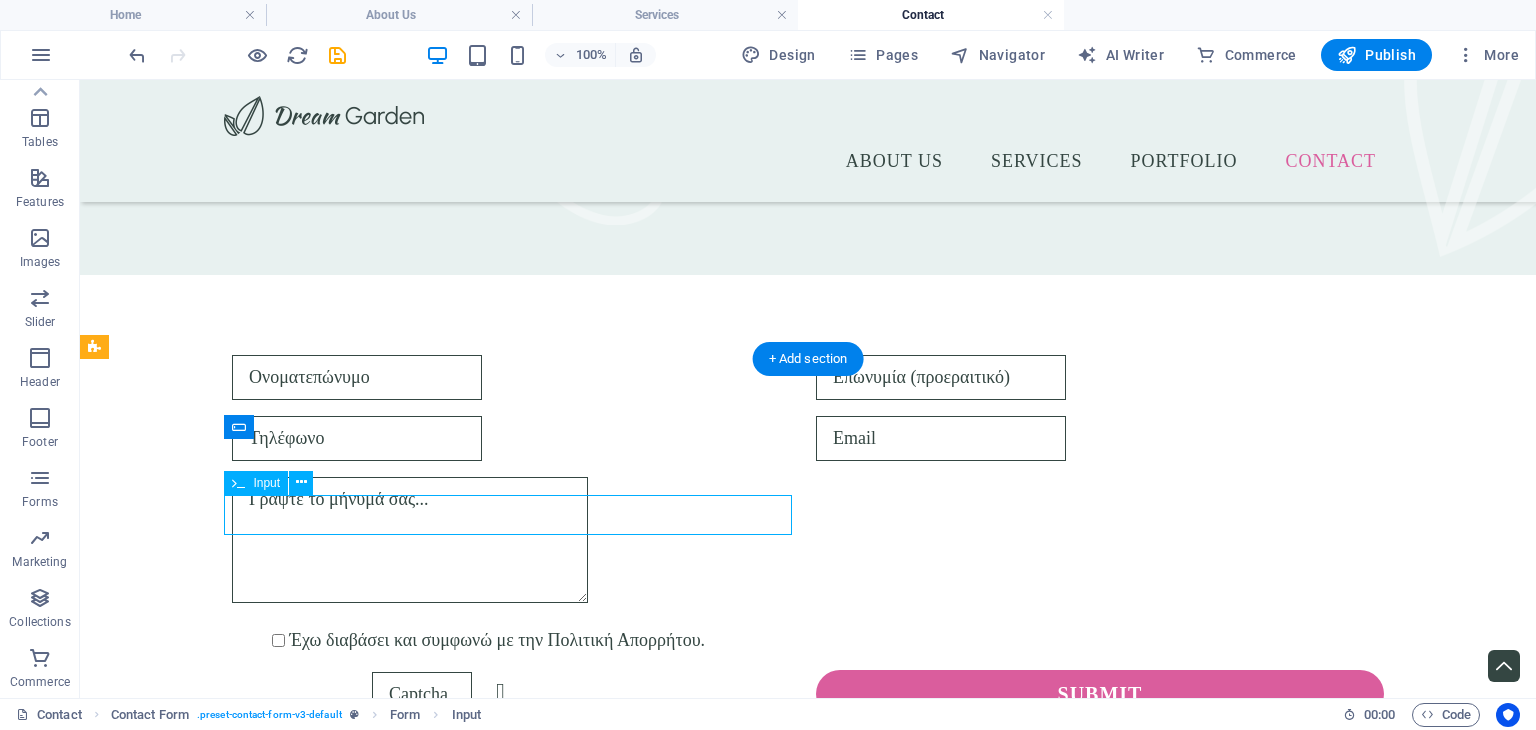 click at bounding box center [516, 438] 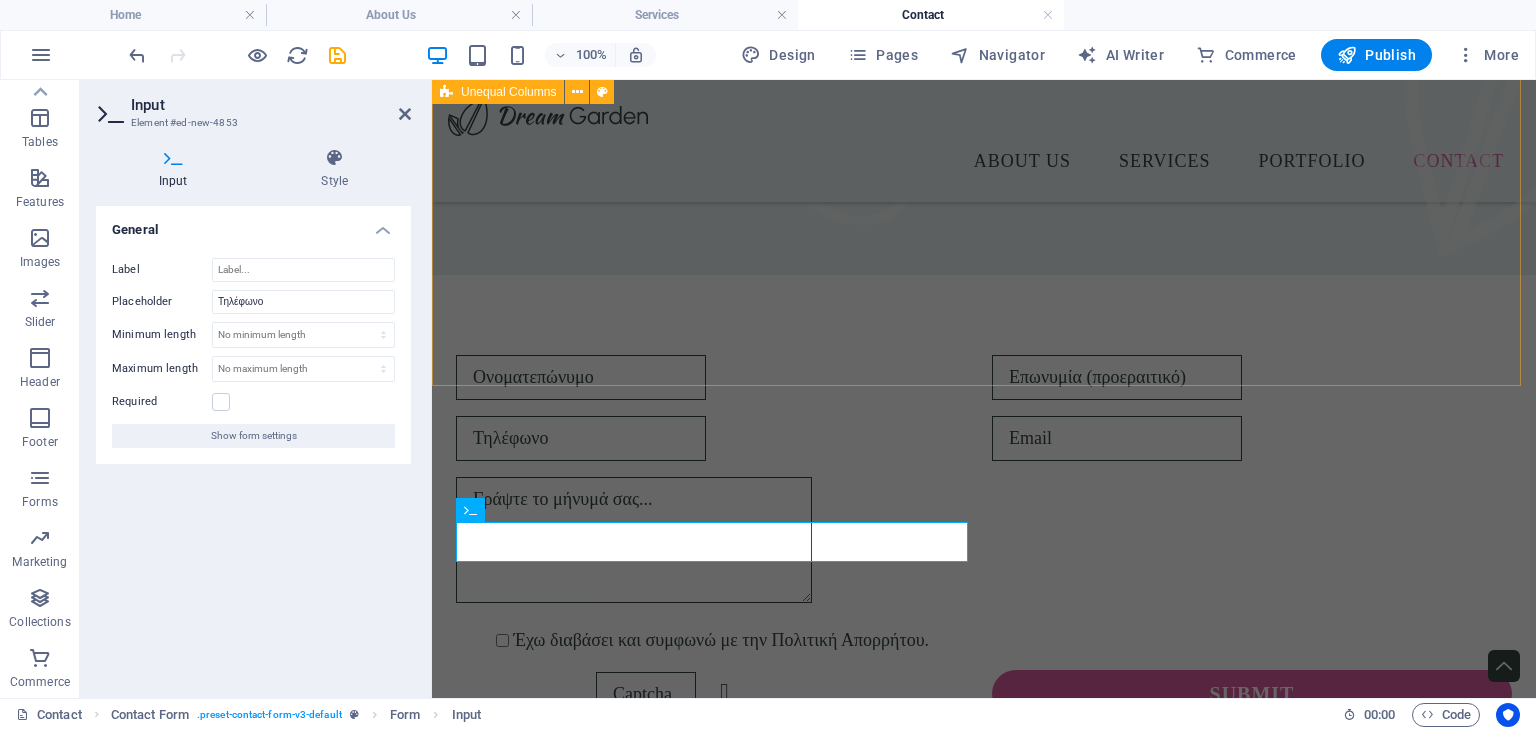 click on "Feel  free  to contact us  Sed ut perspiciatis unde omnis iste natus error sit voluptatem accusantium doloremque laudantium, totam rem aperiam, eaque ipsa quae ab illo inventore veritatis et quasi architecto beatae vitae dicta sunt explicabo. Nemo enim ipsam voluptatem quia voluptas sit." at bounding box center [984, 27] 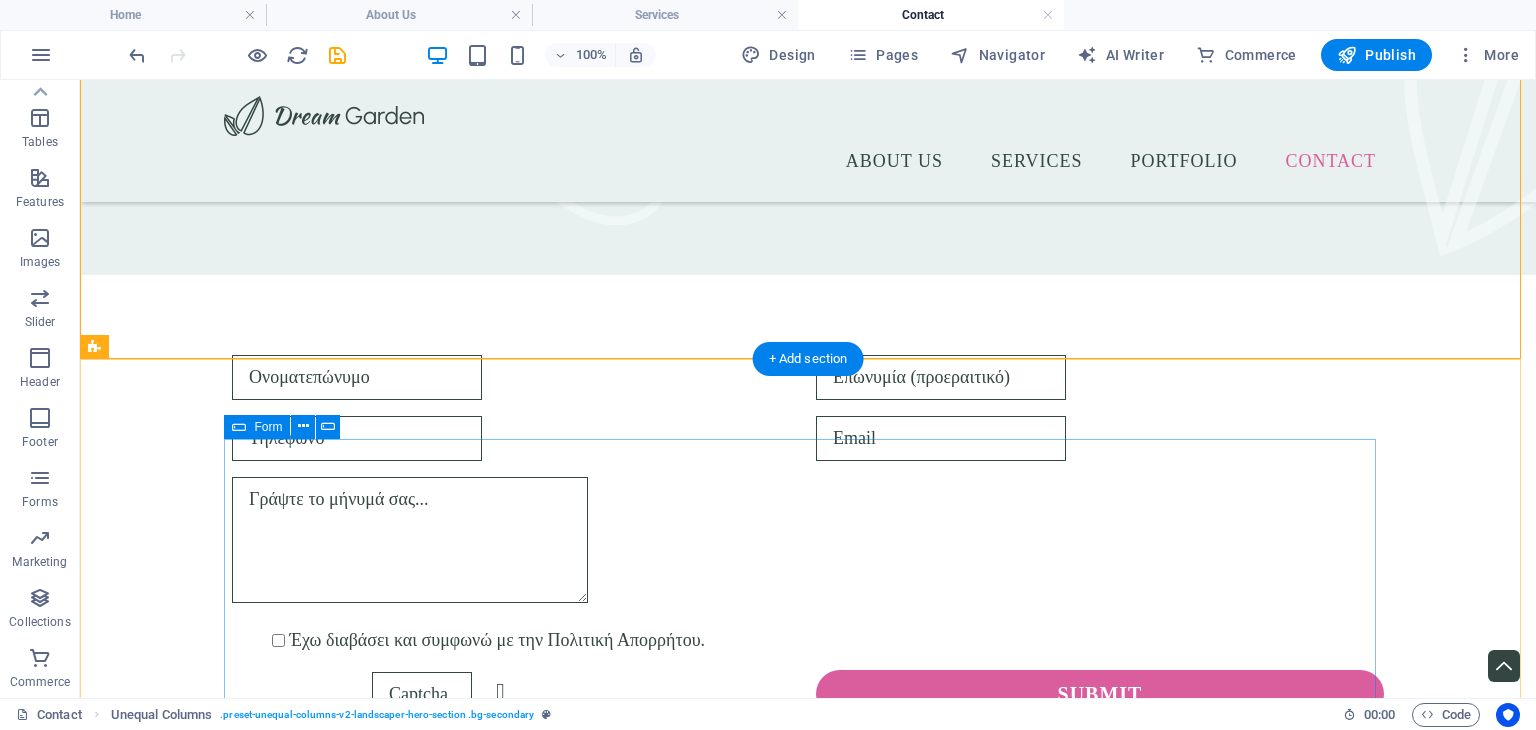 click at bounding box center [1100, 438] 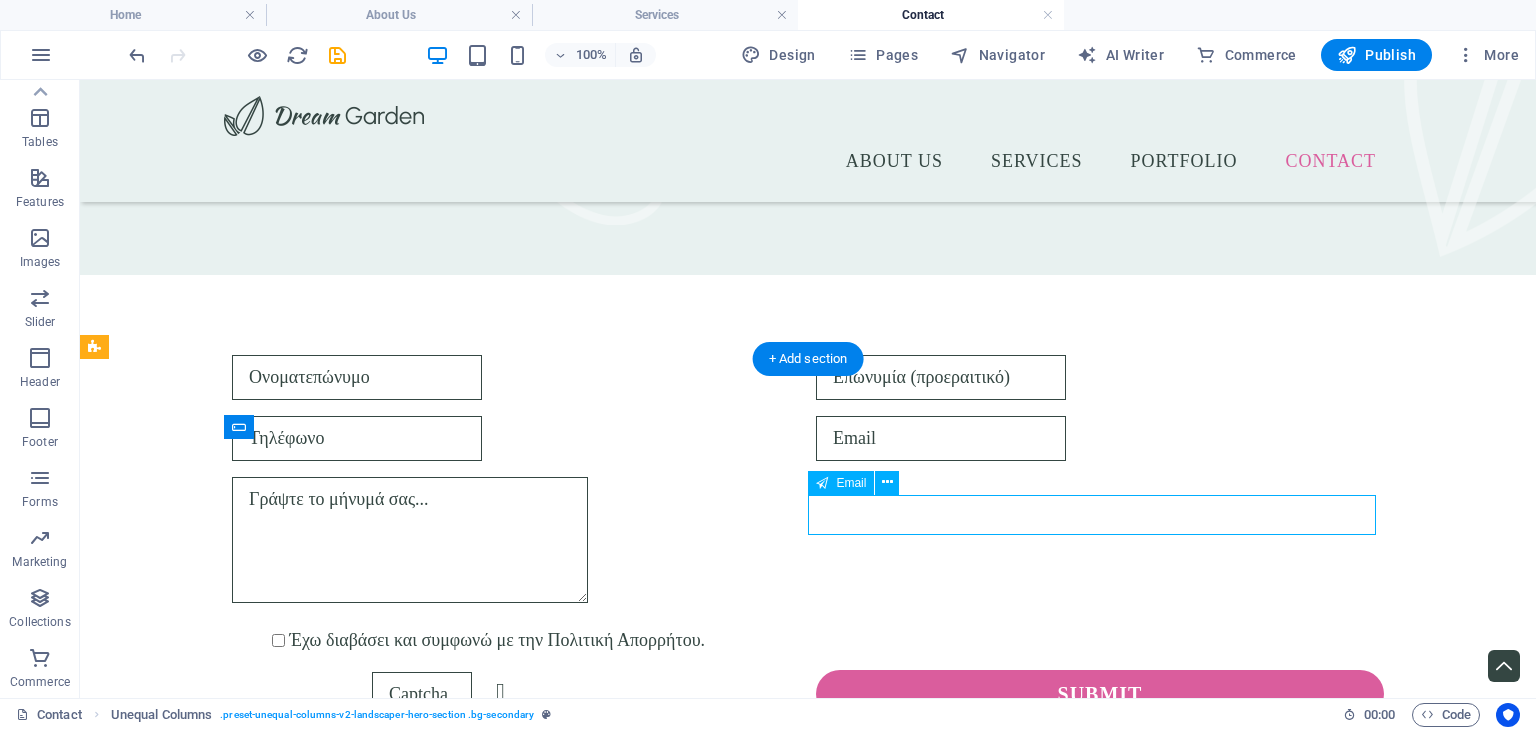 click at bounding box center (1100, 438) 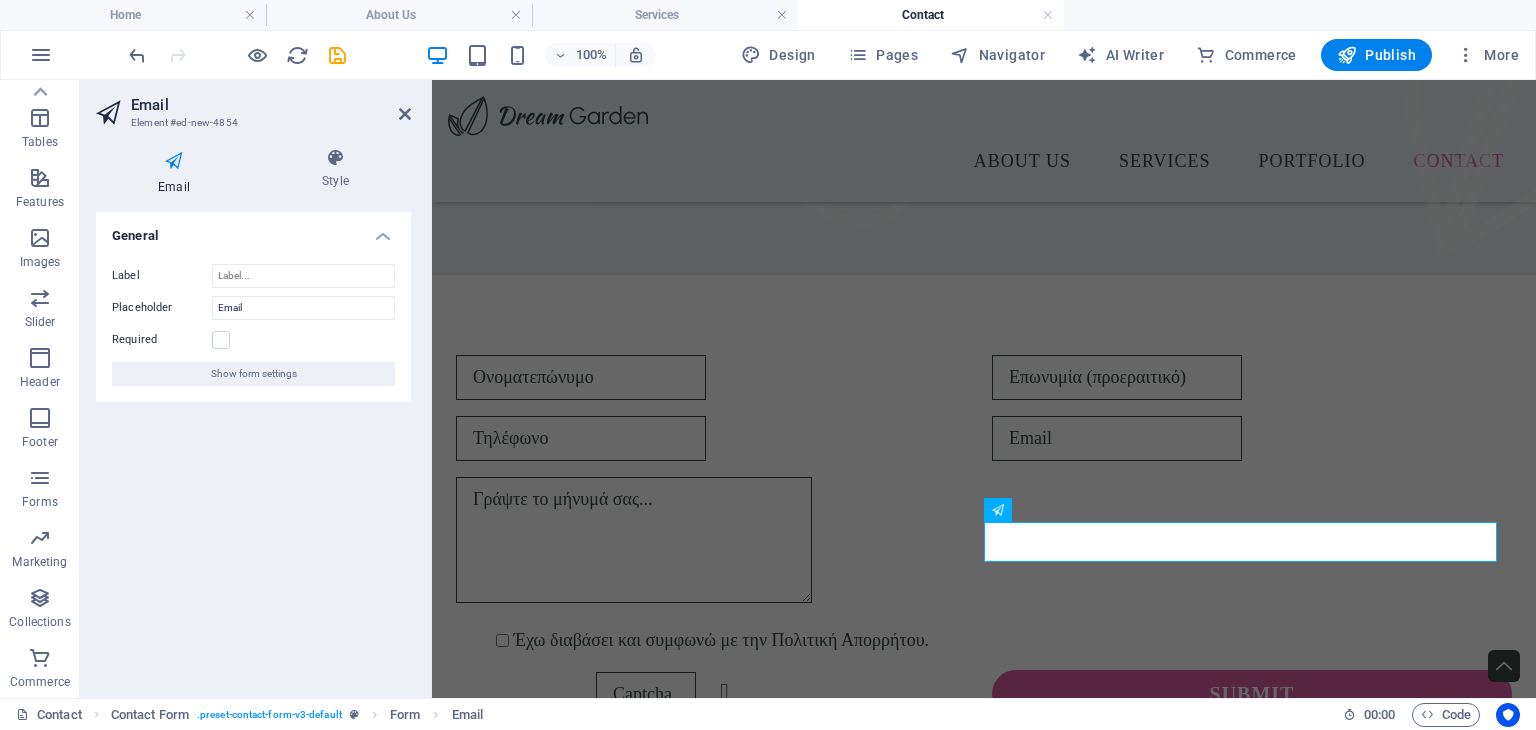 click on "Required" at bounding box center [253, 340] 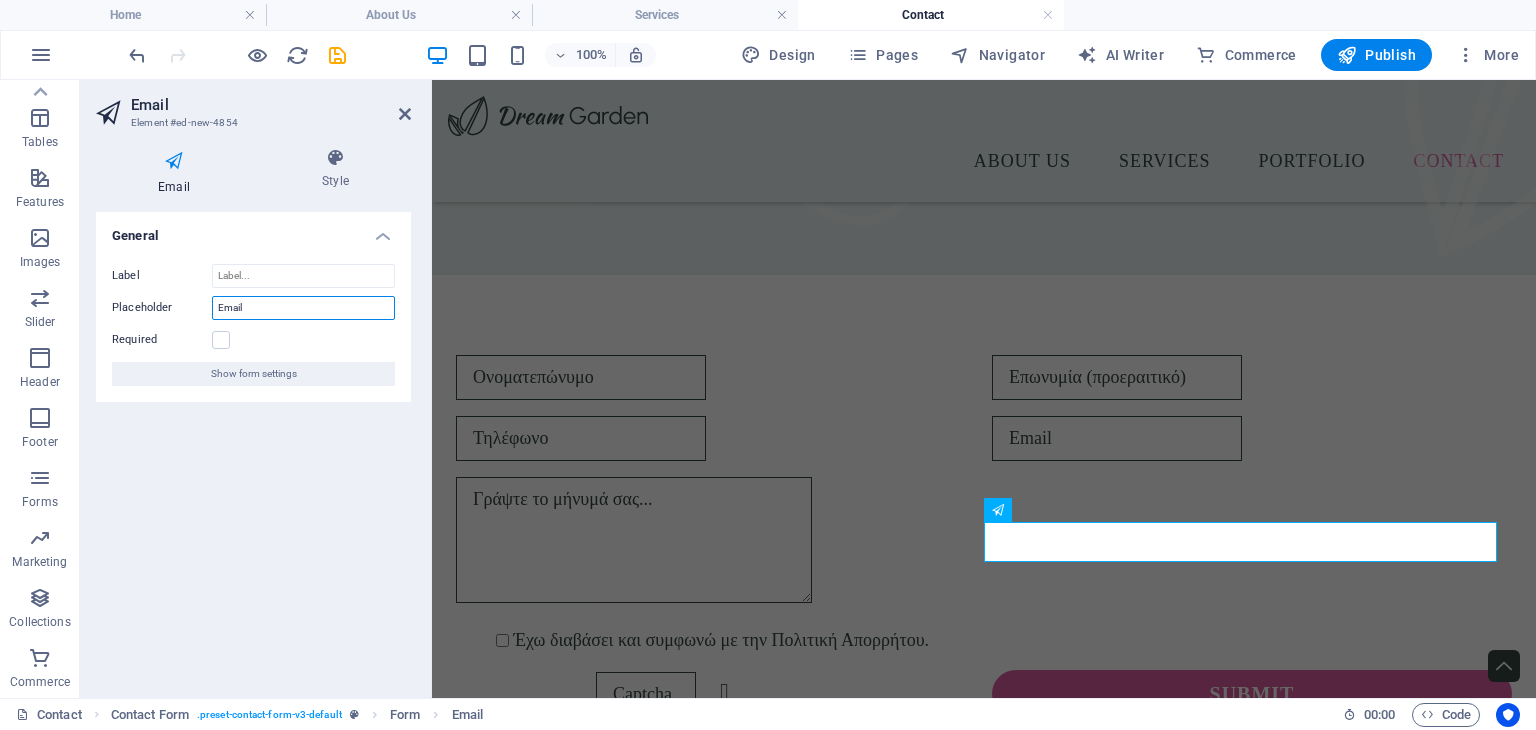 click on "Email" at bounding box center (303, 308) 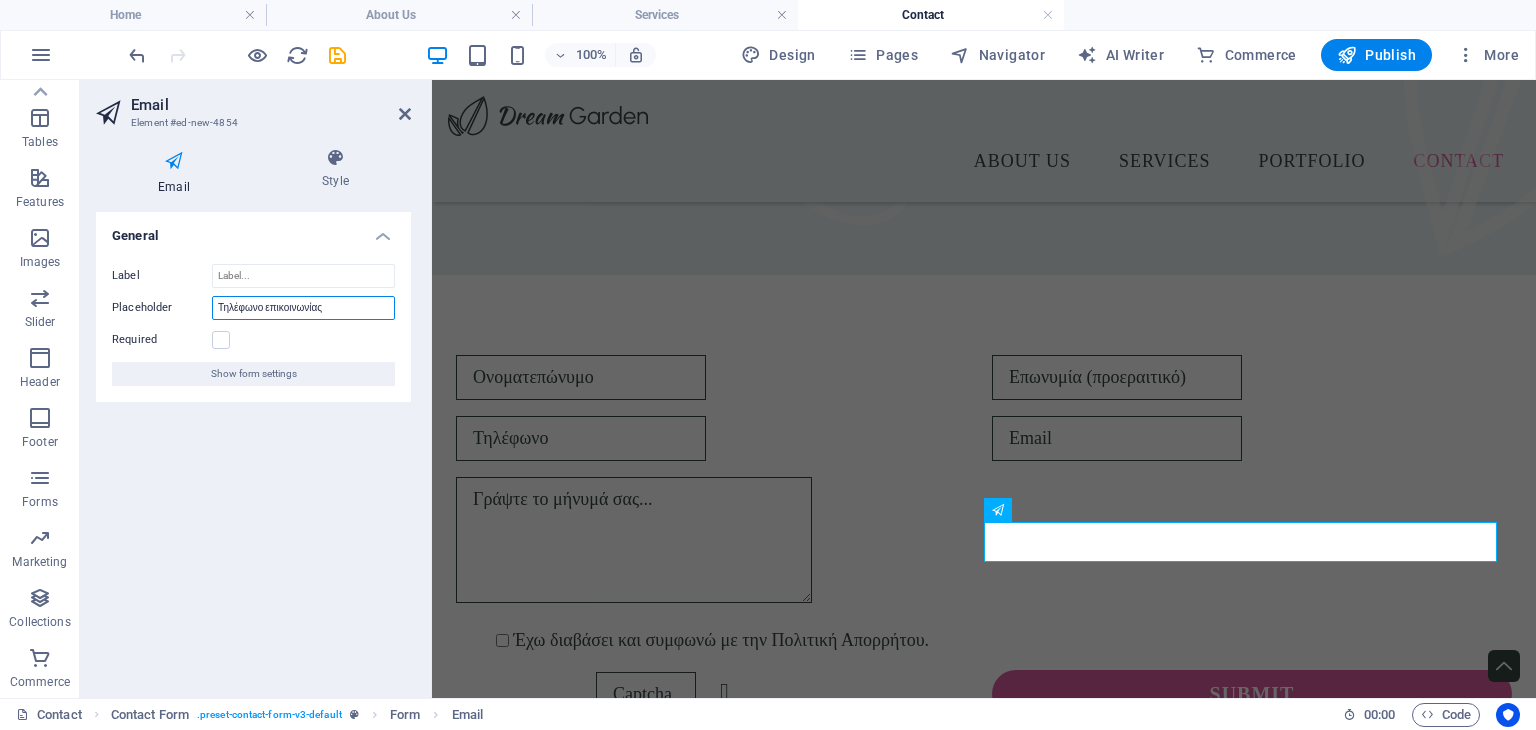 type on "Τηλέφωνο επικοινωνίας" 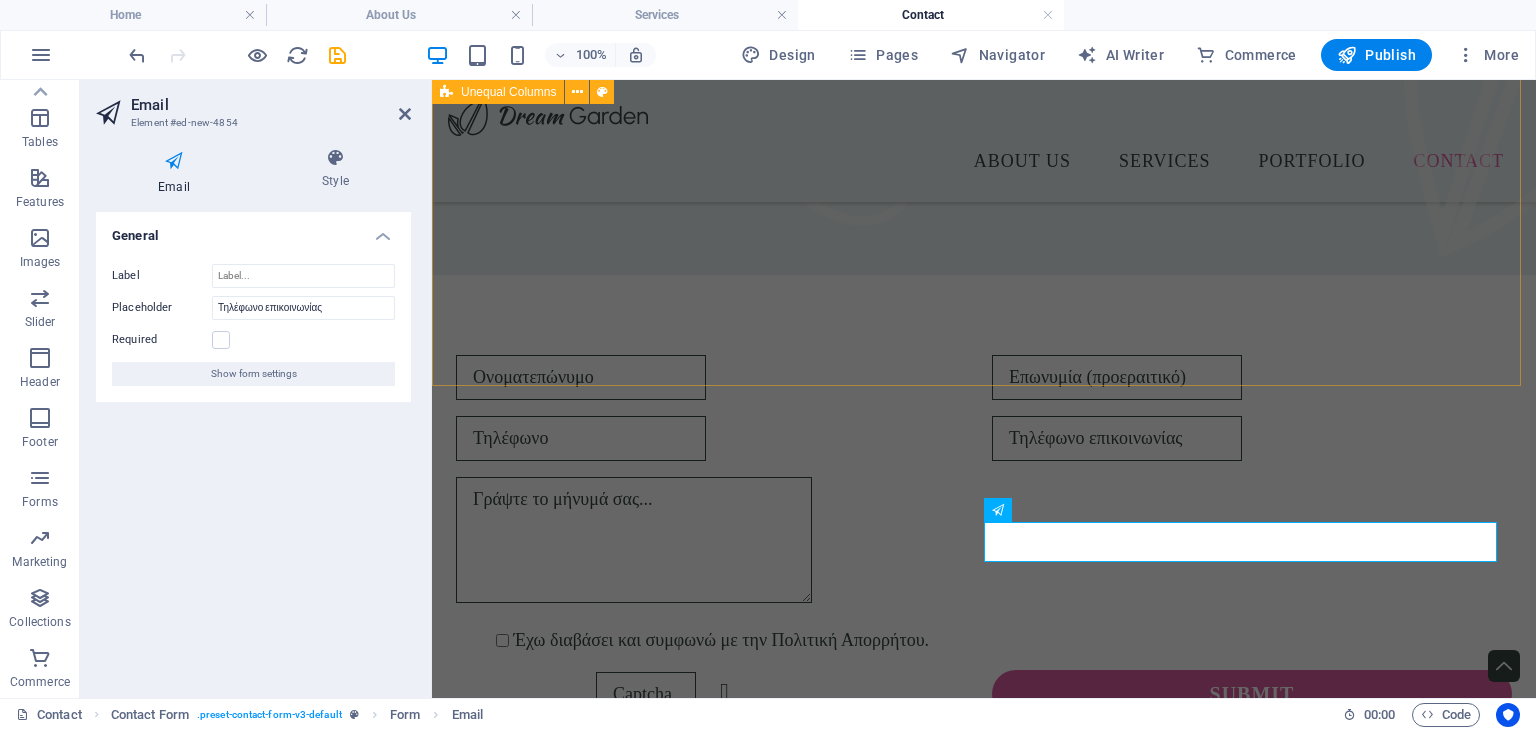 click on "Feel  free  to contact us  Sed ut perspiciatis unde omnis iste natus error sit voluptatem accusantium doloremque laudantium, totam rem aperiam, eaque ipsa quae ab illo inventore veritatis et quasi architecto beatae vitae dicta sunt explicabo. Nemo enim ipsam voluptatem quia voluptas sit." at bounding box center (984, 27) 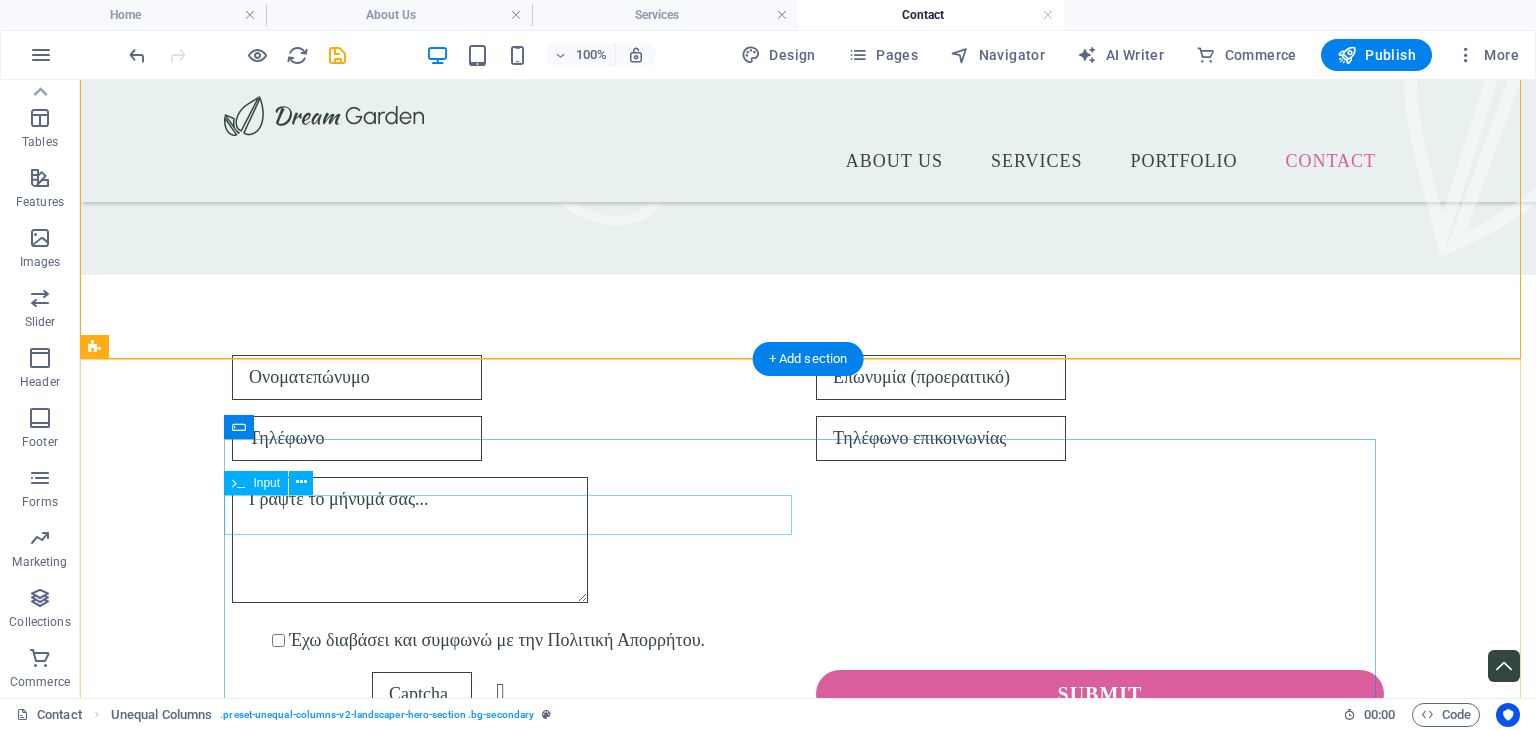 click at bounding box center [516, 438] 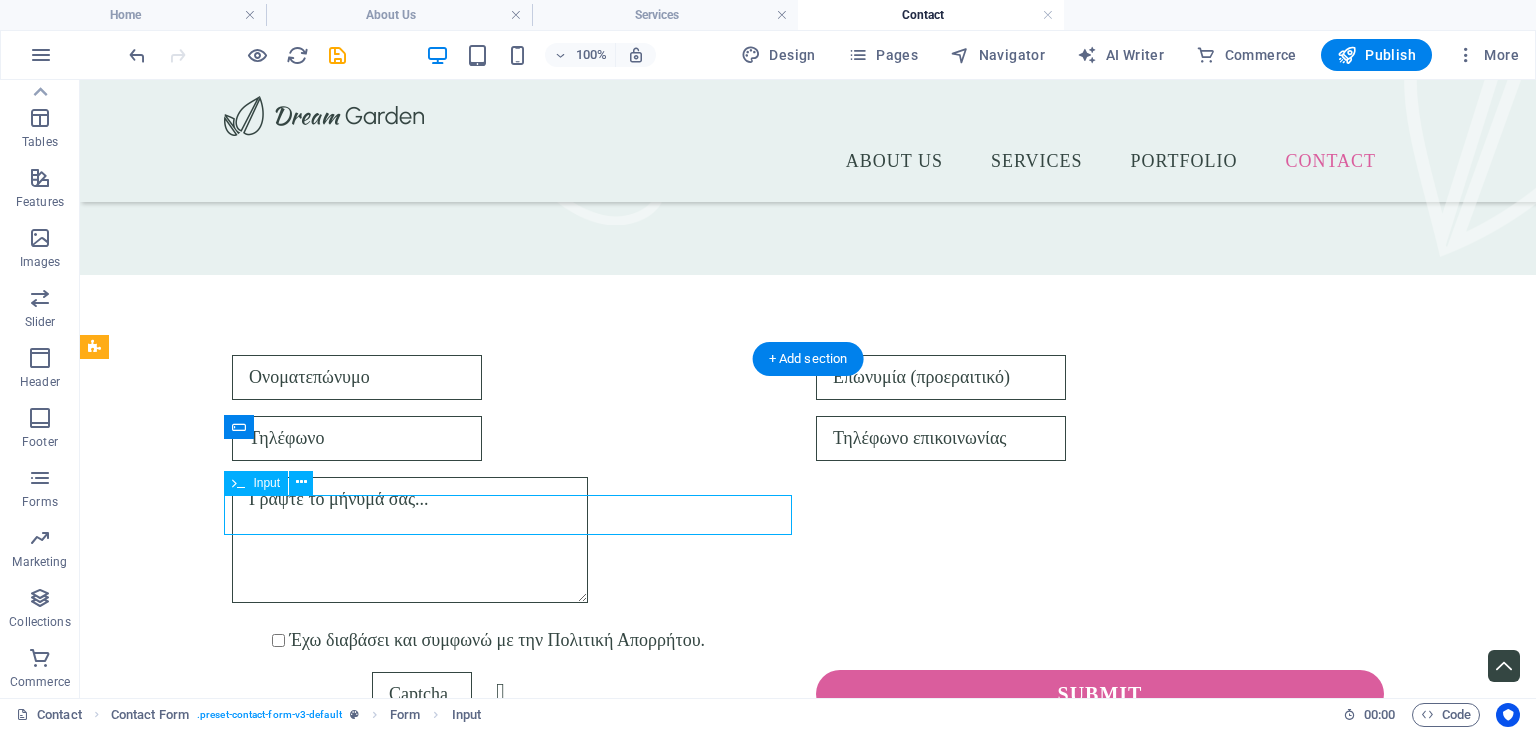 click at bounding box center (516, 438) 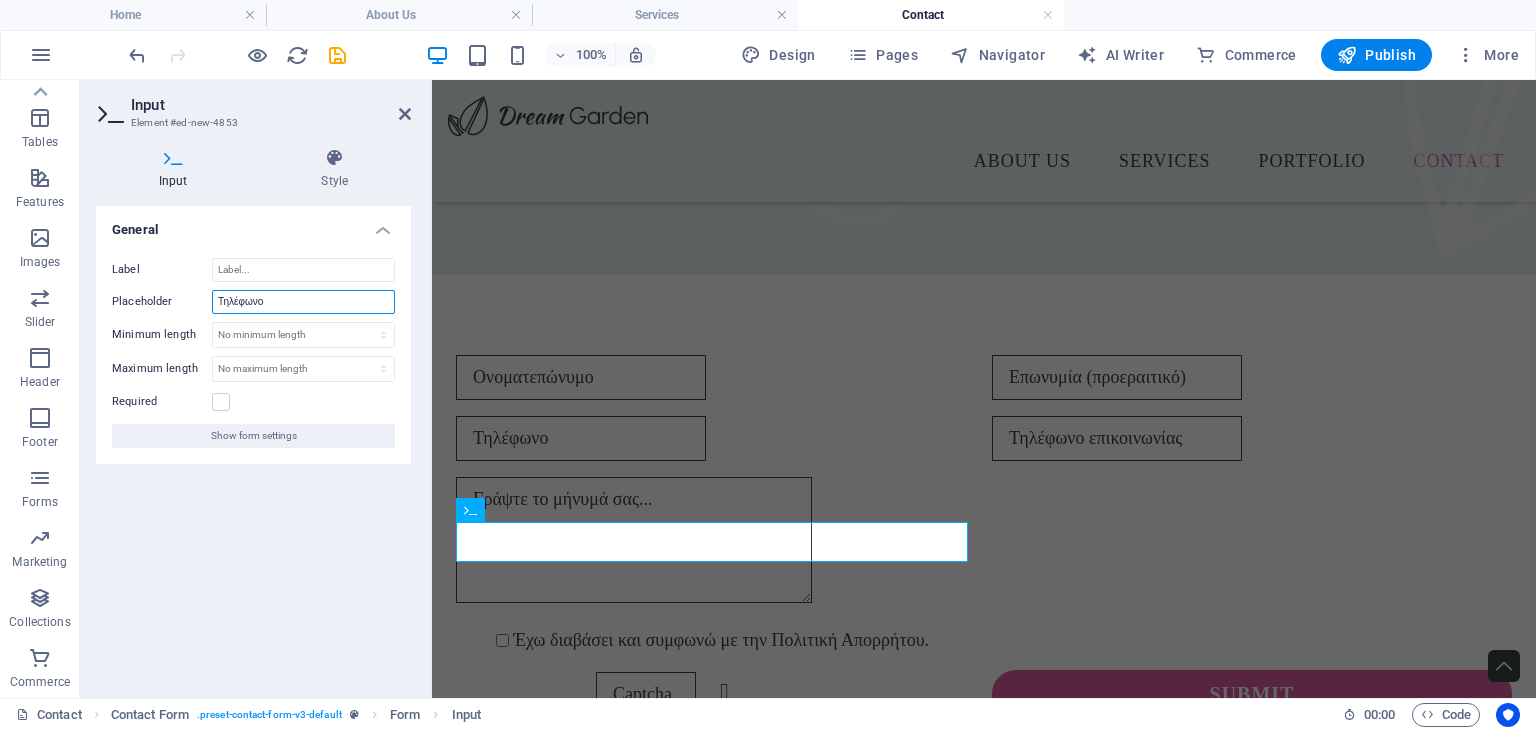 click on "Τηλέφωνο" at bounding box center (303, 302) 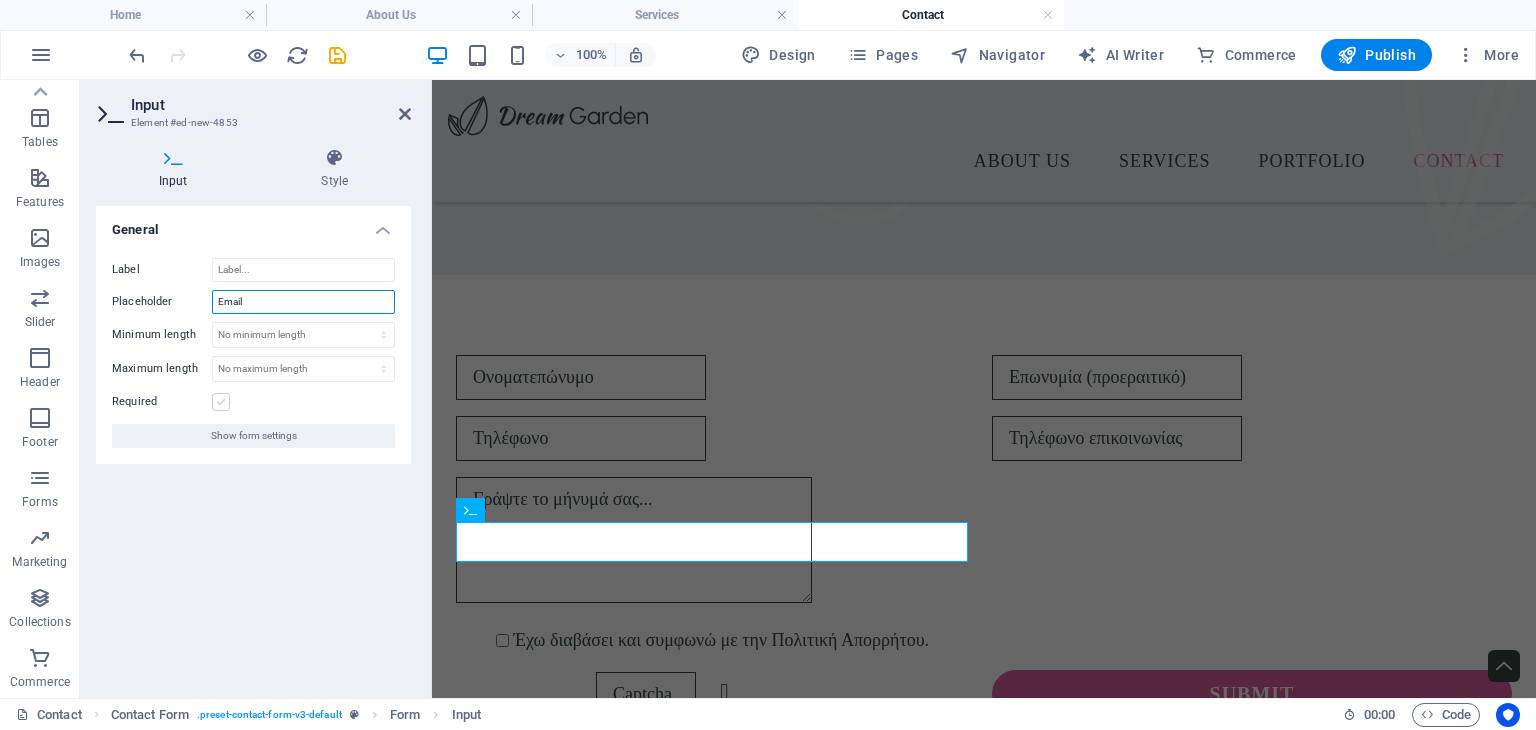 type on "Email" 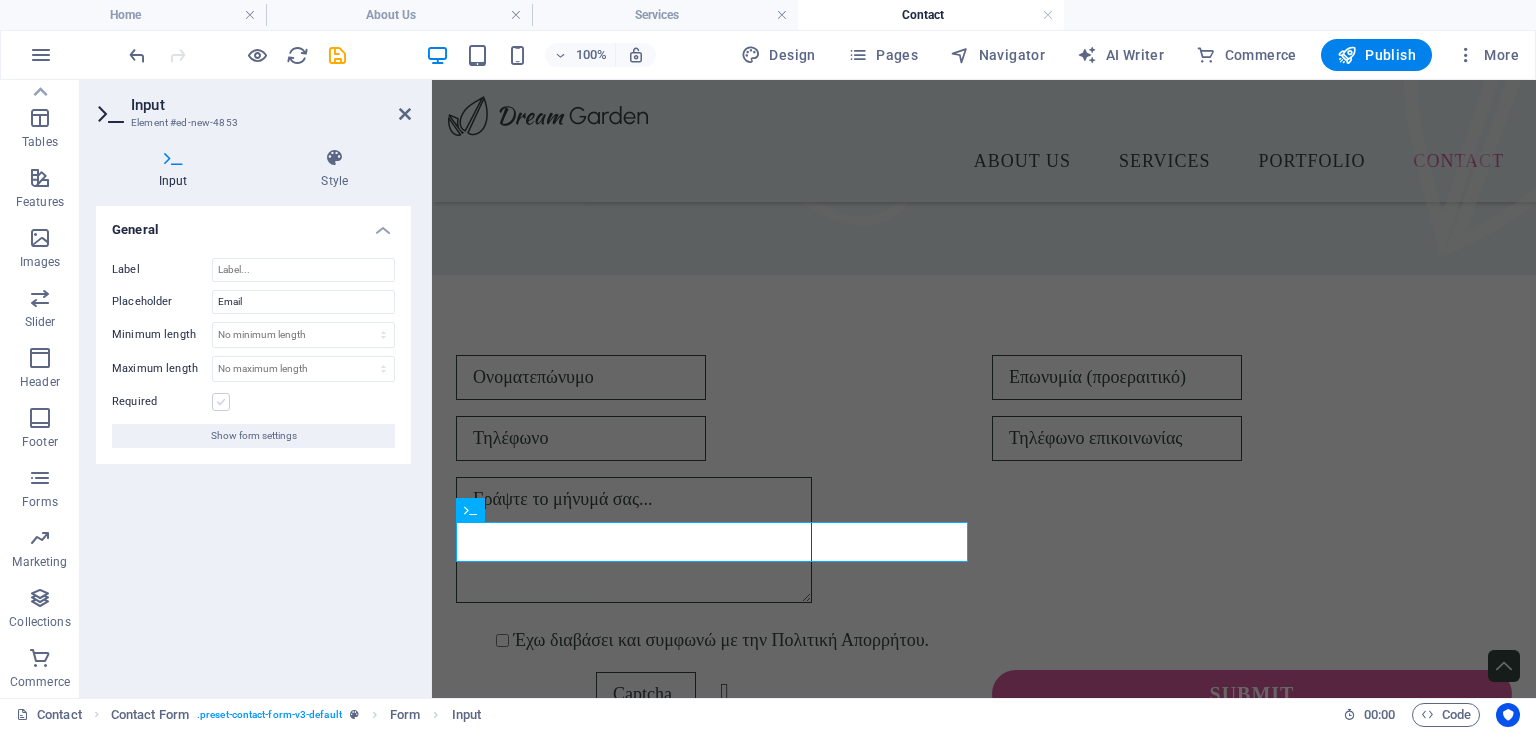 click at bounding box center [221, 402] 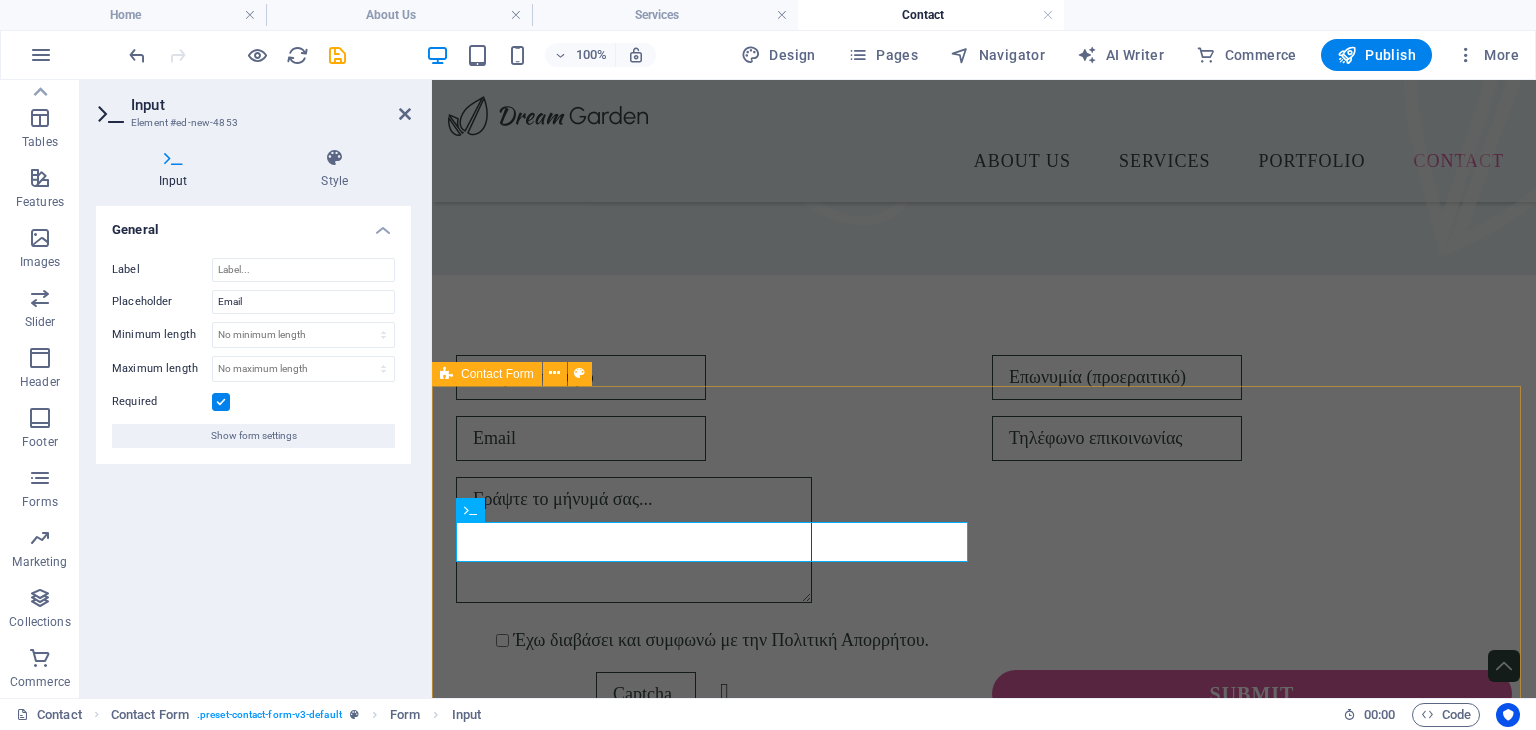 click on "Έχω διαβάσει και συμφωνώ με την Πολιτική Απορρήτου. Unreadable? Load new Submit" at bounding box center (984, 536) 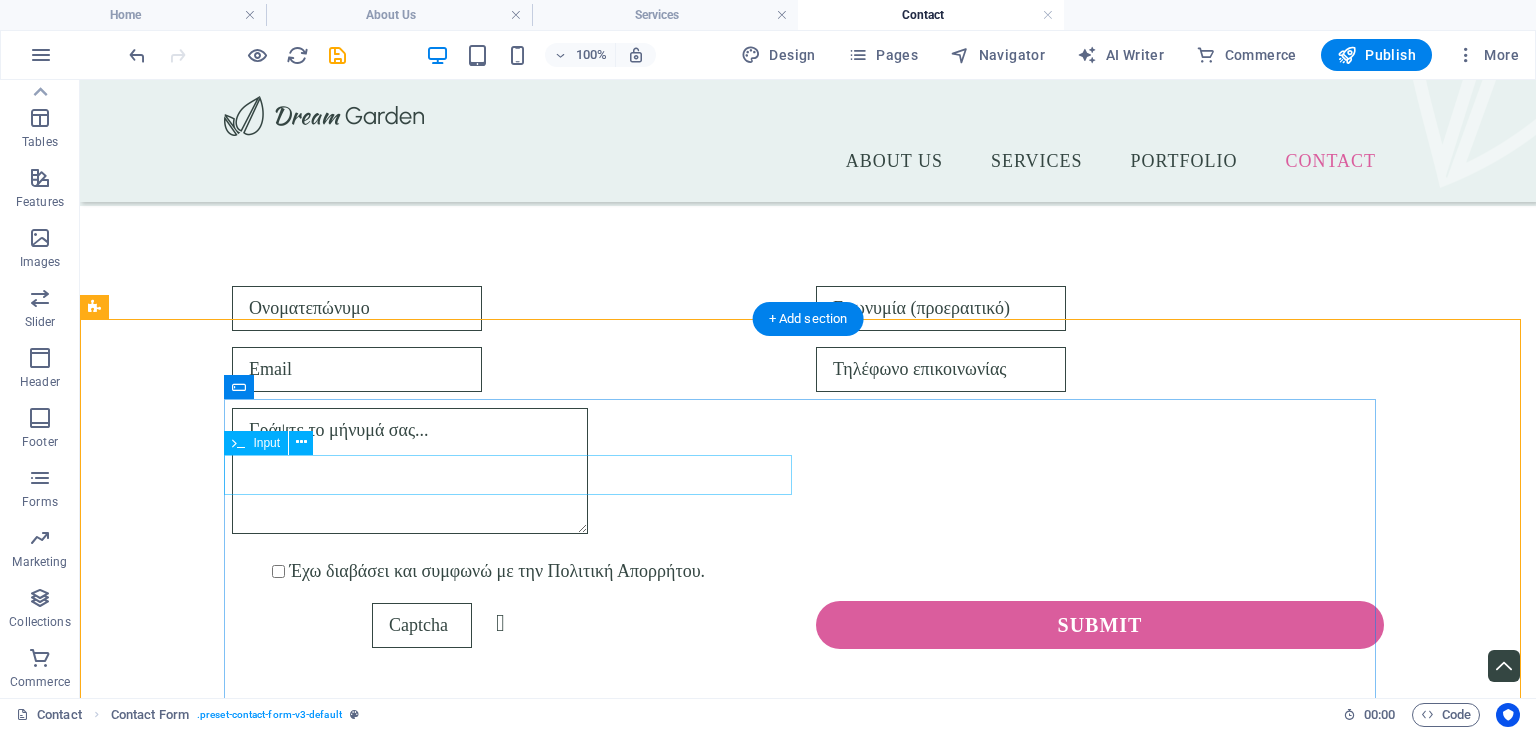 scroll, scrollTop: 400, scrollLeft: 0, axis: vertical 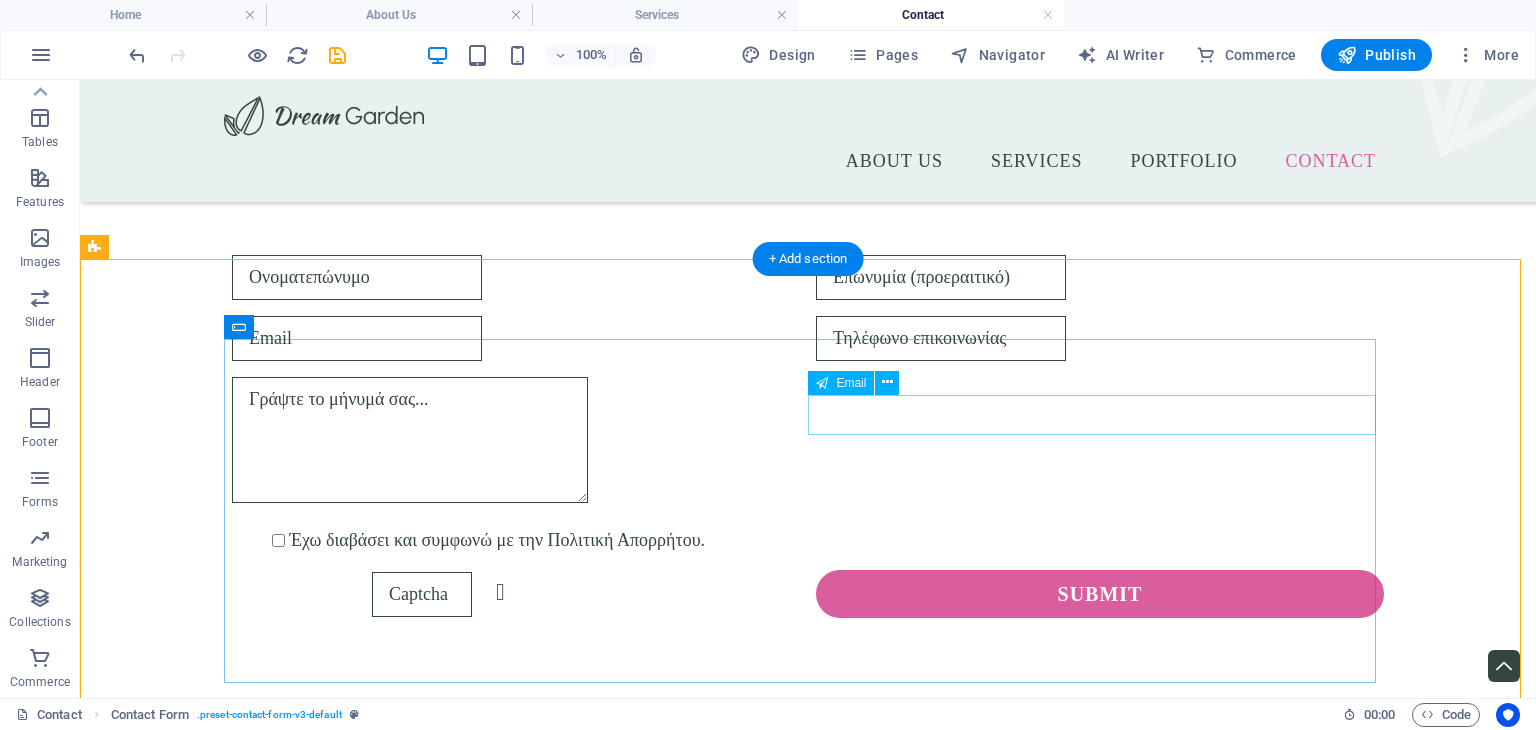 click at bounding box center [1100, 338] 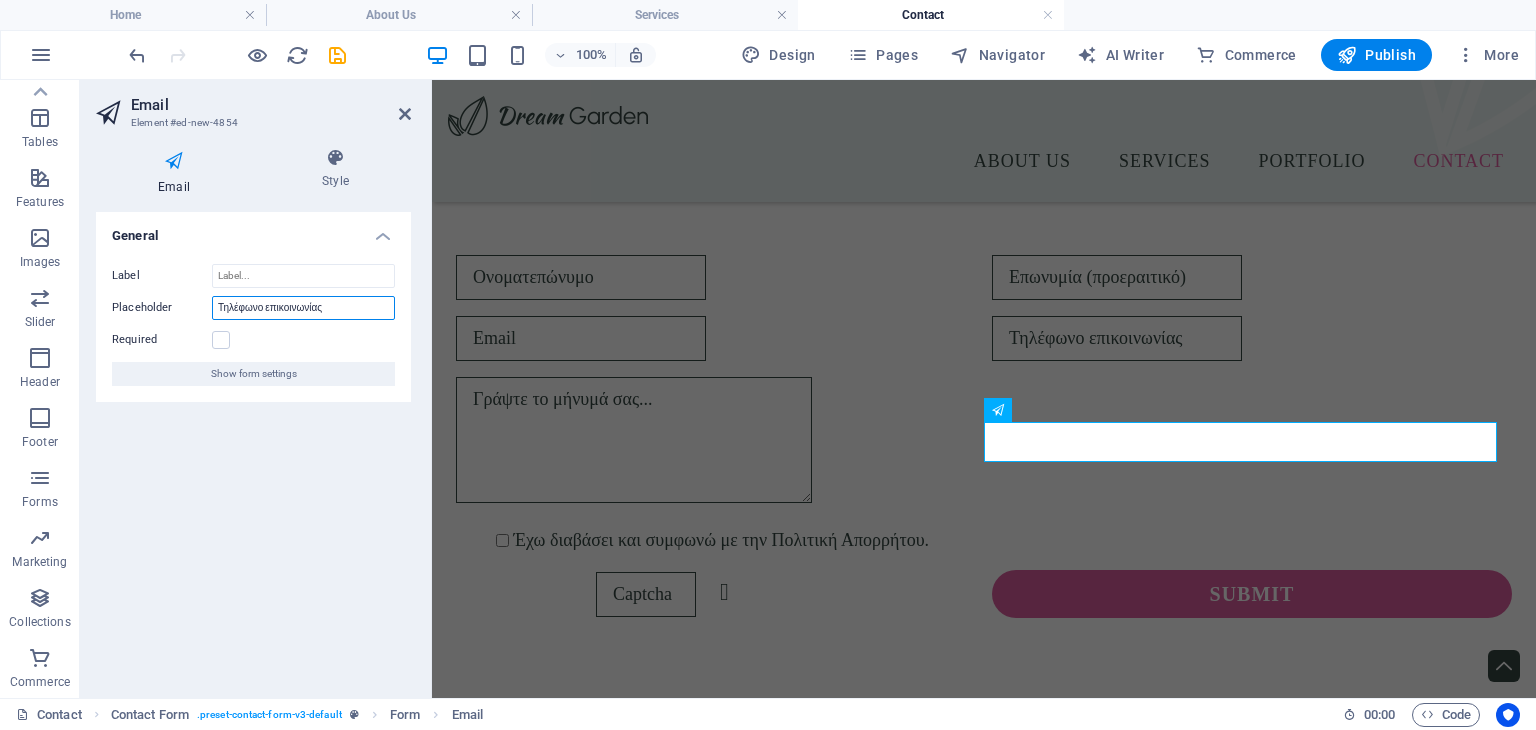 click on "Τηλέφωνο επικοινωνίας" at bounding box center [303, 308] 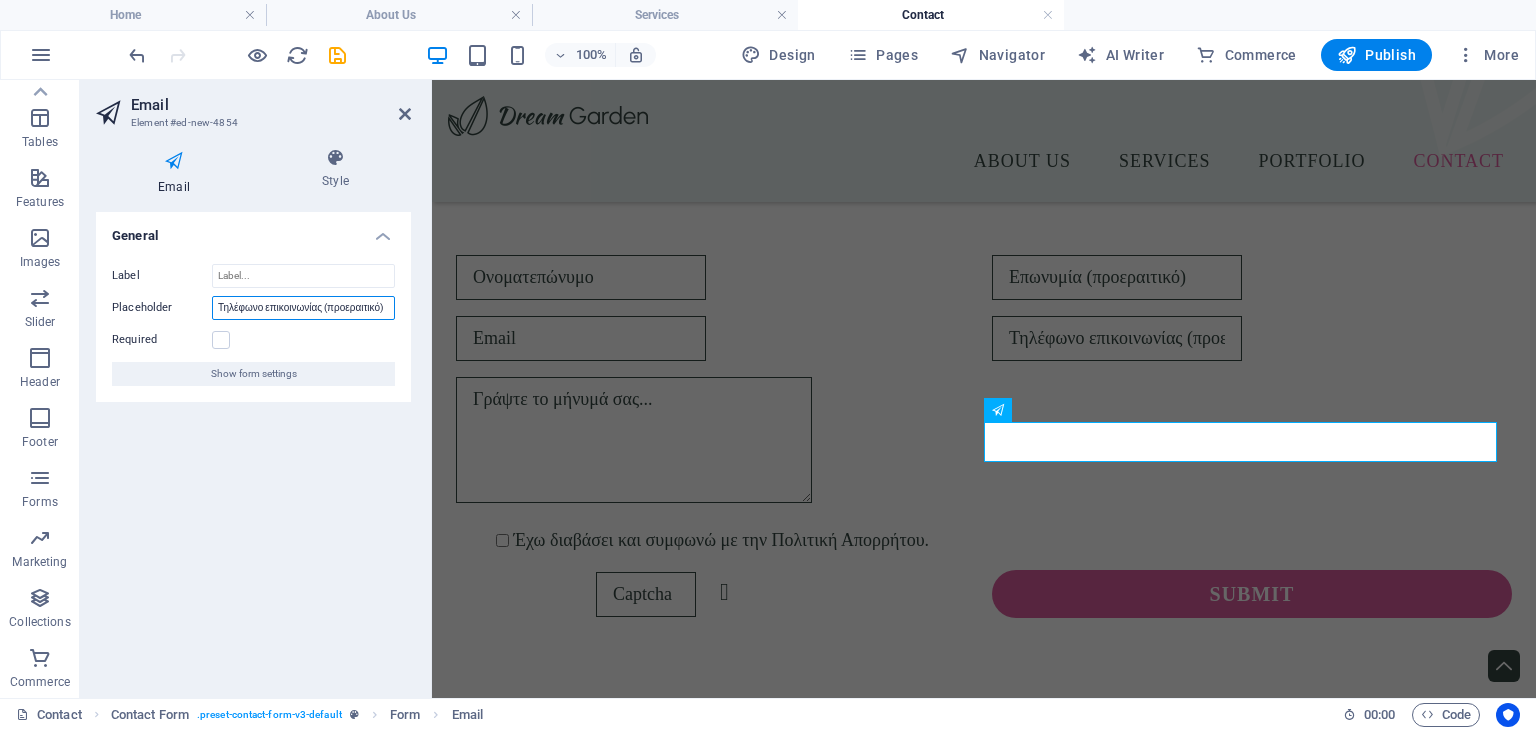 scroll, scrollTop: 0, scrollLeft: 5, axis: horizontal 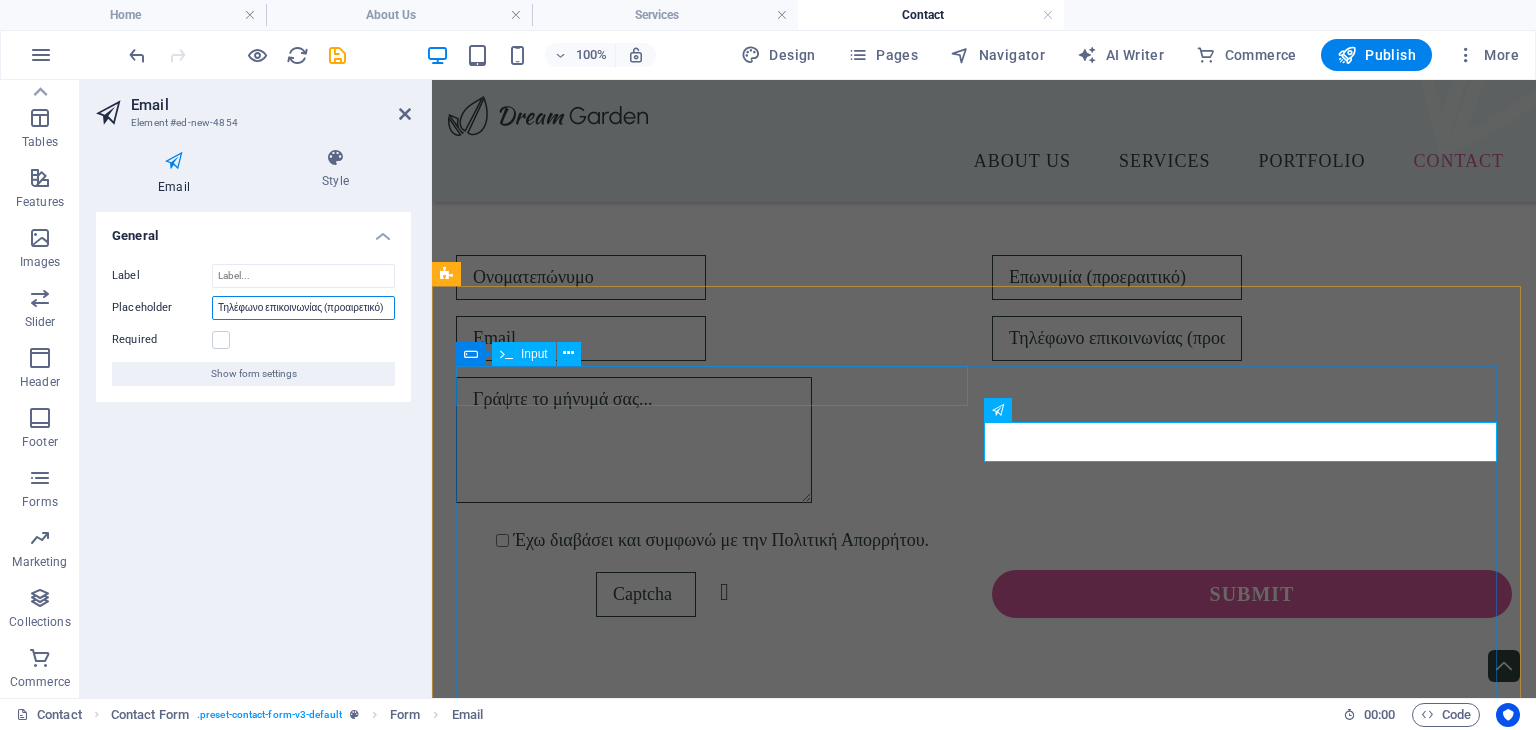 type on "Τηλέφωνο επικοινωνίας (προαιρετικό)" 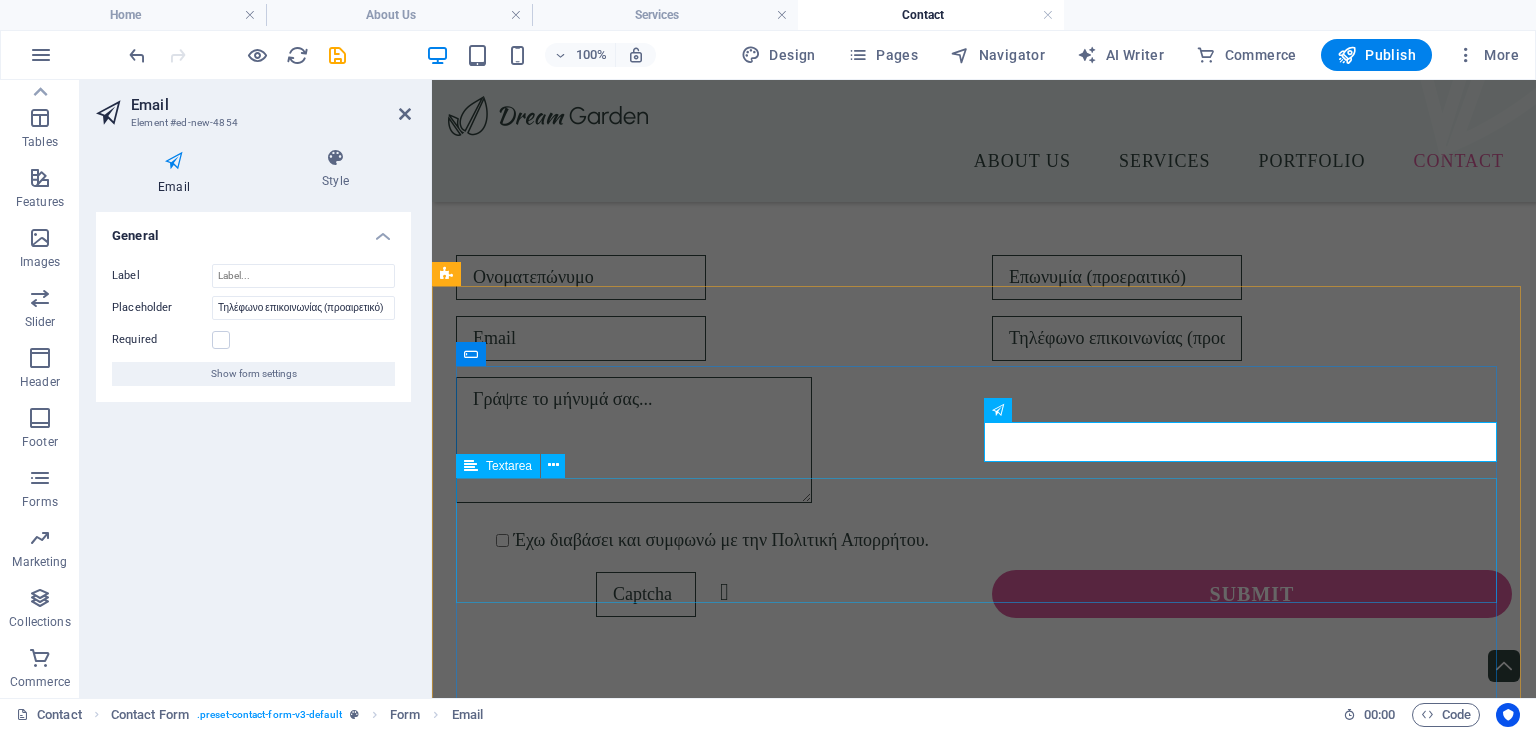 scroll, scrollTop: 0, scrollLeft: 0, axis: both 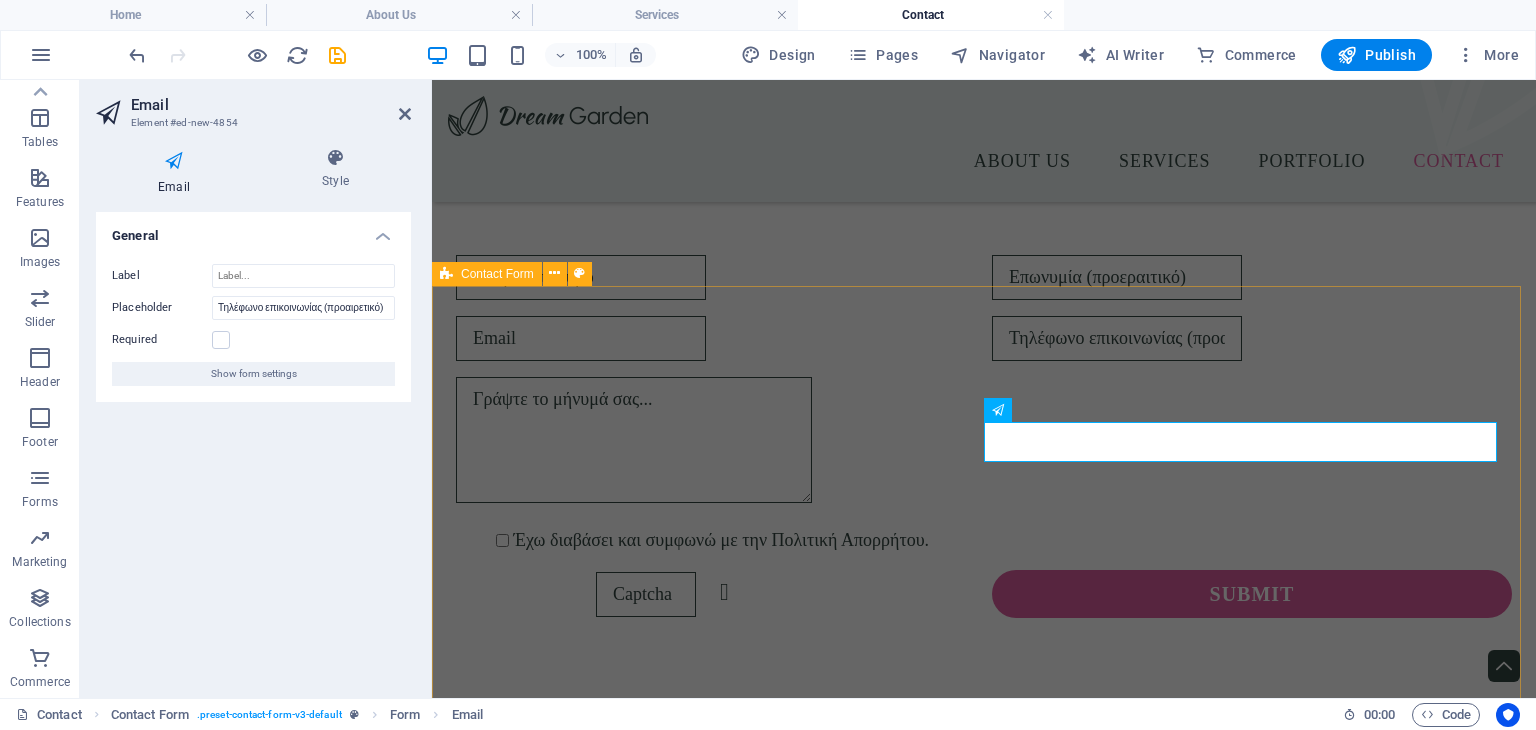 click on "Έχω διαβάσει και συμφωνώ με την Πολιτική Απορρήτου. Unreadable? Load new Submit" at bounding box center [984, 436] 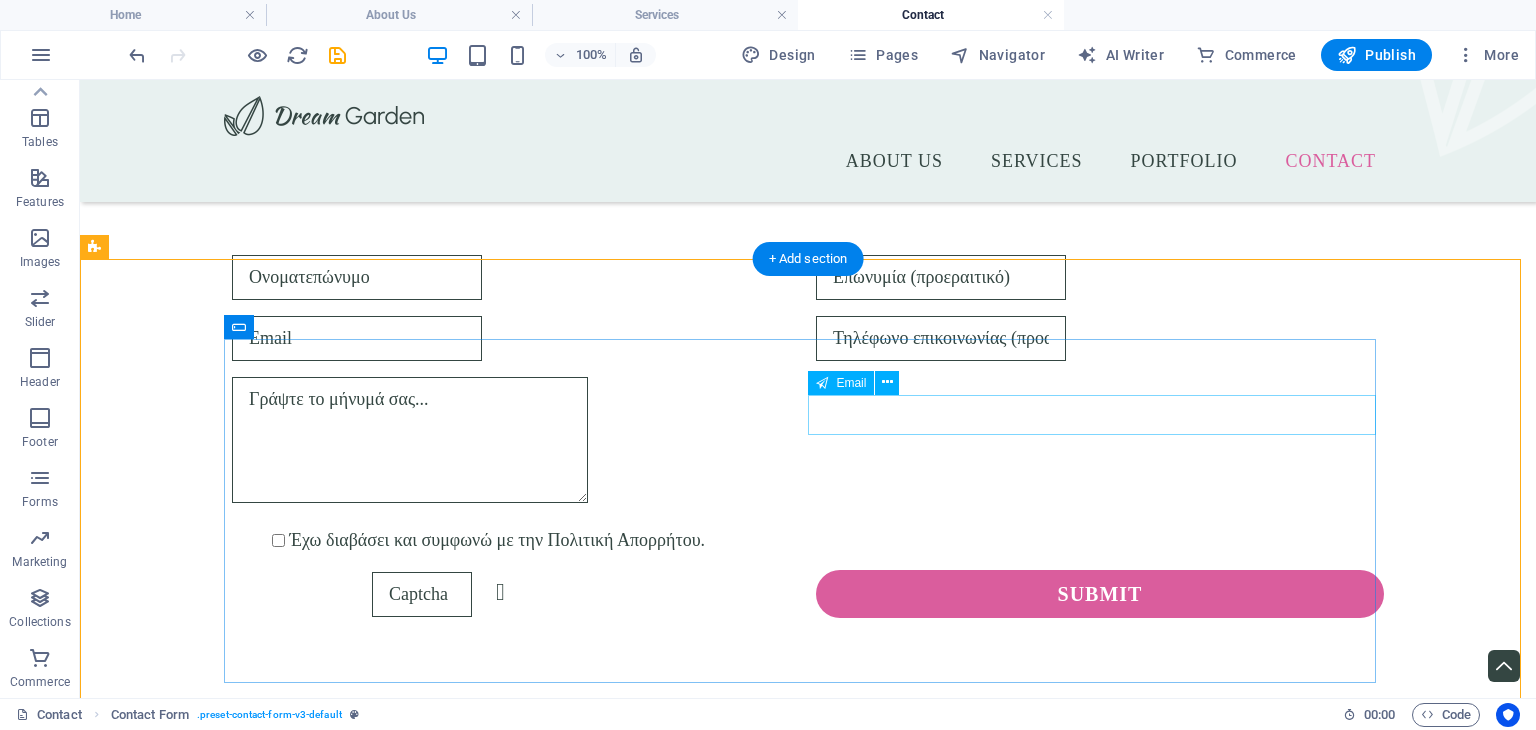 click at bounding box center (1100, 338) 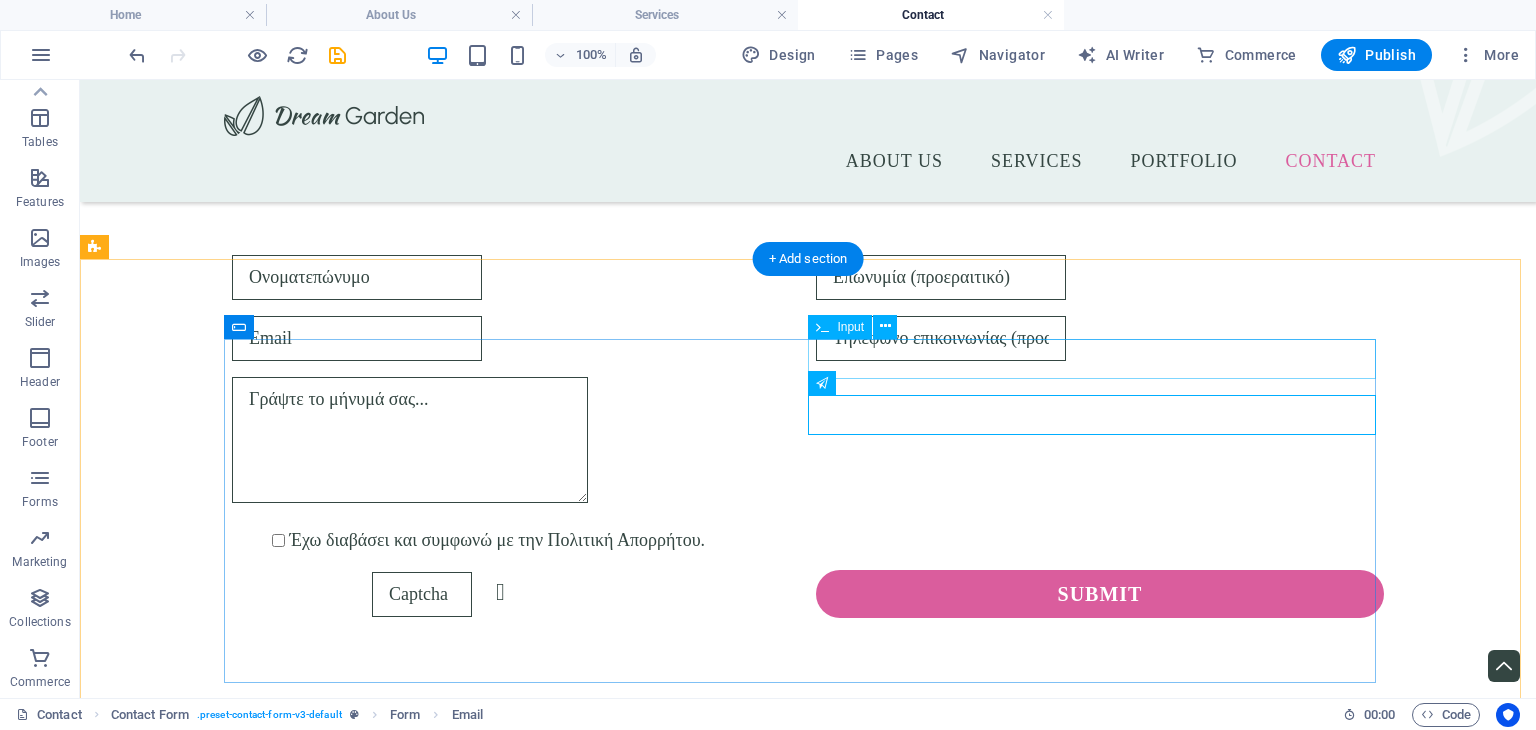 click at bounding box center (1100, 277) 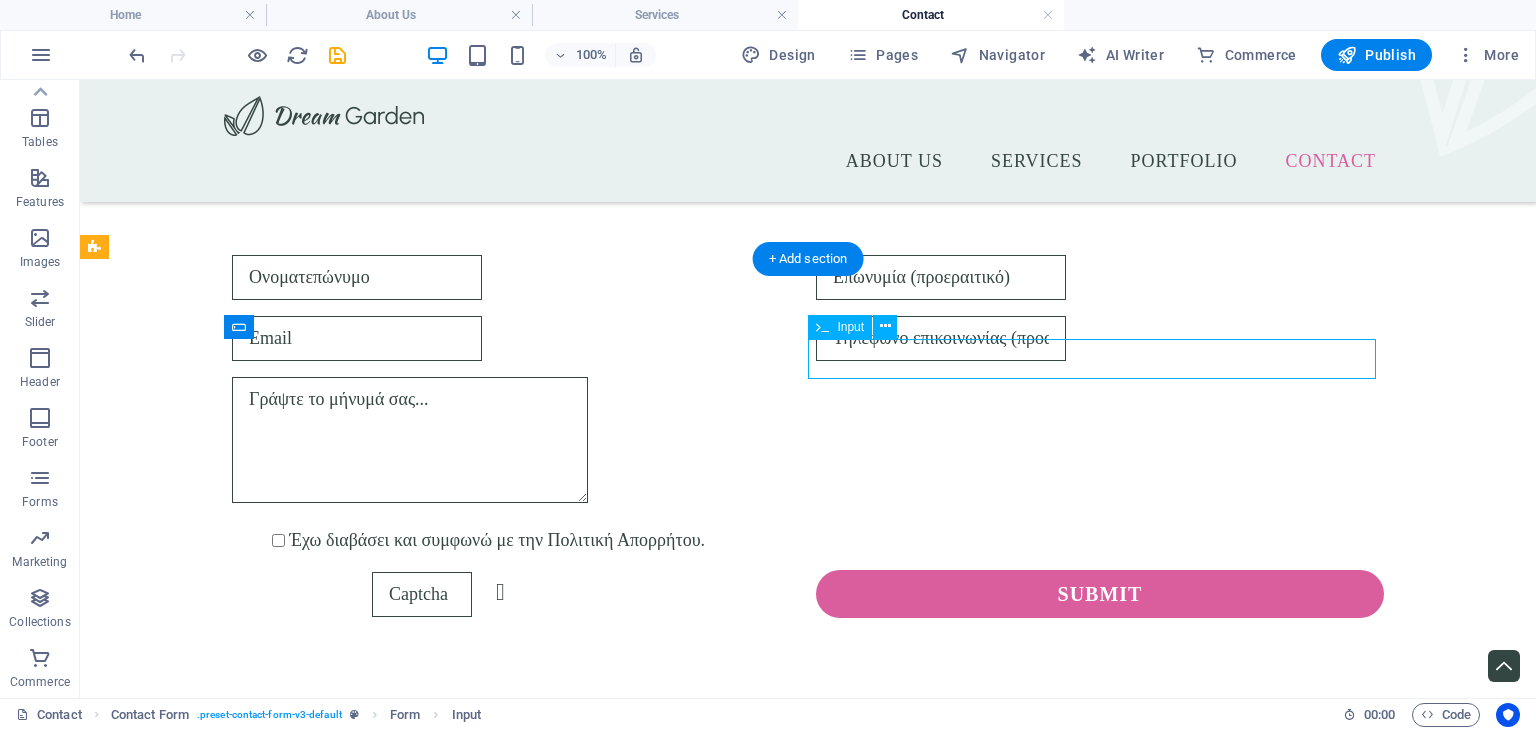 click at bounding box center [1100, 277] 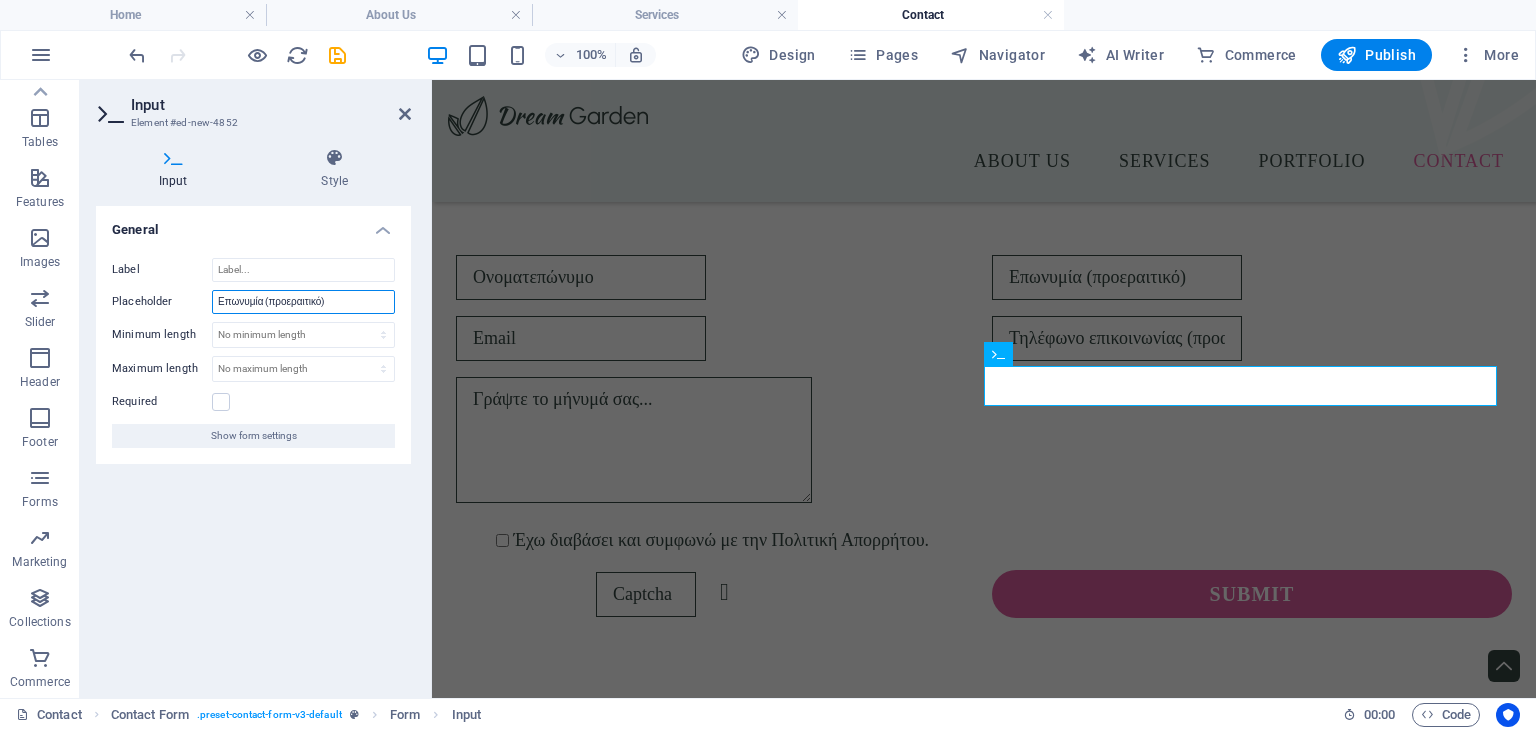 click on "Επωνυμία (προεραιτικό)" at bounding box center (303, 302) 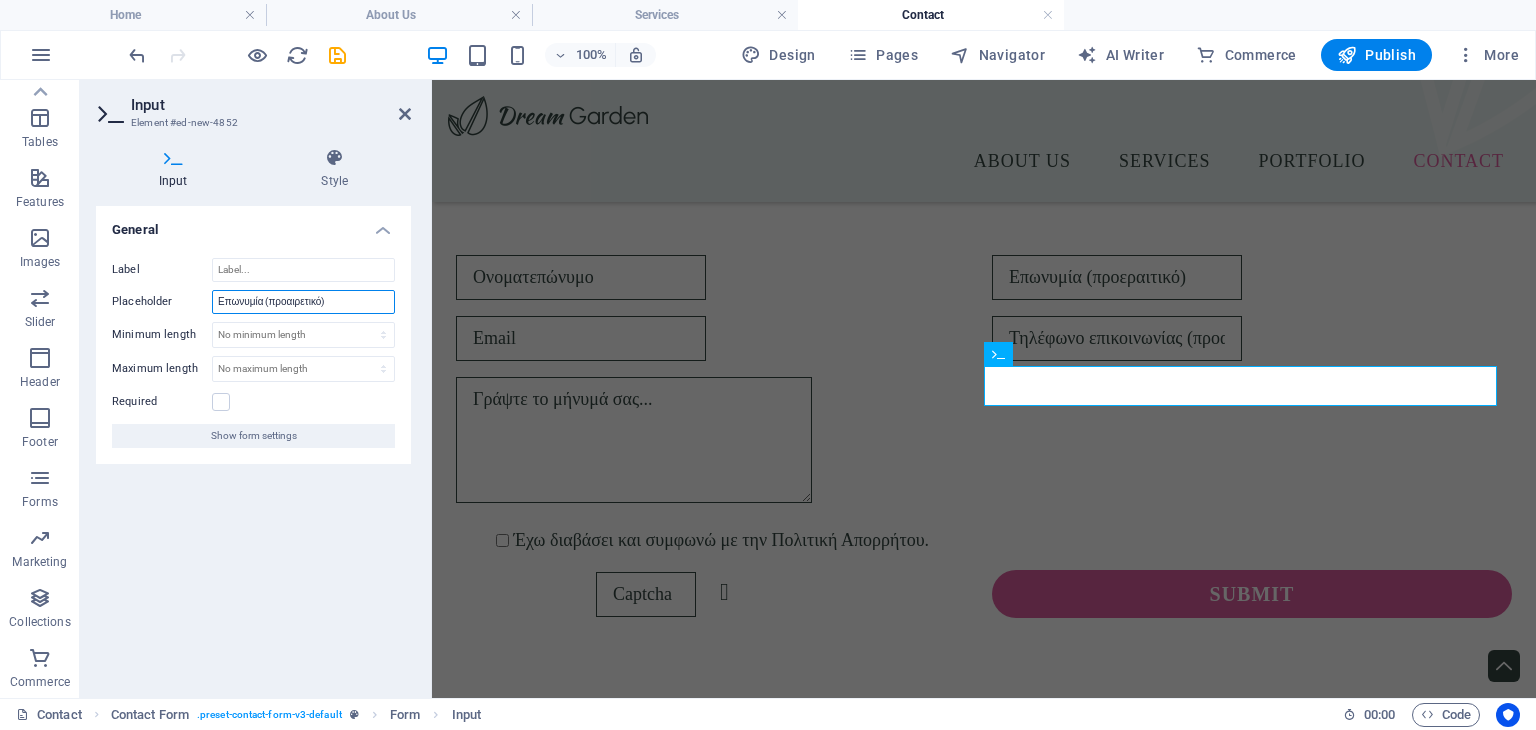 type on "Επωνυμία (προαιρετικό)" 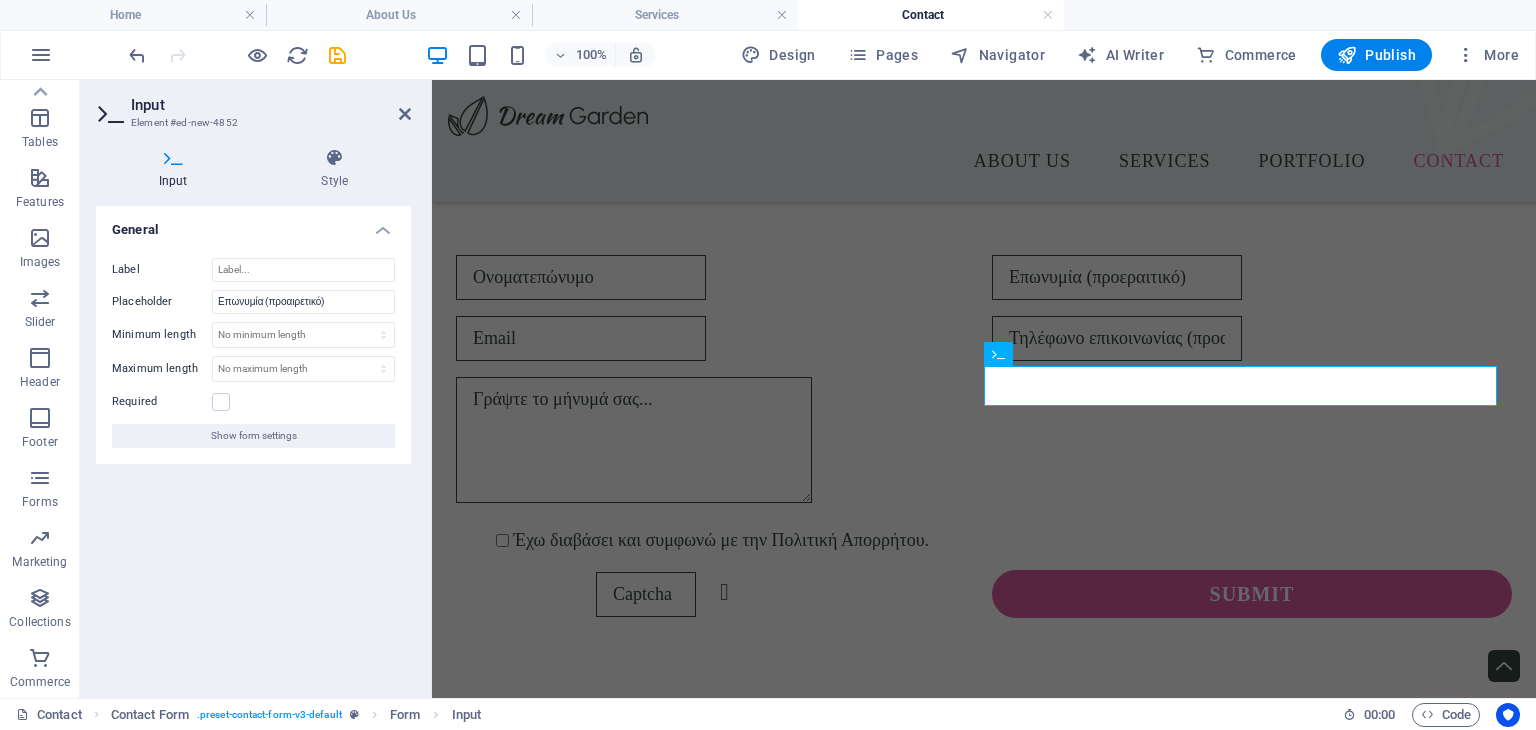 click on "Input Style General Label Placeholder Επωνυμία (προαιρετικό) Minimum length No minimum length chars Maximum length No maximum length chars Required Show form settings Contact Form Element Layout How this element expands within the layout (Flexbox). Size Default auto px % 1/1 1/2 1/3 1/4 1/5 1/6 1/7 1/8 1/9 1/10 Grow Shrink Order Container layout Visible Visible Opacity 100 % Overflow Spacing Margin Default auto px % rem vw vh Custom Custom auto px % rem vw vh auto px % rem vw vh auto px % rem vw vh auto px % rem vw vh Padding Default px rem % vh vw Custom Custom px rem % vh vw px rem % vh vw px rem % vh vw px rem % vh vw Border Style              - Width 1 auto px rem % vh vw Custom Custom 1 auto px rem % vh vw 1 auto px rem % vh vw 1 auto px rem % vh vw 1 auto px rem % vh vw  - Color Round corners Default px rem % vh vw Custom Custom px rem % vh vw px rem % vh vw px rem % vh vw px rem % vh vw Shadow Default None Outside Inside Color X offset 0 px rem vh vw Y offset 0 px rem vh vw" at bounding box center (253, 415) 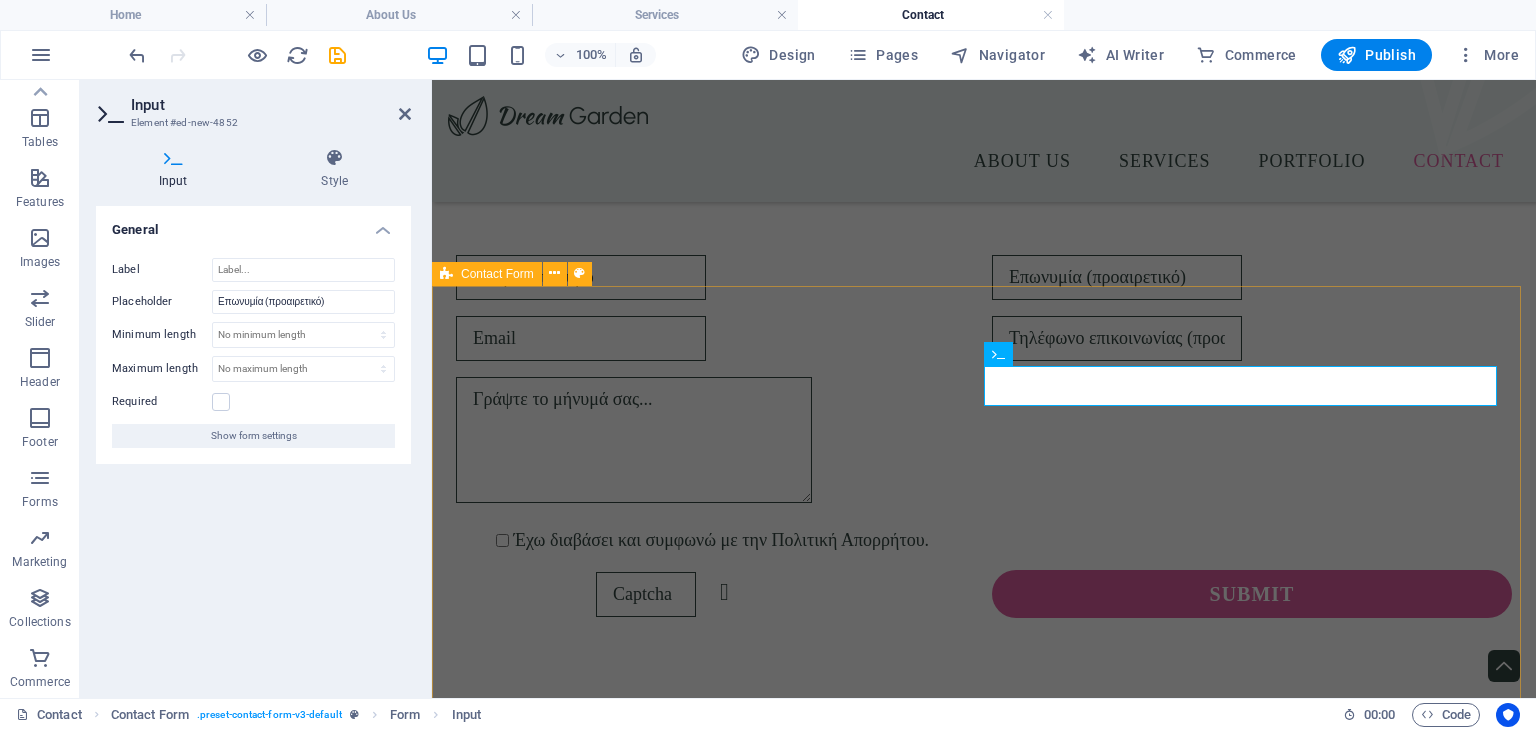 click on "Έχω διαβάσει και συμφωνώ με την Πολιτική Απορρήτου. Unreadable? Load new Submit" at bounding box center (984, 436) 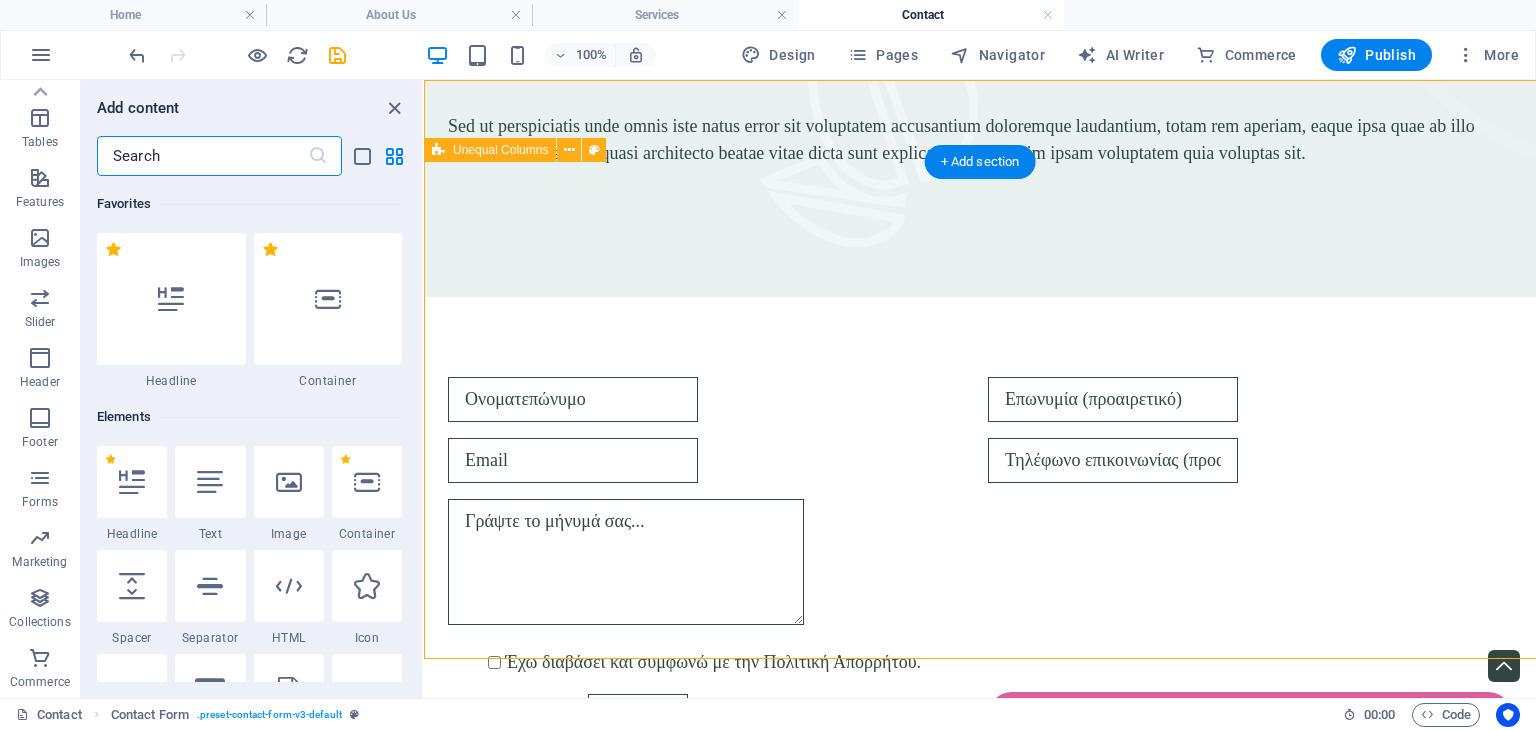 scroll, scrollTop: 0, scrollLeft: 0, axis: both 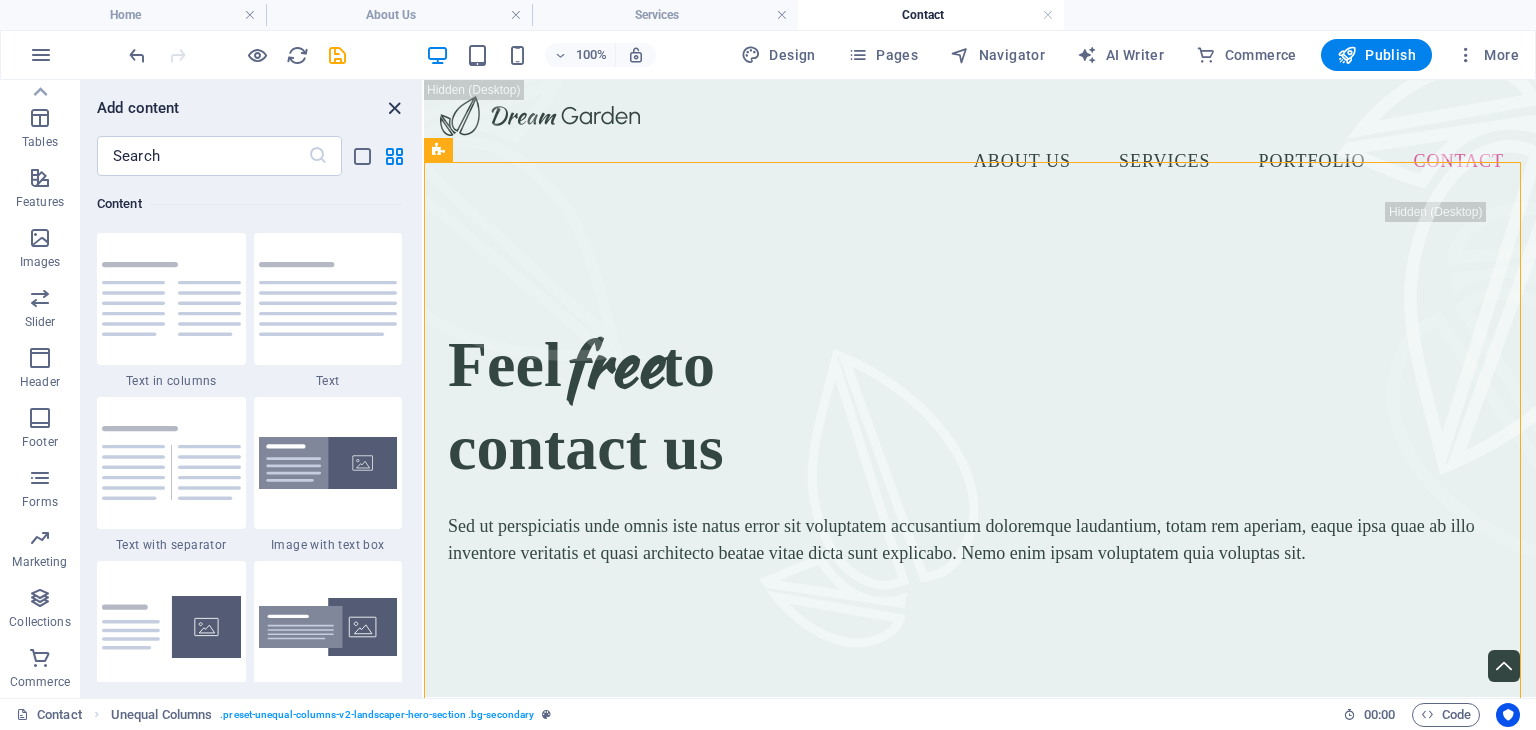 click at bounding box center (394, 108) 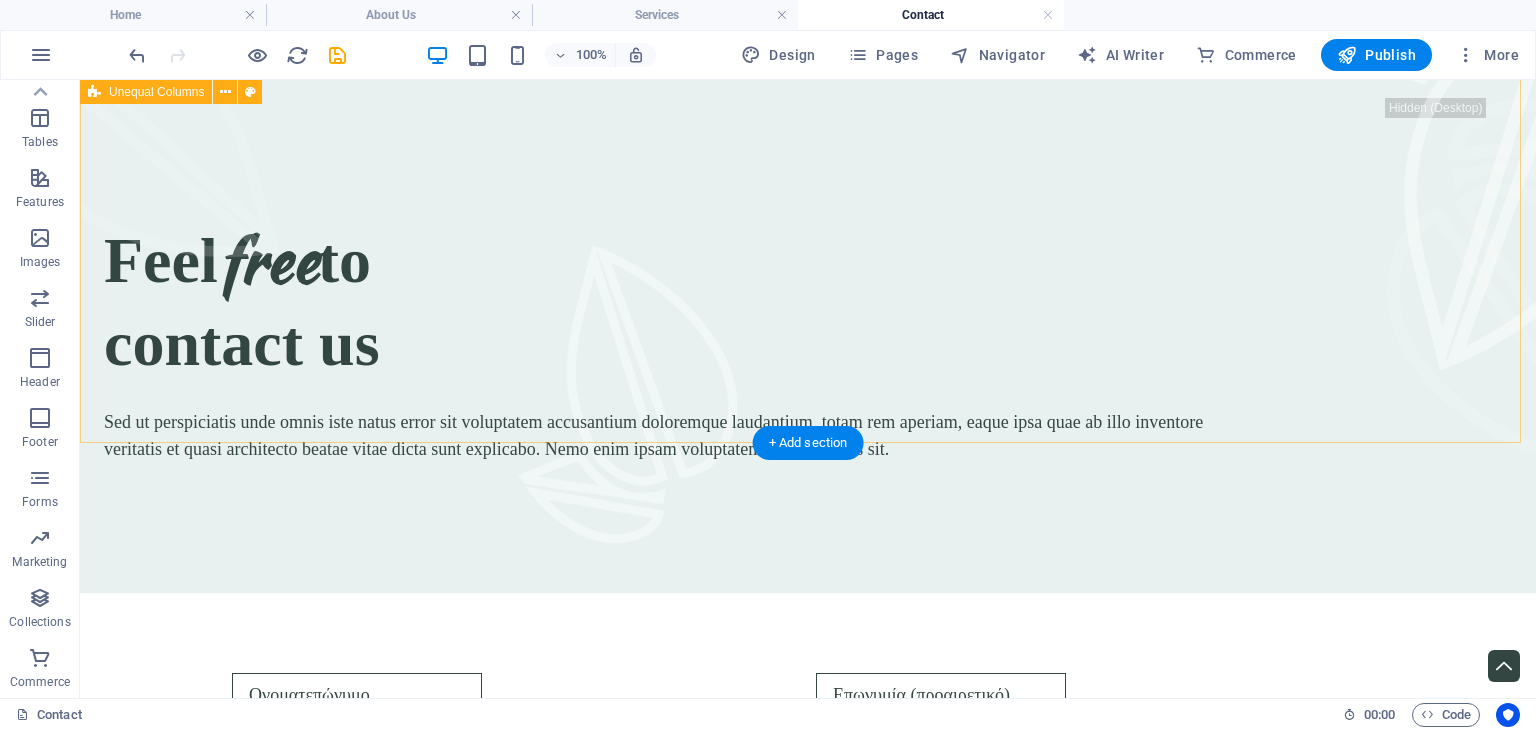 scroll, scrollTop: 0, scrollLeft: 0, axis: both 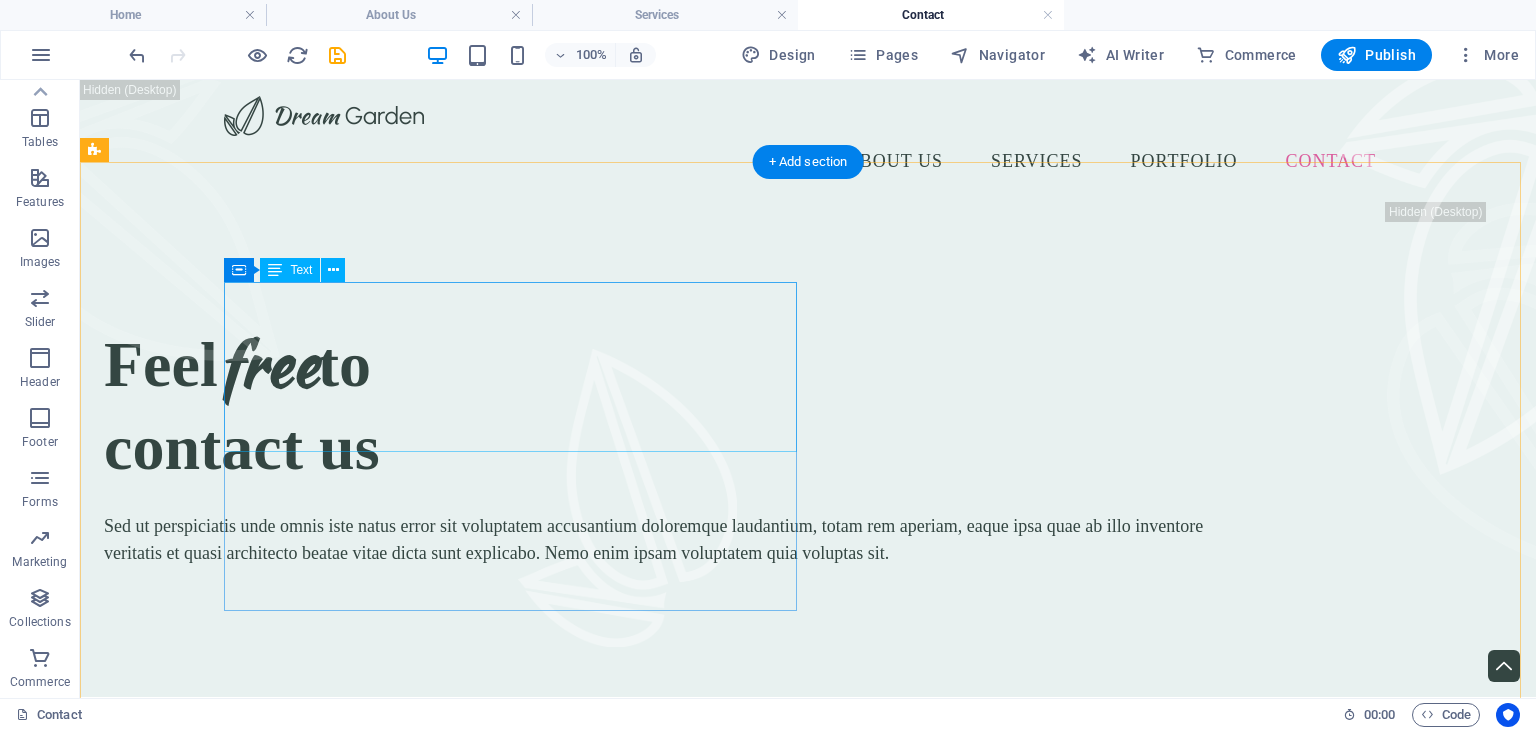 click on "Feel  free  to contact us" at bounding box center (680, 405) 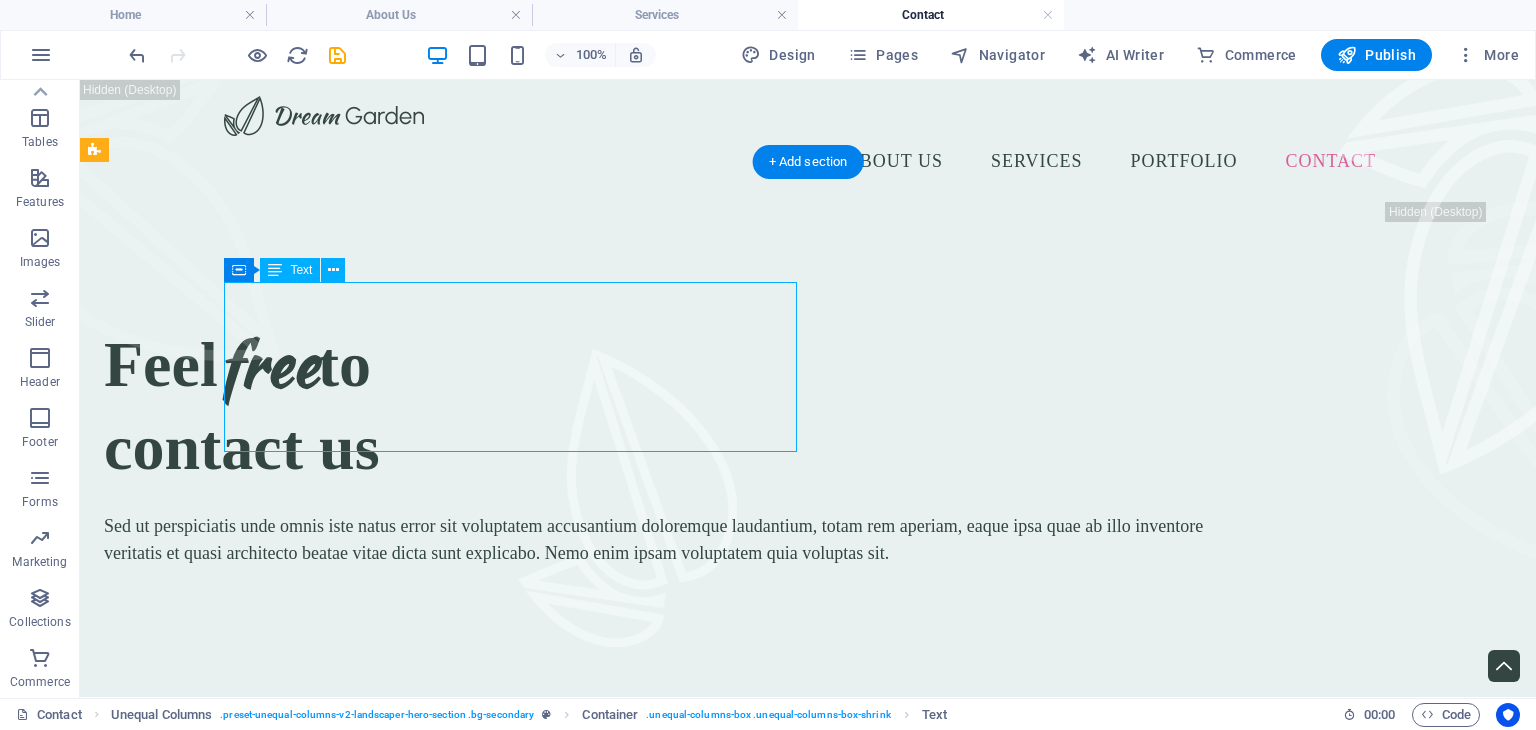 click on "Feel  free  to contact us" at bounding box center [680, 405] 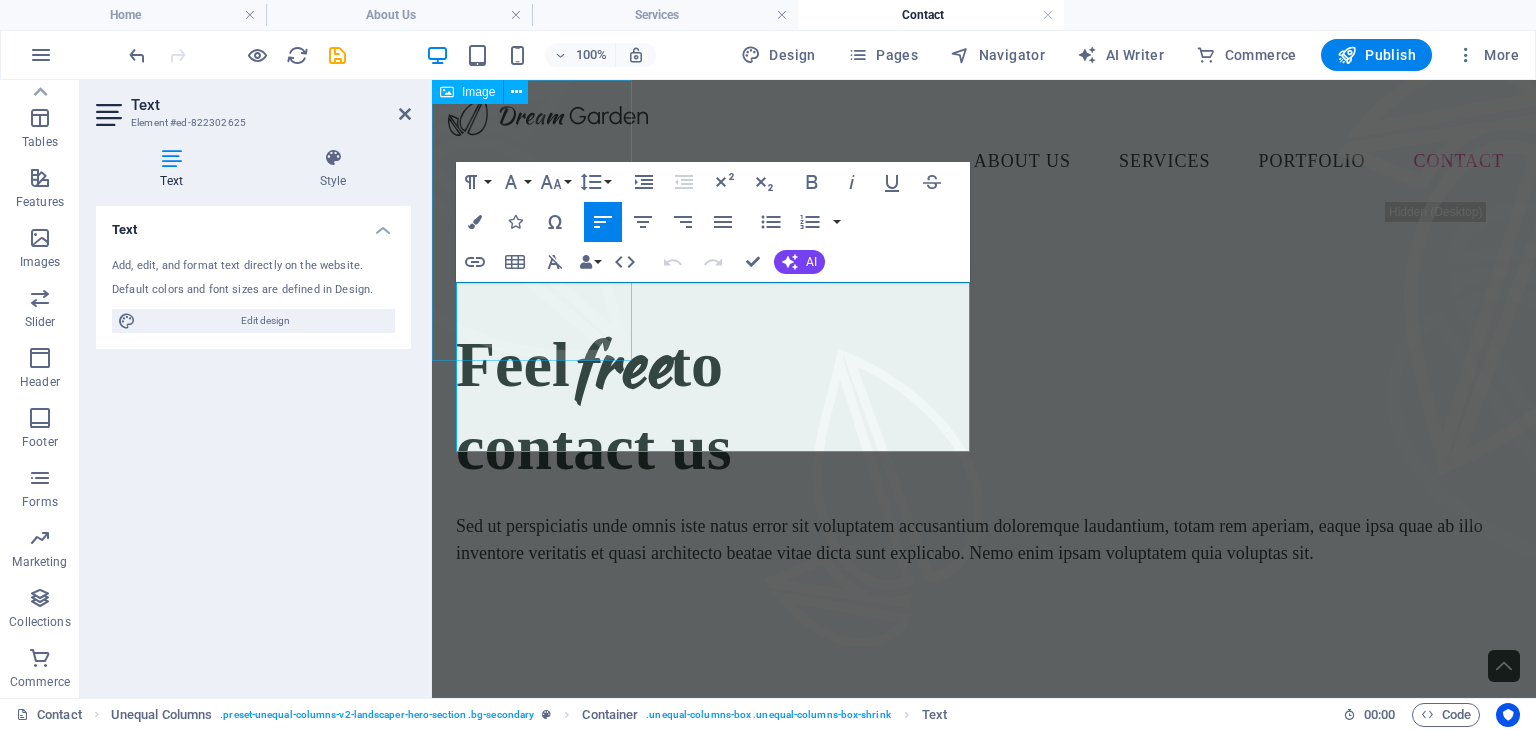 click at bounding box center (532, 220) 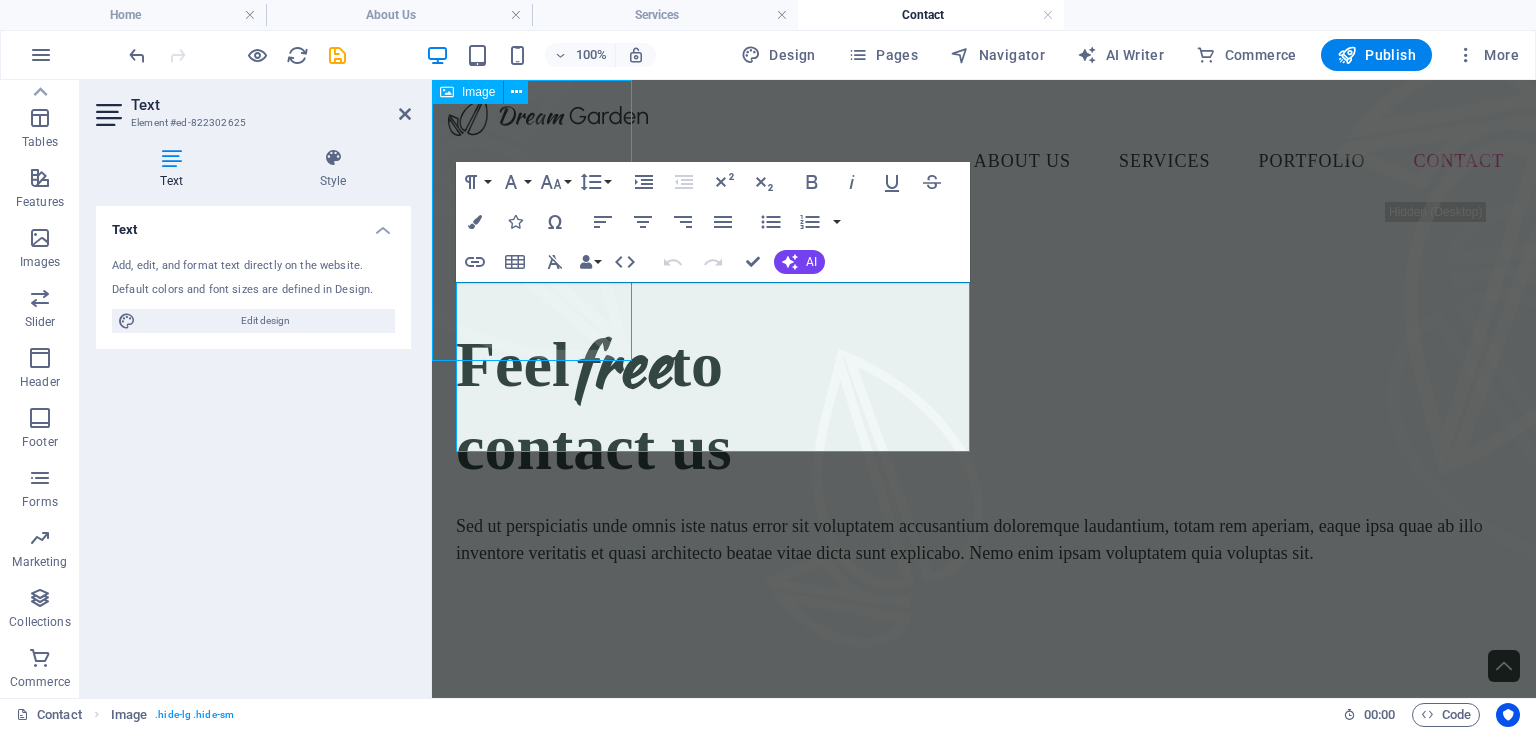 click at bounding box center (532, 220) 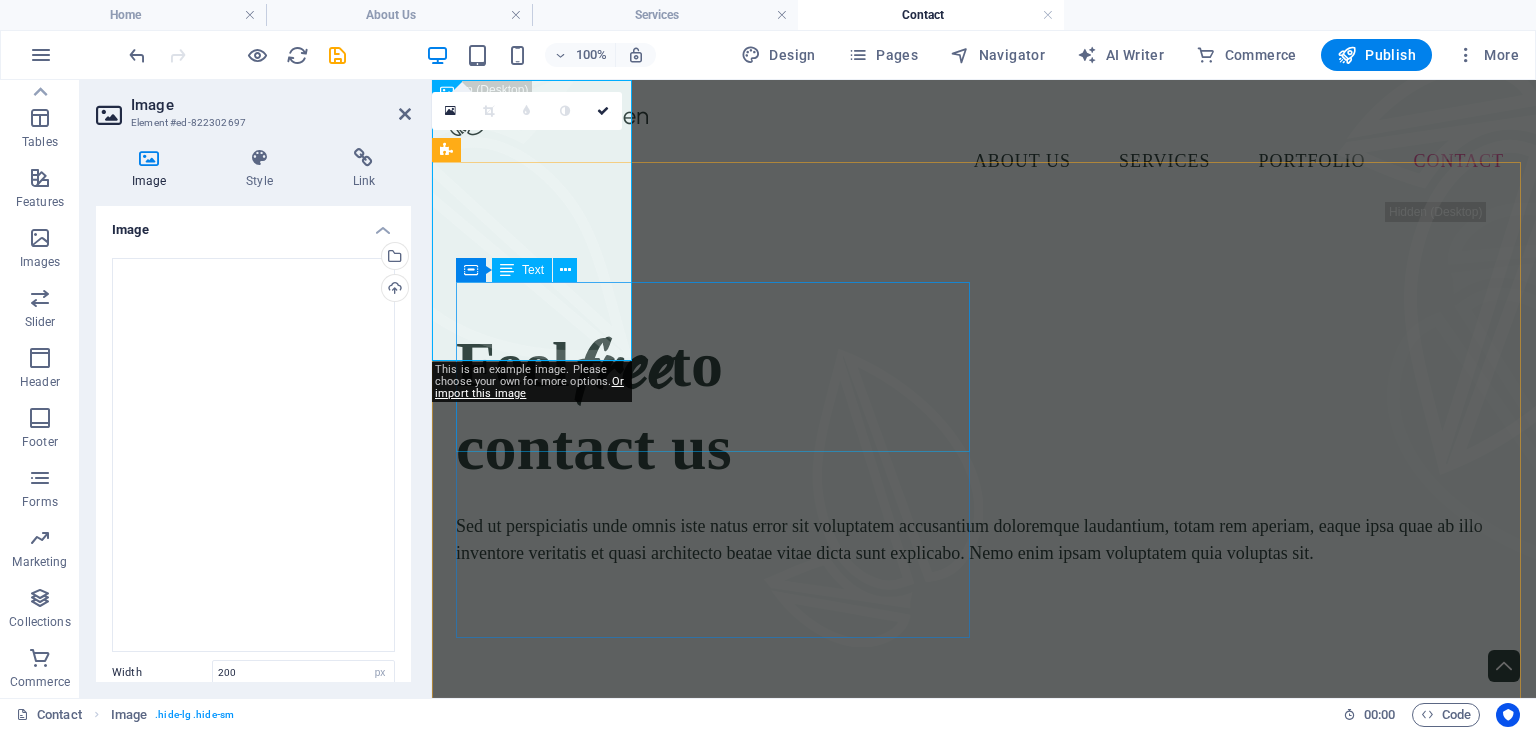 click on "Feel  free  to contact us" at bounding box center (984, 405) 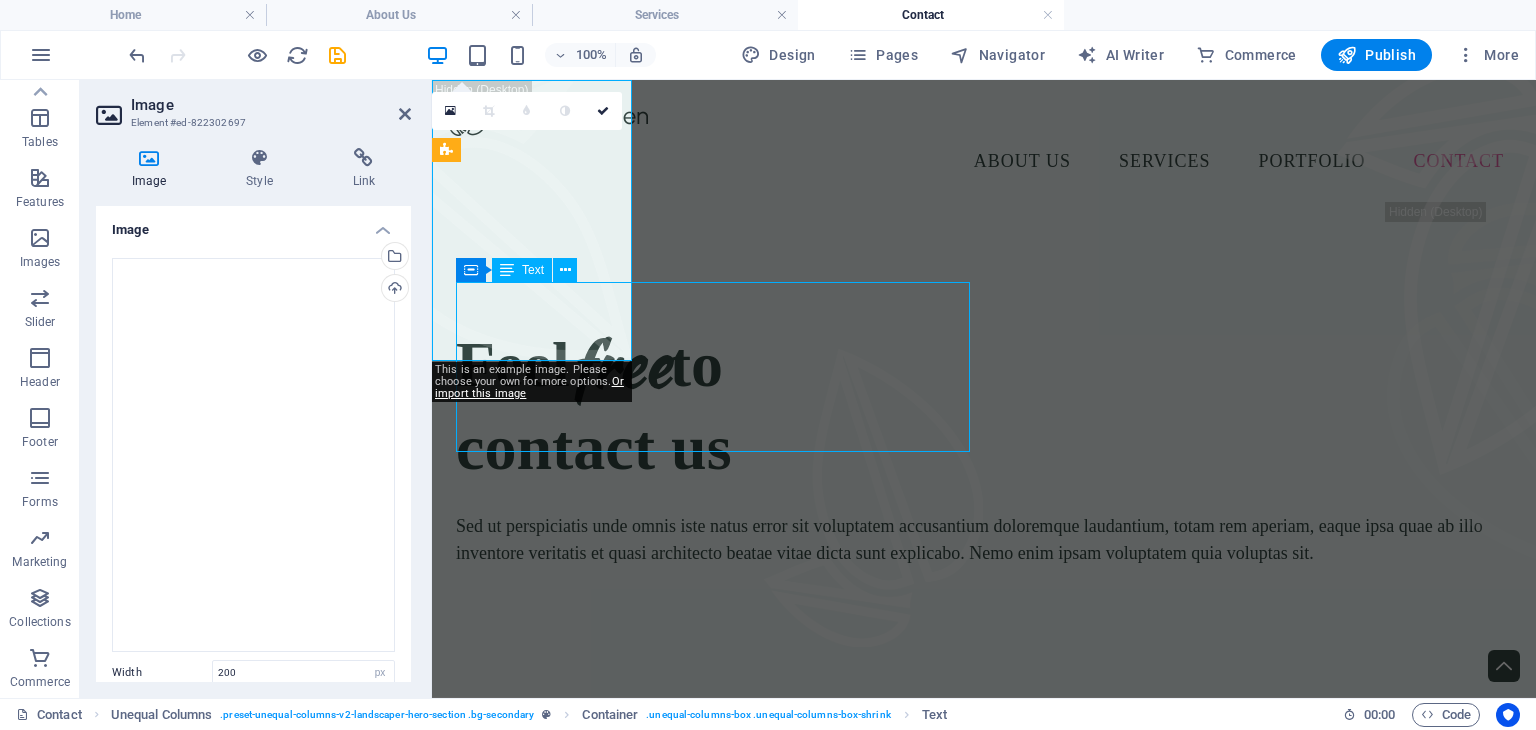 click on "Feel  free  to contact us" at bounding box center (984, 405) 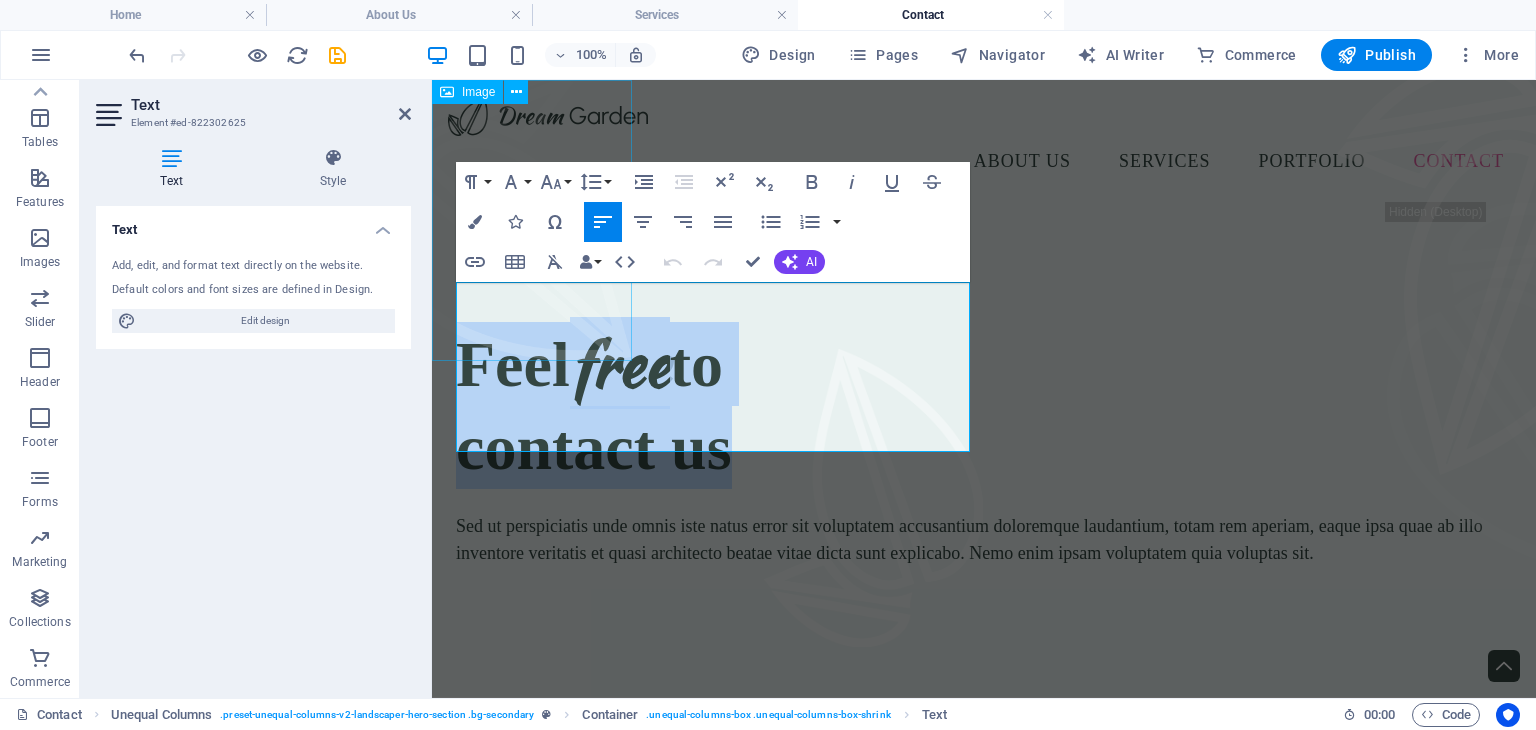drag, startPoint x: 811, startPoint y: 409, endPoint x: 469, endPoint y: 333, distance: 350.34268 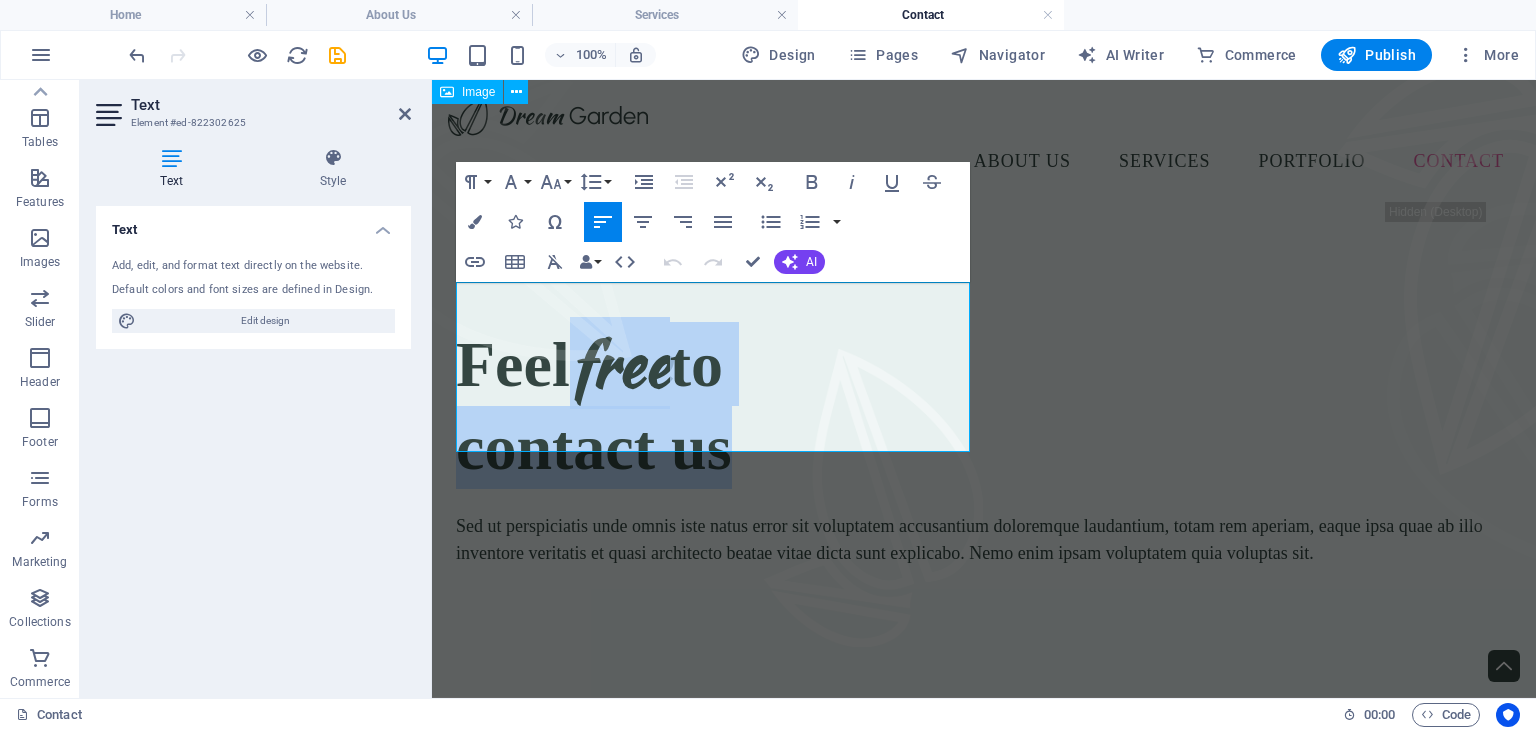 type 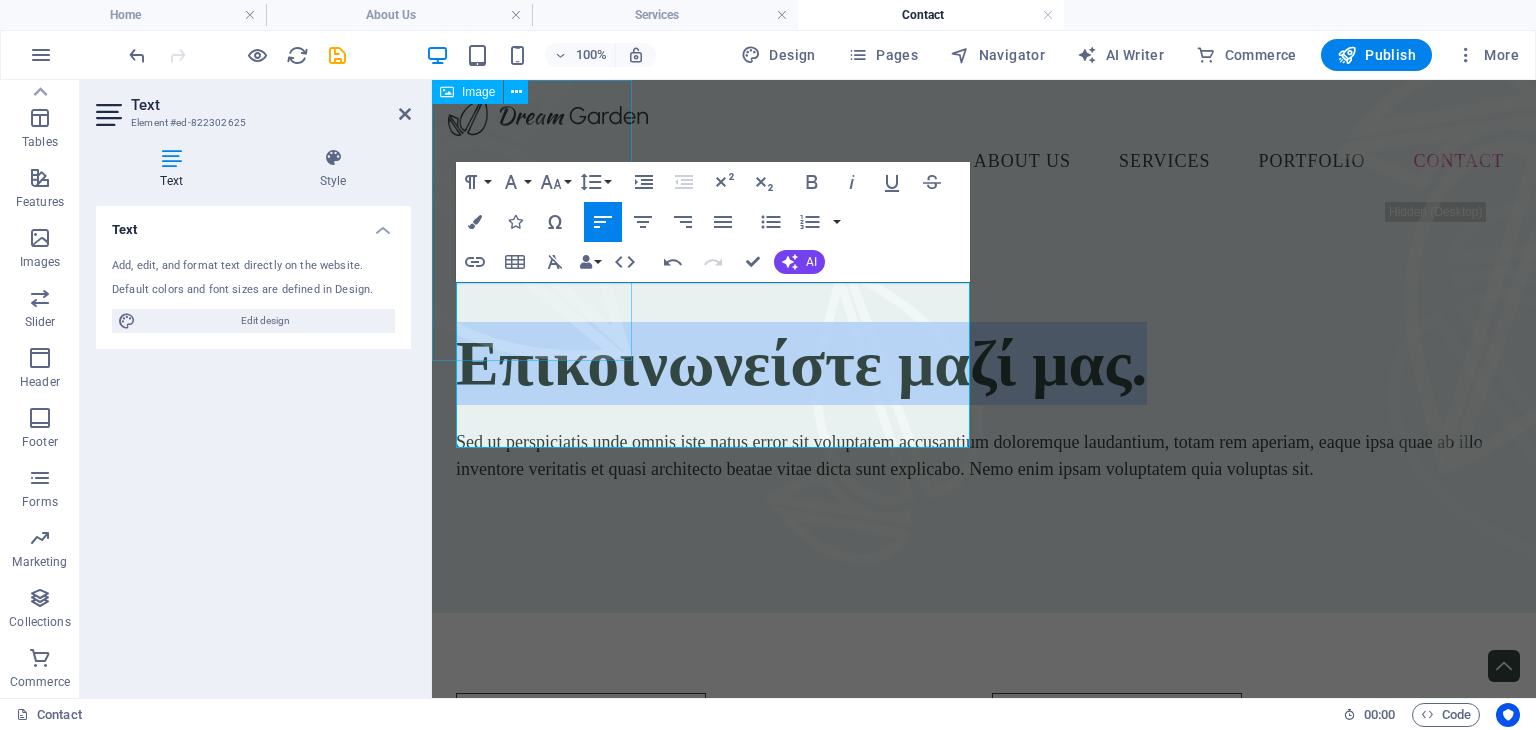 drag, startPoint x: 830, startPoint y: 417, endPoint x: 456, endPoint y: 329, distance: 384.21347 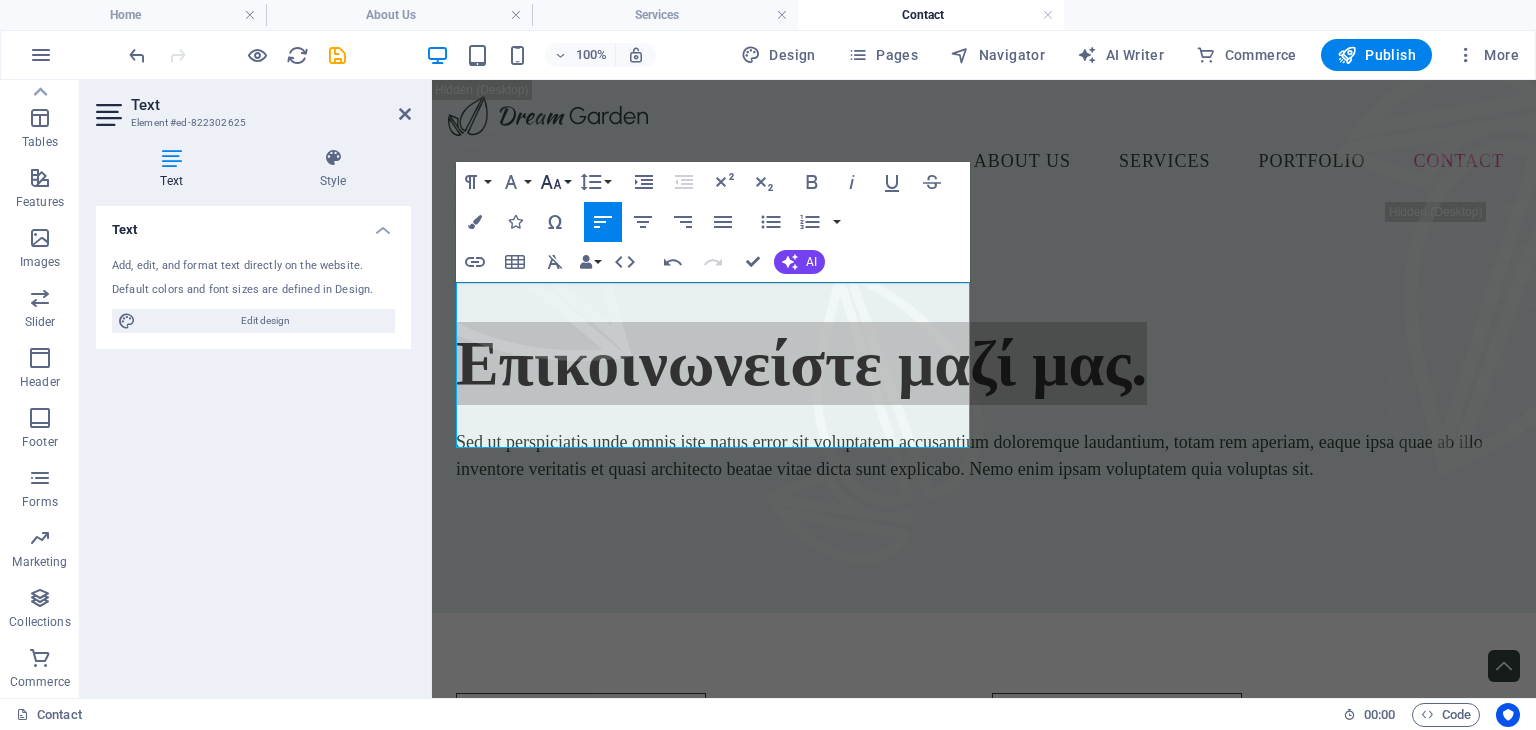 click 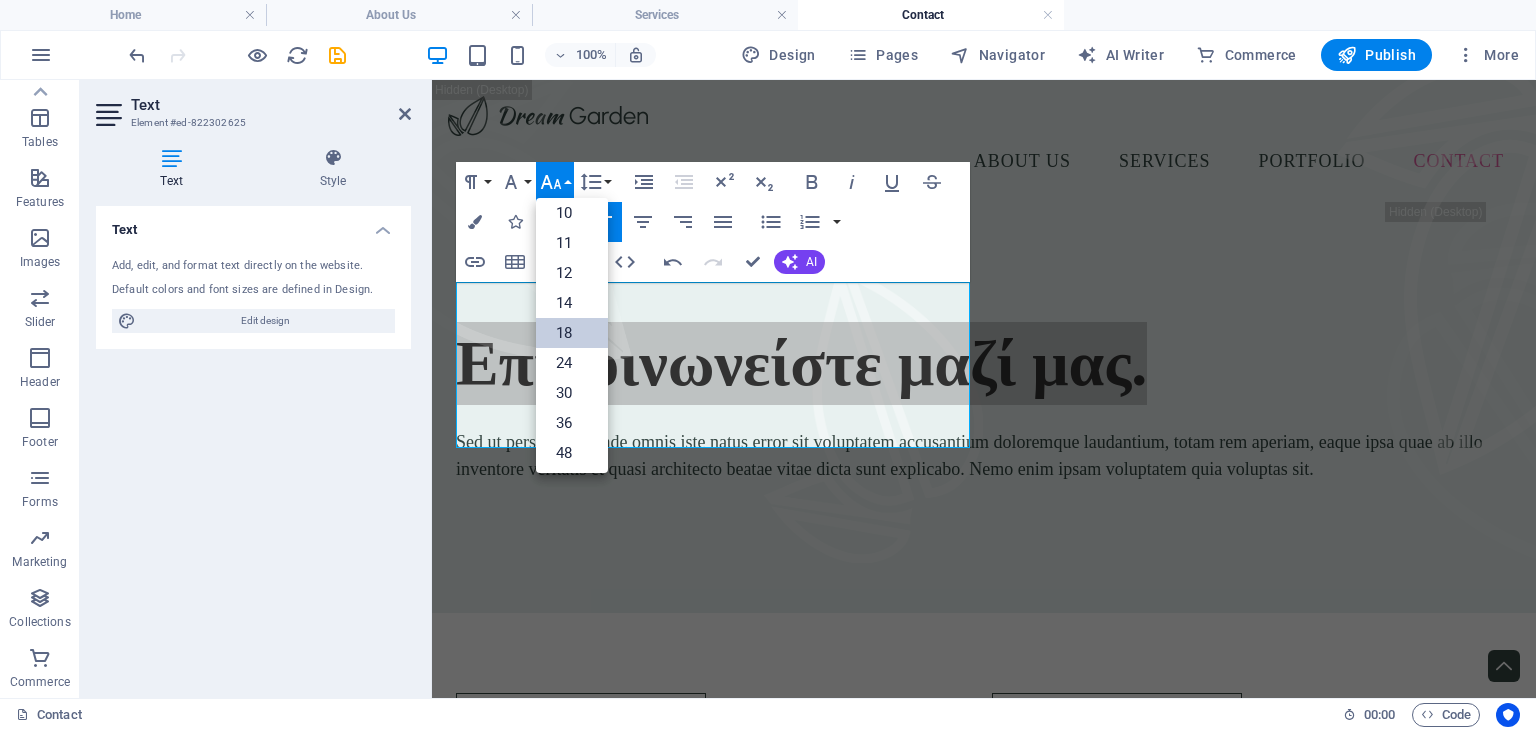scroll, scrollTop: 100, scrollLeft: 0, axis: vertical 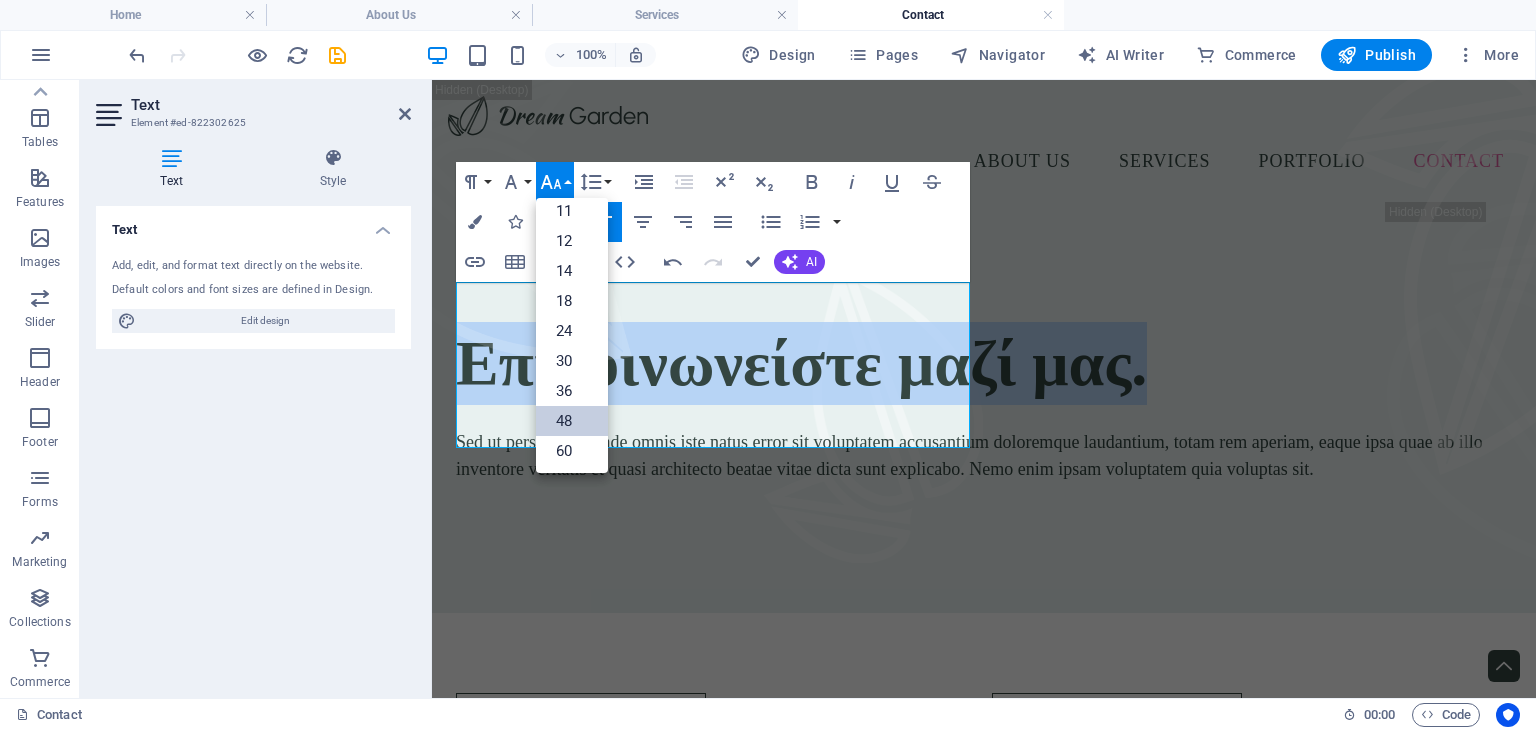 click on "48" at bounding box center [572, 421] 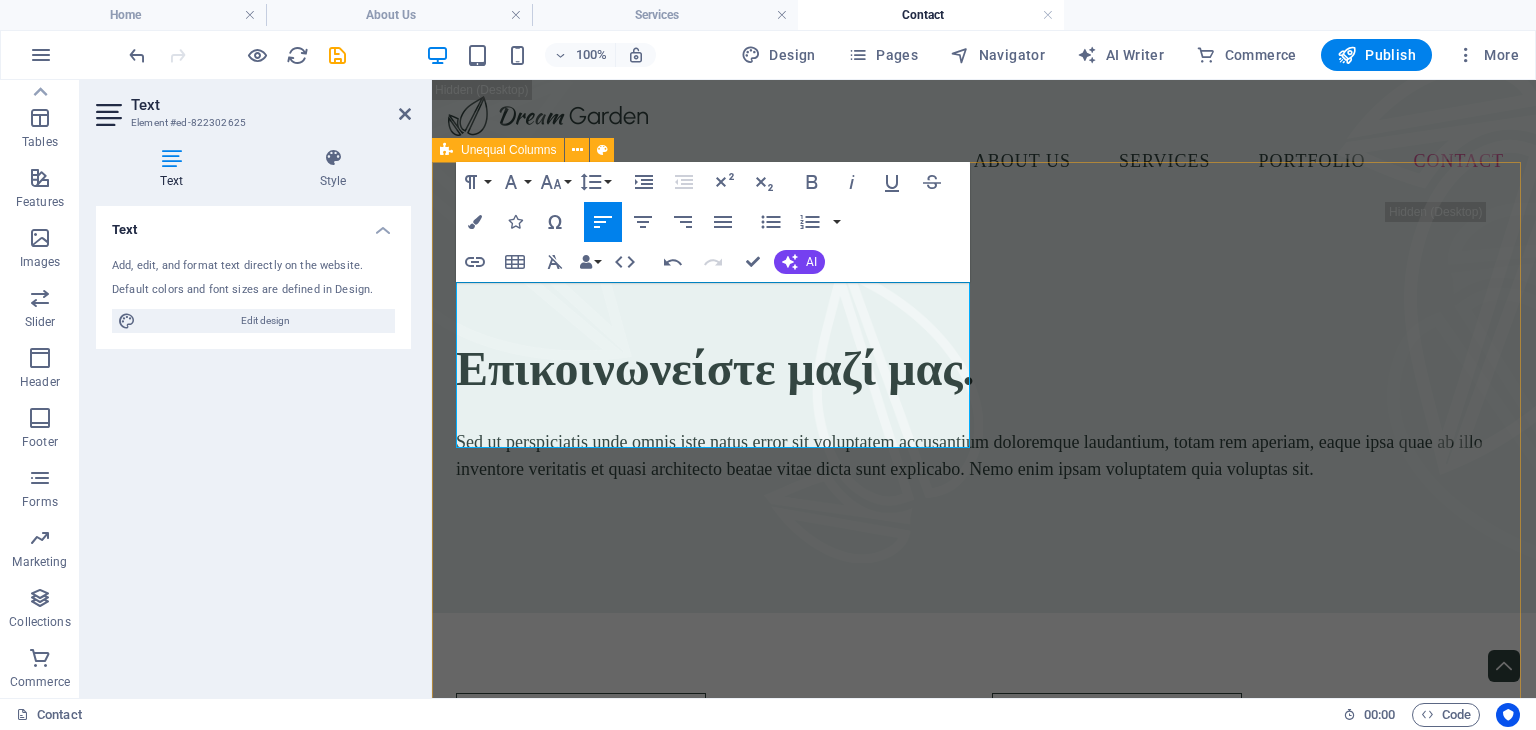 click on "Επικοινωνείστε μαζί μας.   Sed ut perspiciatis unde omnis iste natus error sit voluptatem accusantium doloremque laudantium, totam rem aperiam, eaque ipsa quae ab illo inventore veritatis et quasi architecto beatae vitae dicta sunt explicabo. Nemo enim ipsam voluptatem quia voluptas sit." at bounding box center [984, 407] 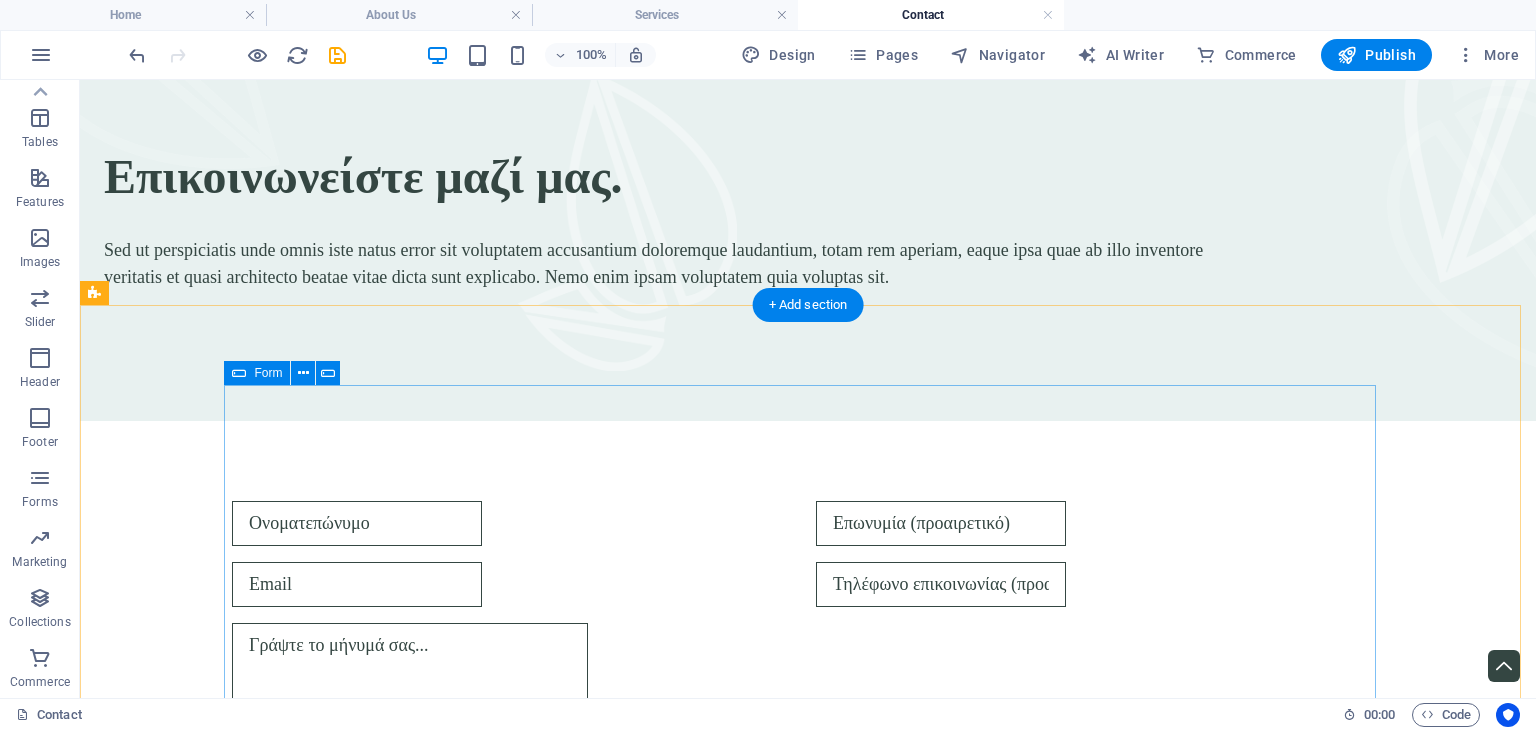 scroll, scrollTop: 0, scrollLeft: 0, axis: both 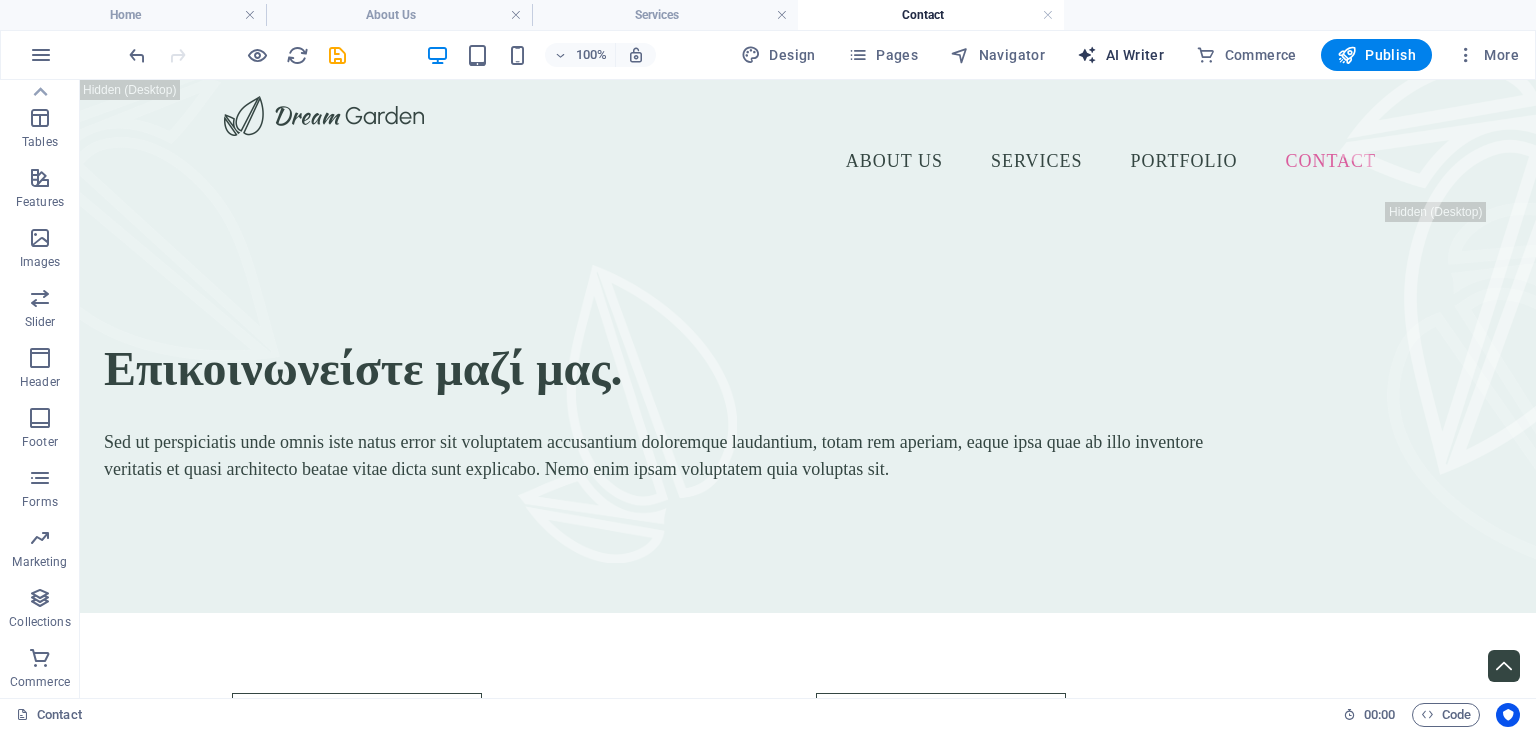 click on "AI Writer" at bounding box center (1120, 55) 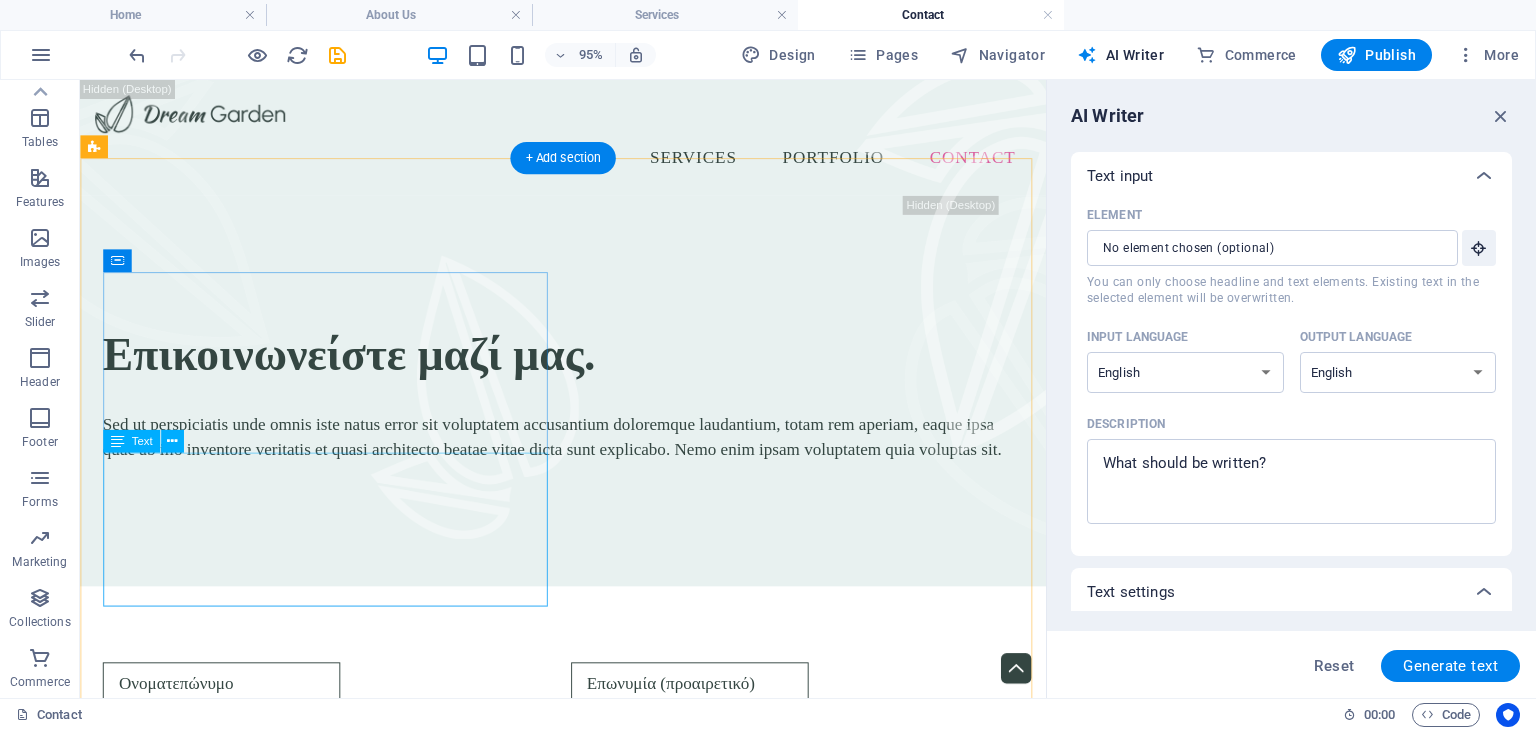 click on "Sed ut perspiciatis unde omnis iste natus error sit voluptatem accusantium doloremque laudantium, totam rem aperiam, eaque ipsa quae ab illo inventore veritatis et quasi architecto beatae vitae dicta sunt explicabo. Nemo enim ipsam voluptatem quia voluptas sit." at bounding box center [588, 456] 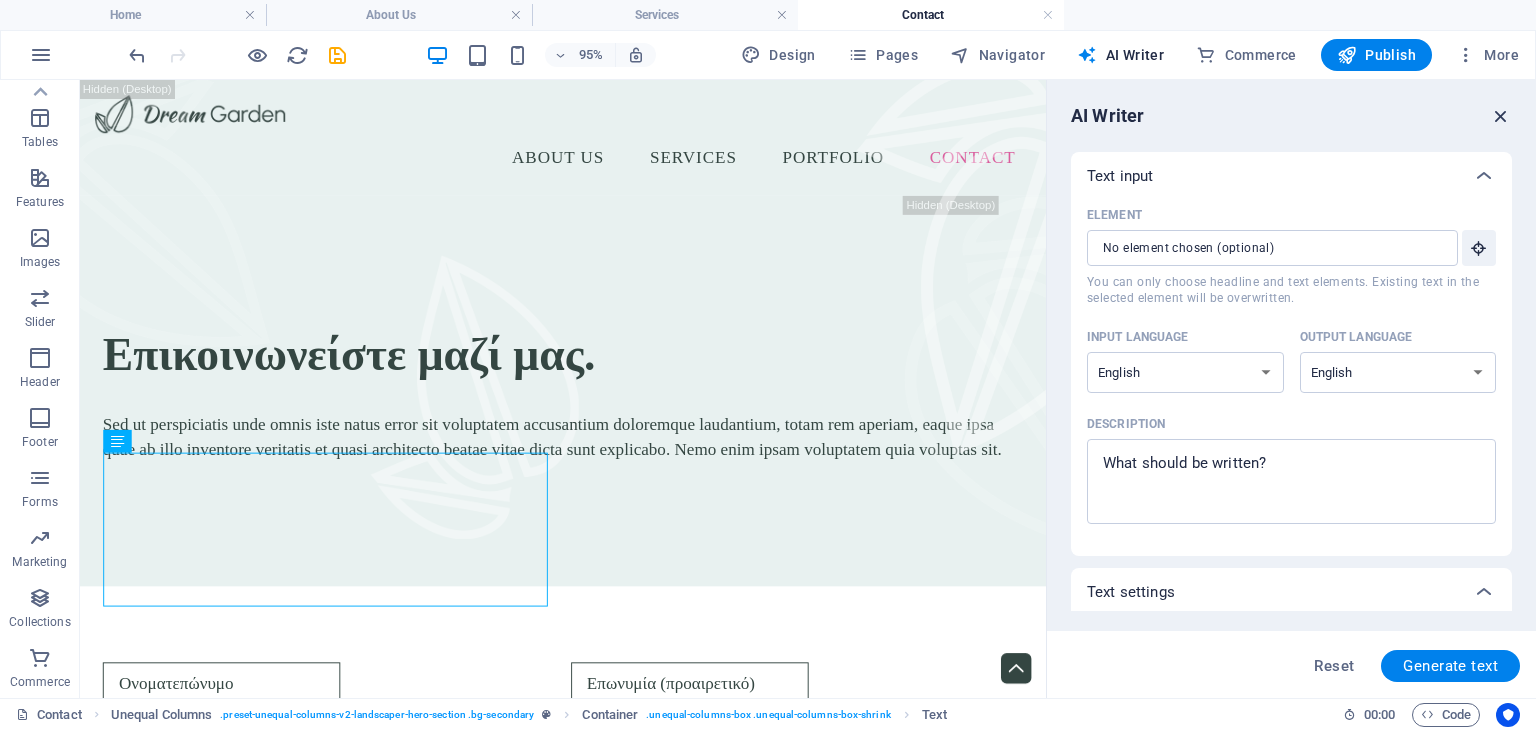 click at bounding box center (1501, 116) 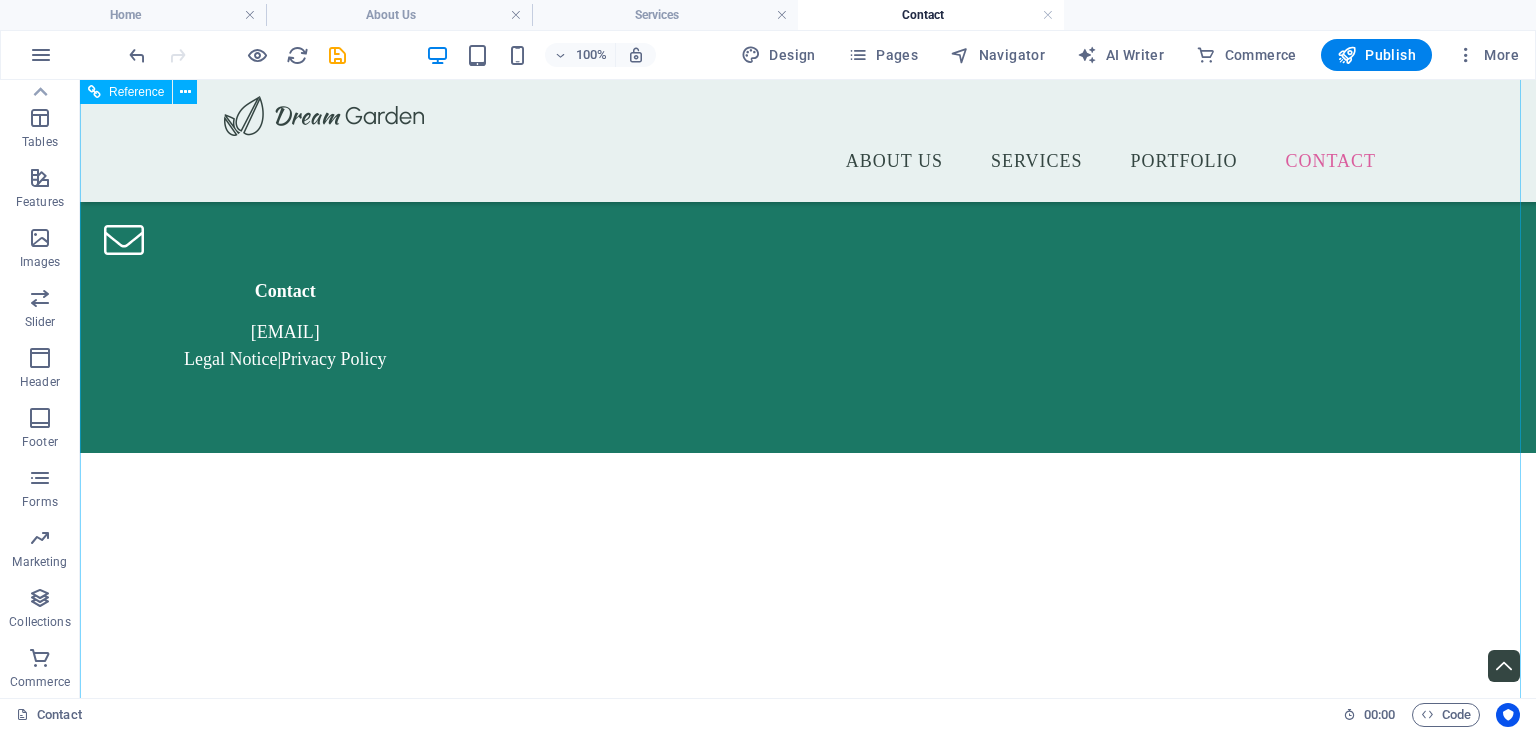 scroll, scrollTop: 1229, scrollLeft: 0, axis: vertical 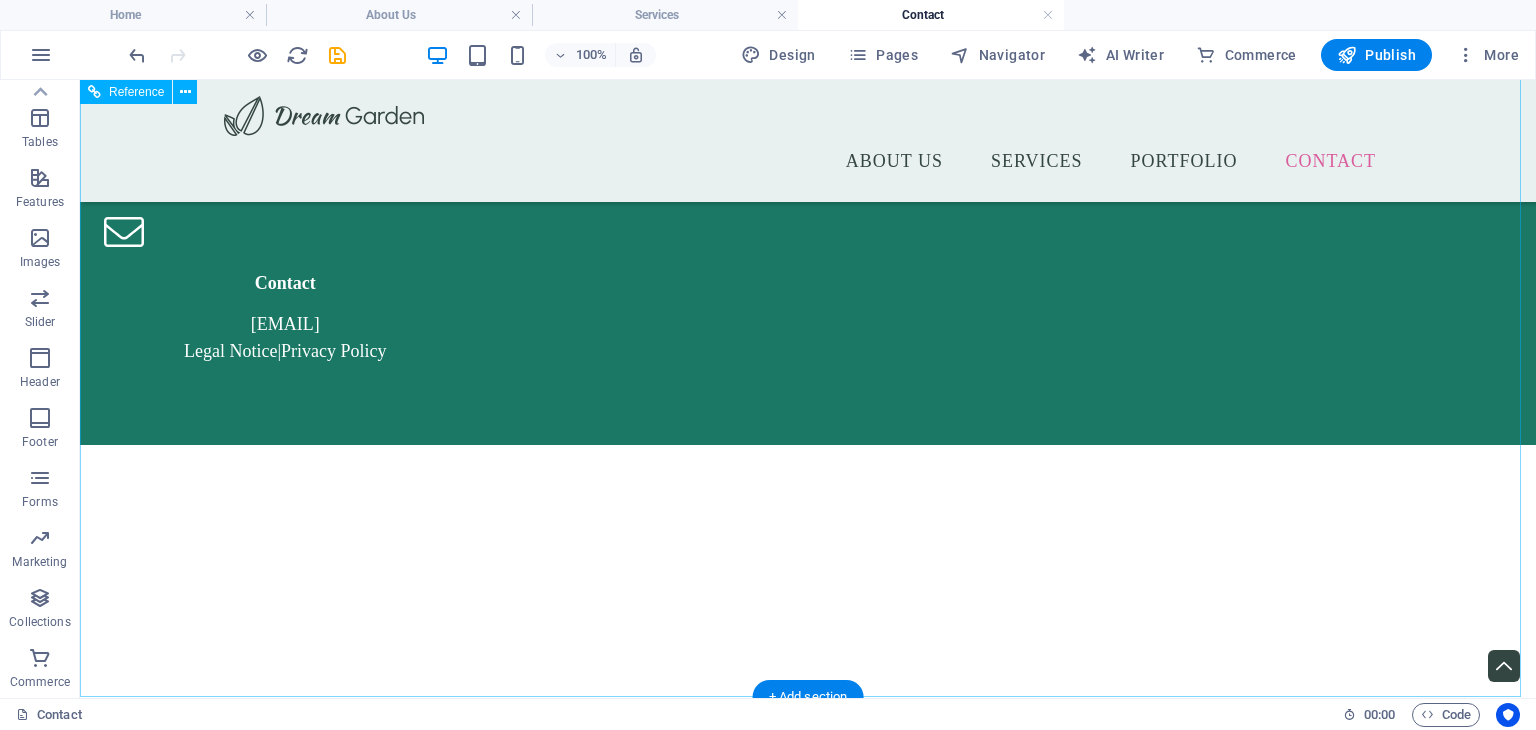 click at bounding box center (808, 625) 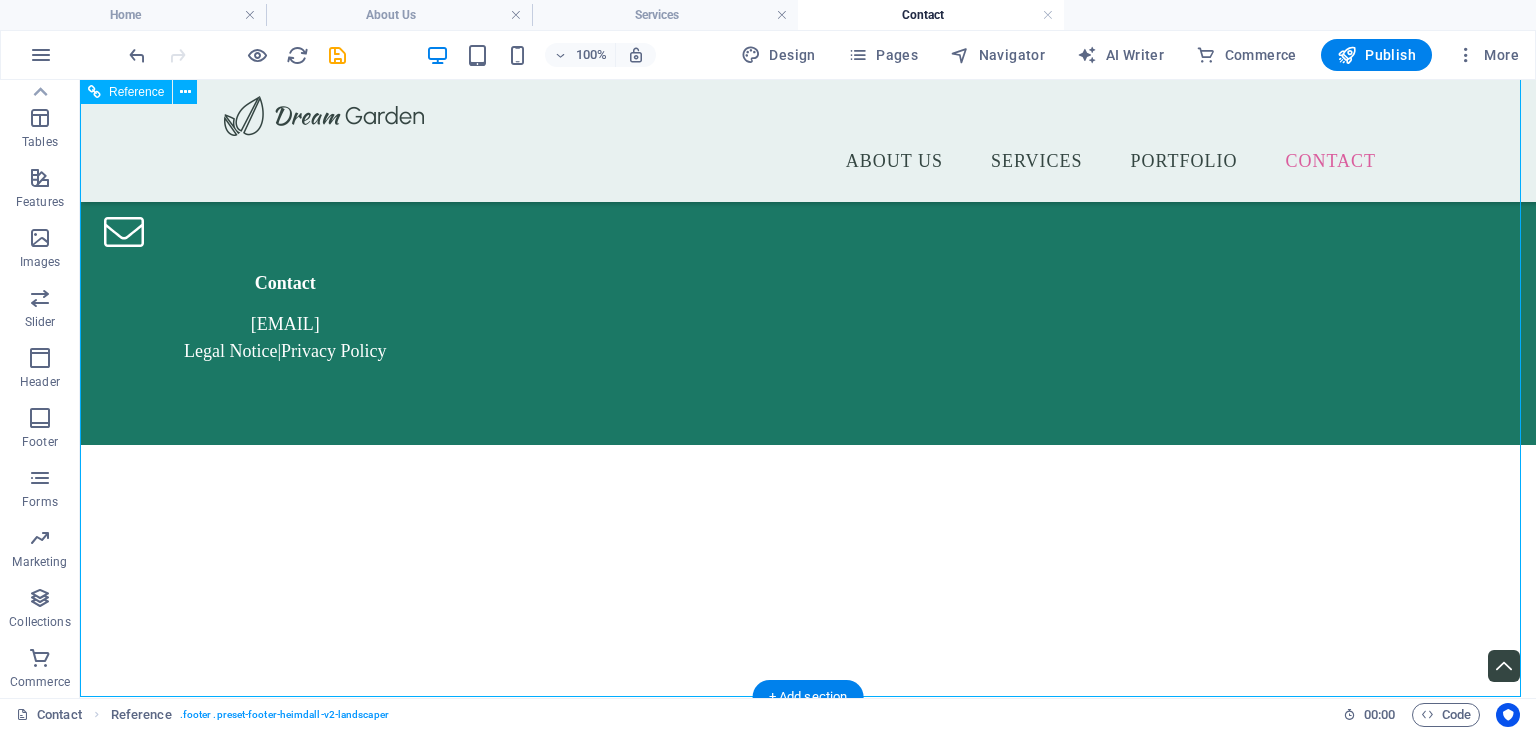 click at bounding box center [808, 625] 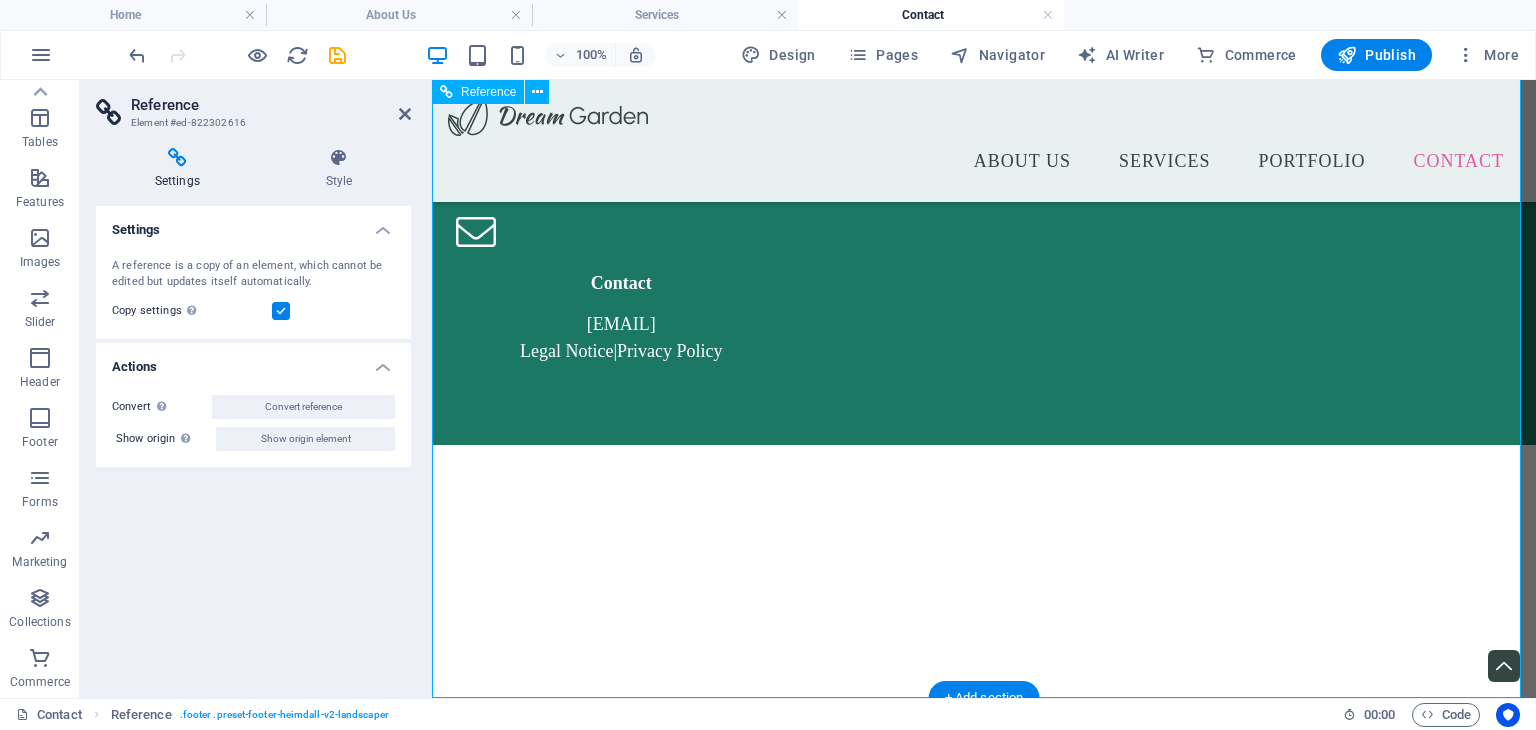 scroll, scrollTop: 1256, scrollLeft: 0, axis: vertical 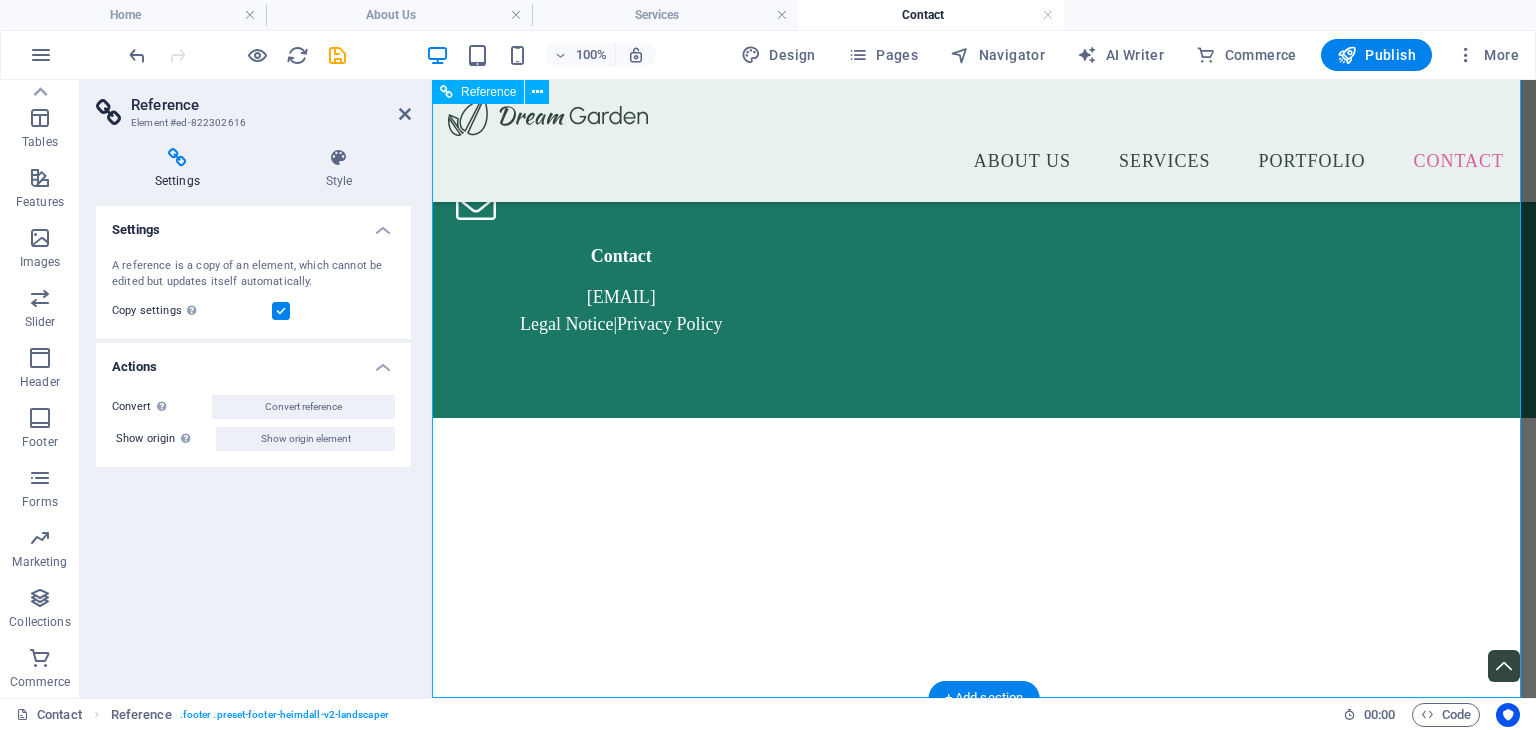 click at bounding box center [984, 598] 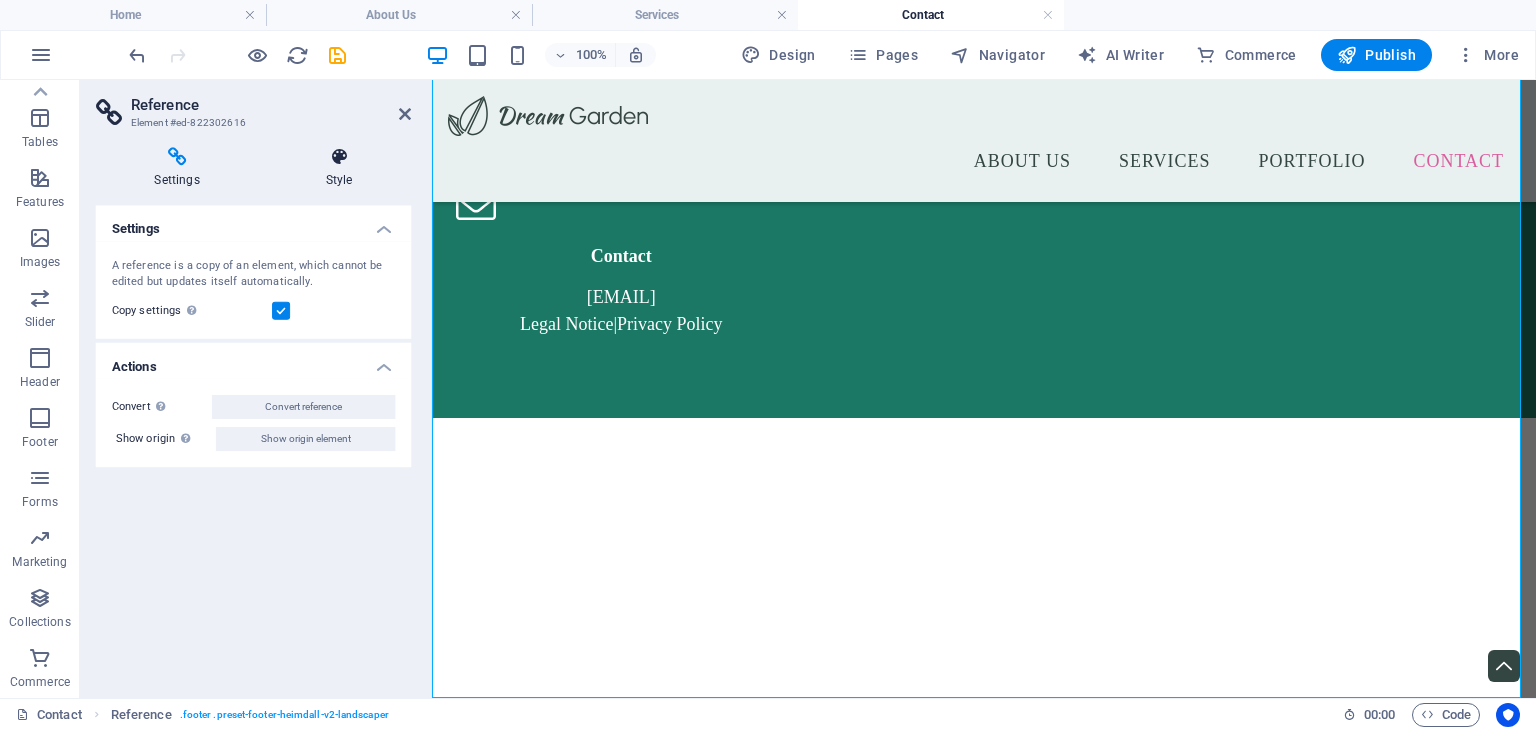 click on "Style" at bounding box center [339, 169] 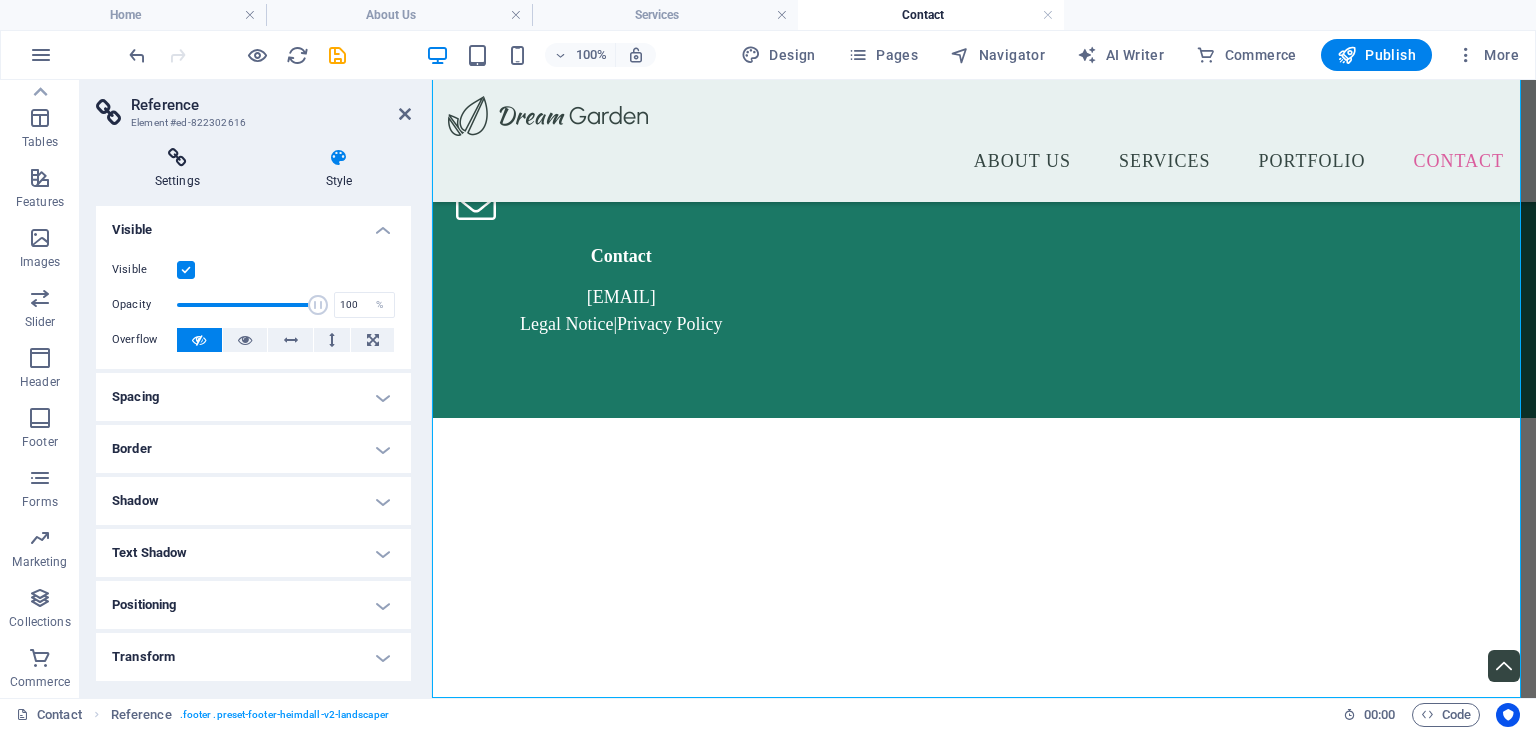 click on "Settings" at bounding box center (181, 169) 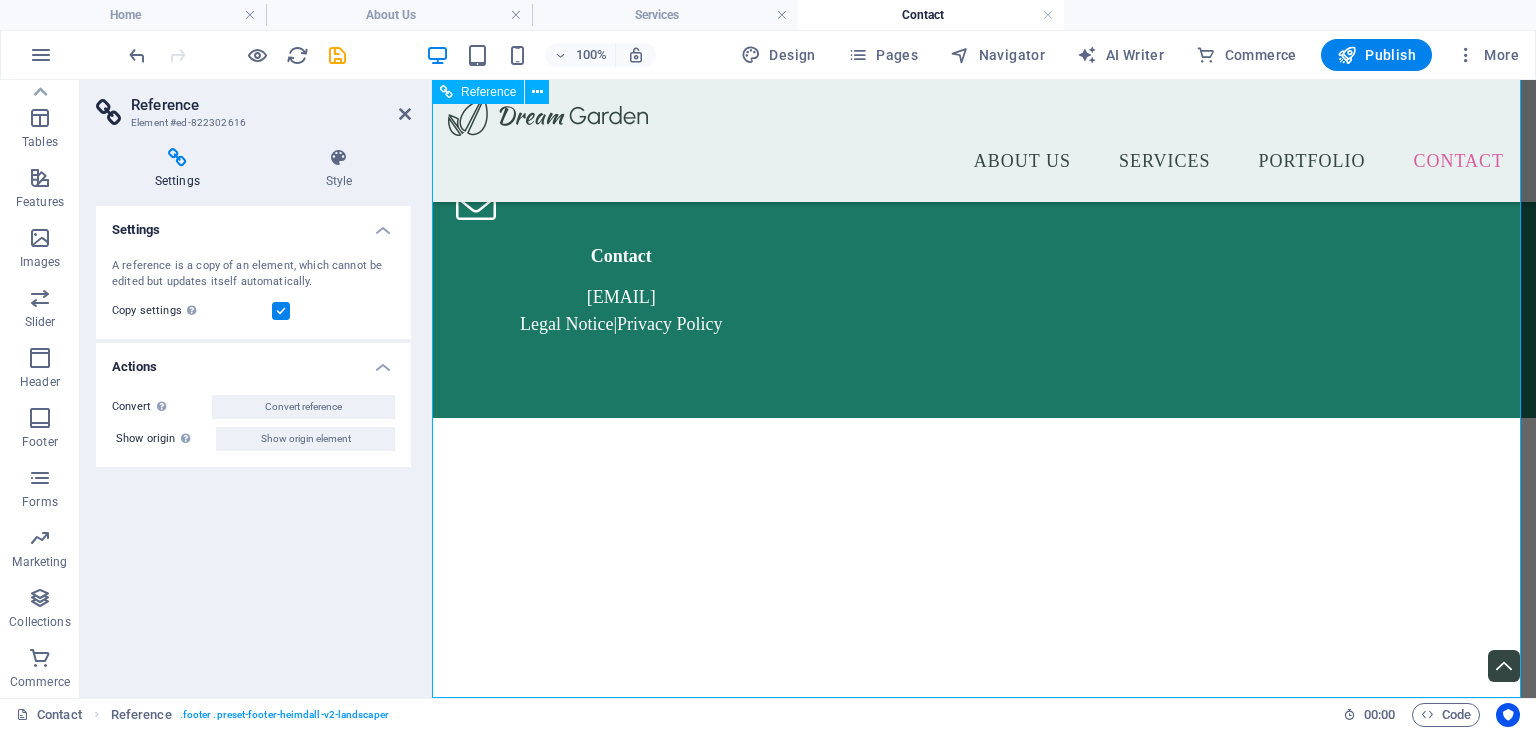 click on "Address Street
[CITY], [POSTAL_CODE] Phone Phone:  [PHONE] Mobile:  Contact [EMAIL] Legal Notice  |  Privacy Policy" at bounding box center [984, 88] 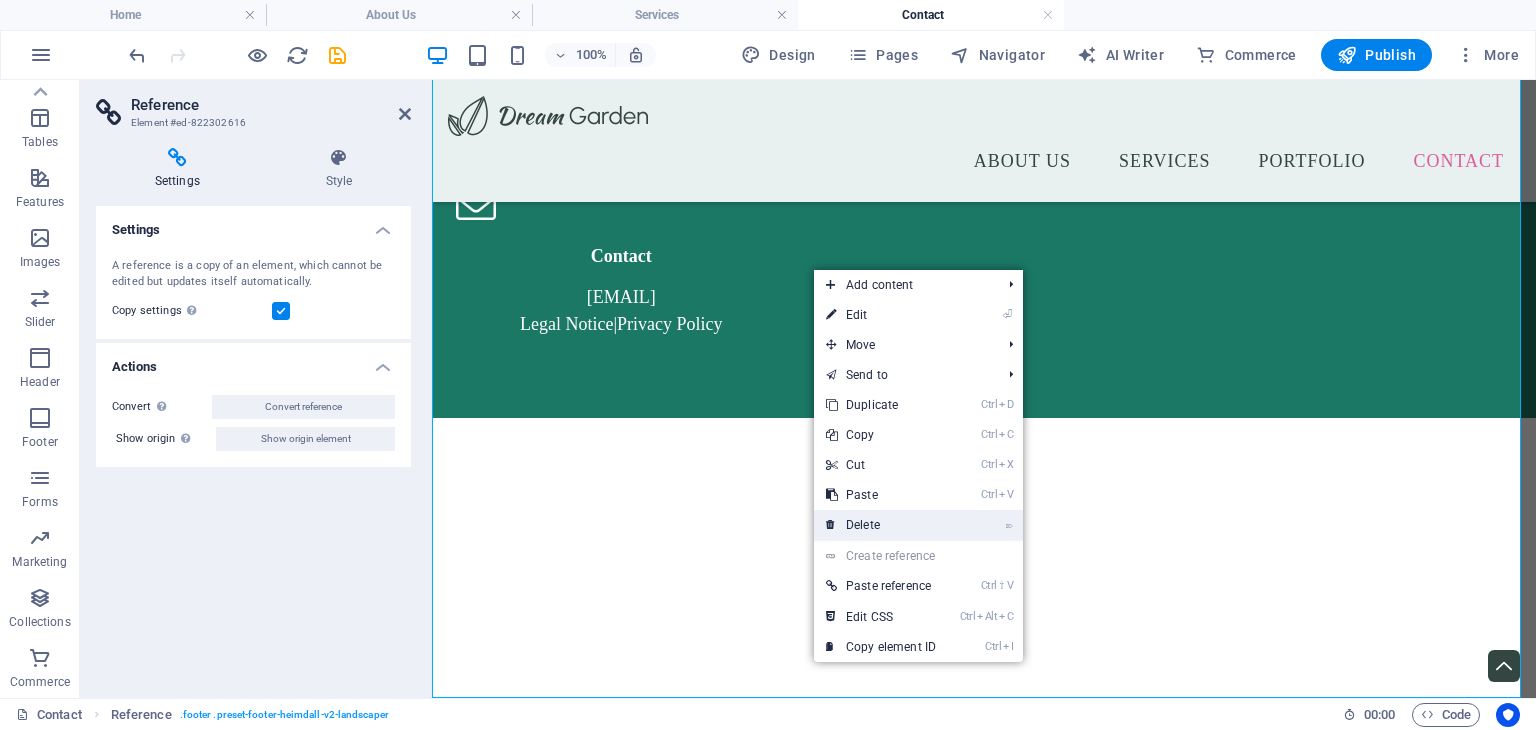 click on "⌦  Delete" at bounding box center (881, 525) 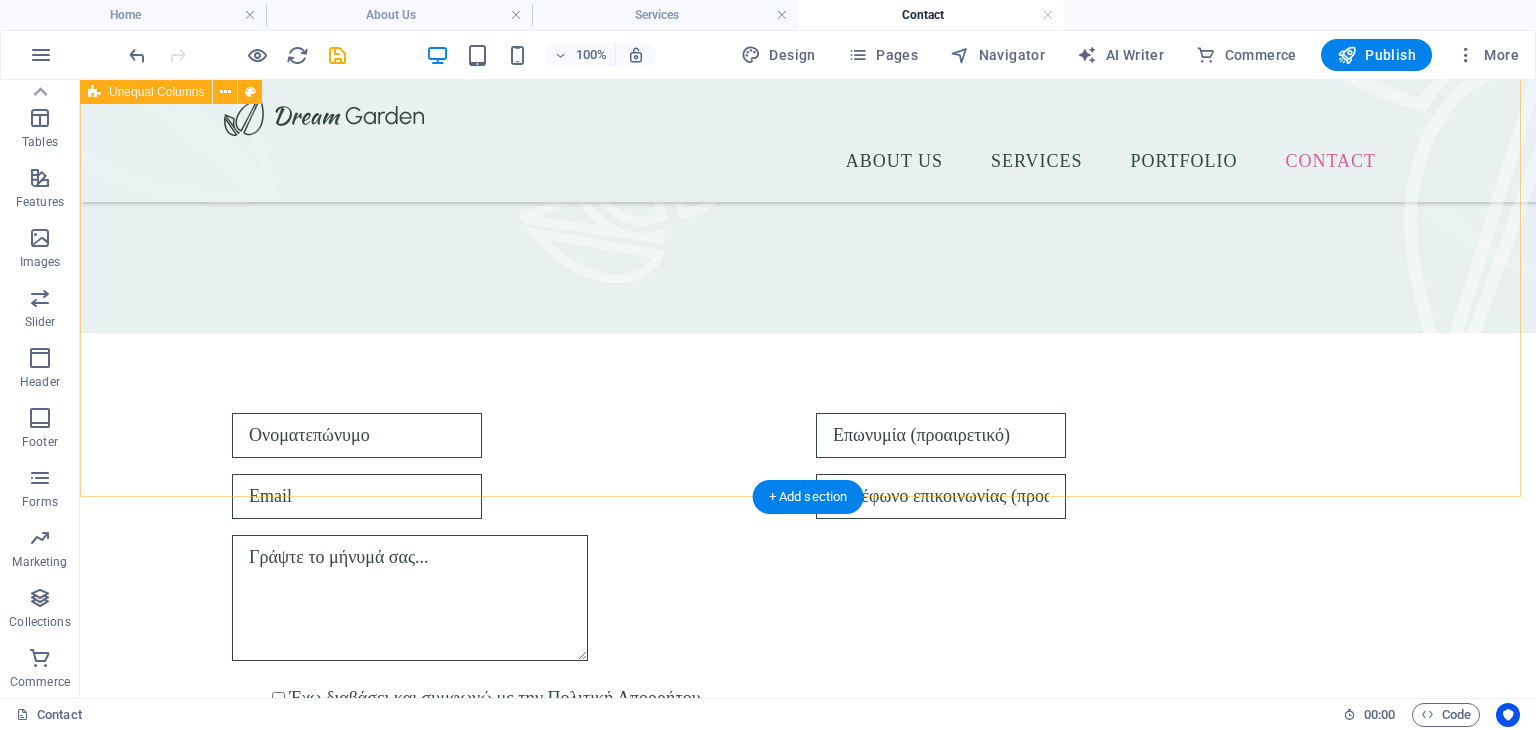 scroll, scrollTop: 462, scrollLeft: 0, axis: vertical 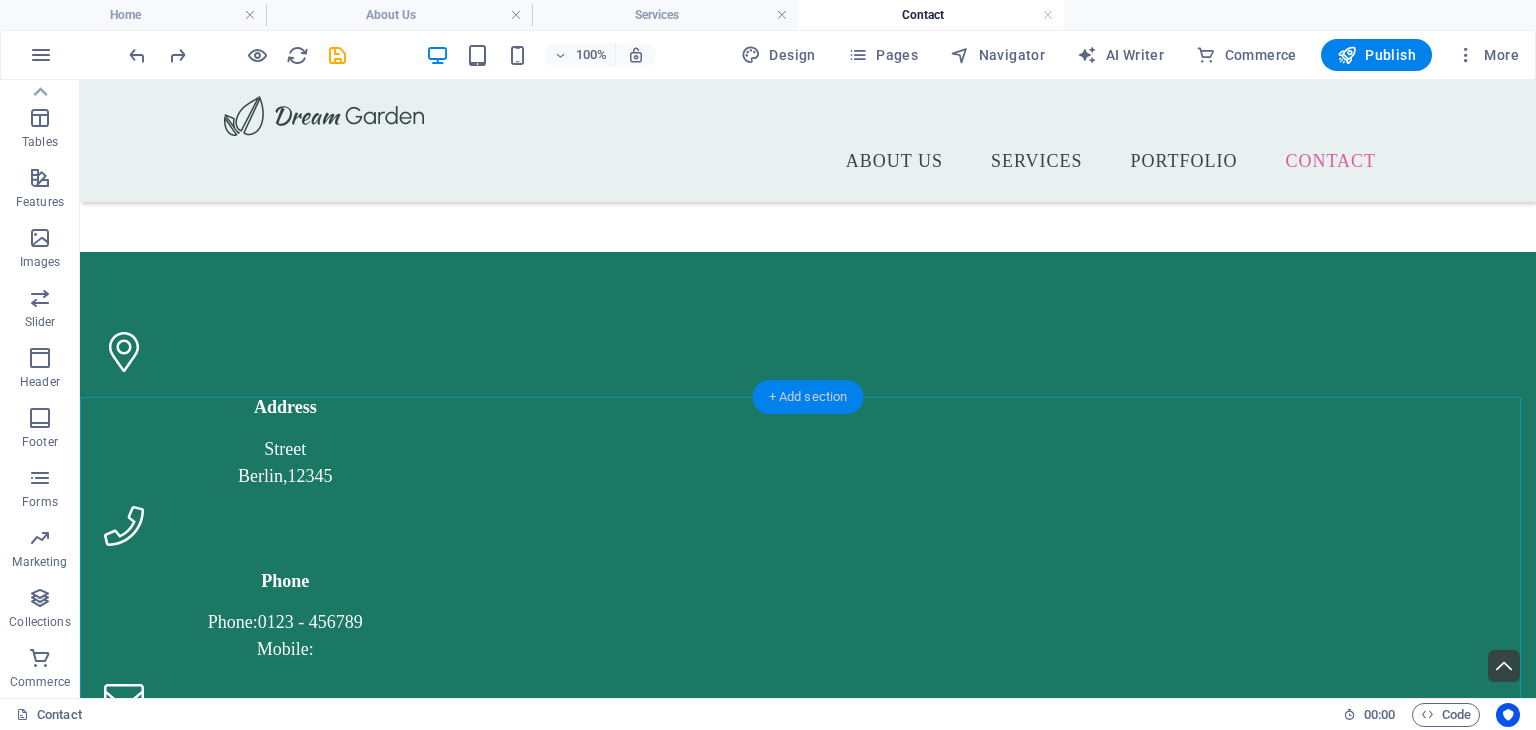 click on "+ Add section" at bounding box center (808, 397) 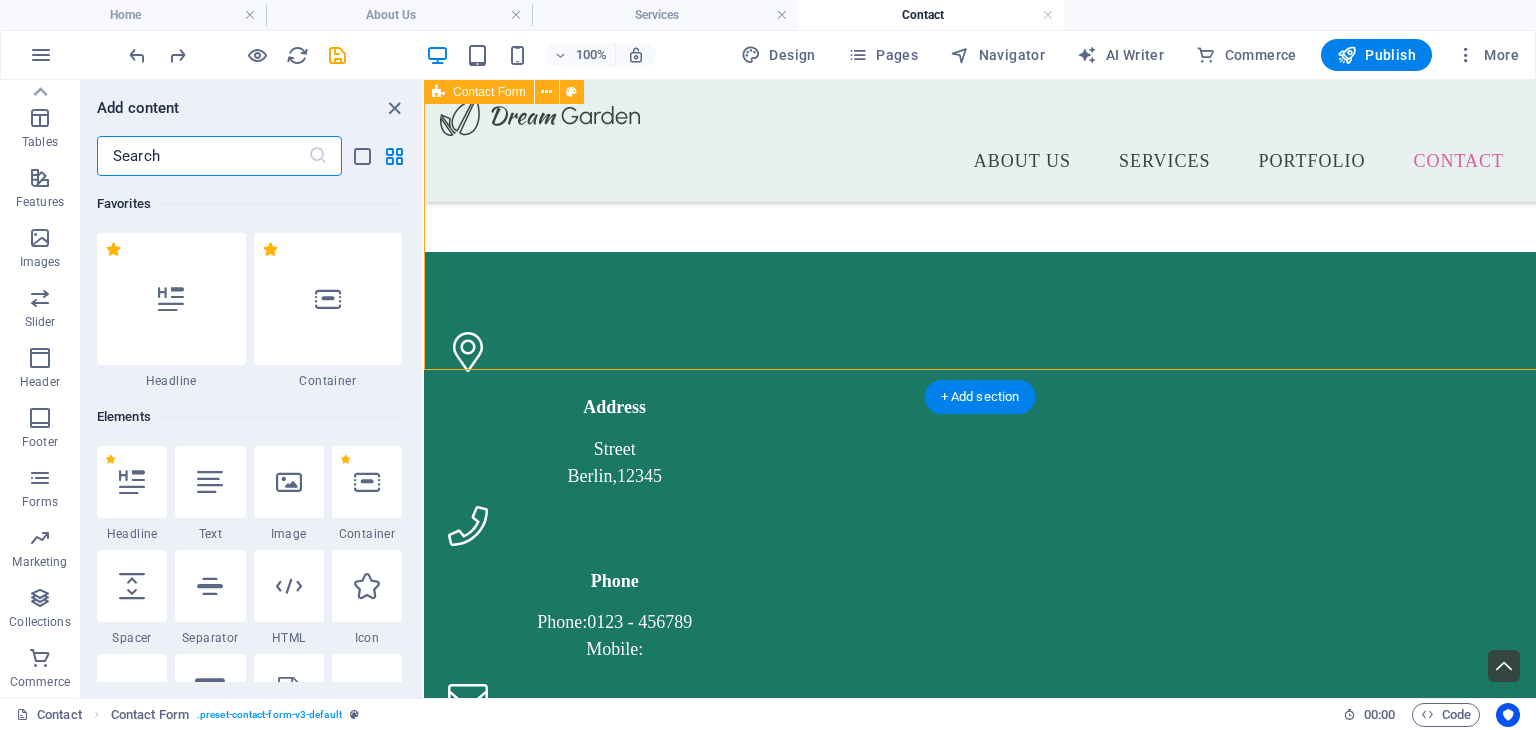 scroll, scrollTop: 789, scrollLeft: 0, axis: vertical 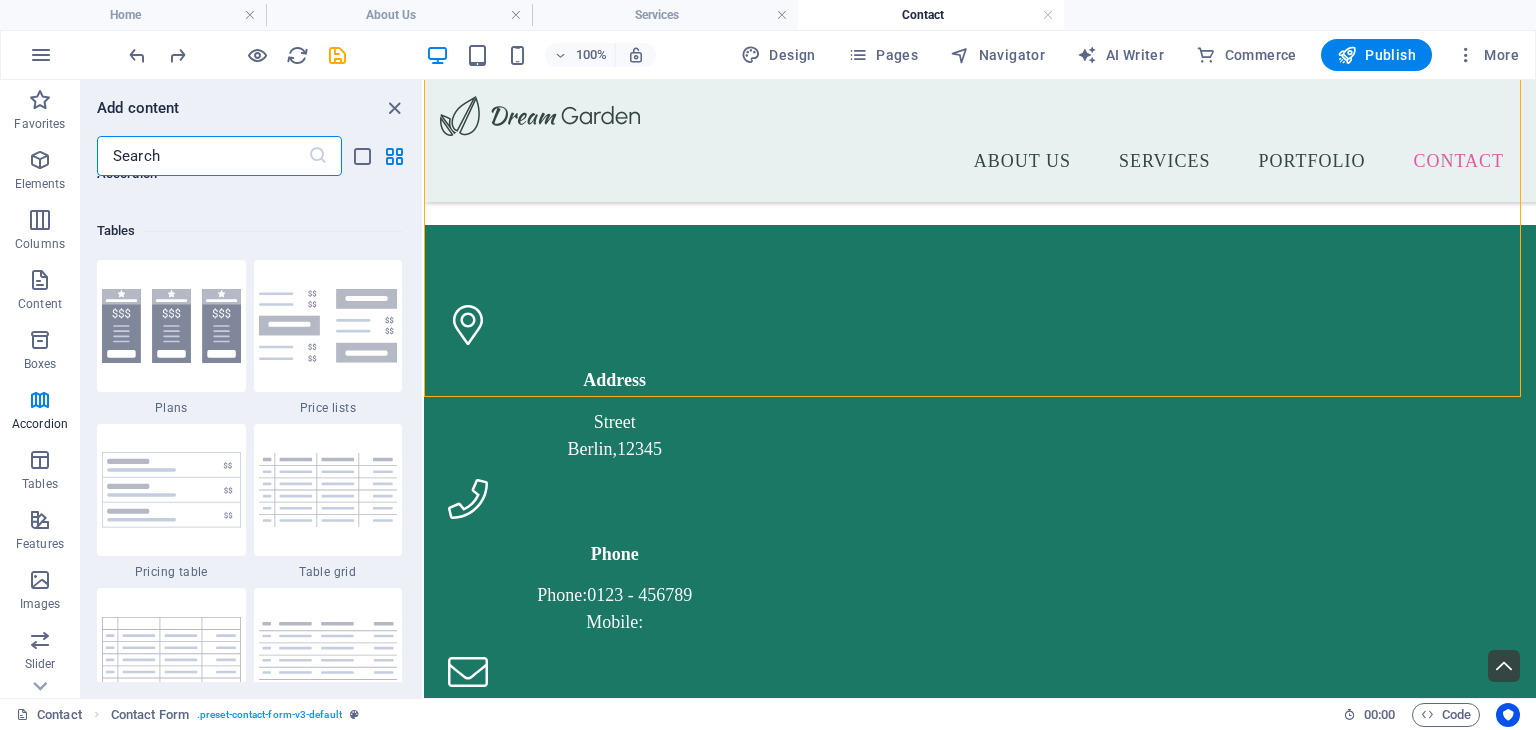 click at bounding box center (202, 156) 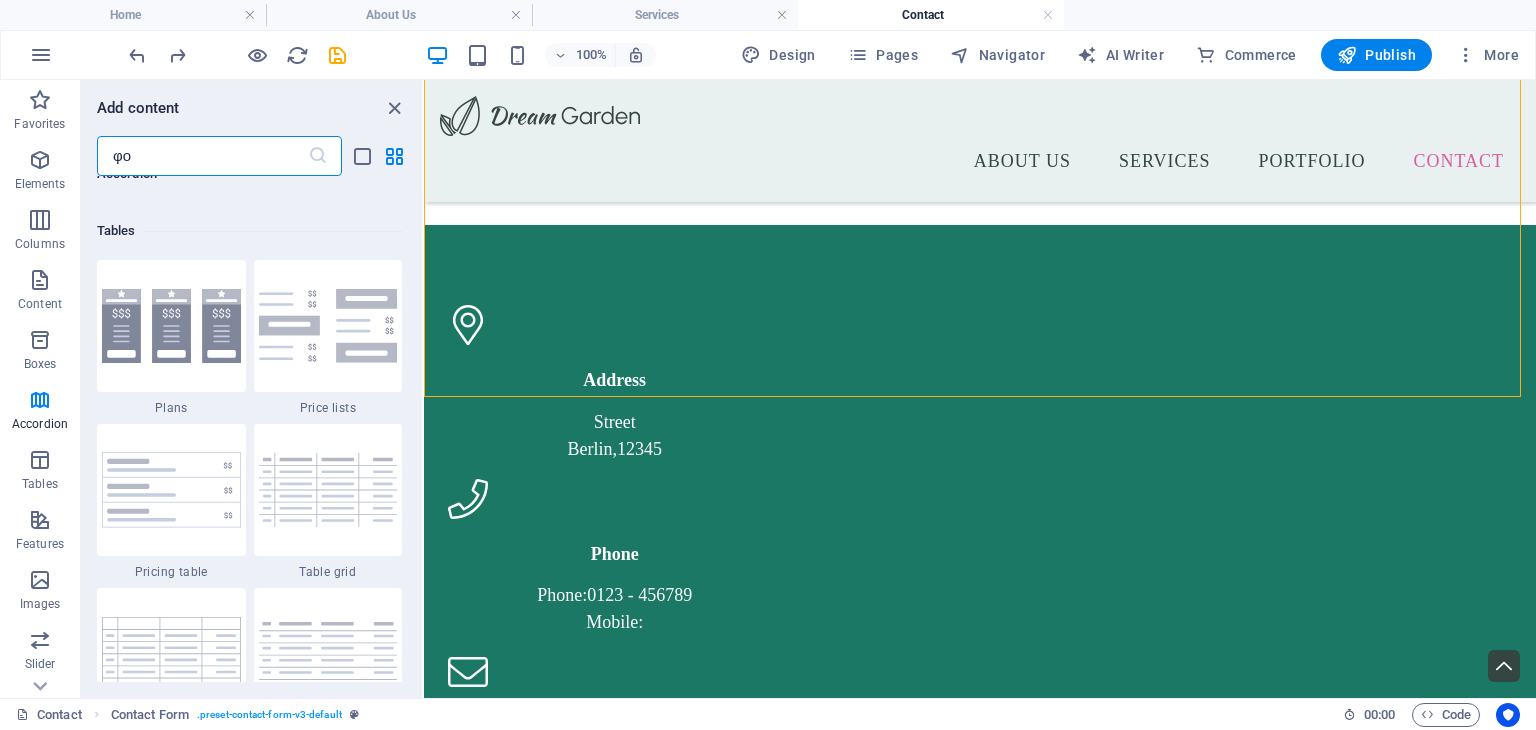 scroll, scrollTop: 0, scrollLeft: 0, axis: both 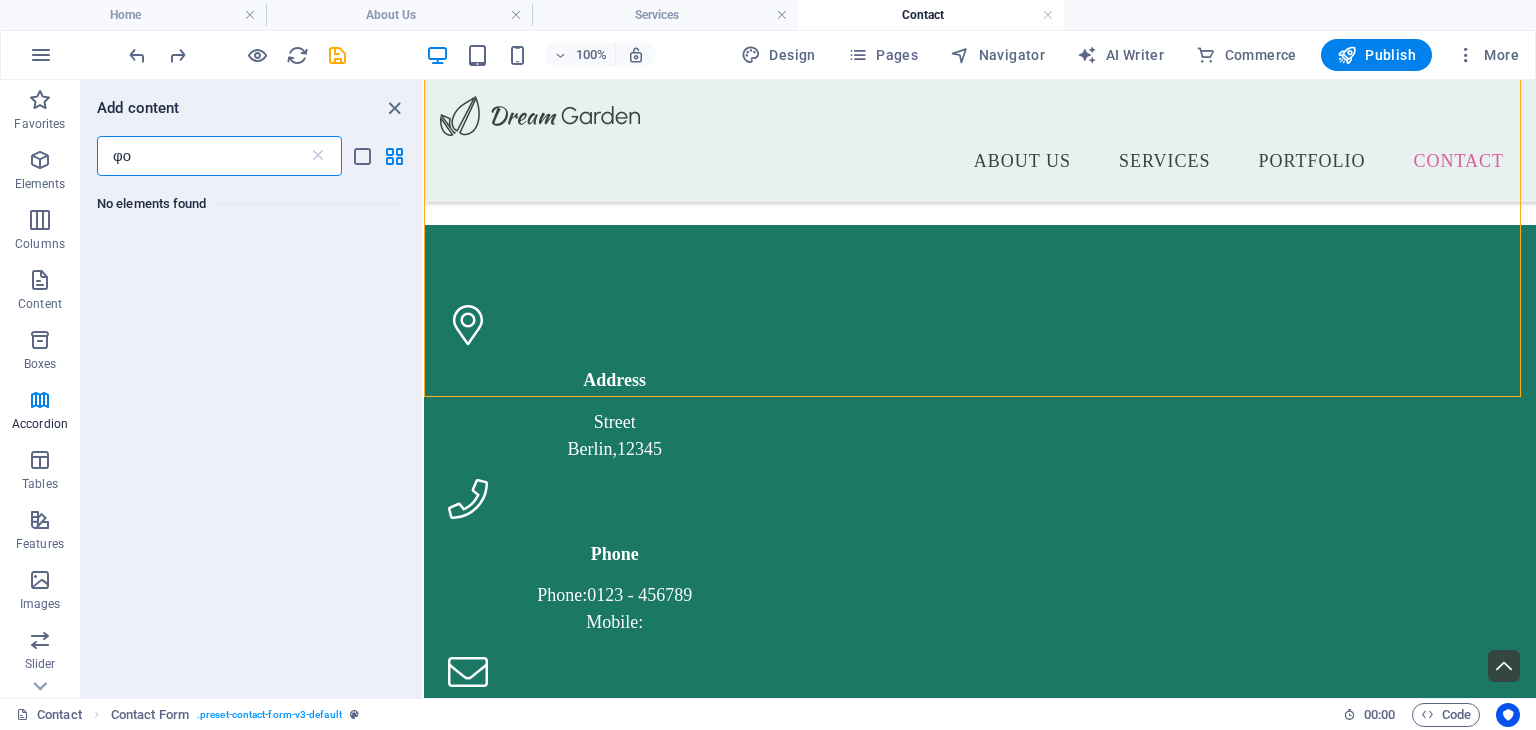 type on "φ" 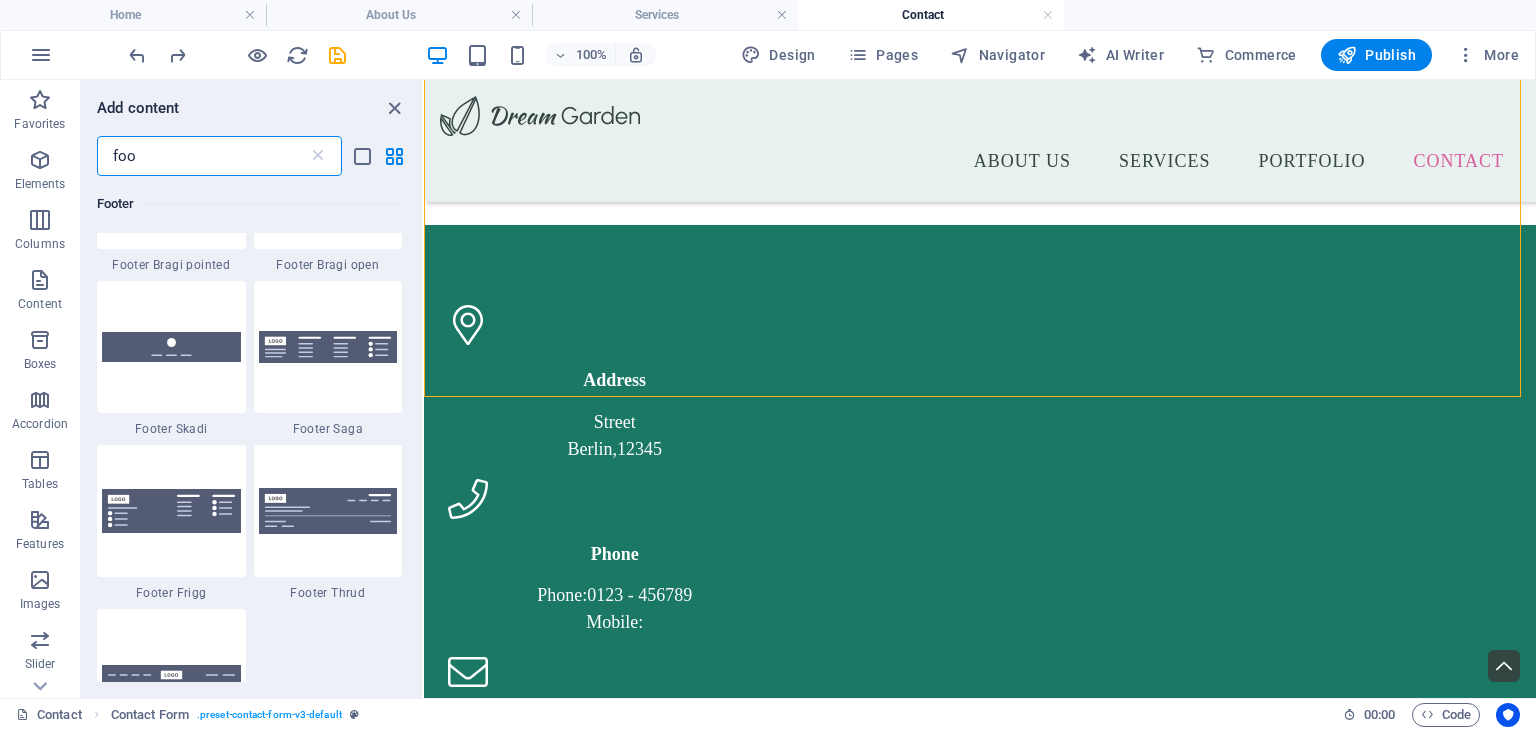 scroll, scrollTop: 800, scrollLeft: 0, axis: vertical 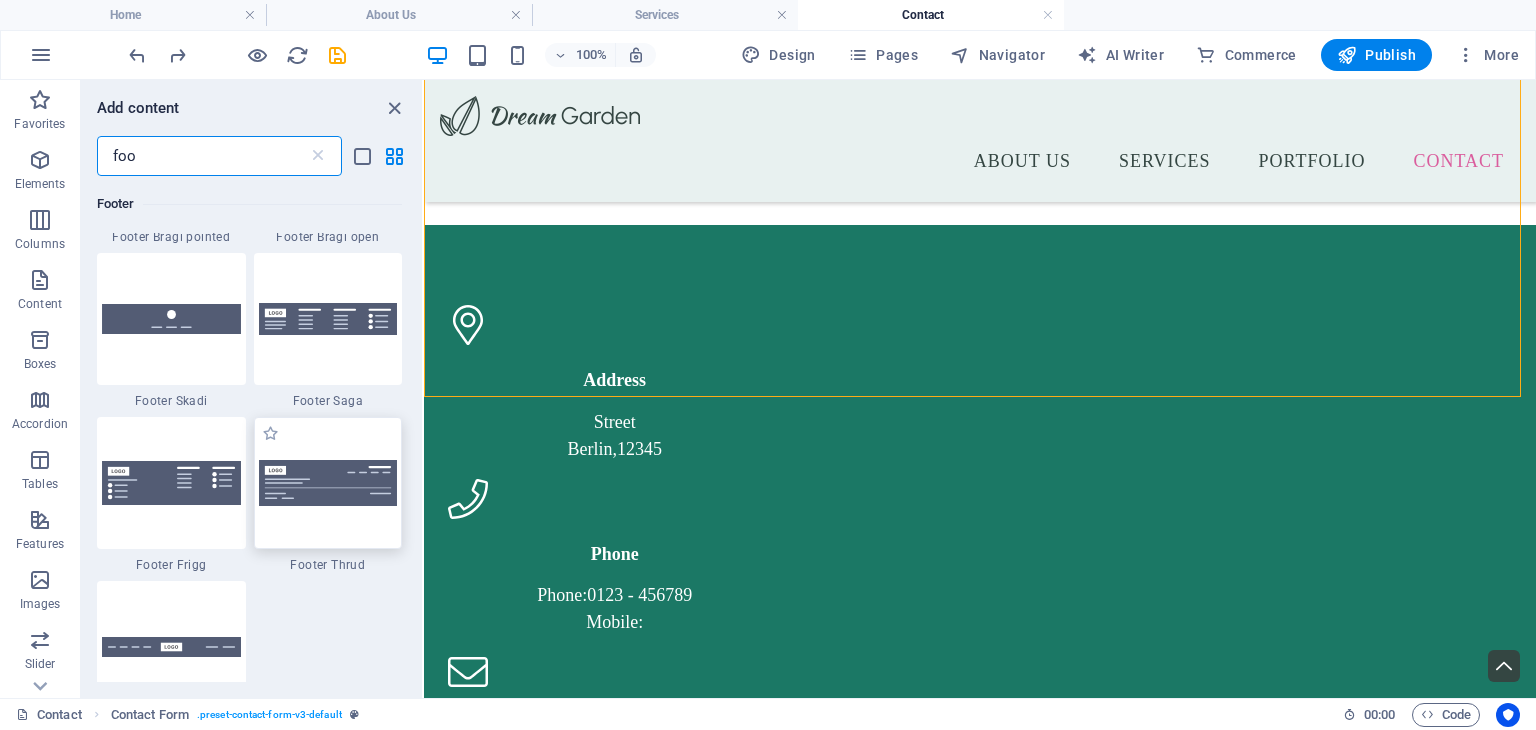 type on "foo" 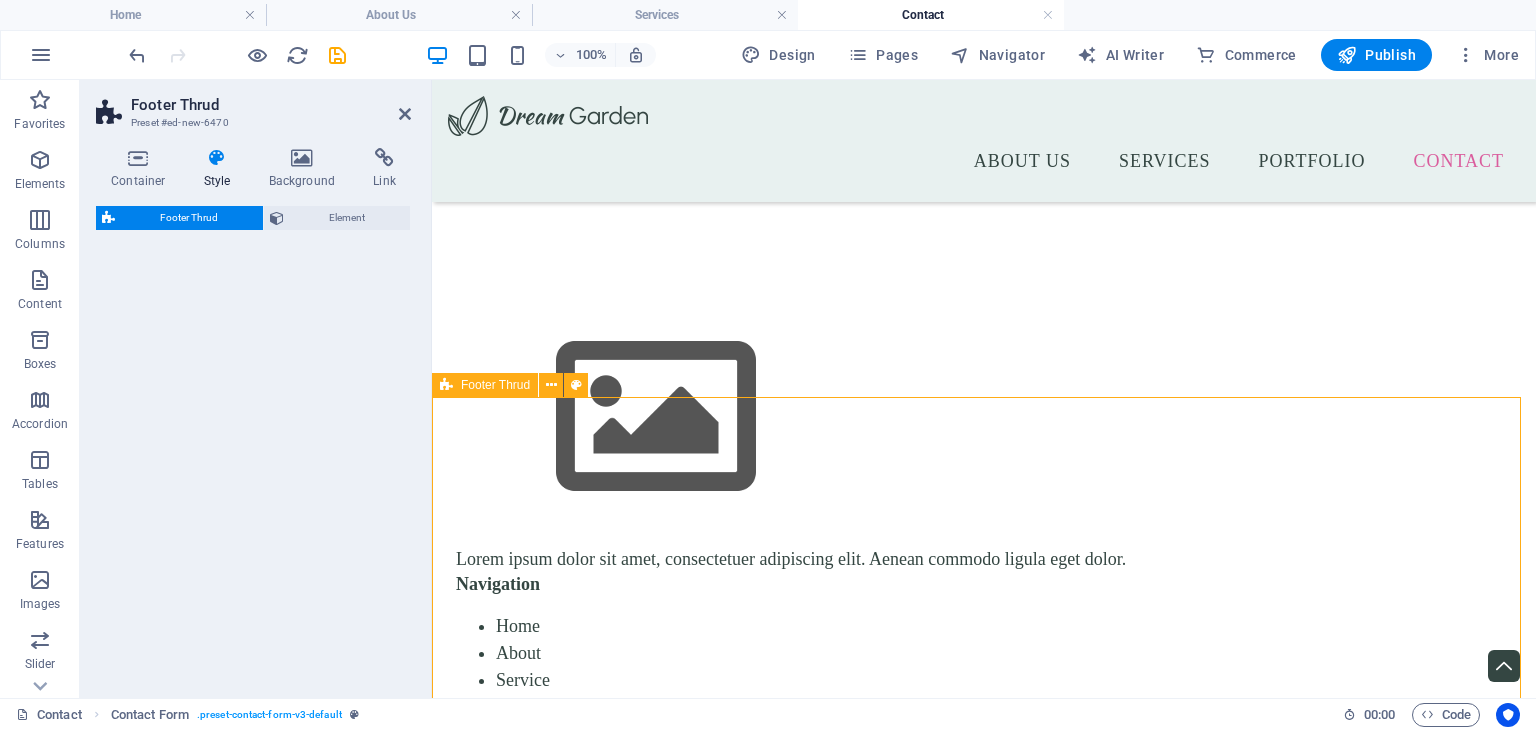 select on "rem" 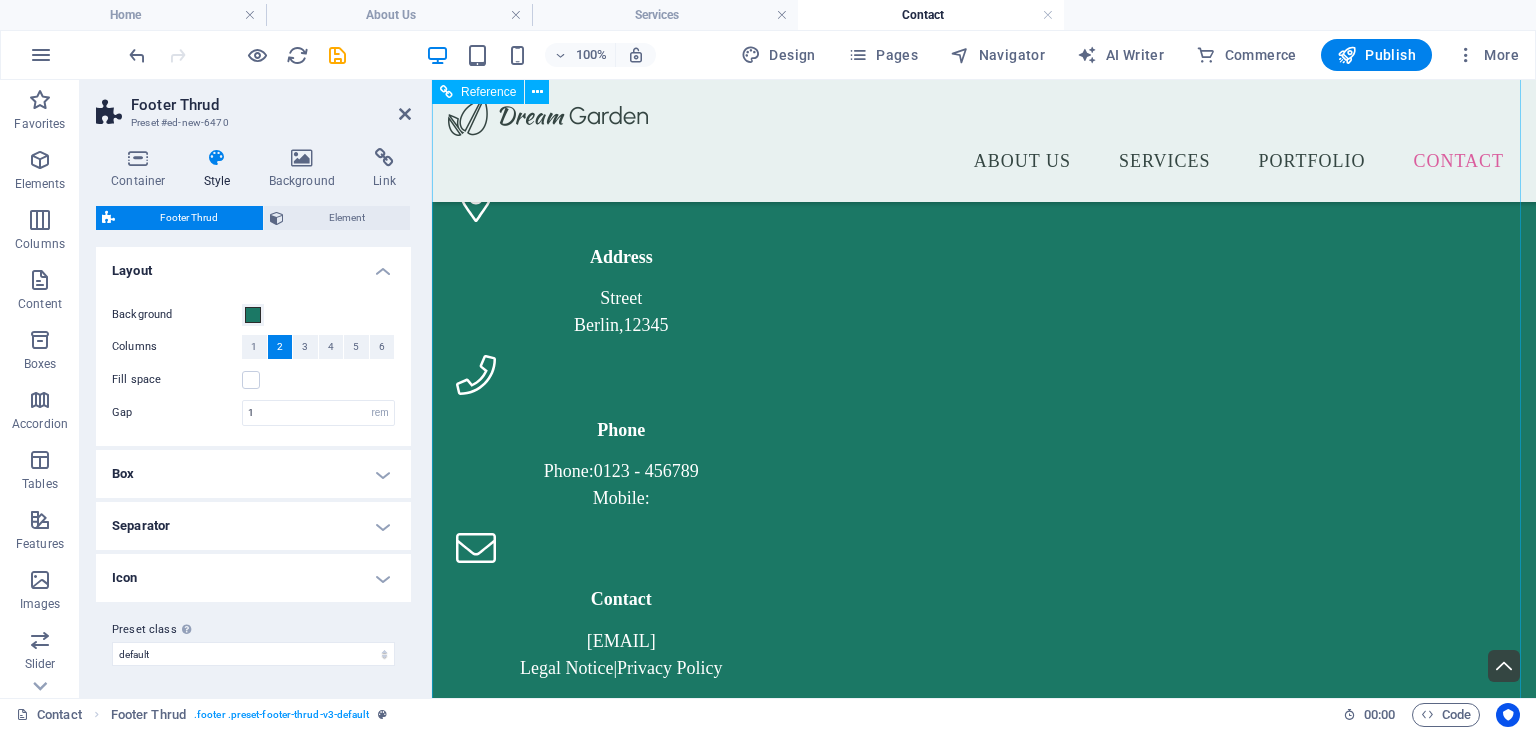 scroll, scrollTop: 1704, scrollLeft: 0, axis: vertical 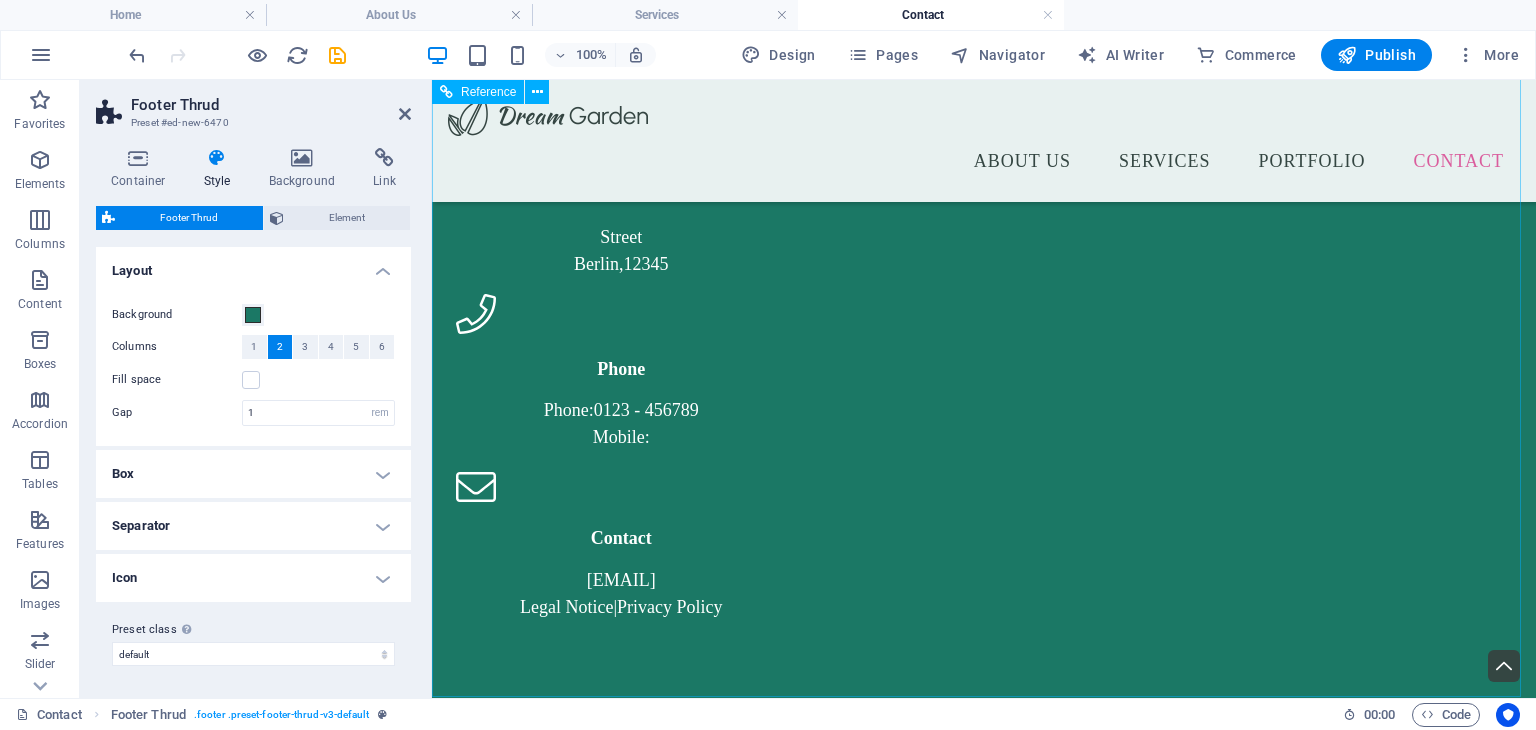 click on "© 2023. Dream Garden. All Rights Reserved." at bounding box center (984, 1215) 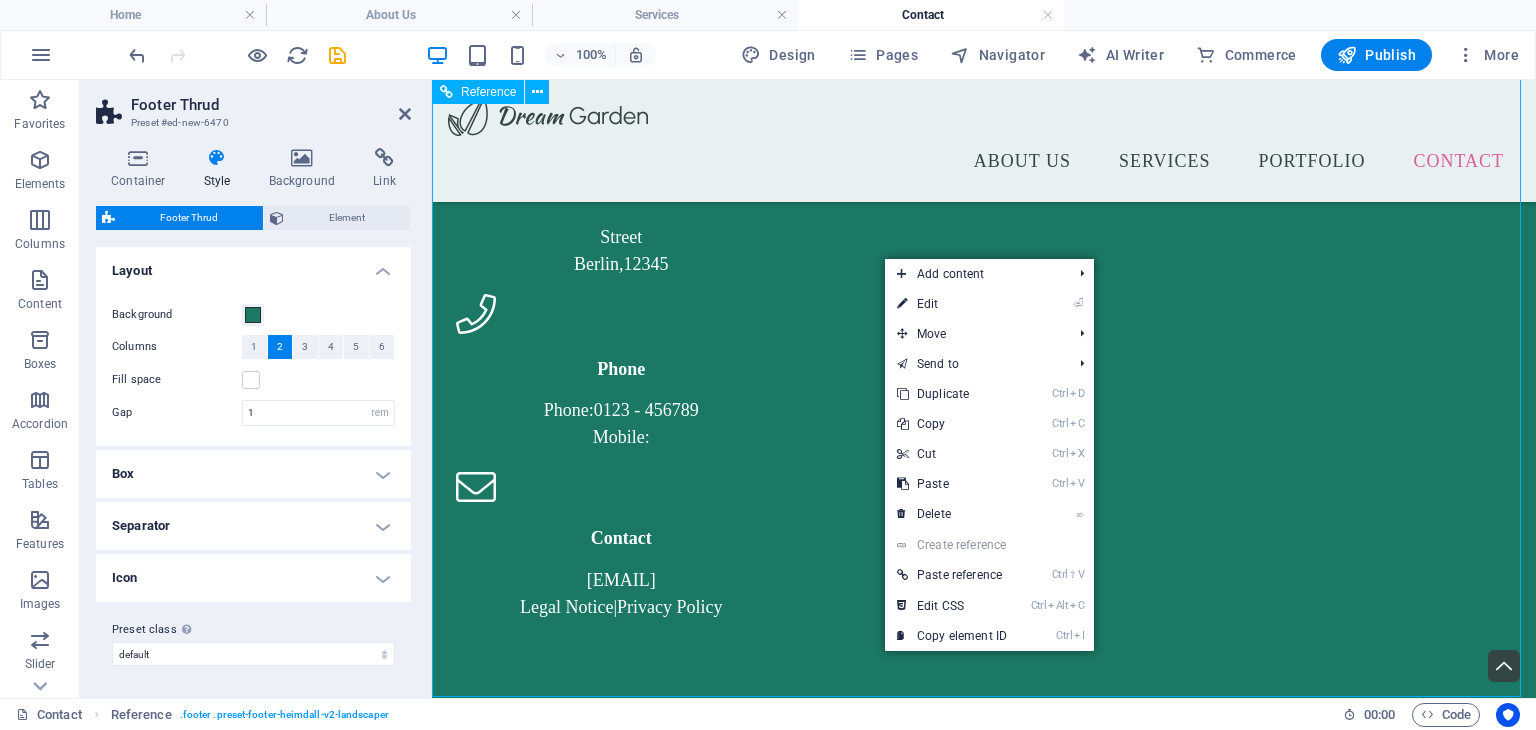 scroll, scrollTop: 1676, scrollLeft: 0, axis: vertical 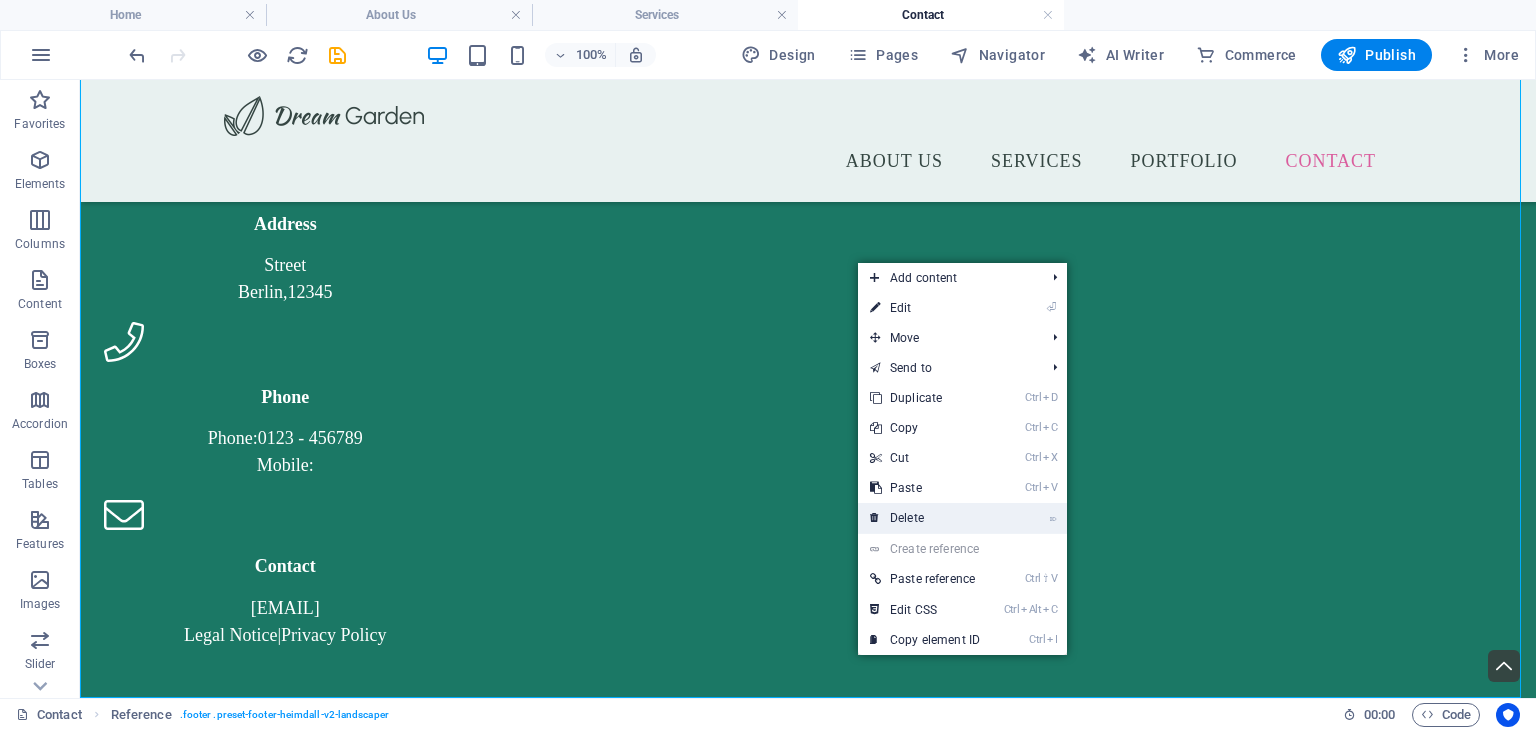 click on "⌦  Delete" at bounding box center (925, 518) 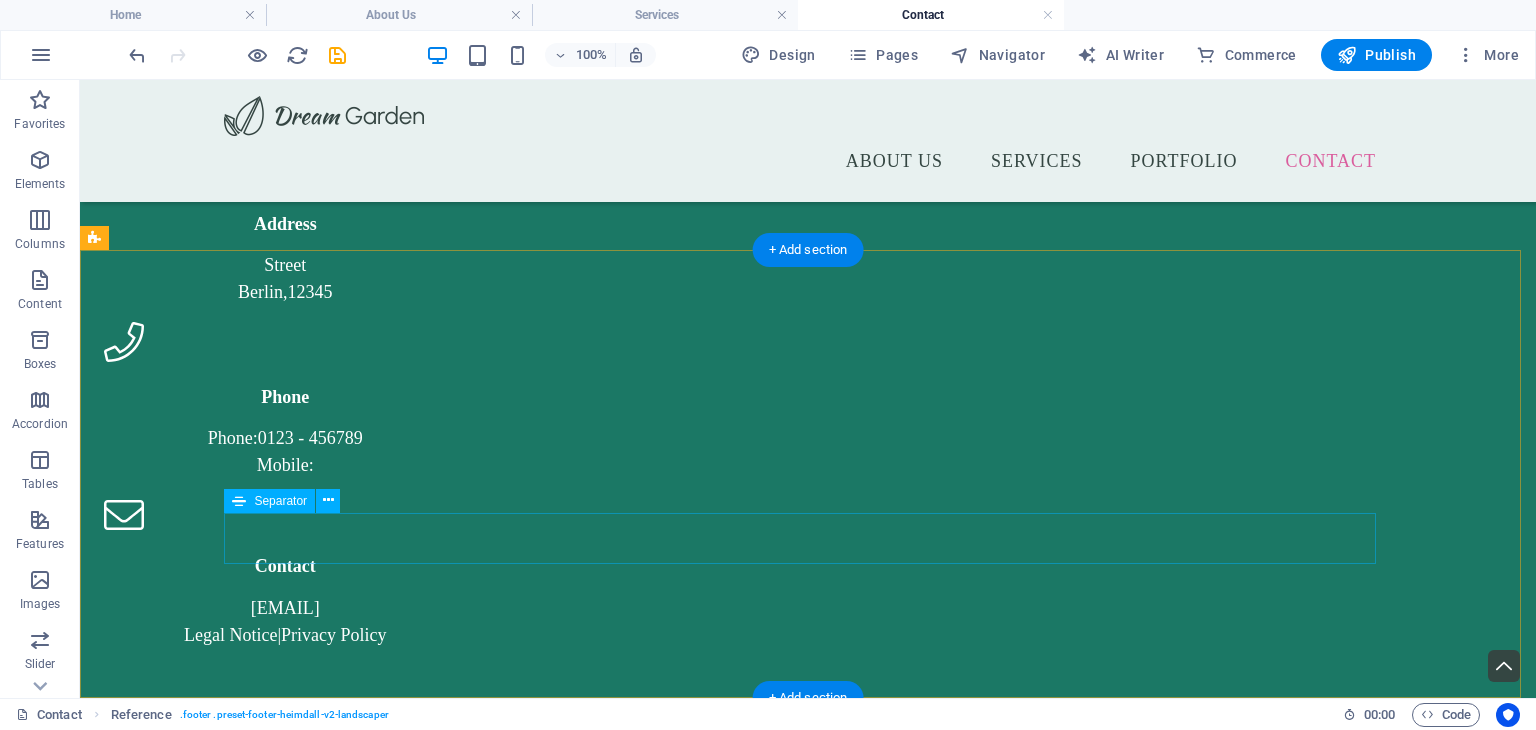 scroll, scrollTop: 909, scrollLeft: 0, axis: vertical 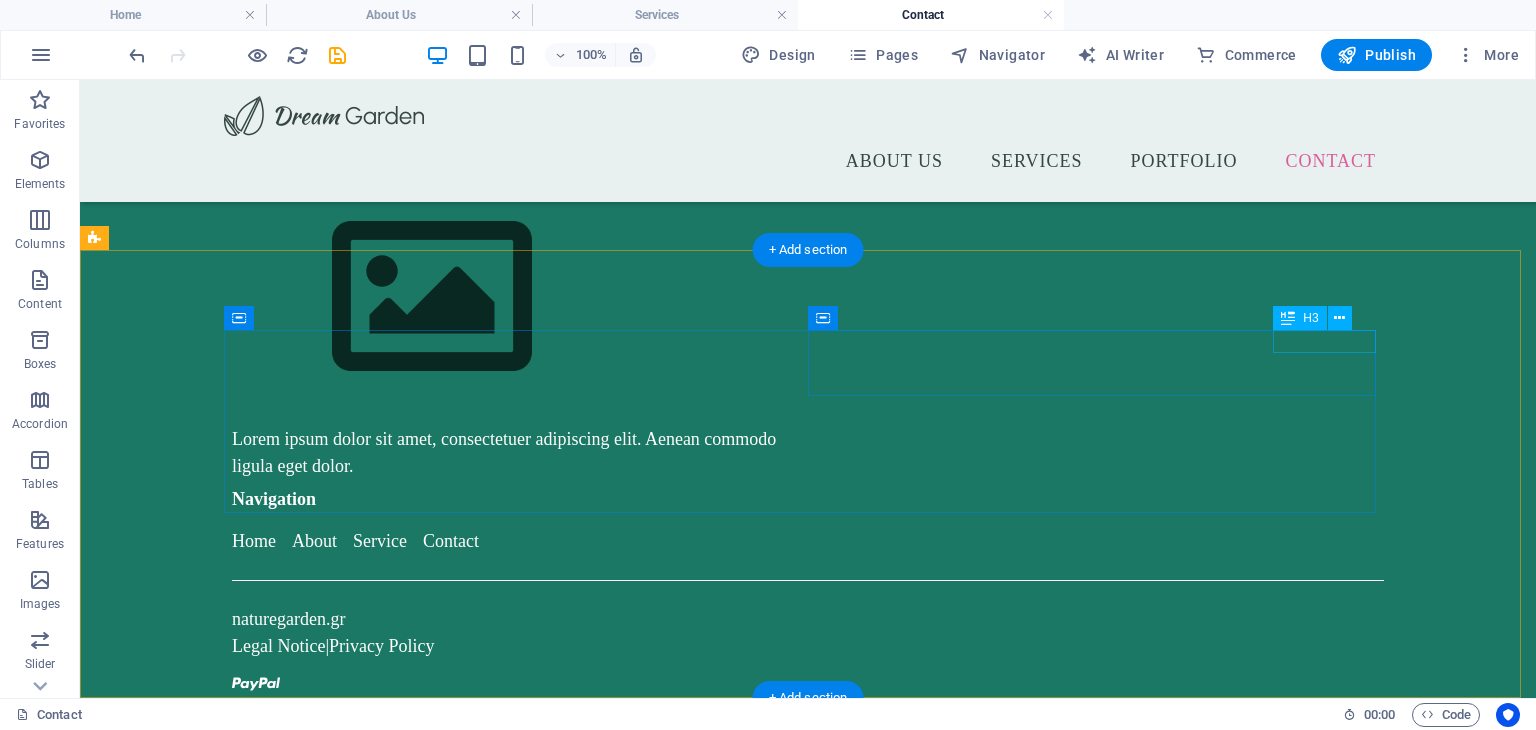 click on "Navigation" at bounding box center (516, 499) 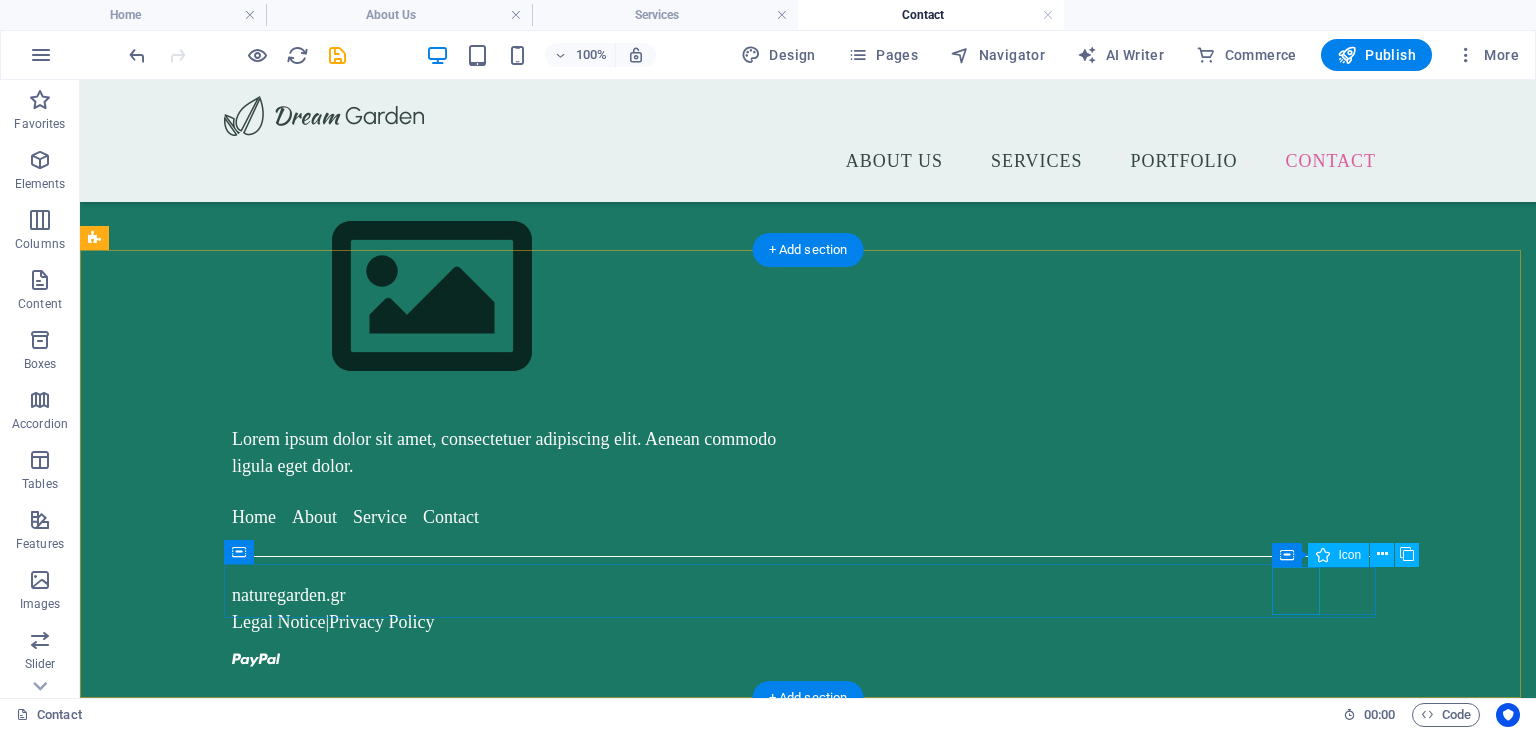 click at bounding box center (804, 660) 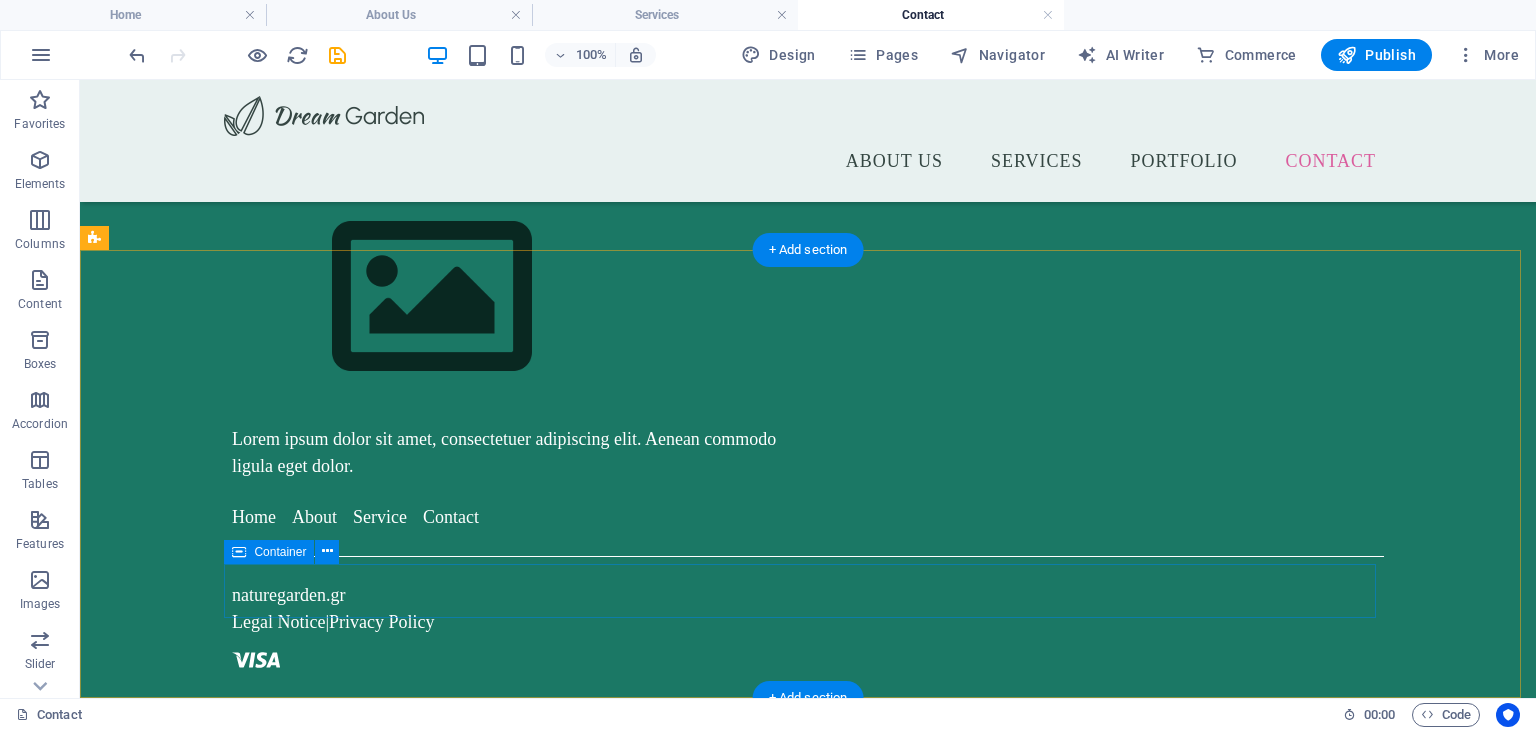 click at bounding box center [808, 660] 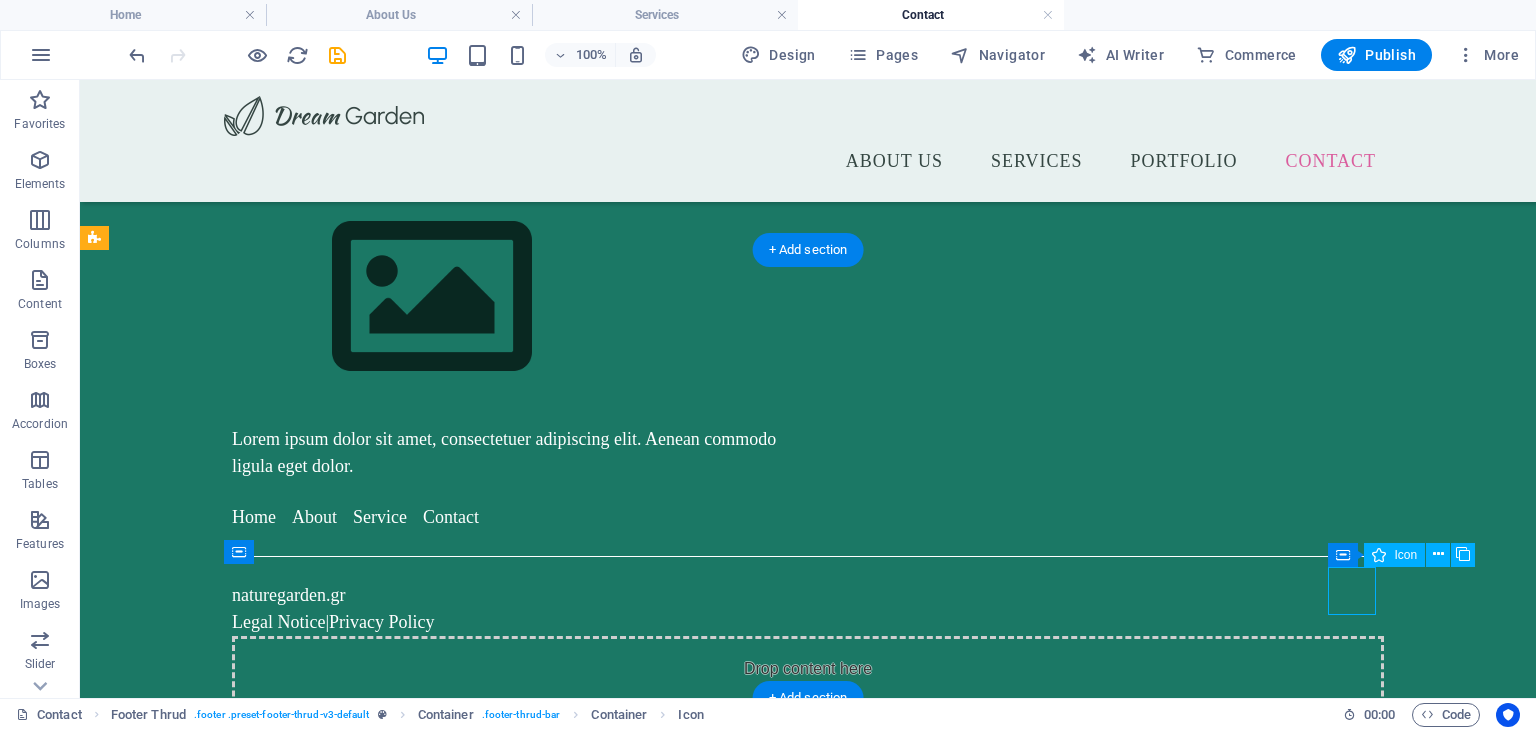 scroll, scrollTop: 1032, scrollLeft: 0, axis: vertical 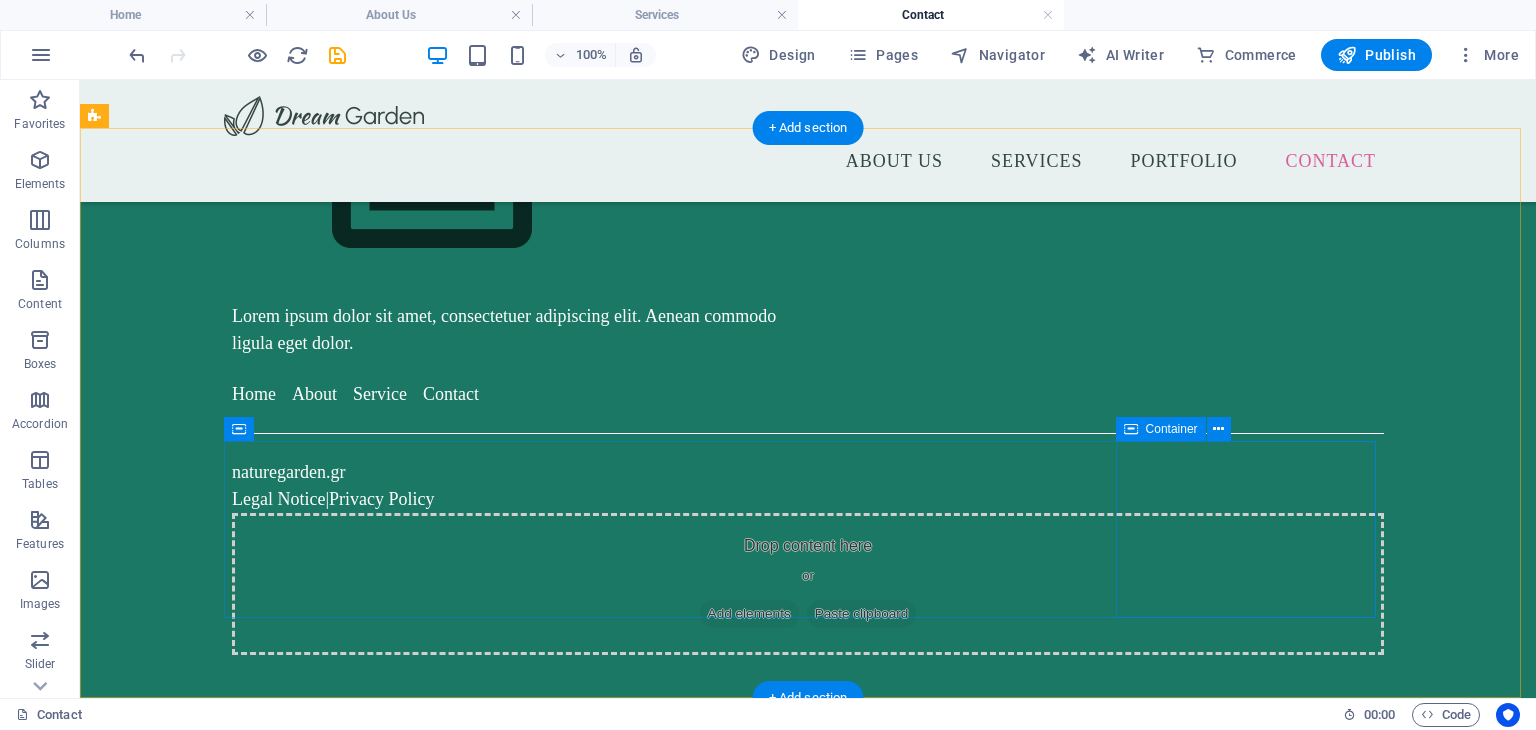click on "Drop content here or  Add elements  Paste clipboard" at bounding box center (808, 584) 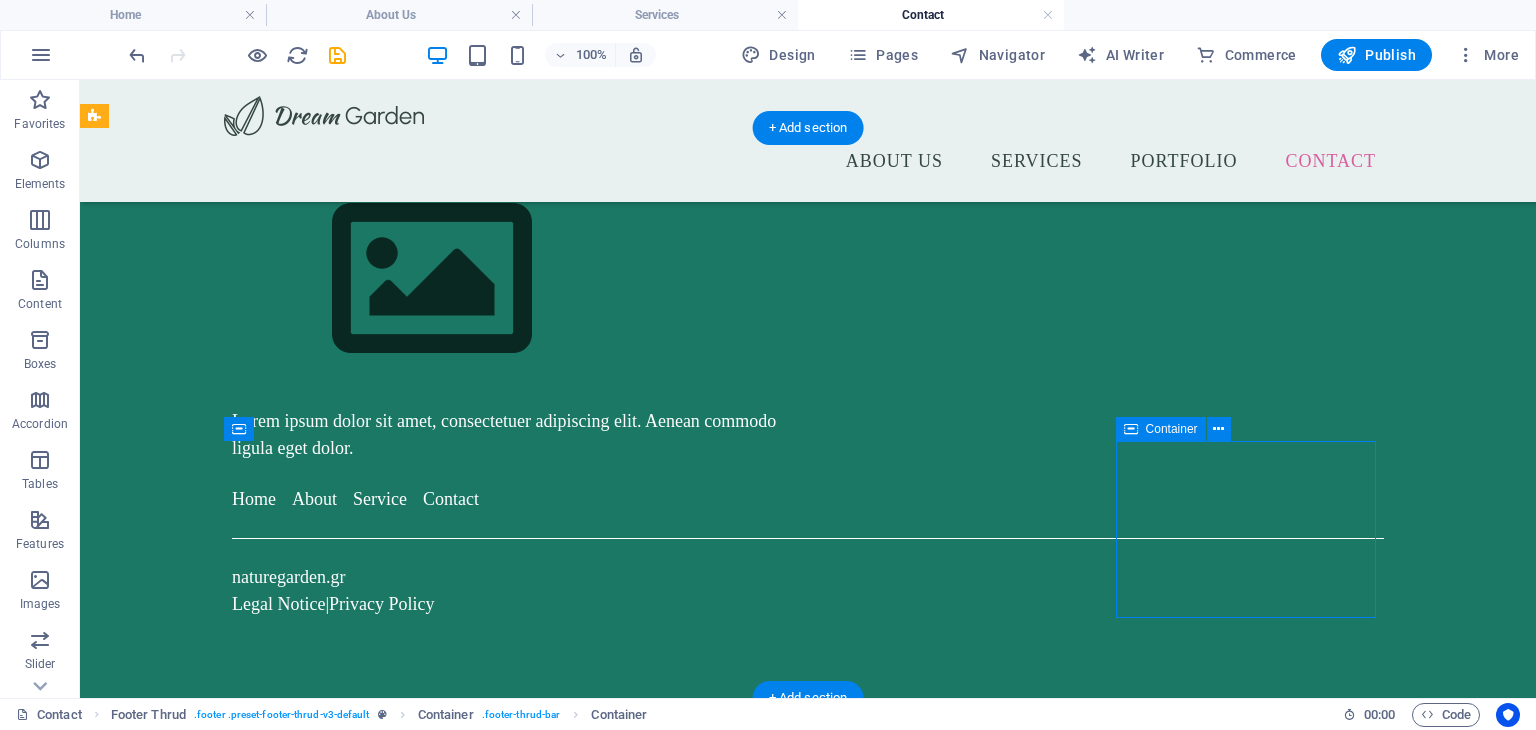 scroll, scrollTop: 909, scrollLeft: 0, axis: vertical 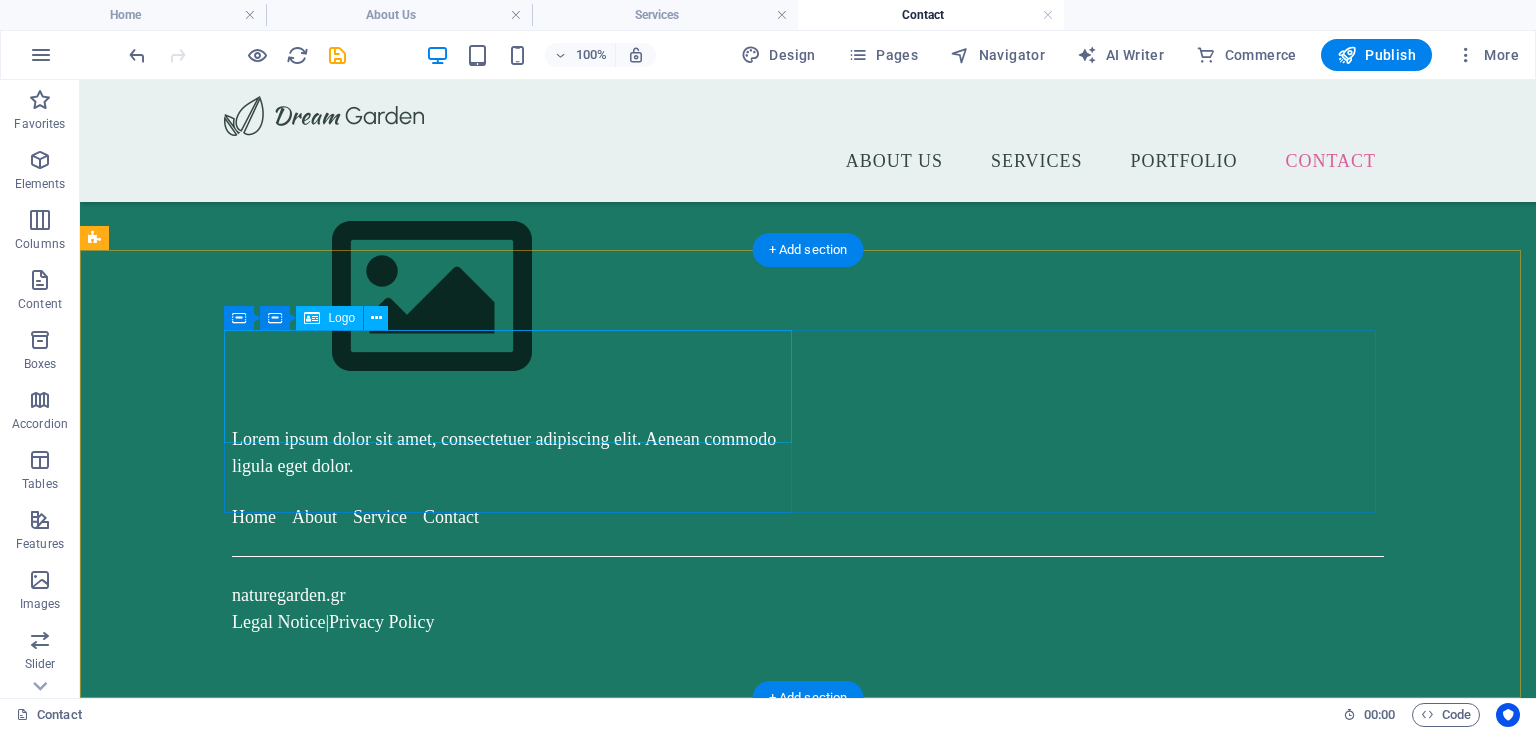 click at bounding box center [516, 297] 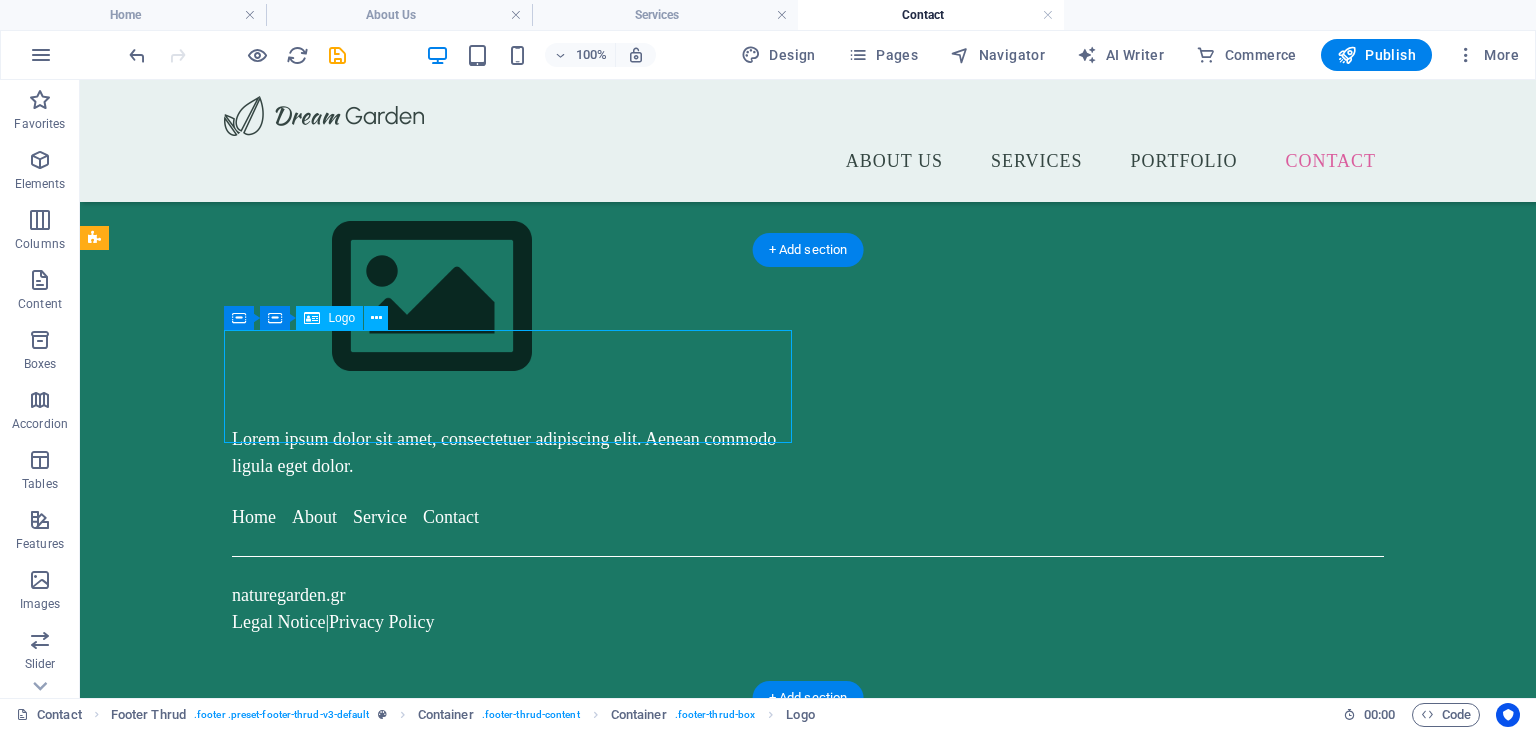 click at bounding box center (516, 297) 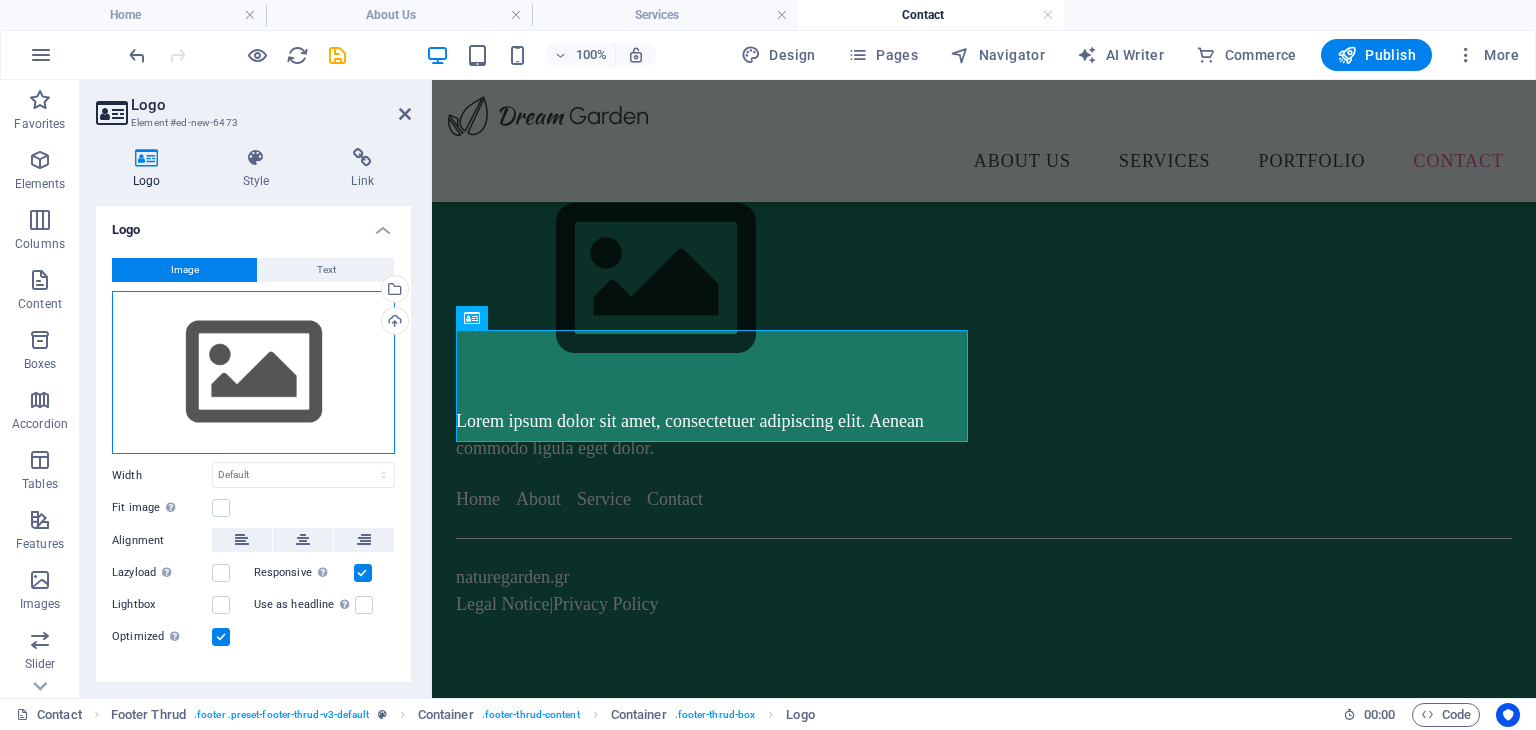 click on "Drag files here, click to choose files or select files from Files or our free stock photos & videos" at bounding box center (253, 373) 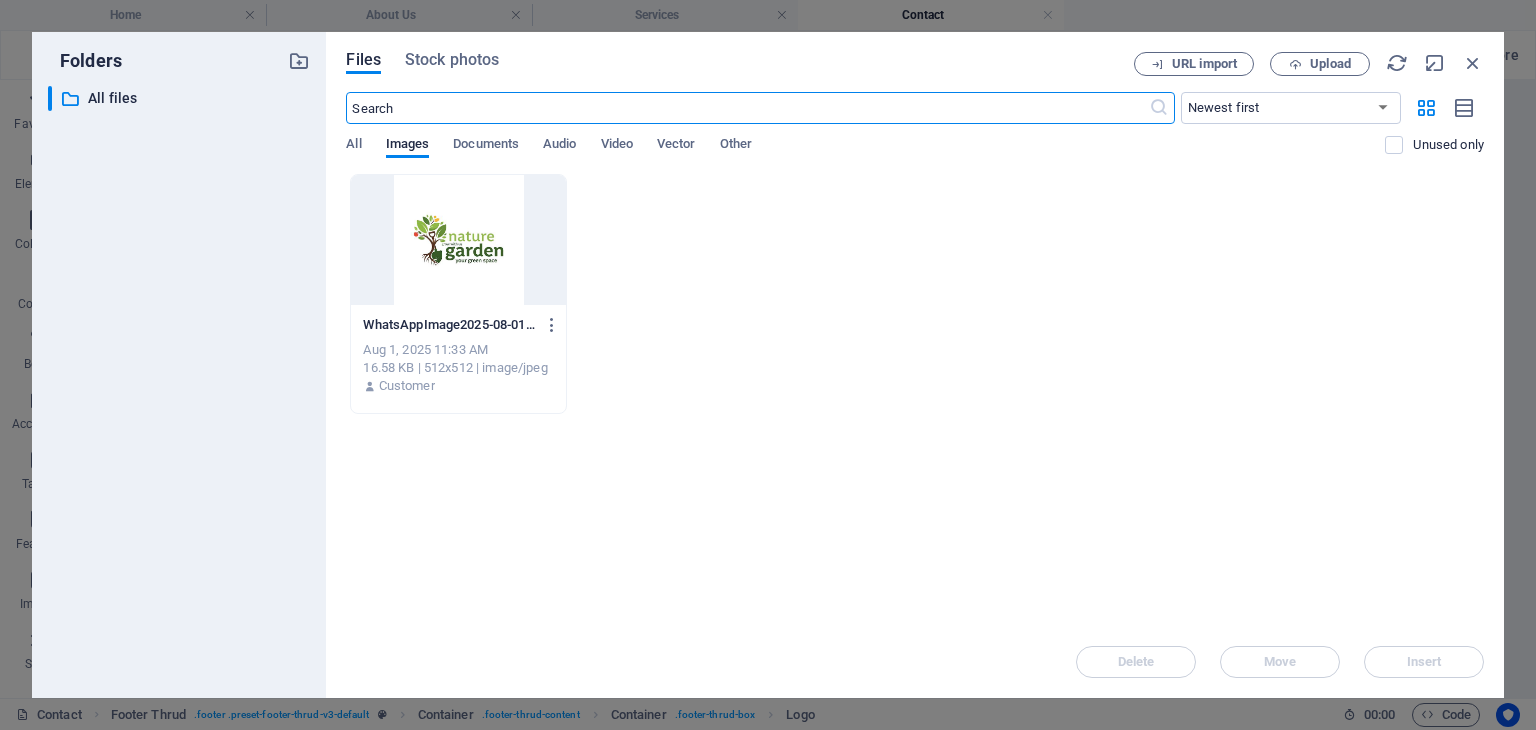 scroll, scrollTop: 551, scrollLeft: 0, axis: vertical 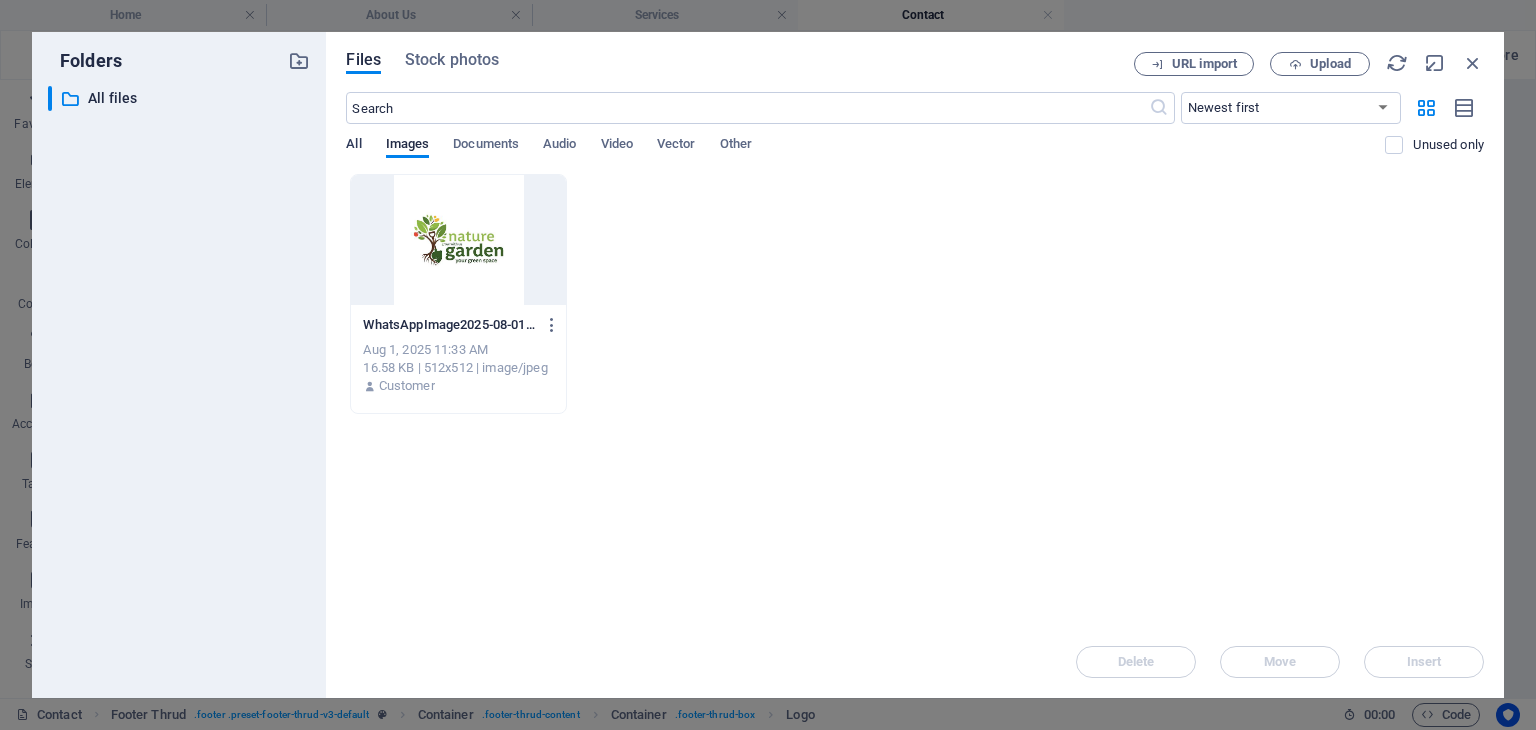 click on "All" at bounding box center (353, 146) 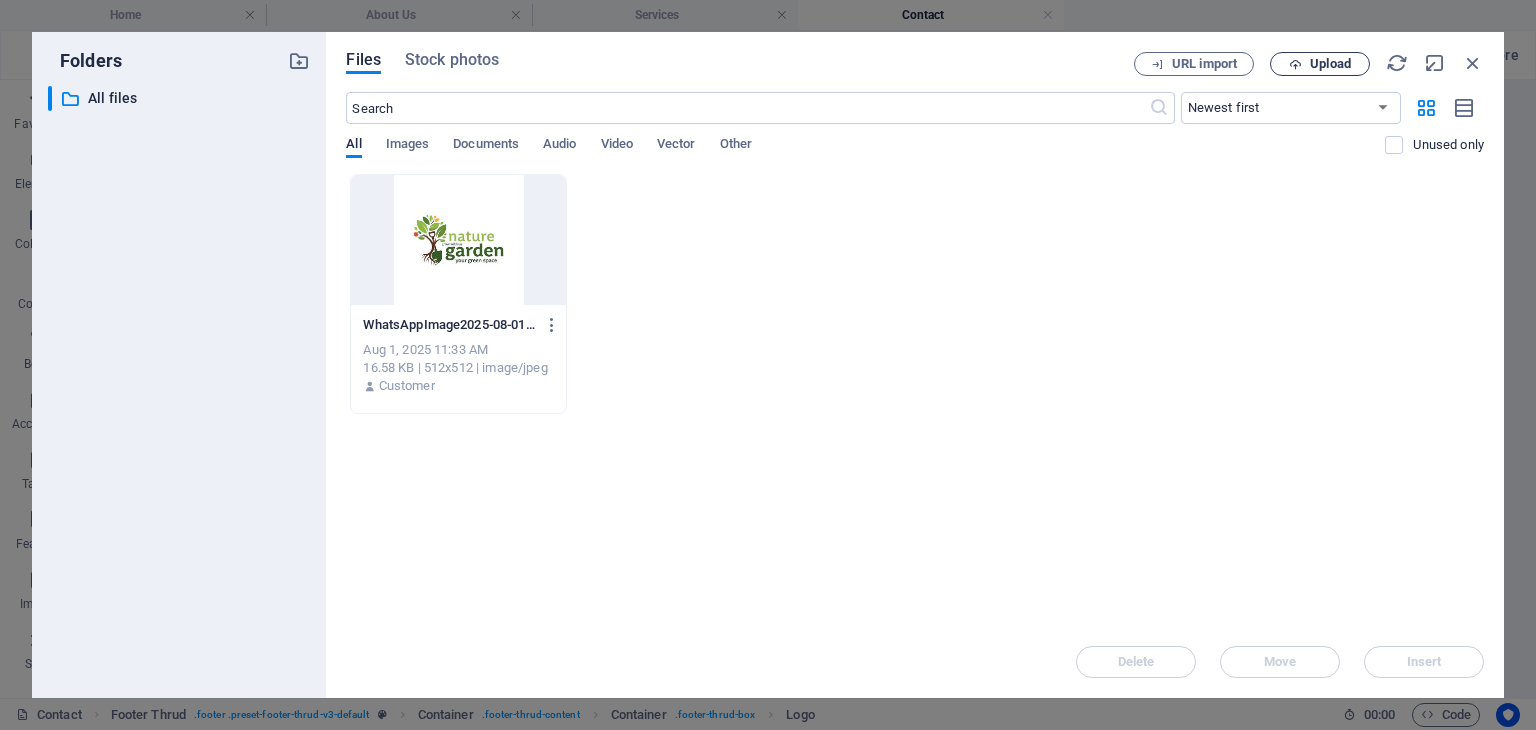 click on "Upload" at bounding box center (1320, 64) 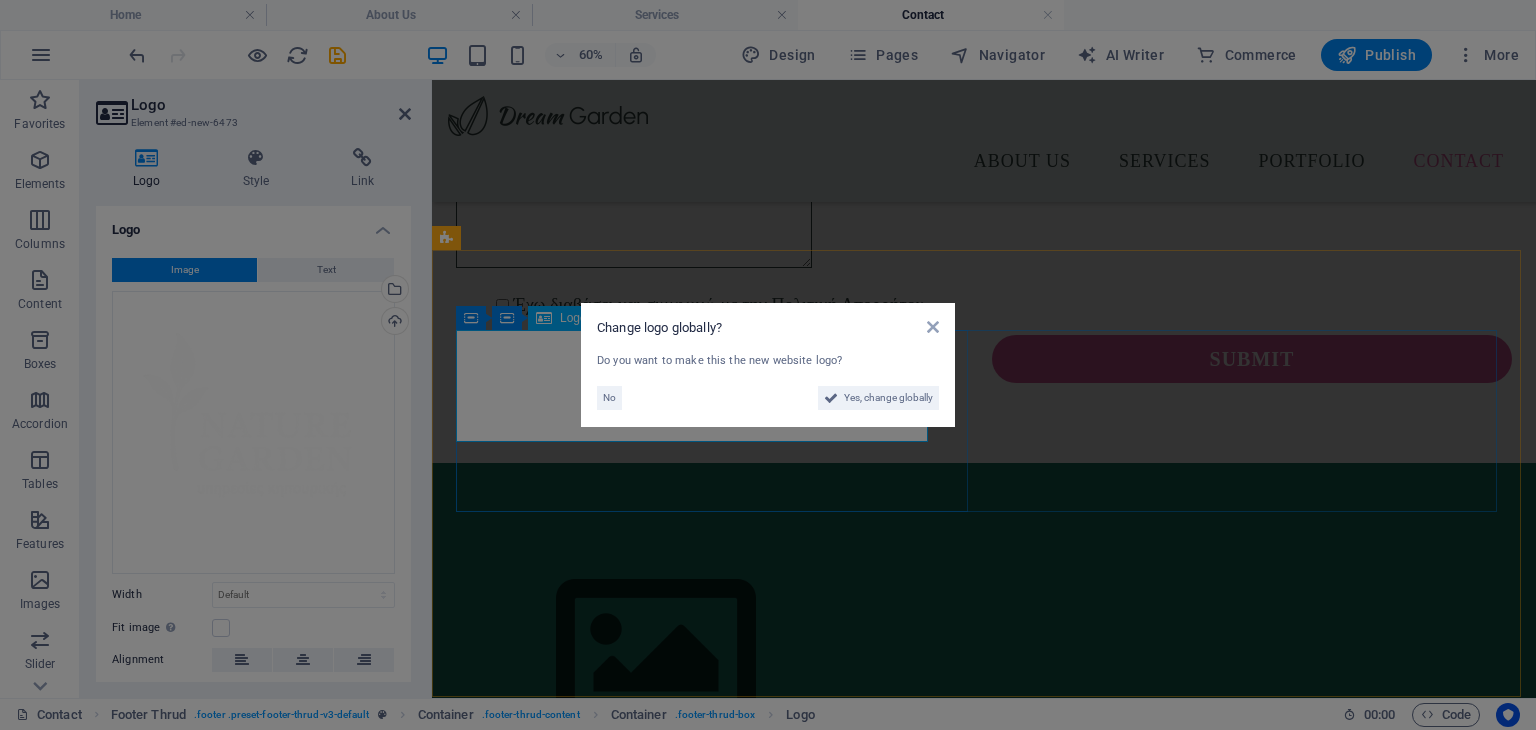 scroll, scrollTop: 1066, scrollLeft: 0, axis: vertical 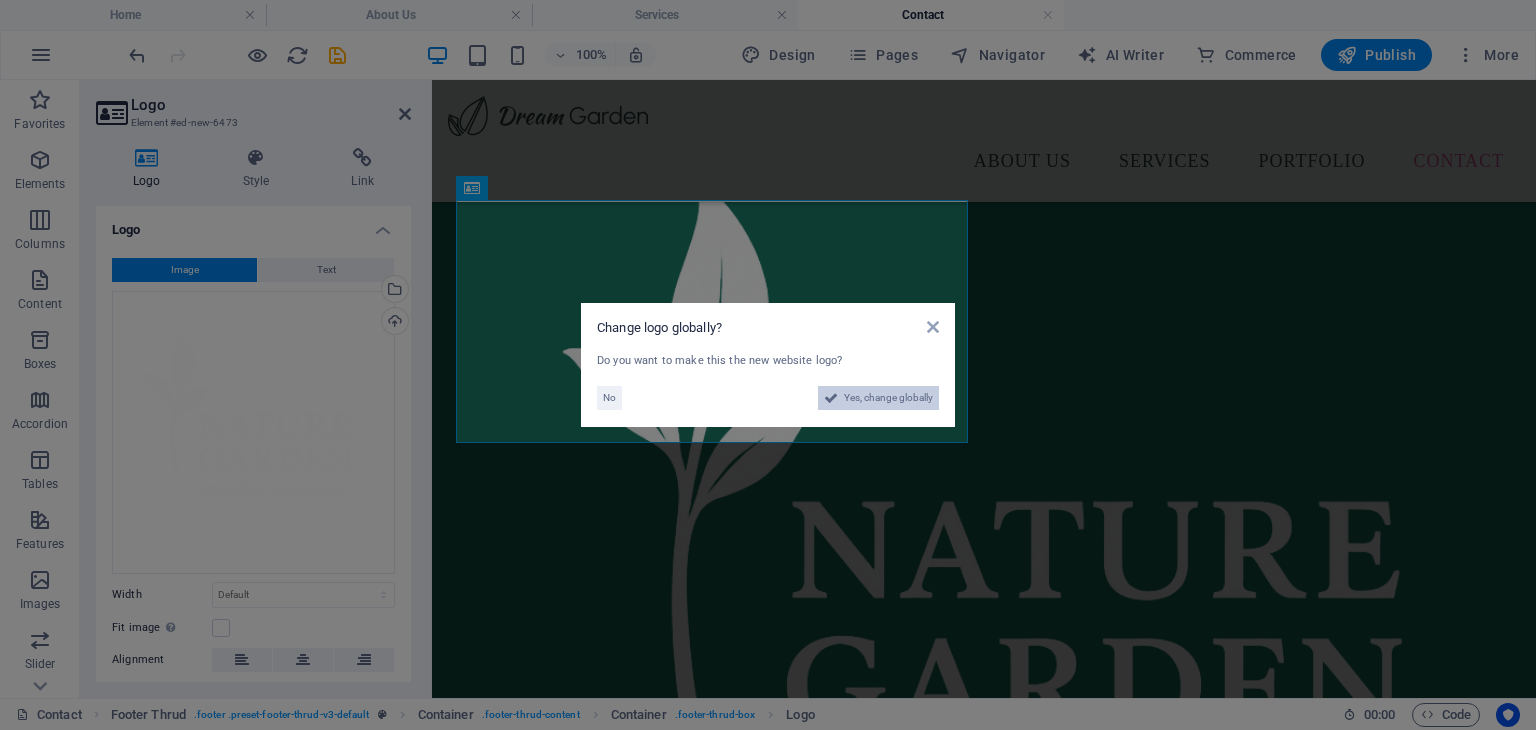 click on "Yes, change globally" at bounding box center [888, 398] 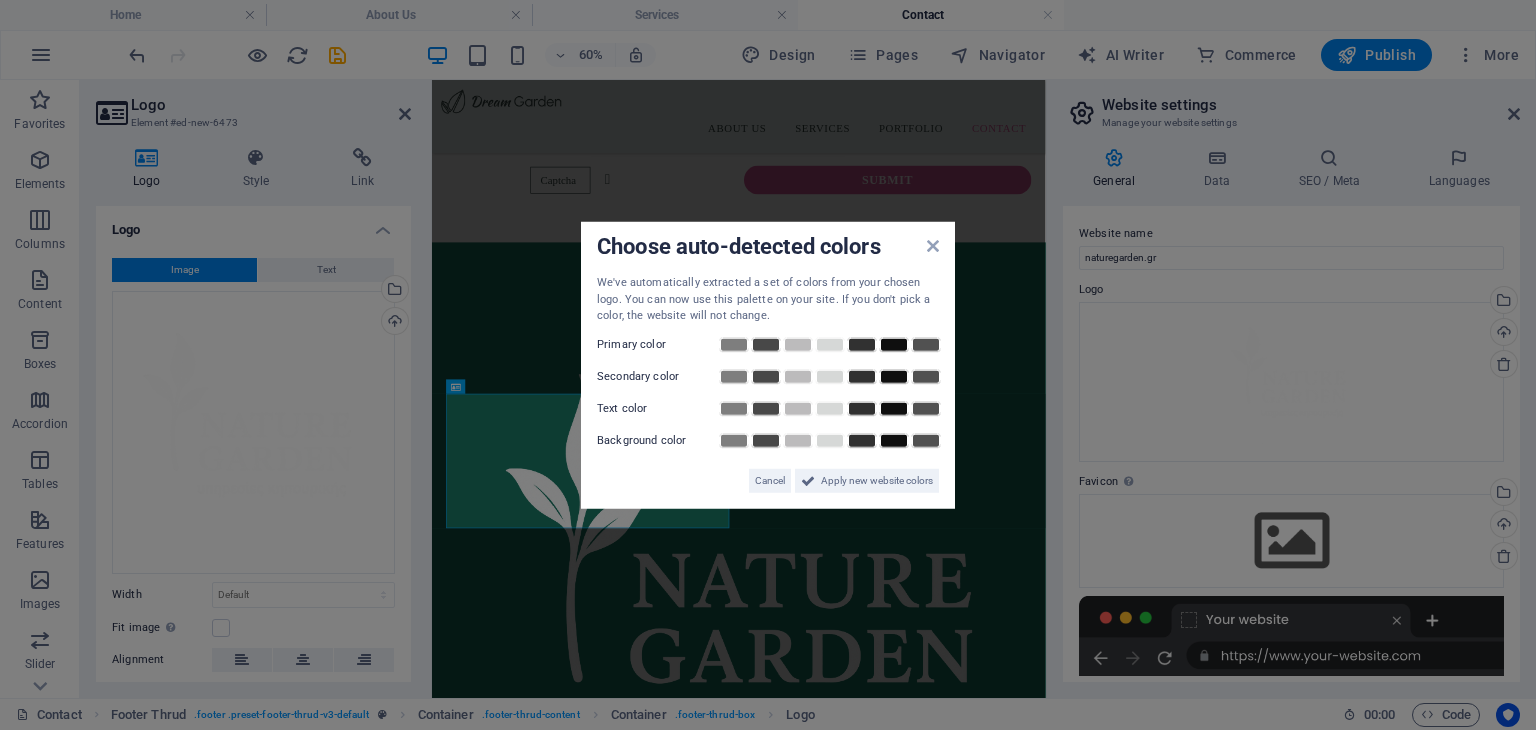 scroll, scrollTop: 911, scrollLeft: 0, axis: vertical 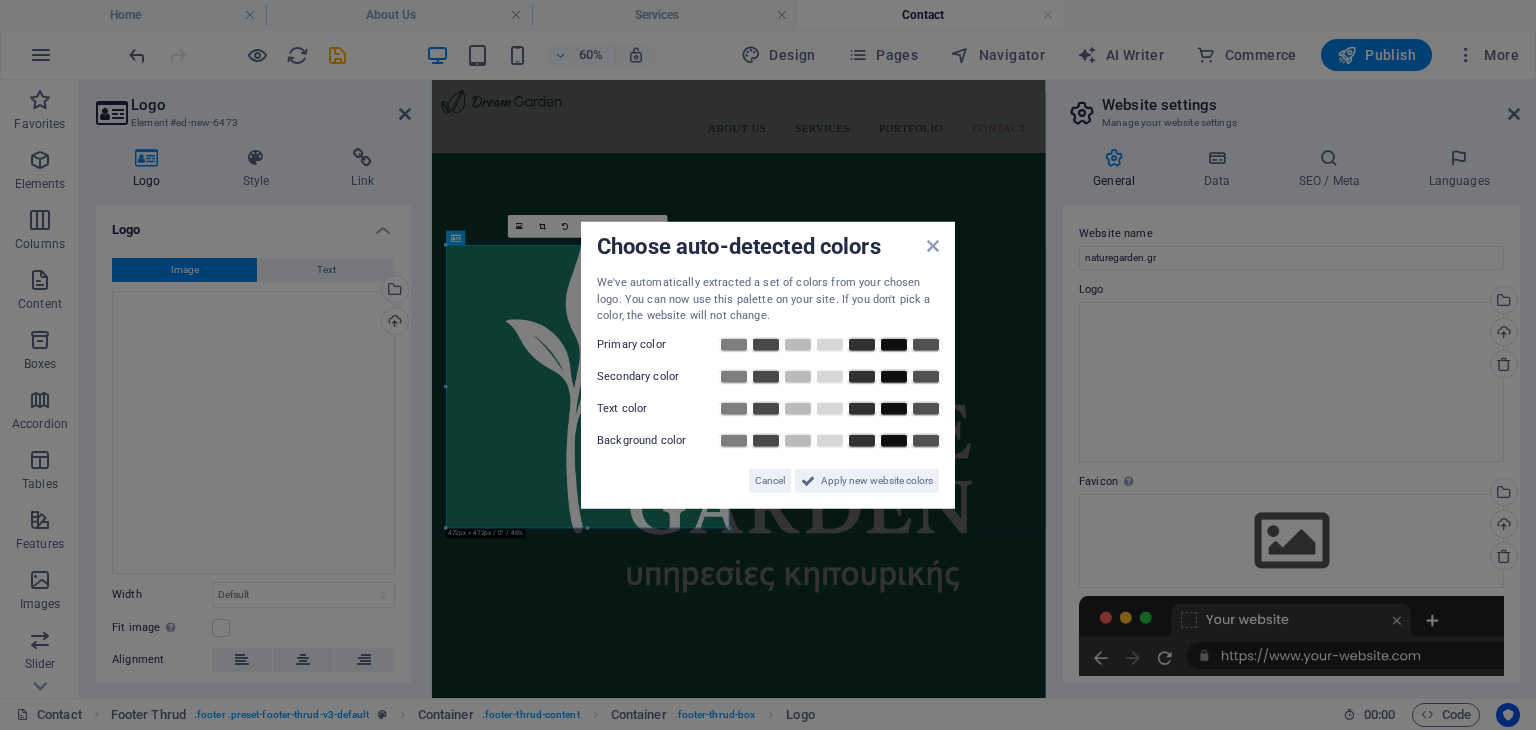 click at bounding box center (933, 246) 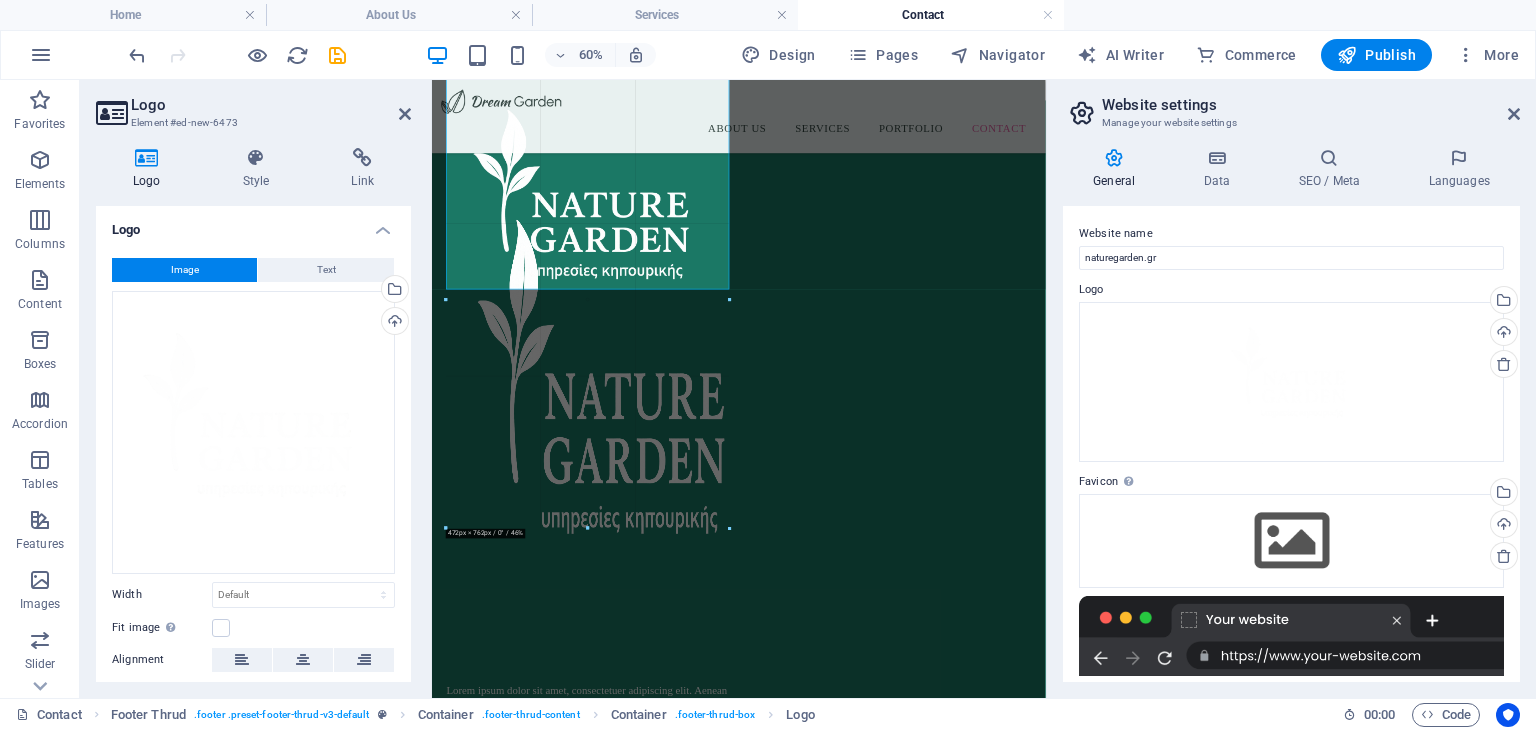 scroll, scrollTop: 1676, scrollLeft: 0, axis: vertical 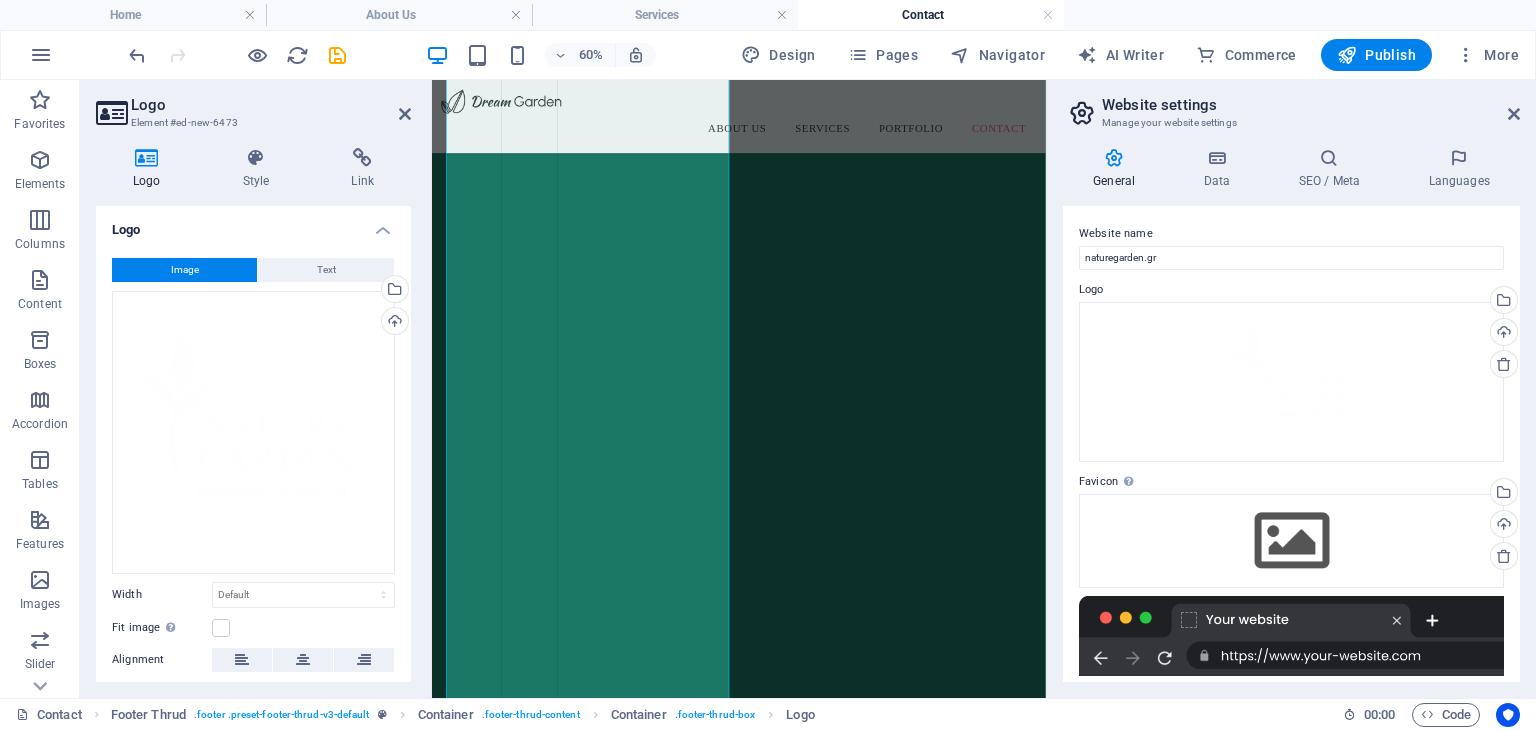 drag, startPoint x: 729, startPoint y: 527, endPoint x: 519, endPoint y: 433, distance: 230.07825 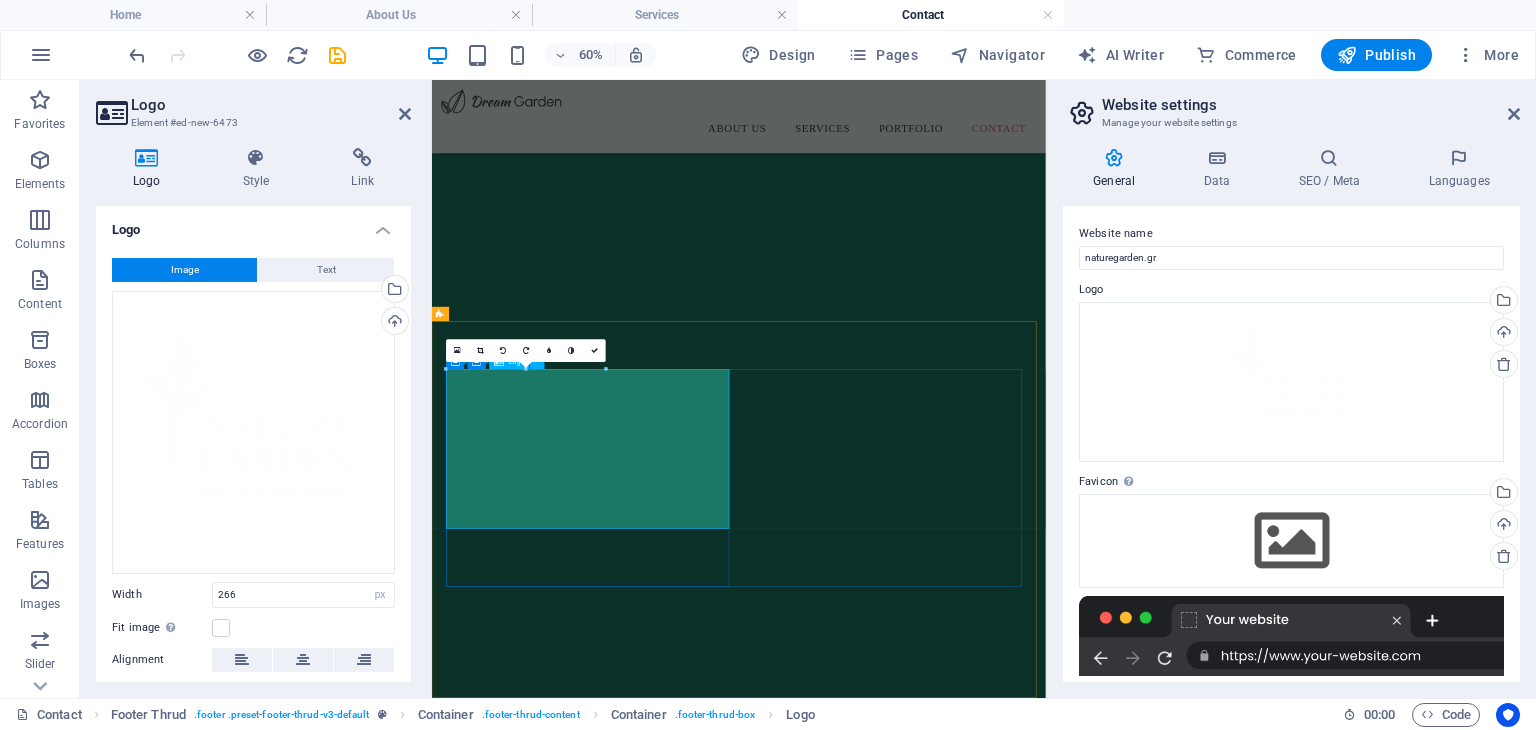 scroll, scrollTop: 704, scrollLeft: 0, axis: vertical 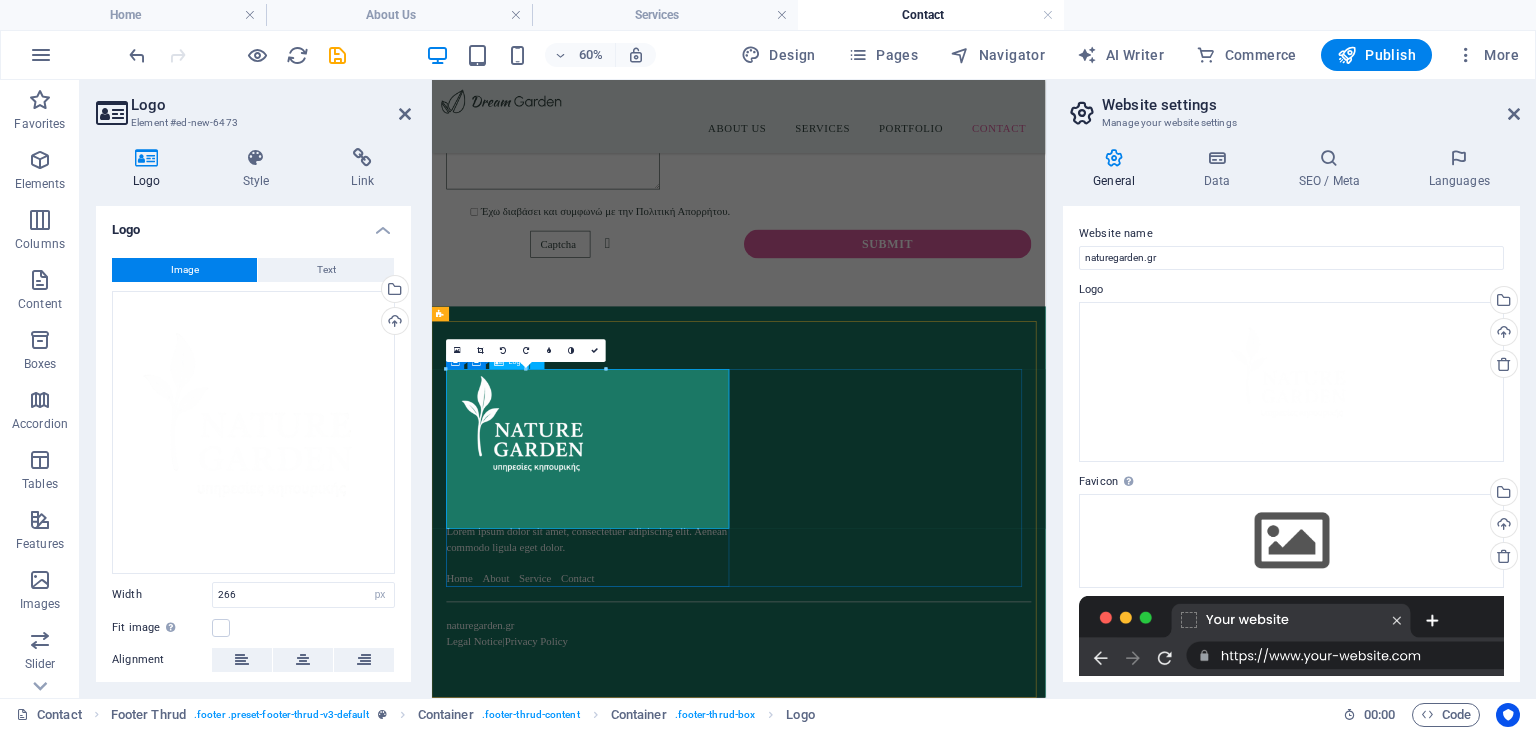 click at bounding box center (696, 671) 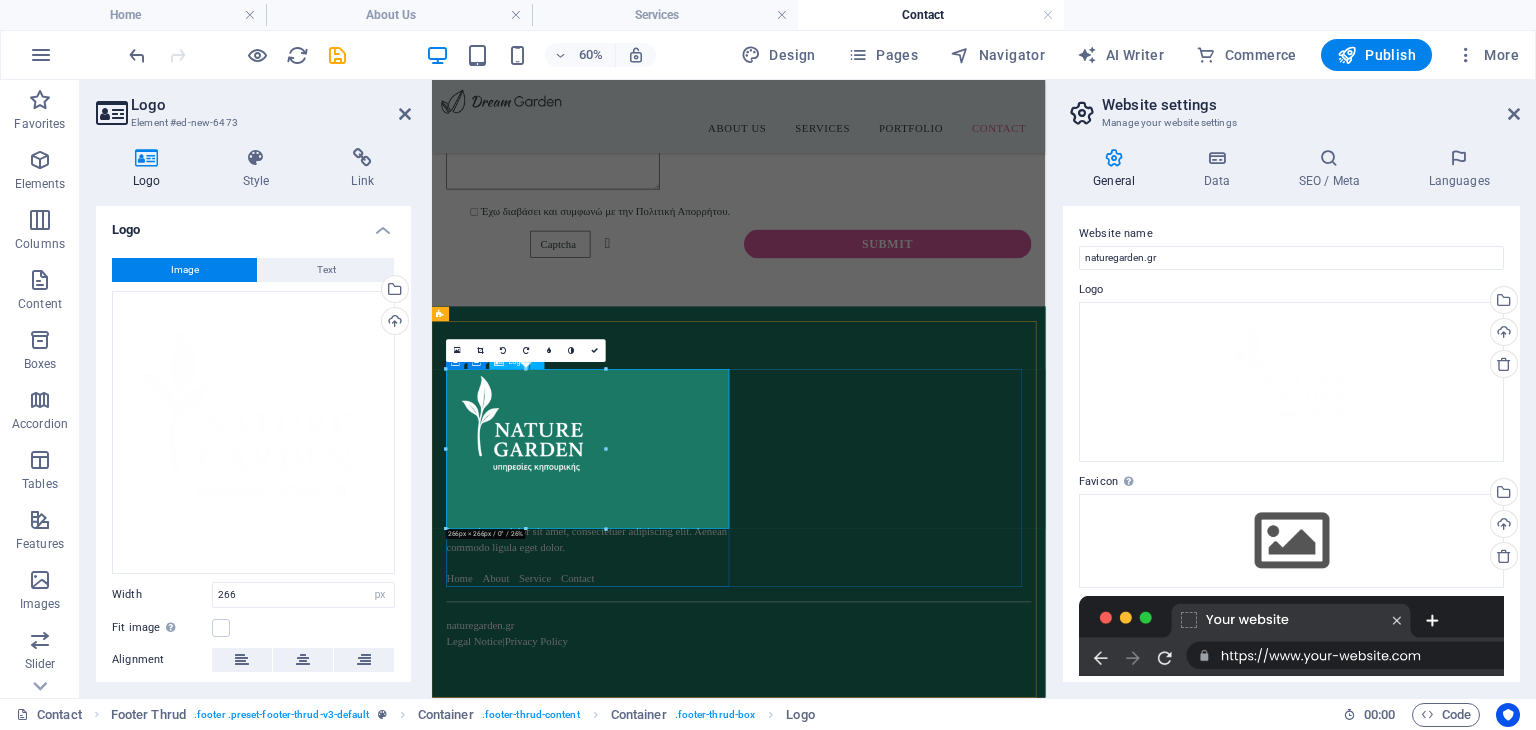 drag, startPoint x: 1036, startPoint y: 449, endPoint x: 645, endPoint y: 642, distance: 436.039 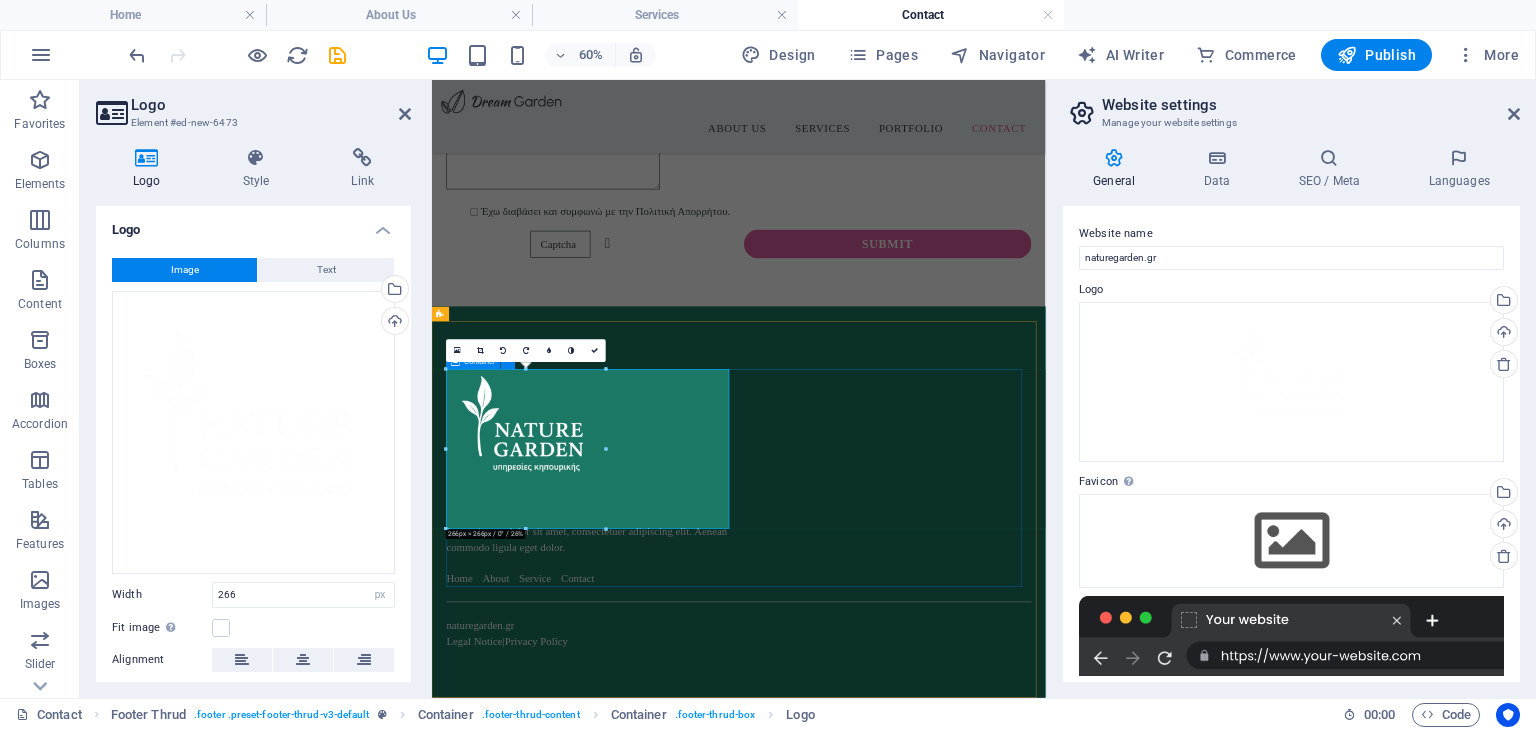 click on "Lorem ipsum dolor sit amet, consectetuer adipiscing elit. Aenean commodo ligula eget dolor. Home About Service Contact" at bounding box center (943, 731) 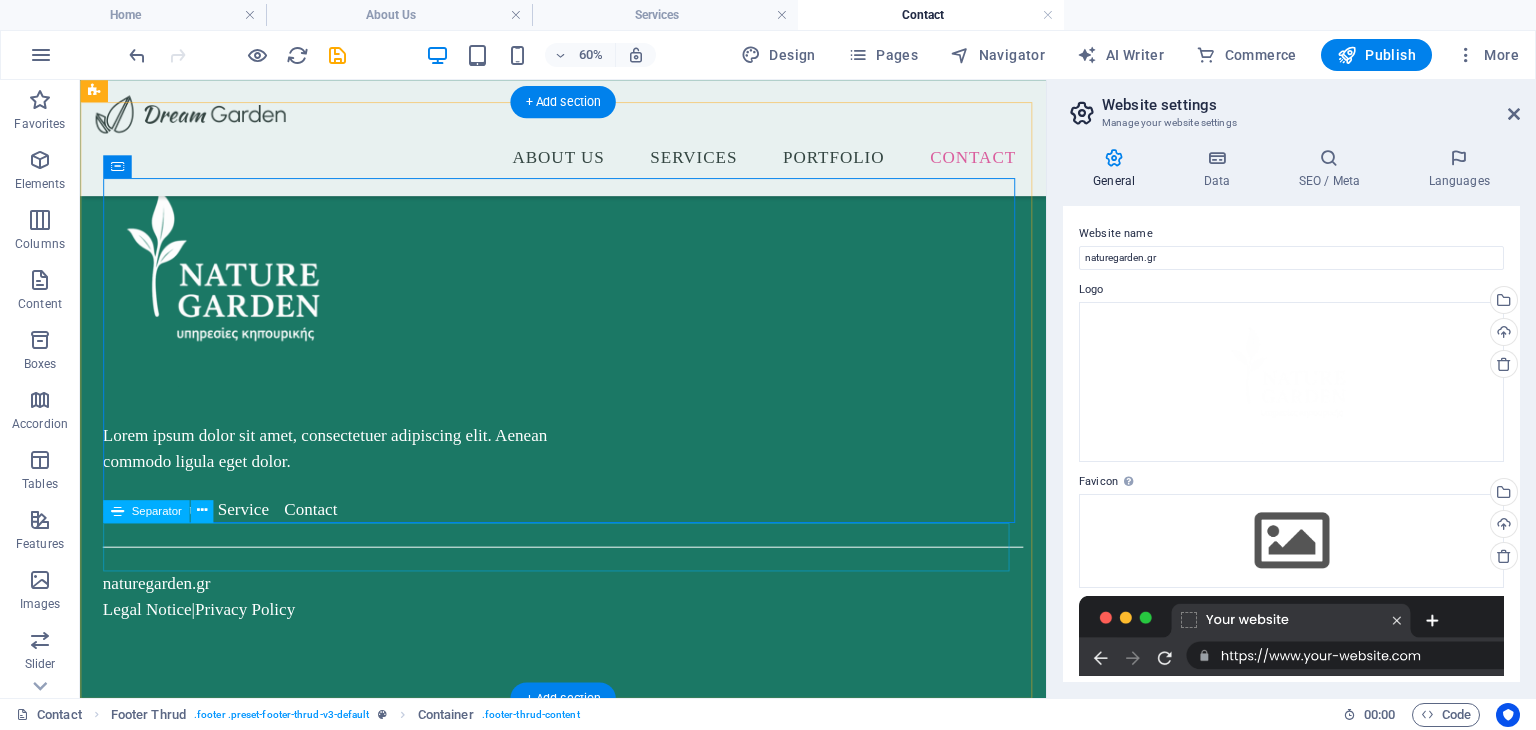 click on "Lorem ipsum dolor sit amet, consectetuer adipiscing elit. Aenean commodo ligula eget dolor. Home About Service Contact" at bounding box center (588, 352) 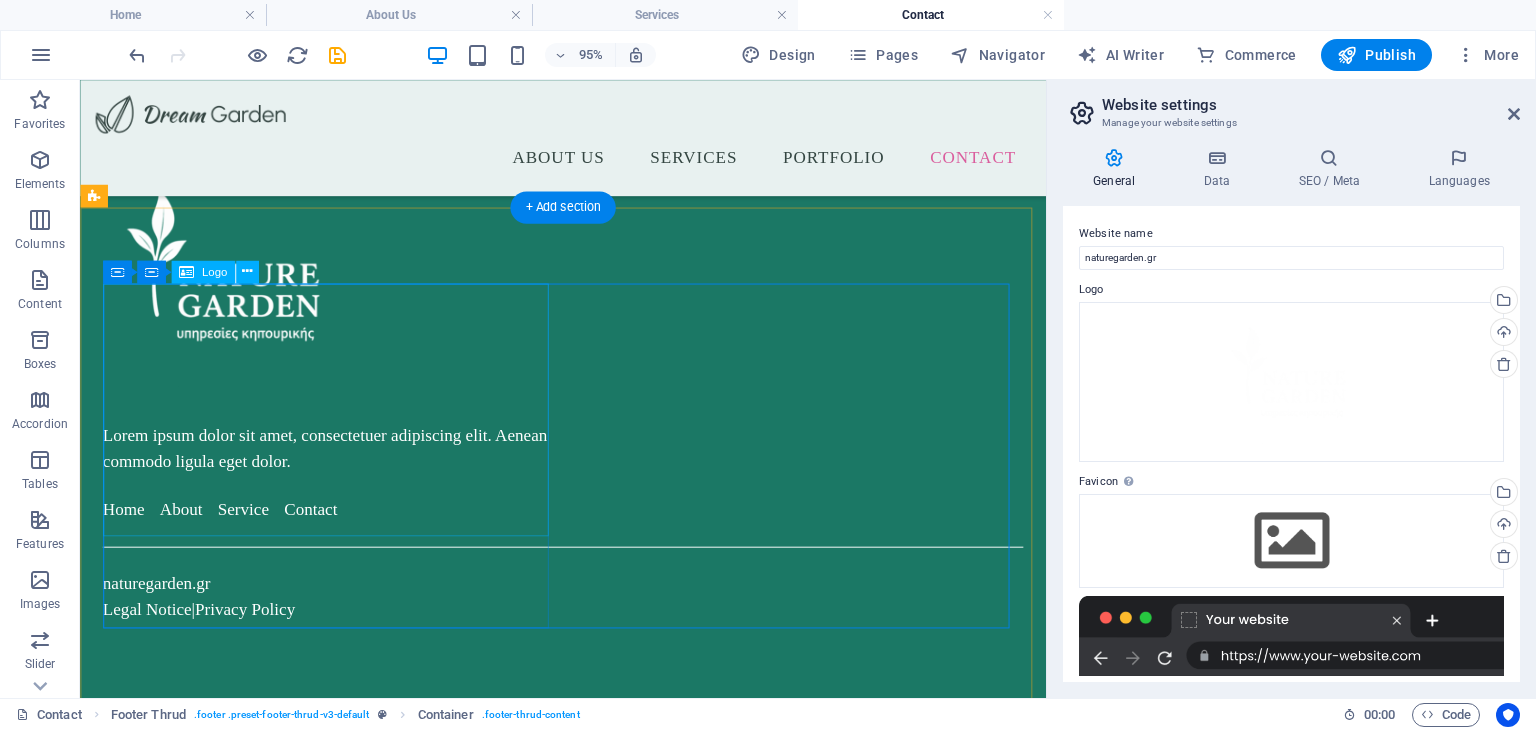 scroll, scrollTop: 984, scrollLeft: 0, axis: vertical 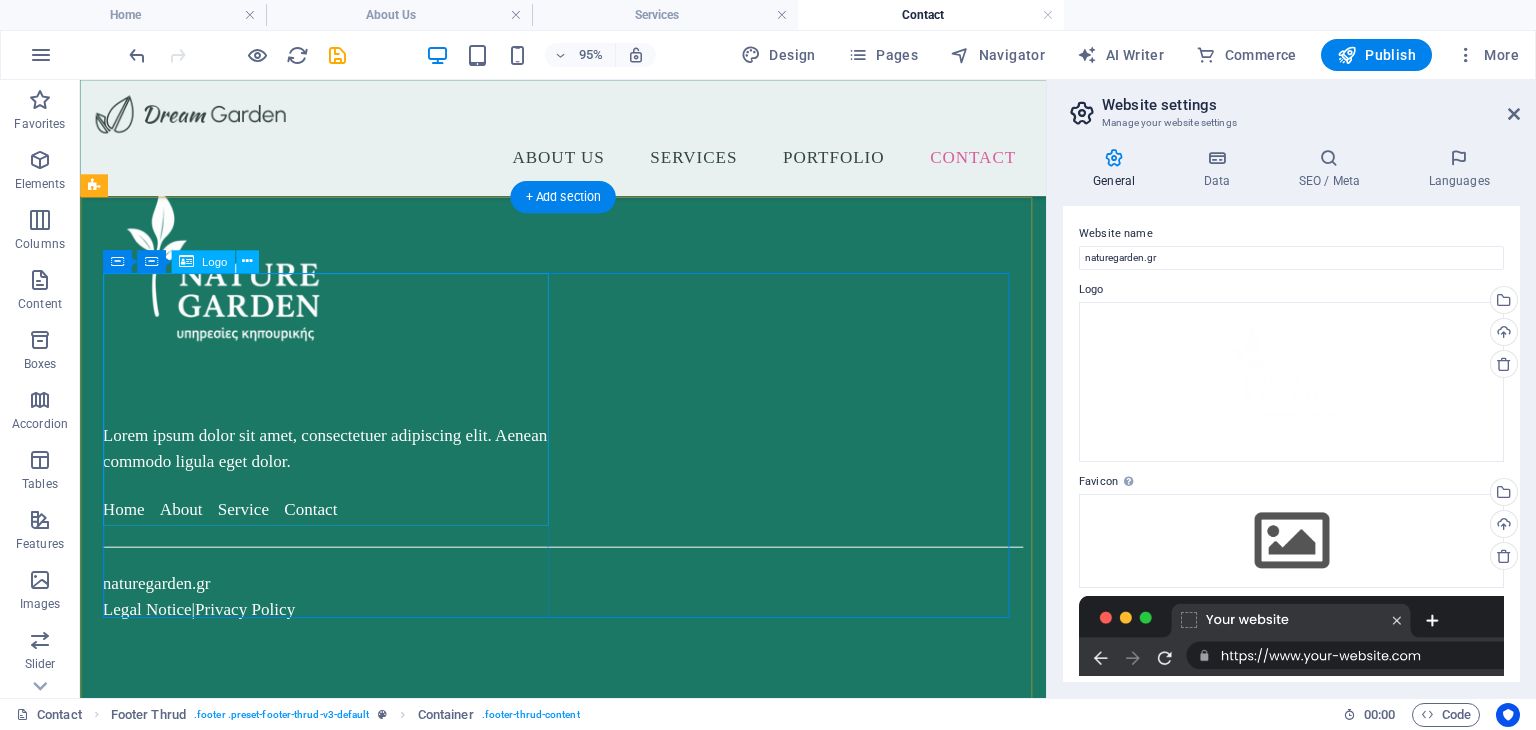 click at bounding box center (342, 292) 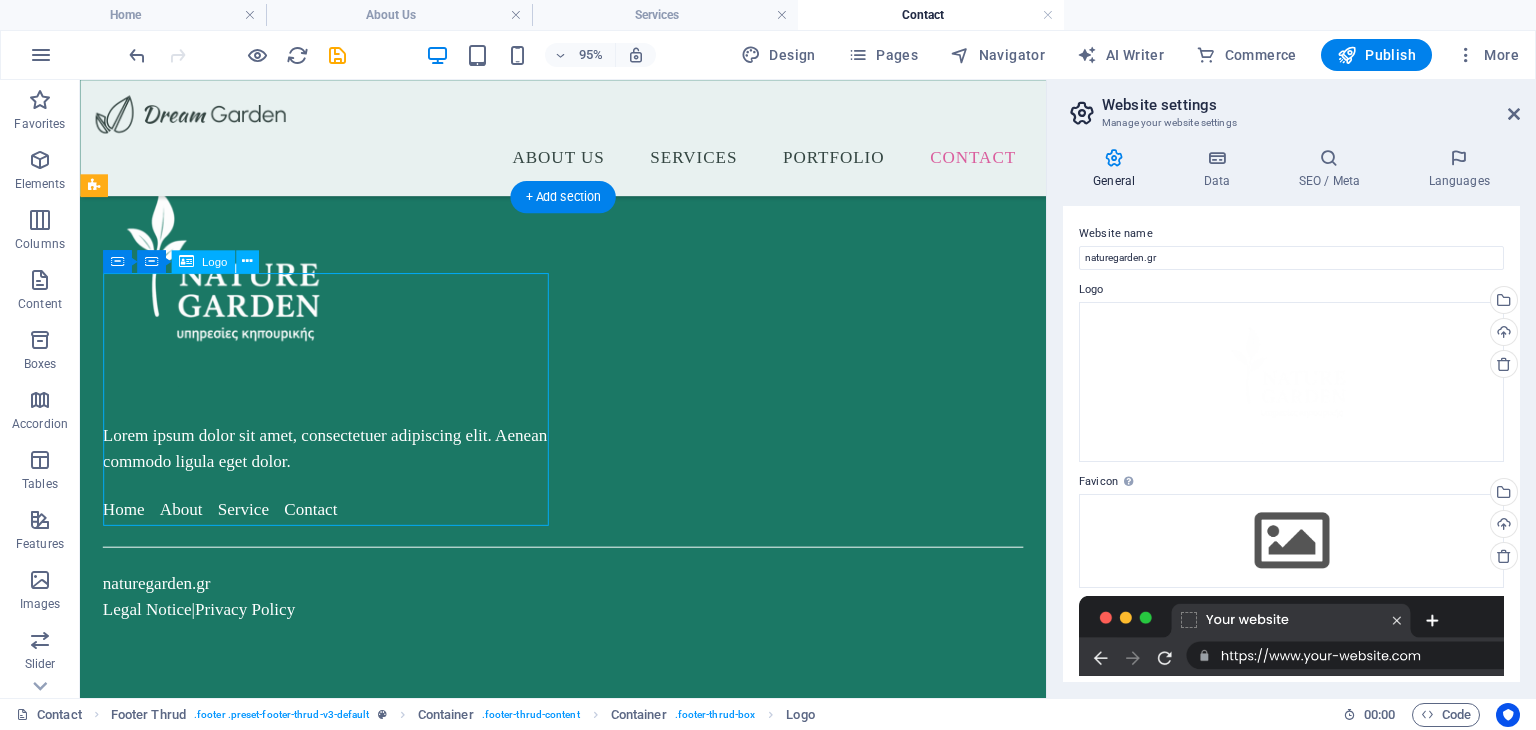 click at bounding box center (342, 292) 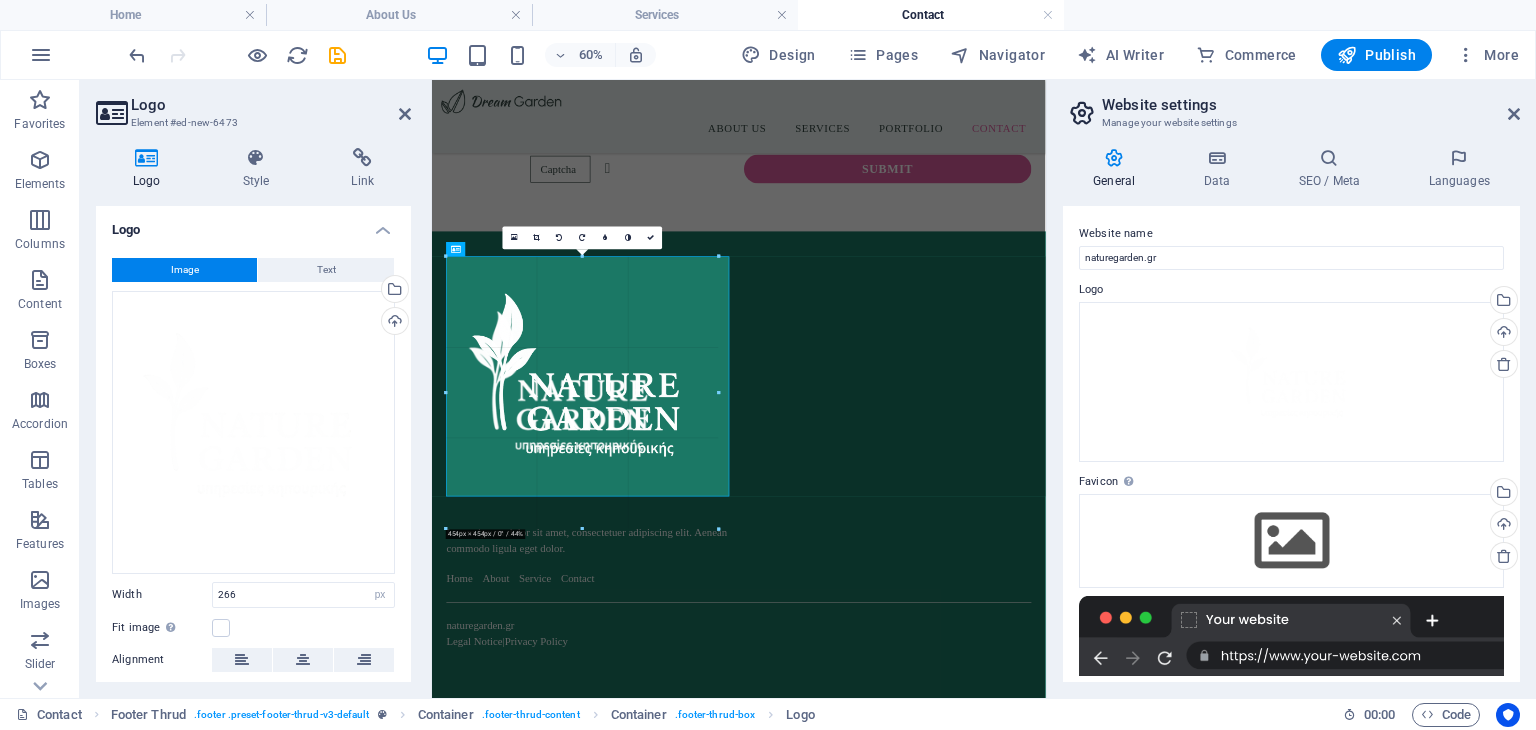 scroll, scrollTop: 892, scrollLeft: 0, axis: vertical 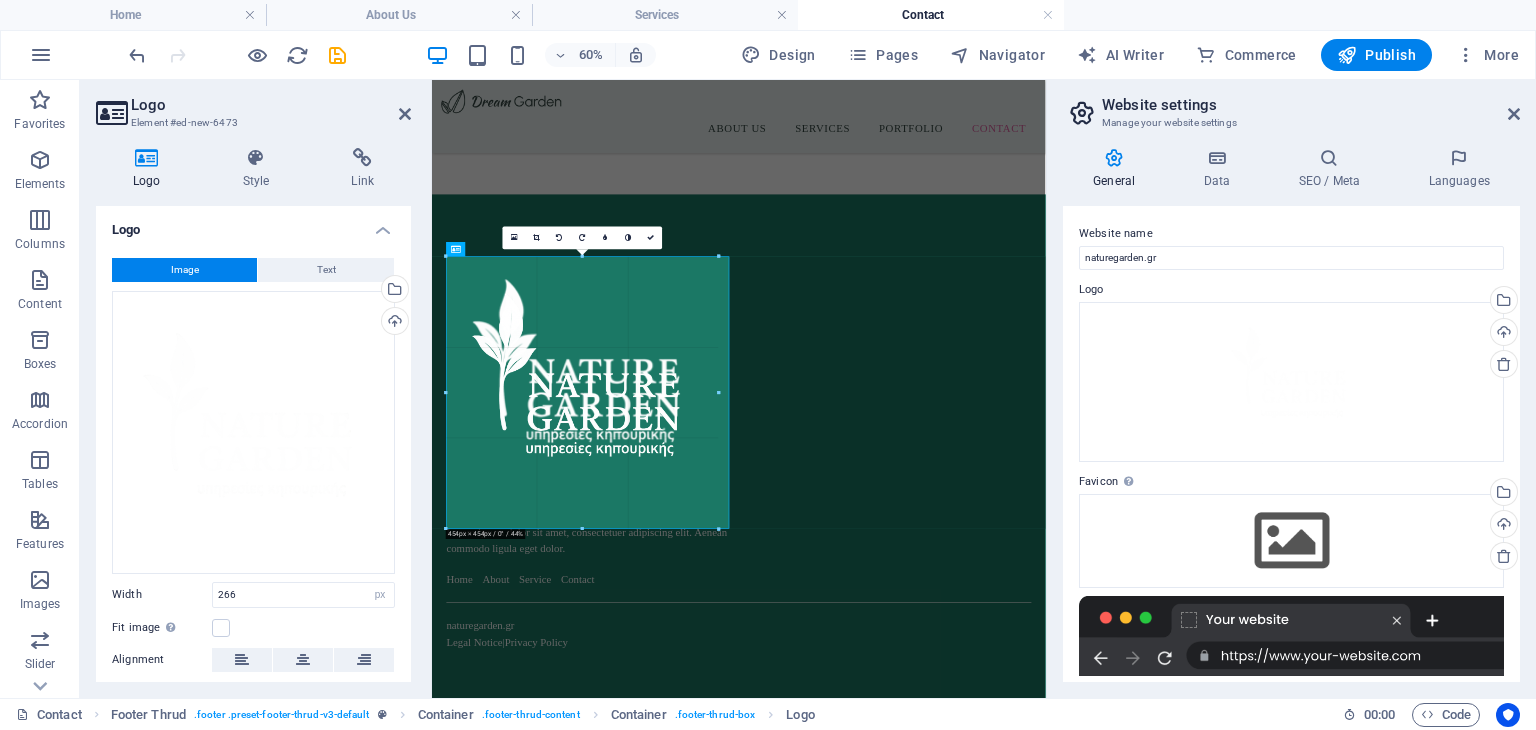 drag, startPoint x: 604, startPoint y: 527, endPoint x: 789, endPoint y: 590, distance: 195.43285 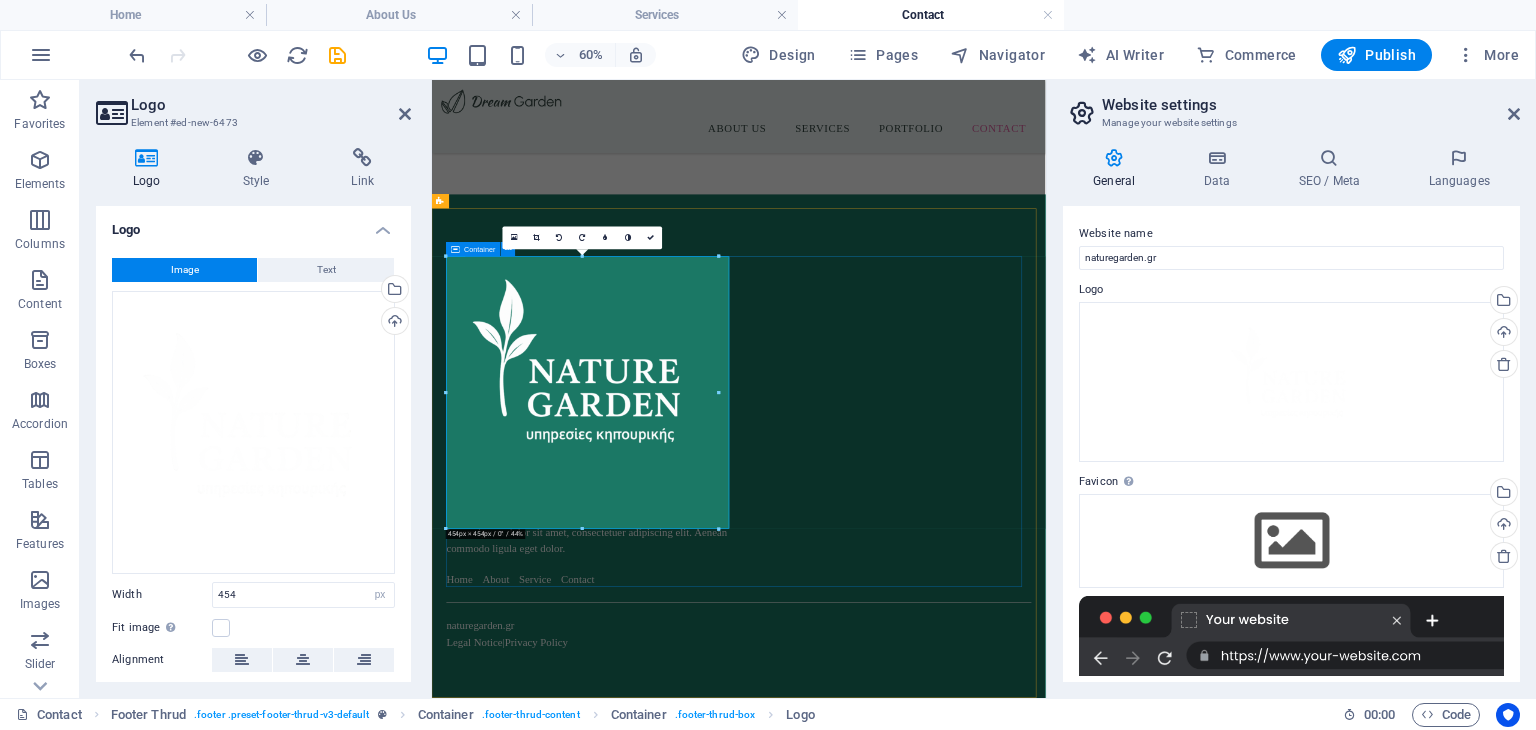 click on "Lorem ipsum dolor sit amet, consectetuer adipiscing elit. Aenean commodo ligula eget dolor. Home About Service Contact" at bounding box center [943, 637] 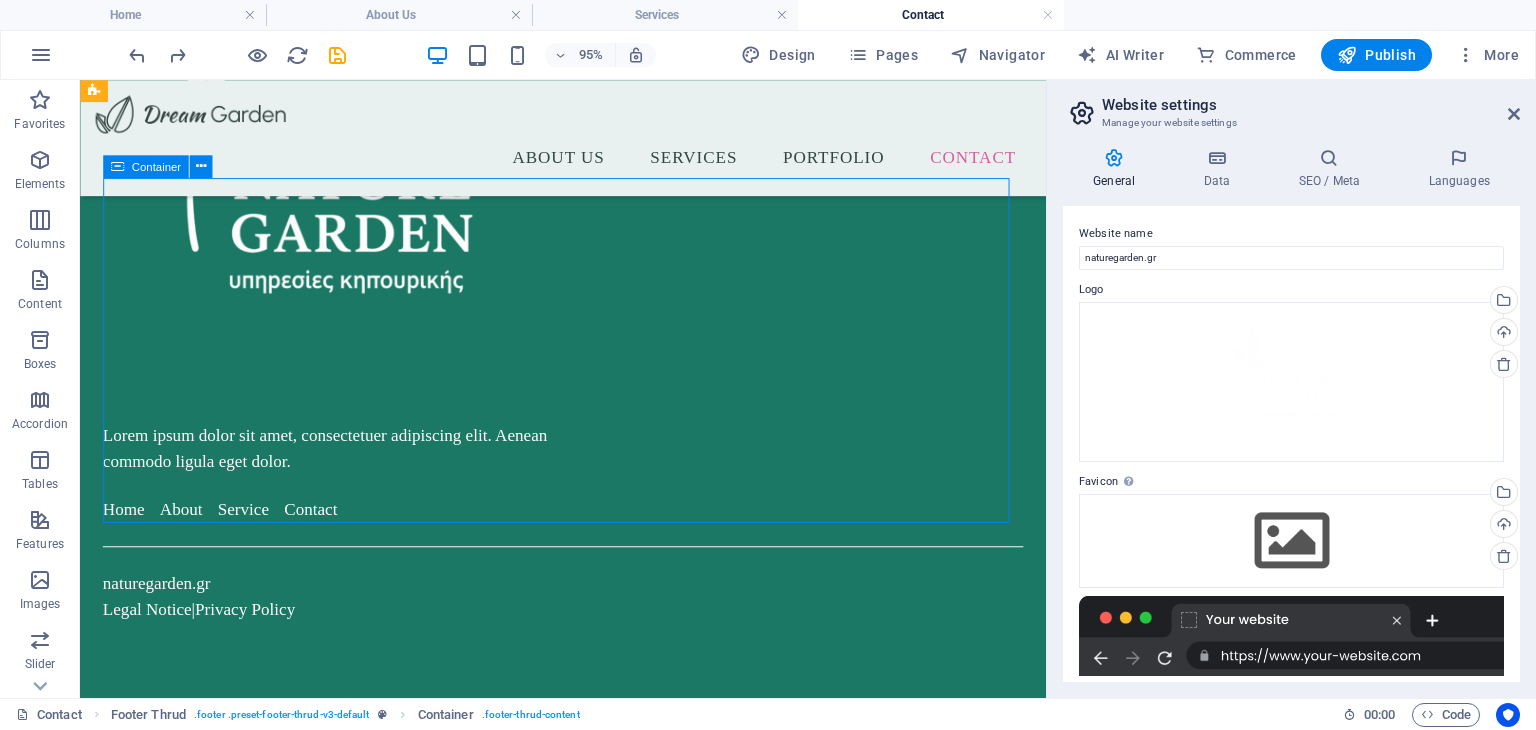 scroll, scrollTop: 1084, scrollLeft: 0, axis: vertical 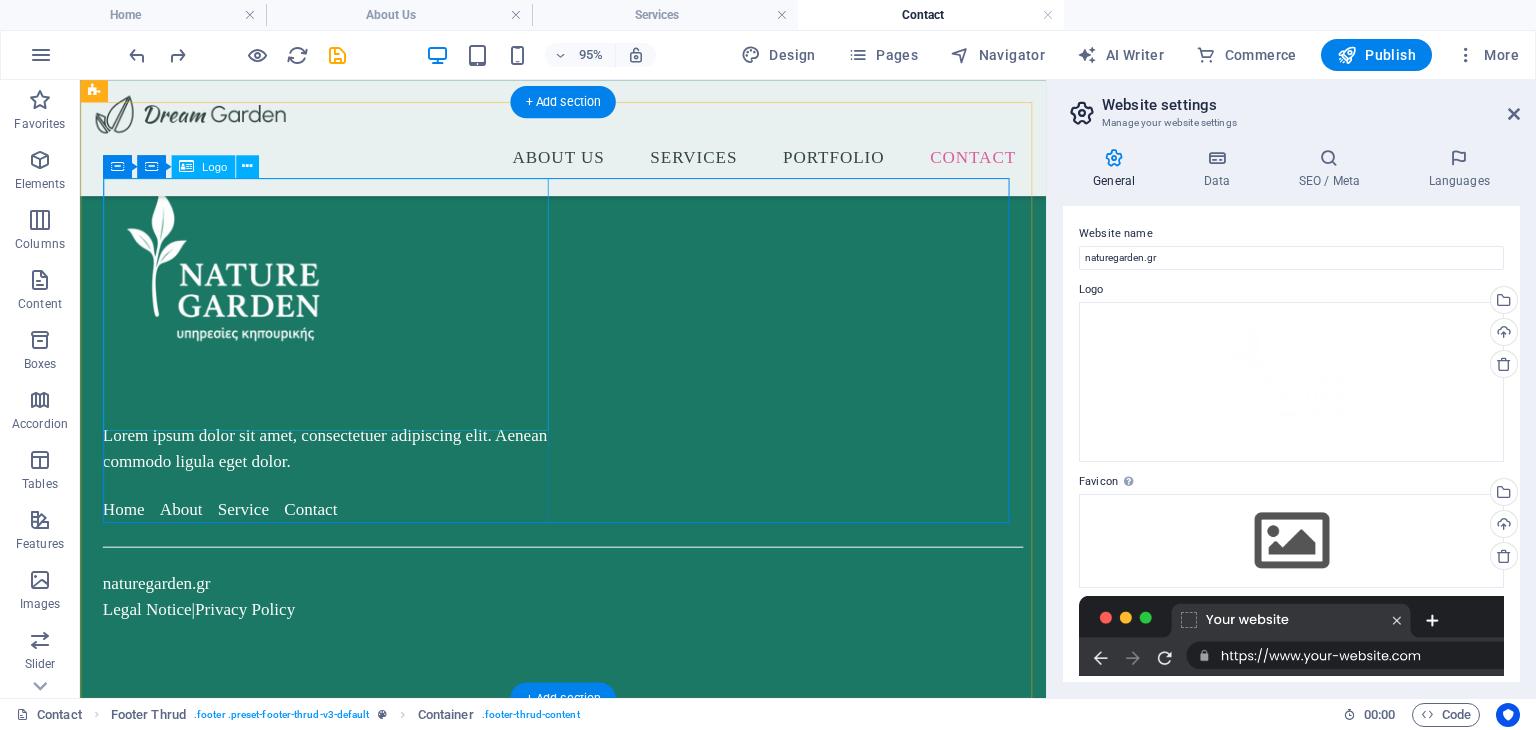 click at bounding box center [342, 292] 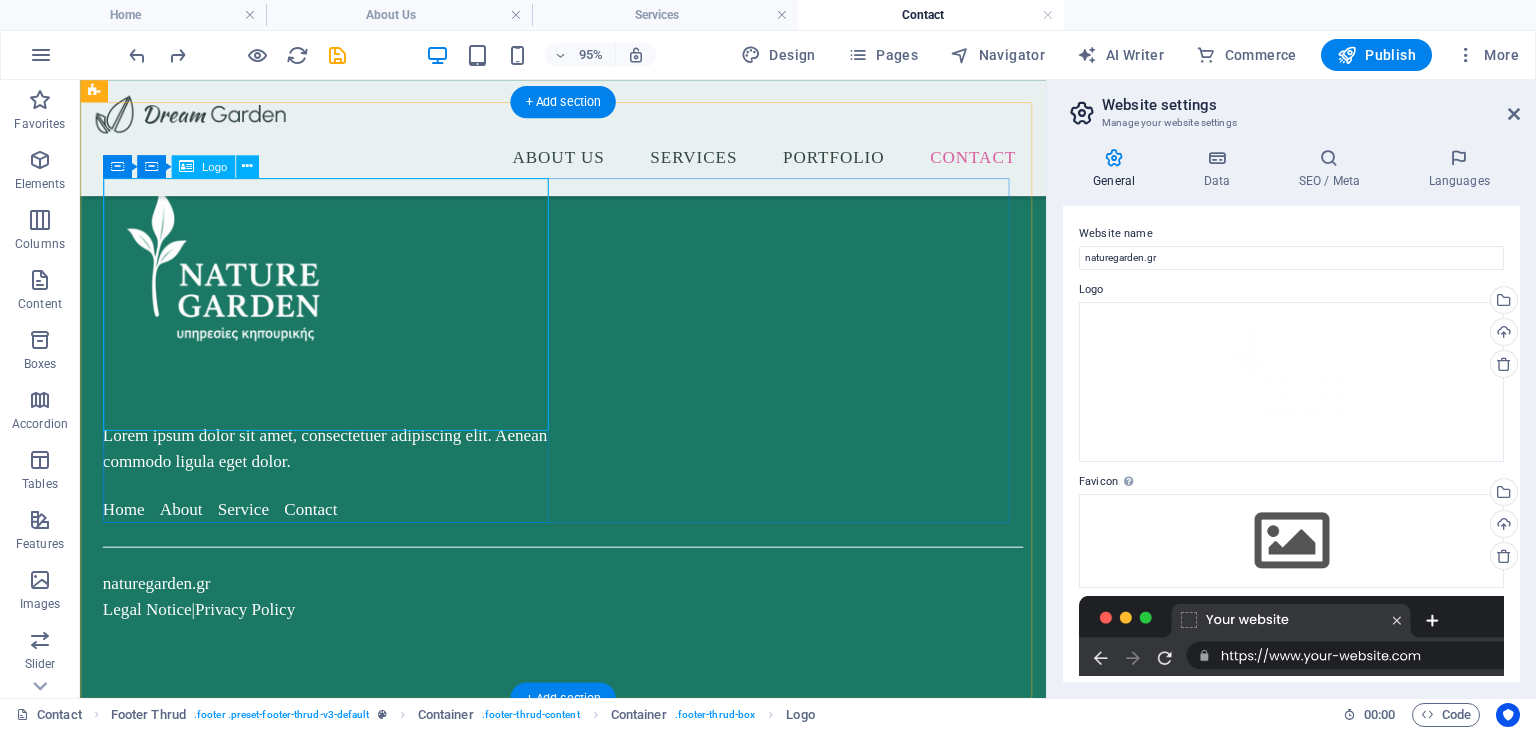 click at bounding box center (342, 292) 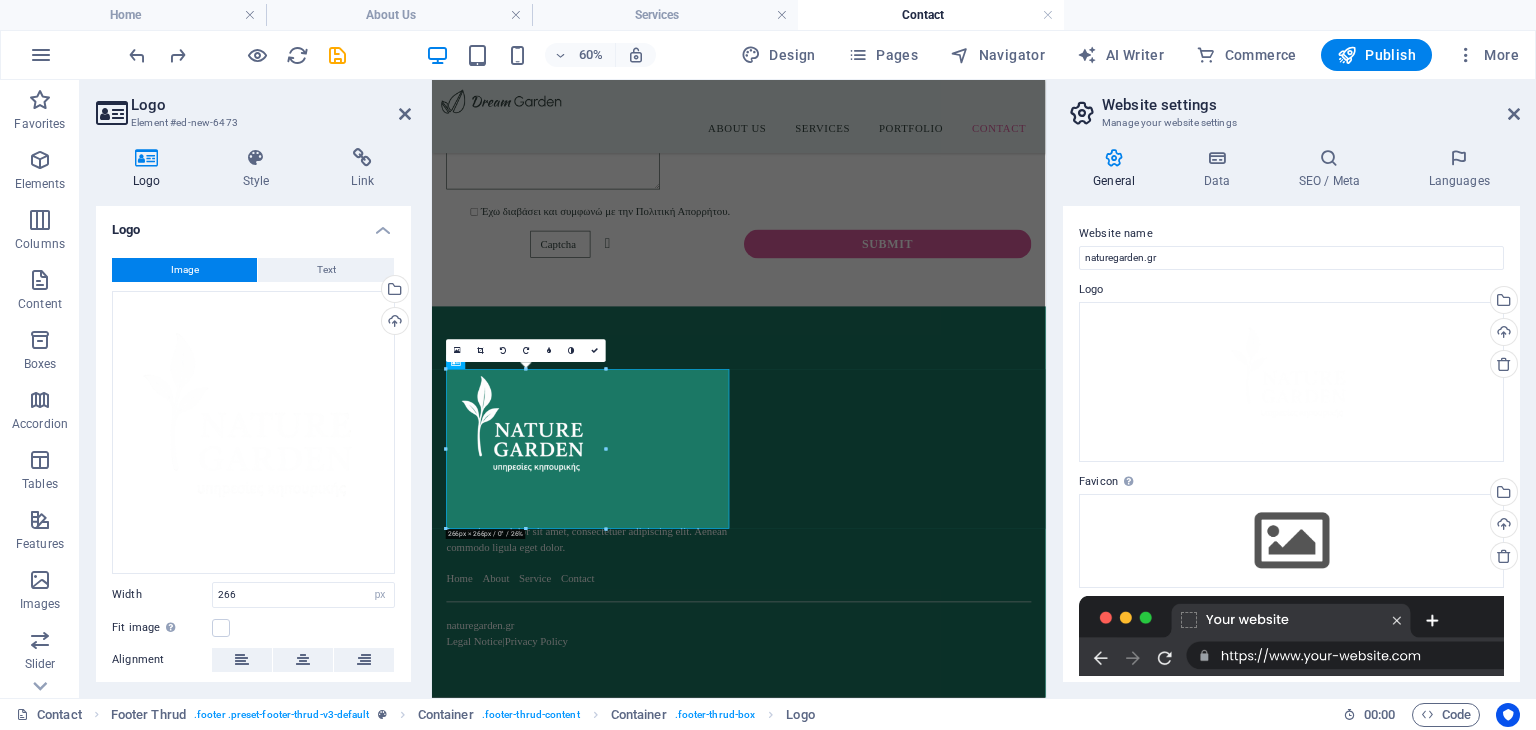 scroll, scrollTop: 704, scrollLeft: 0, axis: vertical 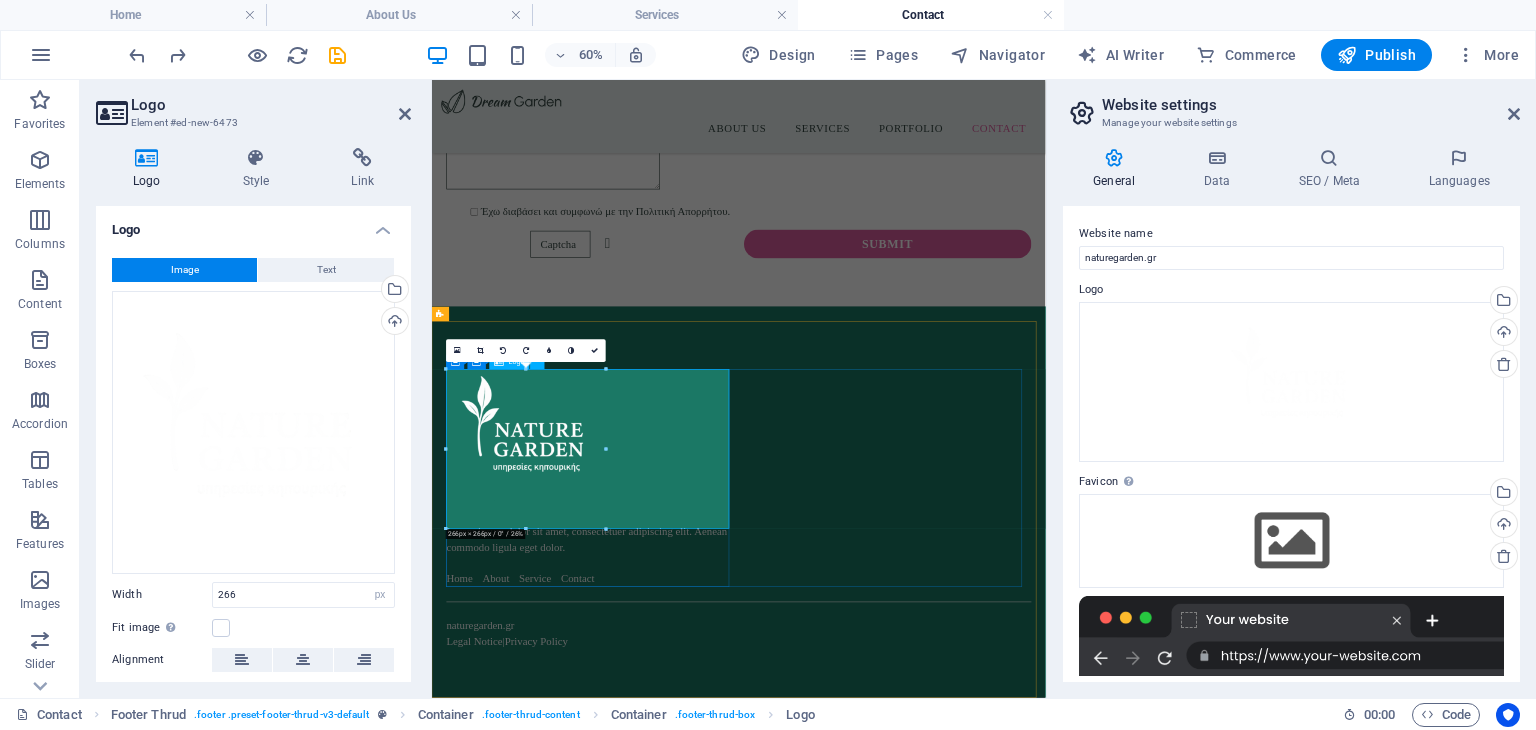 click at bounding box center [696, 671] 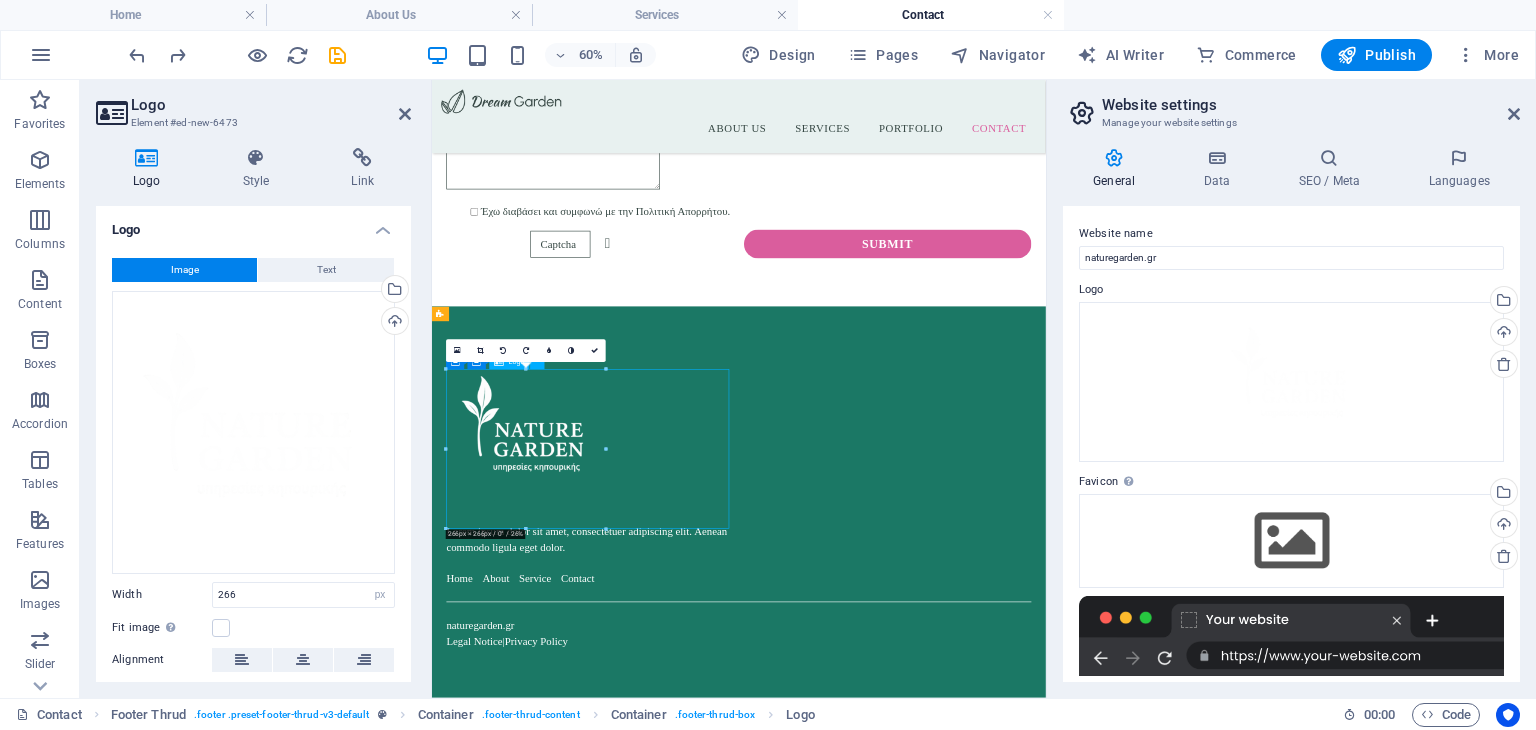 drag, startPoint x: 611, startPoint y: 709, endPoint x: 714, endPoint y: 729, distance: 104.92378 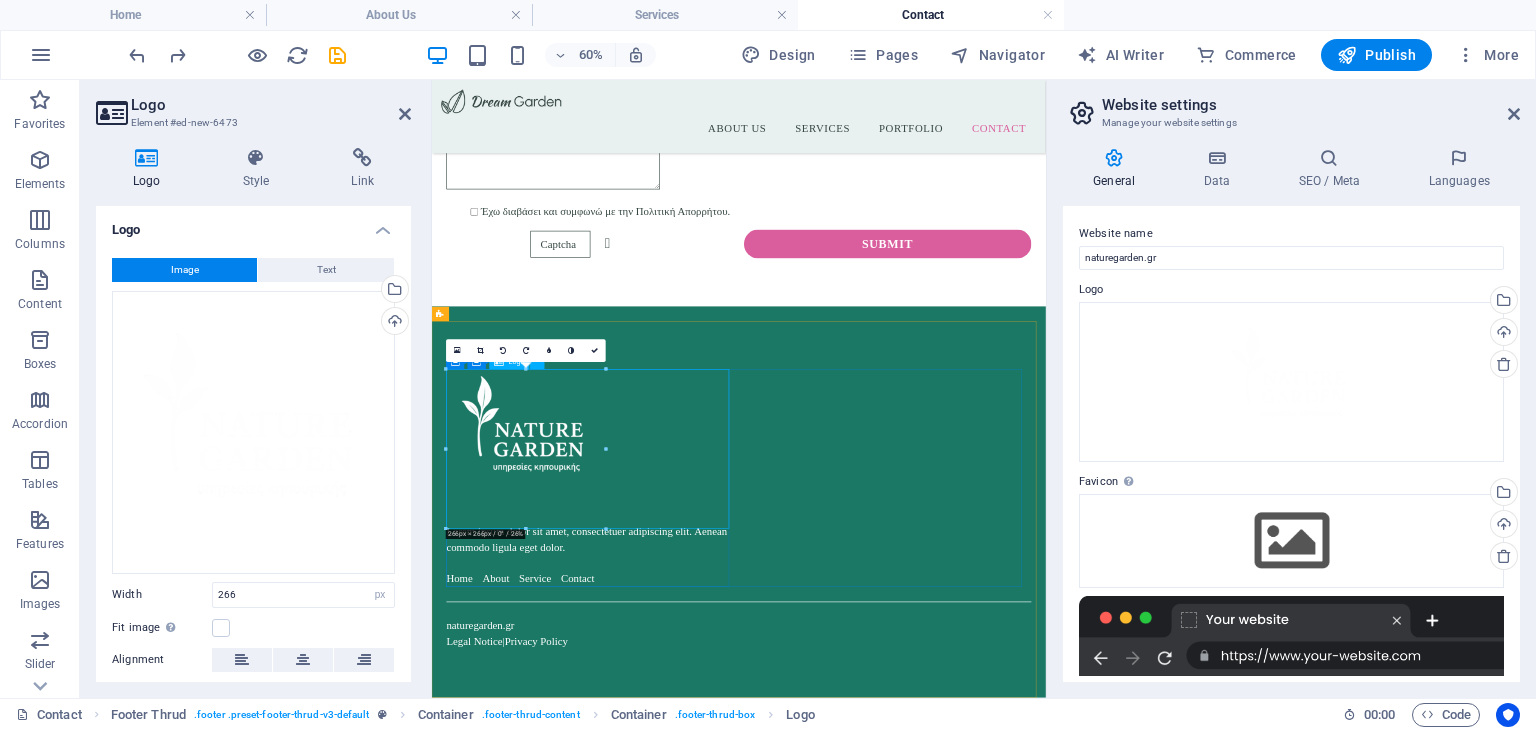 drag, startPoint x: 1036, startPoint y: 528, endPoint x: 834, endPoint y: 713, distance: 273.9142 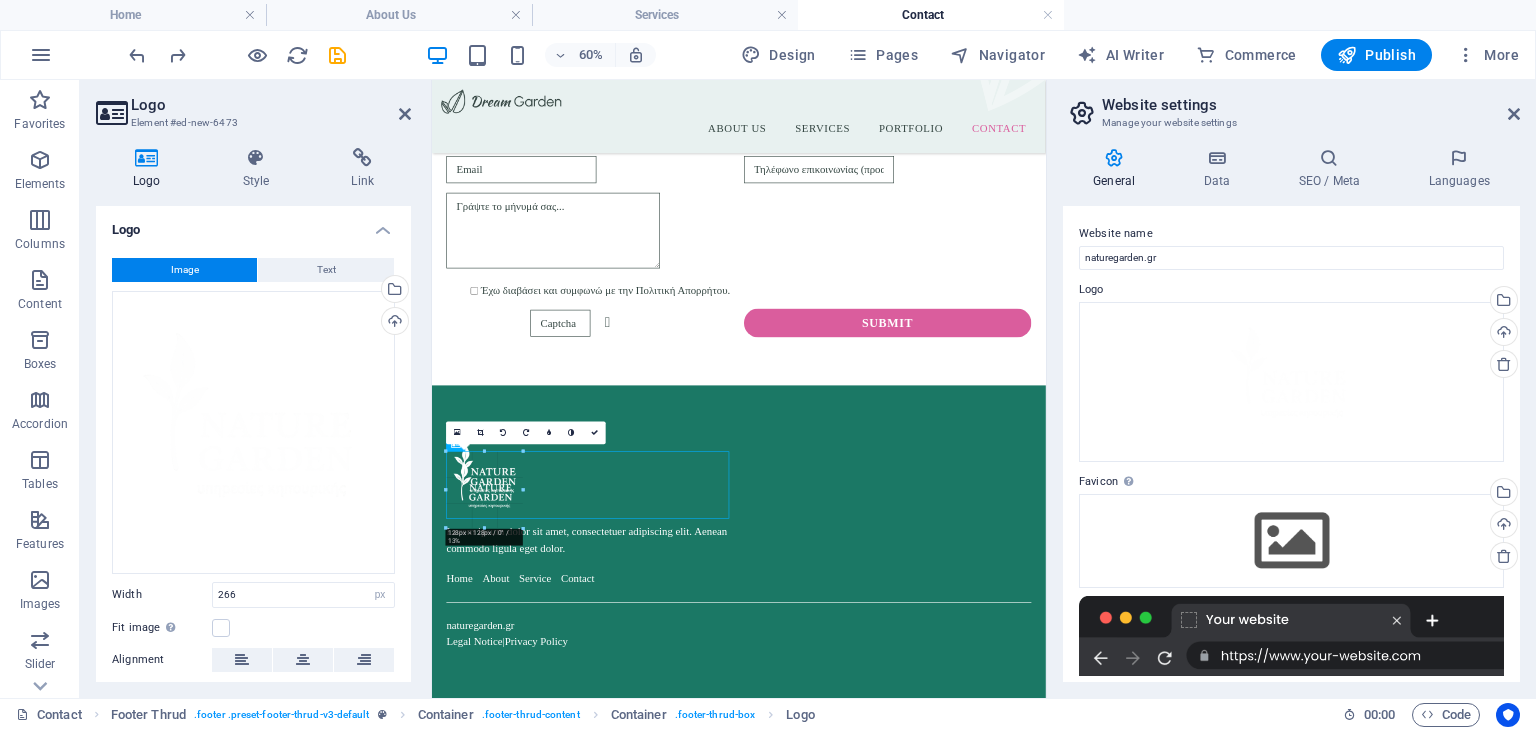 scroll, scrollTop: 574, scrollLeft: 0, axis: vertical 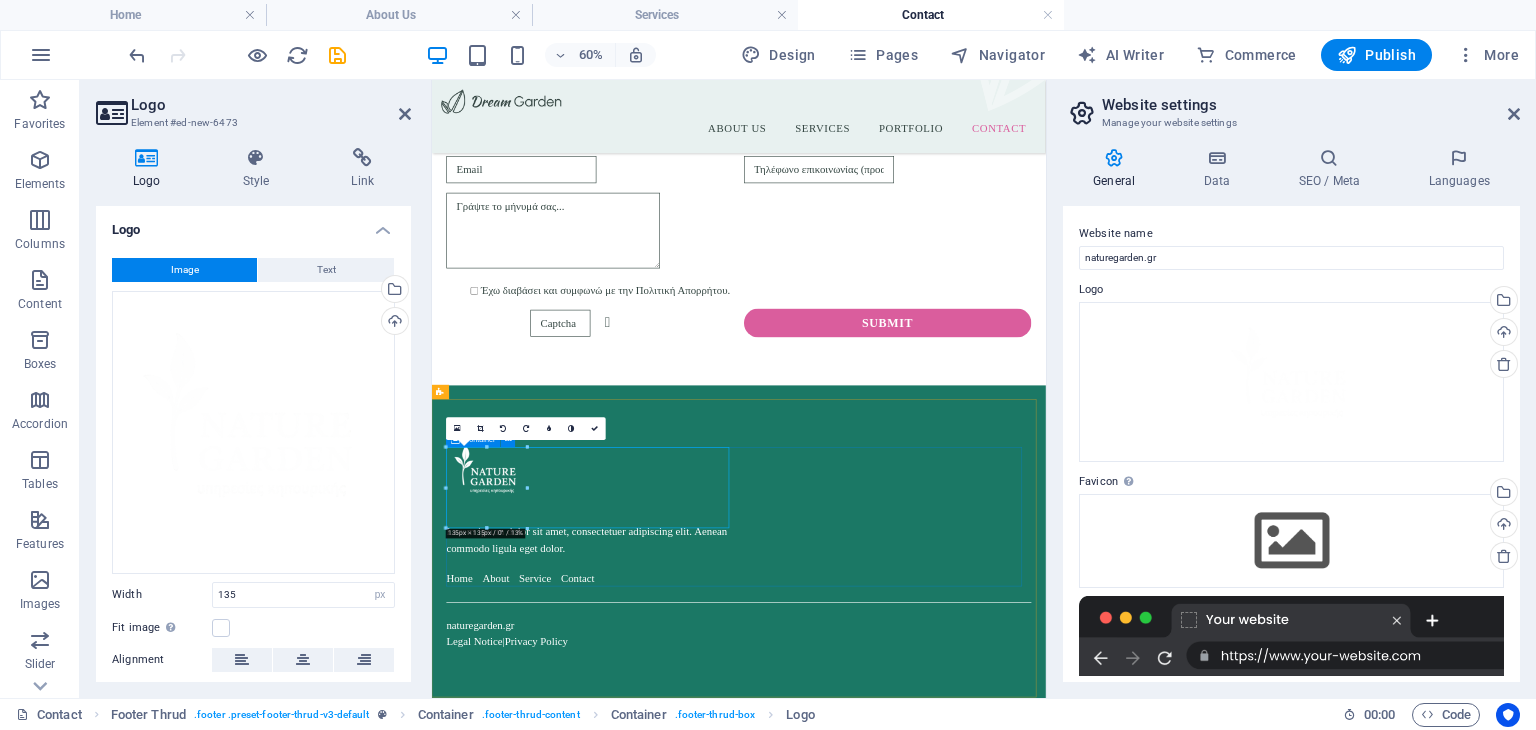 click on "Lorem ipsum dolor sit amet, consectetuer adipiscing elit. Aenean commodo ligula eget dolor. Home About Service Contact" at bounding box center (943, 797) 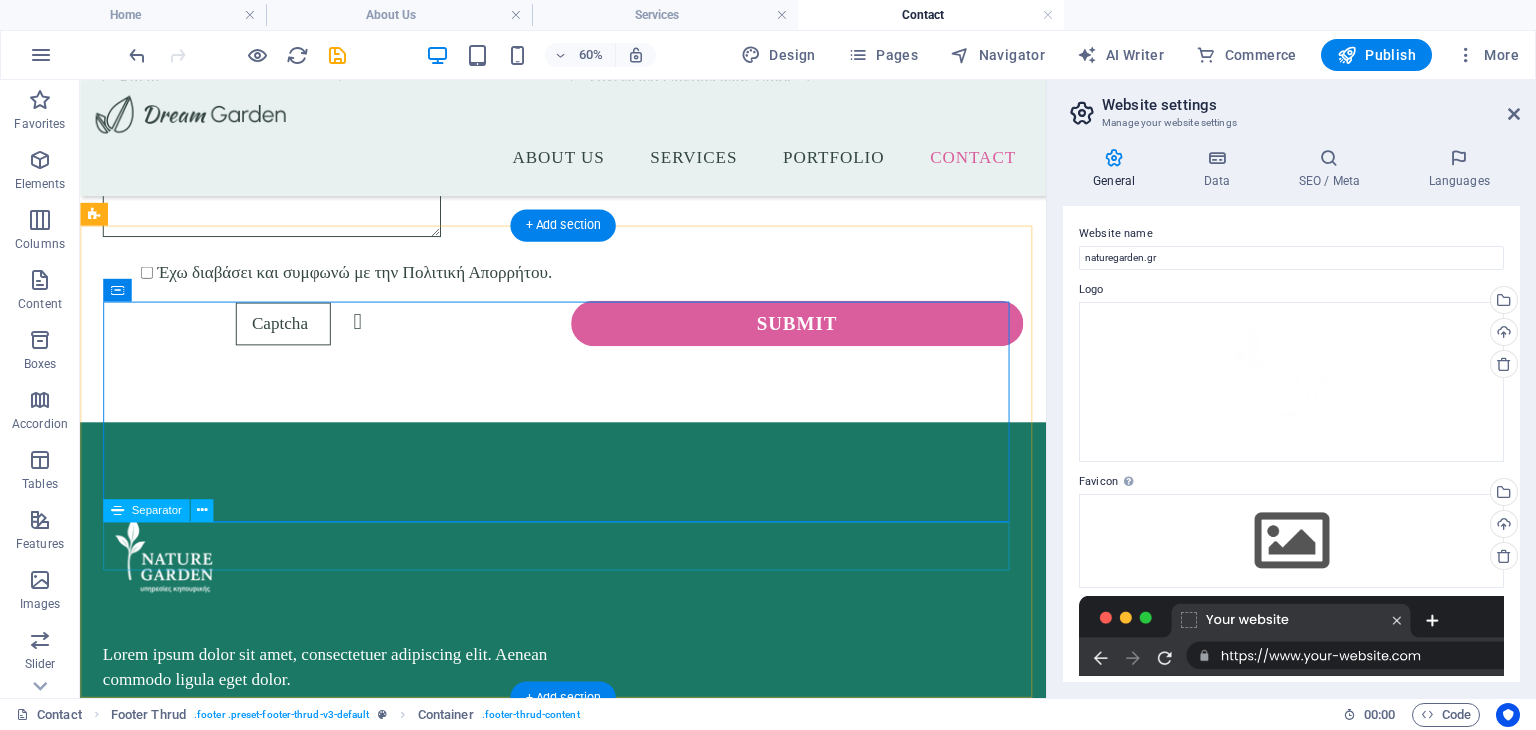 scroll, scrollTop: 953, scrollLeft: 0, axis: vertical 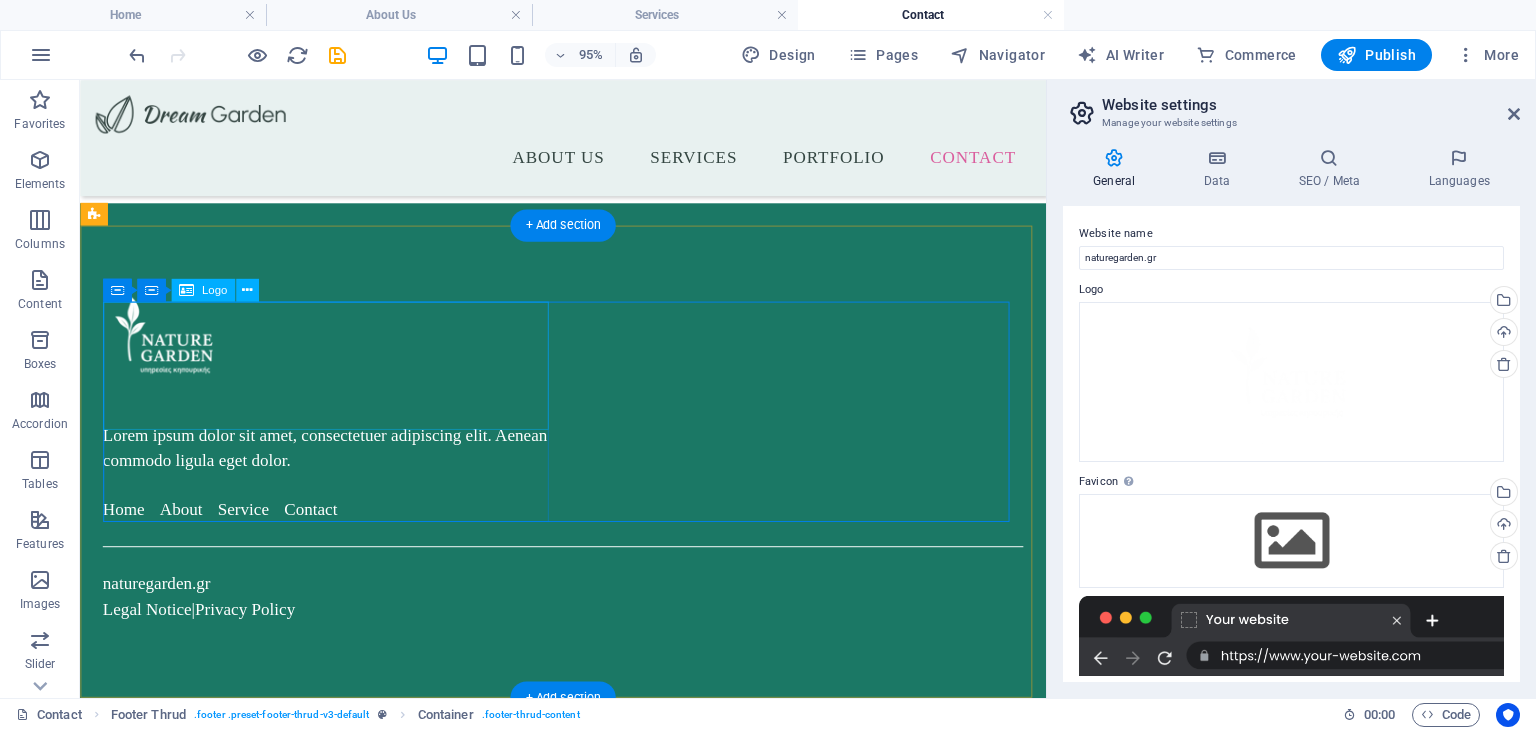click at bounding box center (342, 357) 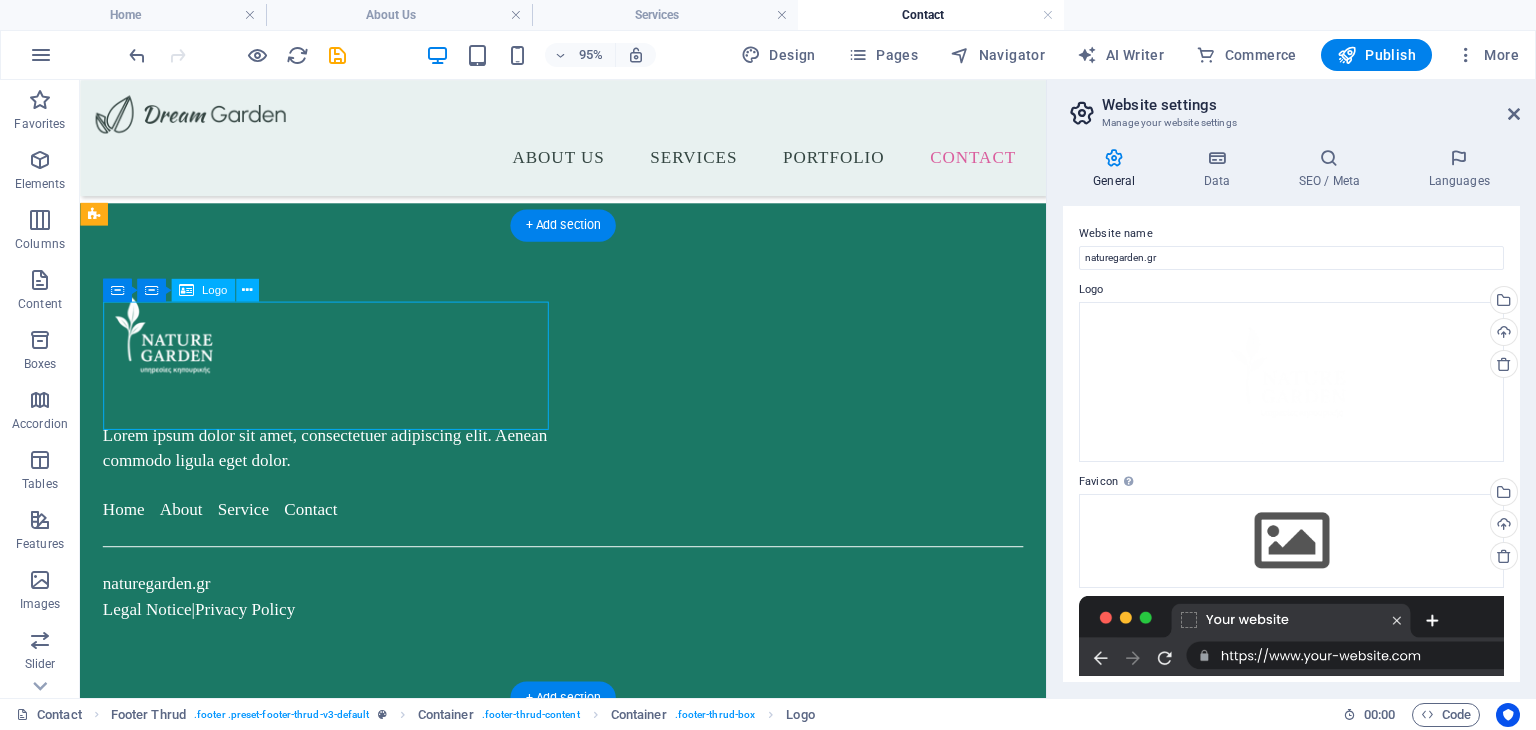 click at bounding box center (342, 357) 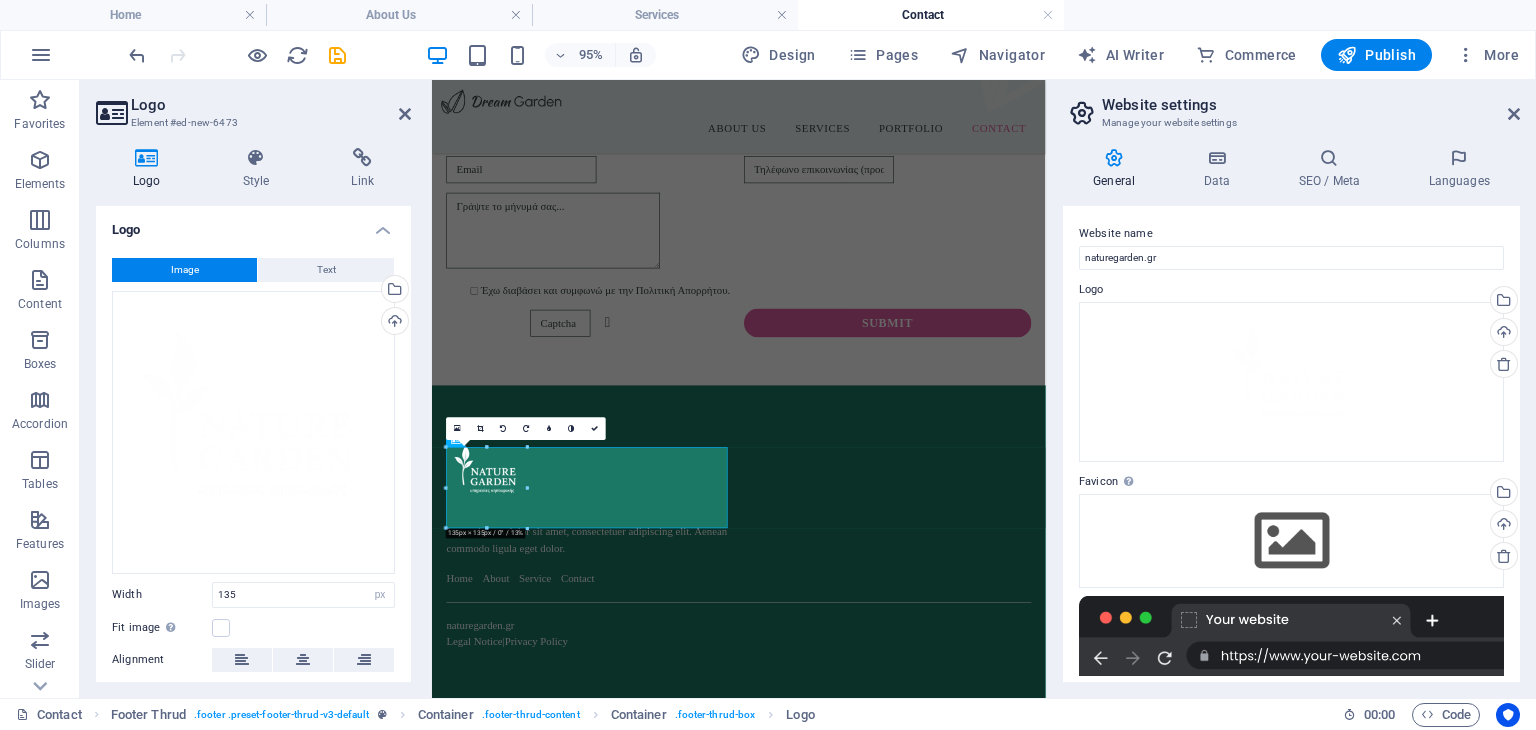 scroll, scrollTop: 574, scrollLeft: 0, axis: vertical 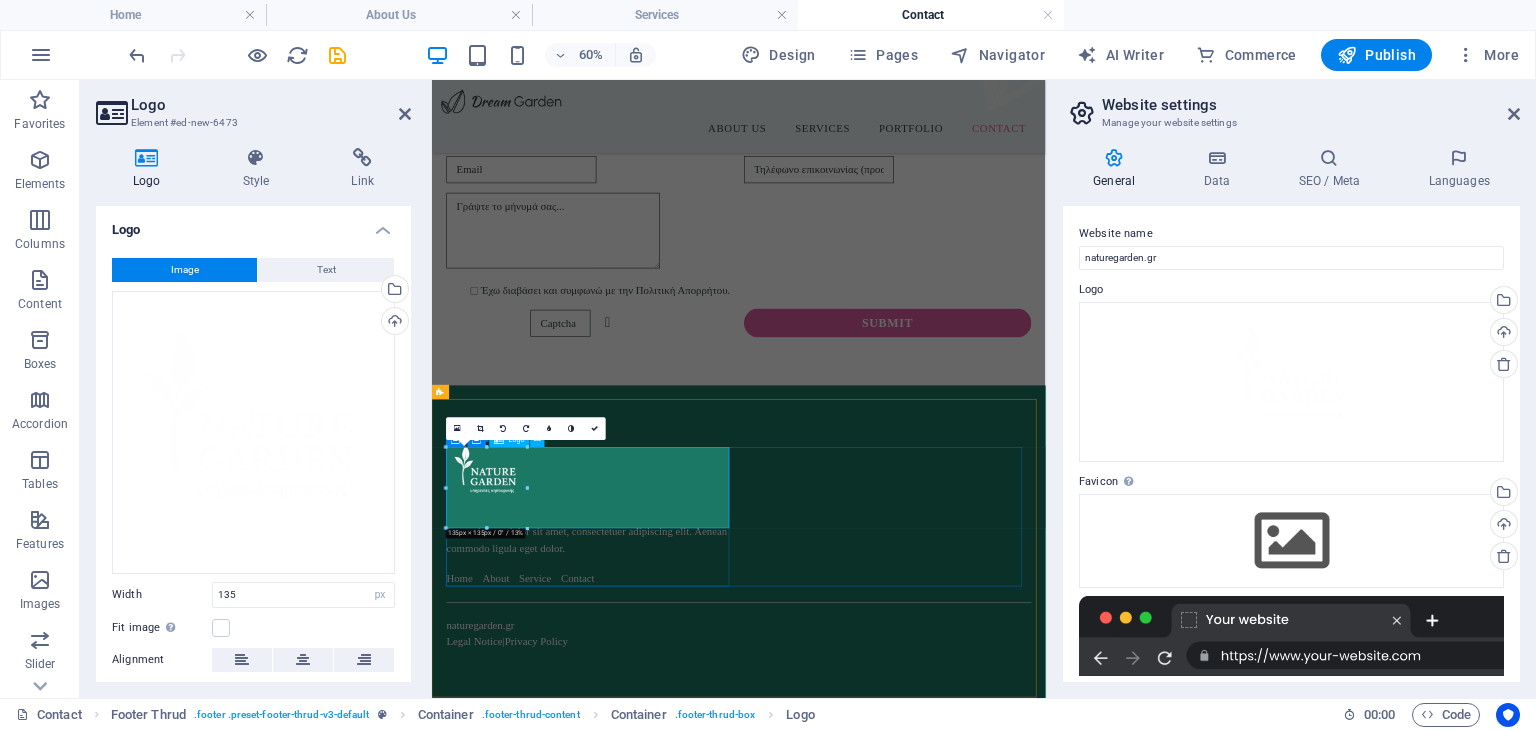 click at bounding box center [696, 736] 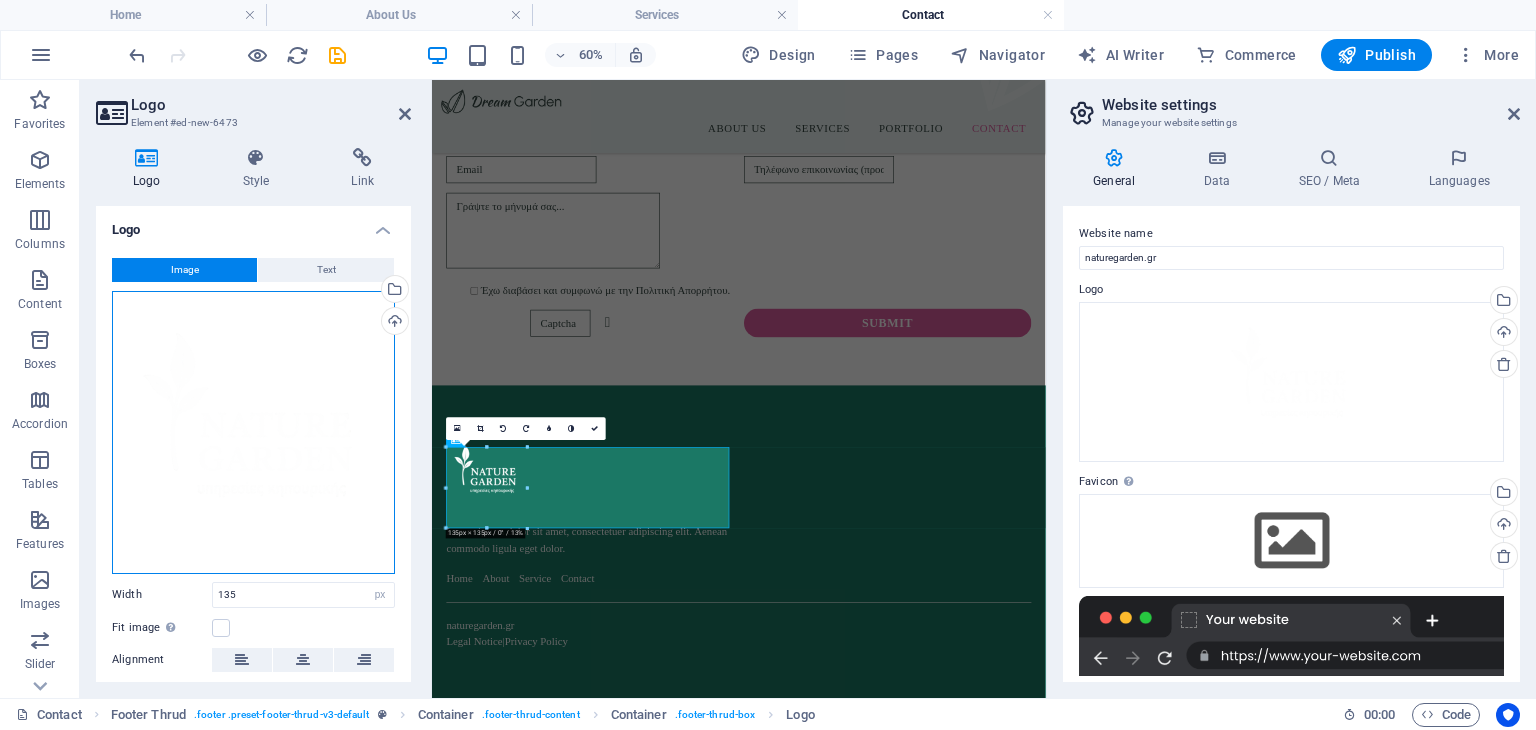 click on "Drag files here, click to choose files or select files from Files or our free stock photos & videos" at bounding box center [253, 432] 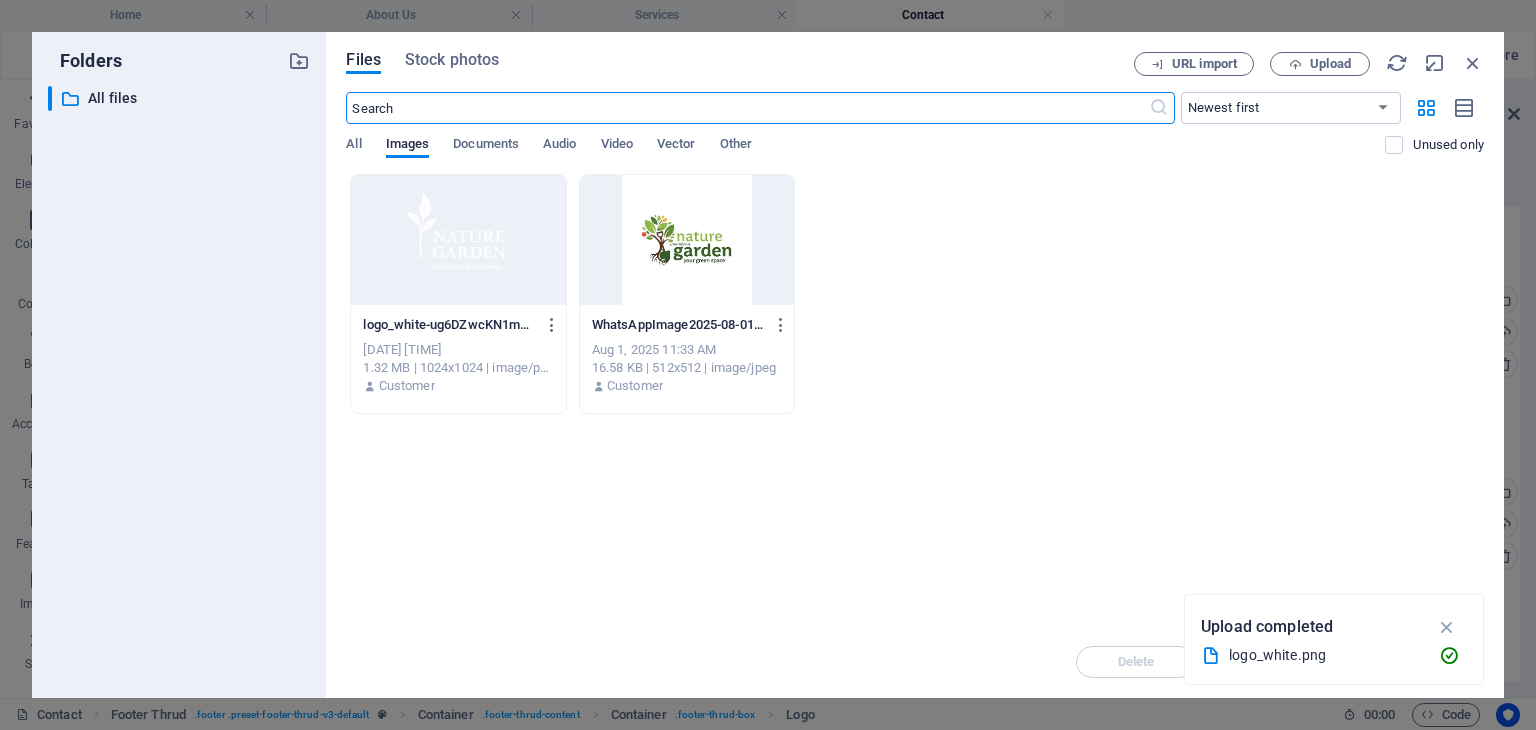 scroll, scrollTop: 0, scrollLeft: 0, axis: both 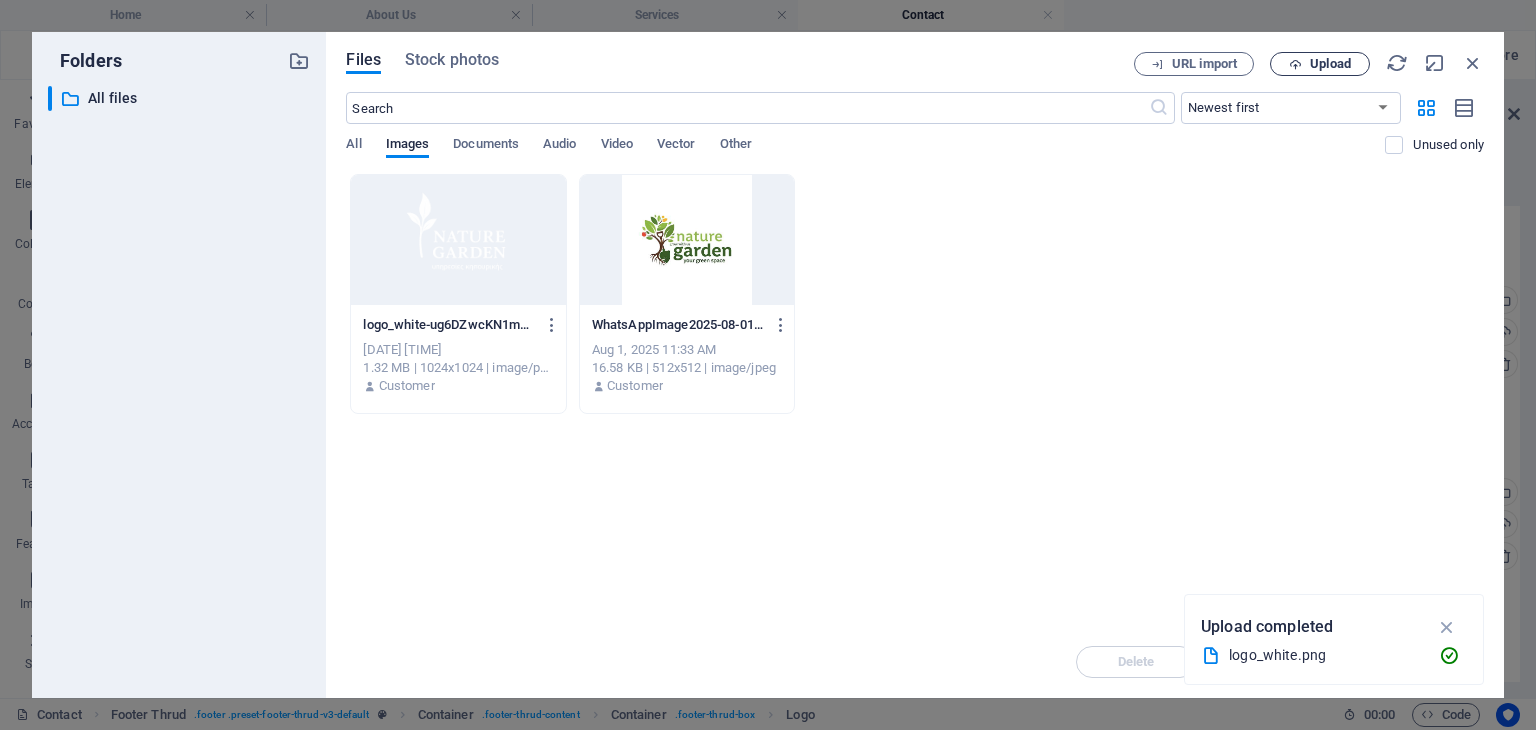 click on "Upload" at bounding box center (1330, 64) 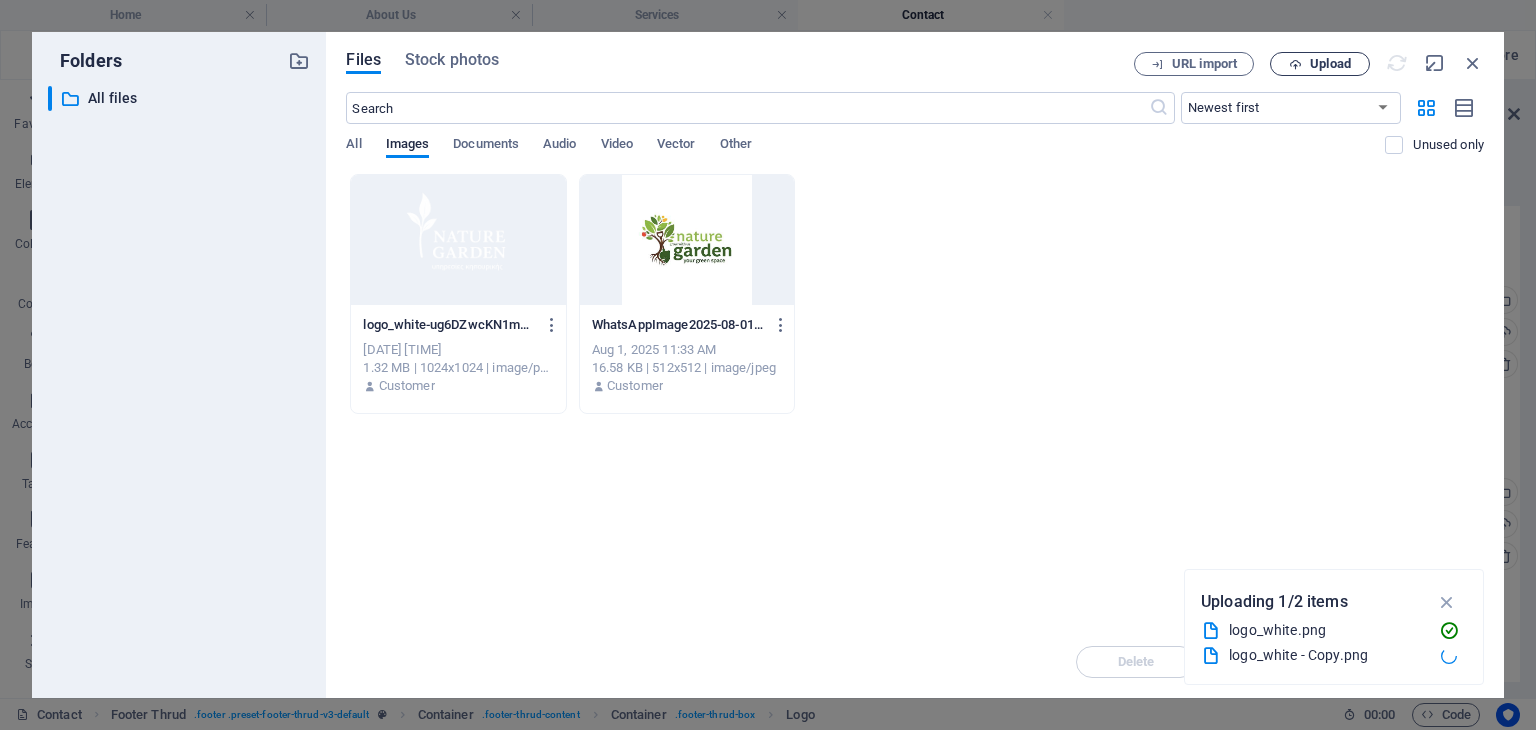 scroll, scrollTop: 574, scrollLeft: 0, axis: vertical 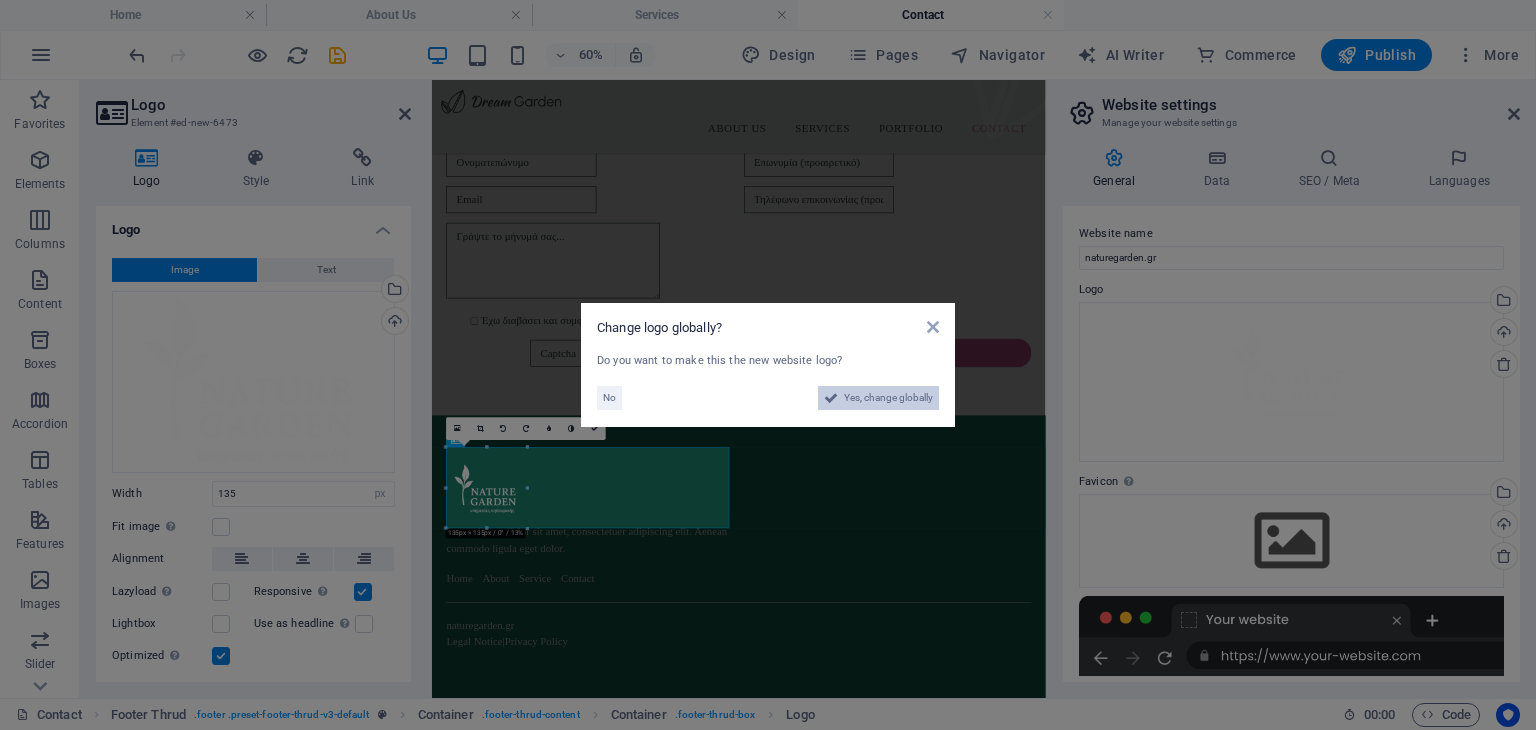 click on "Yes, change globally" at bounding box center [888, 398] 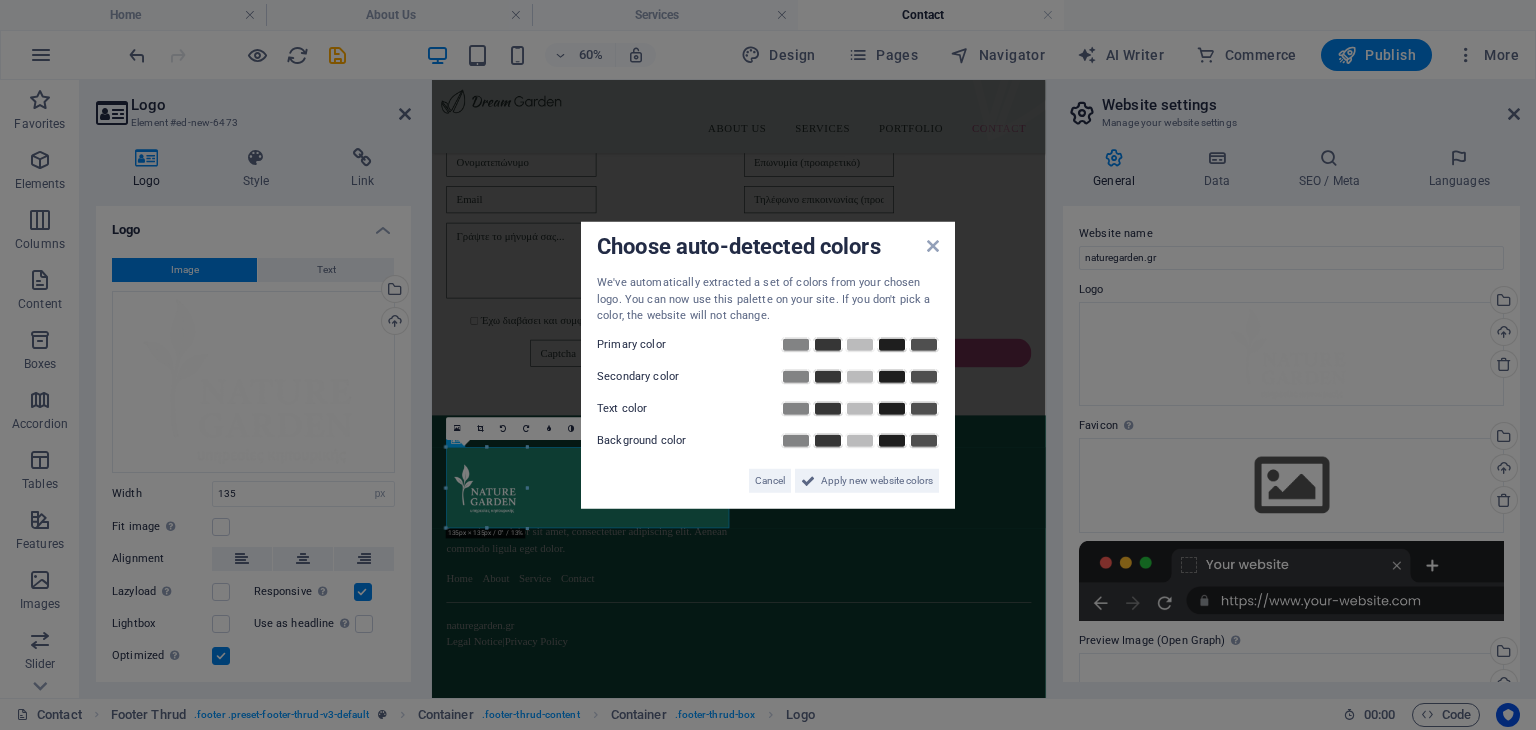 click on "Choose auto-detected colors We've automatically extracted a set of colors from your chosen logo. You can now use this palette on your site. If you don't pick a color, the website will not change.  Primary color Secondary color Text color Background color Cancel Apply new website colors" at bounding box center (768, 365) 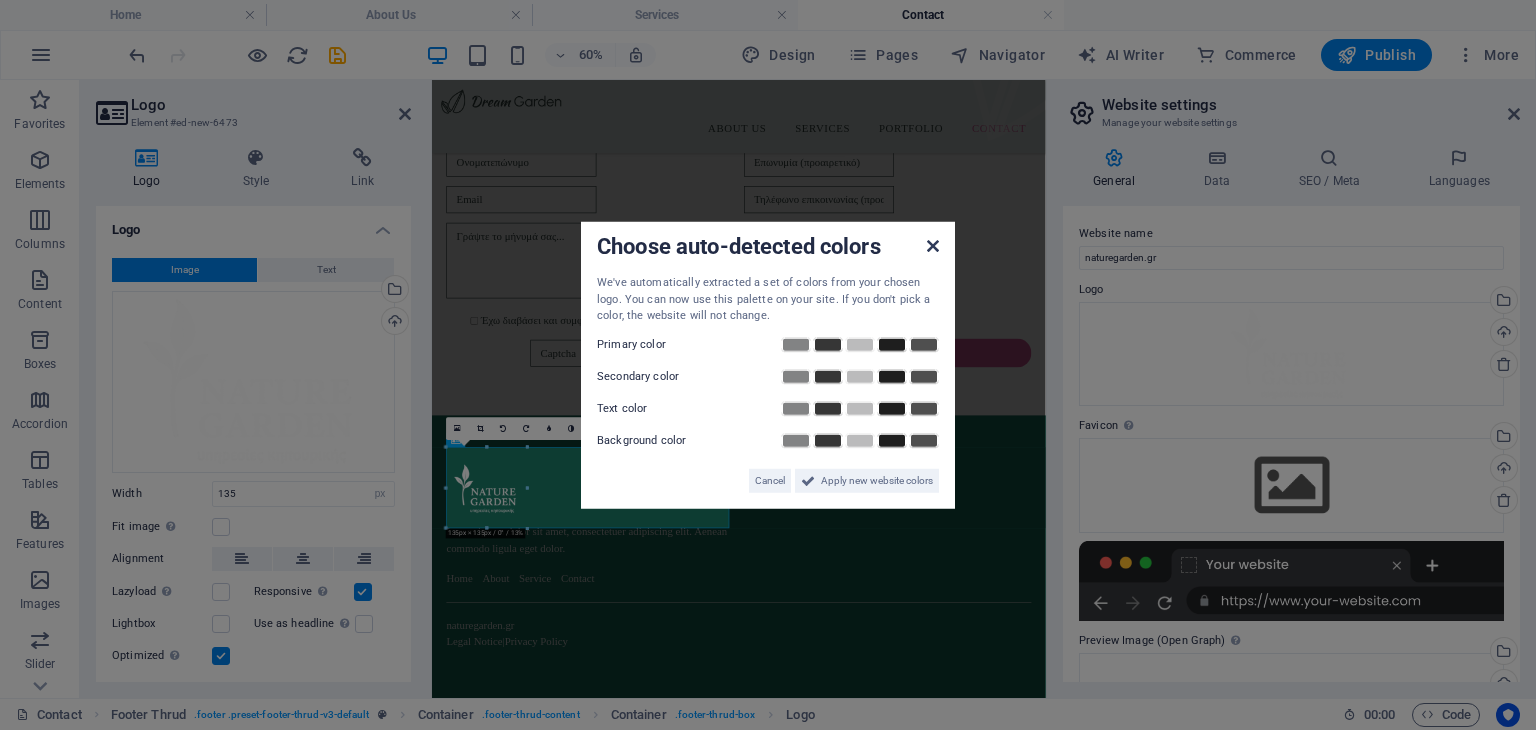 click at bounding box center [933, 246] 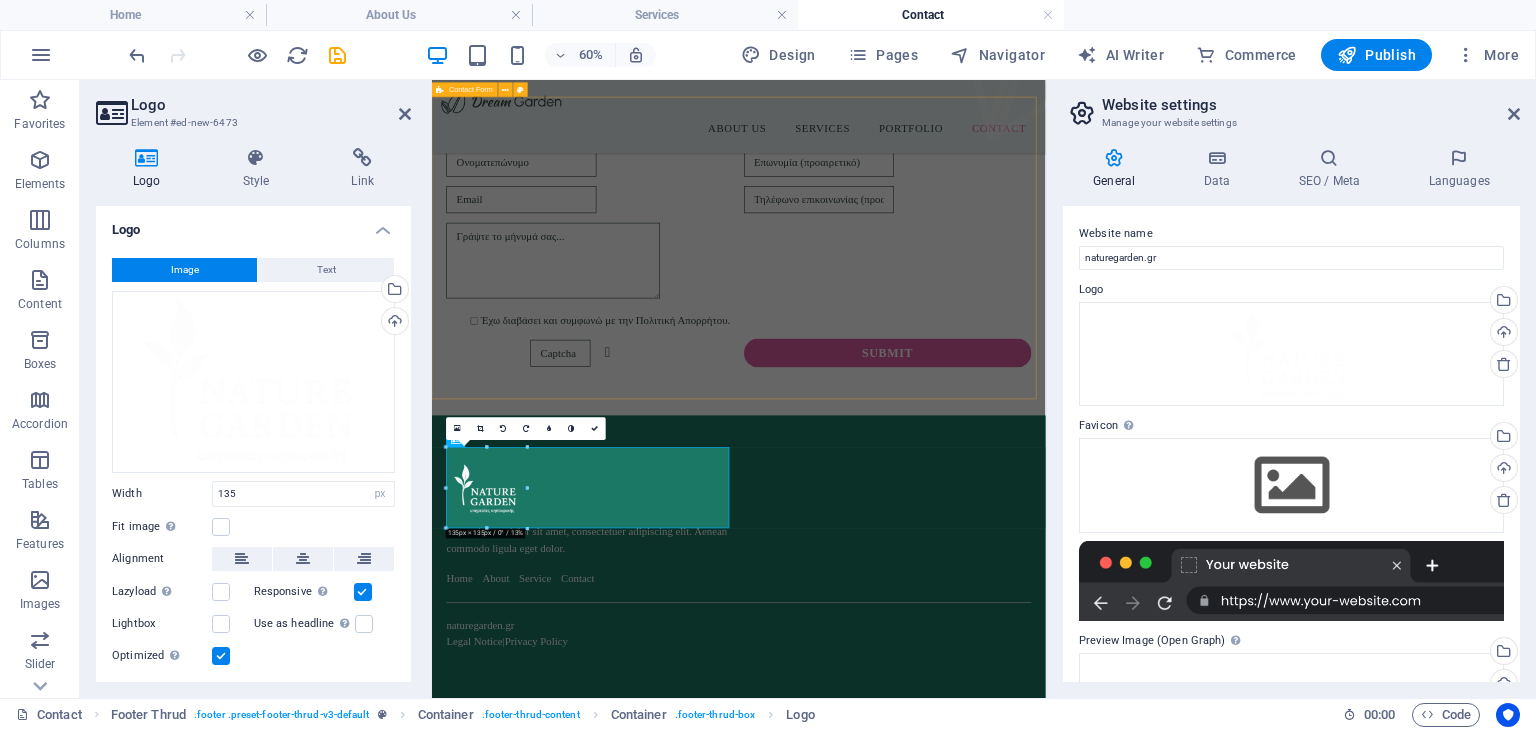 scroll, scrollTop: 524, scrollLeft: 0, axis: vertical 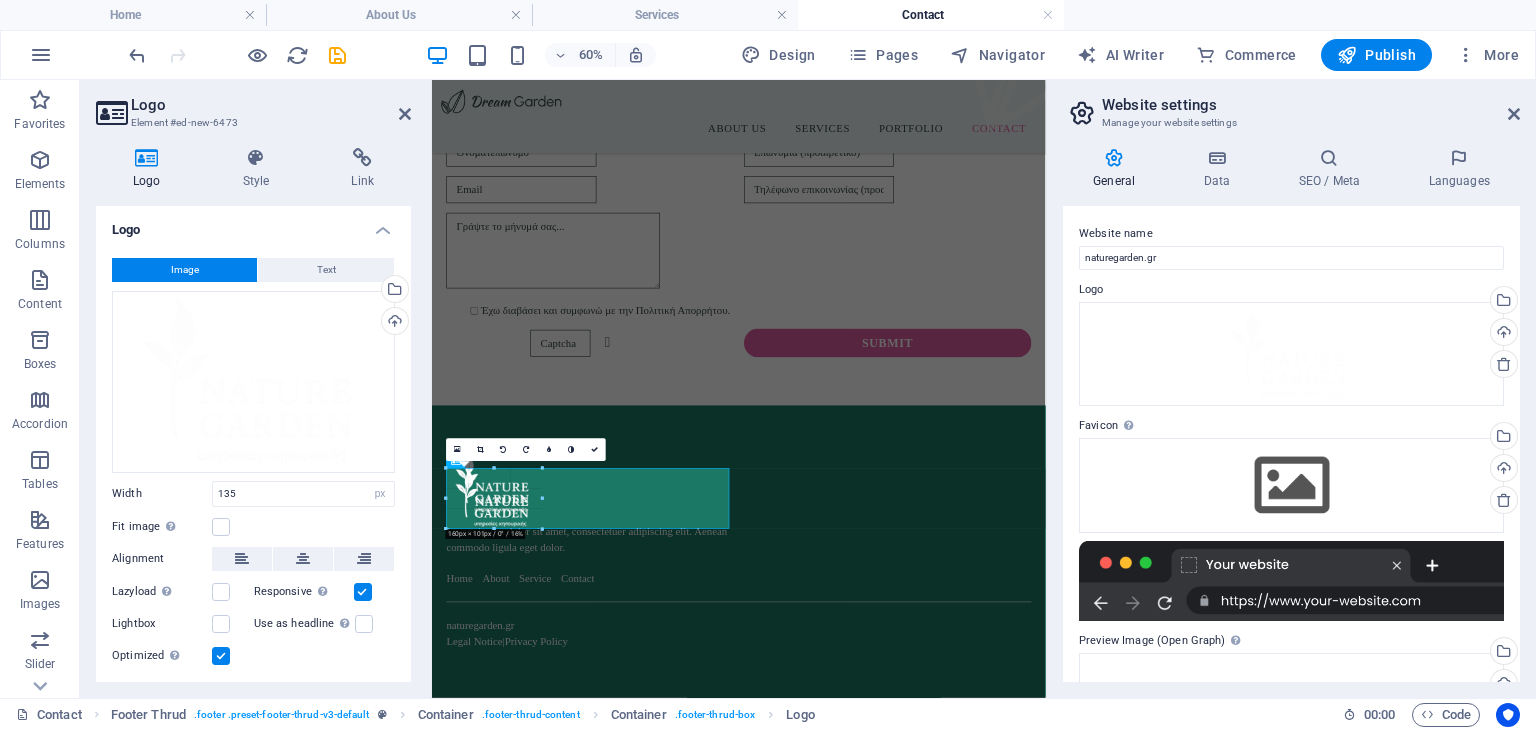 drag, startPoint x: 527, startPoint y: 531, endPoint x: 548, endPoint y: 540, distance: 22.847319 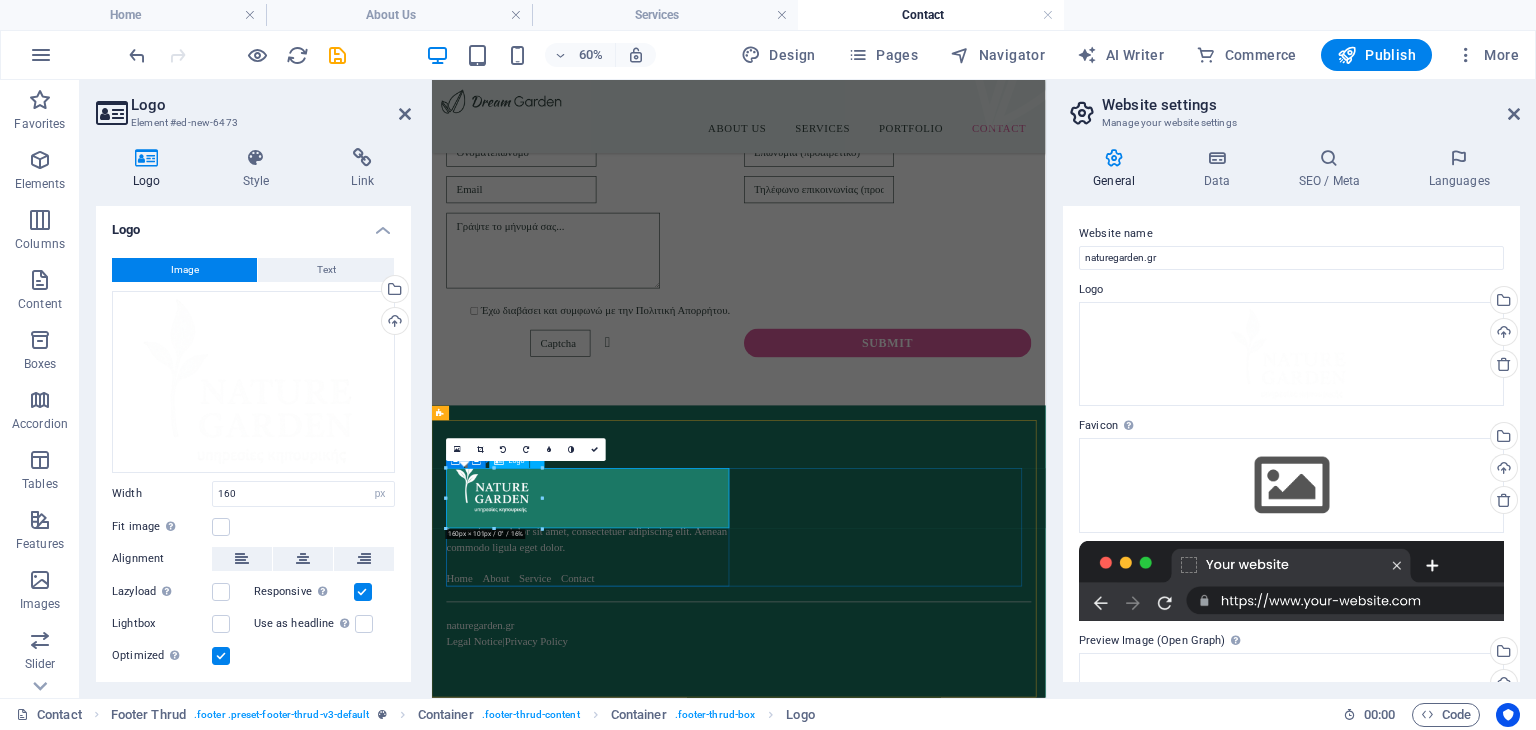 click at bounding box center [696, 753] 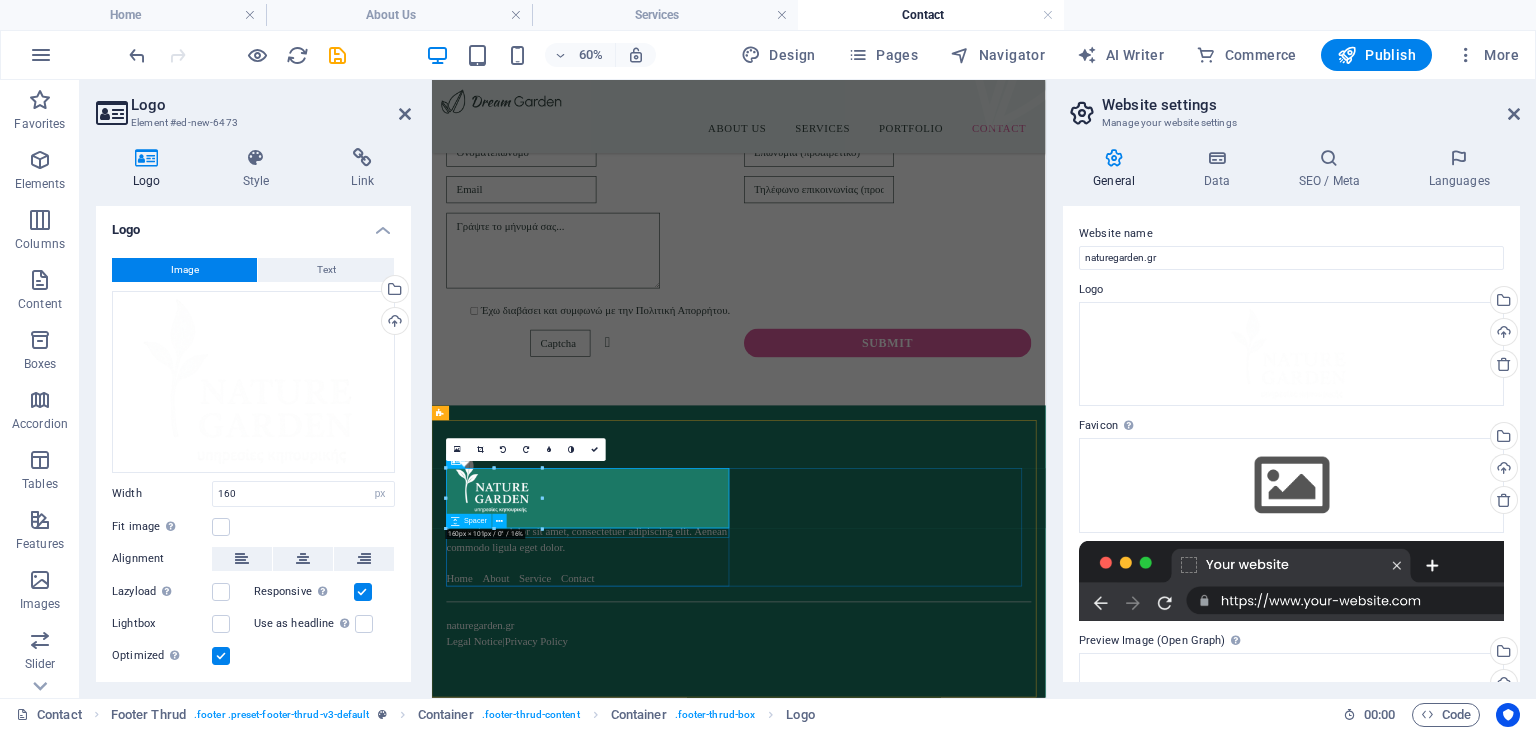 click on "Lorem ipsum dolor sit amet, consectetuer adipiscing elit. Aenean commodo ligula eget dolor. Home About Service Contact" at bounding box center [943, 814] 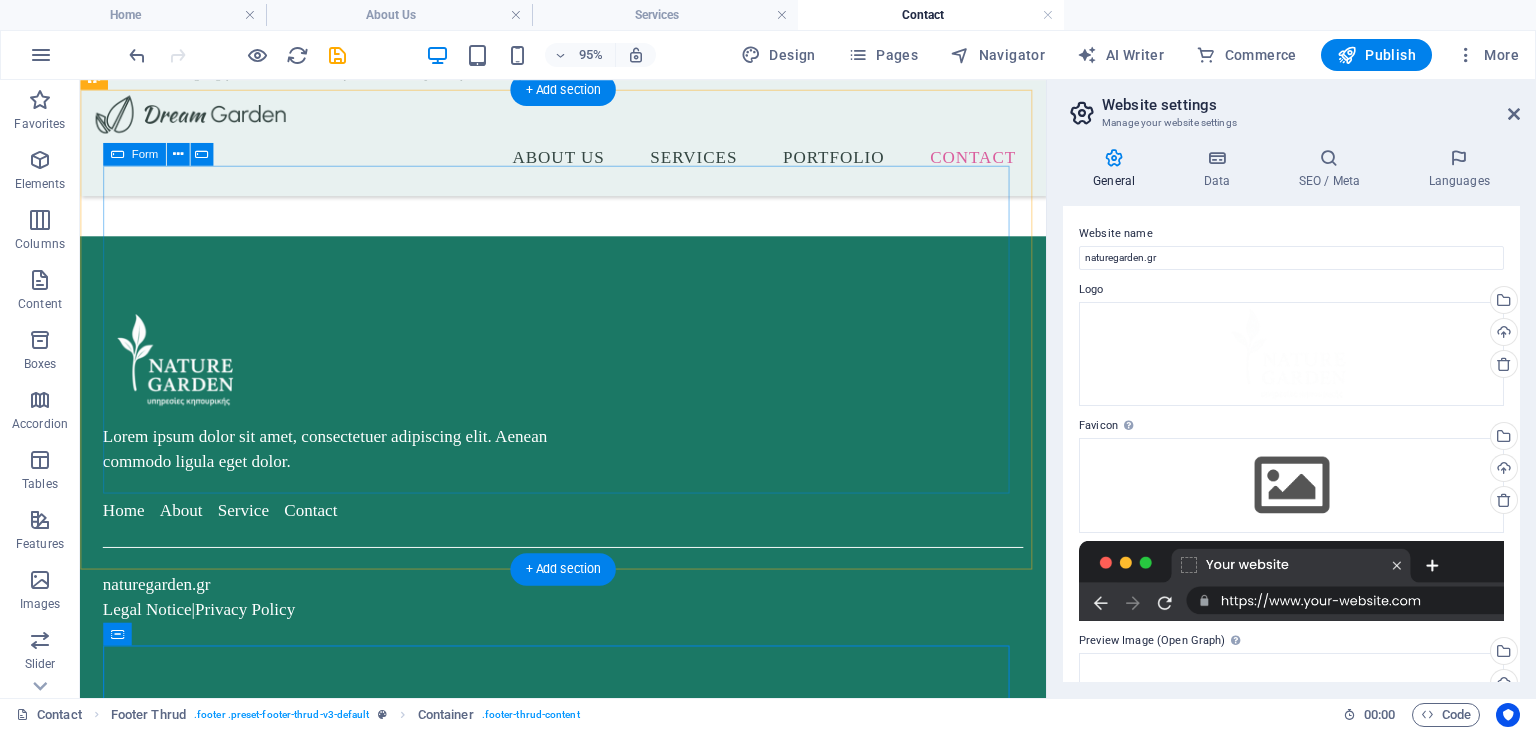 scroll, scrollTop: 919, scrollLeft: 0, axis: vertical 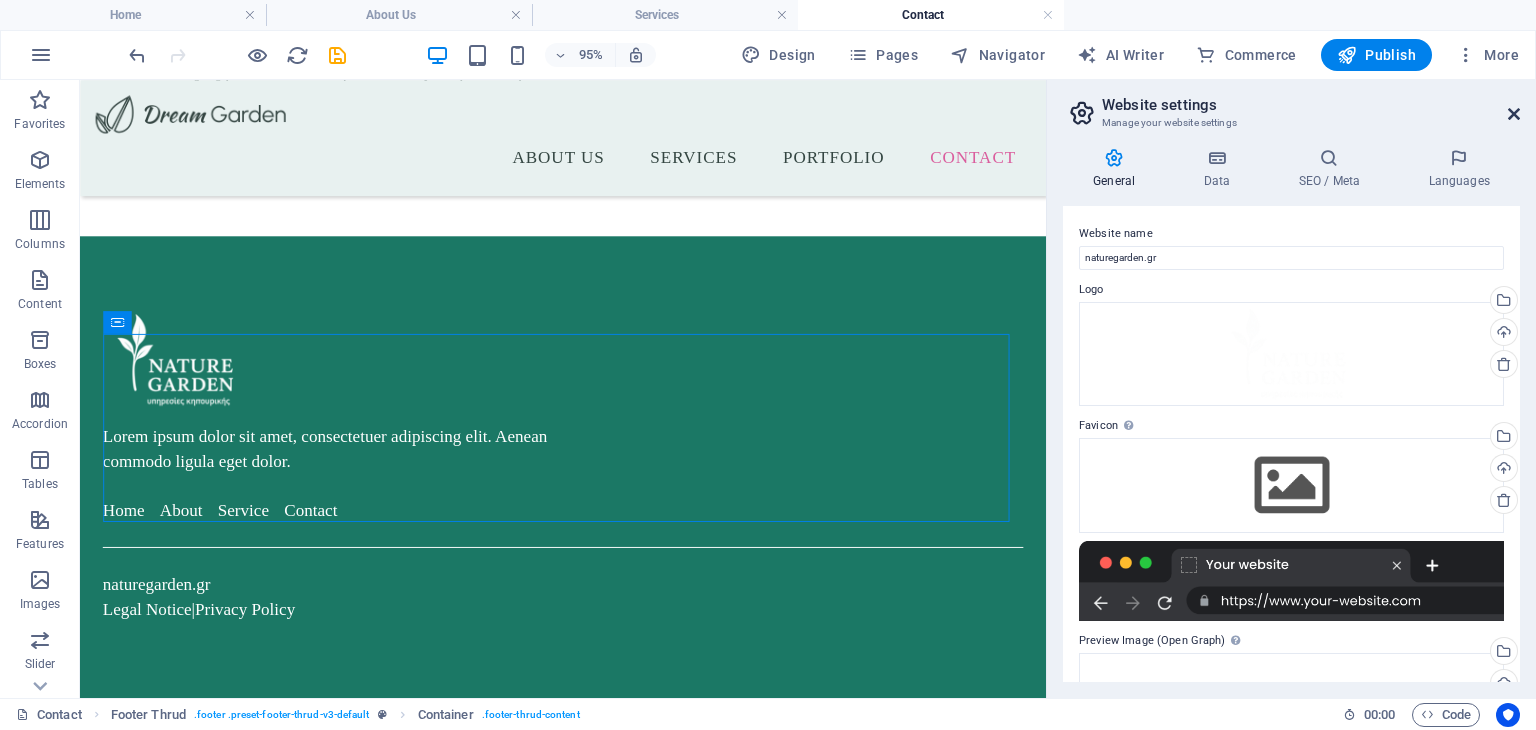 click at bounding box center [1514, 114] 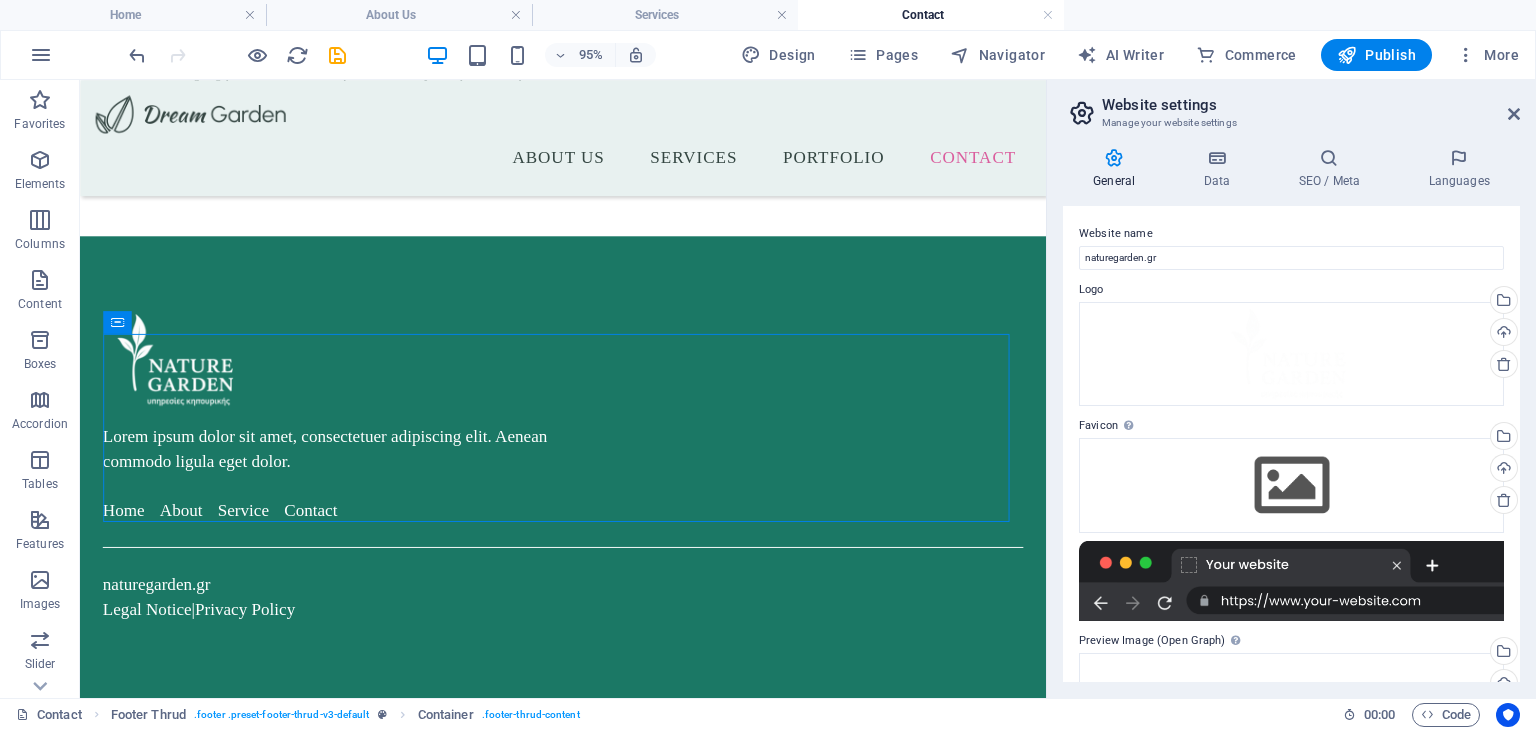 scroll, scrollTop: 892, scrollLeft: 0, axis: vertical 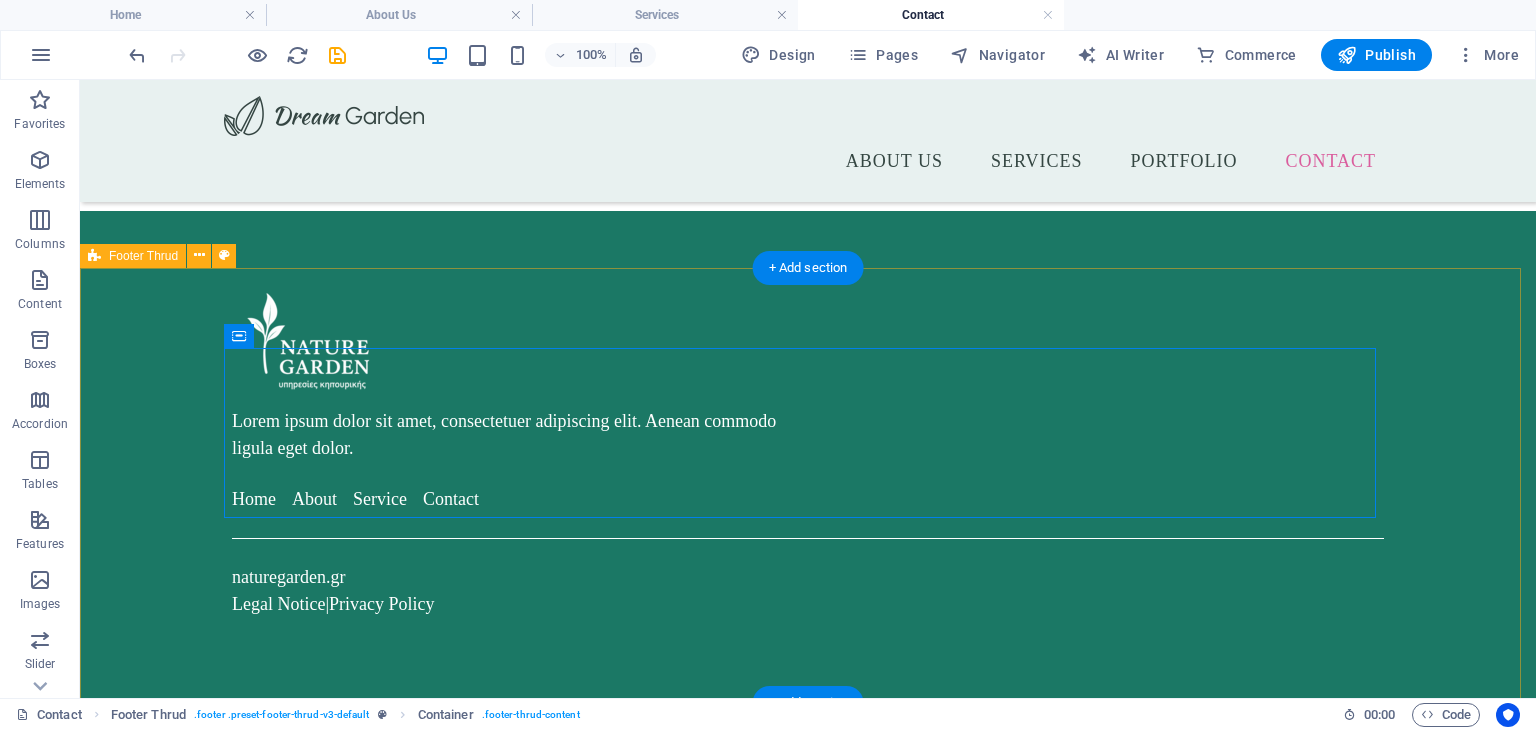 click on "Lorem ipsum dolor sit amet, consectetuer adipiscing elit. Aenean commodo ligula eget dolor. Home About Service Contact
naturegarden.gr   Legal Notice  |  Privacy Policy" at bounding box center [808, 454] 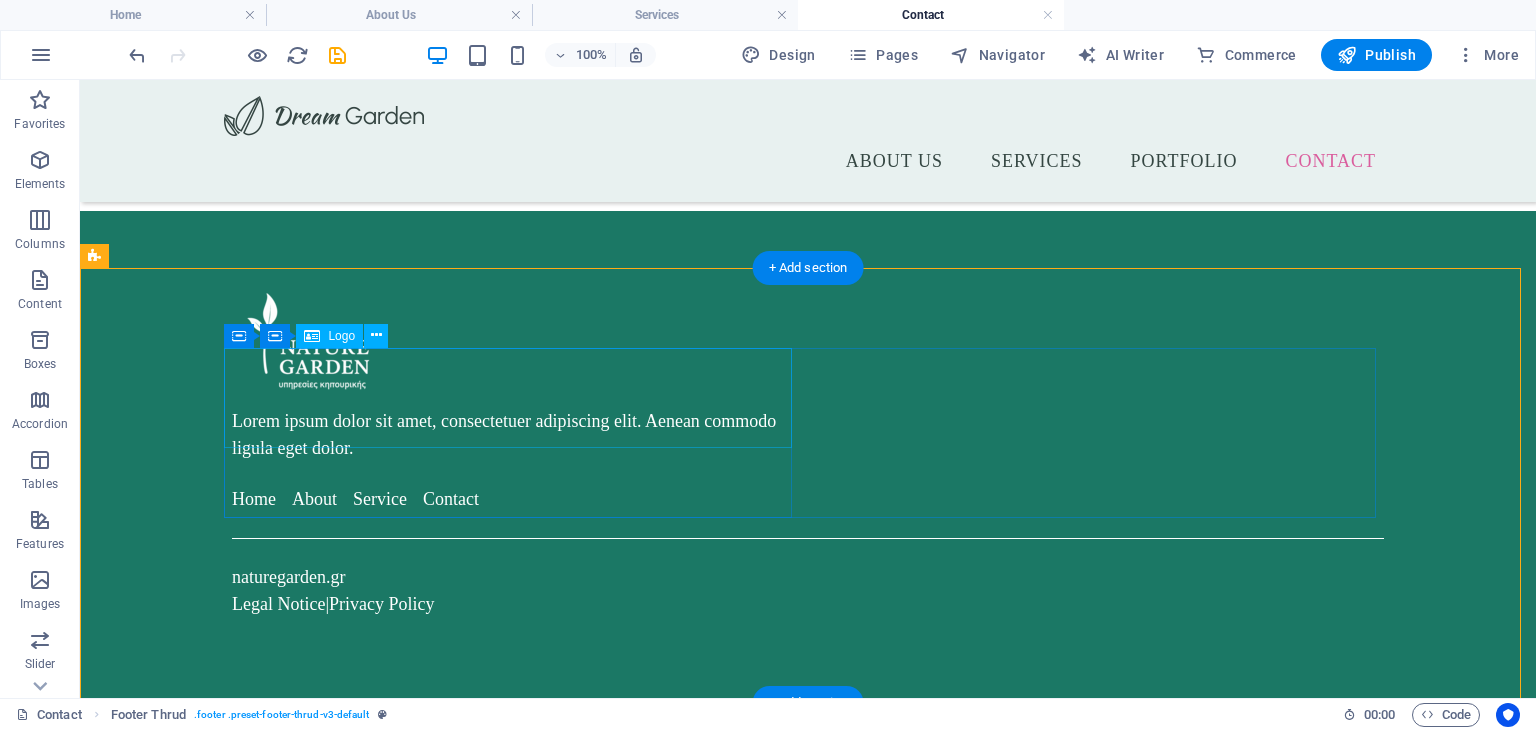 click at bounding box center [516, 341] 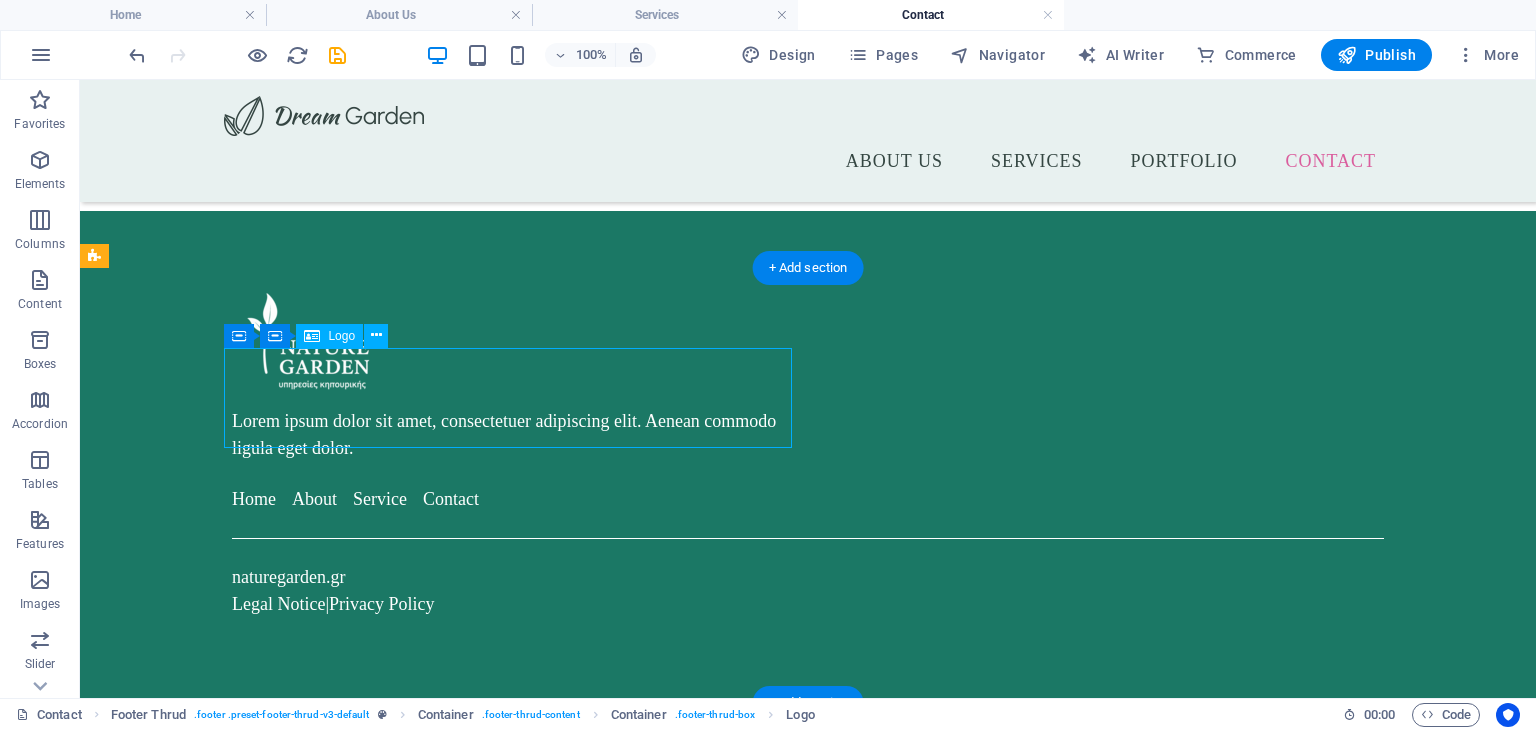 click at bounding box center [516, 341] 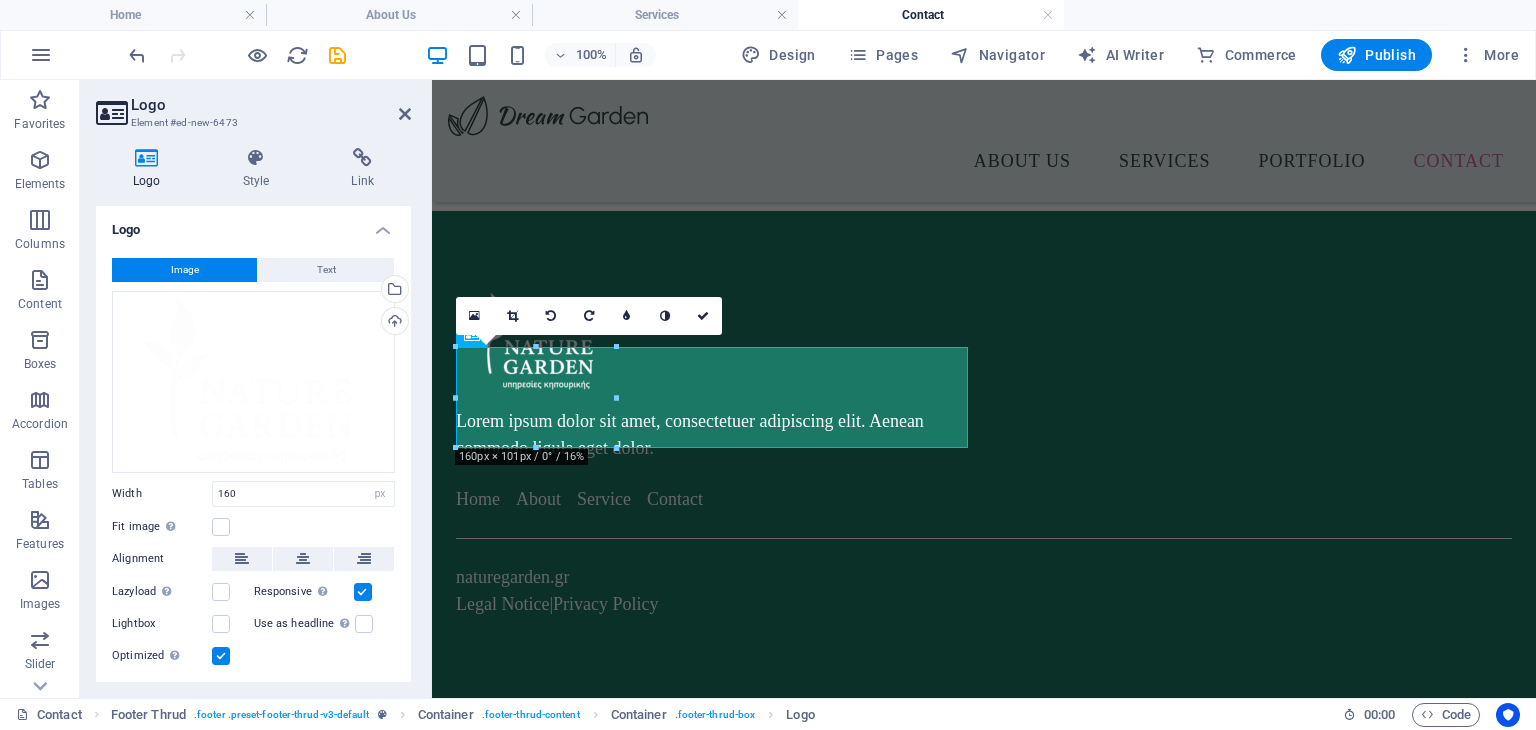 scroll, scrollTop: 919, scrollLeft: 0, axis: vertical 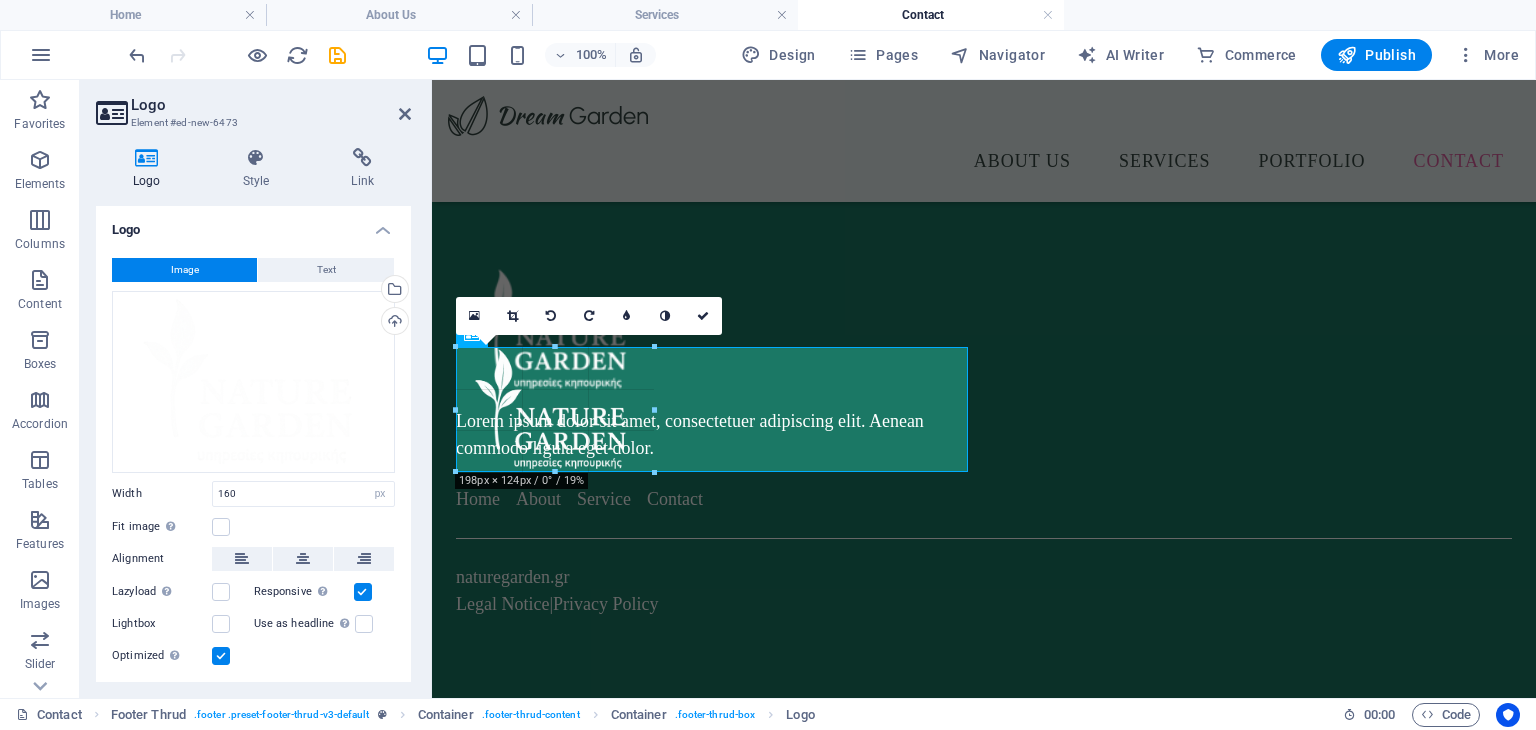 drag, startPoint x: 617, startPoint y: 449, endPoint x: 652, endPoint y: 467, distance: 39.357338 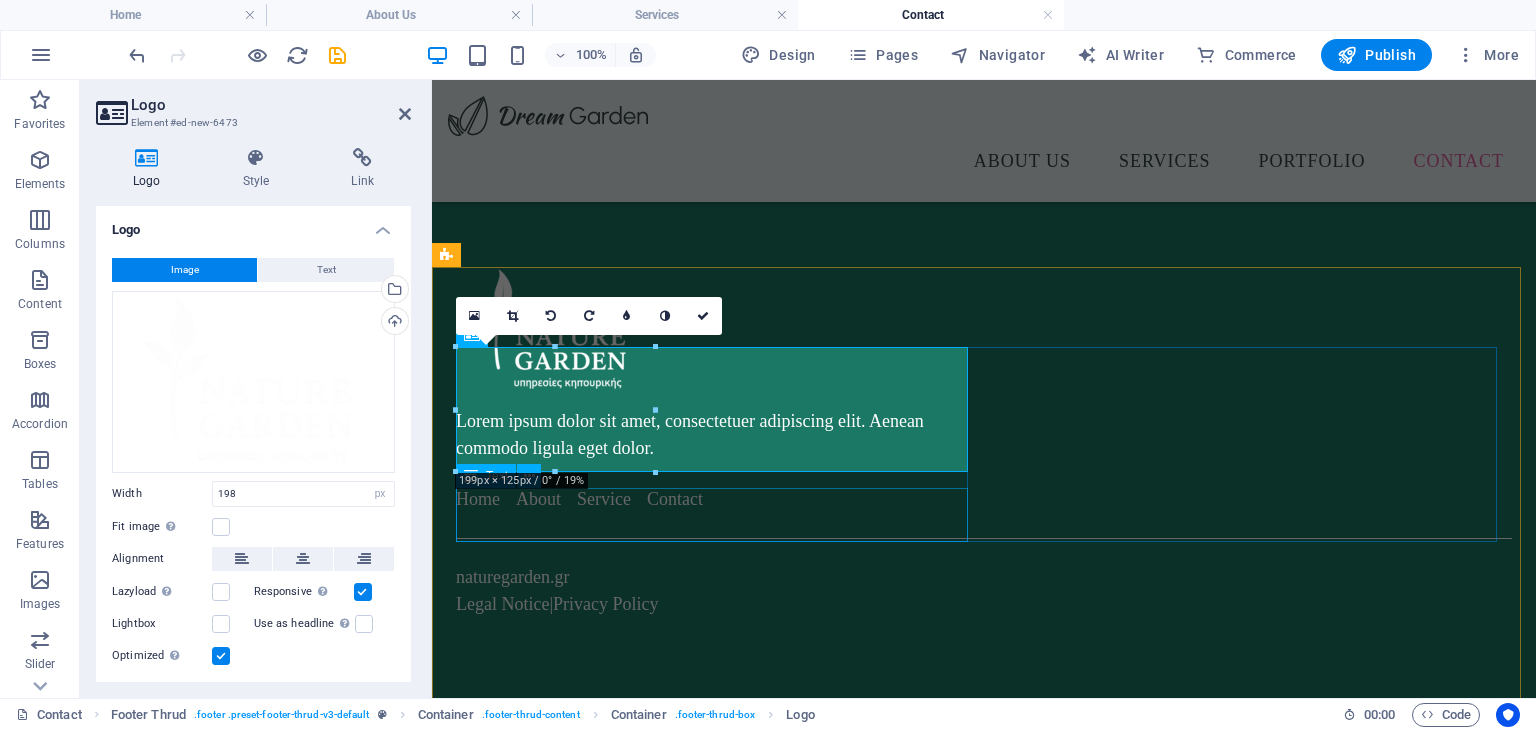 click on "Lorem ipsum dolor sit amet, consectetuer adipiscing elit. Aenean commodo ligula eget dolor." at bounding box center [716, 435] 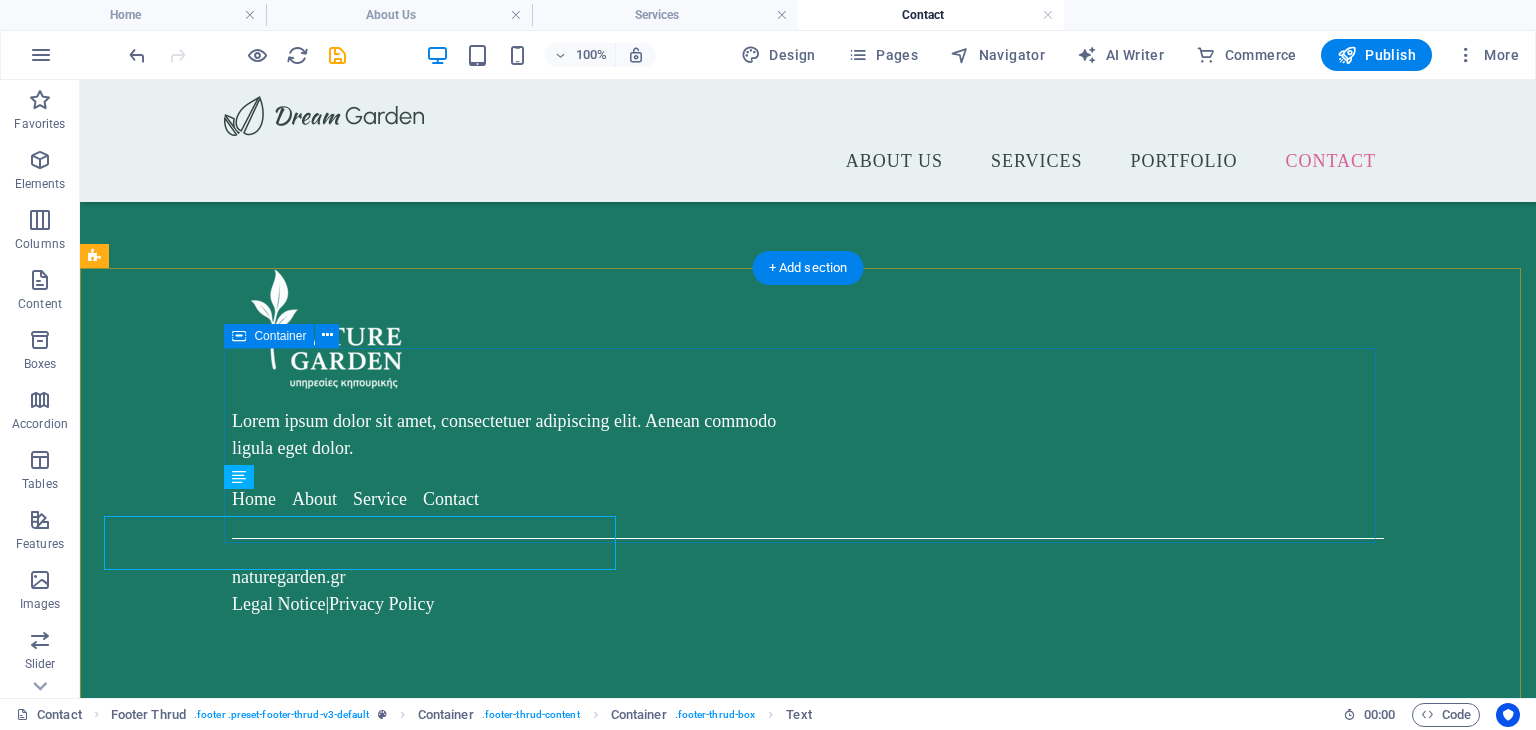 scroll, scrollTop: 892, scrollLeft: 0, axis: vertical 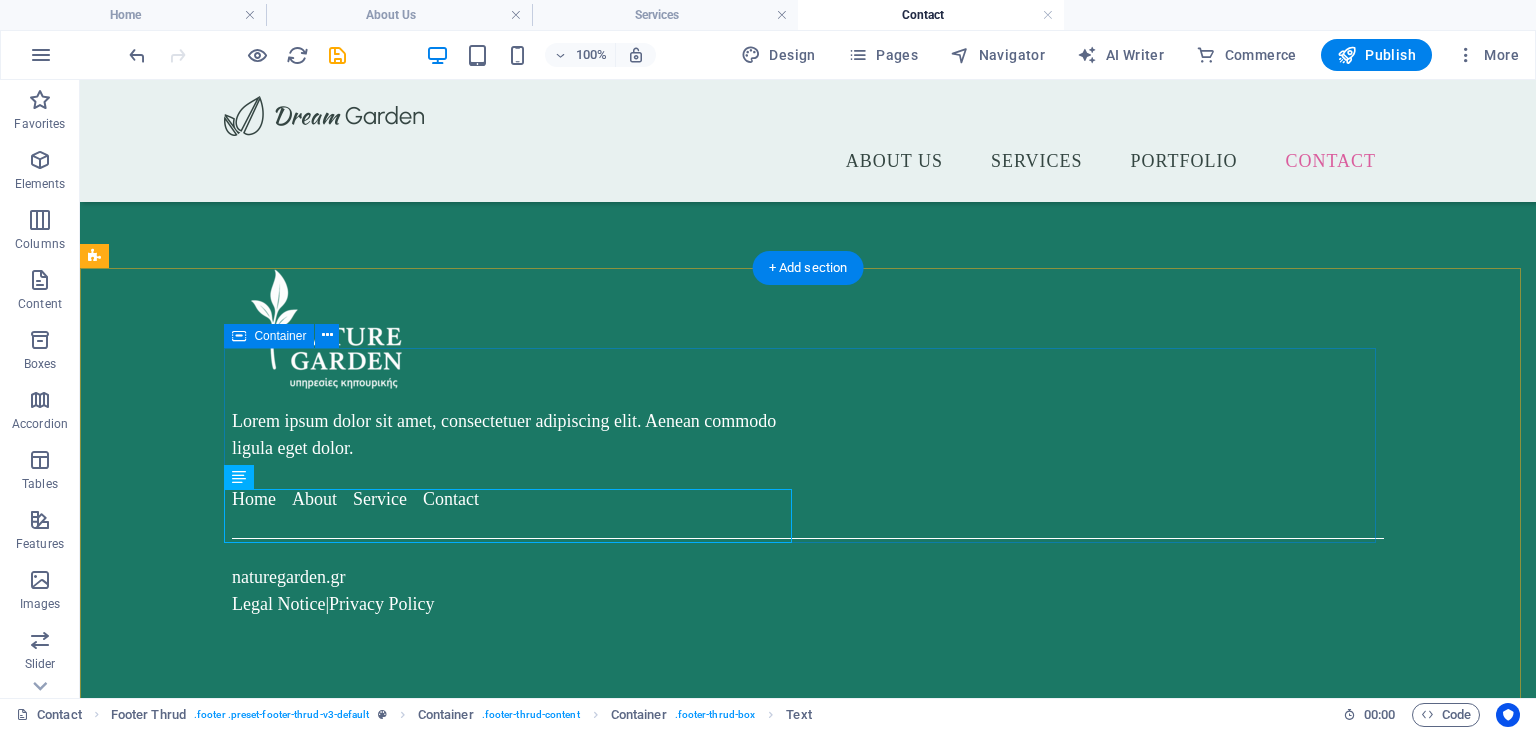 click on "Lorem ipsum dolor sit amet, consectetuer adipiscing elit. Aenean commodo ligula eget dolor. Home About Service Contact" at bounding box center (808, 390) 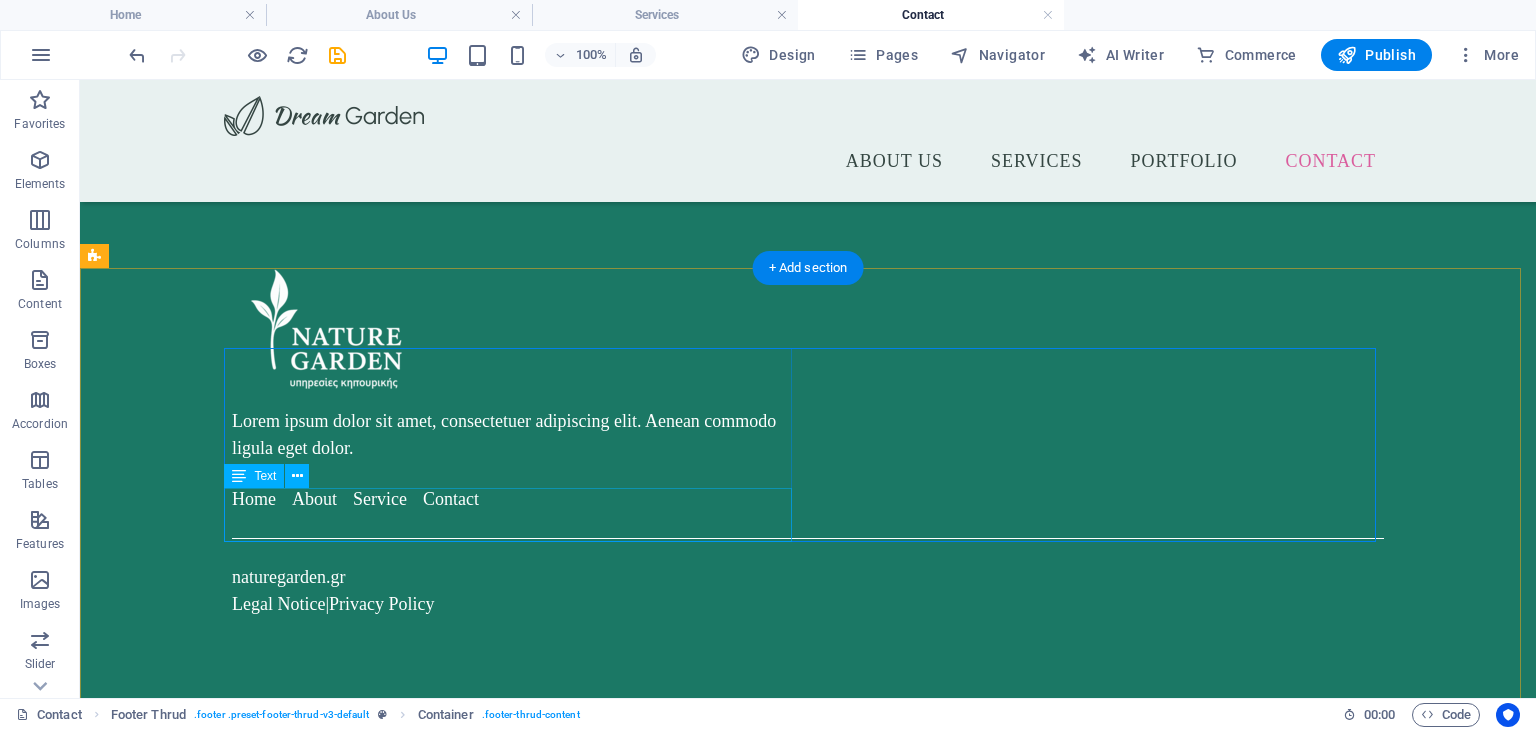 click on "Lorem ipsum dolor sit amet, consectetuer adipiscing elit. Aenean commodo ligula eget dolor." at bounding box center (516, 435) 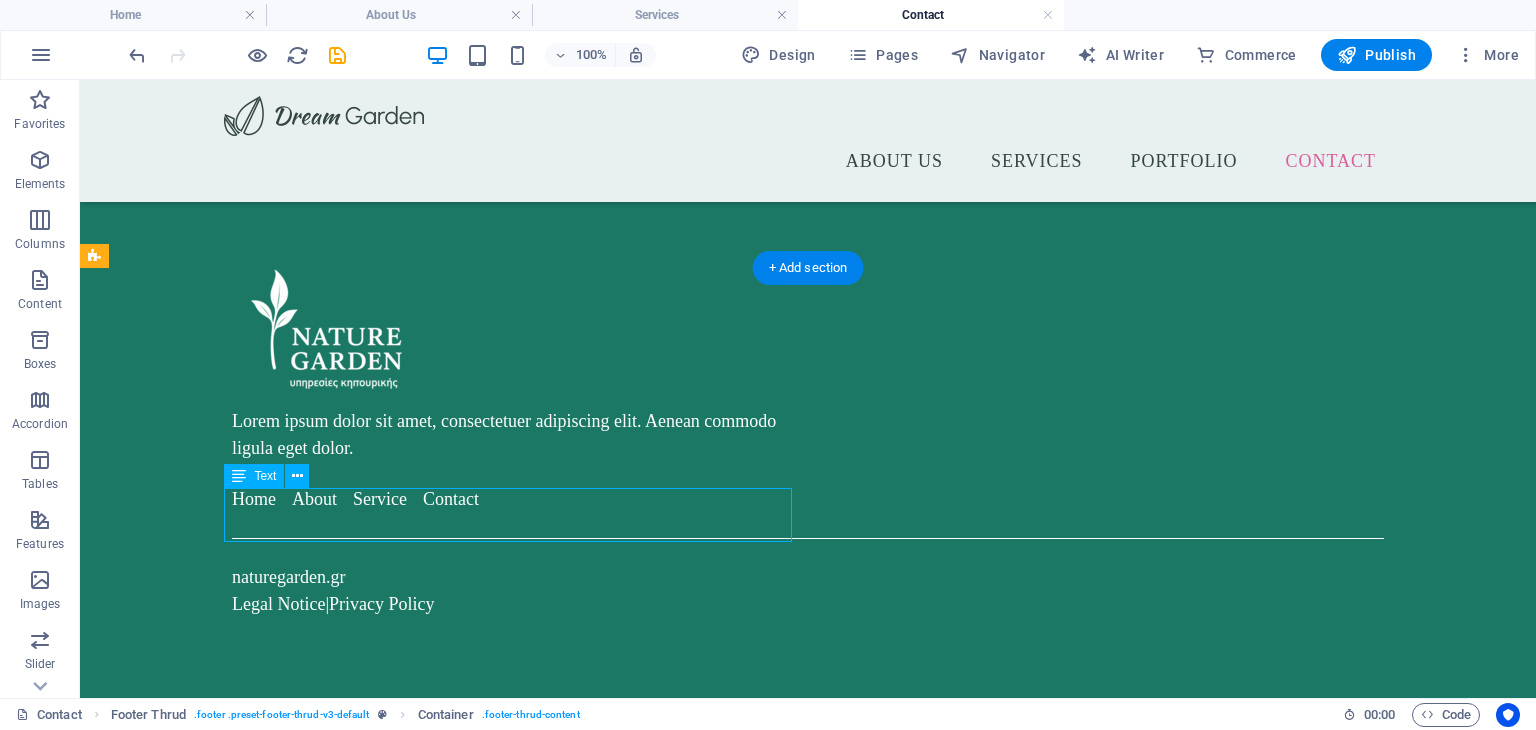 click on "Lorem ipsum dolor sit amet, consectetuer adipiscing elit. Aenean commodo ligula eget dolor." at bounding box center (516, 435) 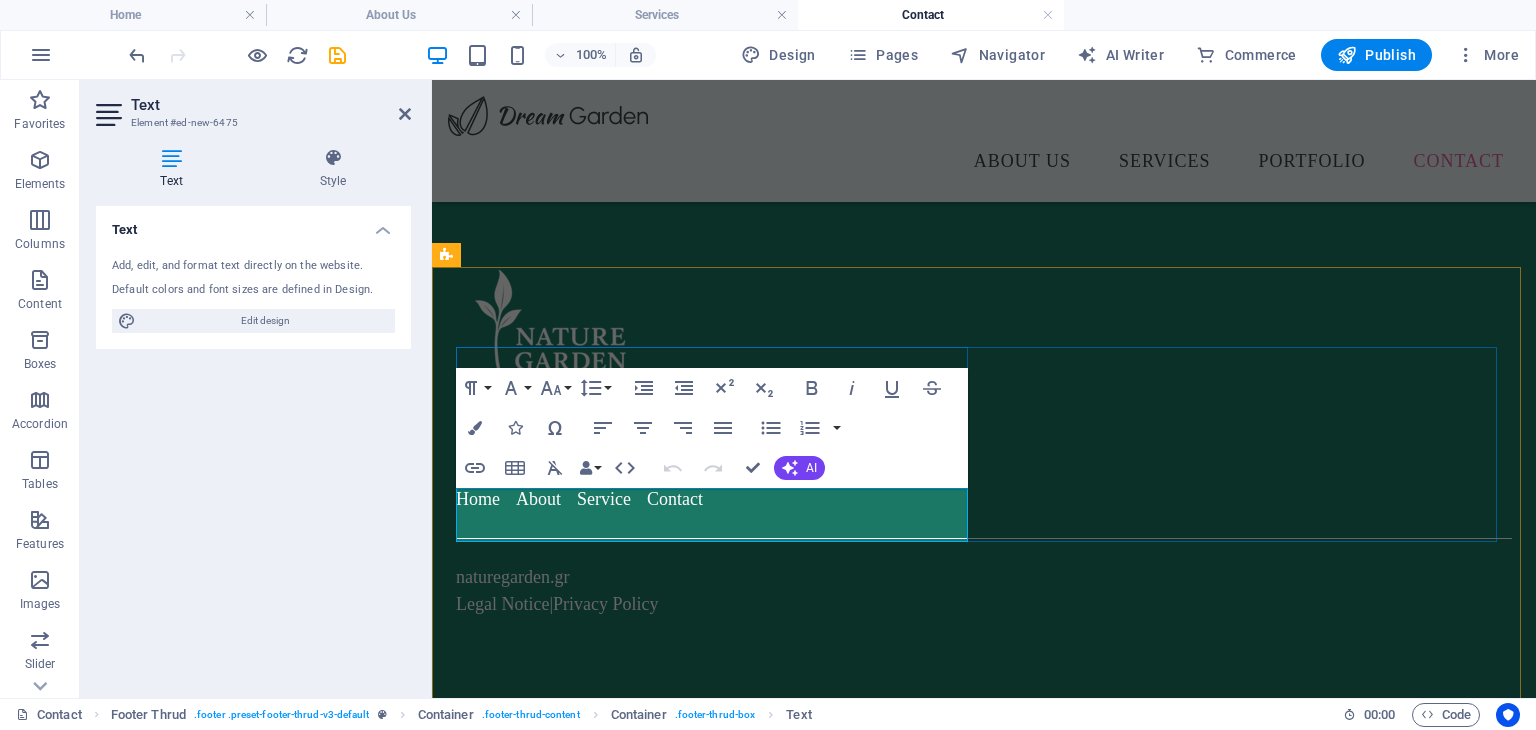 click on "Lorem ipsum dolor sit amet, consectetuer adipiscing elit. Aenean commodo ligula eget dolor." at bounding box center (716, 435) 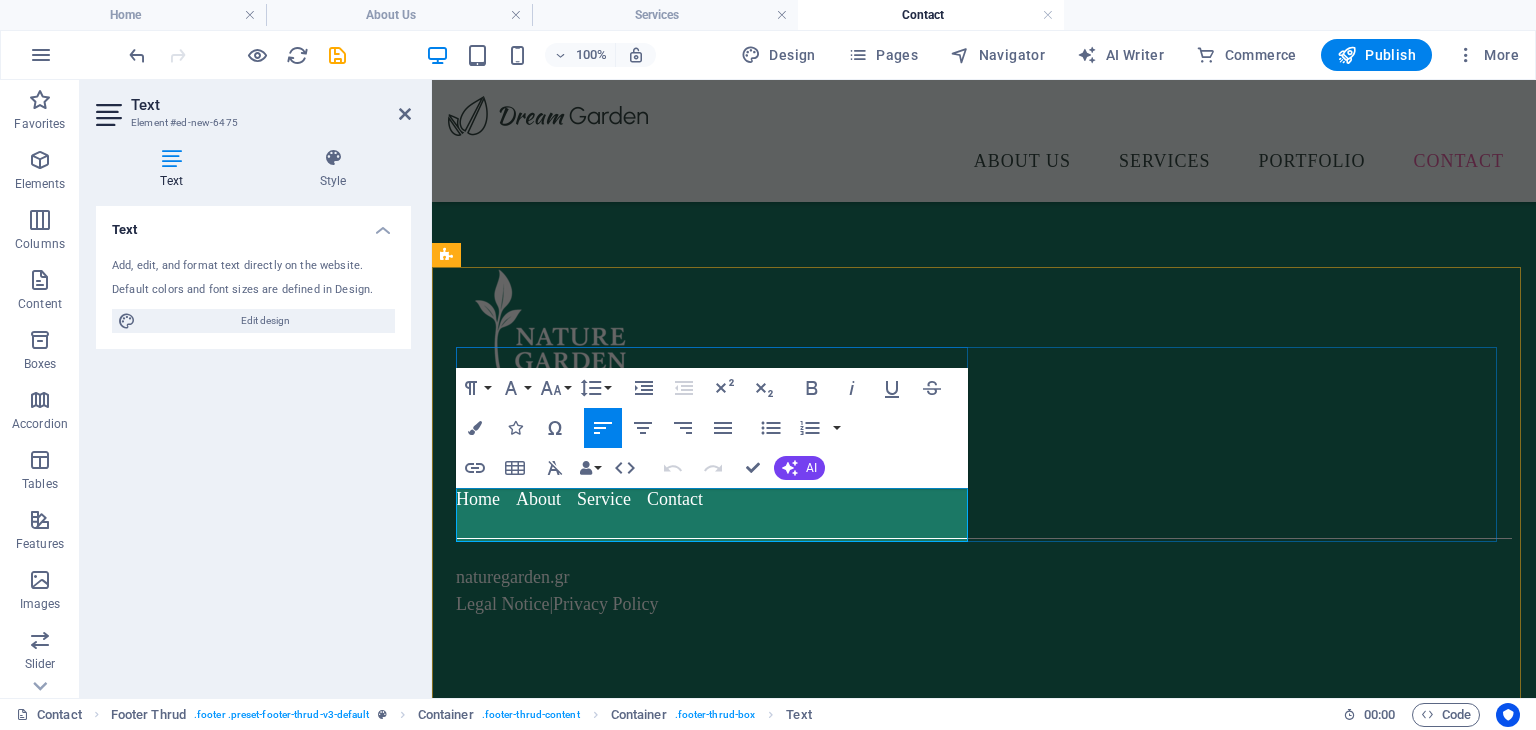 click on "Lorem ipsum dolor sit amet, consectetuer adipiscing elit. Aenean commodo ligula eget dolor." at bounding box center (716, 435) 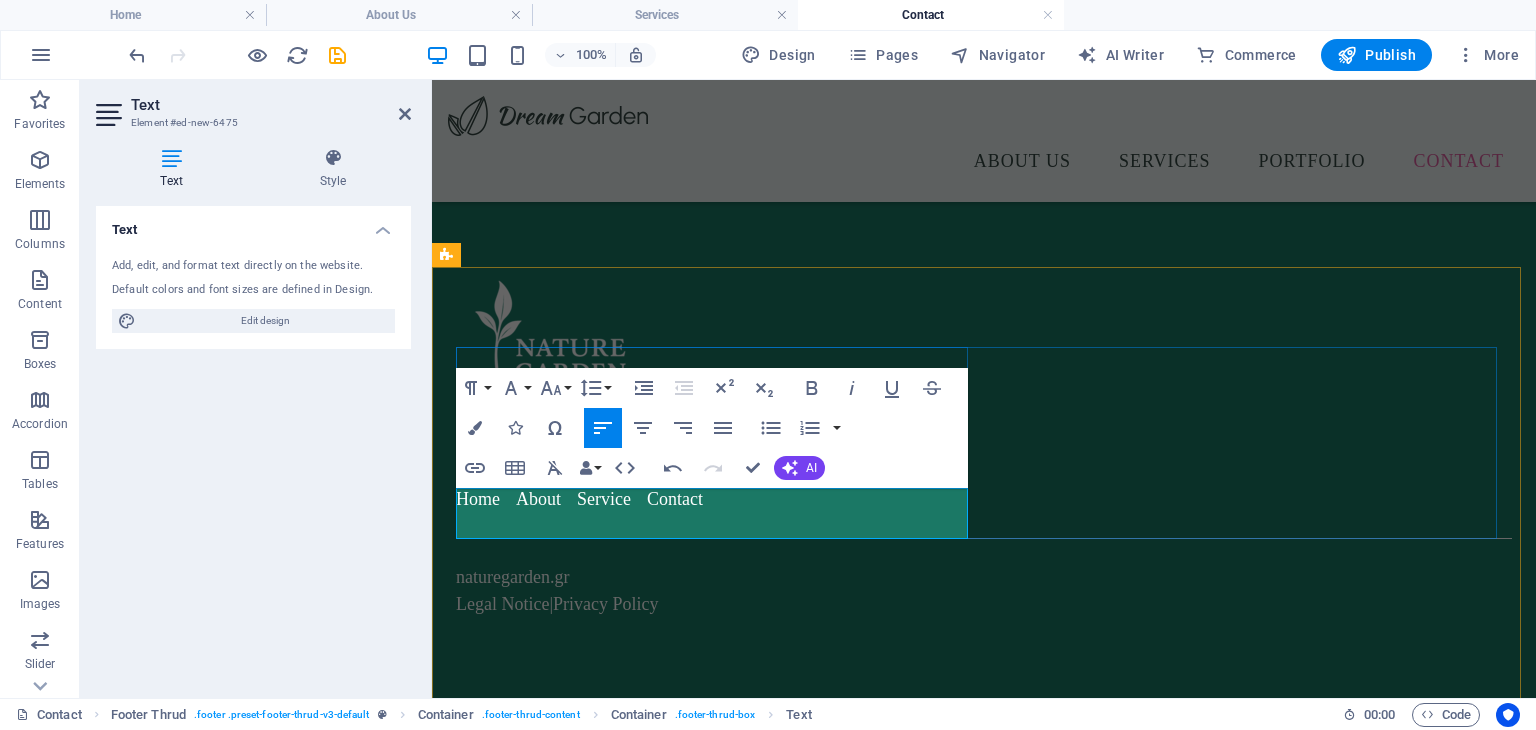 click on "Ο κήπος σας είναι η δική μας φροντίδα." at bounding box center [717, 432] 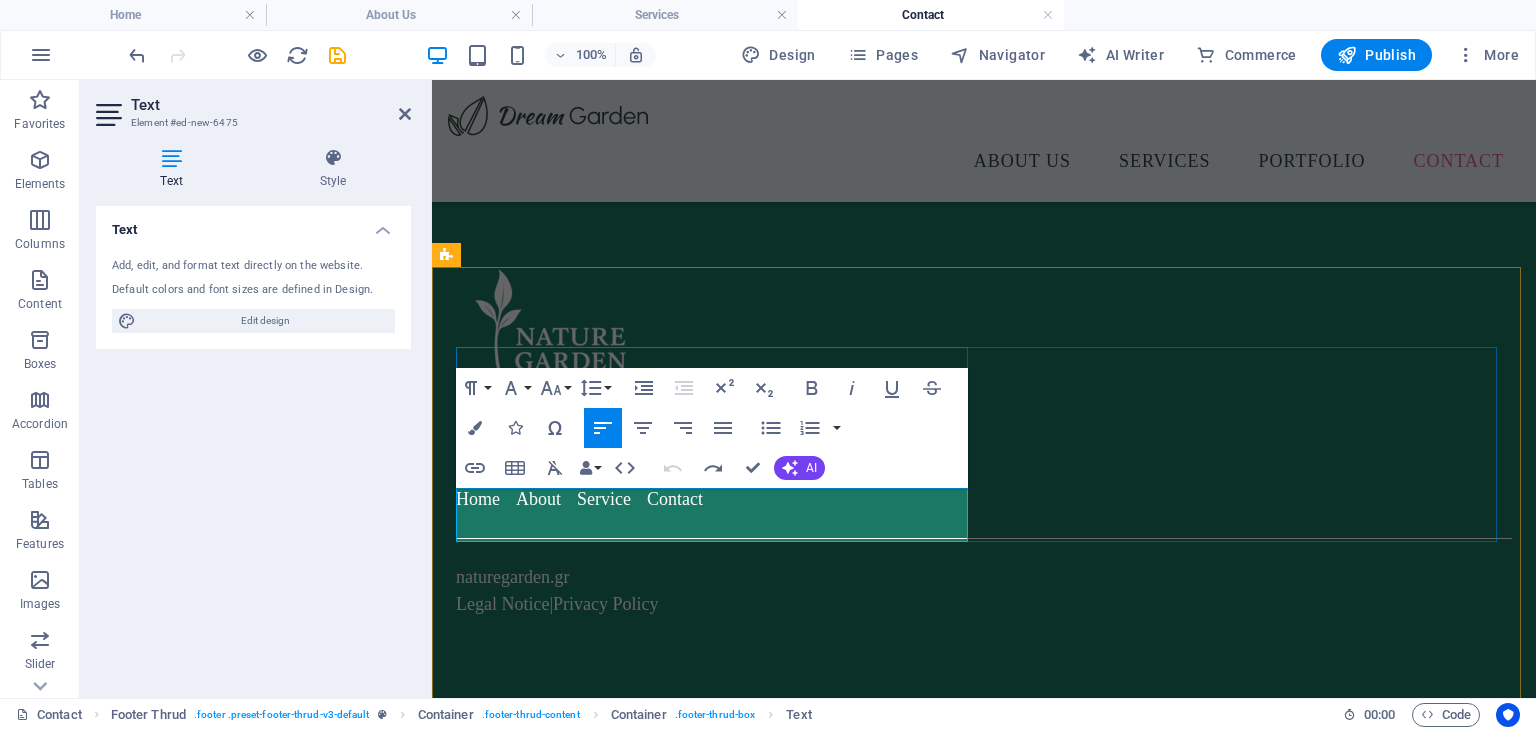 click on "Lorem ipsum dolor sit amet, consectetuer adipiscing elit. Aenean commodo ligula eget dolor." at bounding box center [716, 435] 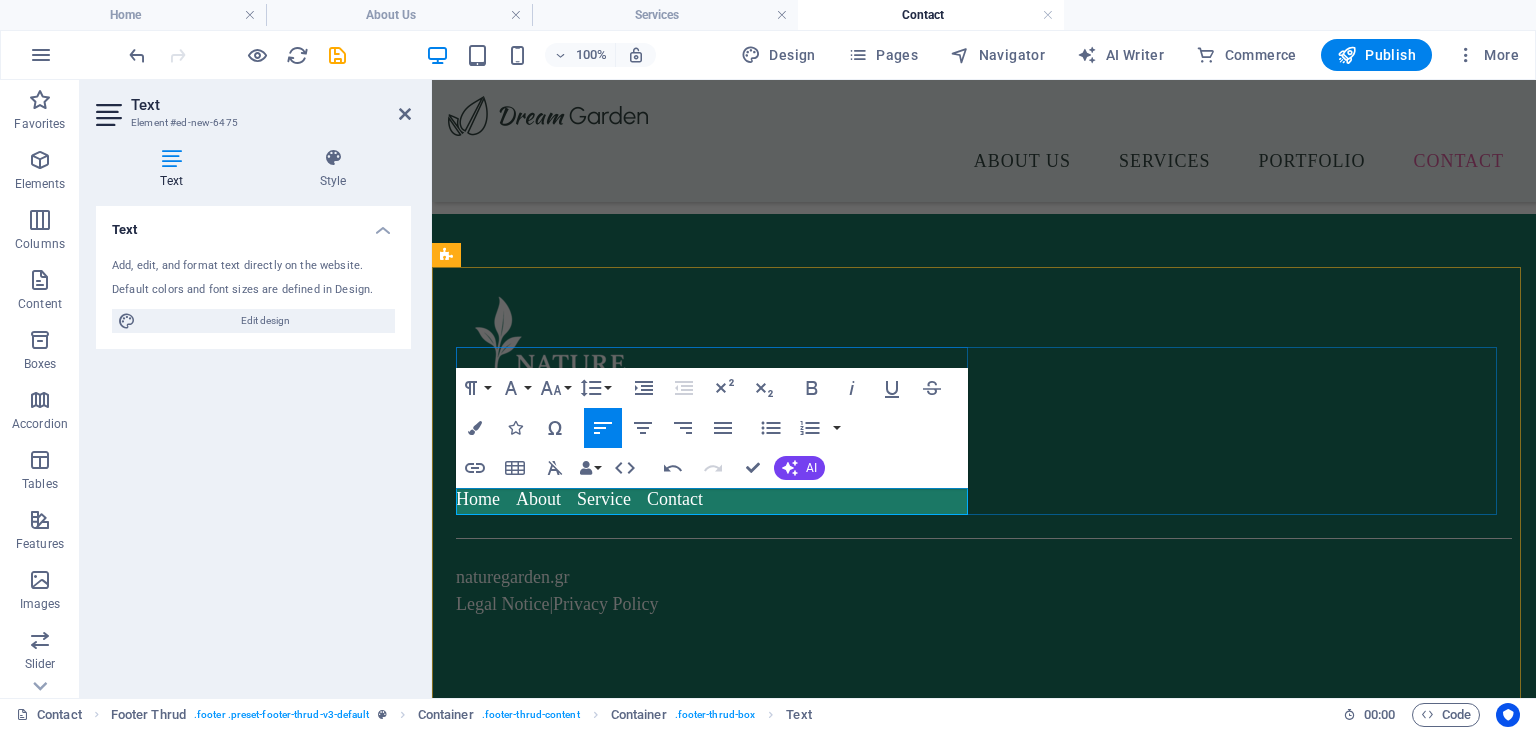 scroll, scrollTop: 160, scrollLeft: 2, axis: both 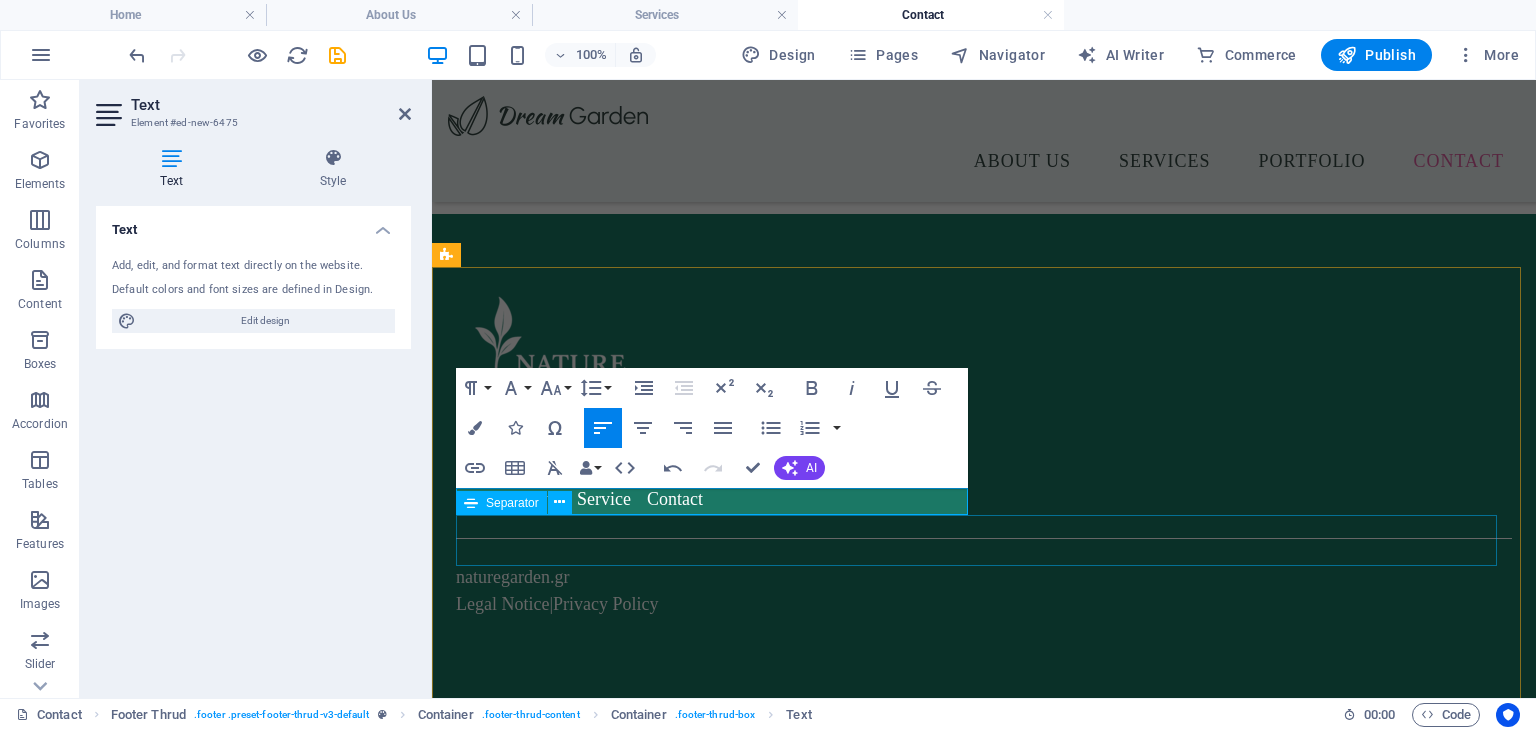 click on "Ο κήπος σας είναι η δική μας φροντίδα. Ο κήπος σας είναι η δική μας φροντίδα. Home About Service Contact" at bounding box center [984, 403] 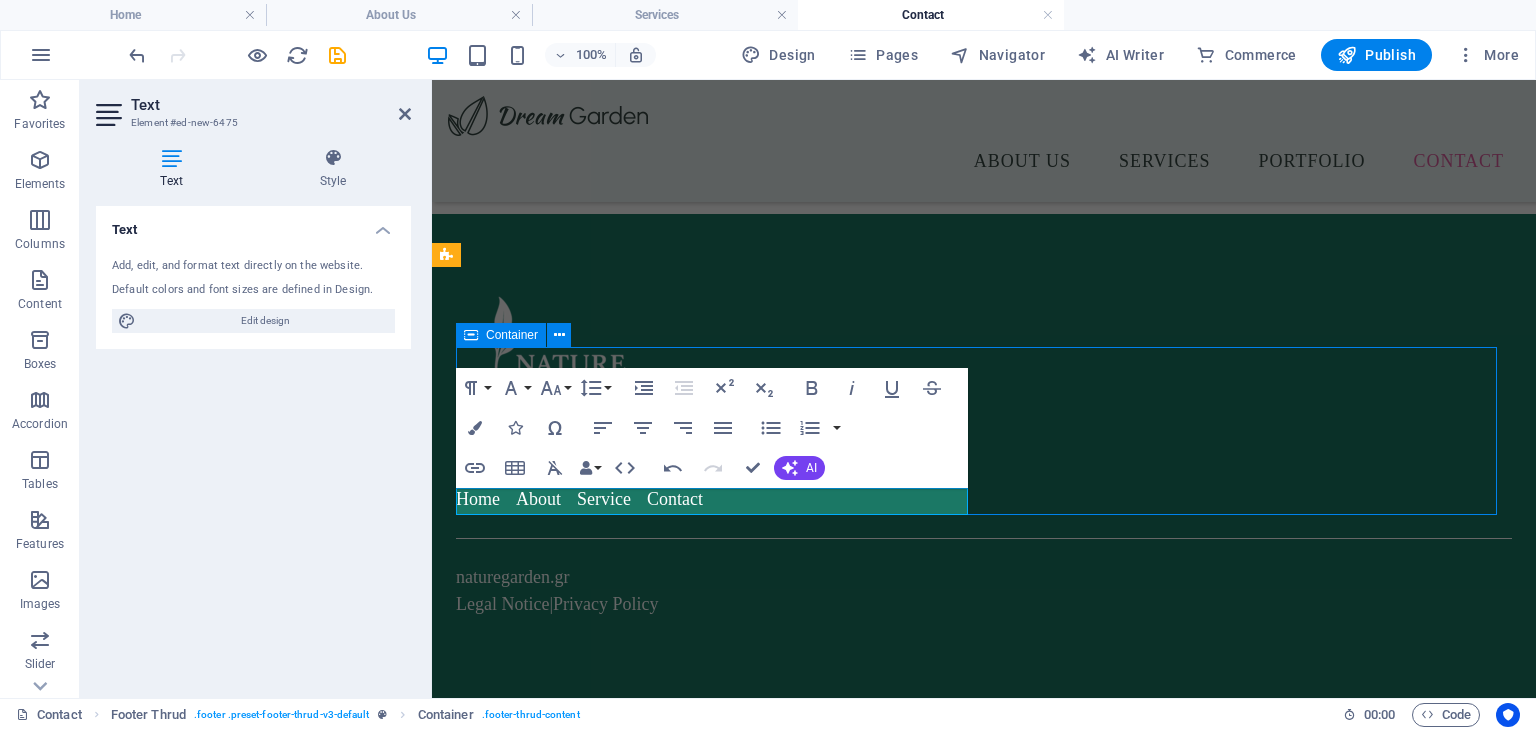 scroll, scrollTop: 892, scrollLeft: 0, axis: vertical 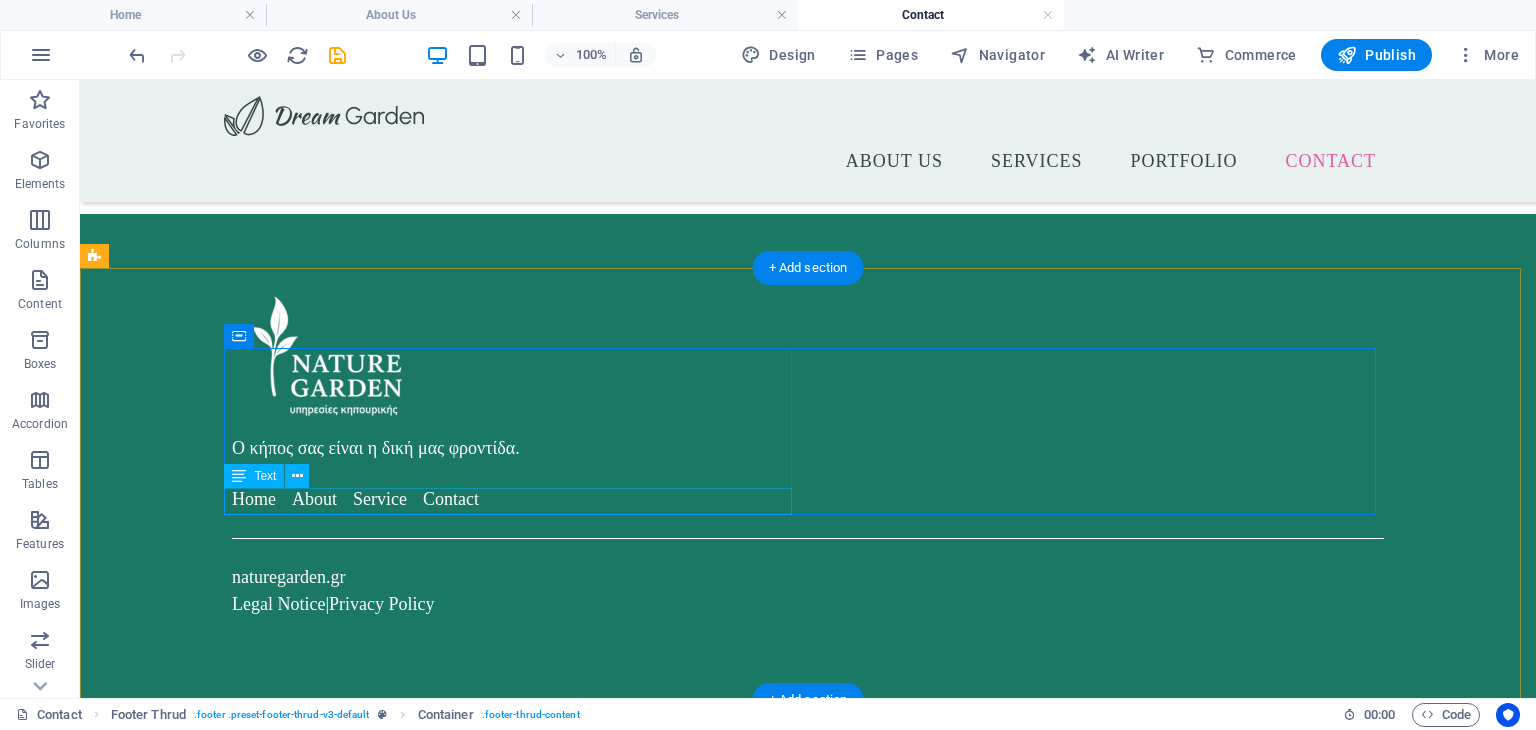 click on "Ο κήπος σας είναι η δική μας φροντίδα." at bounding box center (516, 448) 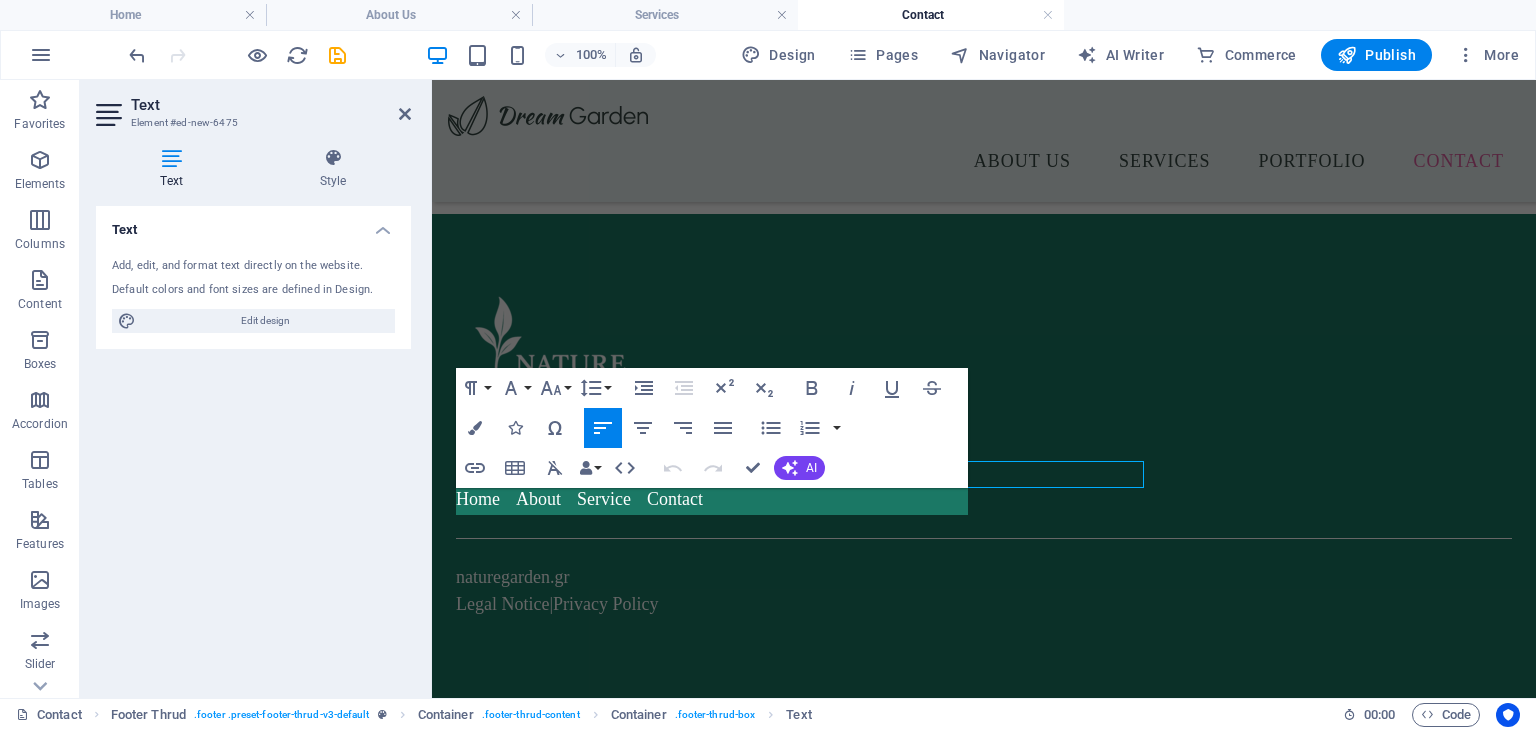click on "Text Add, edit, and format text directly on the website. Default colors and font sizes are defined in Design. Edit design Alignment Left aligned Centered Right aligned" at bounding box center [253, 444] 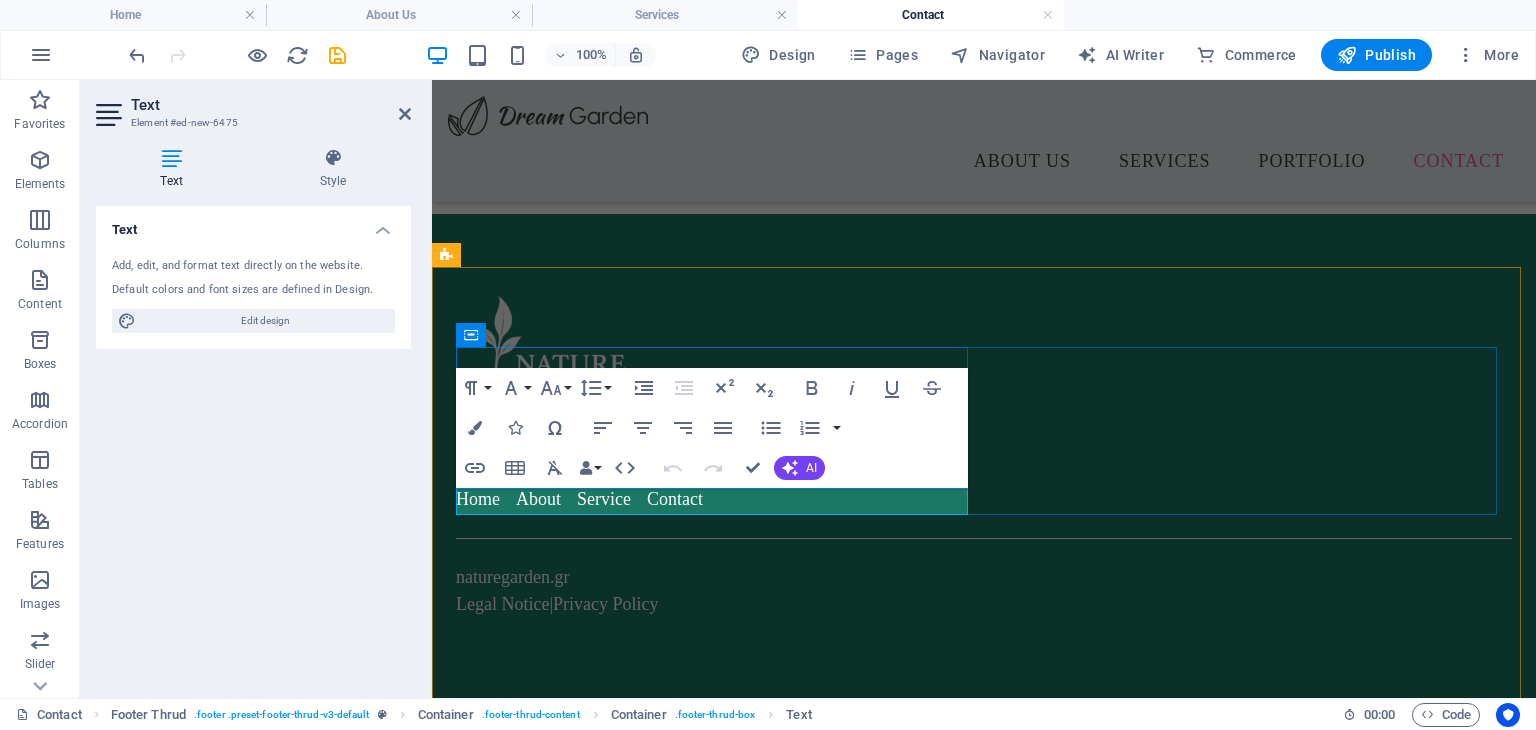 click on "Ο κήπος σας είναι η δική μας φροντίδα." at bounding box center (716, 448) 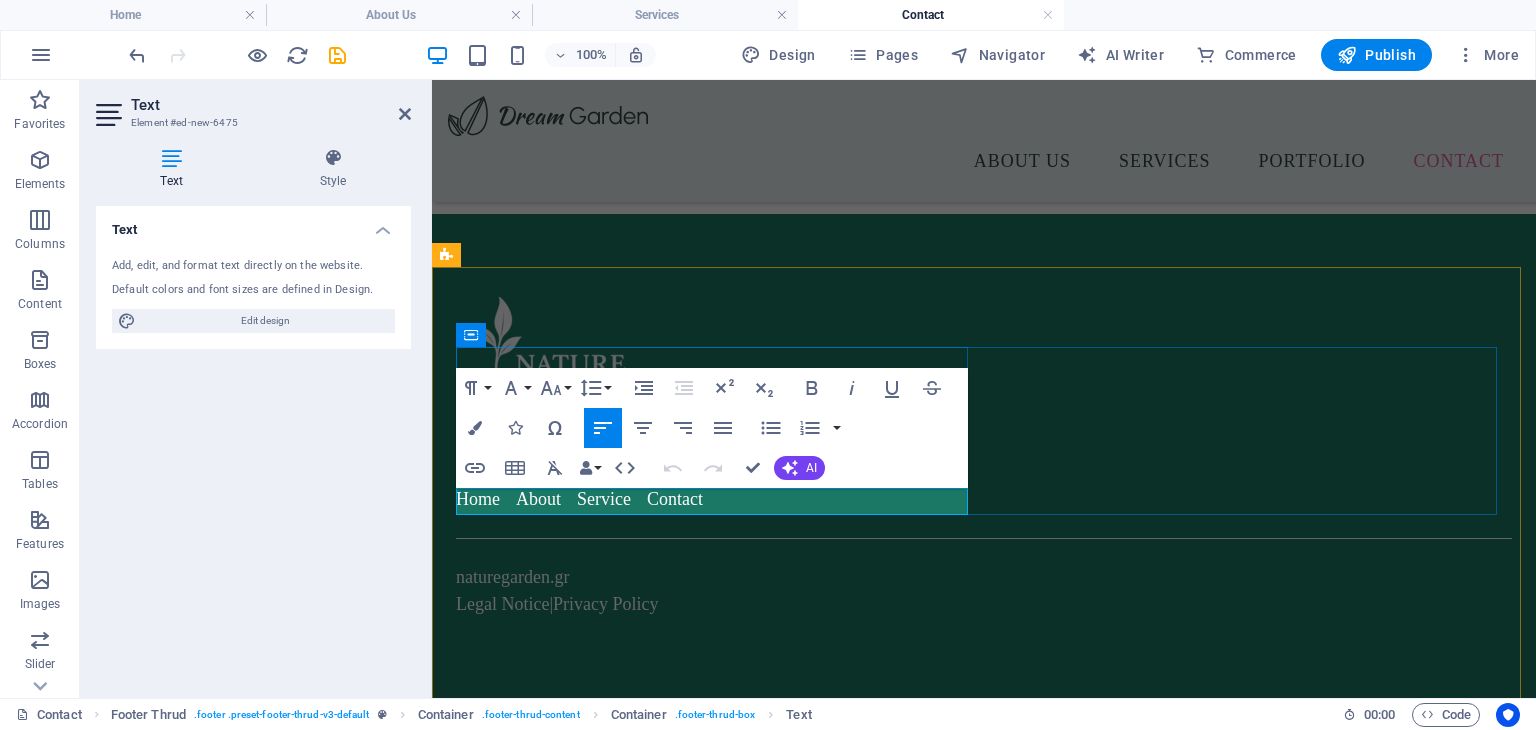 click on "Ο κήπος σας είναι η δική μας φροντίδα." at bounding box center (716, 448) 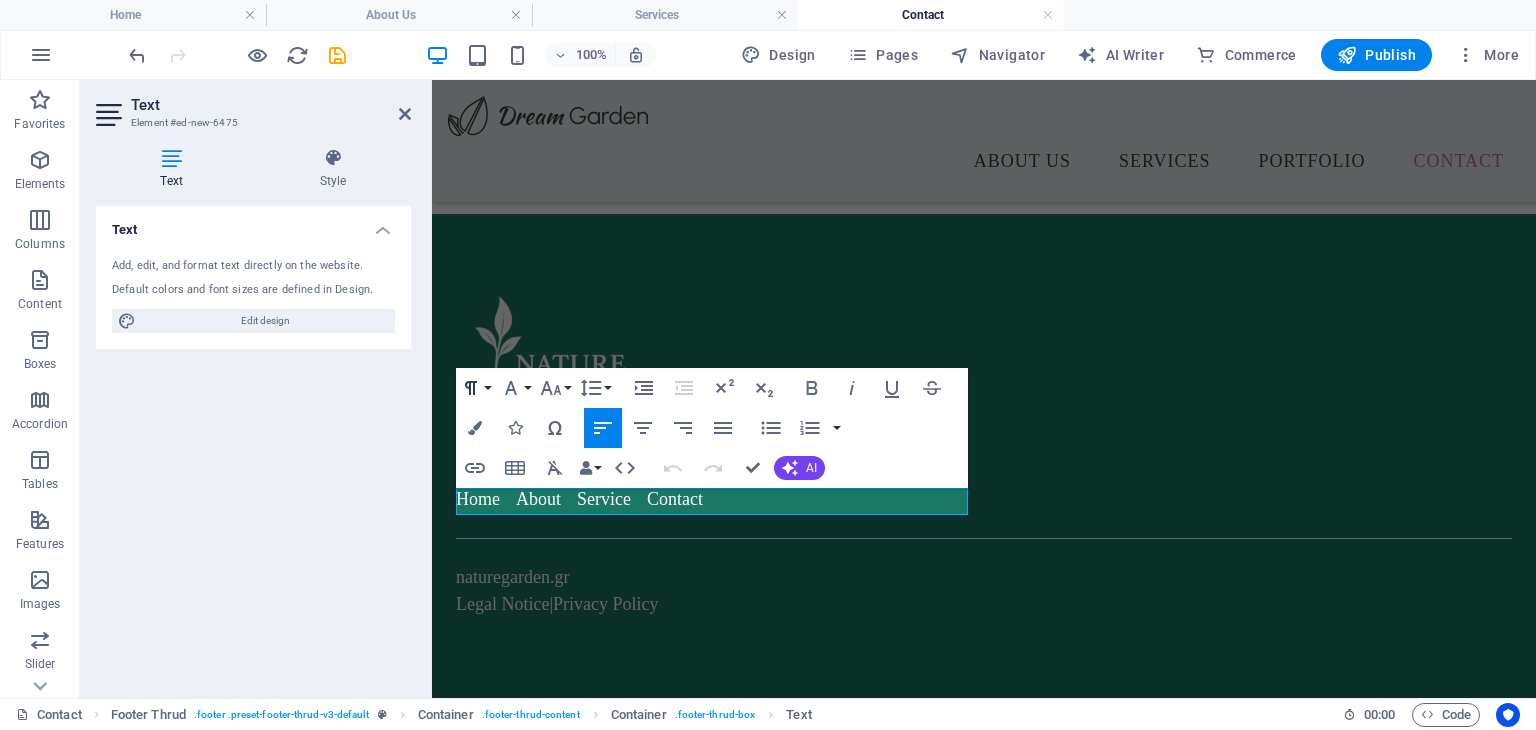 click on "Paragraph Format" at bounding box center [475, 388] 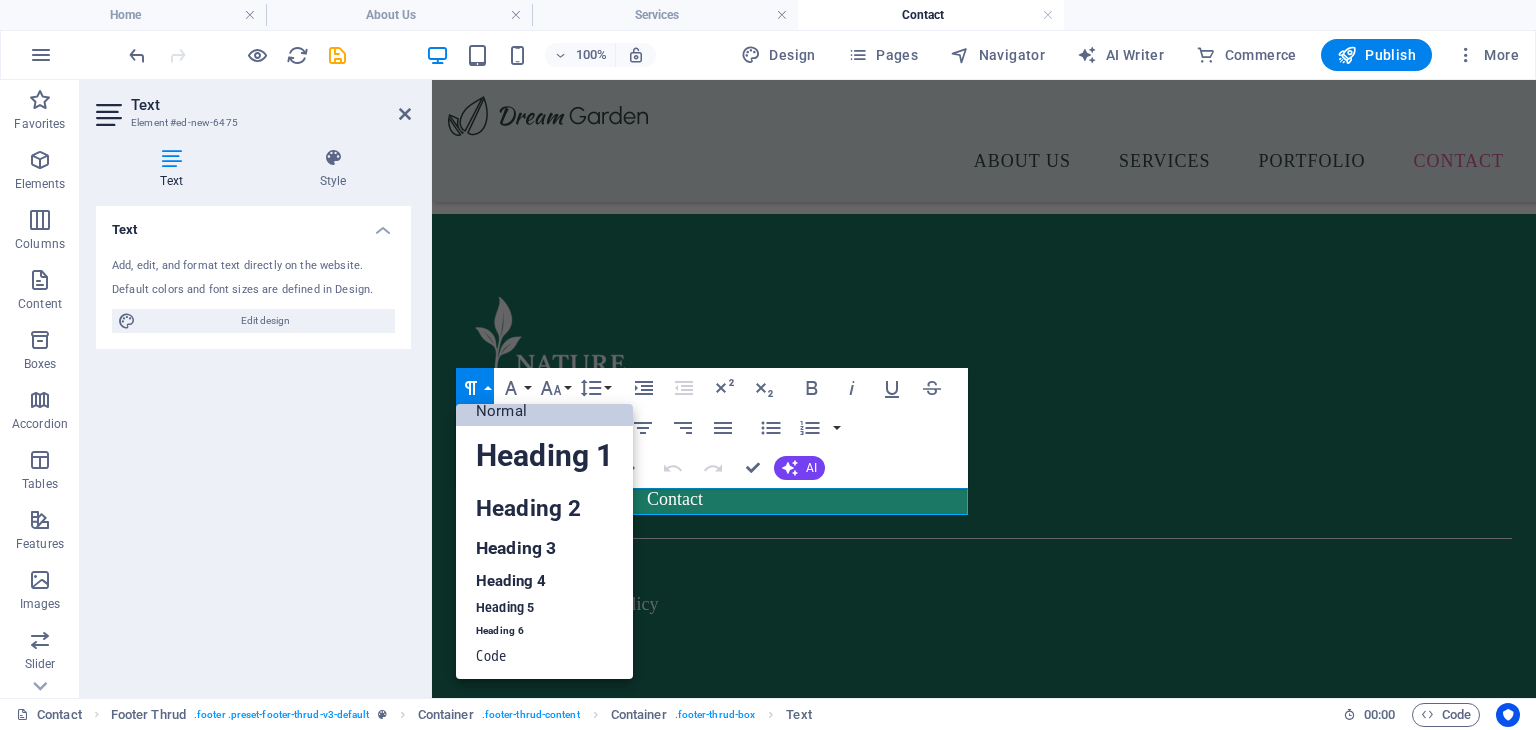 scroll, scrollTop: 16, scrollLeft: 0, axis: vertical 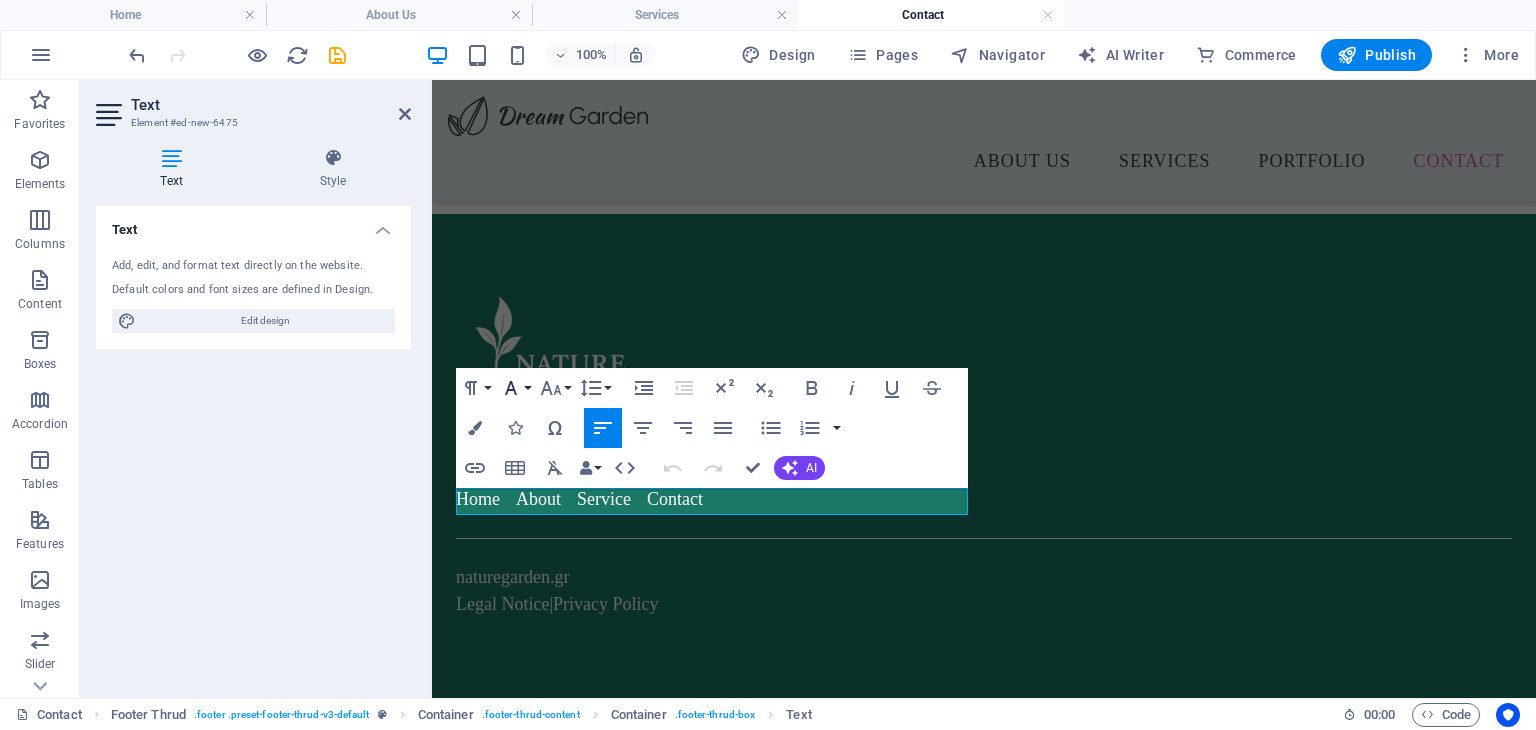 click 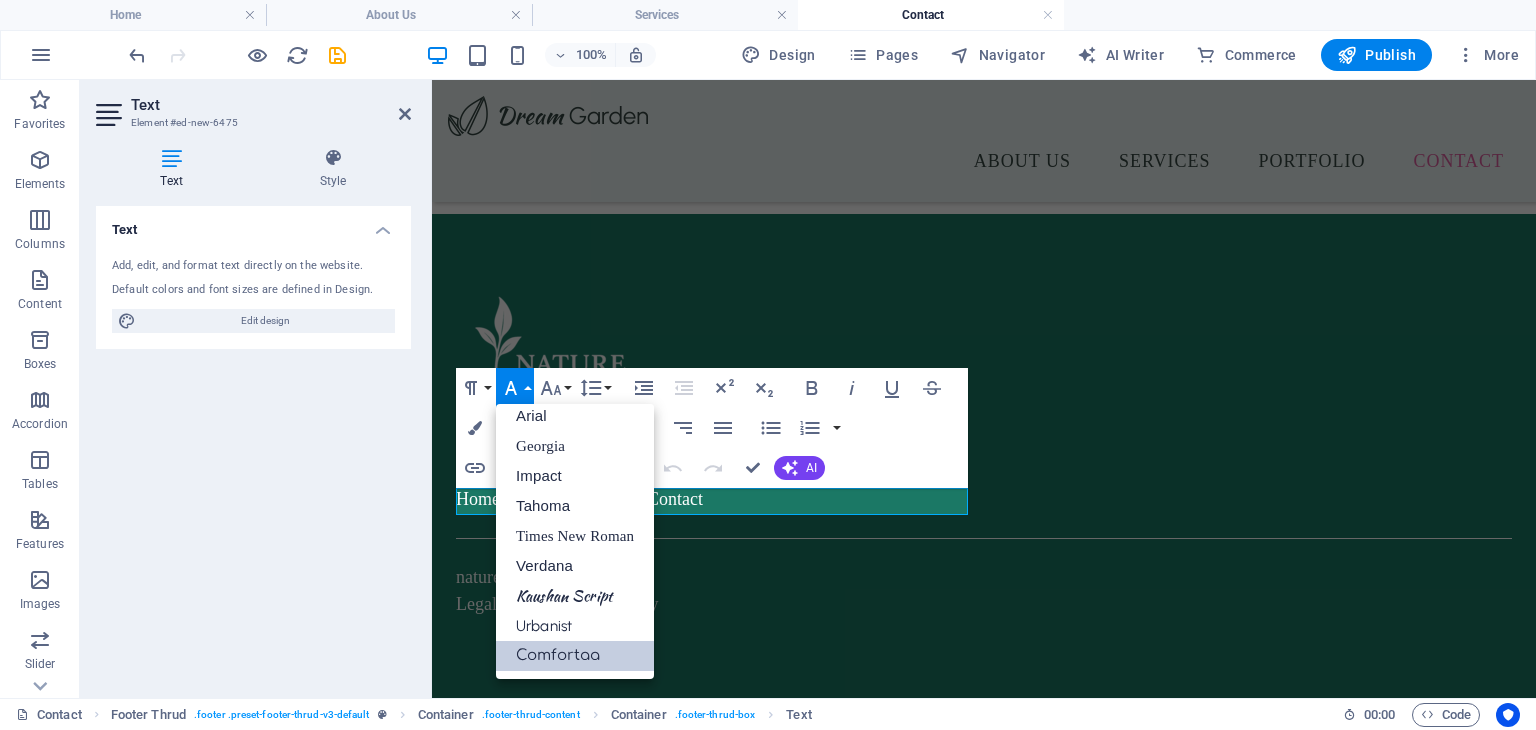scroll, scrollTop: 11, scrollLeft: 0, axis: vertical 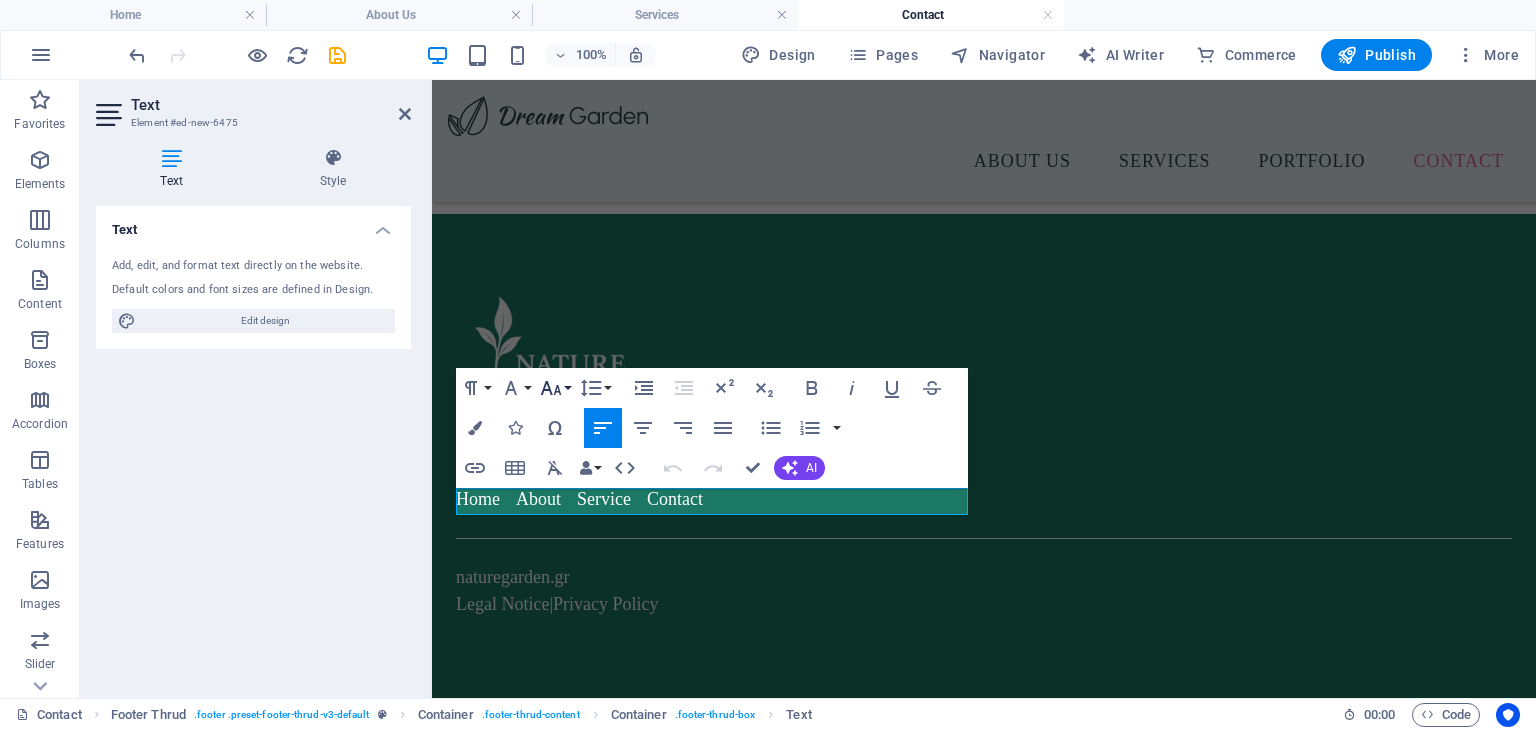 click 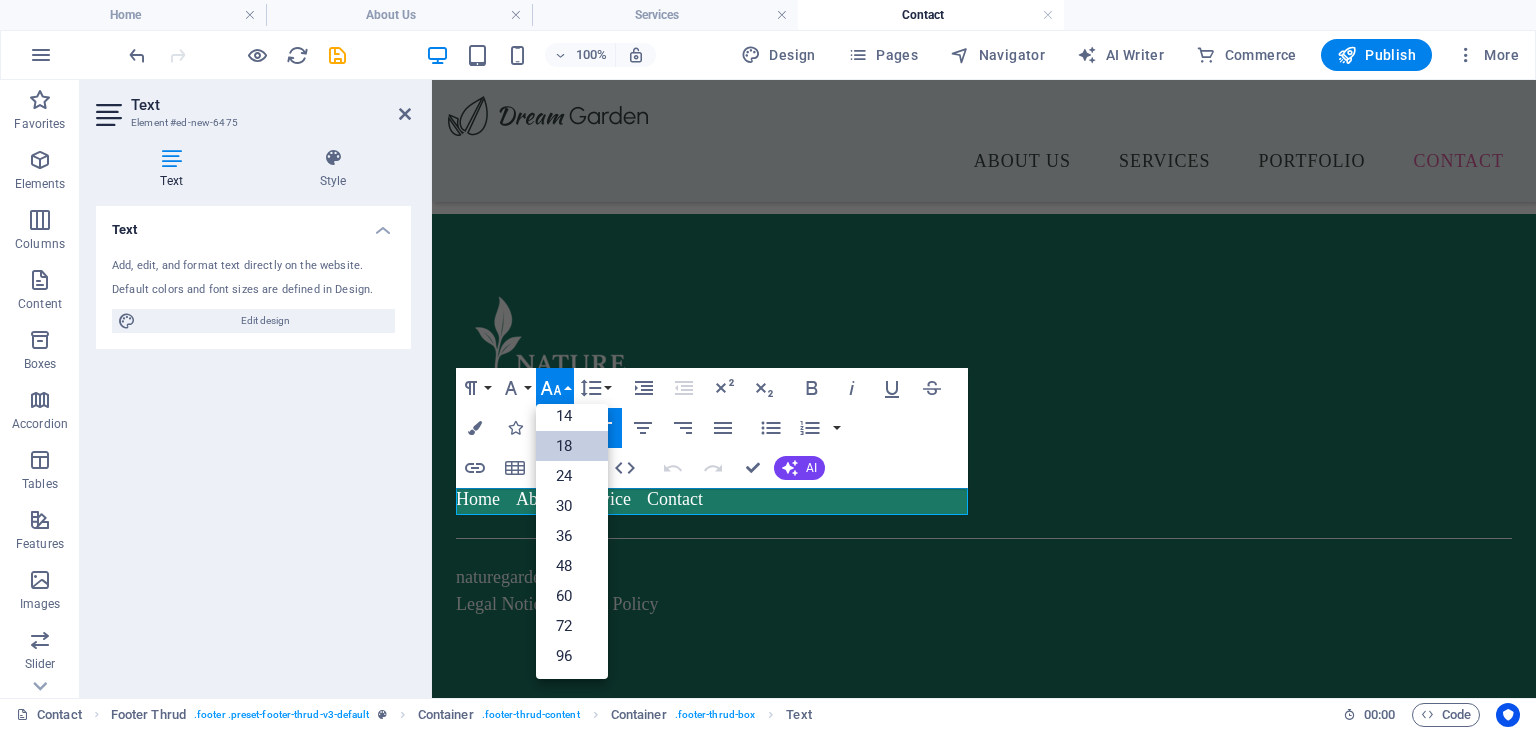 scroll, scrollTop: 160, scrollLeft: 0, axis: vertical 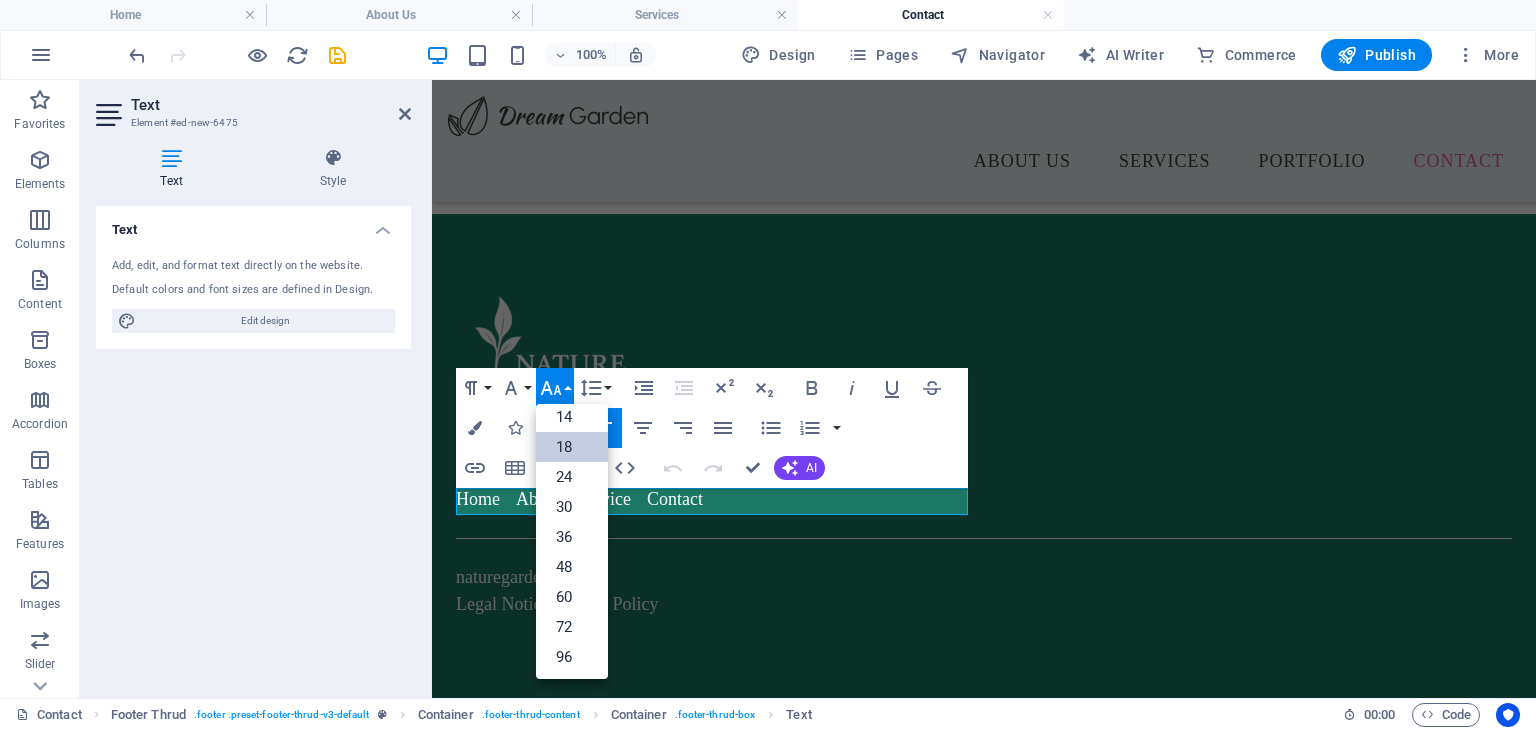 click 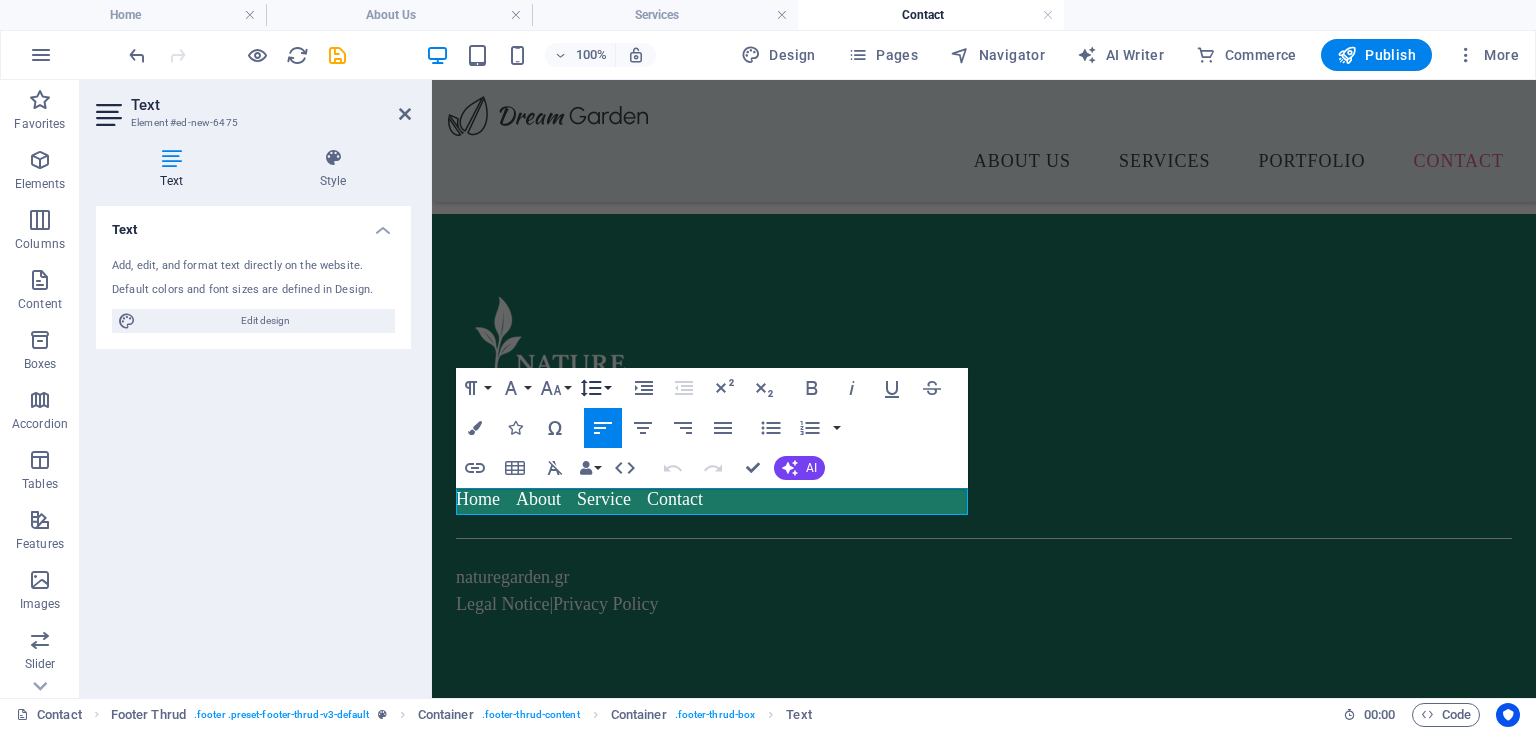 click 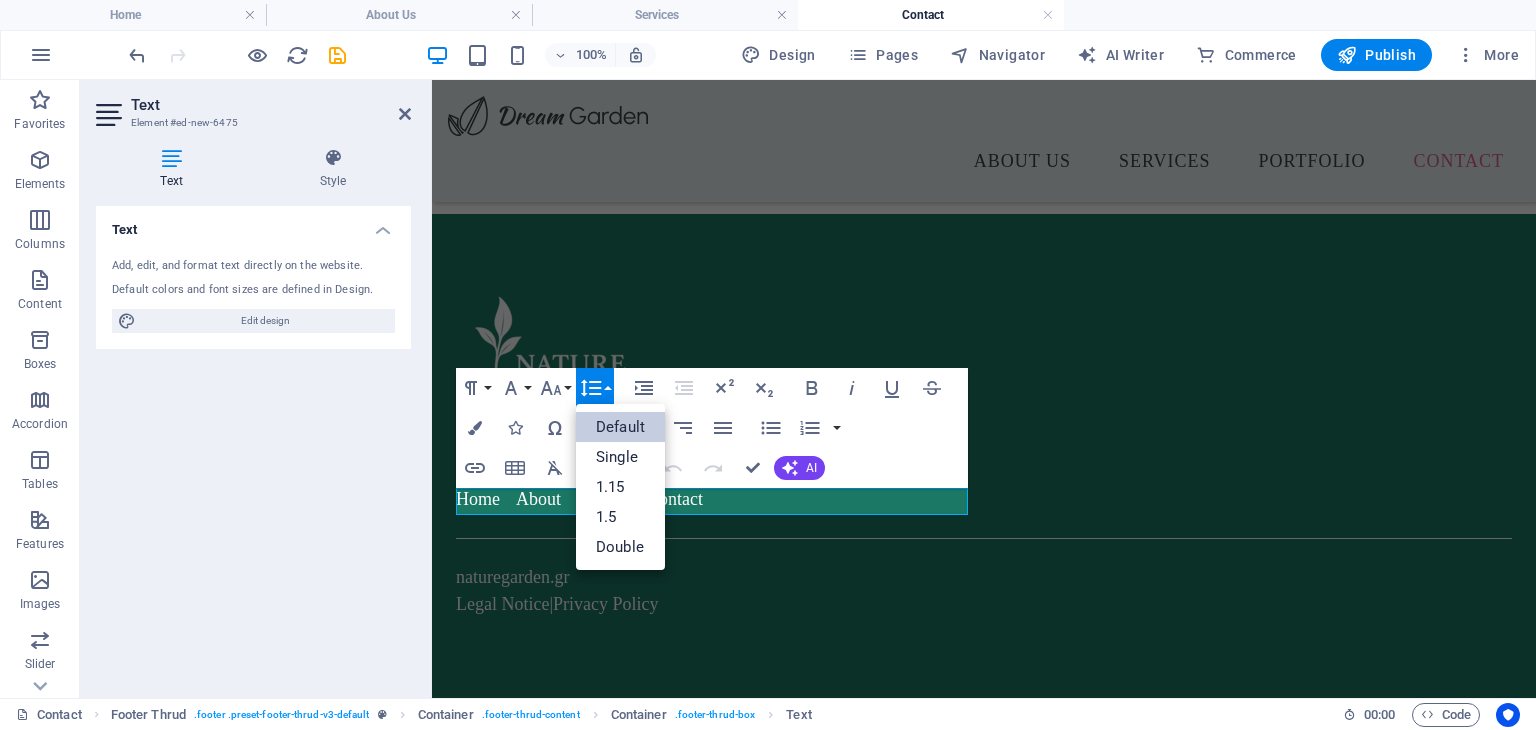scroll, scrollTop: 0, scrollLeft: 0, axis: both 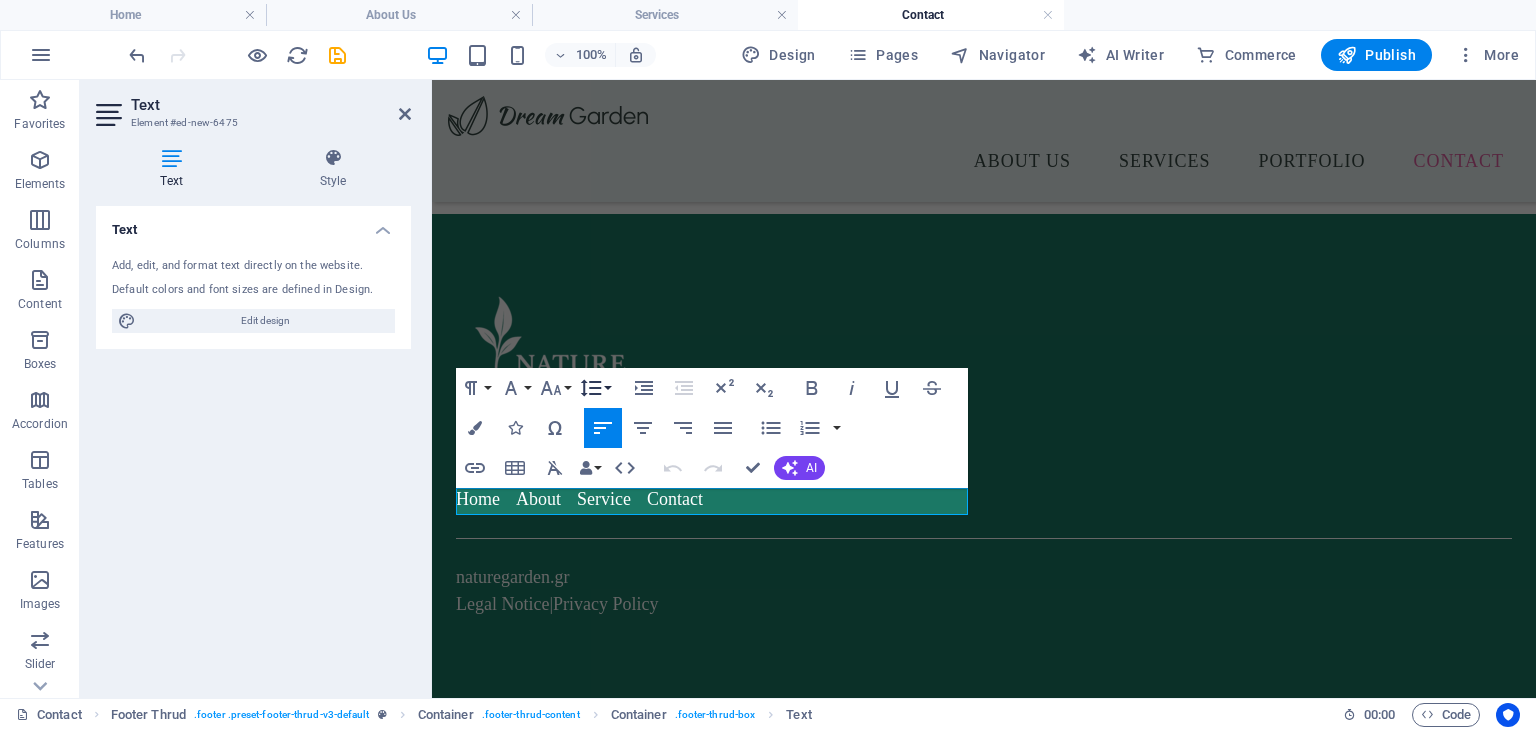 click on "Line Height" at bounding box center (595, 388) 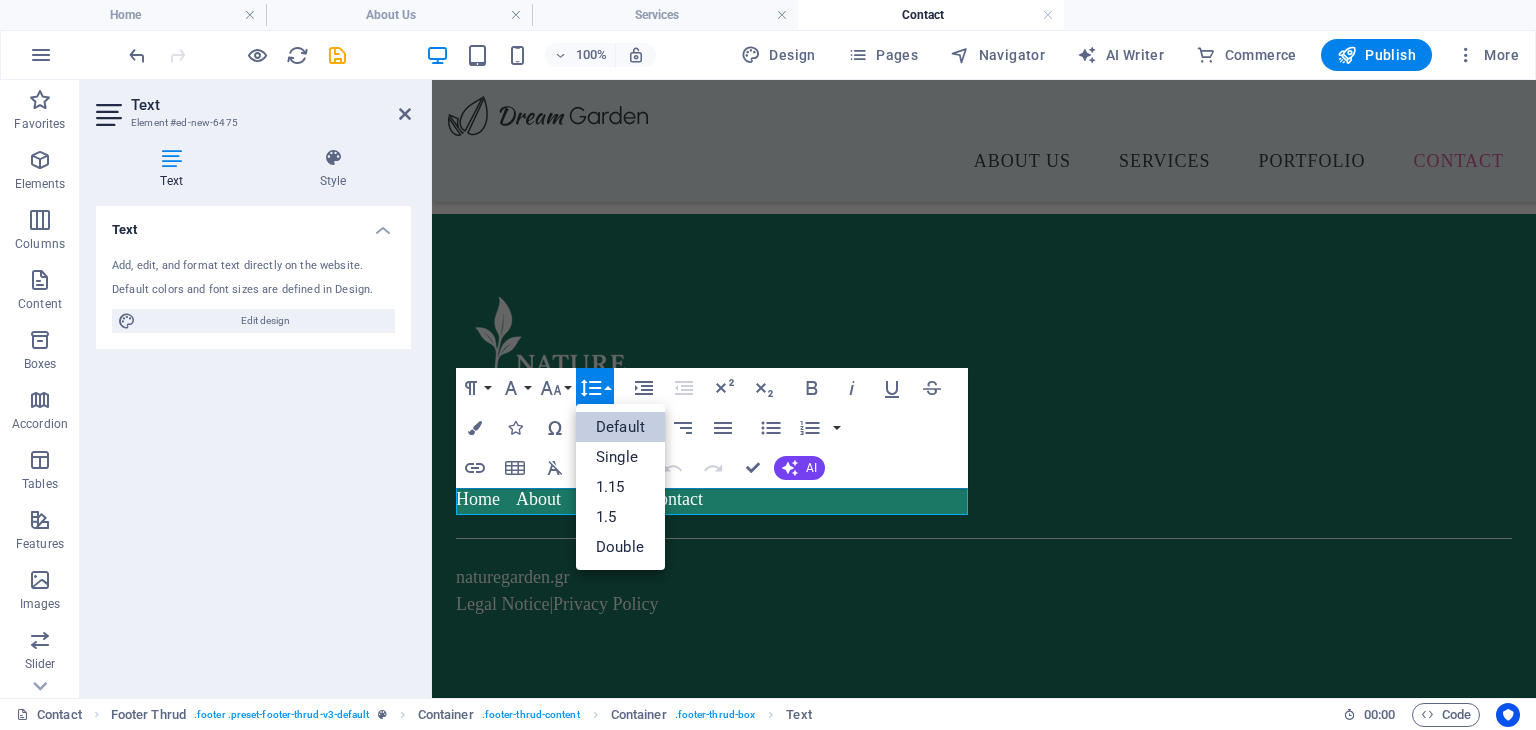 click on "Line Height" at bounding box center (595, 388) 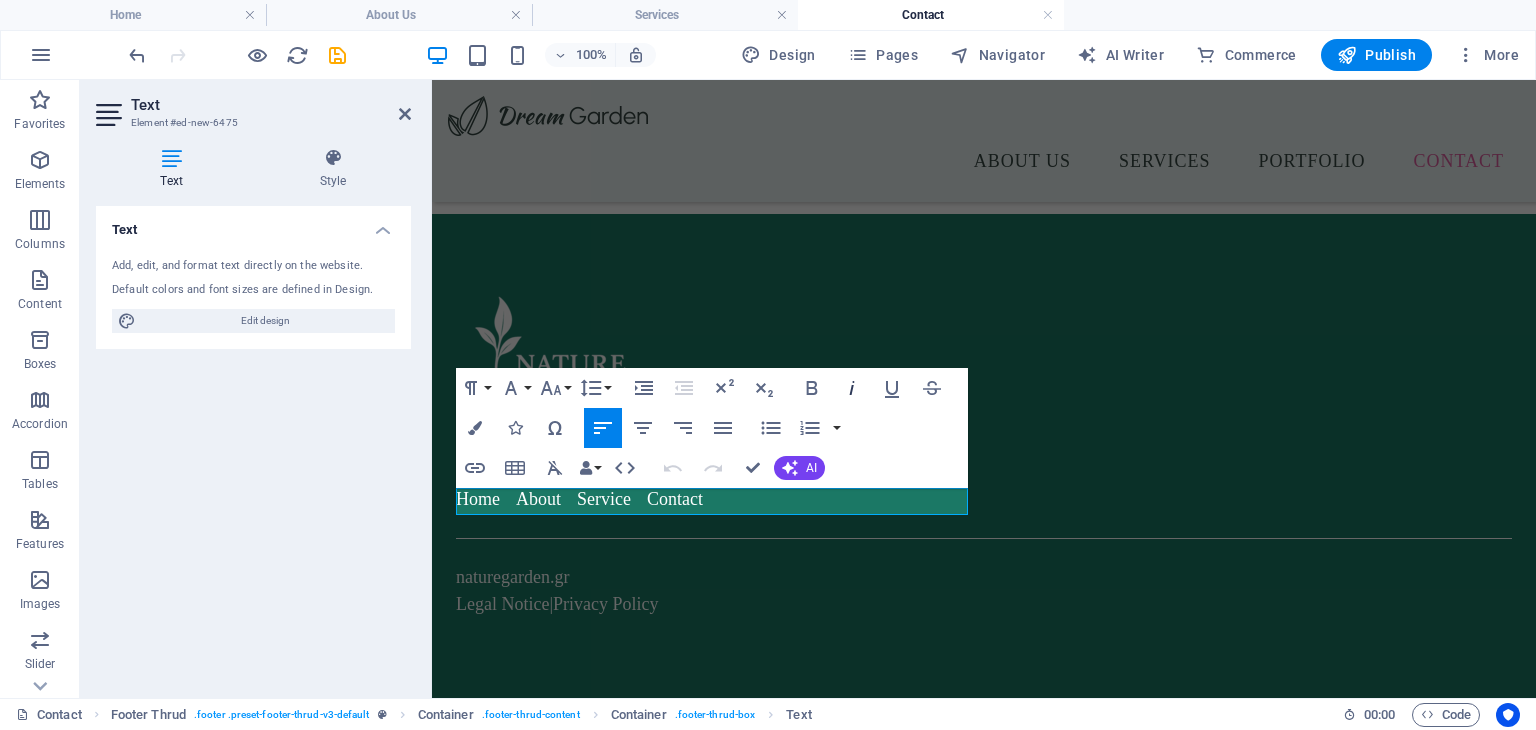click 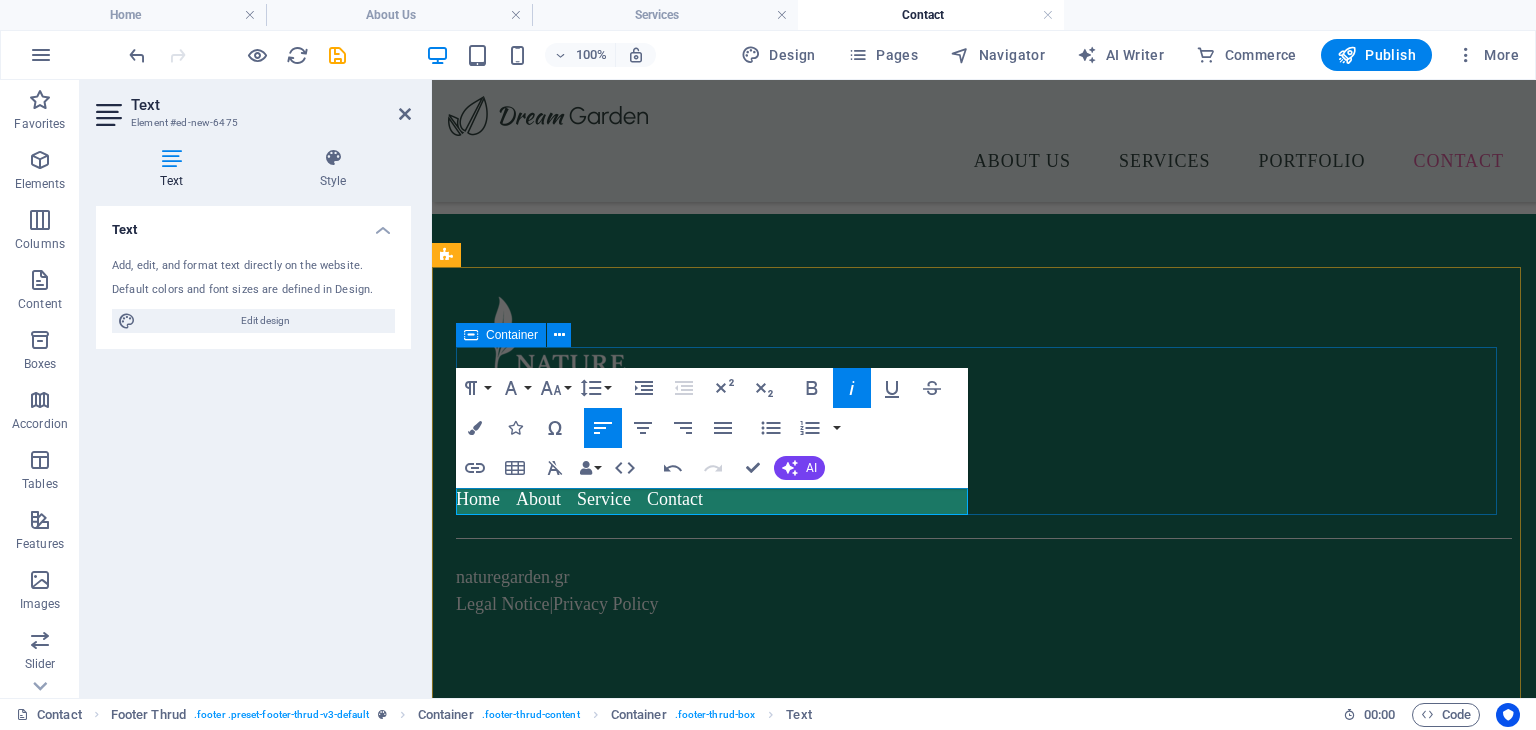 click on "Ο κήπος σας είναι η δική μας φροντίδα. Home About Service Contact" at bounding box center (984, 403) 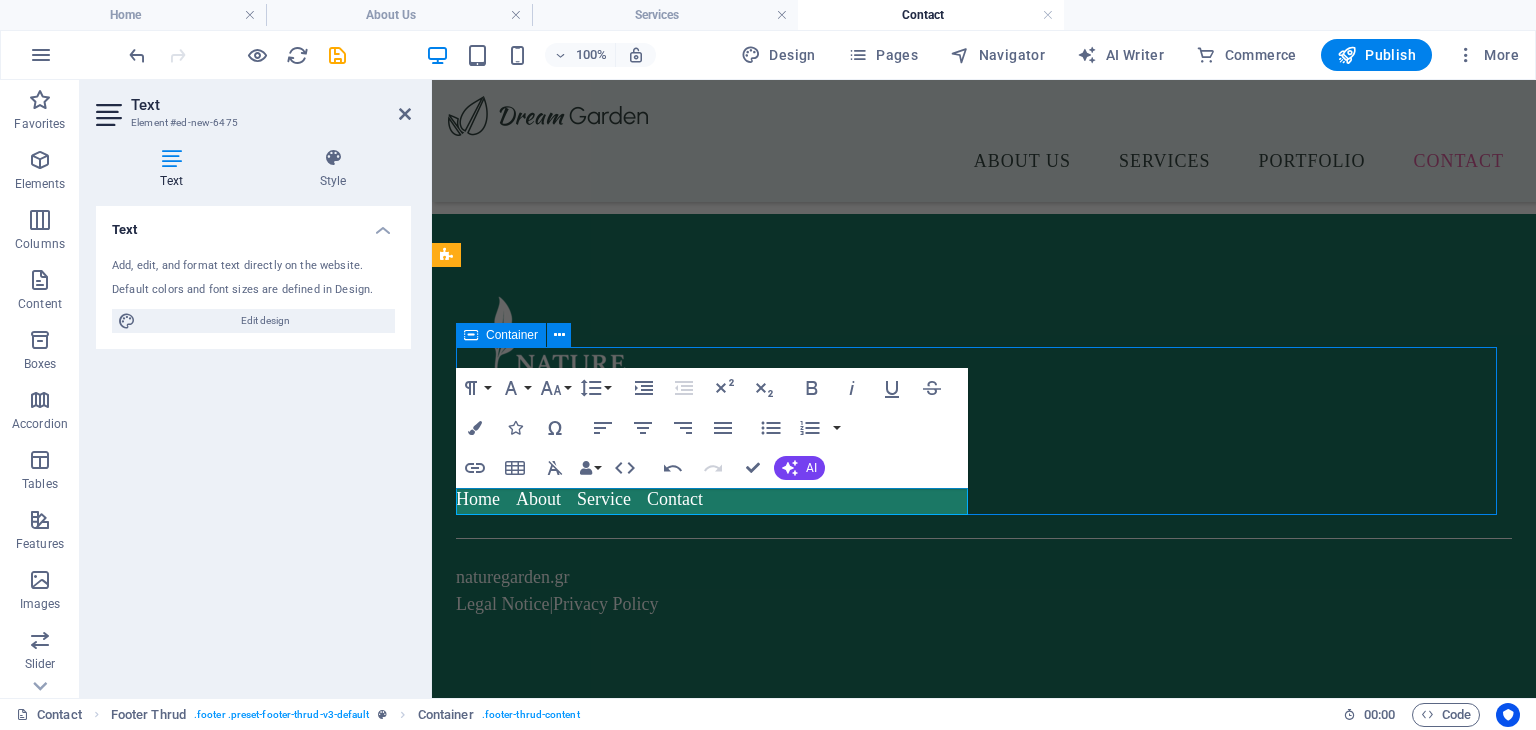 scroll, scrollTop: 892, scrollLeft: 0, axis: vertical 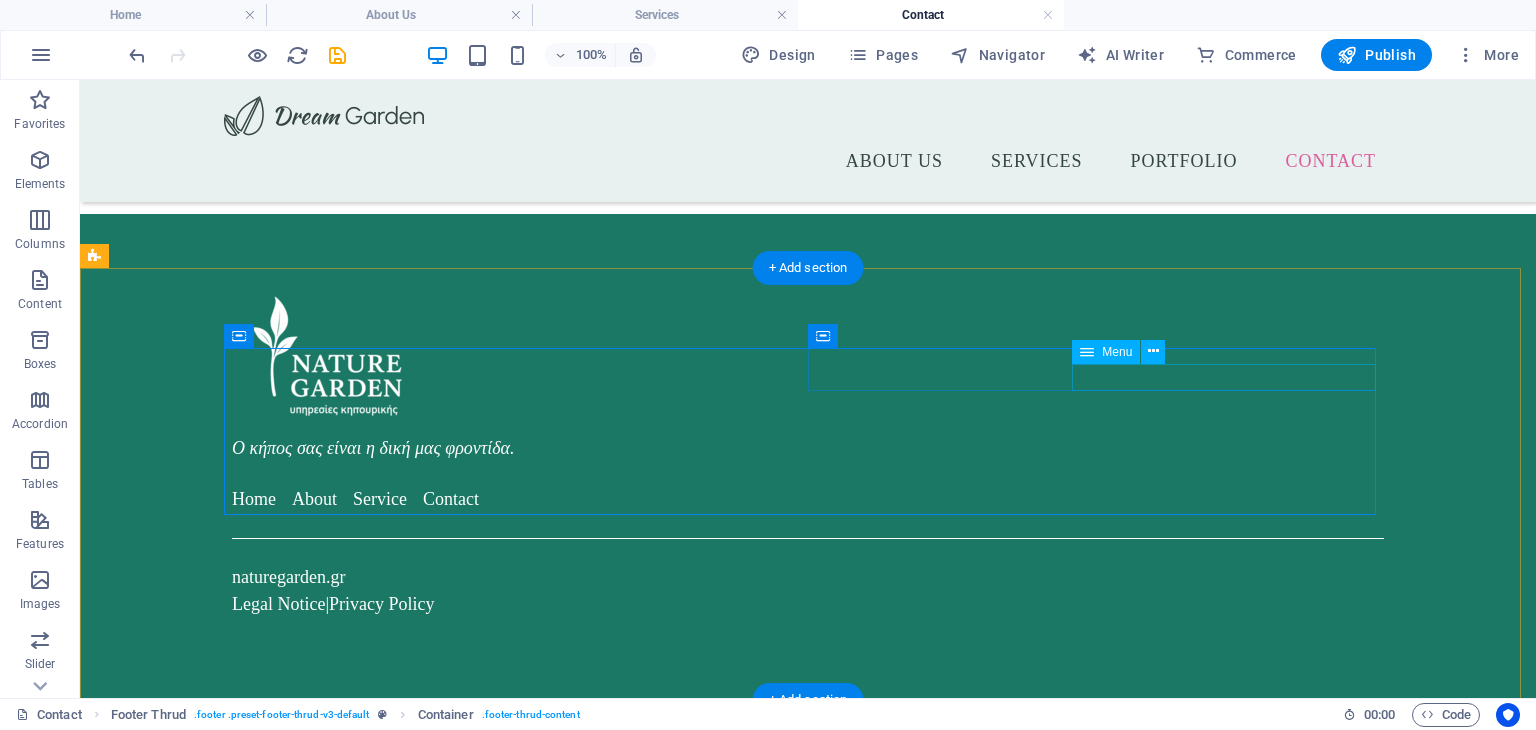 click on "Home About Service Contact" at bounding box center [516, 499] 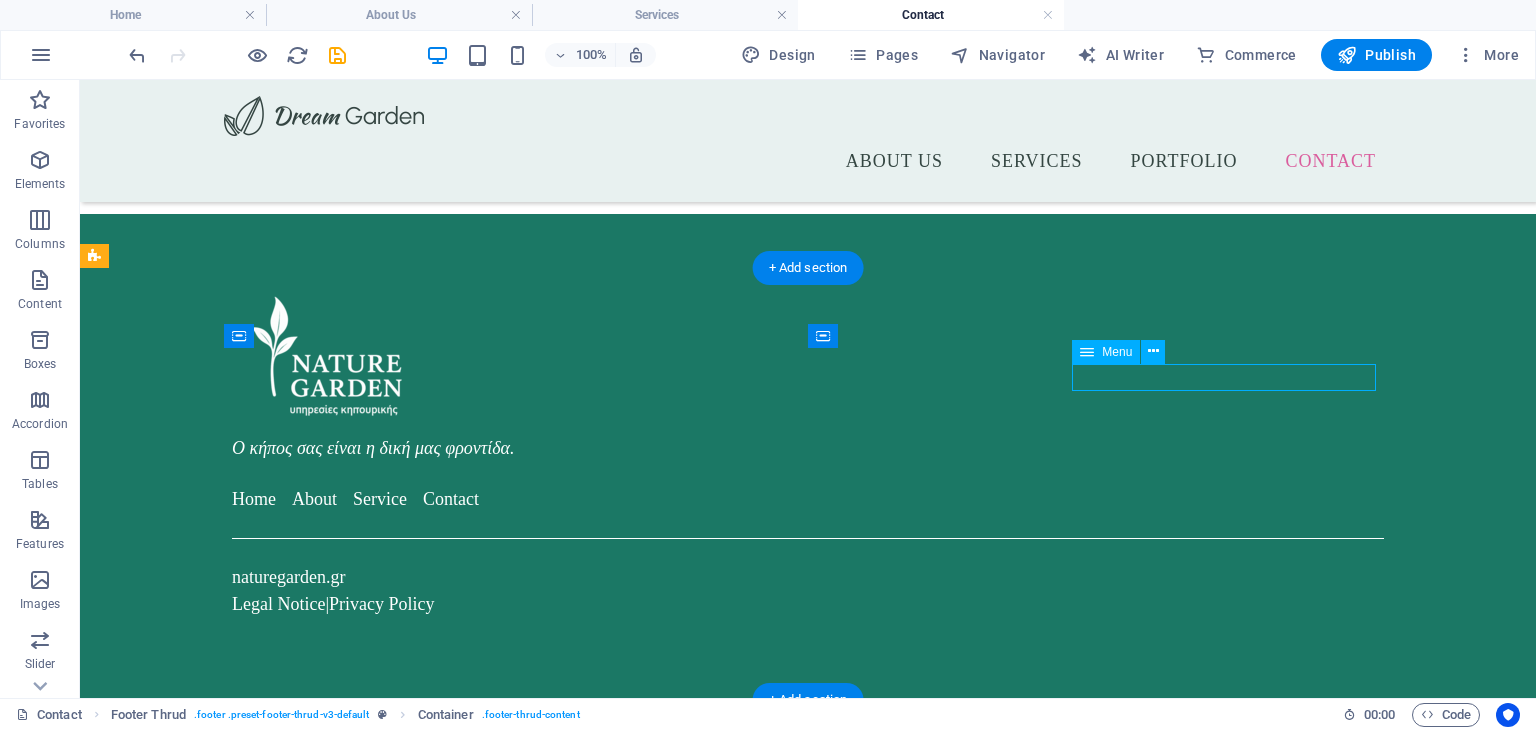 click on "Home About Service Contact" at bounding box center [516, 499] 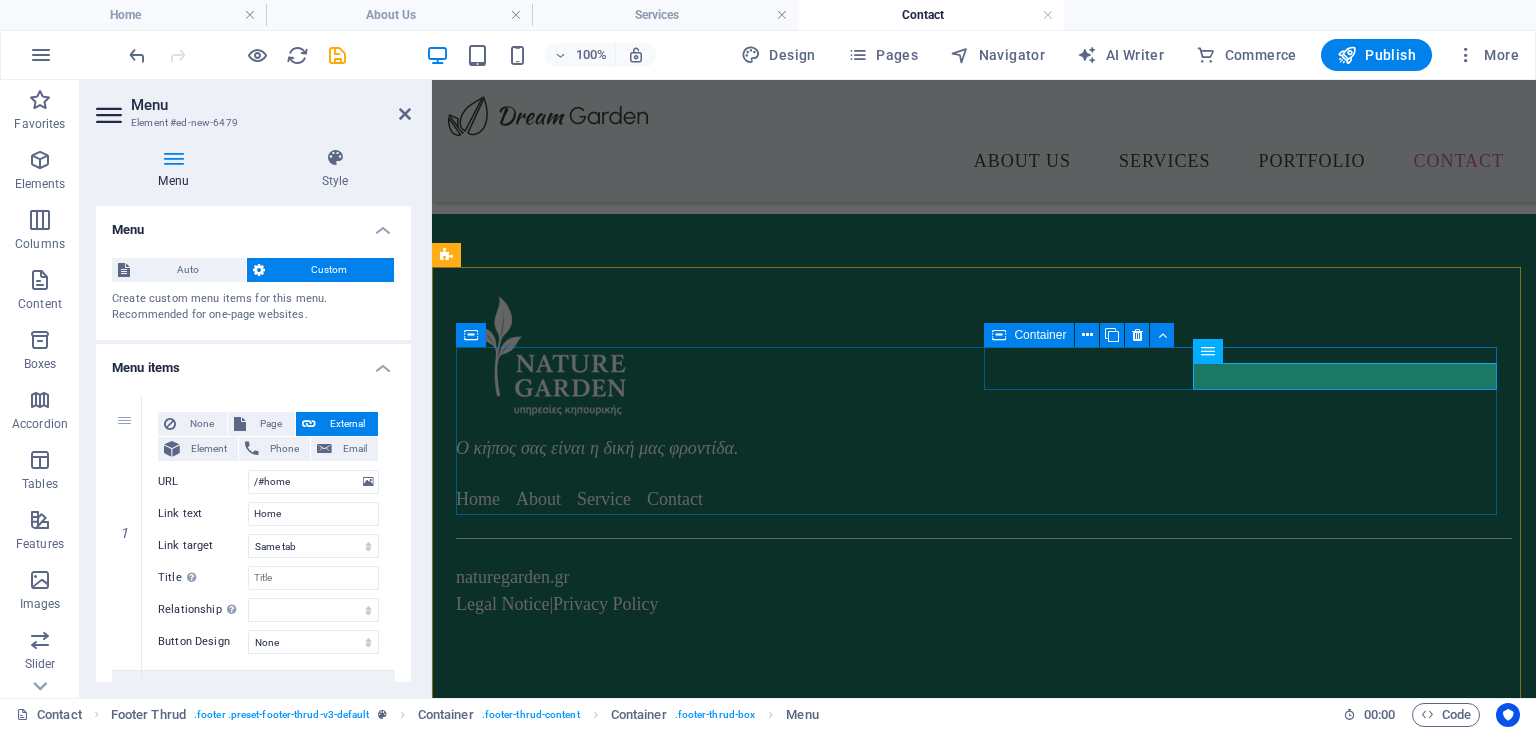 scroll, scrollTop: 919, scrollLeft: 0, axis: vertical 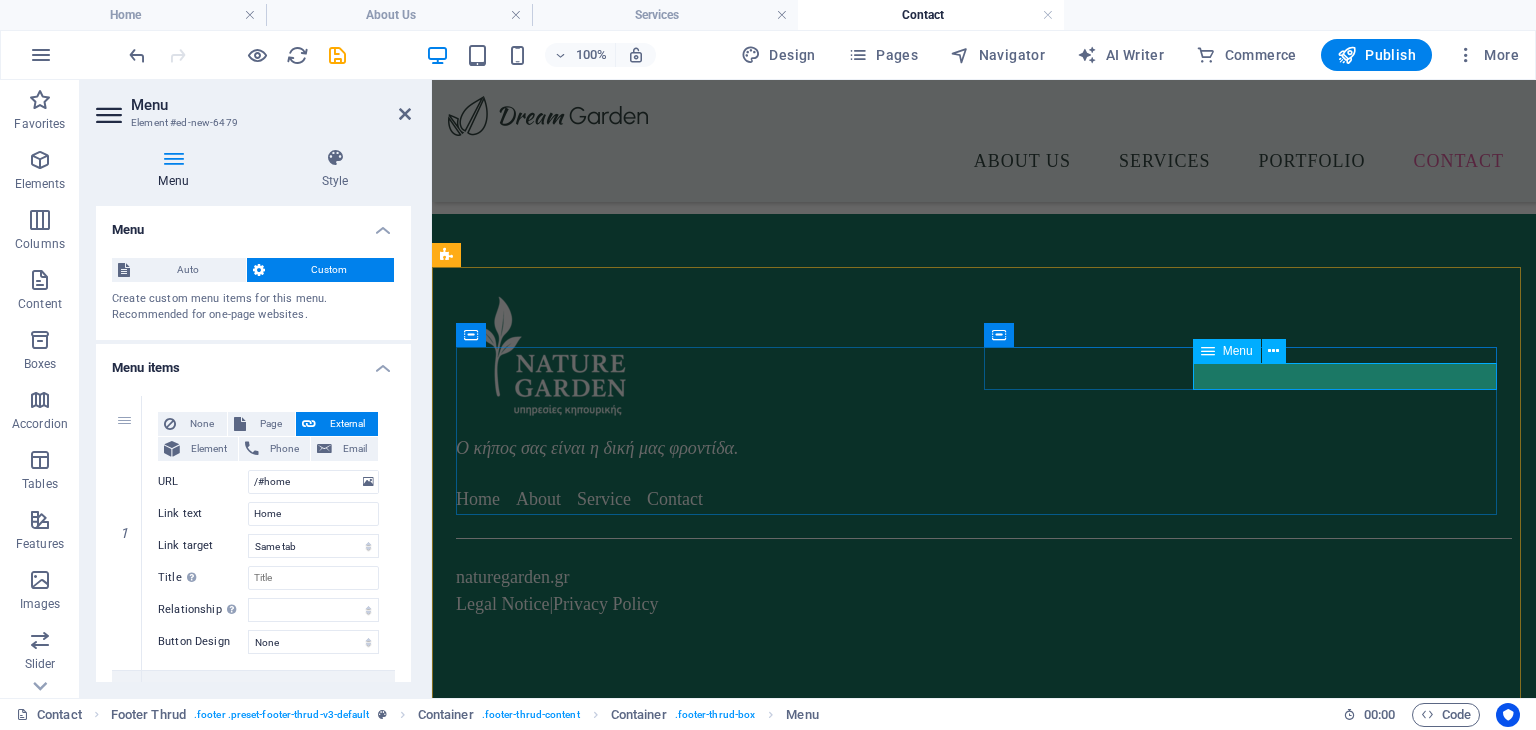 click on "Home About Service Contact" at bounding box center (716, 499) 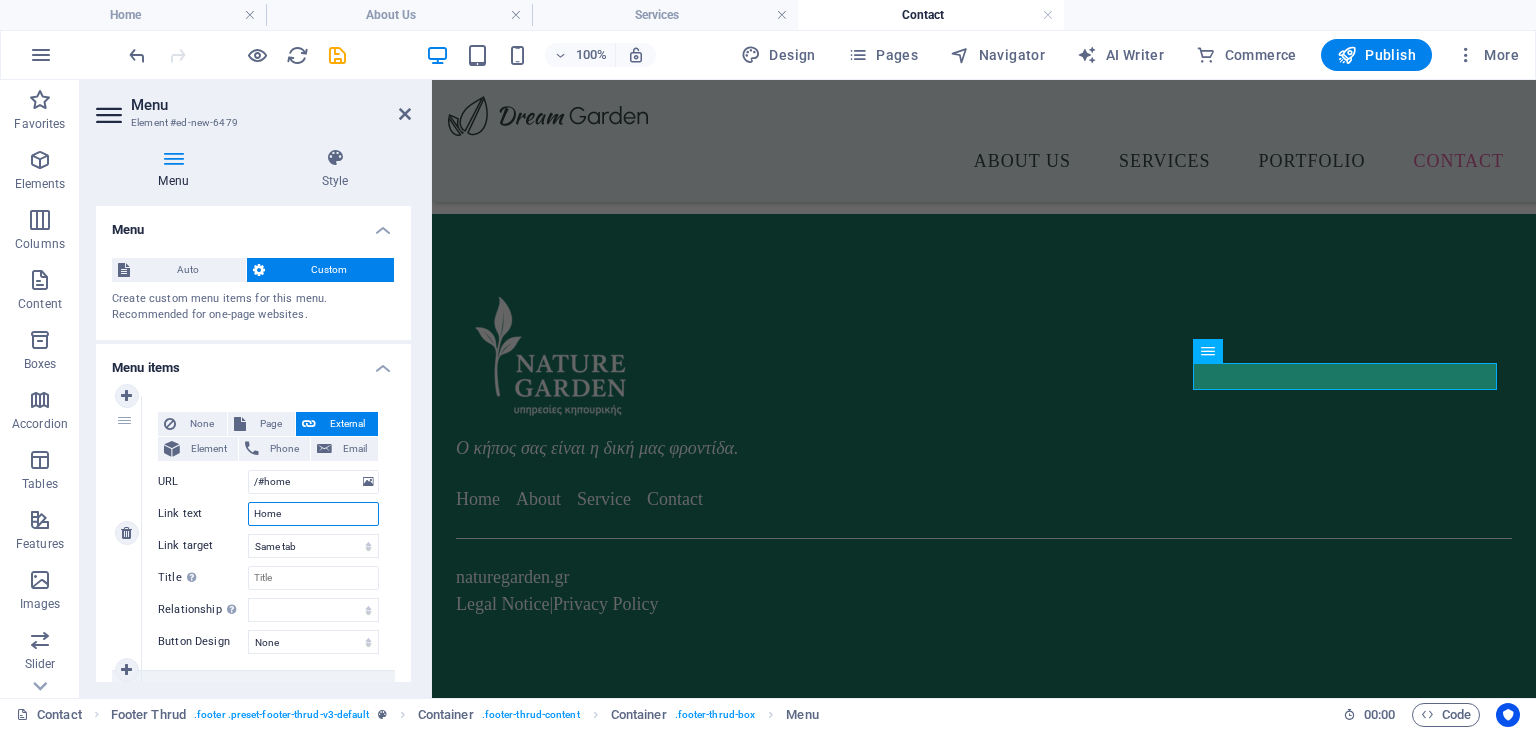 click on "Home" at bounding box center [313, 514] 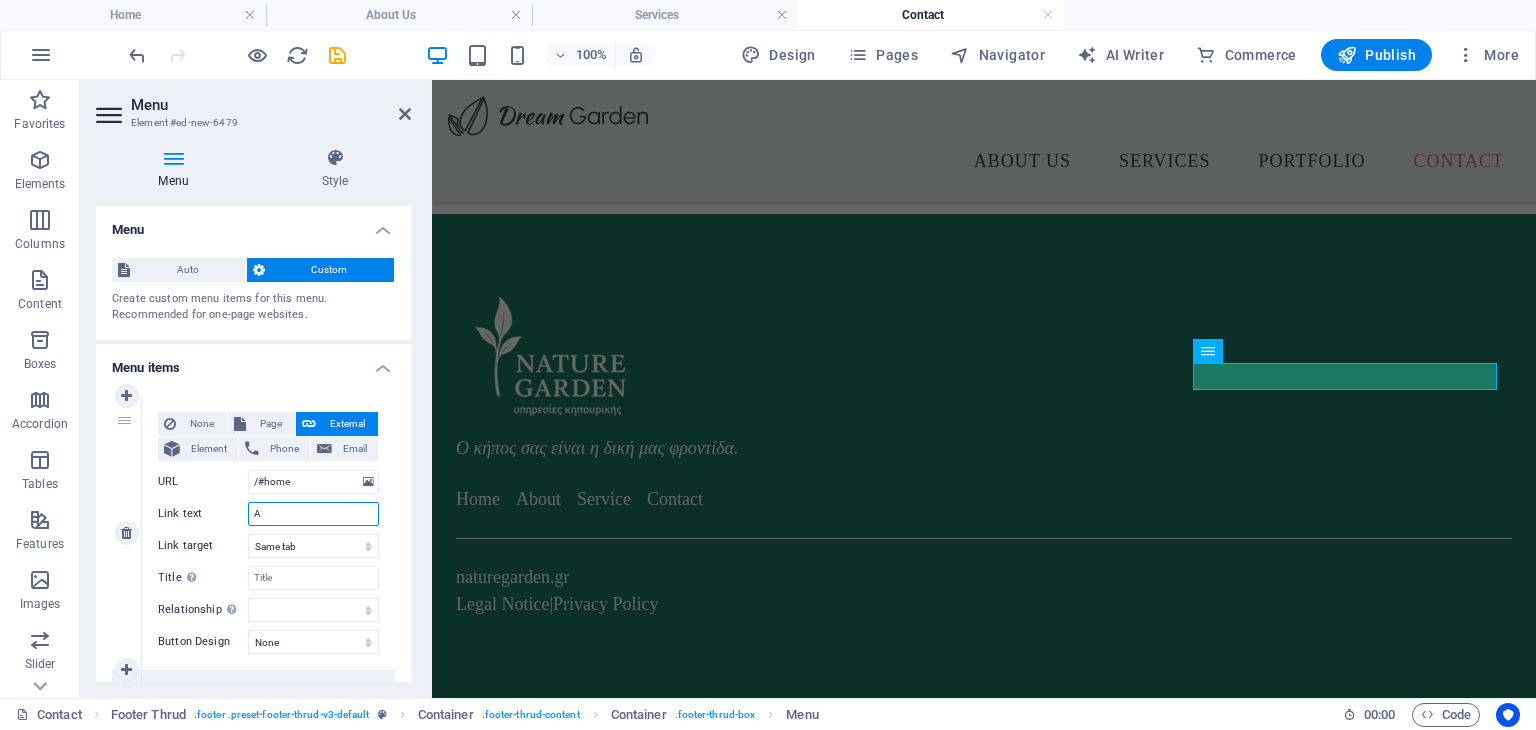 type on "Ar" 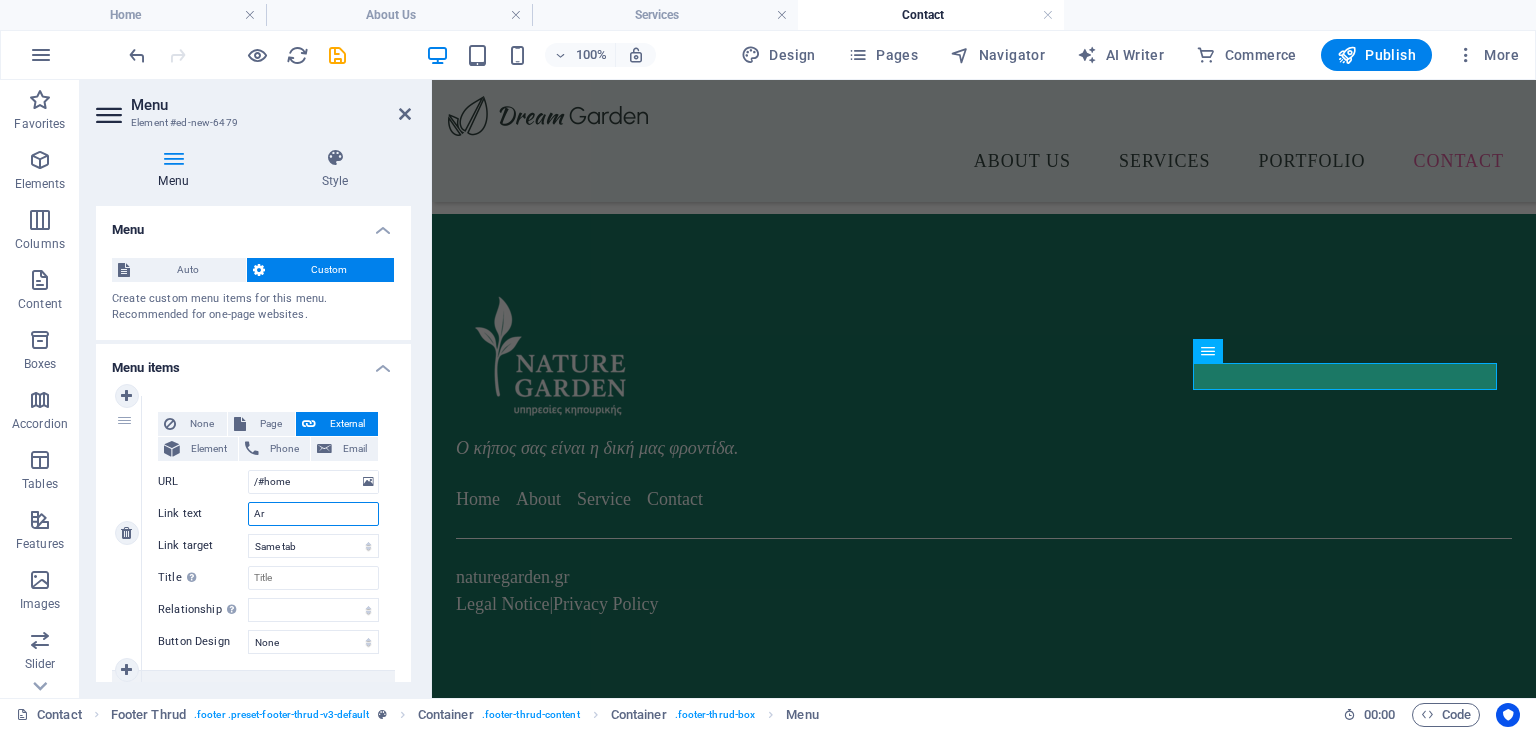select 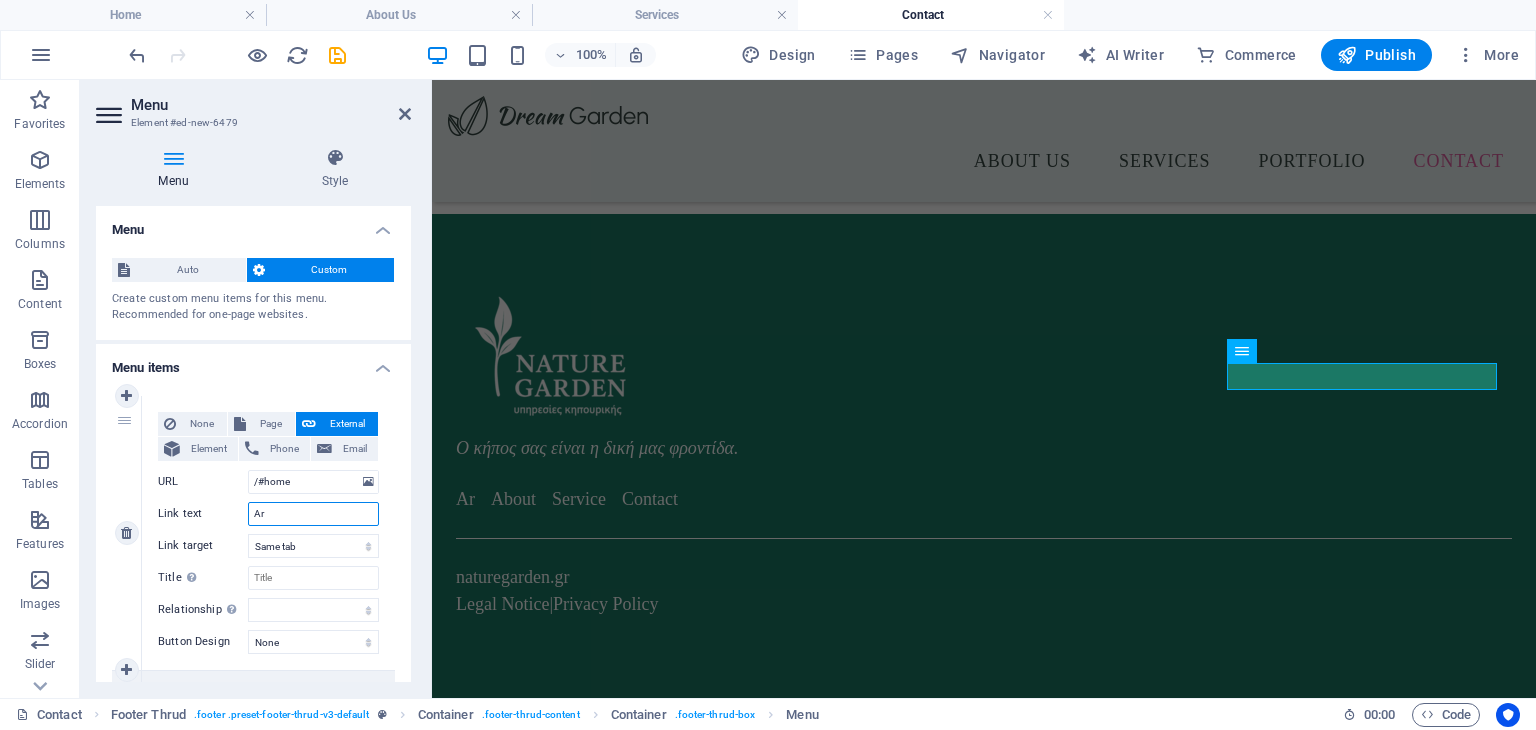 type on "A" 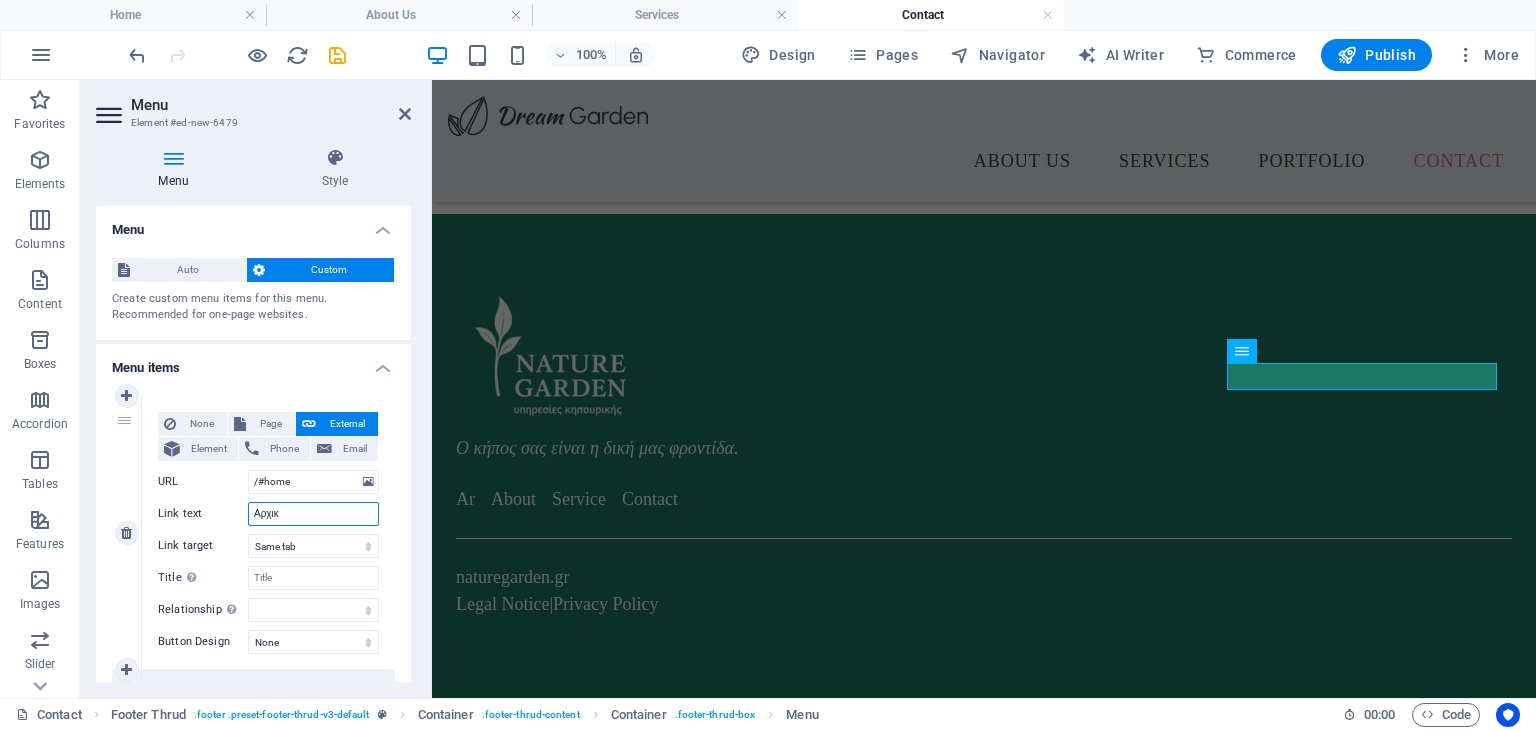type on "Αρχική" 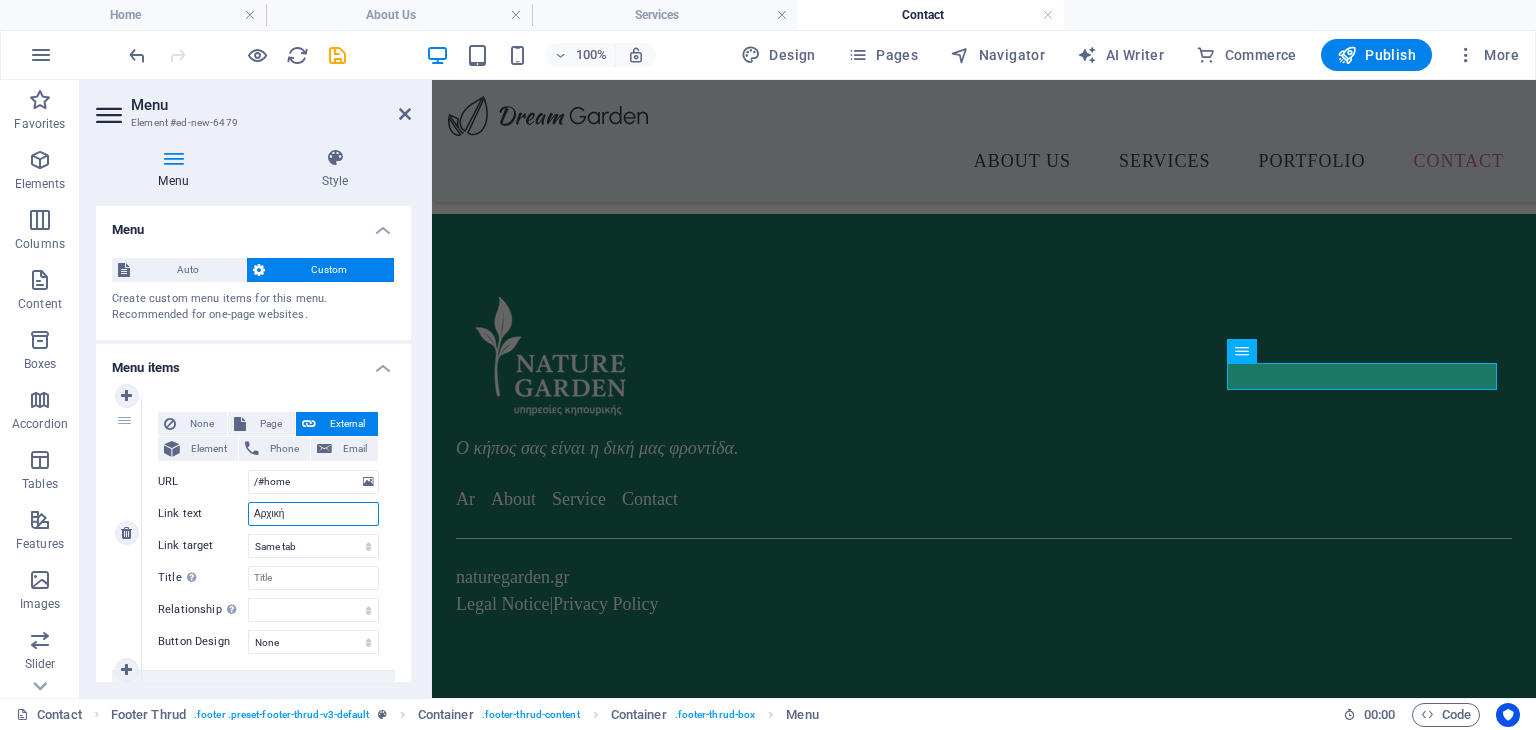 select 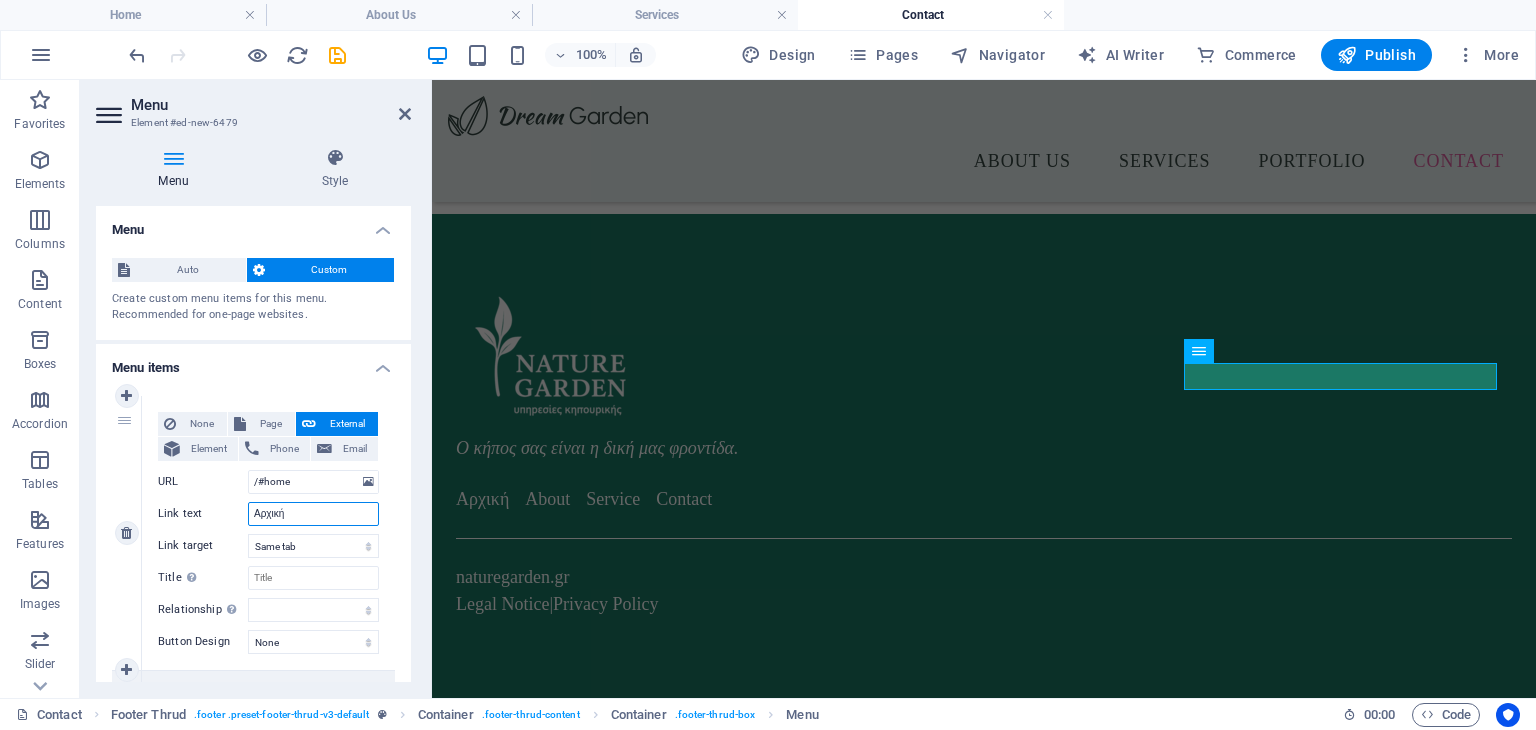 type on "Αρχική" 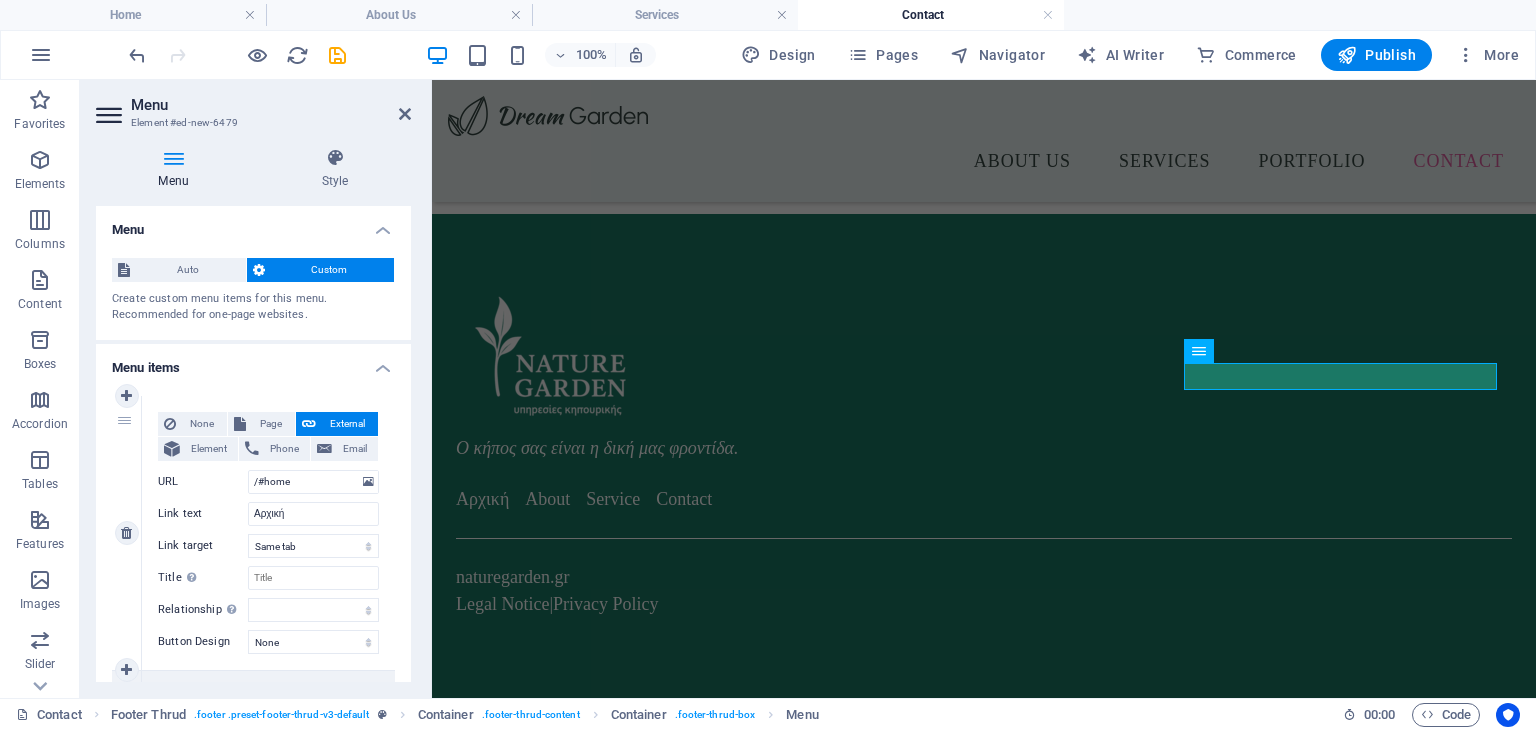 click on "None Page External Element Phone Email Page Home About Us Services Portfolio Contact Legal Notice Privacy Element
URL /#home Phone Email Link text Αρχική Link target New tab Same tab Overlay Title Additional link description, should not be the same as the link text. The title is most often shown as a tooltip text when the mouse moves over the element. Leave empty if uncertain. Relationship Sets the  relationship of this link to the link target . For example, the value "nofollow" instructs search engines not to follow the link. Can be left empty. alternate author bookmark external help license next nofollow noreferrer noopener prev search tag Button Design None Default Primary Secondary" at bounding box center [268, 533] 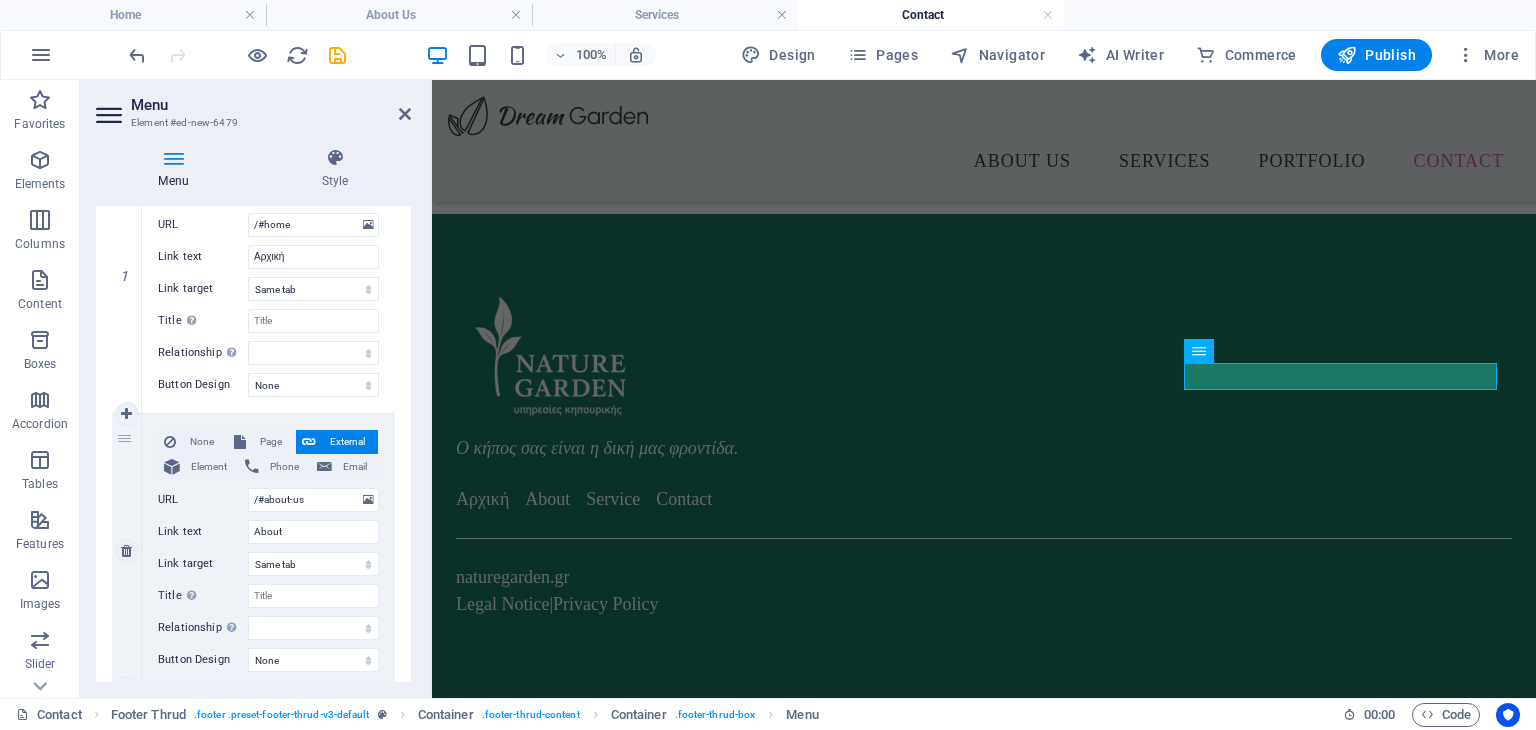 scroll, scrollTop: 300, scrollLeft: 0, axis: vertical 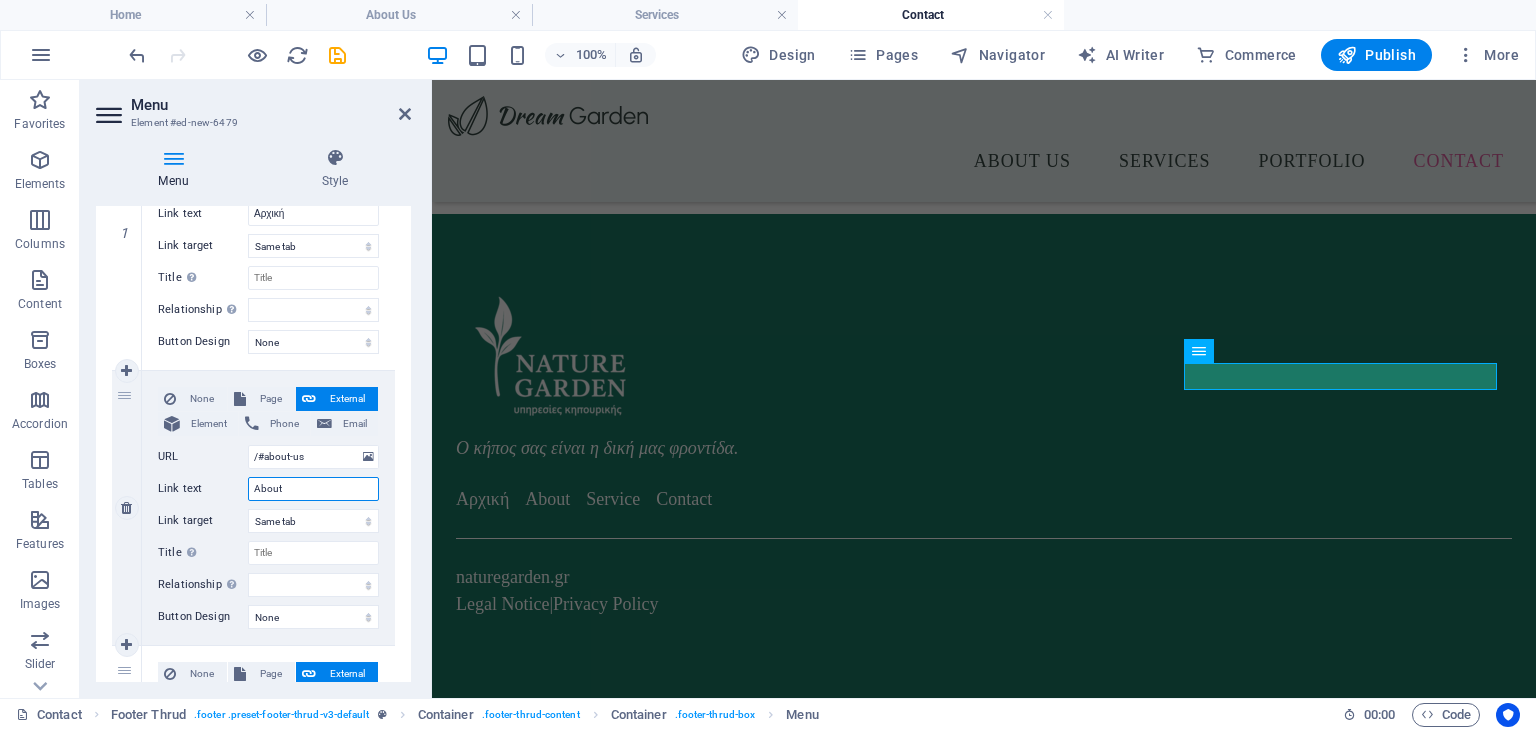 click on "About" at bounding box center [313, 489] 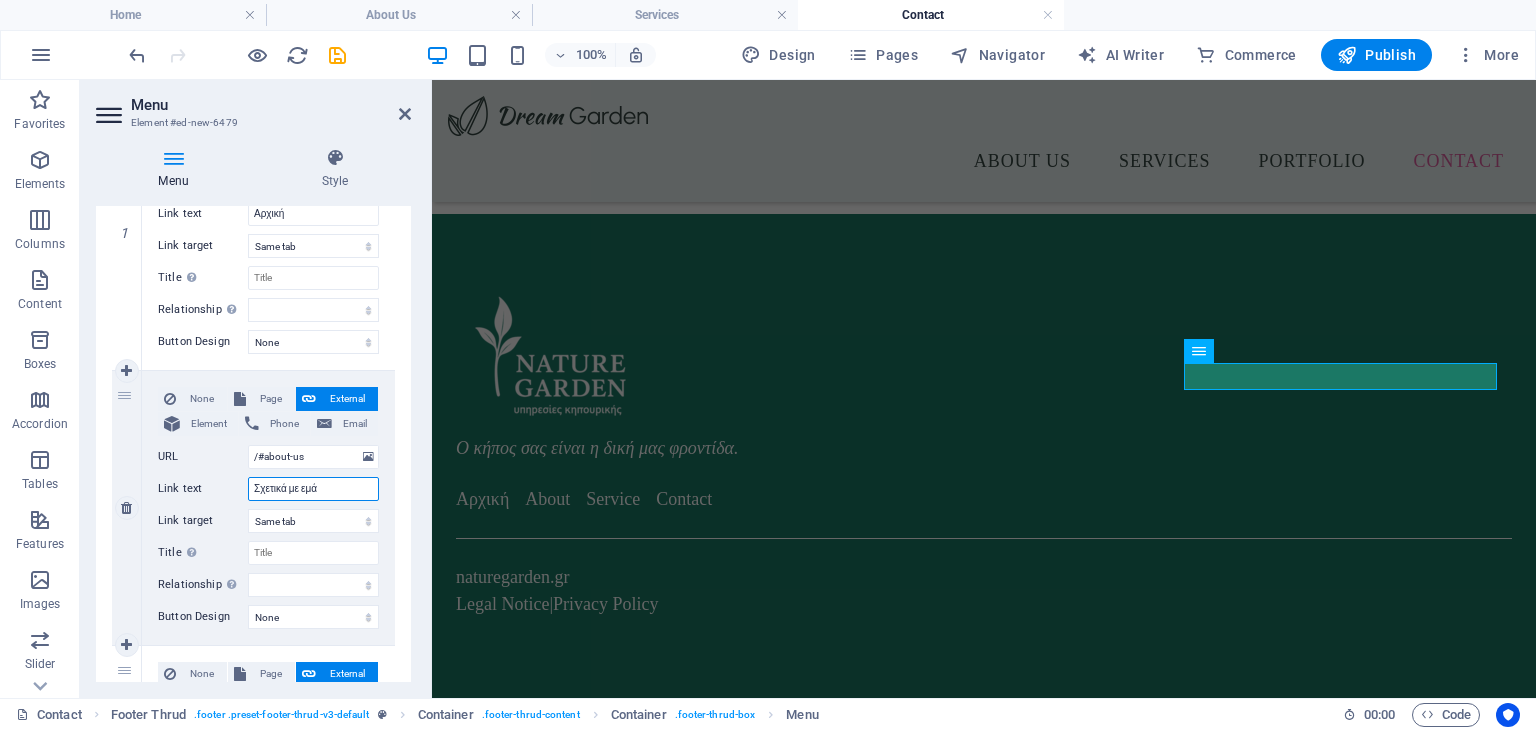 type on "Σχετικά με εμάς" 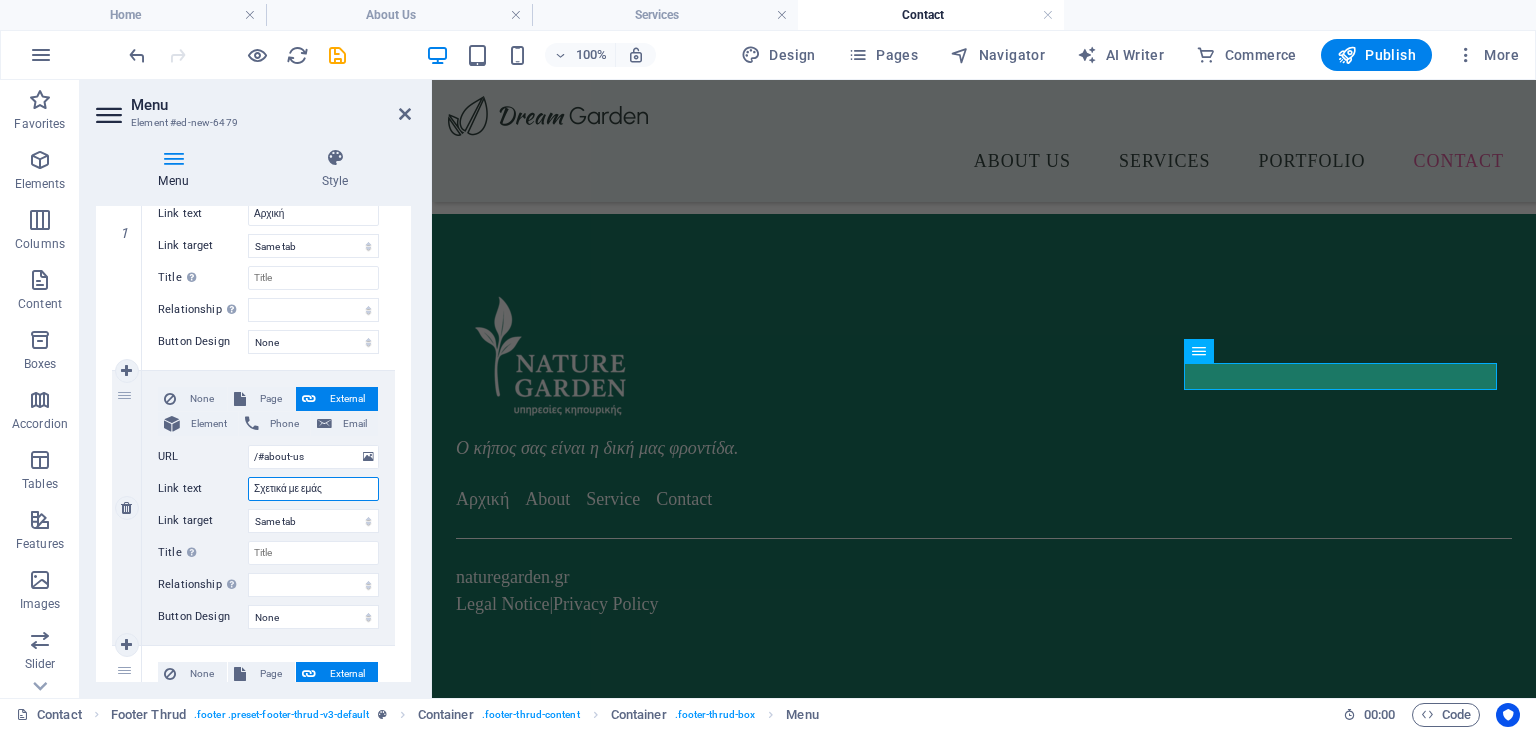 select 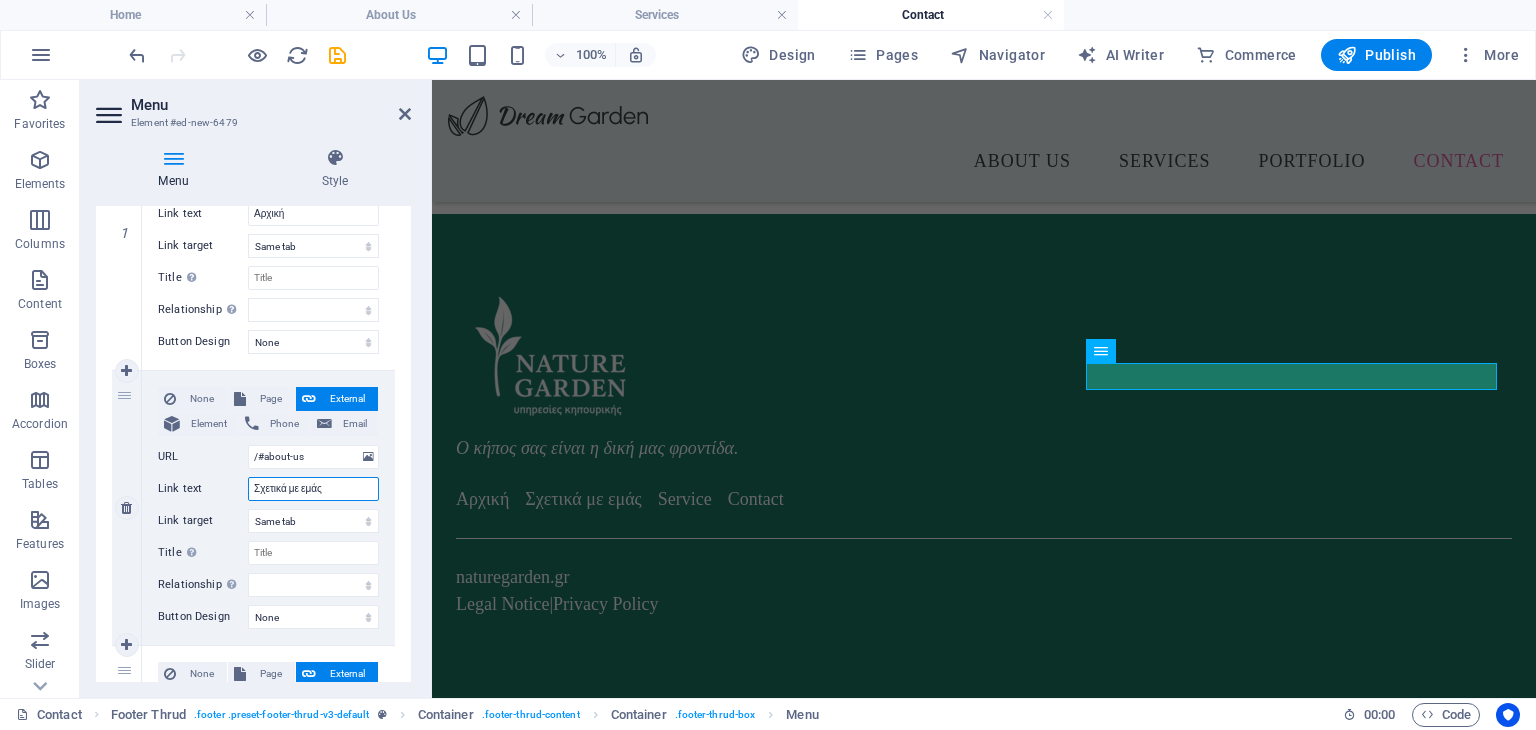 type on "Σχετικά με εμάς" 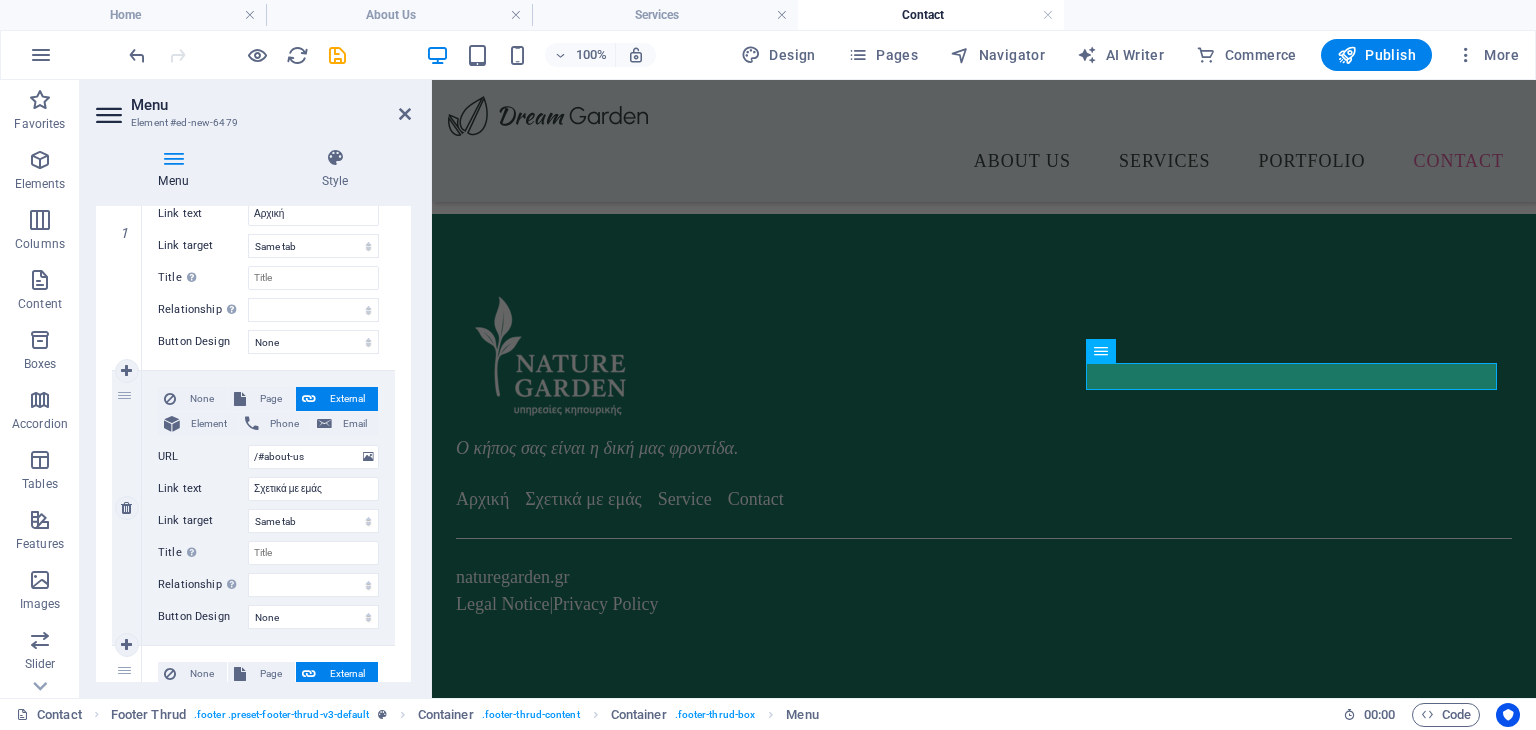 click on "None Page External Element Phone Email Page Home About Us Services Portfolio Contact Legal Notice Privacy Element
URL /#about-us Phone Email Link text Σχετικά με εμάς Link target New tab Same tab Overlay Title Additional link description, should not be the same as the link text. The title is most often shown as a tooltip text when the mouse moves over the element. Leave empty if uncertain. Relationship Sets the  relationship of this link to the link target . For example, the value "nofollow" instructs search engines not to follow the link. Can be left empty. alternate author bookmark external help license next nofollow noreferrer noopener prev search tag Button Design None Default Primary Secondary" at bounding box center (268, 508) 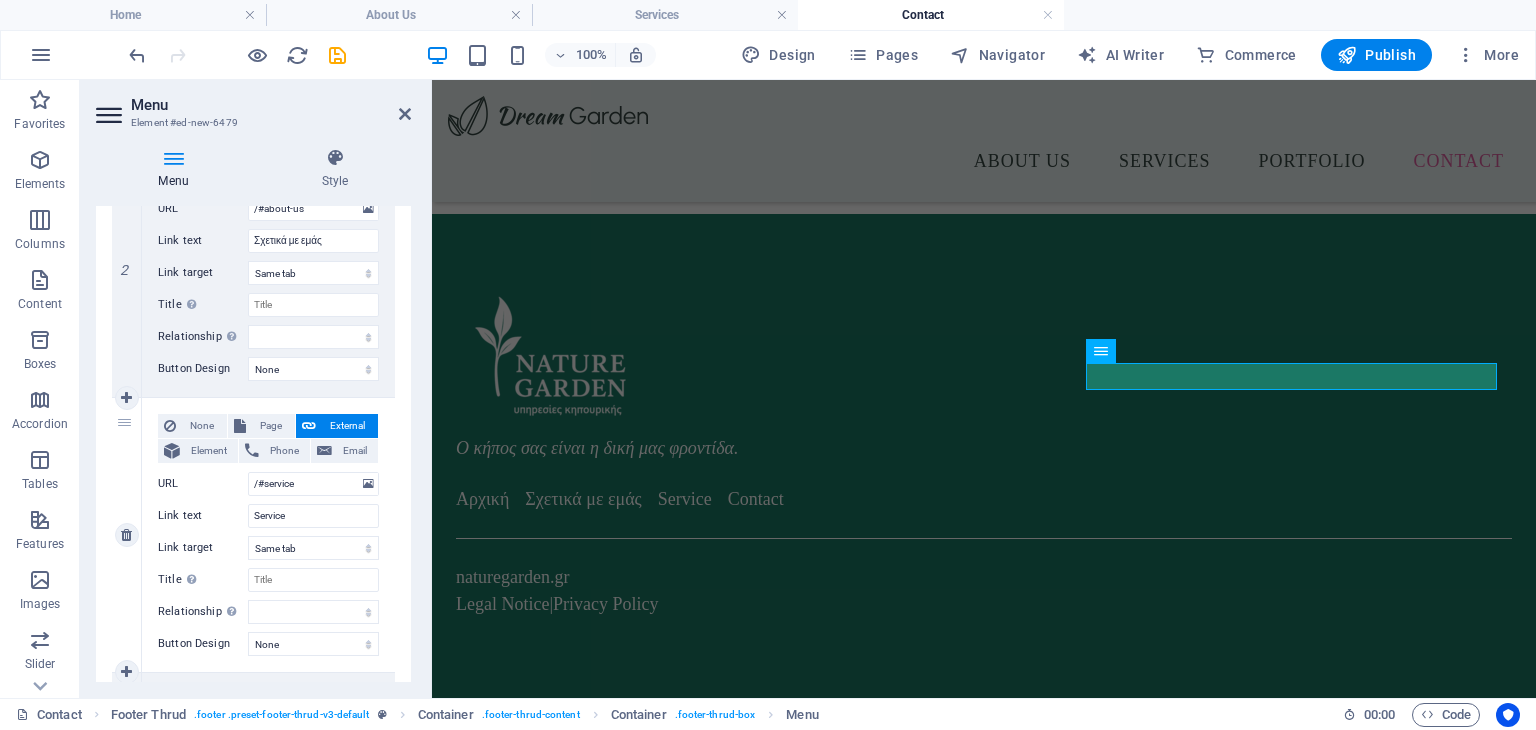 scroll, scrollTop: 600, scrollLeft: 0, axis: vertical 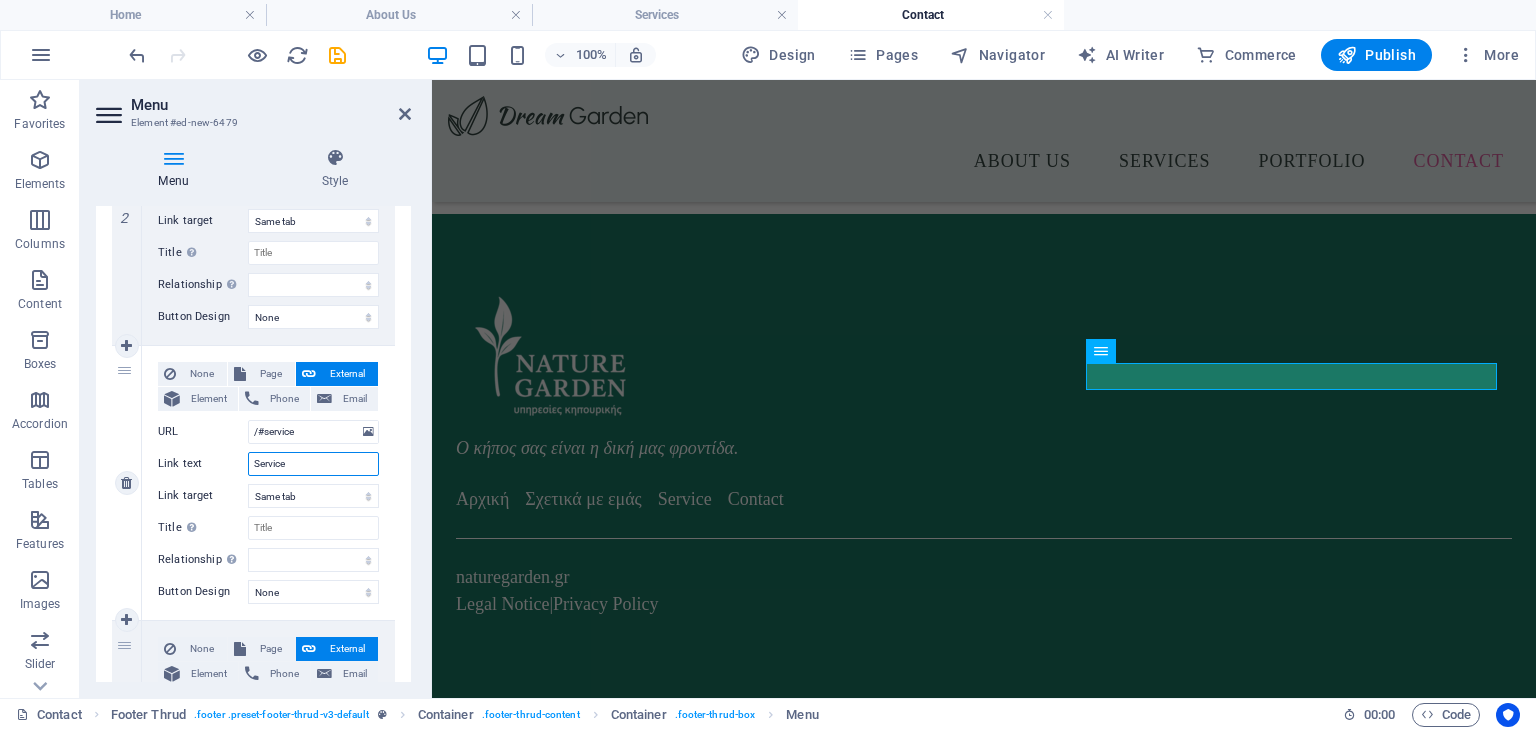 click on "Service" at bounding box center [313, 464] 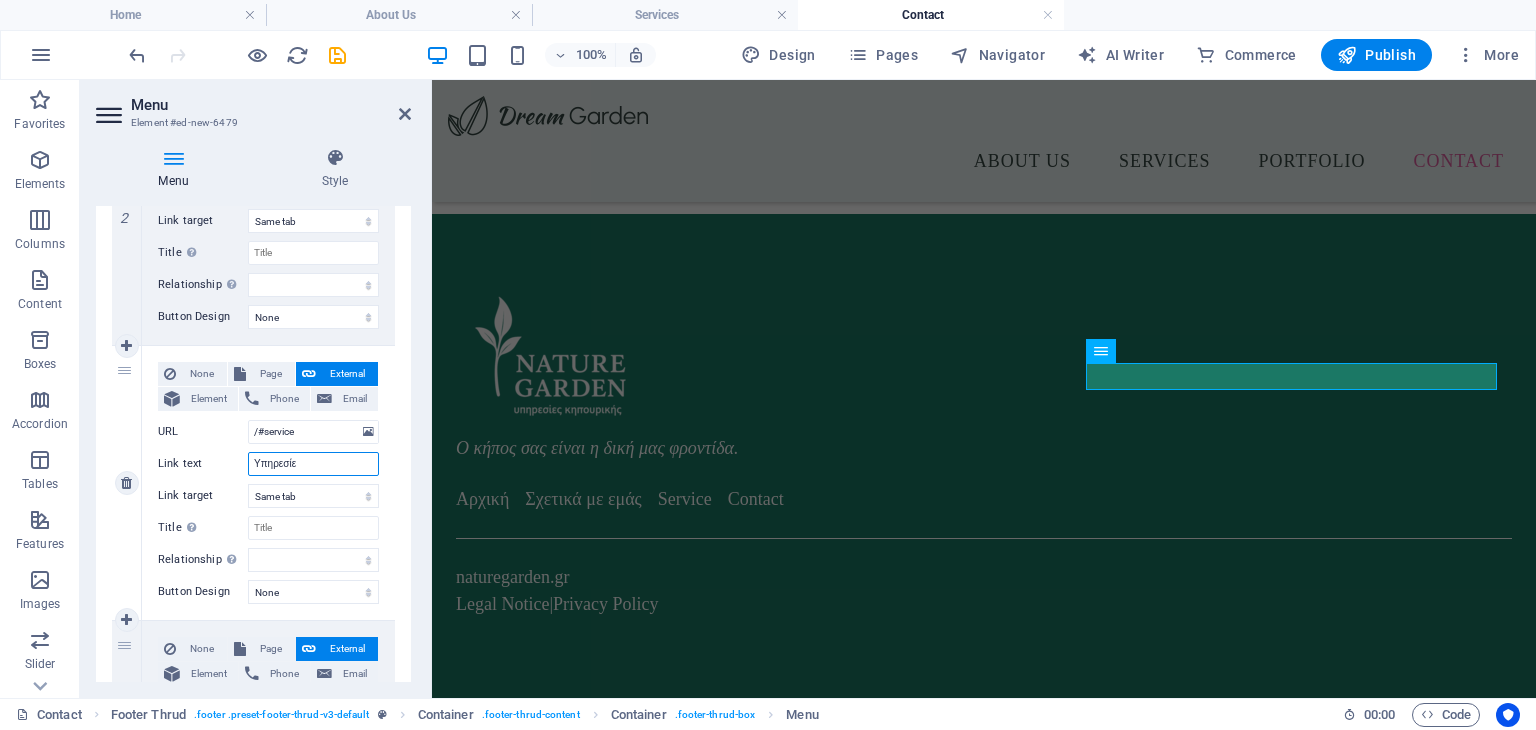 type on "Υπηρεσίες" 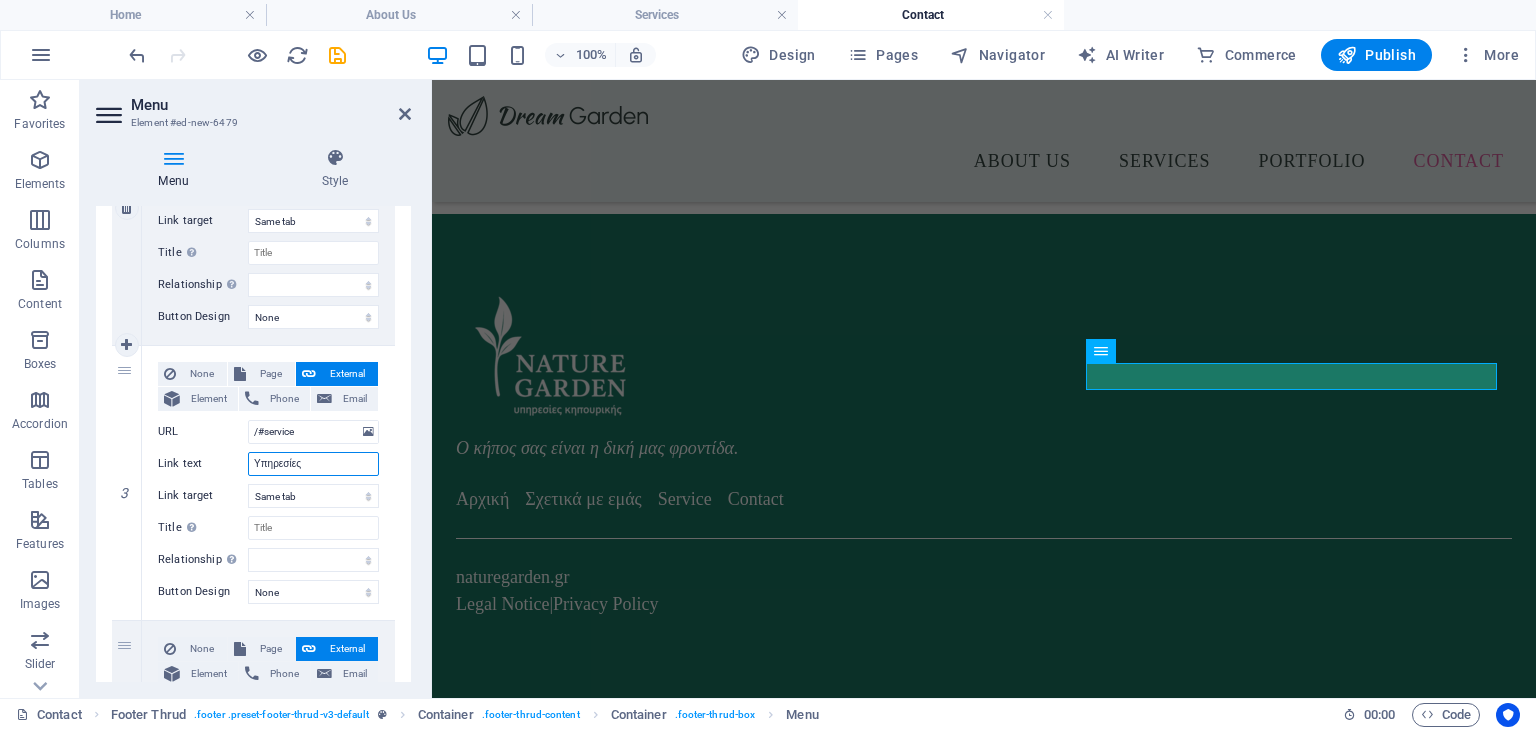 select 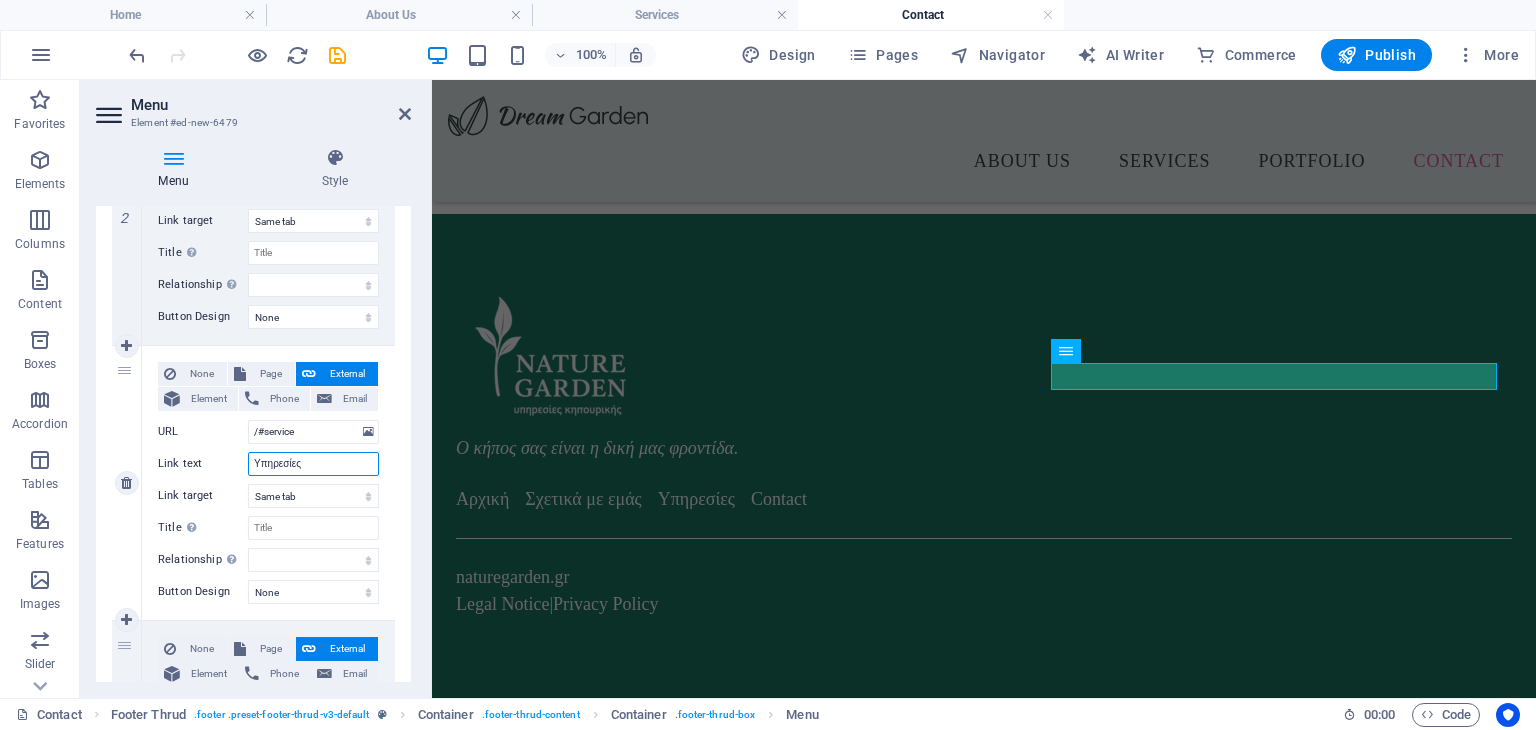 type on "Υπηρεσίες" 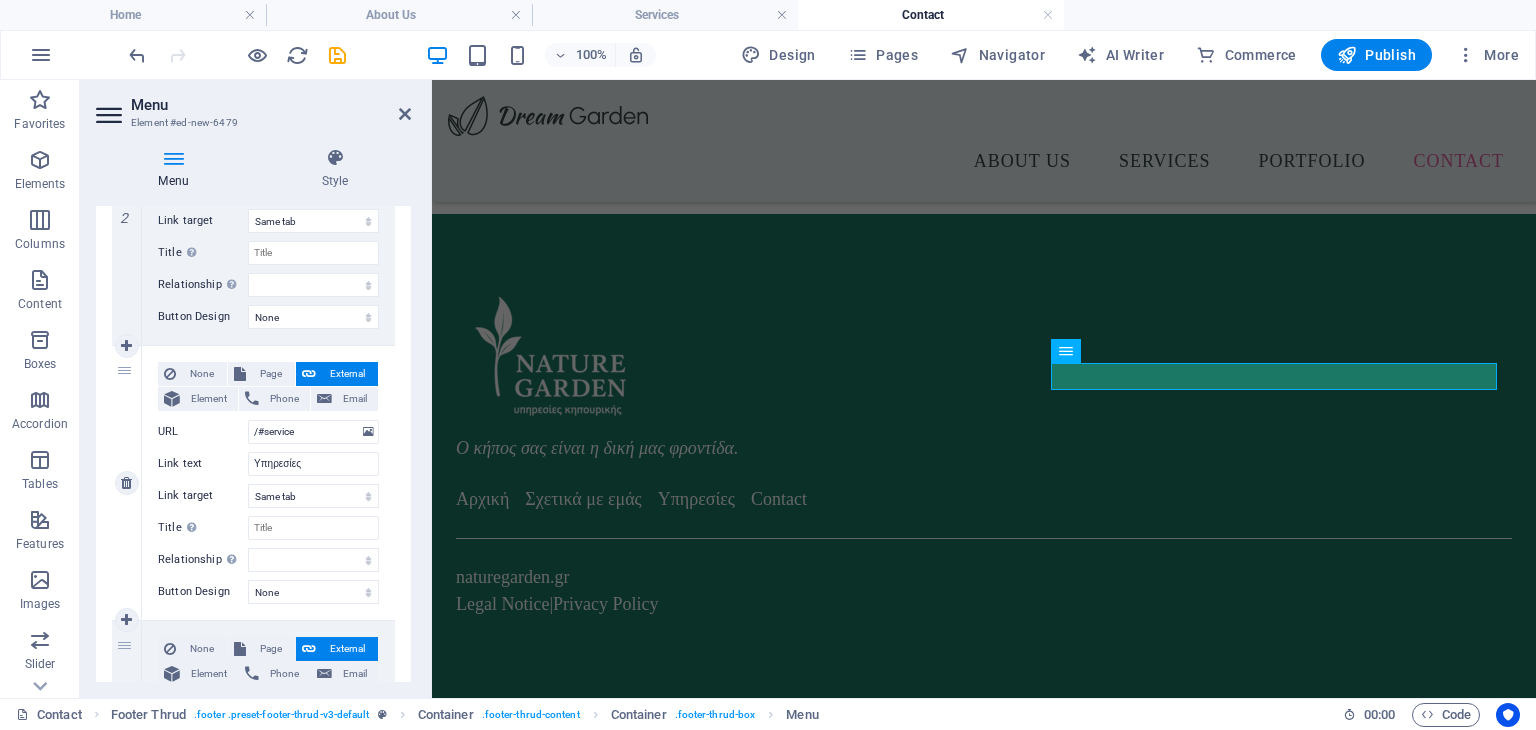 click on "None Page External Element Phone Email Page Home About Us Services Portfolio Contact Legal Notice Privacy Element
URL /#service Phone Email Link text Υπηρεσίες Link target New tab Same tab Overlay Title Additional link description, should not be the same as the link text. The title is most often shown as a tooltip text when the mouse moves over the element. Leave empty if uncertain. Relationship Sets the  relationship of this link to the link target . For example, the value "nofollow" instructs search engines not to follow the link. Can be left empty. alternate author bookmark external help license next nofollow noreferrer noopener prev search tag Button Design None Default Primary Secondary" at bounding box center (268, 483) 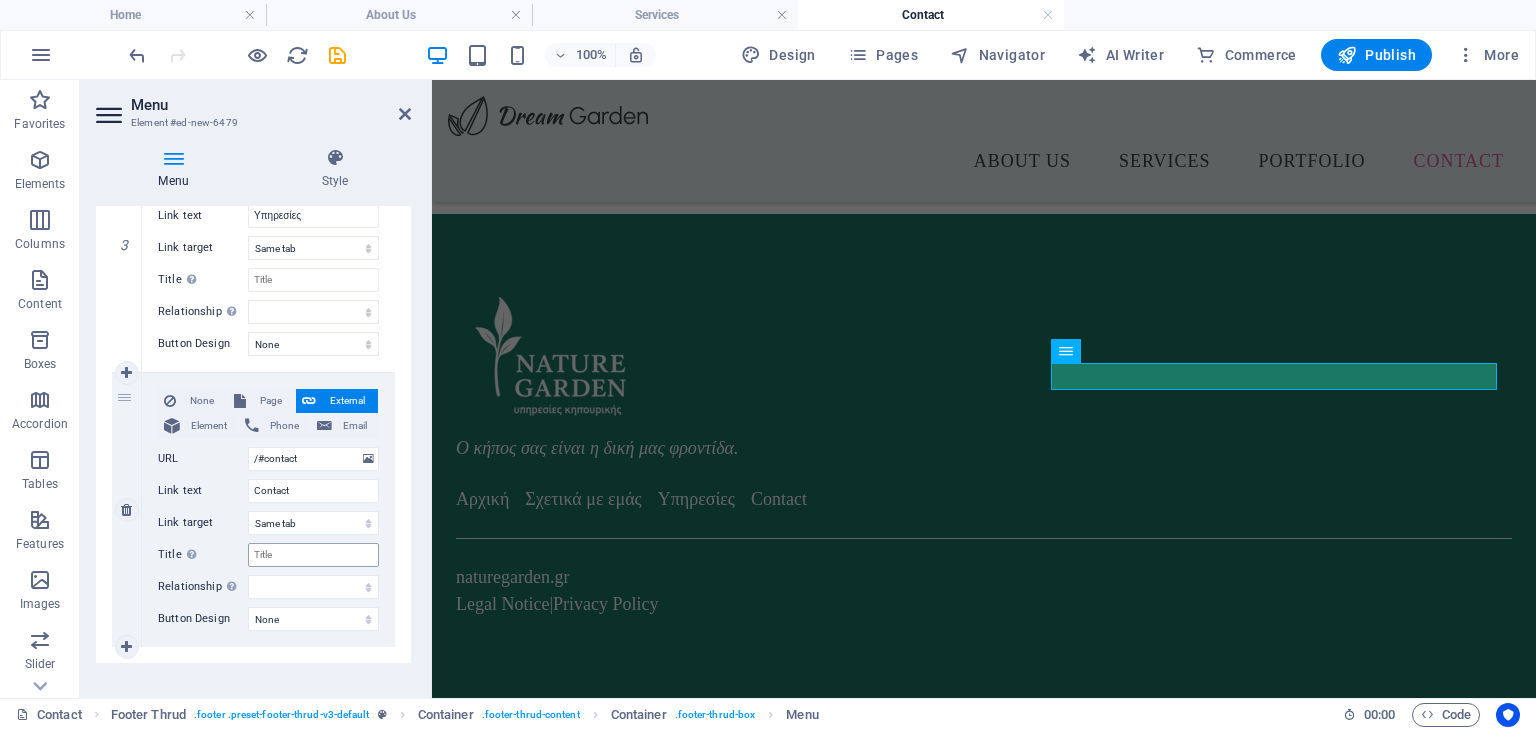 scroll, scrollTop: 868, scrollLeft: 0, axis: vertical 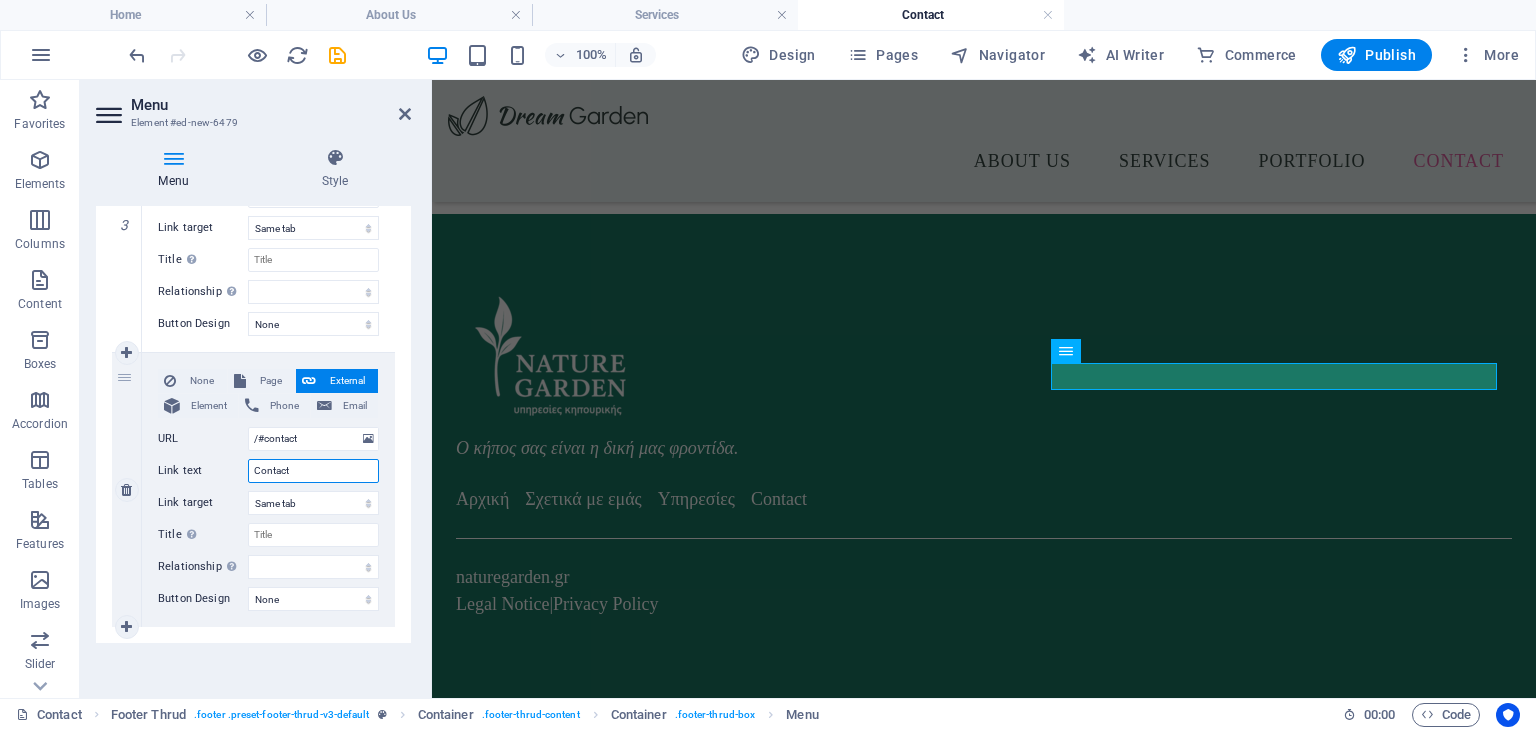 click on "Contact" at bounding box center [313, 471] 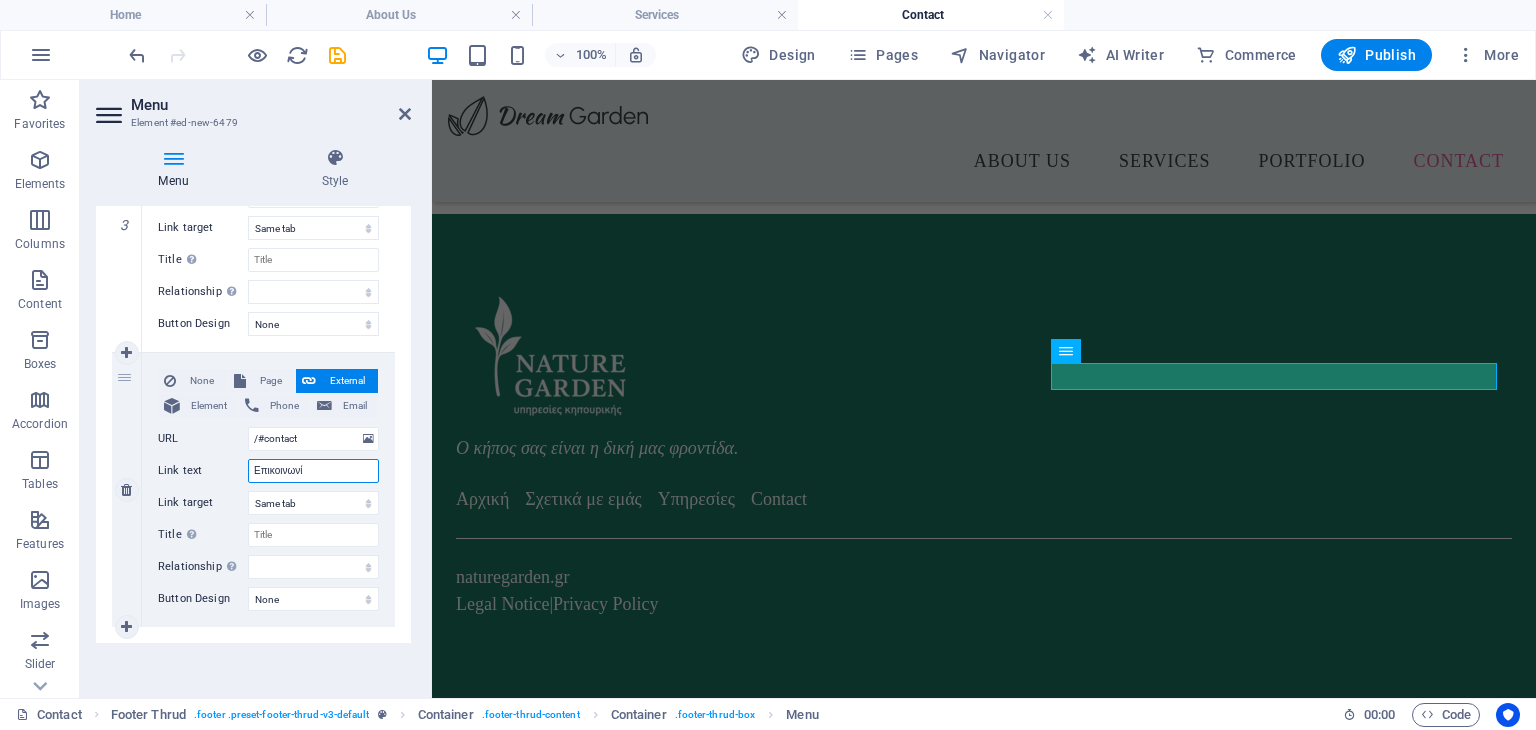 type on "Επικοινωνία" 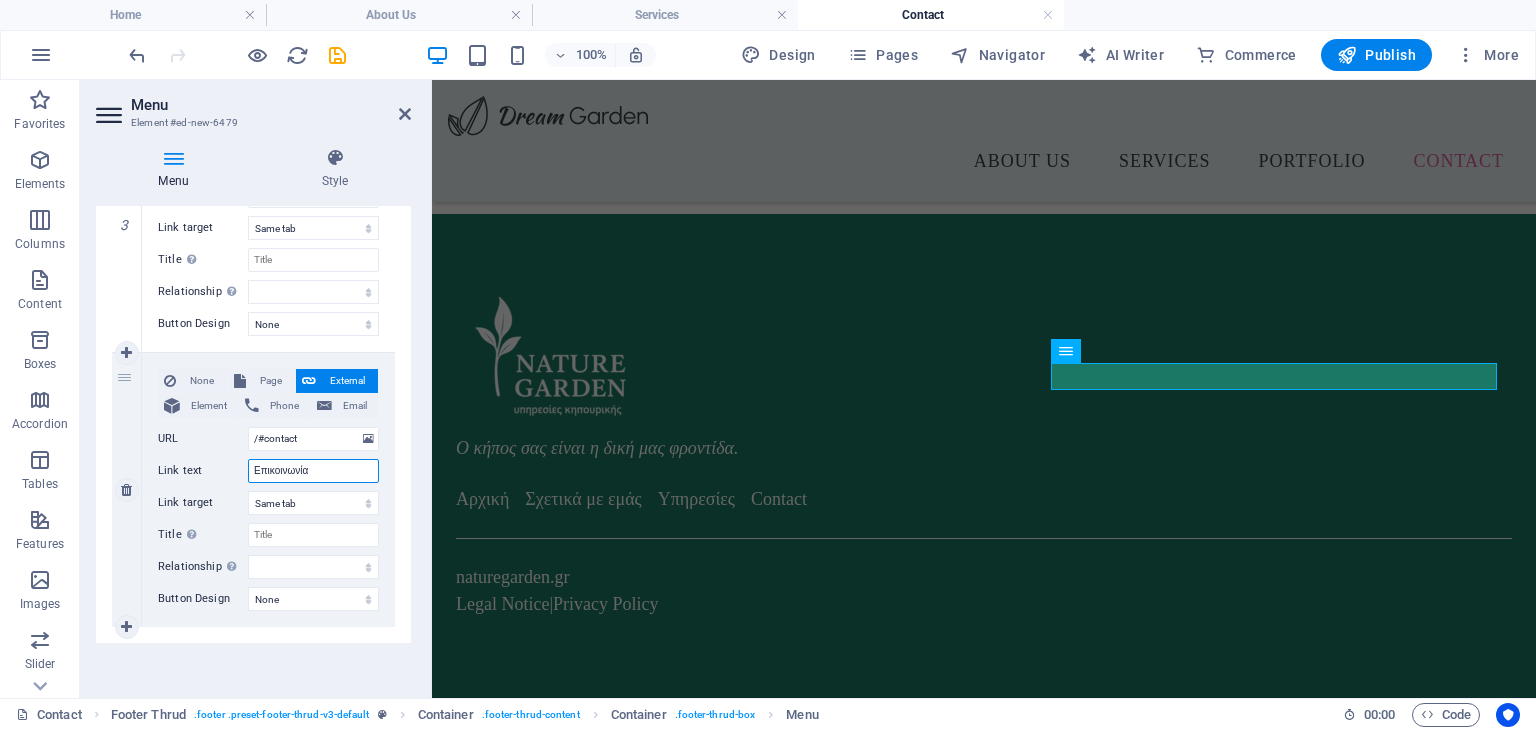 select 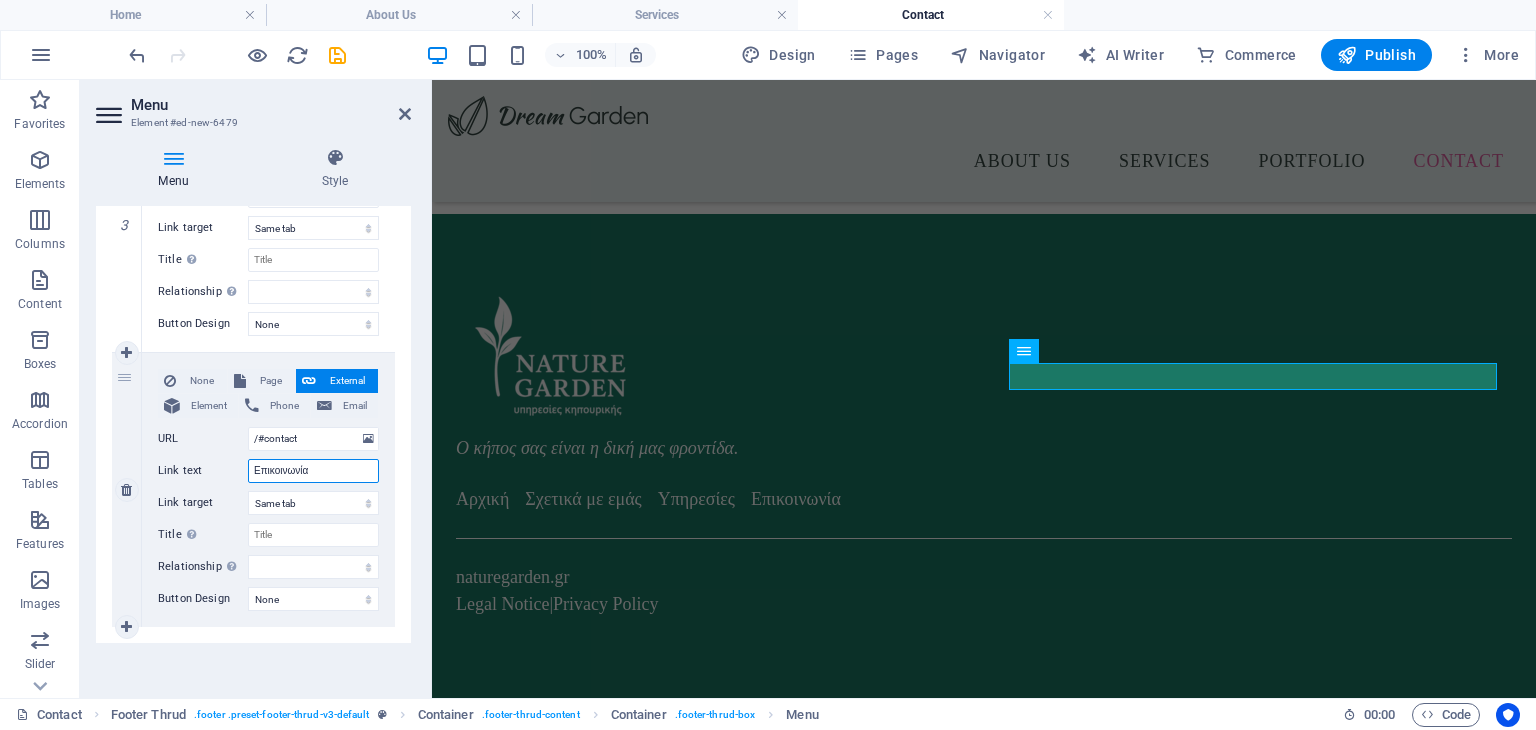 type on "Επικοινωνία" 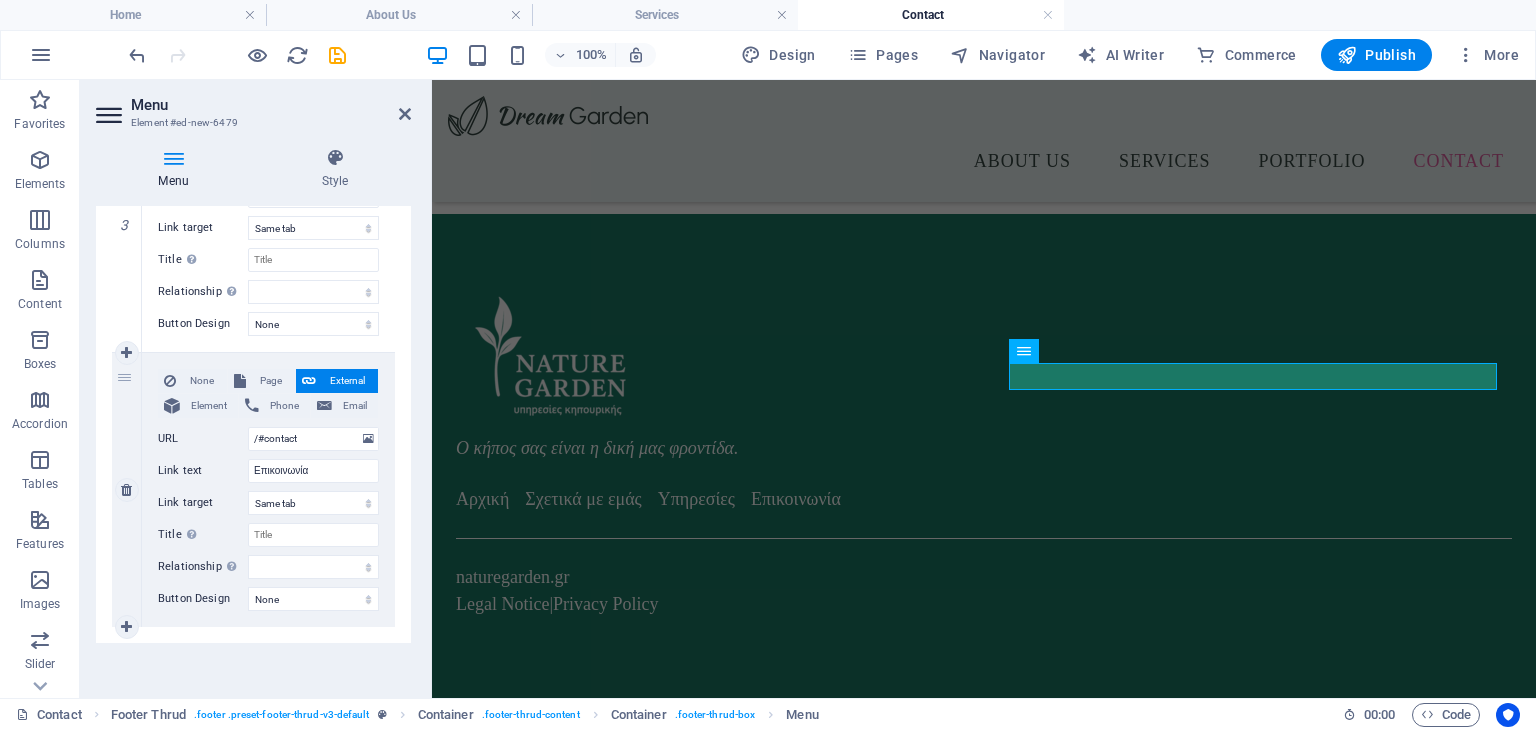 click on "None Page External Element Phone Email Page Home About Us Services Portfolio Contact Legal Notice Privacy Element
URL /#contact Phone Email Link text Επικοινωνία Link target New tab Same tab Overlay Title Additional link description, should not be the same as the link text. The title is most often shown as a tooltip text when the mouse moves over the element. Leave empty if uncertain. Relationship Sets the  relationship of this link to the link target . For example, the value "nofollow" instructs search engines not to follow the link. Can be left empty. alternate author bookmark external help license next nofollow noreferrer noopener prev search tag Button Design None Default Primary Secondary" at bounding box center [268, 490] 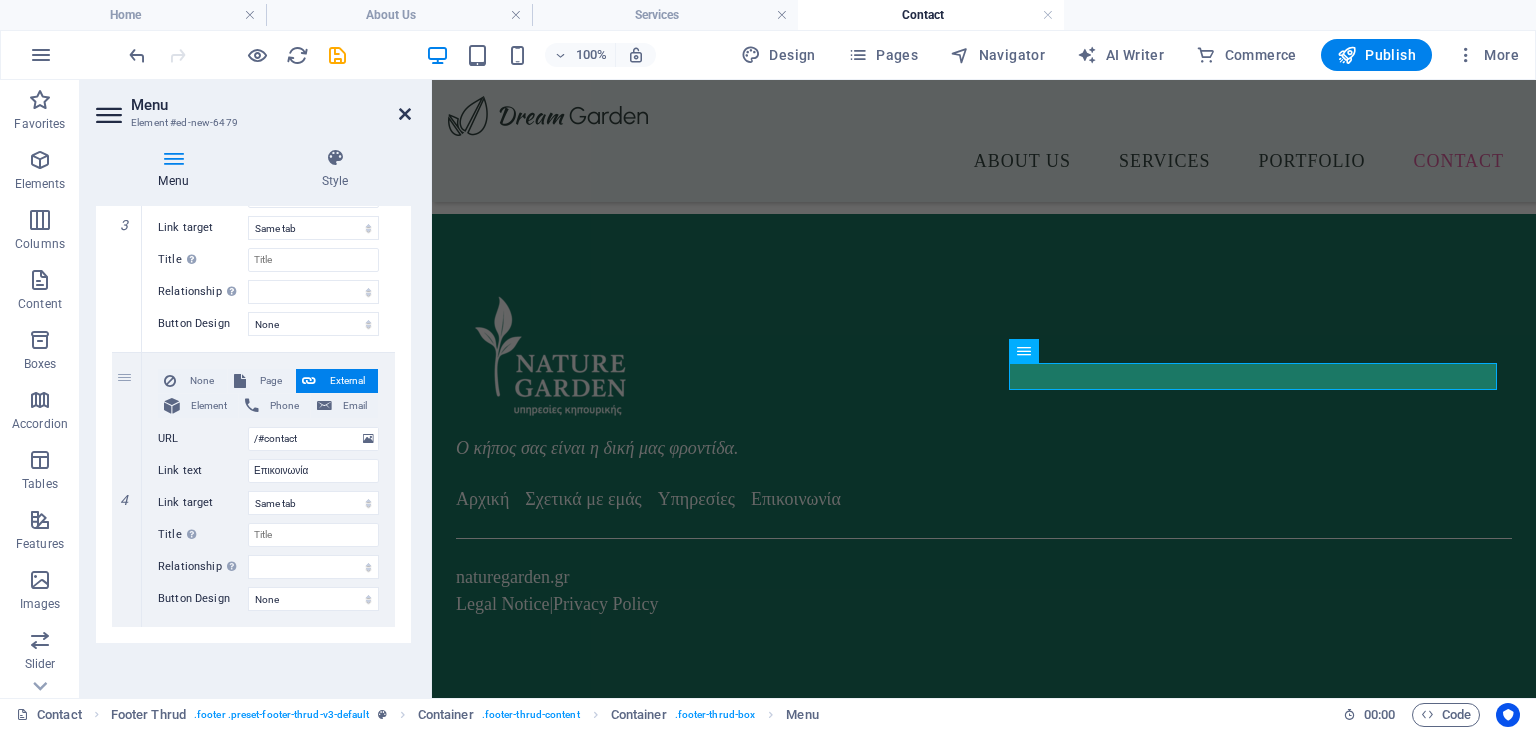 click at bounding box center [405, 114] 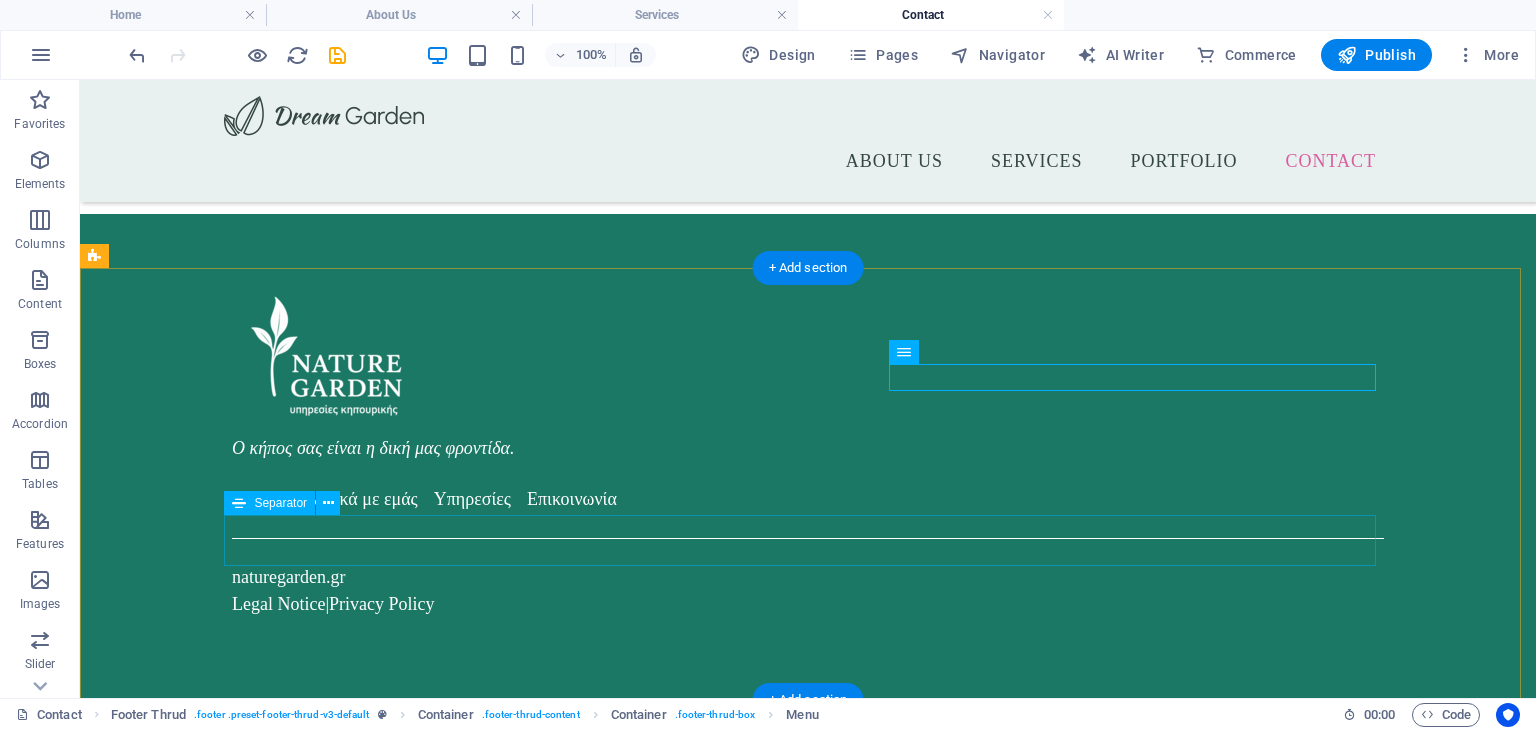 scroll, scrollTop: 894, scrollLeft: 0, axis: vertical 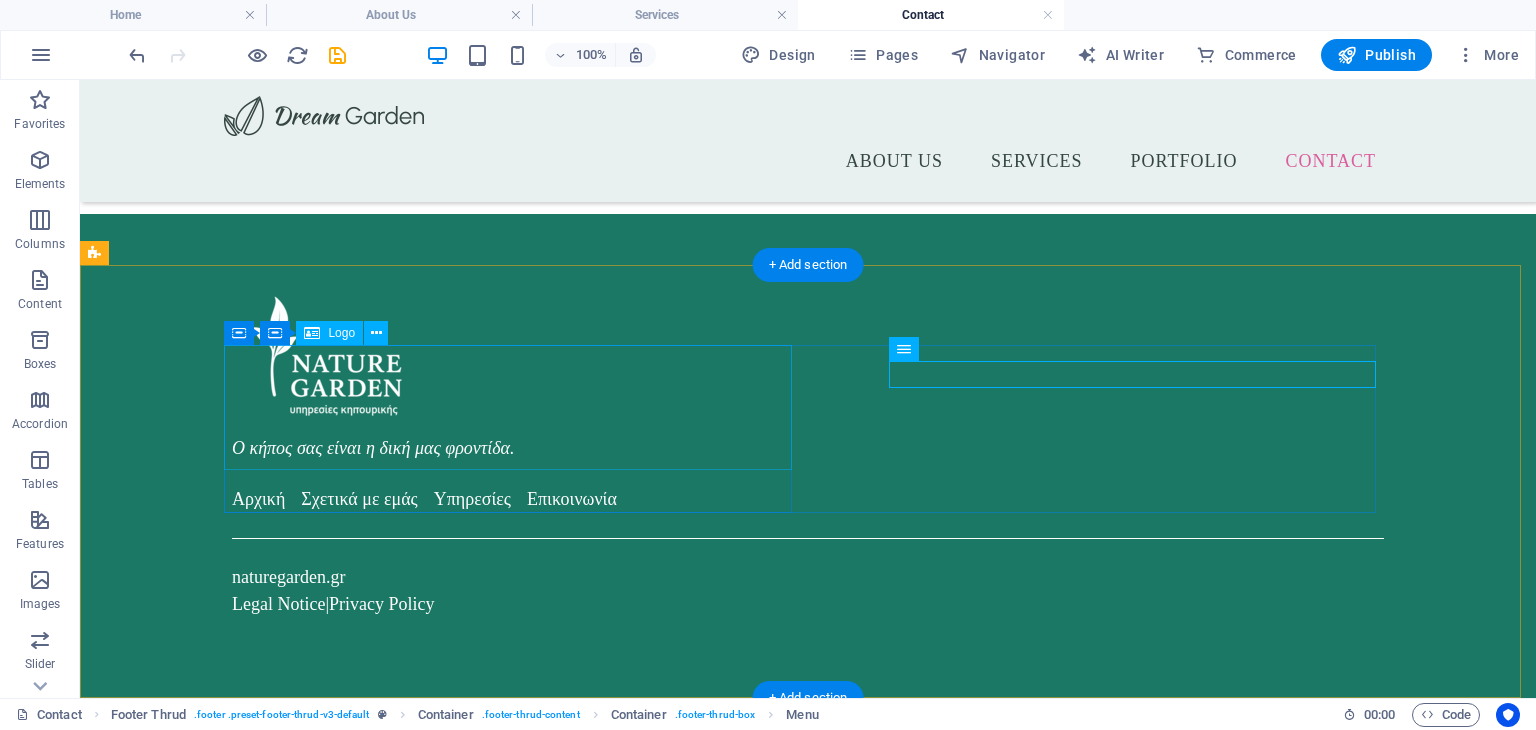 click at bounding box center [516, 356] 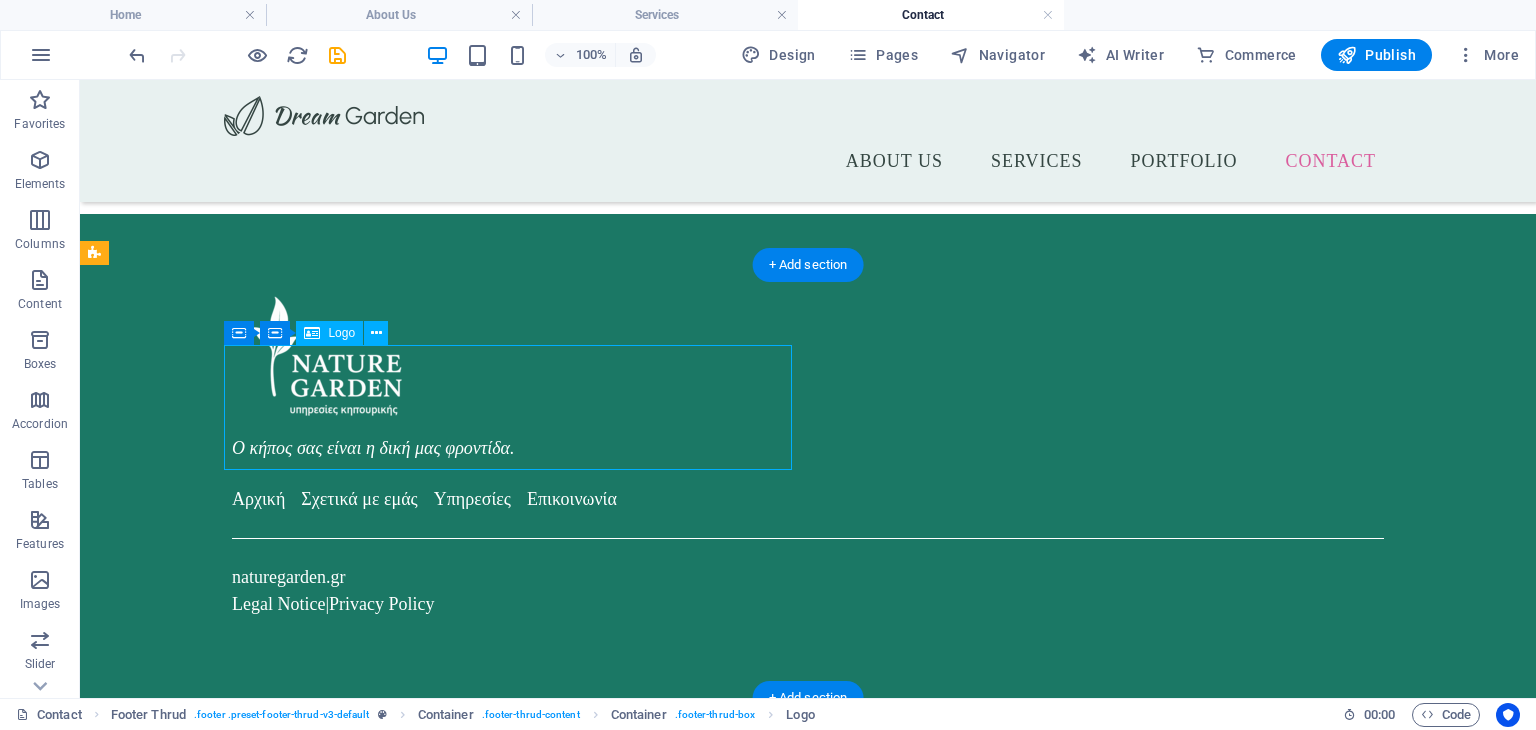click at bounding box center (516, 356) 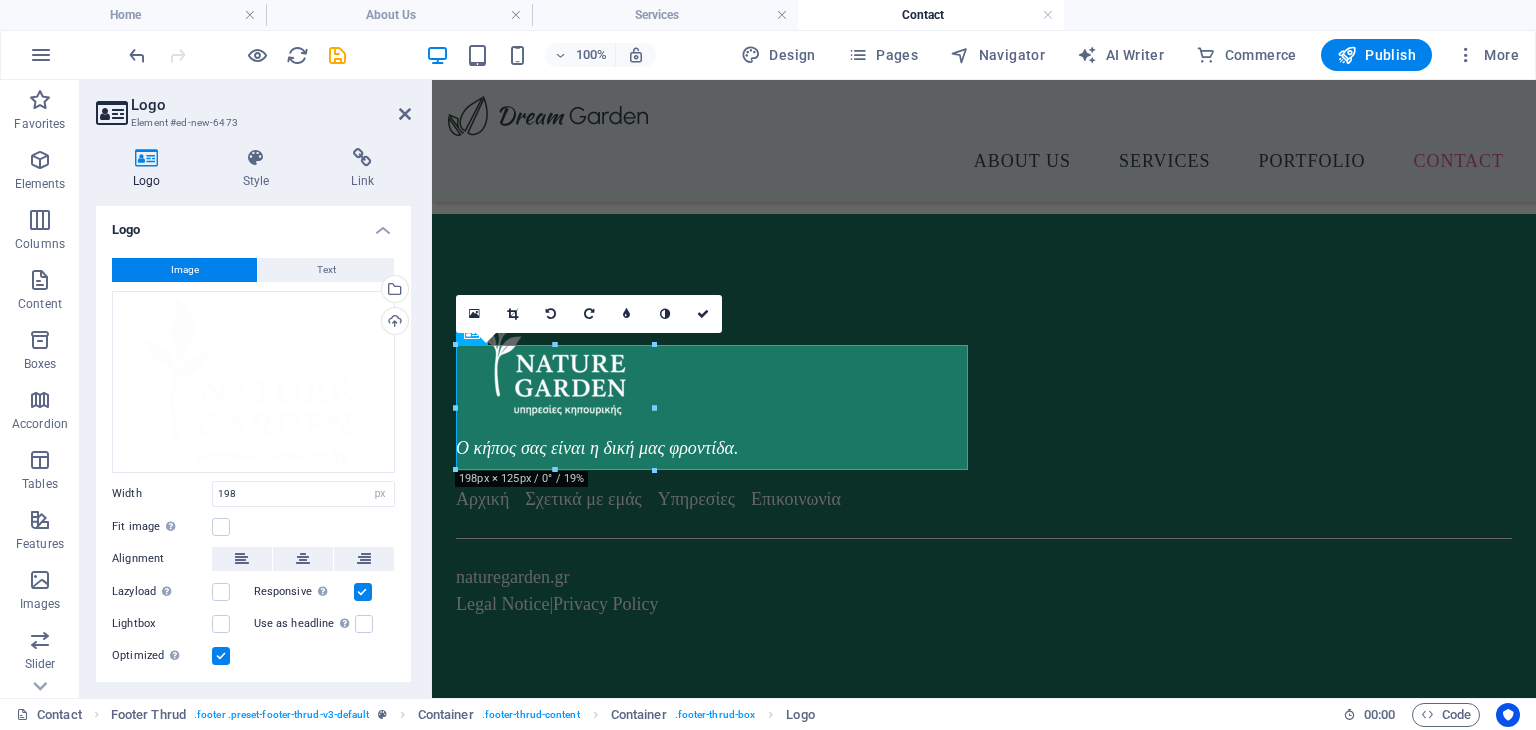 scroll, scrollTop: 921, scrollLeft: 0, axis: vertical 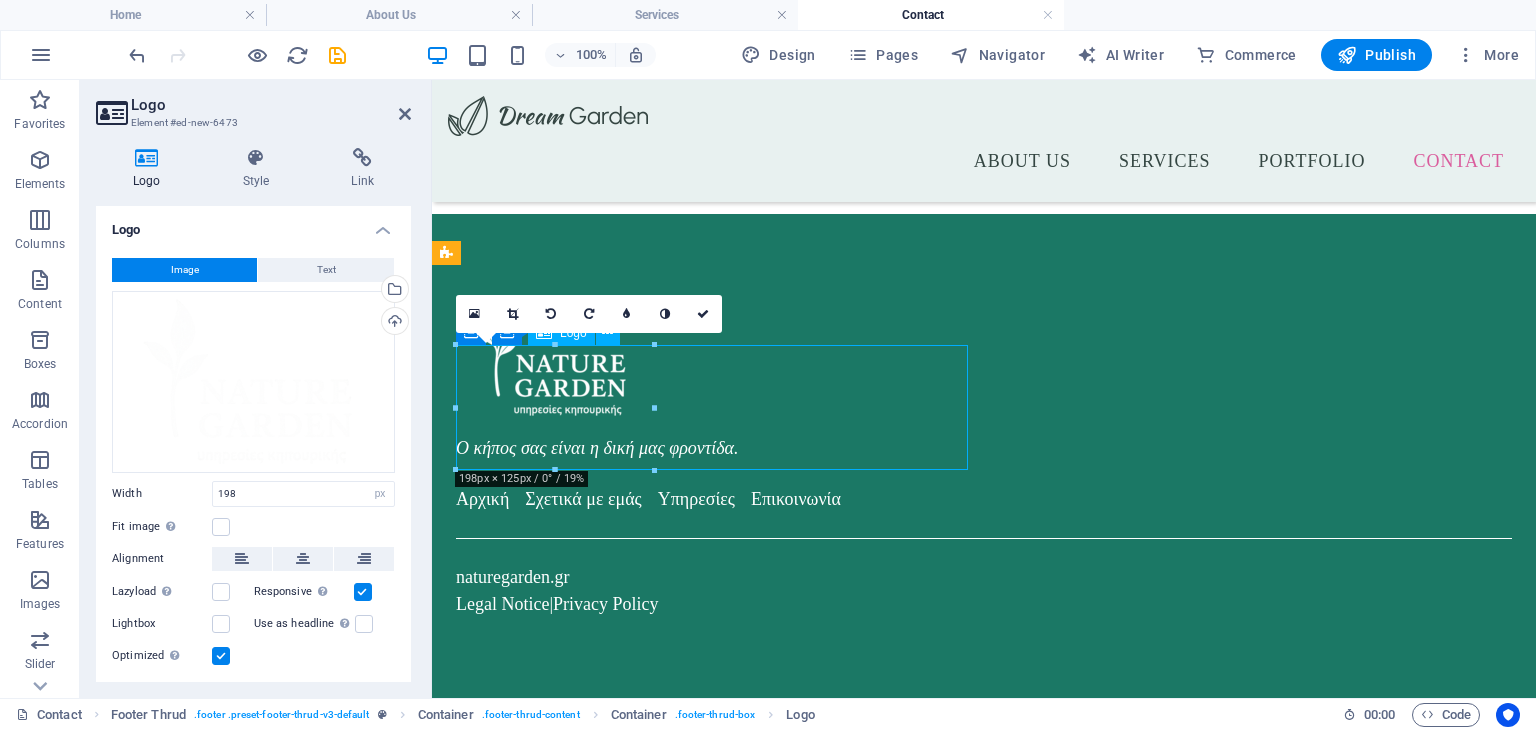 drag, startPoint x: 540, startPoint y: 432, endPoint x: 500, endPoint y: 425, distance: 40.60788 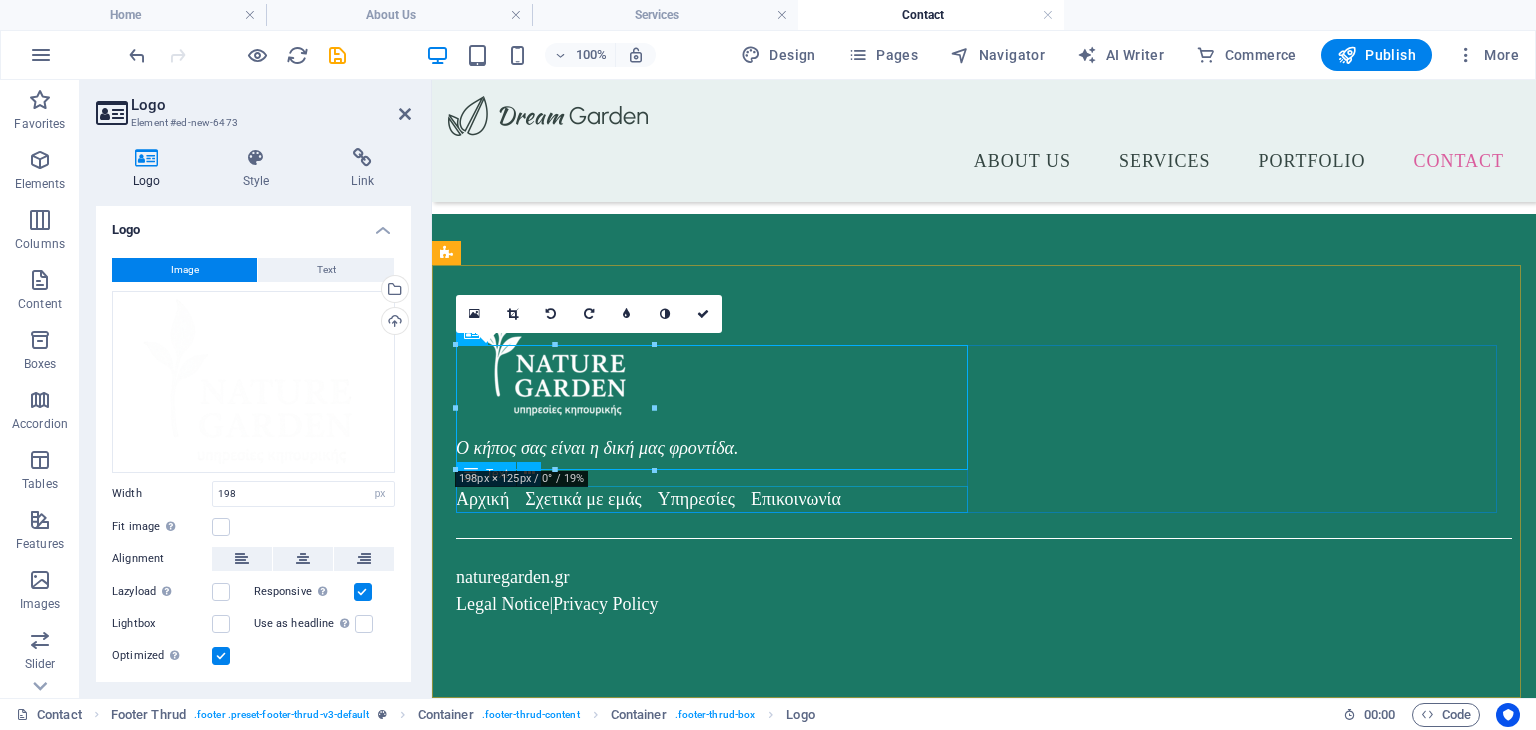 click on "Ο κήπος σας είναι η δική μας φροντίδα." at bounding box center [716, 448] 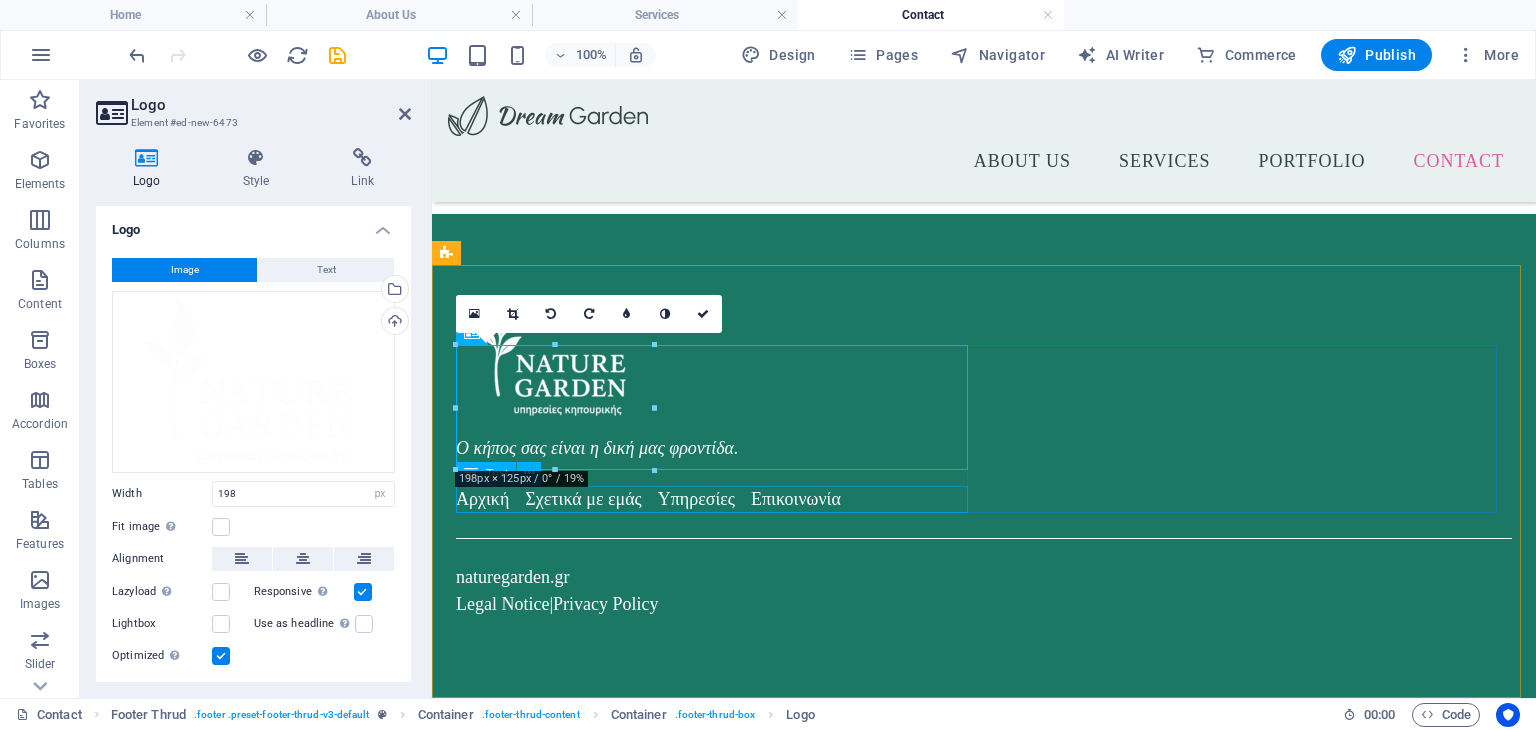 click on "Ο κήπος σας είναι η δική μας φροντίδα." at bounding box center [716, 448] 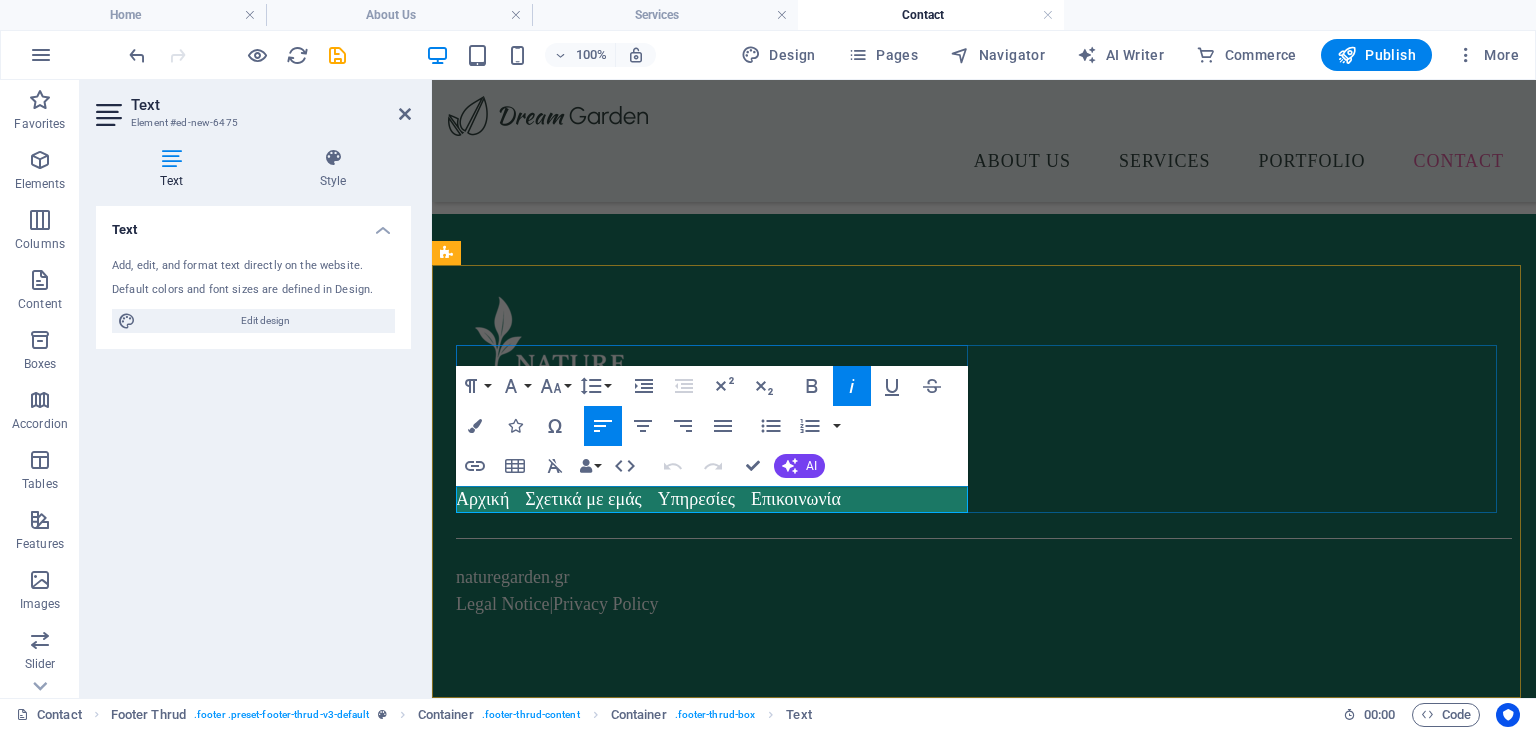 click on "Ο κήπος σας είναι η δική μας φροντίδα." at bounding box center (597, 448) 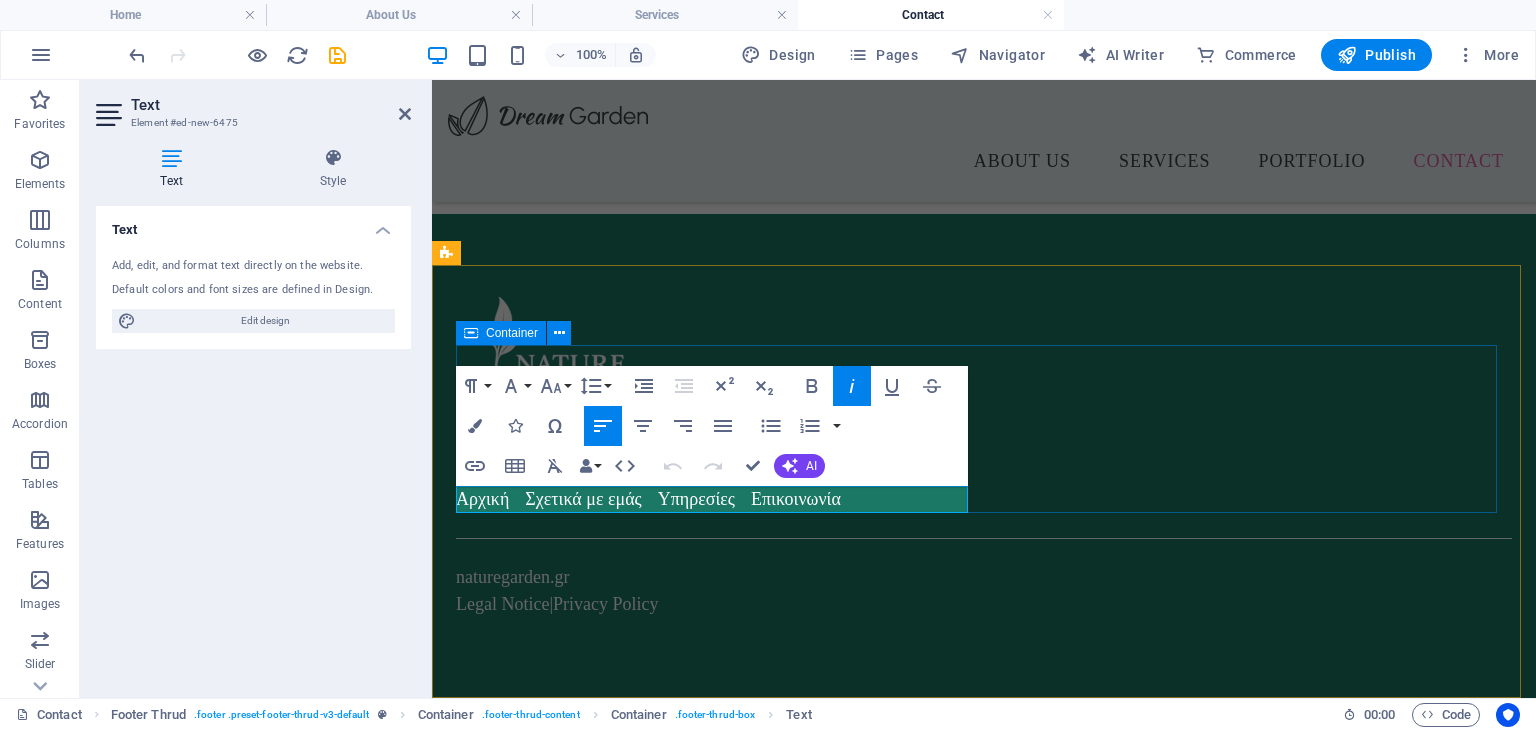 click on "Ο κήπος σας είναι η δική μας φροντίδα. Αρχική Σχετικά με εμάς Υπηρεσίες Επικοινωνία" at bounding box center (984, 403) 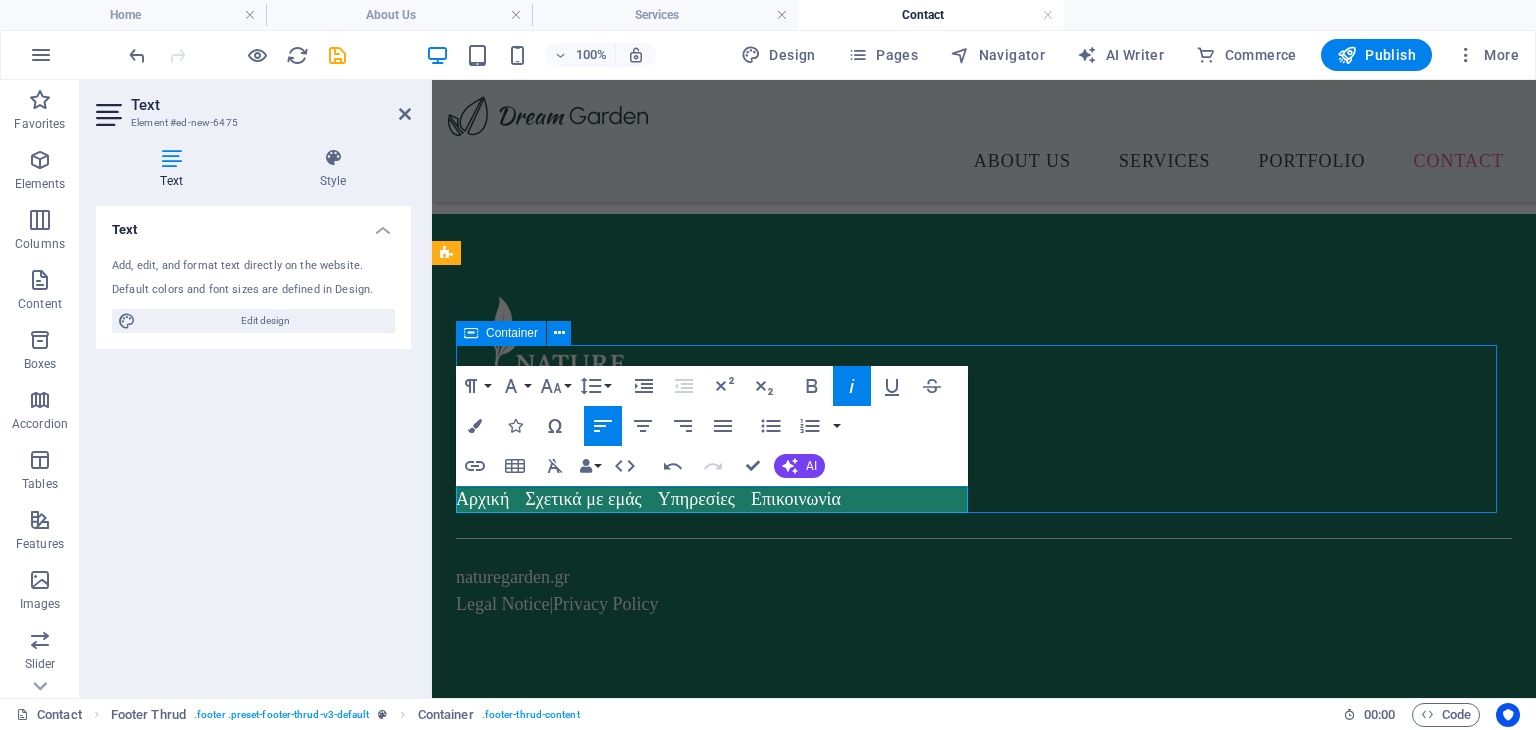 scroll, scrollTop: 894, scrollLeft: 0, axis: vertical 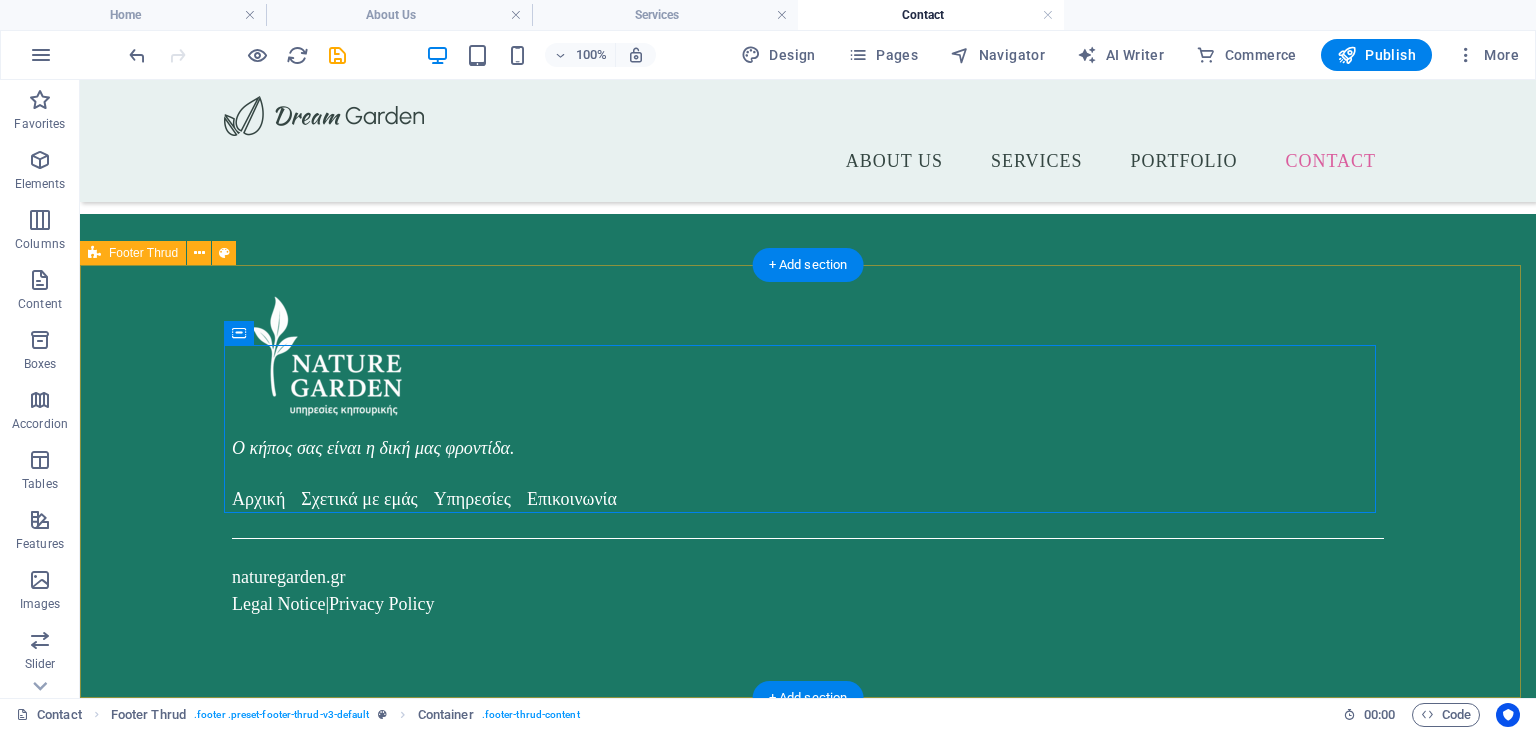 click on "Ο κήπος σας είναι η δική μας φροντίδα. Αρχική Σχετικά με εμάς Υπηρεσίες Επικοινωνία
naturegarden.gr   Legal Notice  |  Privacy Policy" at bounding box center [808, 456] 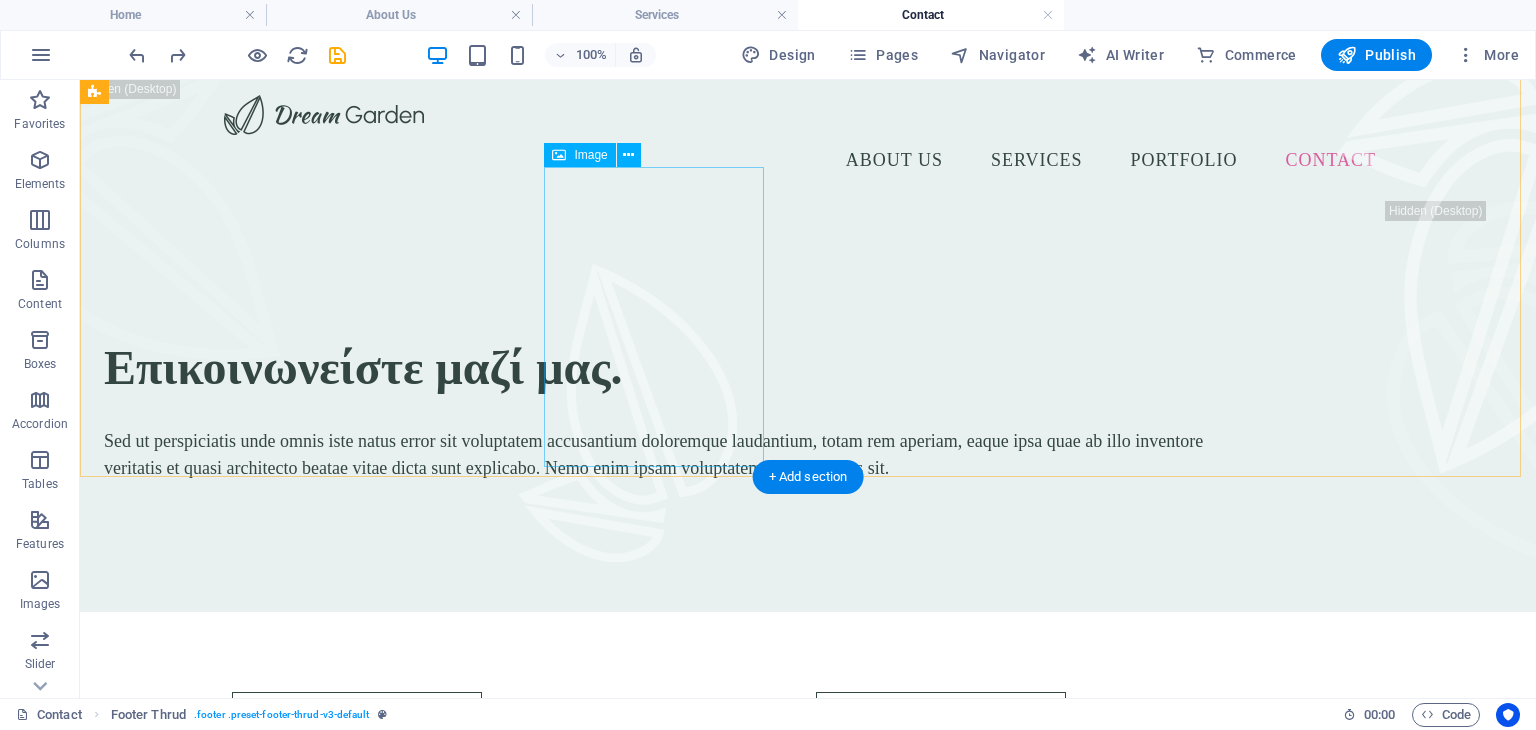 scroll, scrollTop: 0, scrollLeft: 0, axis: both 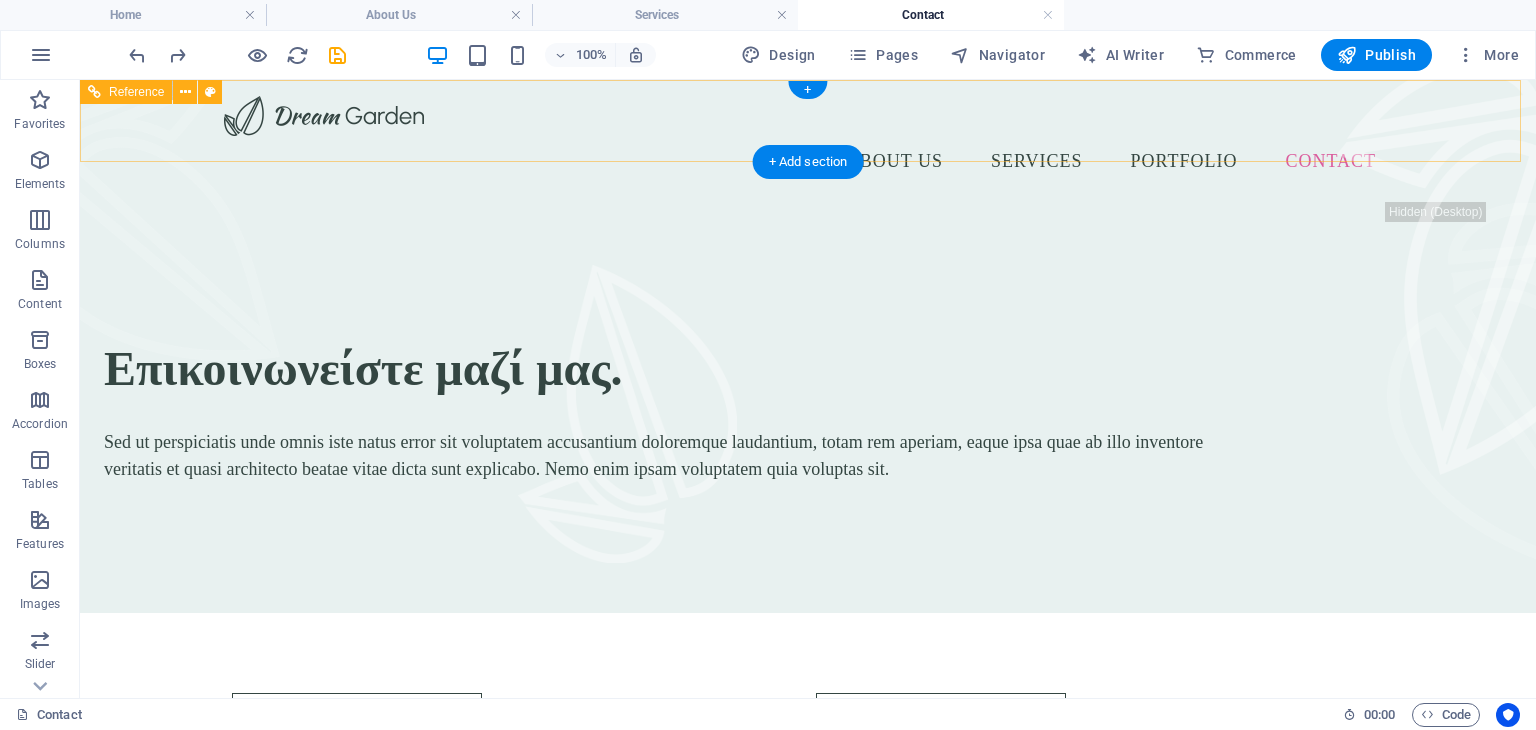 click at bounding box center [808, 116] 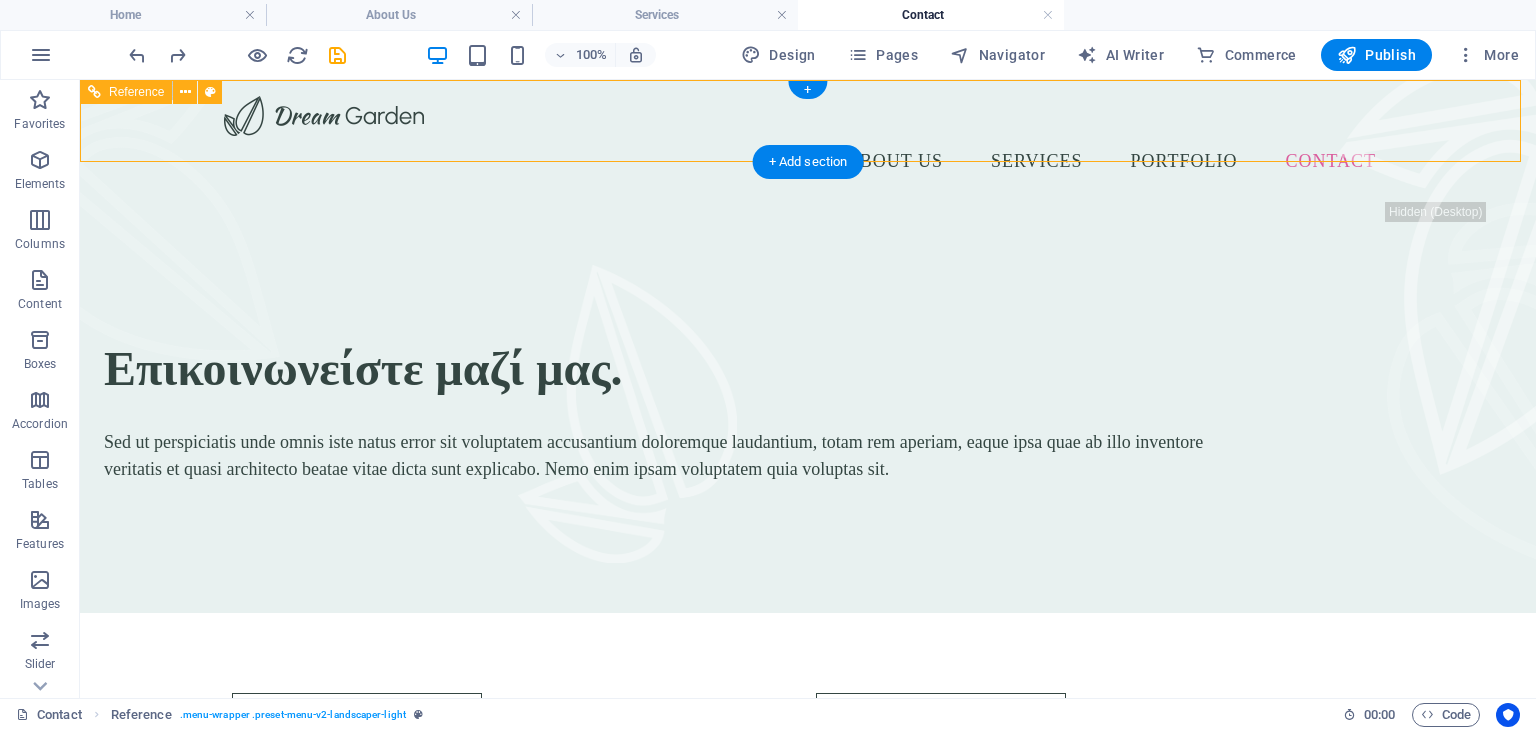 click at bounding box center [808, 116] 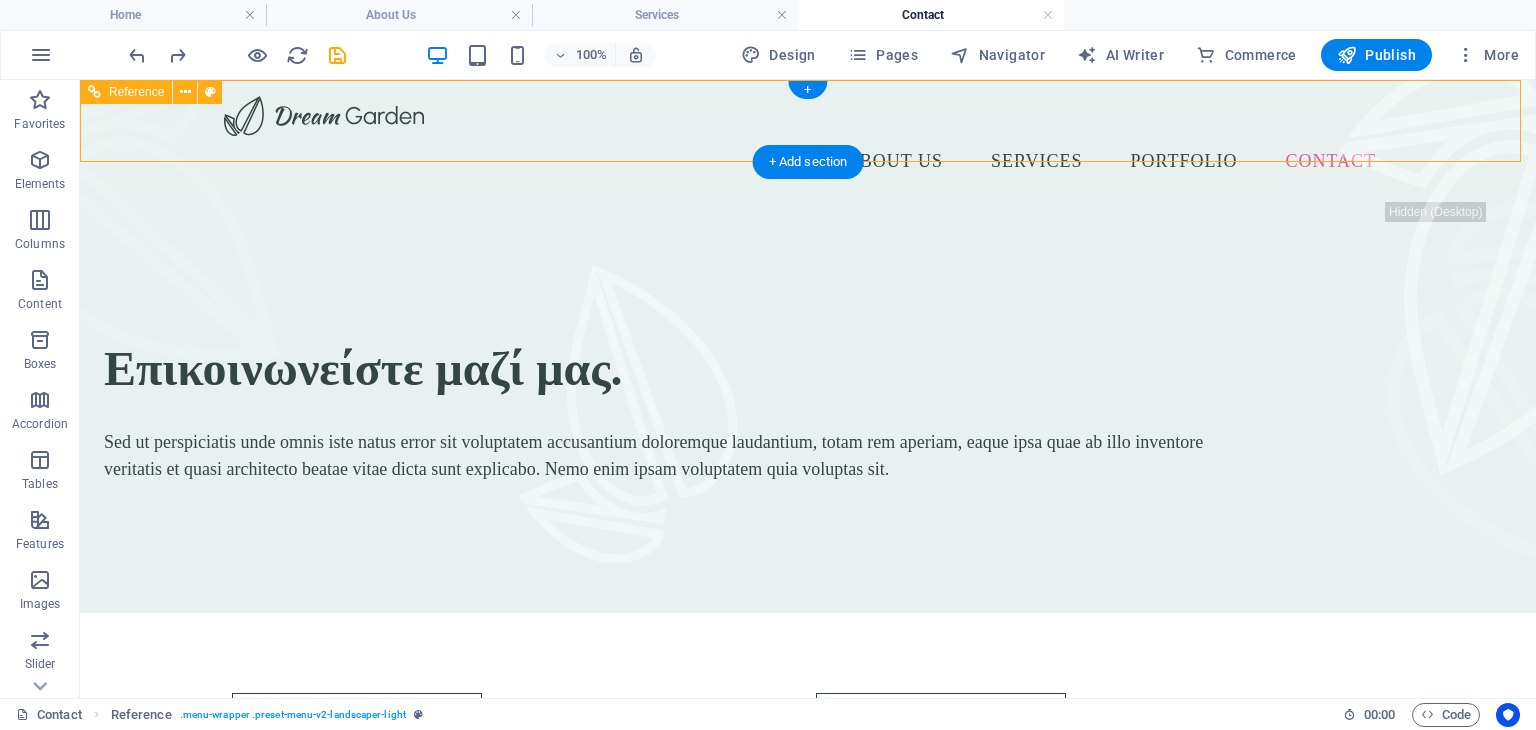 click at bounding box center [180, 220] 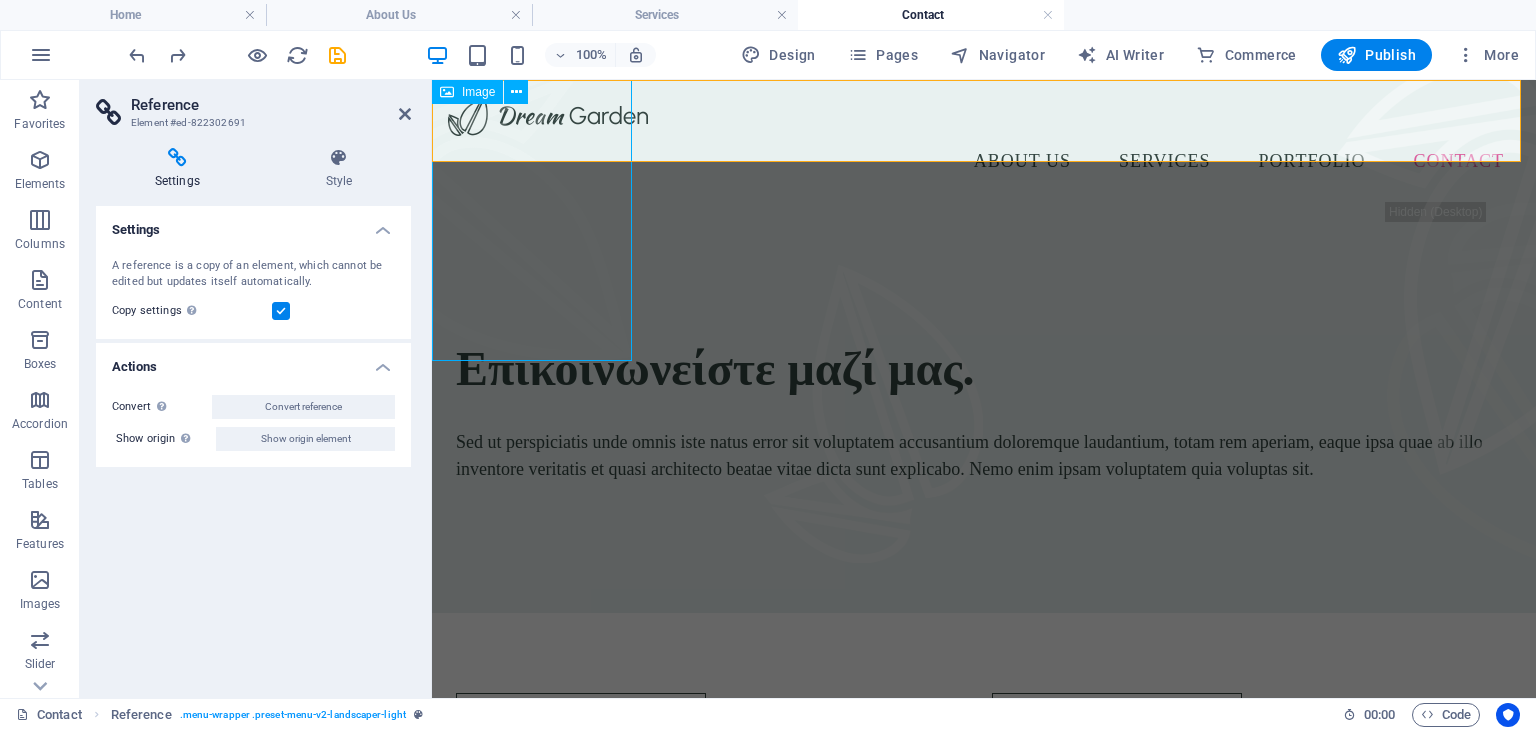 click at bounding box center (532, 220) 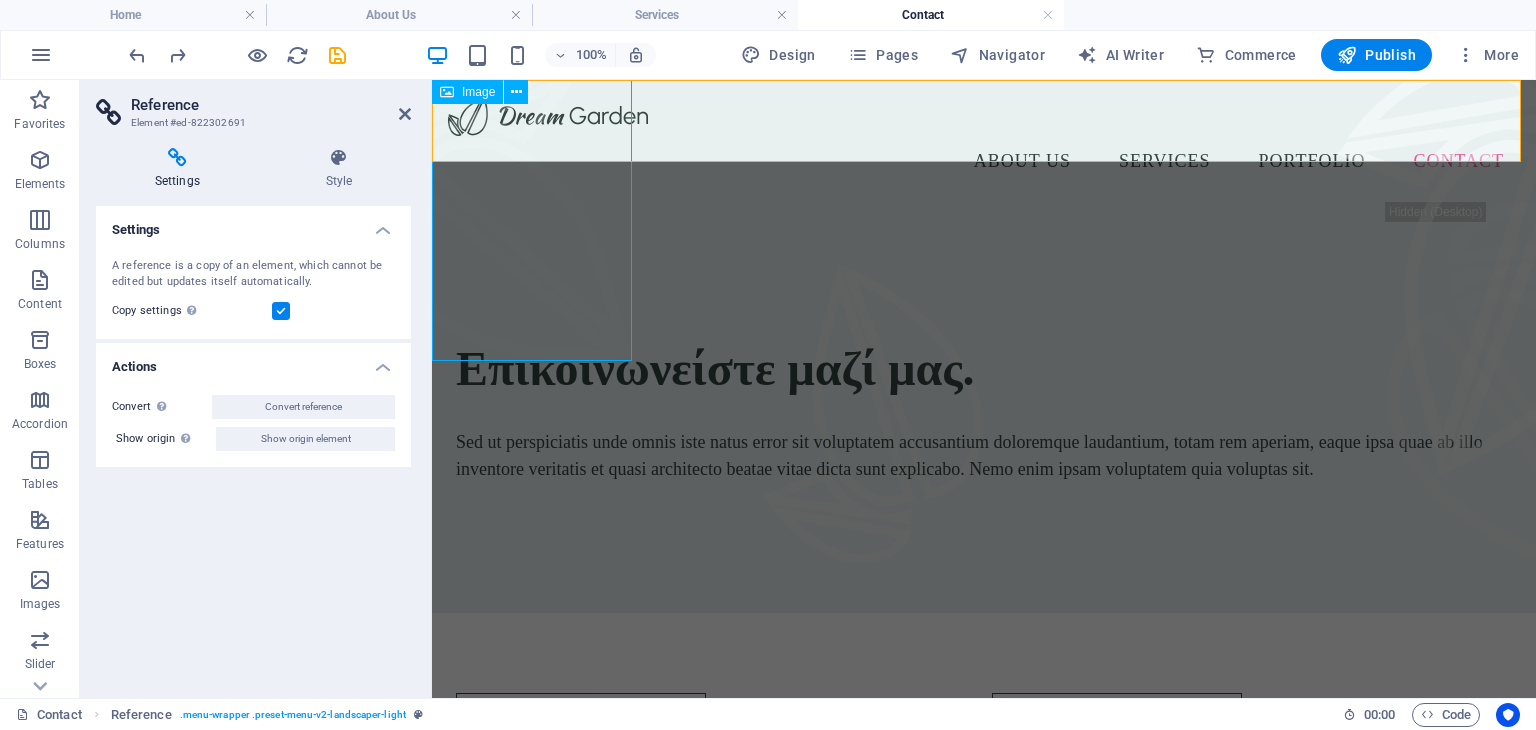 select on "px" 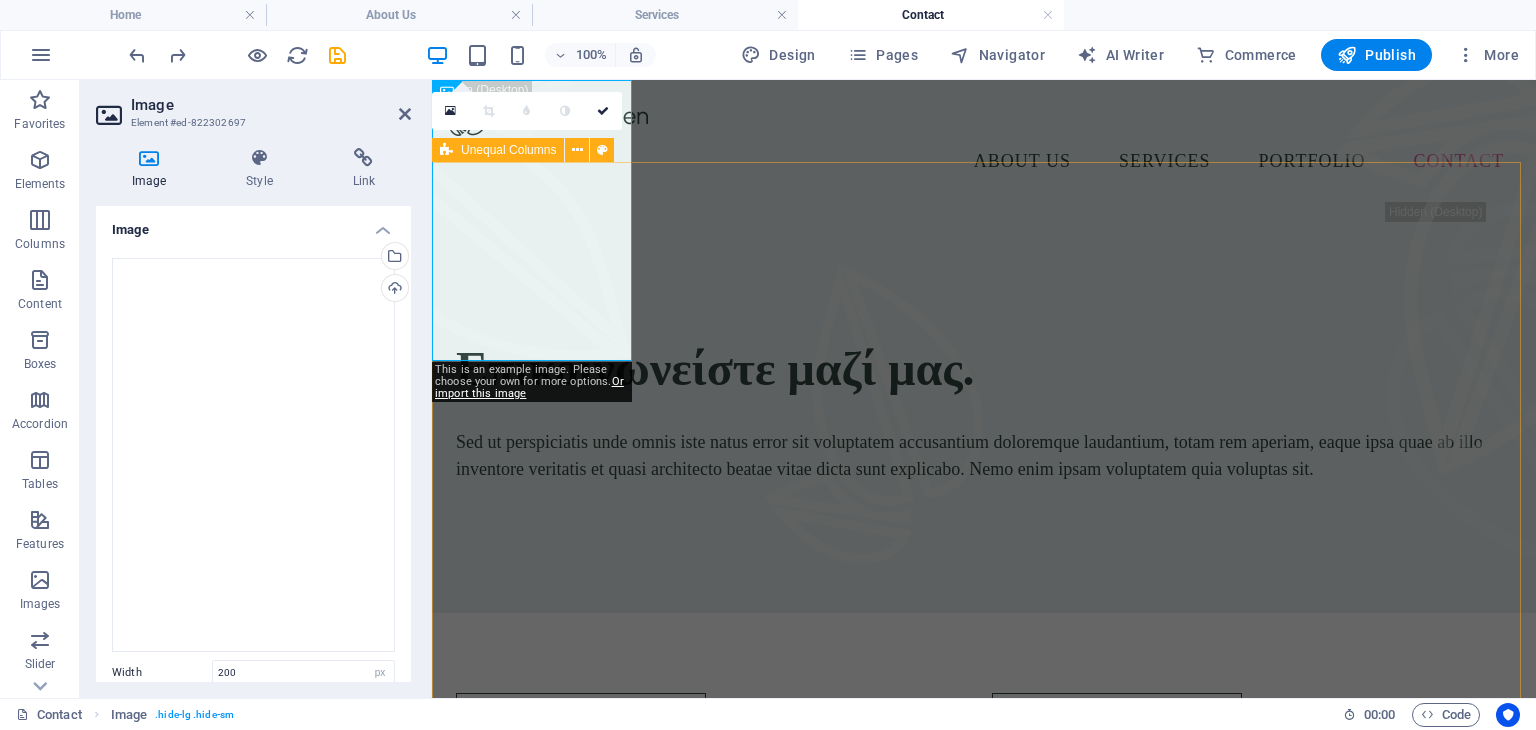 click on "Επικοινωνείστε μαζί μας.   Sed ut perspiciatis unde omnis iste natus error sit voluptatem accusantium doloremque laudantium, totam rem aperiam, eaque ipsa quae ab illo inventore veritatis et quasi architecto beatae vitae dicta sunt explicabo. Nemo enim ipsam voluptatem quia voluptas sit." at bounding box center (984, 407) 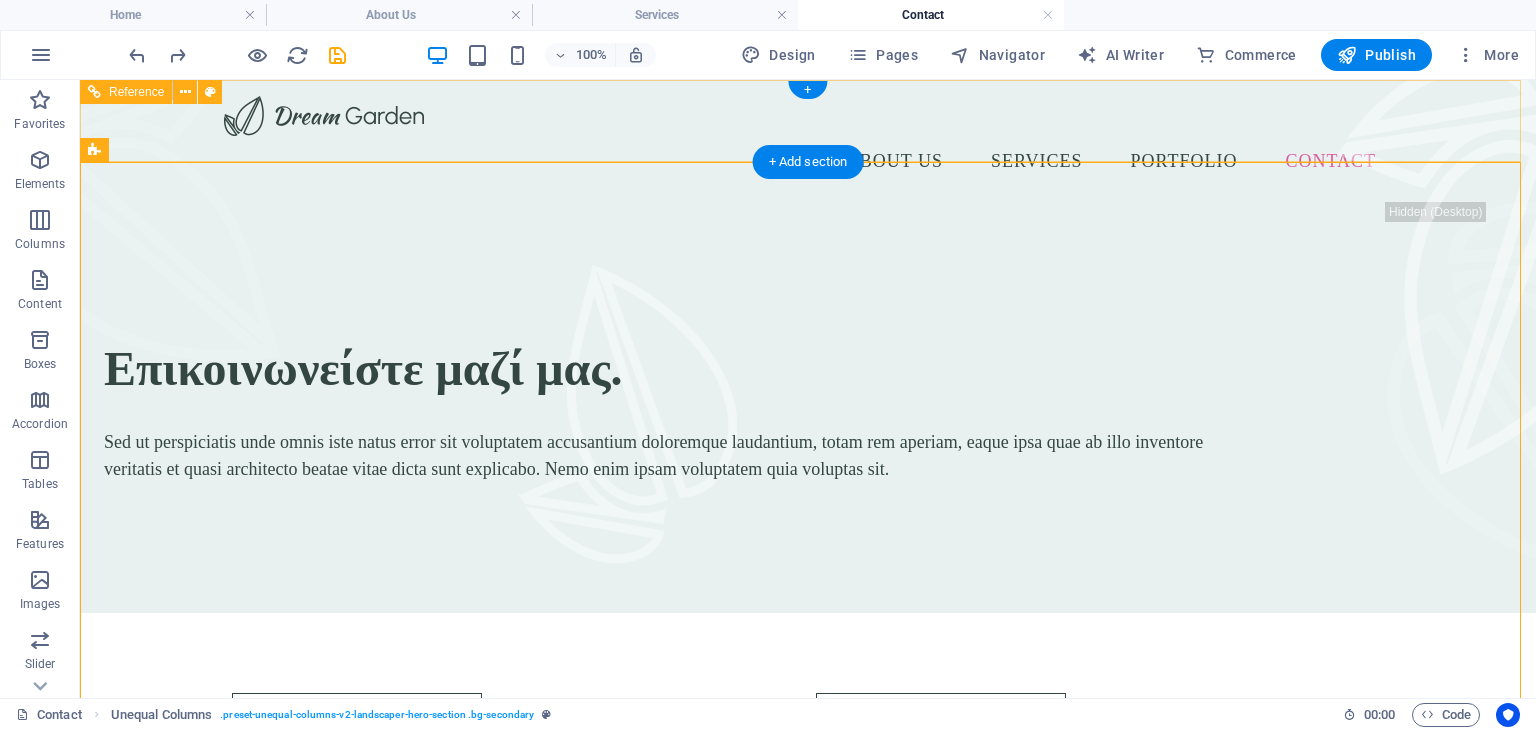 click at bounding box center (808, 116) 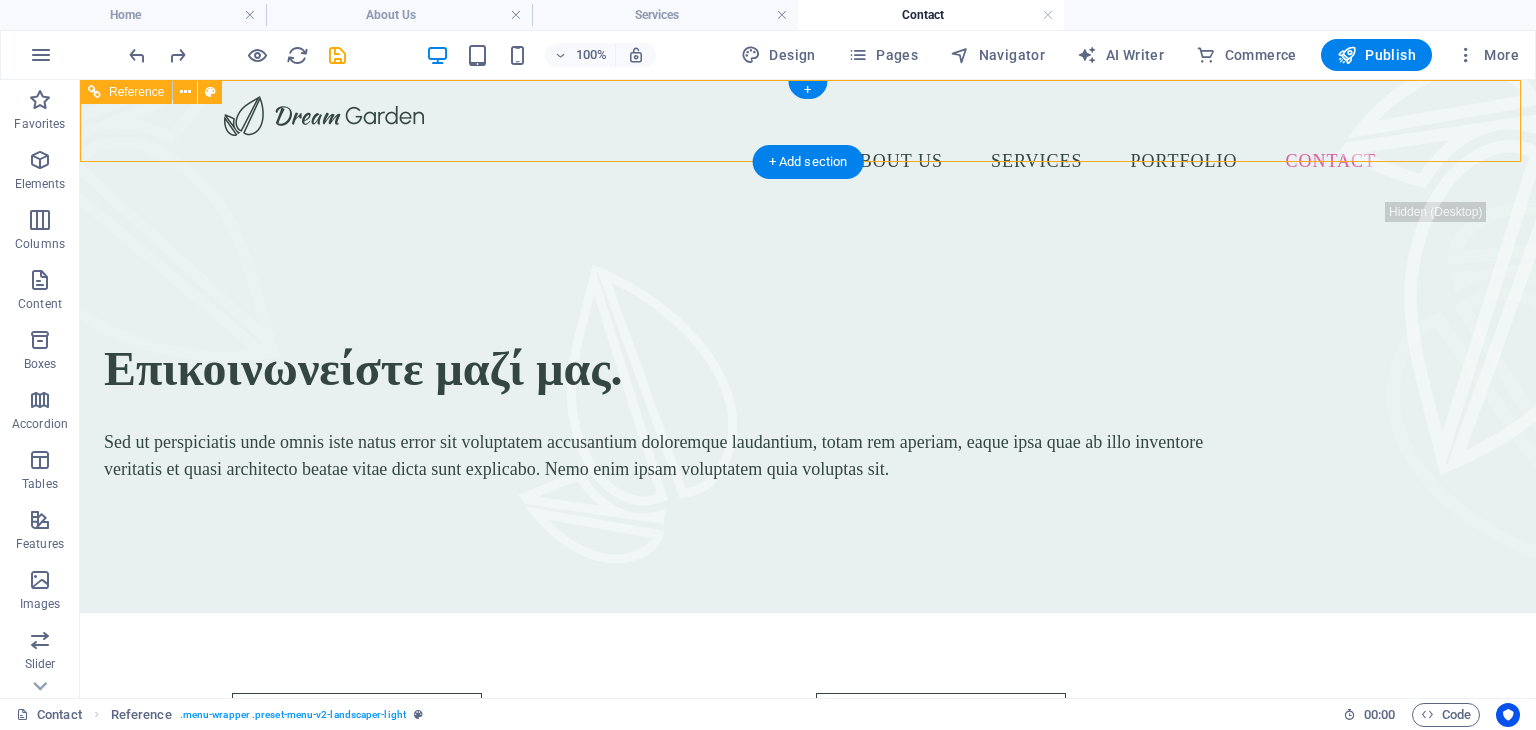 click at bounding box center [808, 116] 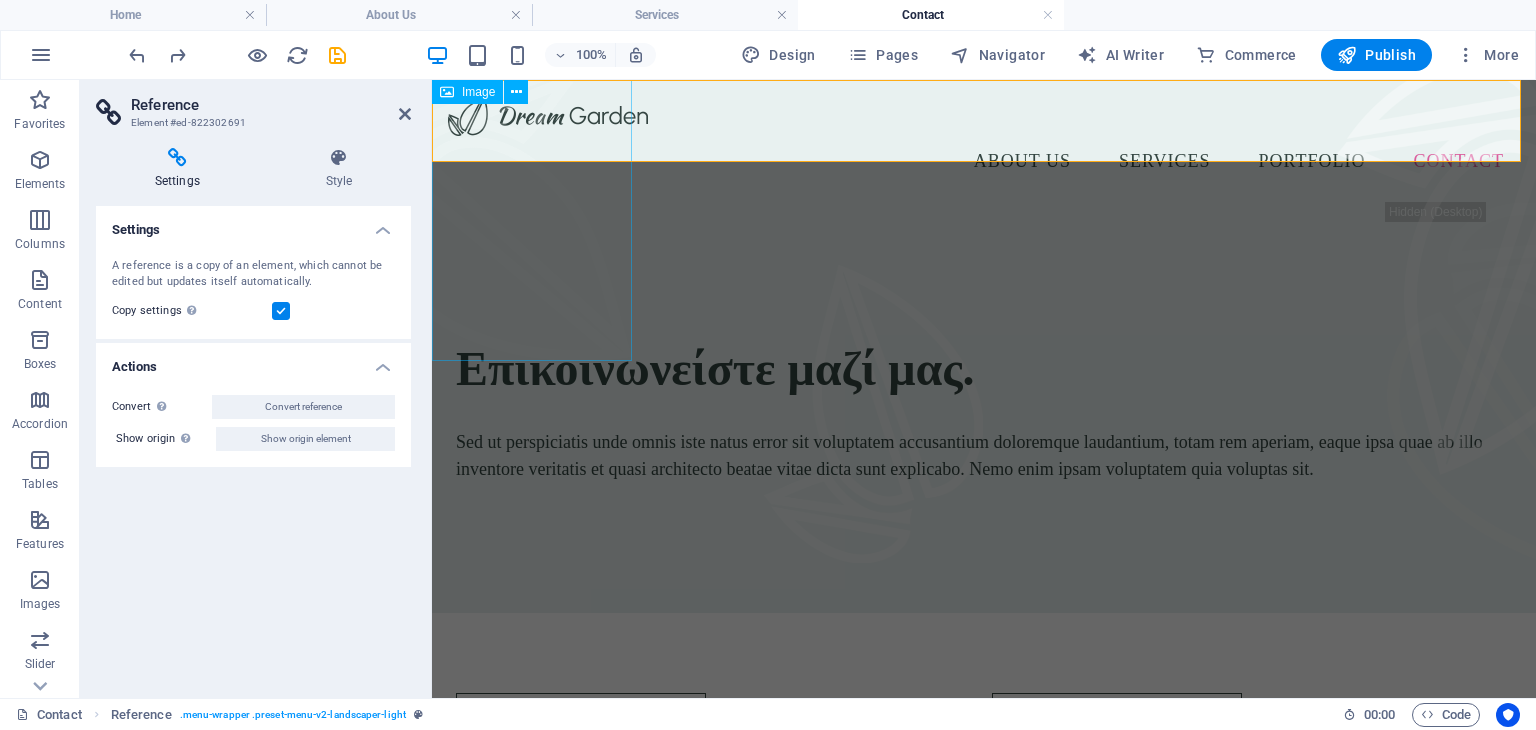 click at bounding box center (532, 220) 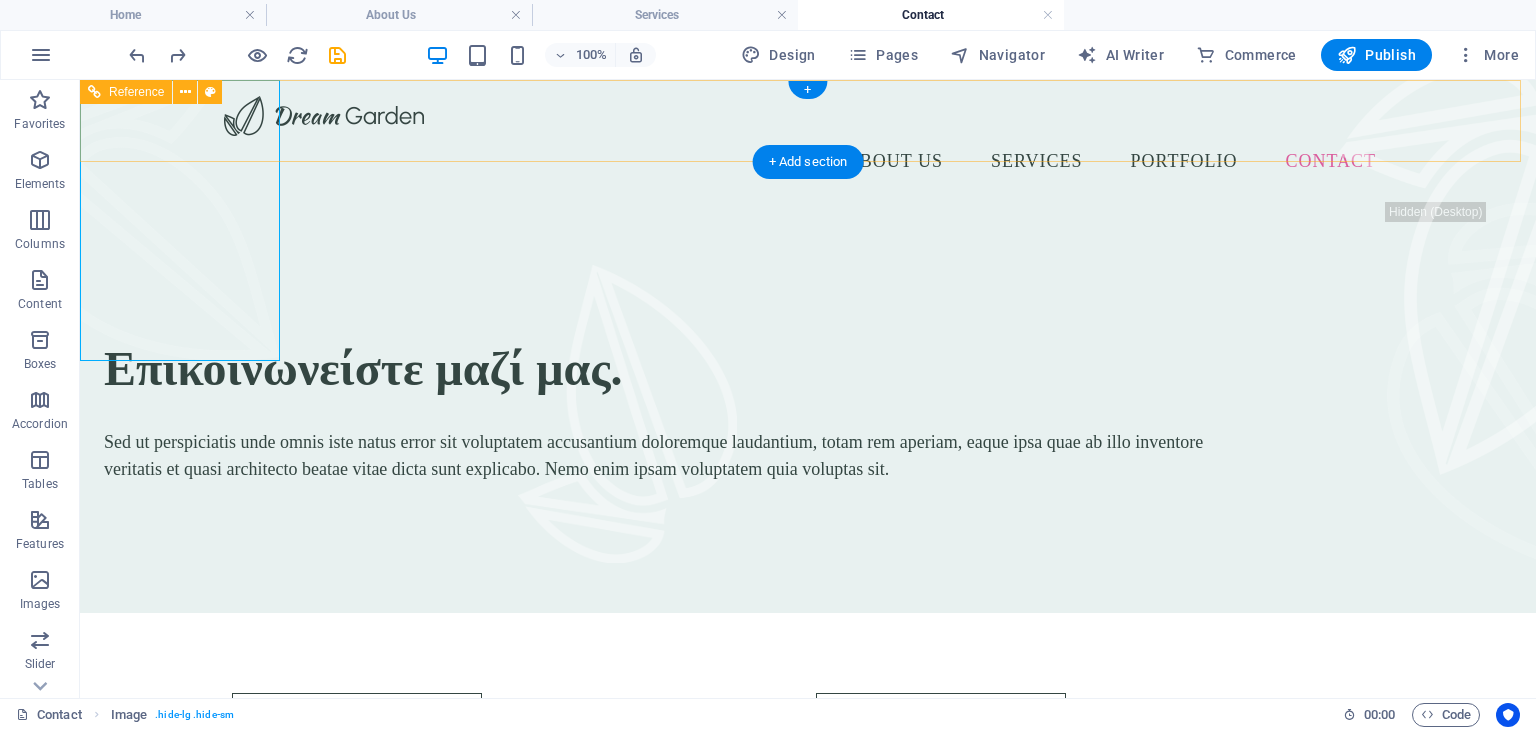 click on "About Us Services Portfolio Contact" at bounding box center [808, 161] 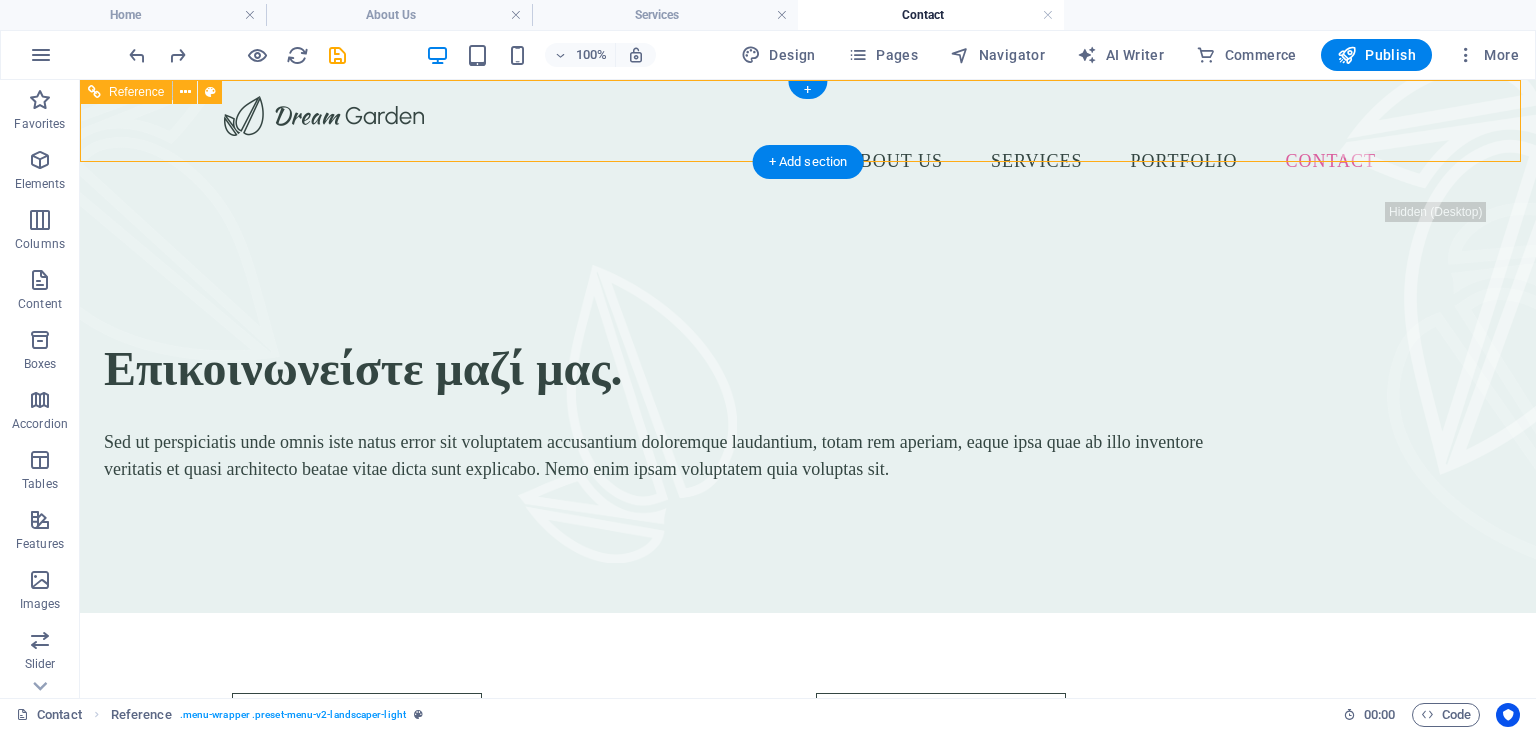 click at bounding box center [808, 116] 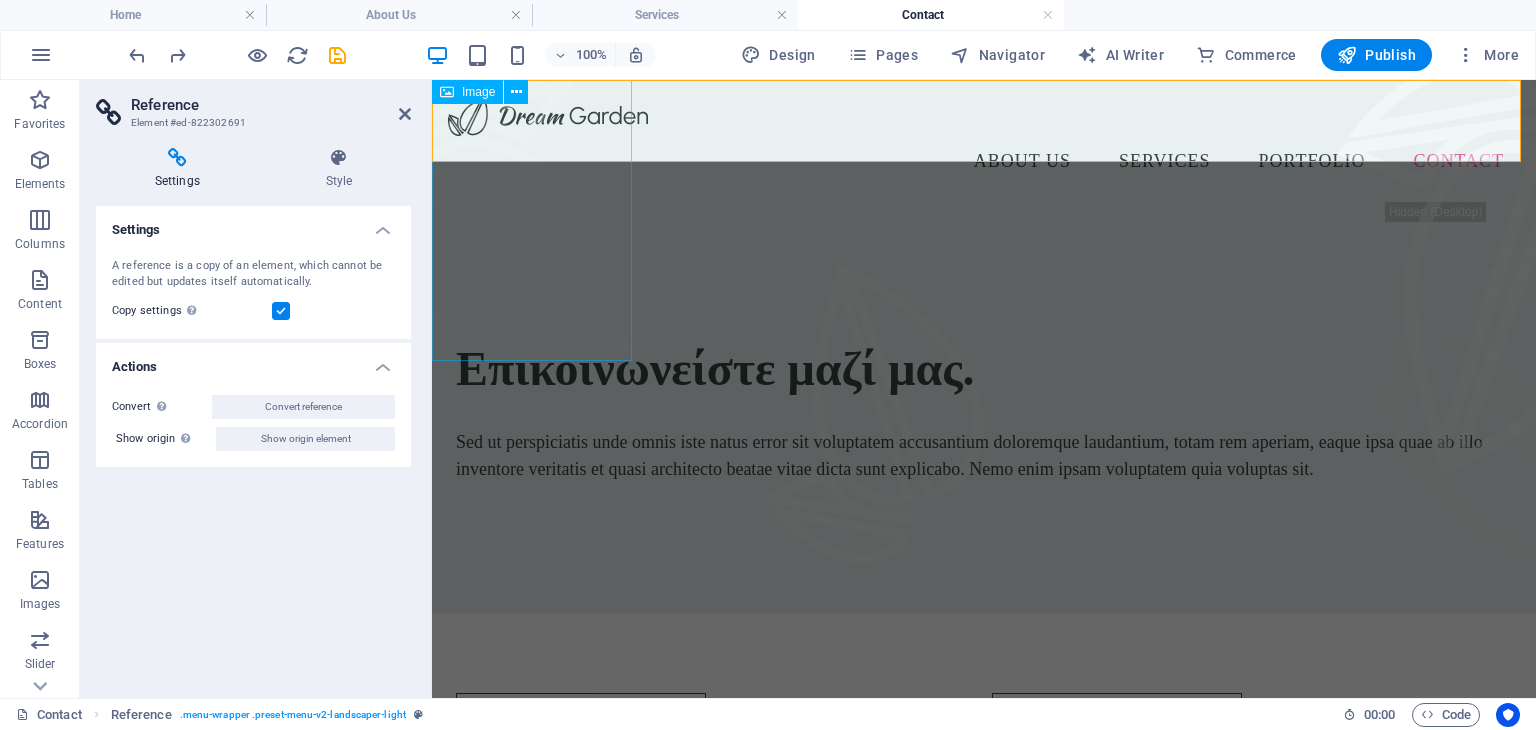 click at bounding box center (532, 220) 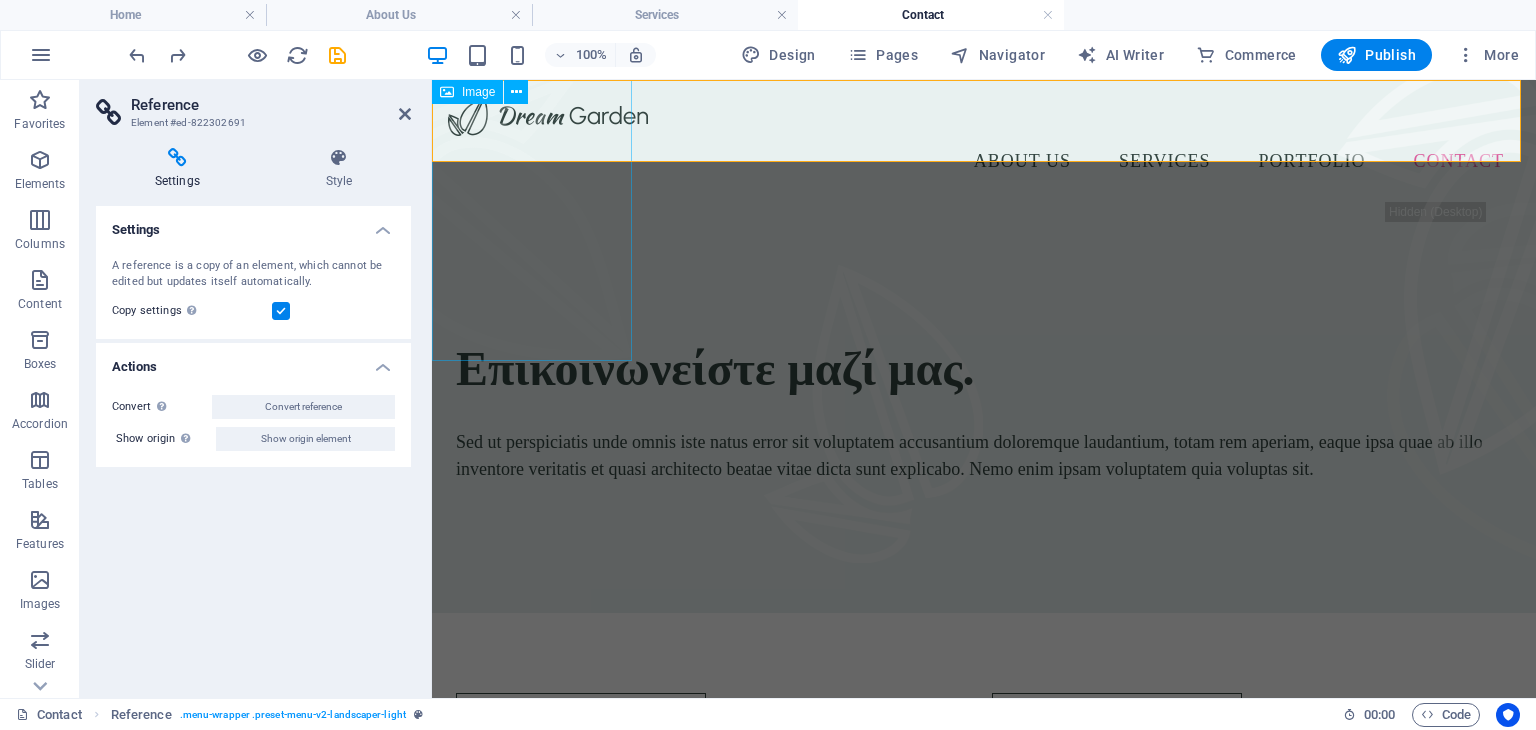 click at bounding box center [532, 220] 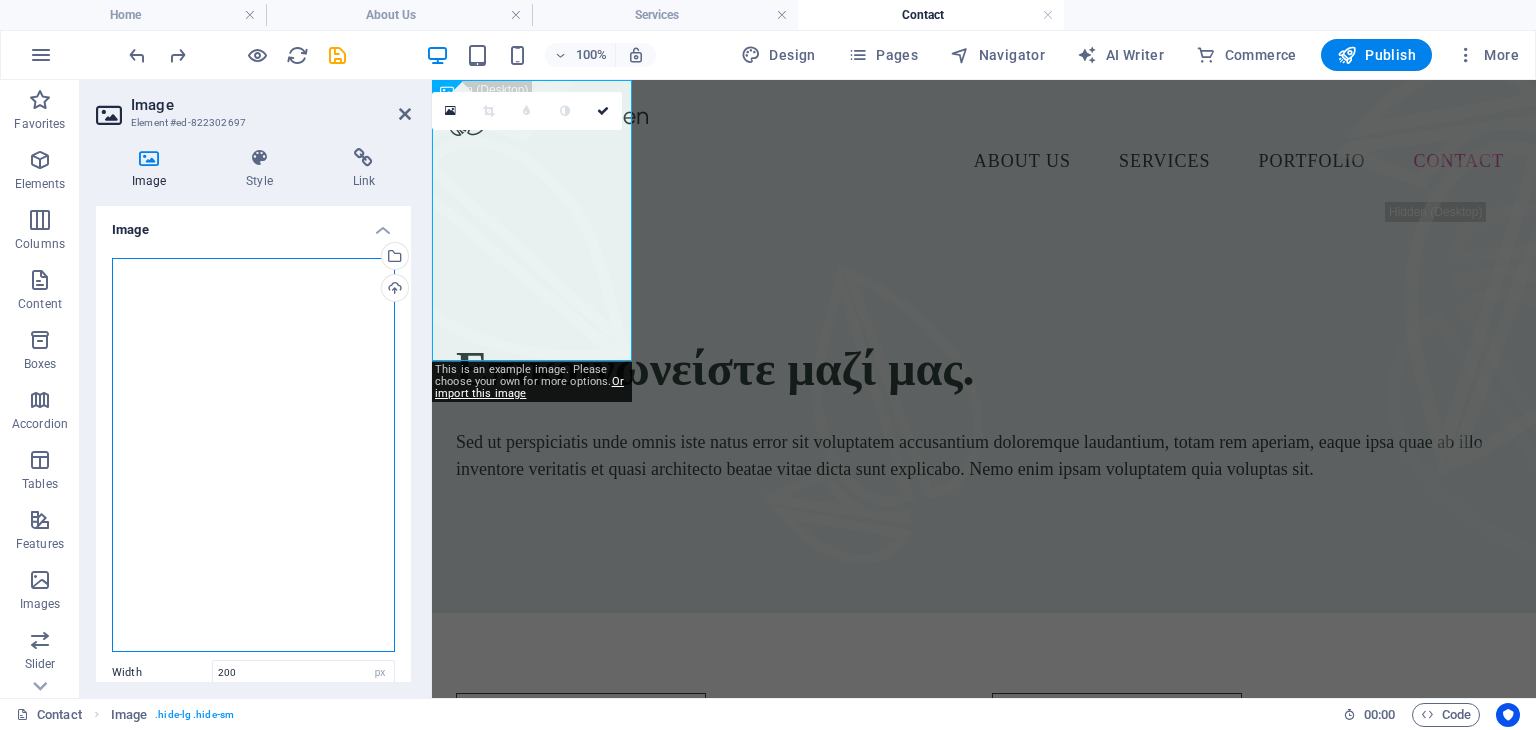 click on "Drag files here, click to choose files or select files from Files or our free stock photos & videos" at bounding box center [253, 455] 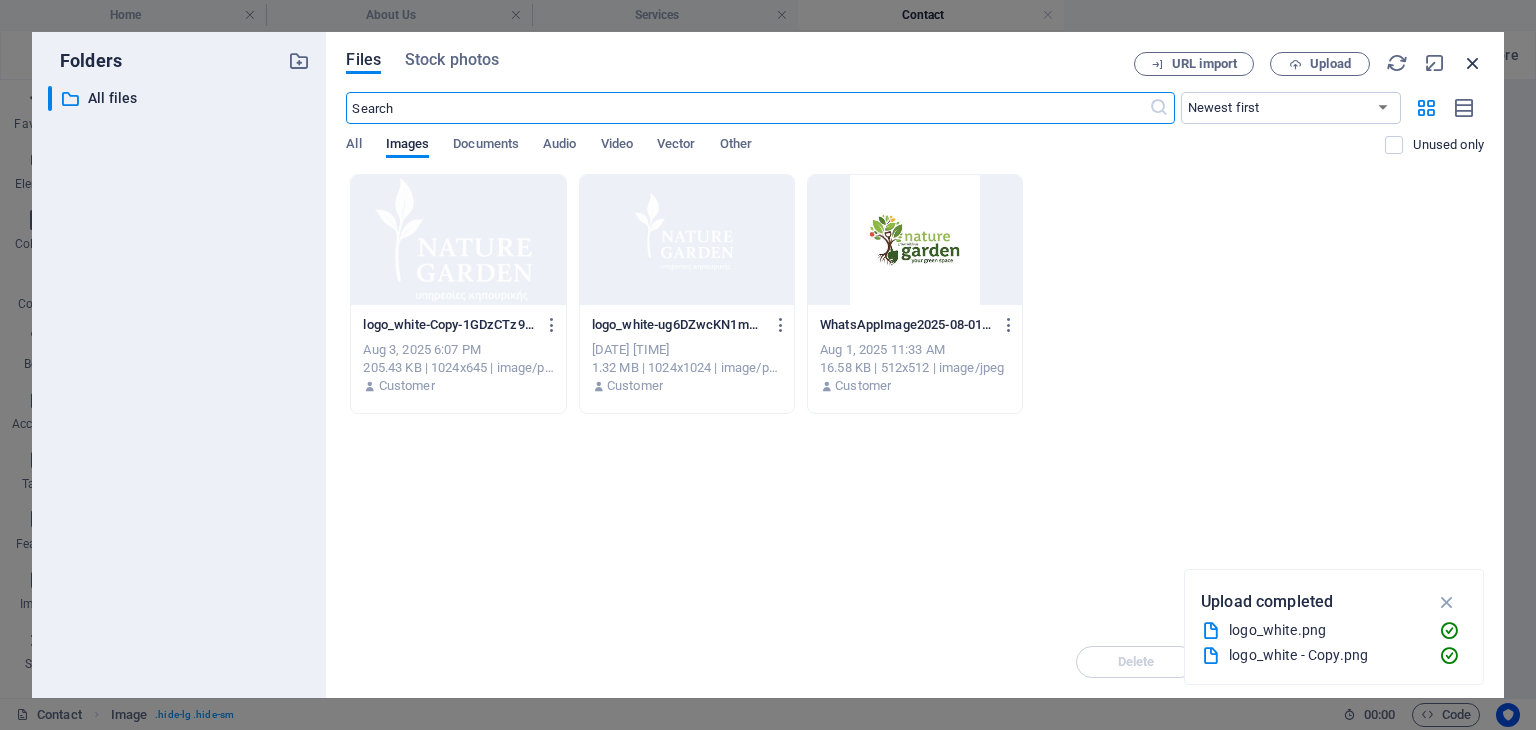click at bounding box center [1473, 63] 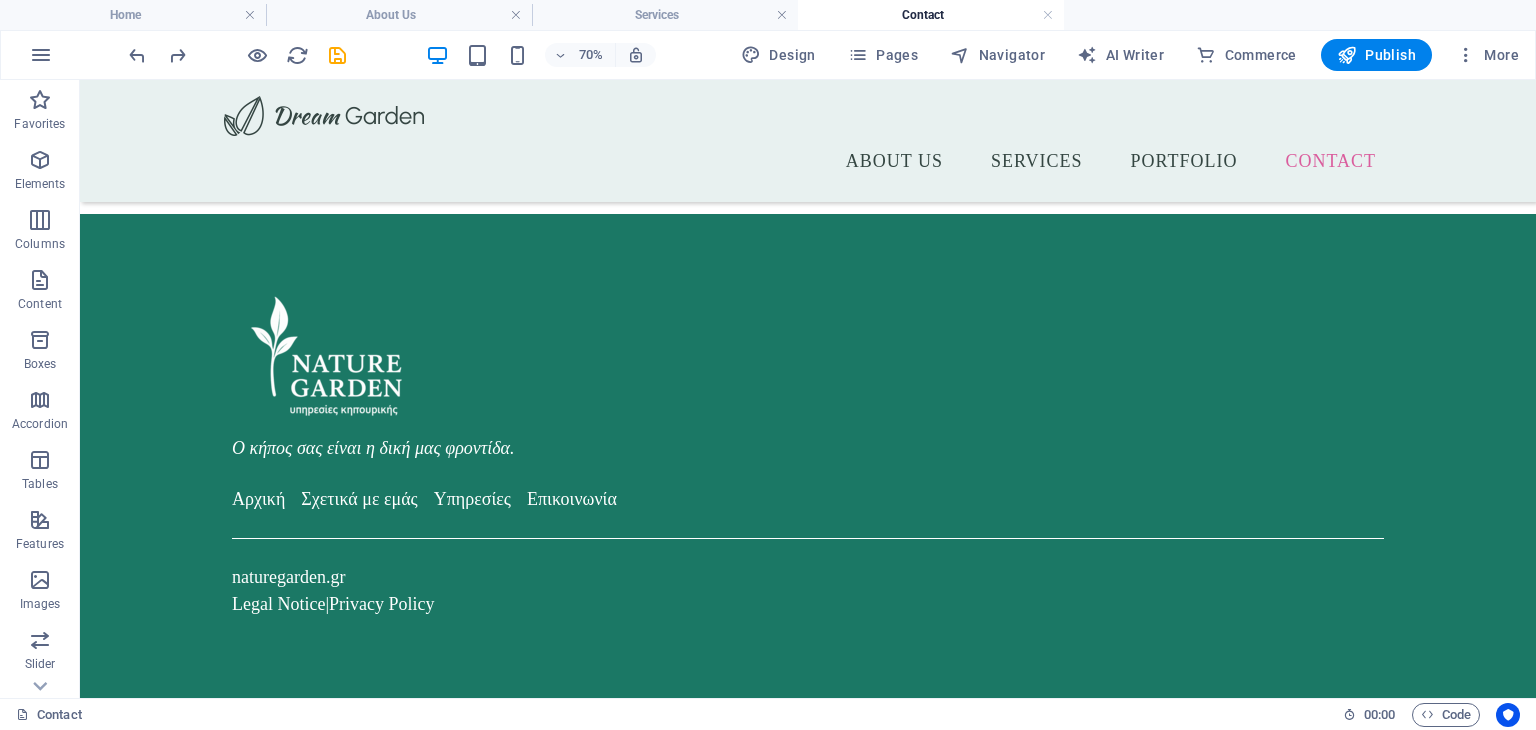 scroll, scrollTop: 894, scrollLeft: 0, axis: vertical 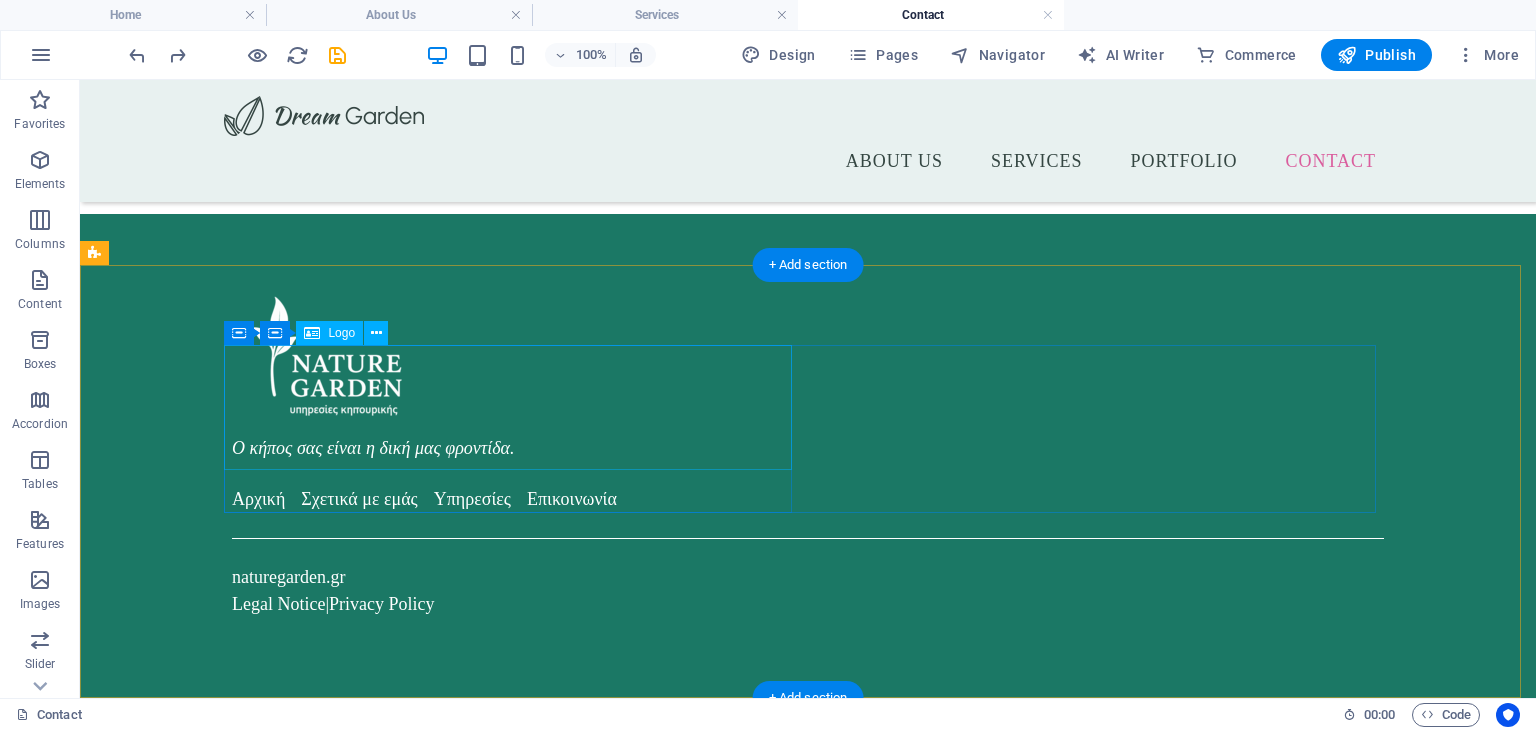 click at bounding box center (516, 356) 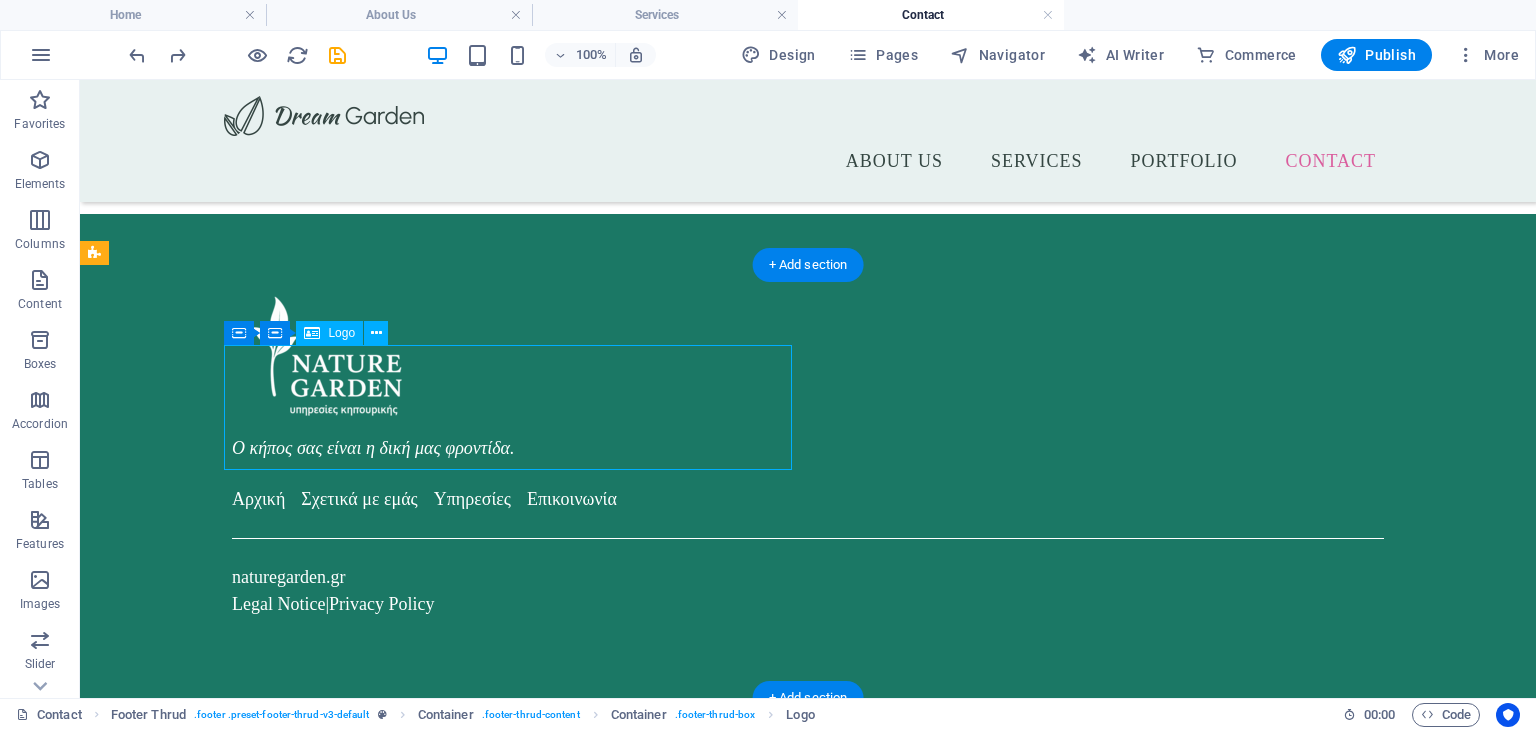 click at bounding box center (516, 356) 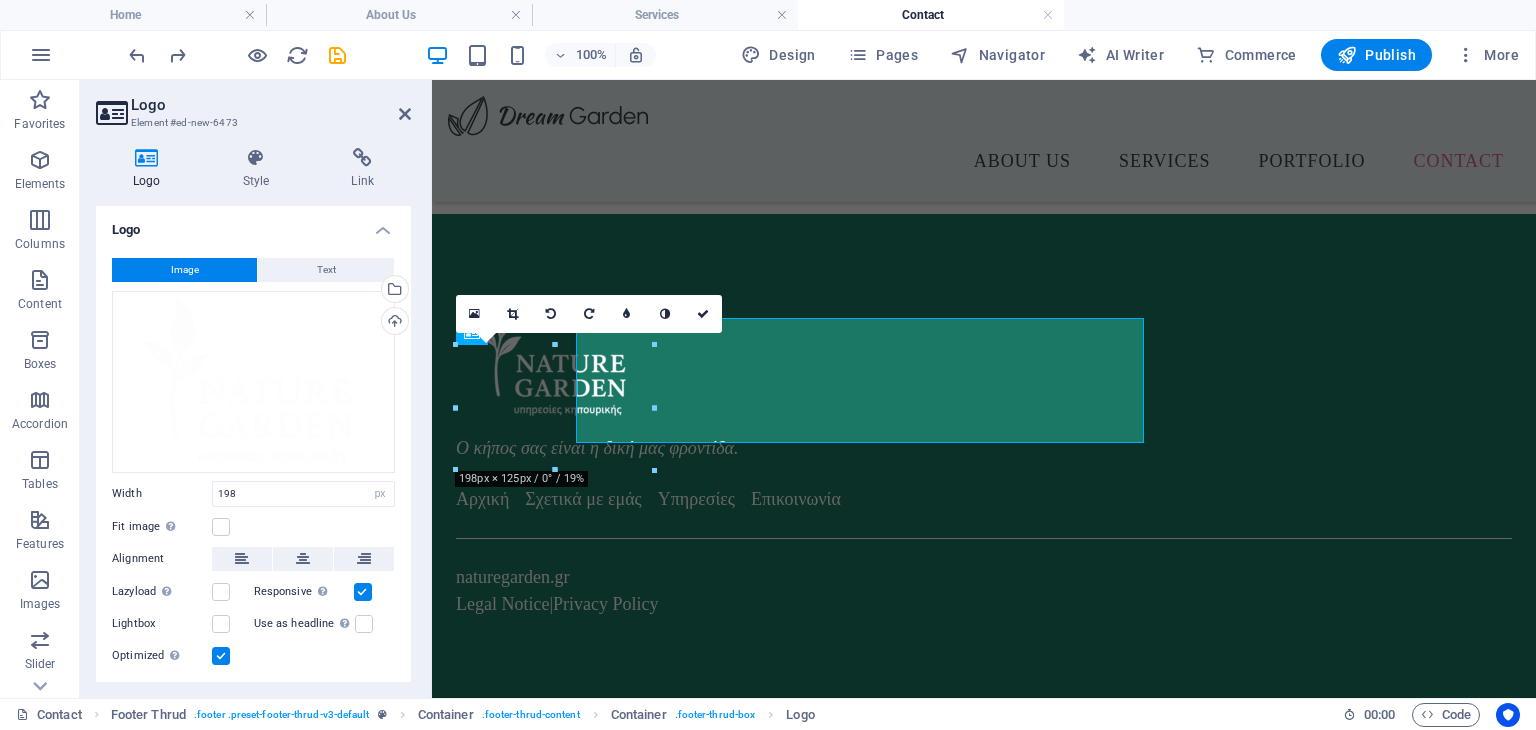 scroll, scrollTop: 921, scrollLeft: 0, axis: vertical 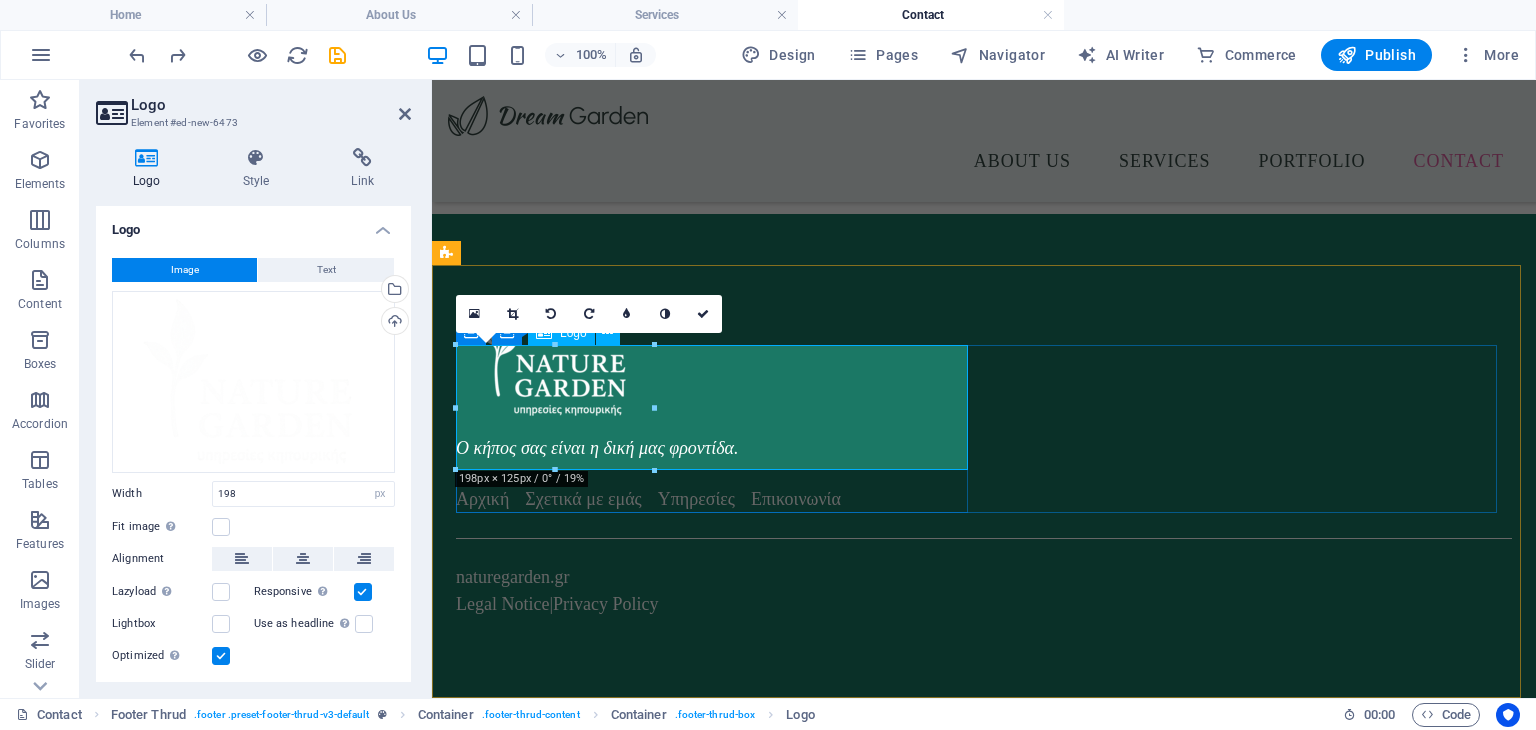 click at bounding box center (716, 356) 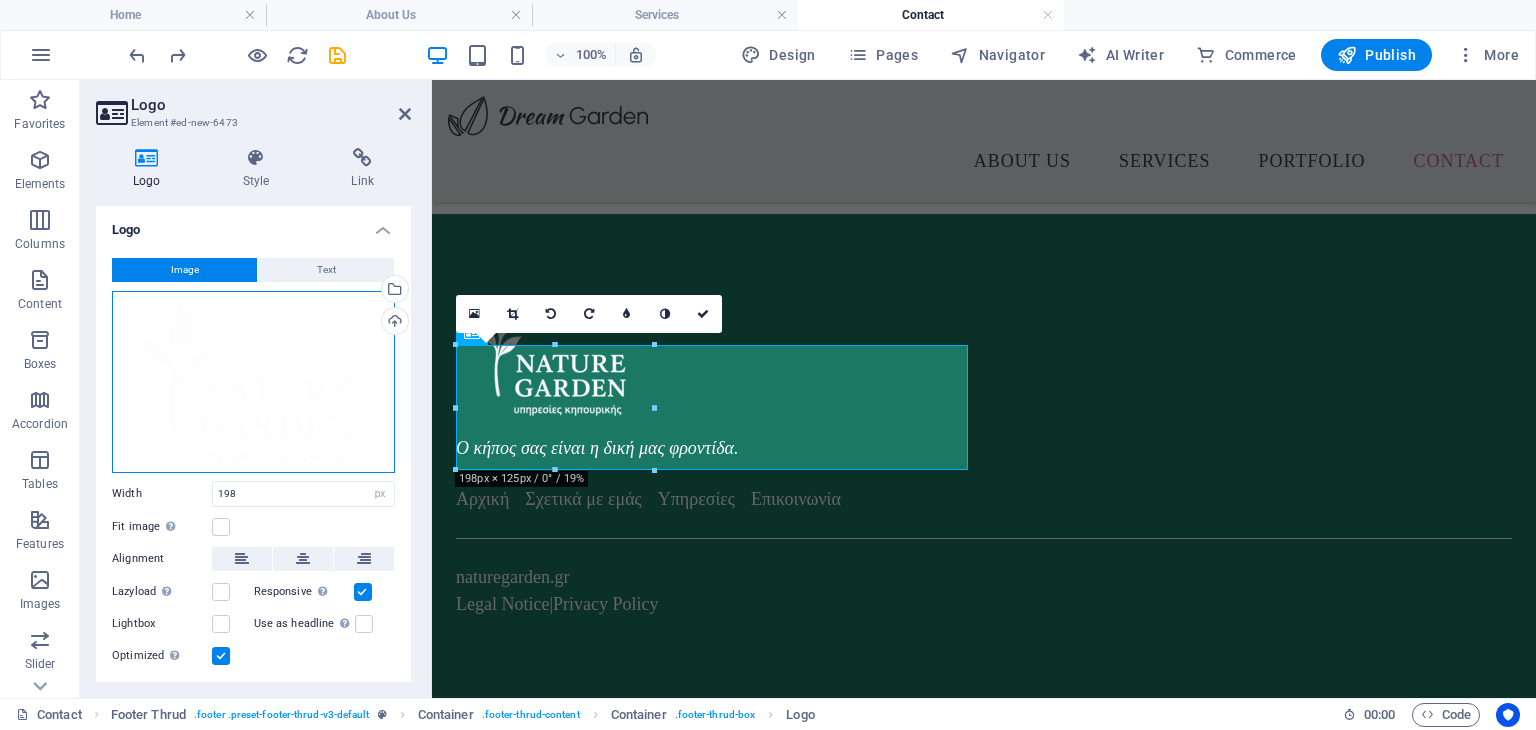 click on "Drag files here, click to choose files or select files from Files or our free stock photos & videos" at bounding box center (253, 382) 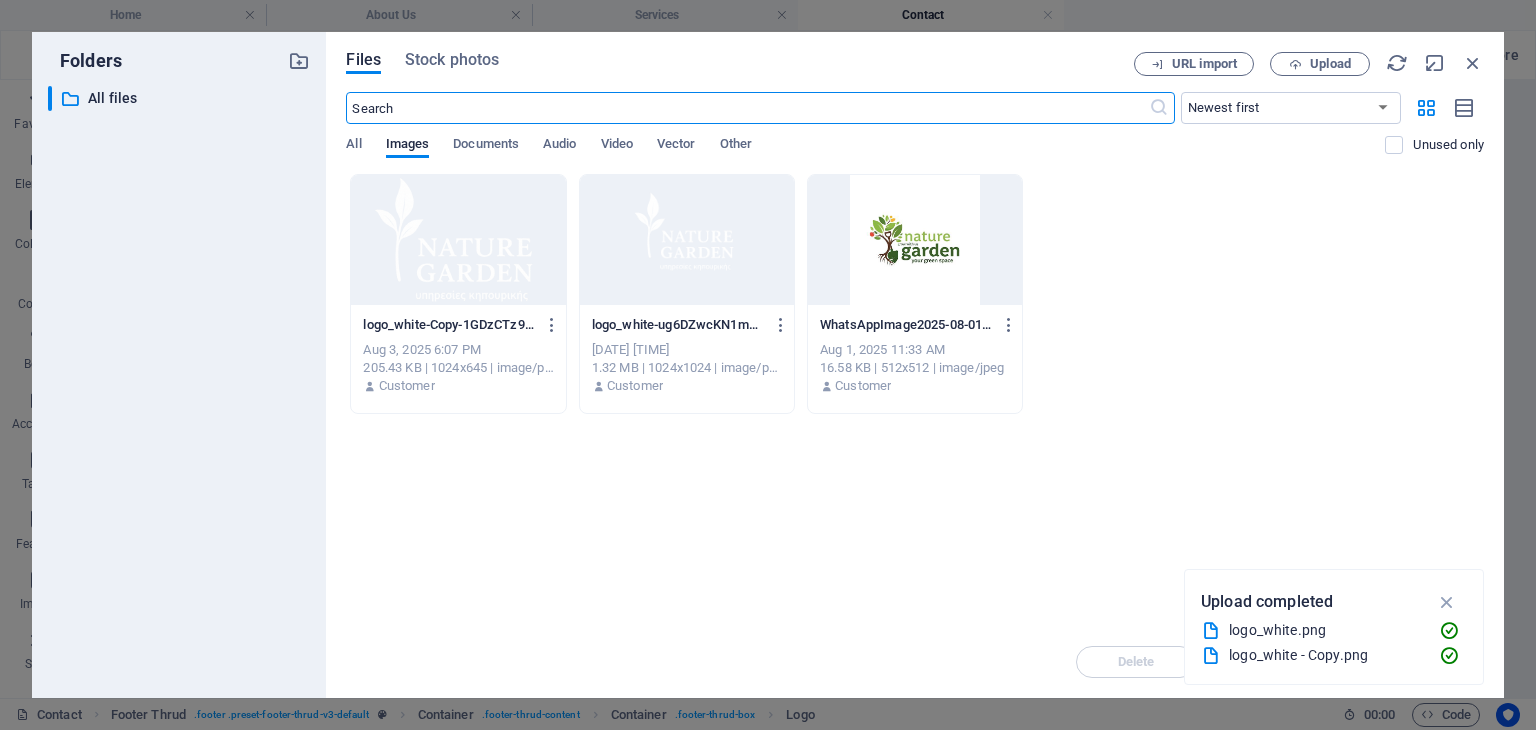 scroll, scrollTop: 509, scrollLeft: 0, axis: vertical 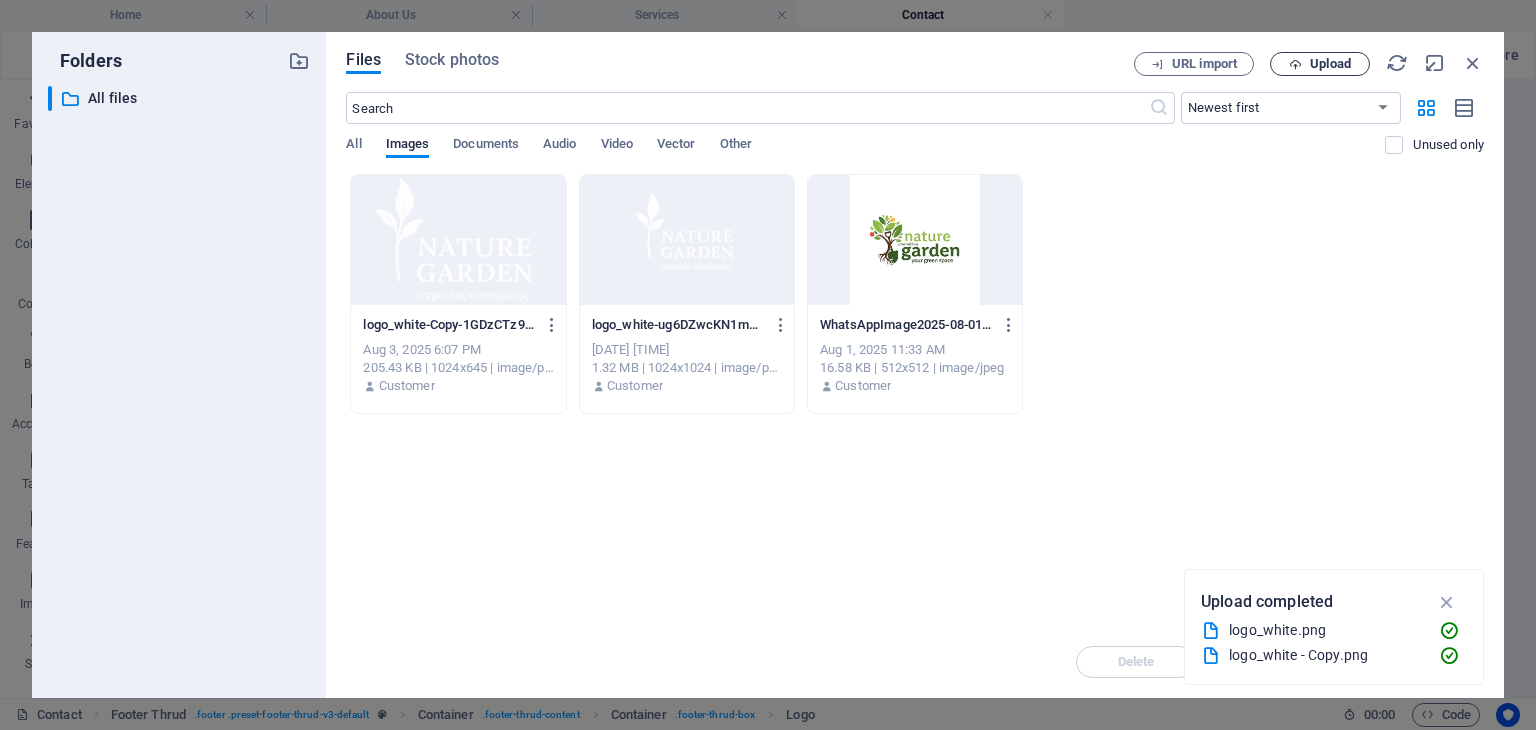 click at bounding box center [1295, 64] 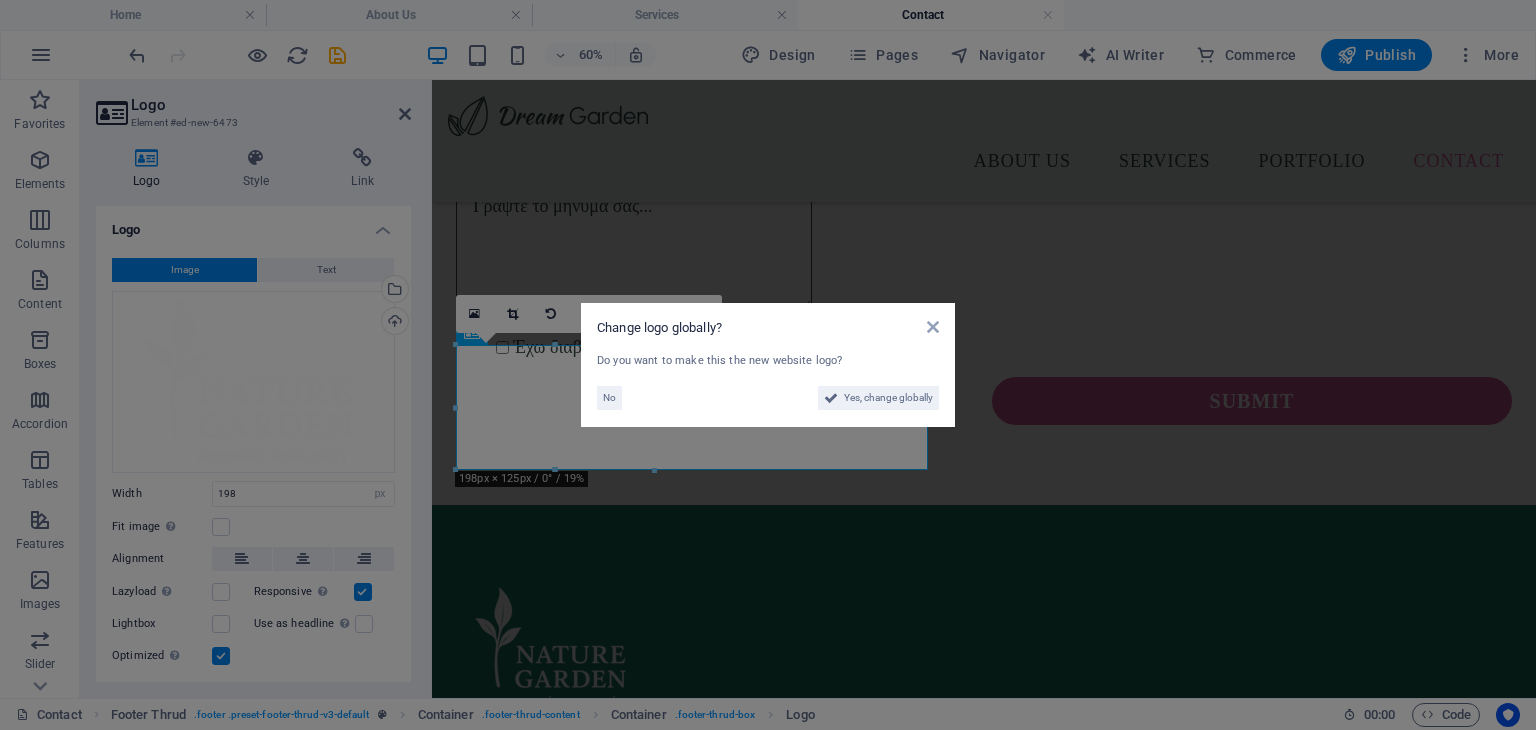 scroll, scrollTop: 921, scrollLeft: 0, axis: vertical 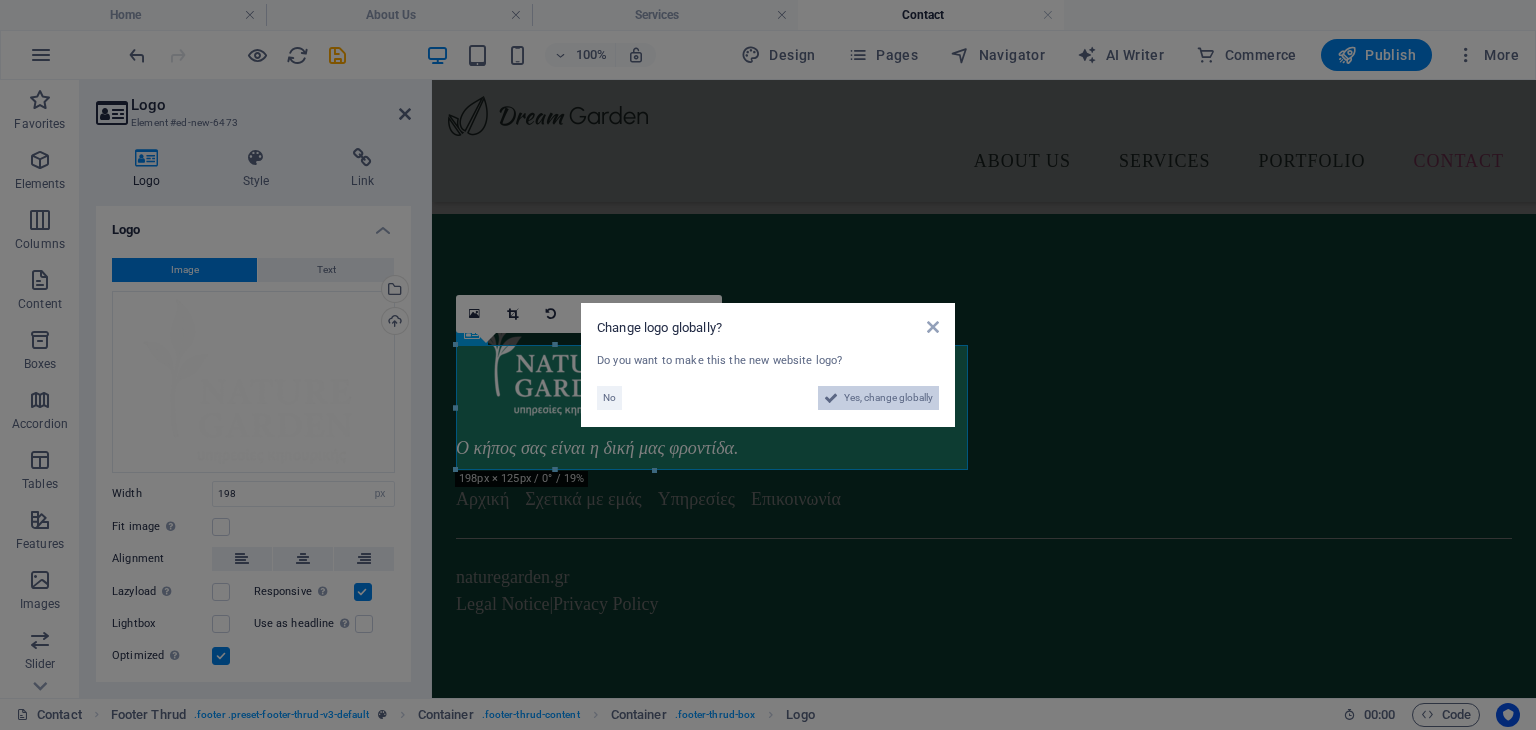 click on "Yes, change globally" at bounding box center [888, 398] 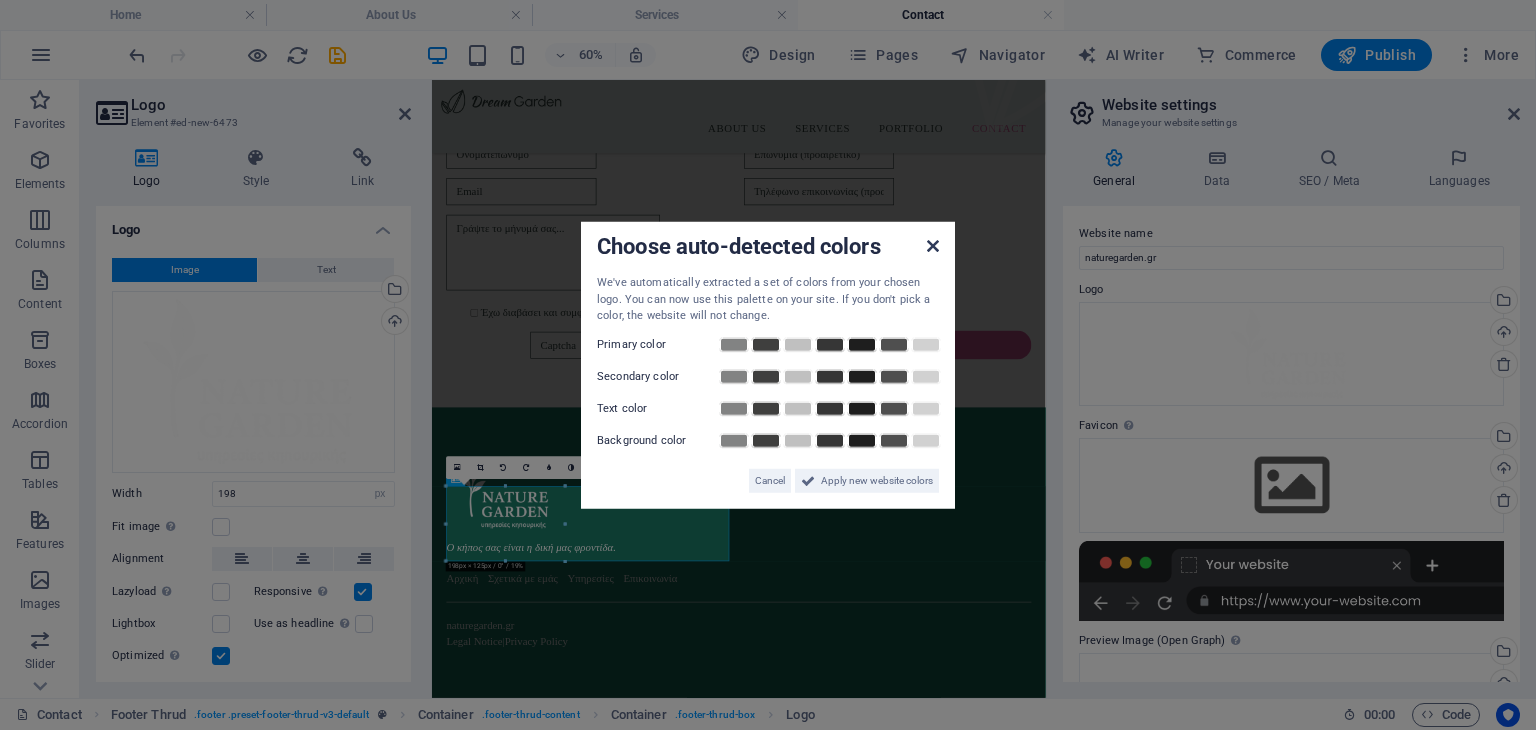 click at bounding box center [933, 246] 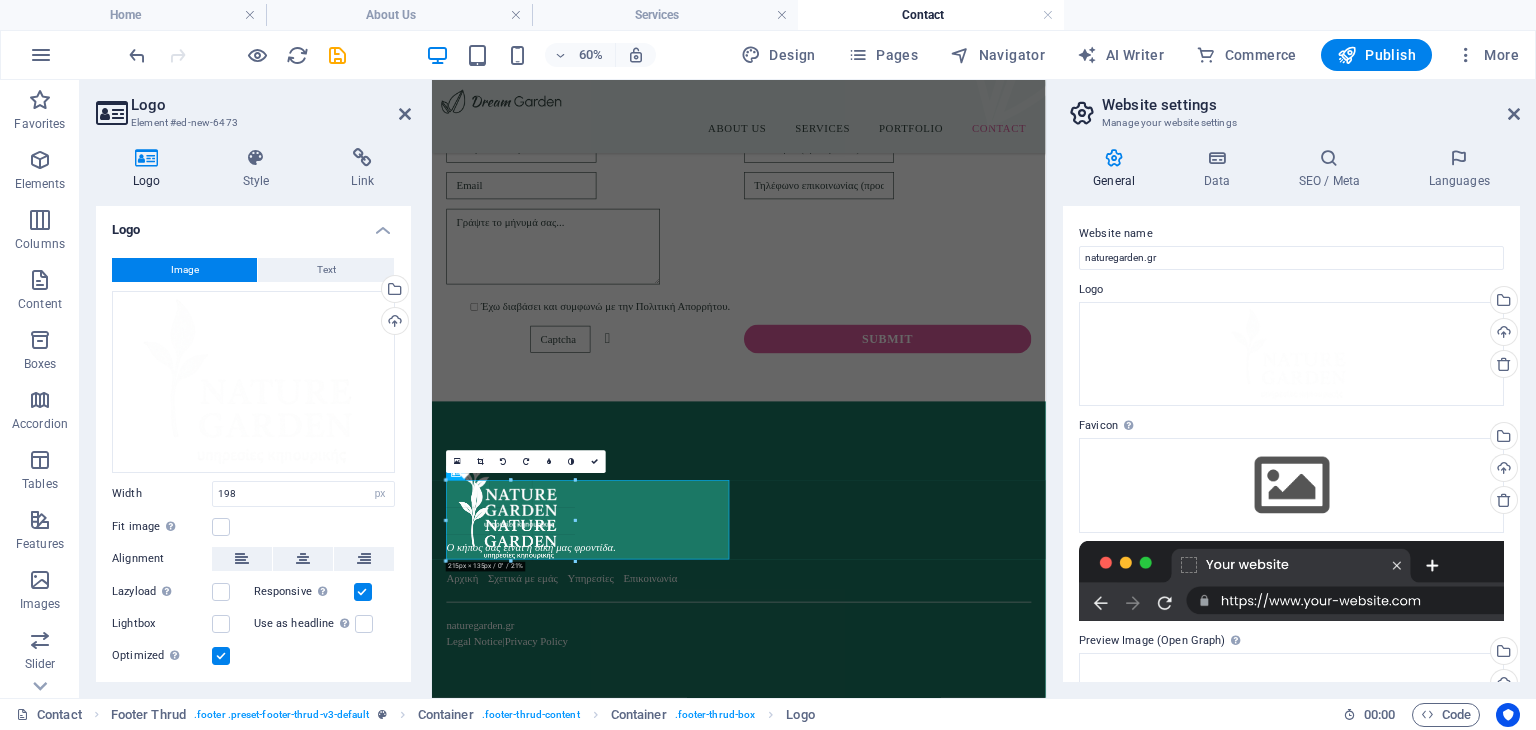 type on "216" 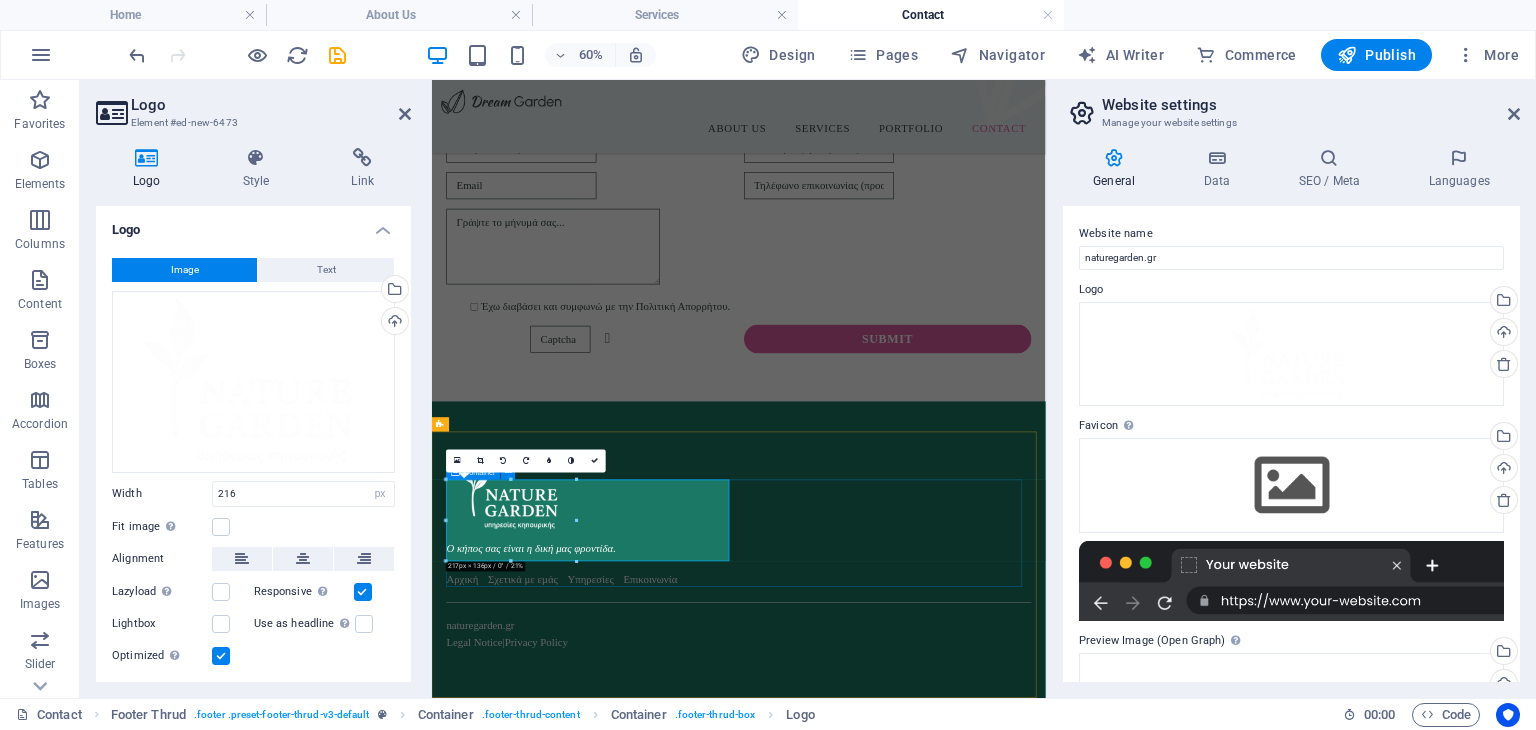 click on "Ο κήπος σας είναι η δική μας φροντίδα. Αρχική Σχετικά με εμάς Υπηρεσίες Επικοινωνία" at bounding box center [943, 810] 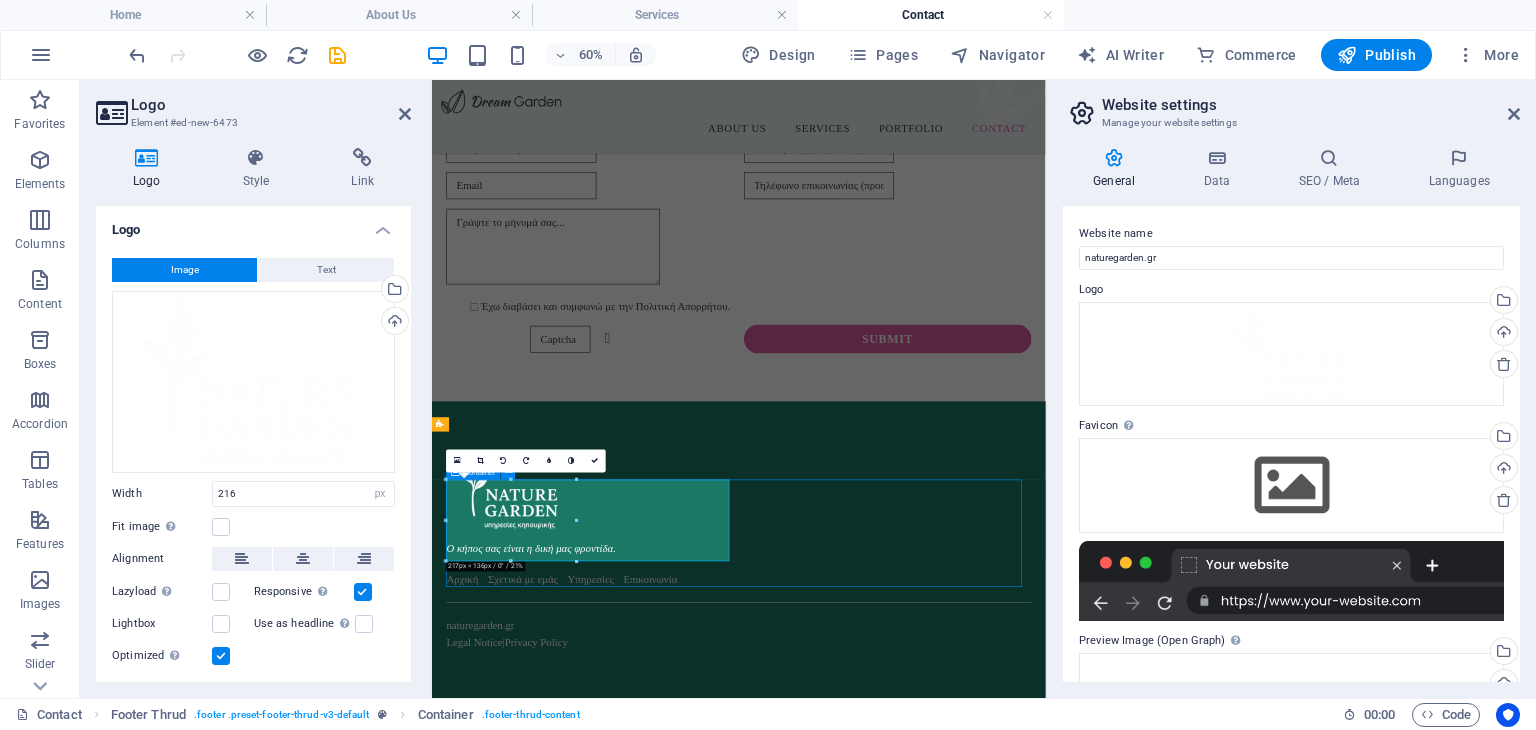 scroll, scrollTop: 900, scrollLeft: 0, axis: vertical 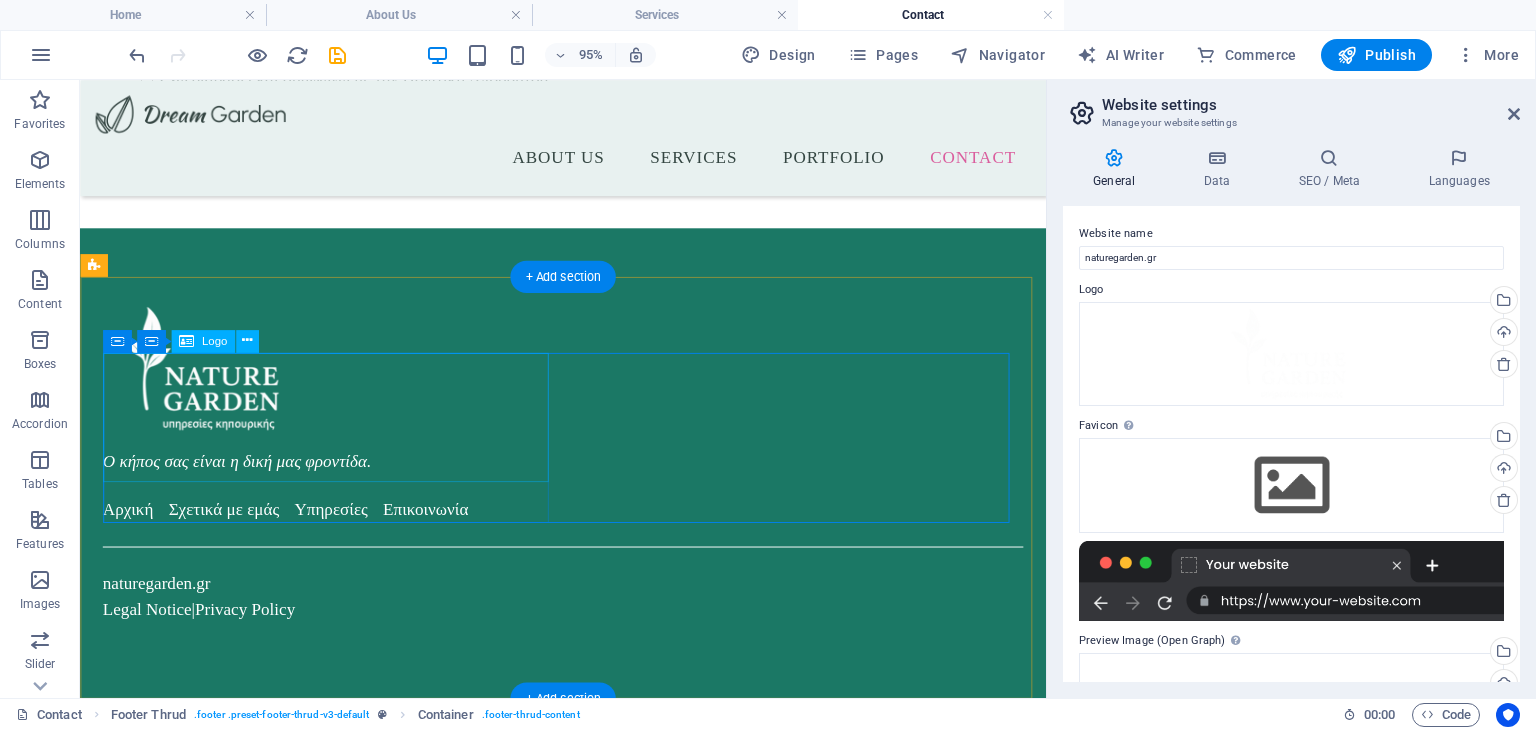 click at bounding box center (342, 384) 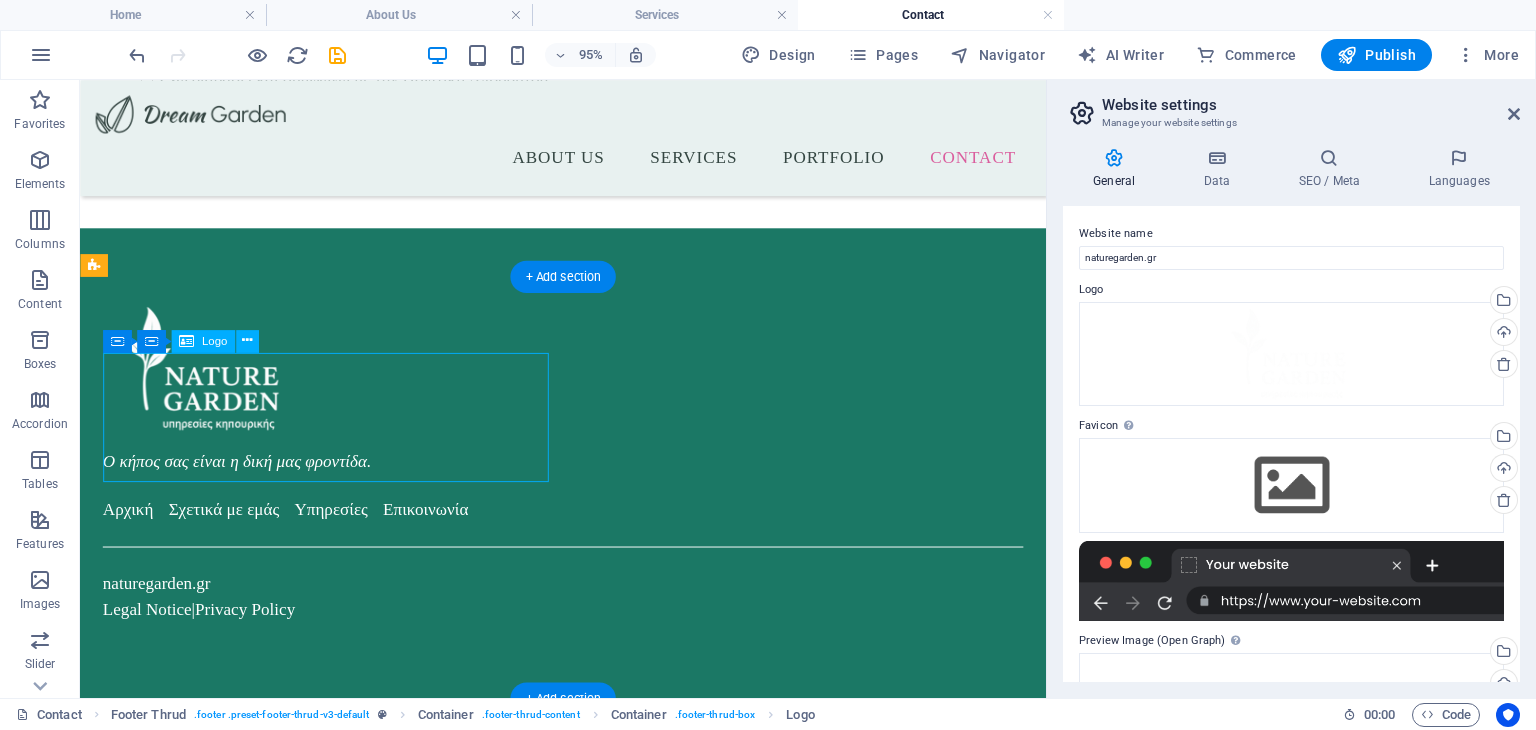 click at bounding box center (342, 384) 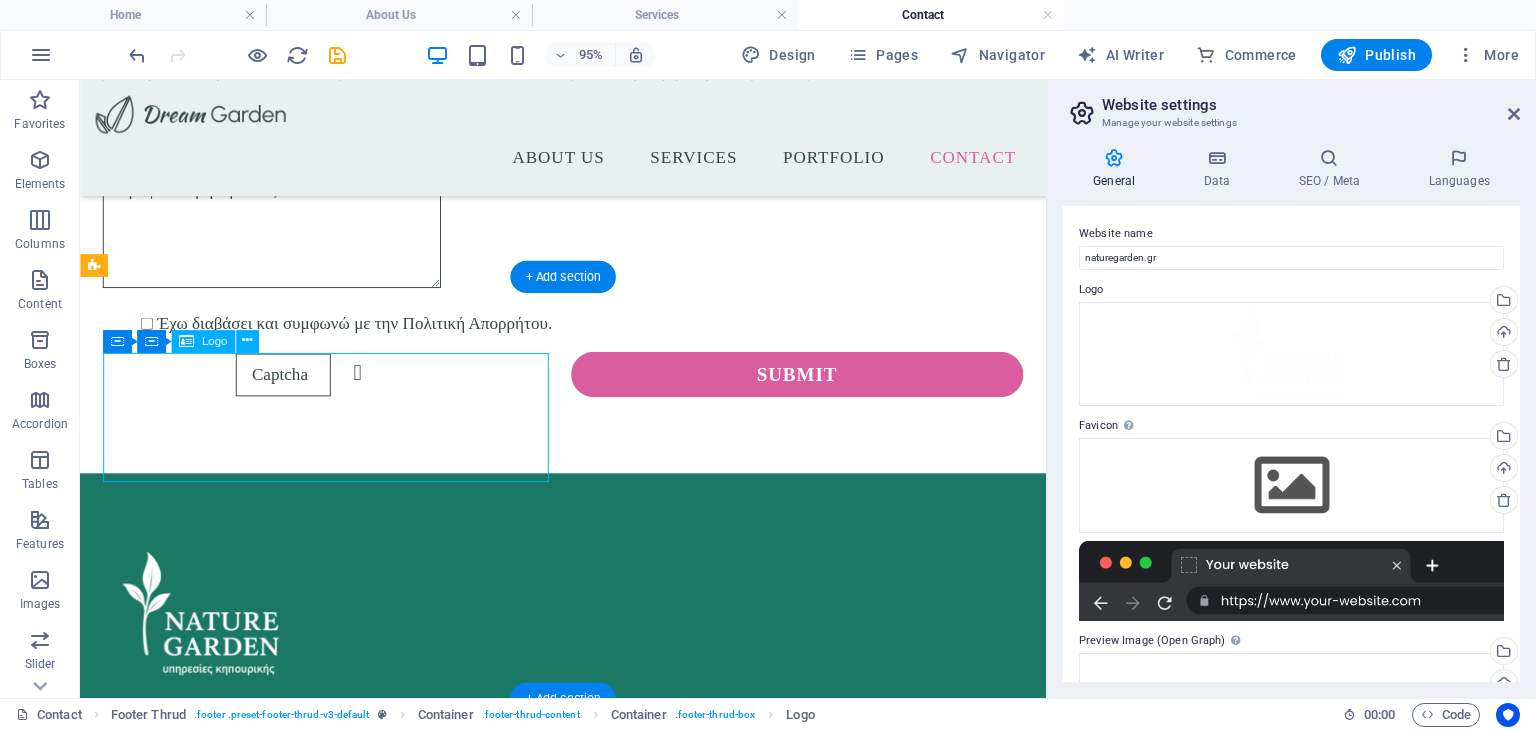 select on "px" 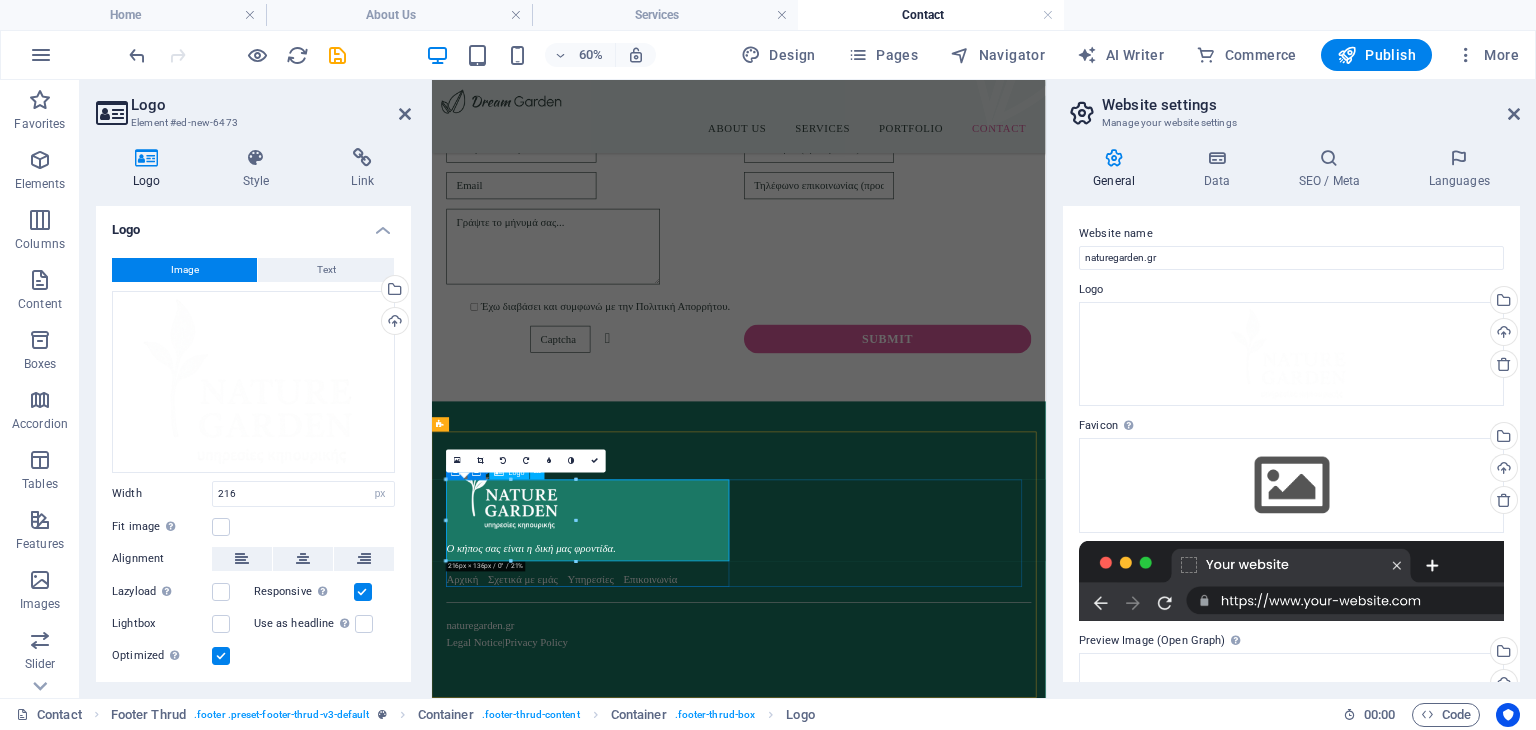 click at bounding box center (696, 763) 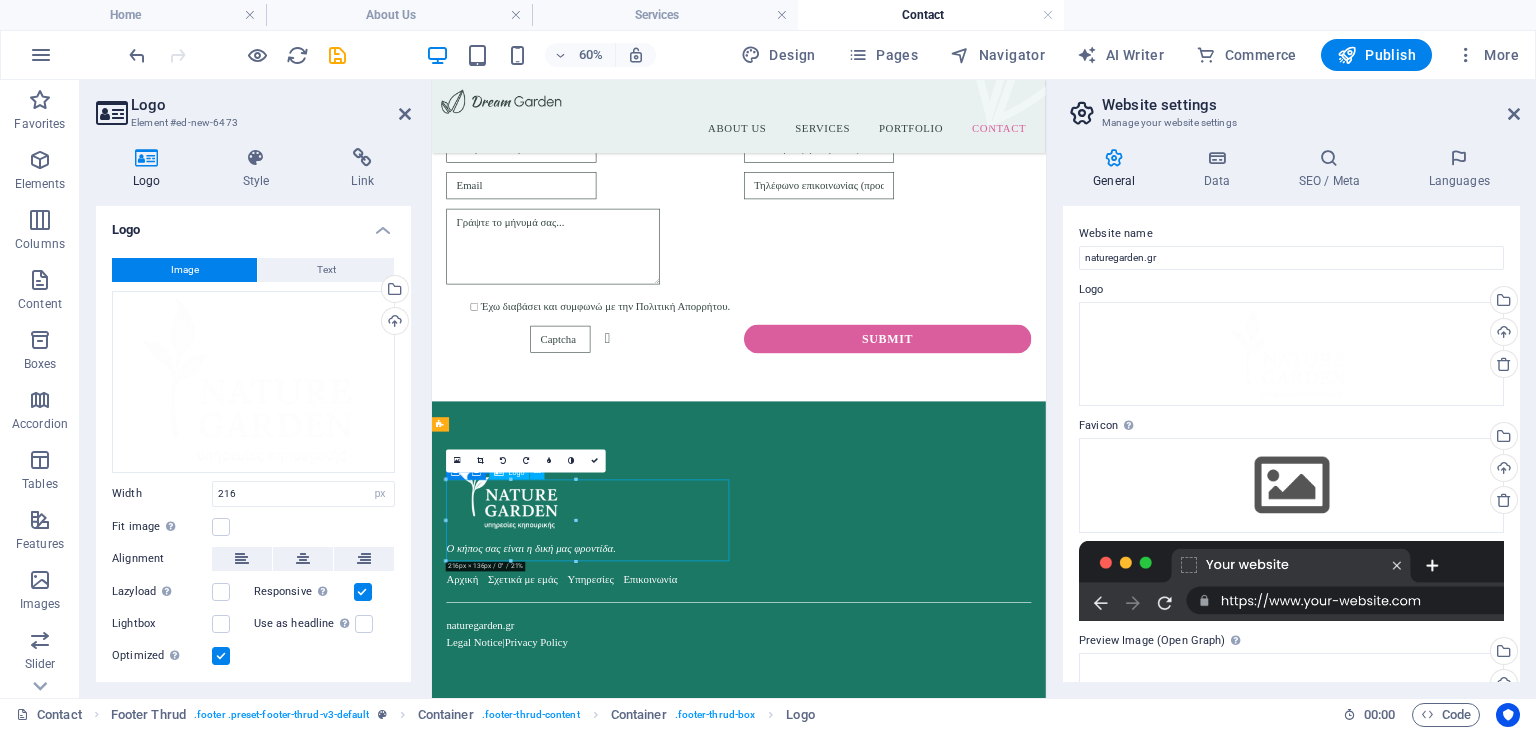drag, startPoint x: 926, startPoint y: 825, endPoint x: 909, endPoint y: 824, distance: 17.029387 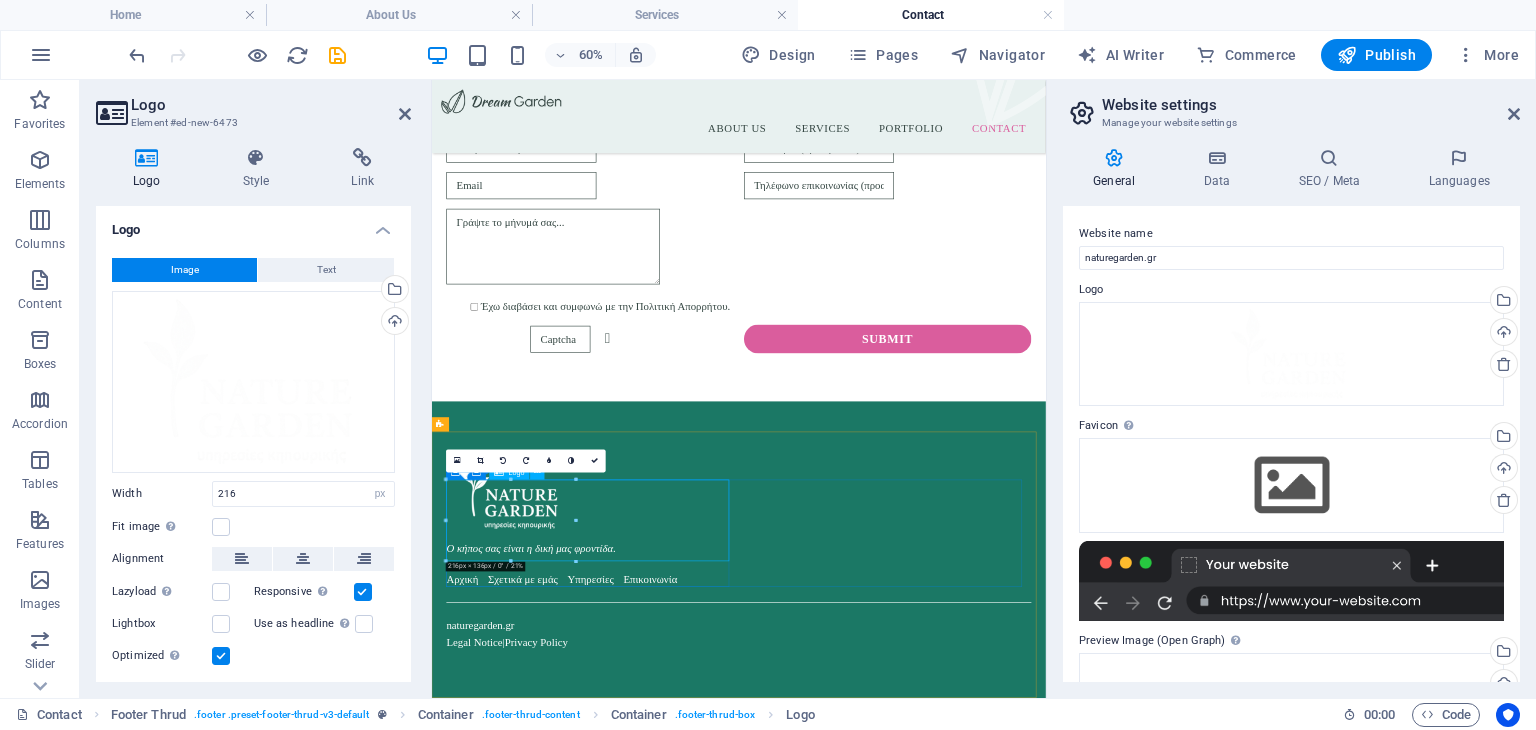 click at bounding box center [696, 763] 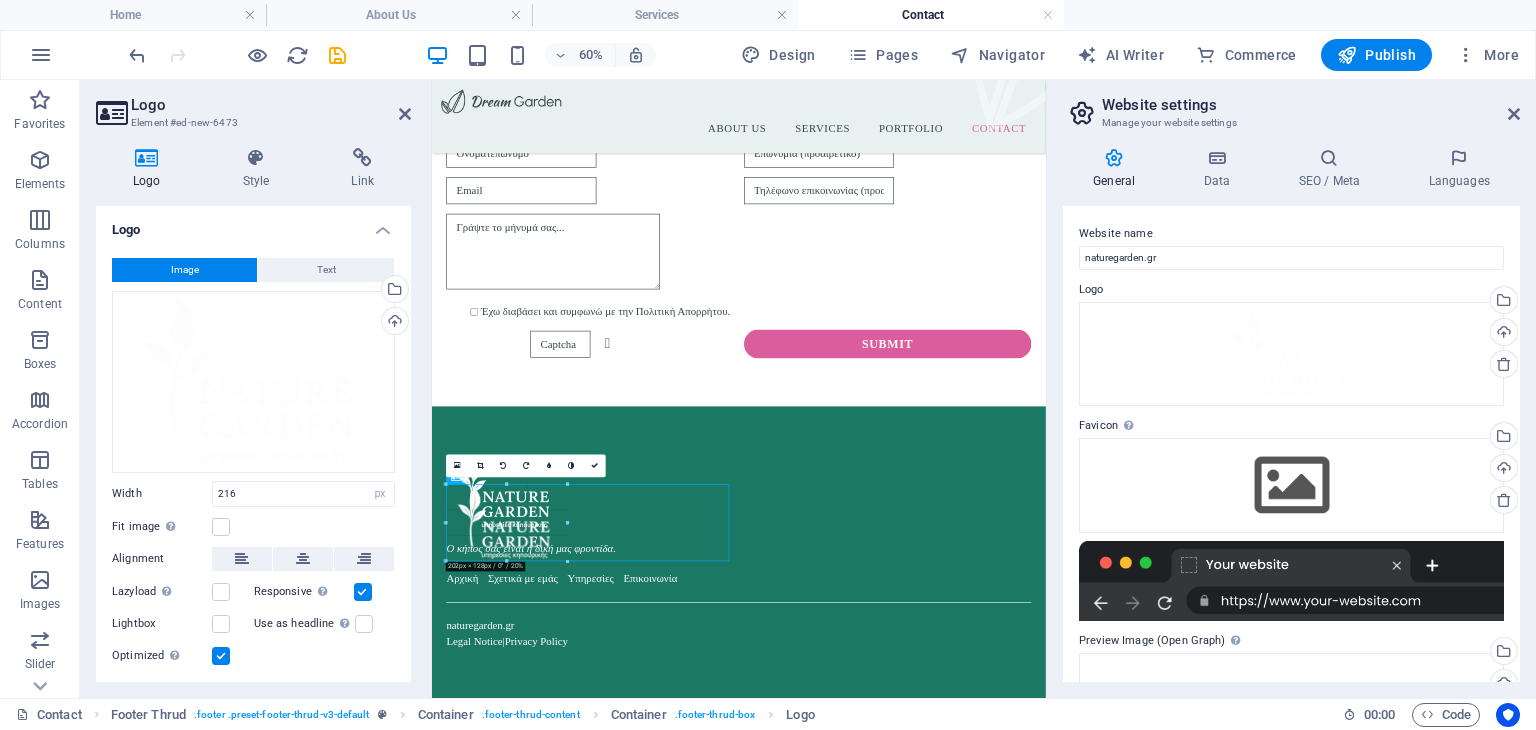 scroll, scrollTop: 510, scrollLeft: 0, axis: vertical 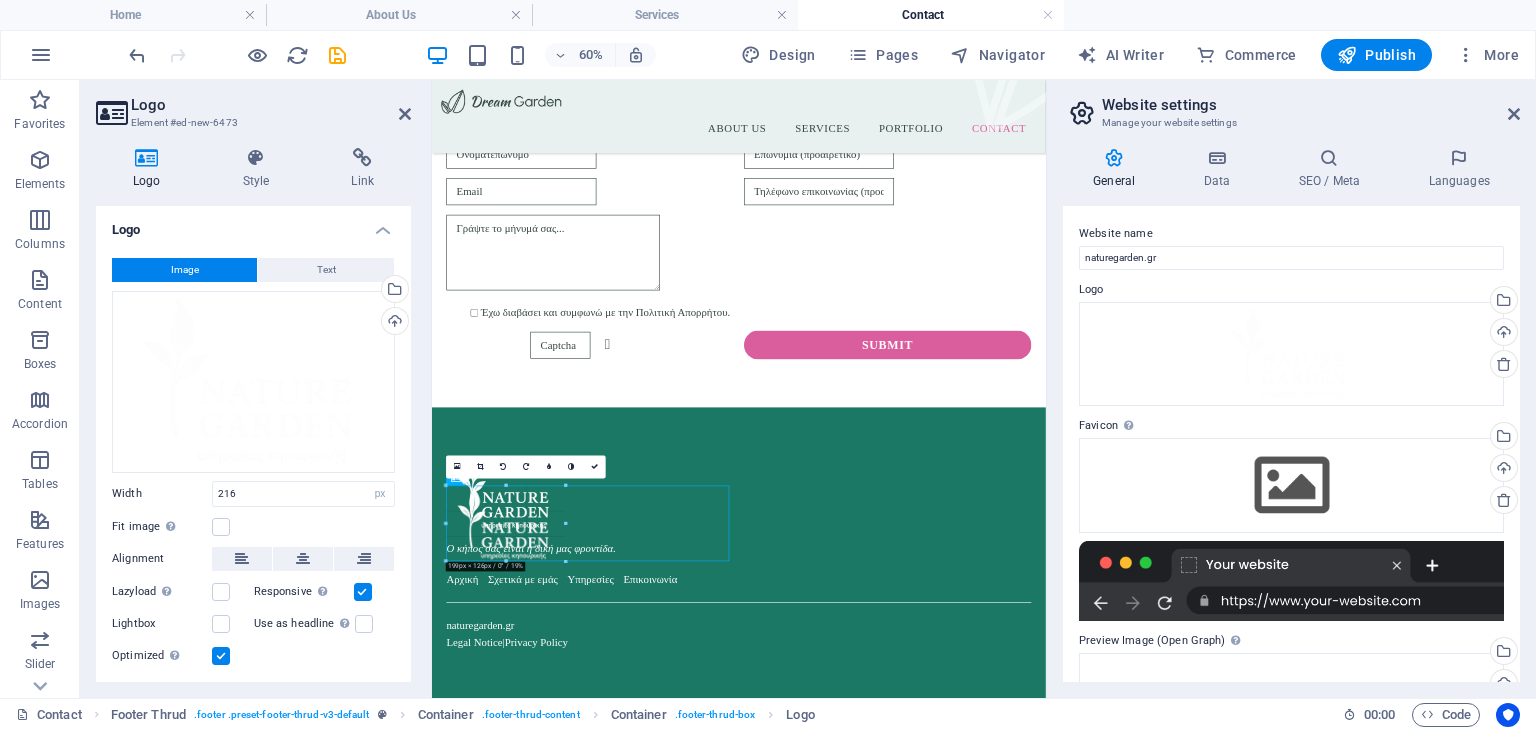 drag, startPoint x: 576, startPoint y: 560, endPoint x: 552, endPoint y: 546, distance: 27.784887 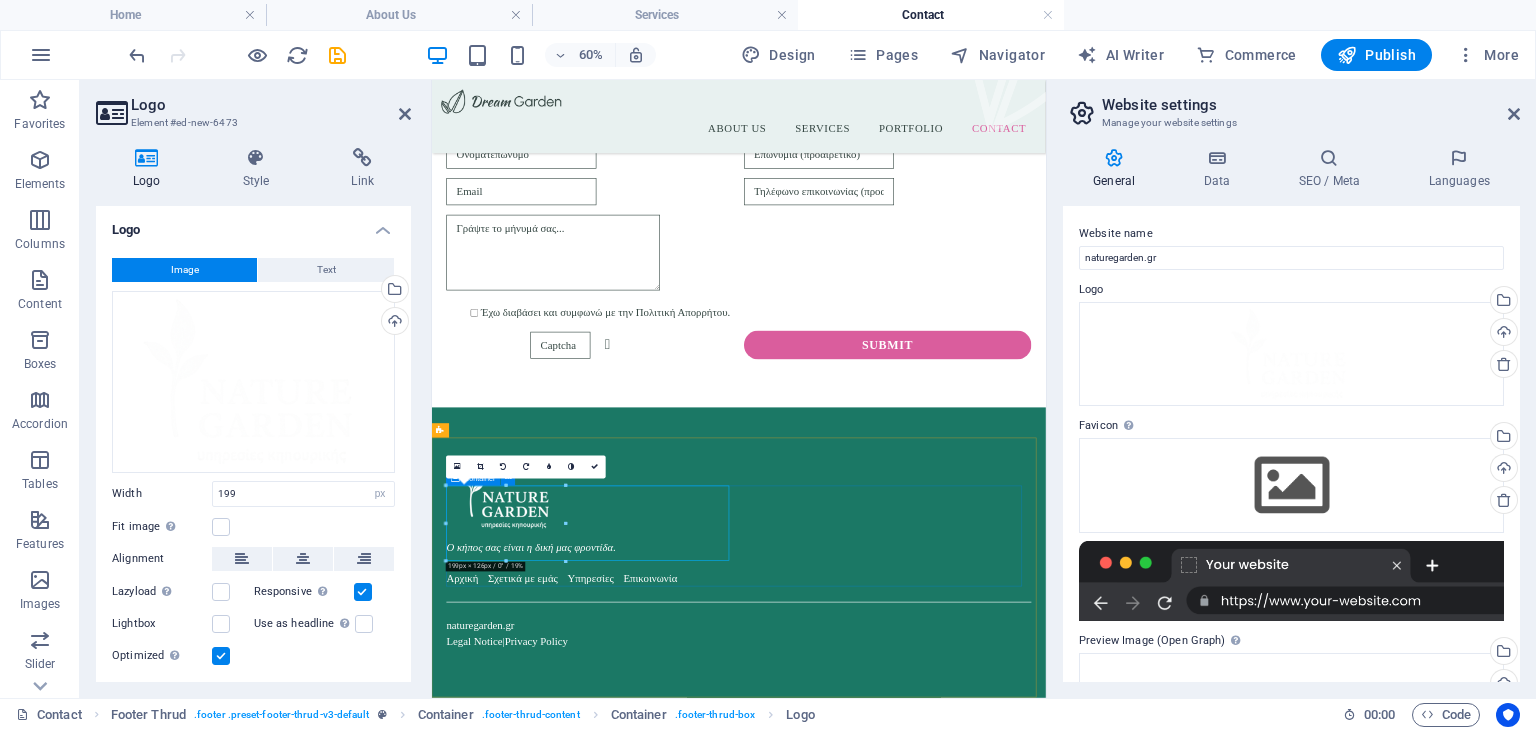click on "Ο κήπος σας είναι η δική μας φροντίδα. Αρχική Σχετικά με εμάς Υπηρεσίες Επικοινωνία" at bounding box center (943, 815) 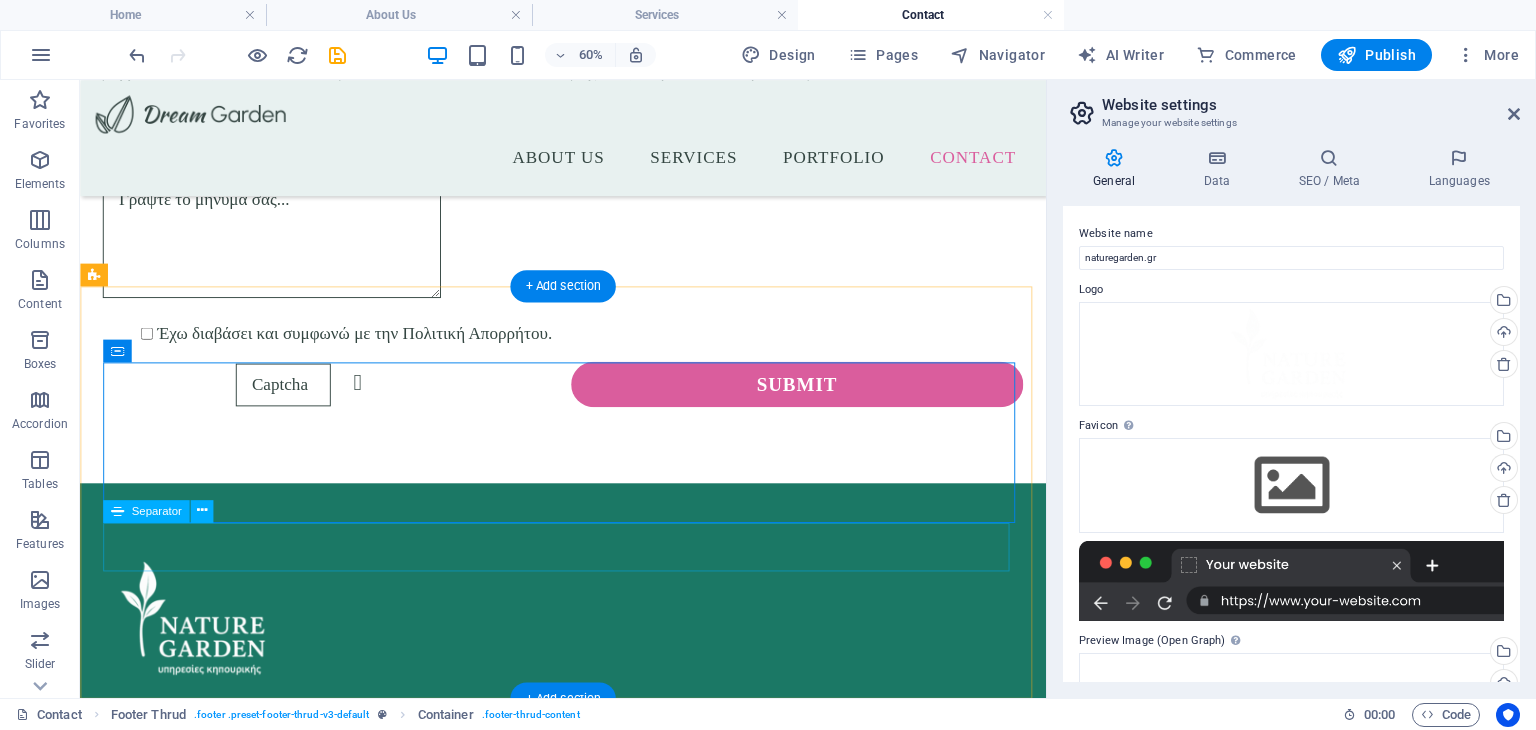 scroll, scrollTop: 889, scrollLeft: 0, axis: vertical 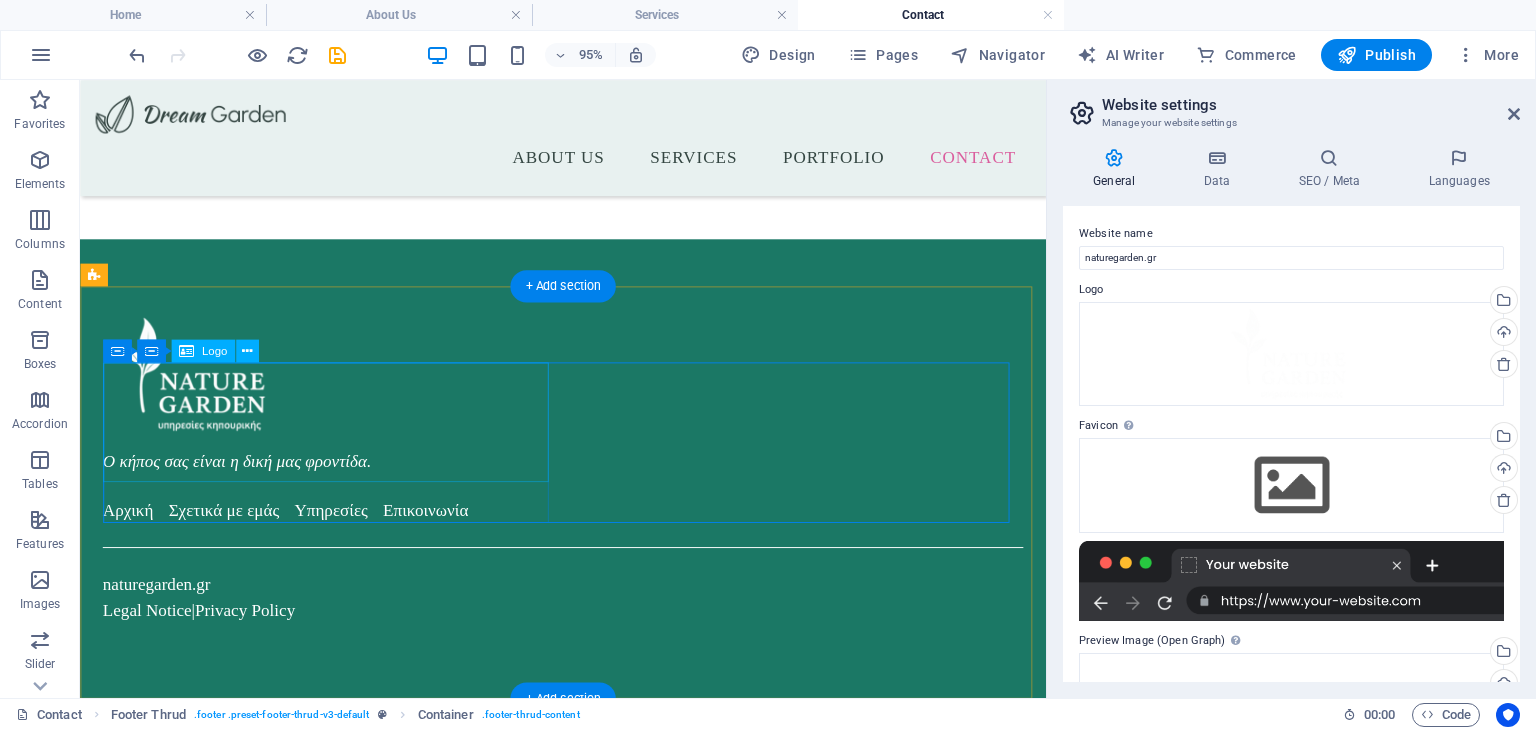 click at bounding box center (342, 389) 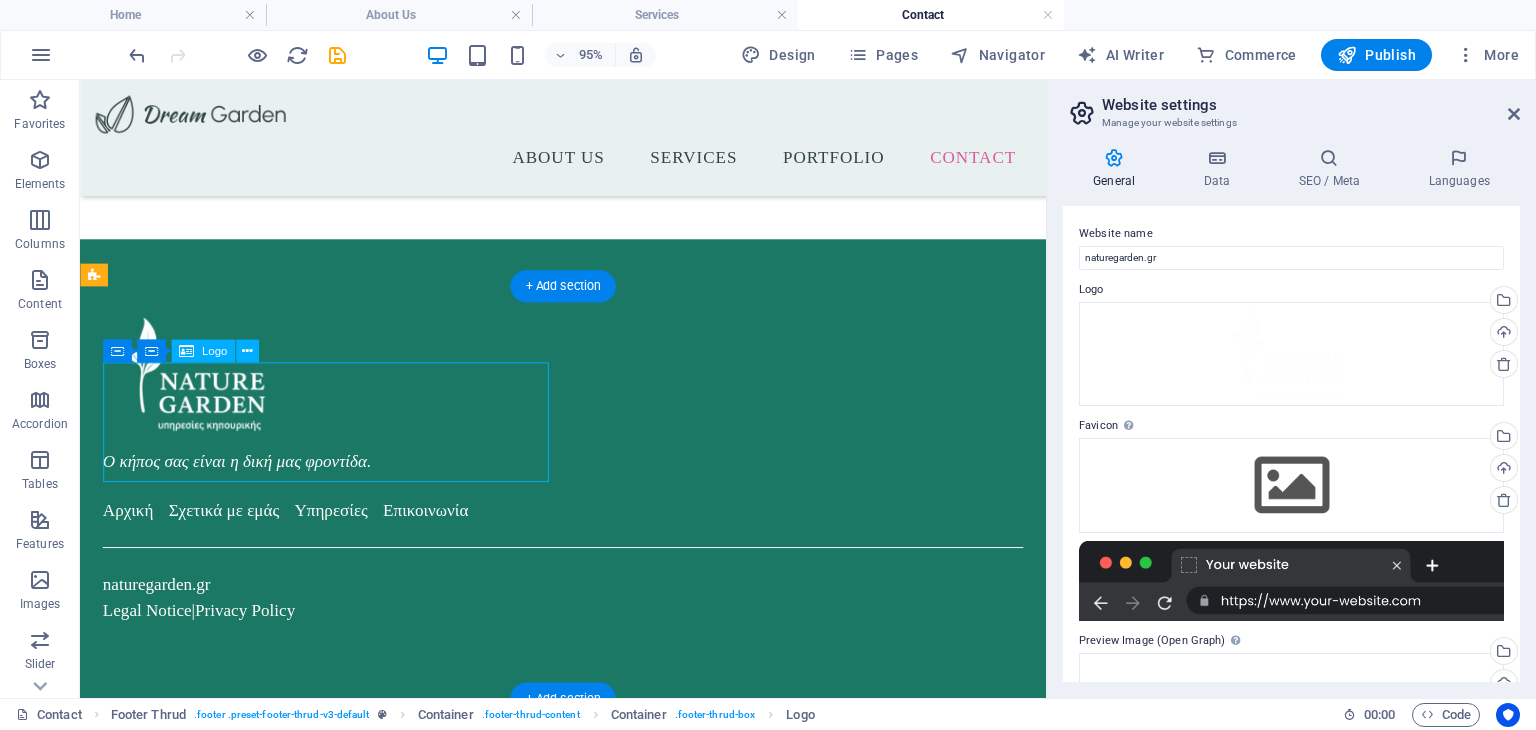 click at bounding box center [342, 389] 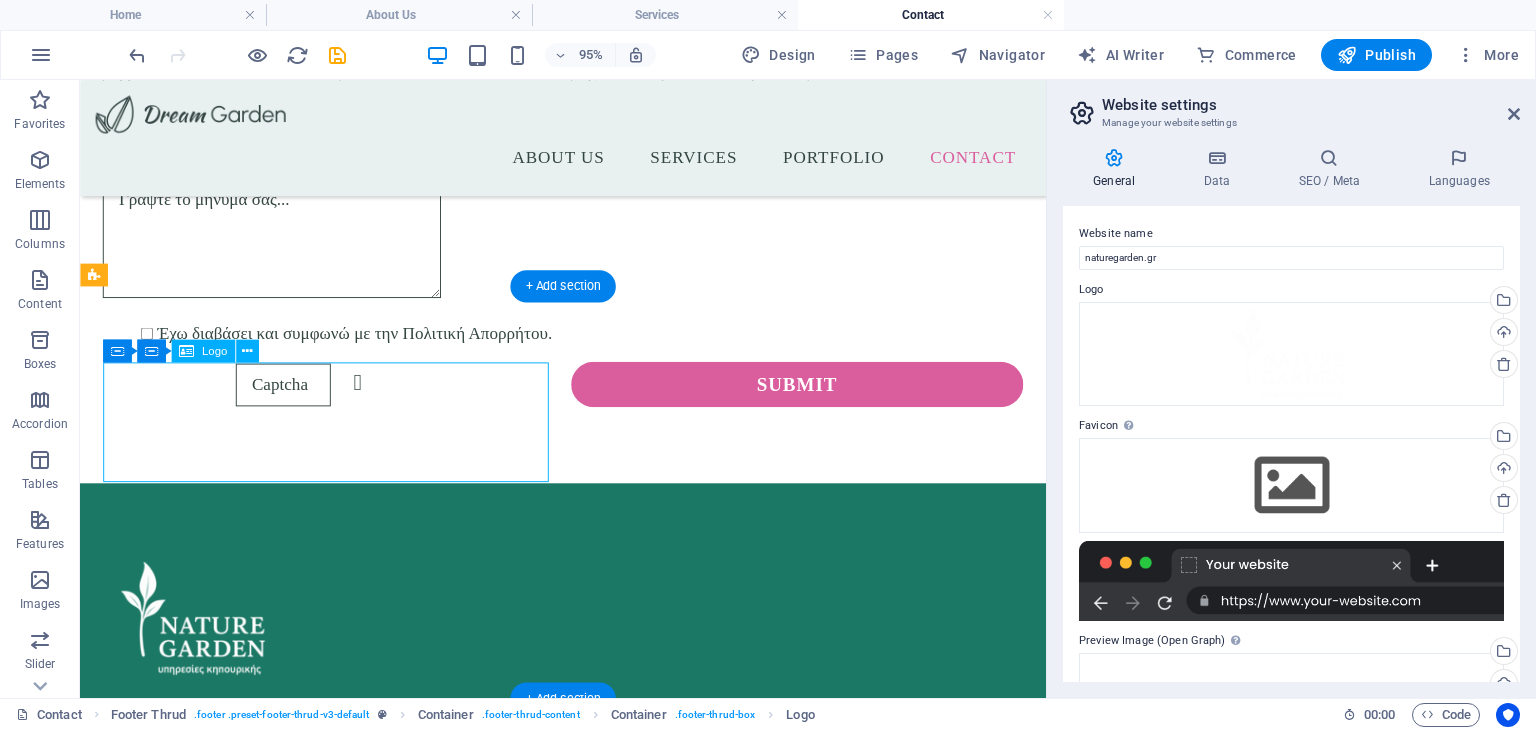 select on "px" 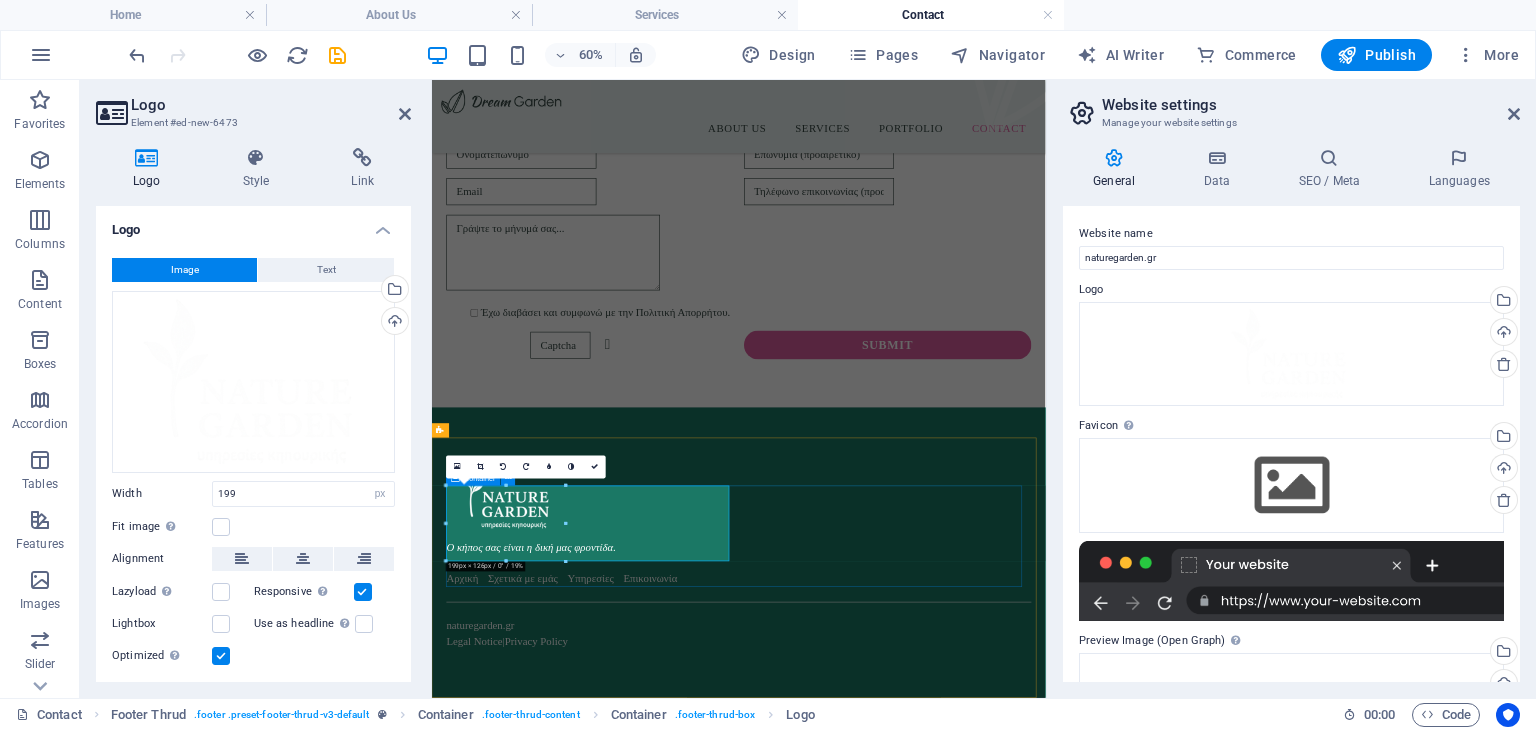 click on "Ο κήπος σας είναι η δική μας φροντίδα. Αρχική Σχετικά με εμάς Υπηρεσίες Επικοινωνία" at bounding box center (943, 815) 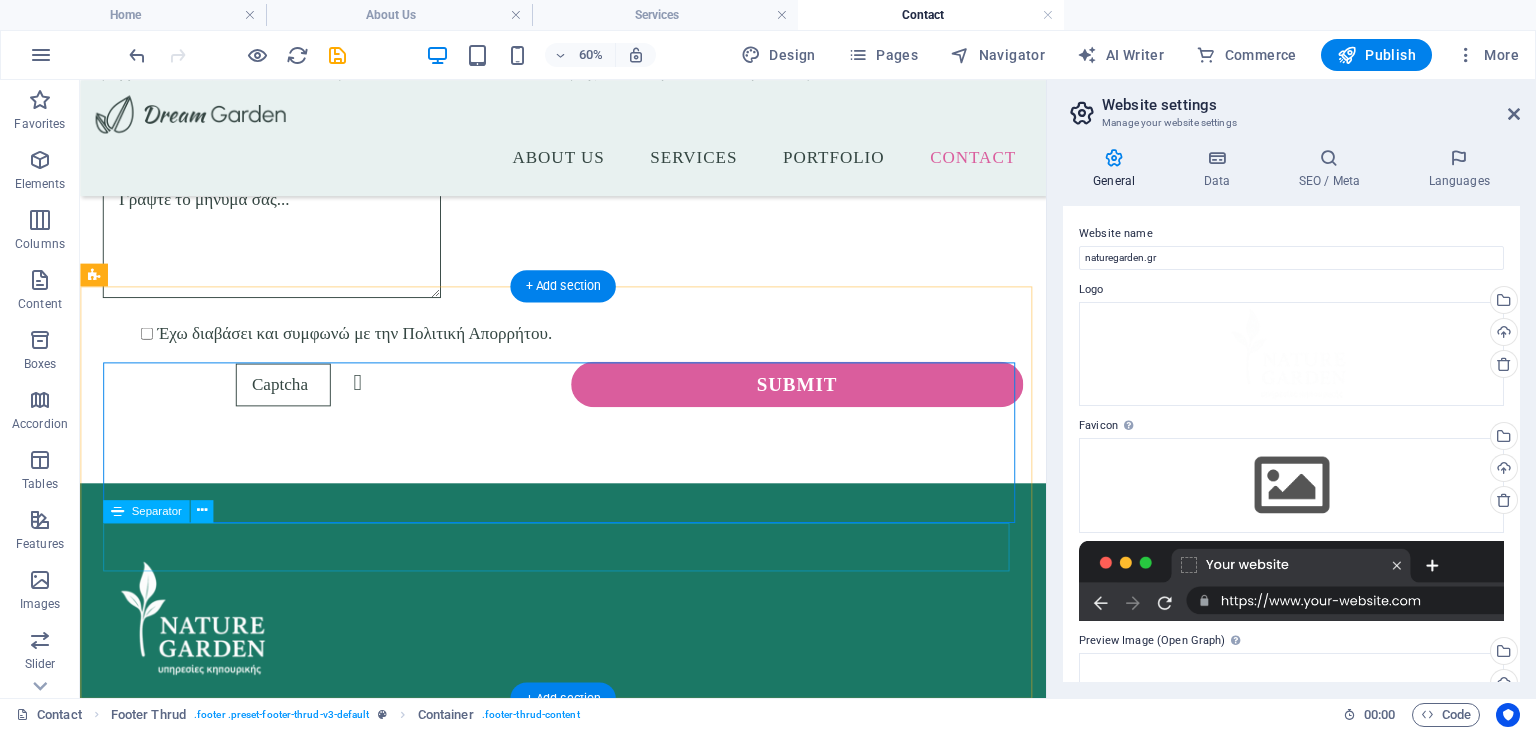 click at bounding box center (588, 828) 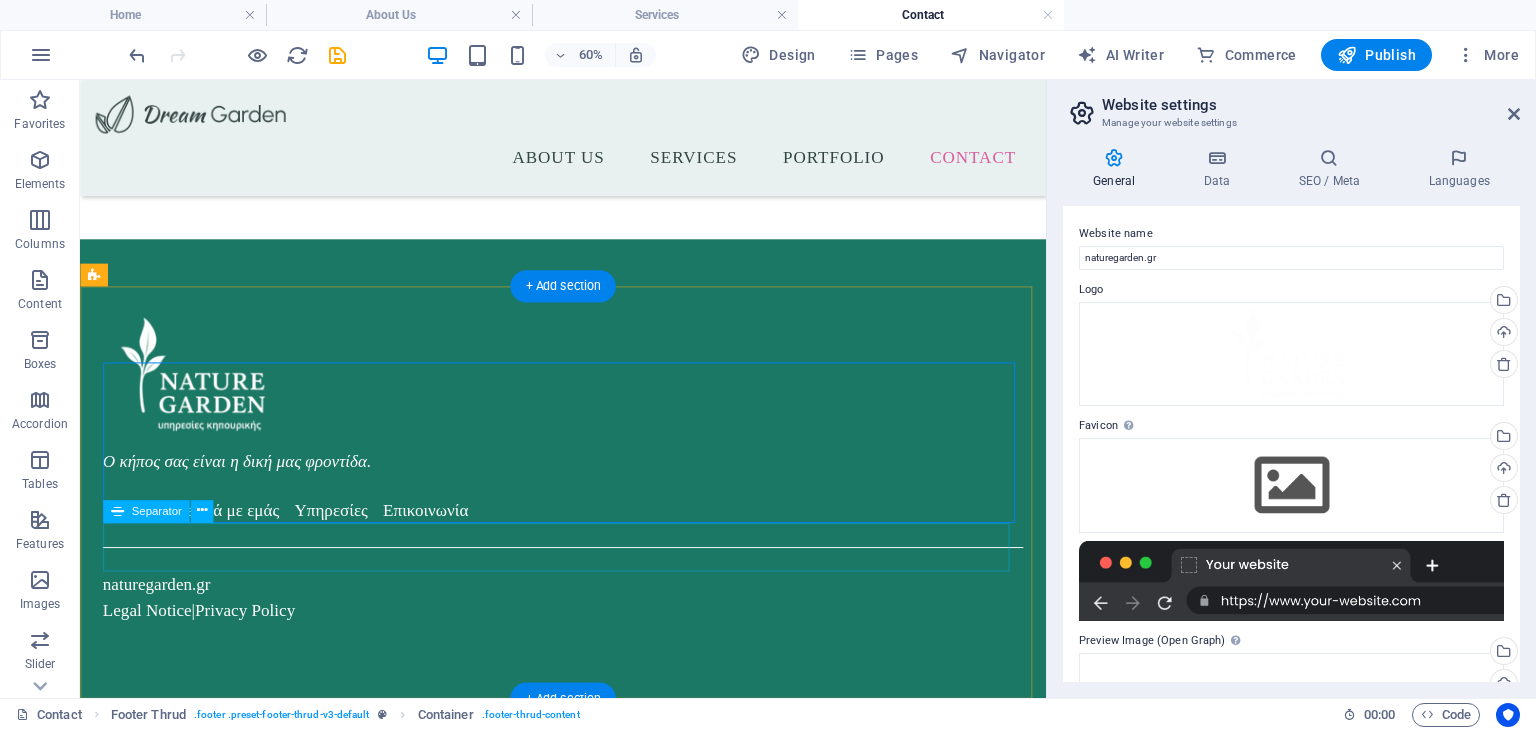 click at bounding box center [588, 571] 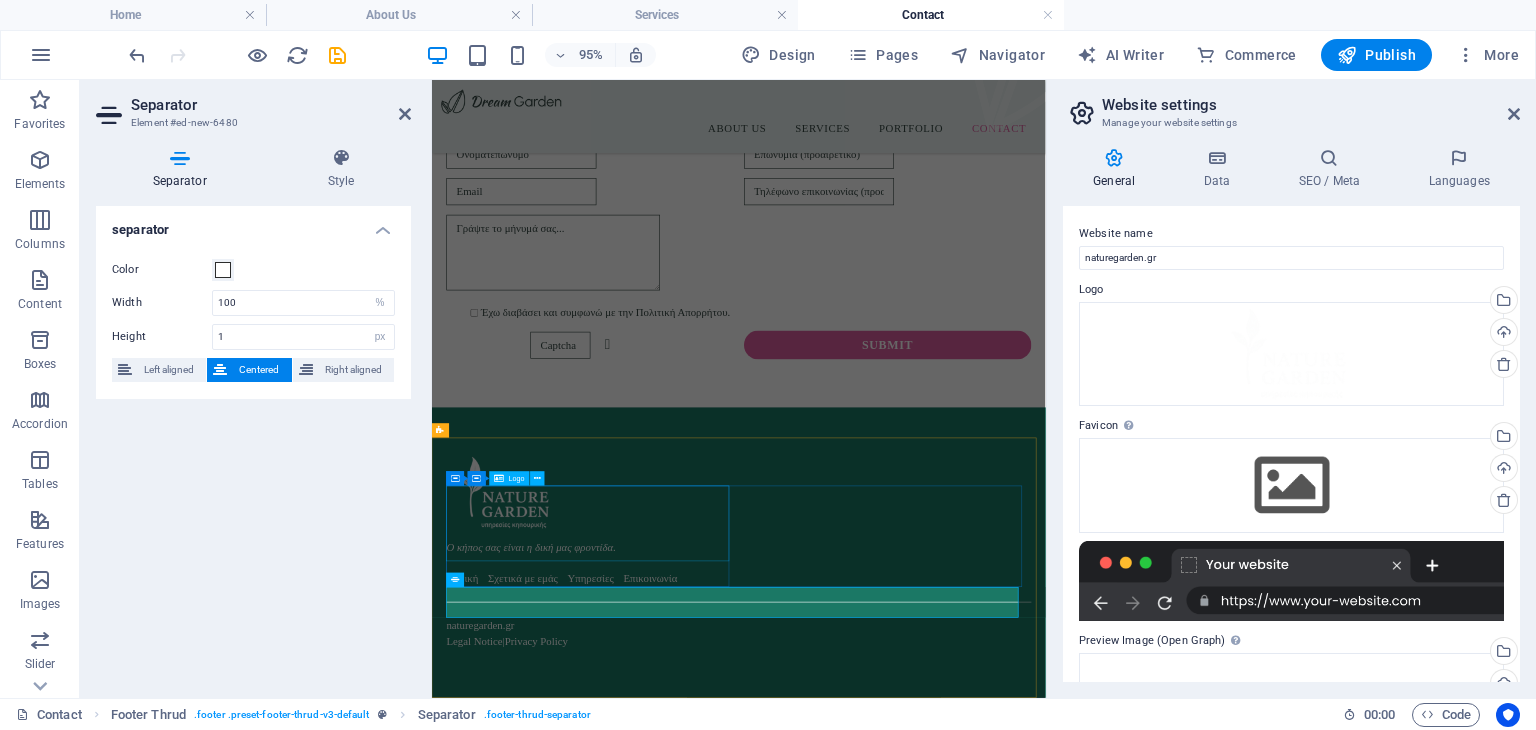 scroll, scrollTop: 510, scrollLeft: 0, axis: vertical 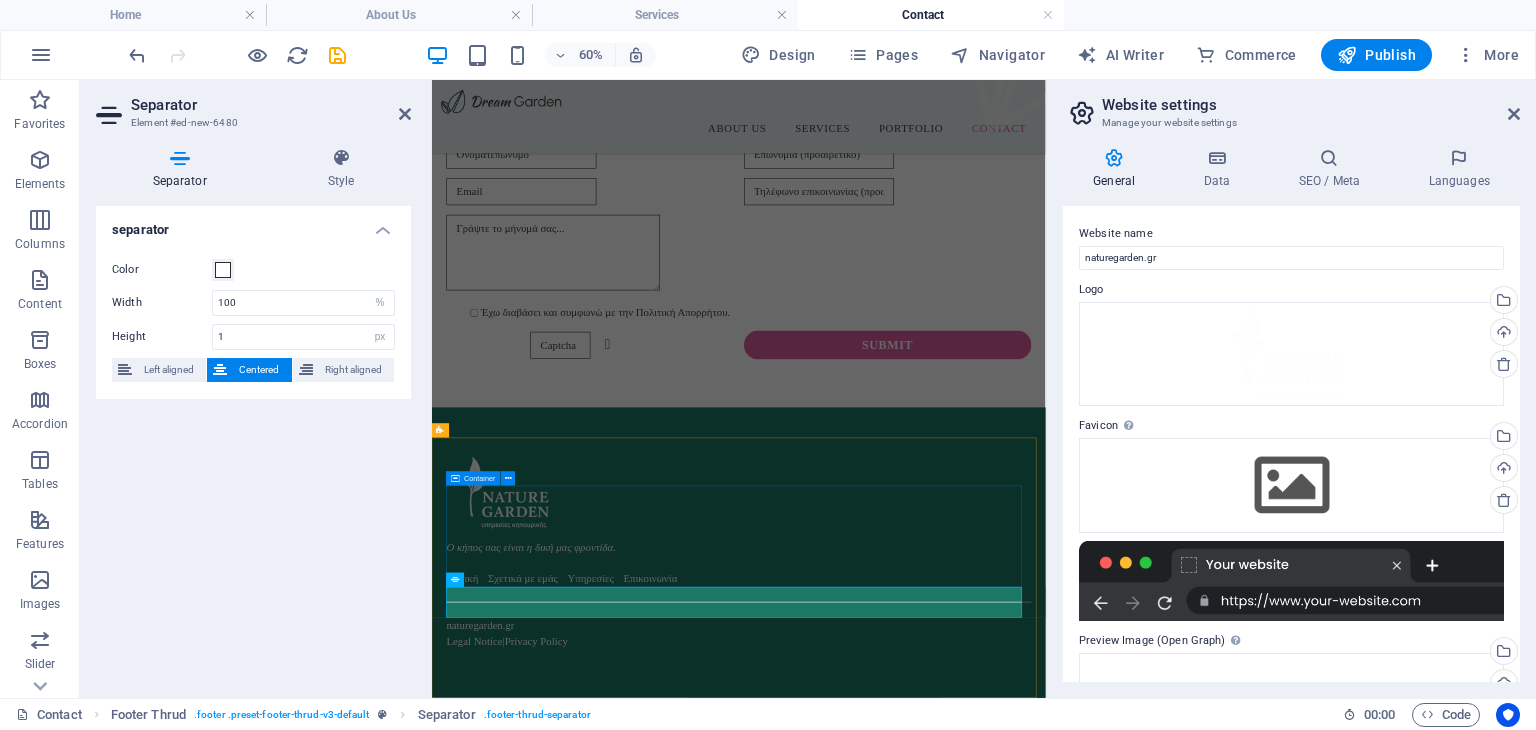 click on "Ο κήπος σας είναι η δική μας φροντίδα. Αρχική Σχετικά με εμάς Υπηρεσίες Επικοινωνία" at bounding box center [943, 815] 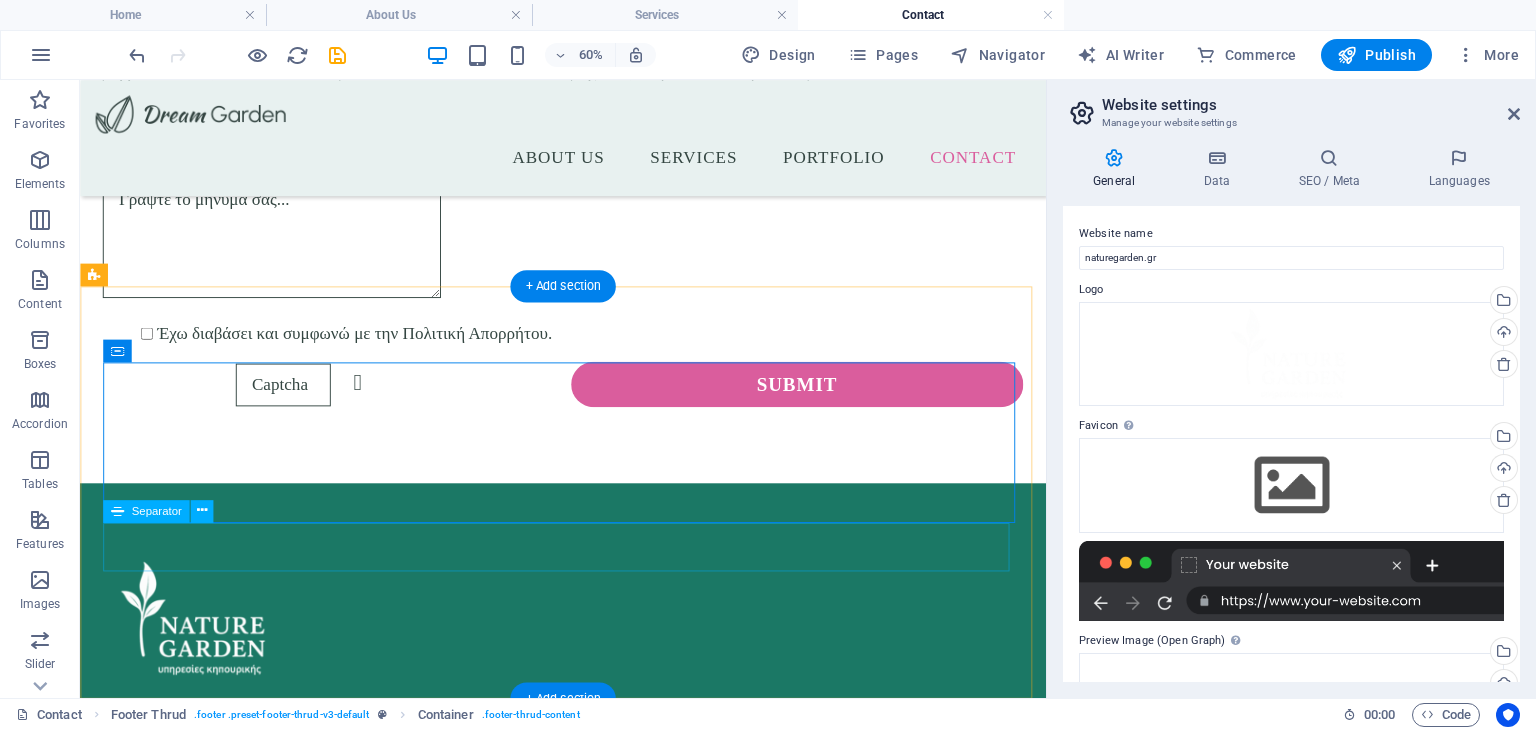 scroll, scrollTop: 889, scrollLeft: 0, axis: vertical 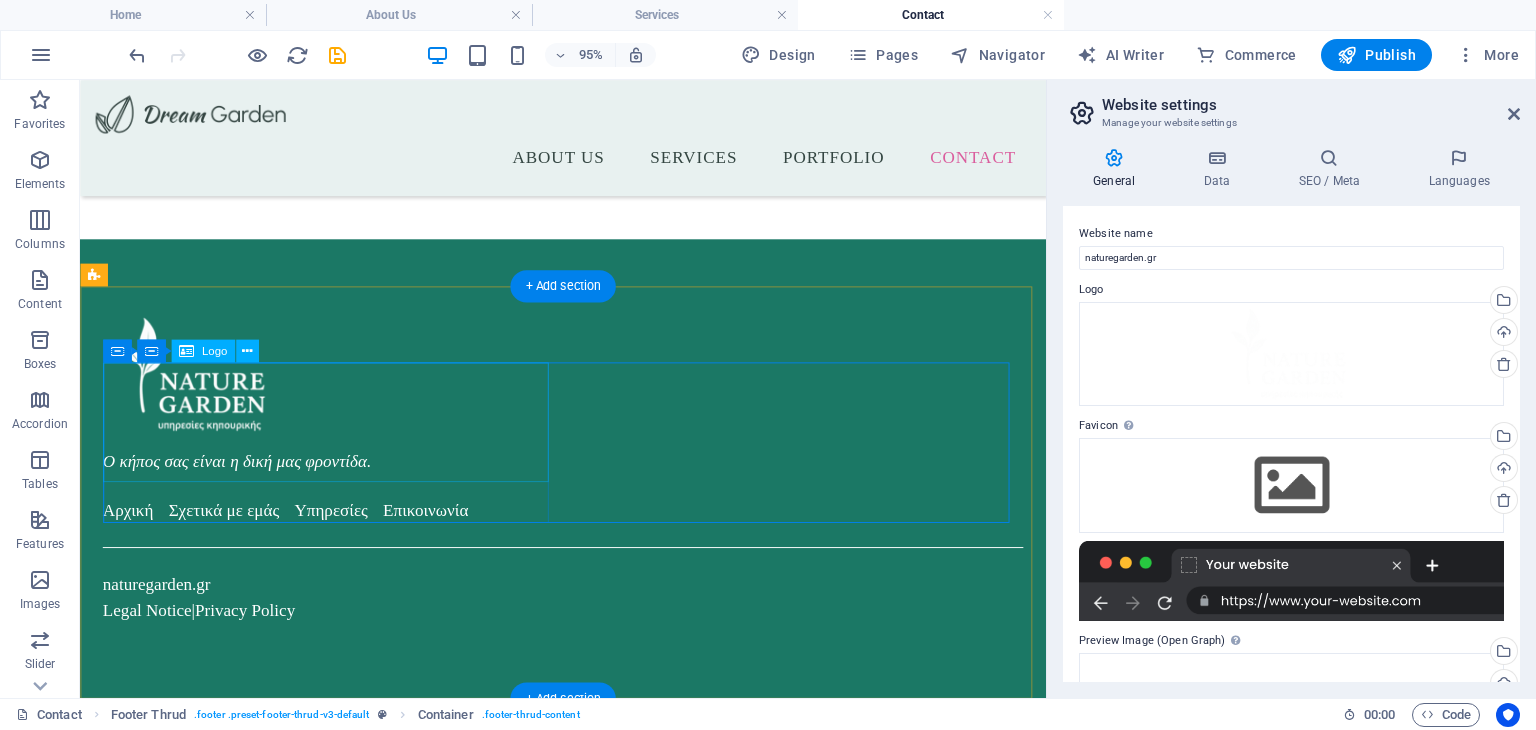 click at bounding box center (342, 389) 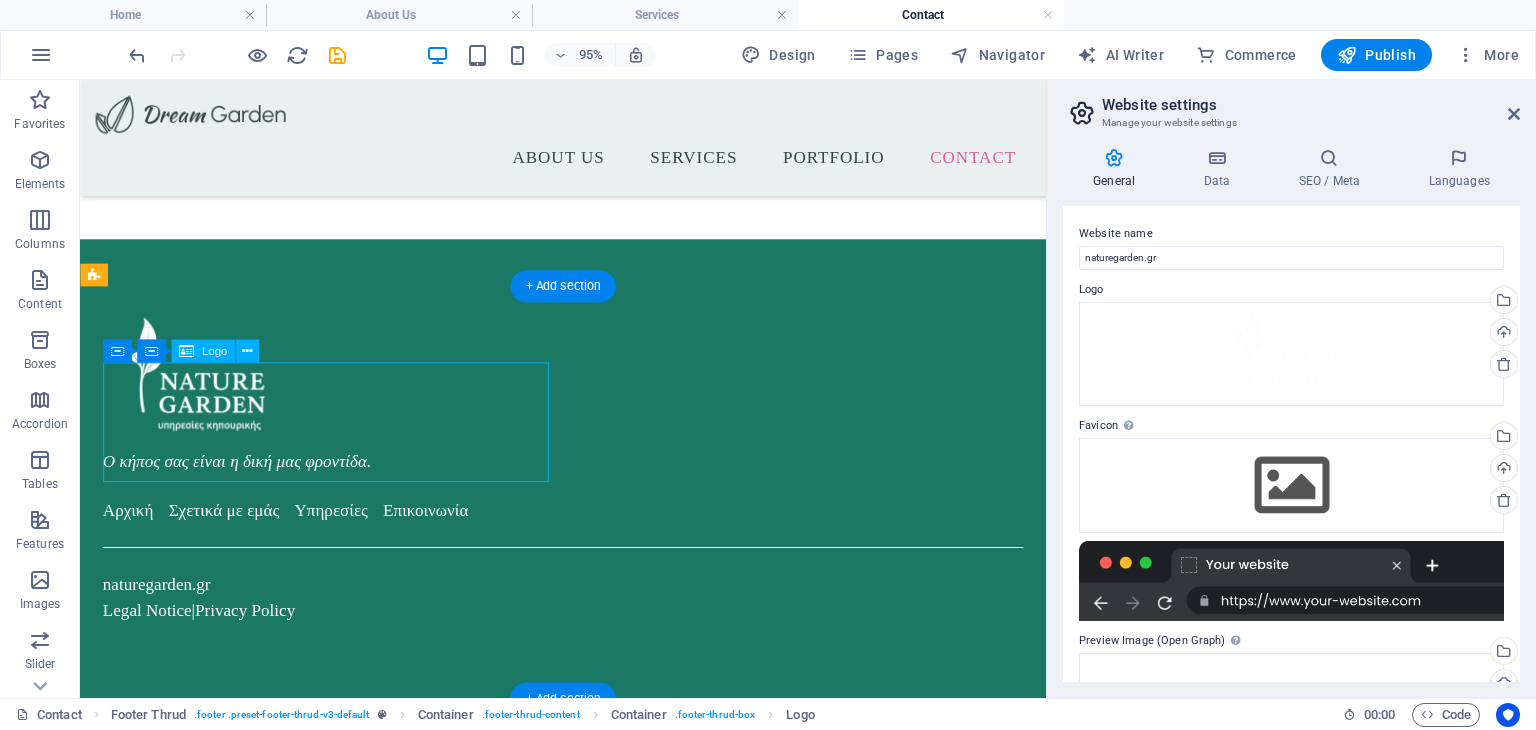 click at bounding box center [342, 389] 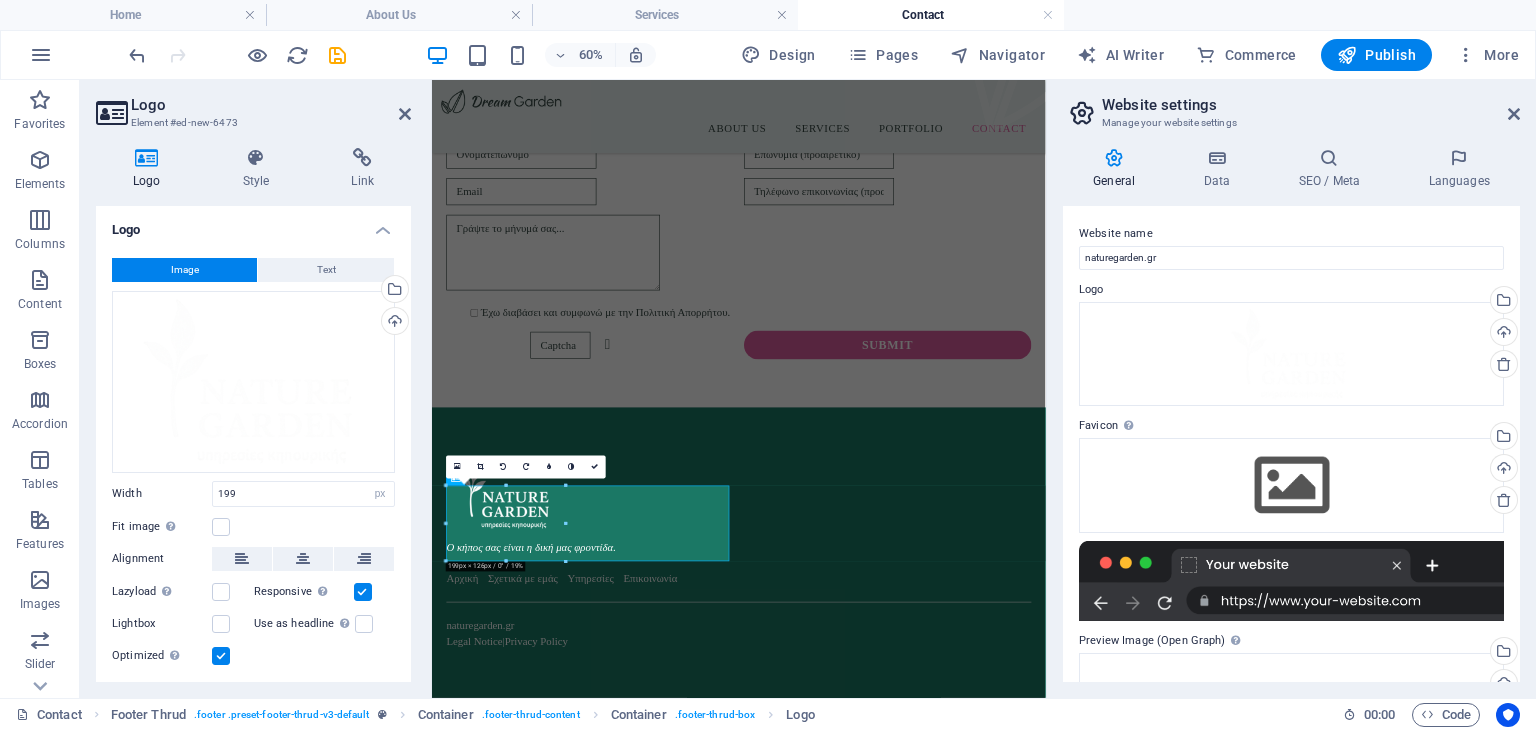 scroll, scrollTop: 510, scrollLeft: 0, axis: vertical 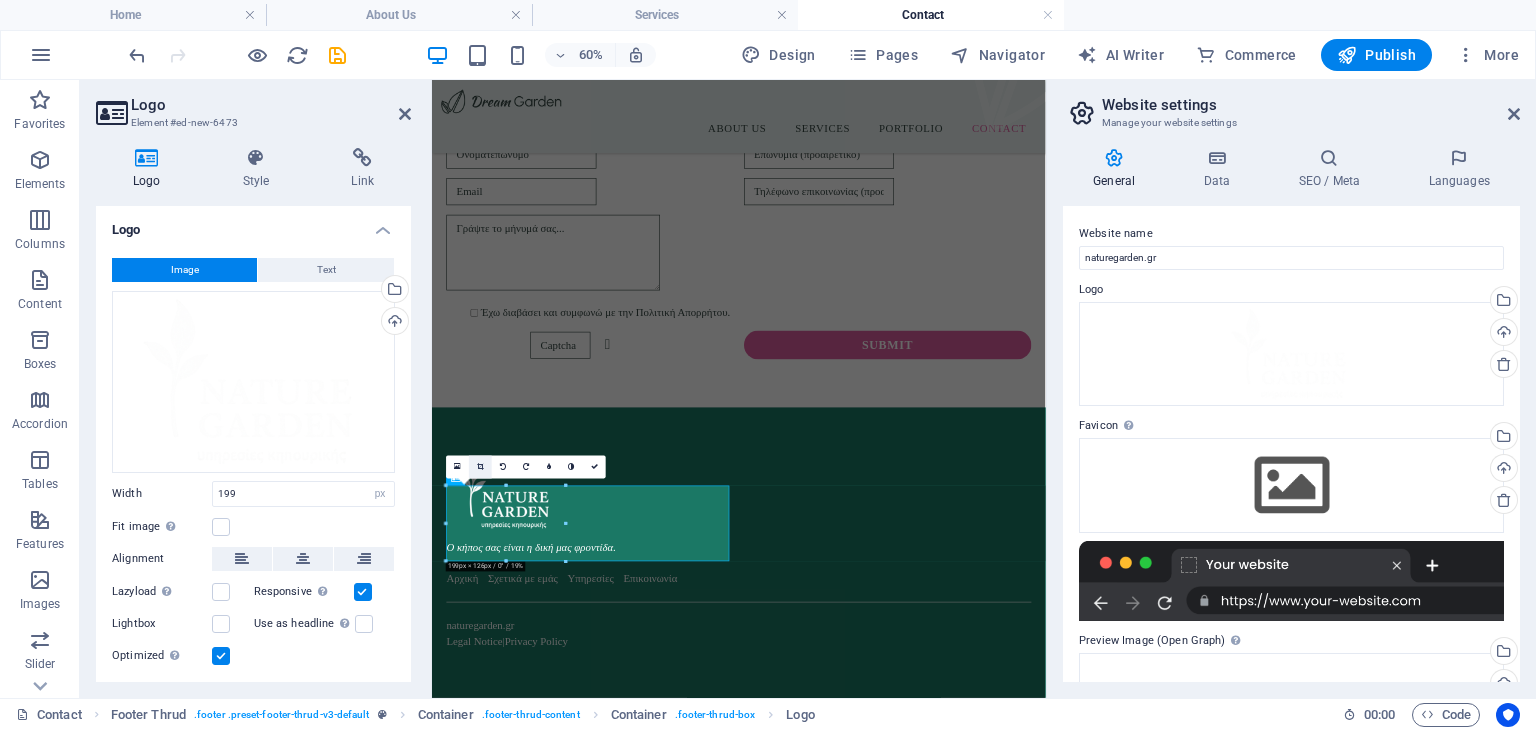 click at bounding box center [480, 467] 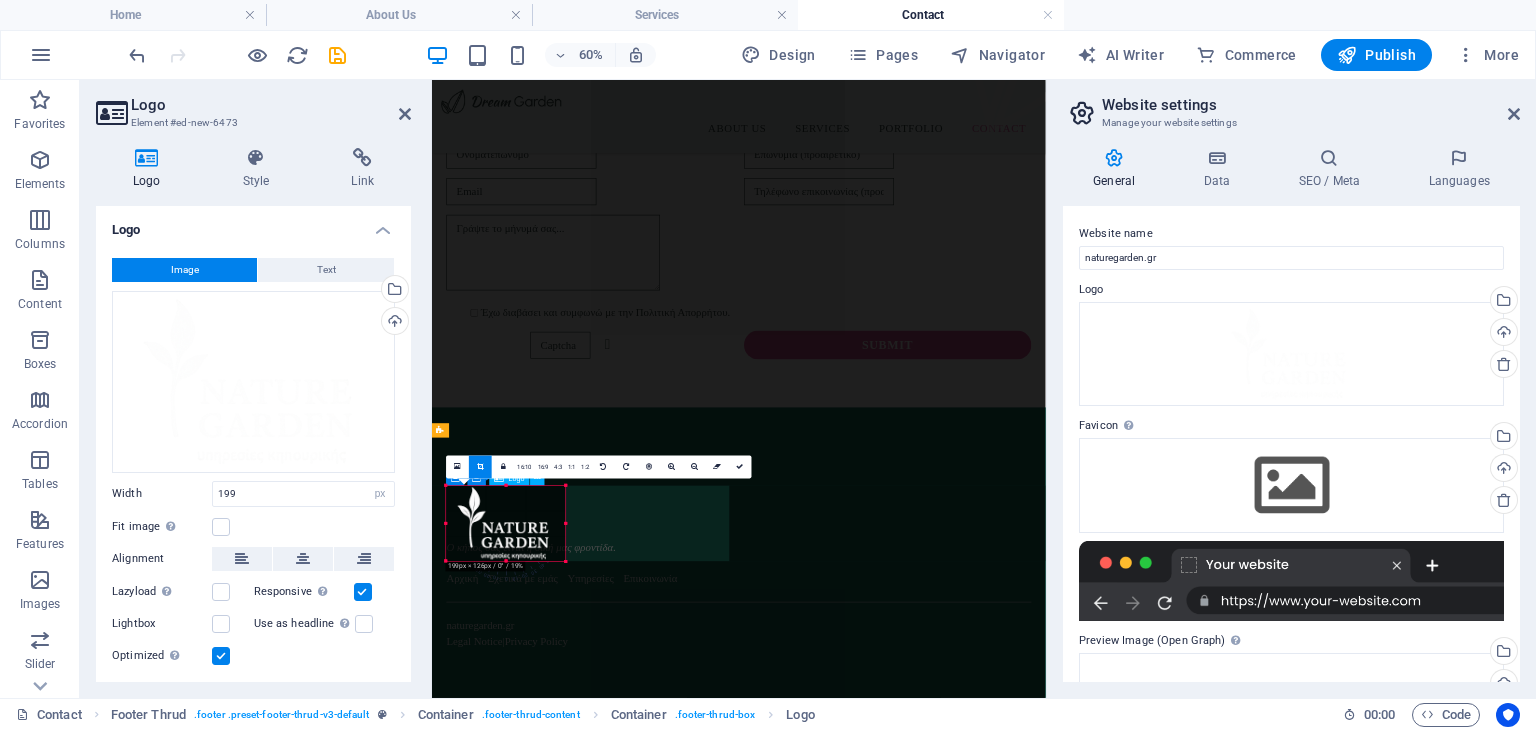 click at bounding box center [696, 768] 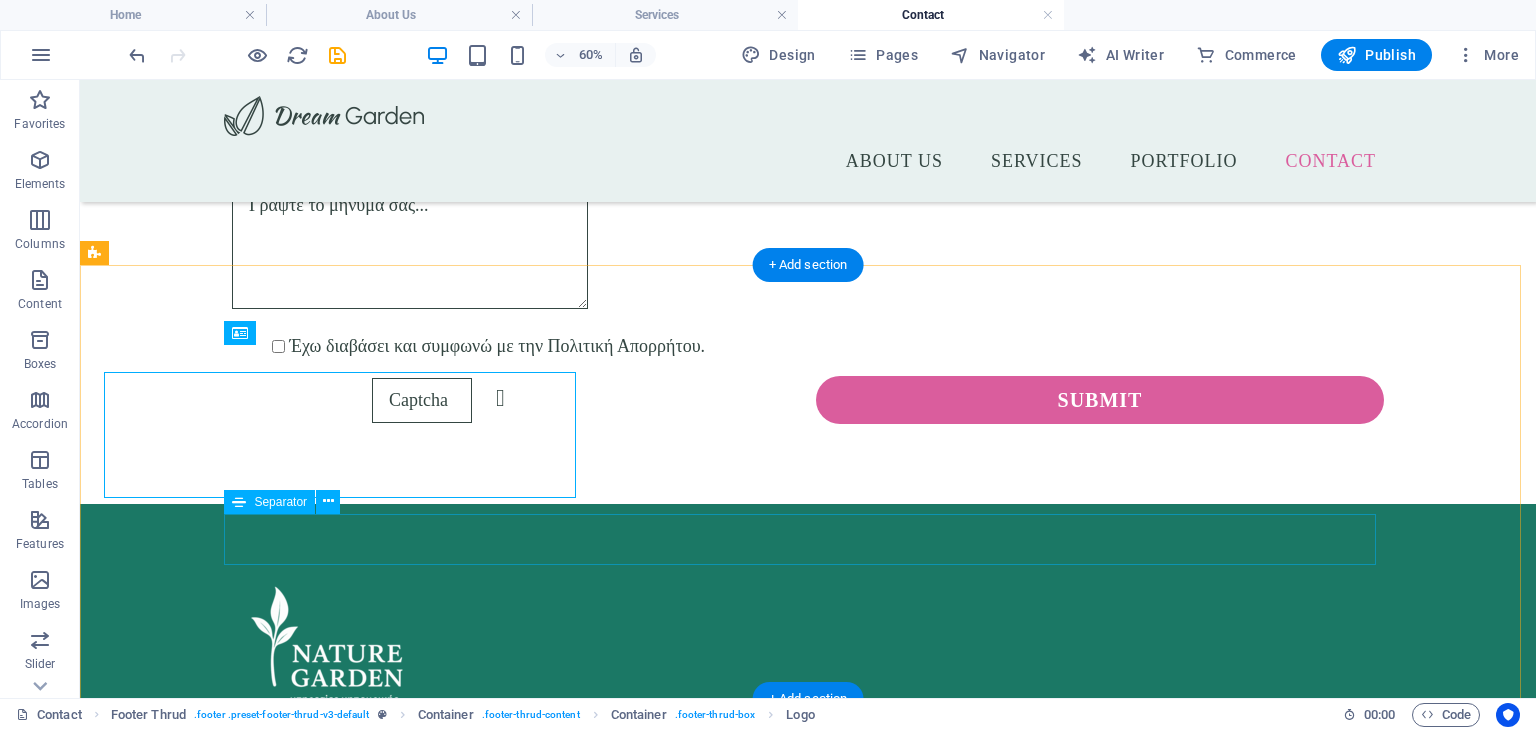 scroll, scrollTop: 894, scrollLeft: 0, axis: vertical 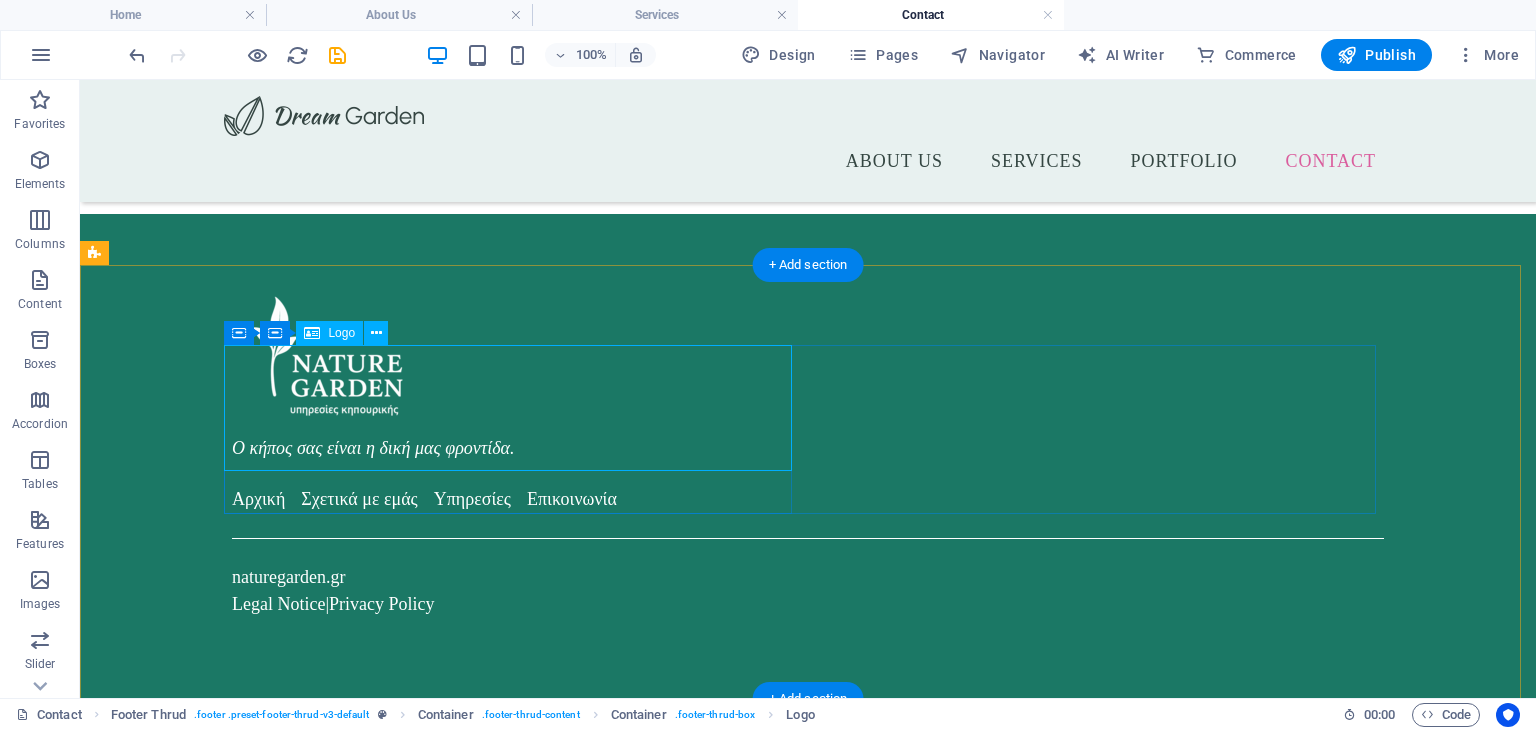 click at bounding box center (516, 356) 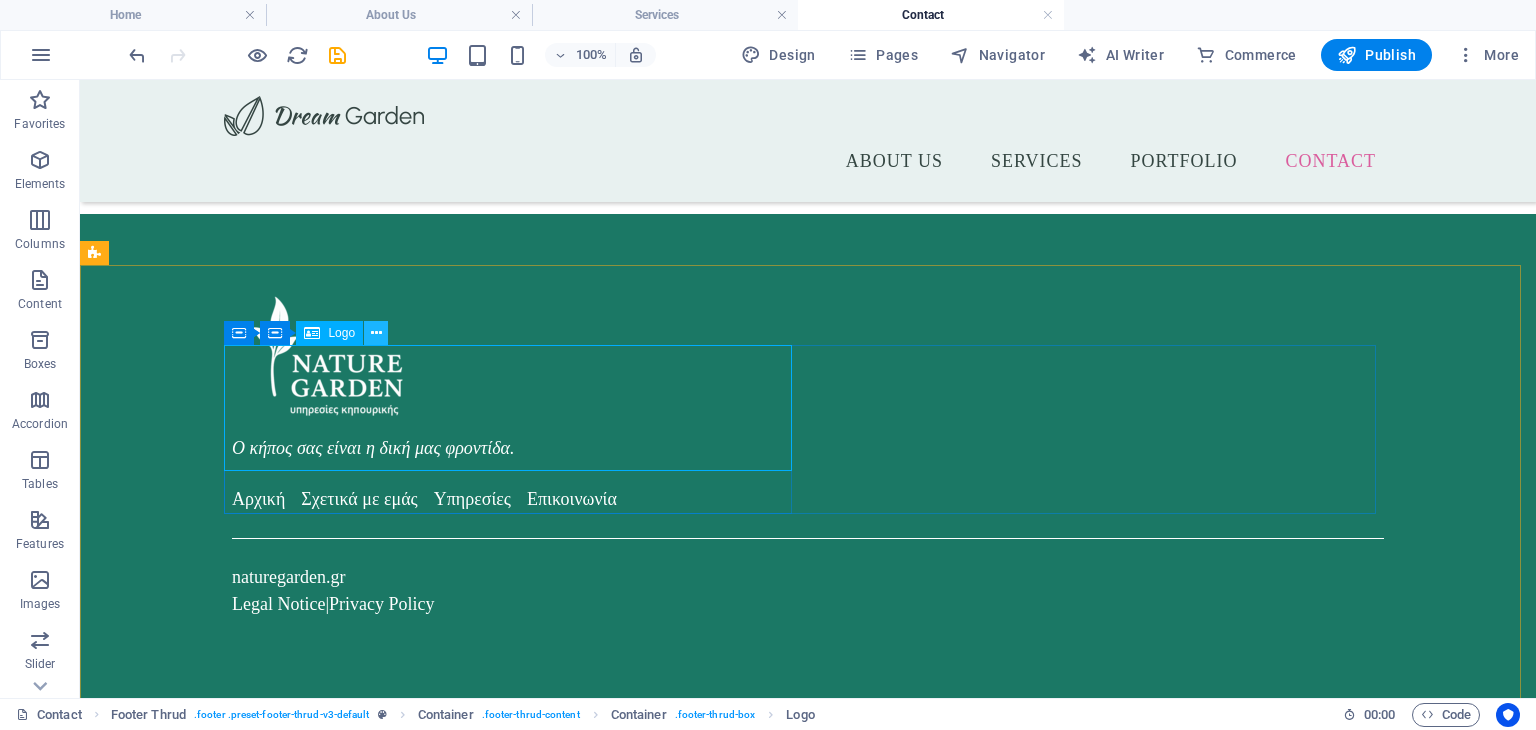 click at bounding box center [376, 333] 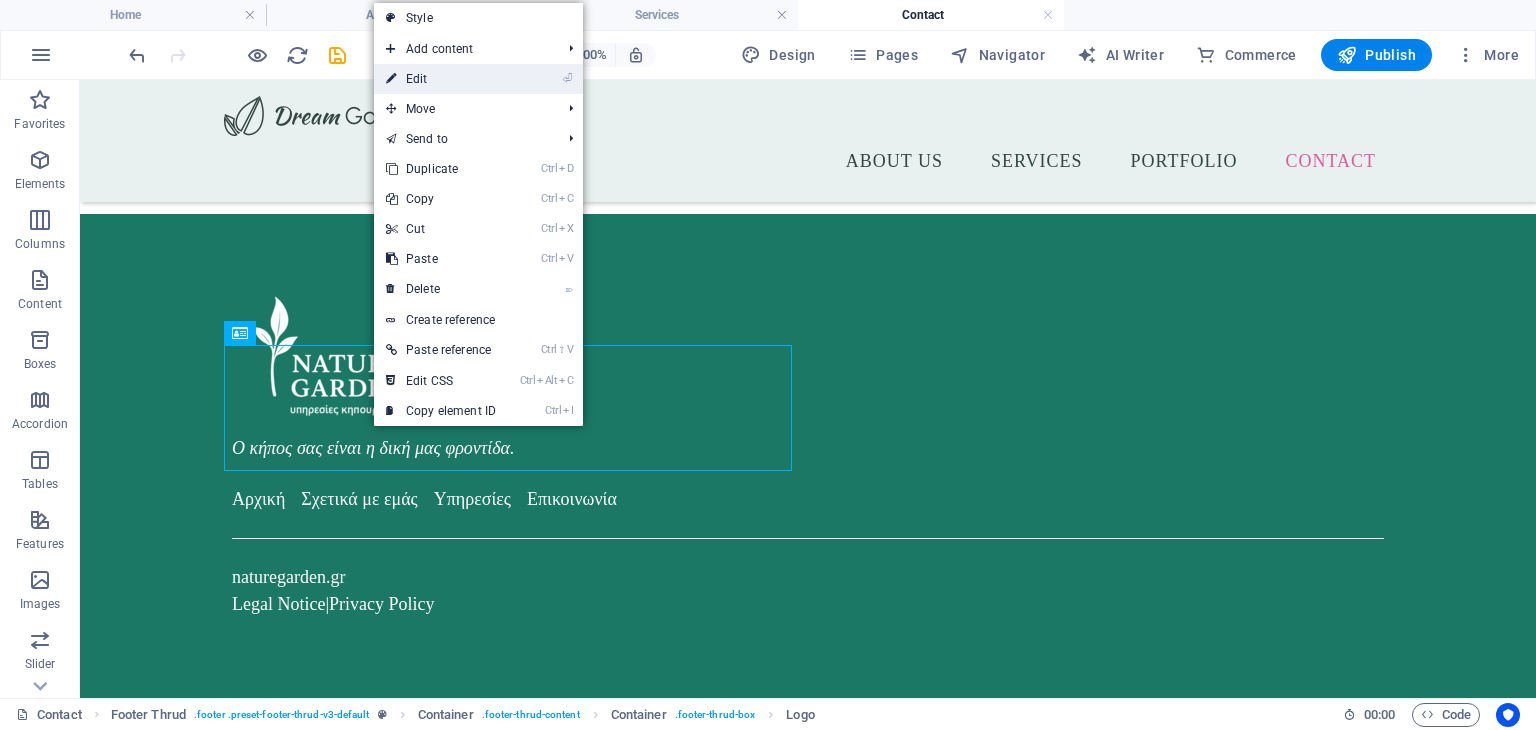 click on "⏎  Edit" at bounding box center [441, 79] 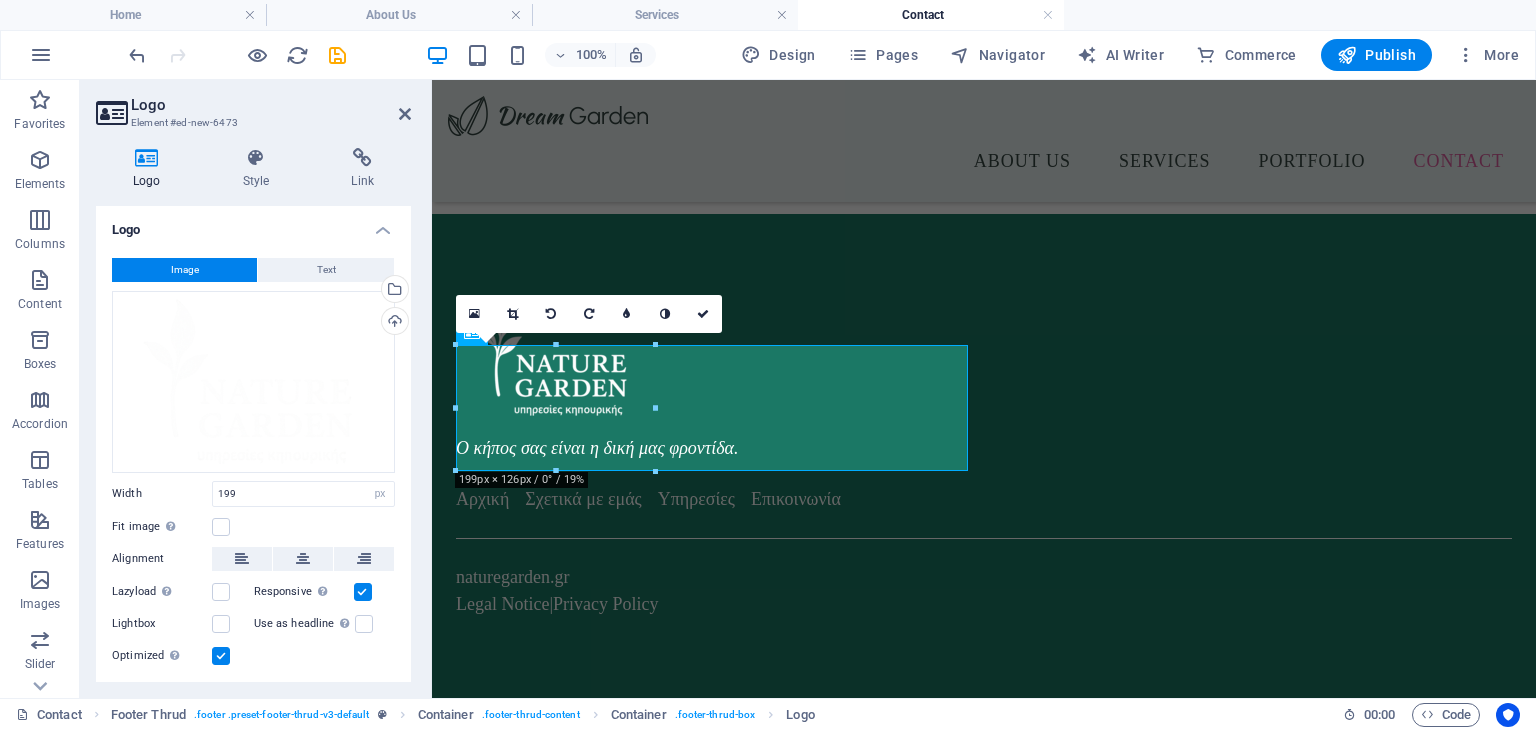 scroll, scrollTop: 921, scrollLeft: 0, axis: vertical 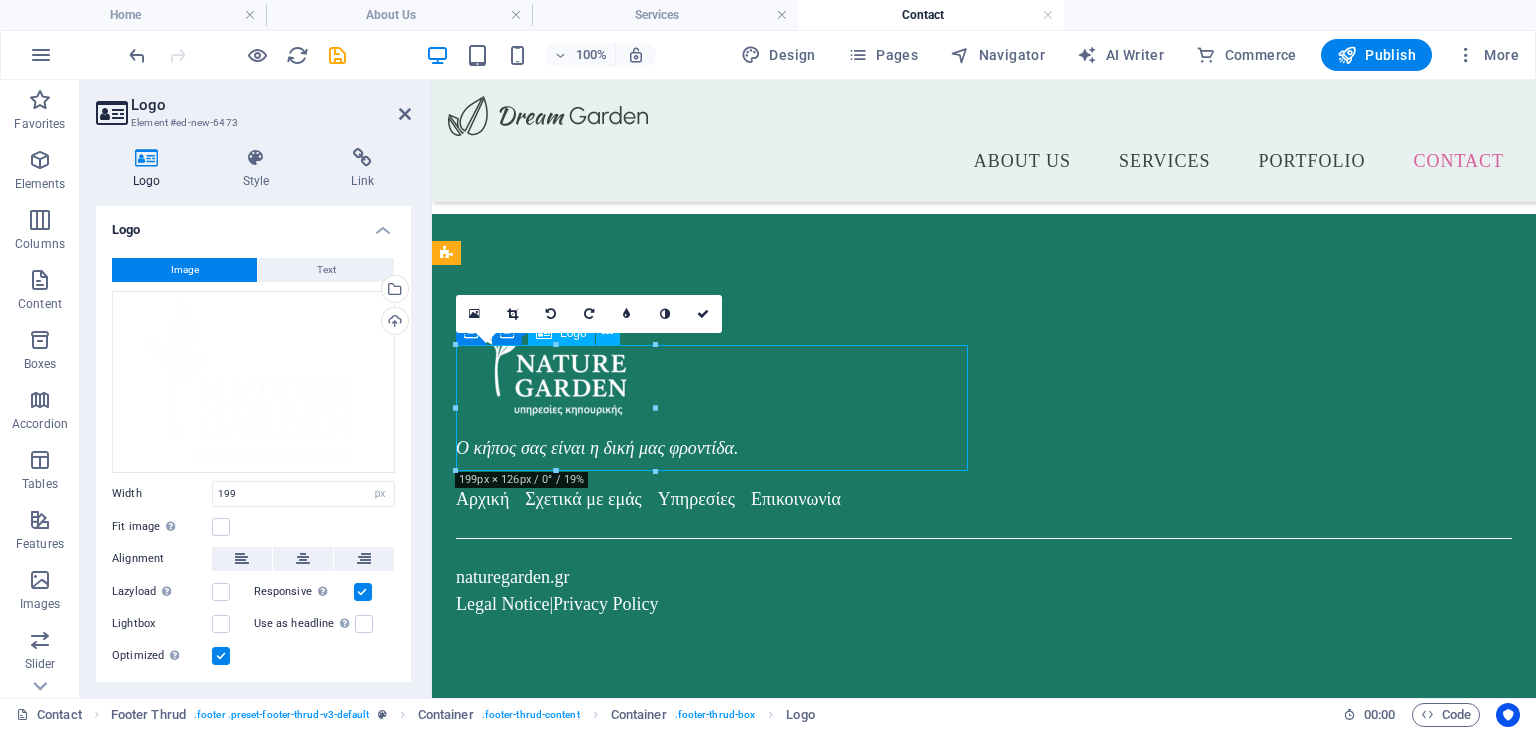 drag, startPoint x: 967, startPoint y: 407, endPoint x: 932, endPoint y: 407, distance: 35 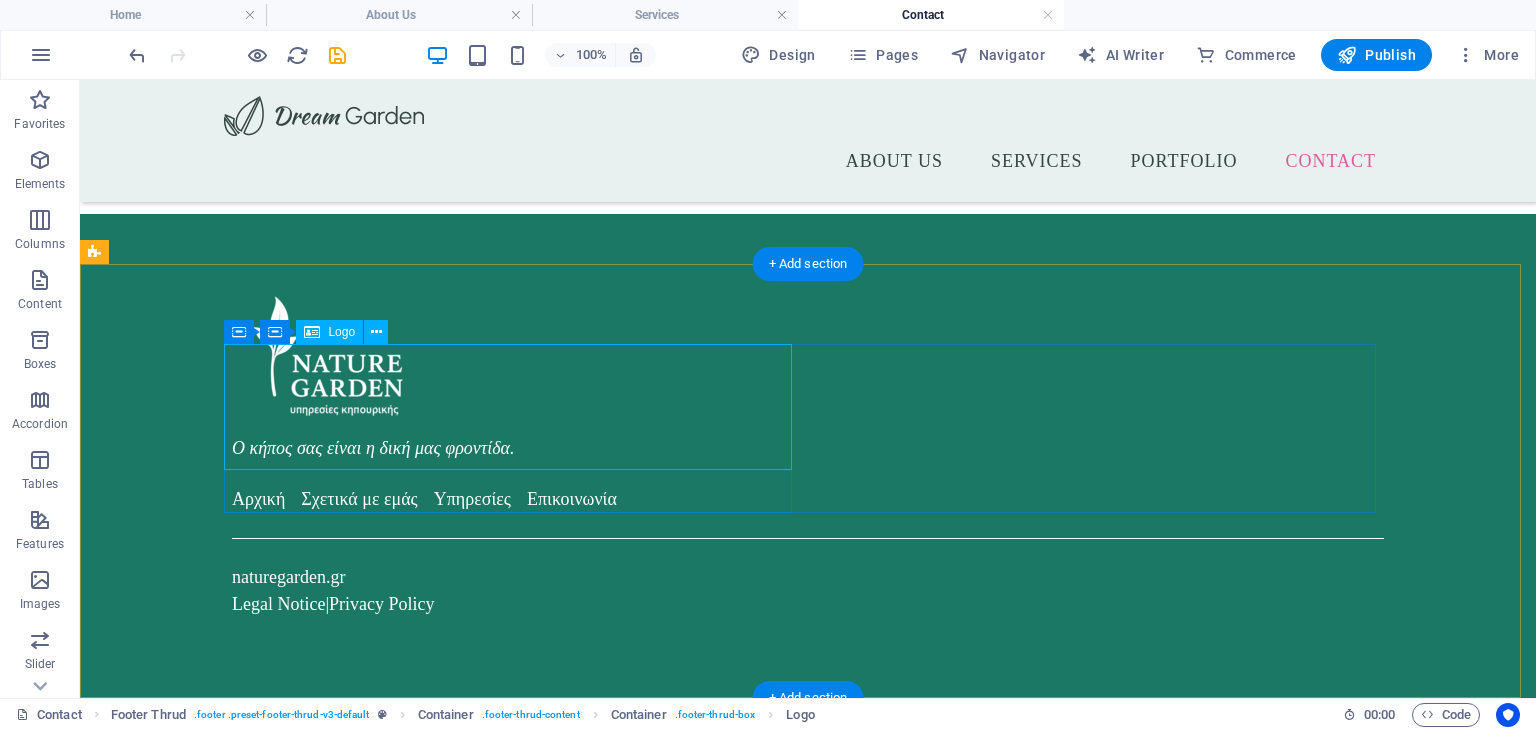scroll, scrollTop: 795, scrollLeft: 0, axis: vertical 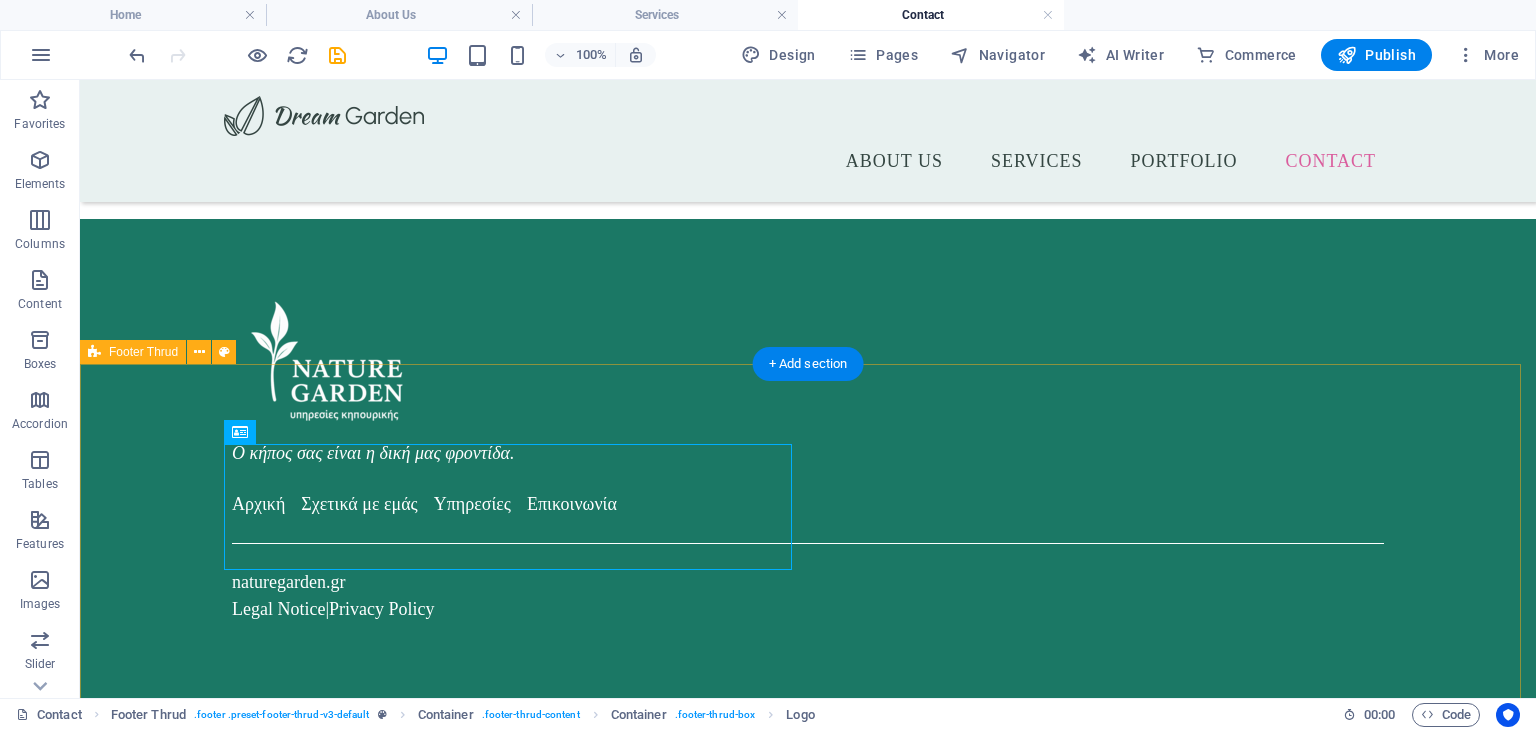 click on "Ο κήπος σας είναι η δική μας φροντίδα. Αρχική Σχετικά με εμάς Υπηρεσίες Επικοινωνία
naturegarden.gr   Legal Notice  |  Privacy Policy" at bounding box center [808, 461] 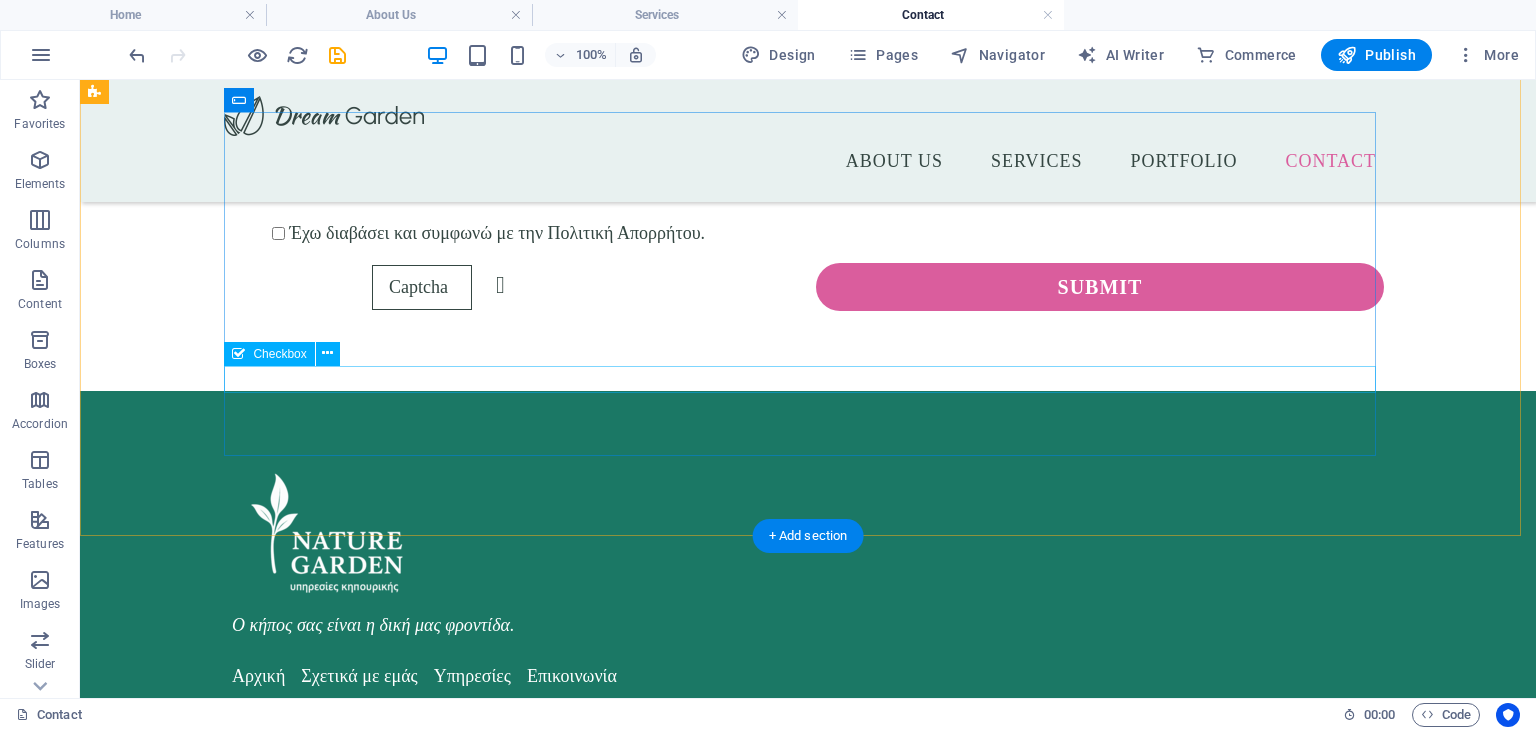 scroll, scrollTop: 895, scrollLeft: 0, axis: vertical 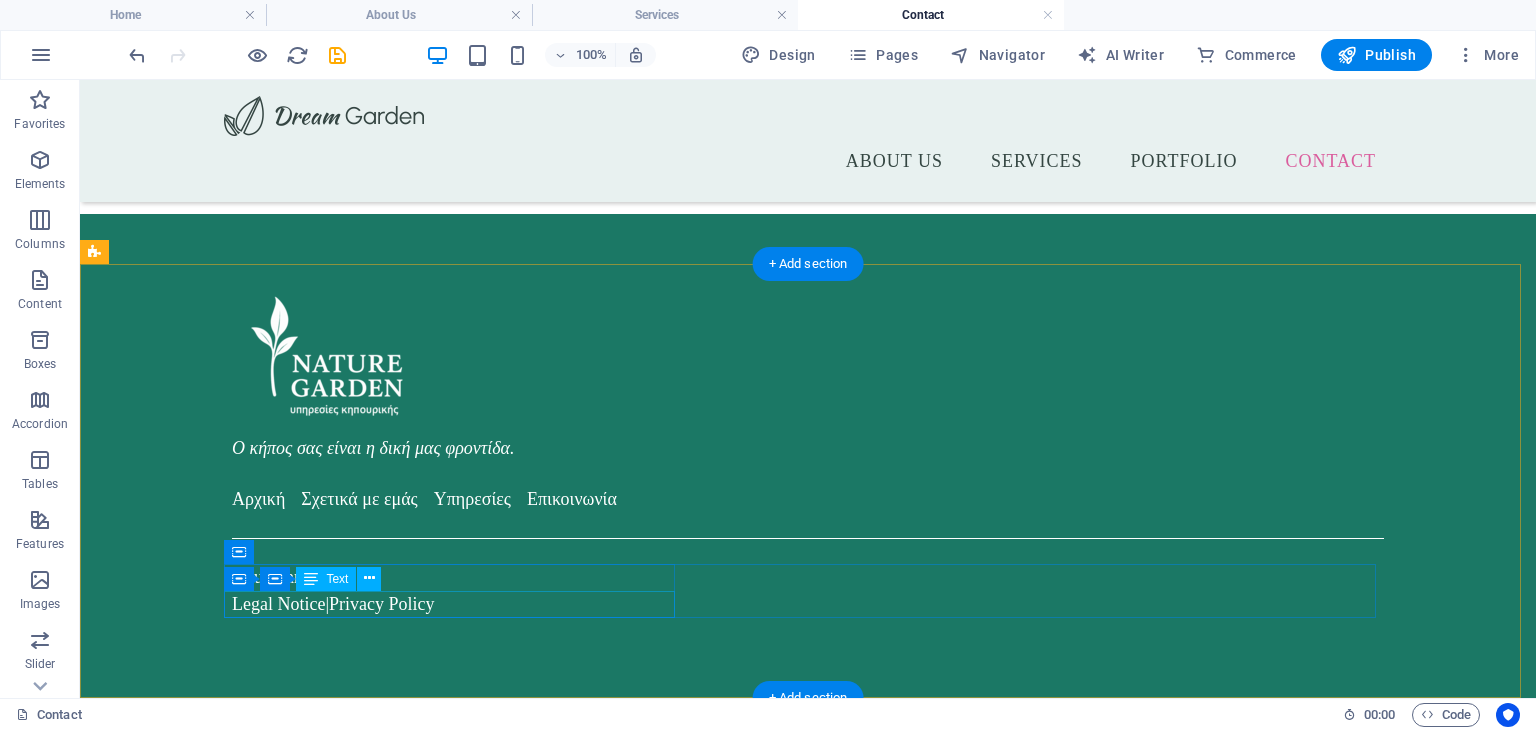 click on "Legal Notice  |  Privacy Policy" at bounding box center [808, 604] 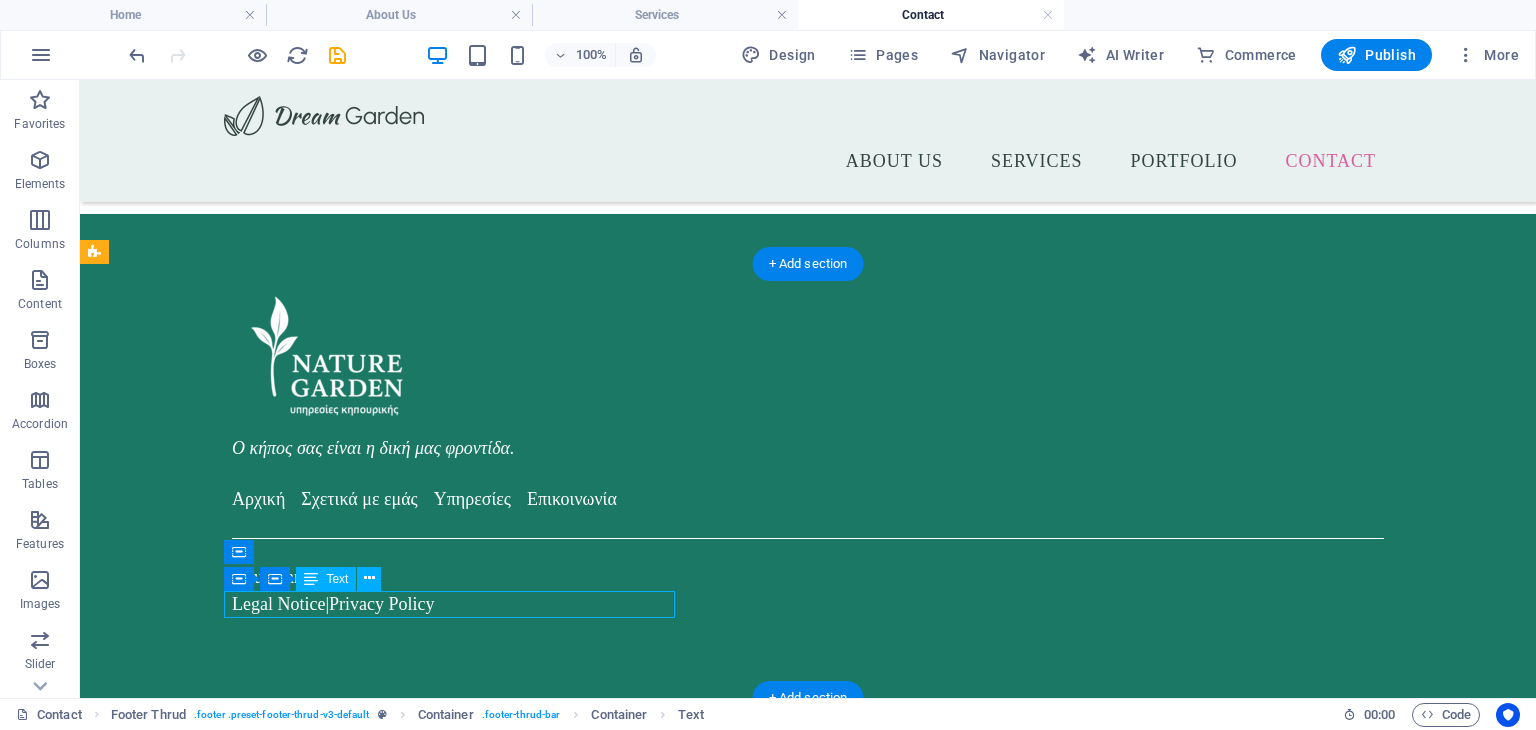 click on "Legal Notice  |  Privacy Policy" at bounding box center (808, 604) 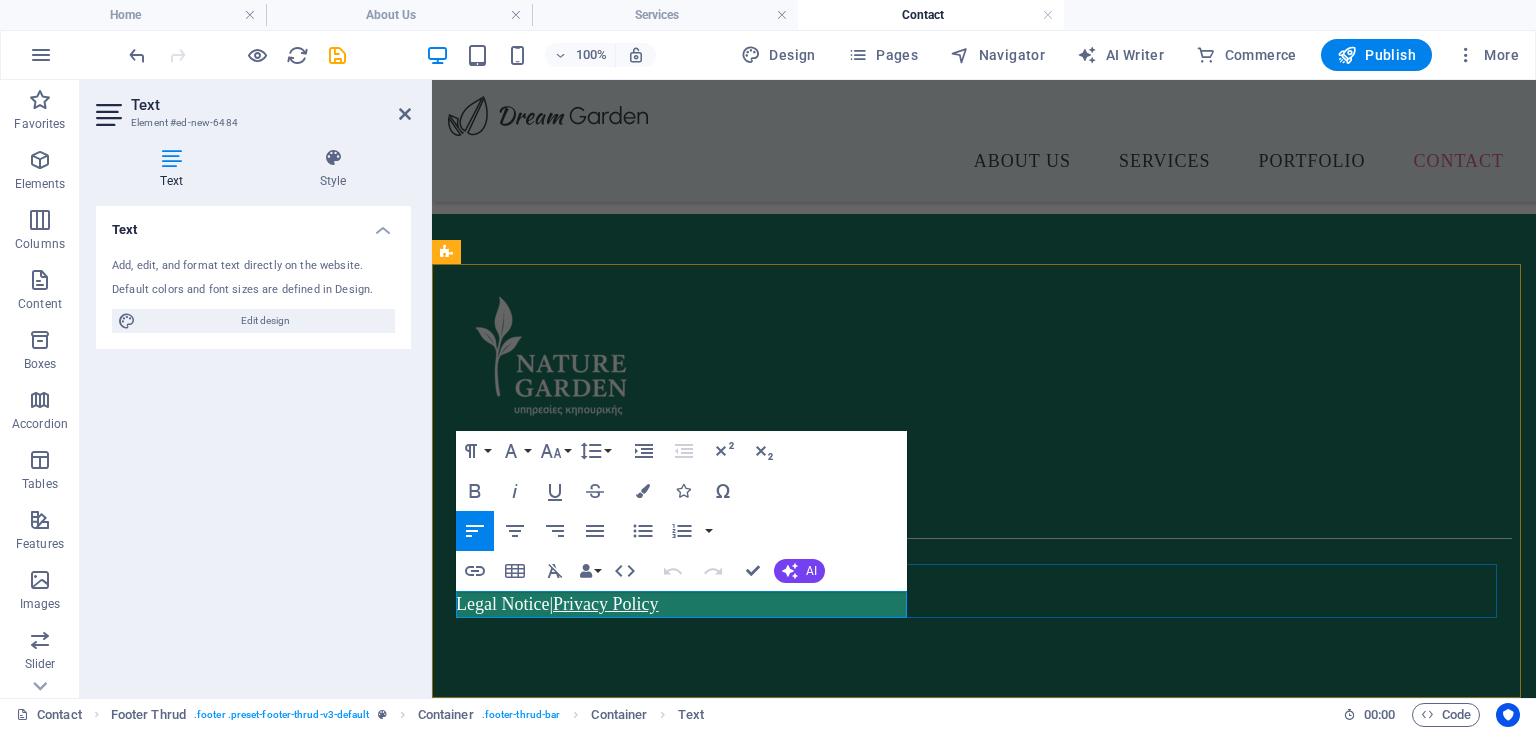 click on "Privacy Policy" at bounding box center [606, 604] 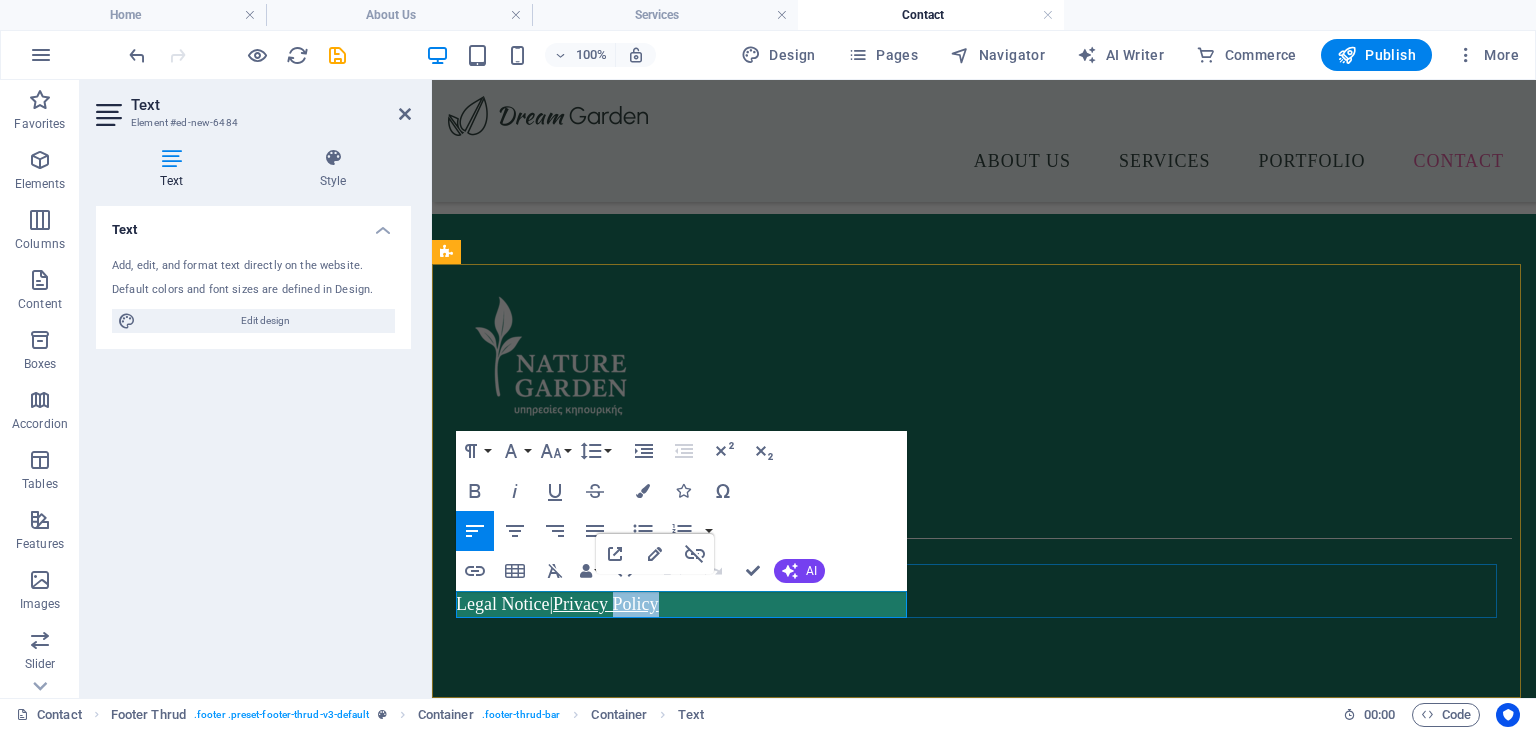 click on "Privacy Policy" at bounding box center [606, 604] 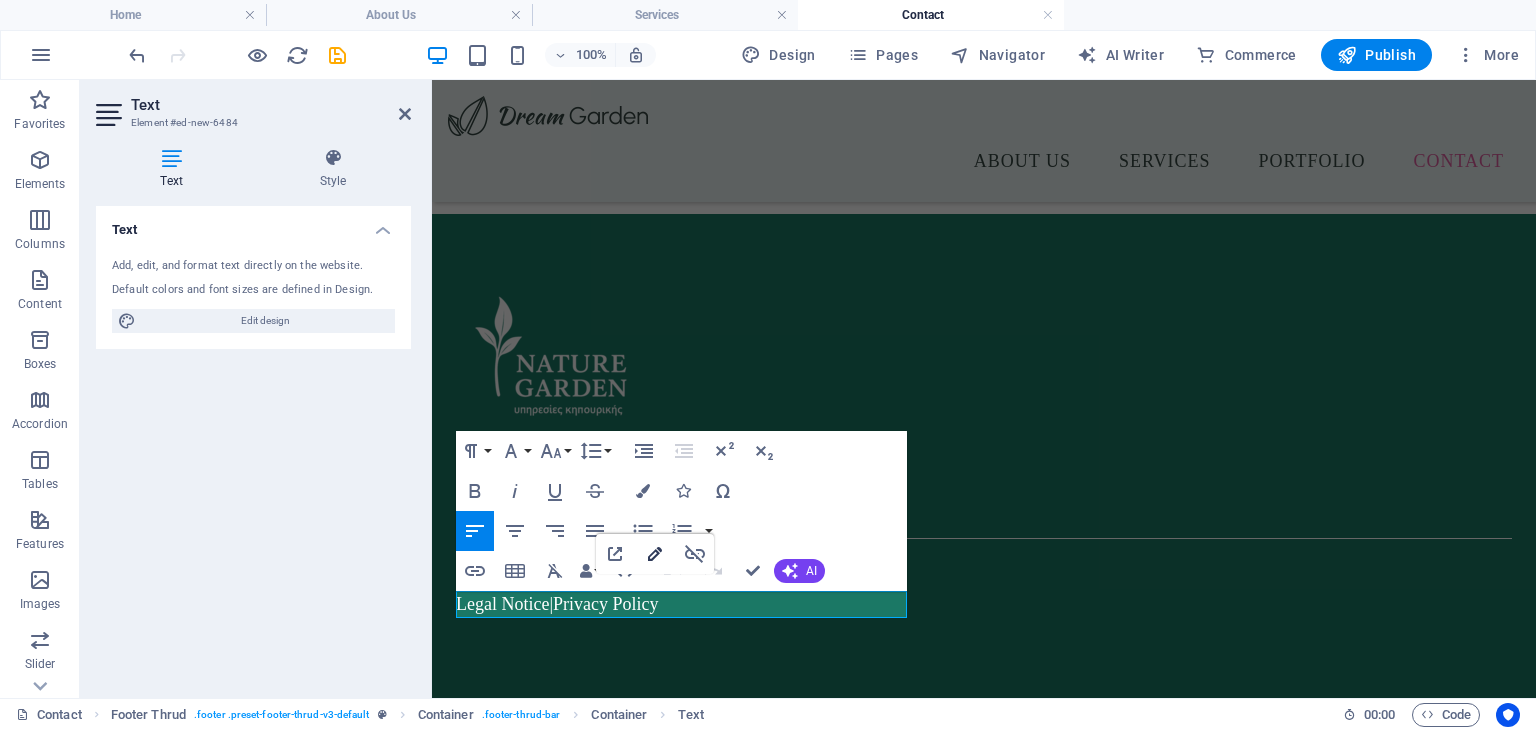 click 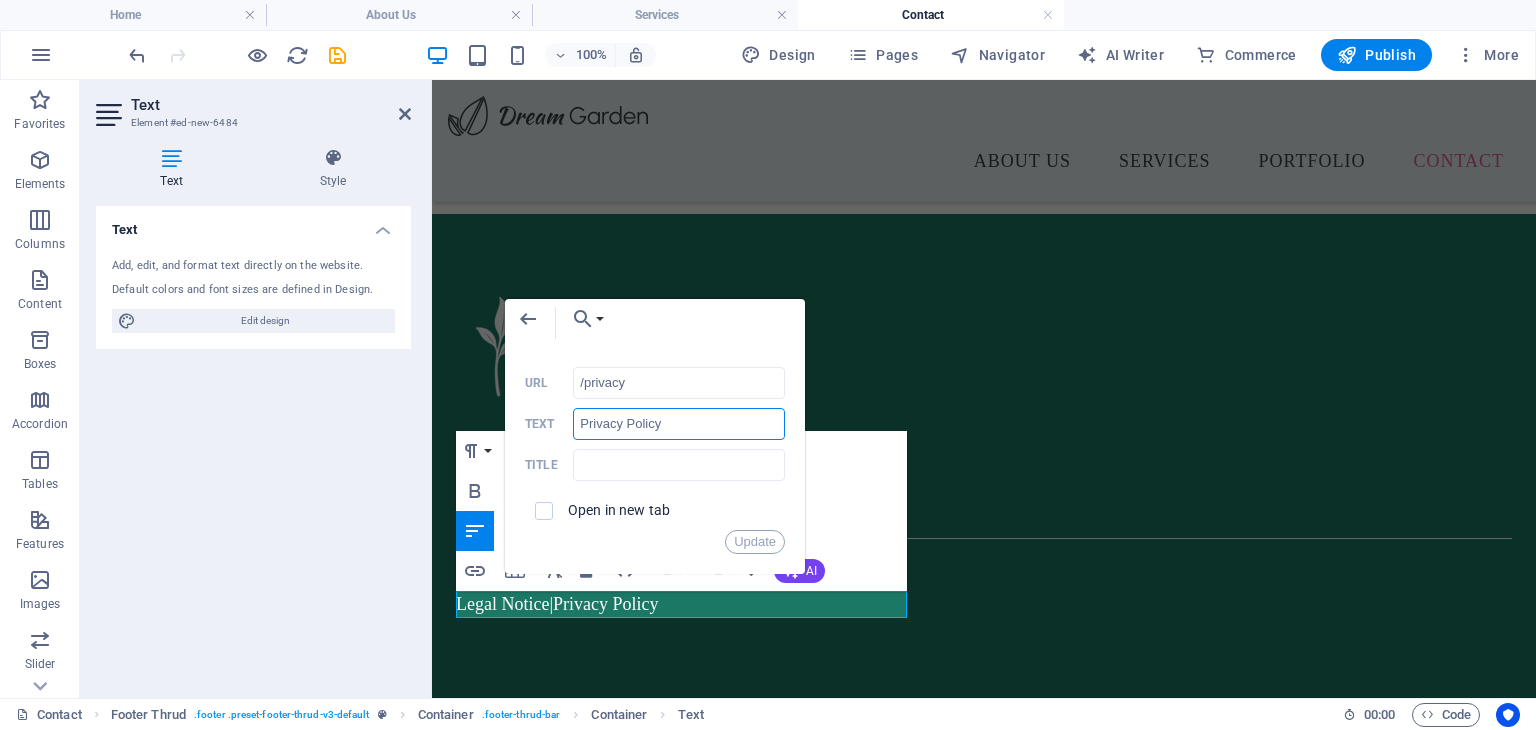 click on "Privacy Policy" at bounding box center [679, 424] 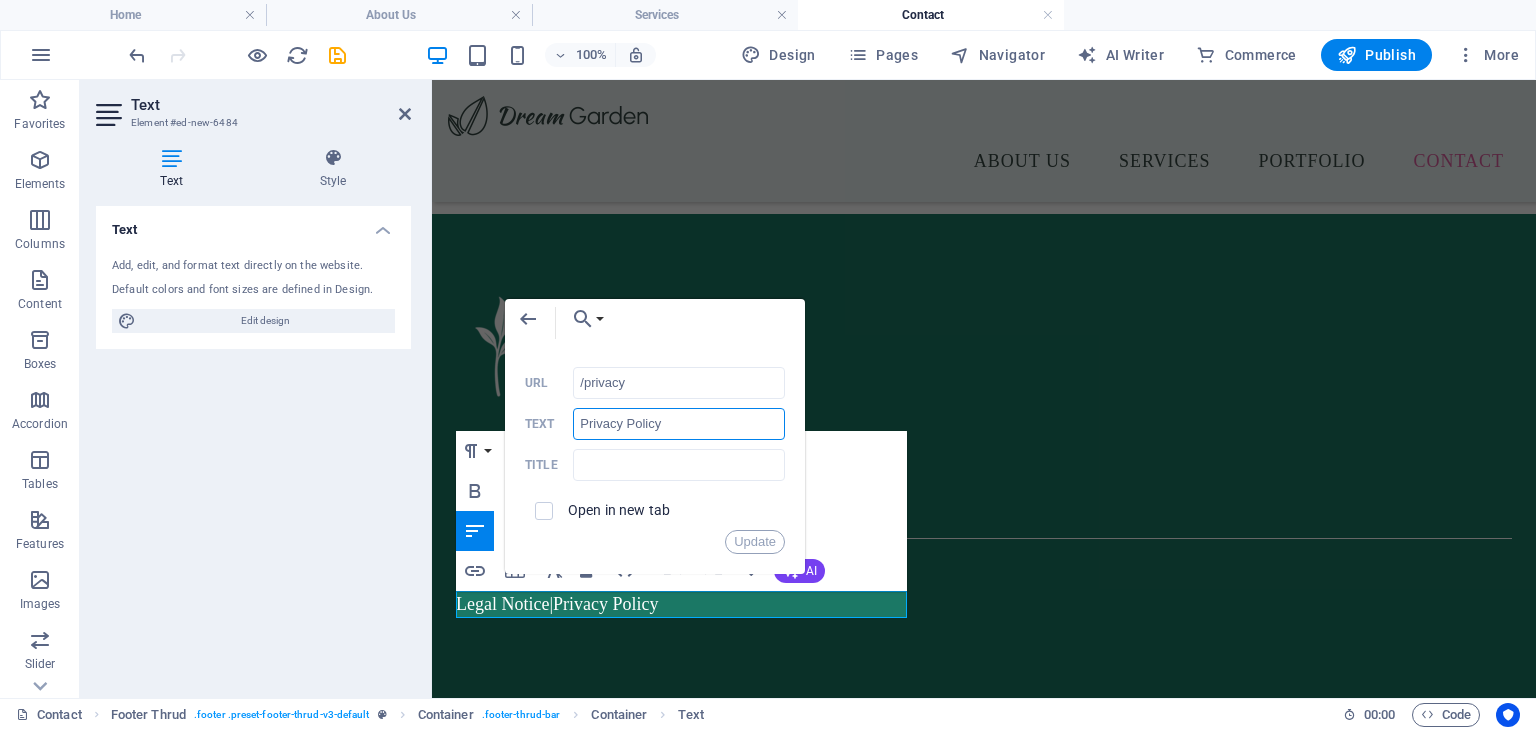 click on "Privacy Policy" at bounding box center (679, 424) 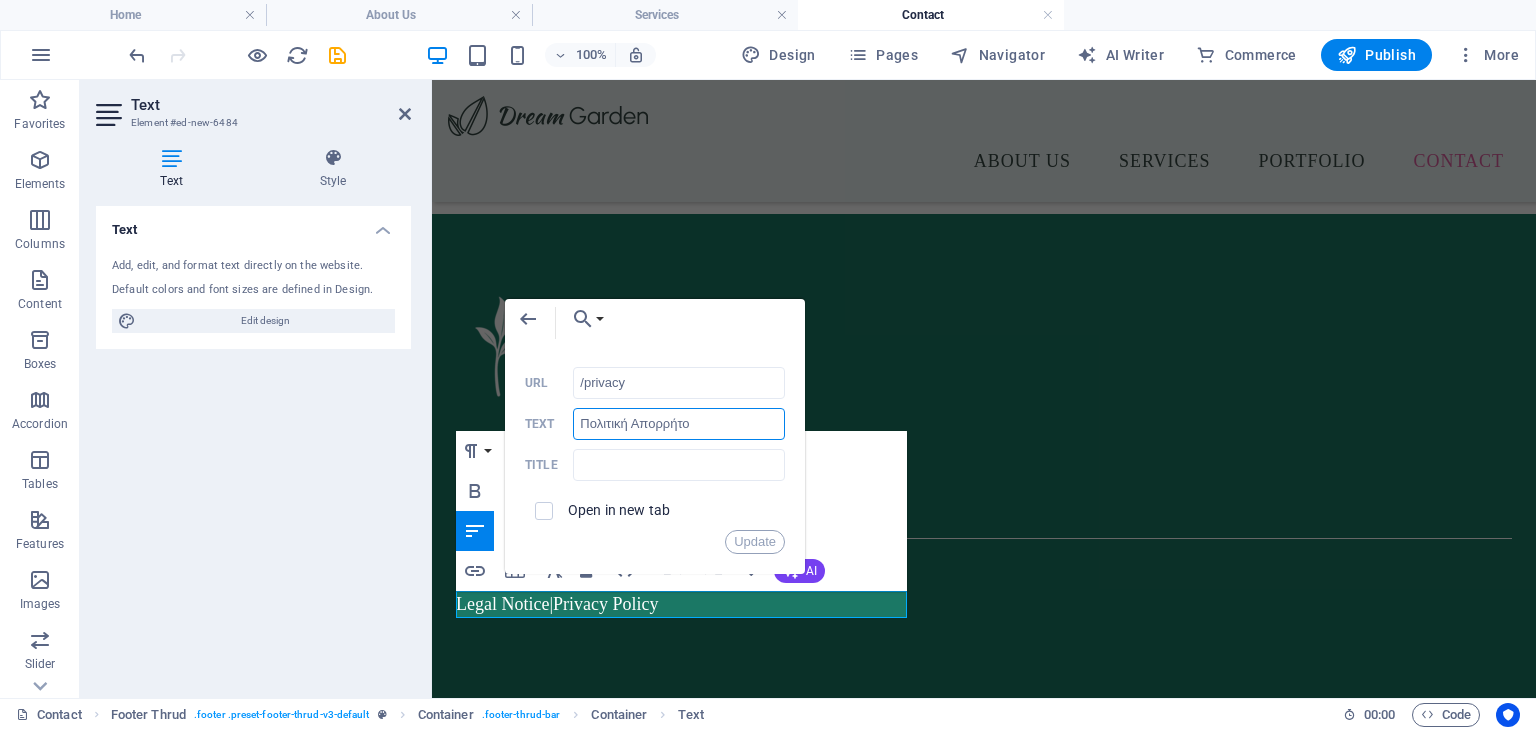 type on "Πολιτική Απορρήτου" 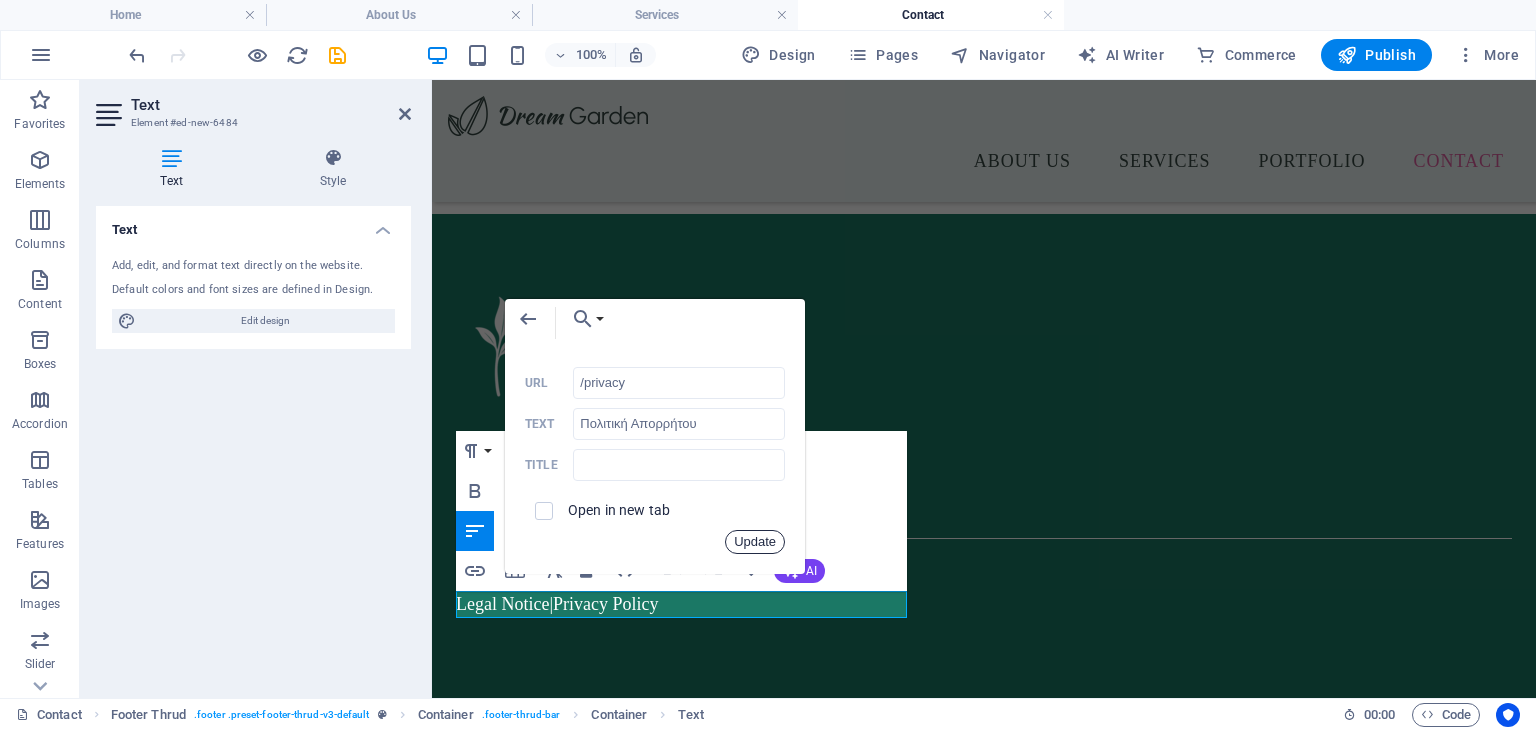 click on "Update" at bounding box center [755, 542] 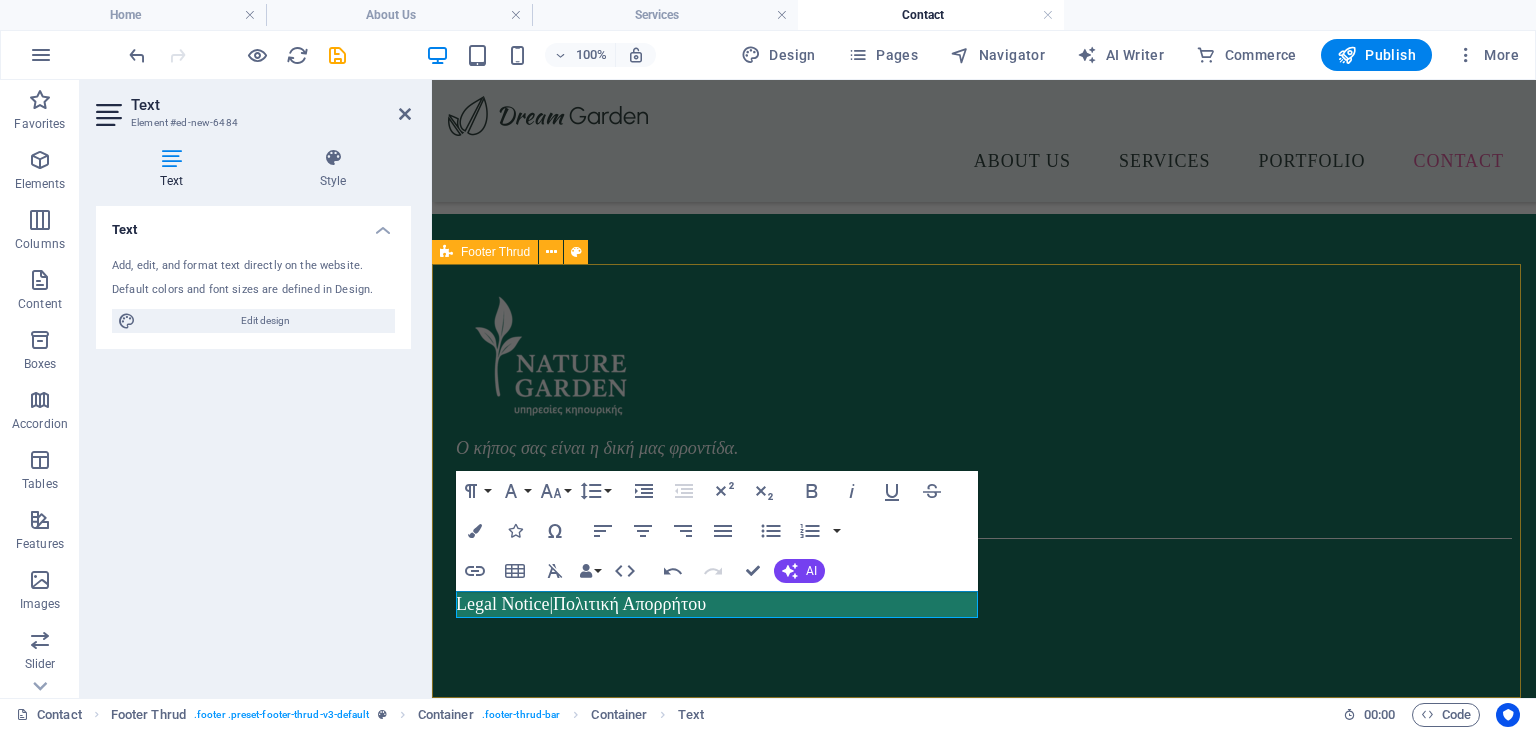 click on "Ο κήπος σας είναι η δική μας φροντίδα. Αρχική Σχετικά με εμάς Υπηρεσίες Επικοινωνία
naturegarden.gr   Legal Notice  |  Πολιτική Απορρήτου" at bounding box center [984, 456] 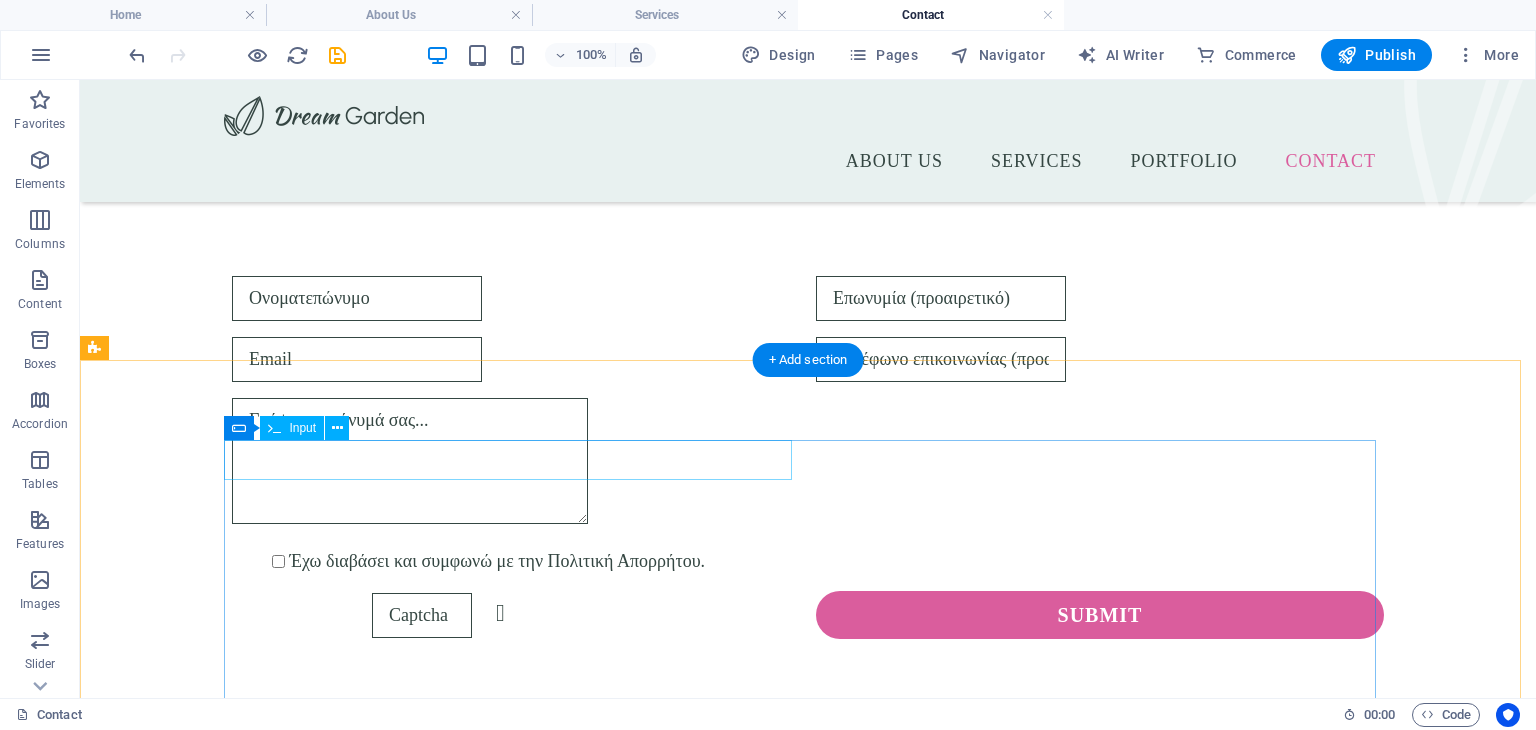 scroll, scrollTop: 0, scrollLeft: 0, axis: both 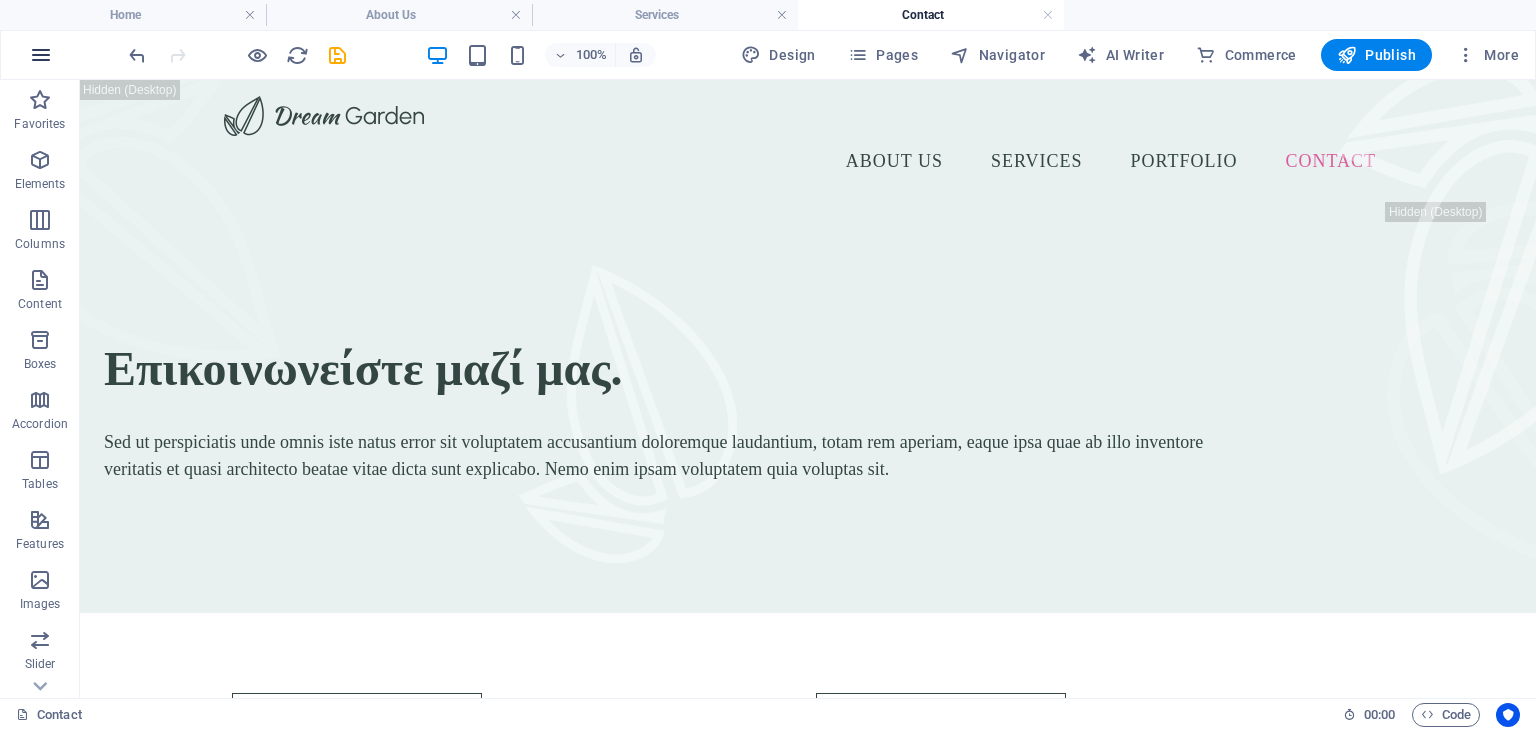 click at bounding box center [41, 55] 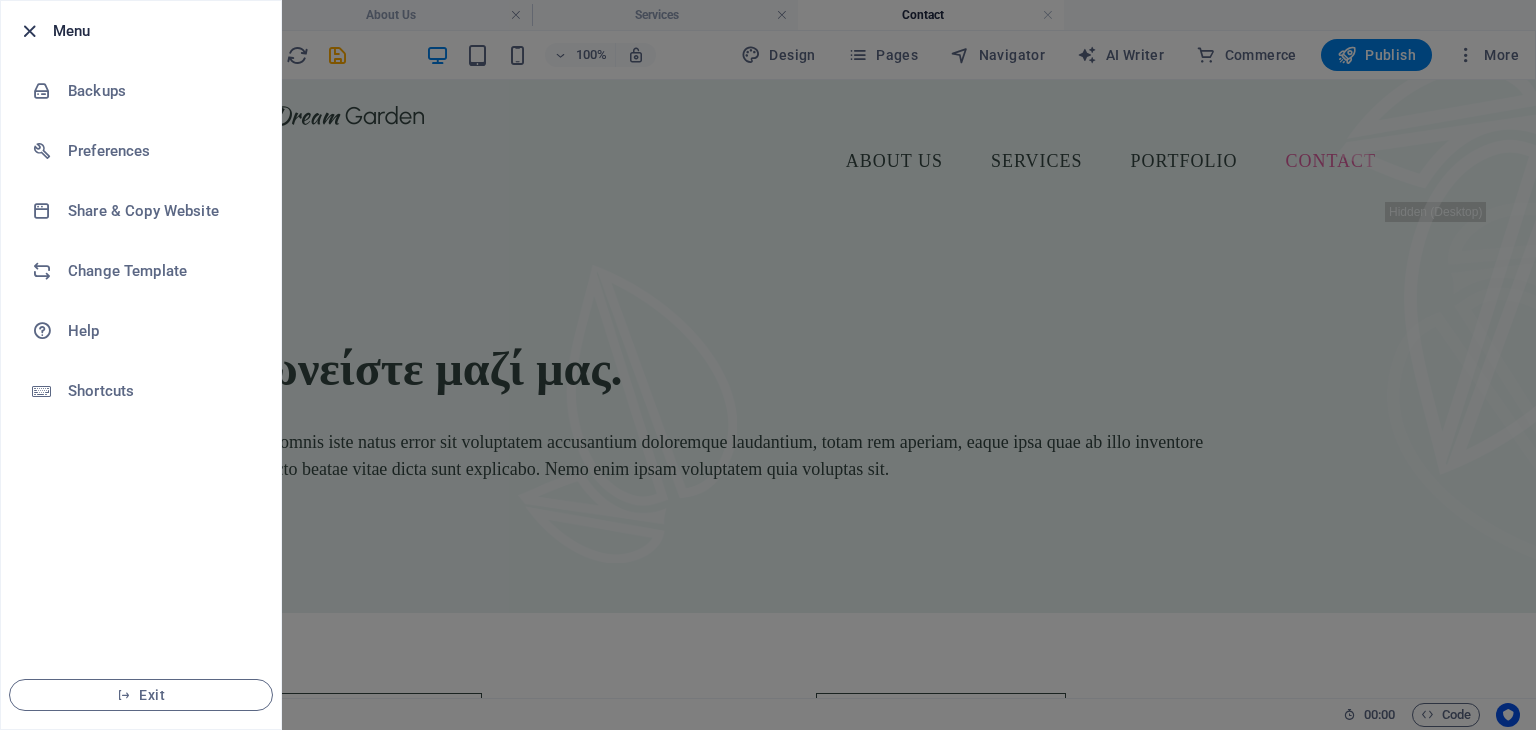 click at bounding box center [29, 31] 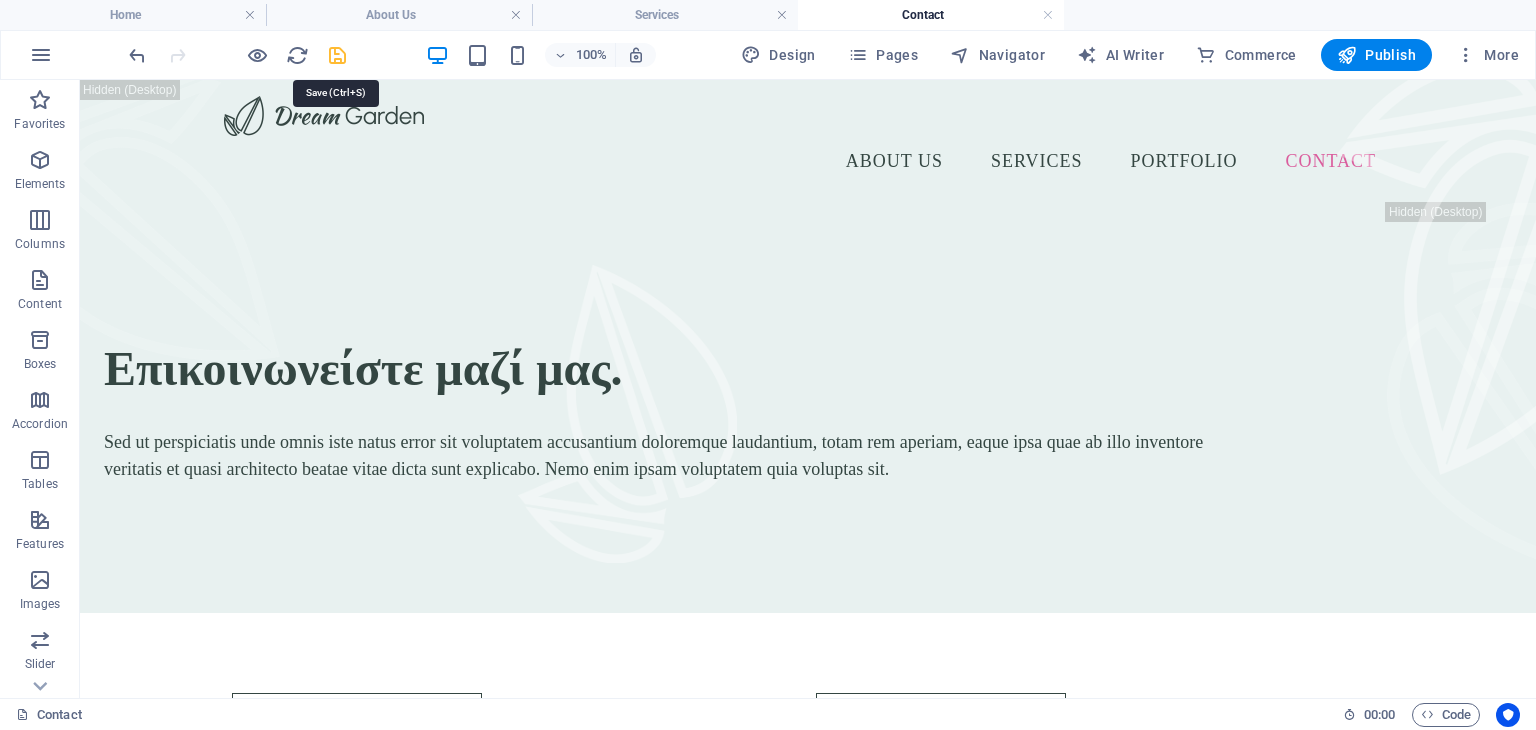 click at bounding box center [337, 55] 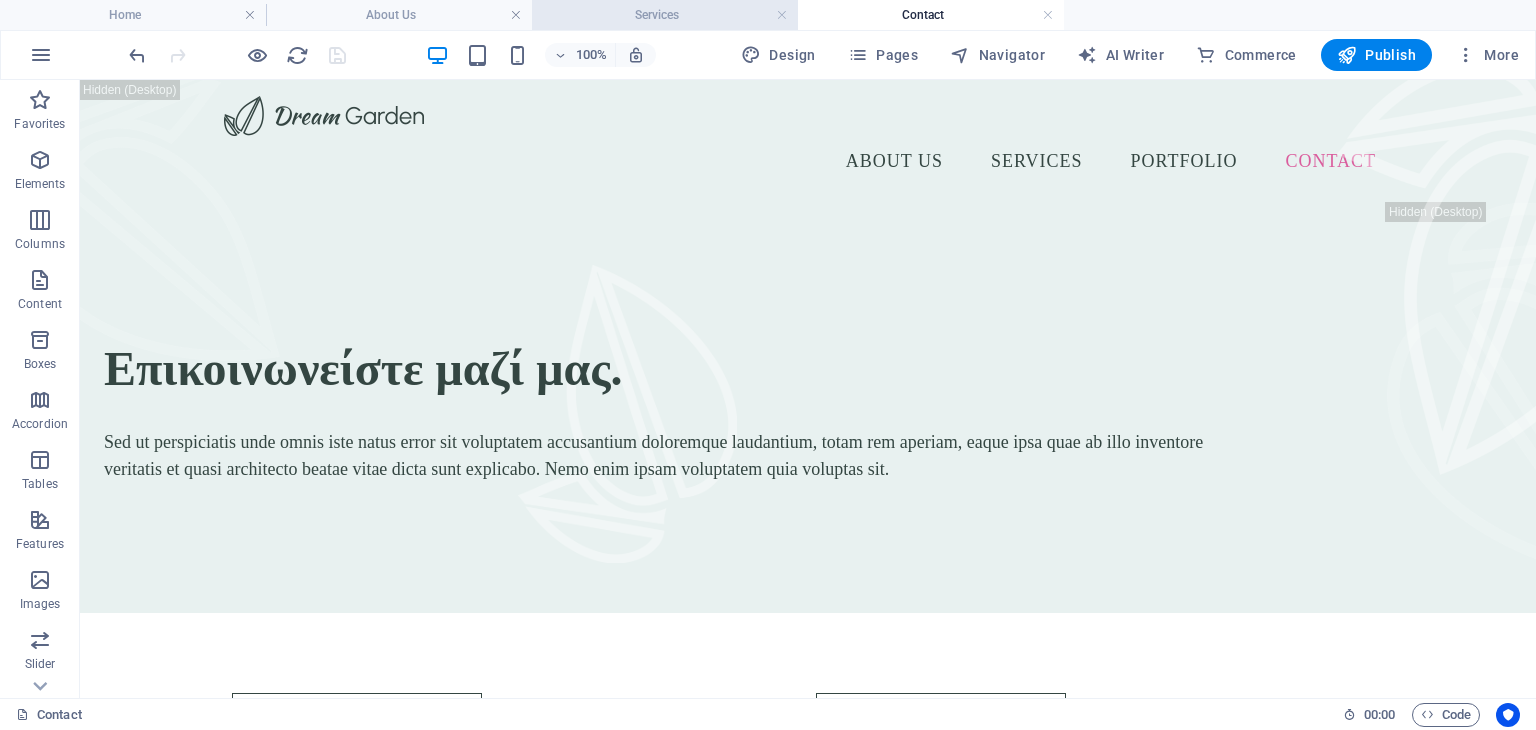 click on "Services" at bounding box center (665, 15) 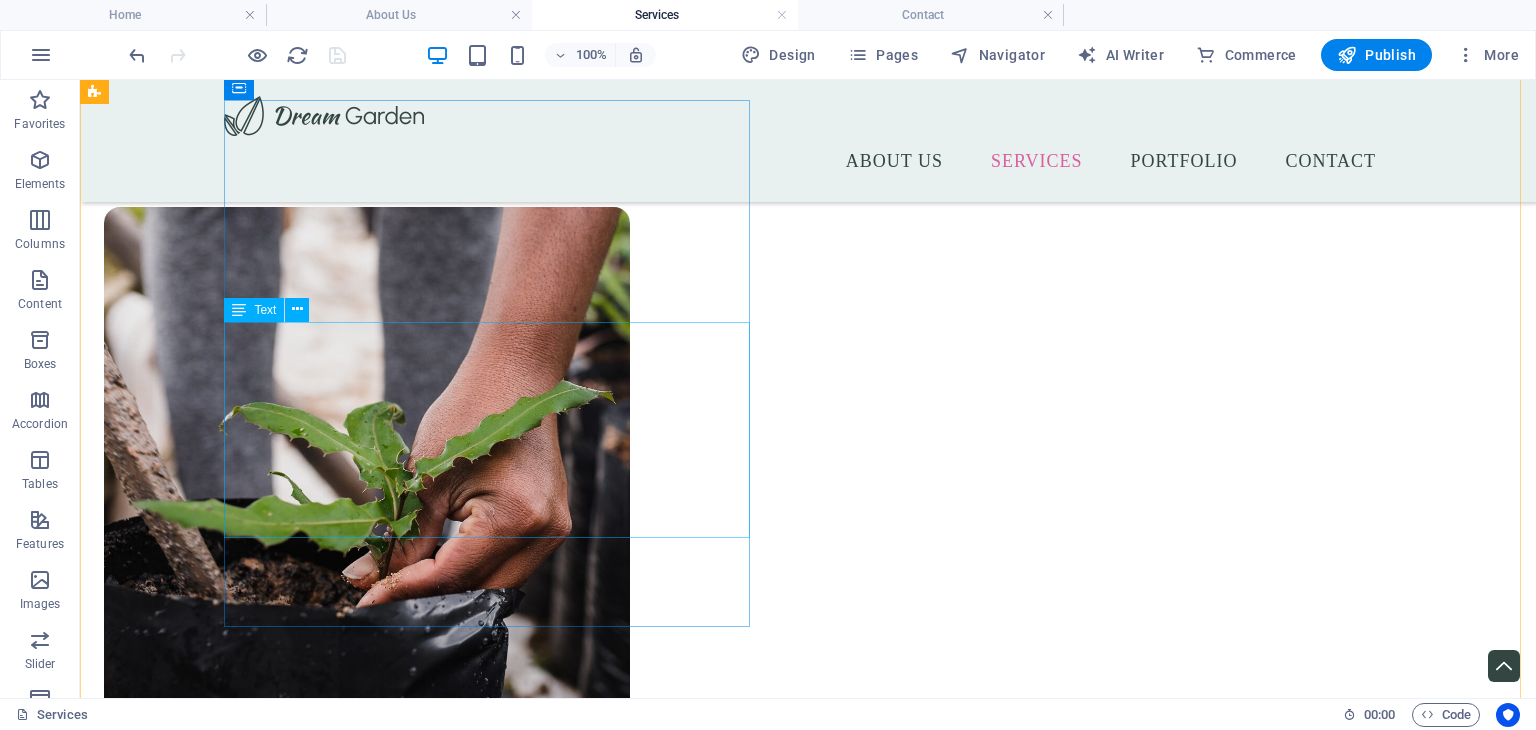 scroll, scrollTop: 3400, scrollLeft: 0, axis: vertical 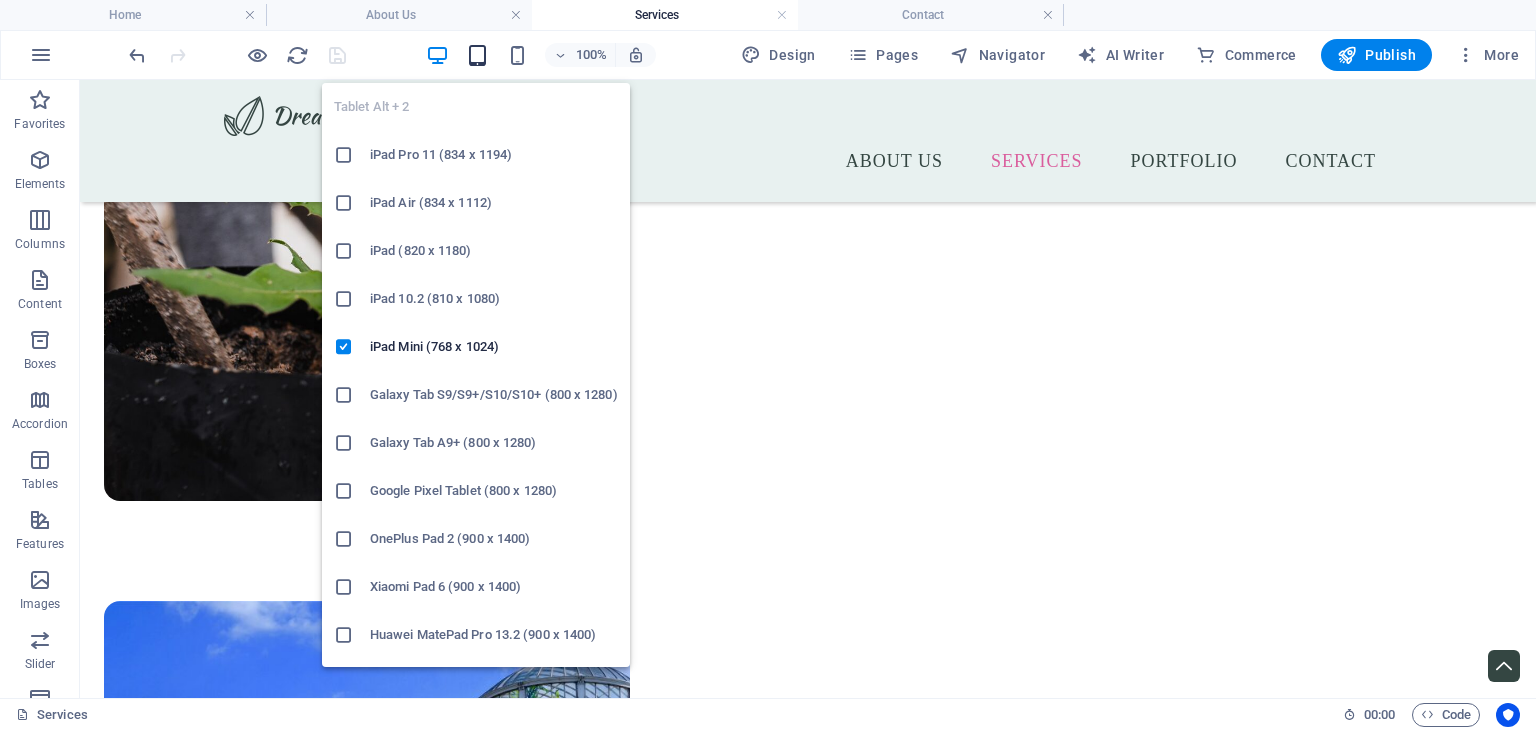 click at bounding box center [477, 55] 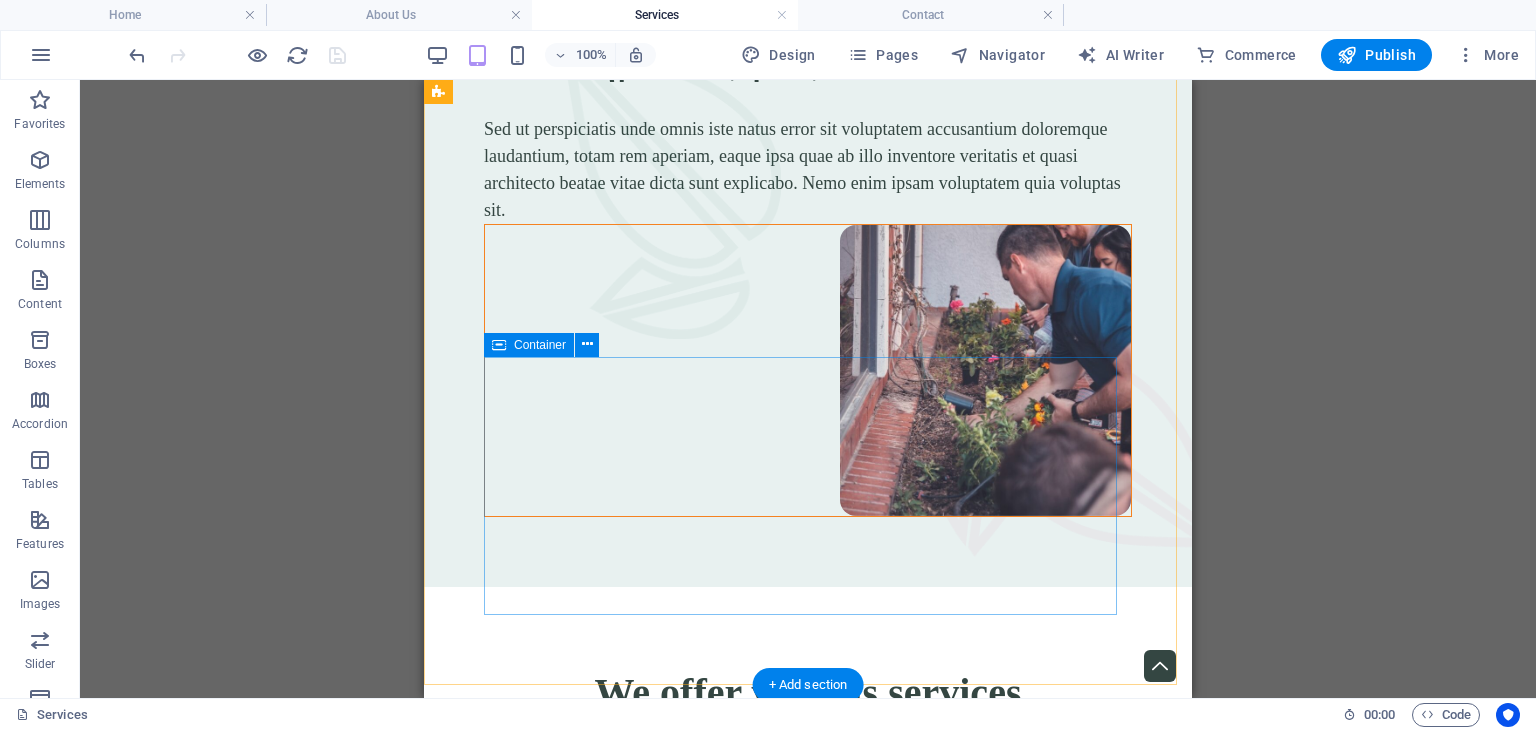 scroll, scrollTop: 0, scrollLeft: 0, axis: both 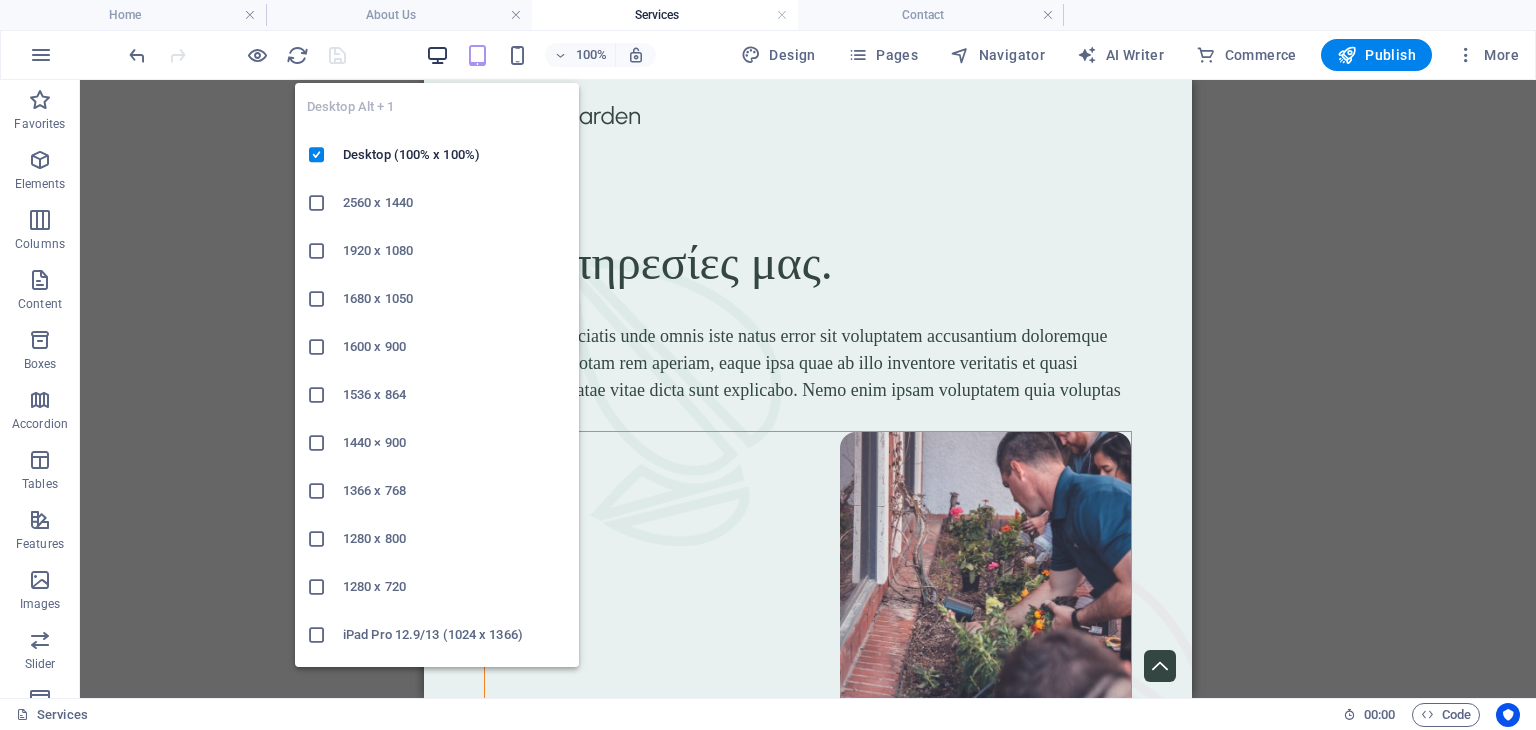 click at bounding box center [437, 55] 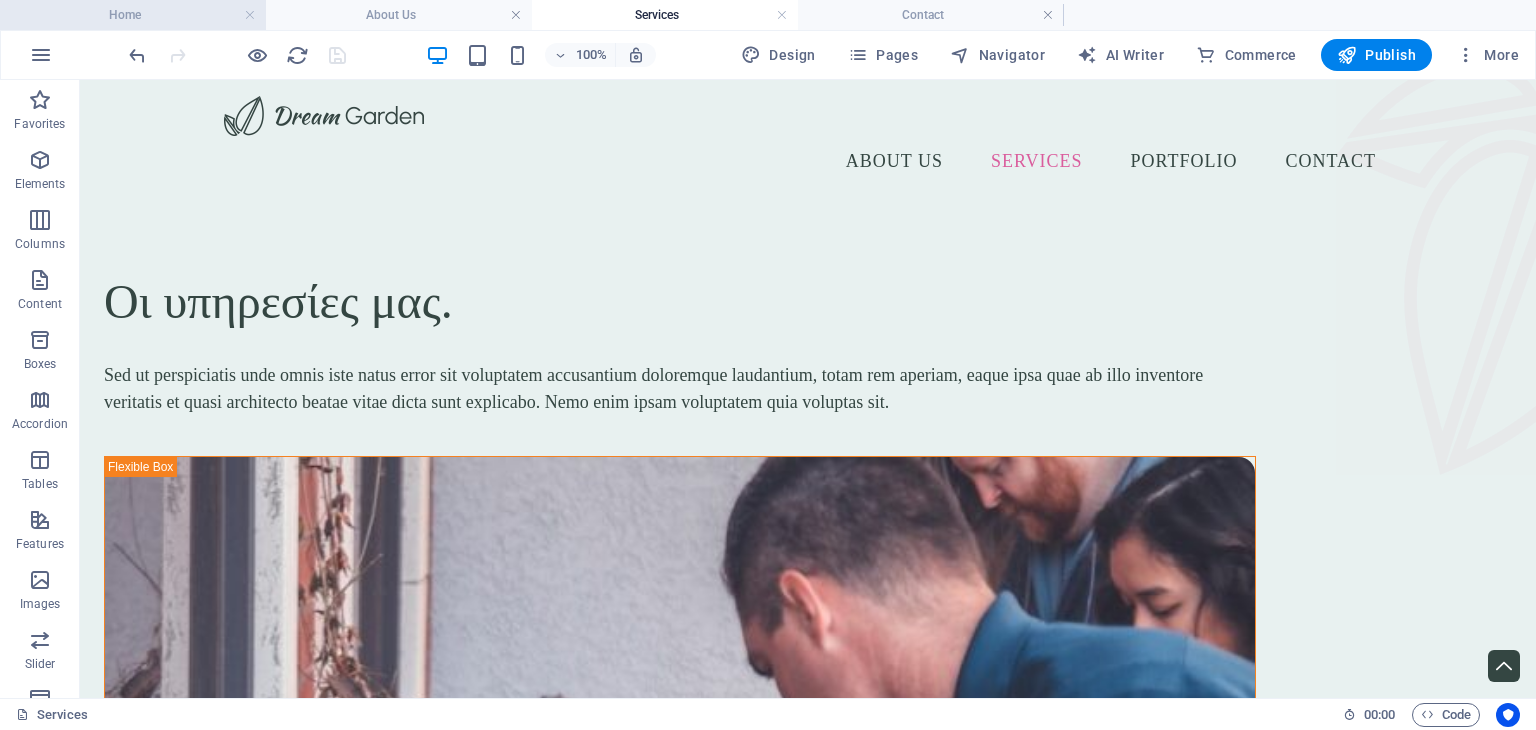 click on "Home" at bounding box center [133, 15] 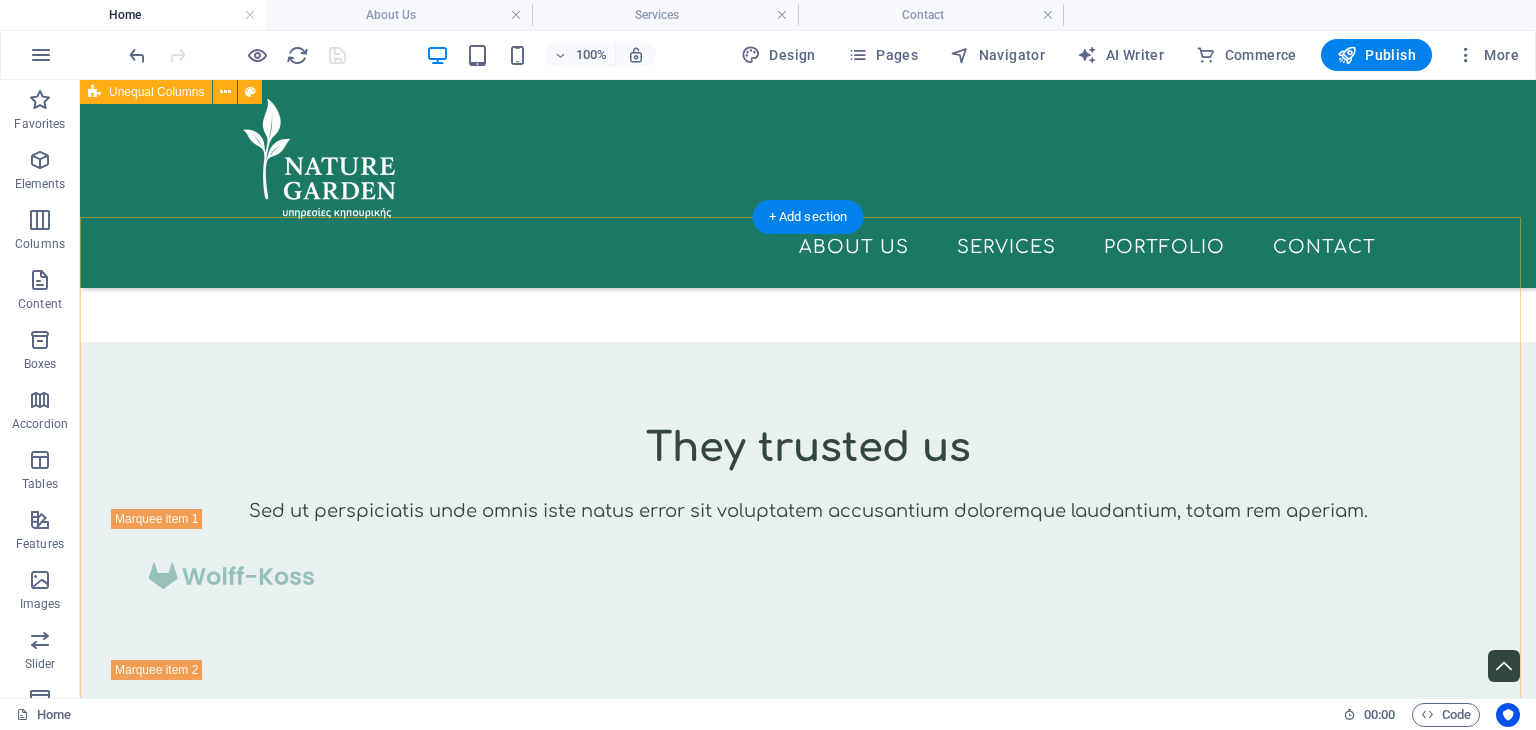 scroll, scrollTop: 4400, scrollLeft: 0, axis: vertical 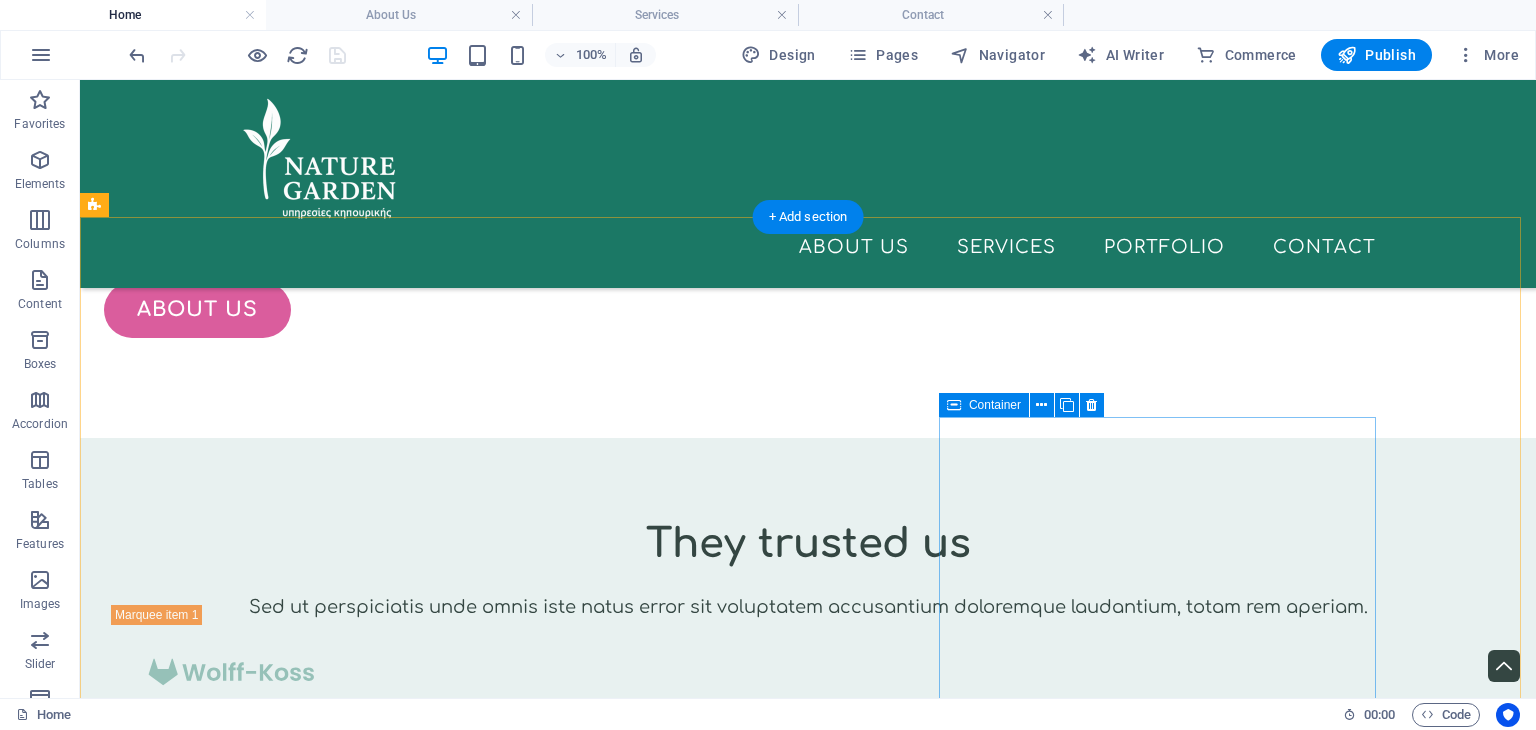 click on "Feel  free  to contact us    I have read and understand the privacy policy. Unreadable? Load new CONTACT US" at bounding box center (680, 11678) 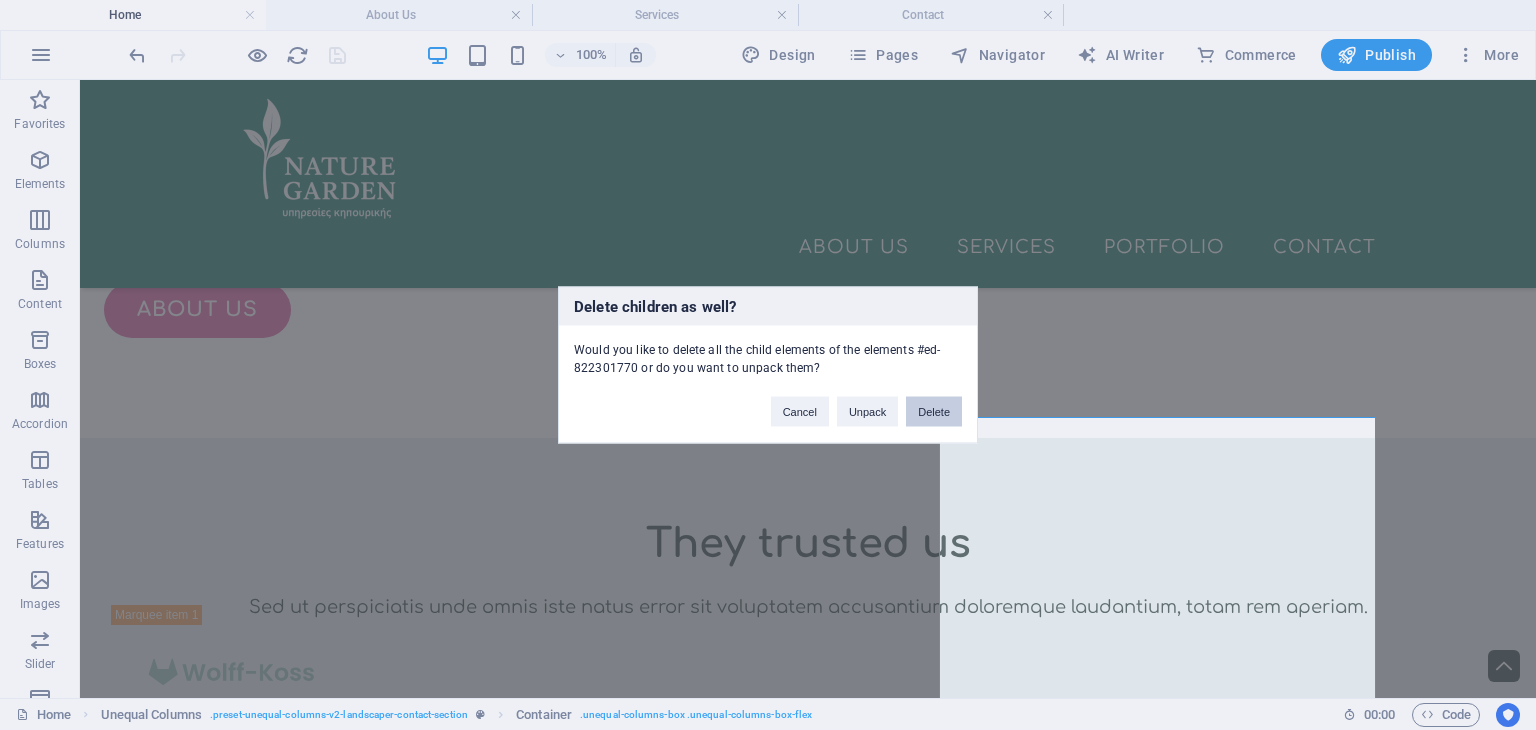 click on "Delete" at bounding box center (934, 412) 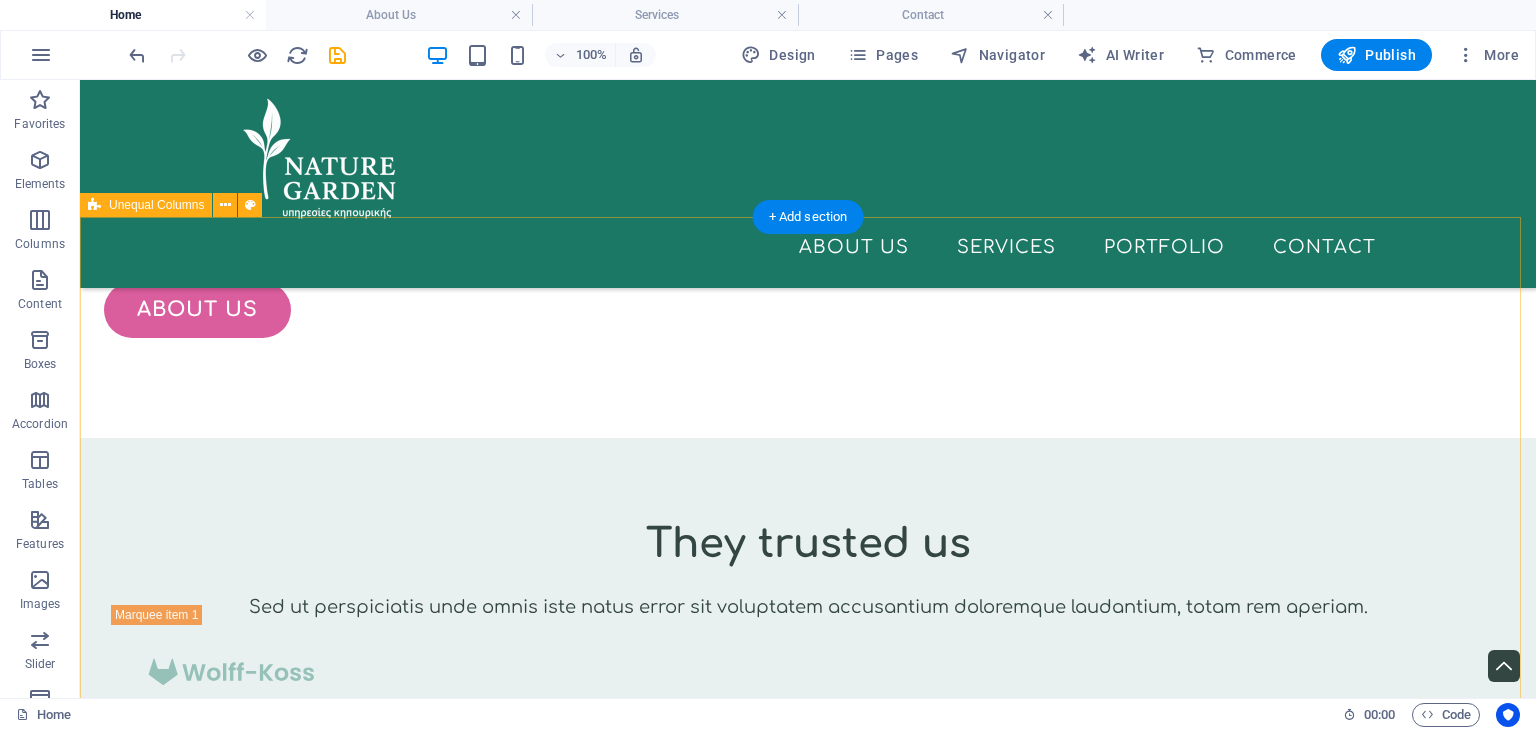 click at bounding box center (808, 10698) 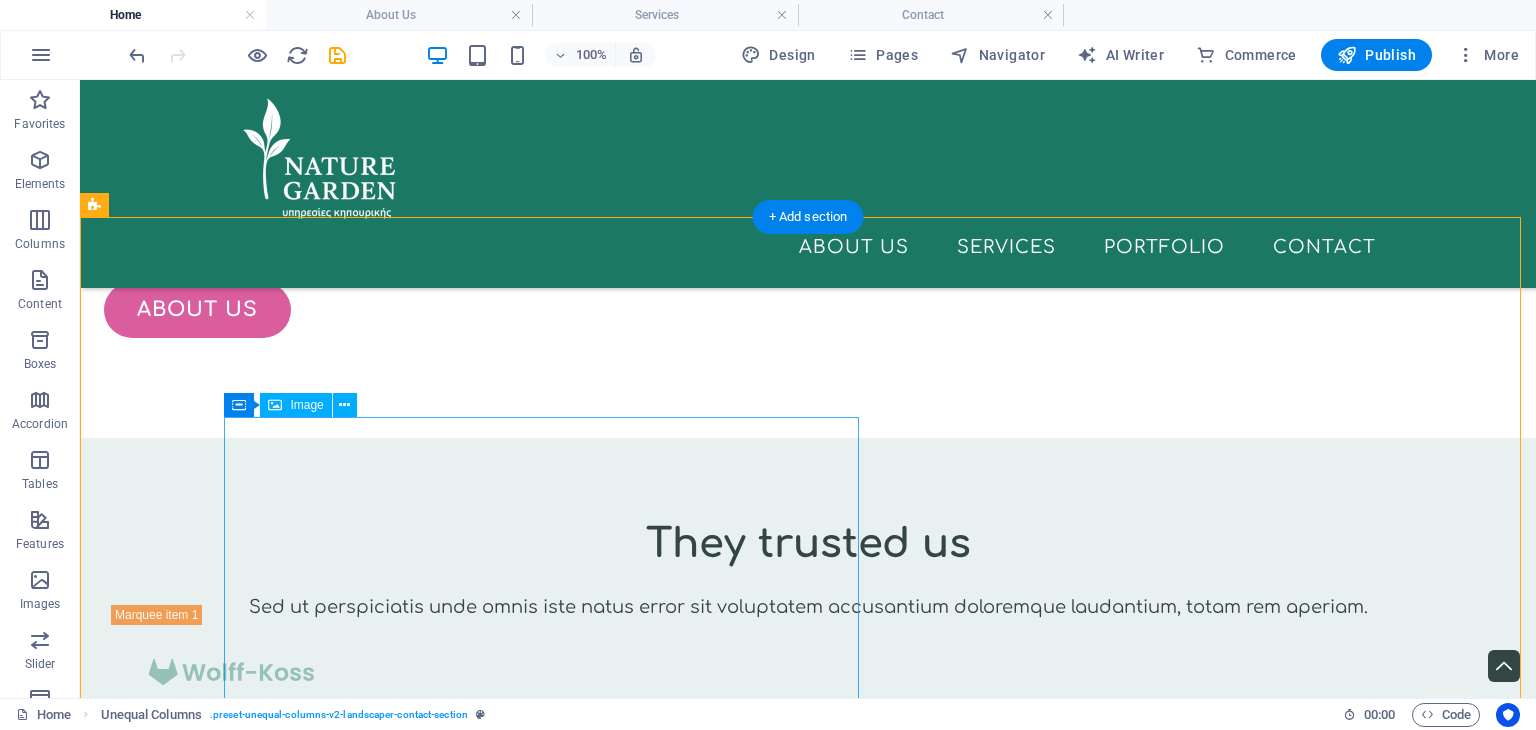 click at bounding box center (680, 10698) 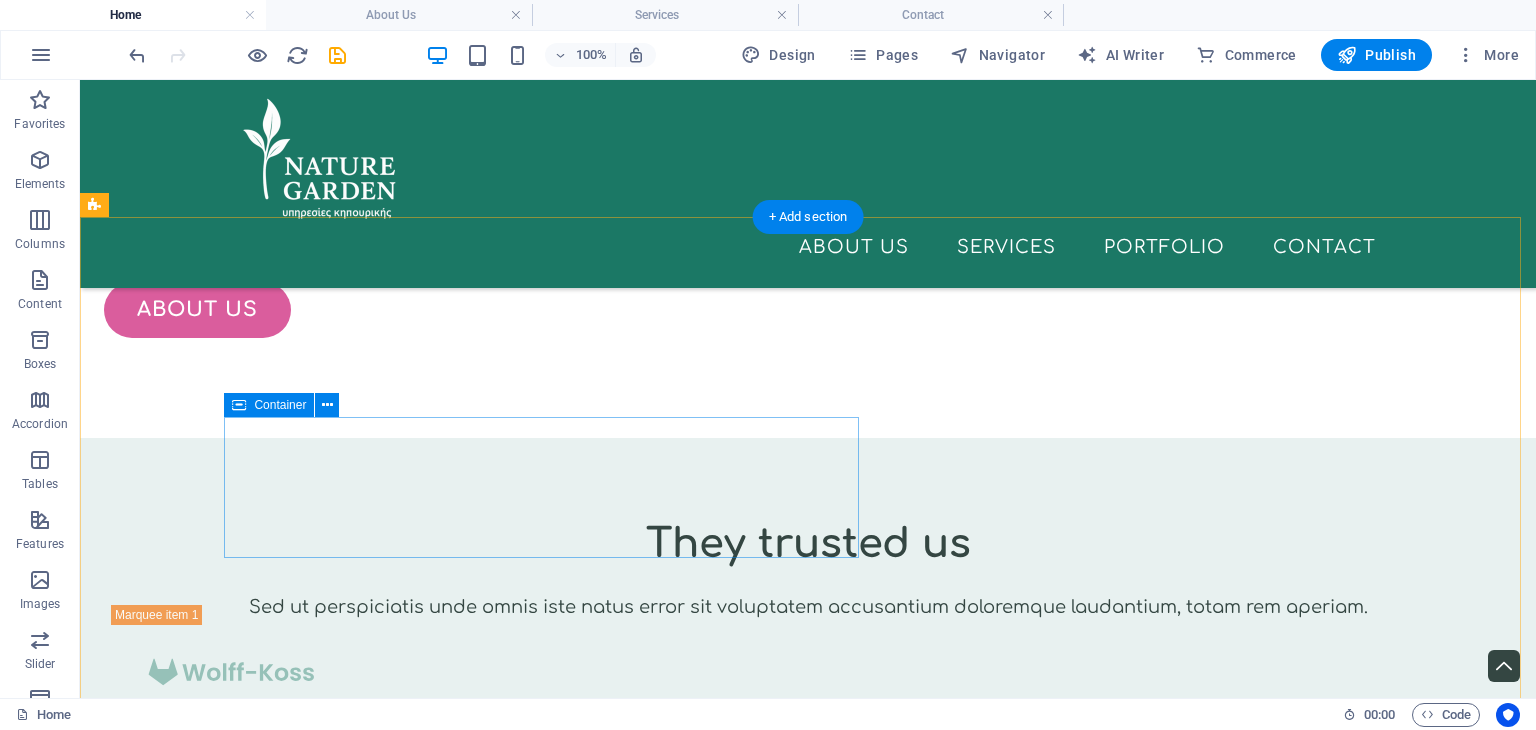 click on "Drop content here or  Add elements  Paste clipboard" at bounding box center [680, 10193] 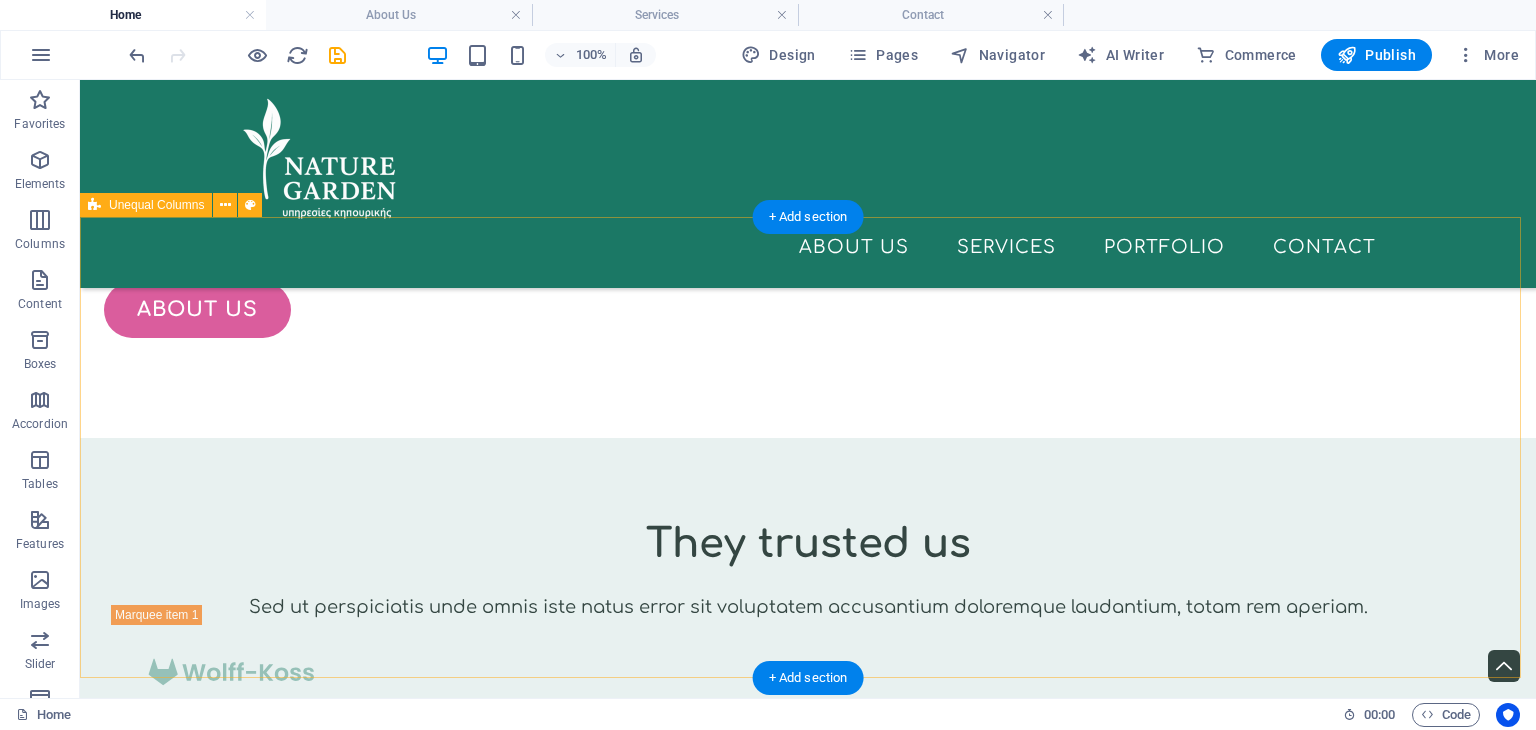 click on "Drop content here or  Add elements  Paste clipboard" at bounding box center (680, 10153) 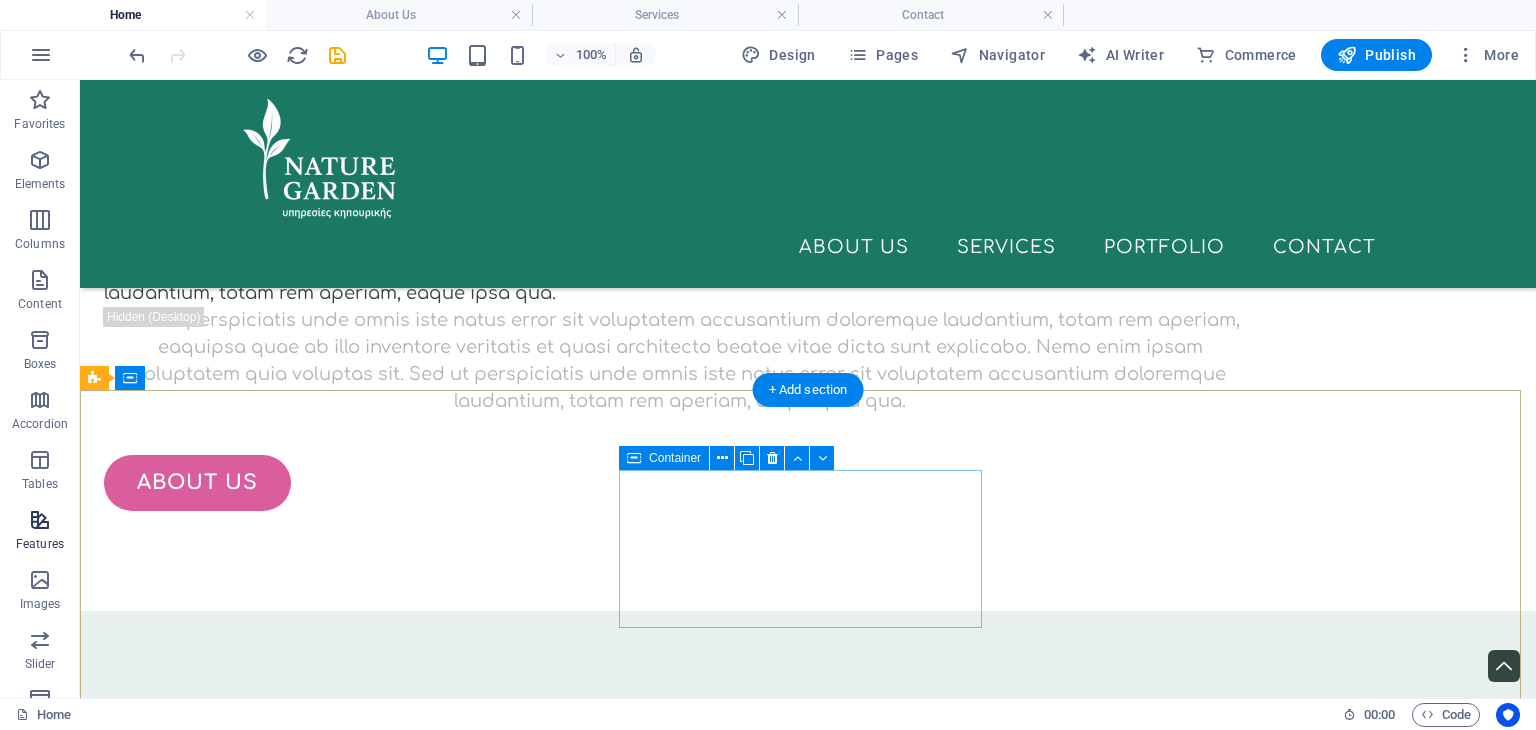 scroll, scrollTop: 4327, scrollLeft: 0, axis: vertical 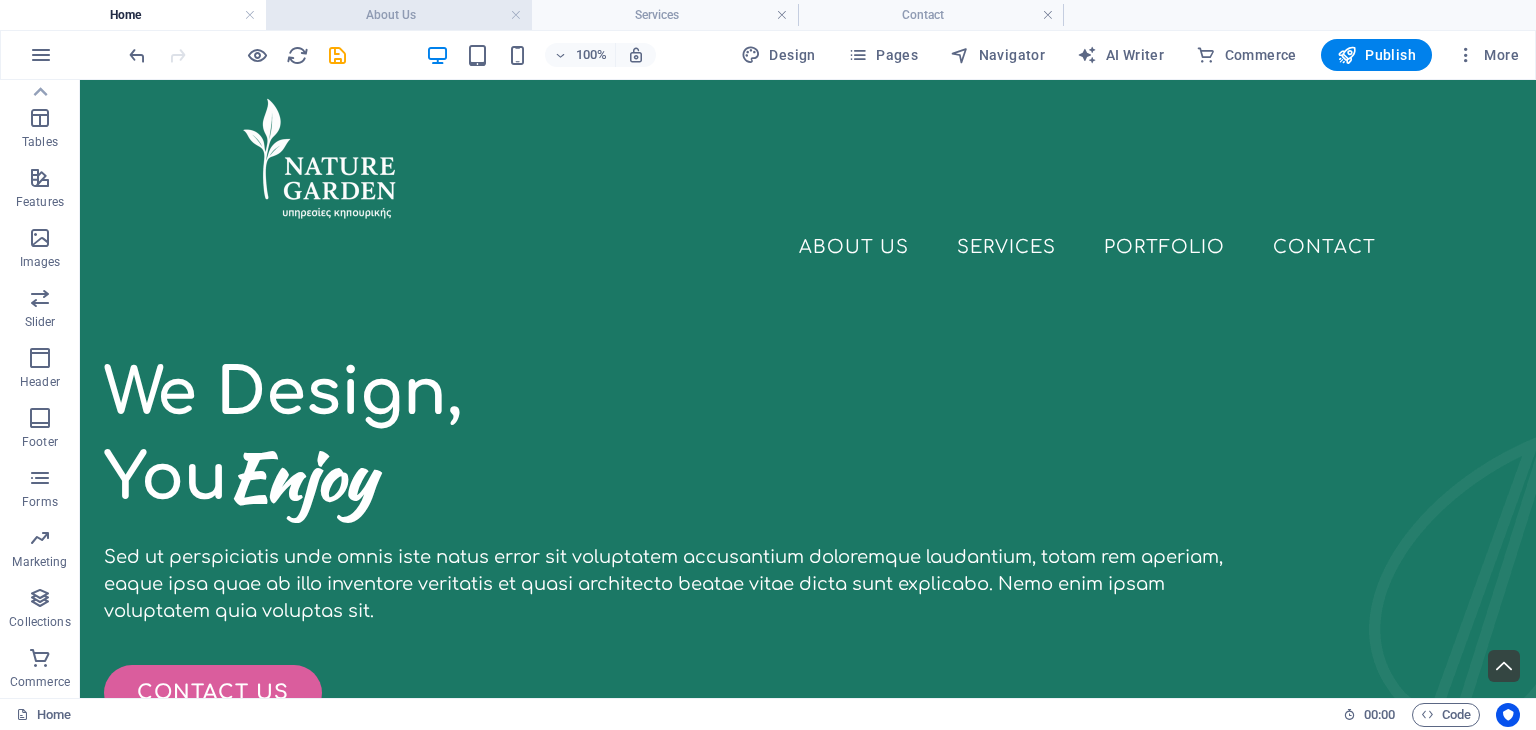 click on "About Us" at bounding box center (399, 15) 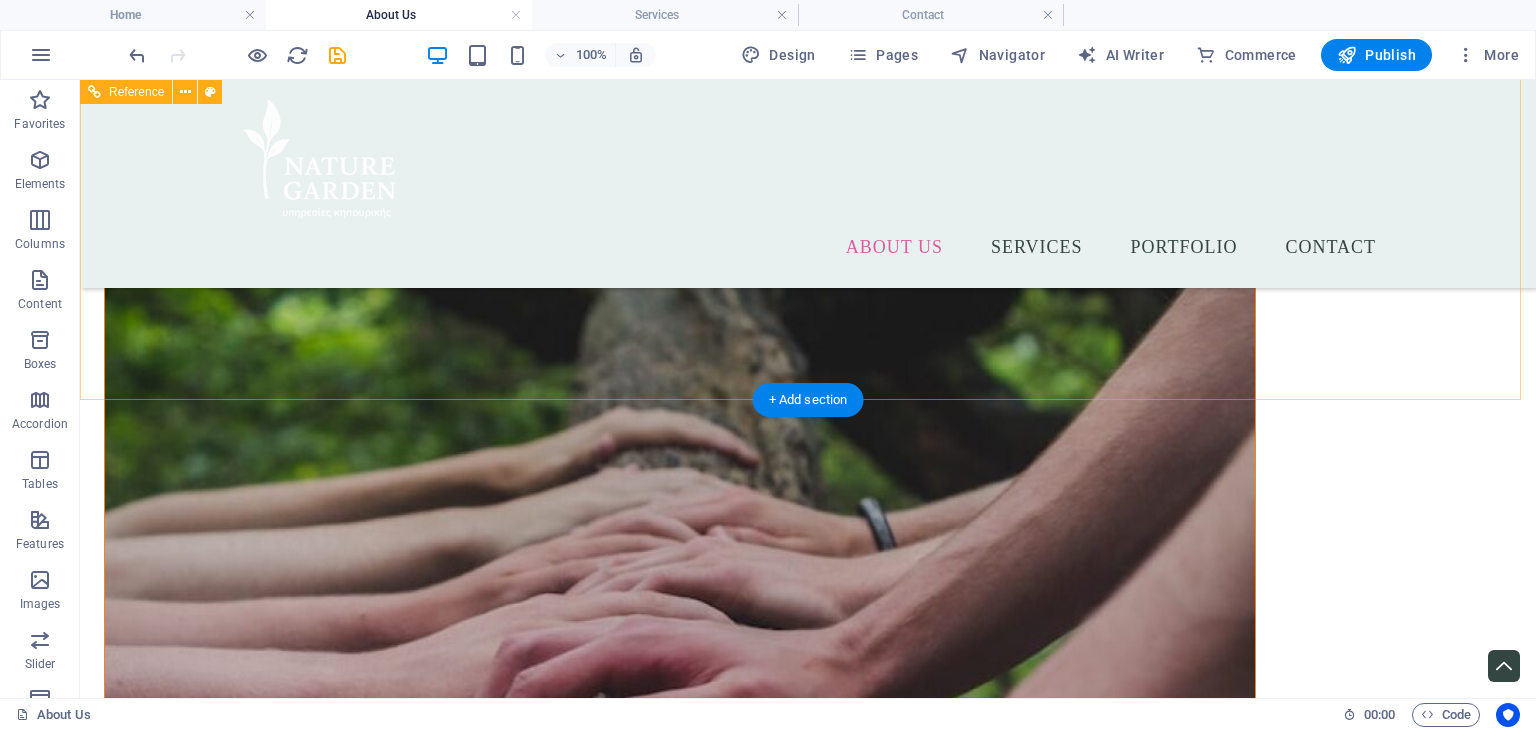 scroll, scrollTop: 2808, scrollLeft: 0, axis: vertical 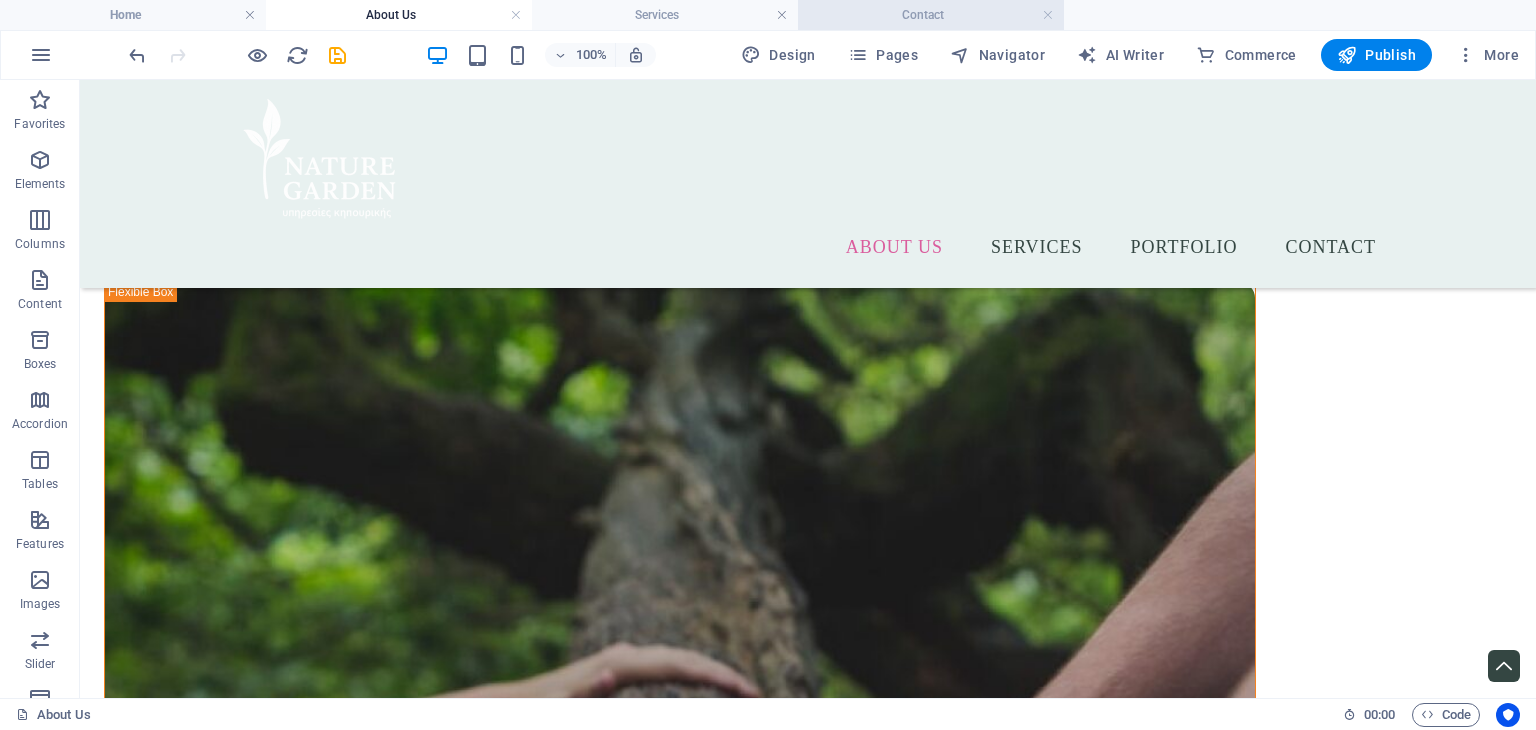 click on "Contact" at bounding box center (931, 15) 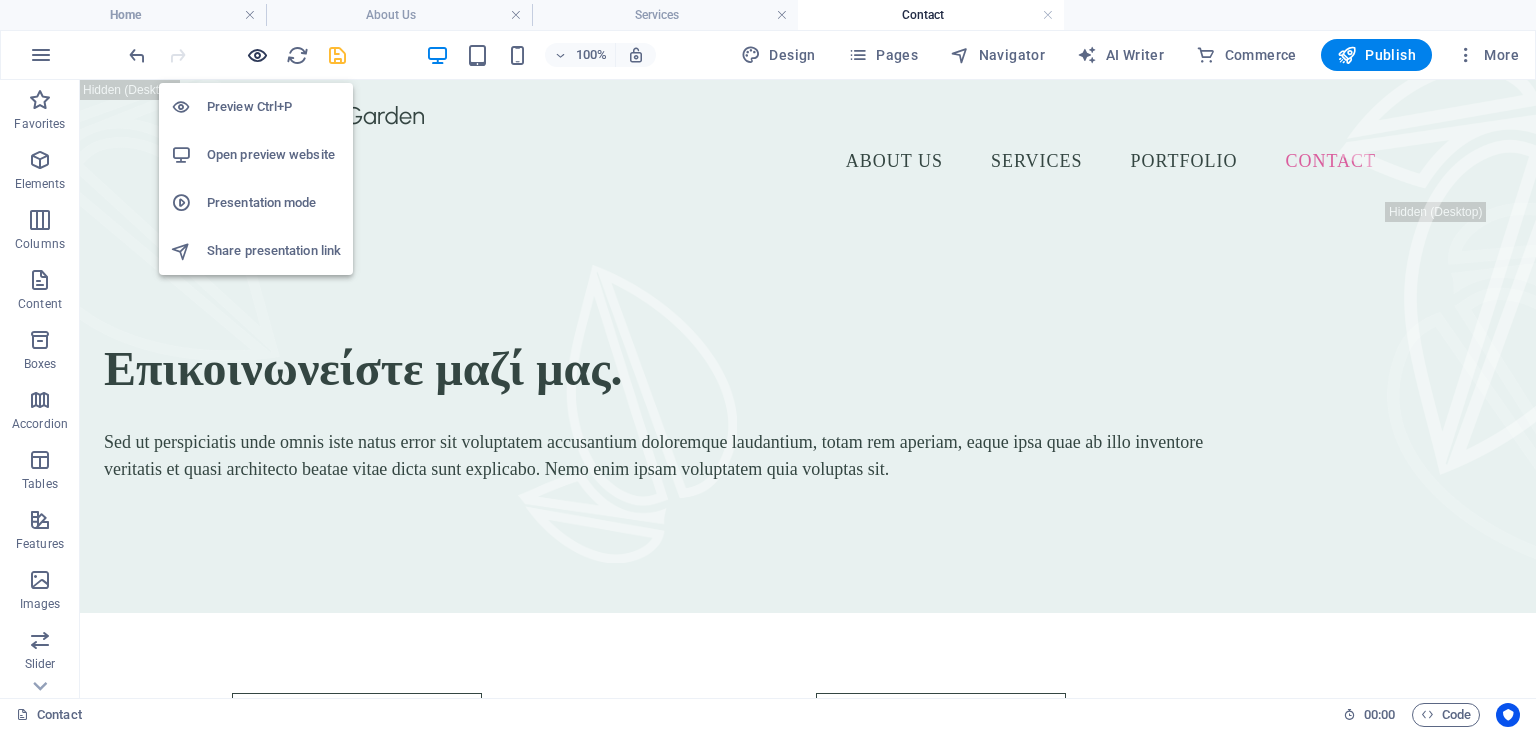 click at bounding box center (257, 55) 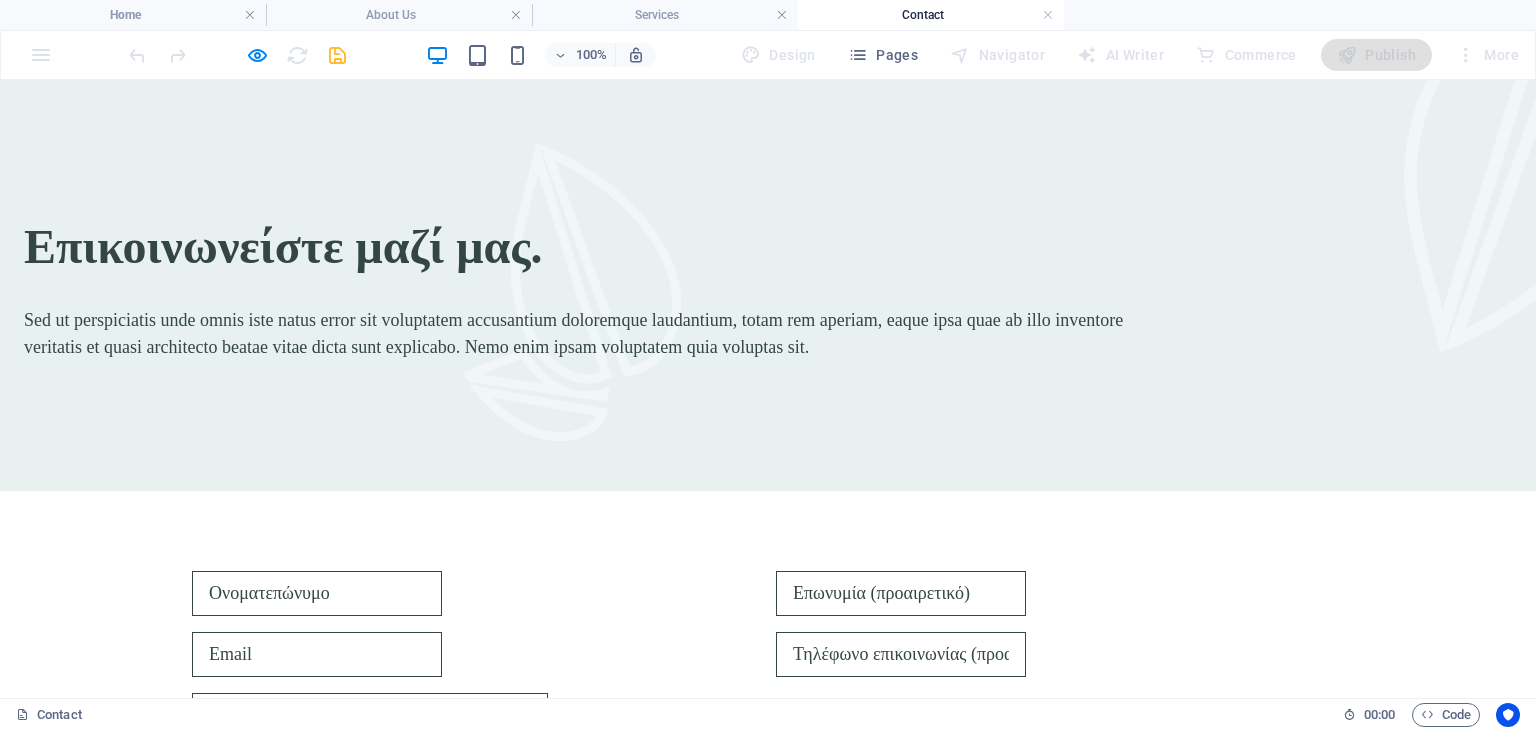 scroll, scrollTop: 0, scrollLeft: 0, axis: both 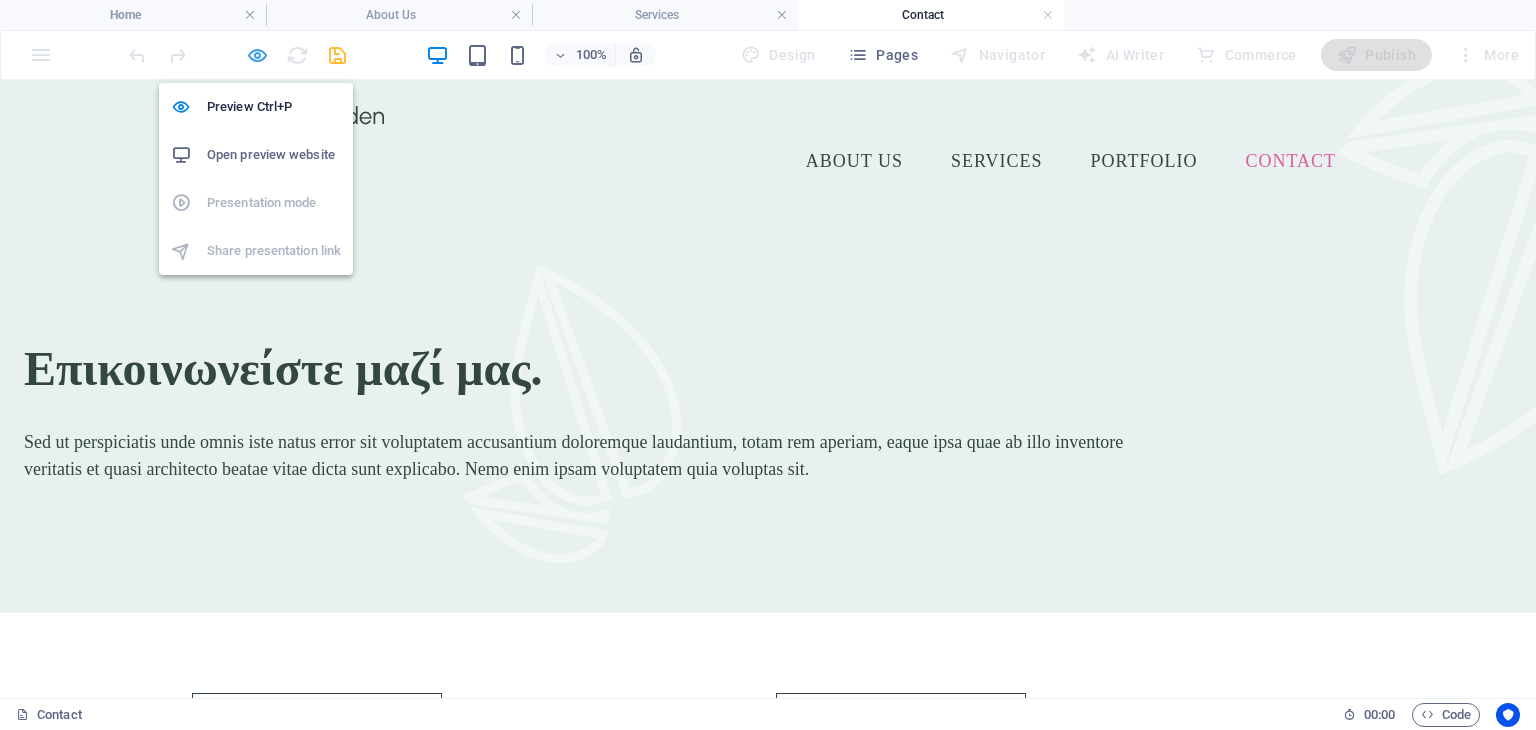 click on "Preview Ctrl+P Open preview website Presentation mode Share presentation link" at bounding box center (256, 171) 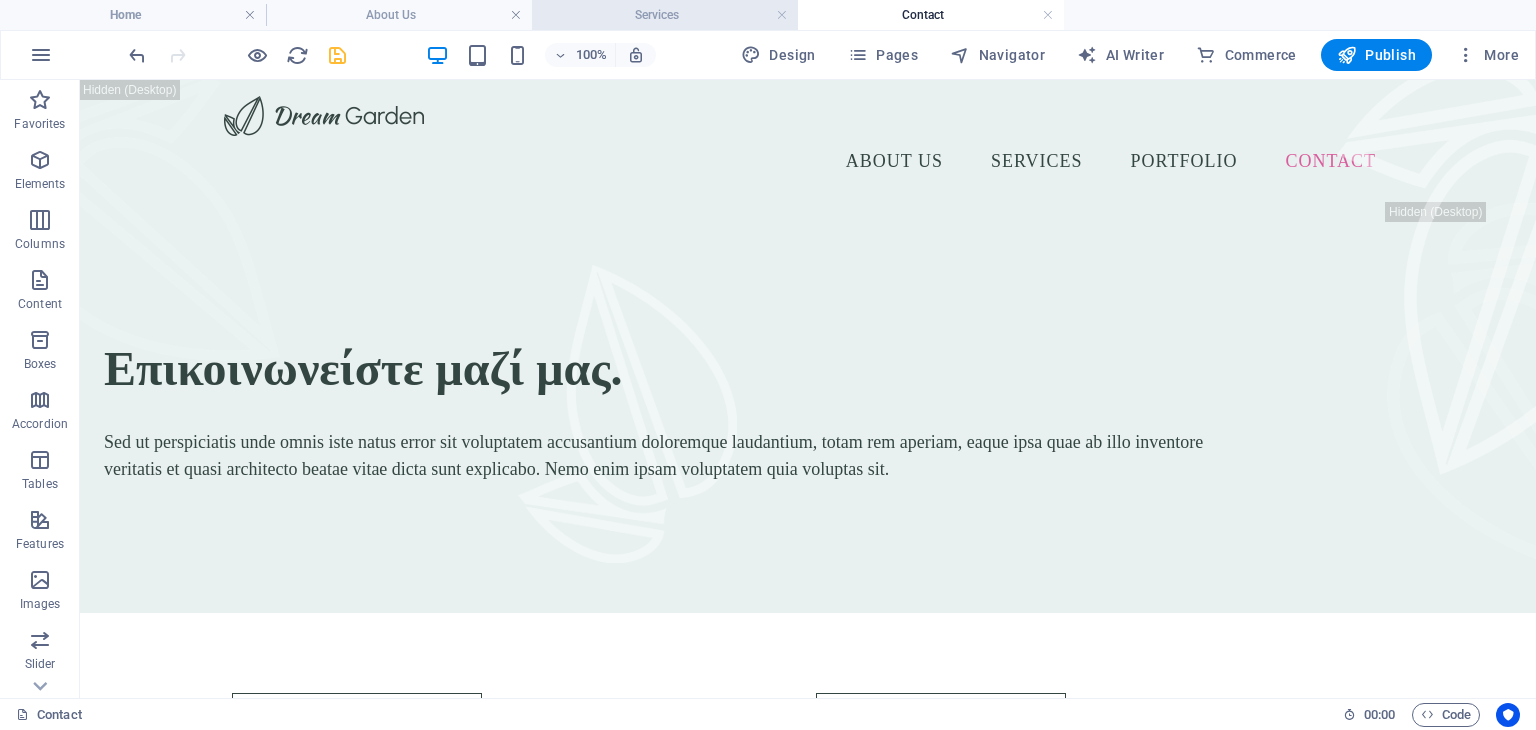 click on "Services" at bounding box center [665, 15] 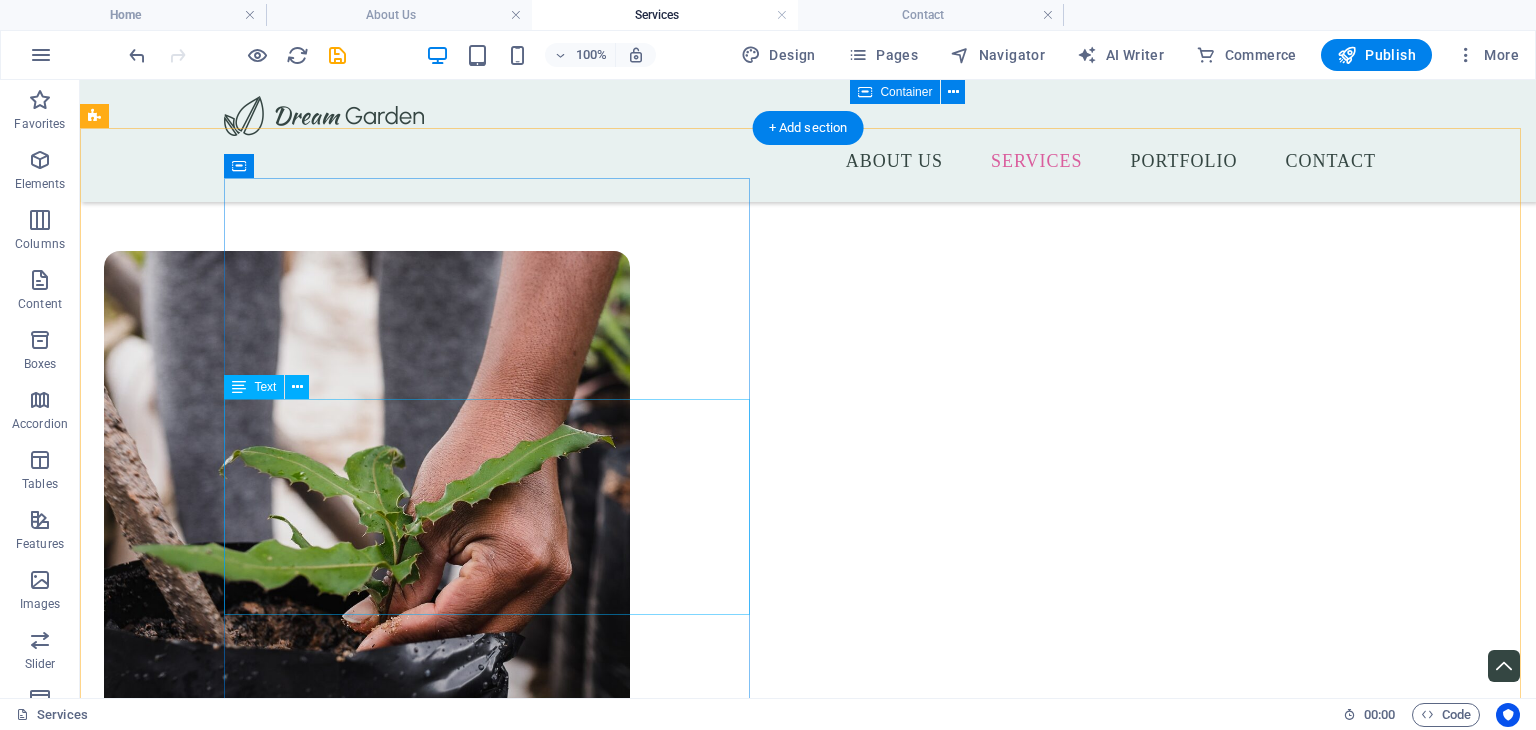 scroll, scrollTop: 3300, scrollLeft: 0, axis: vertical 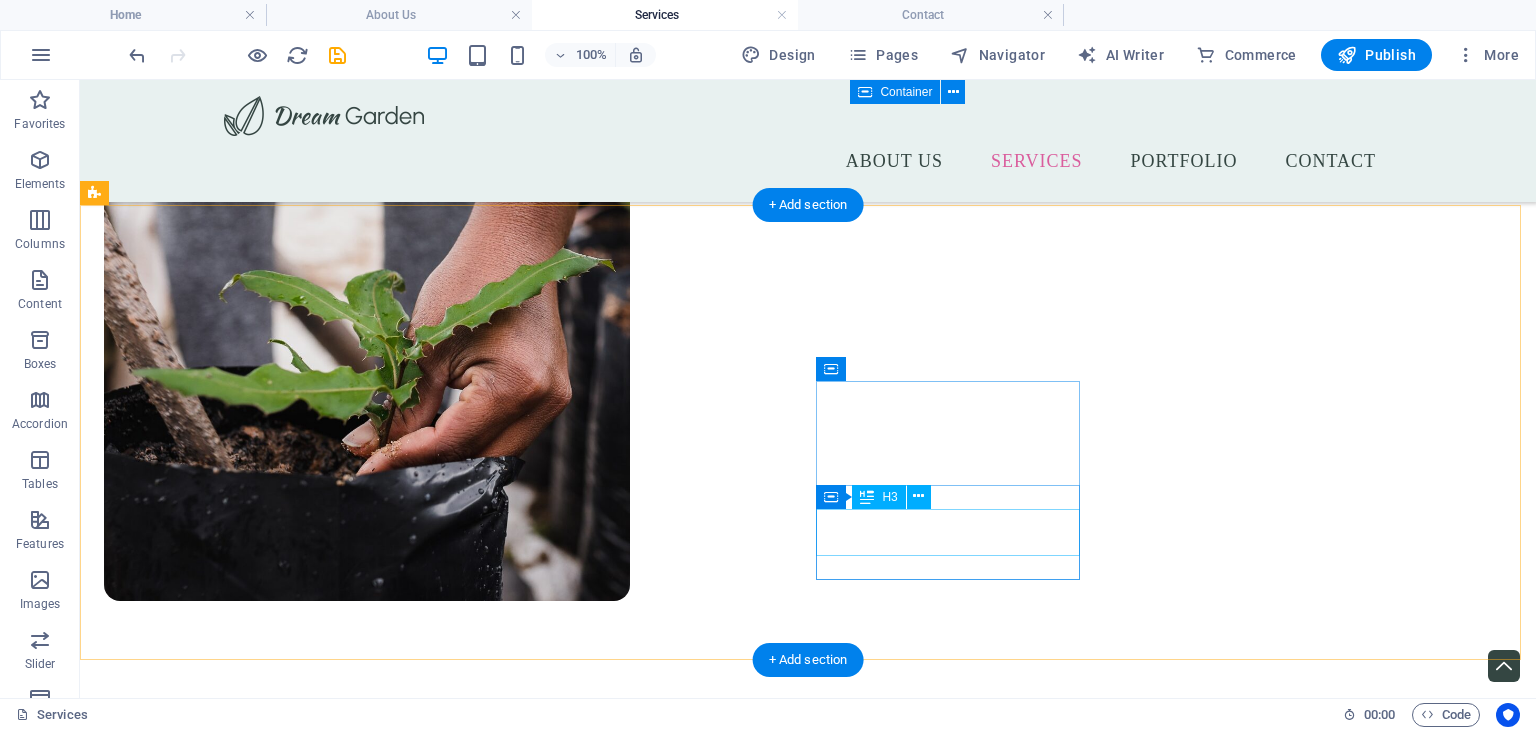 click on "Φιλική εξυπηρέτηση & διαρκής υποστήριξη" at bounding box center (236, 3577) 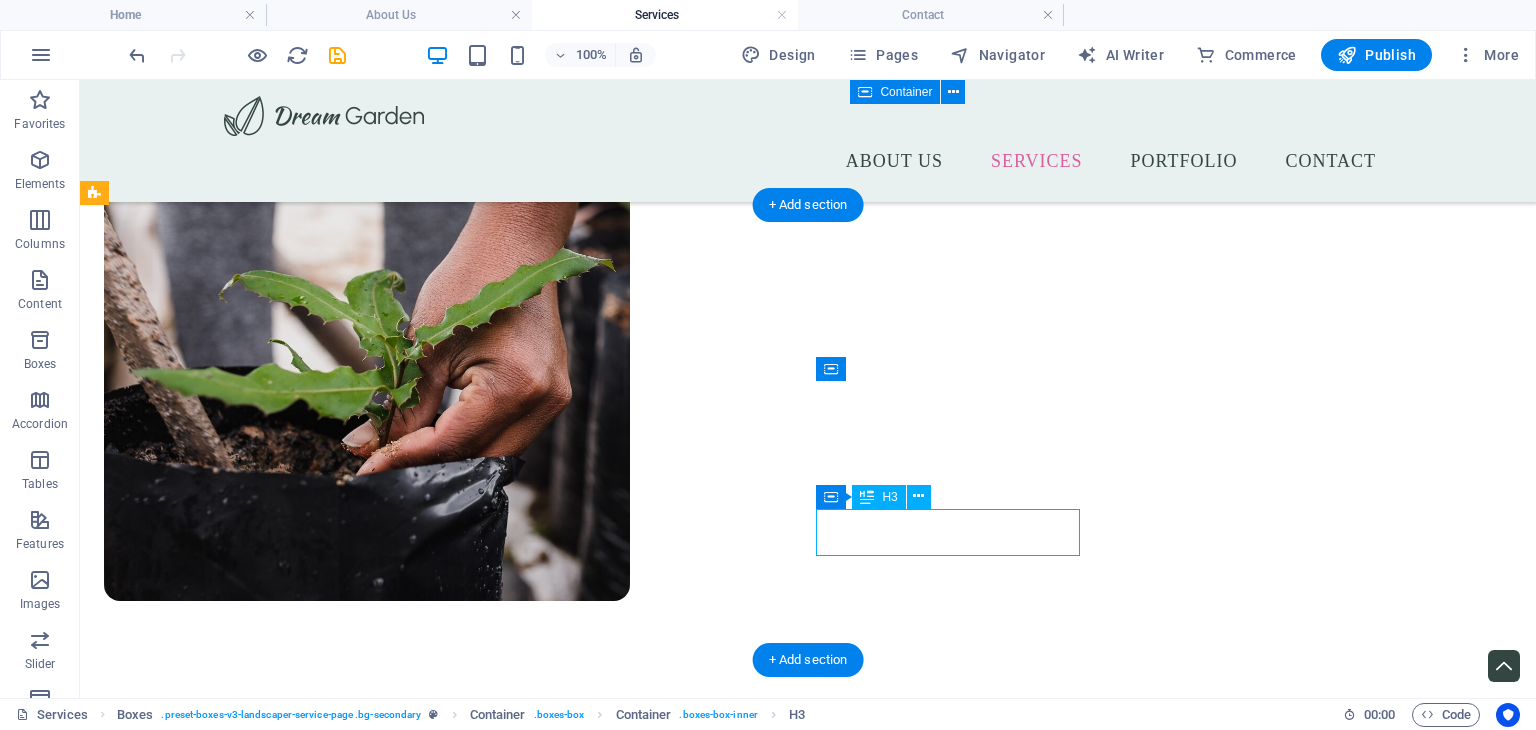 click on "Φιλική εξυπηρέτηση & διαρκής υποστήριξη" at bounding box center (236, 3577) 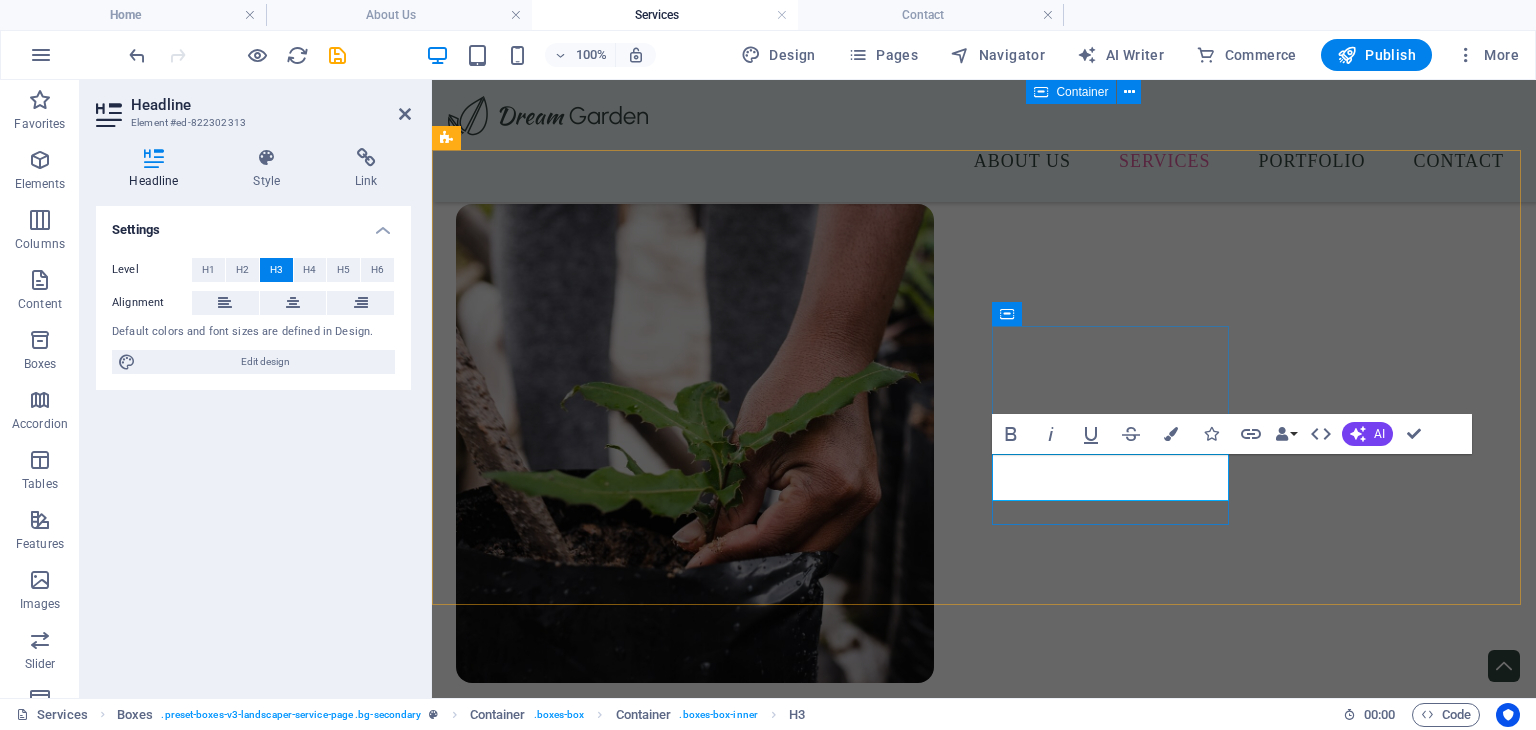 click on "Φιλική εξυπηρέτηση & διαρκής υποστήριξη" at bounding box center (576, 3640) 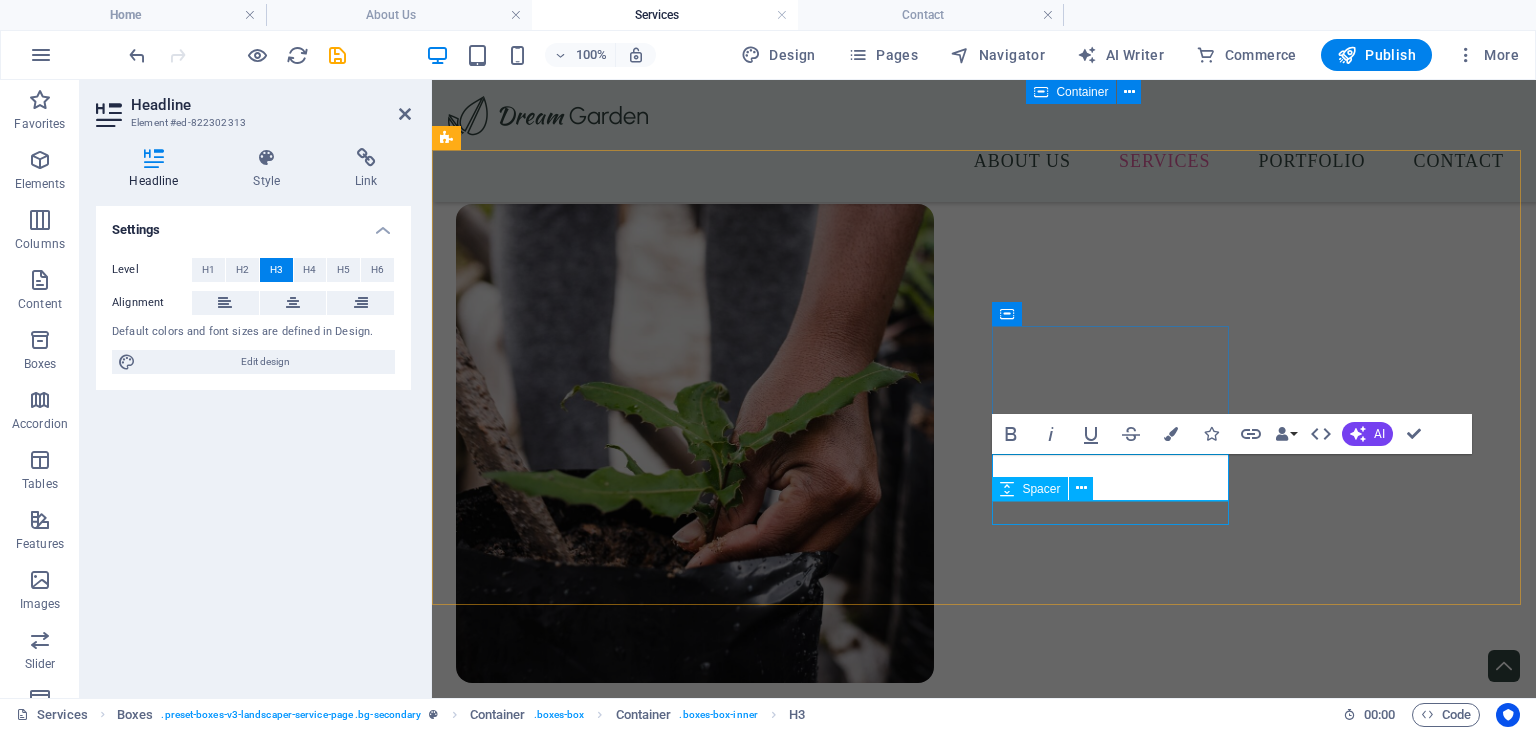 type 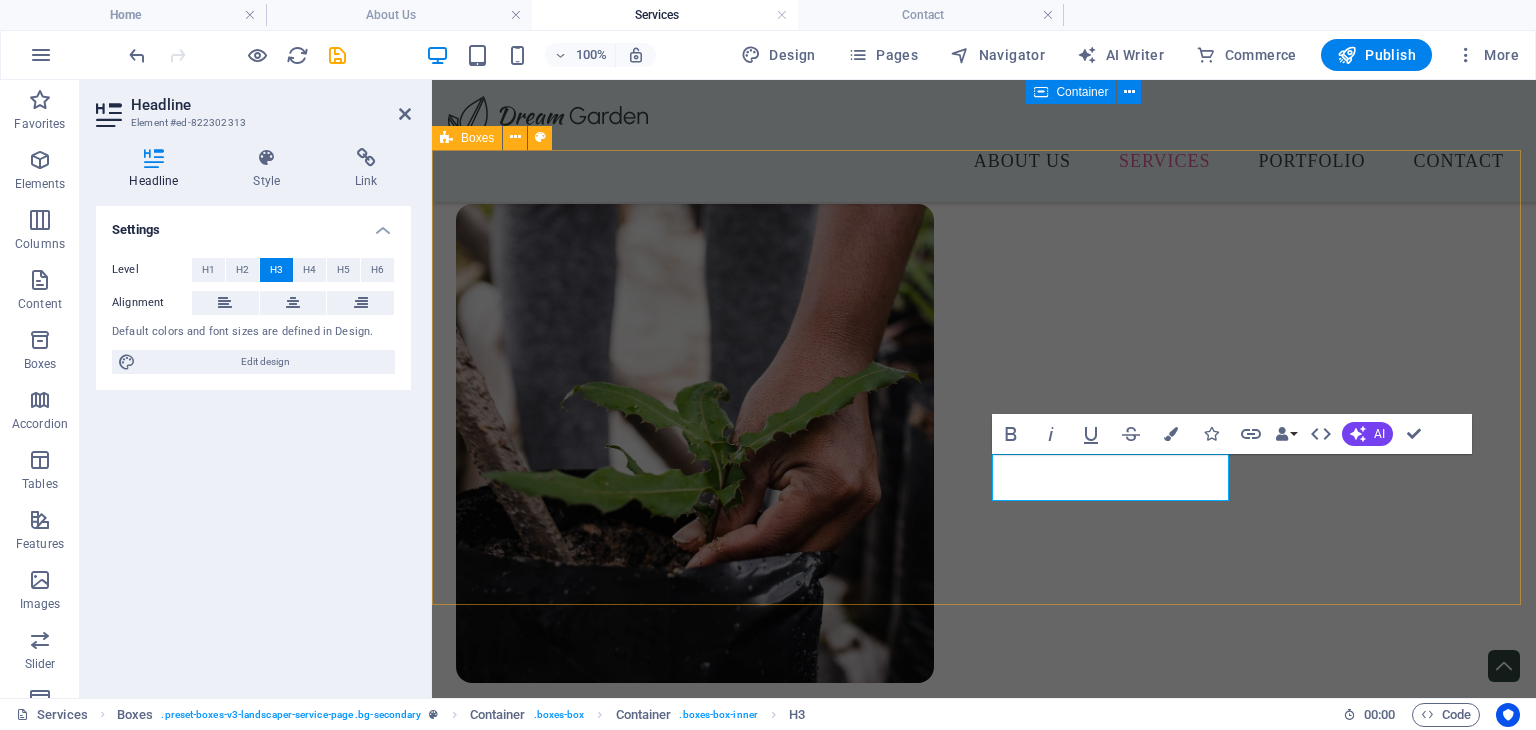 click on "Γιατί να μας επιλέξετε Επαγγελματισμός & αξιοπιστία Προσωποποιημένες λύσεις Φιλική εξυπηρέτηση & Διαρκής υποστήριξη Χρήση ποιοτικών υλικών & βιώσιμων πρακτικών" at bounding box center (984, 3444) 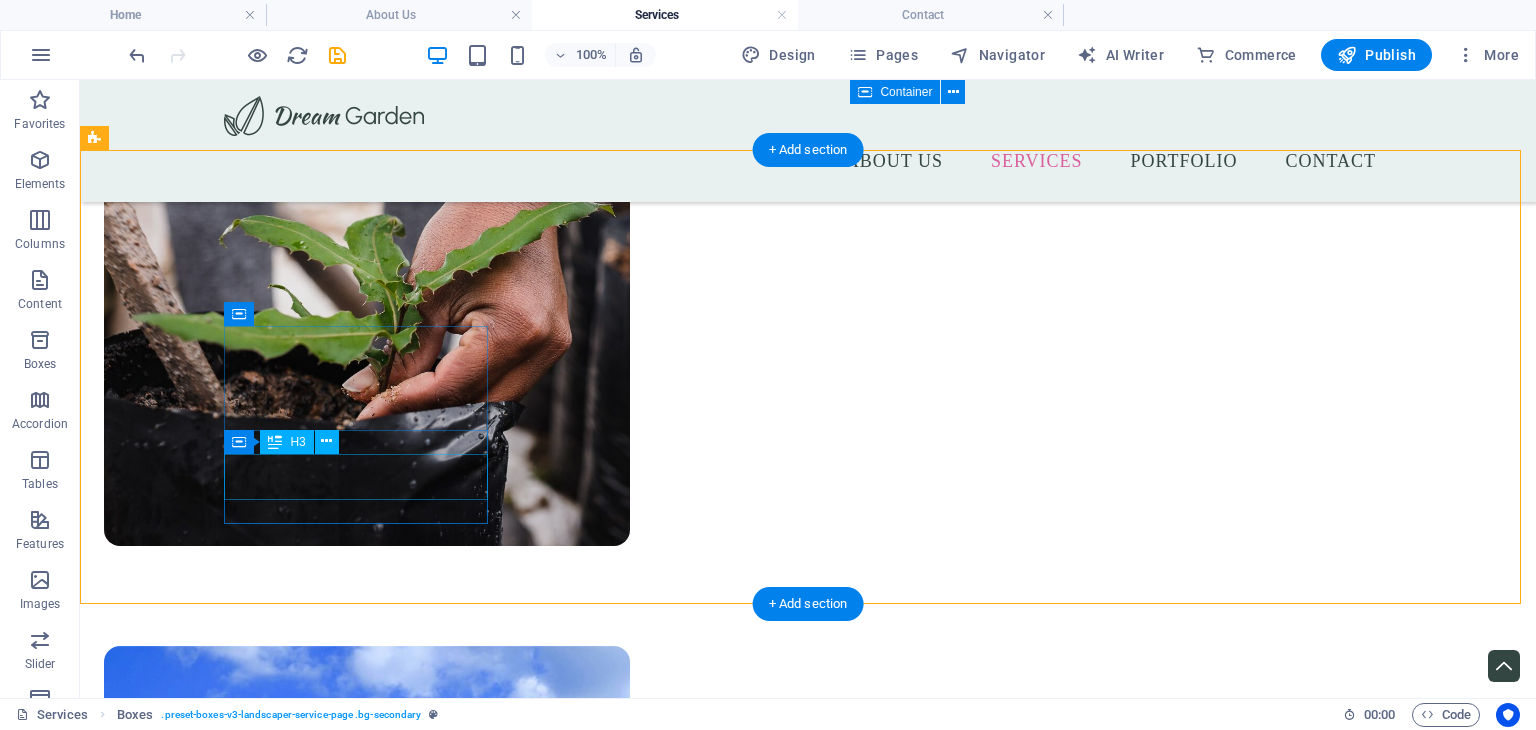 click on "Επαγγελματισμός & αξιοπιστία" at bounding box center (236, 3127) 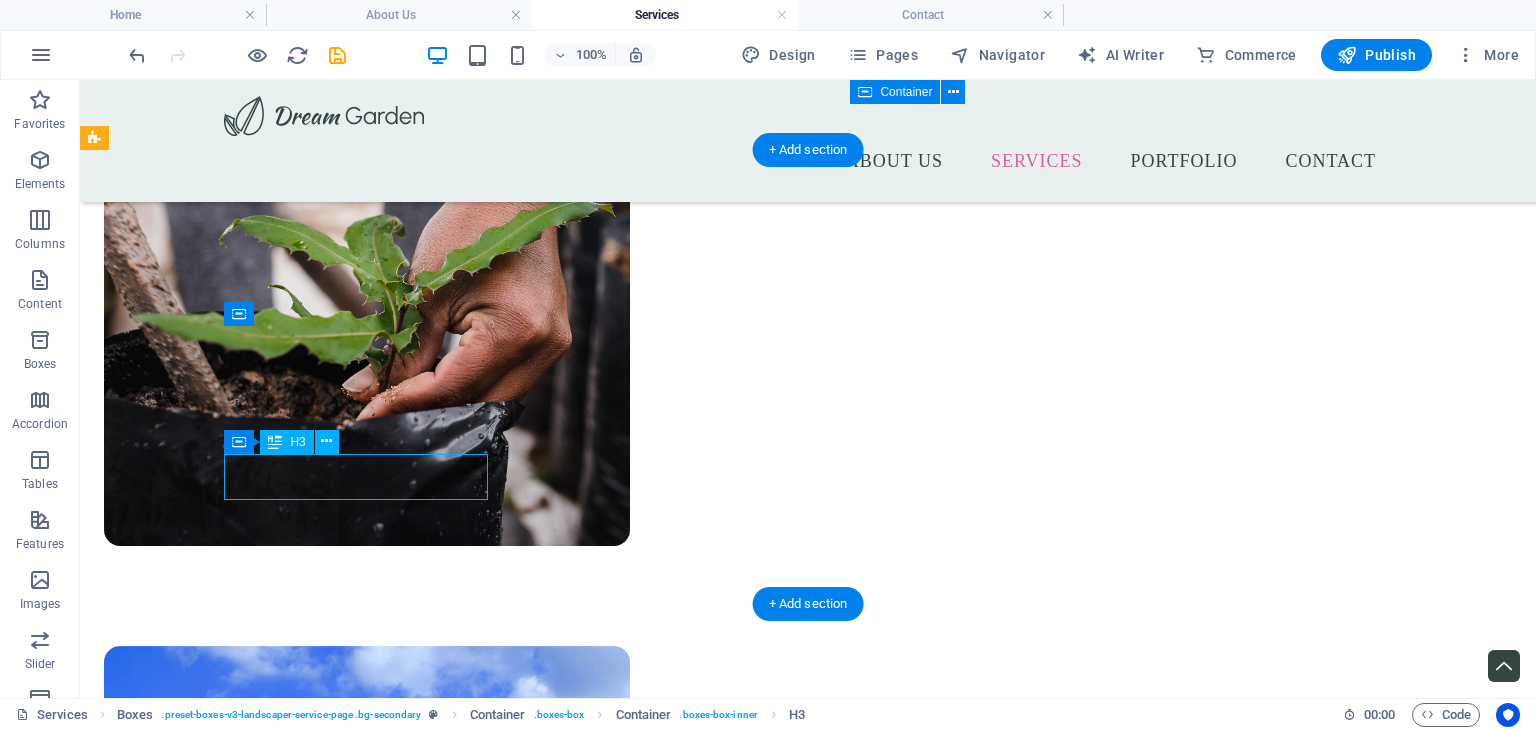 click on "Επαγγελματισμός & αξιοπιστία" at bounding box center (236, 3127) 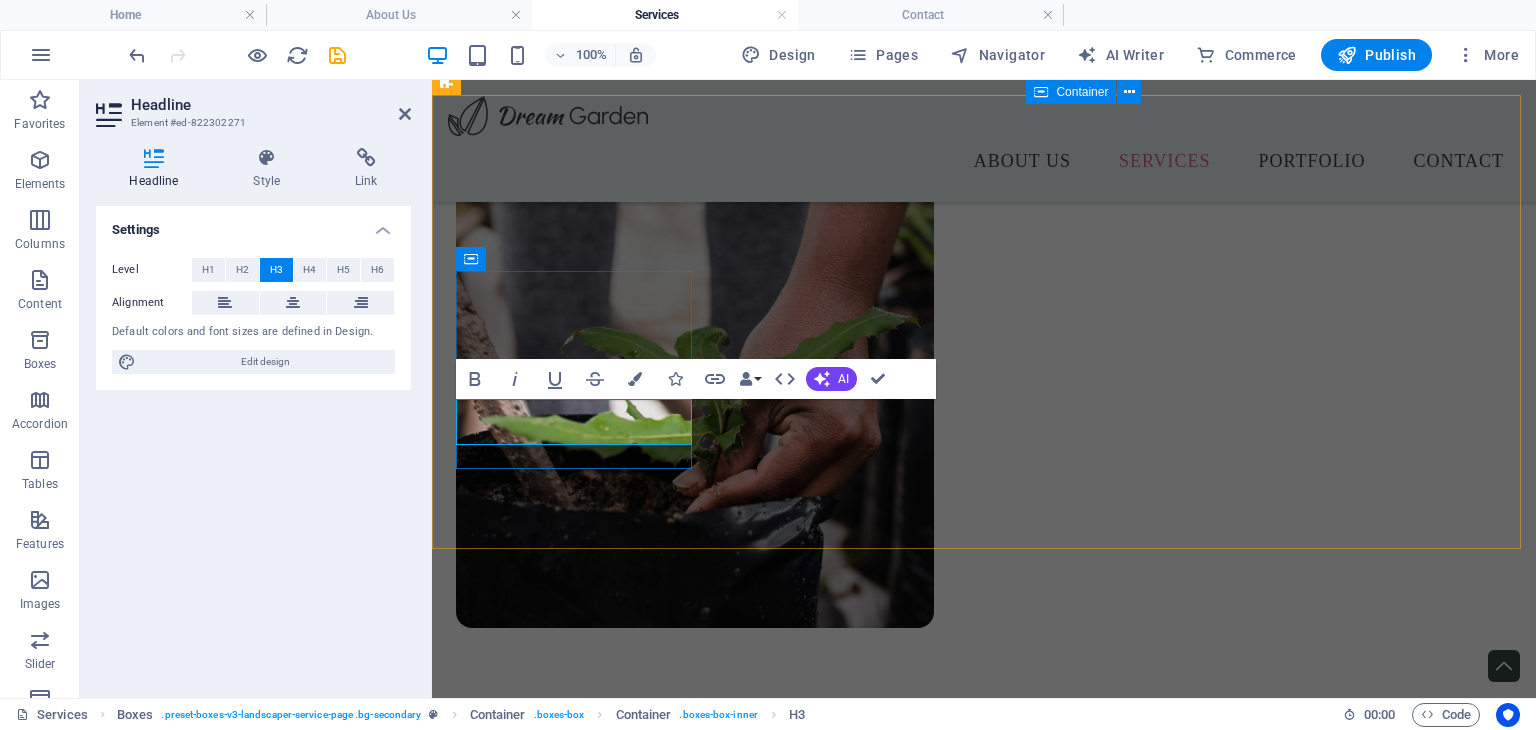 click on "Επαγγελματισμός & αξιοπιστία" at bounding box center [576, 3178] 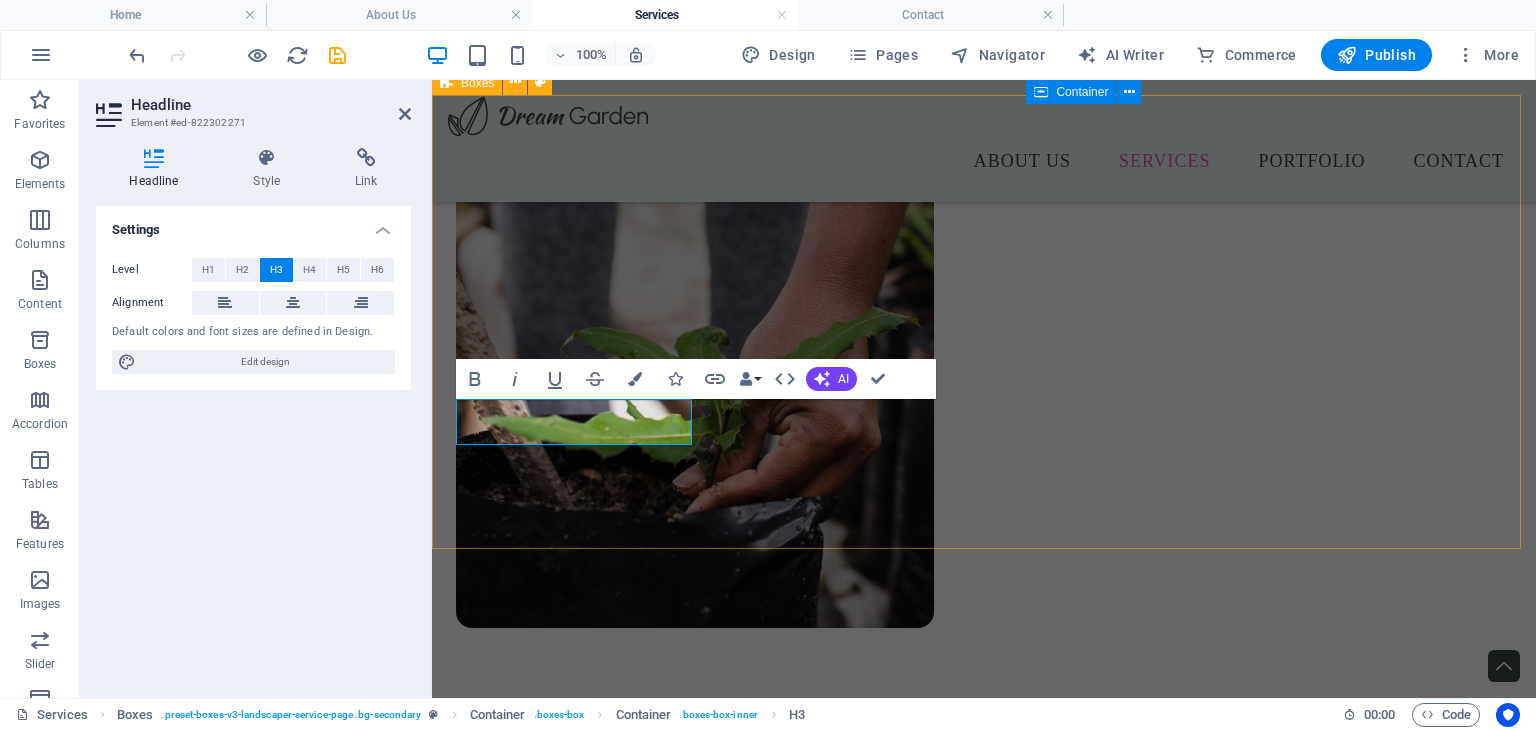 type 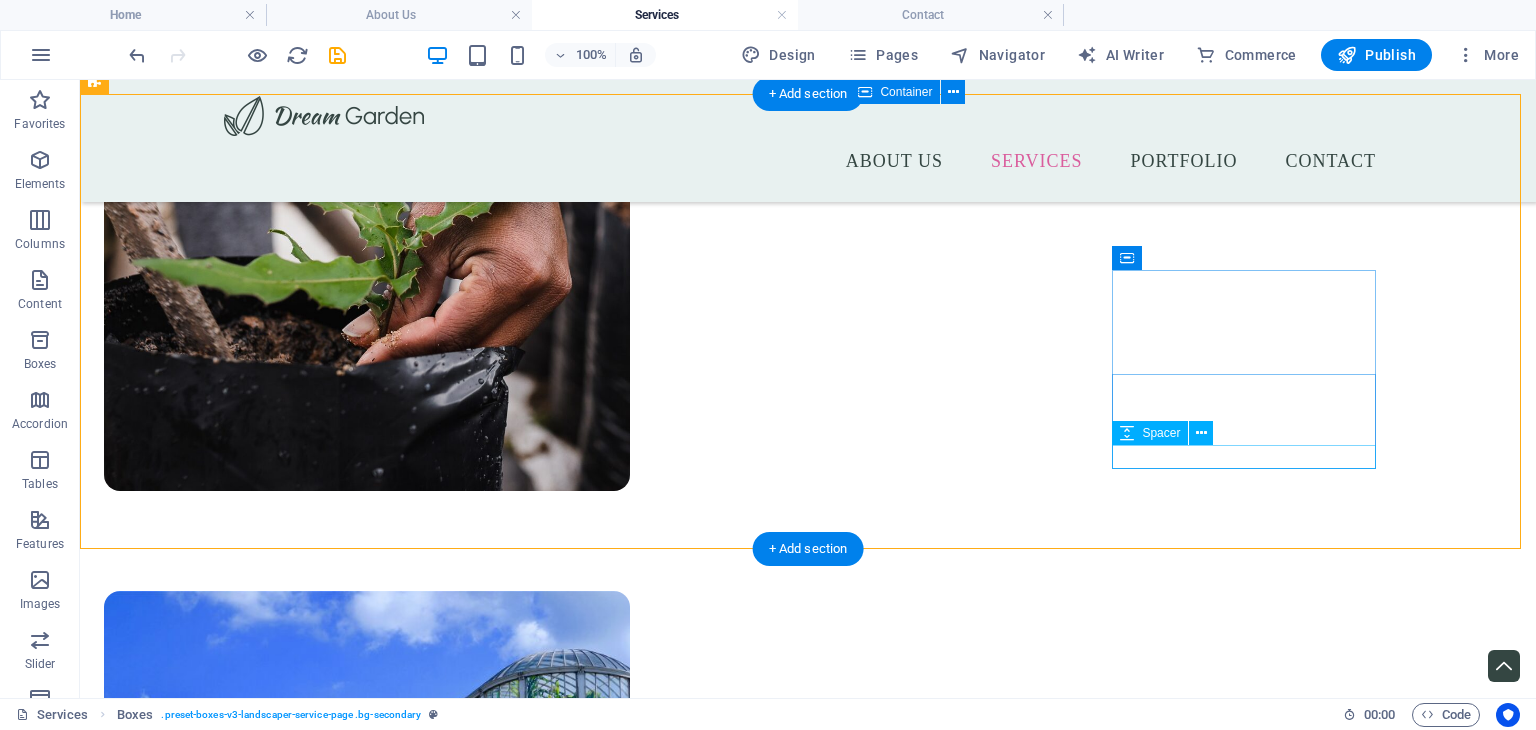 click on "Χρήση ποιοτικών υλικών & βιώσιμων πρακτικών" at bounding box center (236, 3681) 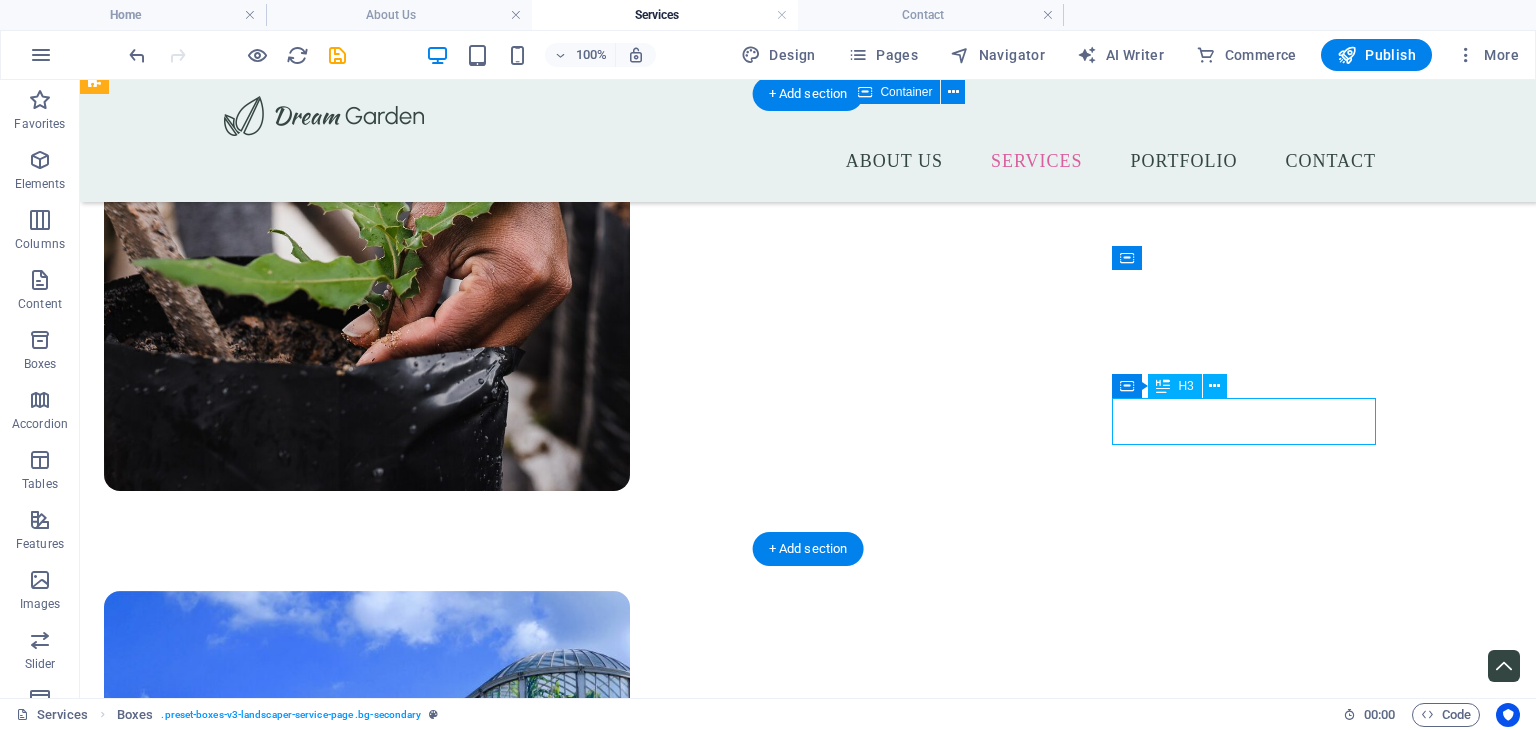 click on "Χρήση ποιοτικών υλικών & βιώσιμων πρακτικών" at bounding box center [236, 3681] 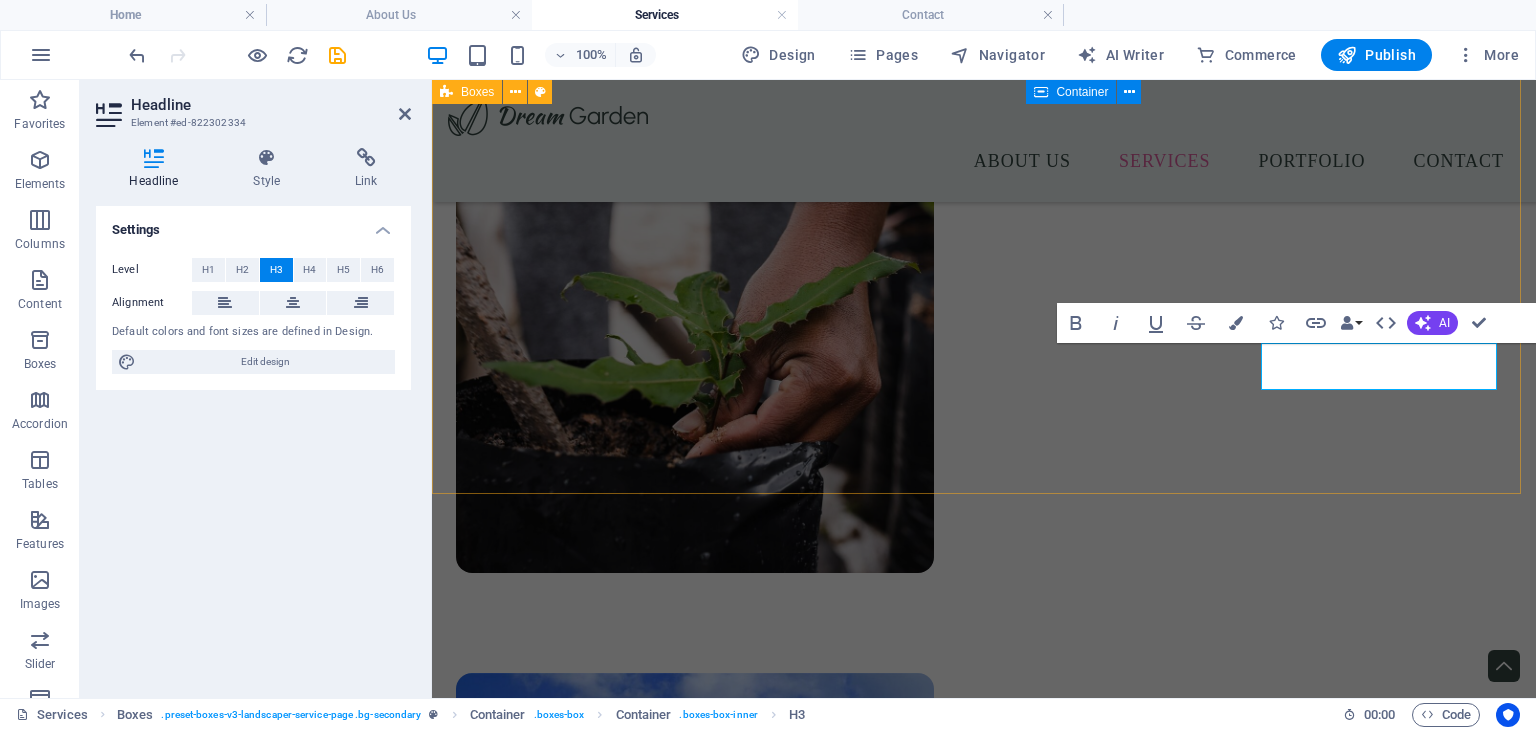 click on "Γιατί να μας επιλέξετε Επαγγελματισμός & Αξιοπιστία Προσωποποιημένες λύσεις Φιλική εξυπηρέτηση & Διαρκής υποστήριξη Χρήση ποιοτικών υλικών & βιώσιμων πρακτικών" at bounding box center (984, 3334) 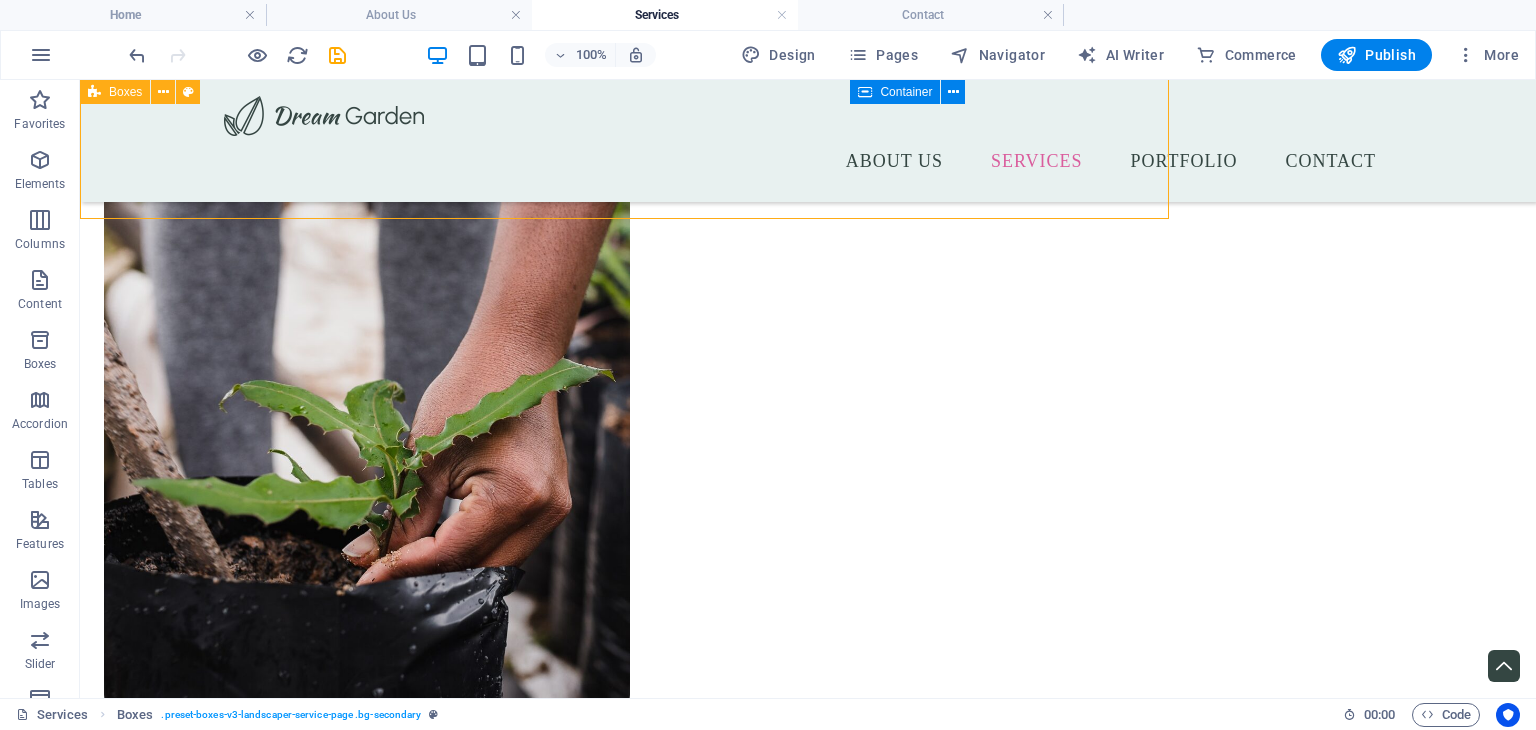 scroll, scrollTop: 3465, scrollLeft: 0, axis: vertical 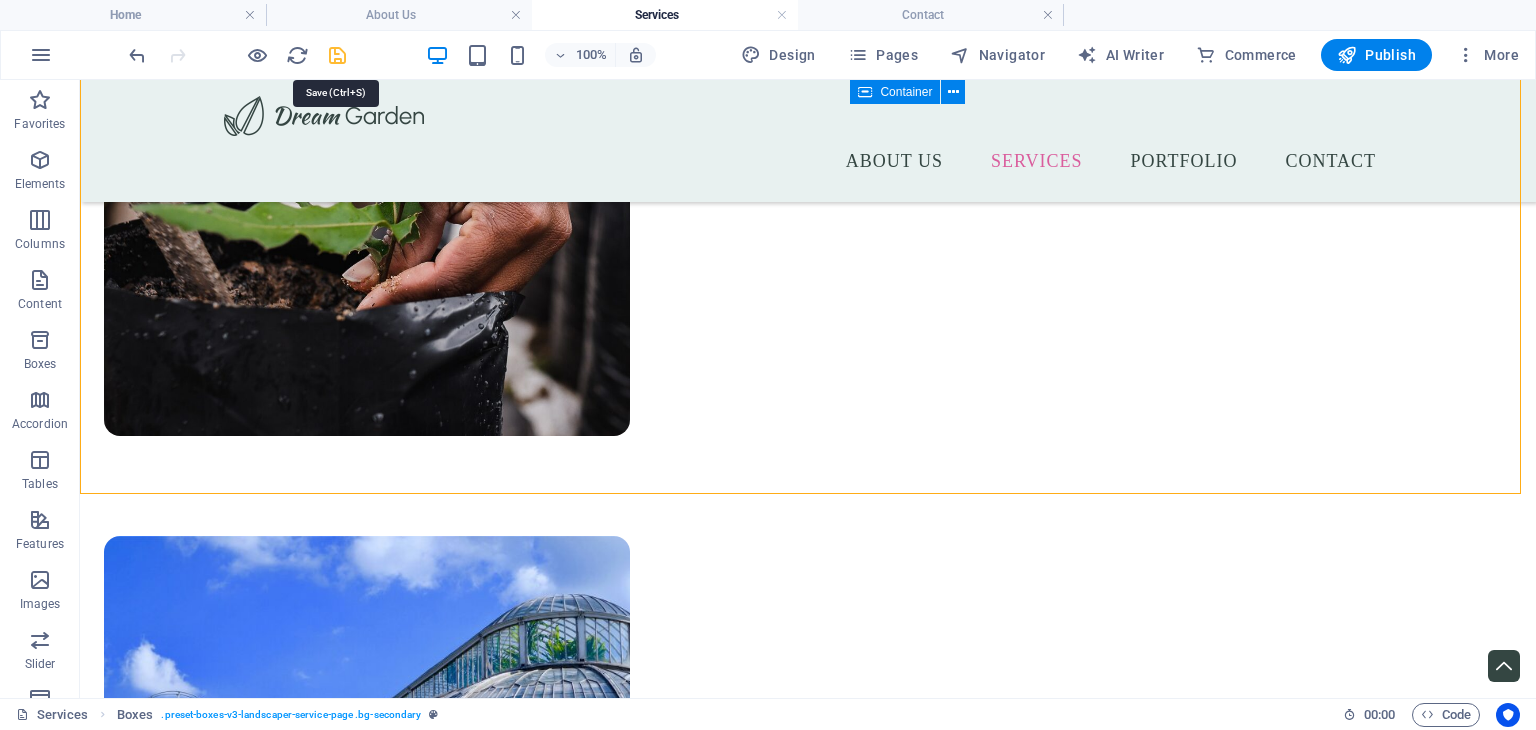 click at bounding box center (337, 55) 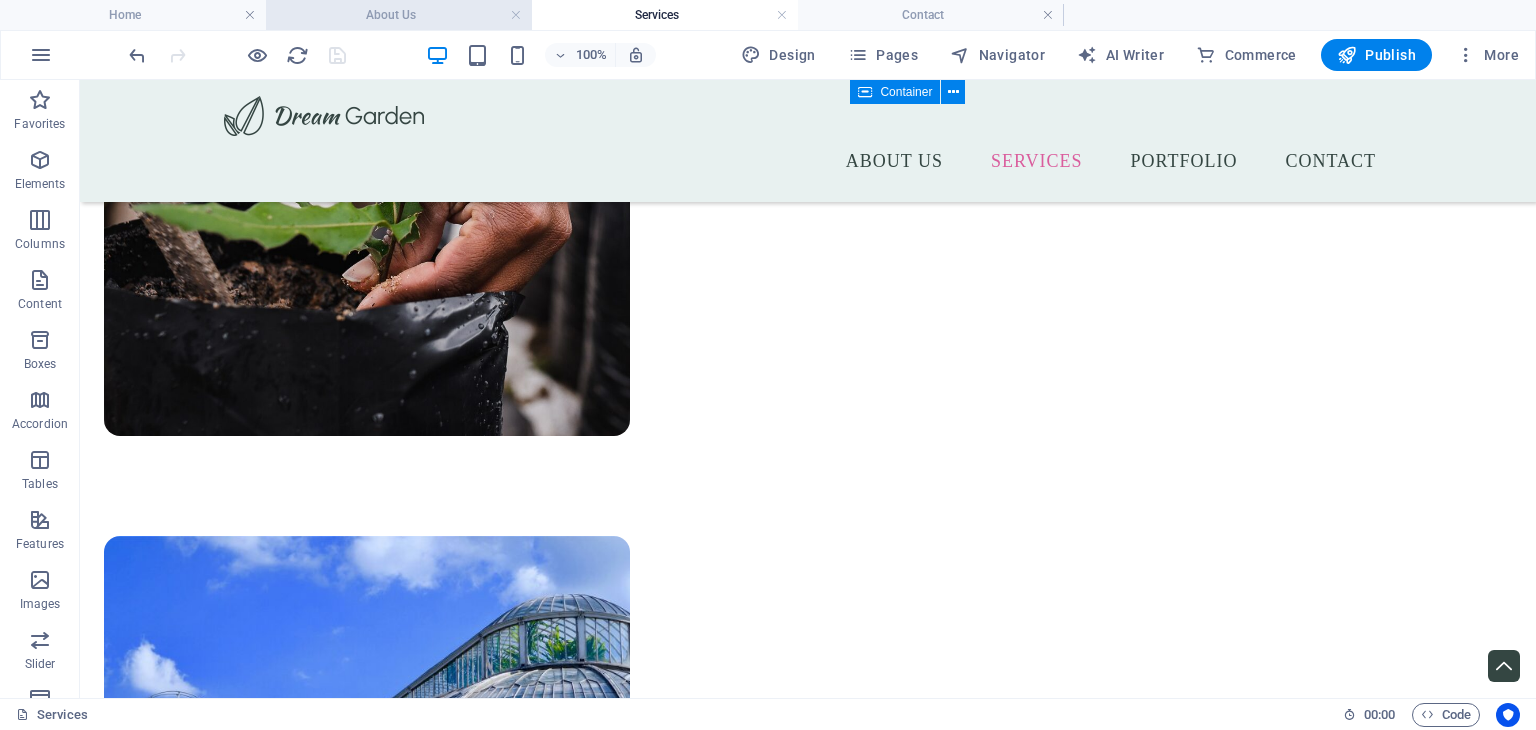 click on "About Us" at bounding box center [399, 15] 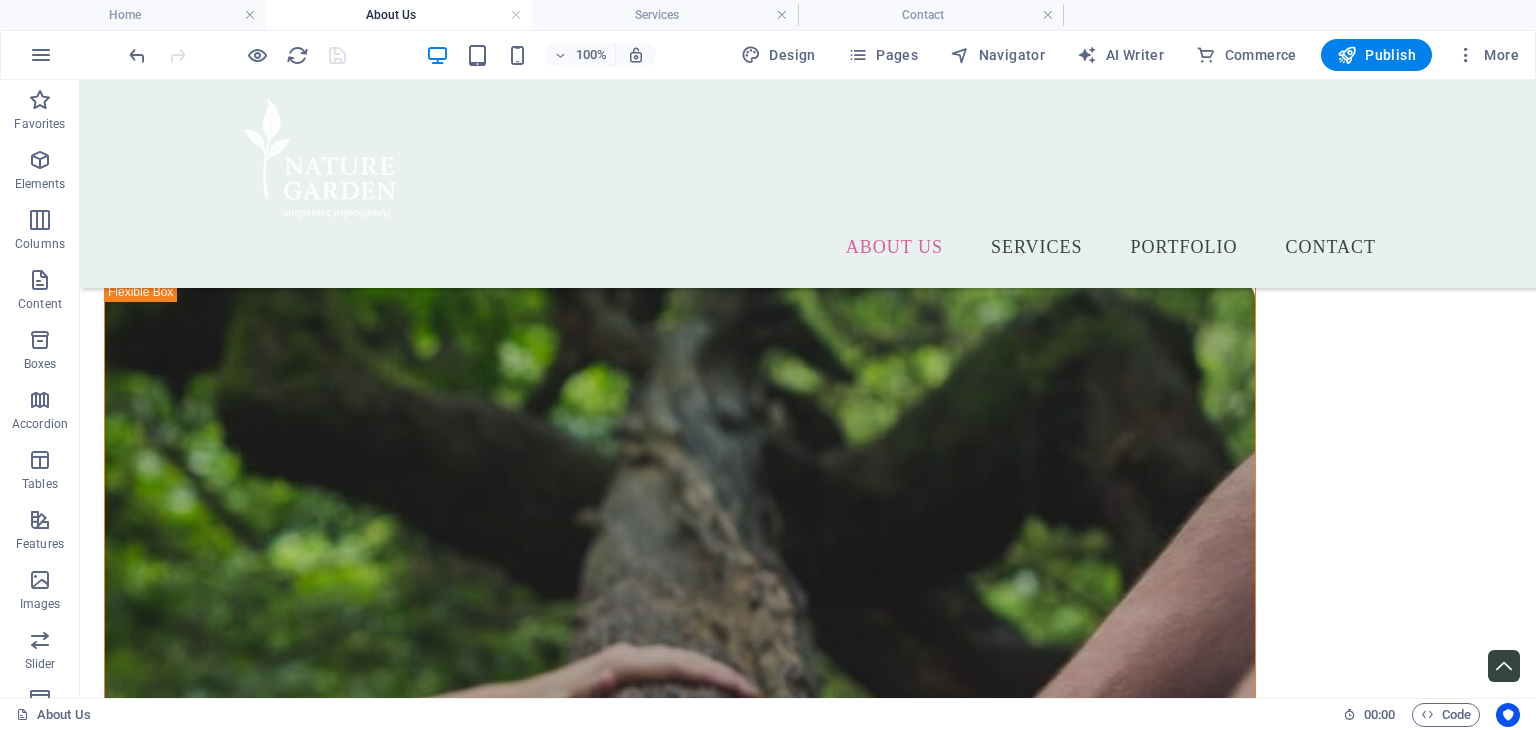 scroll, scrollTop: 0, scrollLeft: 0, axis: both 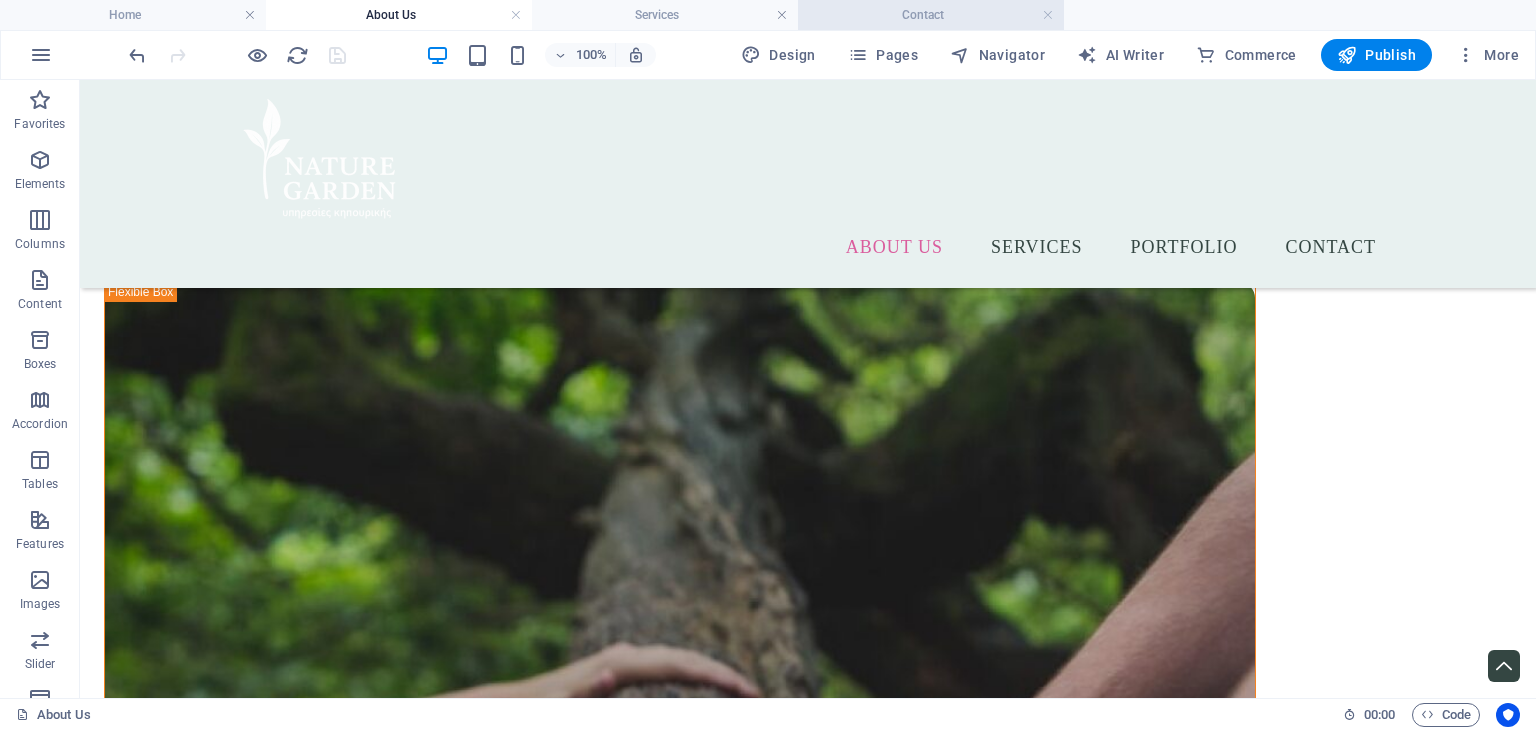 click on "Contact" at bounding box center [931, 15] 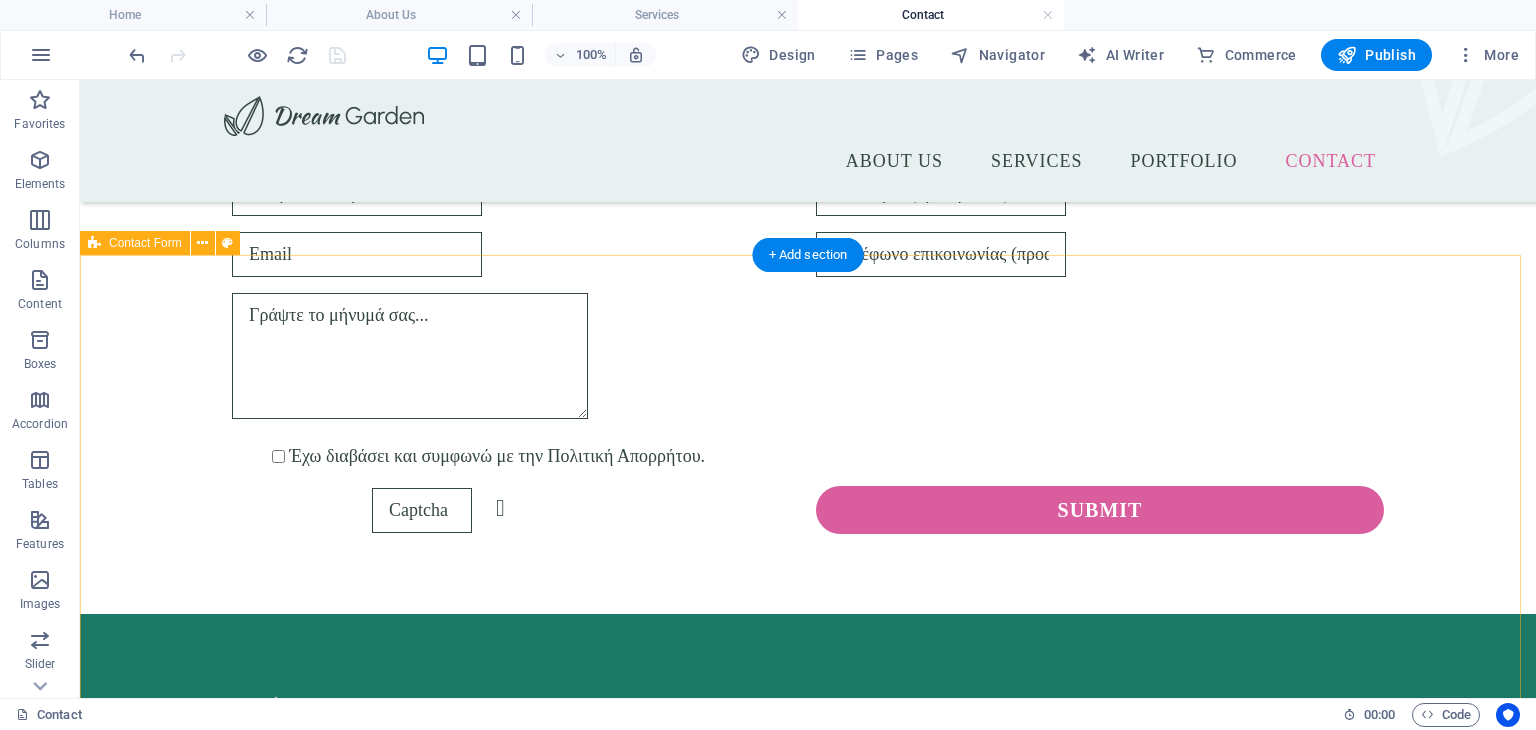 scroll, scrollTop: 0, scrollLeft: 0, axis: both 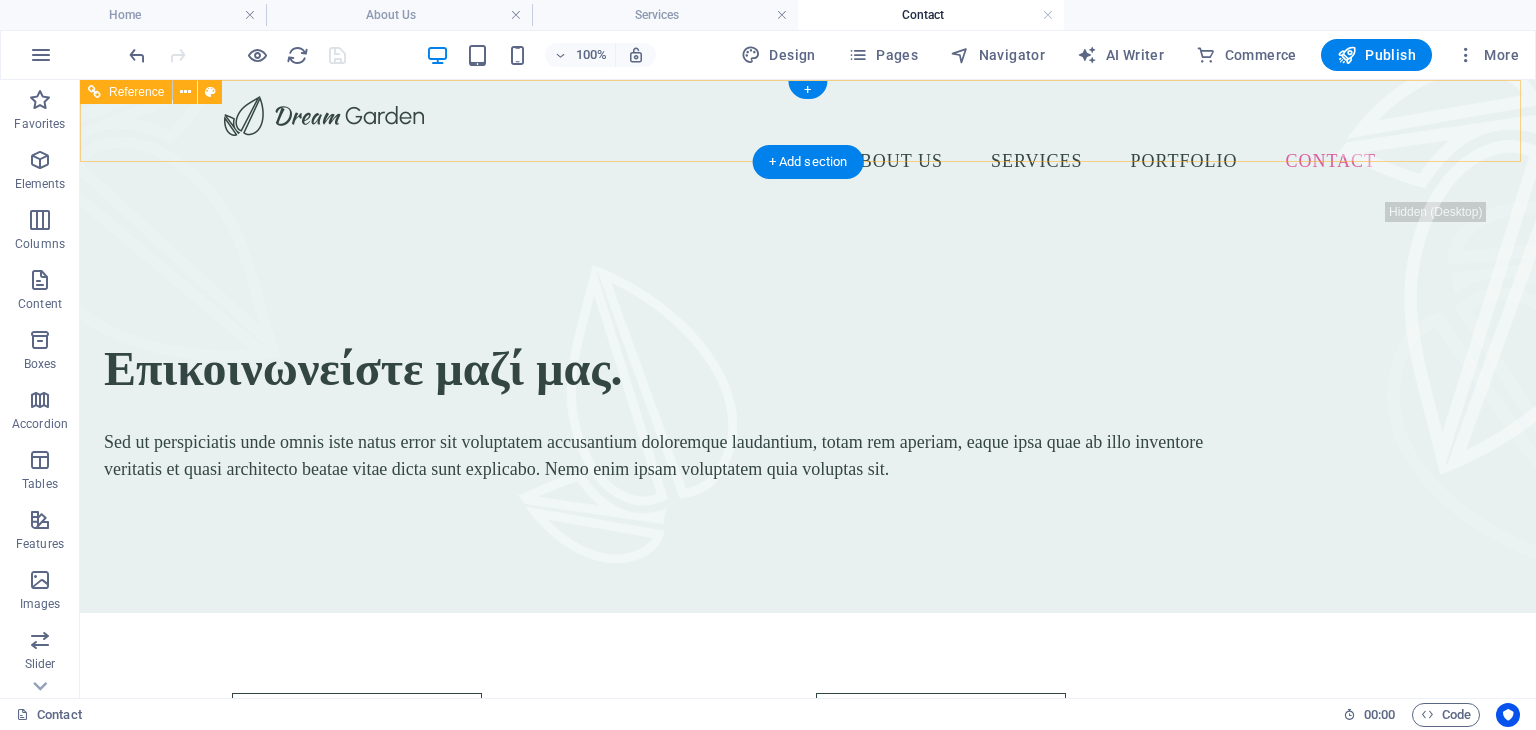 click on "About Us Services Portfolio Contact" at bounding box center [808, 161] 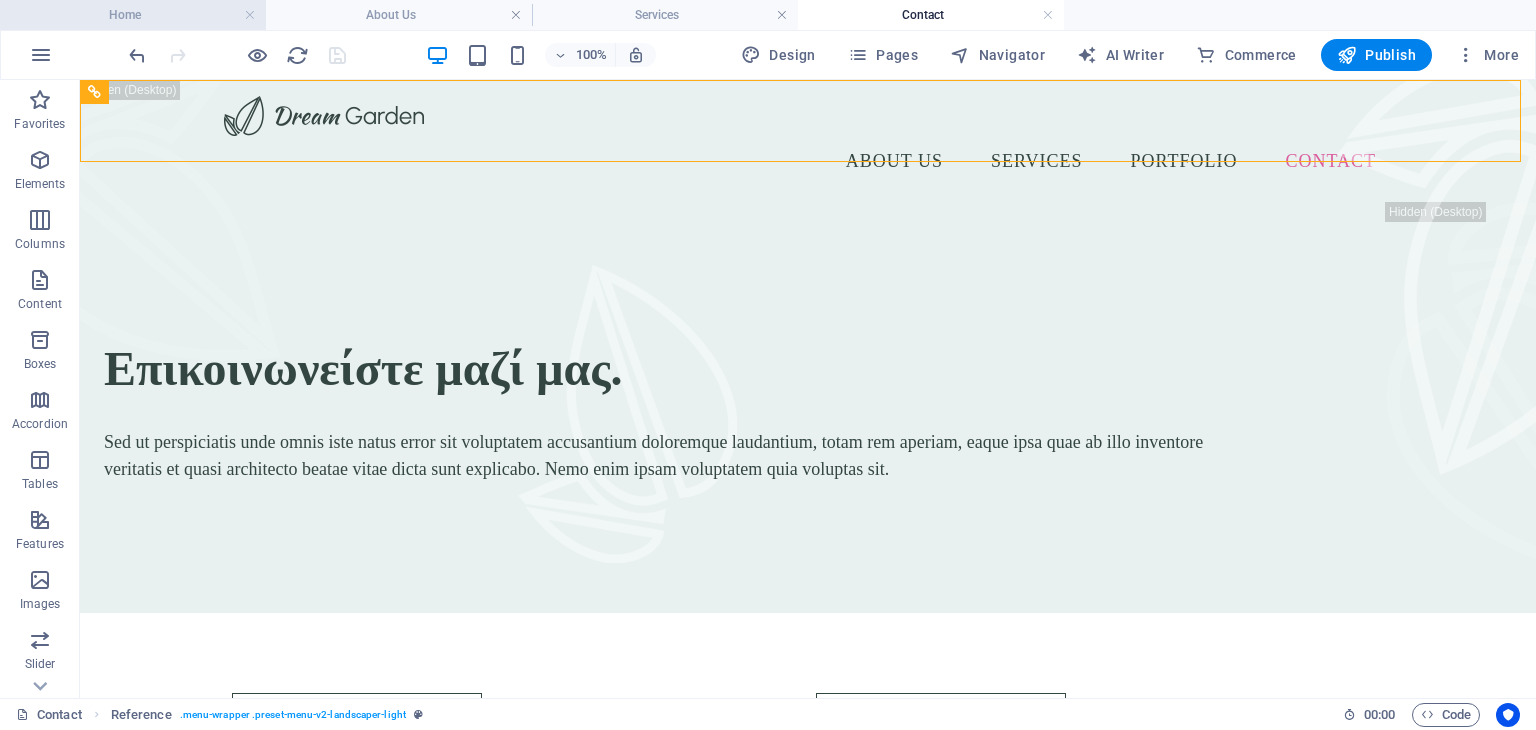 click on "Home" at bounding box center [133, 15] 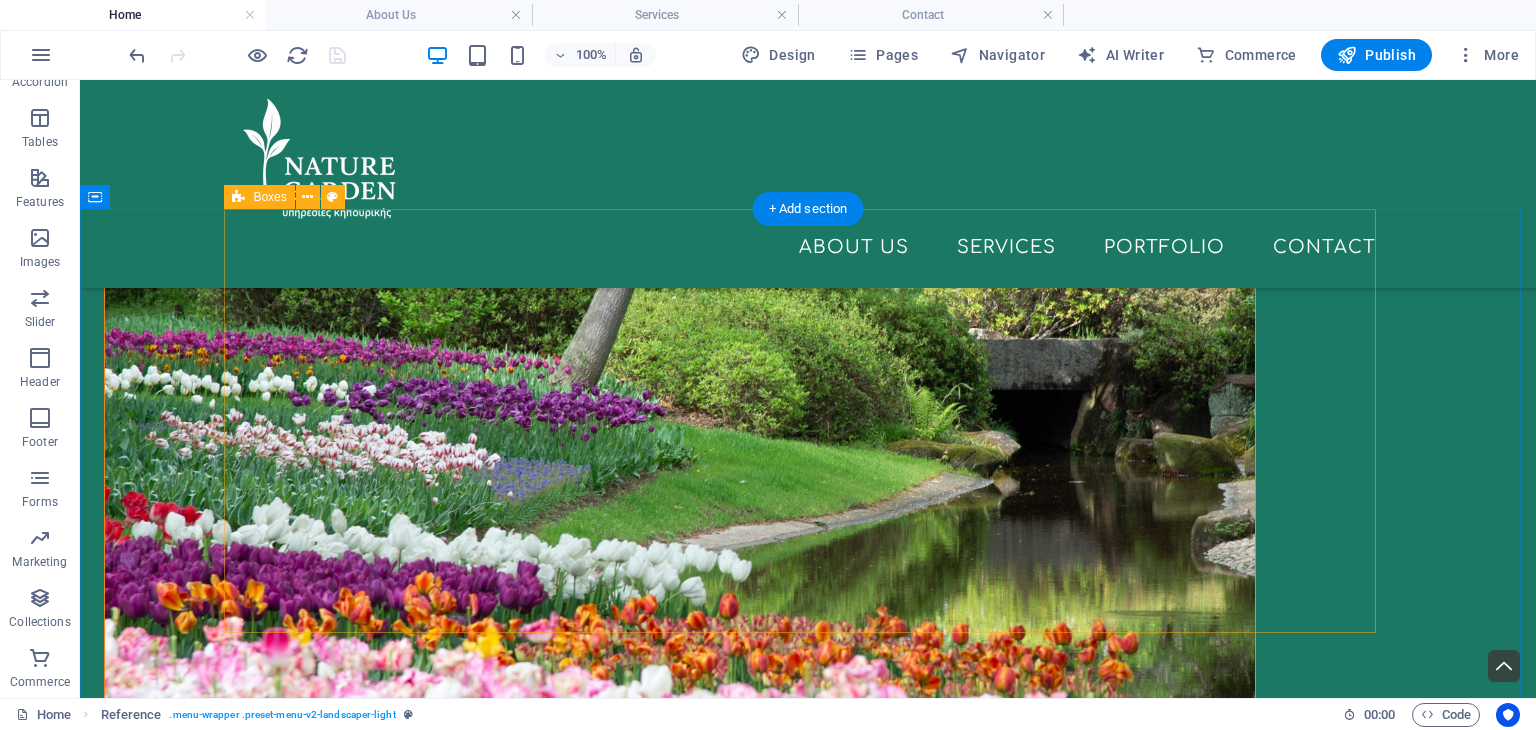 scroll, scrollTop: 1100, scrollLeft: 0, axis: vertical 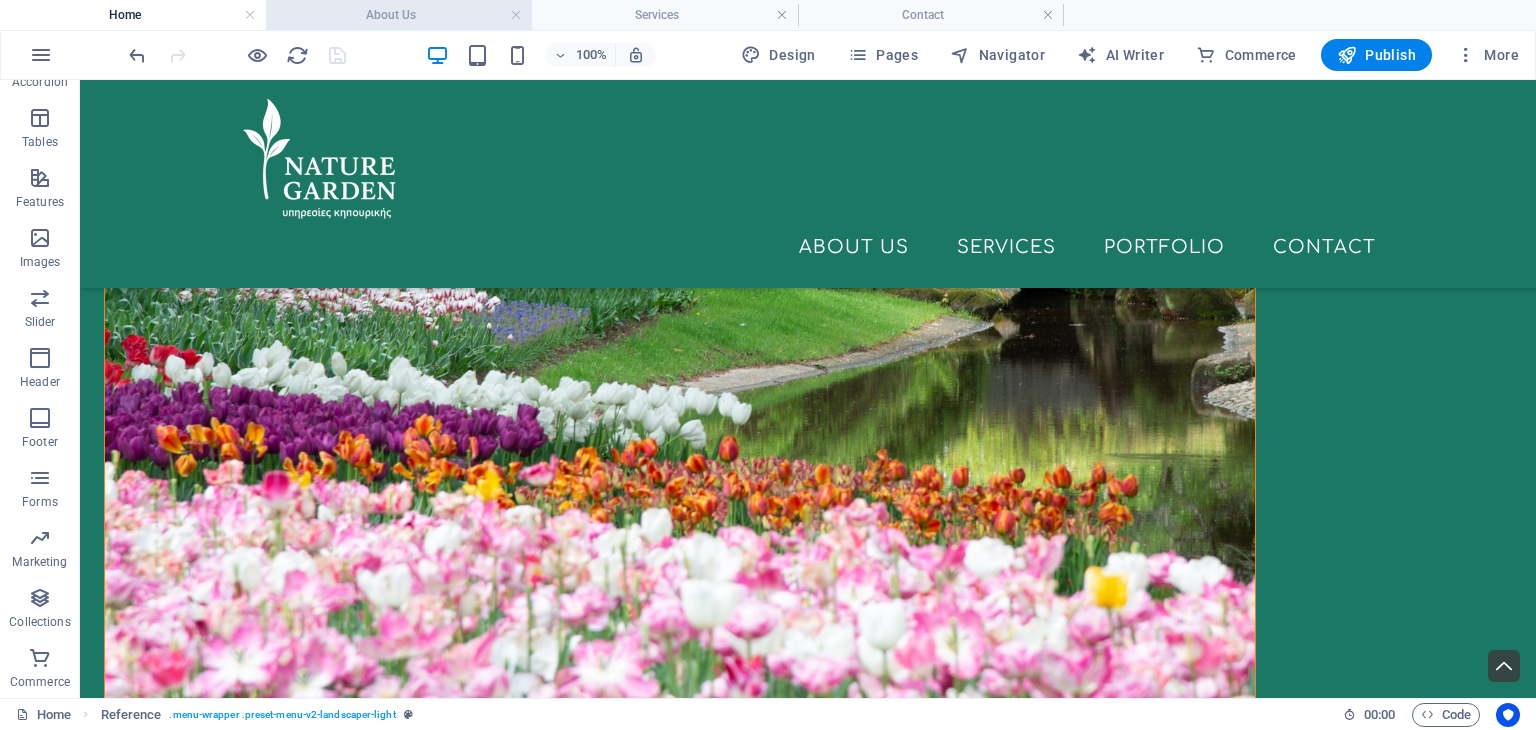 click on "About Us" at bounding box center (399, 15) 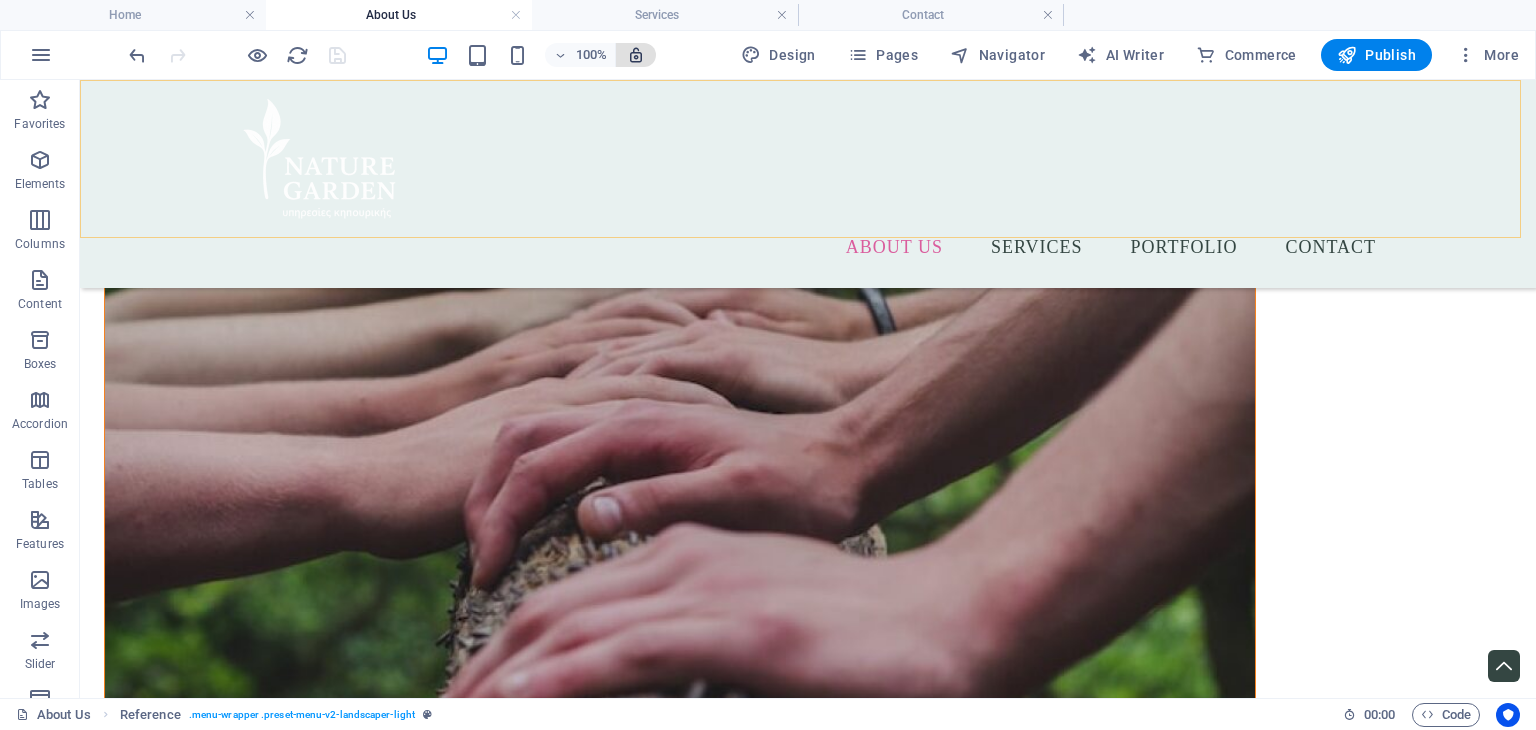 scroll, scrollTop: 3308, scrollLeft: 0, axis: vertical 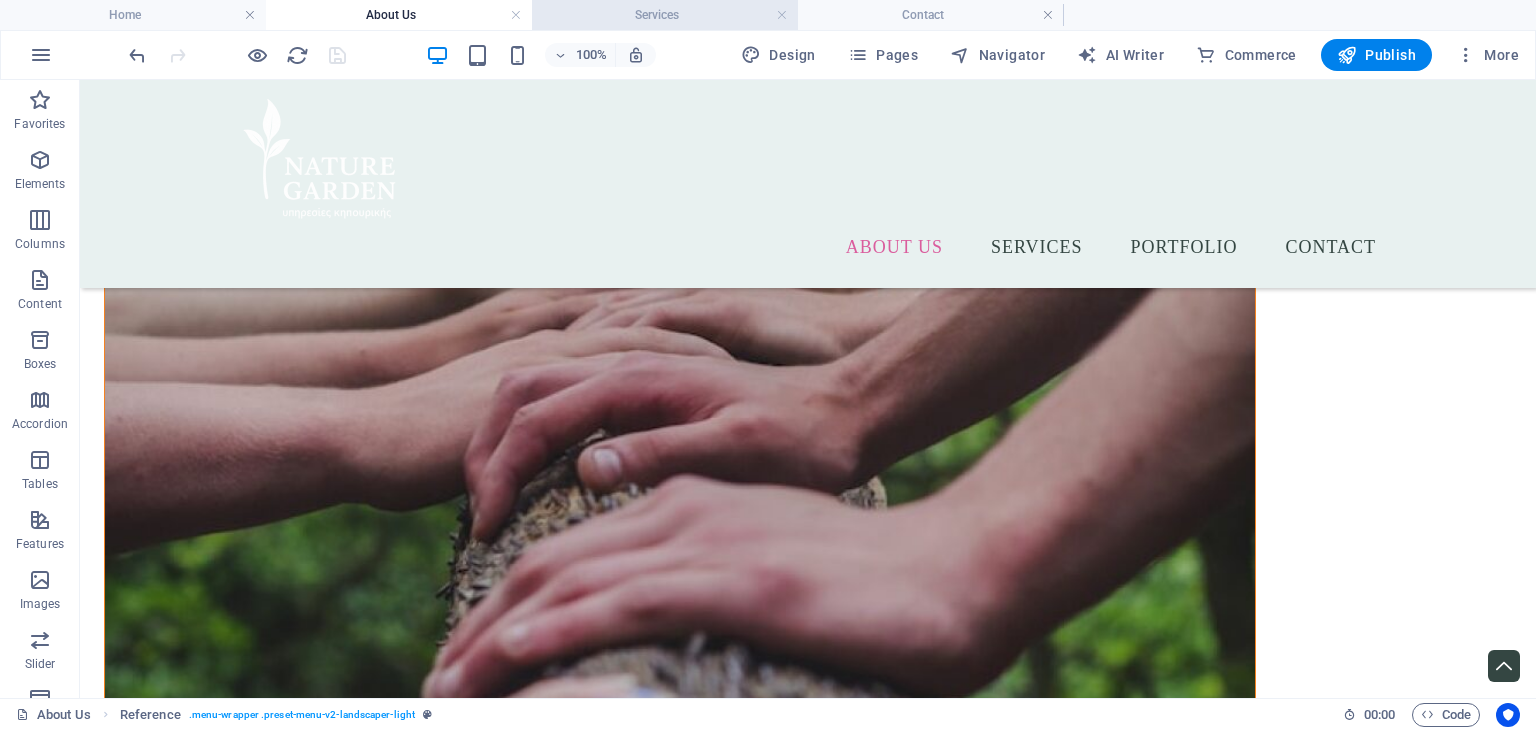 click on "Services" at bounding box center (665, 15) 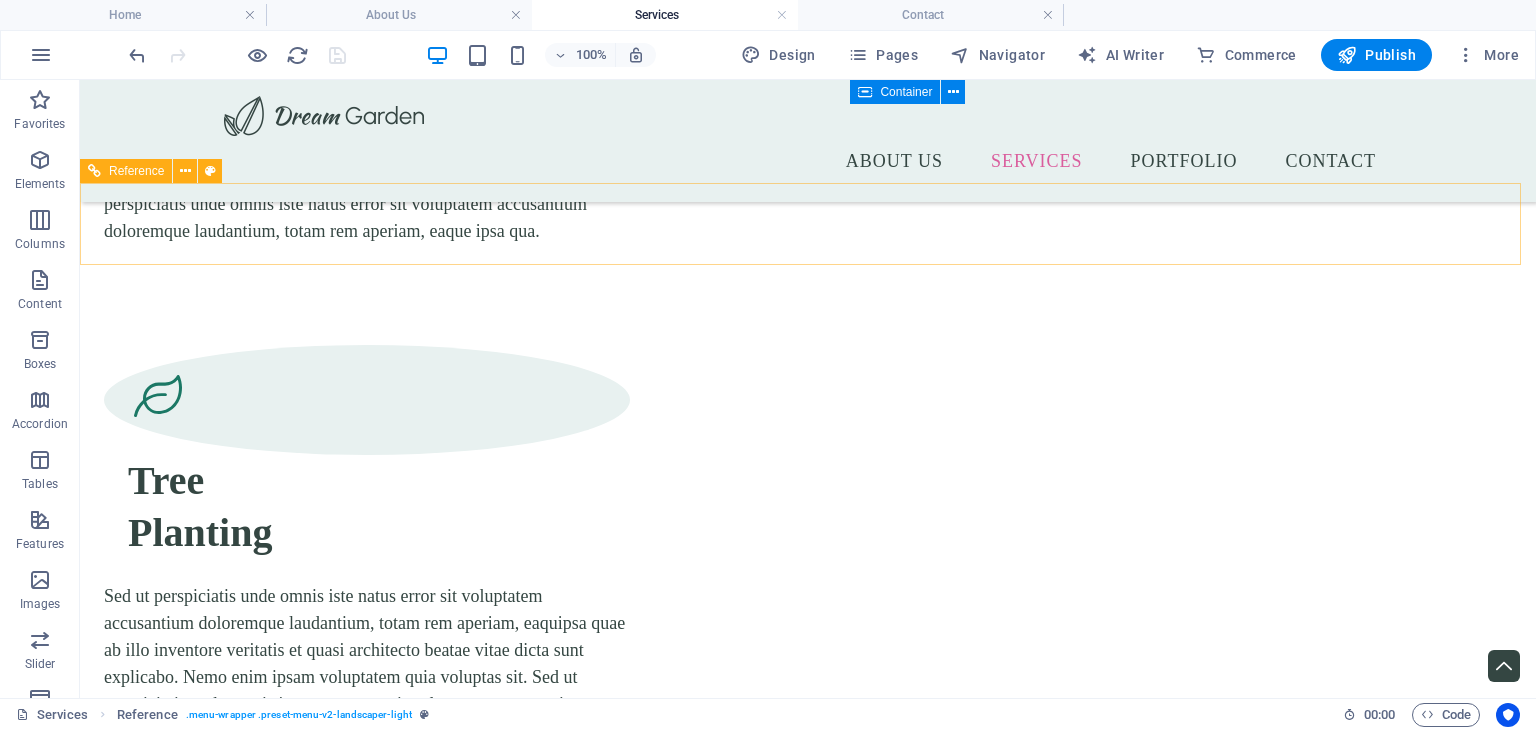 scroll, scrollTop: 2065, scrollLeft: 0, axis: vertical 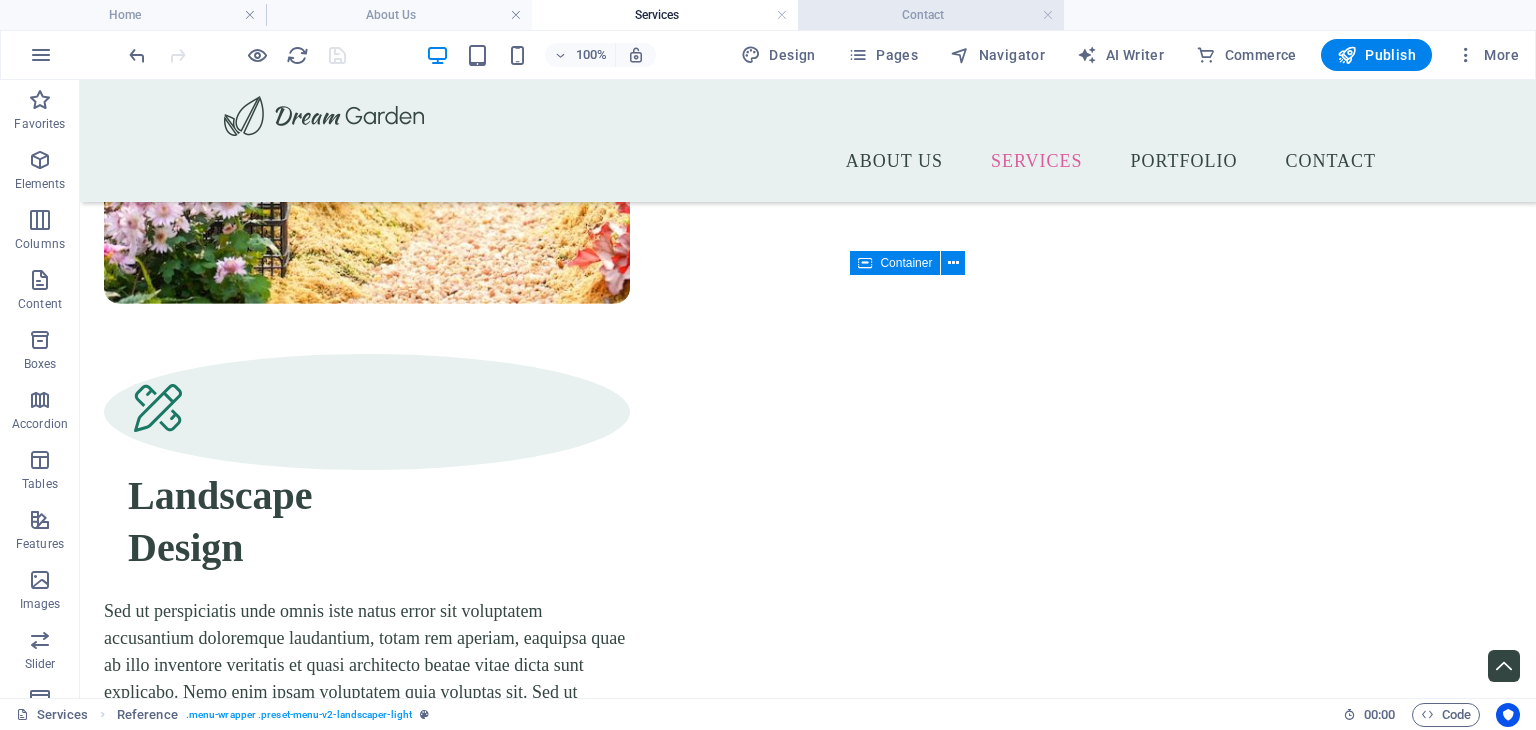 click on "Contact" at bounding box center [931, 15] 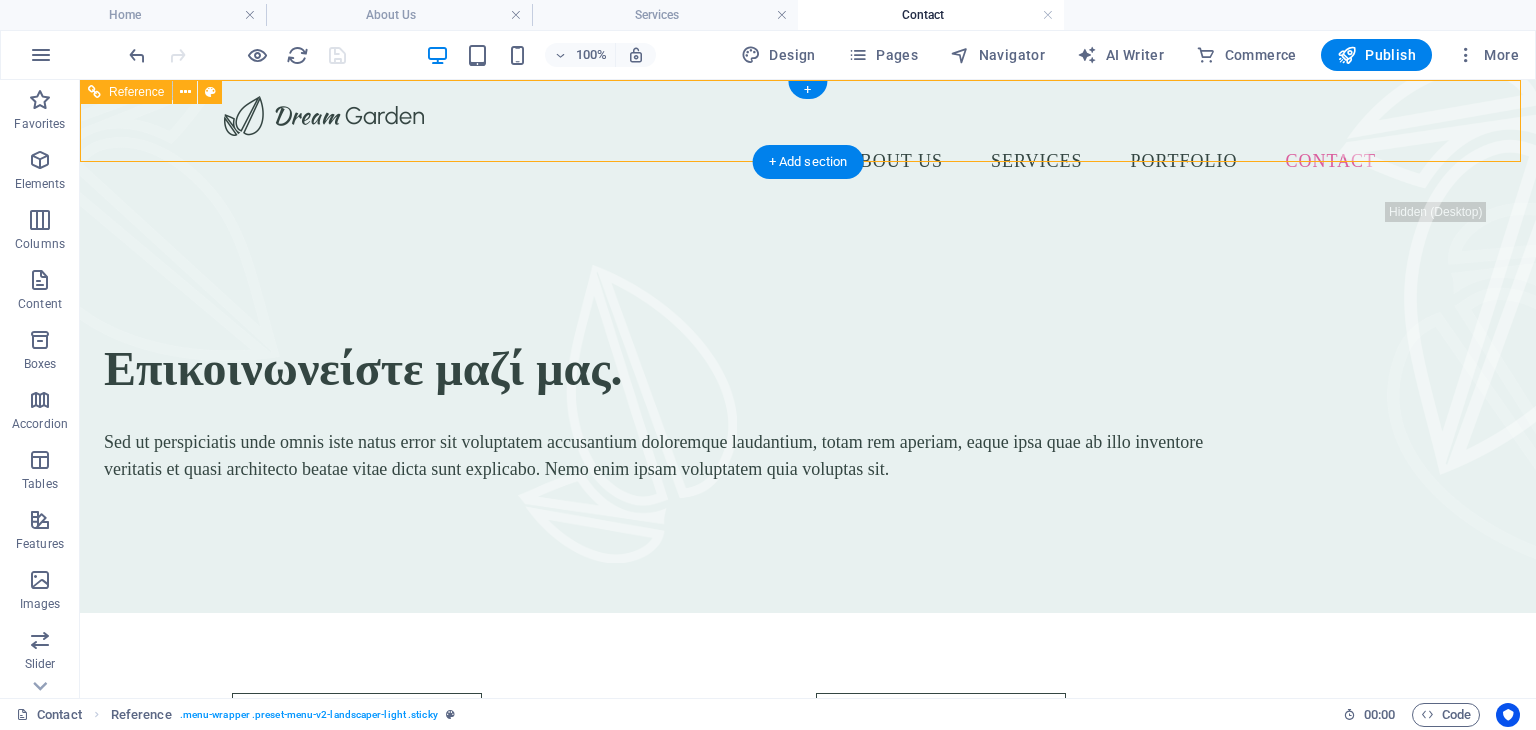 click on "About Us Services Portfolio Contact" at bounding box center (808, 161) 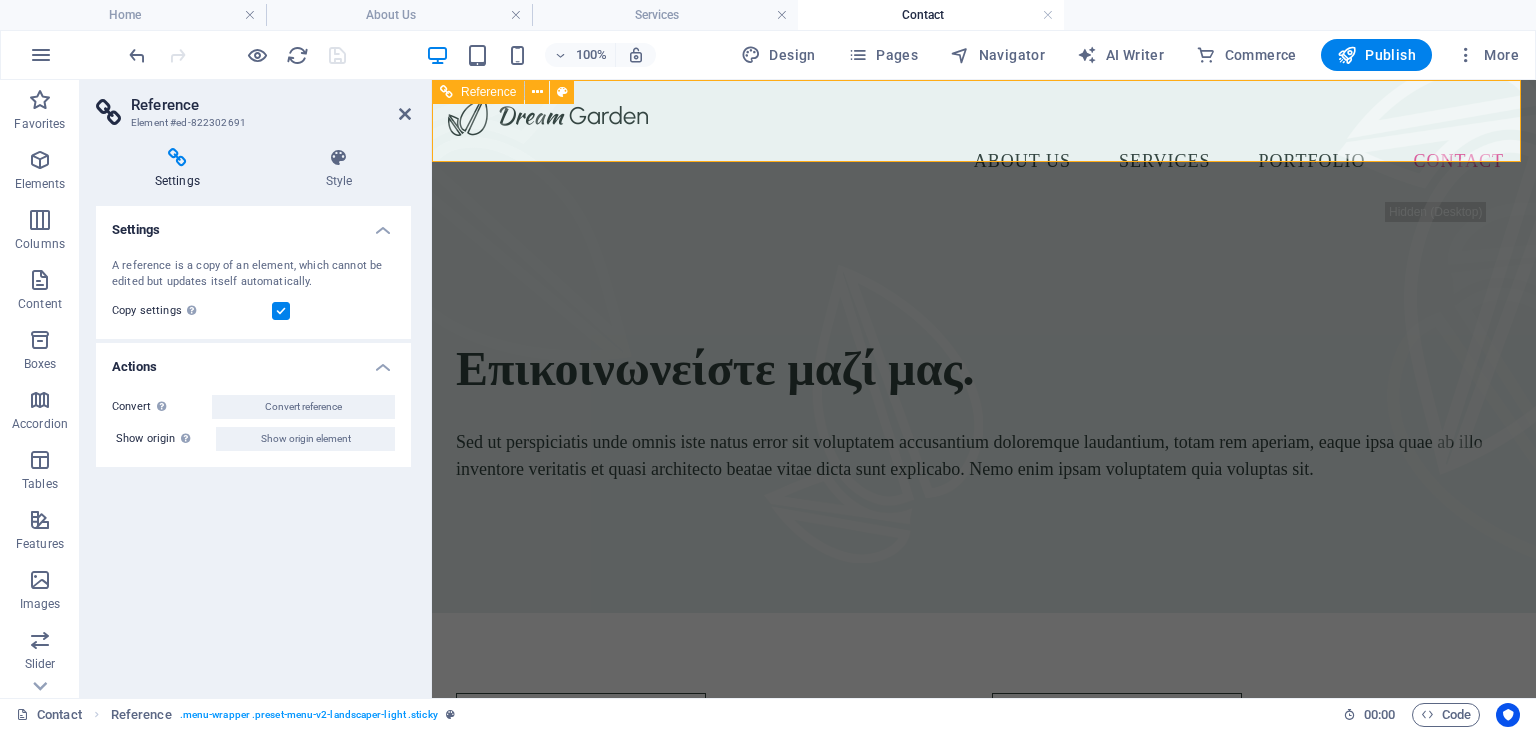 click on "About Us Services Portfolio Contact" at bounding box center (984, 161) 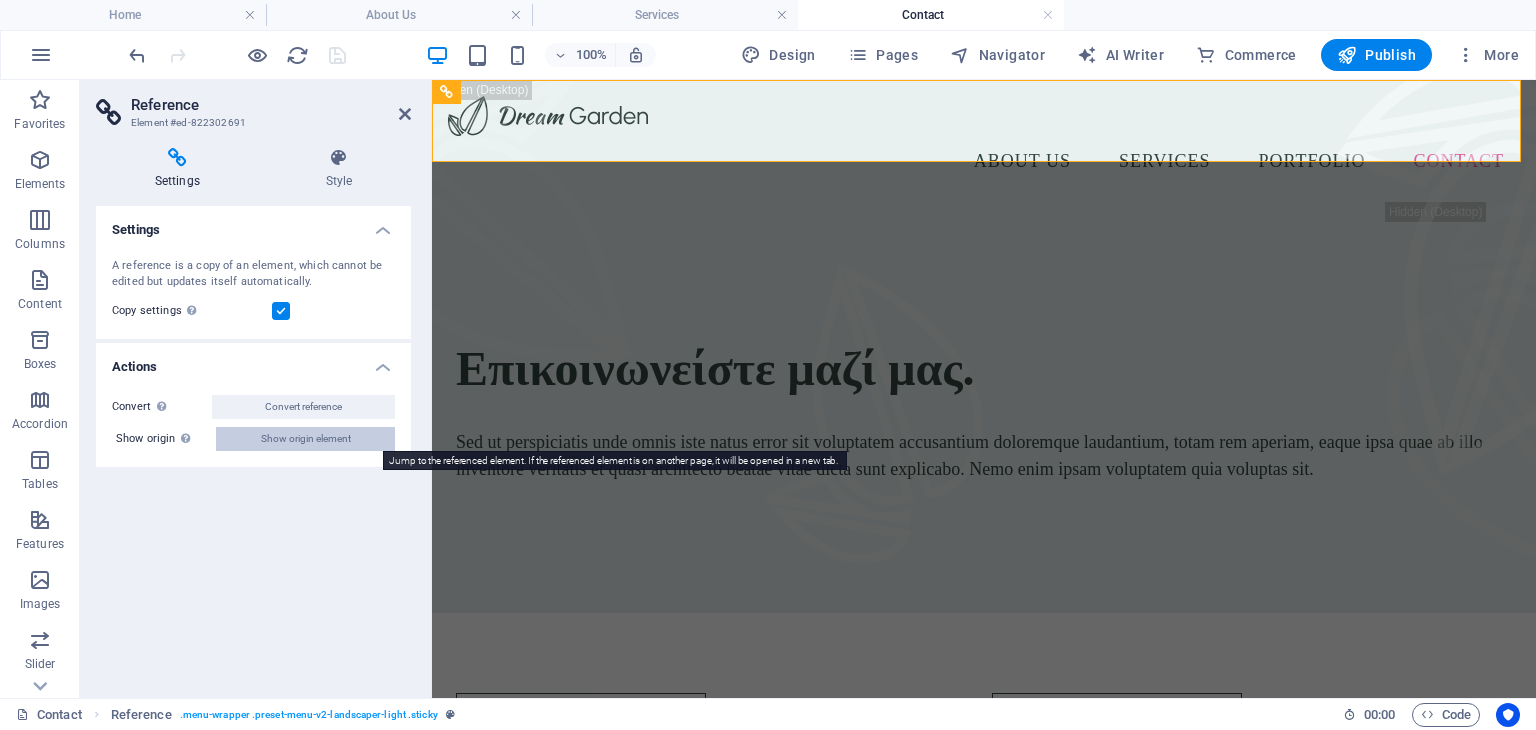 click on "Show origin element" at bounding box center [306, 439] 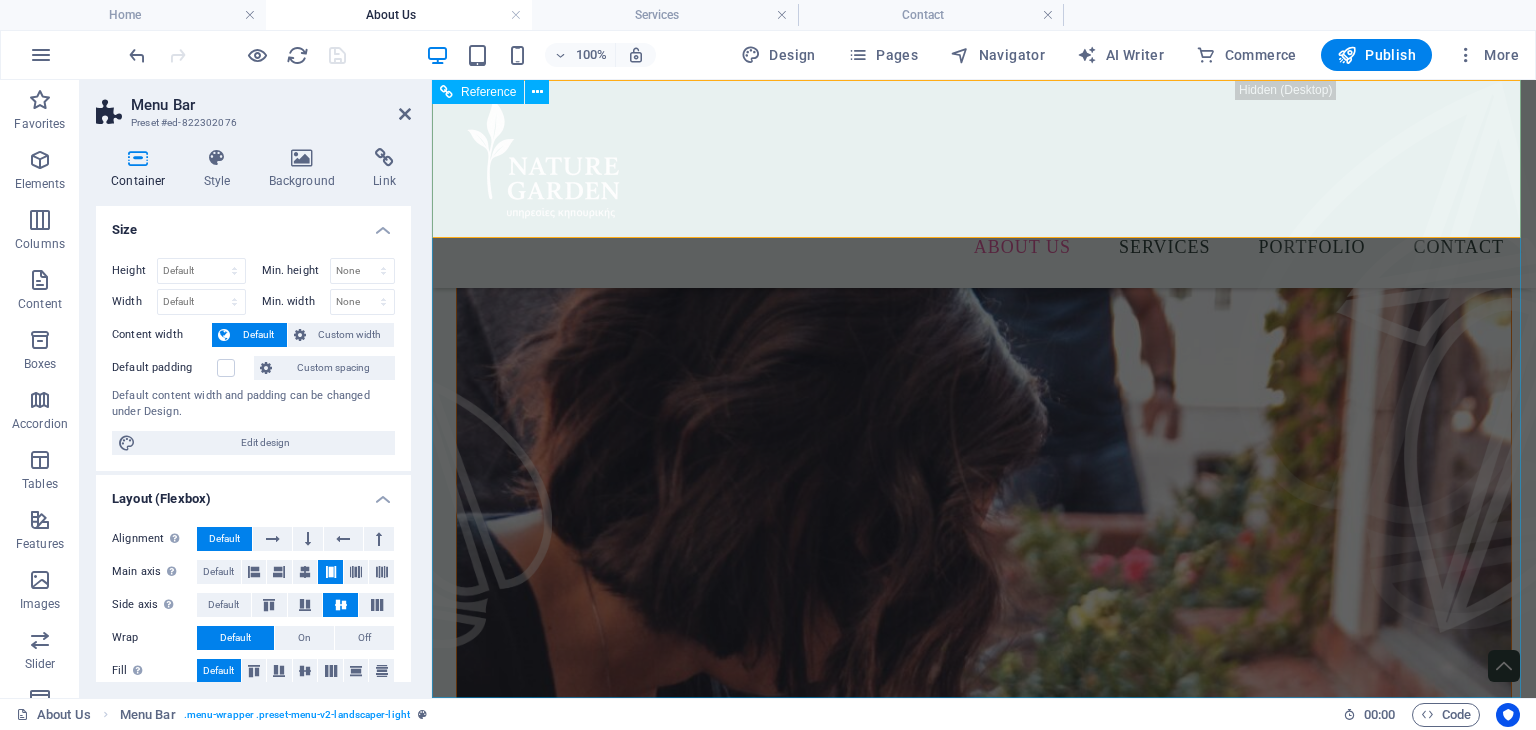 scroll, scrollTop: 3271, scrollLeft: 0, axis: vertical 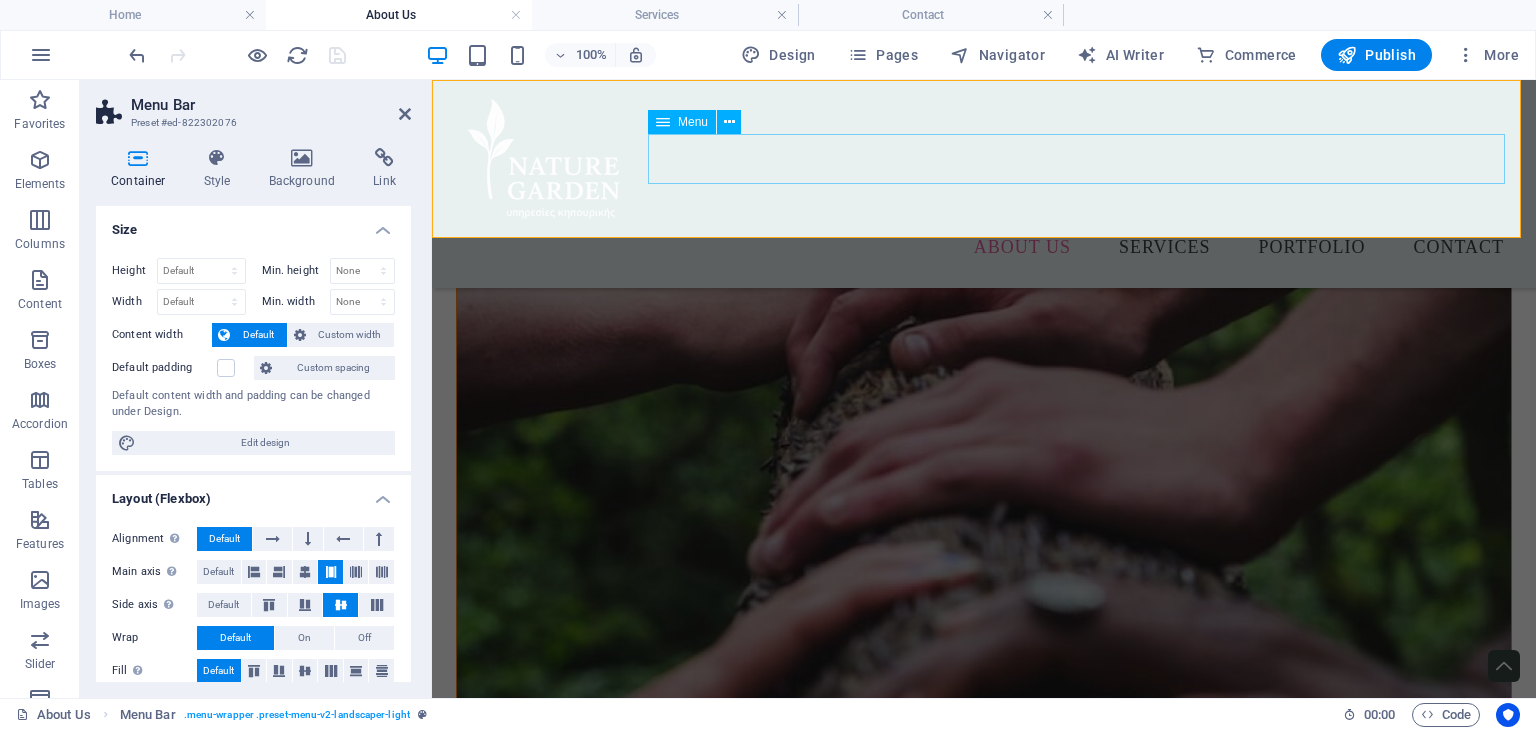 click on "About Us Services Portfolio Contact" at bounding box center (984, 247) 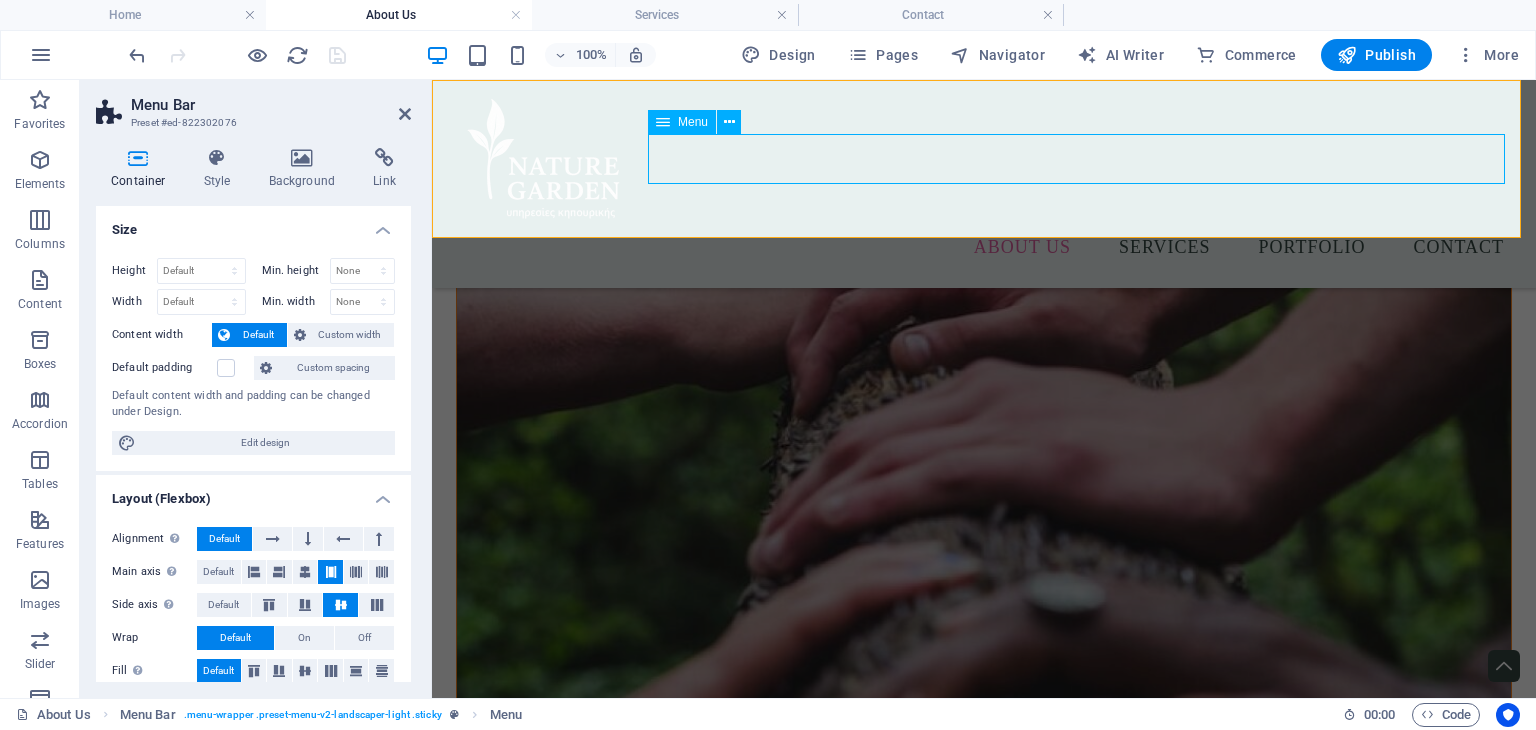 click on "About Us Services Portfolio Contact" at bounding box center (984, 247) 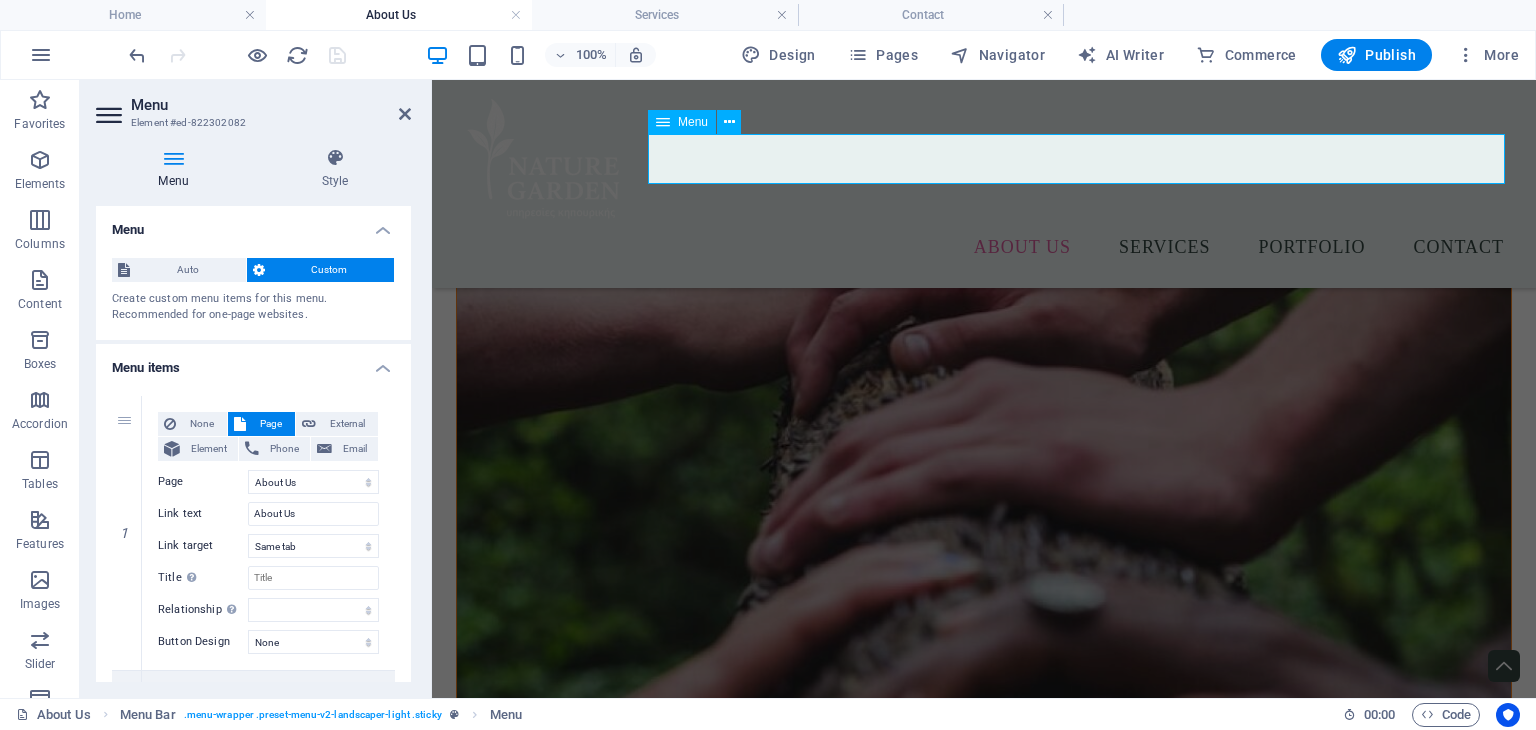 click on "About Us Services Portfolio Contact" at bounding box center [984, 247] 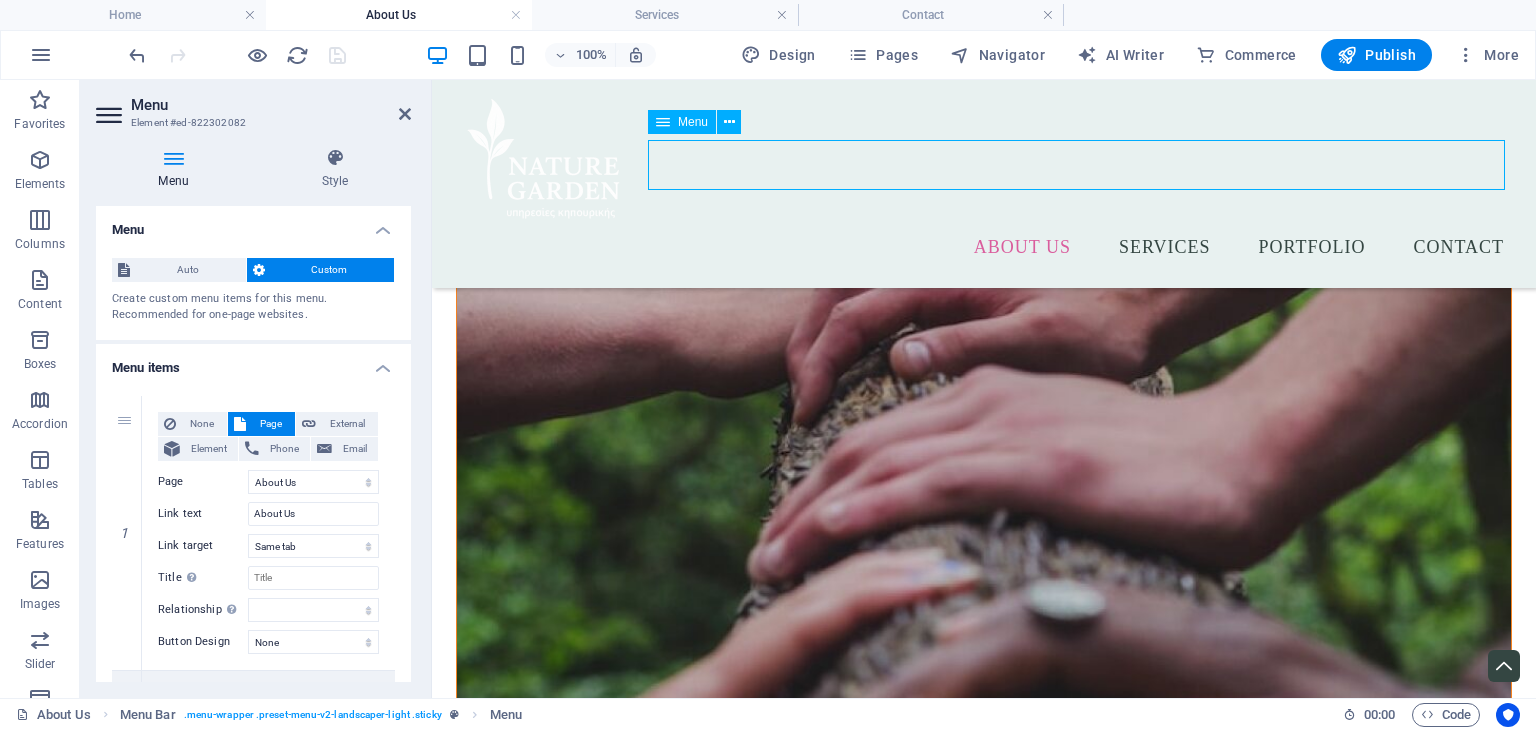 click on "About Us Services Portfolio Contact" at bounding box center (984, 247) 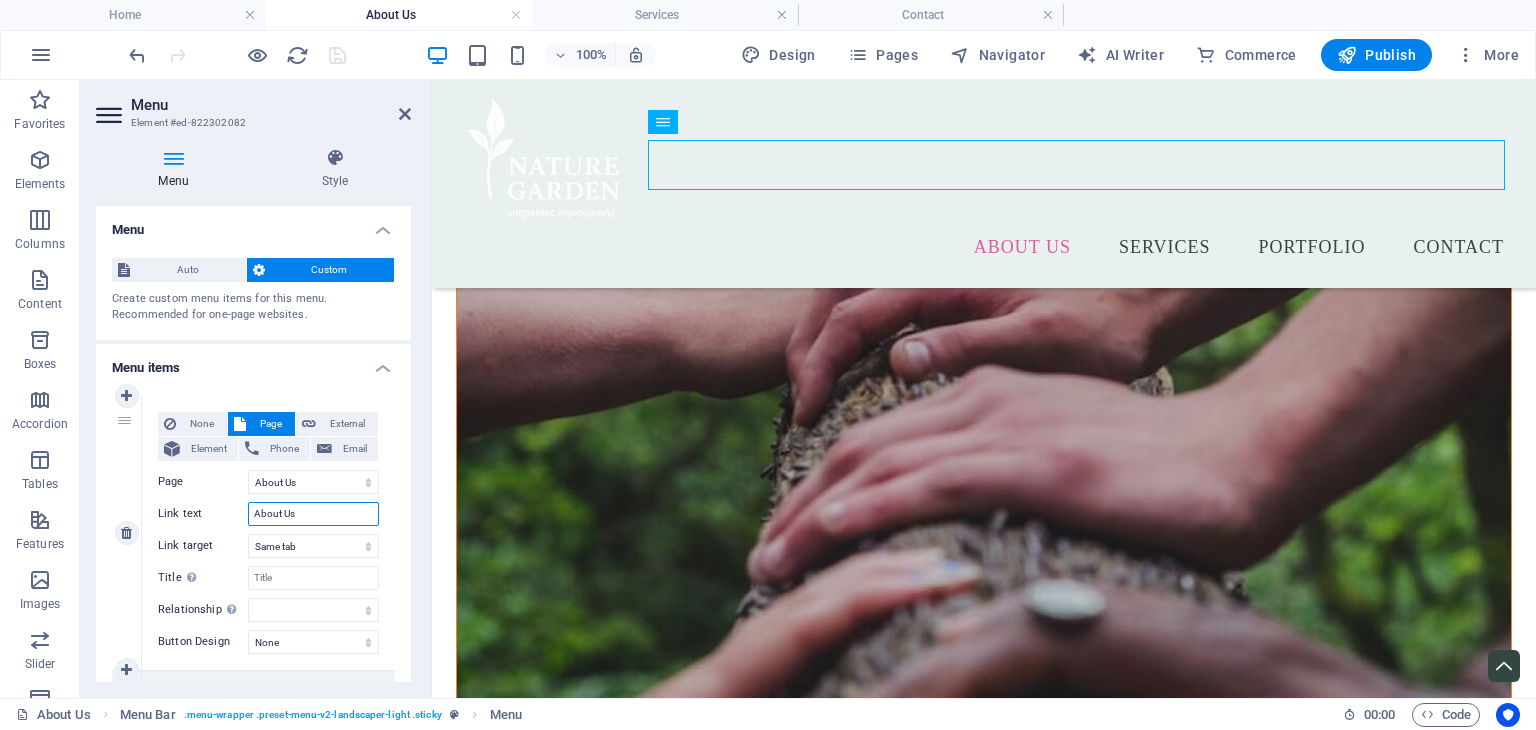 click on "About Us" at bounding box center (313, 514) 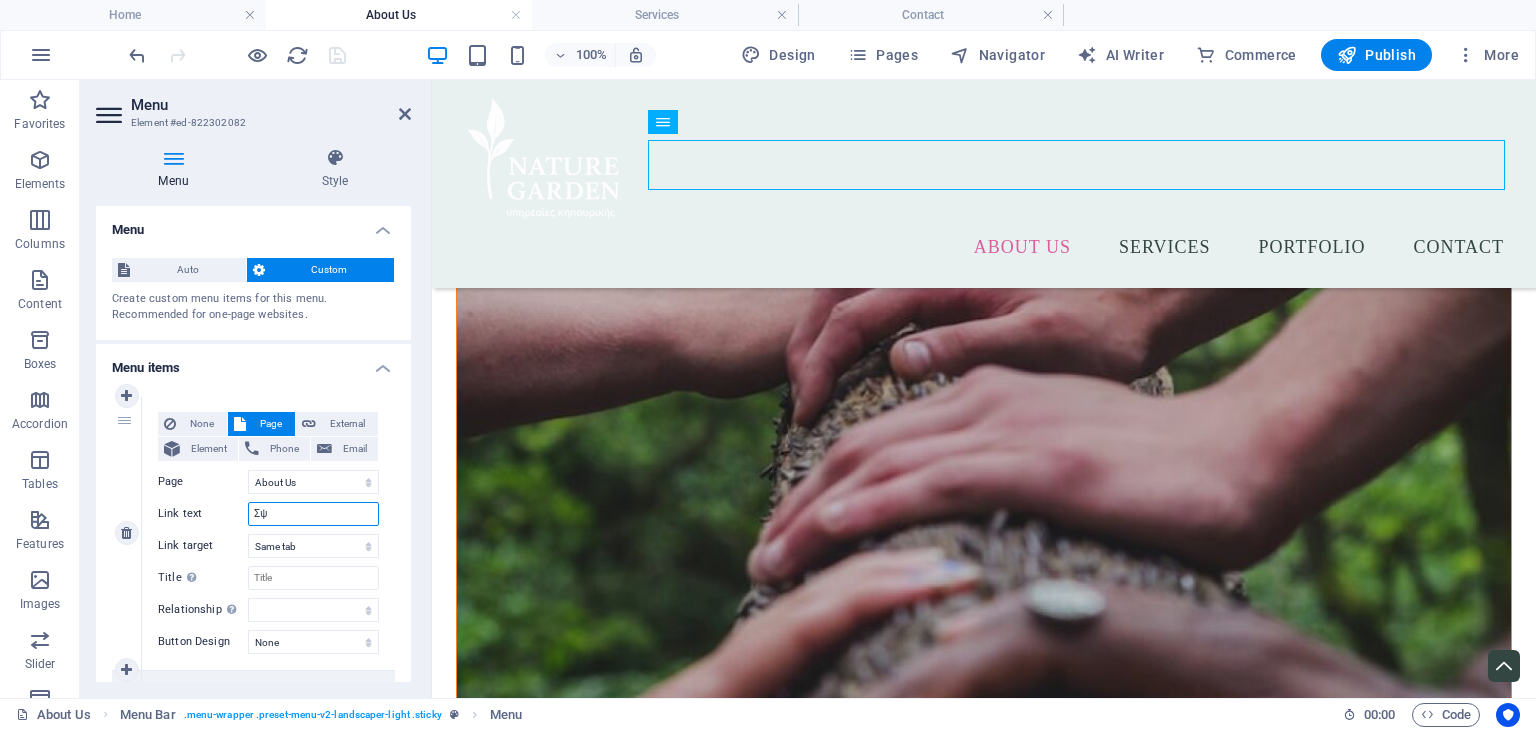 type on "Σ" 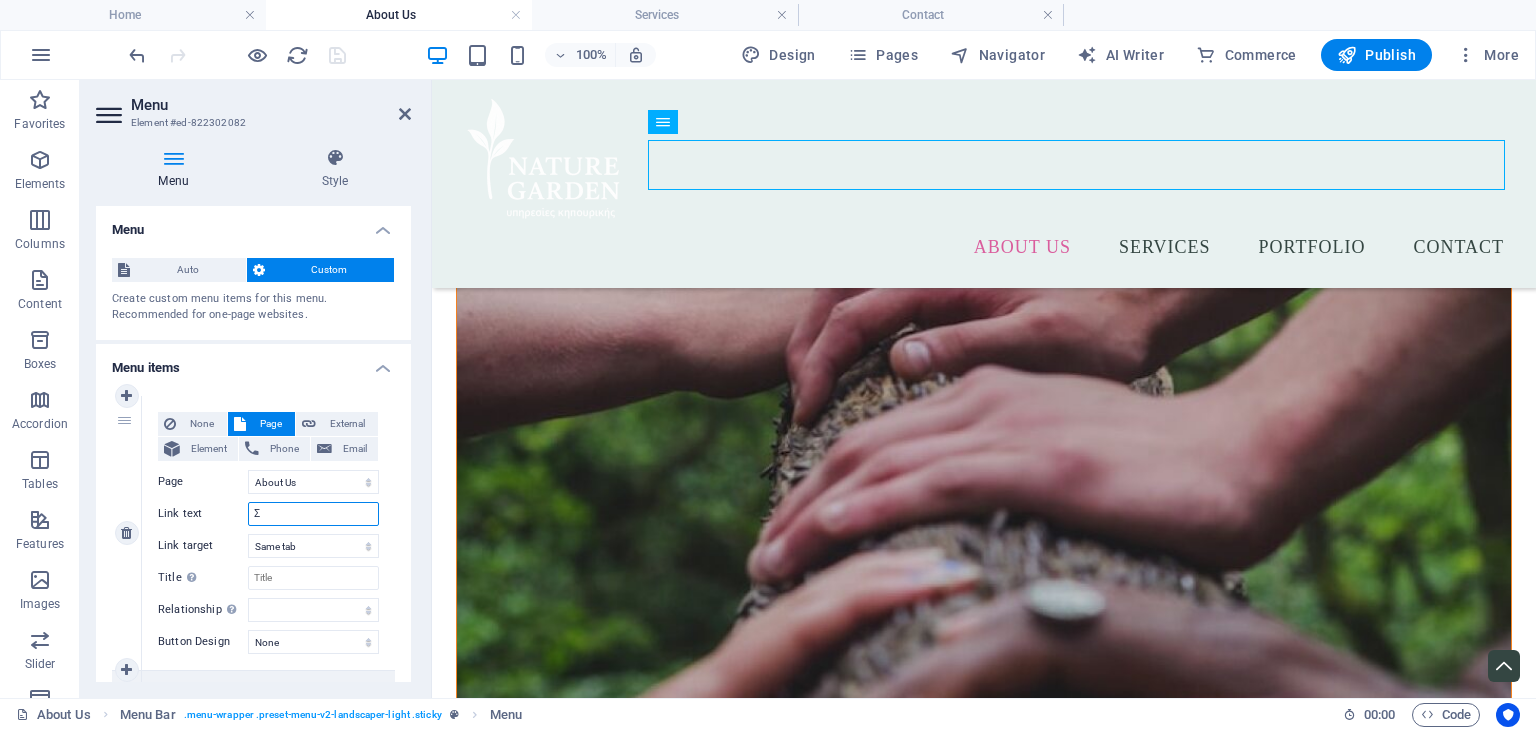 select 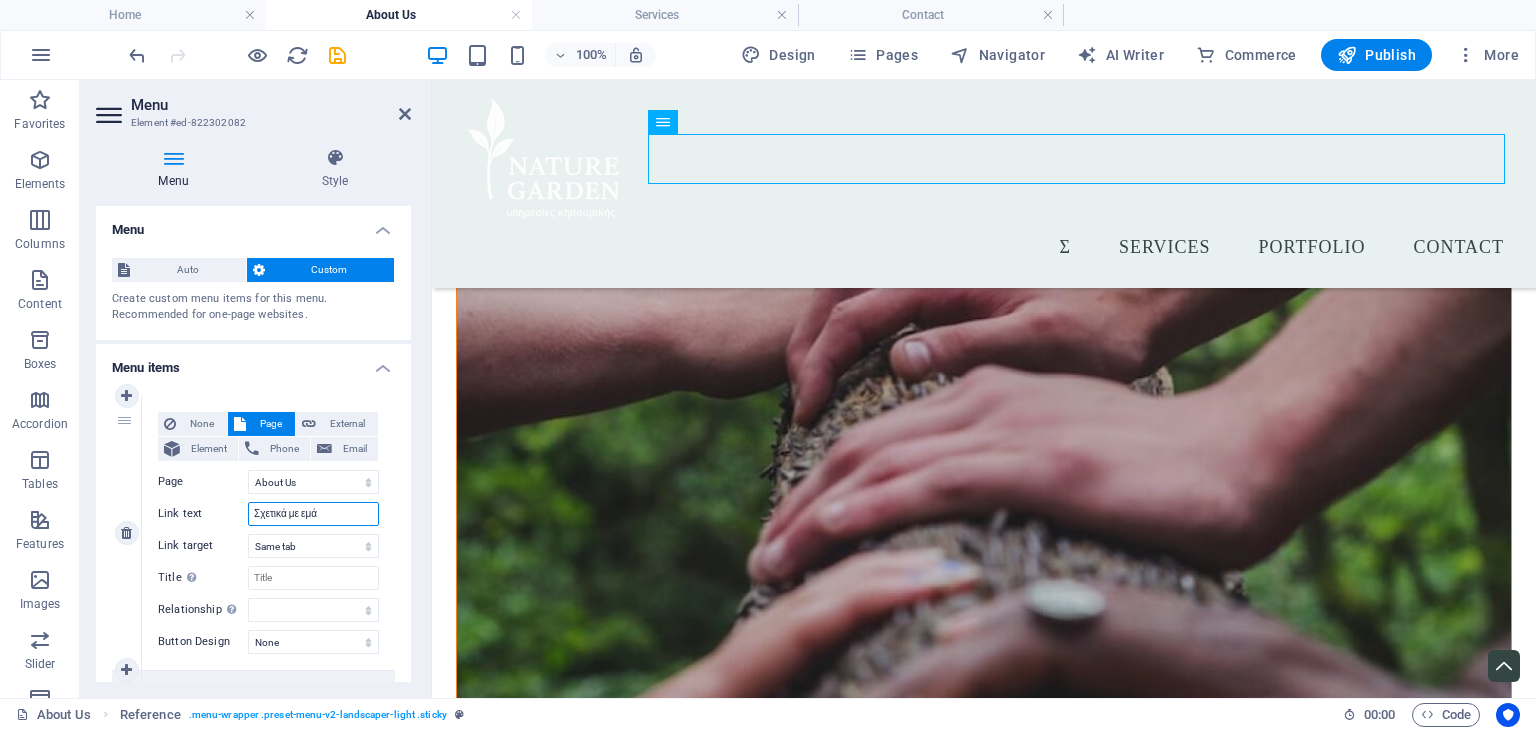 type on "Σχετικά με εμάς" 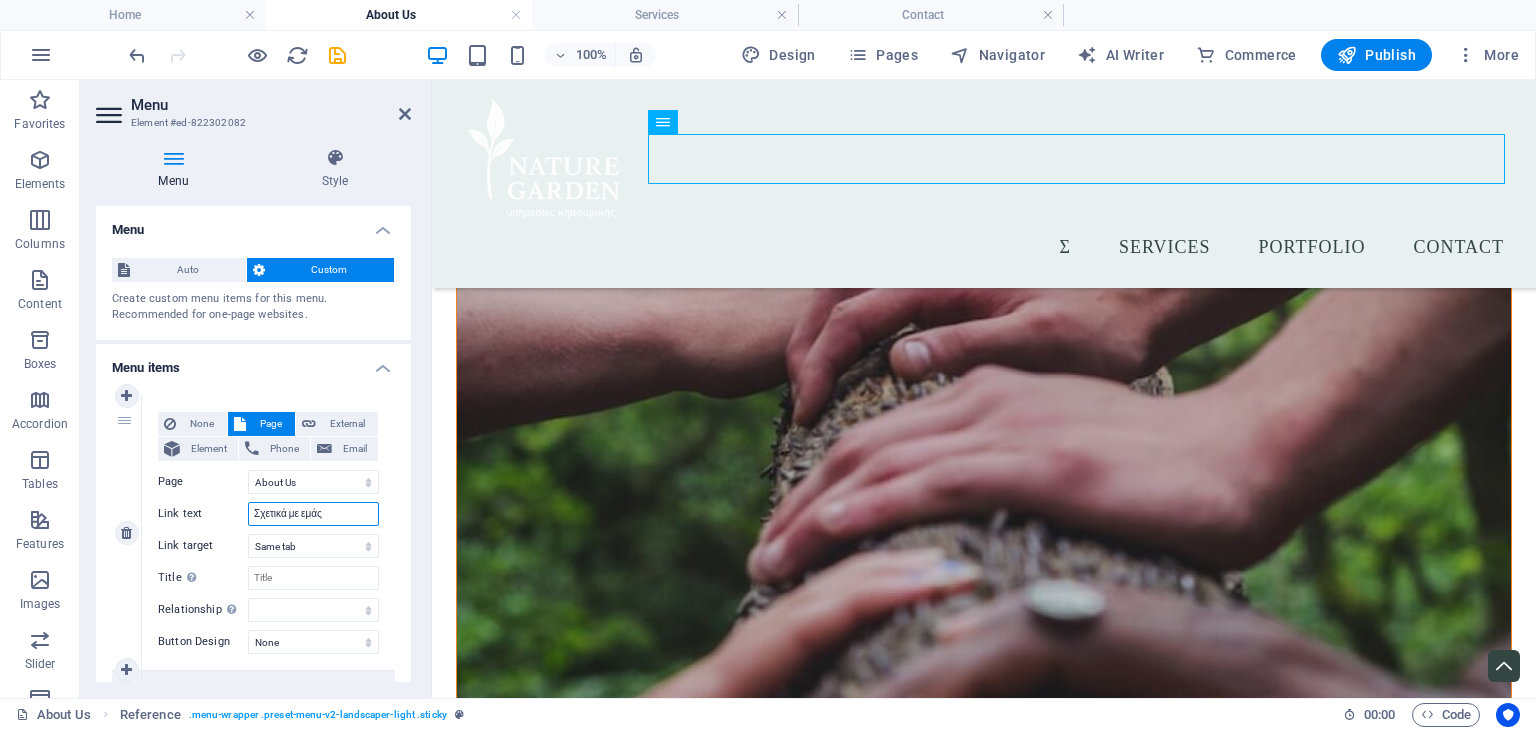 select 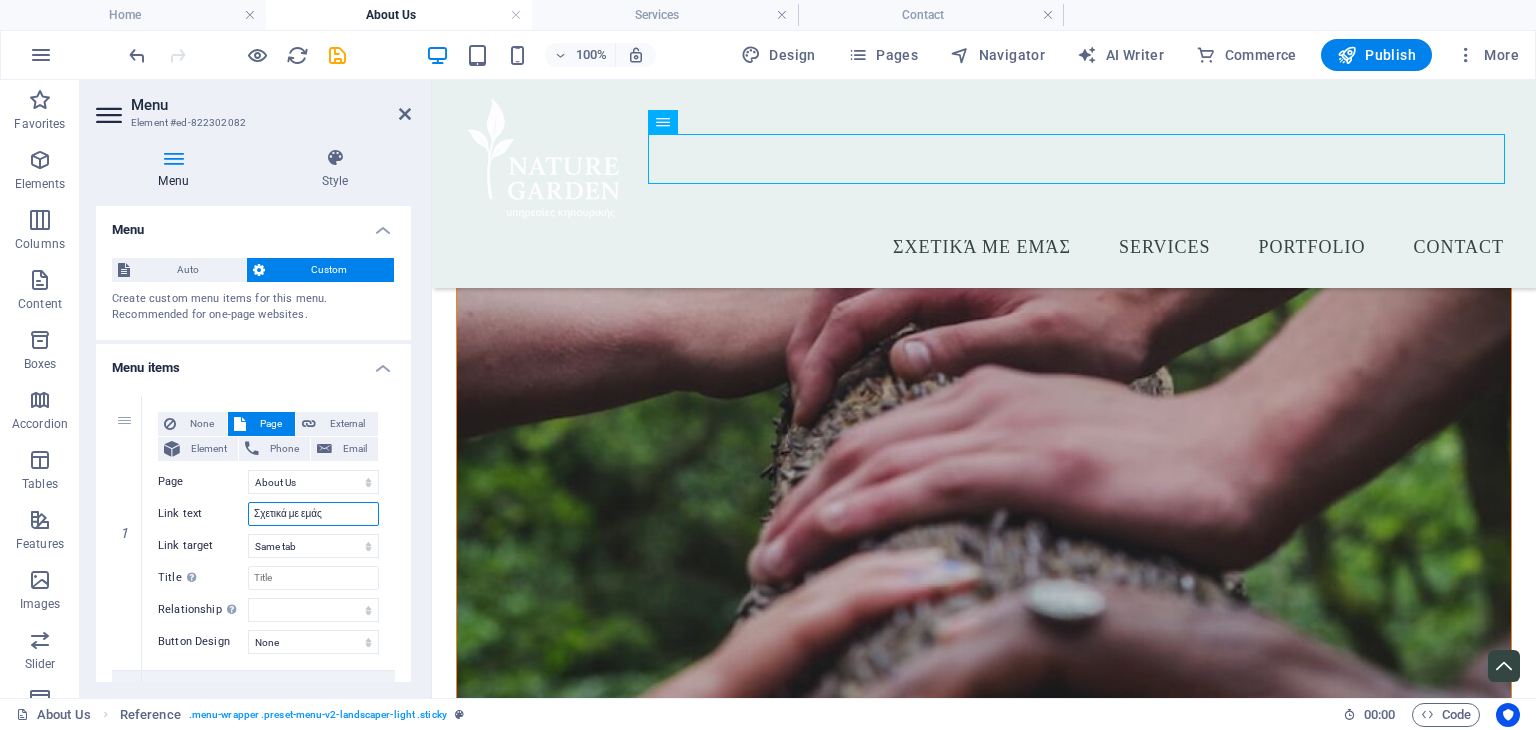 type on "Σχετικά με εμάς" 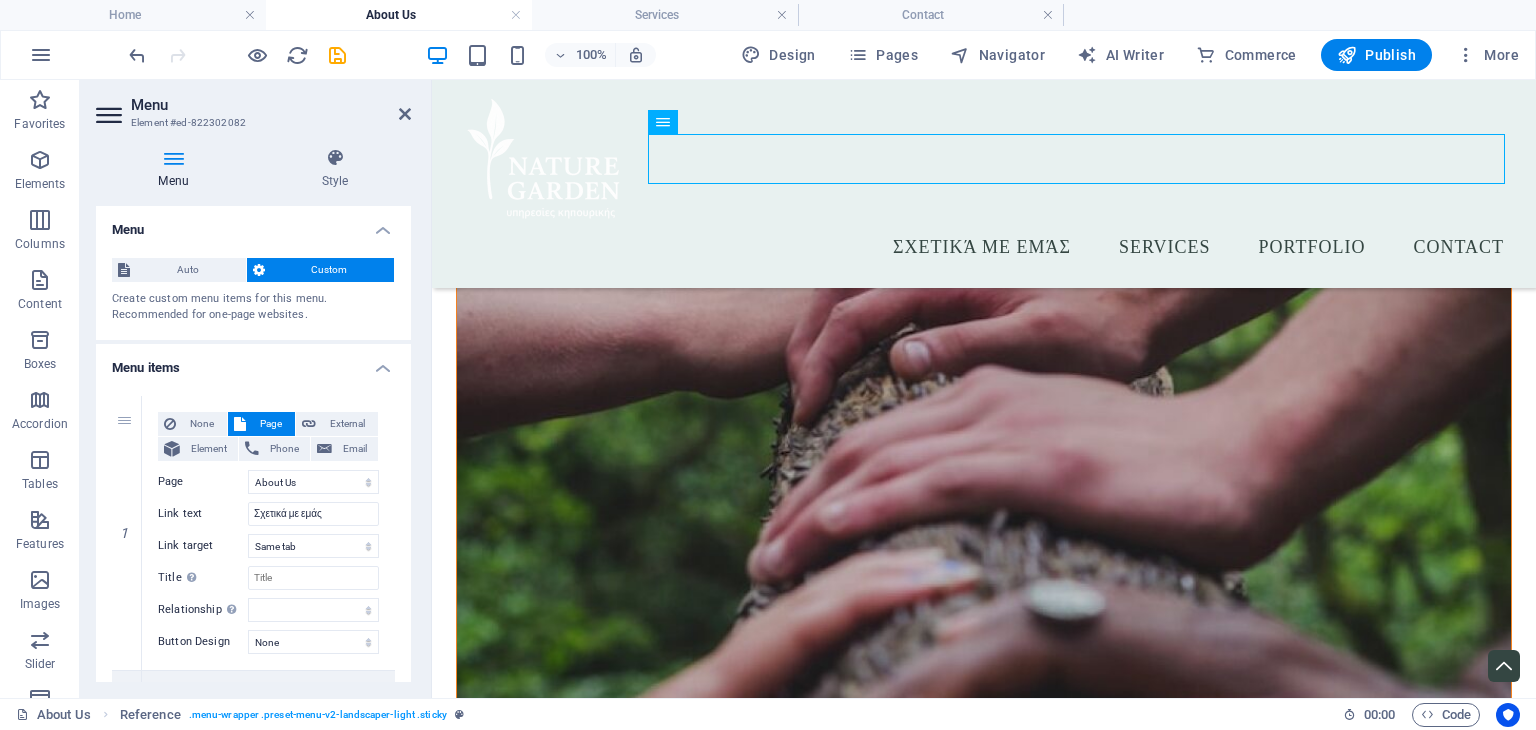 click on "1 None Page External Element Phone Email Page Home About Us Services Portfolio Contact Legal Notice Privacy Element
URL /15831066 Phone Email Link text Σχετικά με εμάς Link target New tab Same tab Overlay Title Additional link description, should not be the same as the link text. The title is most often shown as a tooltip text when the mouse moves over the element. Leave empty if uncertain. Relationship Sets the  relationship of this link to the link target . For example, the value "nofollow" instructs search engines not to follow the link. Can be left empty. alternate author bookmark external help license next nofollow noreferrer noopener prev search tag Button Design None Default Primary Secondary 2 None Page External Element Phone Email Page Home About Us Services Portfolio Contact Legal Notice Privacy Element
URL /15831069 Phone Email Link text Services Link target New tab Same tab Overlay Title Relationship Sets the  alternate author bookmark 3" at bounding box center (253, 945) 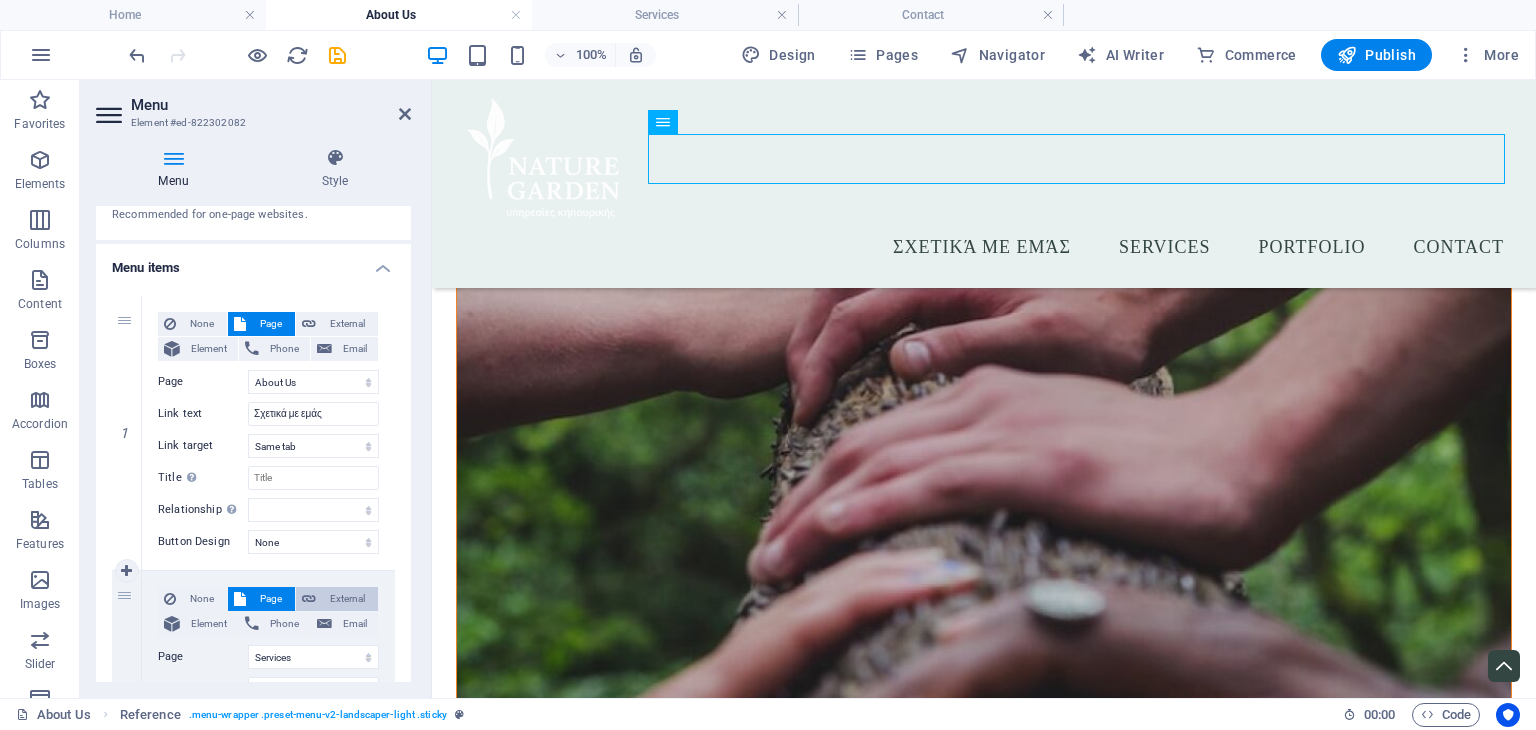 scroll, scrollTop: 200, scrollLeft: 0, axis: vertical 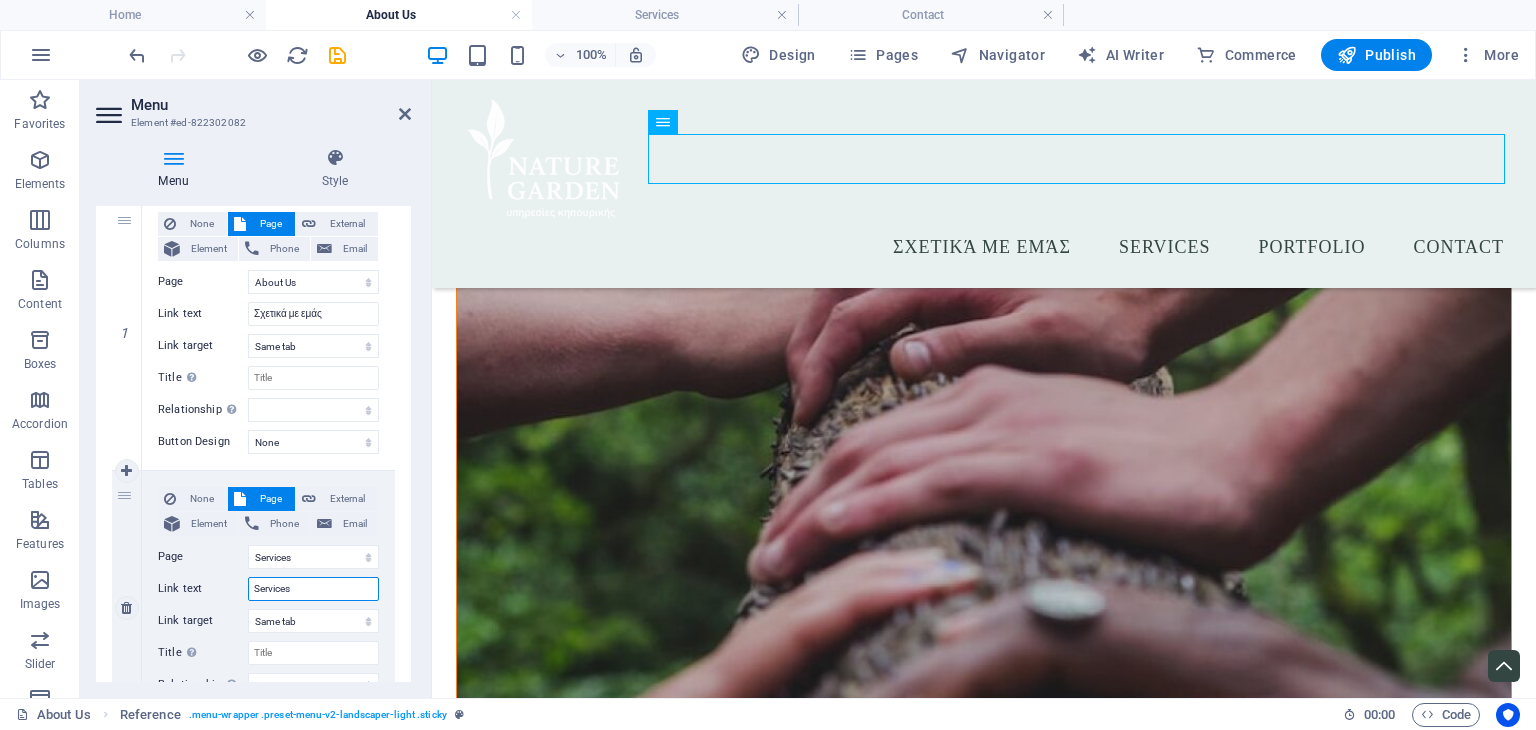 click on "Services" at bounding box center (313, 589) 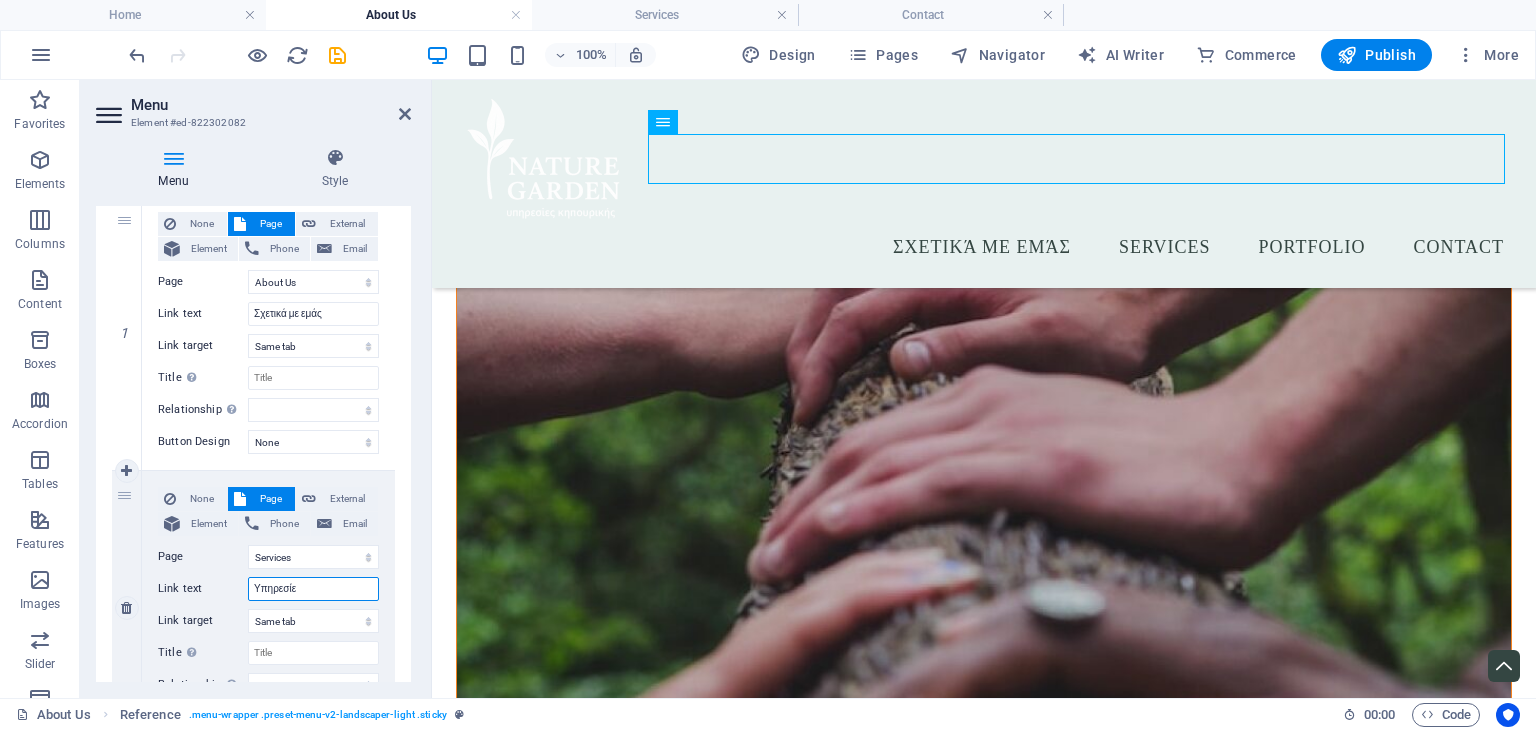 type on "Υπηρεσίες" 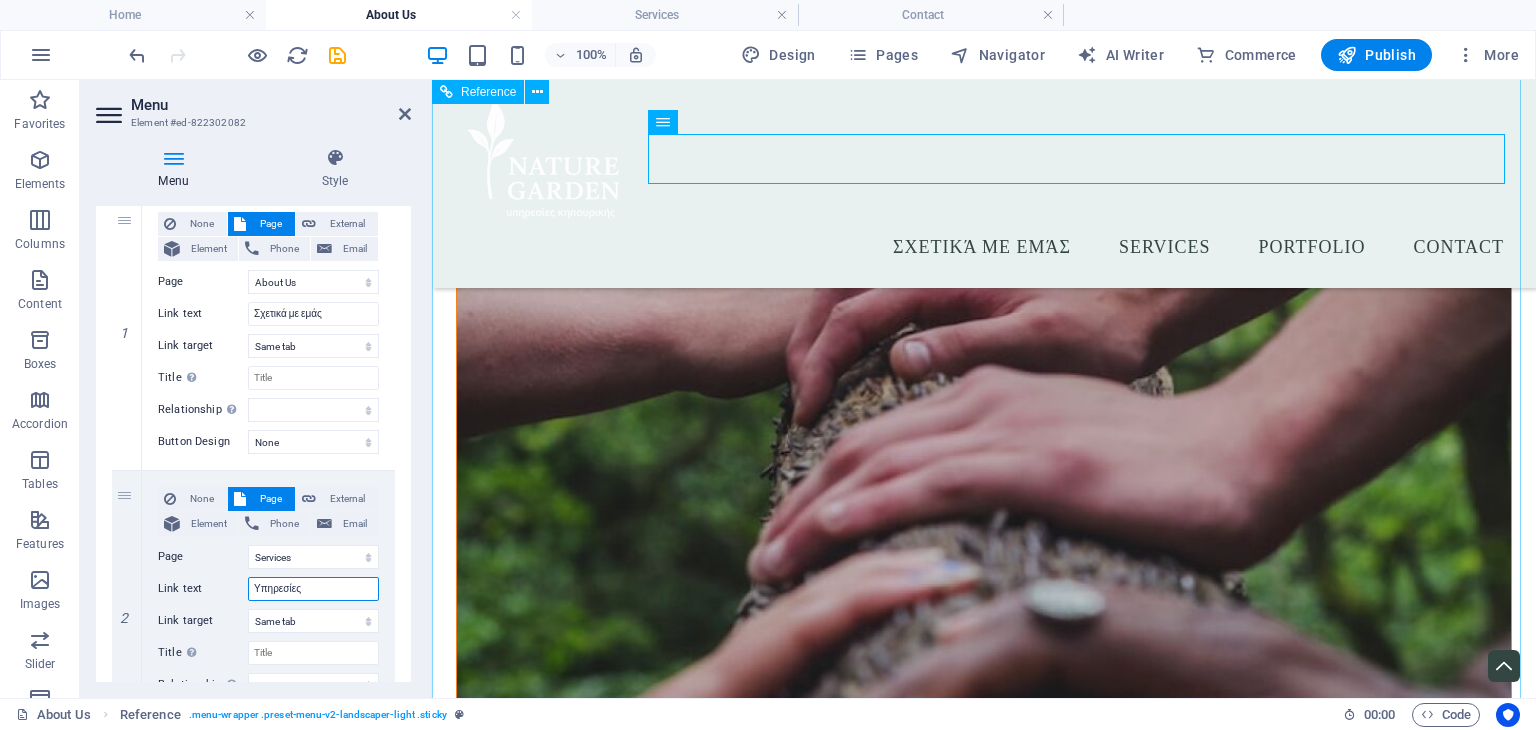 select 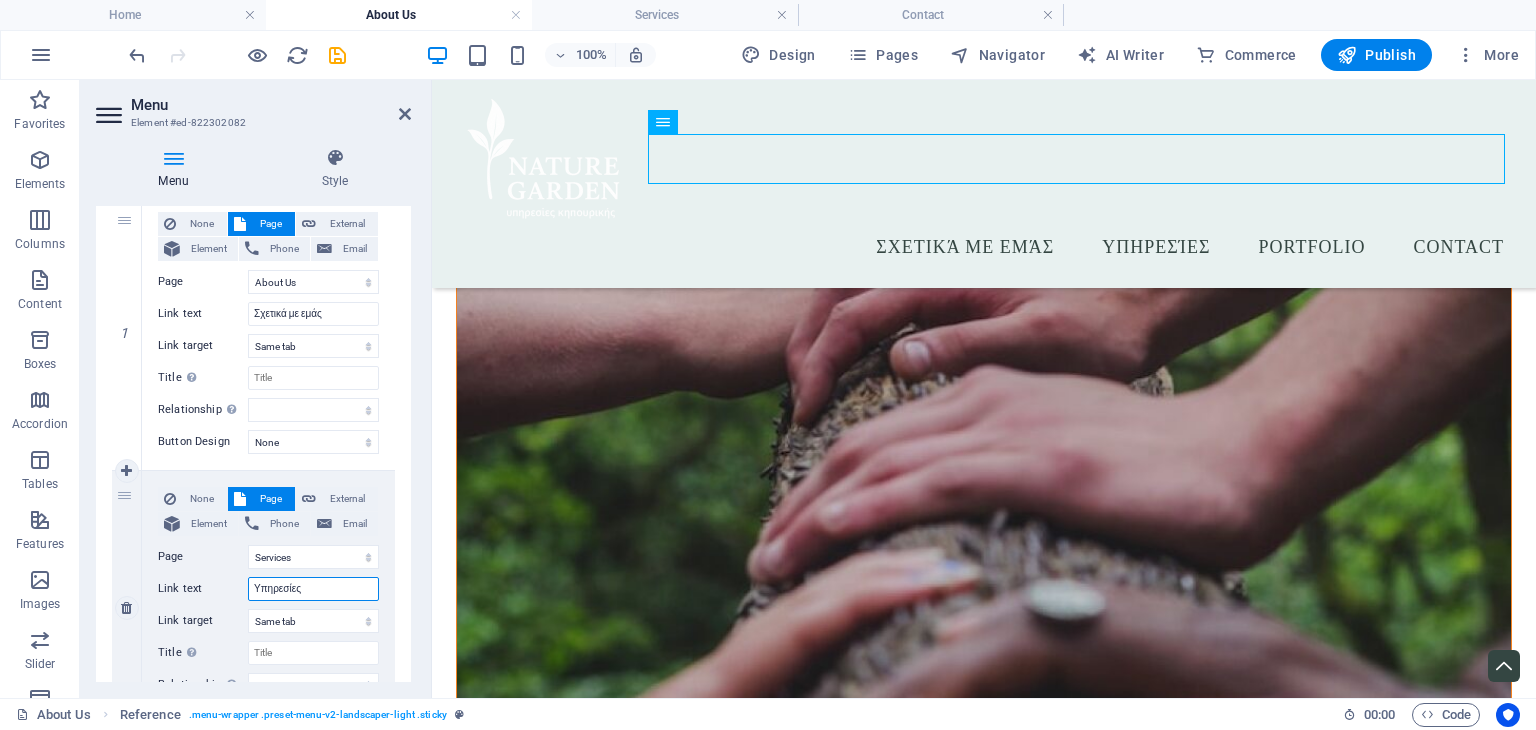 type on "Υπηρεσίες" 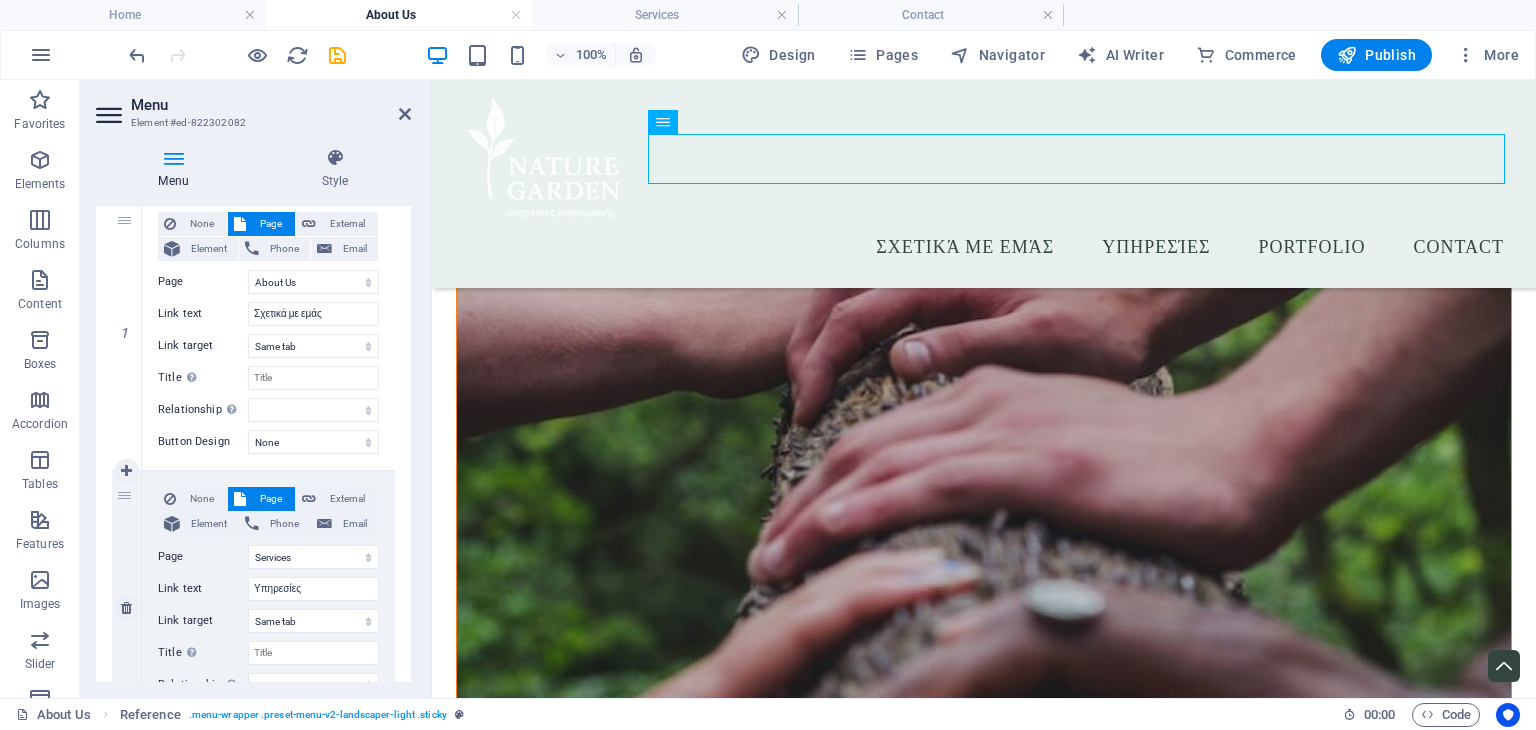 click on "None Page External Element Phone Email Page Home About Us Services Portfolio Contact Legal Notice Privacy Element
URL /15831069 Phone Email Link text Υπηρεσίες Link target New tab Same tab Overlay Title Additional link description, should not be the same as the link text. The title is most often shown as a tooltip text when the mouse moves over the element. Leave empty if uncertain. Relationship Sets the  relationship of this link to the link target . For example, the value "nofollow" instructs search engines not to follow the link. Can be left empty. alternate author bookmark external help license next nofollow noreferrer noopener prev search tag Button Design None Default Primary Secondary" at bounding box center [268, 608] 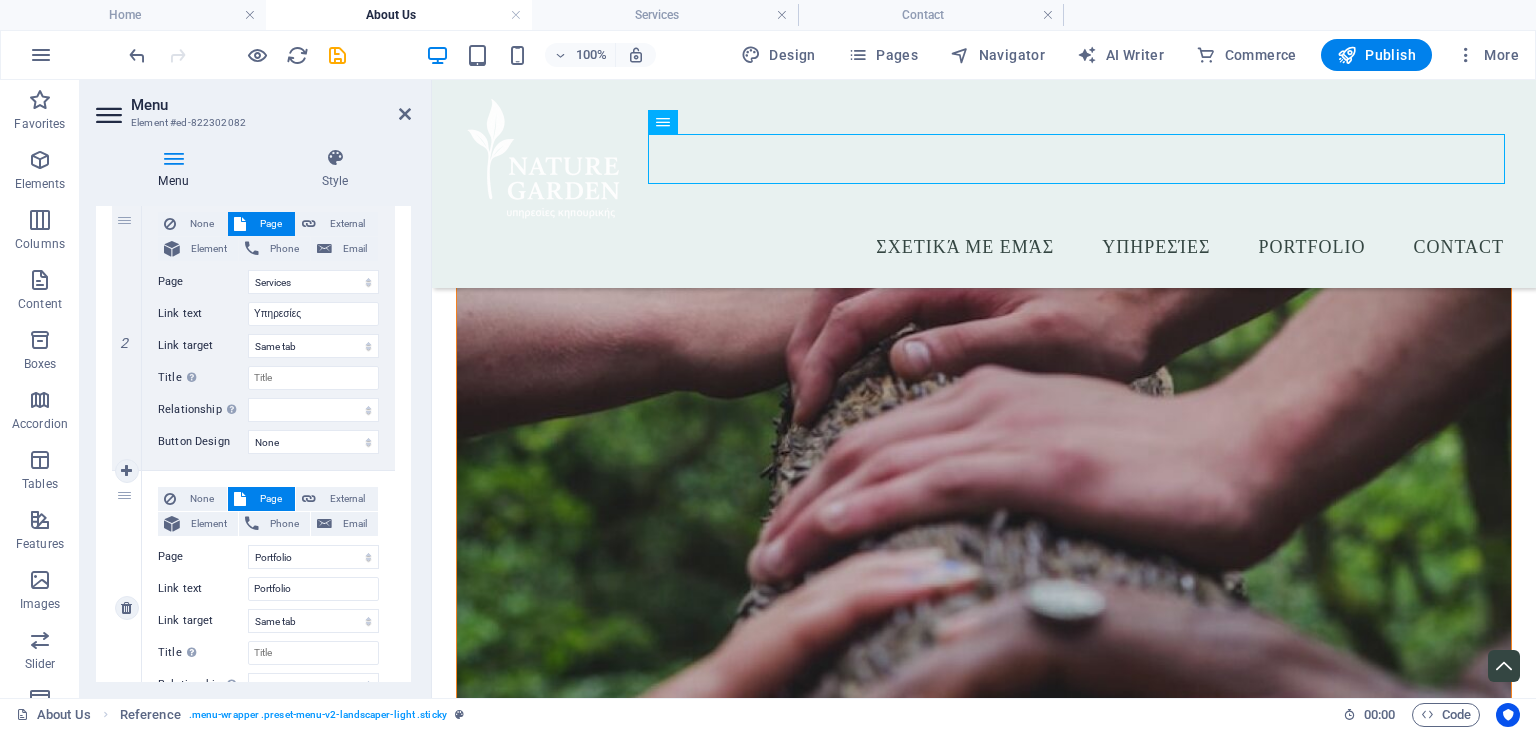 scroll, scrollTop: 600, scrollLeft: 0, axis: vertical 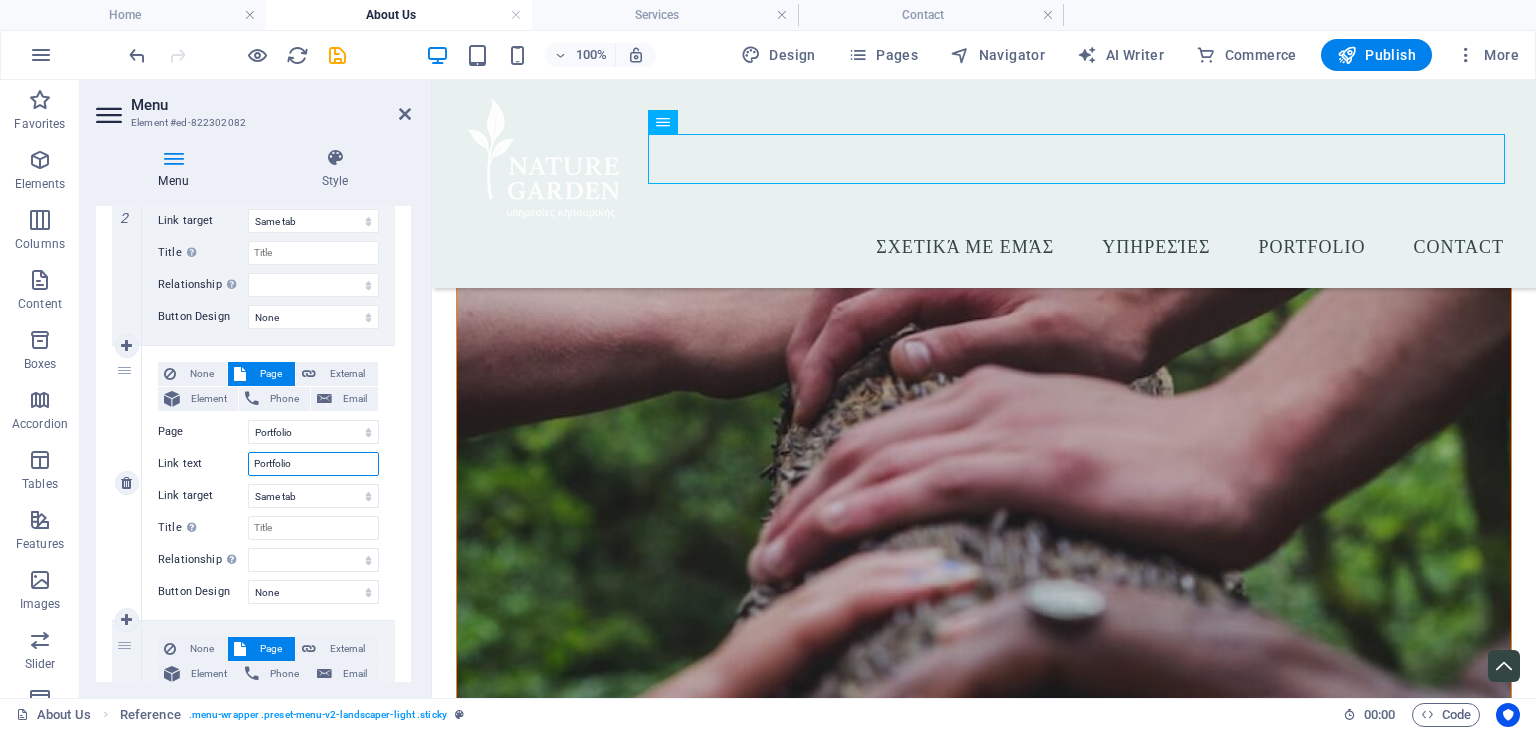 click on "Portfolio" at bounding box center (313, 464) 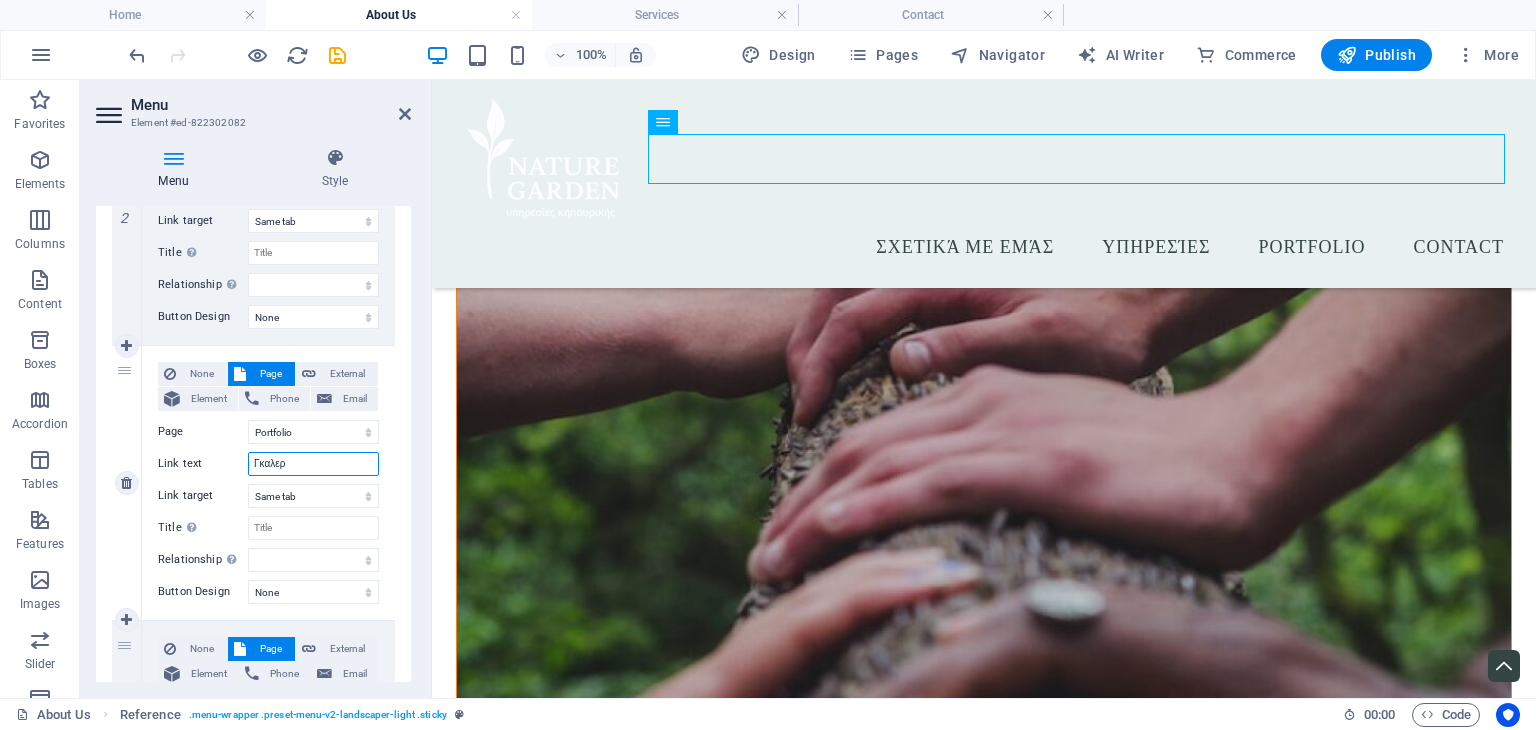type on "Γκαλερί" 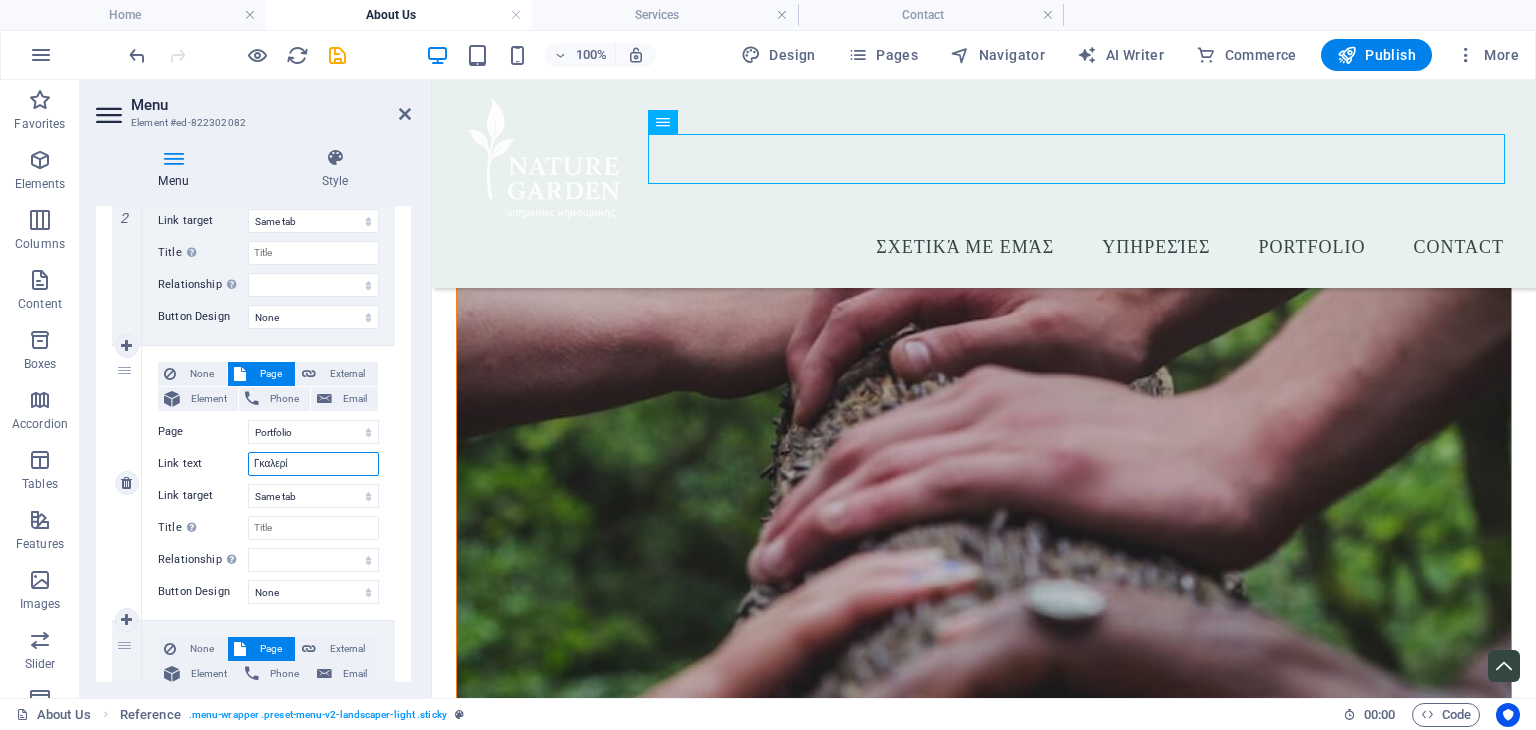 select 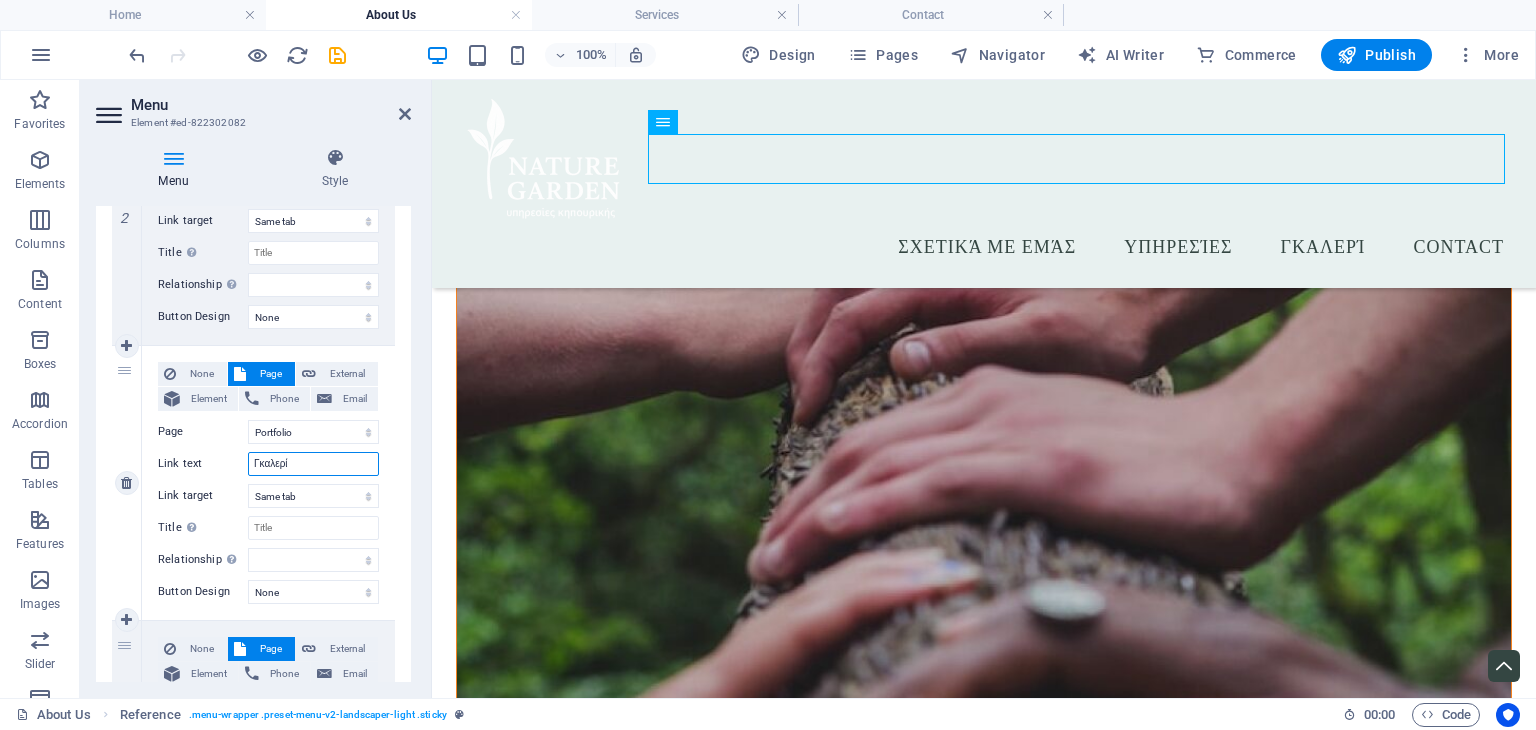 type on "Γκαλερί" 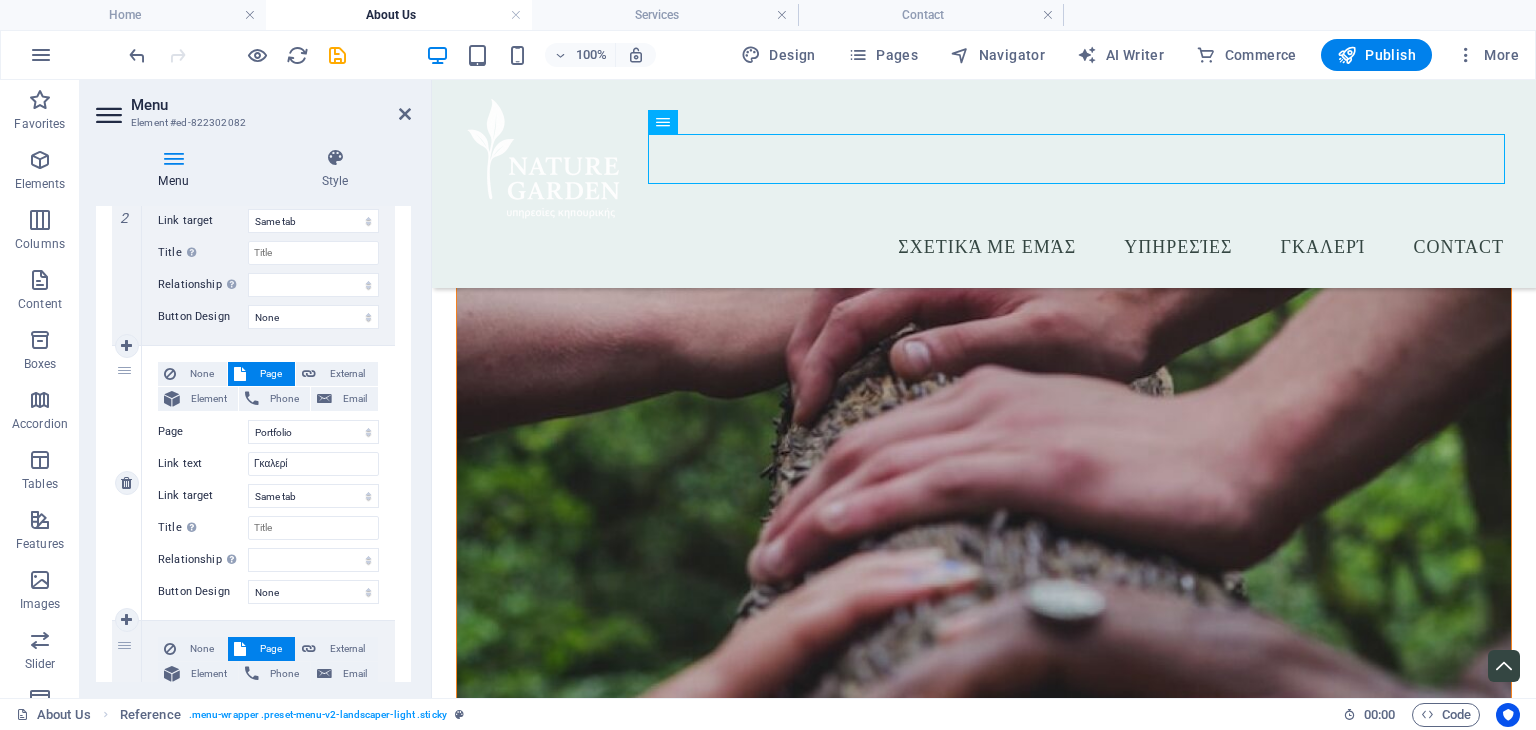 click on "None Page External Element Phone Email Page Home About Us Services Portfolio Contact Legal Notice Privacy Element
URL /15831072 Phone Email Link text Γκαλερί Link target New tab Same tab Overlay Title Additional link description, should not be the same as the link text. The title is most often shown as a tooltip text when the mouse moves over the element. Leave empty if uncertain. Relationship Sets the  relationship of this link to the link target . For example, the value "nofollow" instructs search engines not to follow the link. Can be left empty. alternate author bookmark external help license next nofollow noreferrer noopener prev search tag Button Design None Default Primary Secondary" at bounding box center (268, 483) 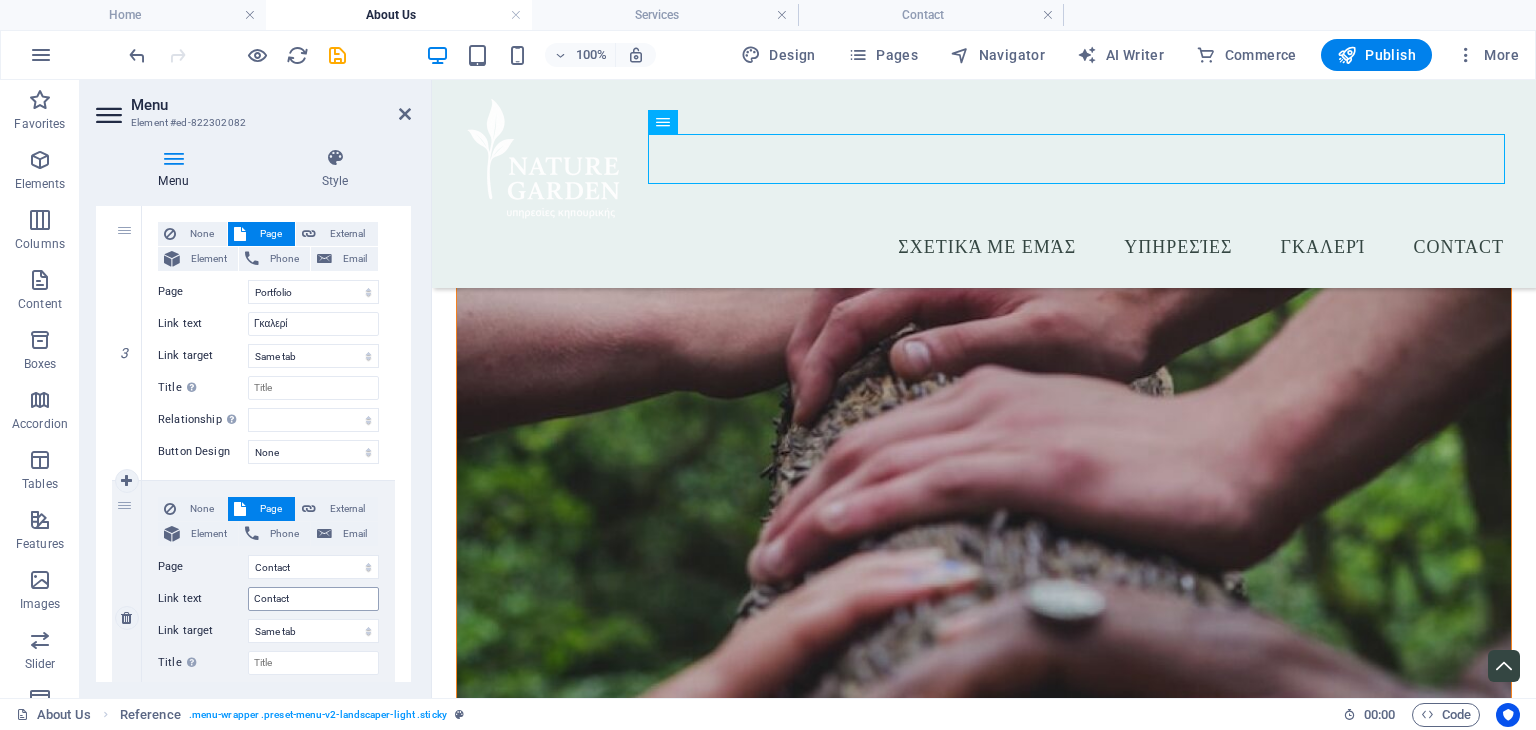 scroll, scrollTop: 800, scrollLeft: 0, axis: vertical 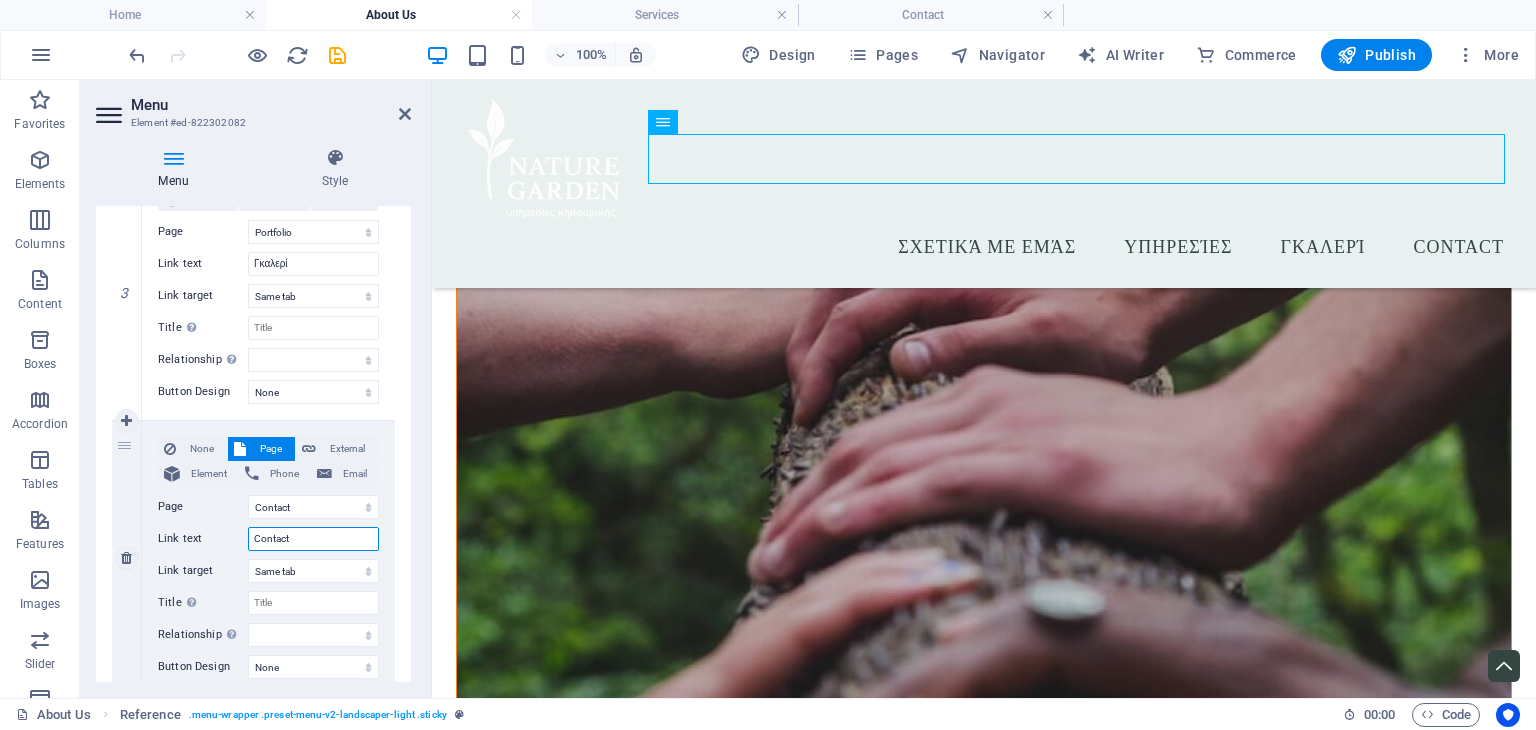 click on "Contact" at bounding box center (313, 539) 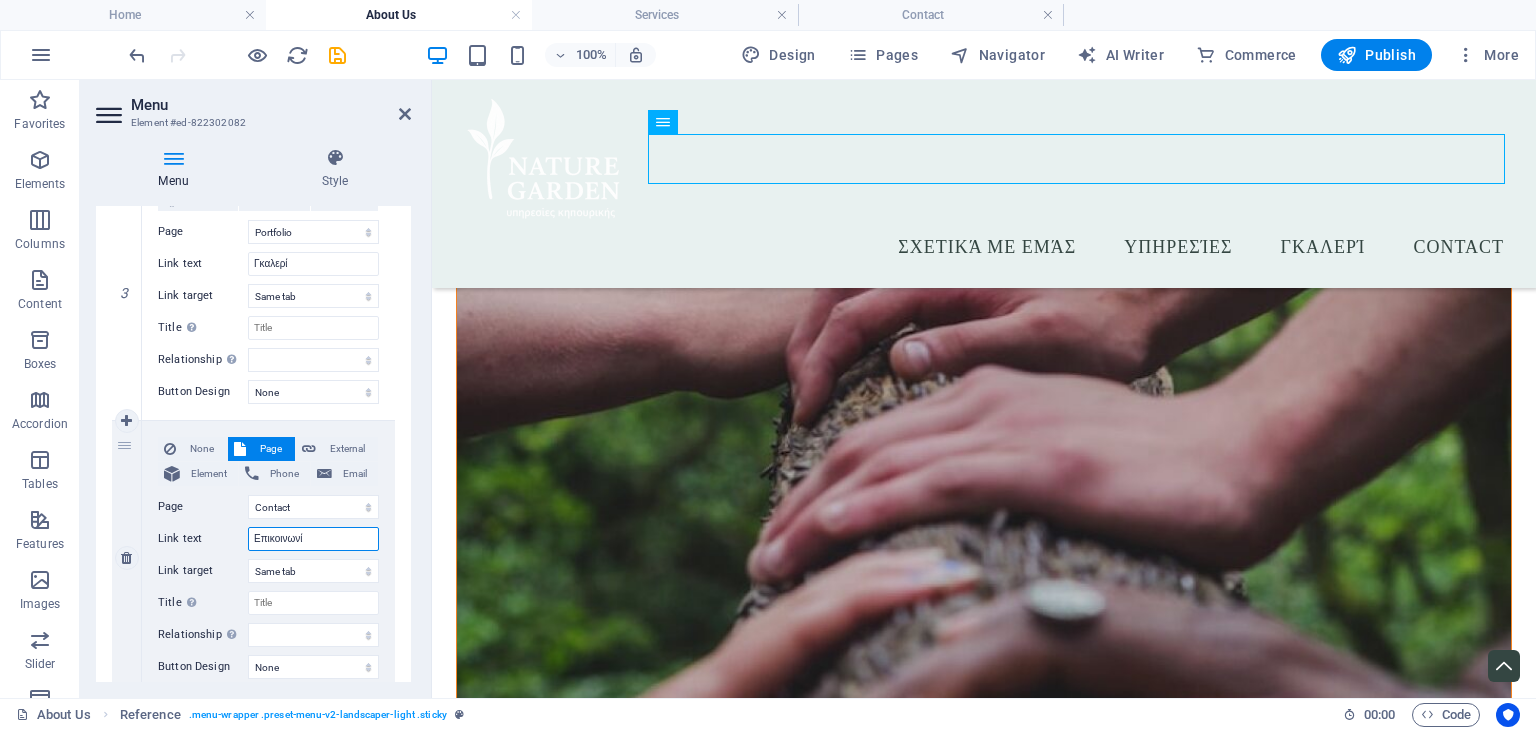 type on "Επικοινωνία" 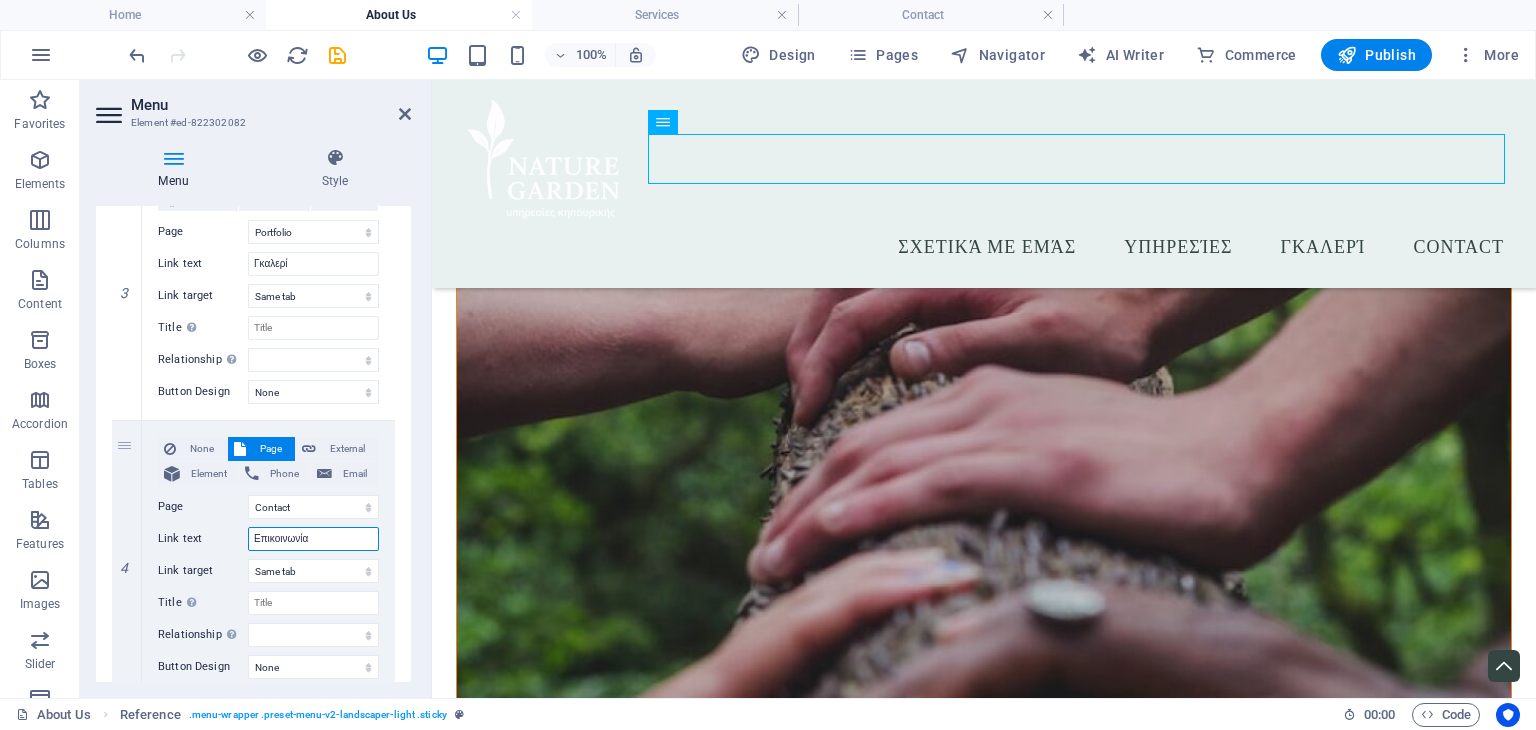 select 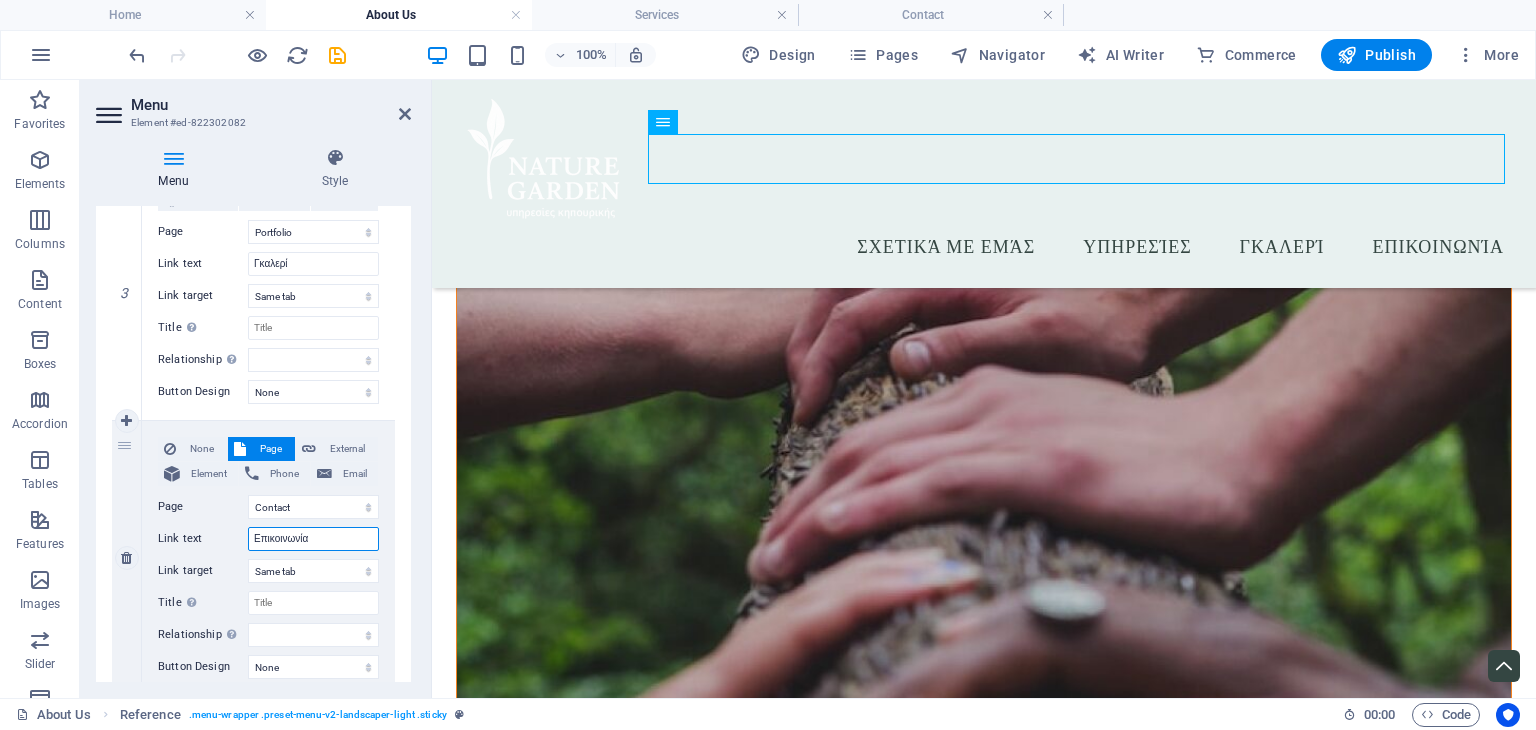 type on "Επικοινωνία" 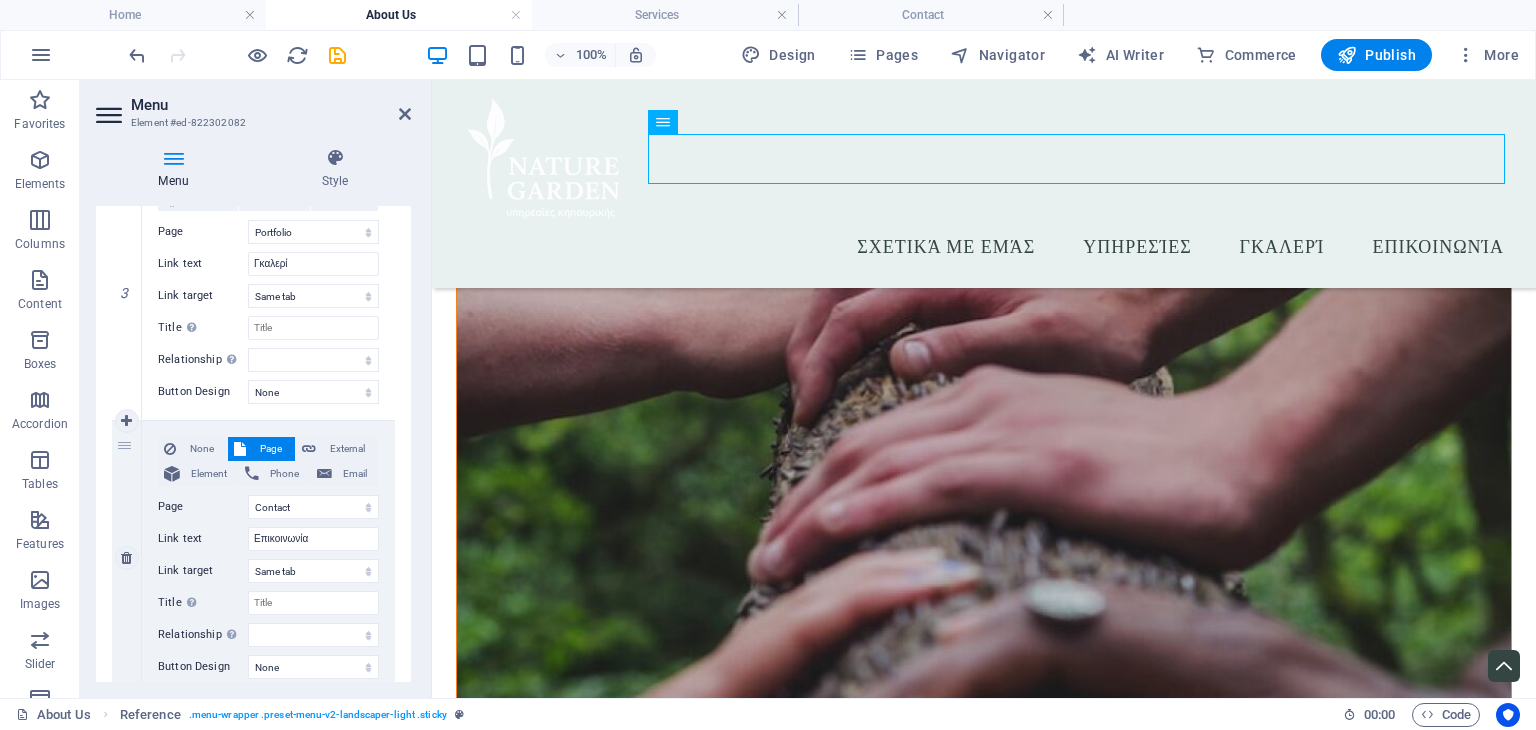 click on "None Page External Element Phone Email Page Home About Us Services Portfolio Contact Legal Notice Privacy Element
URL /15831075 Phone Email Link text Επικοινωνία Link target New tab Same tab Overlay Title Additional link description, should not be the same as the link text. The title is most often shown as a tooltip text when the mouse moves over the element. Leave empty if uncertain. Relationship Sets the  relationship of this link to the link target . For example, the value "nofollow" instructs search engines not to follow the link. Can be left empty. alternate author bookmark external help license next nofollow noreferrer noopener prev search tag Button Design None Default Primary Secondary" at bounding box center [268, 558] 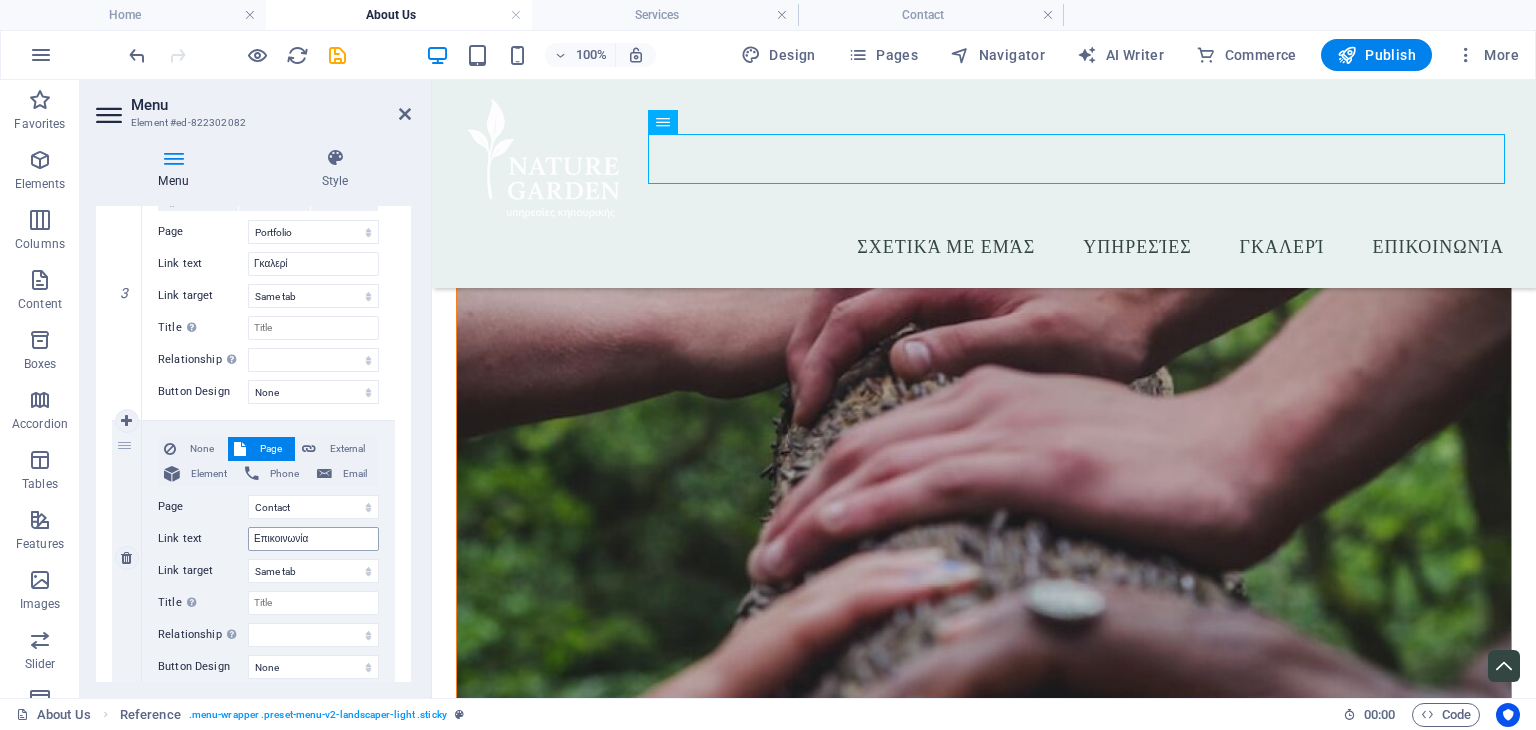scroll, scrollTop: 868, scrollLeft: 0, axis: vertical 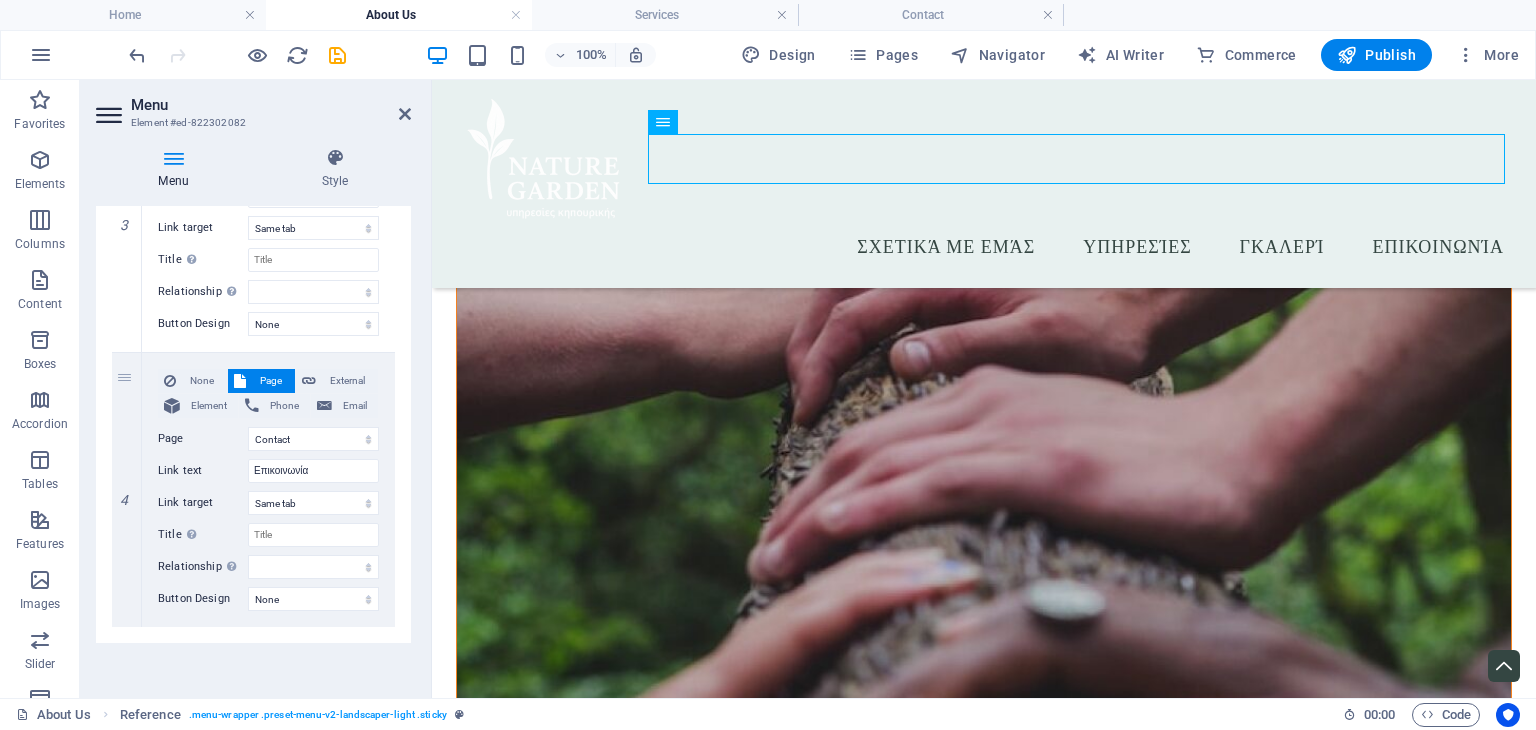 click at bounding box center (337, 55) 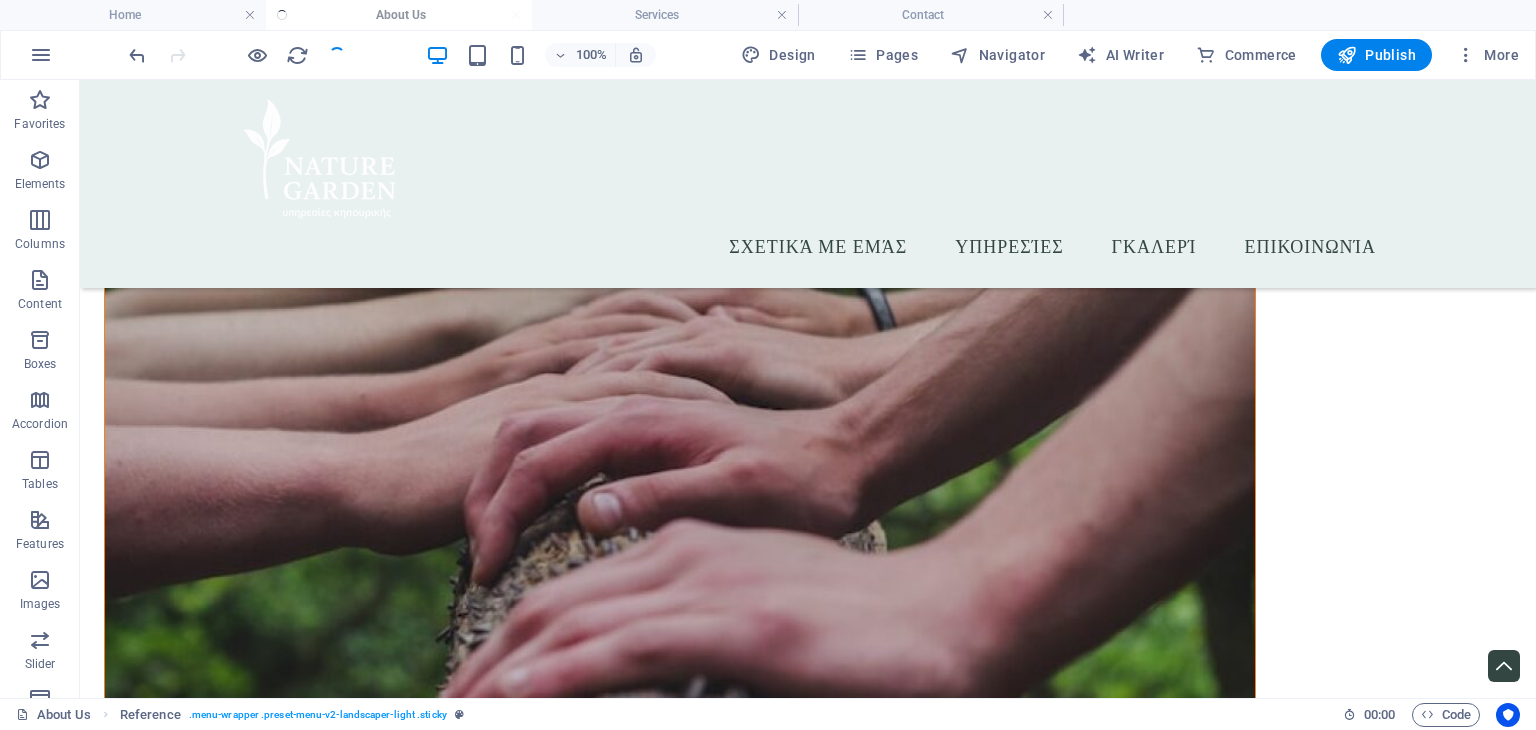 scroll, scrollTop: 3302, scrollLeft: 0, axis: vertical 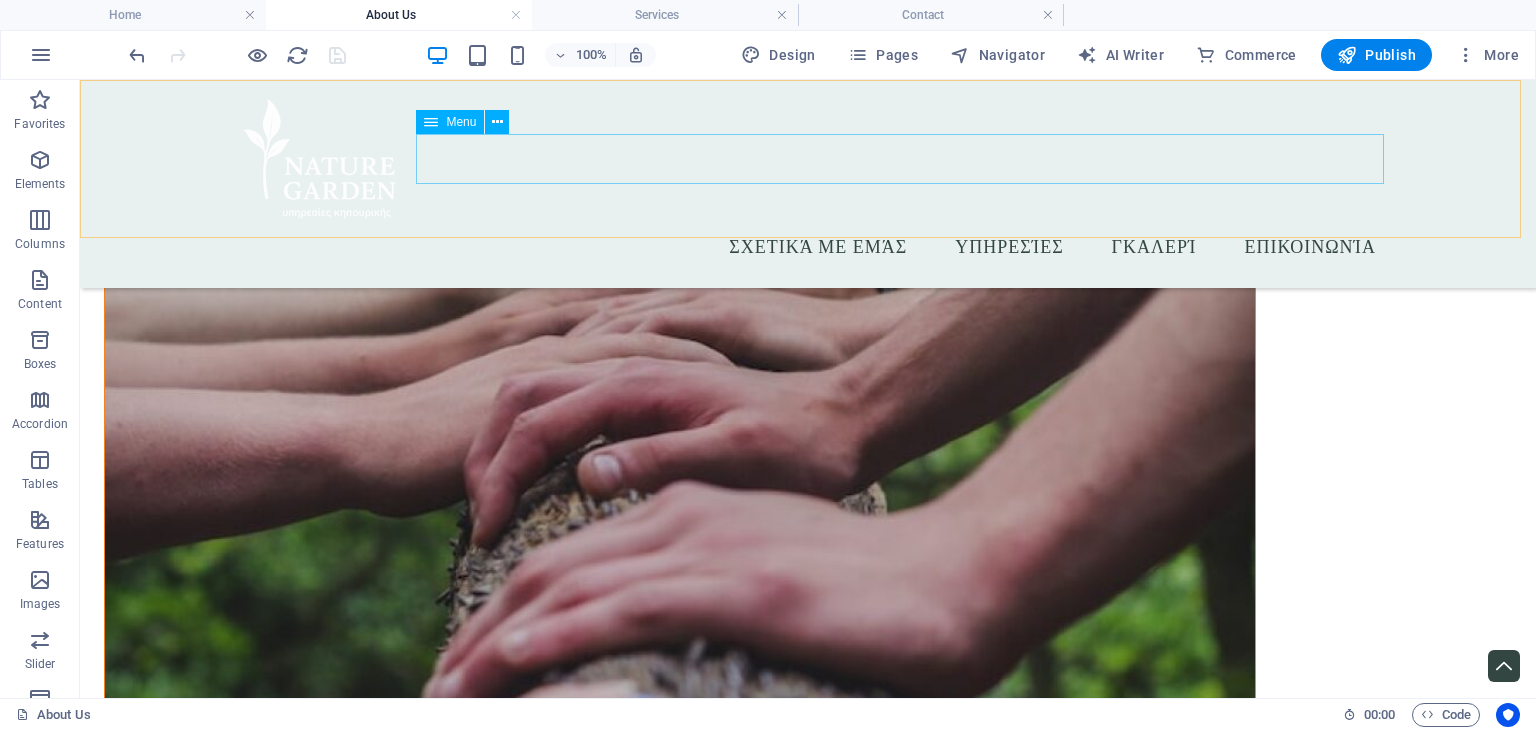 click on "Σχετικά με εμάς Υπηρεσίες Γκαλερί Επικοινωνία" at bounding box center (808, 247) 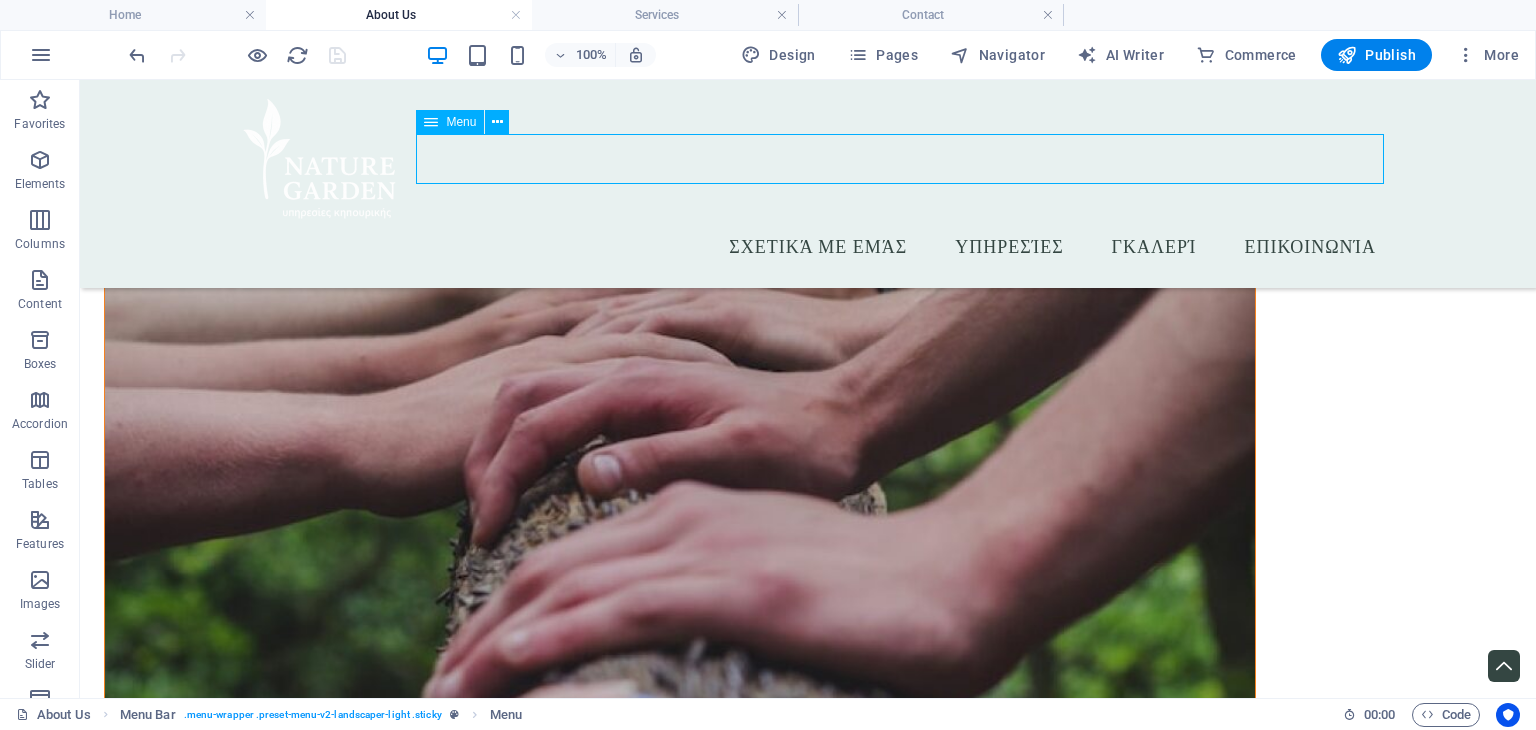 click on "Σχετικά με εμάς Υπηρεσίες Γκαλερί Επικοινωνία" at bounding box center (808, 247) 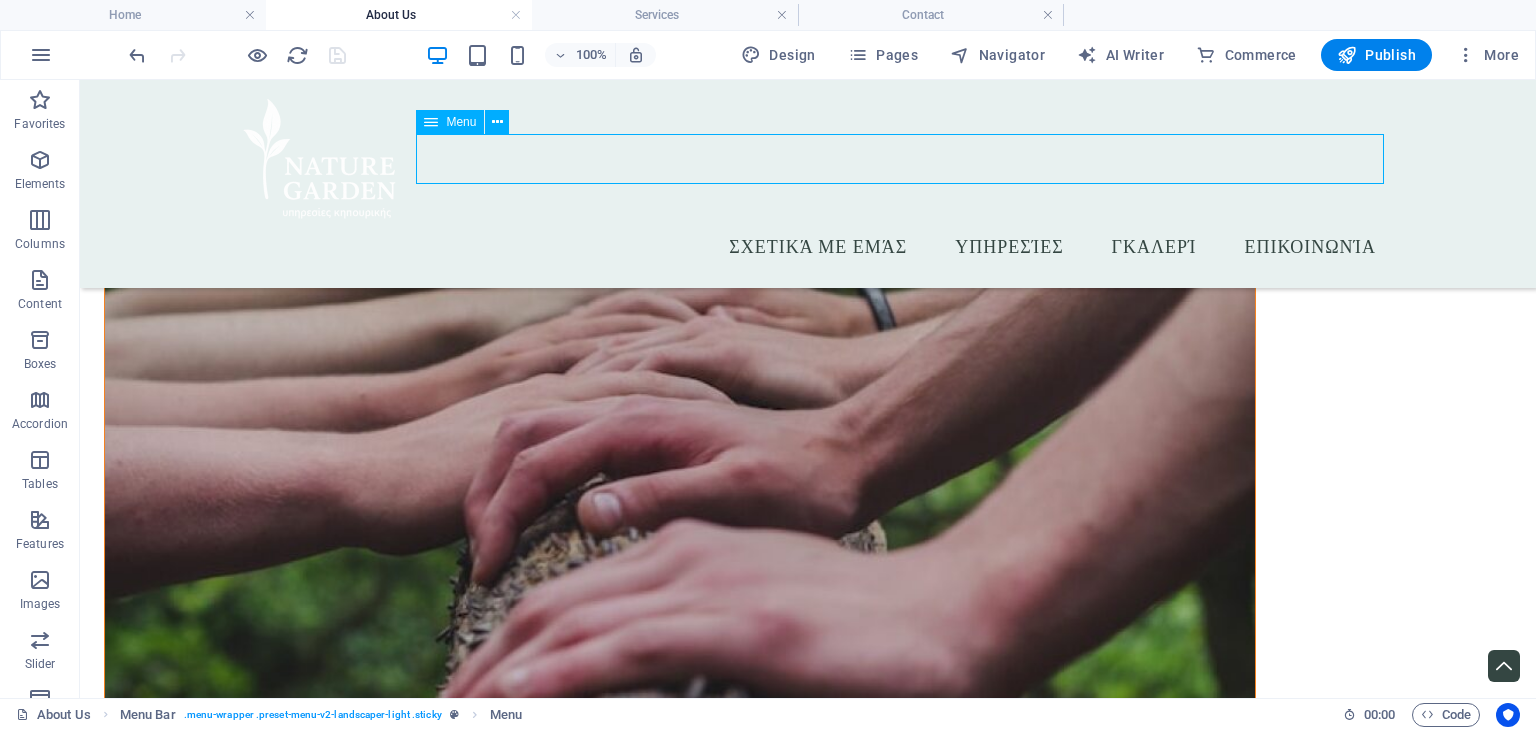 select on "1" 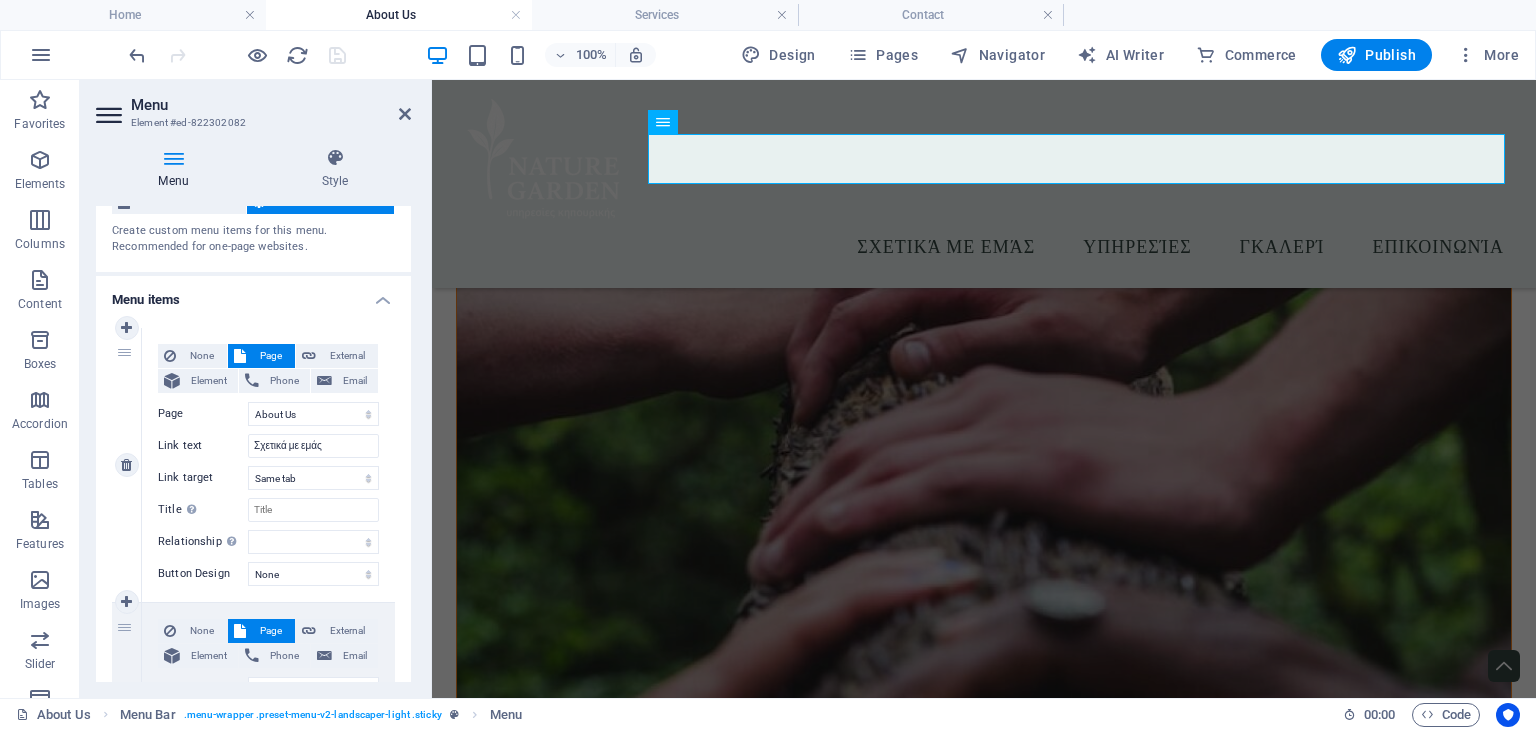 scroll, scrollTop: 100, scrollLeft: 0, axis: vertical 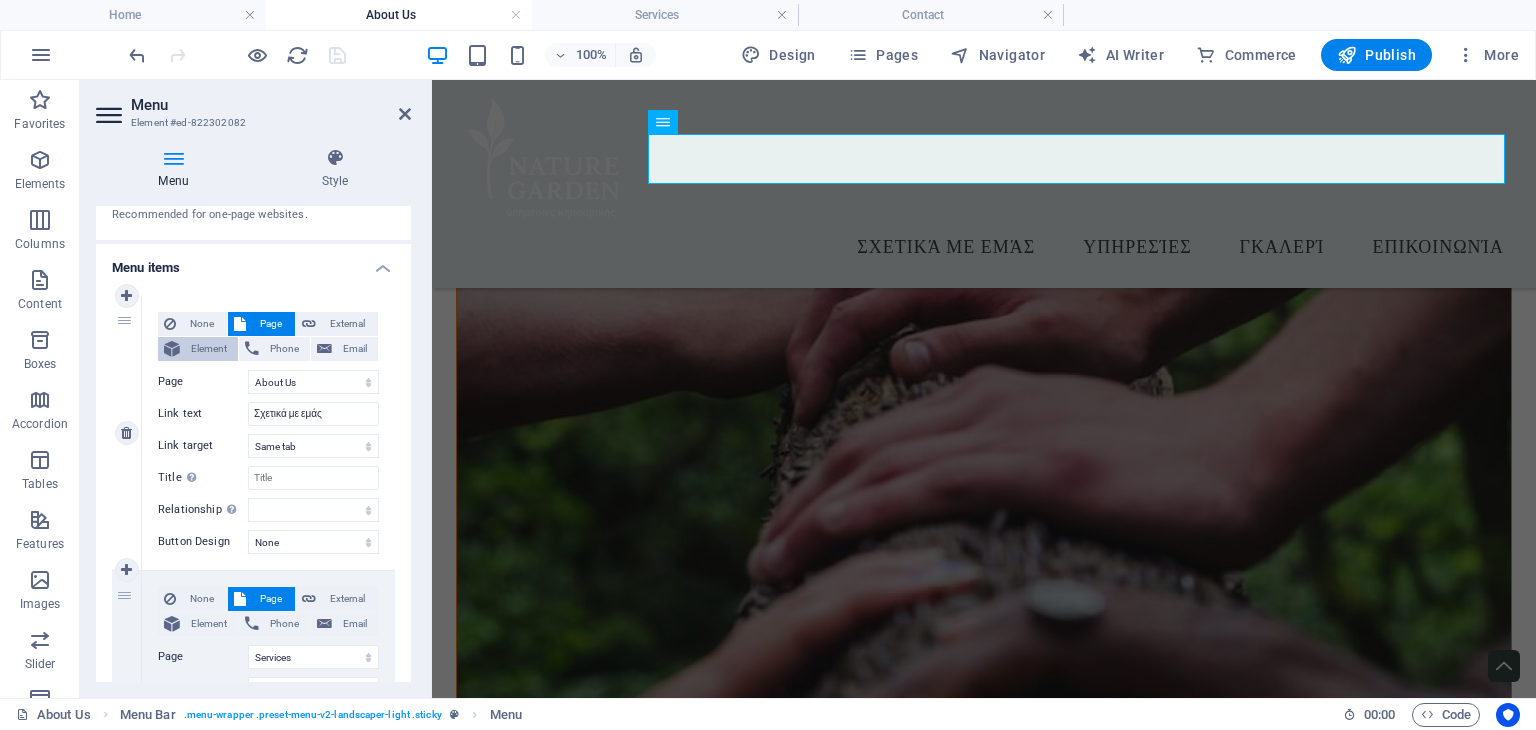click on "Element" at bounding box center [209, 349] 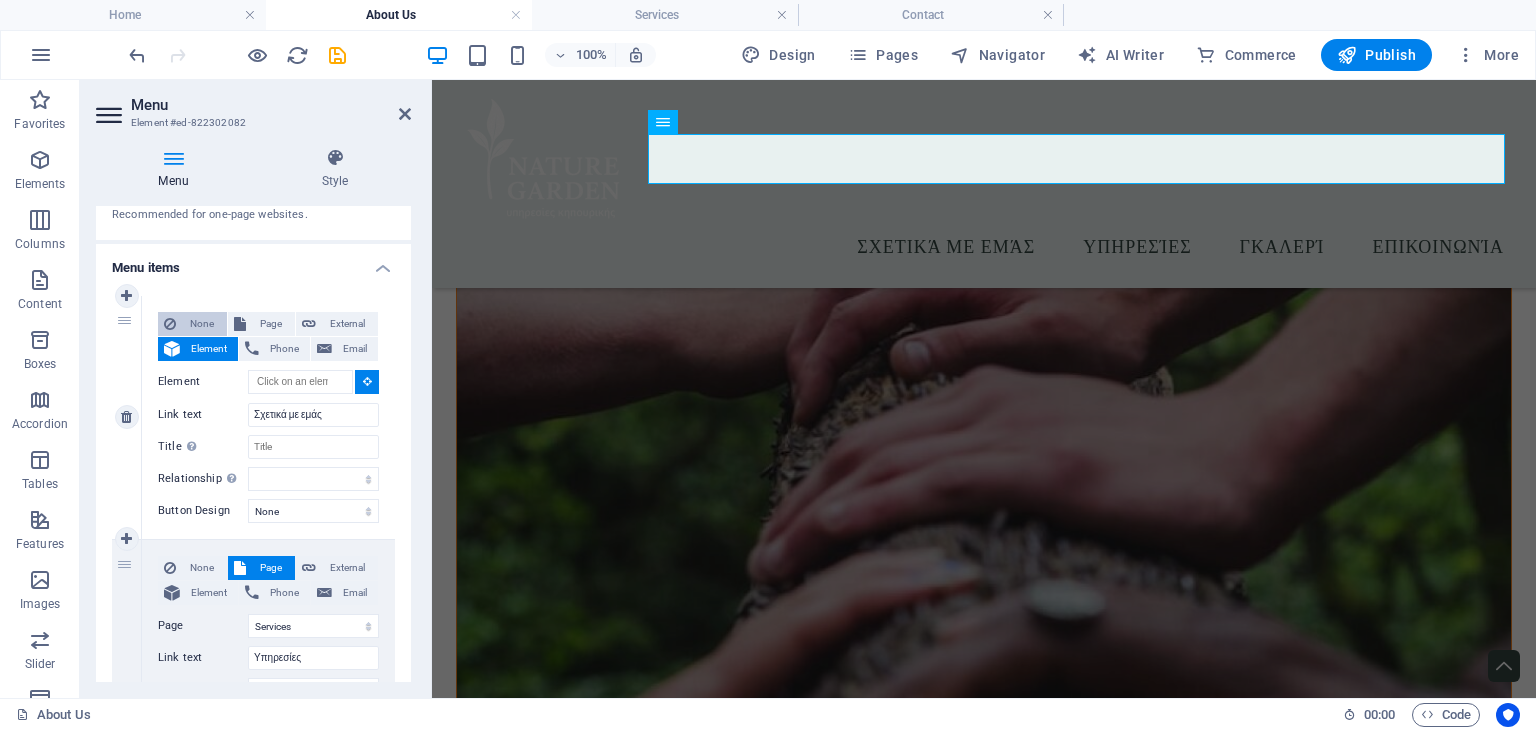 click on "None" at bounding box center [201, 324] 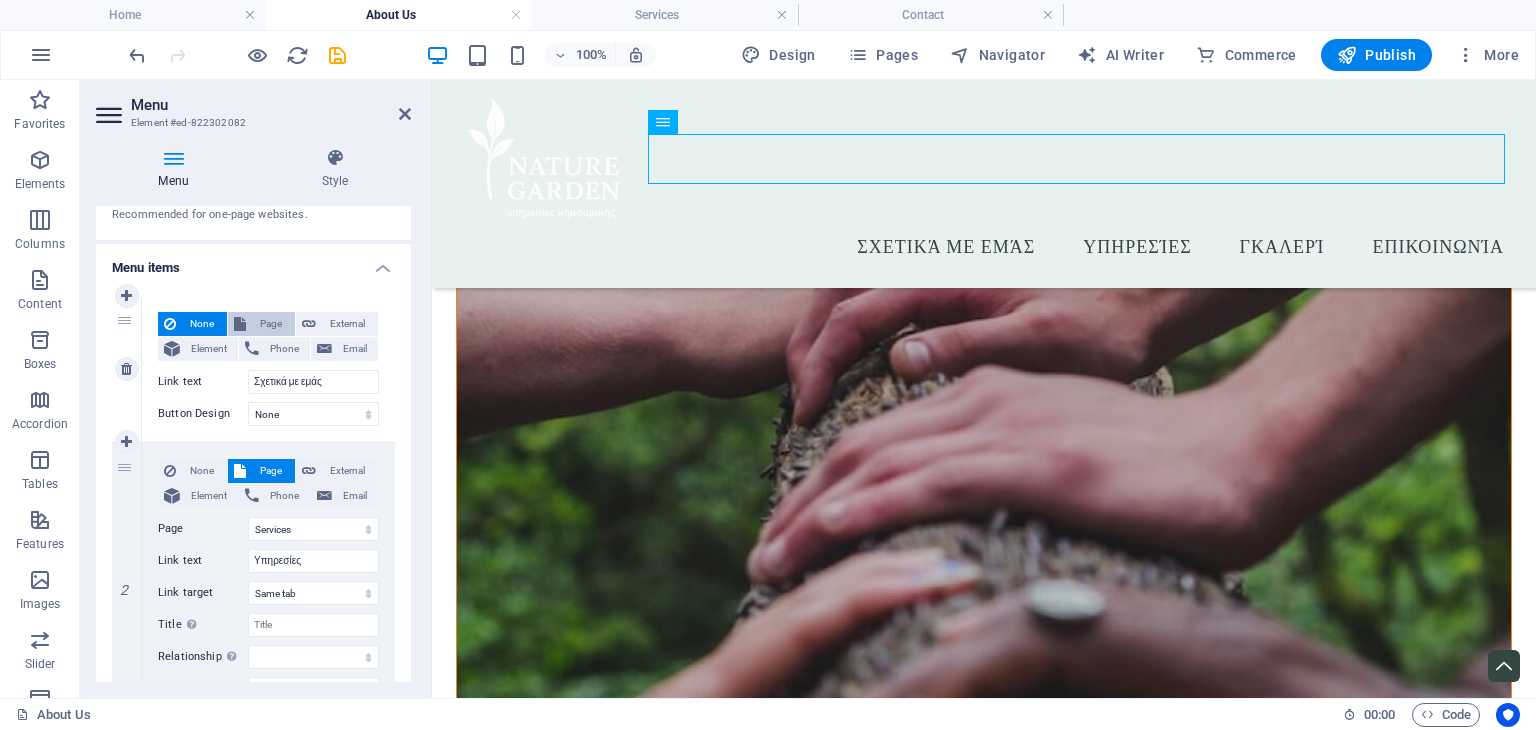 click on "Page" at bounding box center (261, 324) 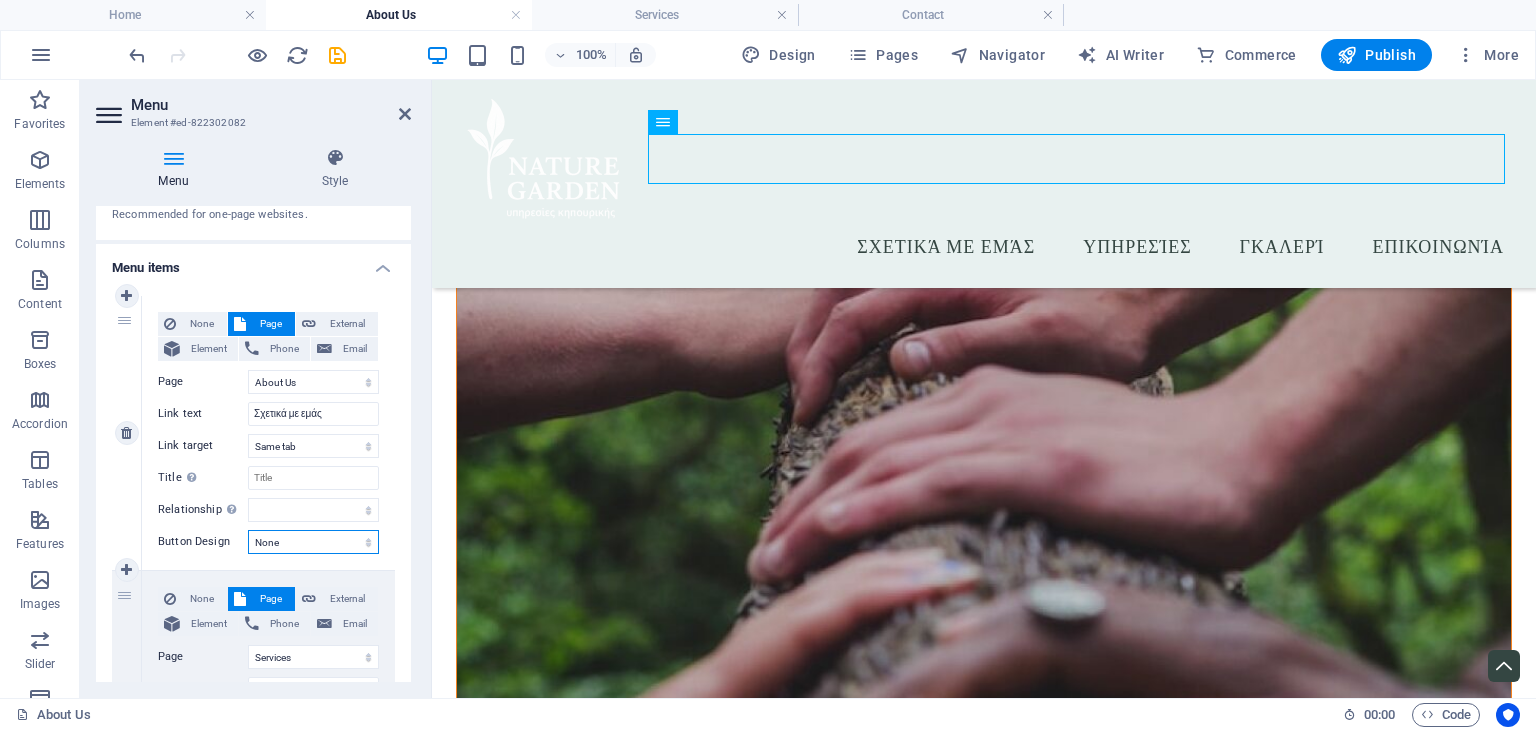 click on "None Default Primary Secondary" at bounding box center (313, 542) 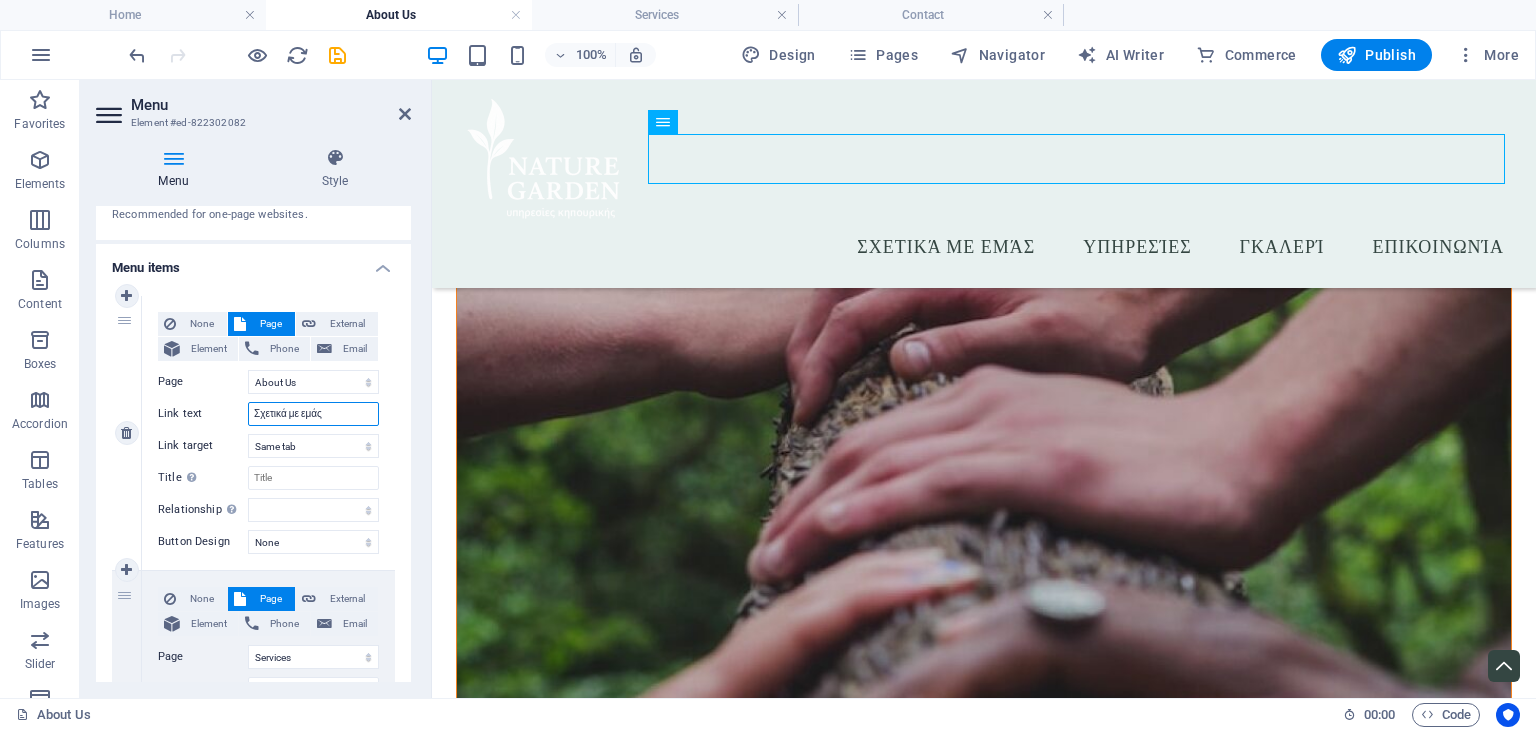 click on "Σχετικά με εμάς" at bounding box center [313, 414] 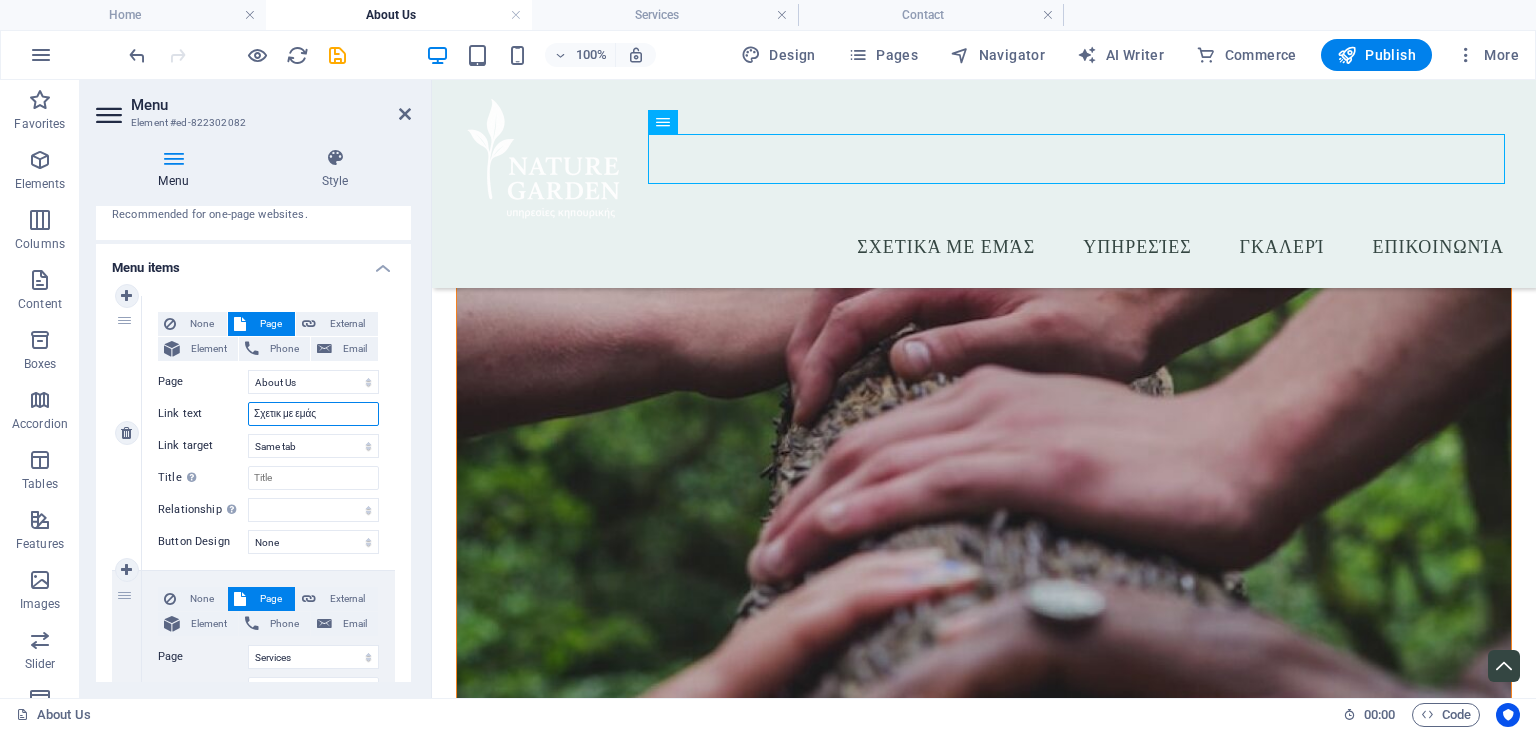 select 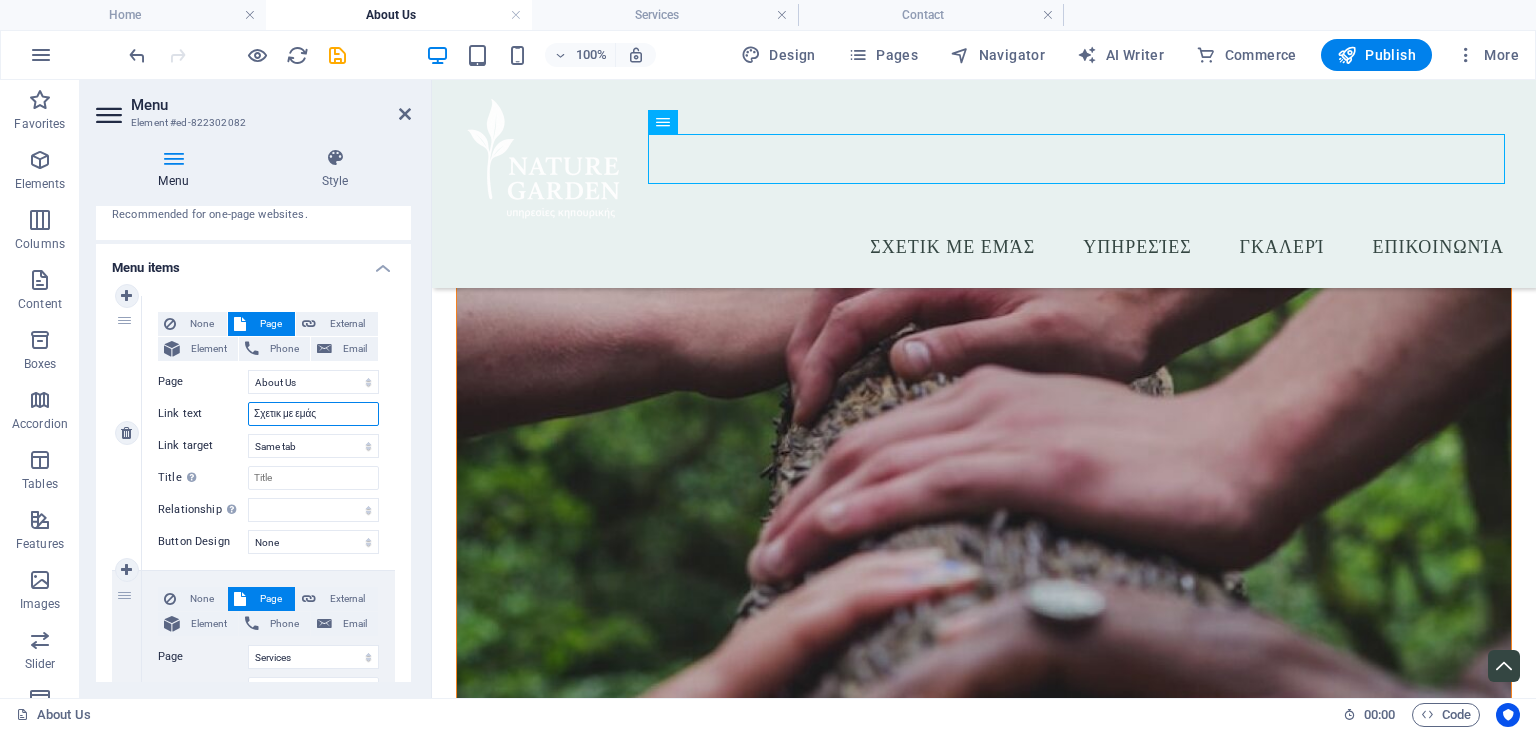 type on "Σχετικα με εμάς" 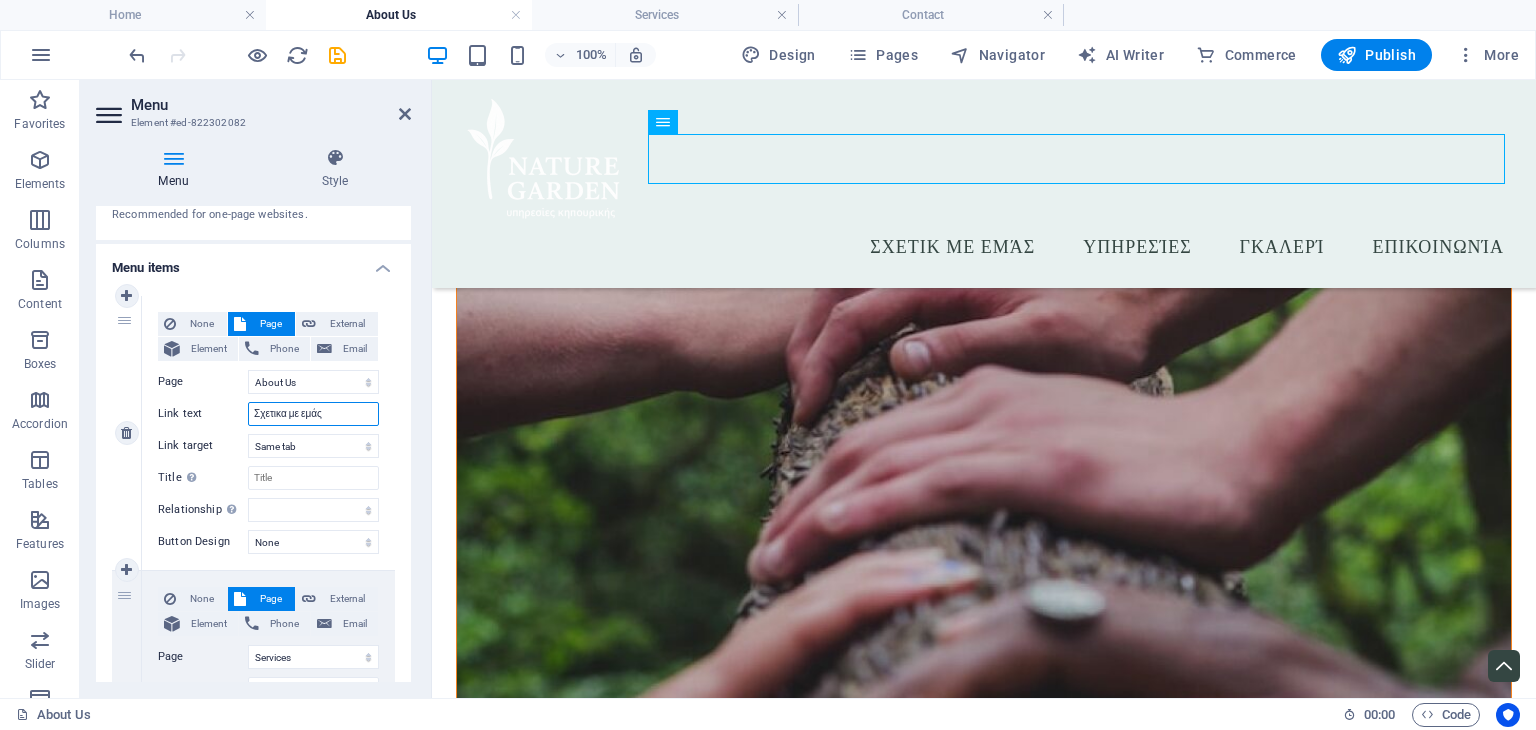 select 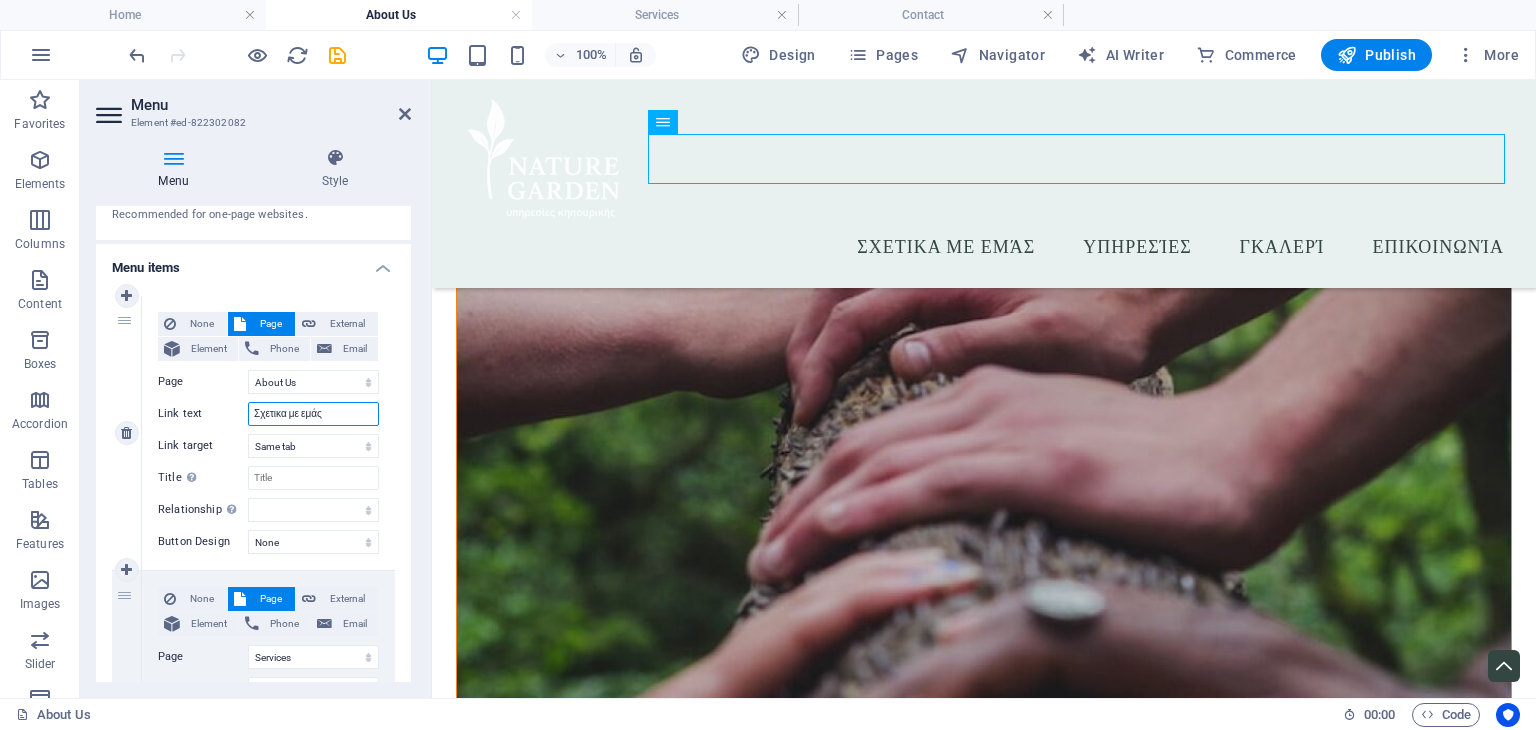click on "Σχετικα με εμάς" at bounding box center (313, 414) 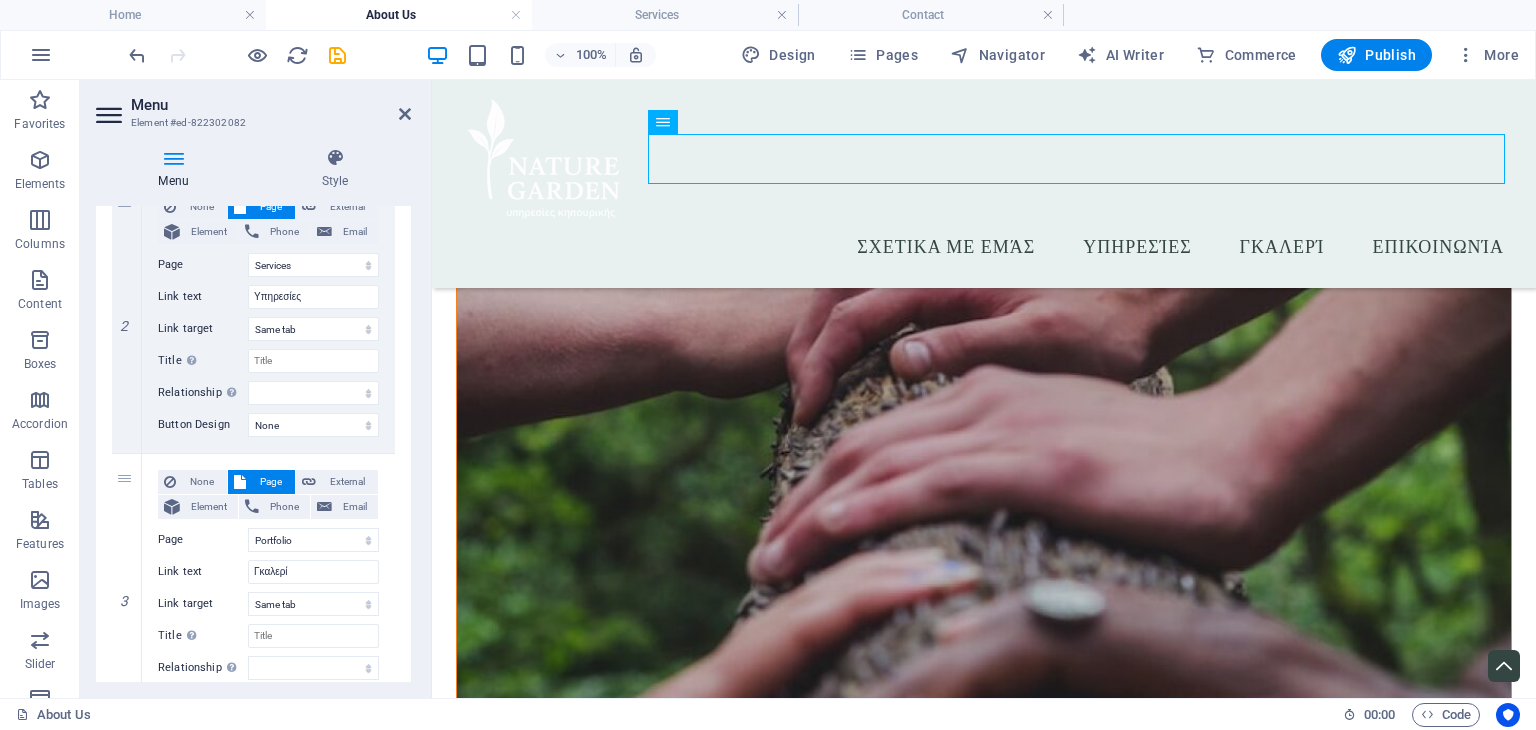 select 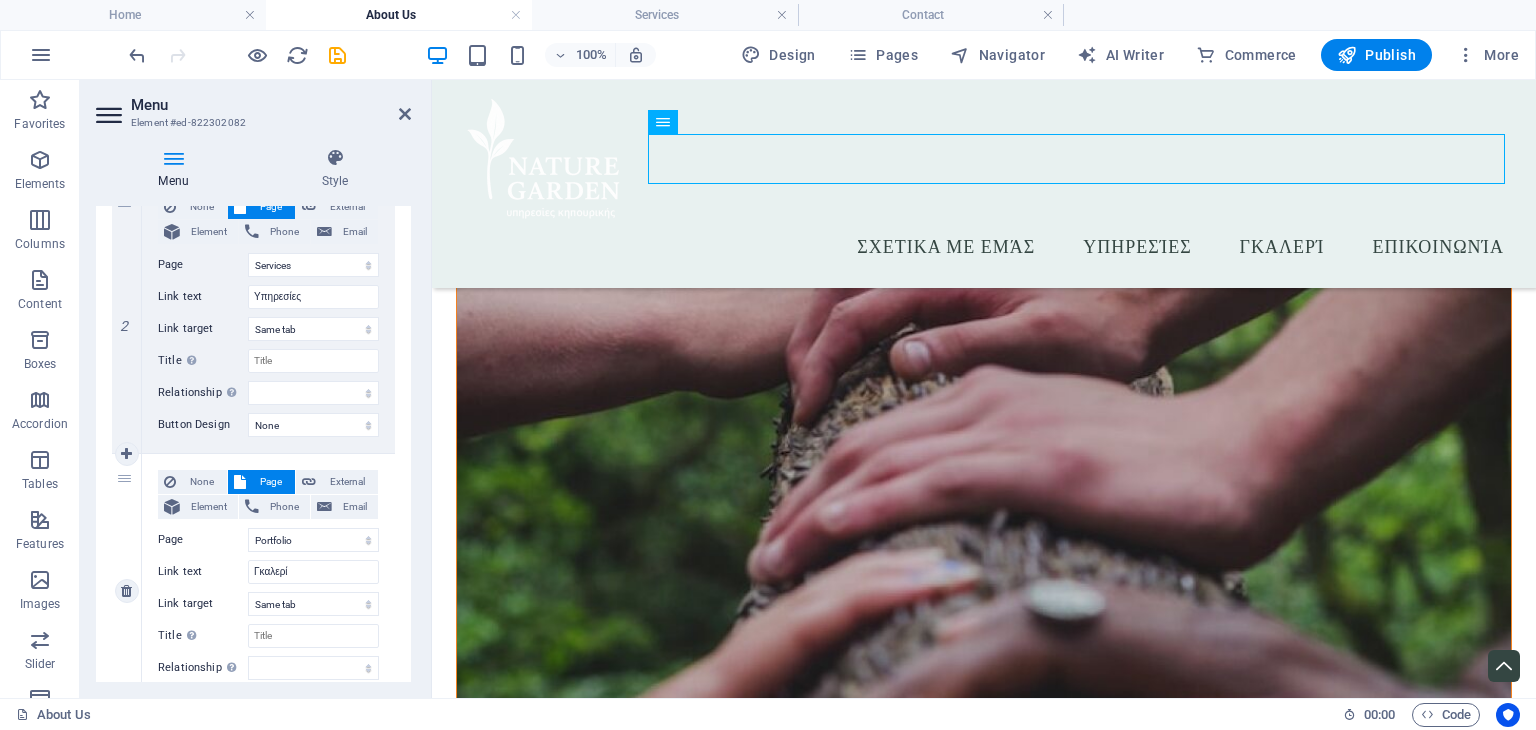 scroll, scrollTop: 500, scrollLeft: 0, axis: vertical 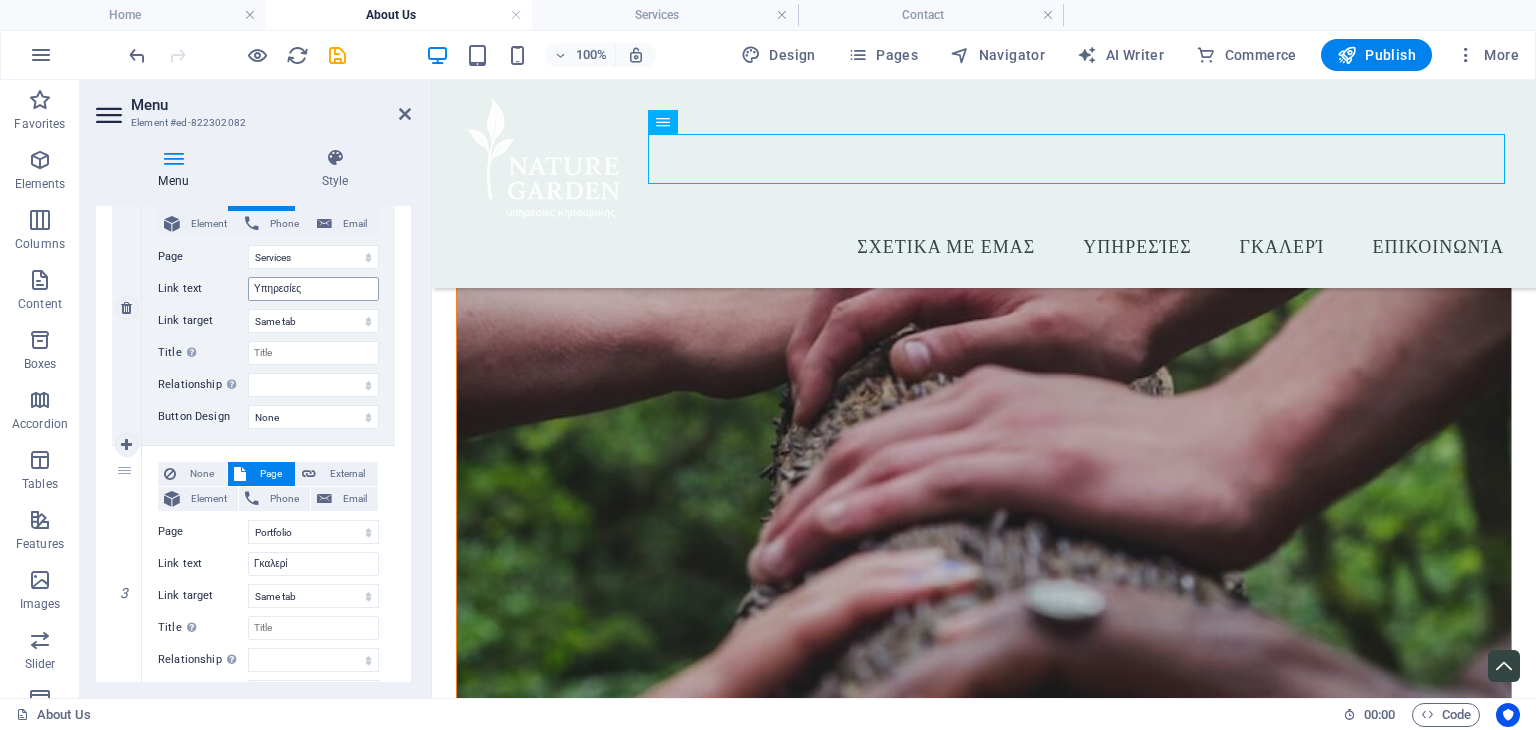 type on "Σχετικα με εμας" 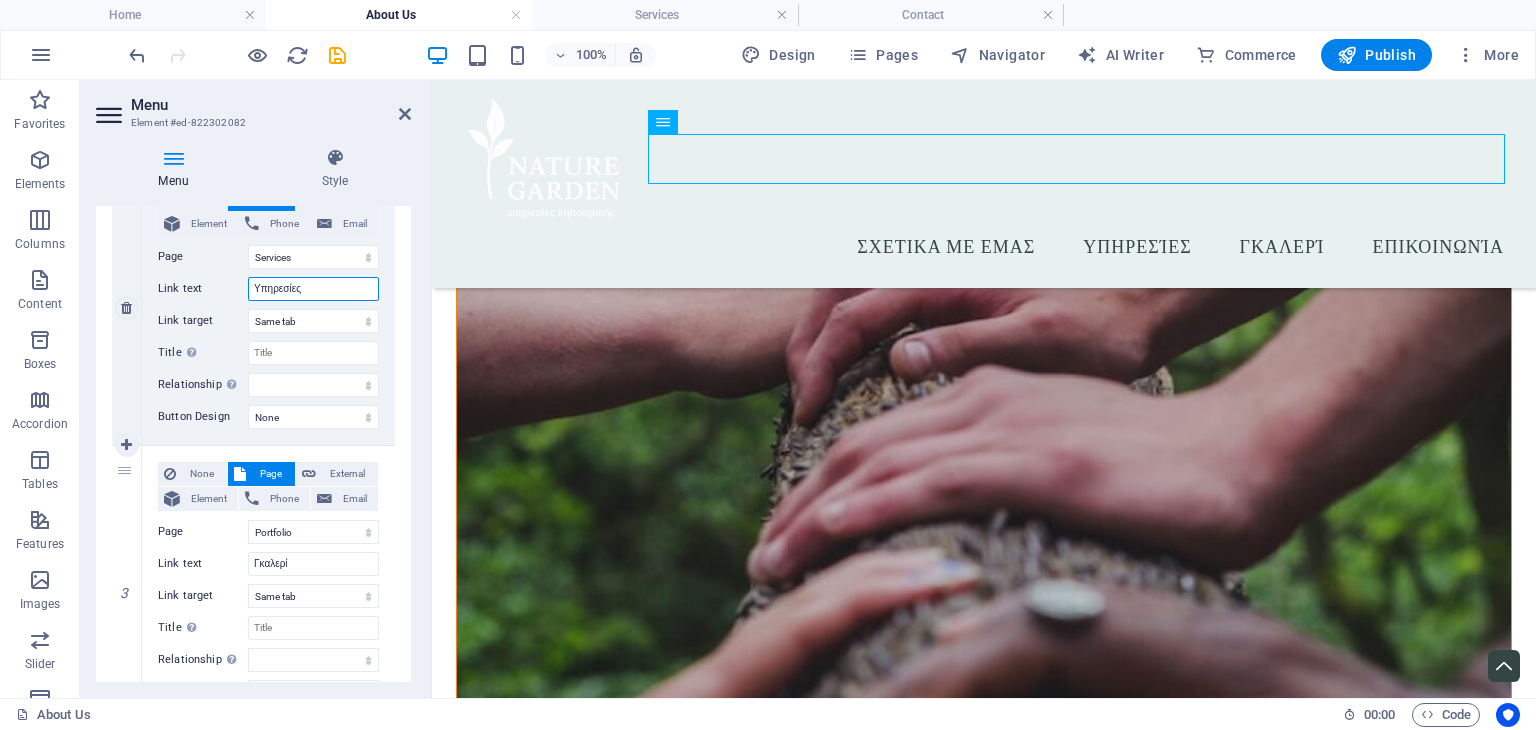 click on "Υπηρεσίες" at bounding box center [313, 289] 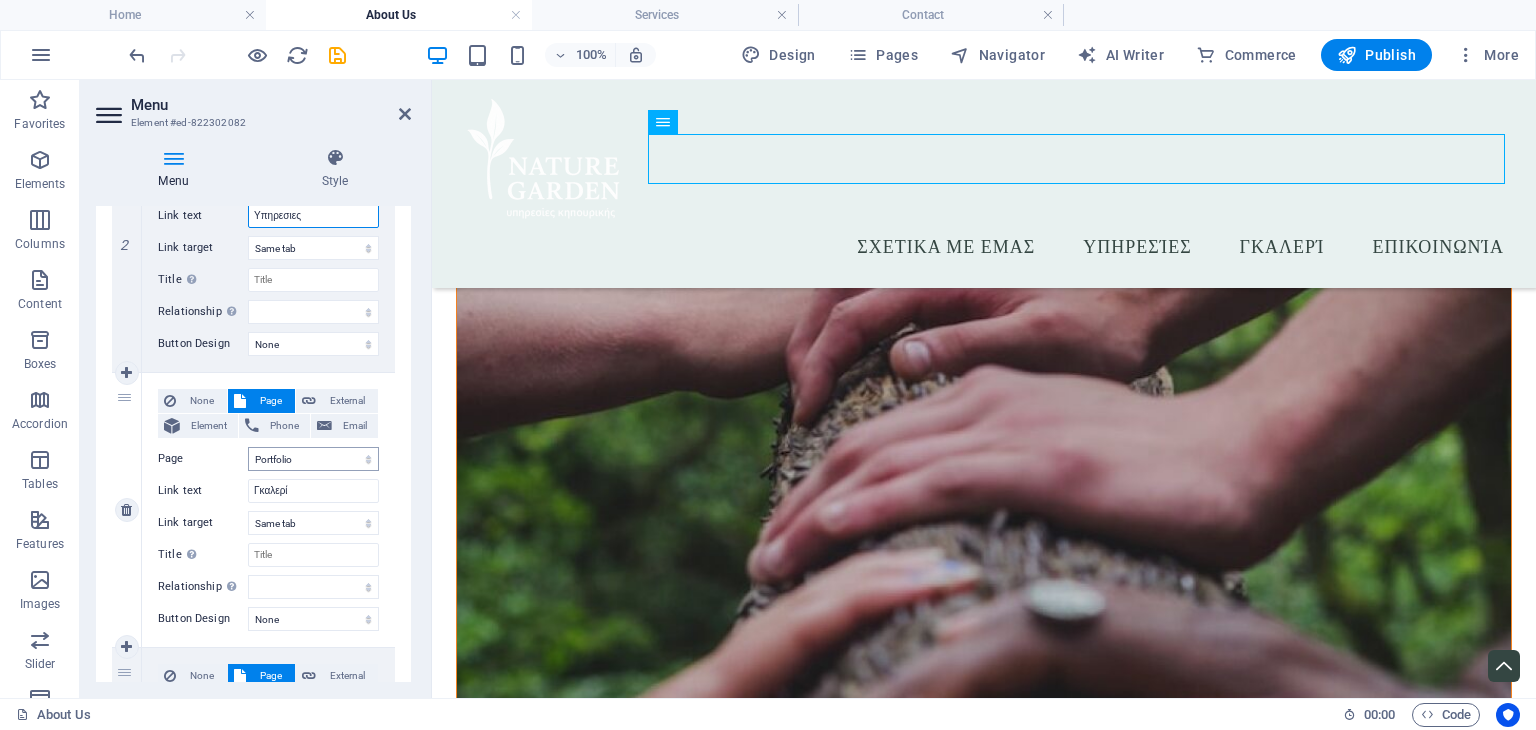 scroll, scrollTop: 600, scrollLeft: 0, axis: vertical 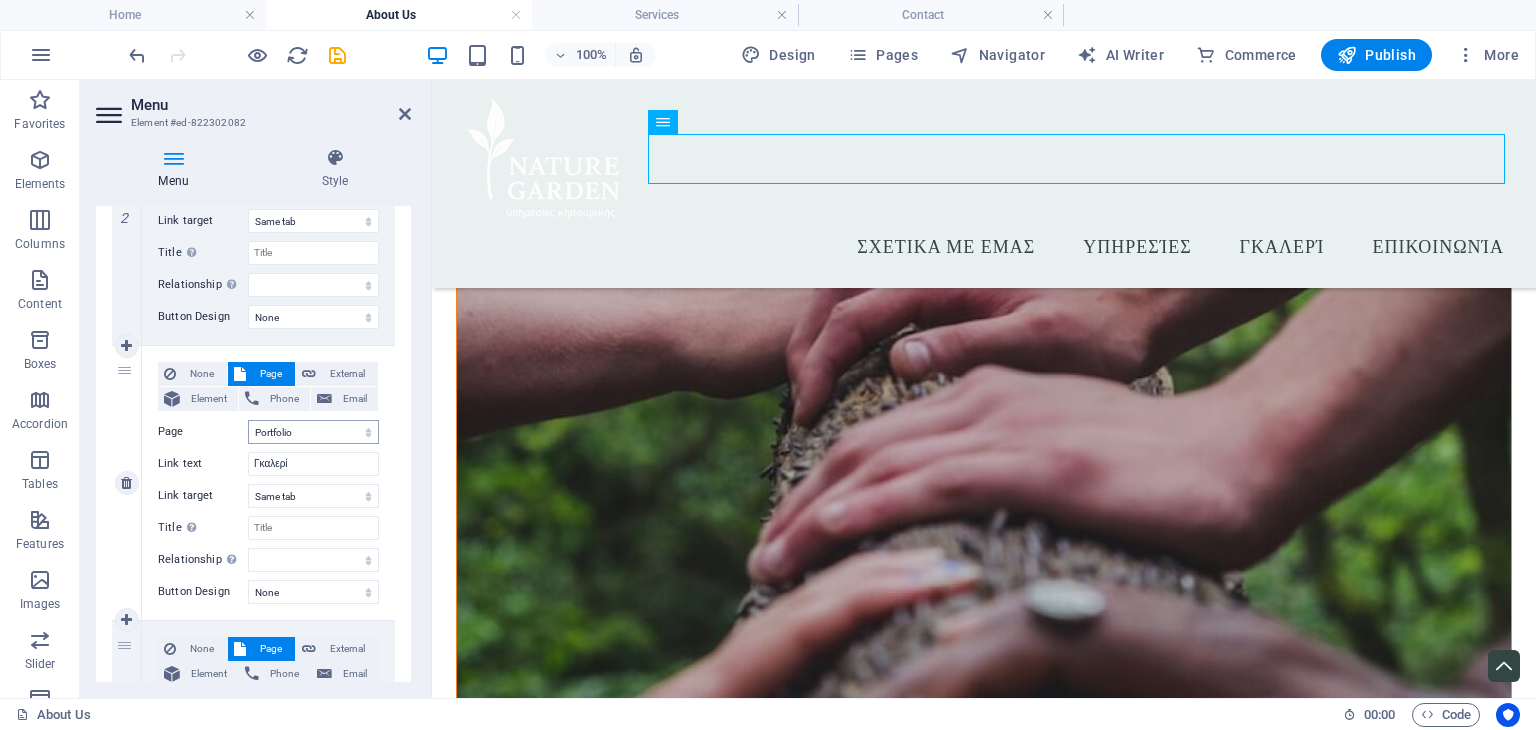 select 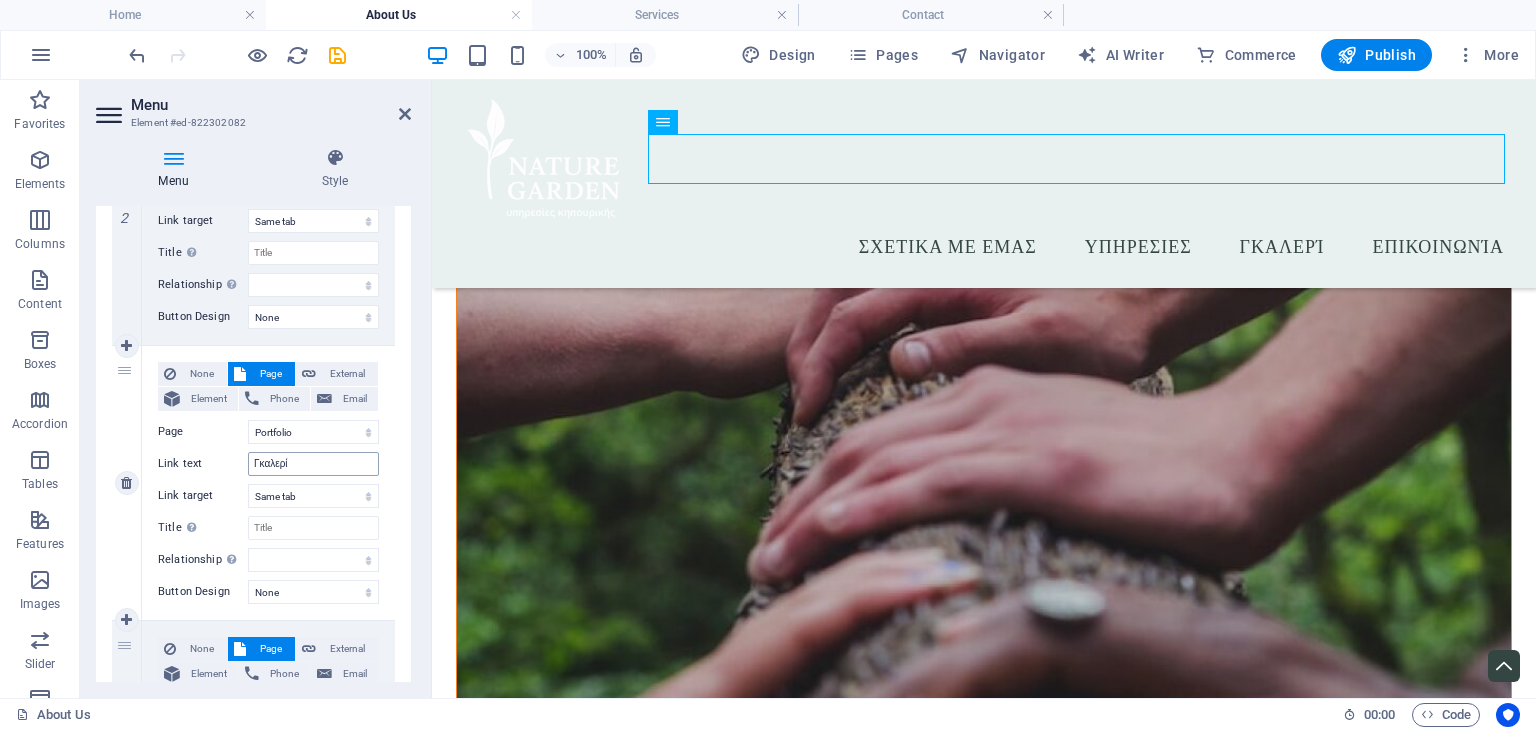 type on "Υπηρεσιες" 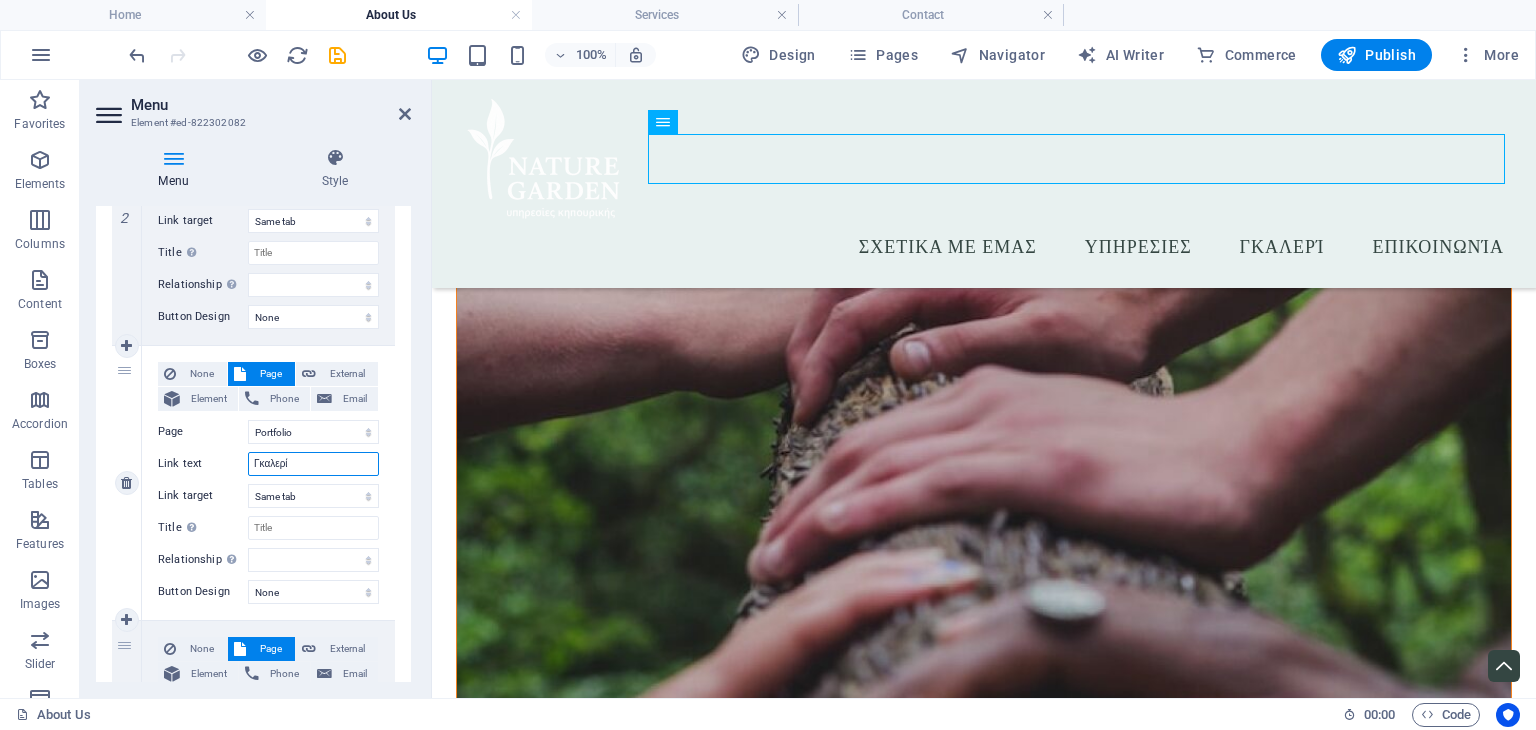 click on "Γκαλερί" at bounding box center (313, 464) 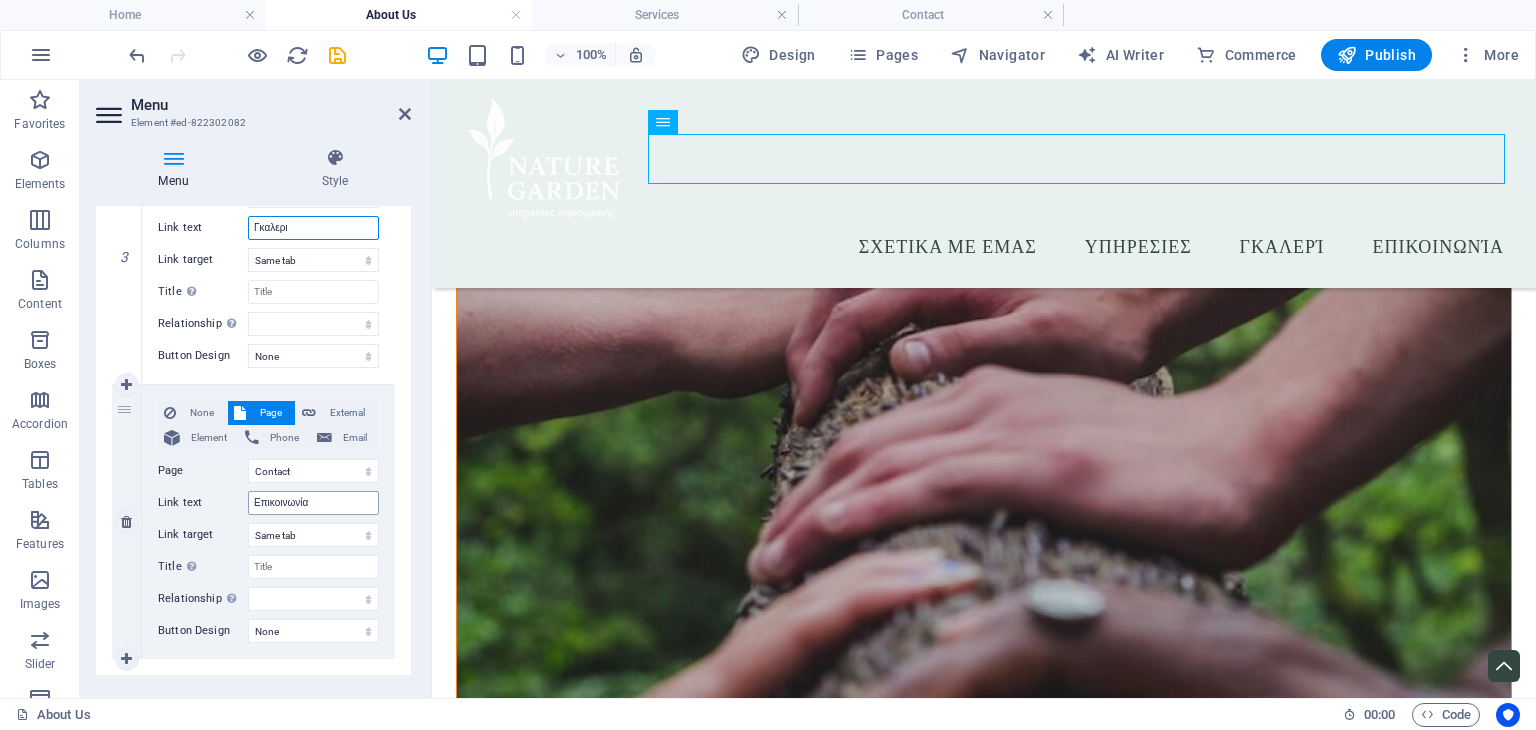 scroll, scrollTop: 868, scrollLeft: 0, axis: vertical 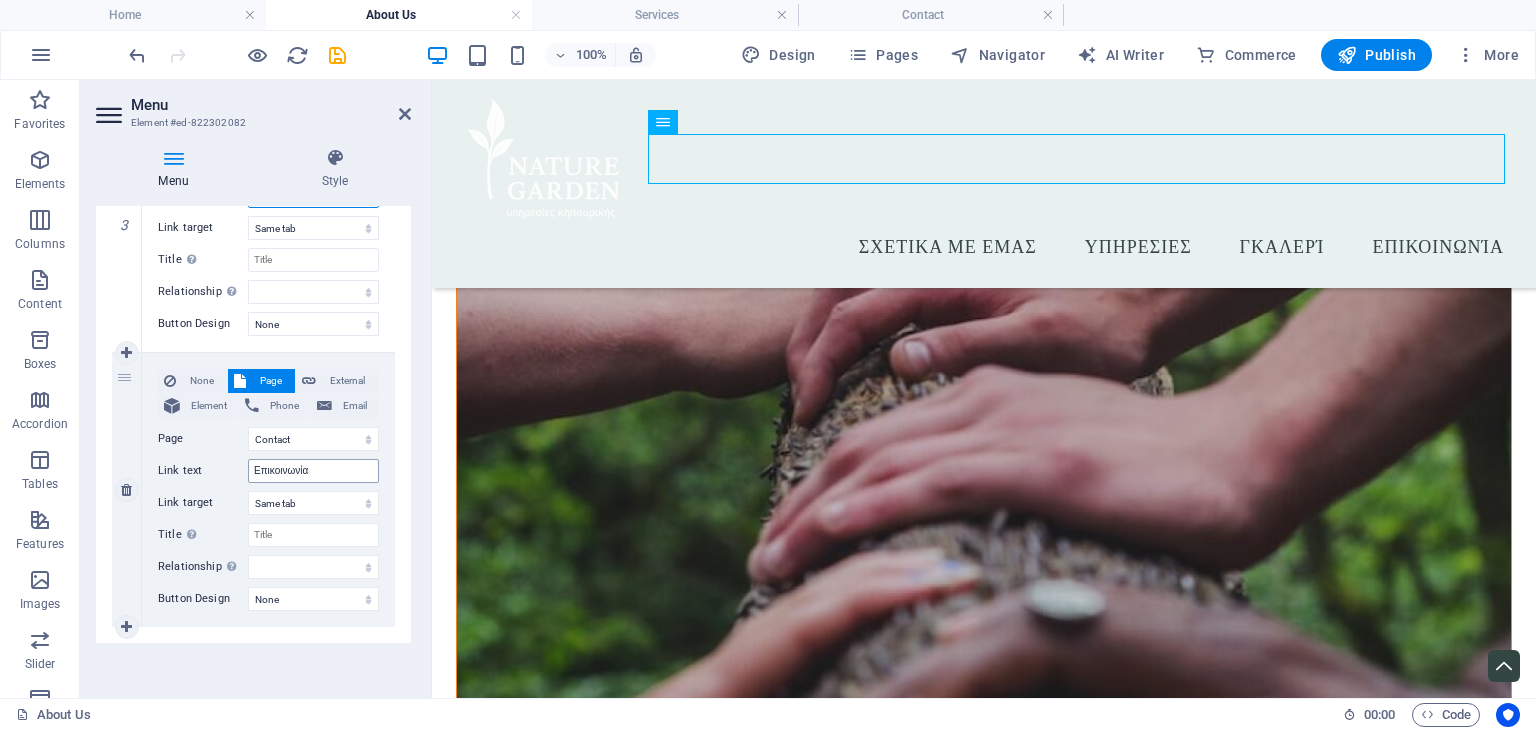 select 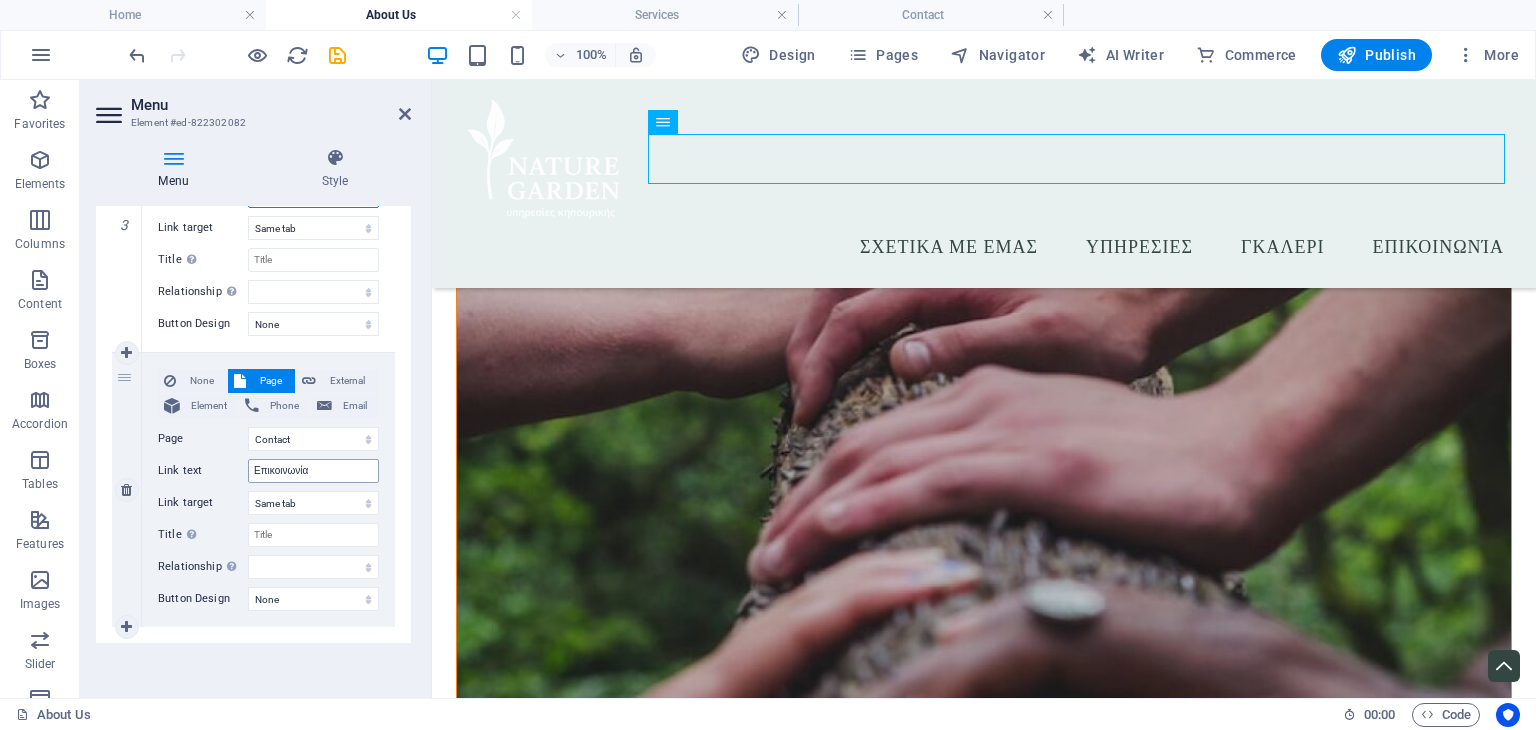 type on "Γκαλερι" 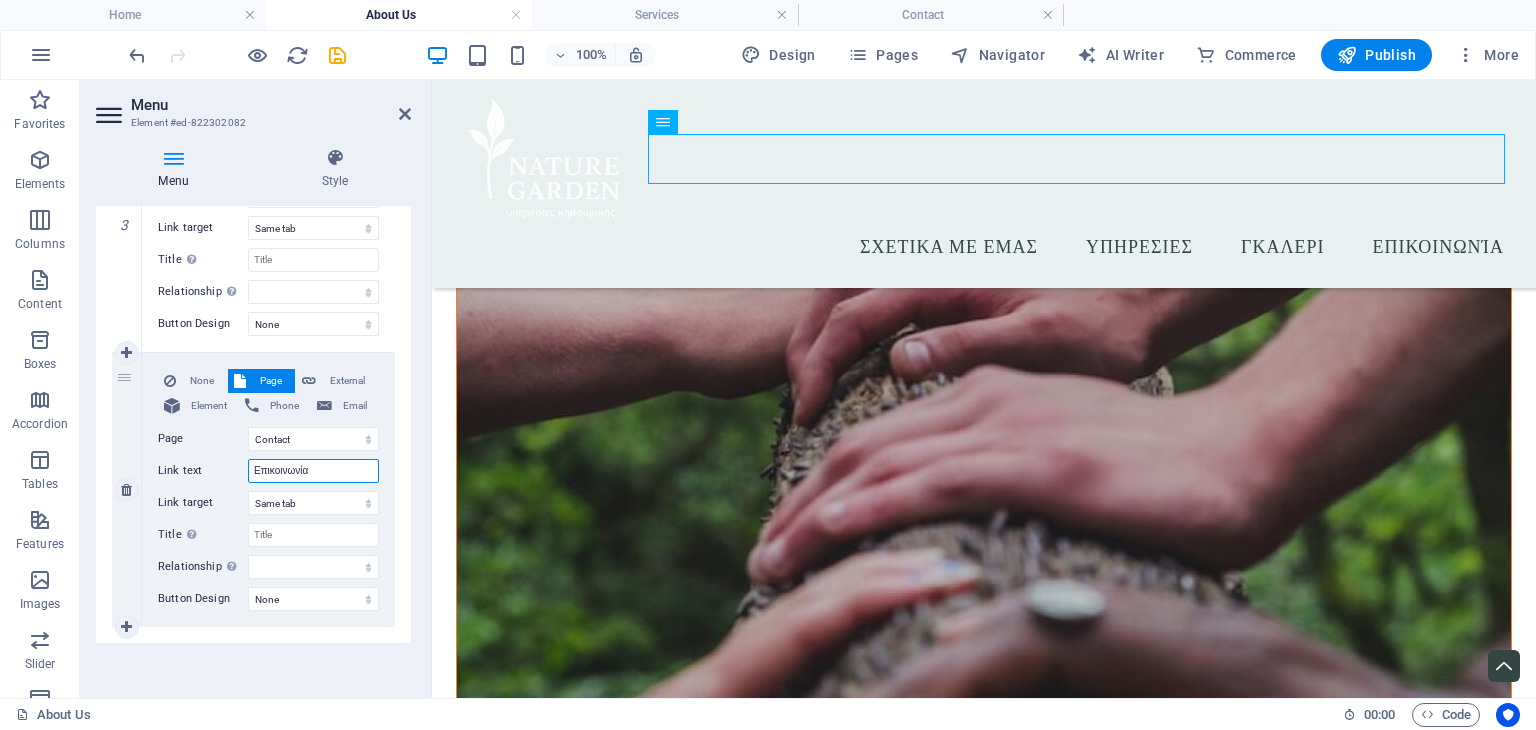 click on "Επικοινωνία" at bounding box center [313, 471] 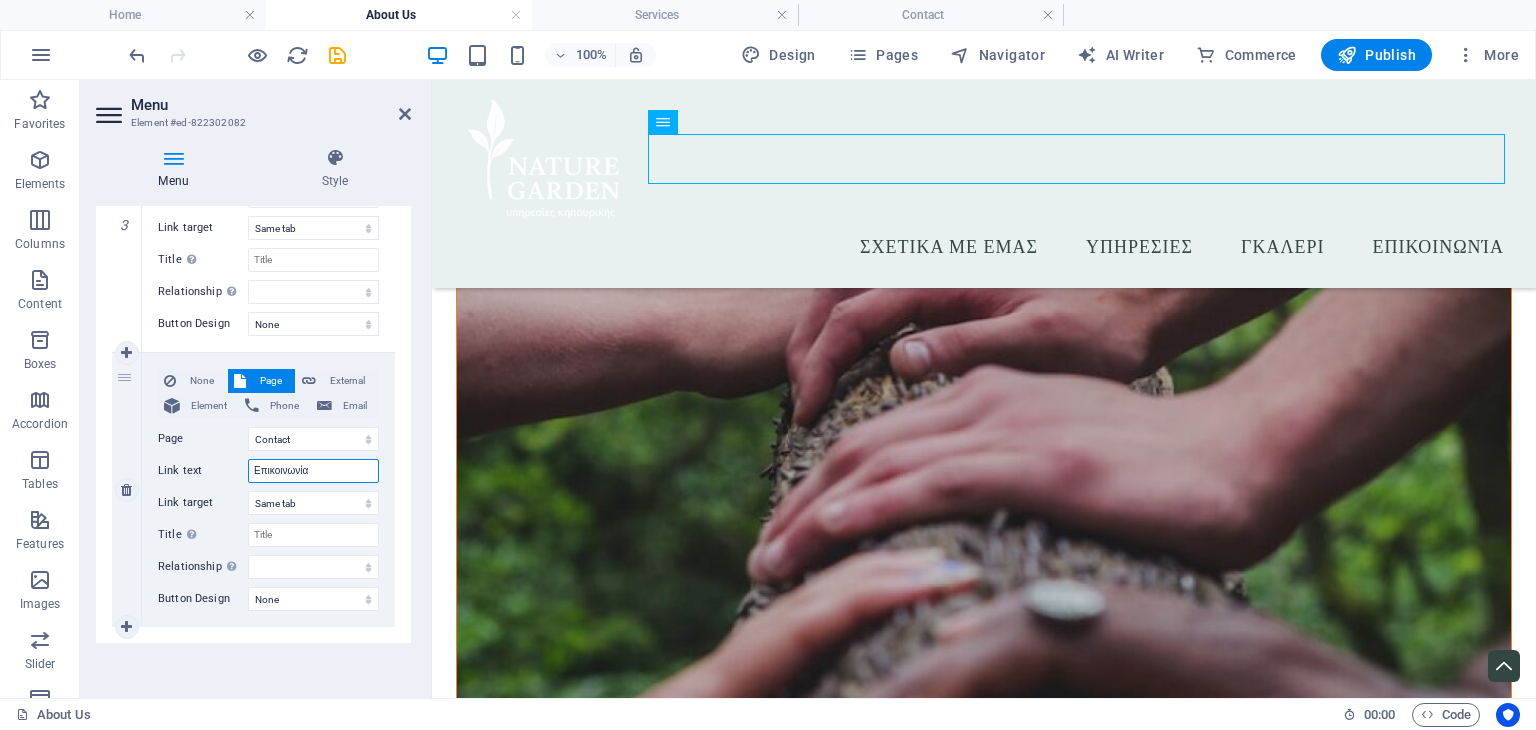 click on "Επικοινωνία" at bounding box center [313, 471] 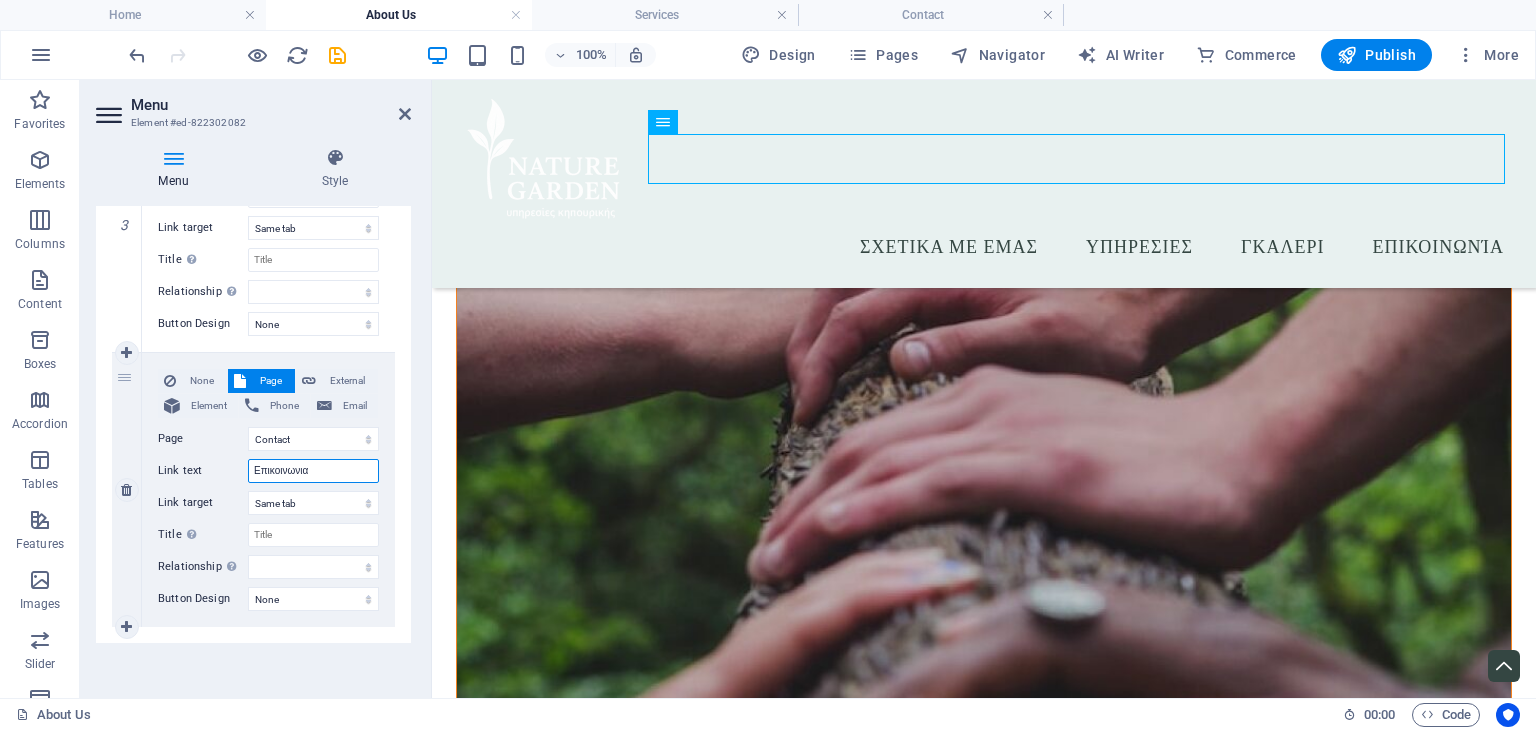 type on "Επικοινωνια" 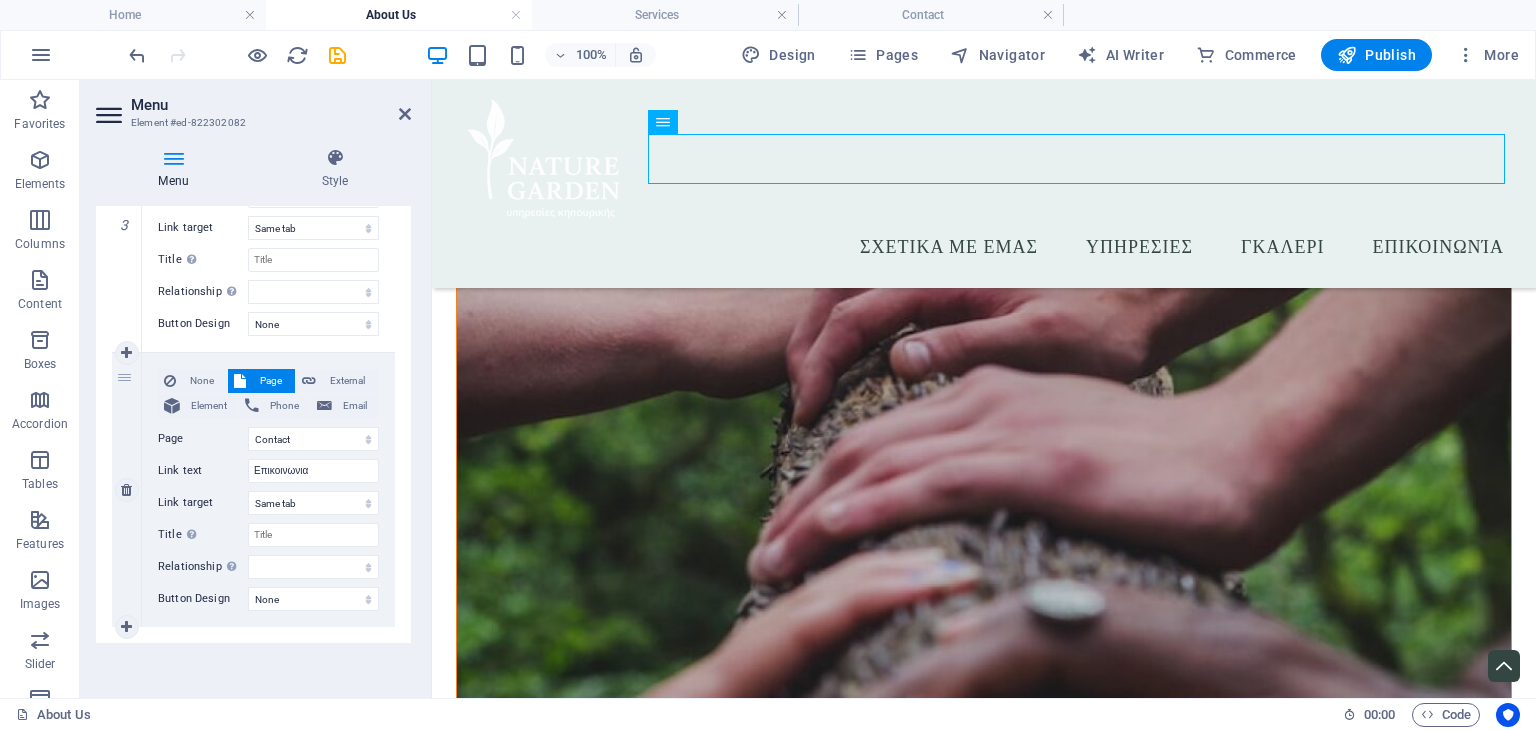 select 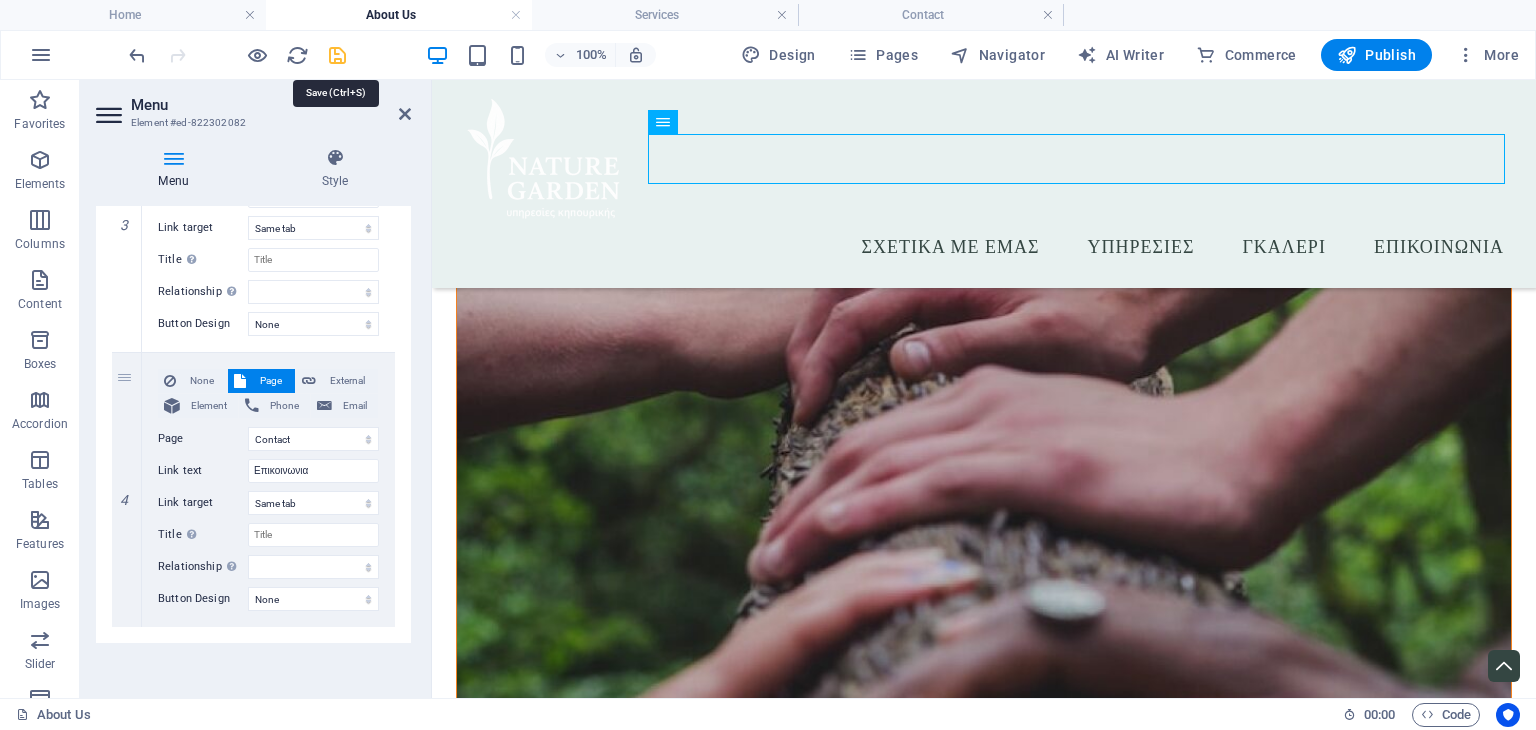 click at bounding box center (337, 55) 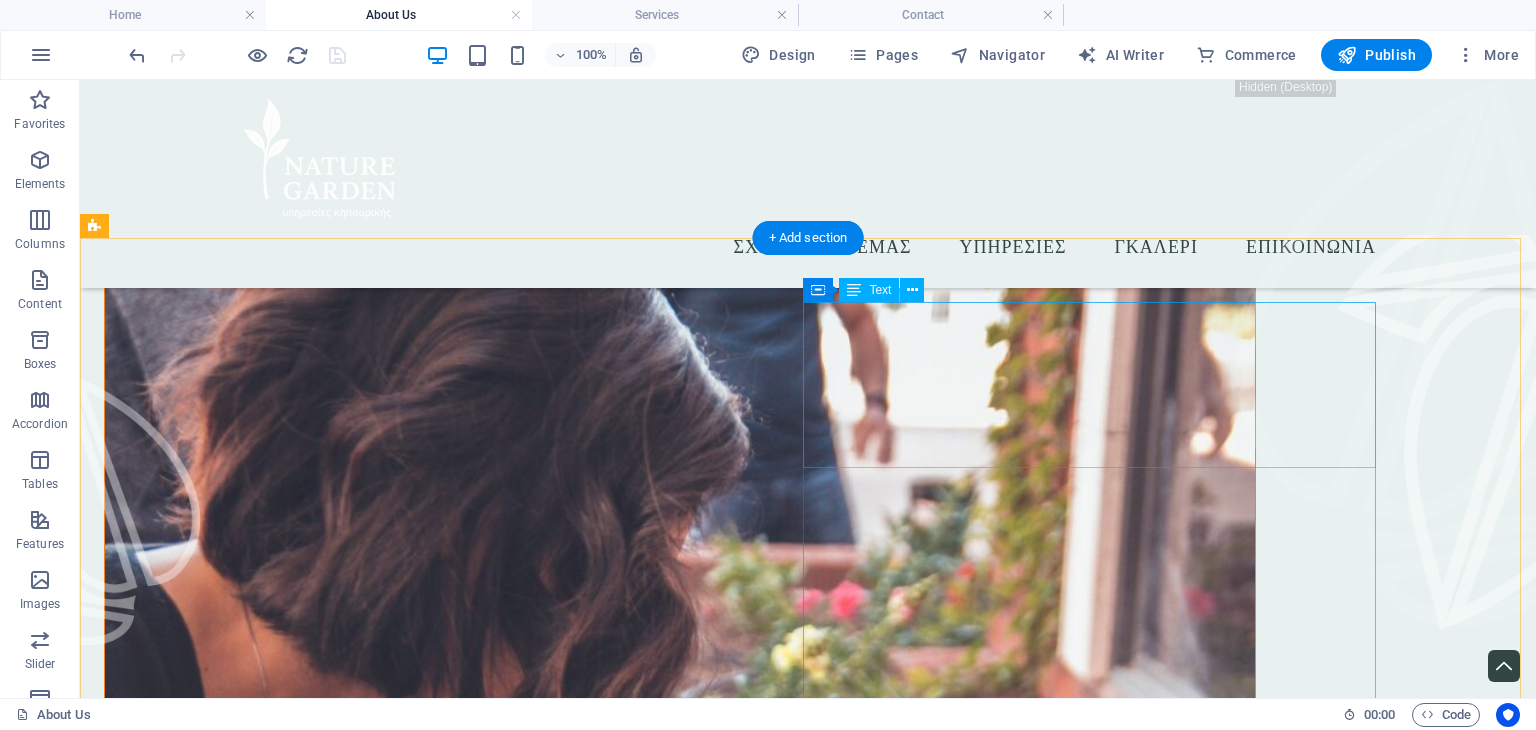scroll, scrollTop: 0, scrollLeft: 0, axis: both 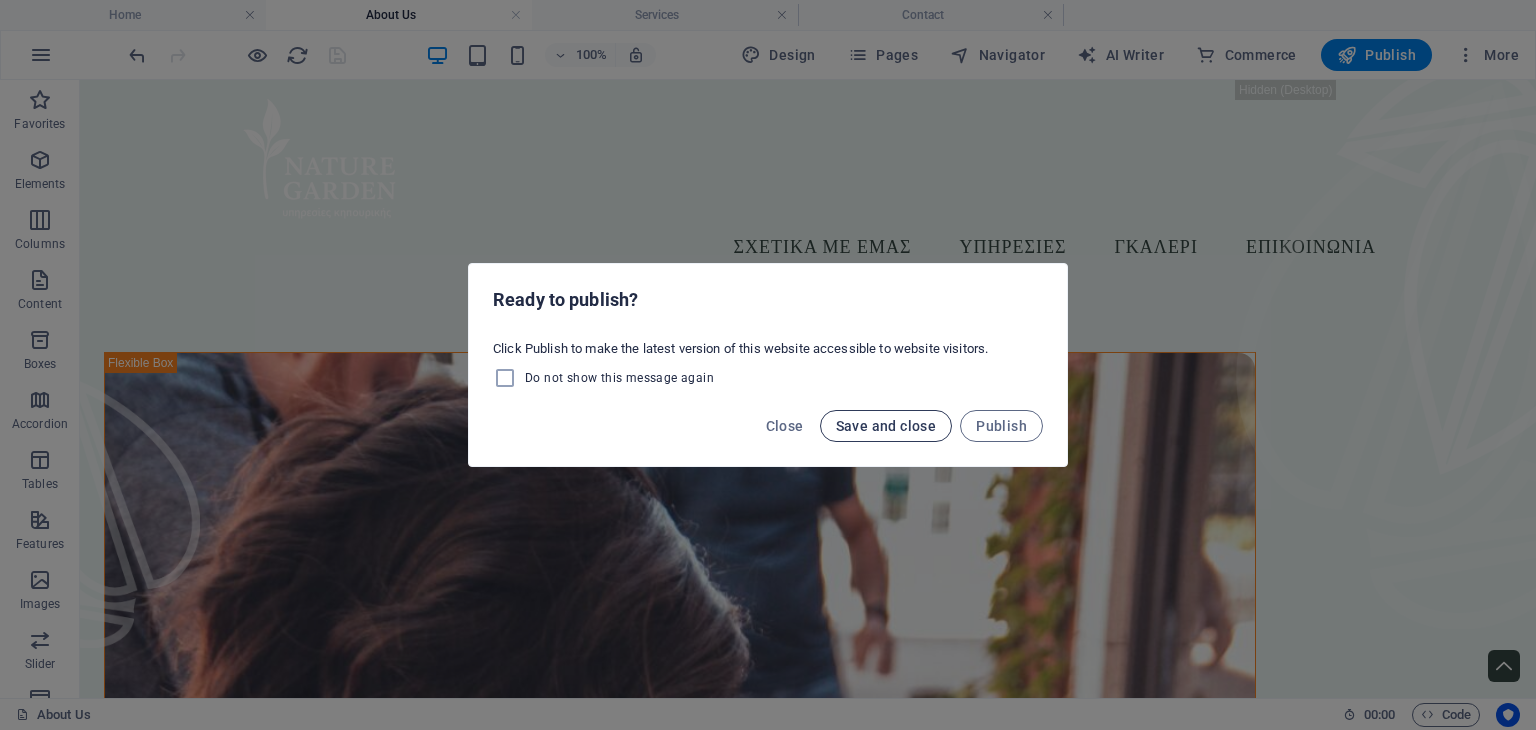 click on "Save and close" at bounding box center [886, 426] 